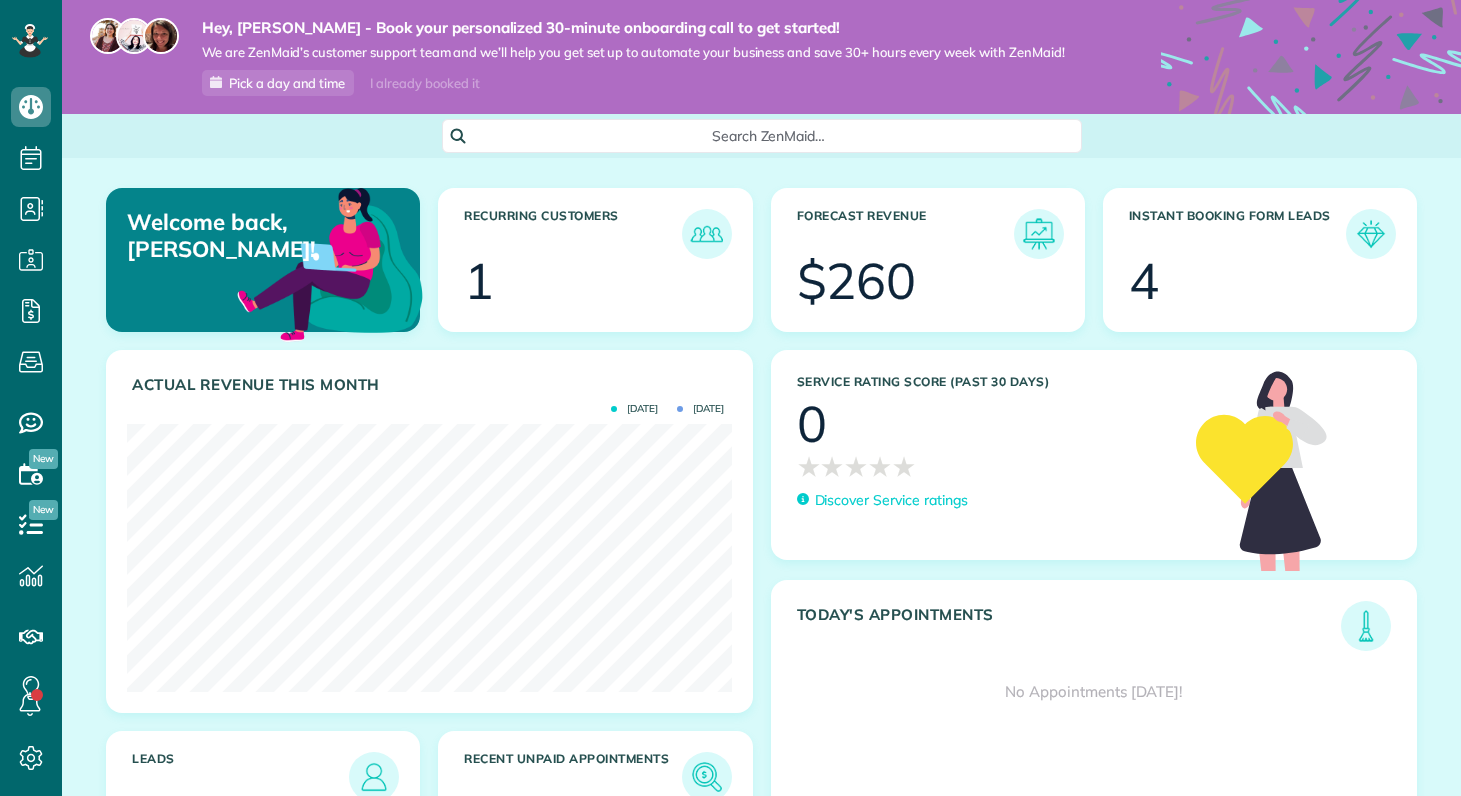 scroll, scrollTop: 0, scrollLeft: 0, axis: both 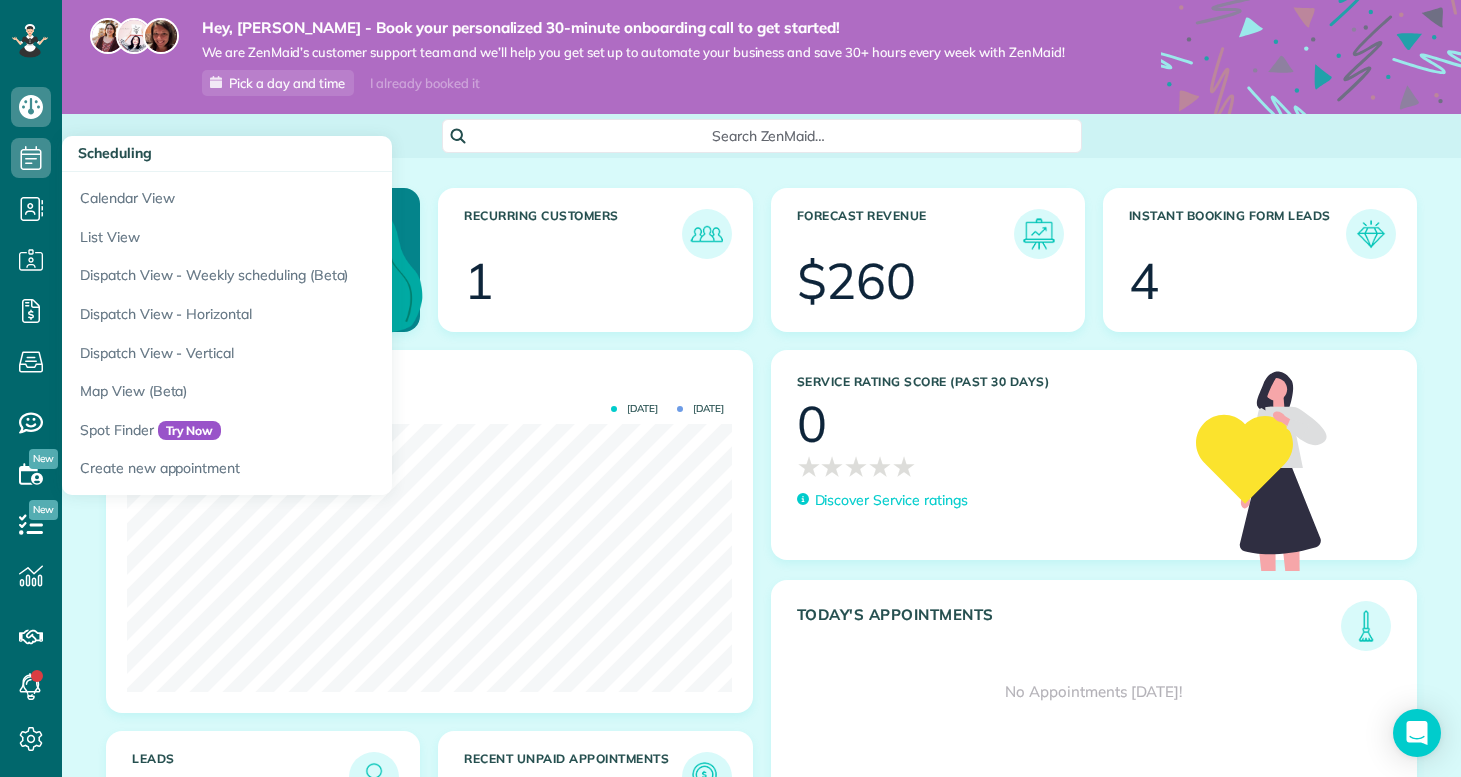 click 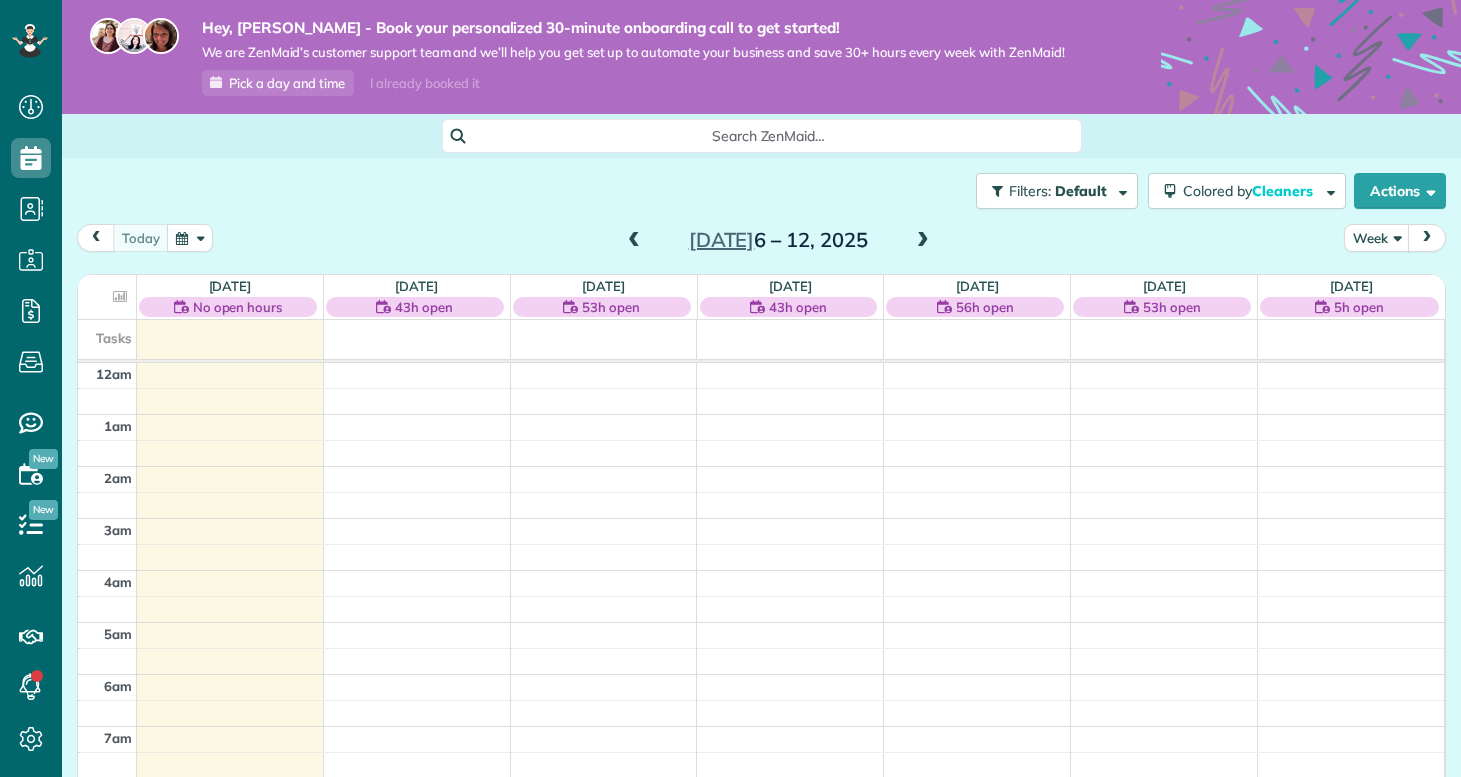 scroll, scrollTop: 0, scrollLeft: 0, axis: both 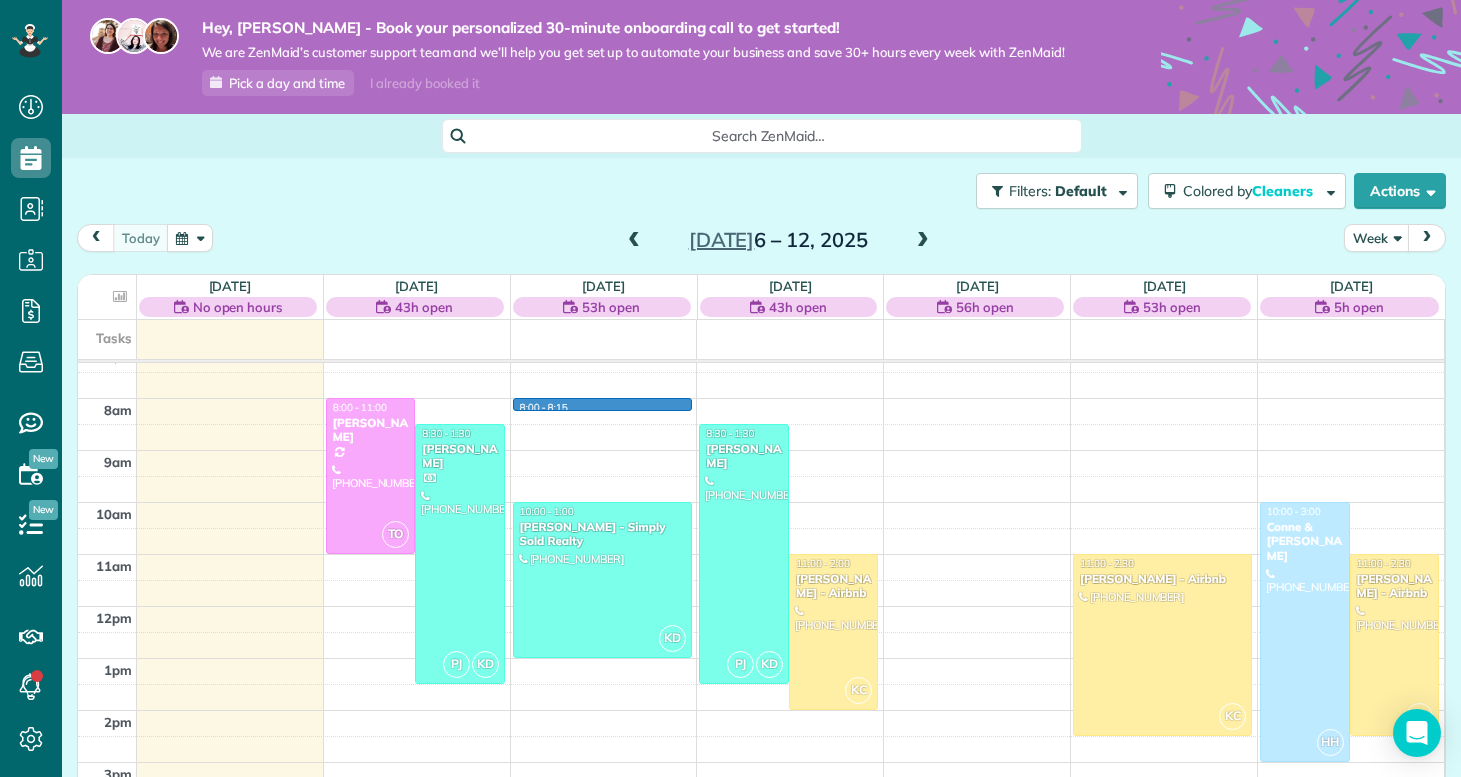 click on "12am 1am 2am 3am 4am 5am 6am 7am 8am 9am 10am 11am 12pm 1pm 2pm 3pm 4pm 5pm 6pm 7pm 8pm 9pm 10pm 11pm TO 8:00 - 11:00 [PERSON_NAME] [PHONE_NUMBER] [STREET_ADDRESS][PERSON_NAME] PJ KD 8:30 - 1:30 [PERSON_NAME] [PHONE_NUMBER] [STREET_ADDRESS] 8:00 - 8:15 KD 10:00 - 1:00 [PERSON_NAME] - Simply Sold Realty [PHONE_NUMBER] [GEOGRAPHIC_DATA], [GEOGRAPHIC_DATA] ? PJ KD 8:30 - 1:30 [PERSON_NAME] [PHONE_NUMBER] [STREET_ADDRESS] KC 11:00 - 2:00 [PERSON_NAME] - Airbnb [PHONE_NUMBER] [GEOGRAPHIC_DATA][PERSON_NAME] KC 11:00 - 2:30 [PERSON_NAME] - Airbnb [PHONE_NUMBER] [GEOGRAPHIC_DATA][PERSON_NAME] HH 10:00 - 3:00 [PERSON_NAME] & [PERSON_NAME] [PHONE_NUMBER] [STREET_ADDRESS] KC 11:00 - 2:30 [PERSON_NAME] - Airbnb [PHONE_NUMBER] [STREET_ADDRESS][PERSON_NAME]" at bounding box center [761, 606] 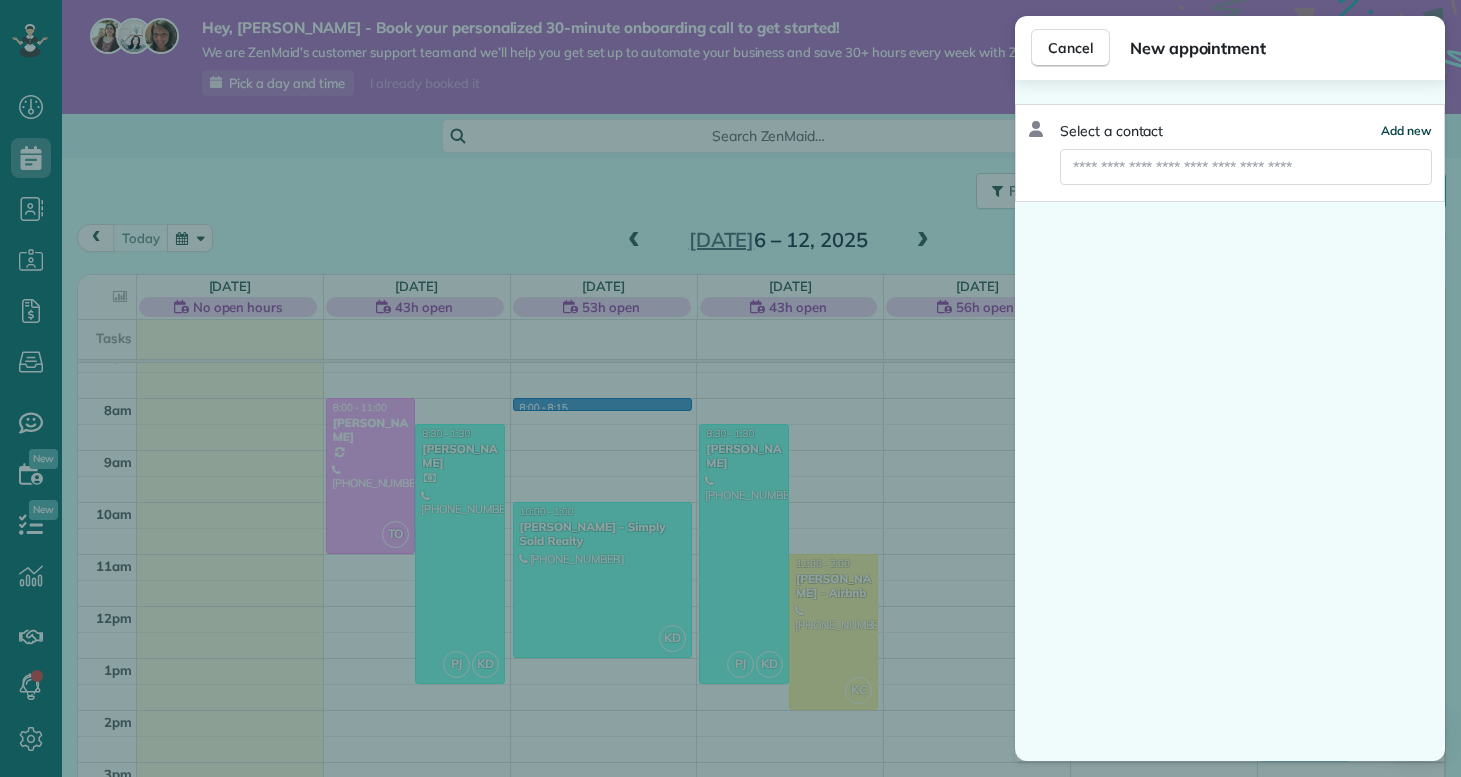 click on "Add new" at bounding box center [1406, 130] 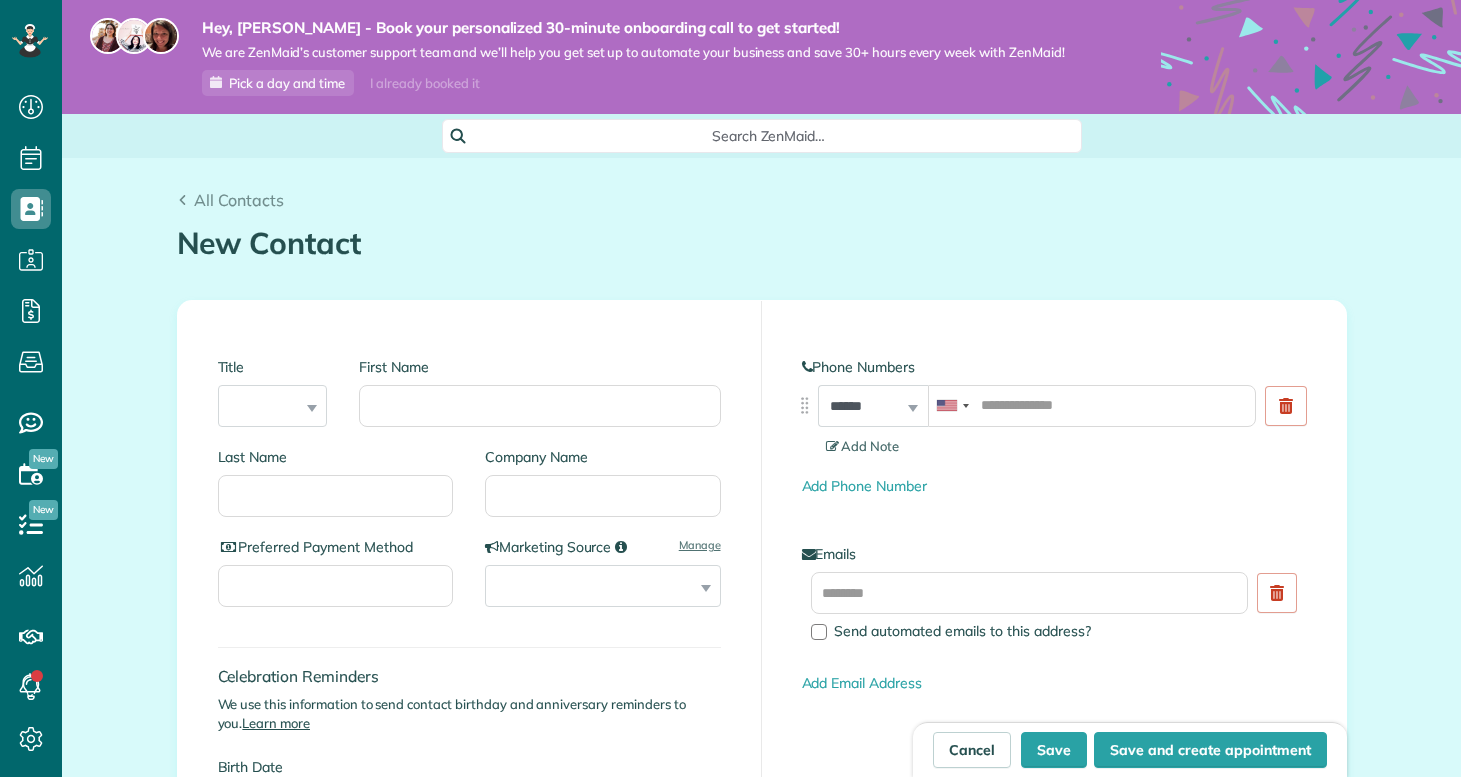 scroll, scrollTop: 0, scrollLeft: 0, axis: both 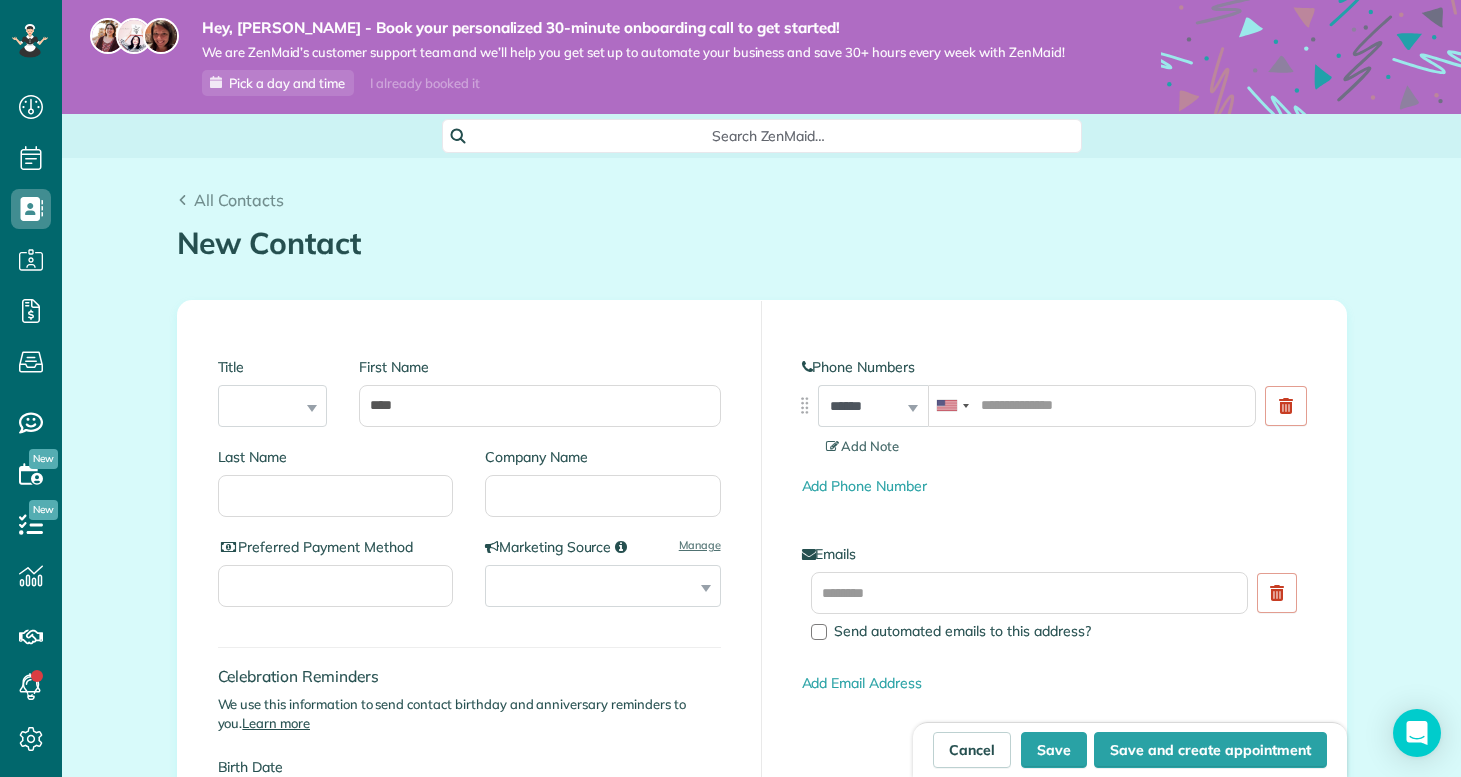 type on "****" 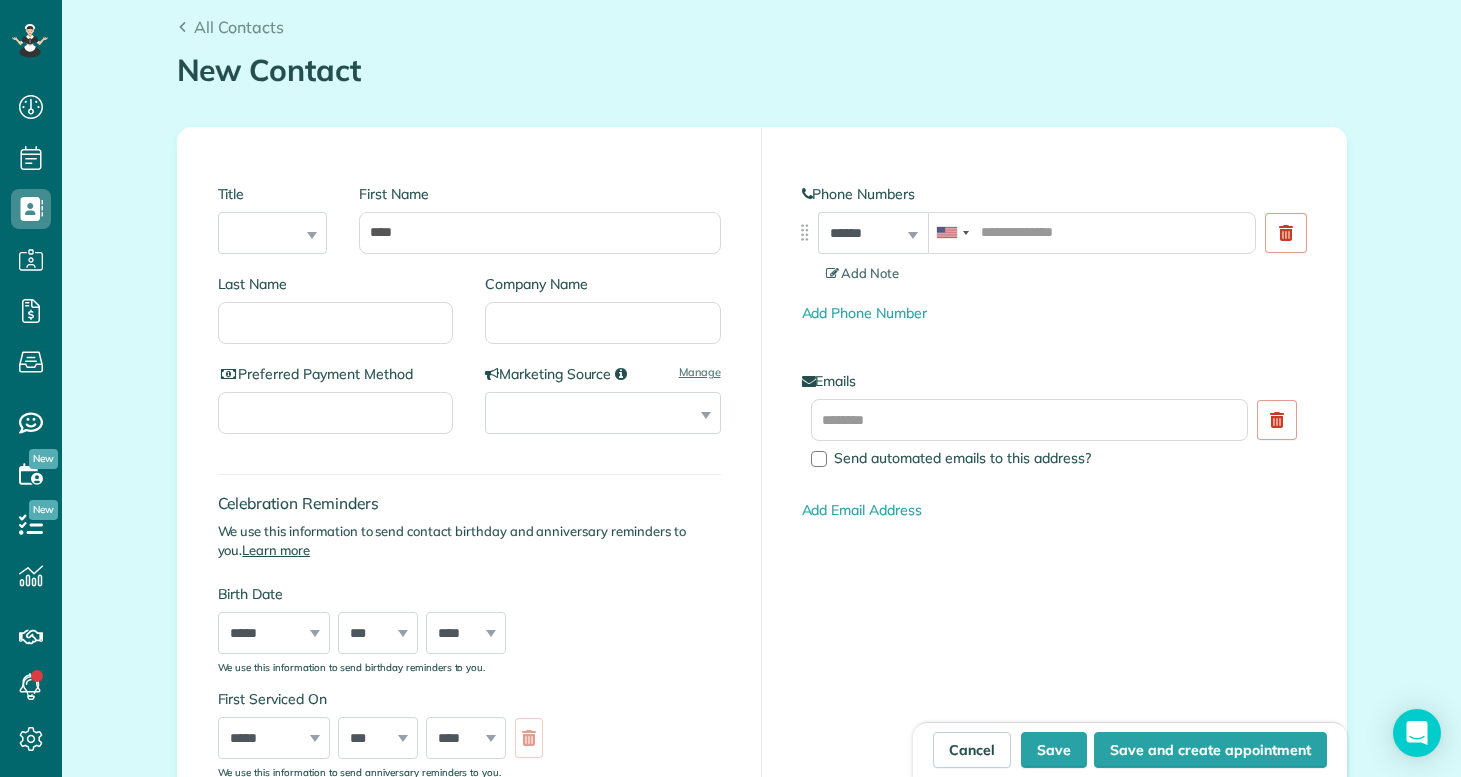 scroll, scrollTop: 174, scrollLeft: 0, axis: vertical 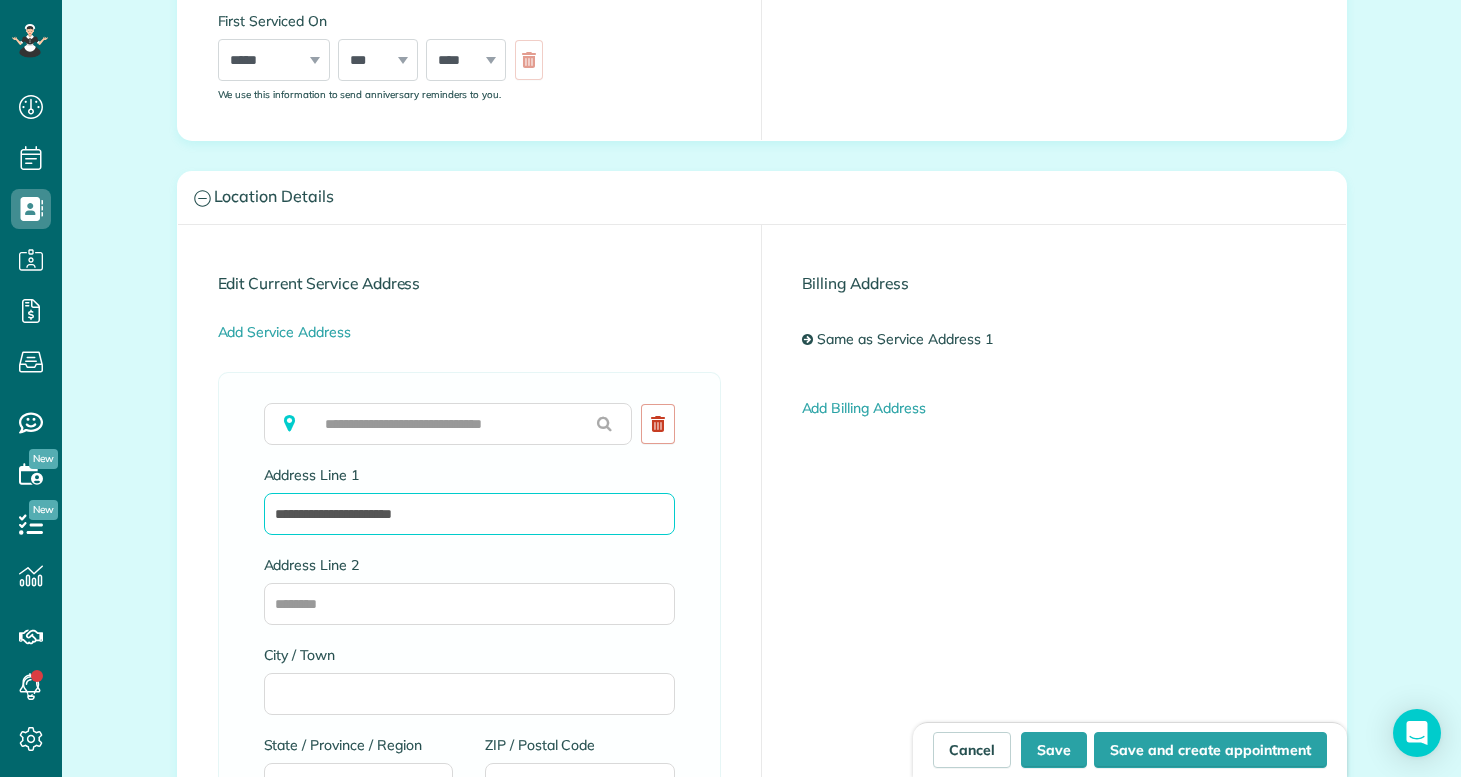 type on "**********" 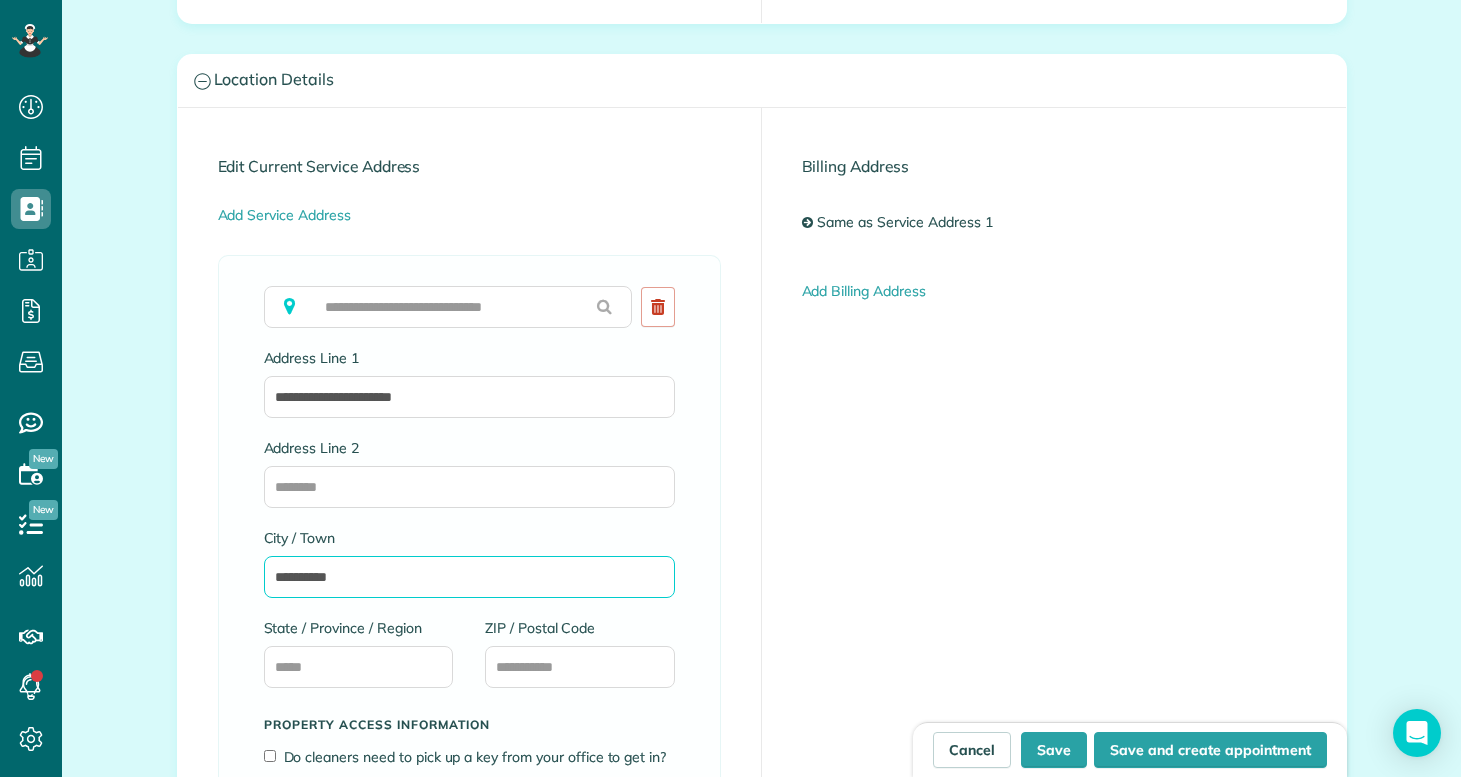 scroll, scrollTop: 988, scrollLeft: 0, axis: vertical 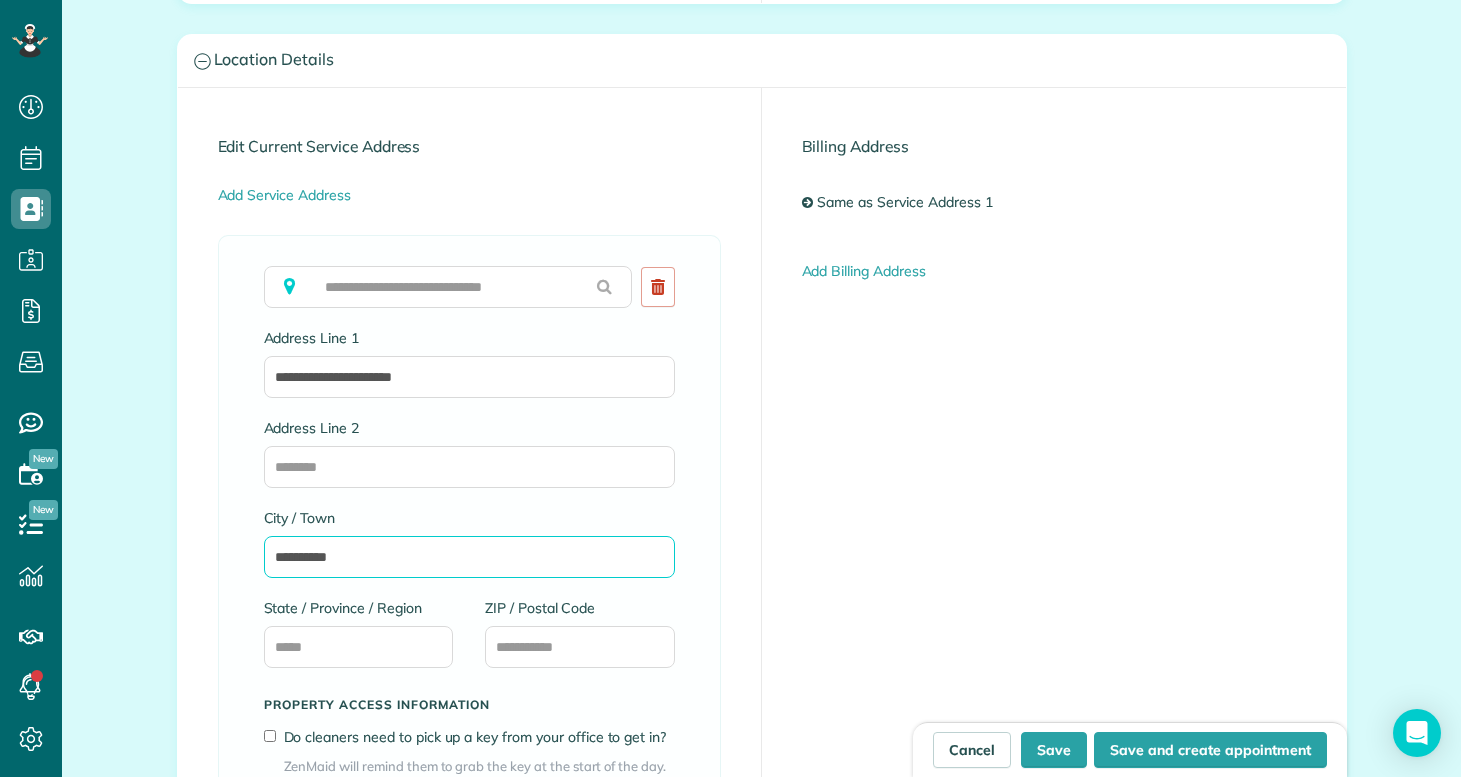 type on "*********" 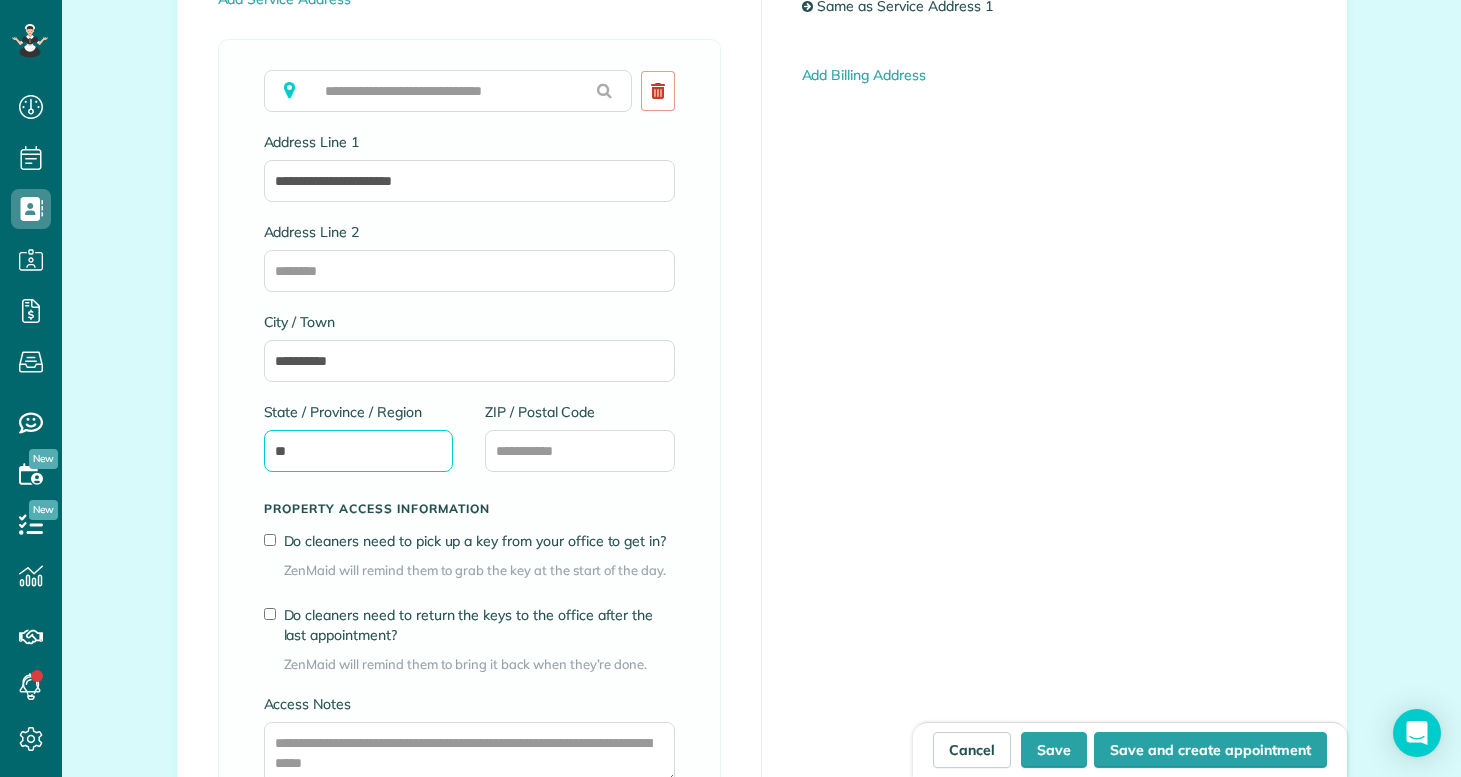 scroll, scrollTop: 1194, scrollLeft: 0, axis: vertical 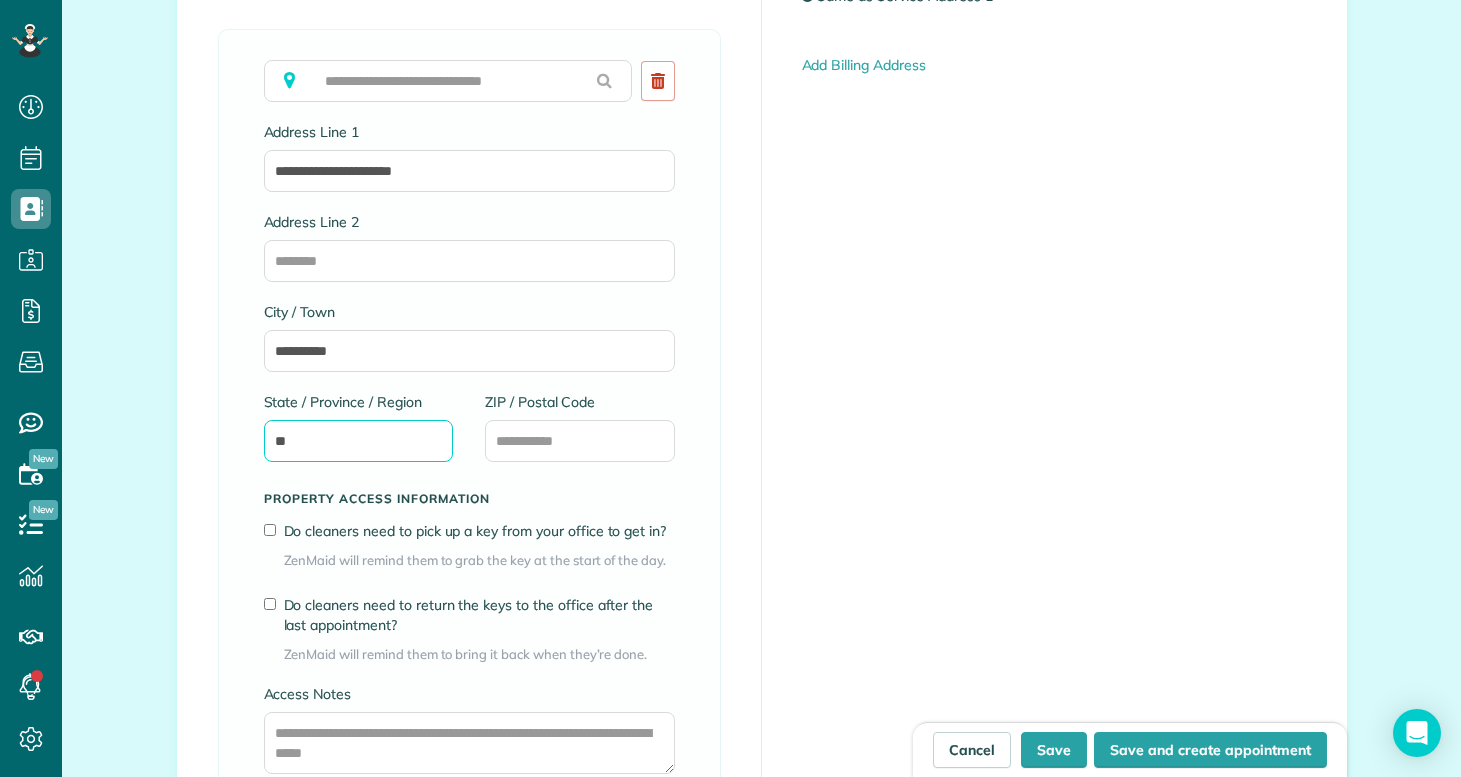 type on "**" 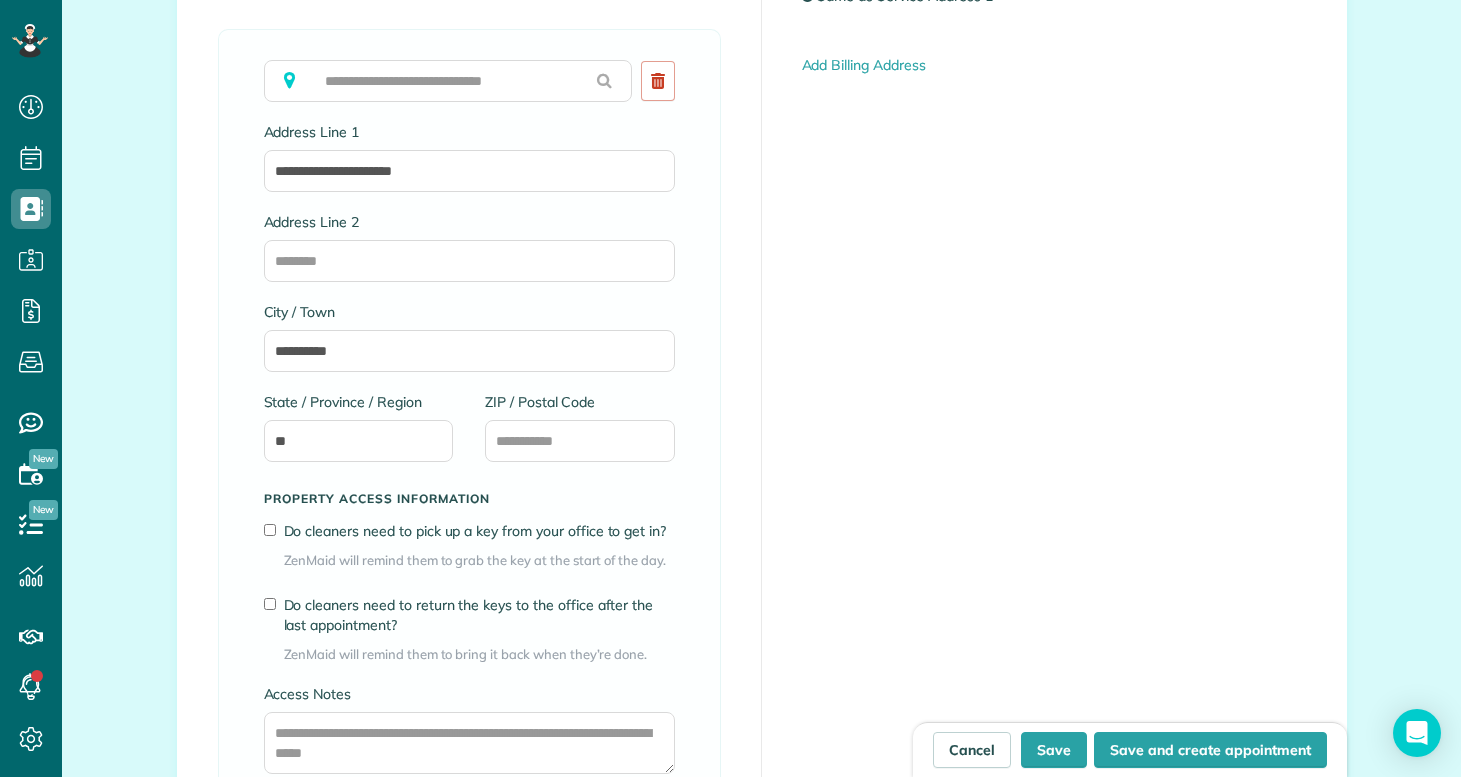 click on "**********" at bounding box center [762, 368] 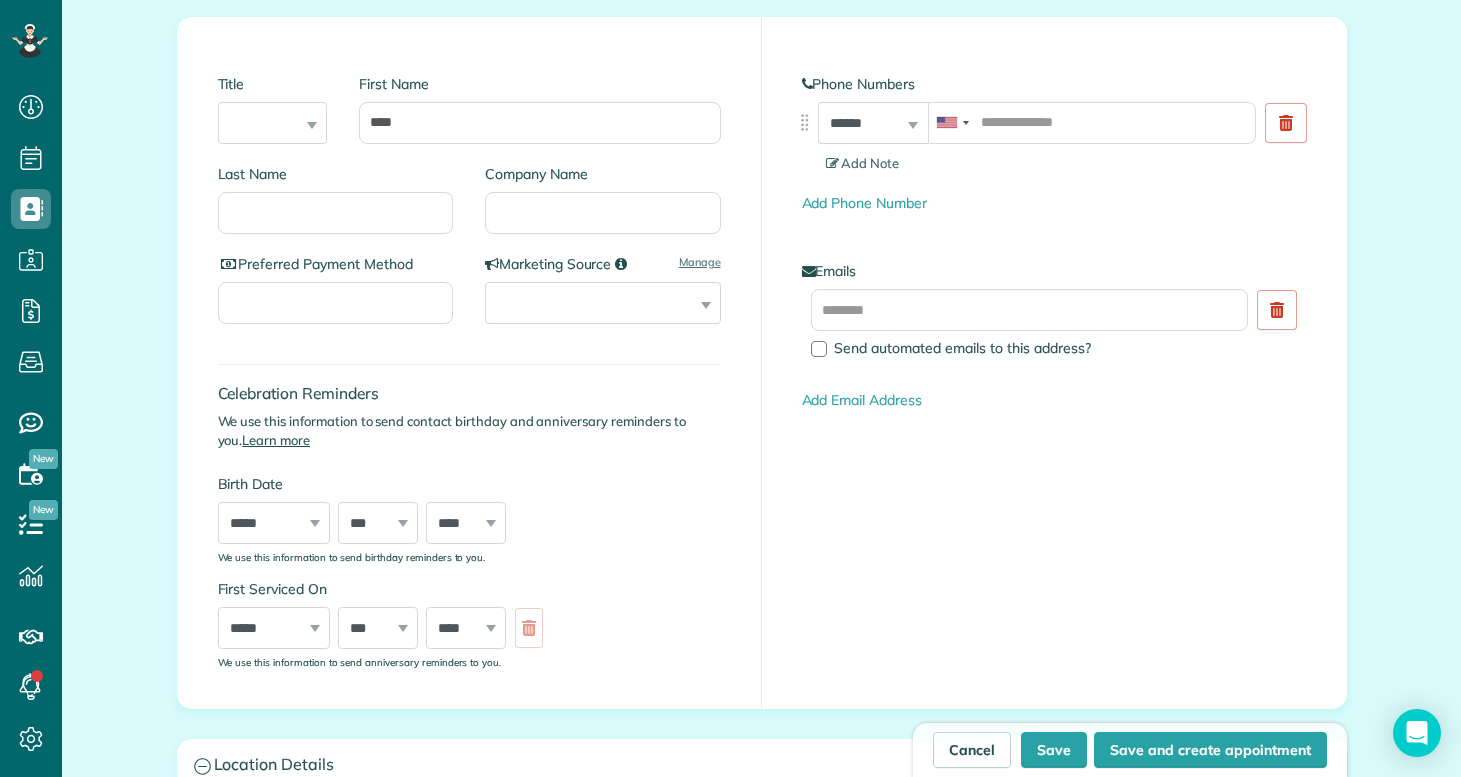 scroll, scrollTop: 247, scrollLeft: 0, axis: vertical 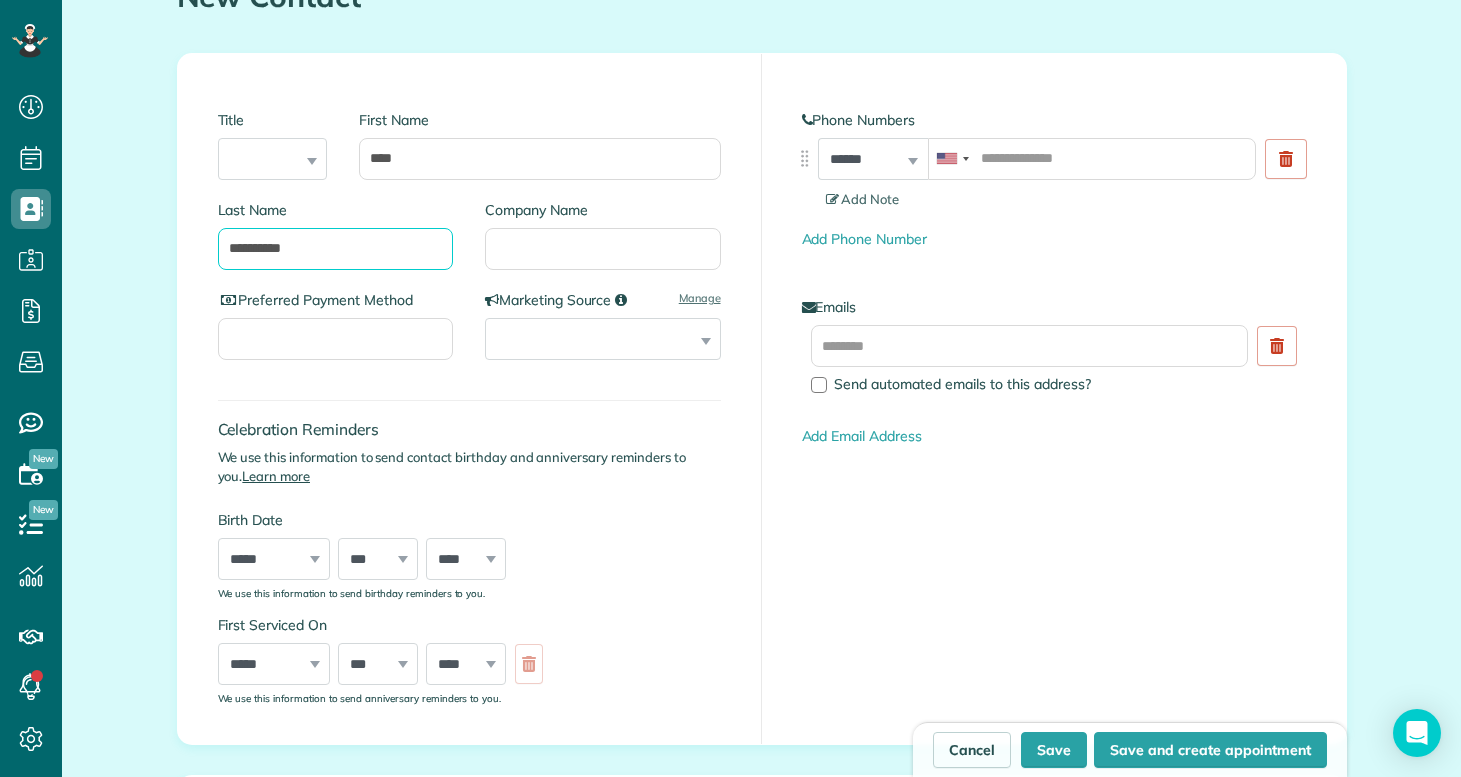 type on "**********" 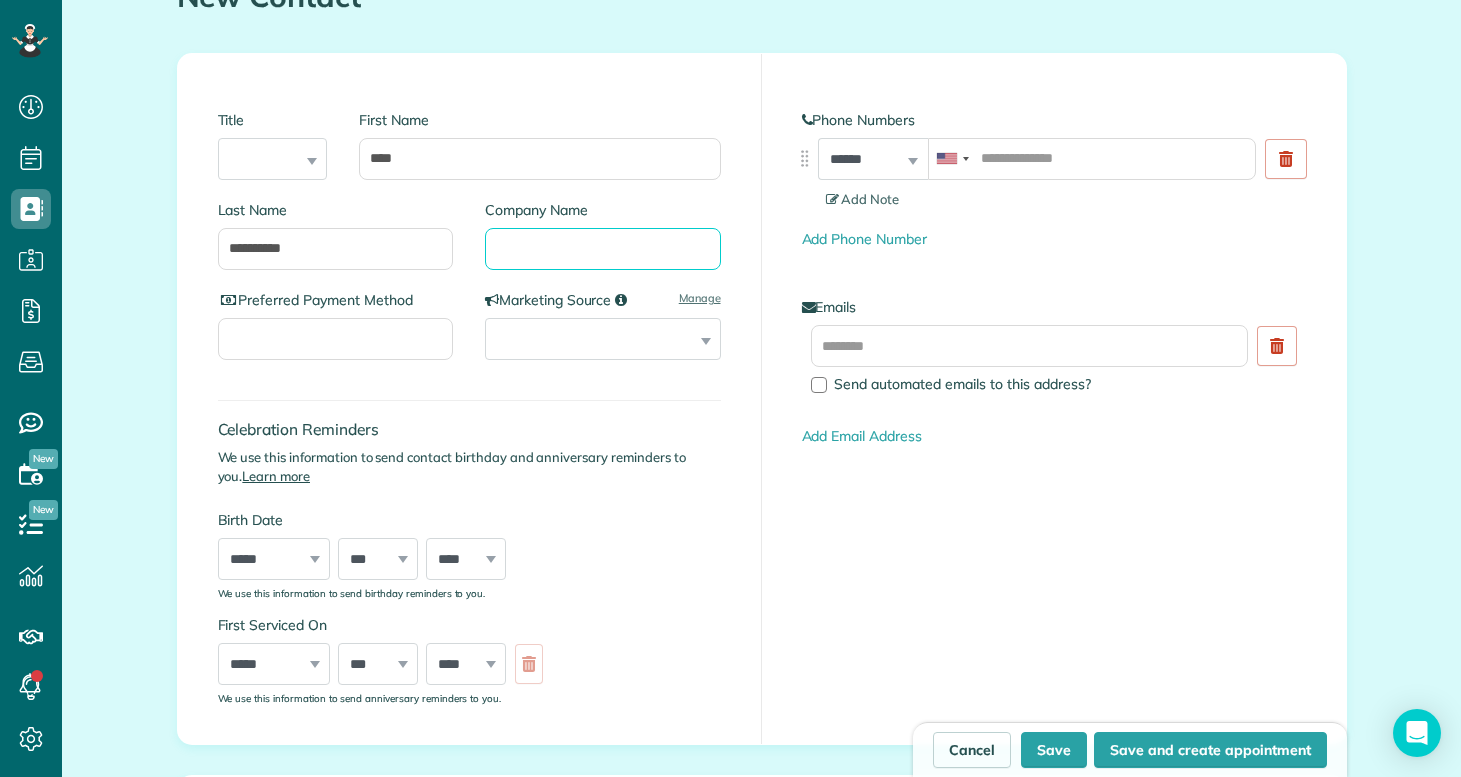 click on "Company Name" at bounding box center [603, 249] 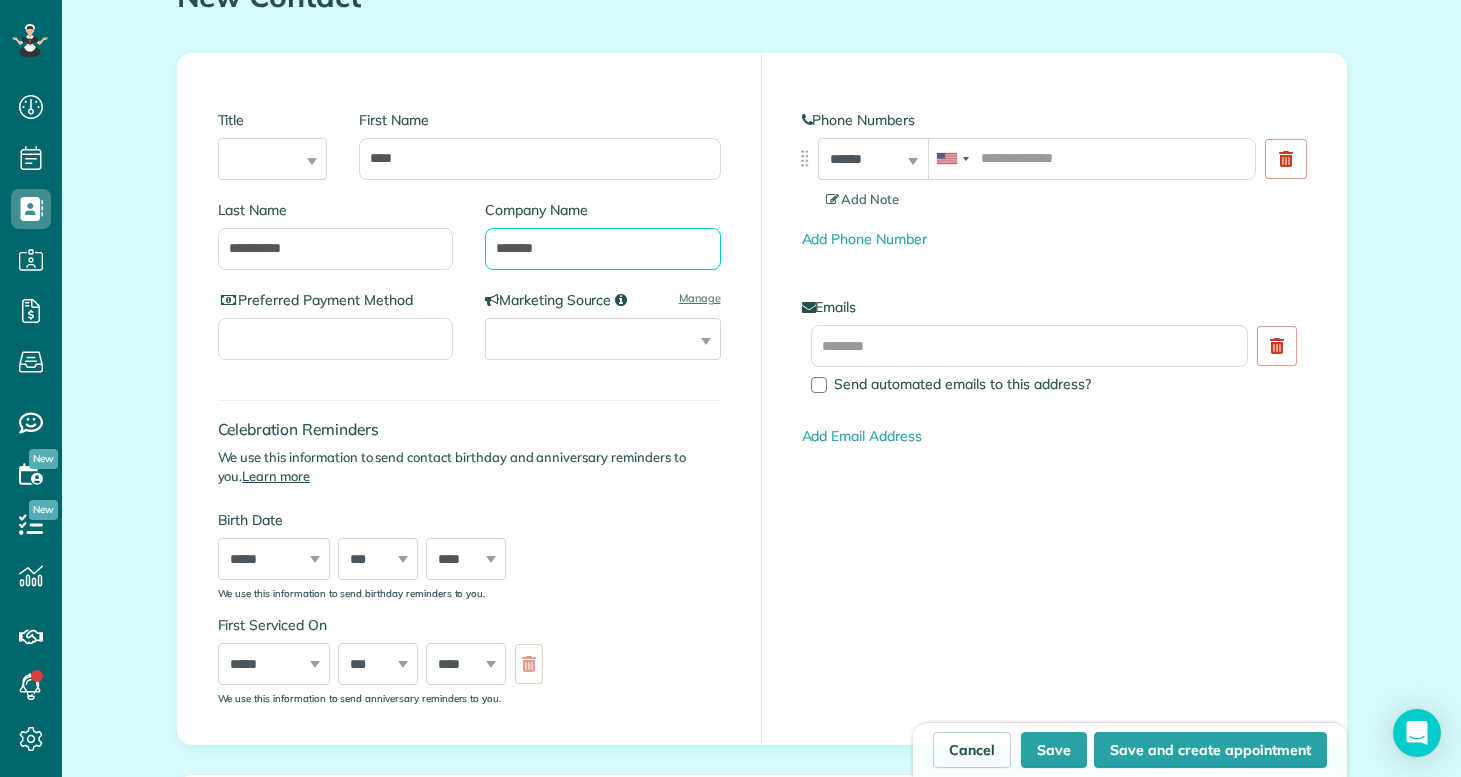type on "******" 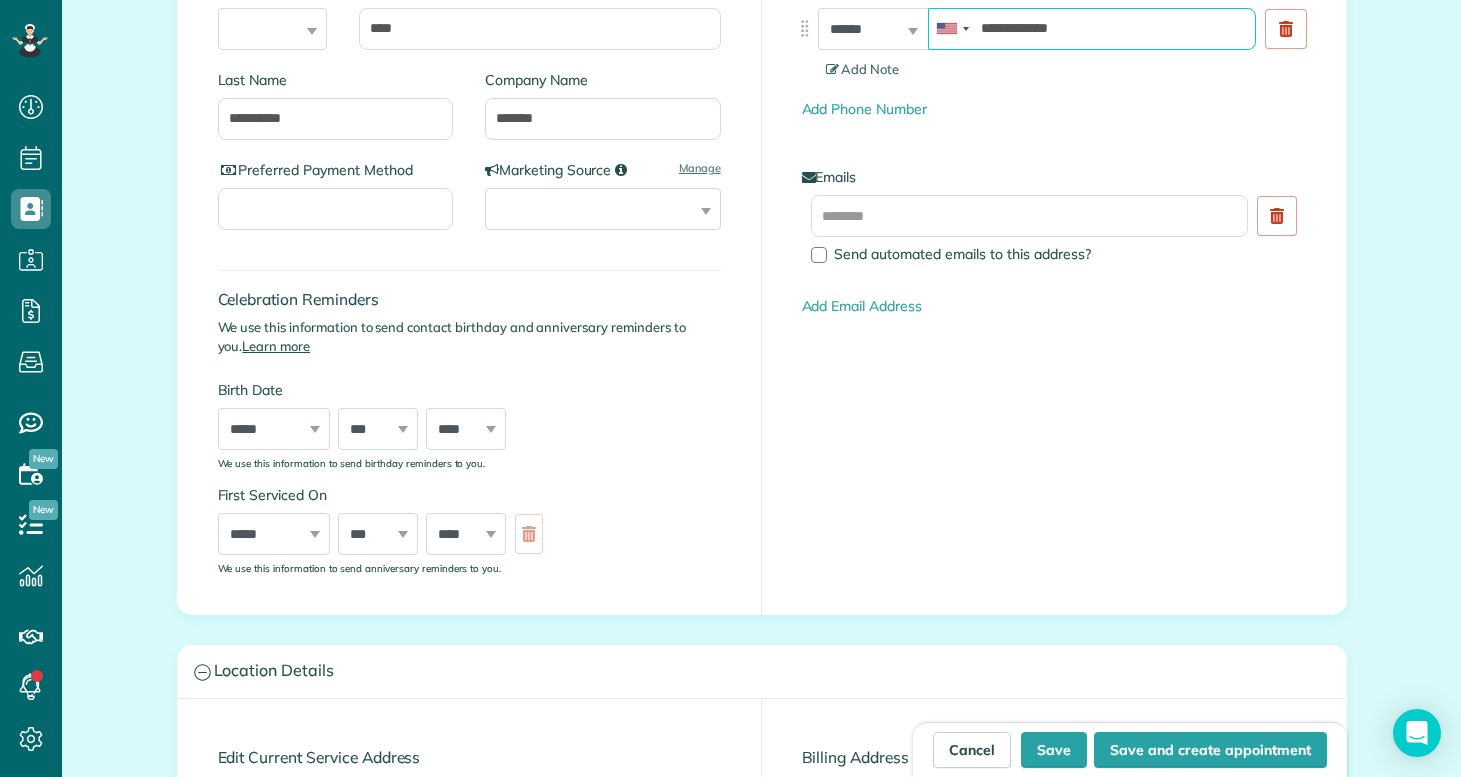 scroll, scrollTop: 371, scrollLeft: 0, axis: vertical 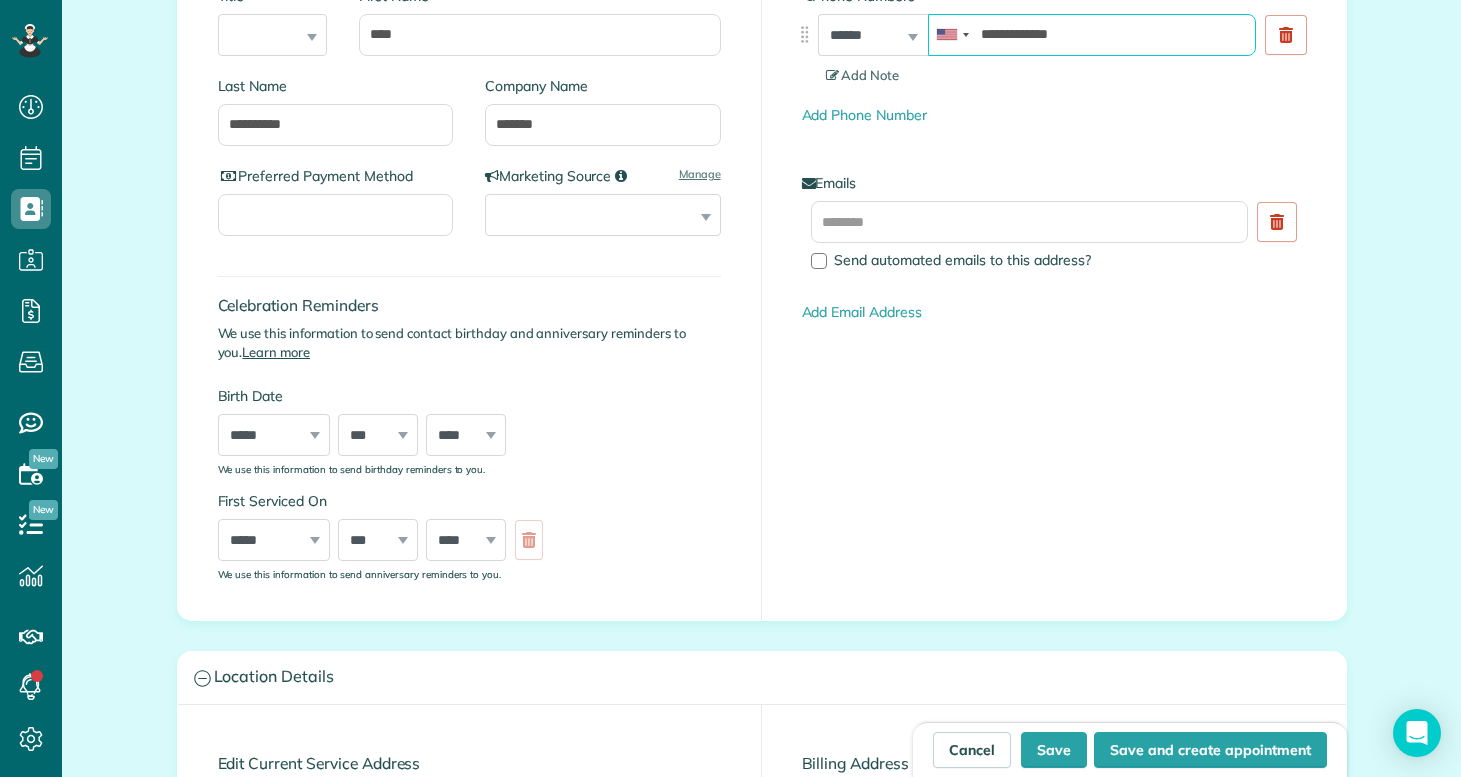 type on "**********" 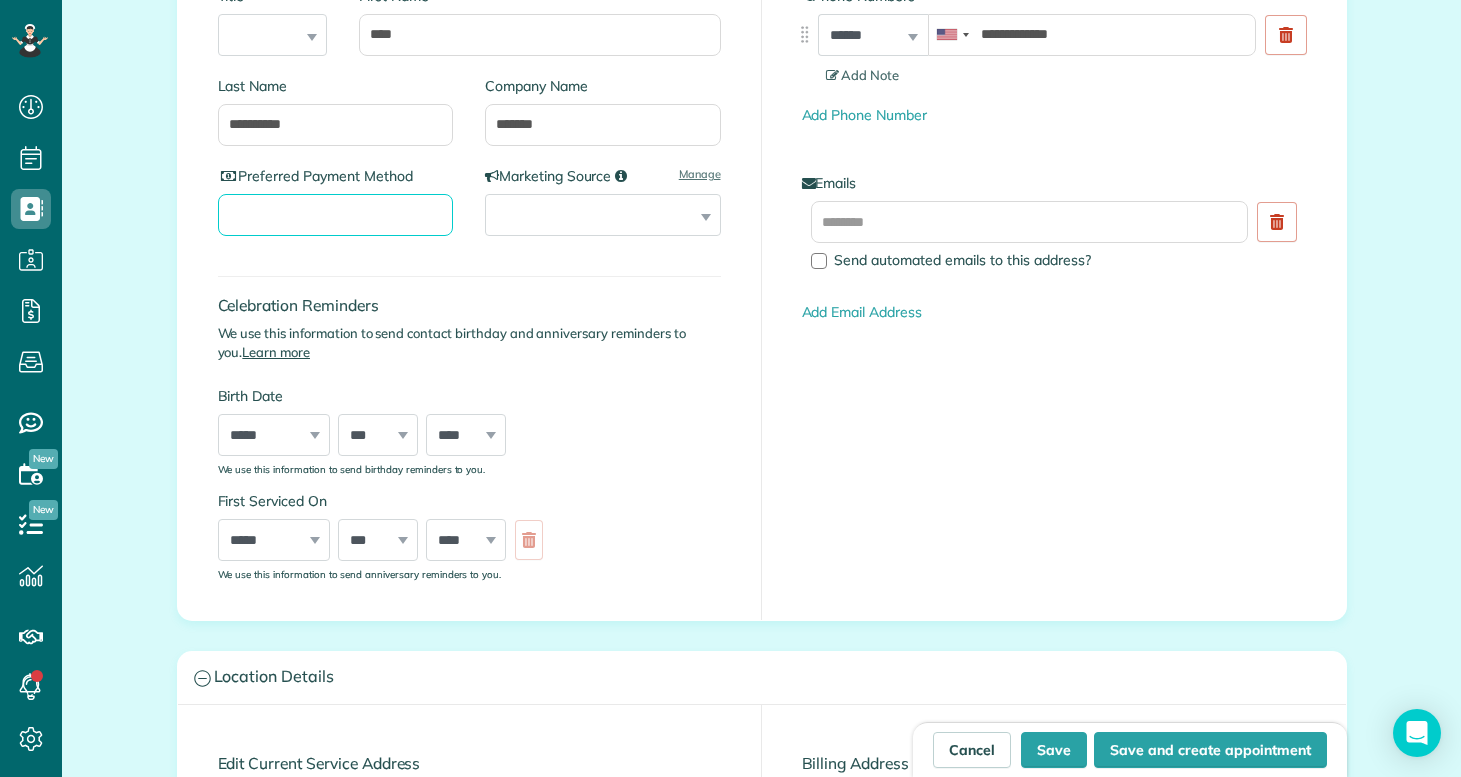 click on "Preferred Payment Method" at bounding box center (336, 215) 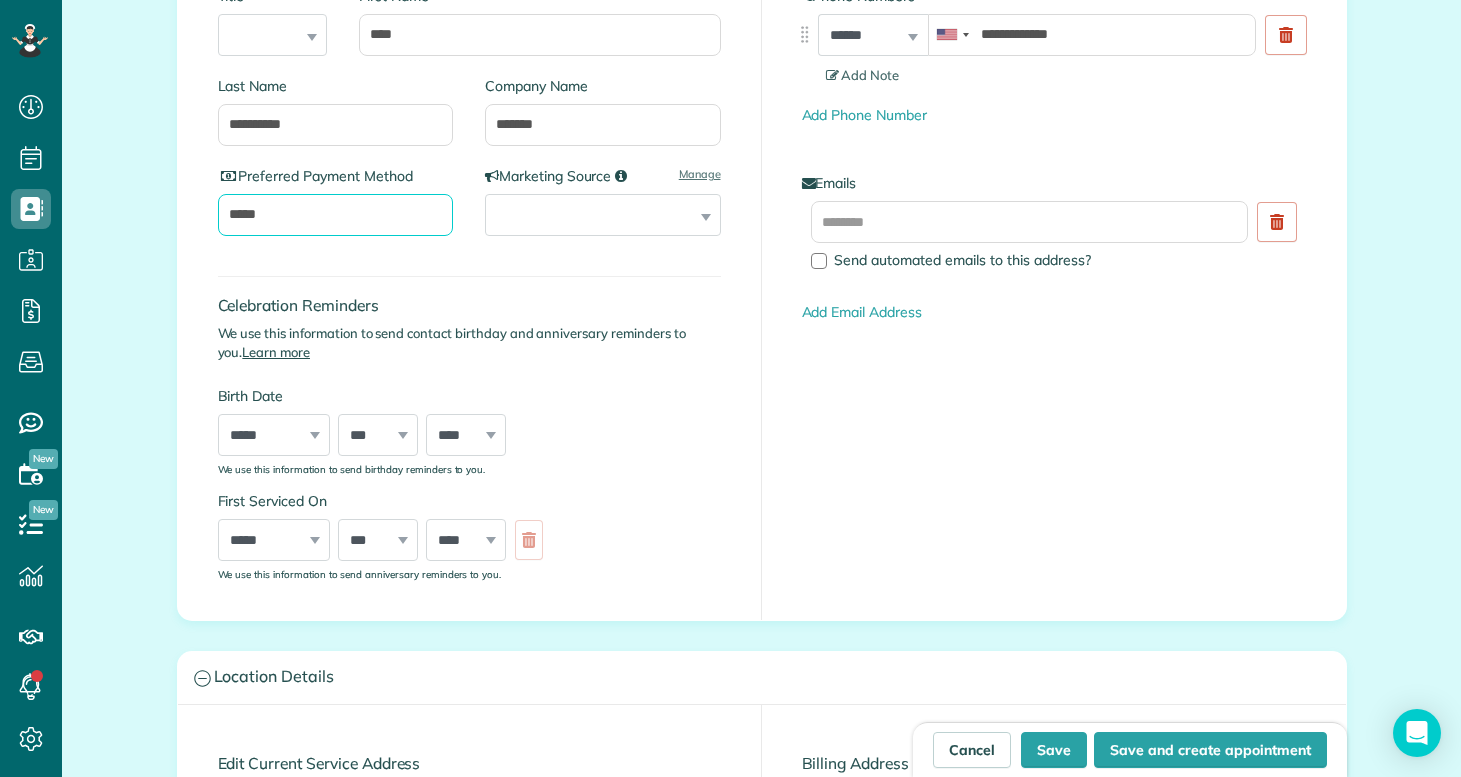 type on "****" 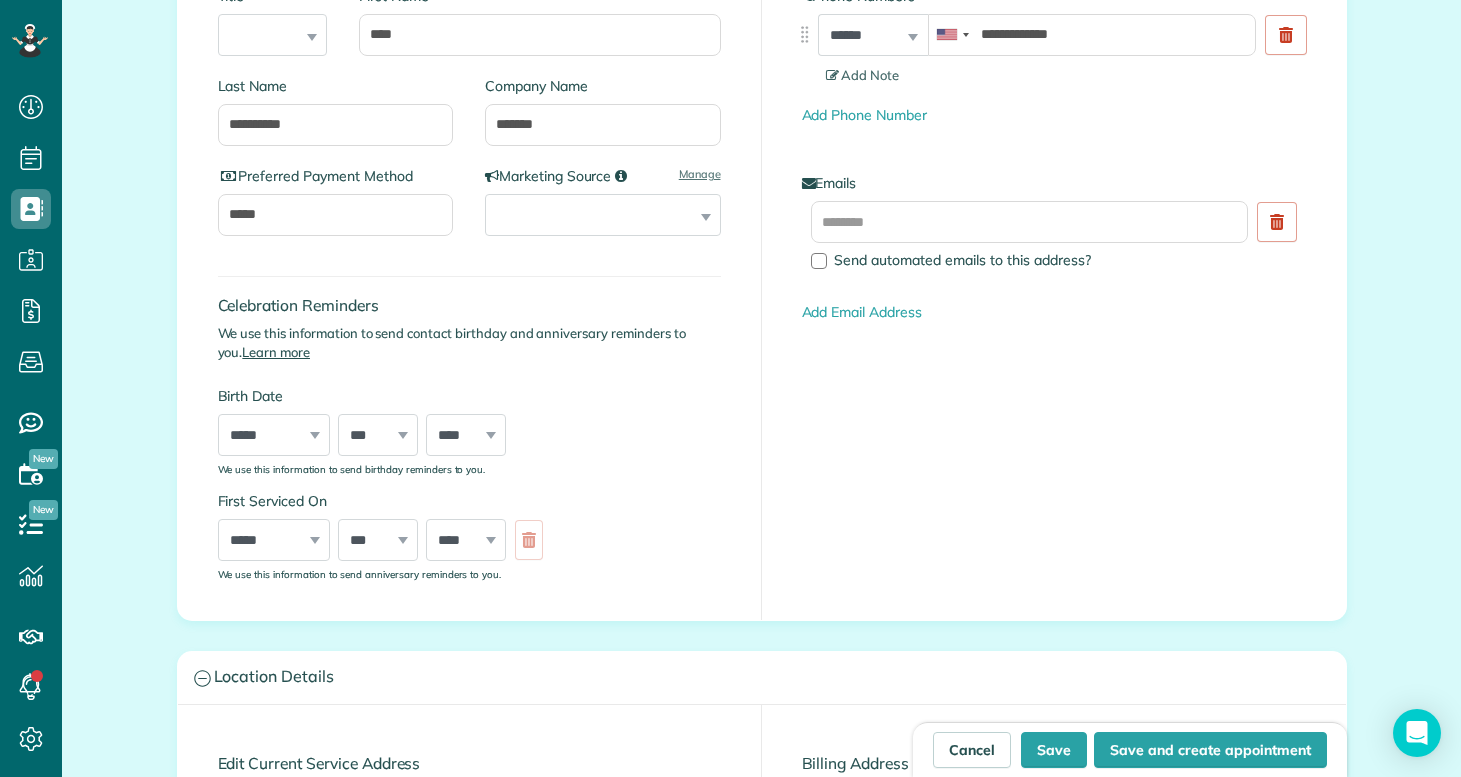 click on "**********" at bounding box center (1054, 275) 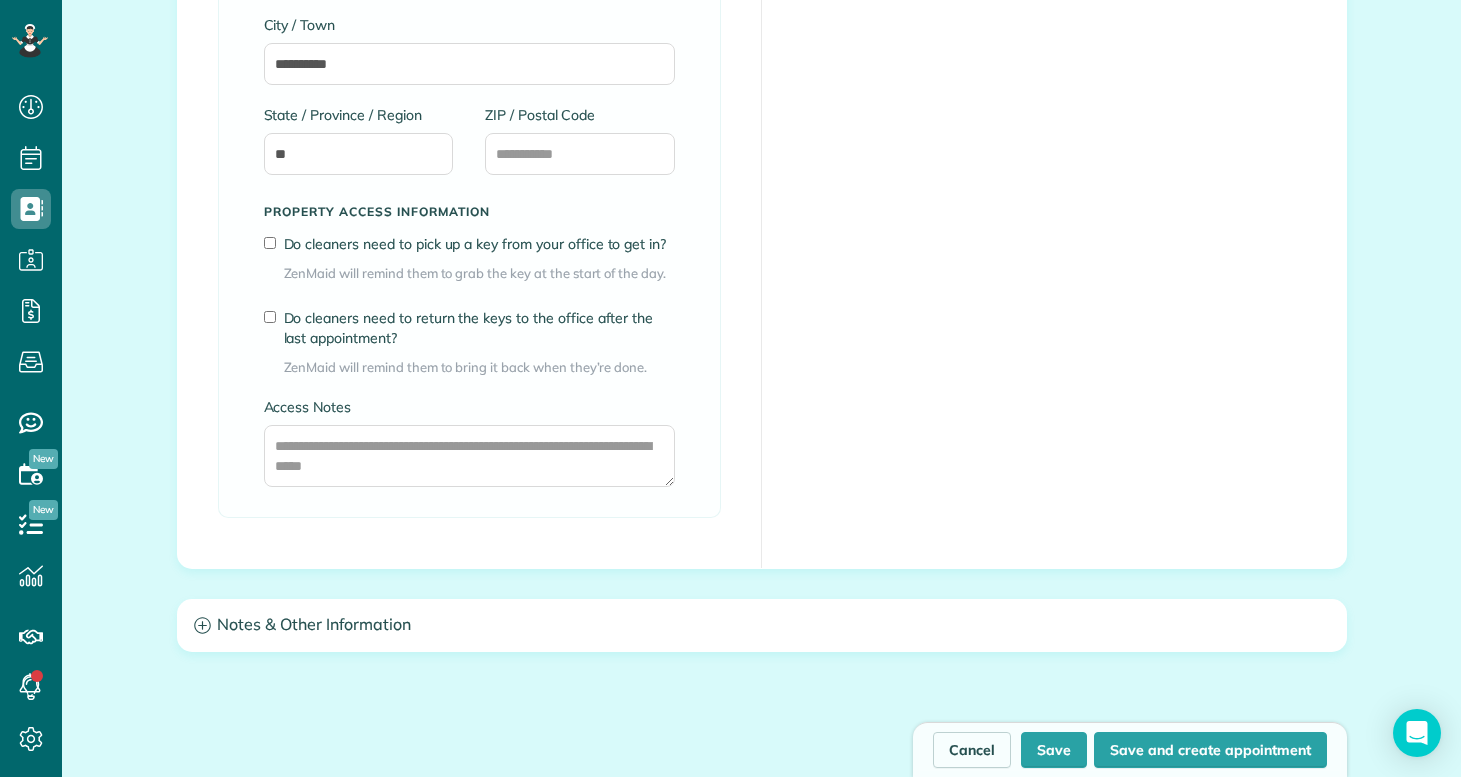 scroll, scrollTop: 1488, scrollLeft: 0, axis: vertical 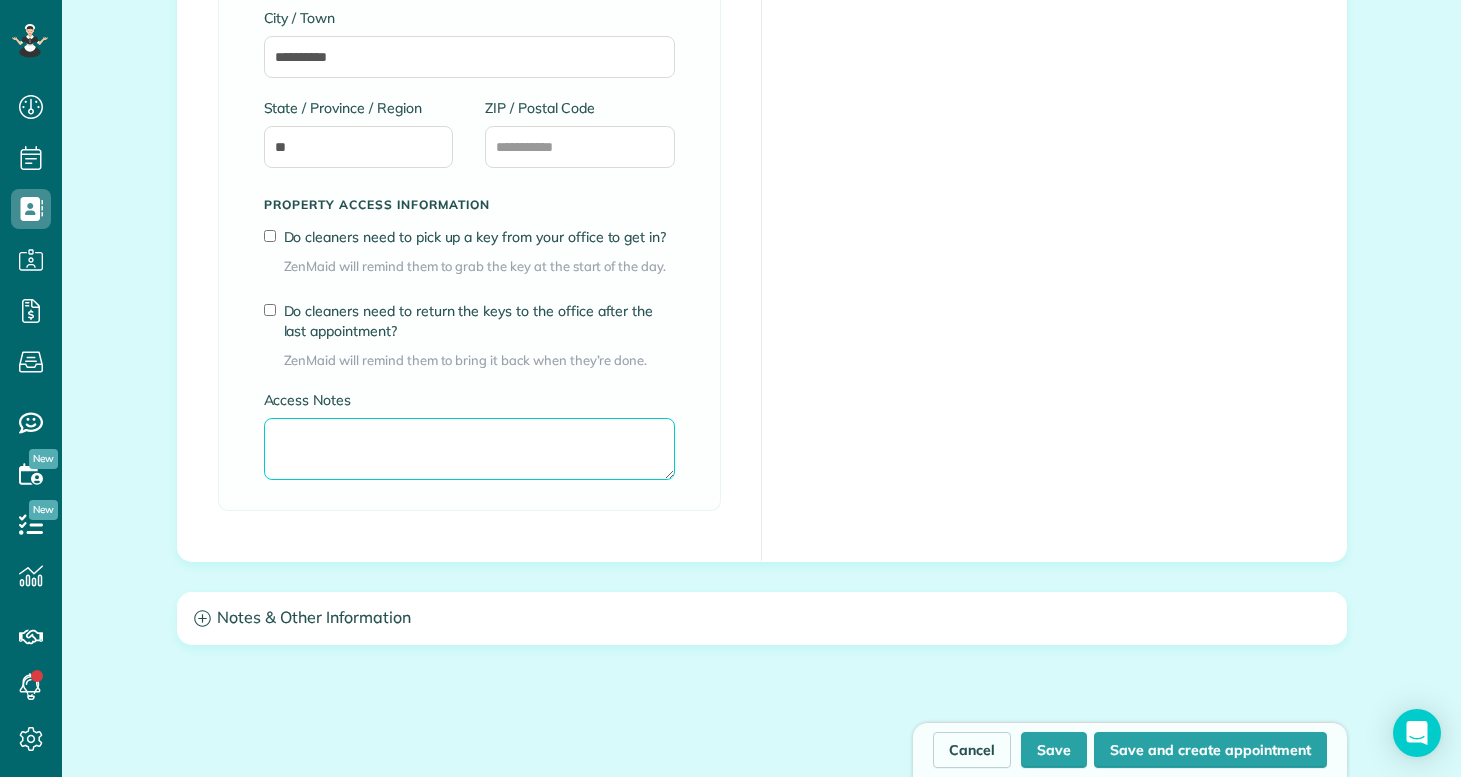 click on "Access Notes" at bounding box center (469, 449) 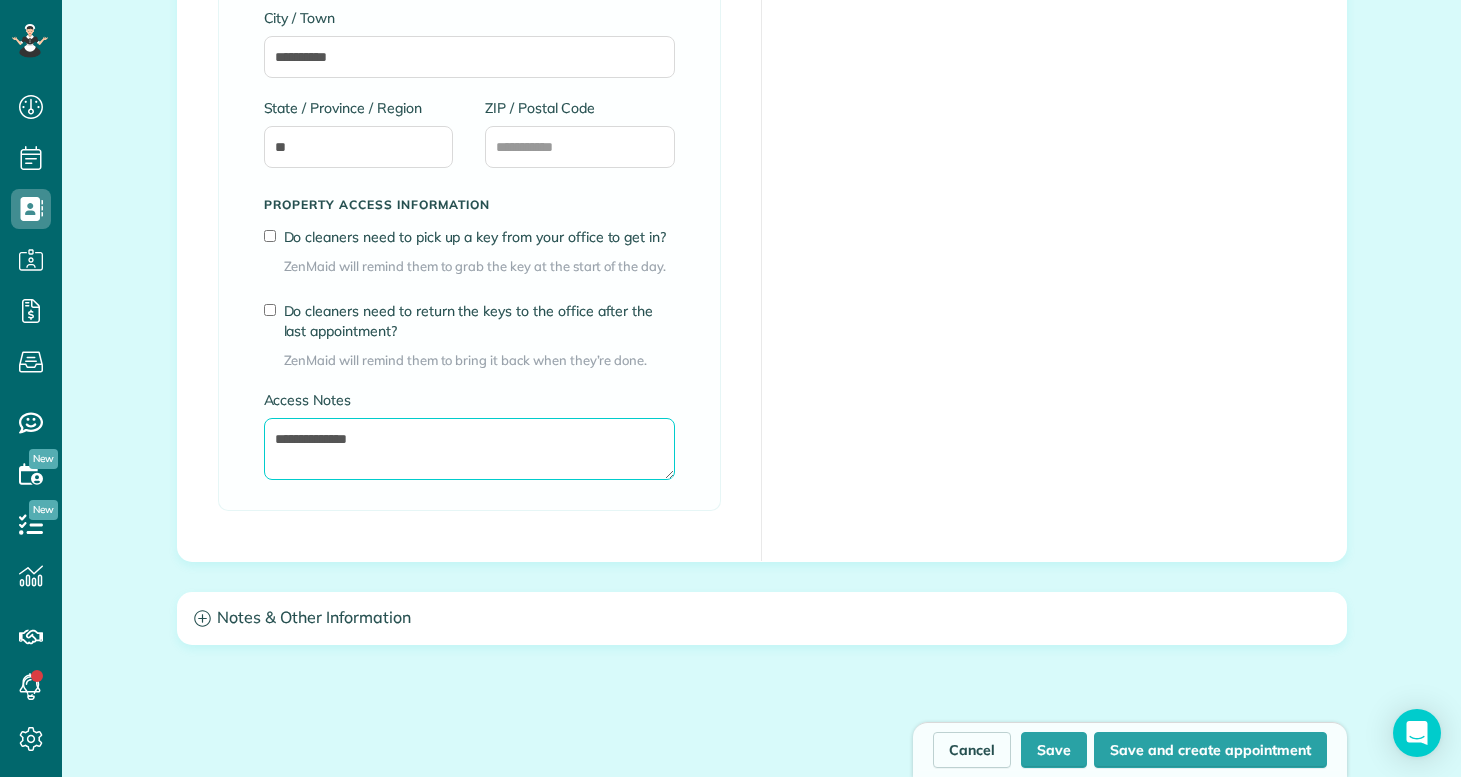 type on "**********" 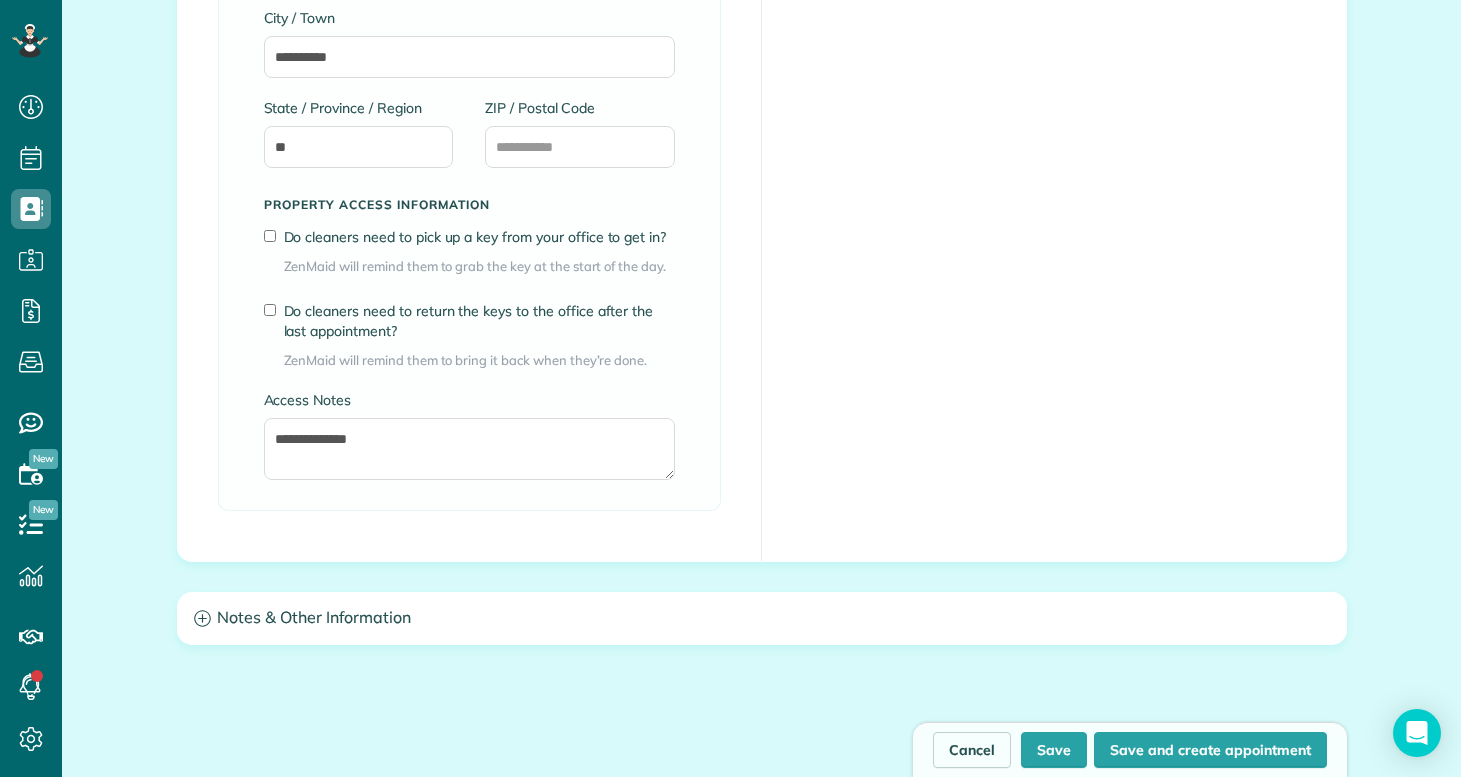 click on "**********" at bounding box center (762, 74) 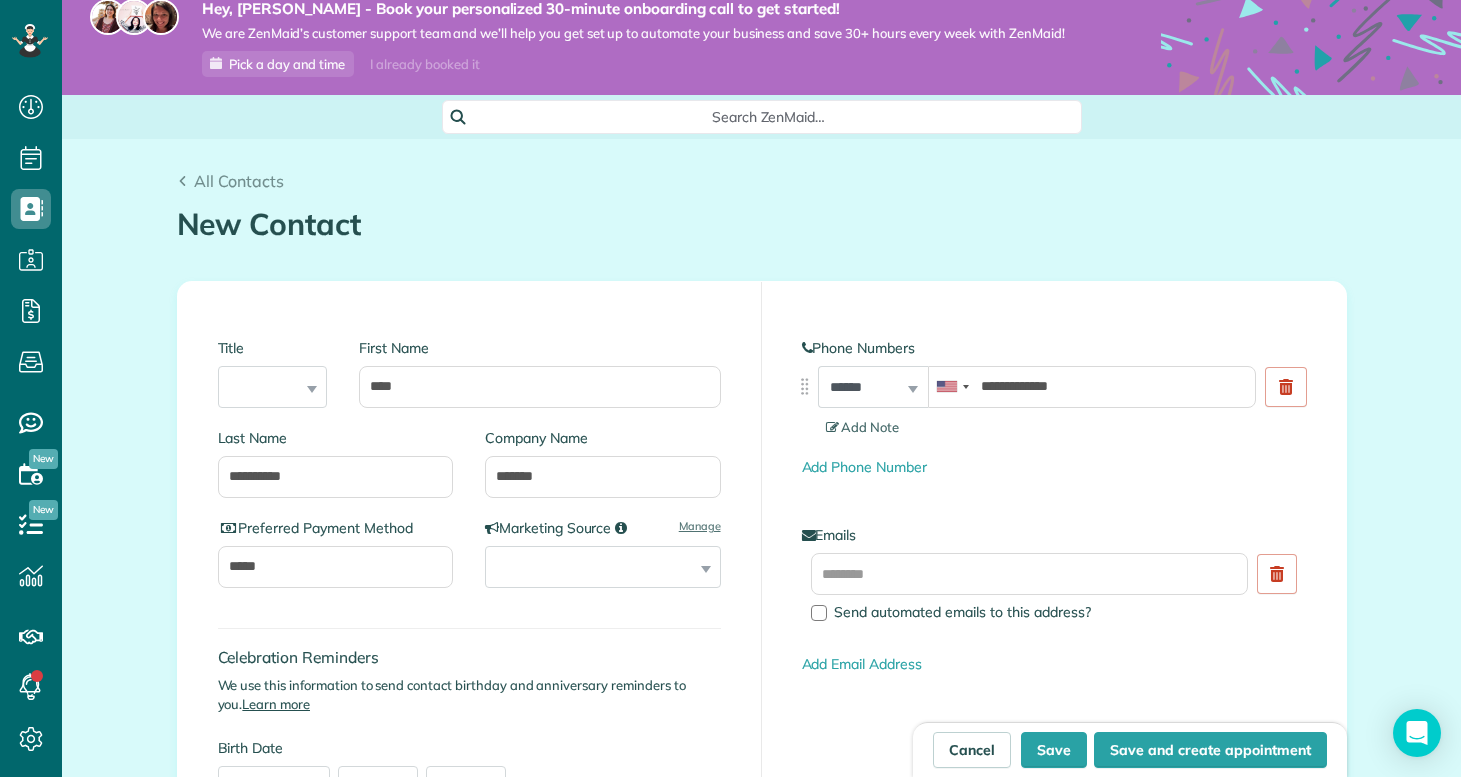 scroll, scrollTop: 18, scrollLeft: 0, axis: vertical 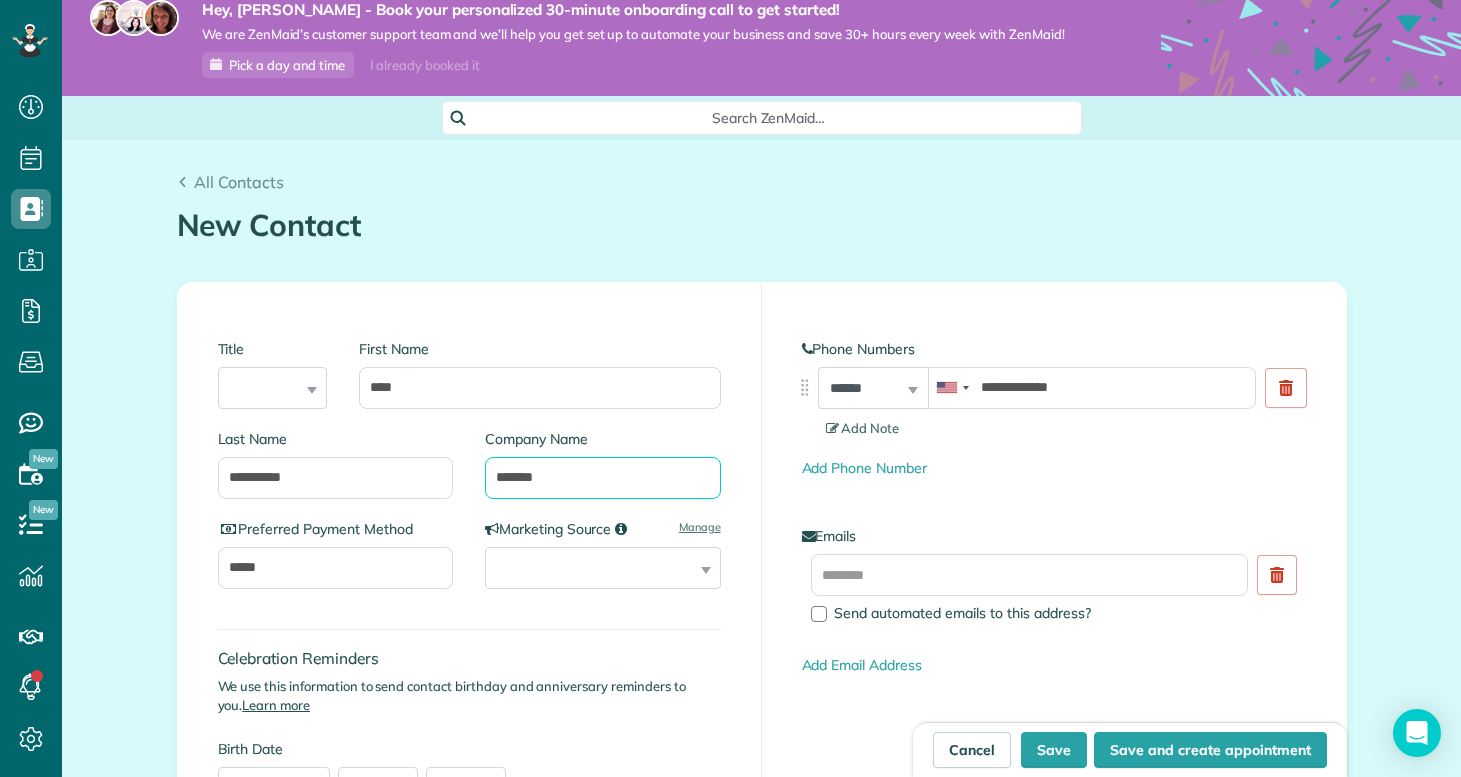 click on "******" at bounding box center (603, 478) 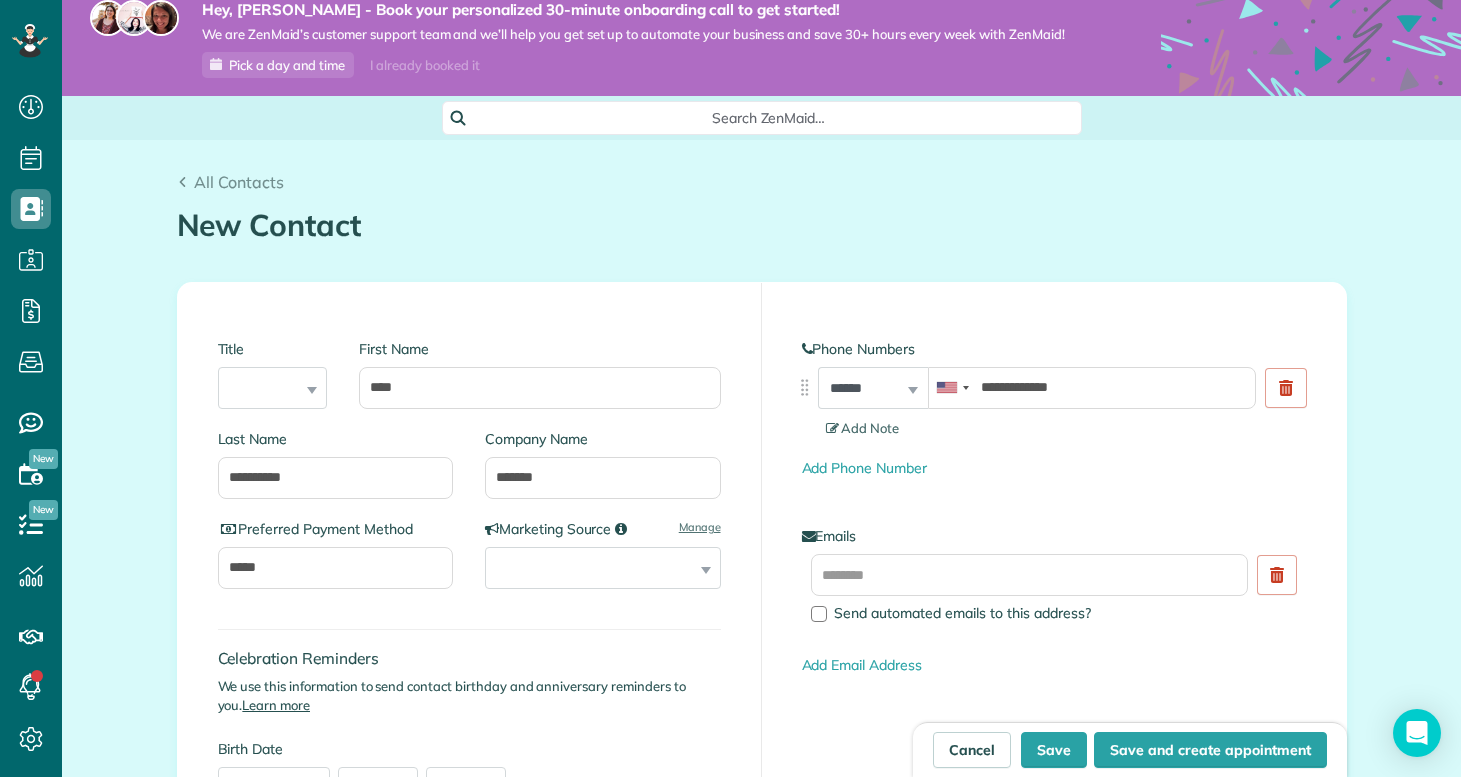 click on "**********" at bounding box center (1054, 628) 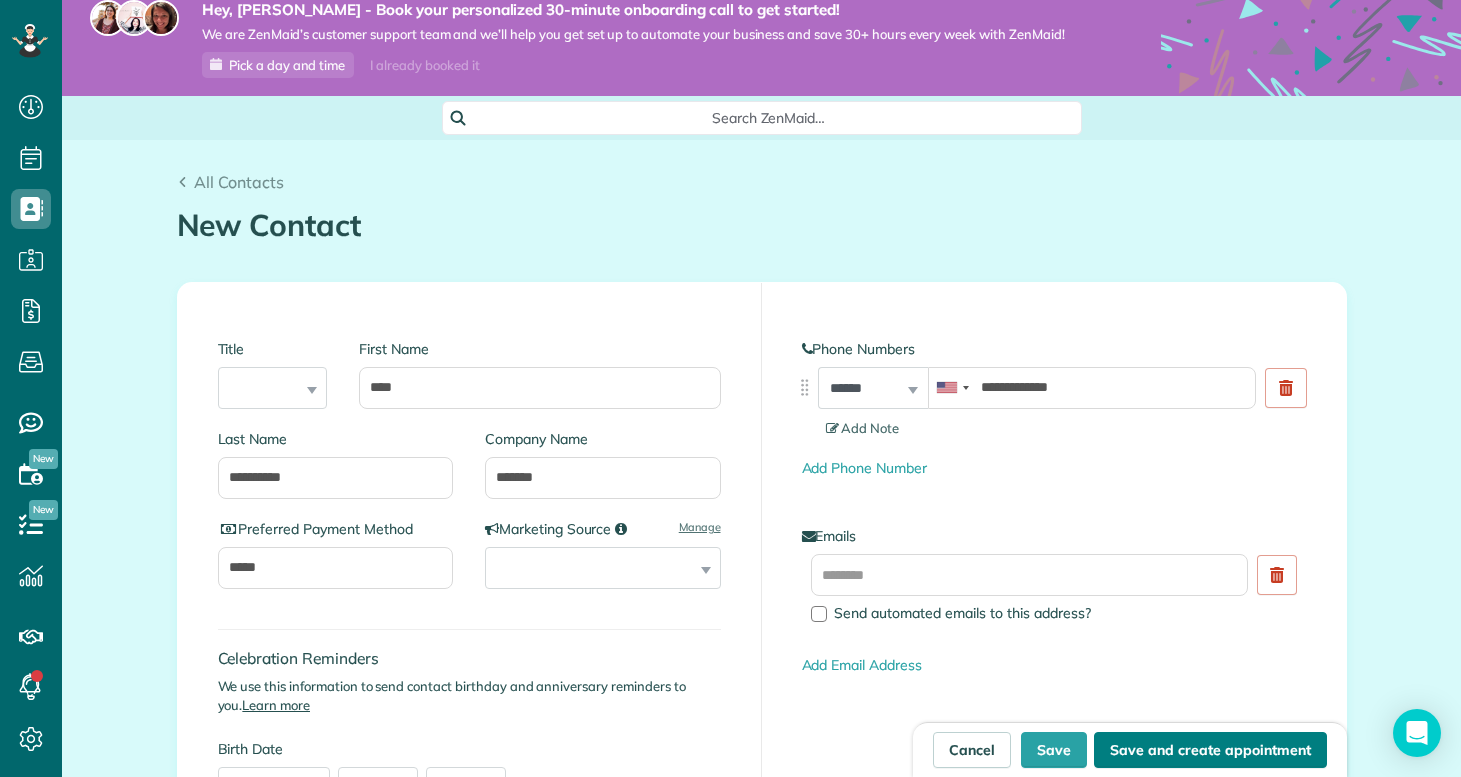 click on "Save and create appointment" at bounding box center (1210, 750) 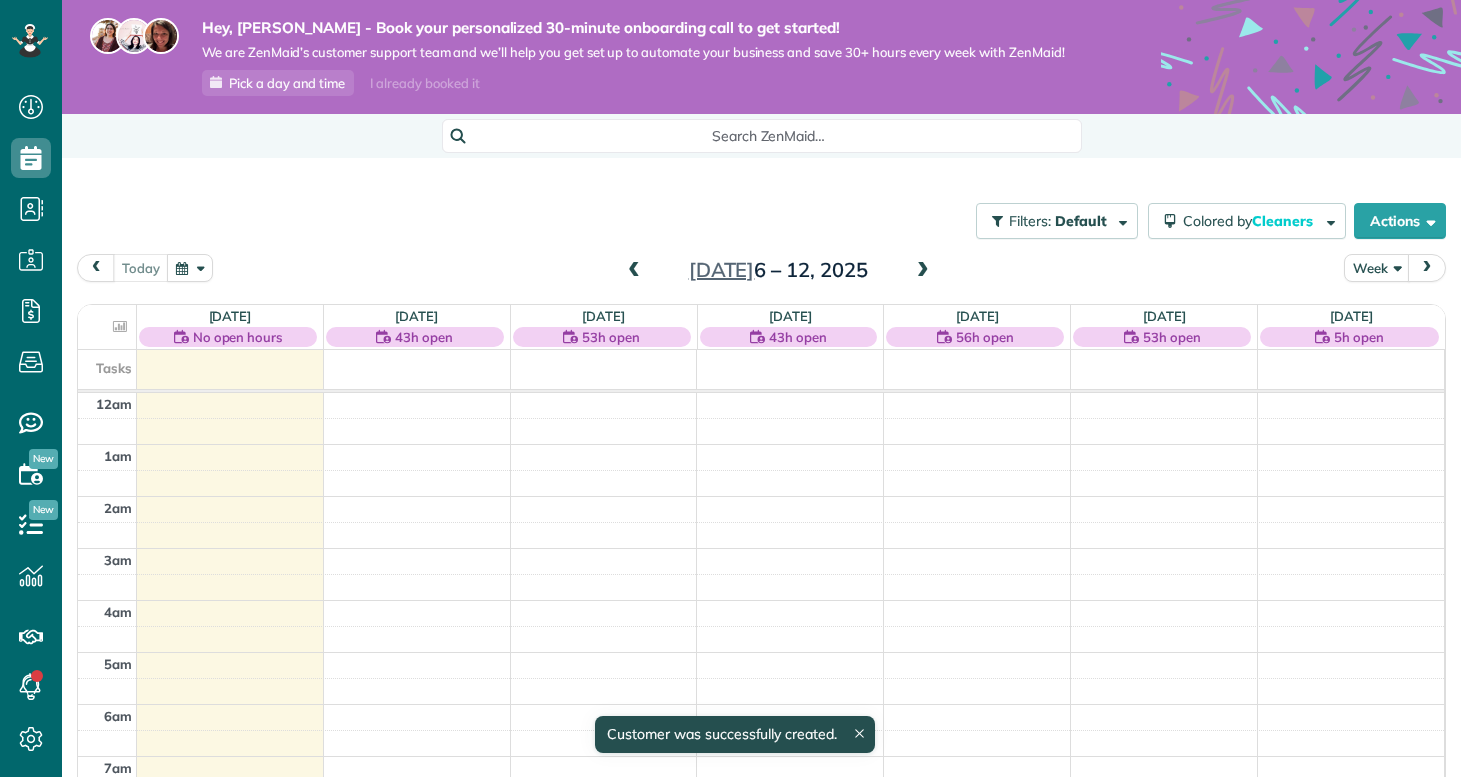 scroll, scrollTop: 0, scrollLeft: 0, axis: both 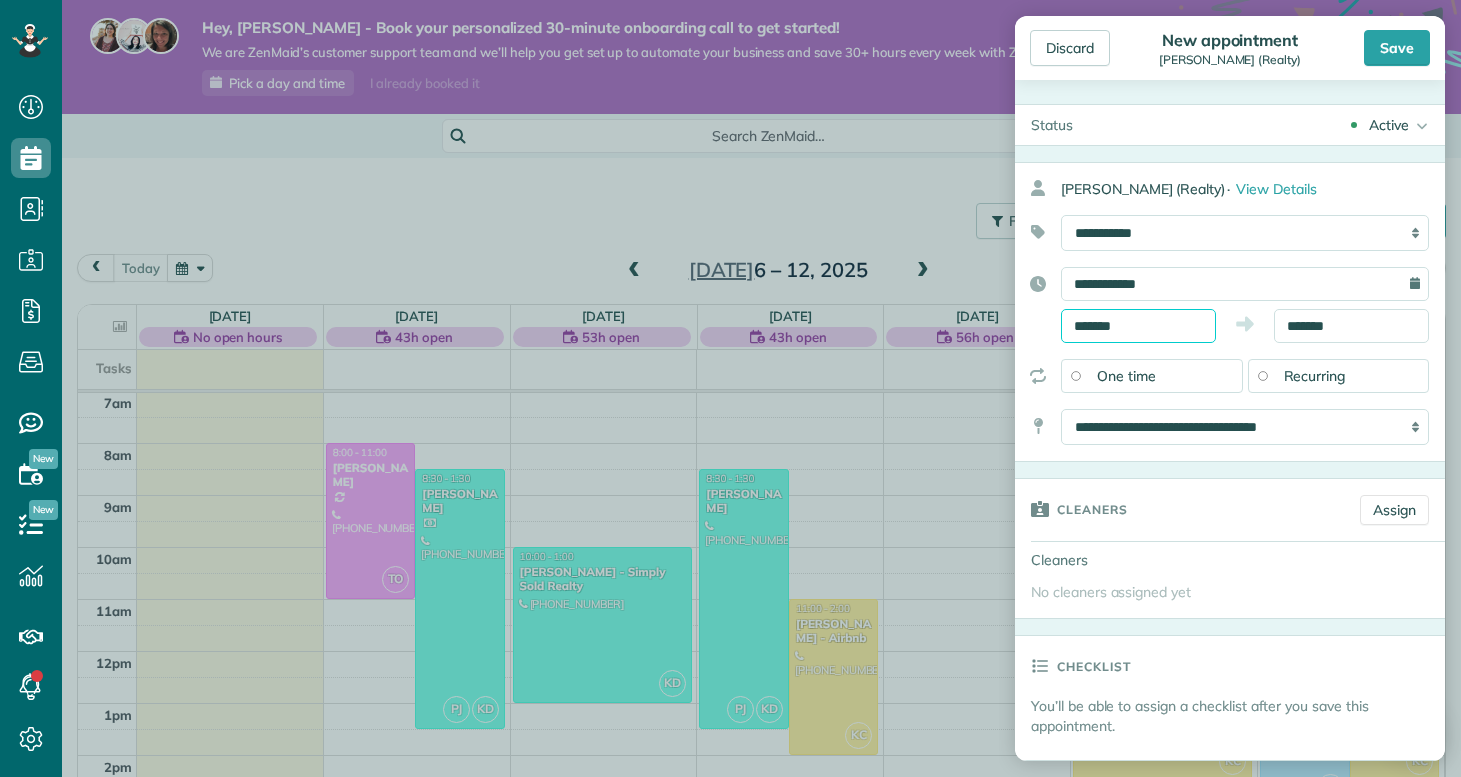 click on "*******" at bounding box center (1138, 326) 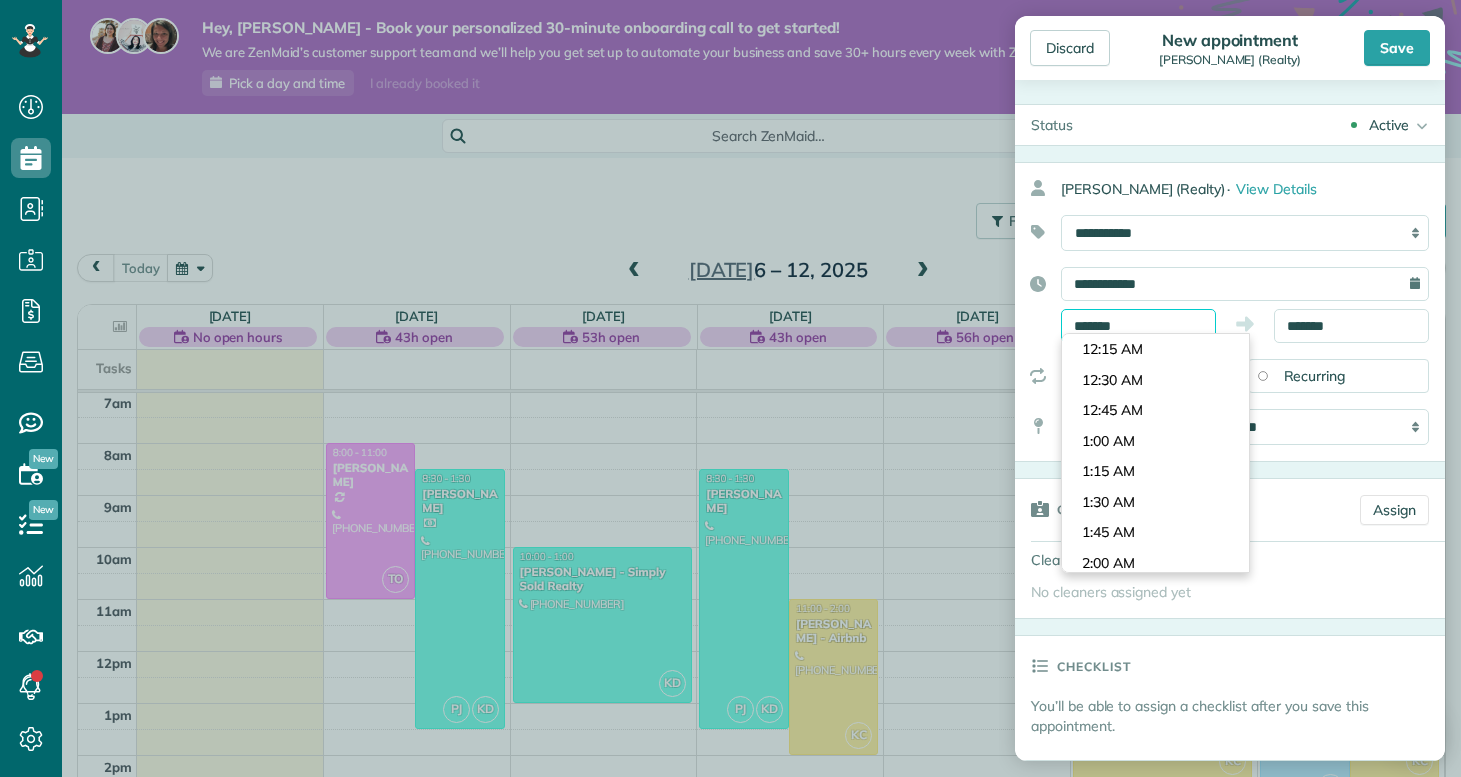 scroll, scrollTop: 900, scrollLeft: 0, axis: vertical 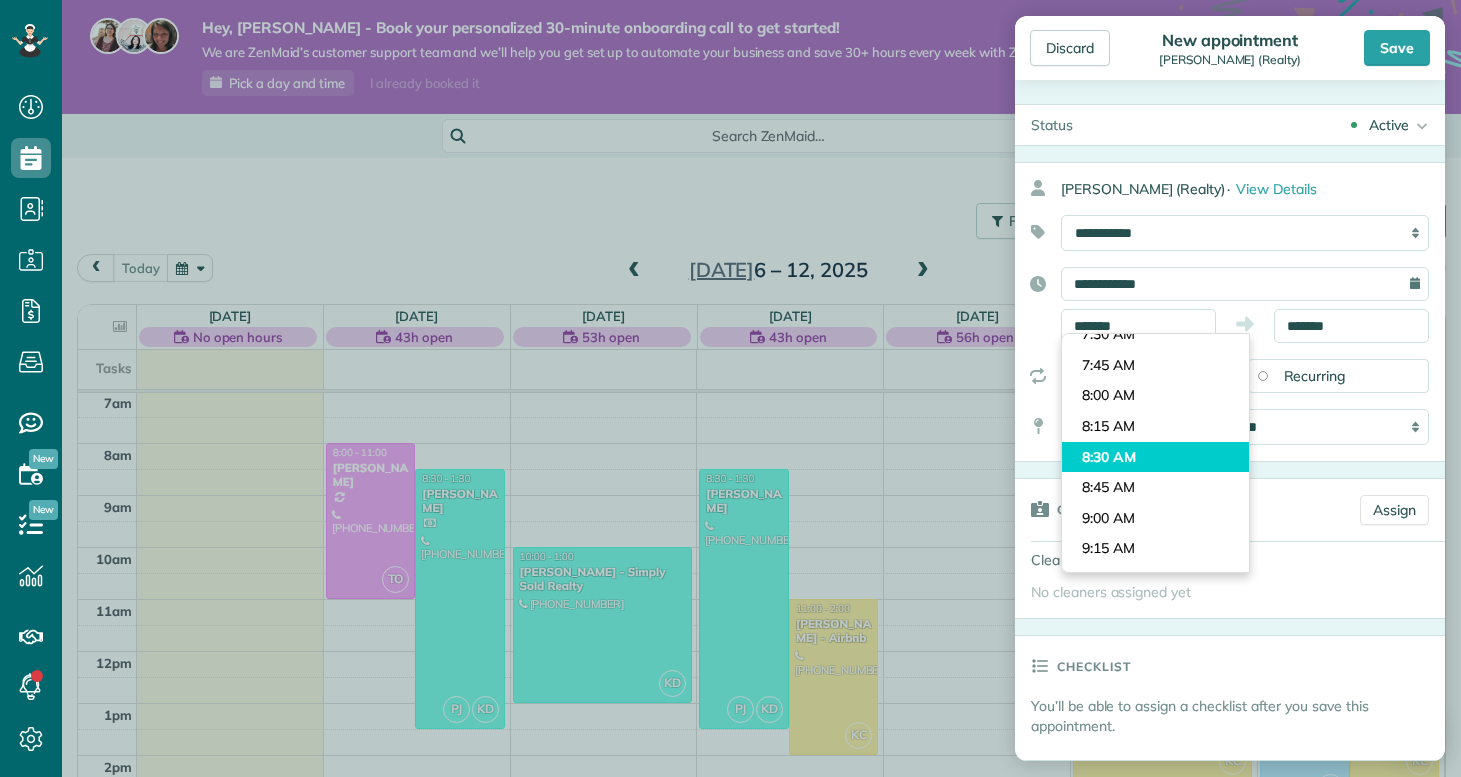 type on "*******" 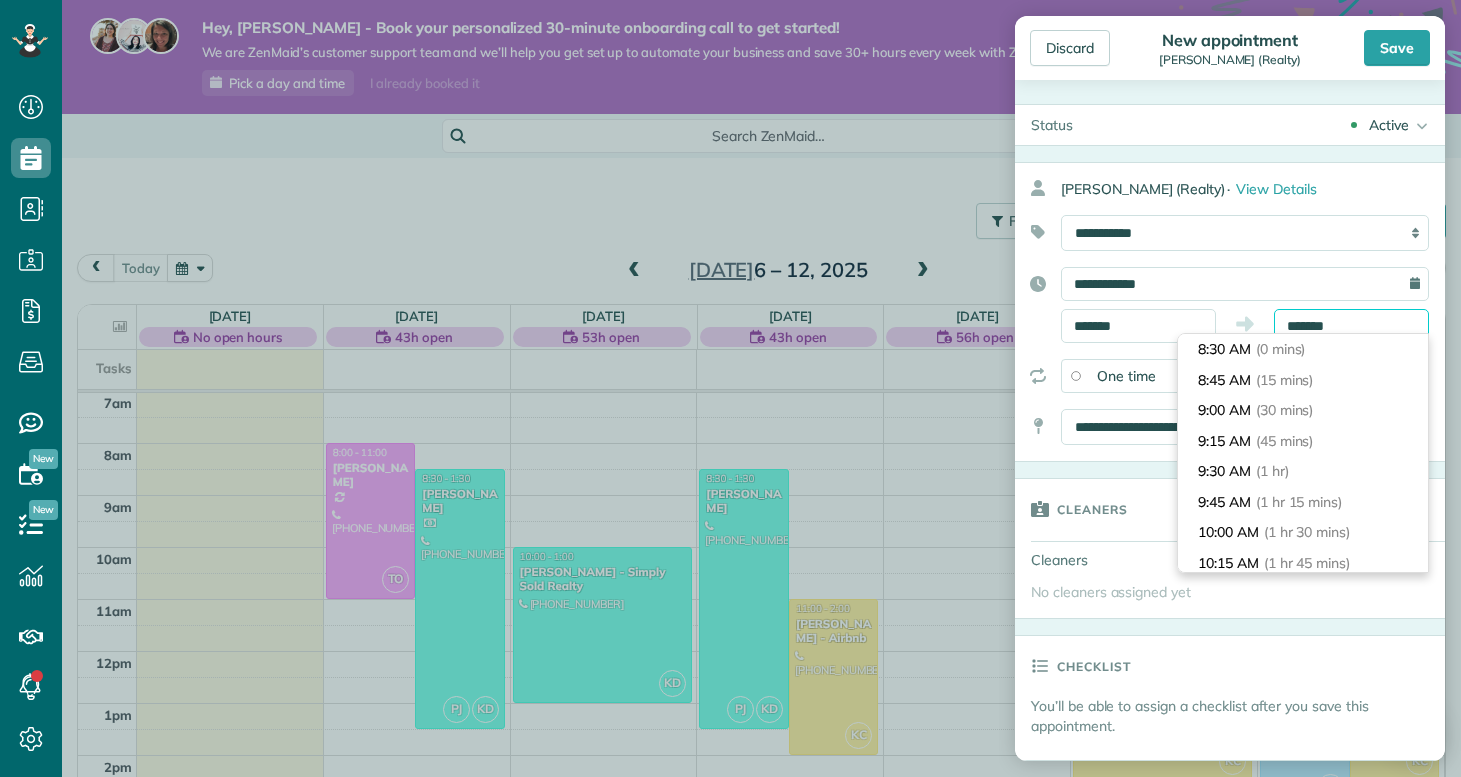 click on "*******" at bounding box center [1351, 326] 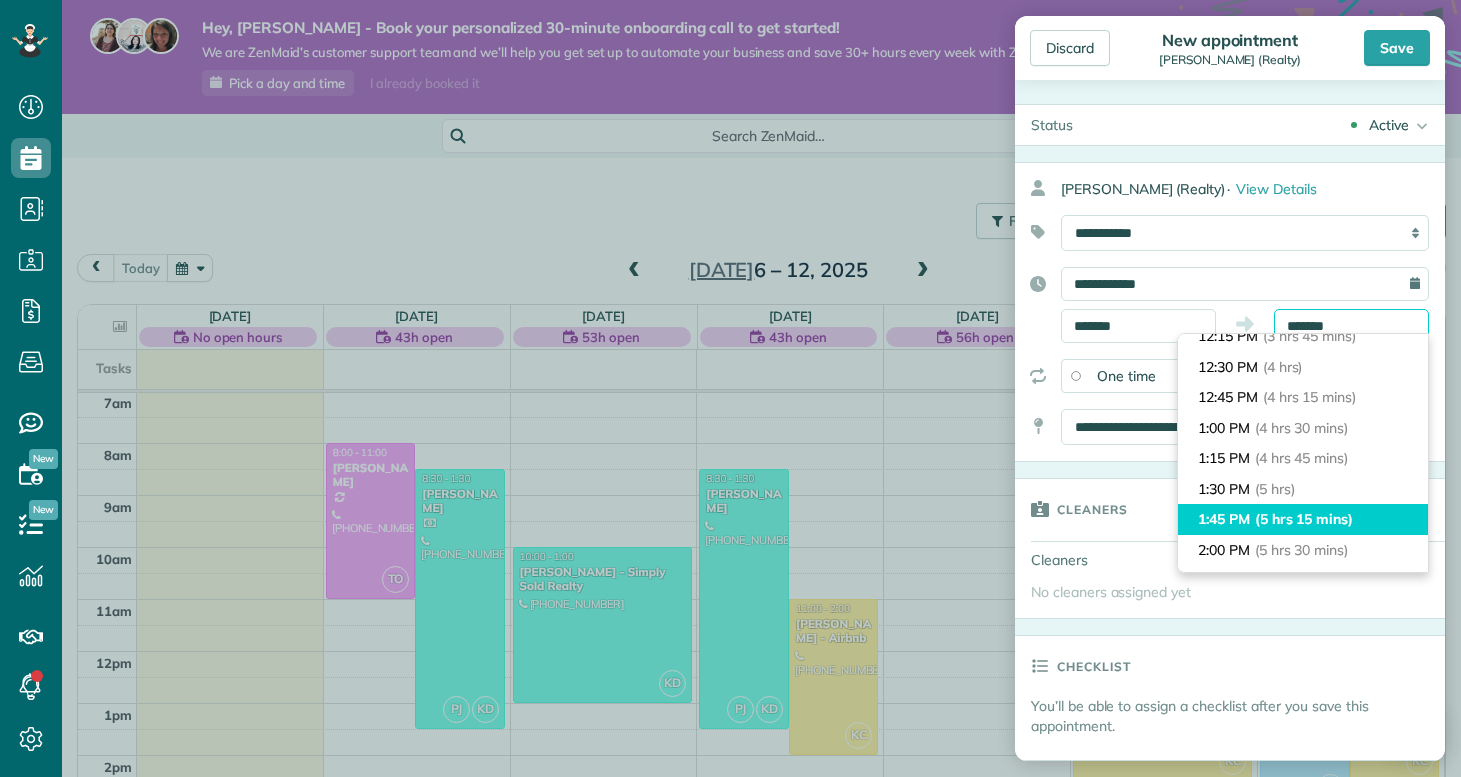 scroll, scrollTop: 489, scrollLeft: 0, axis: vertical 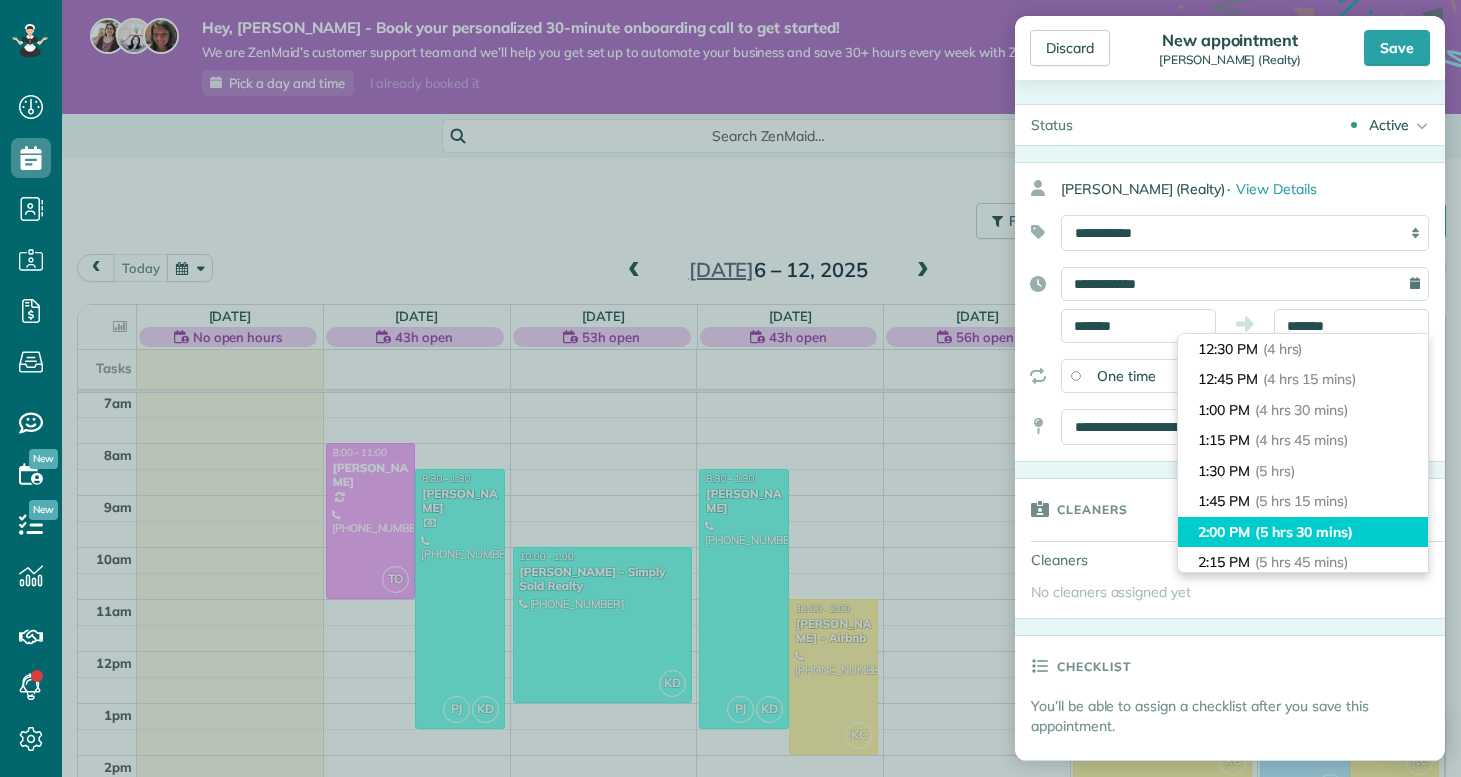 type on "*******" 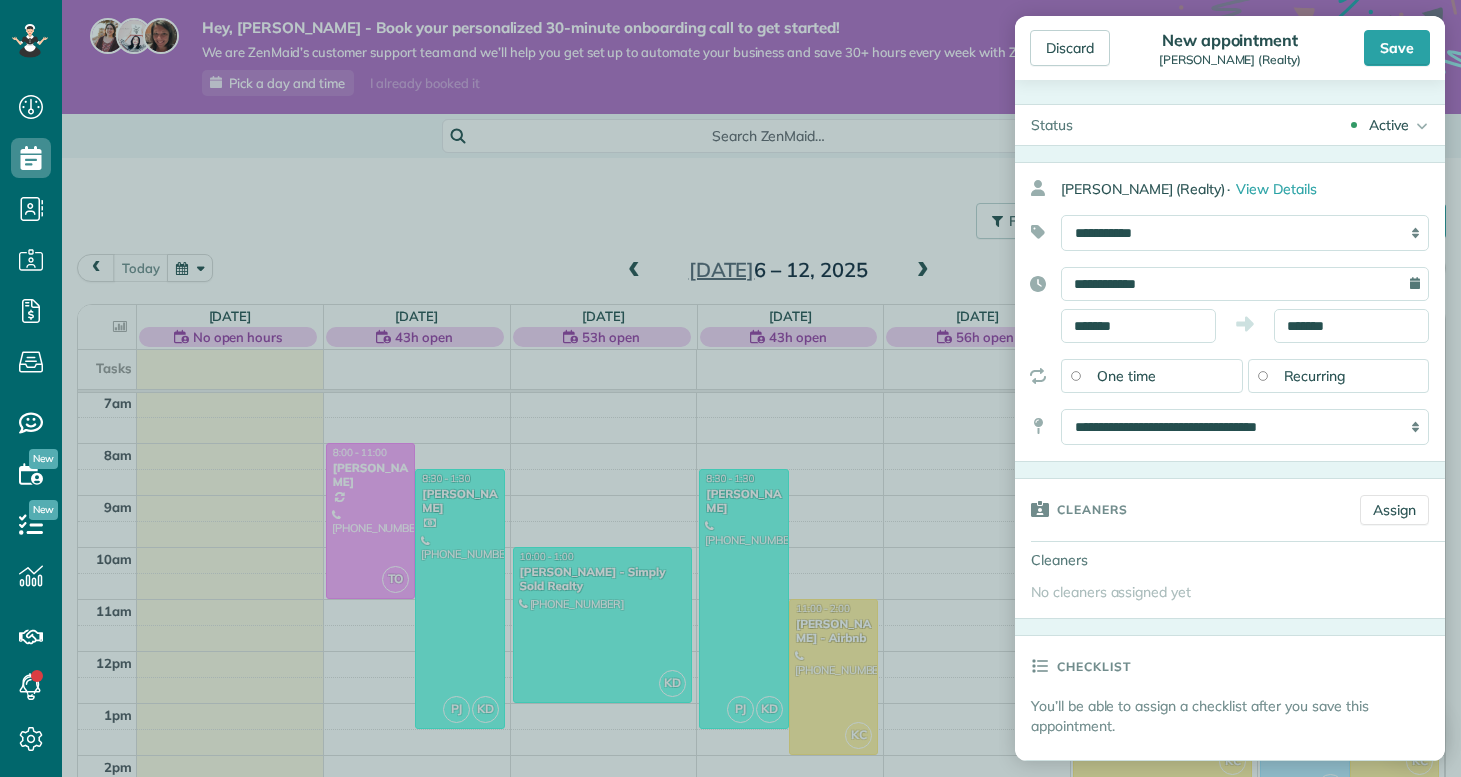click on "**********" at bounding box center (1230, 312) 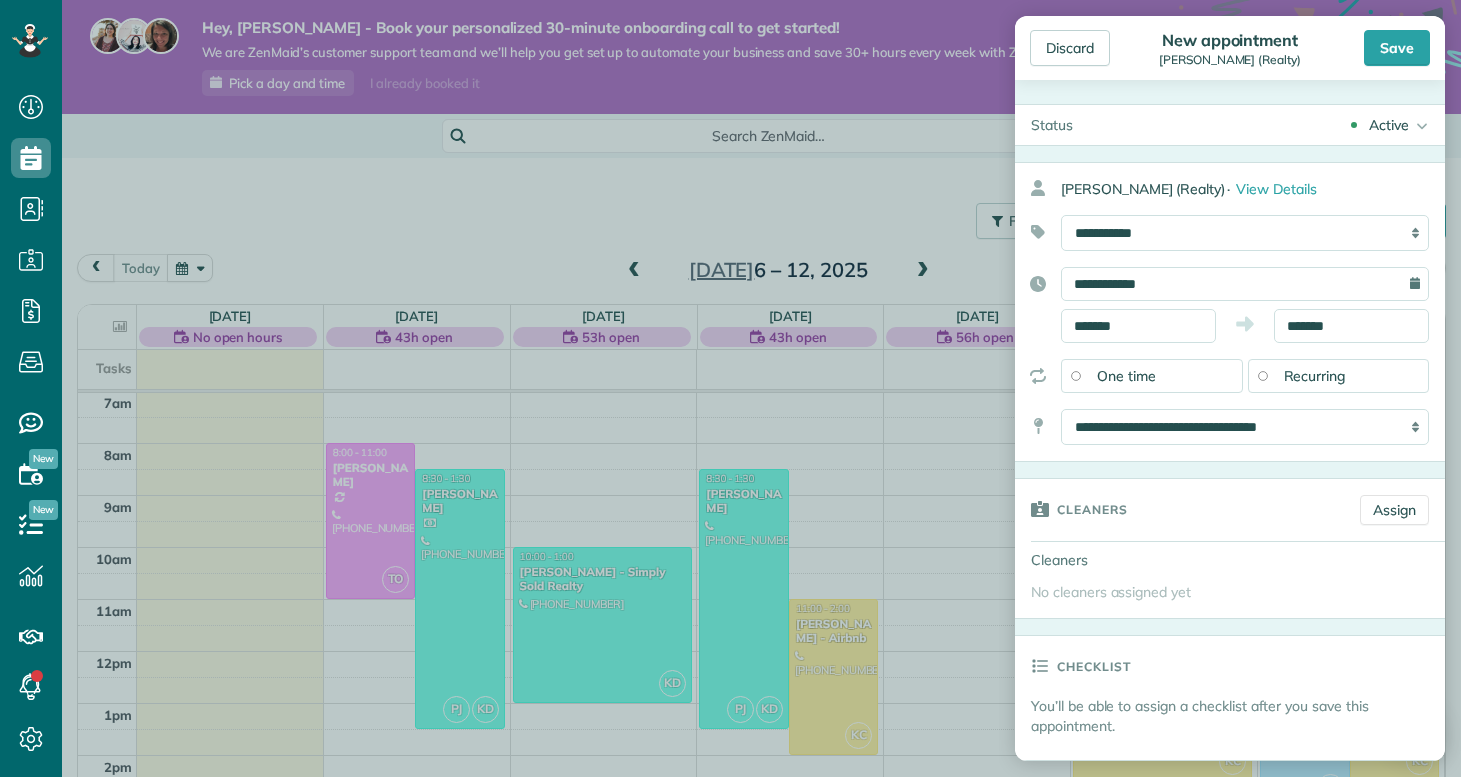 scroll, scrollTop: 71, scrollLeft: 0, axis: vertical 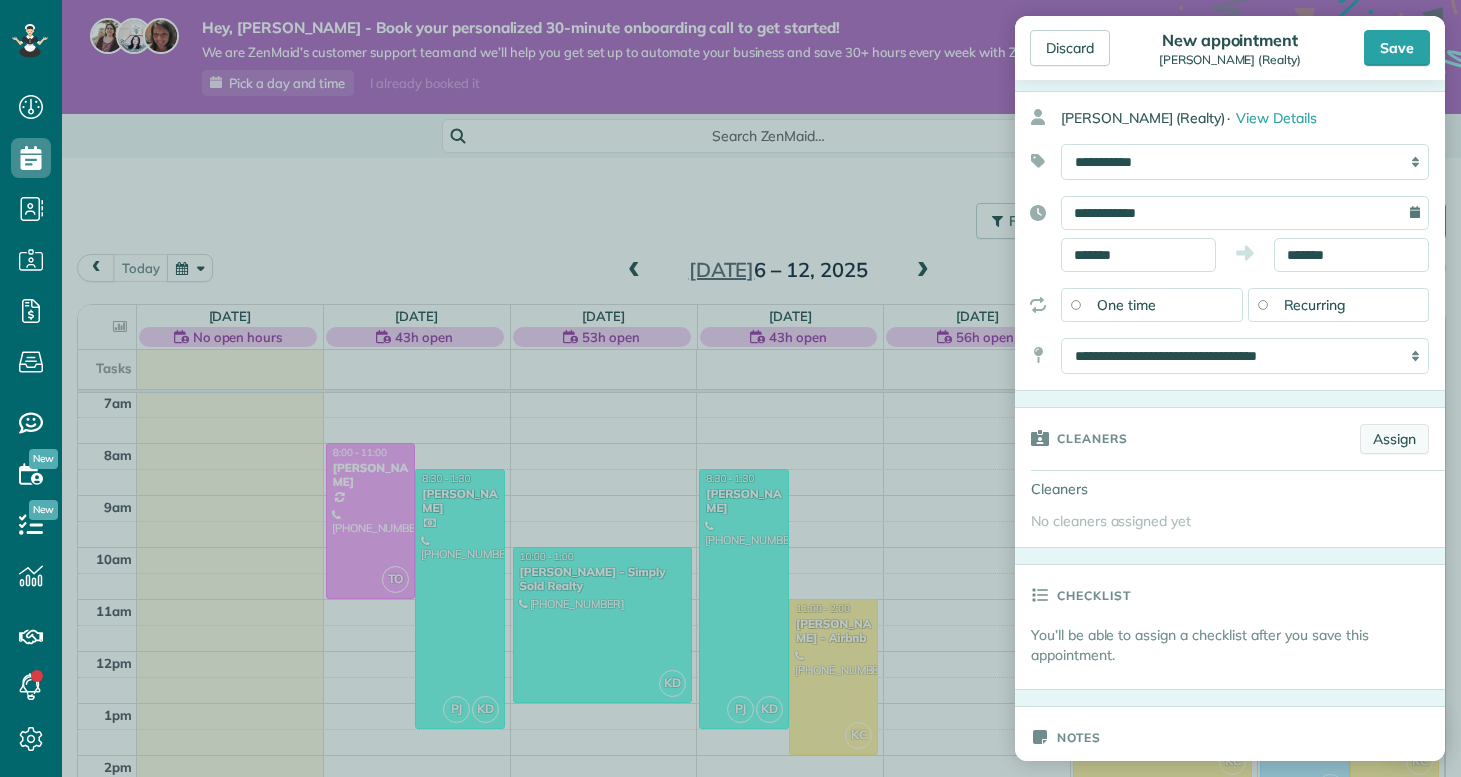 click on "Assign" at bounding box center (1394, 439) 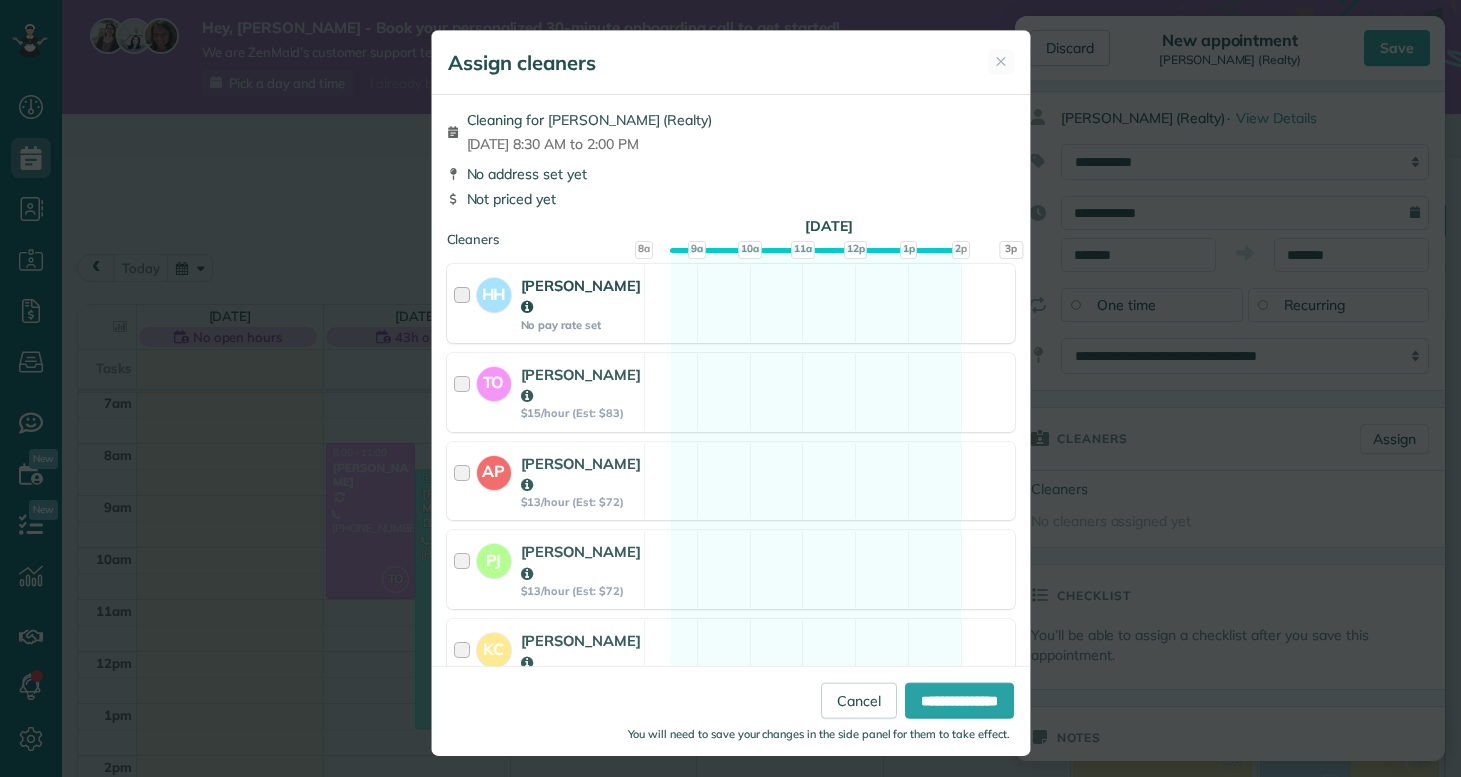 click at bounding box center [465, 303] 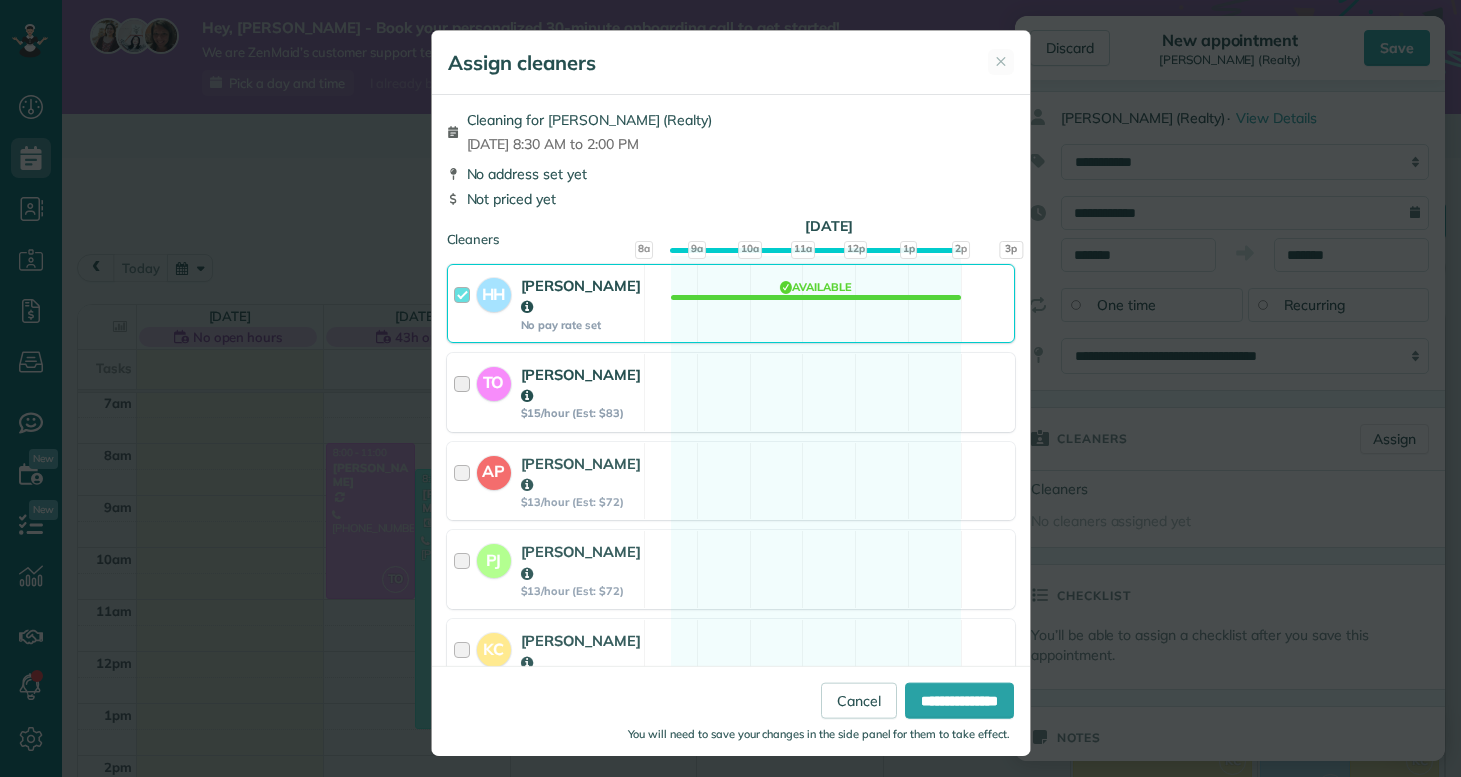 click at bounding box center [465, 392] 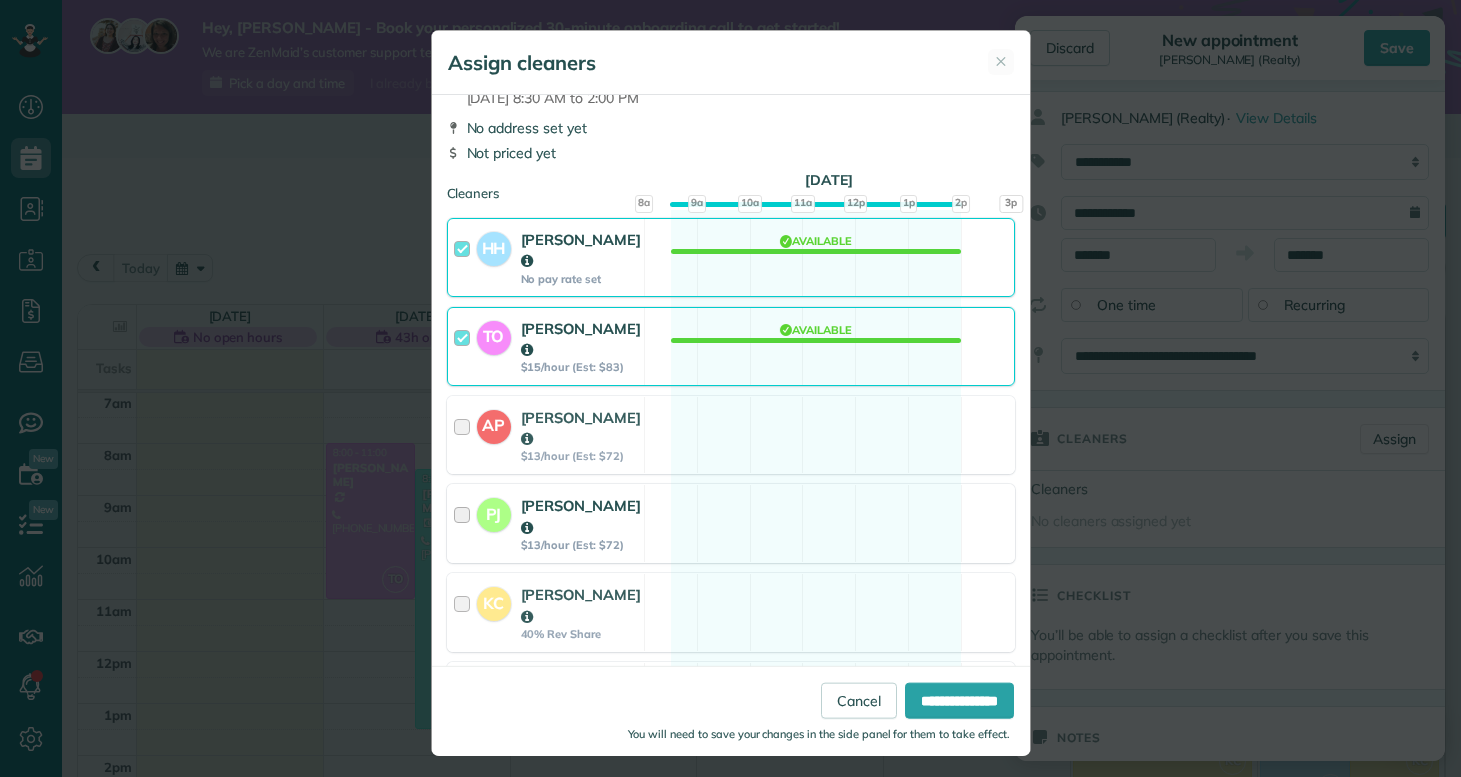 scroll, scrollTop: 57, scrollLeft: 0, axis: vertical 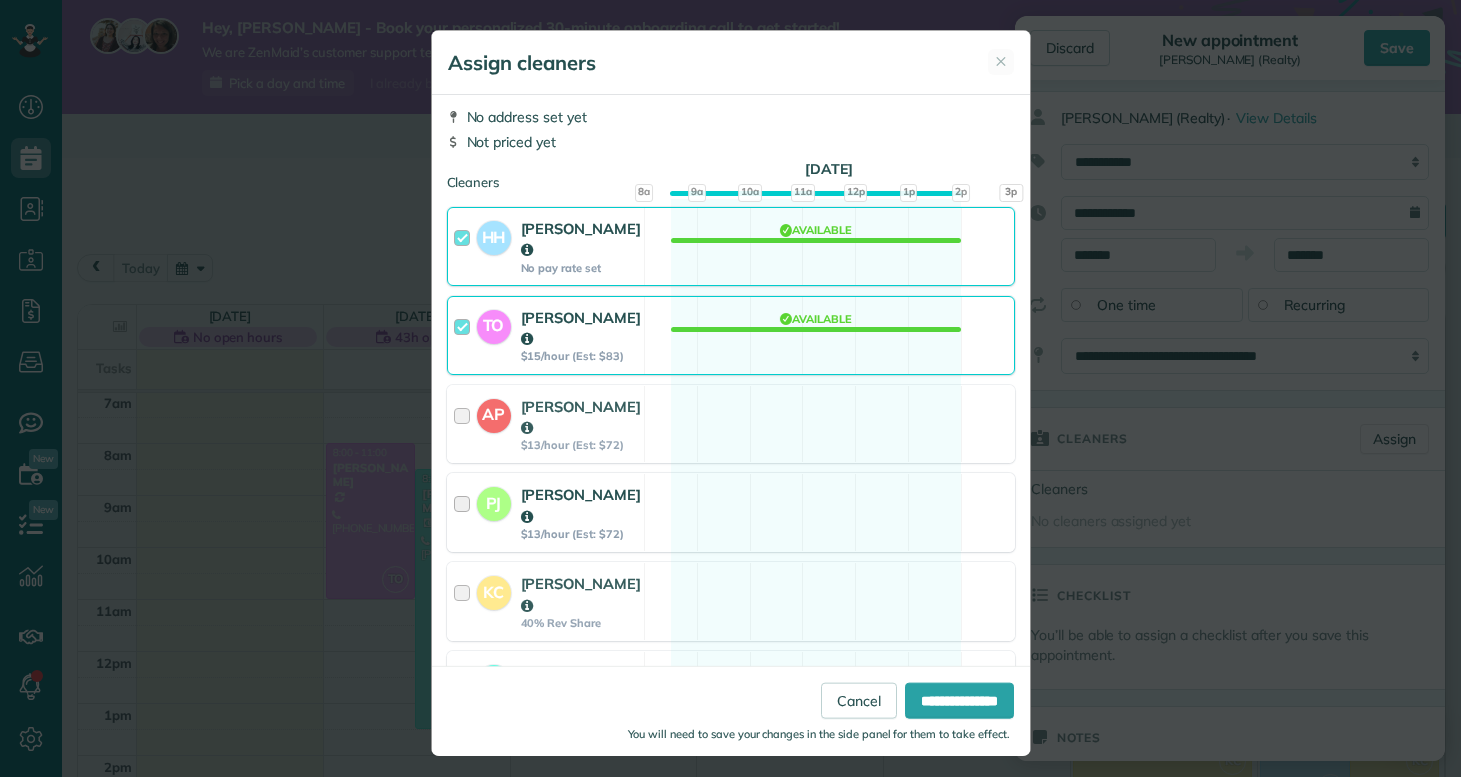 click at bounding box center [465, 512] 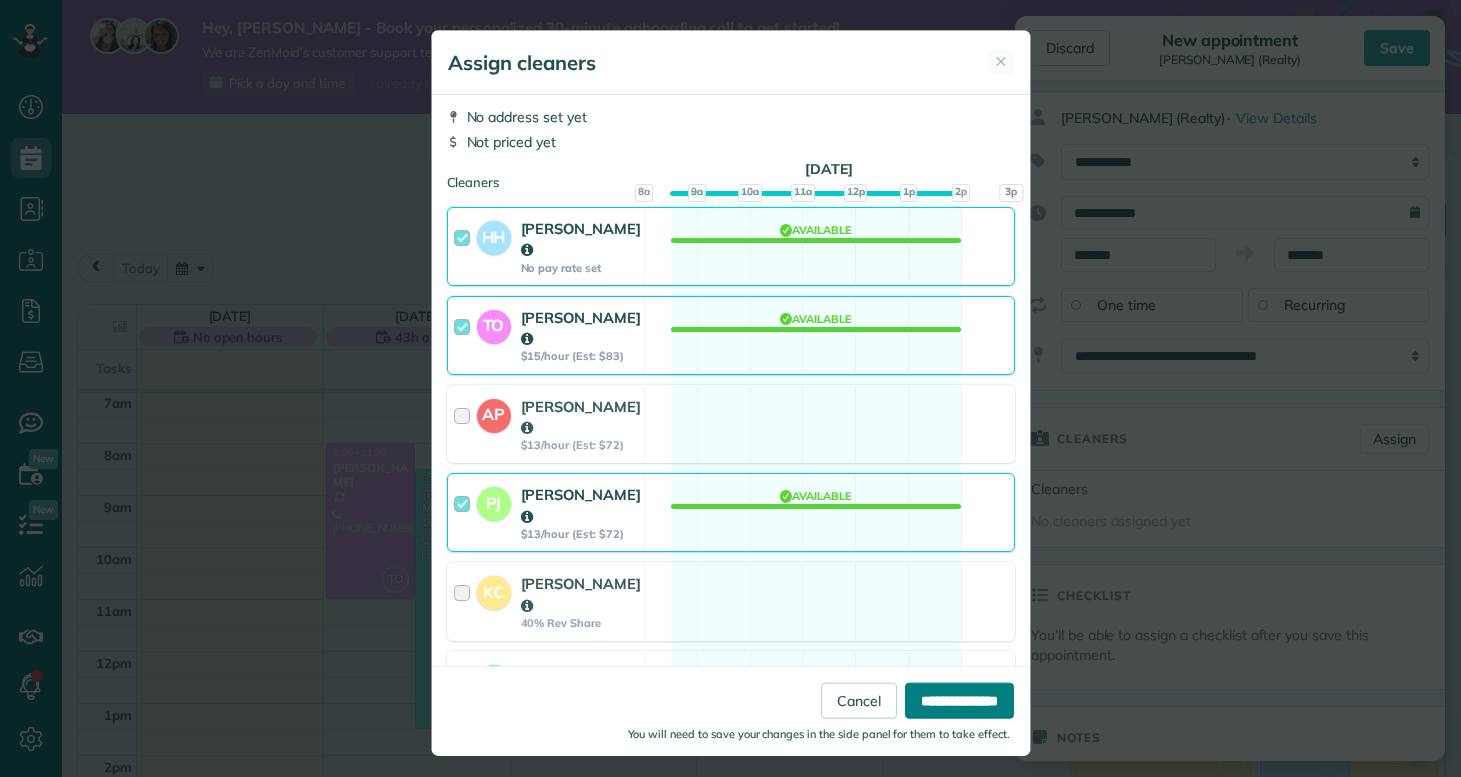 click on "**********" at bounding box center [959, 700] 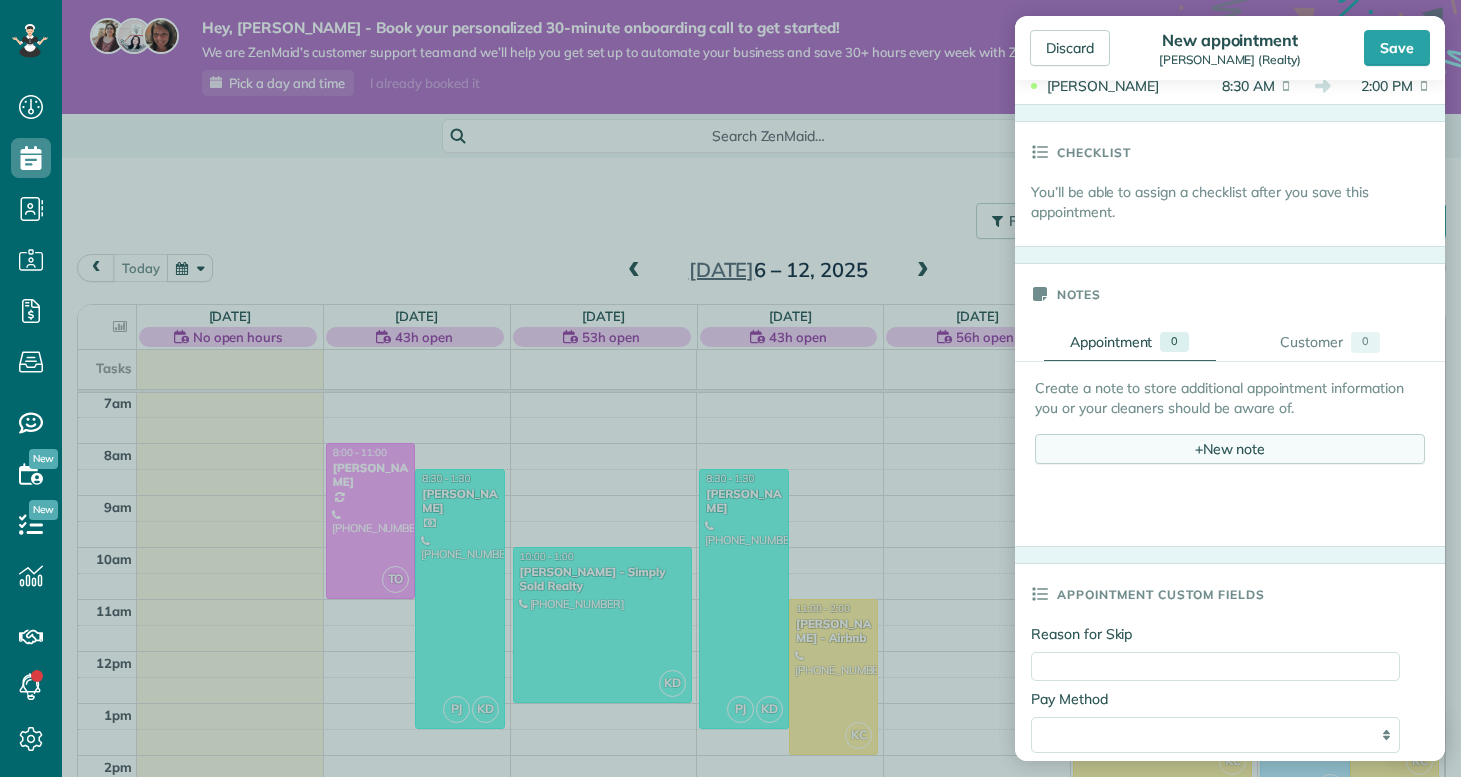 scroll, scrollTop: 627, scrollLeft: 0, axis: vertical 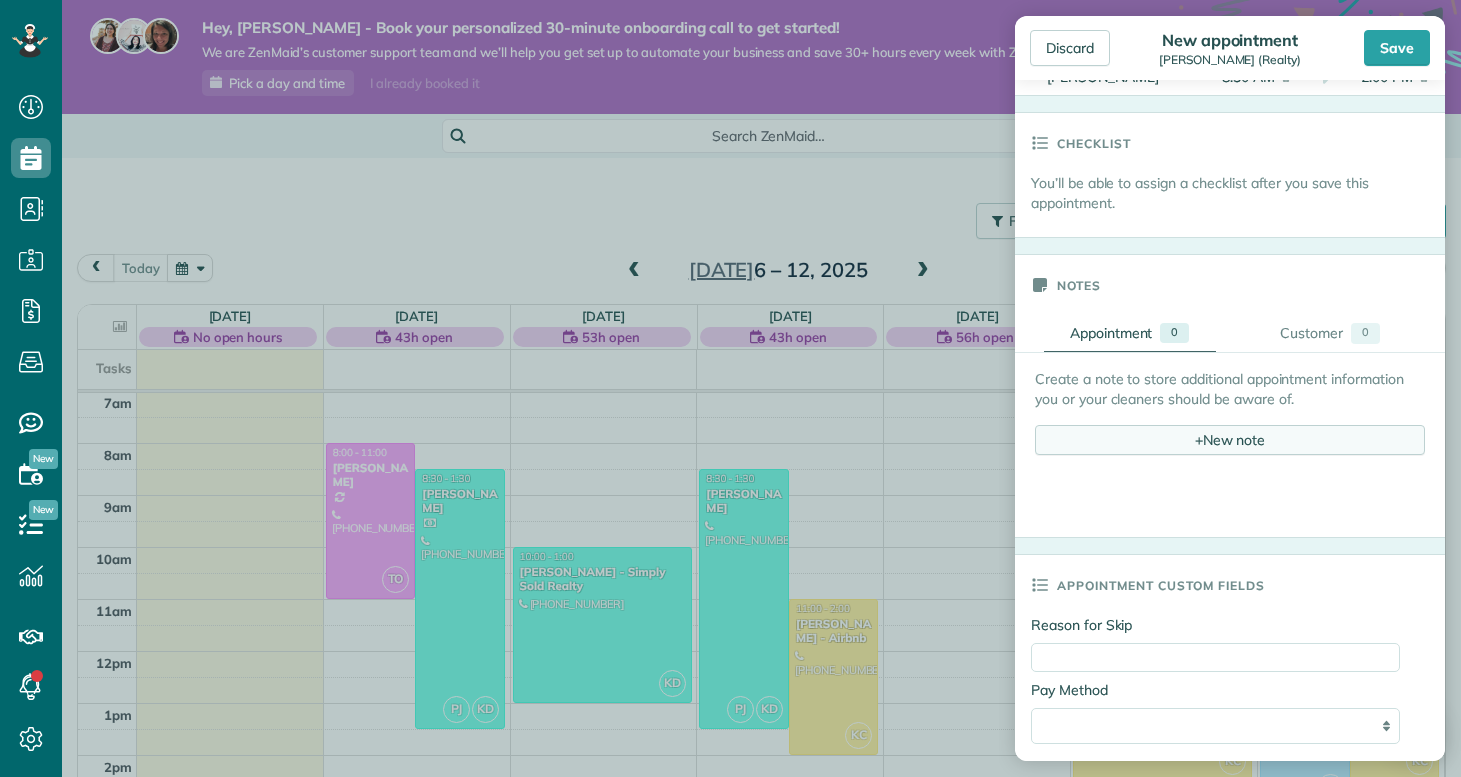 click on "+ New note" at bounding box center (1230, 440) 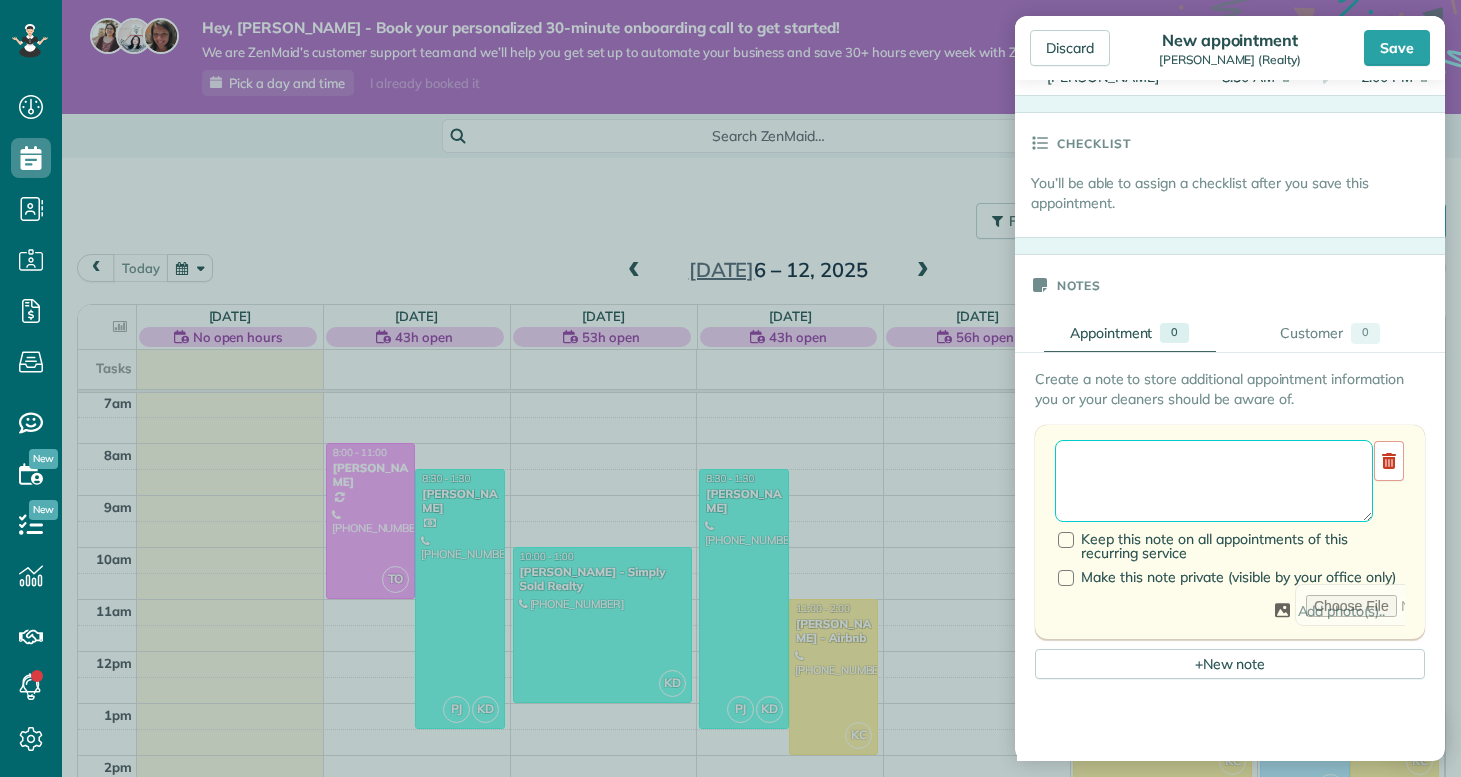 click at bounding box center [1214, 481] 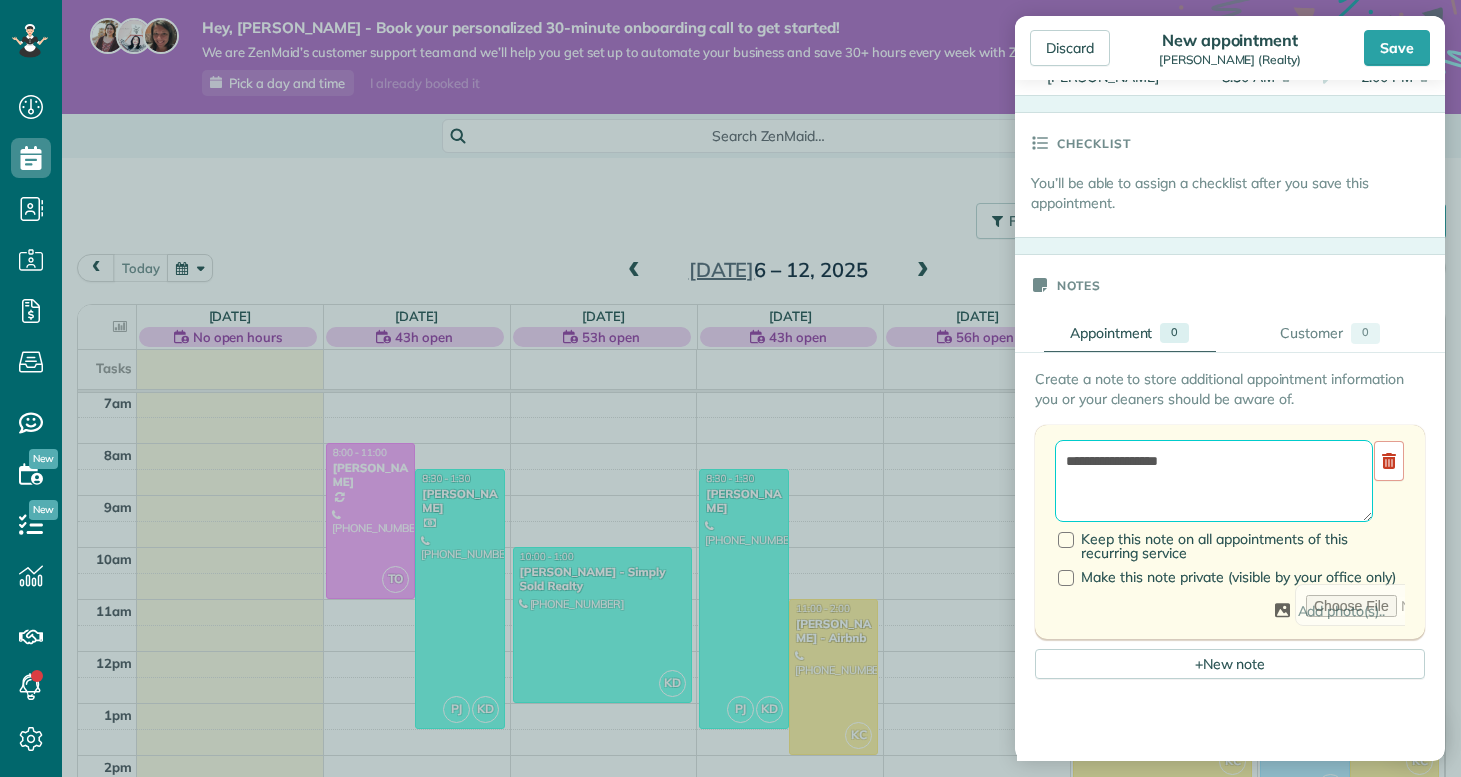 type on "**********" 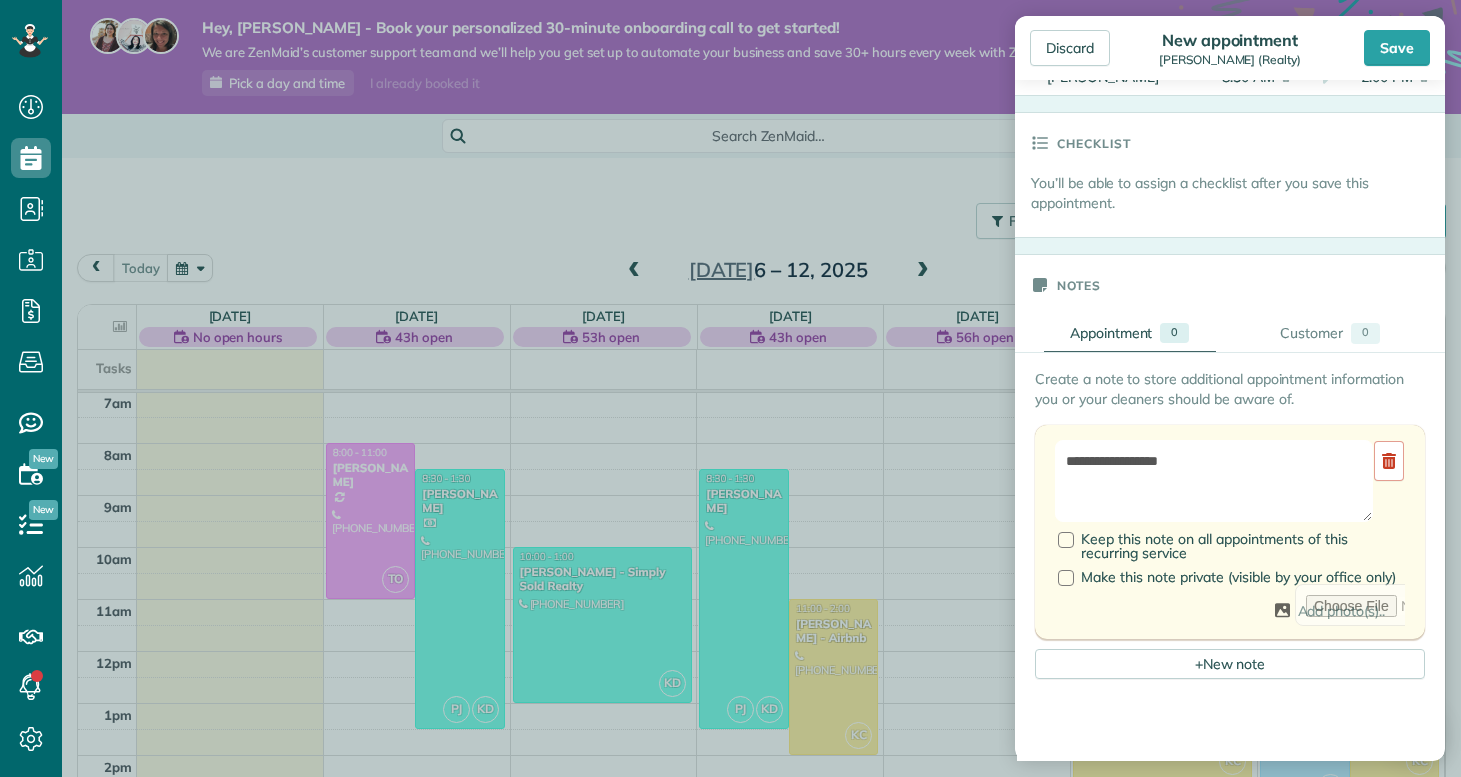 click on "Create a note to store additional appointment information you or your cleaners should be aware of." at bounding box center (1230, 389) 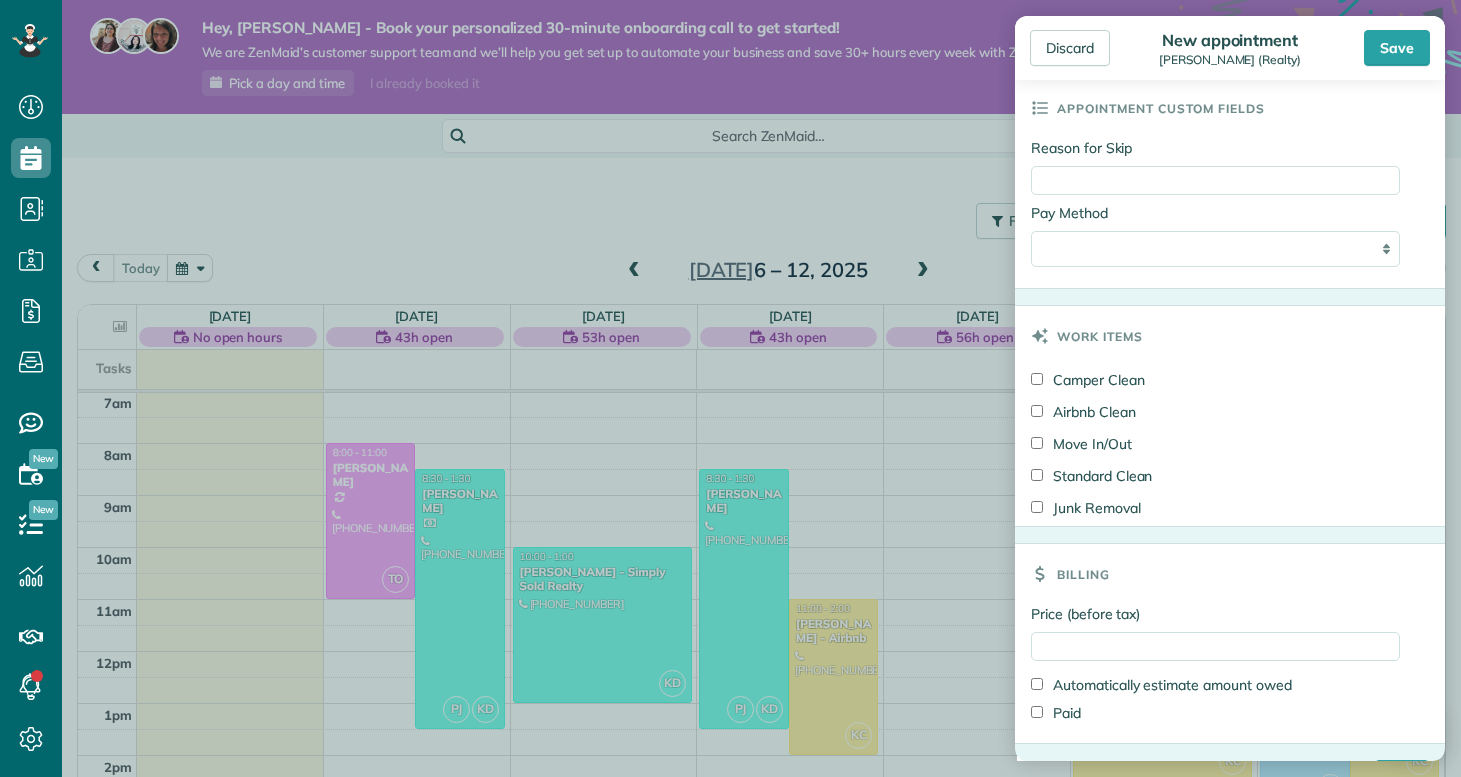 scroll, scrollTop: 1608, scrollLeft: 0, axis: vertical 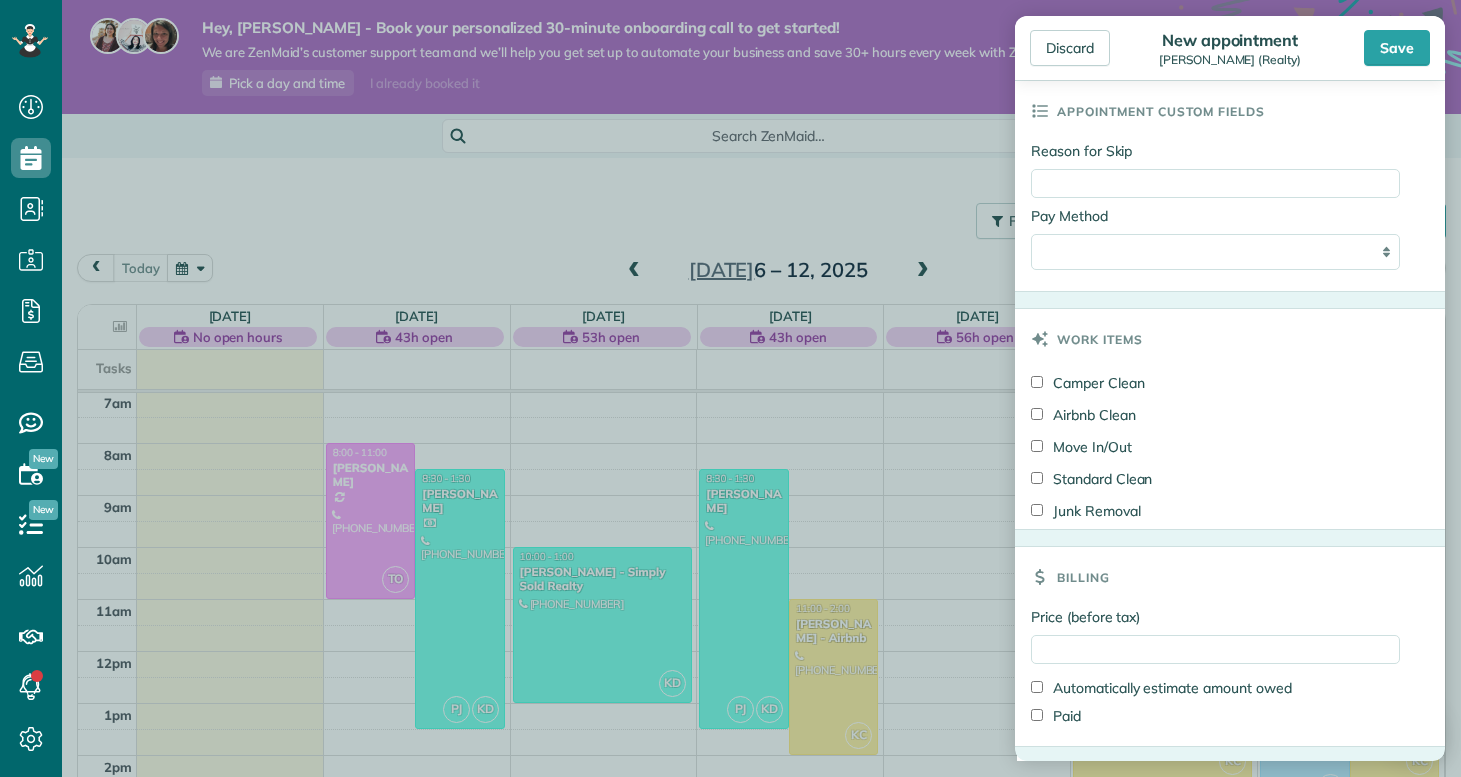 click on "Move In/Out" at bounding box center [1081, 447] 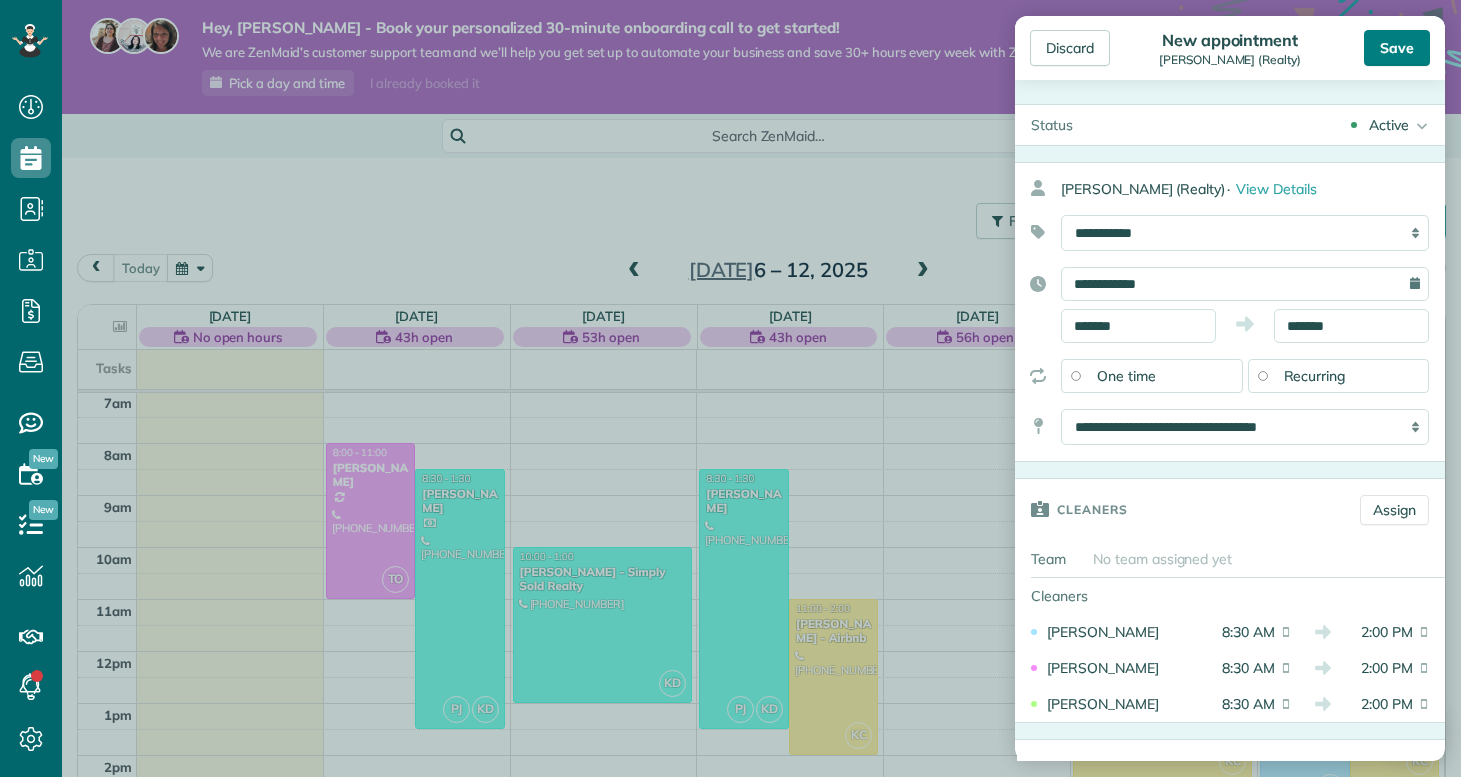 scroll, scrollTop: 0, scrollLeft: 0, axis: both 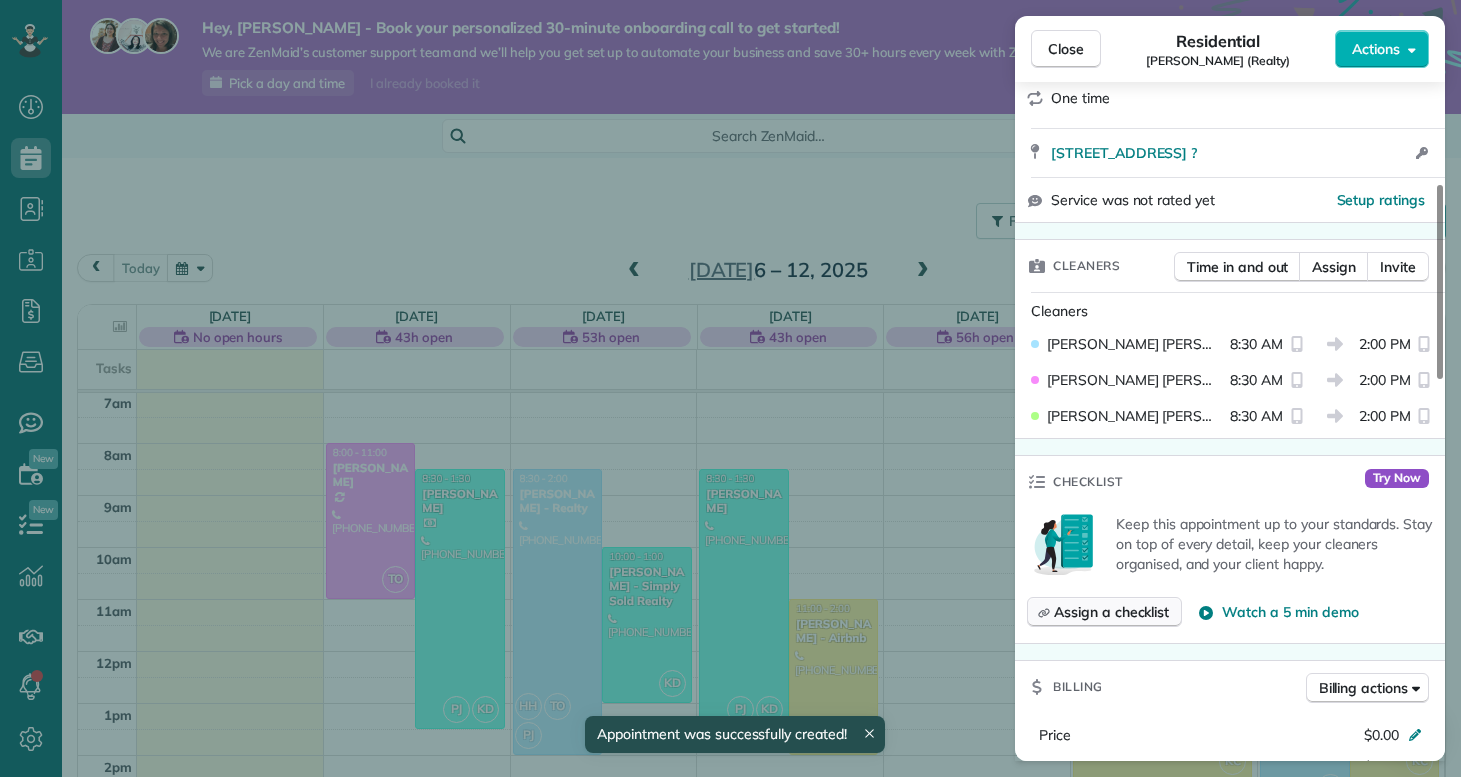 click on "Assign a checklist" at bounding box center (1111, 612) 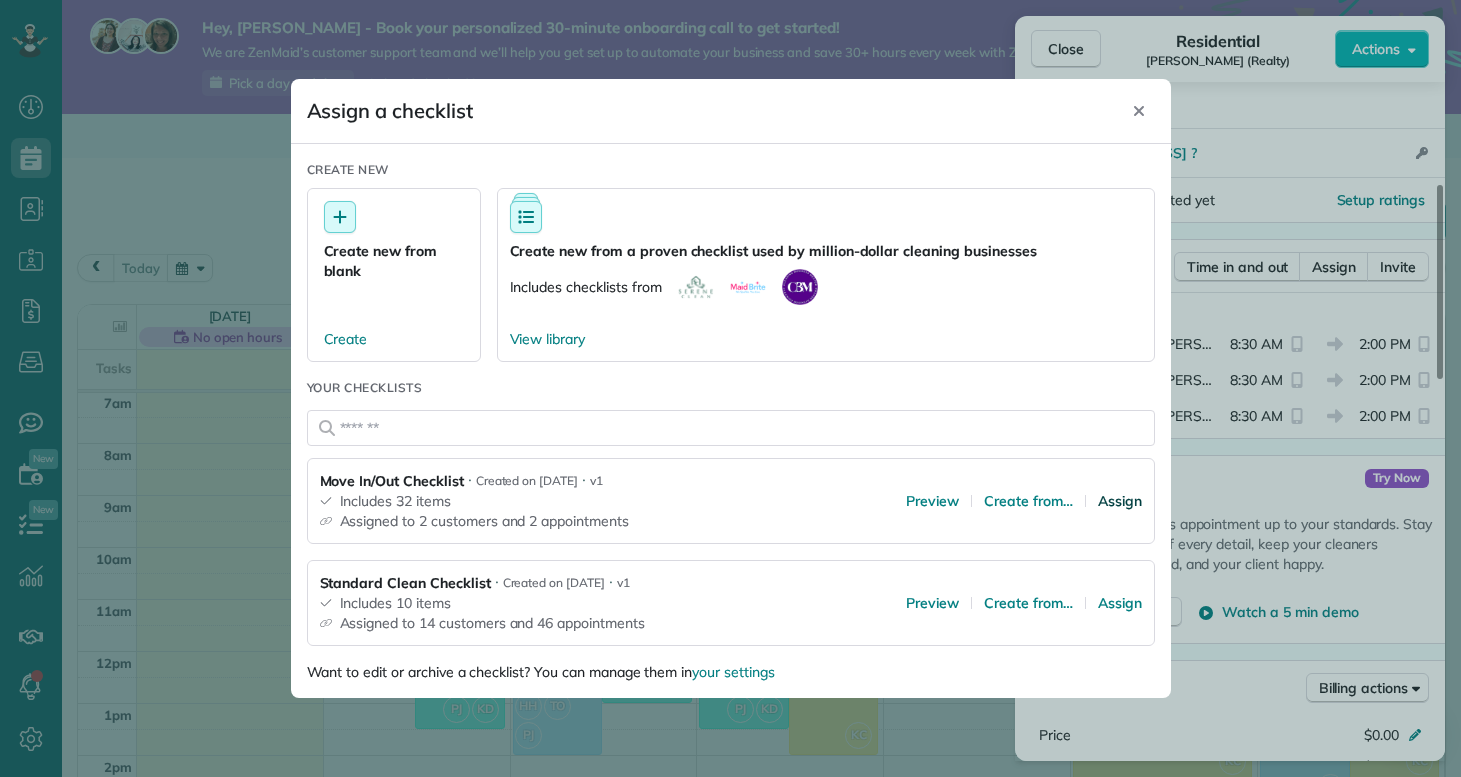 click on "Assign" at bounding box center [1120, 501] 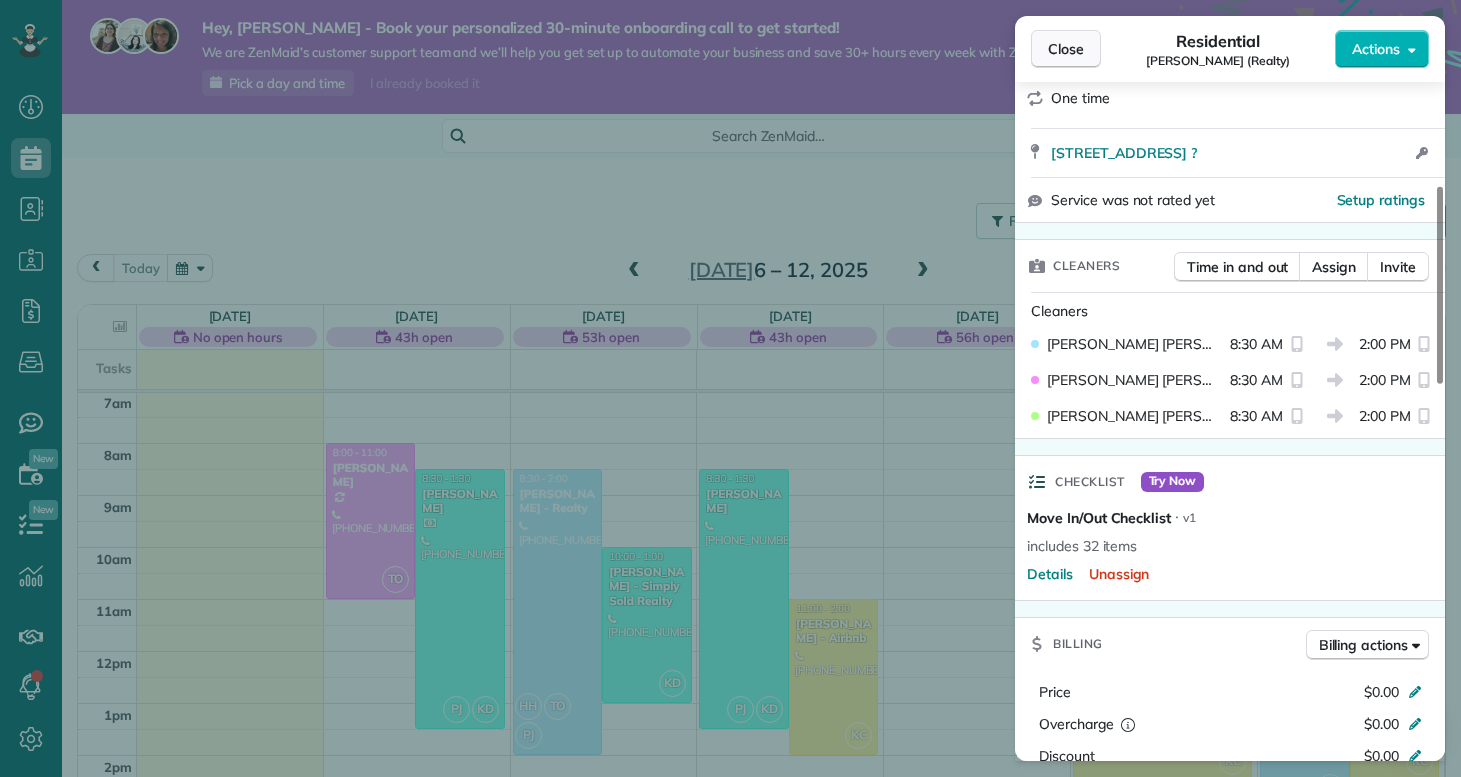 click on "Close" at bounding box center (1066, 49) 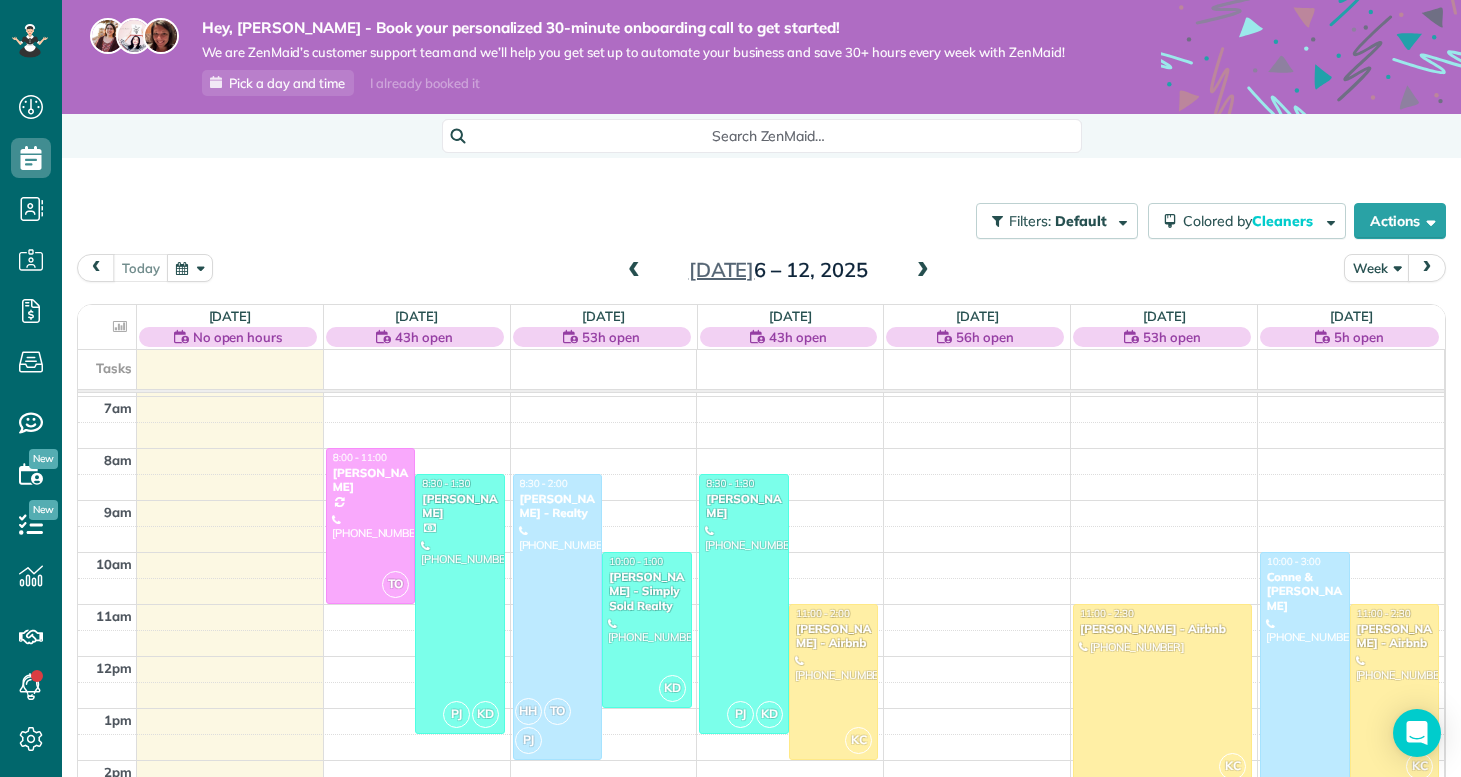 scroll, scrollTop: 363, scrollLeft: 0, axis: vertical 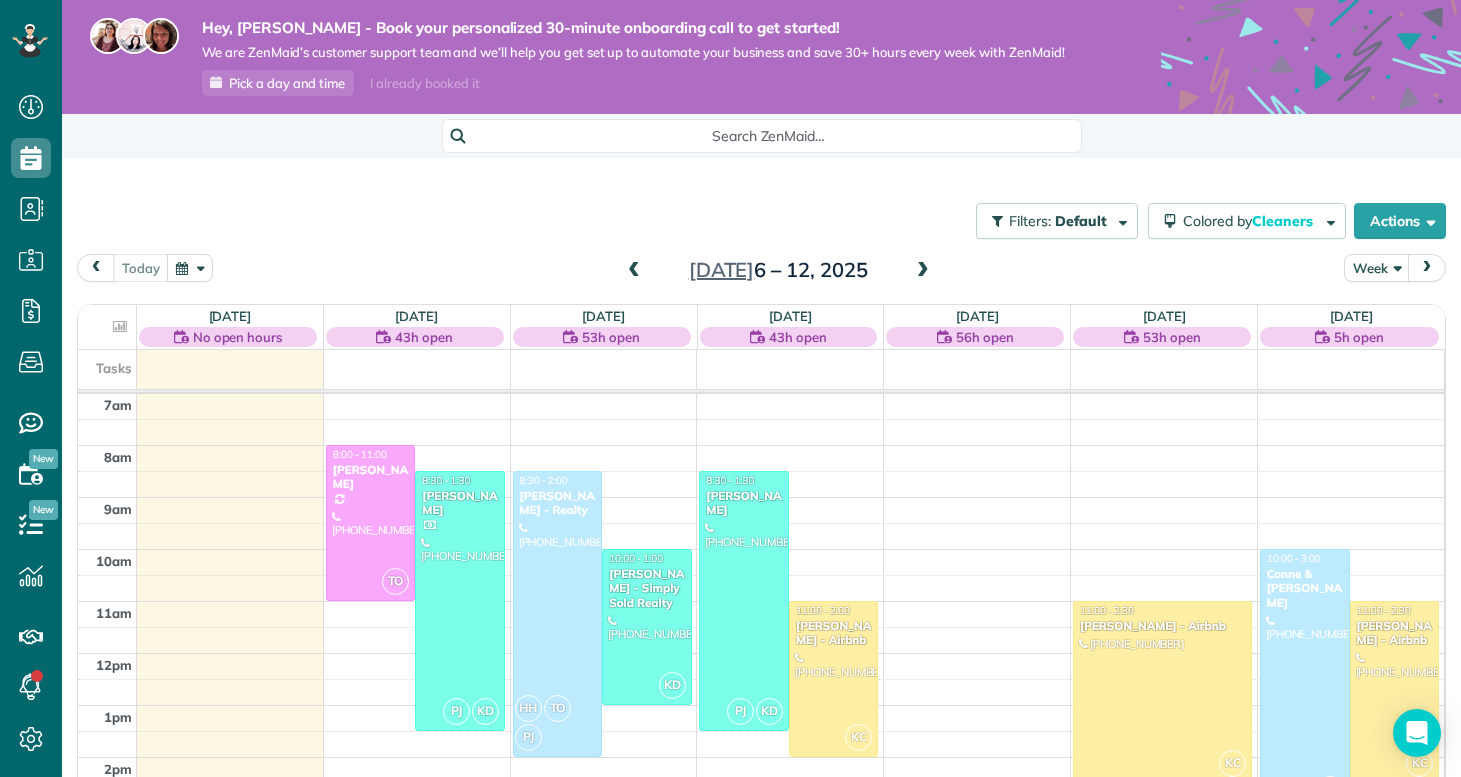 click at bounding box center [923, 271] 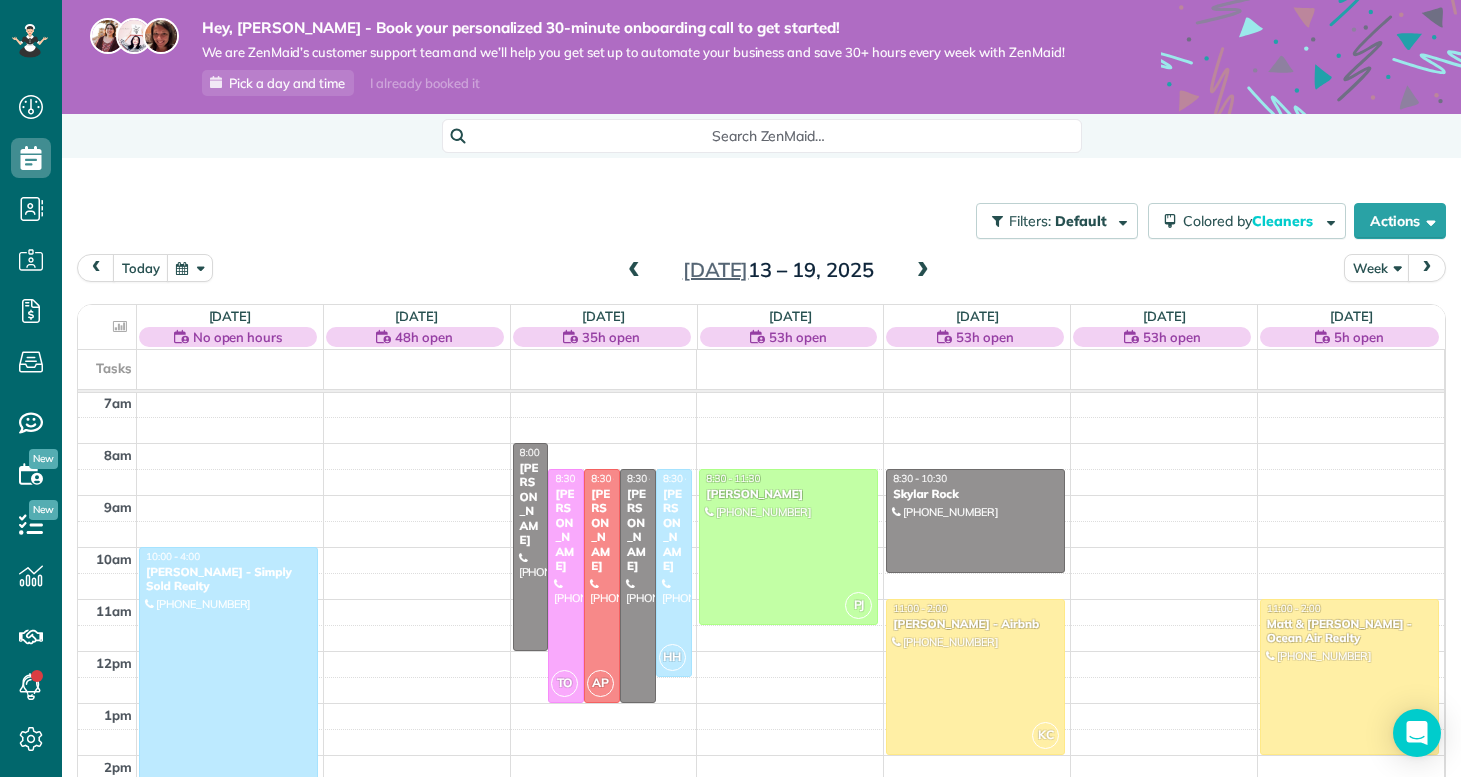 click at bounding box center (923, 271) 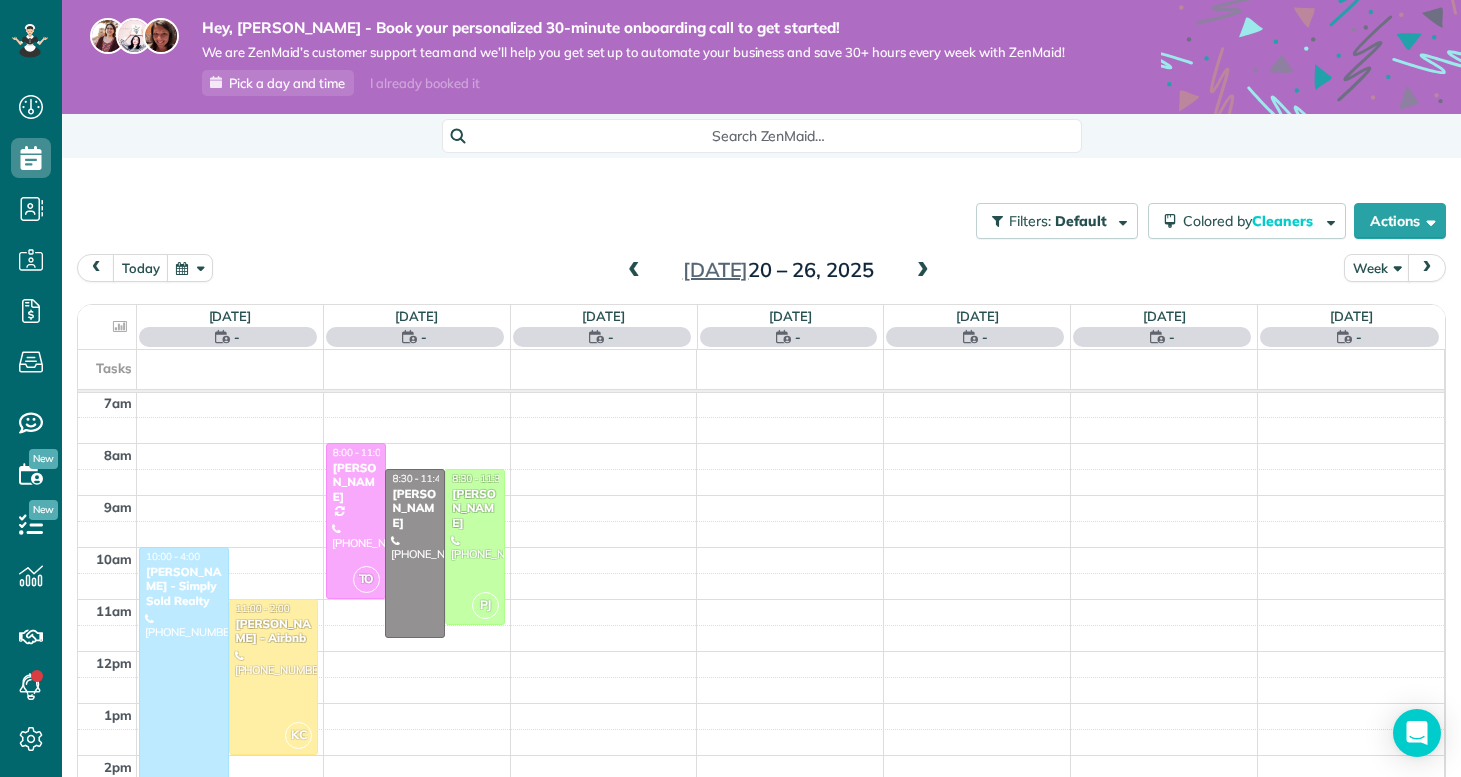 scroll, scrollTop: 365, scrollLeft: 0, axis: vertical 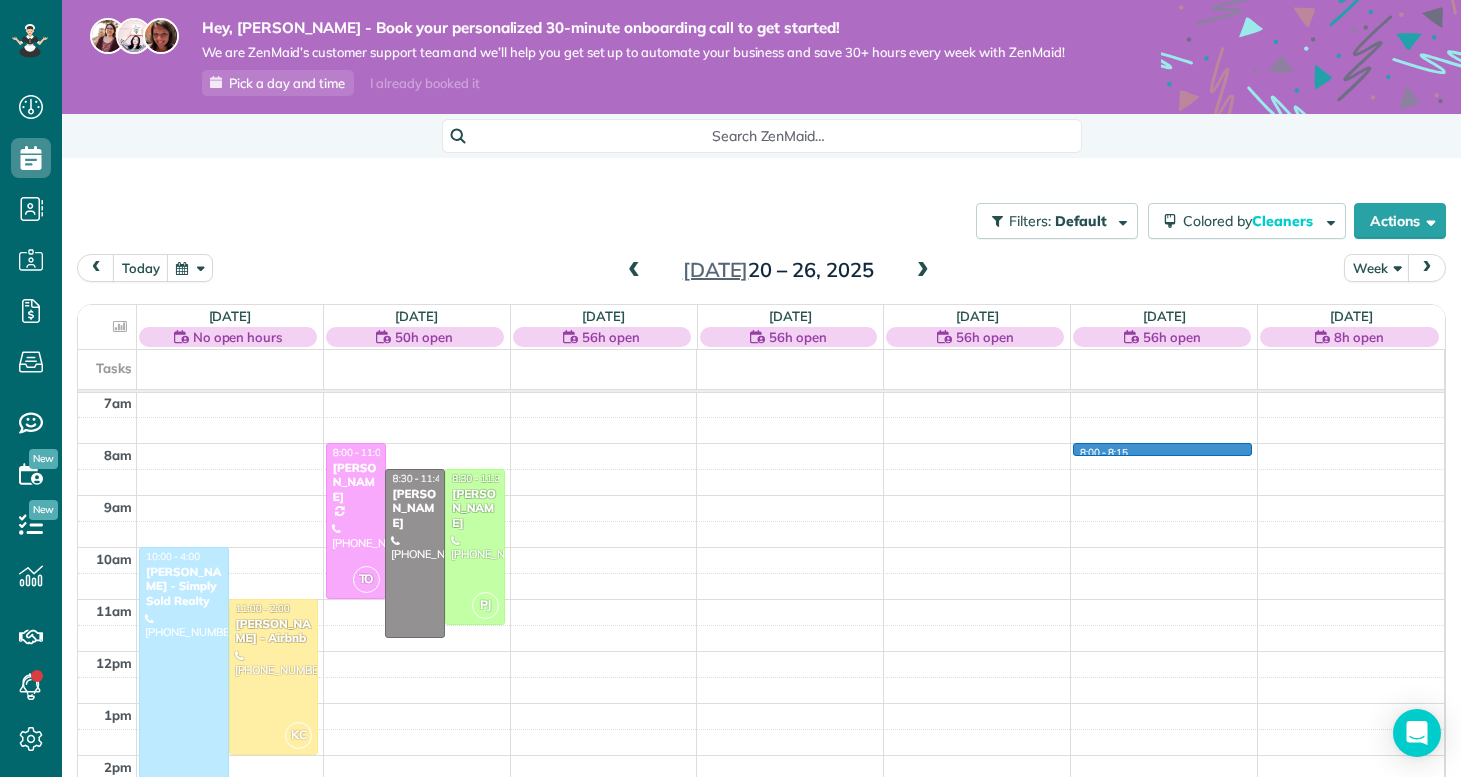 click on "12am 1am 2am 3am 4am 5am 6am 7am 8am 9am 10am 11am 12pm 1pm 2pm 3pm 4pm 5pm 6pm 7pm 8pm 9pm 10pm 11pm HH 10:00 - 4:00 Priscilla Parrott - Simply Sold Realty (920) 427-0852 4c Port West Ct Swansboro, NC ? KC 11:00 - 2:00 Nathan Carithers - Airbnb (910) 833-2761 121 Quartersdeck Rogers Bay North Topsail Beach, NC 28460 TO 8:00 - 11:00 Kelly Delaney (910) 650-2280 907 Eakins Lane Richlands, NC 28574 8:30 - 11:45 Michelle Heupel (763) 258-7876 113 Chastain Dr Jacksonville, NC 28546 PJ 8:30 - 11:30 Melissa Tsouhnikas (908) 798-3449 712 Puppy drum Lane Maysville, NC 28555 8:00 - 8:15" at bounding box center (761, 651) 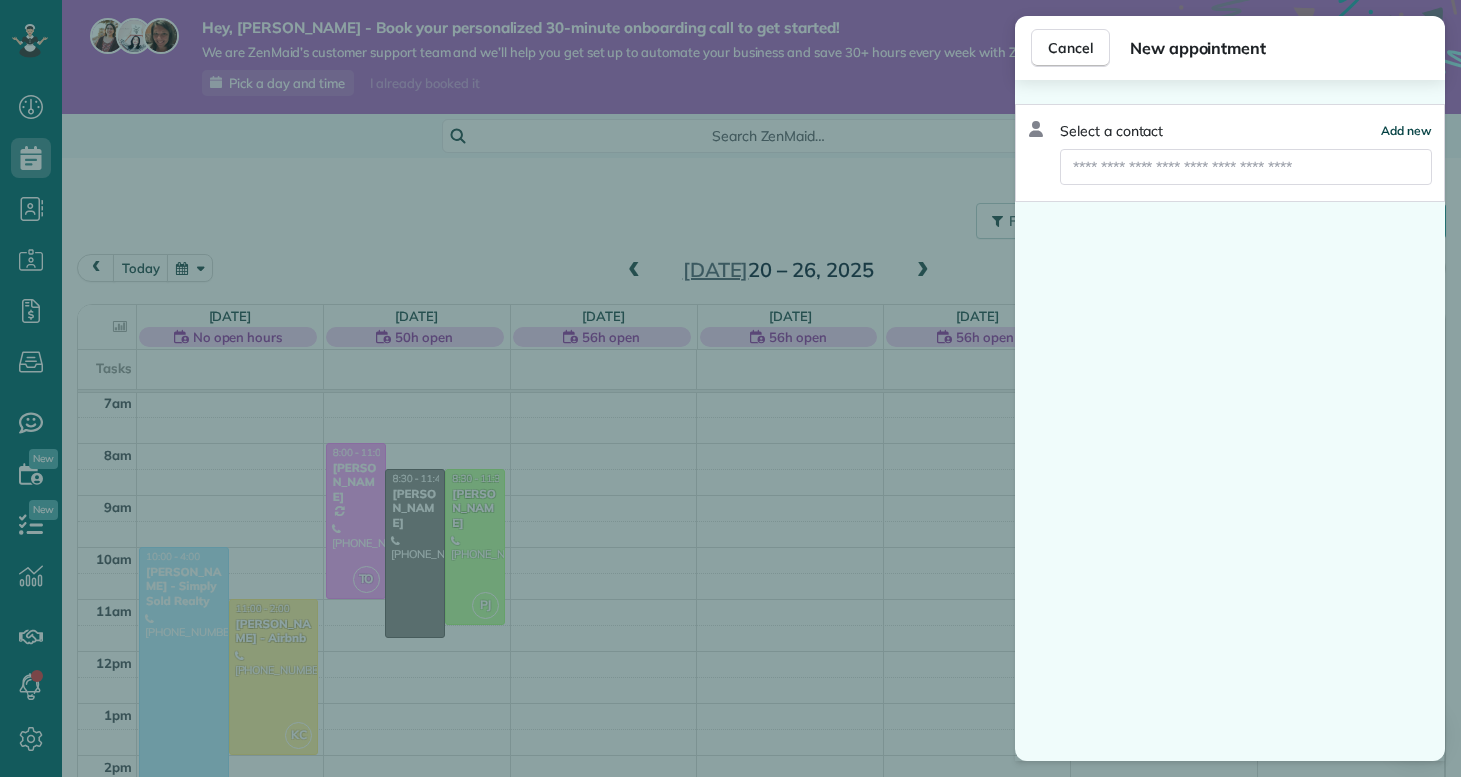 click on "Add new" at bounding box center (1406, 130) 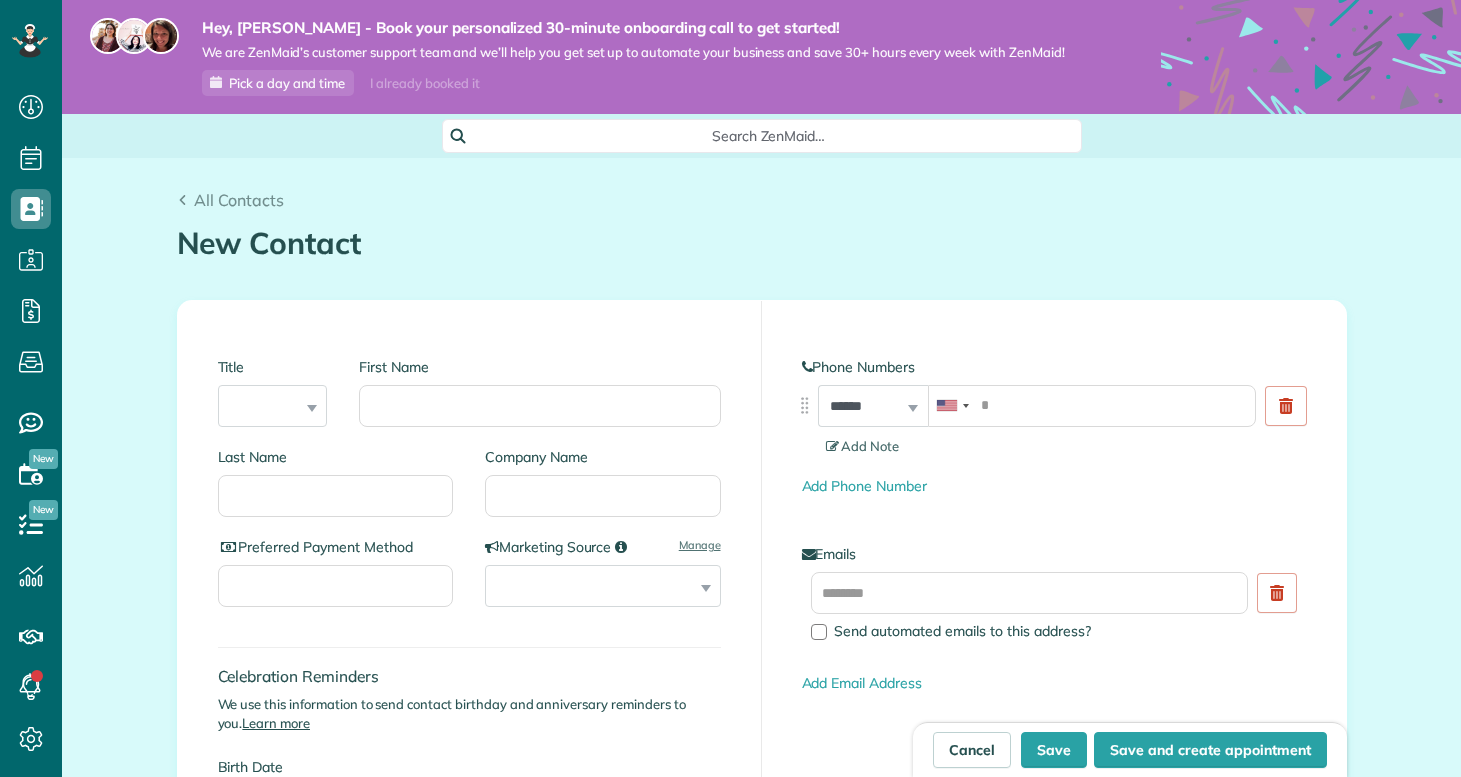click on "First Name" at bounding box center (539, 406) 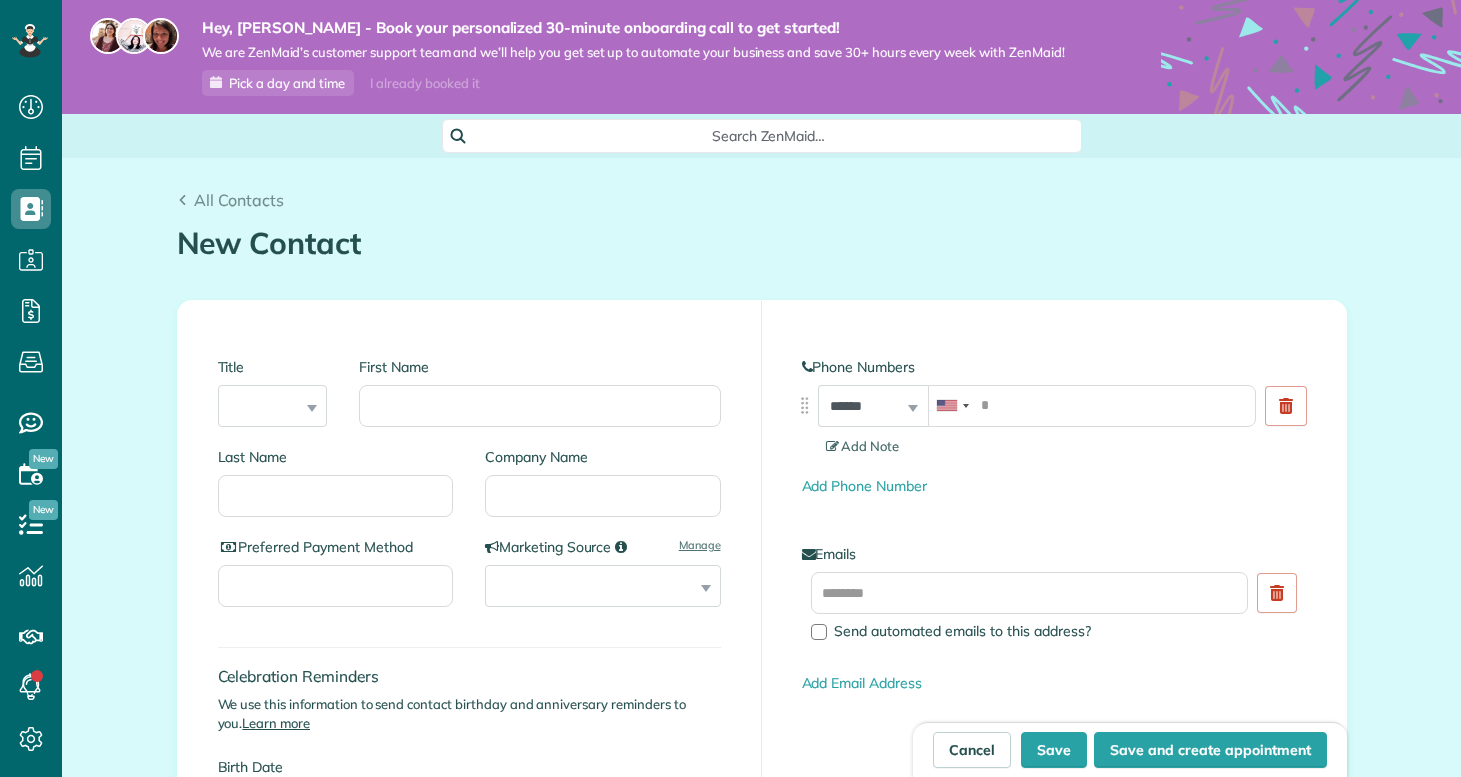 scroll, scrollTop: 0, scrollLeft: 0, axis: both 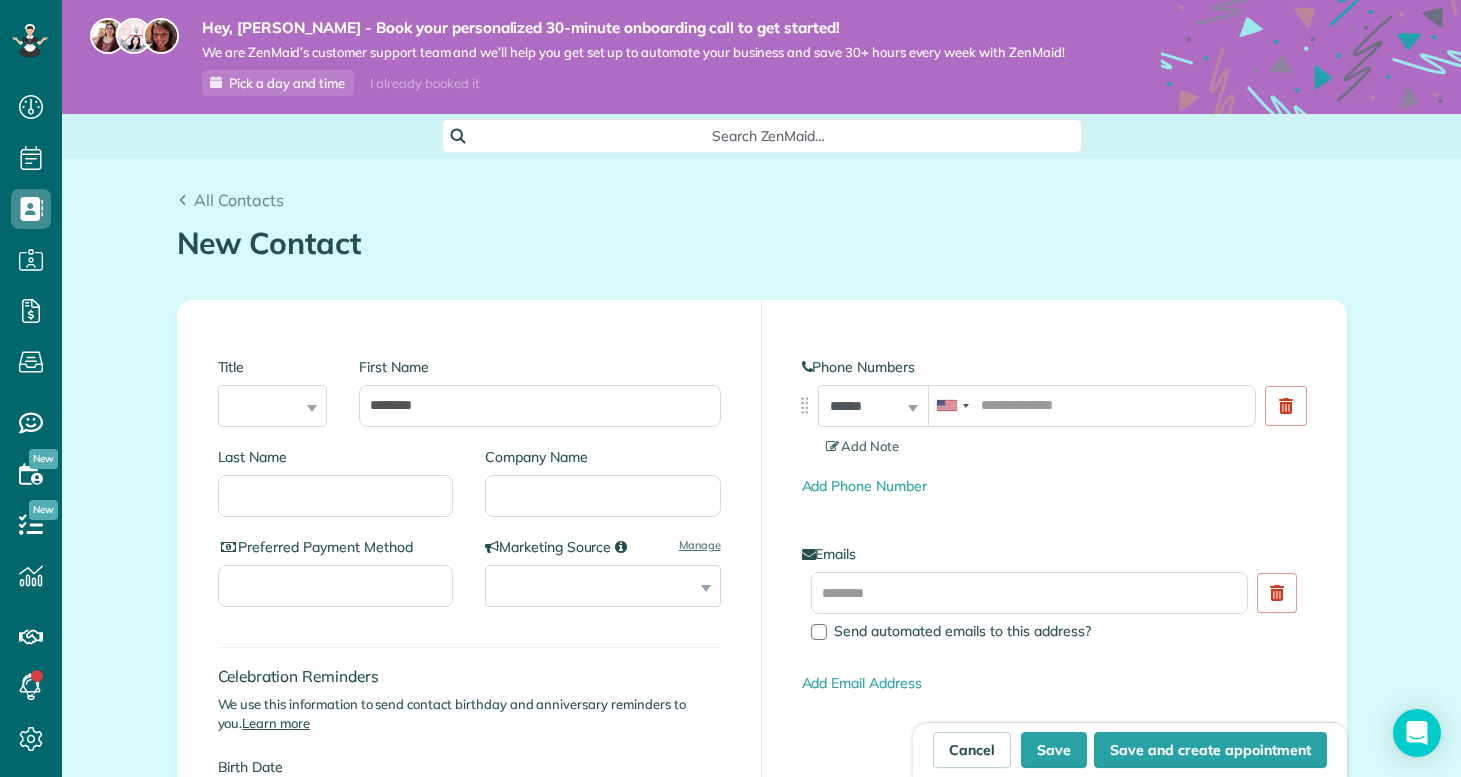 type on "********" 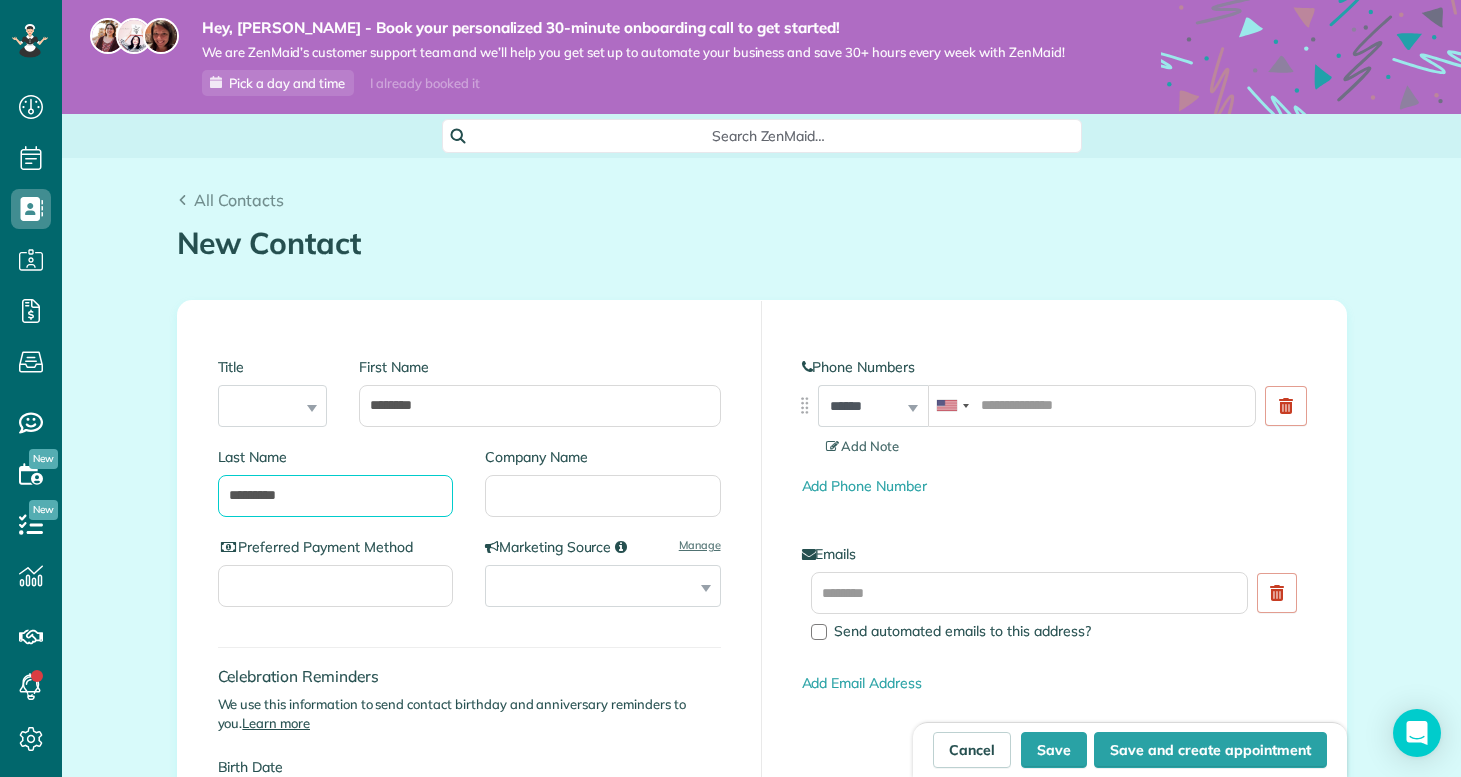 type on "*********" 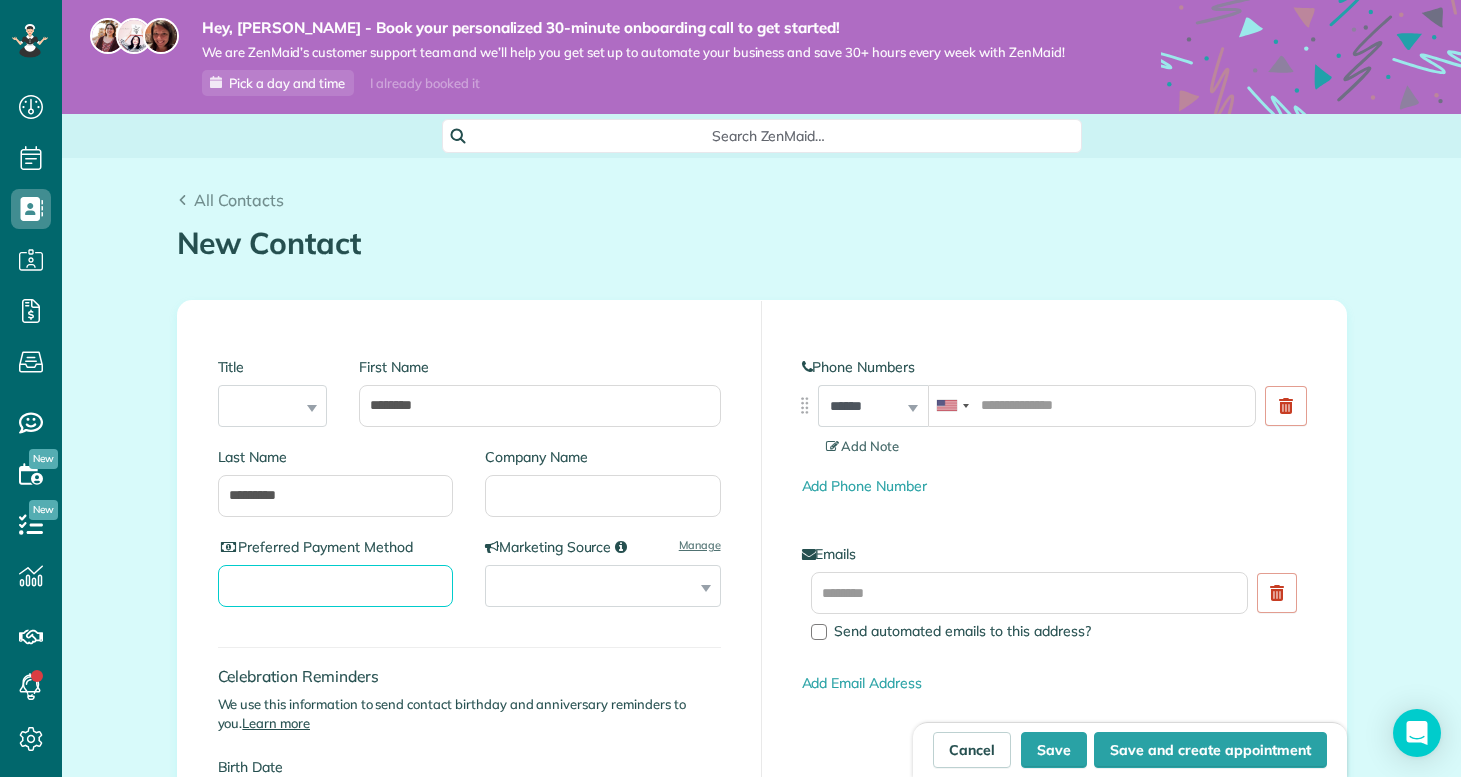 click on "Preferred Payment Method" at bounding box center (336, 586) 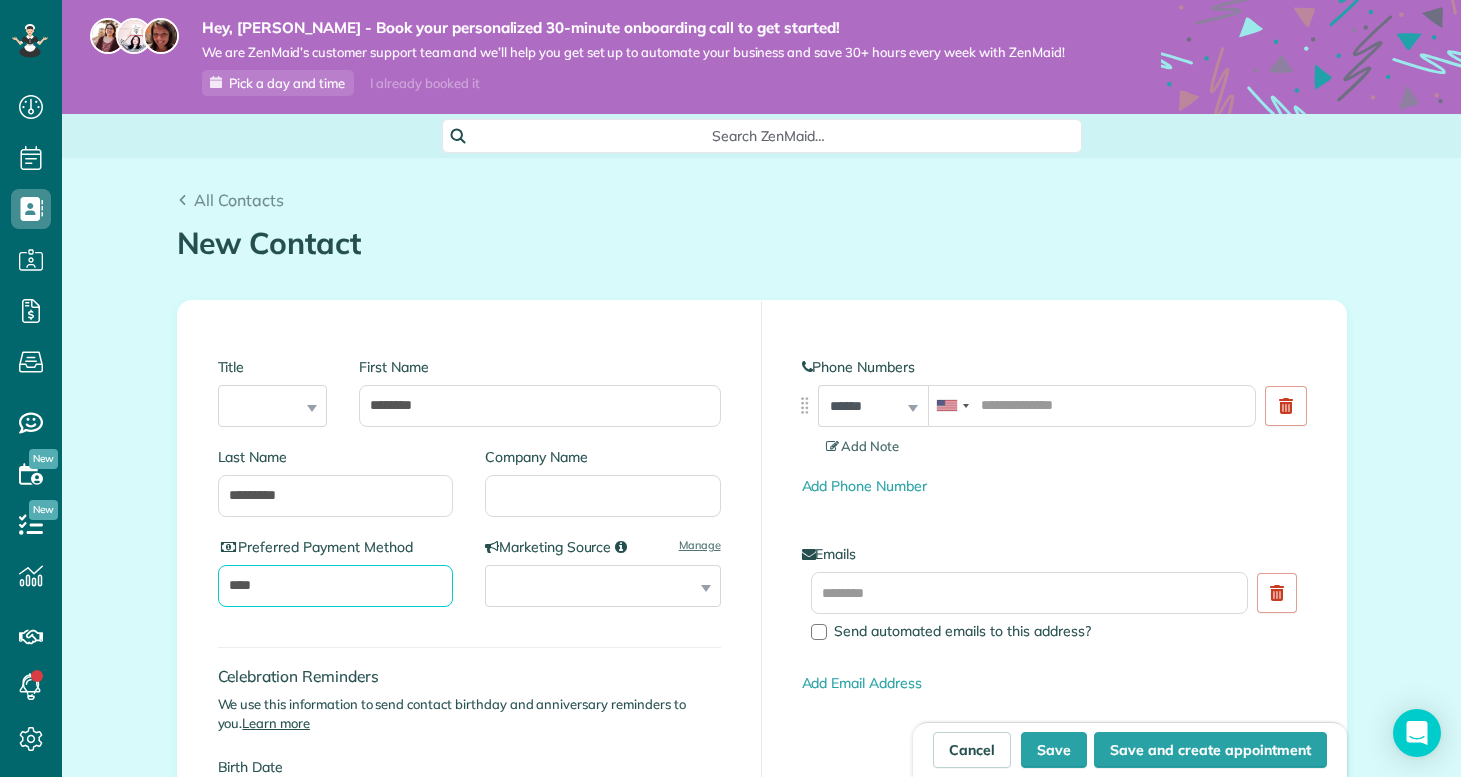 type on "****" 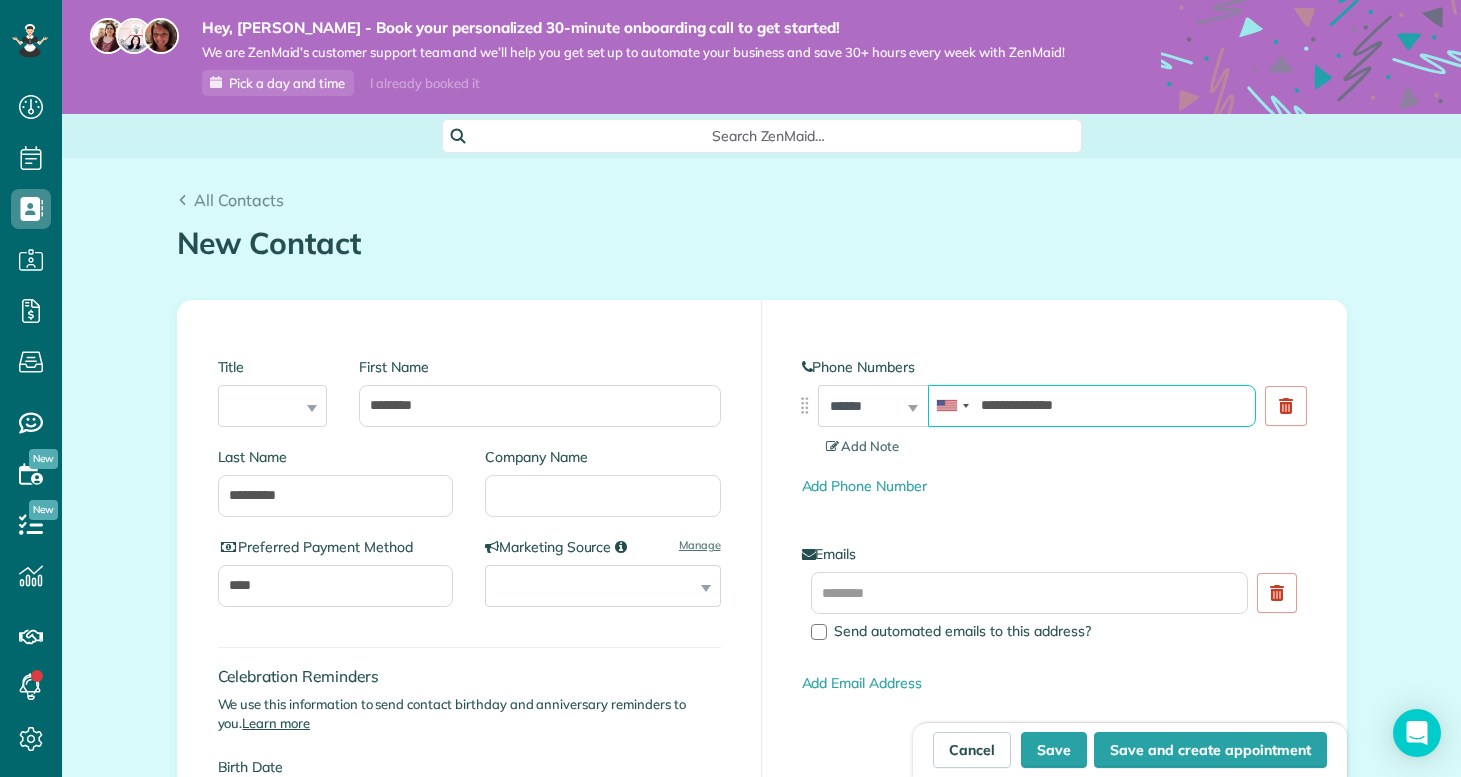 type on "**********" 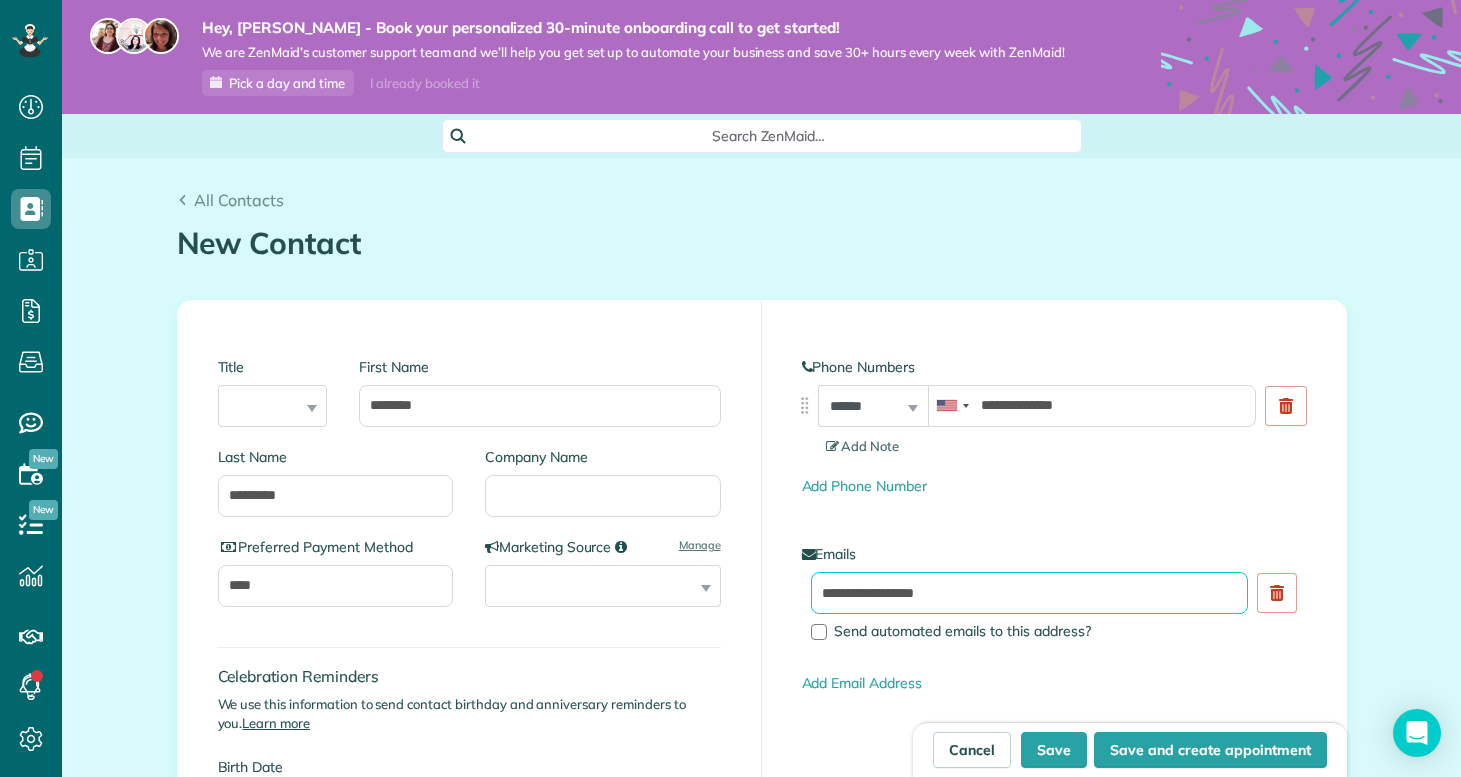 type on "**********" 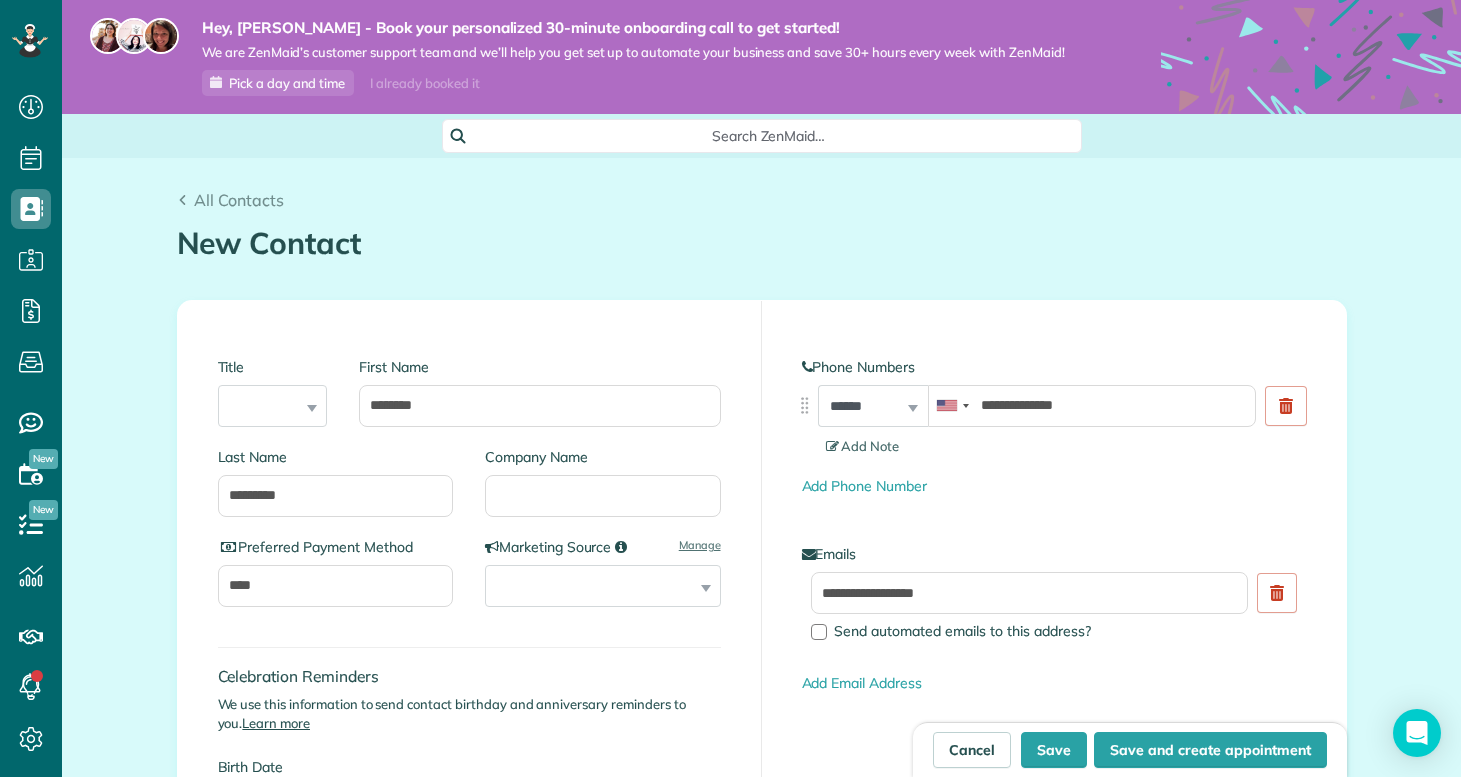 click on "**********" at bounding box center (1054, 646) 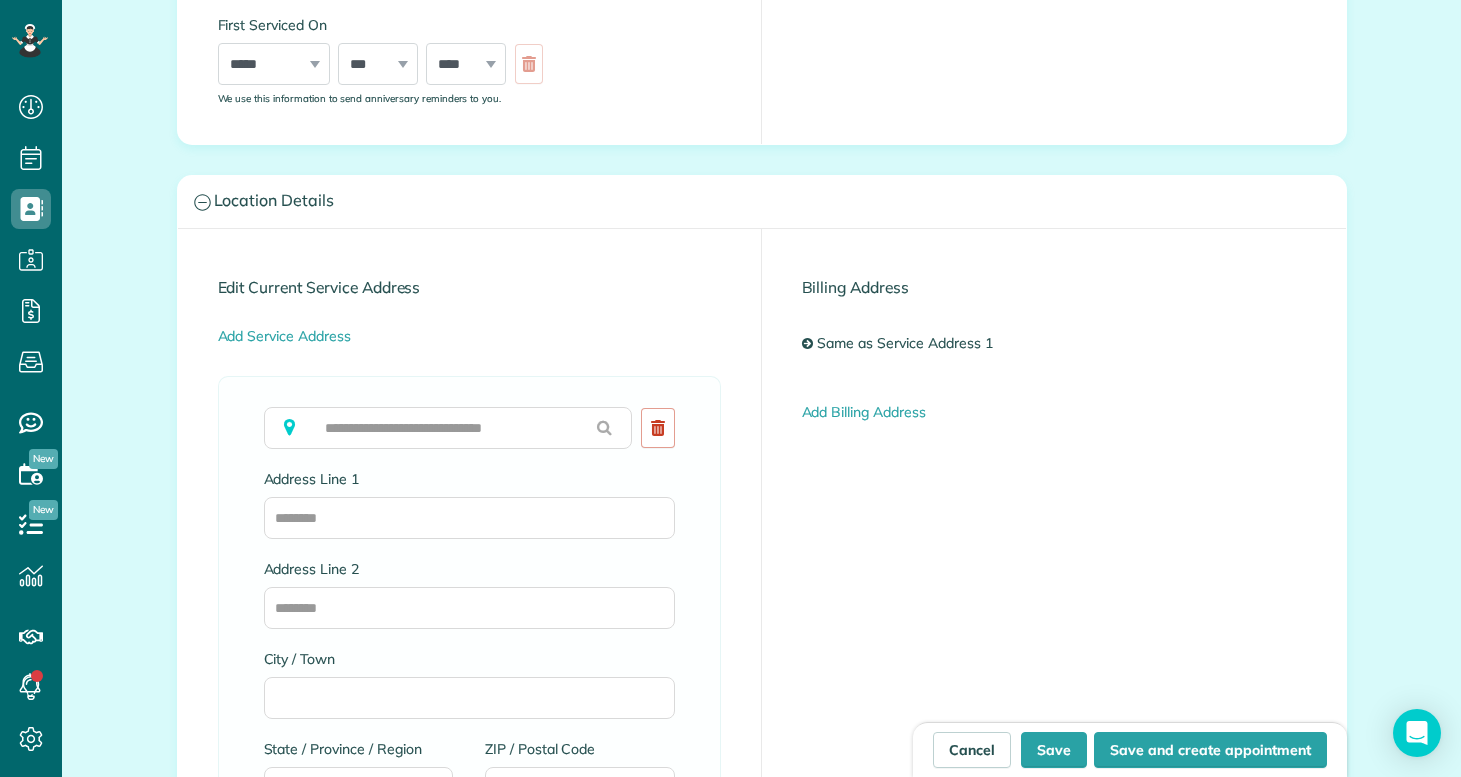 scroll, scrollTop: 875, scrollLeft: 0, axis: vertical 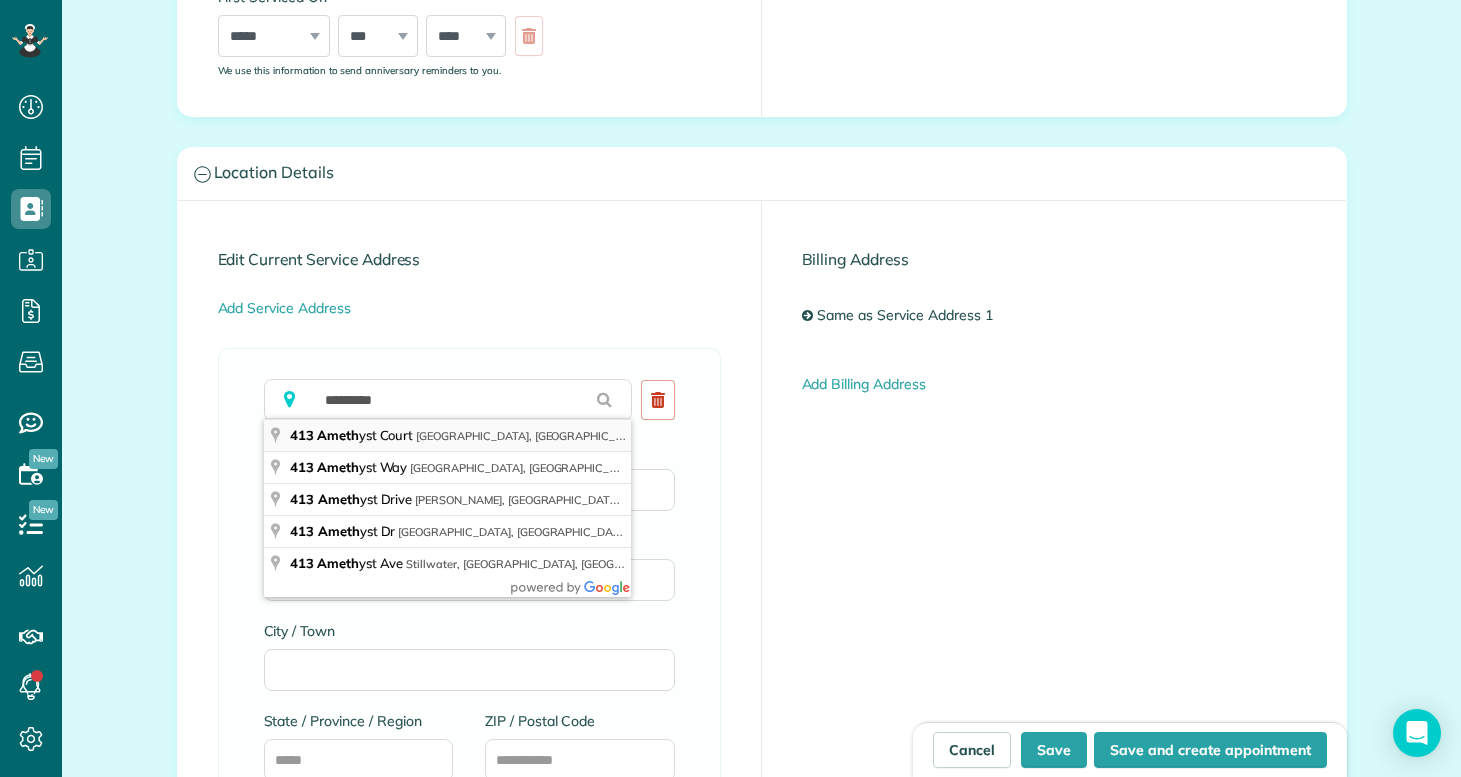 type on "**********" 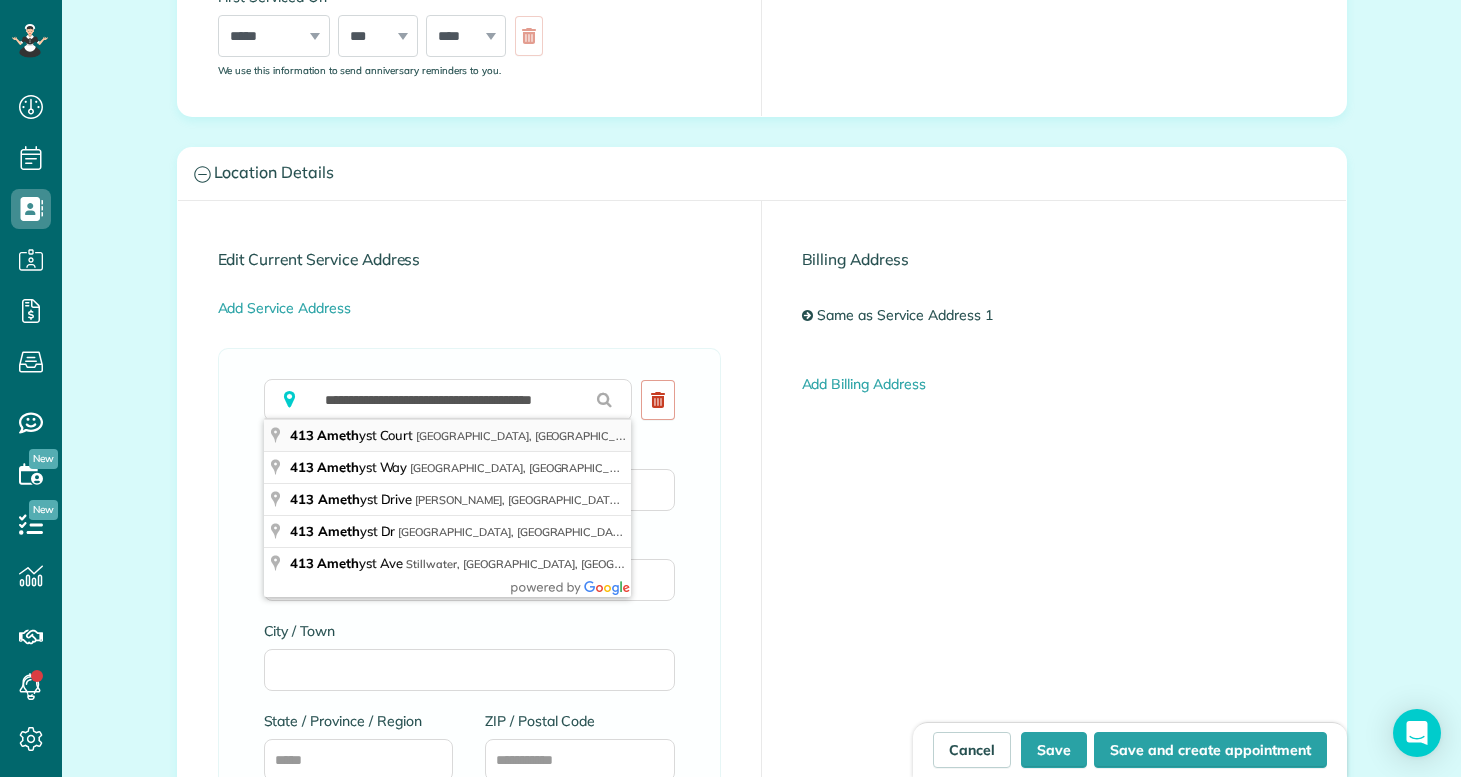 type on "**********" 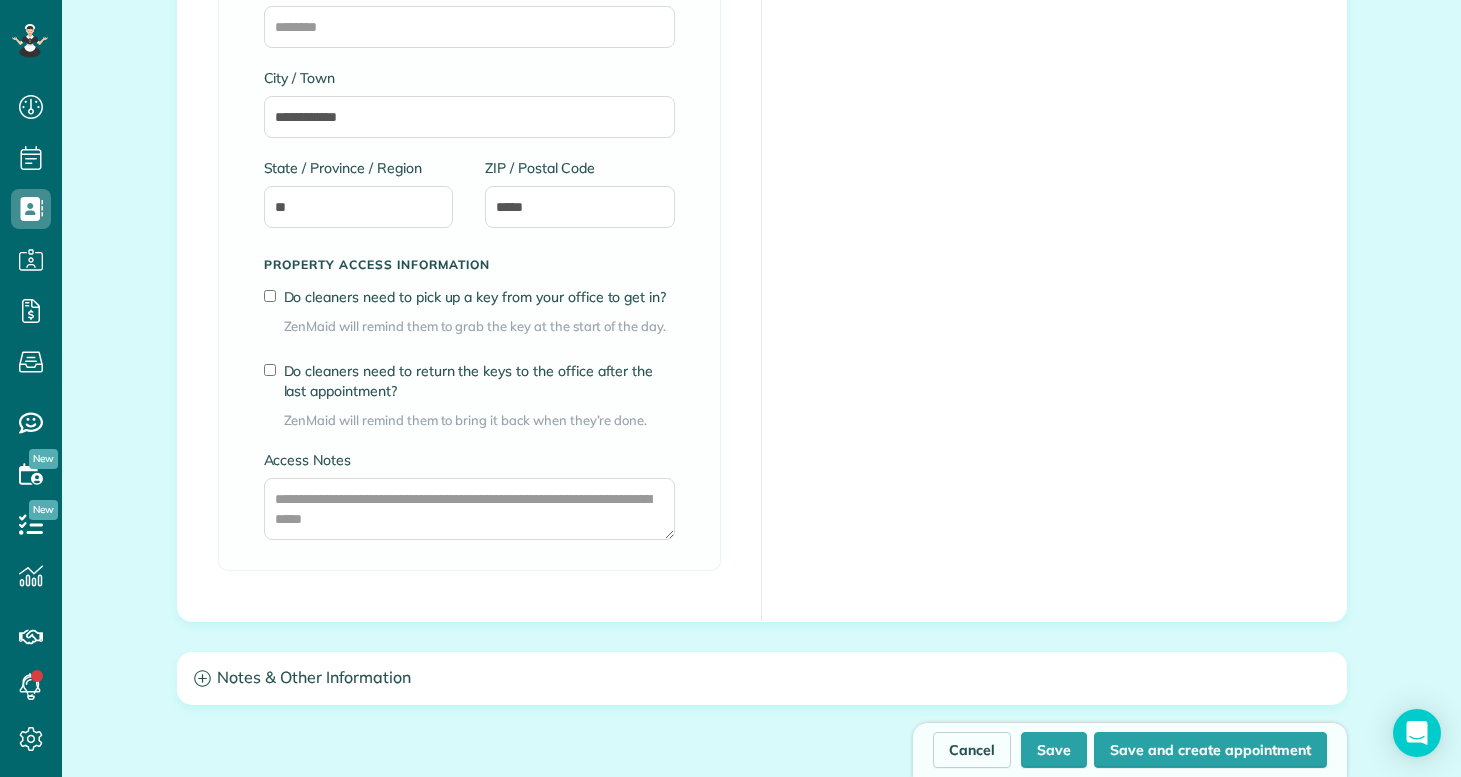 scroll, scrollTop: 1437, scrollLeft: 0, axis: vertical 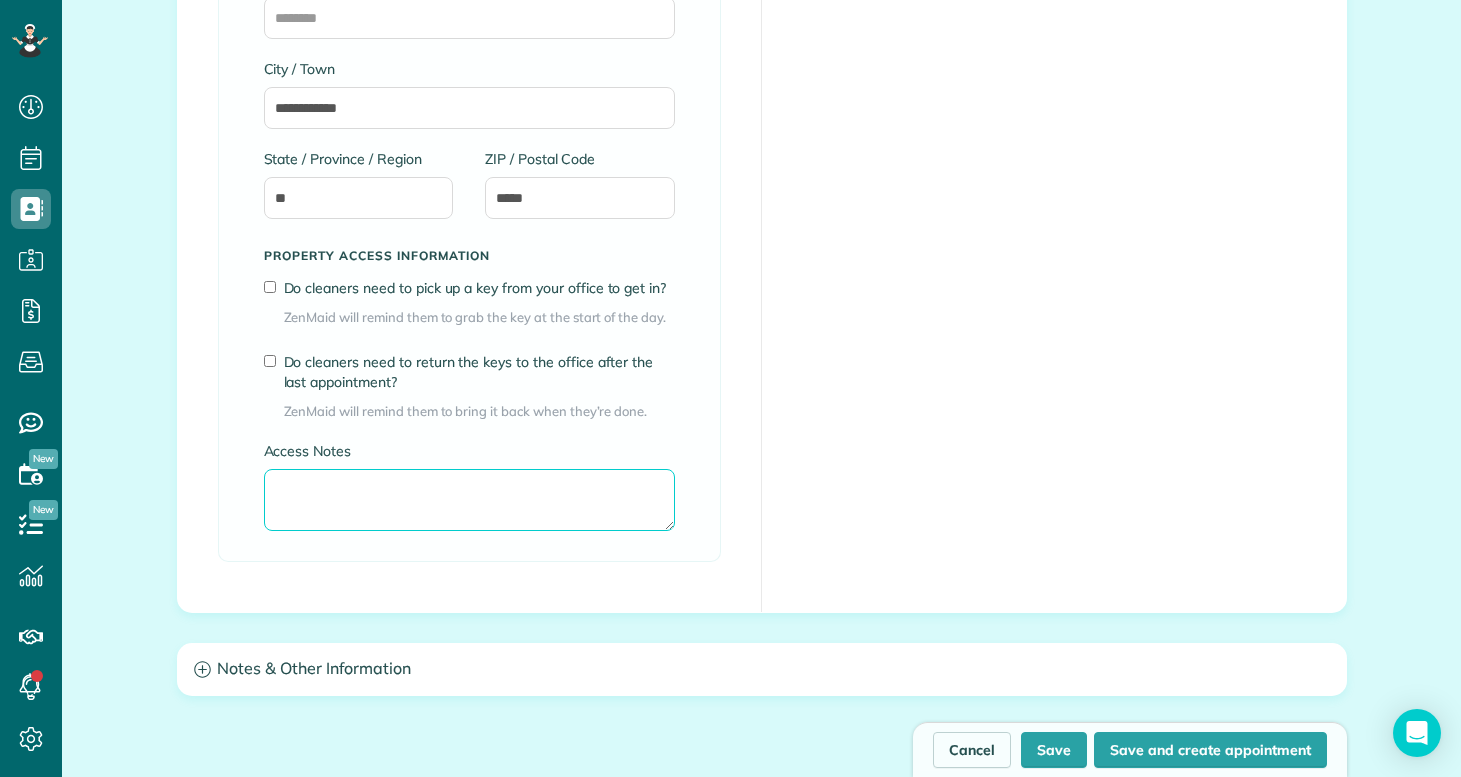 click on "Access Notes" at bounding box center (469, 500) 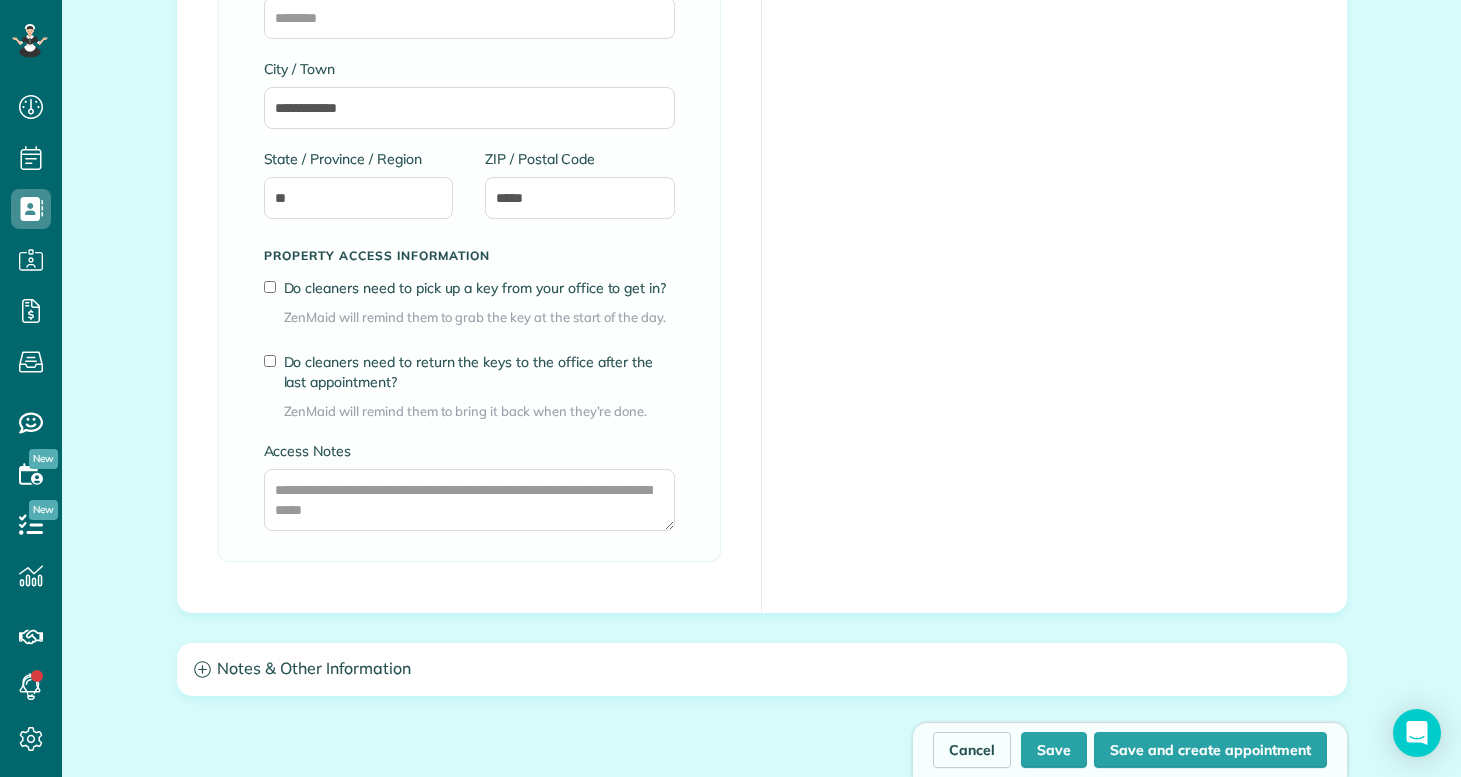 click on "**********" at bounding box center (762, 125) 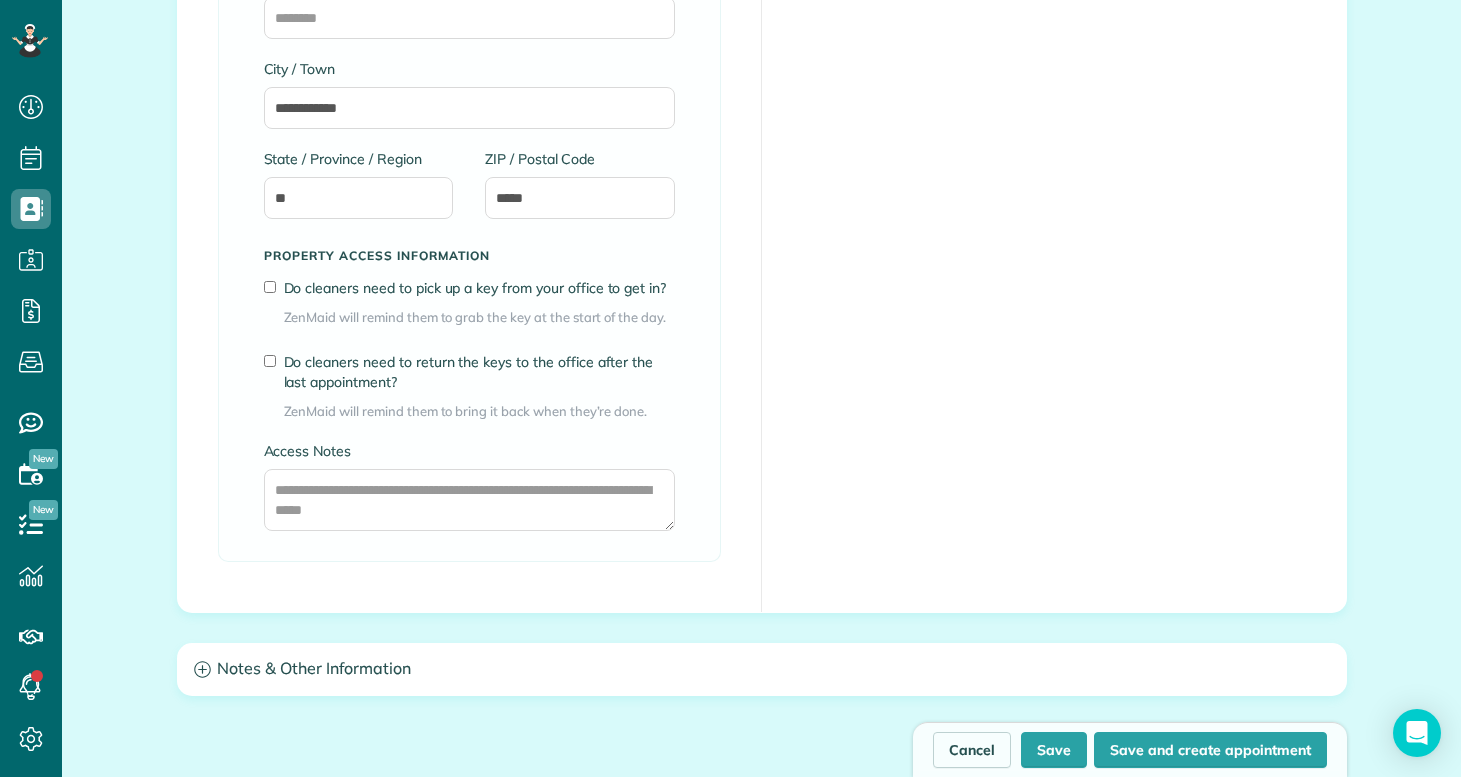 scroll, scrollTop: 1403, scrollLeft: 0, axis: vertical 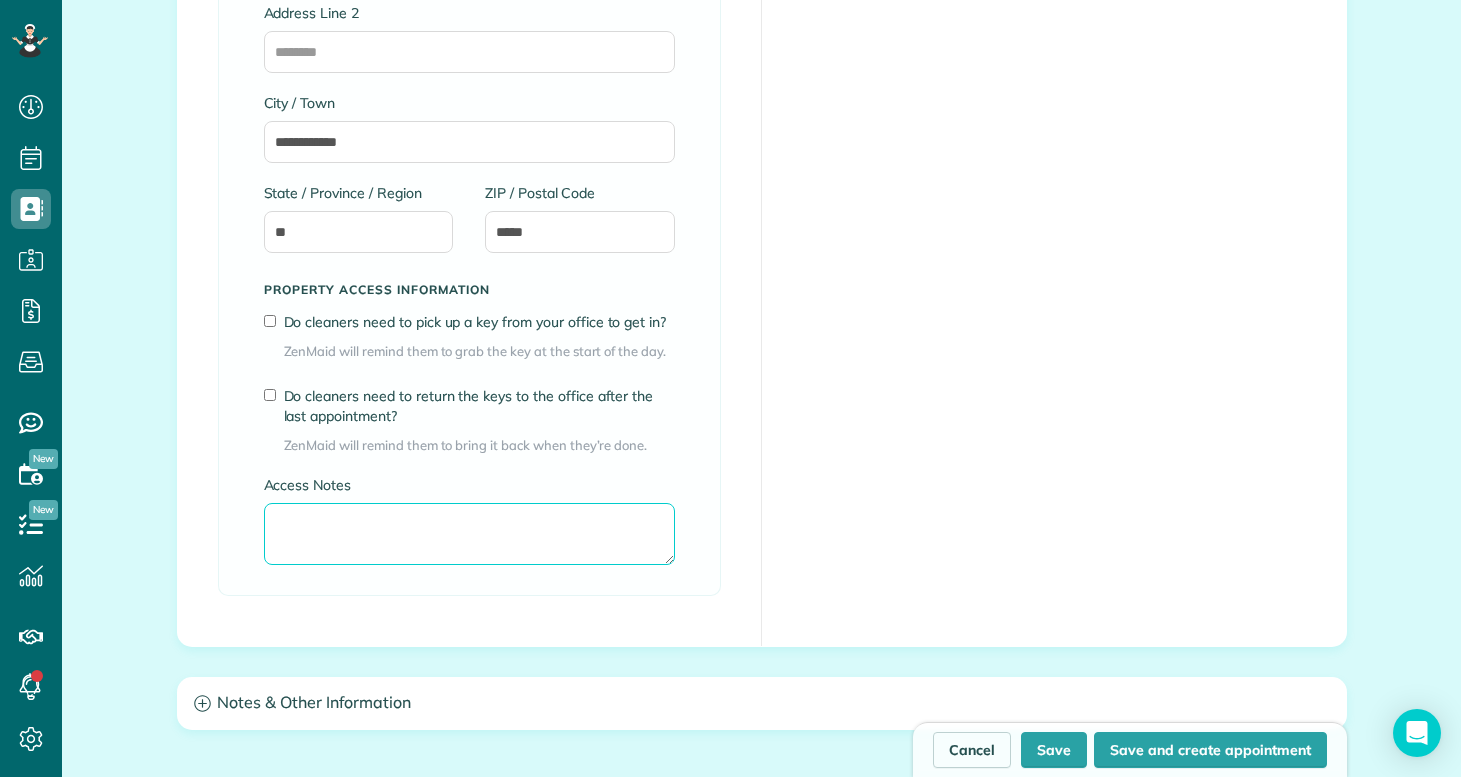 click on "Access Notes" at bounding box center [469, 534] 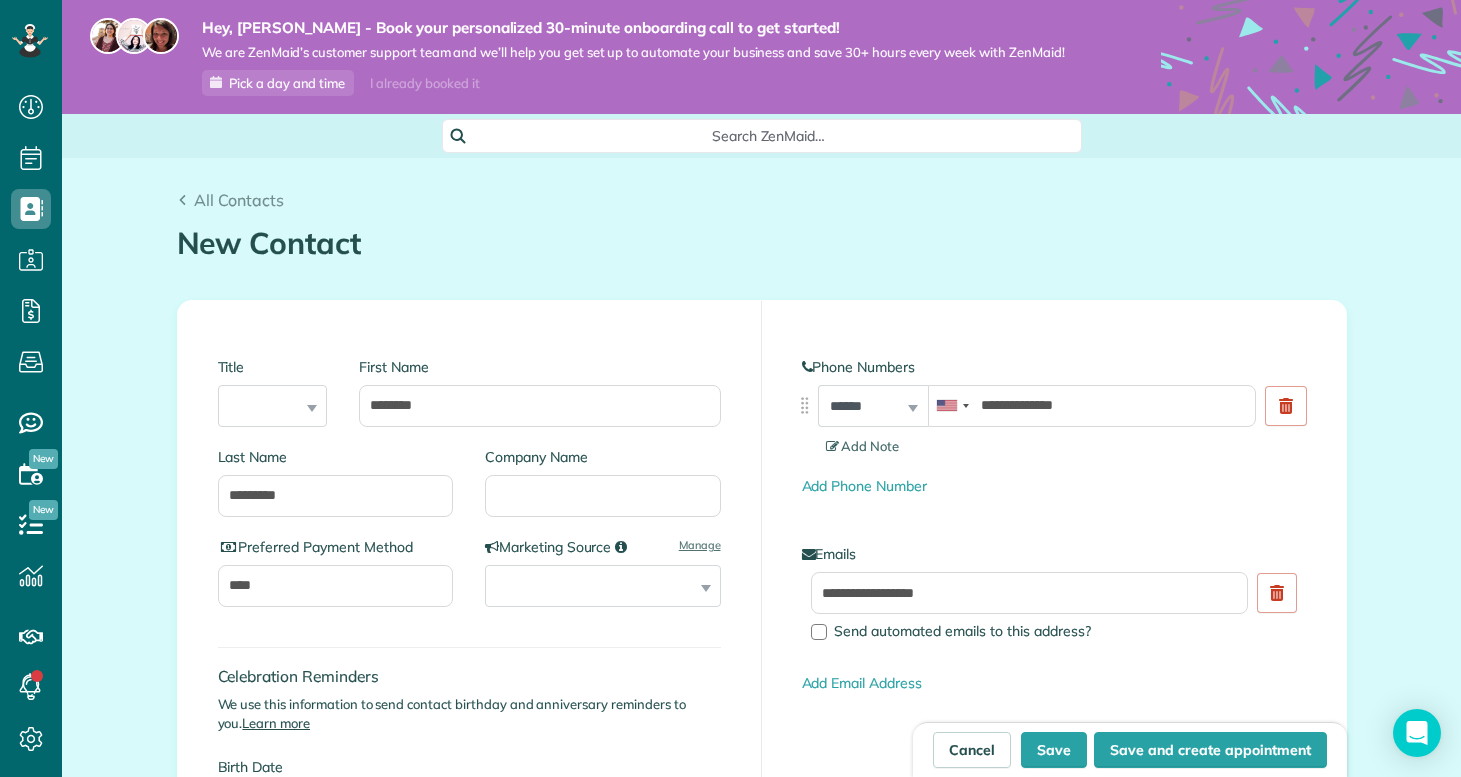 scroll, scrollTop: 0, scrollLeft: 0, axis: both 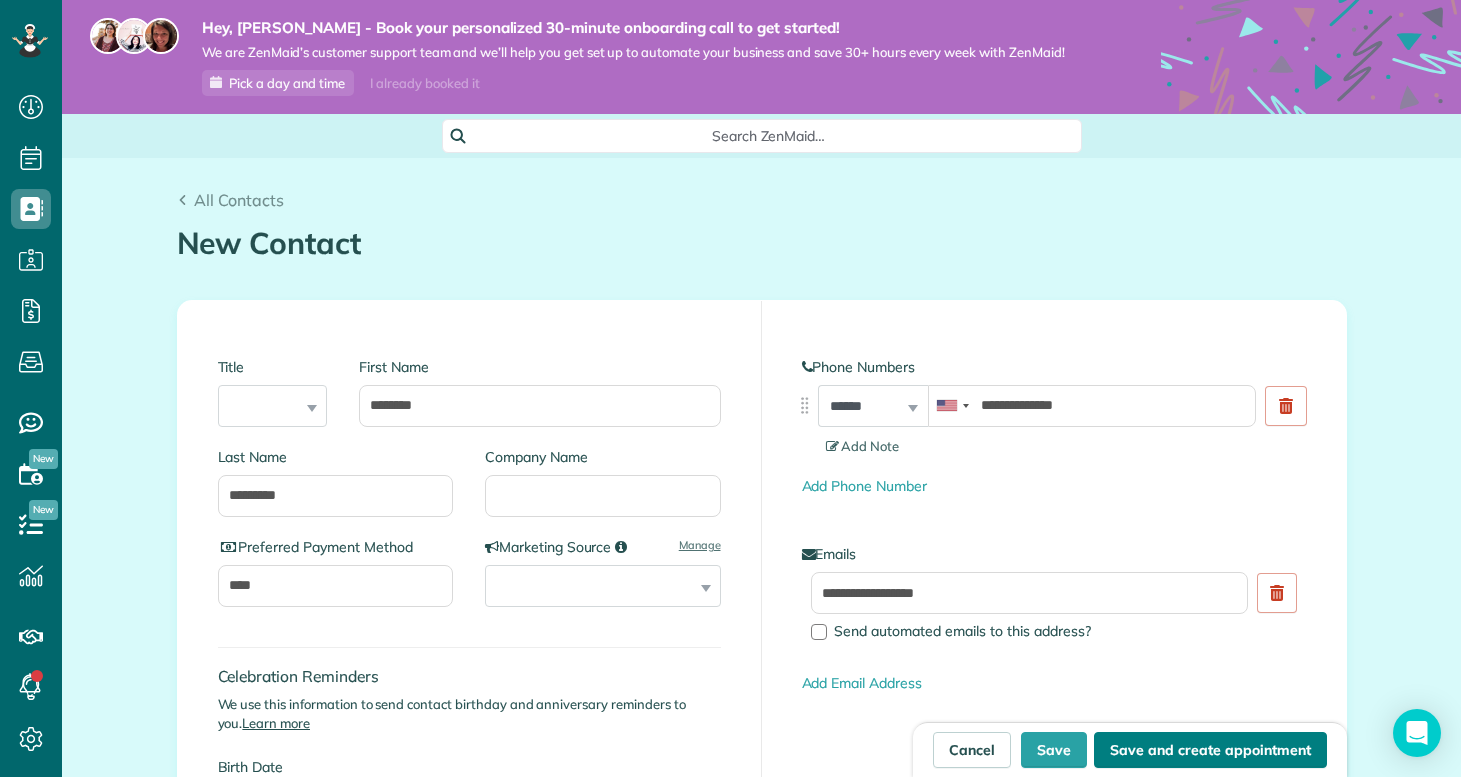 type on "**********" 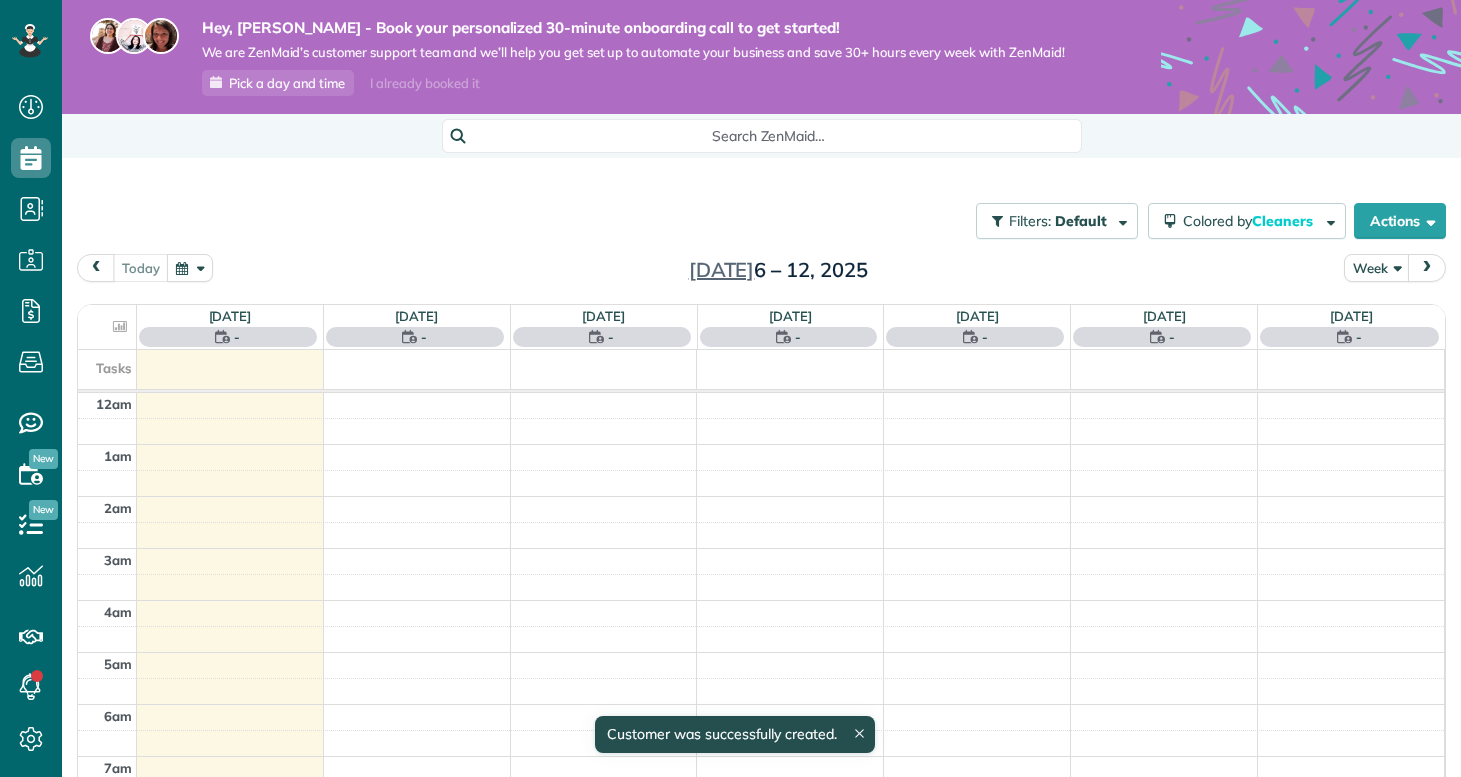 scroll, scrollTop: 0, scrollLeft: 0, axis: both 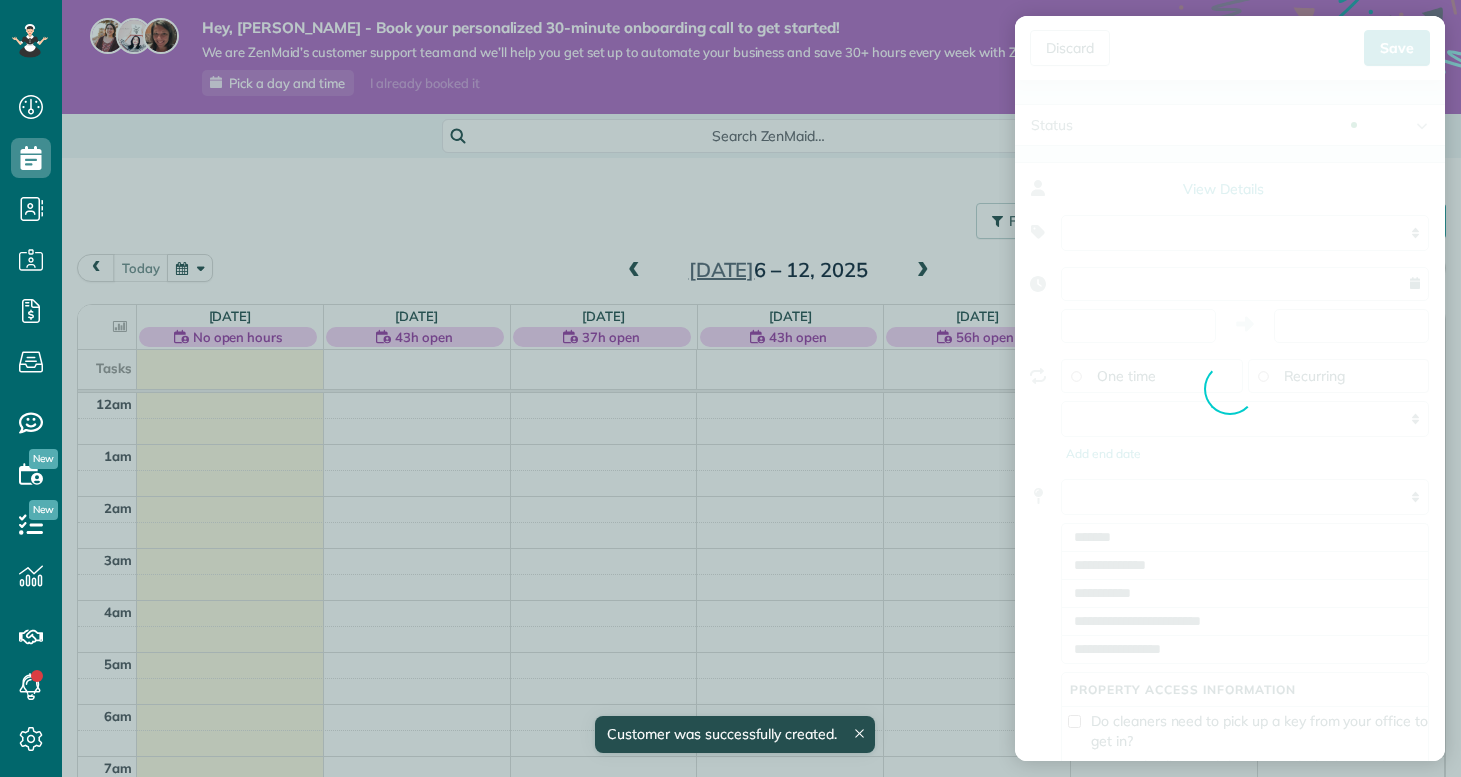 type on "**********" 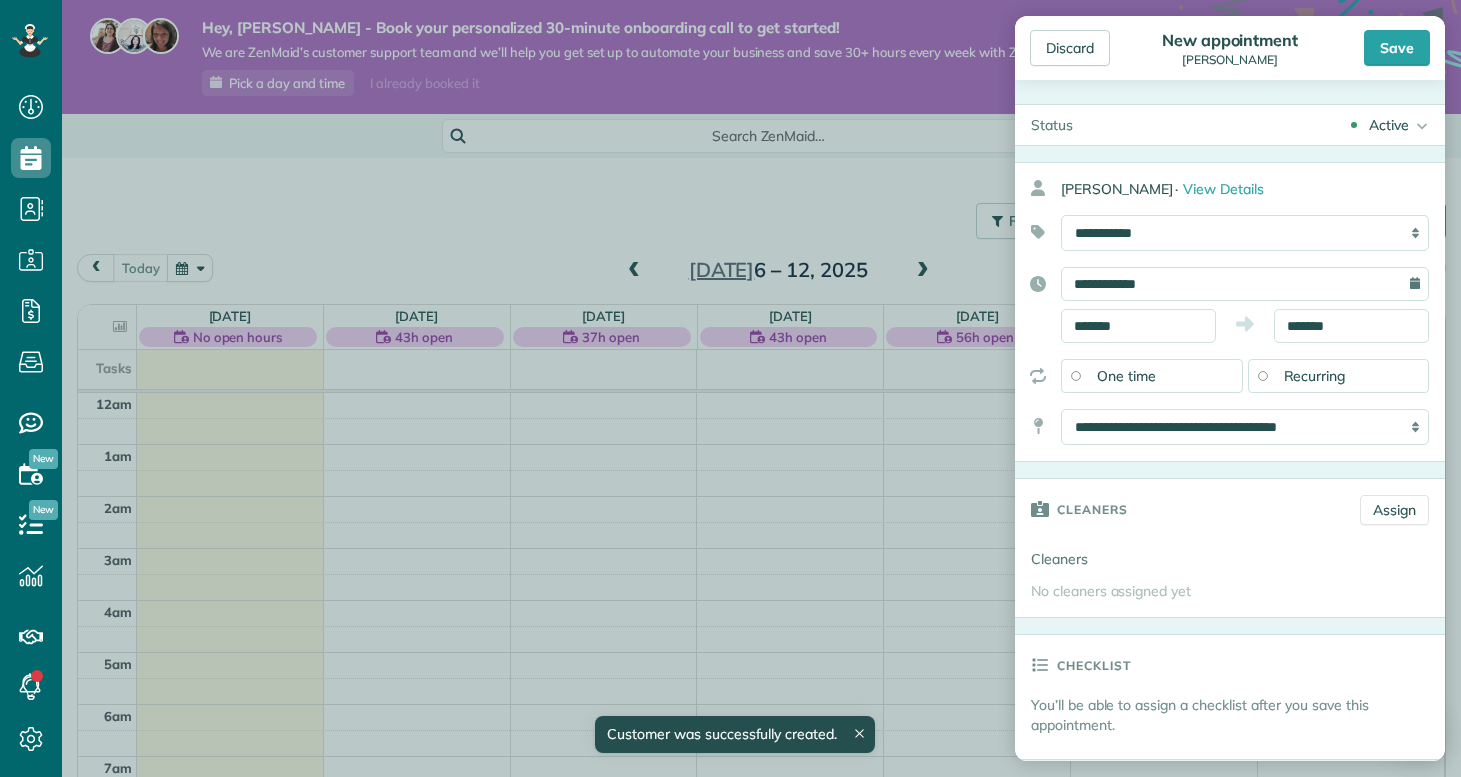 scroll, scrollTop: 365, scrollLeft: 0, axis: vertical 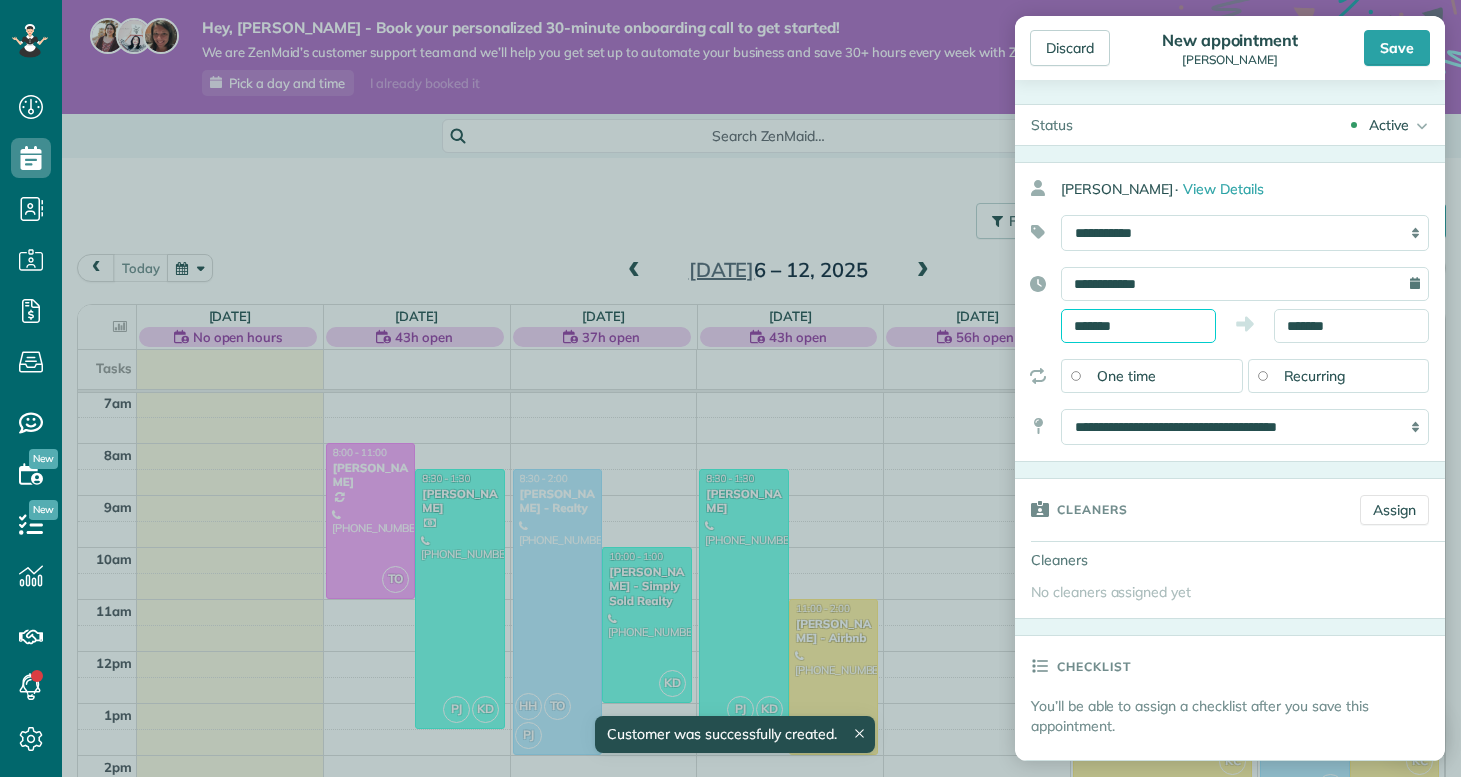 click on "*******" at bounding box center (1138, 326) 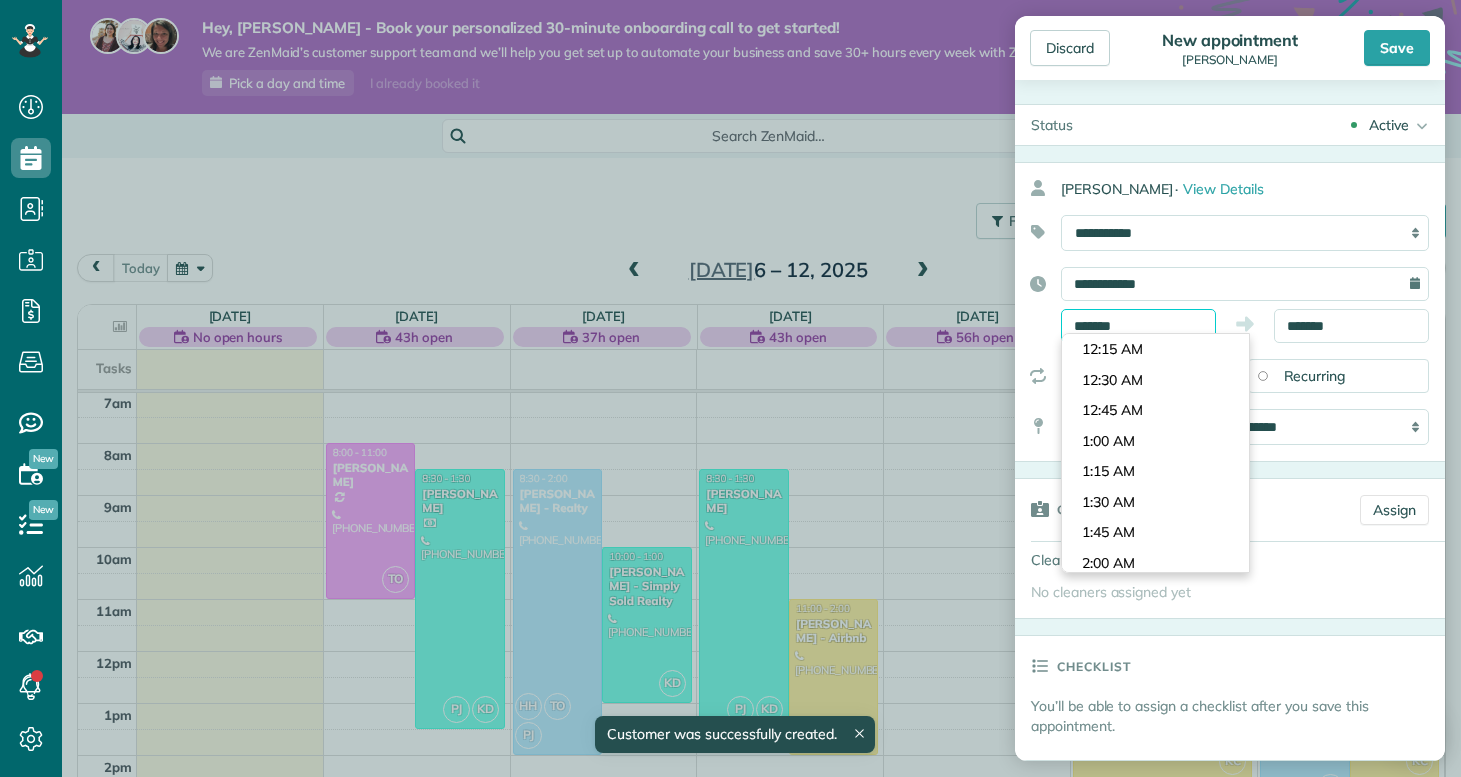 scroll, scrollTop: 900, scrollLeft: 0, axis: vertical 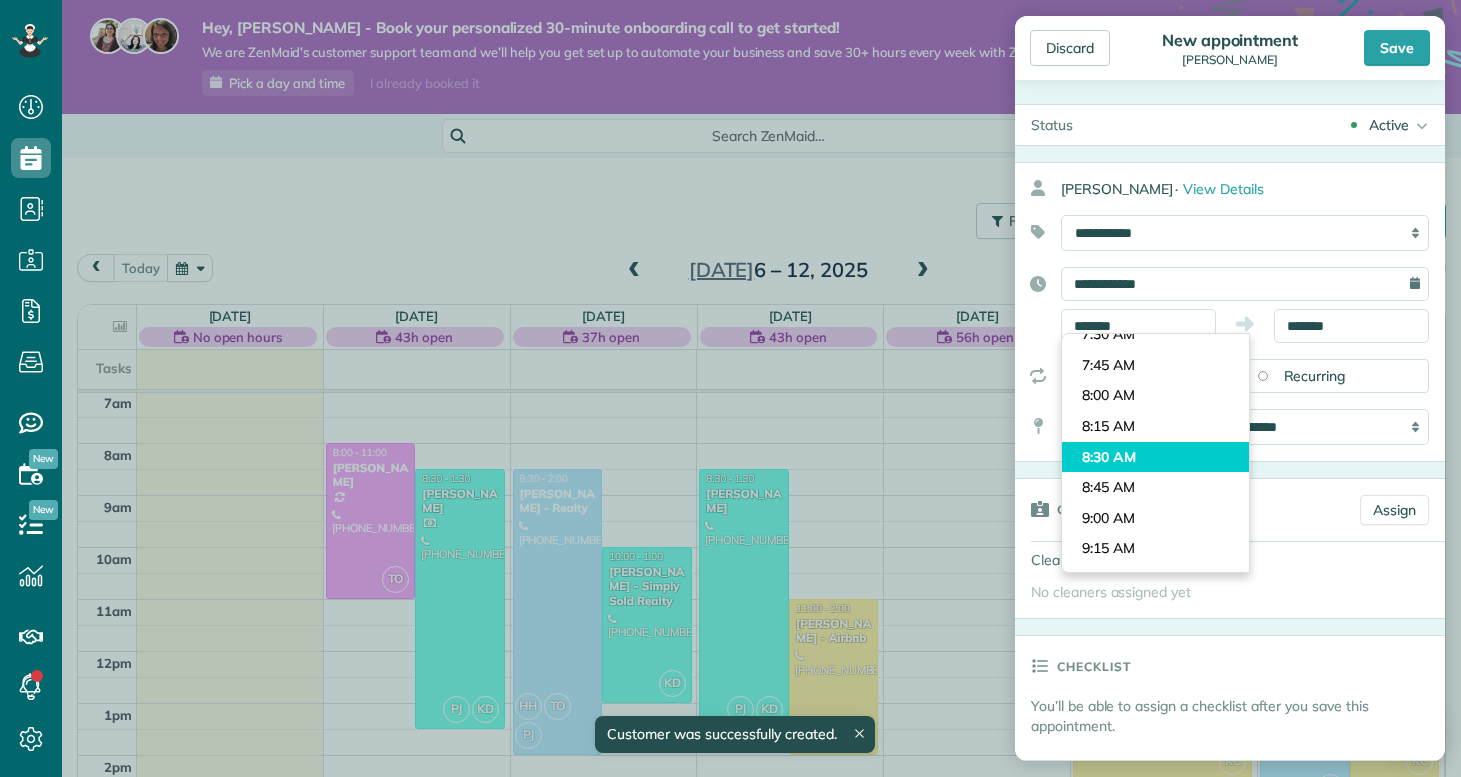 type on "*******" 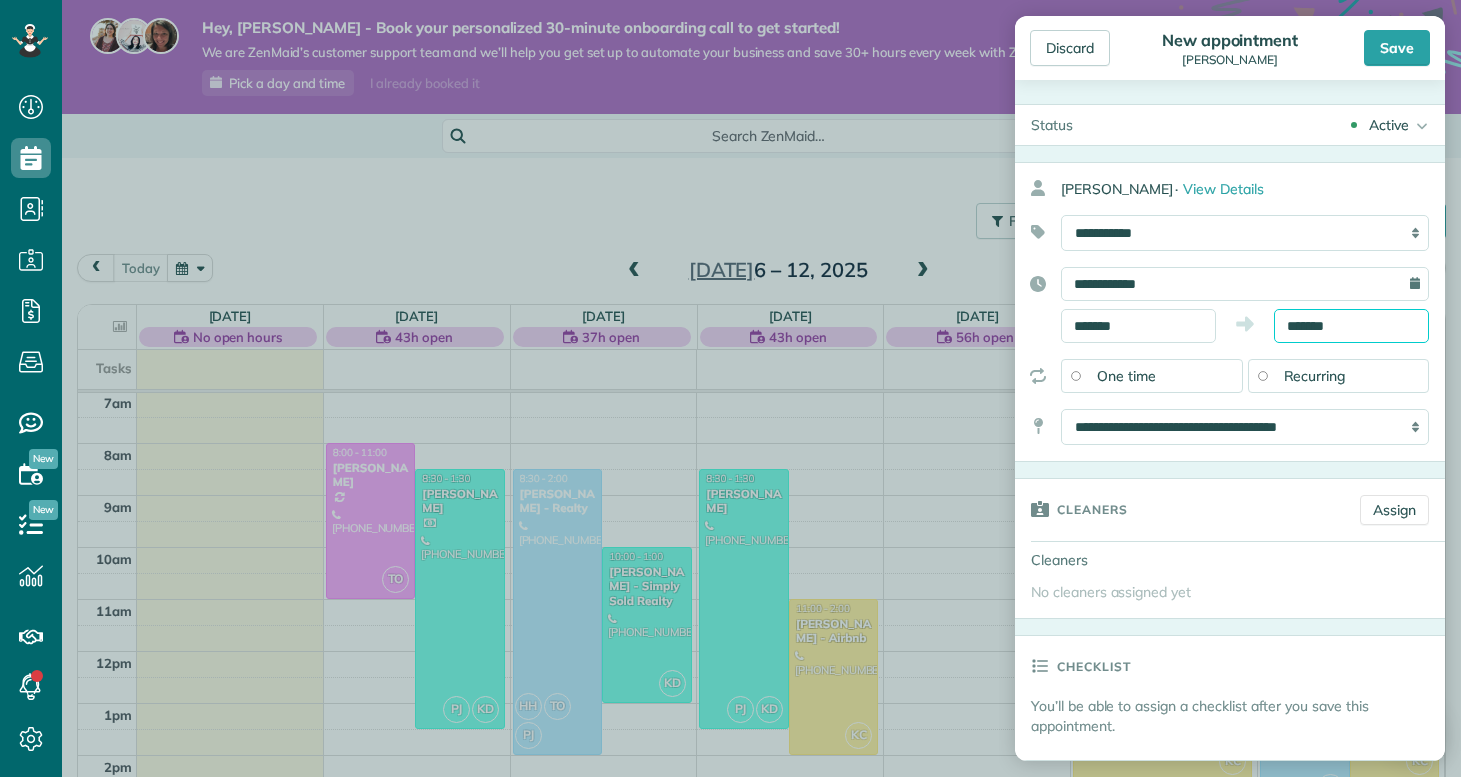 click on "*******" at bounding box center [1351, 326] 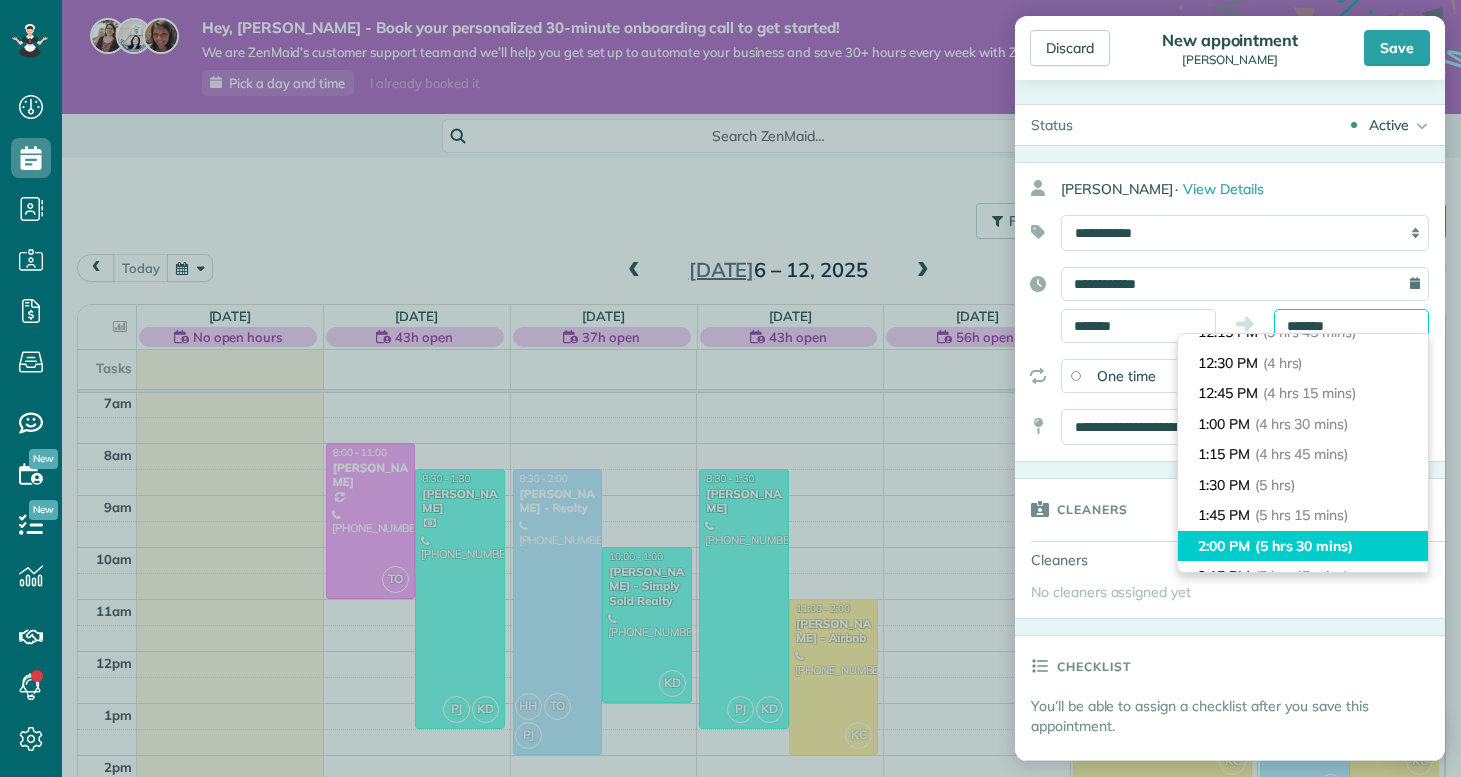 scroll, scrollTop: 476, scrollLeft: 0, axis: vertical 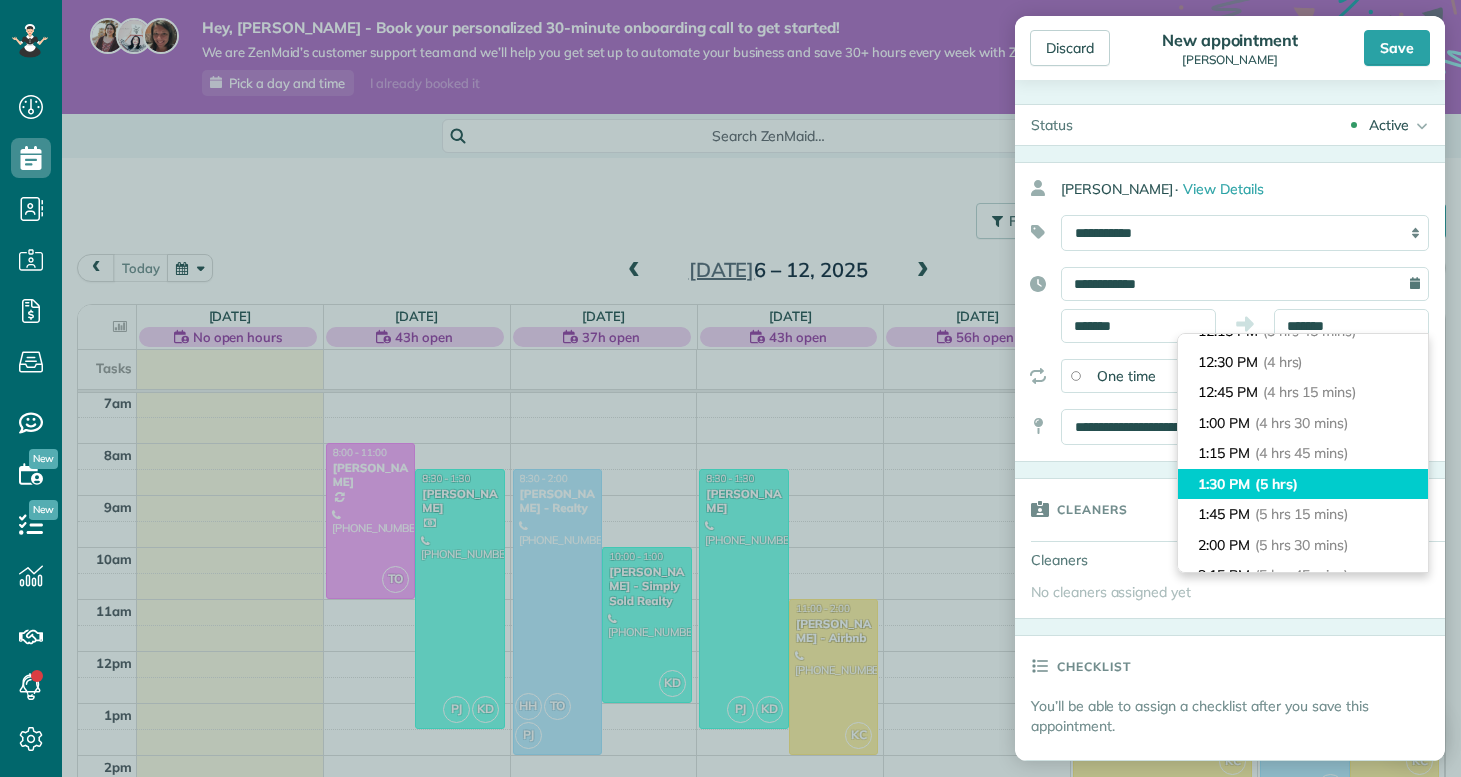 type on "*******" 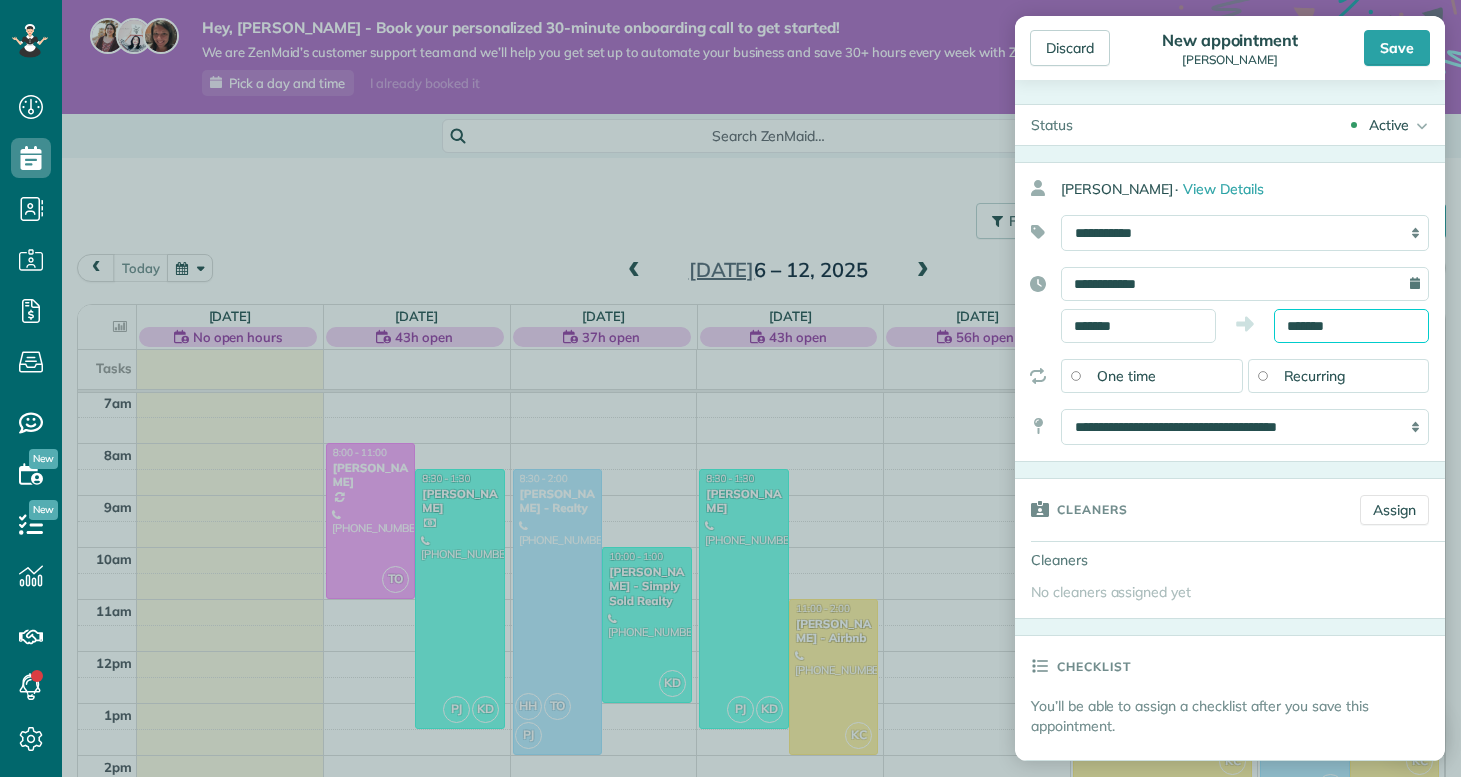click on "*******" at bounding box center (1351, 326) 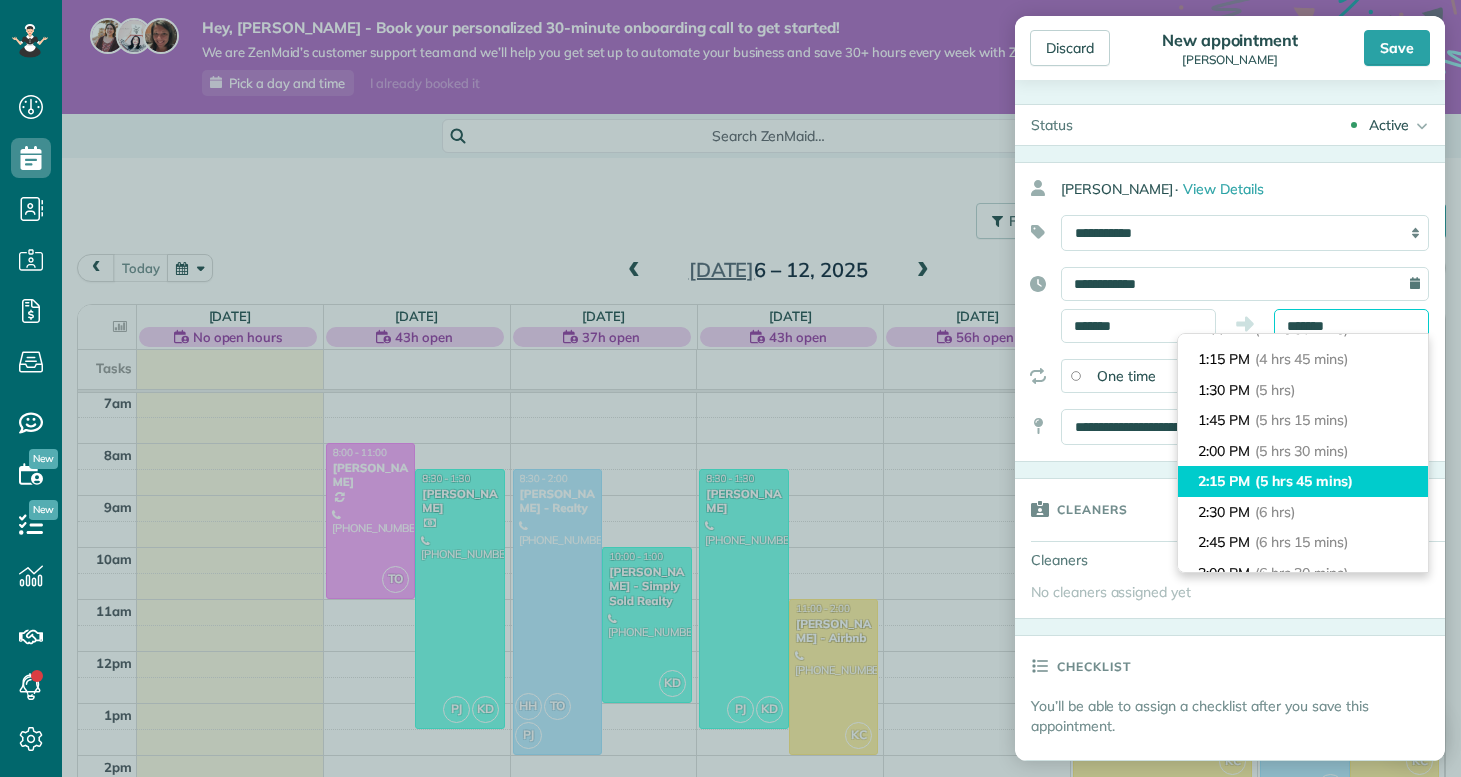 scroll, scrollTop: 553, scrollLeft: 0, axis: vertical 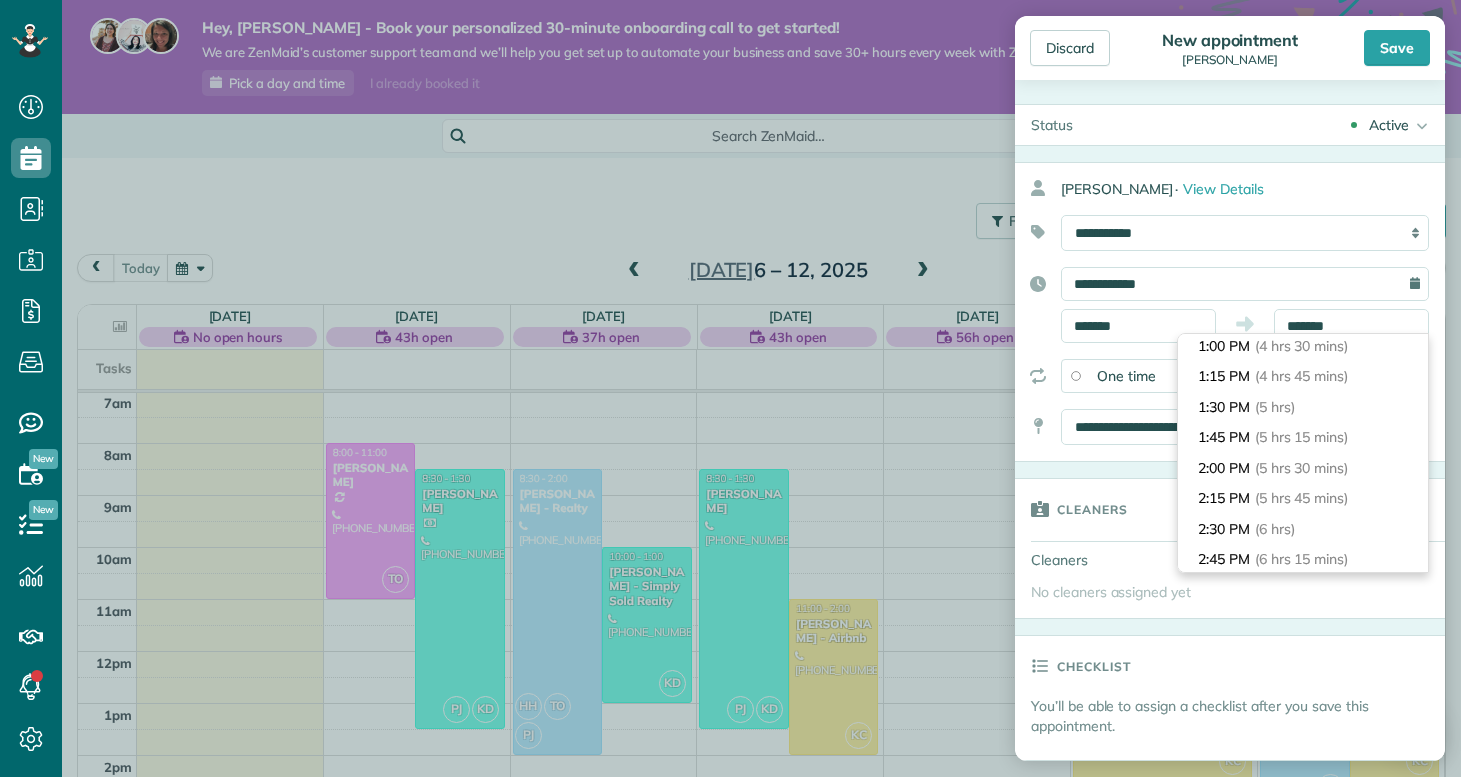 click on "Status
Active
Active
Estimate
Stand-By
Cancelled" at bounding box center (1230, 958) 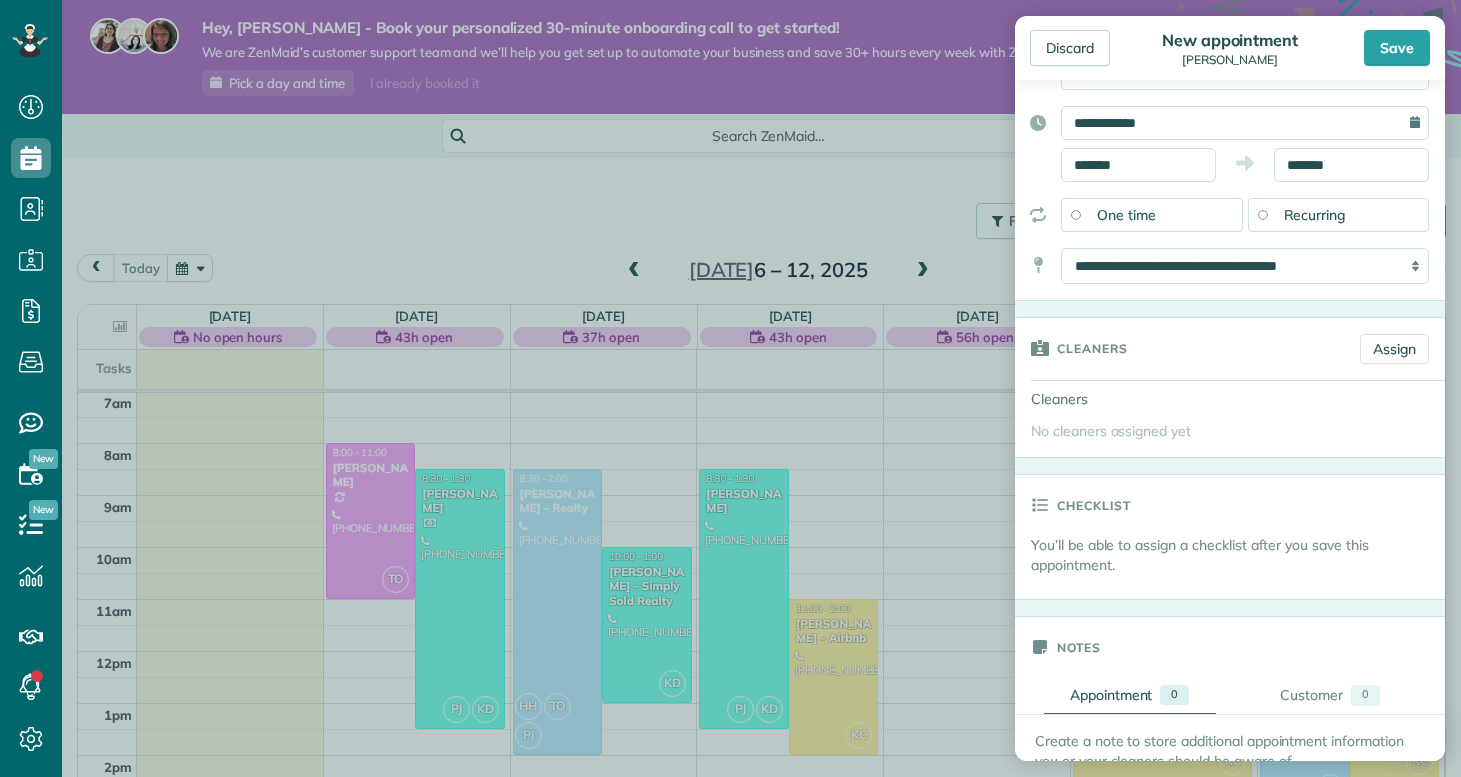 scroll, scrollTop: 205, scrollLeft: 0, axis: vertical 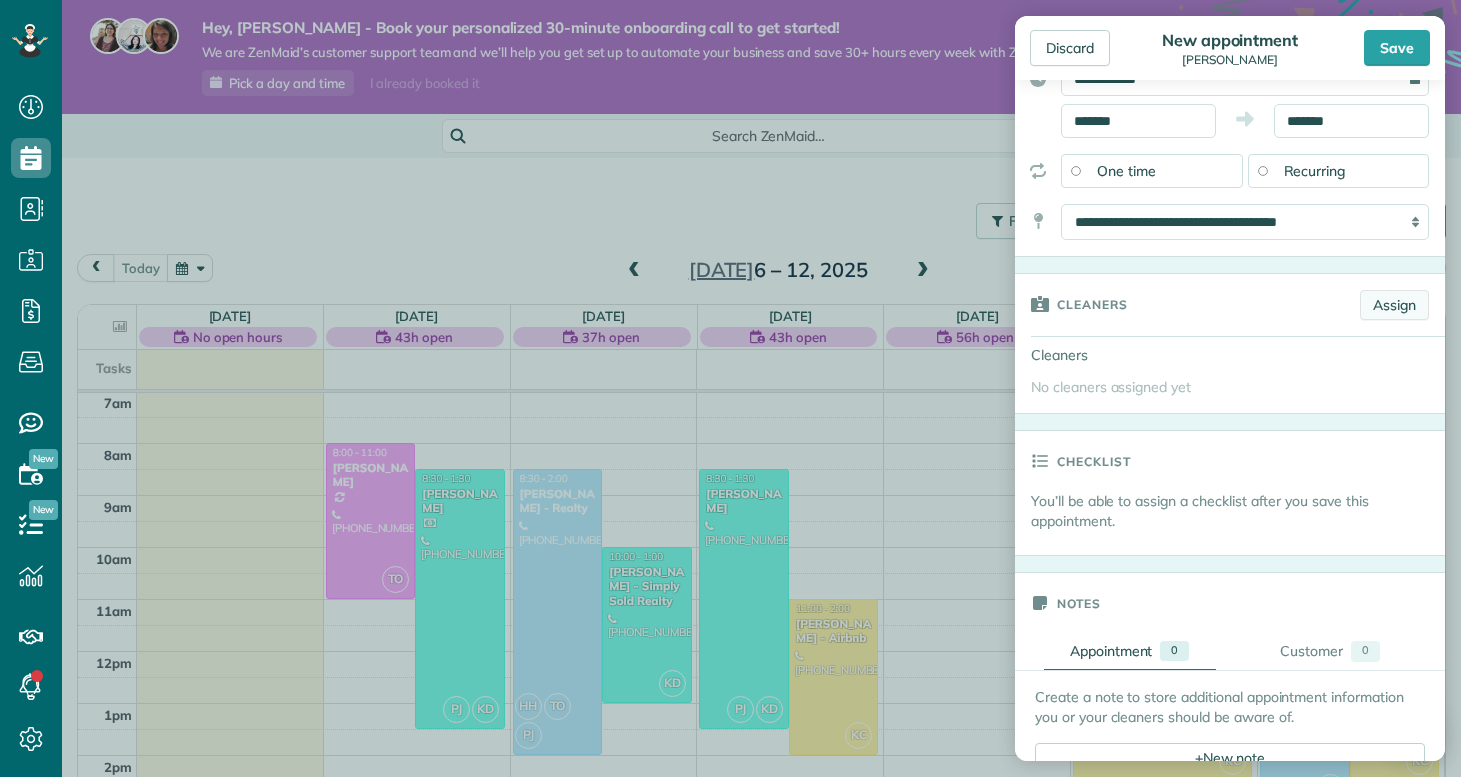 click on "Assign" at bounding box center [1394, 305] 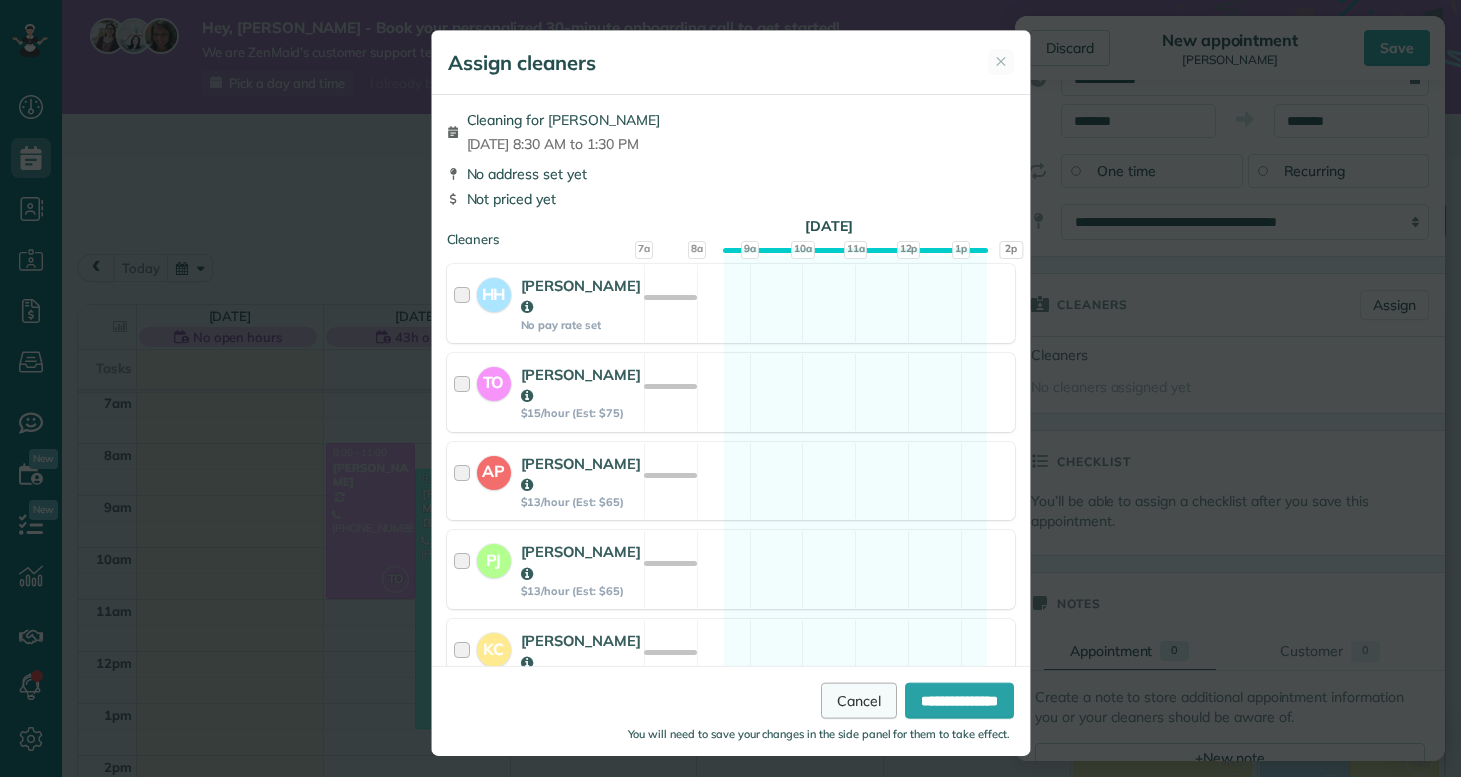 click on "Cancel" at bounding box center [859, 700] 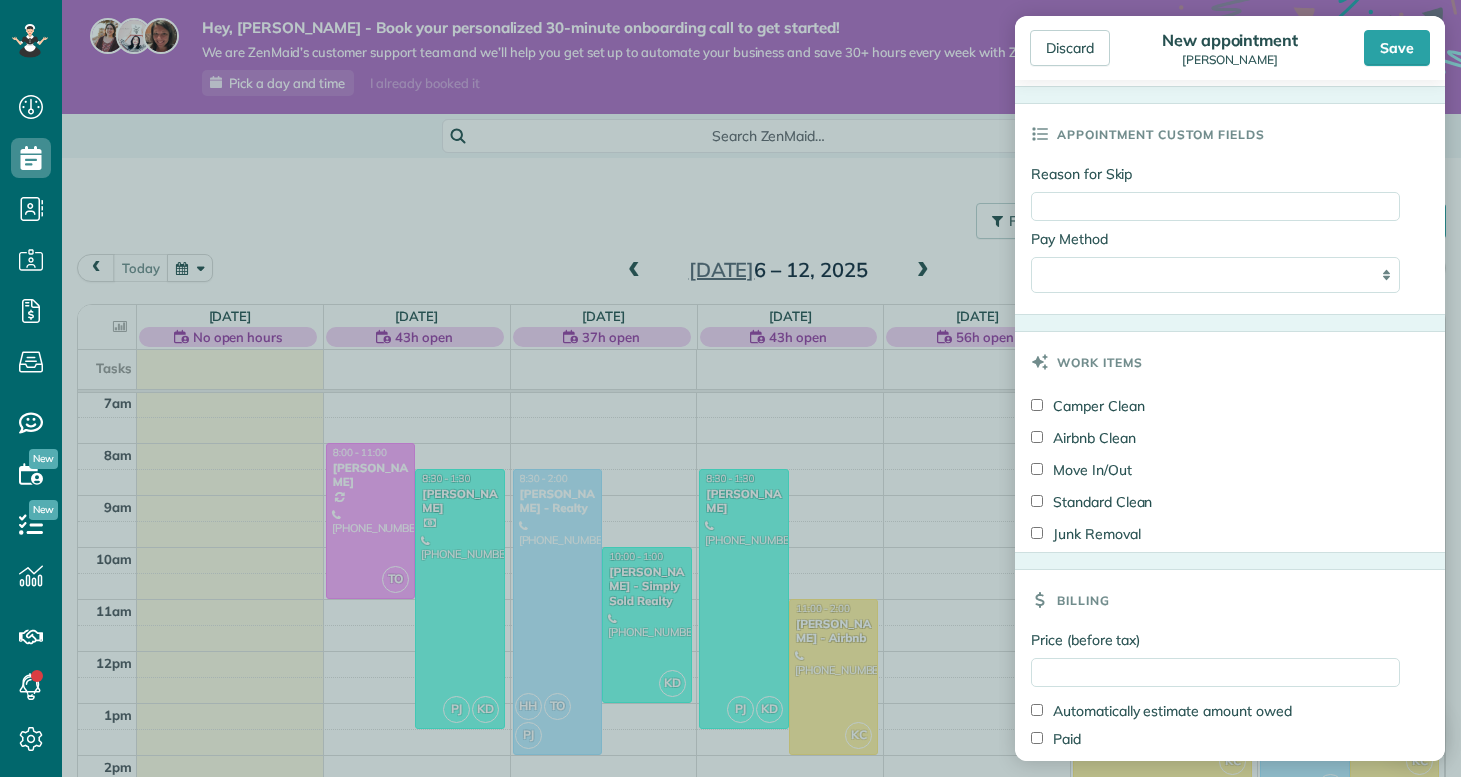 scroll, scrollTop: 1057, scrollLeft: 0, axis: vertical 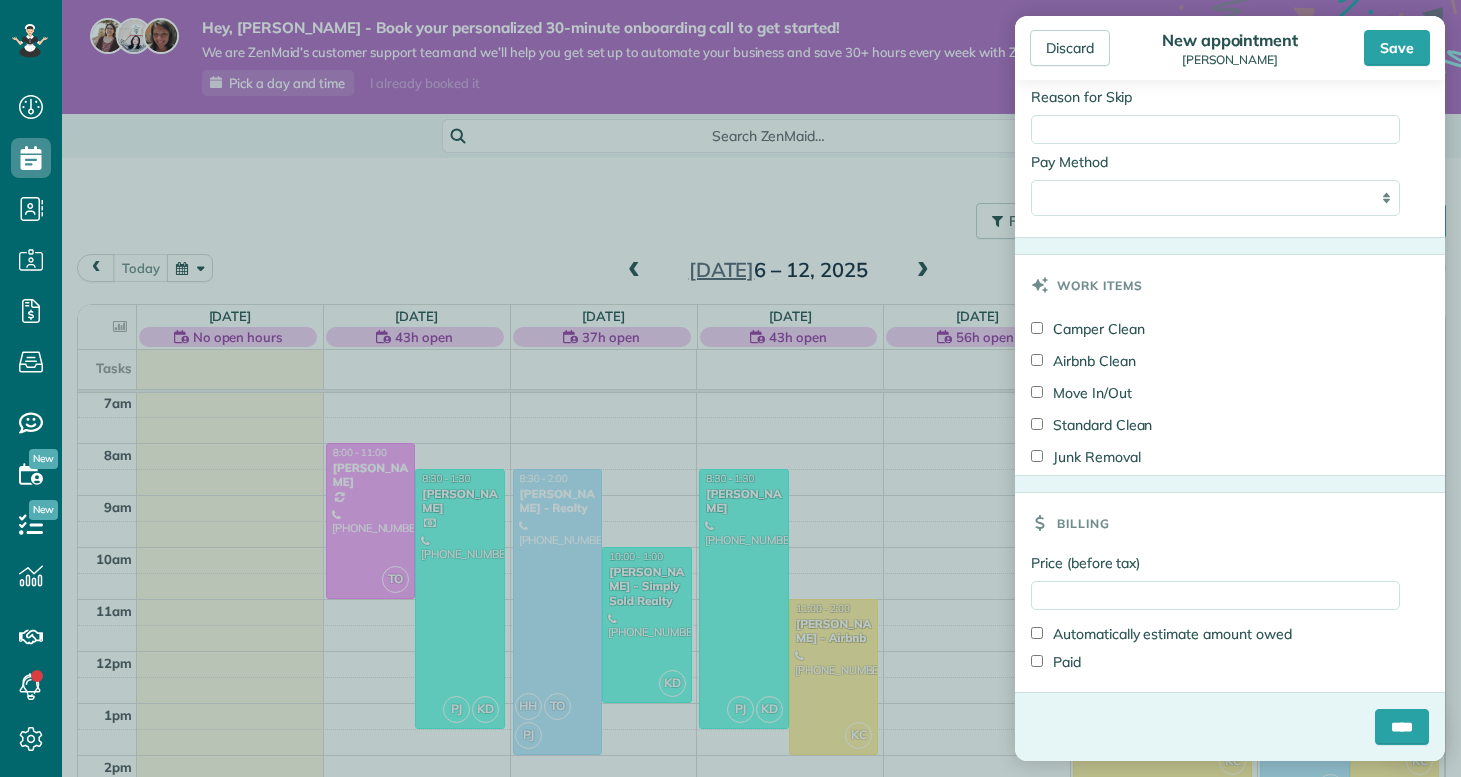 click on "Standard Clean" at bounding box center (1091, 425) 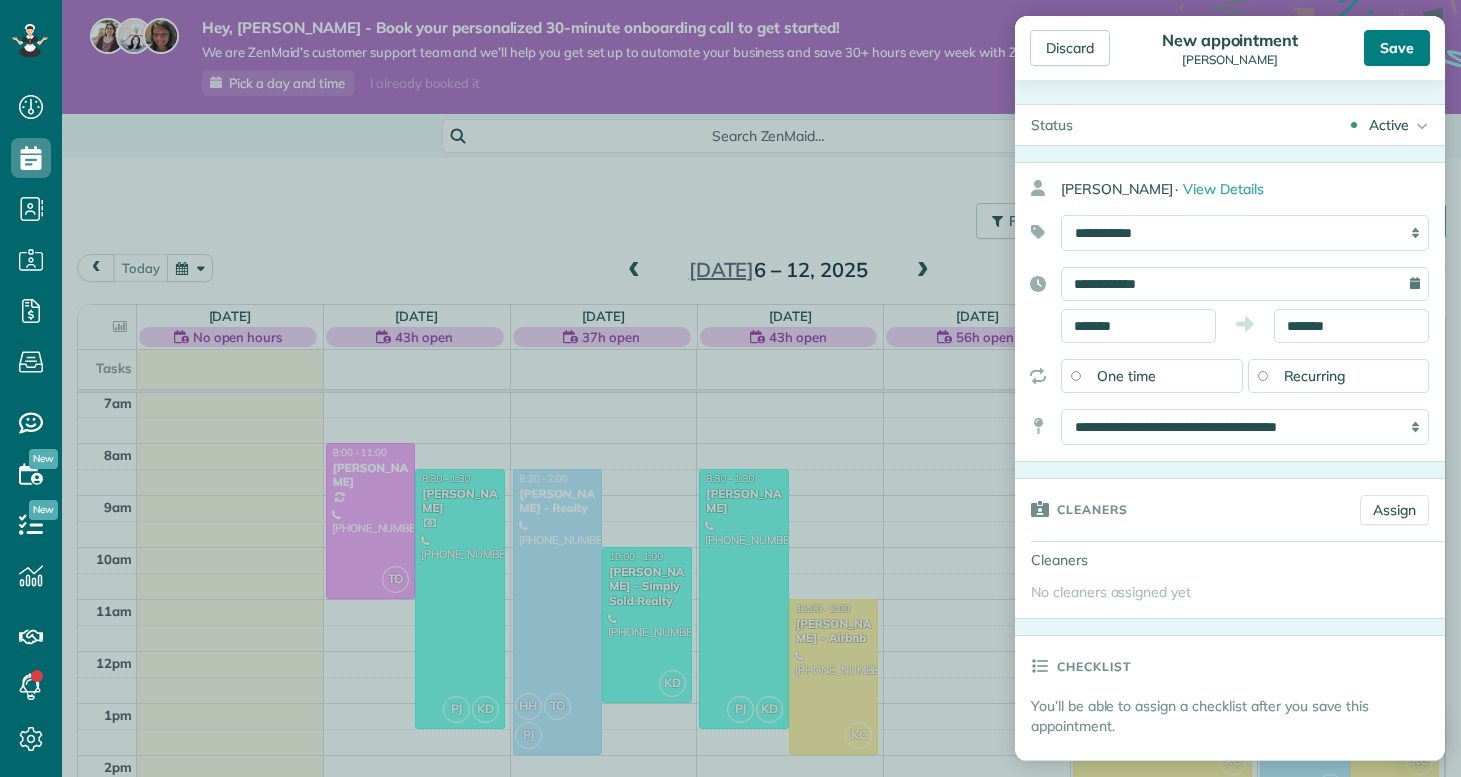 scroll, scrollTop: 0, scrollLeft: 0, axis: both 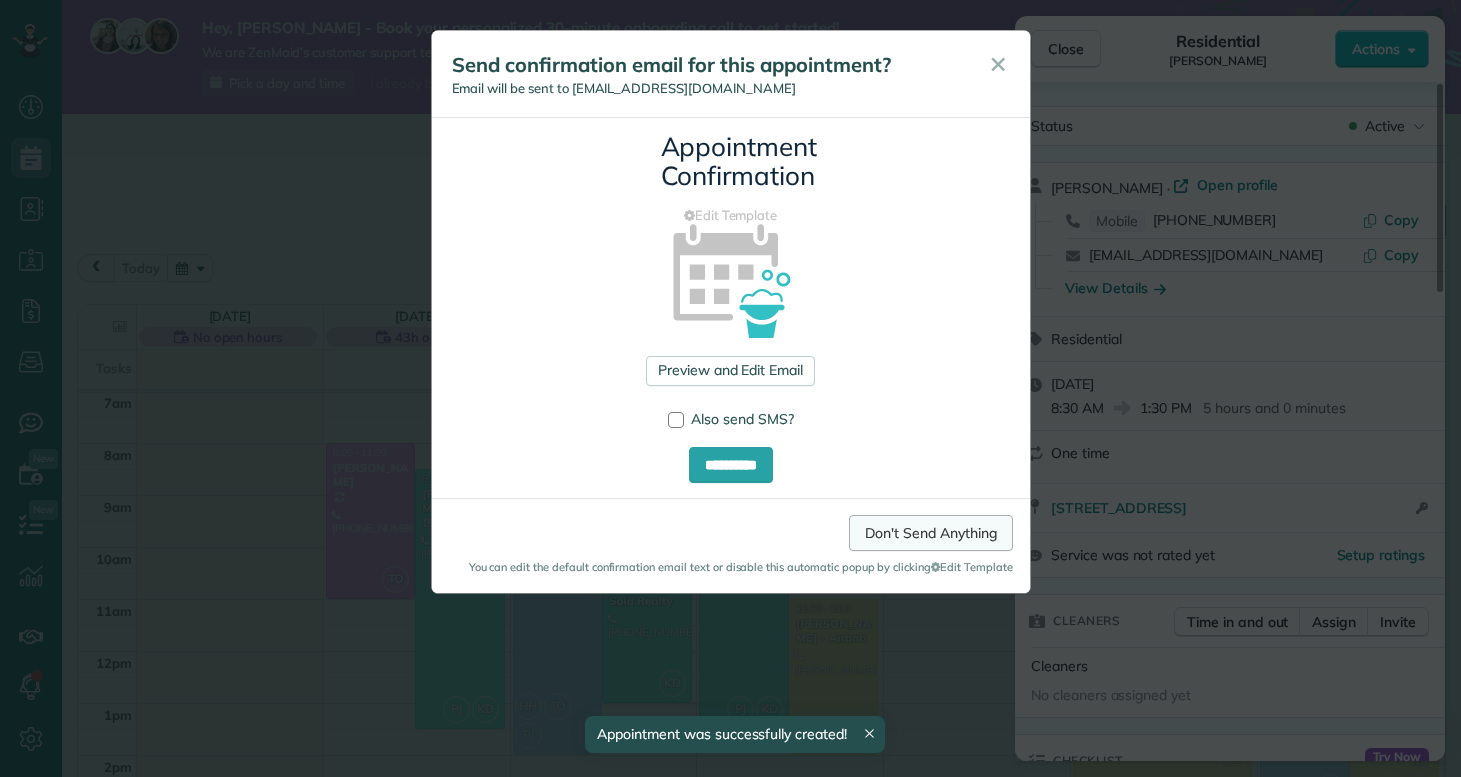 click on "Don't Send Anything" at bounding box center [930, 533] 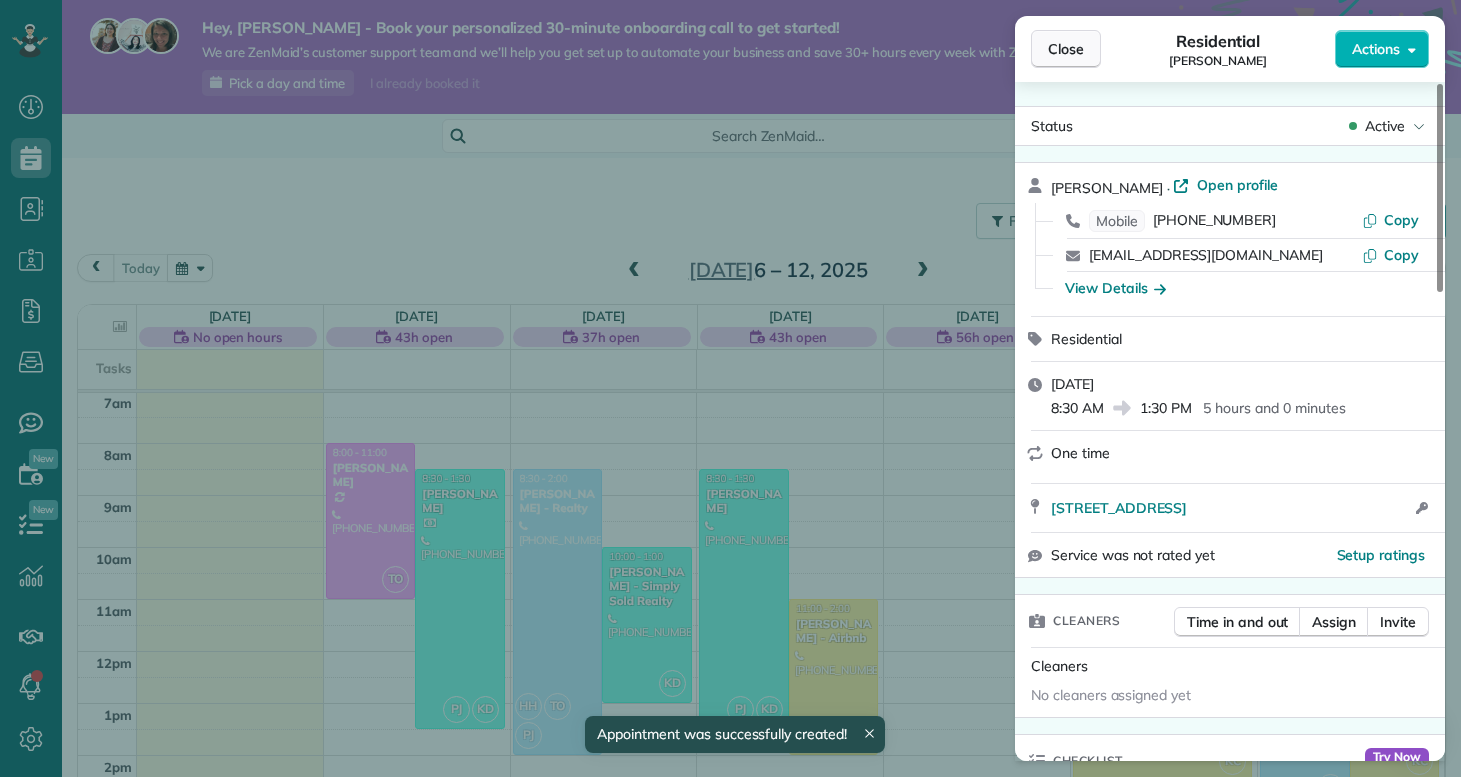 click on "Close" at bounding box center (1066, 49) 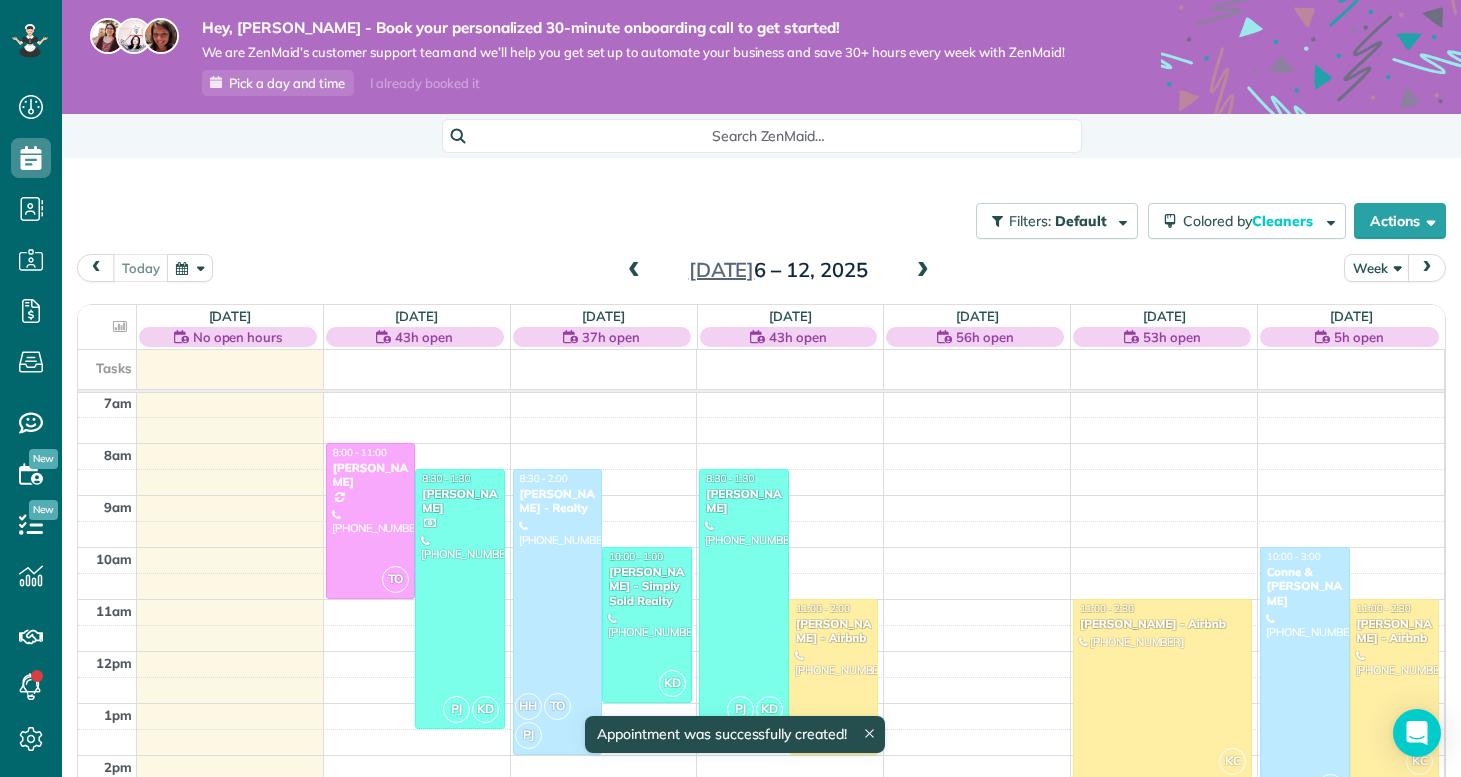 click at bounding box center [923, 271] 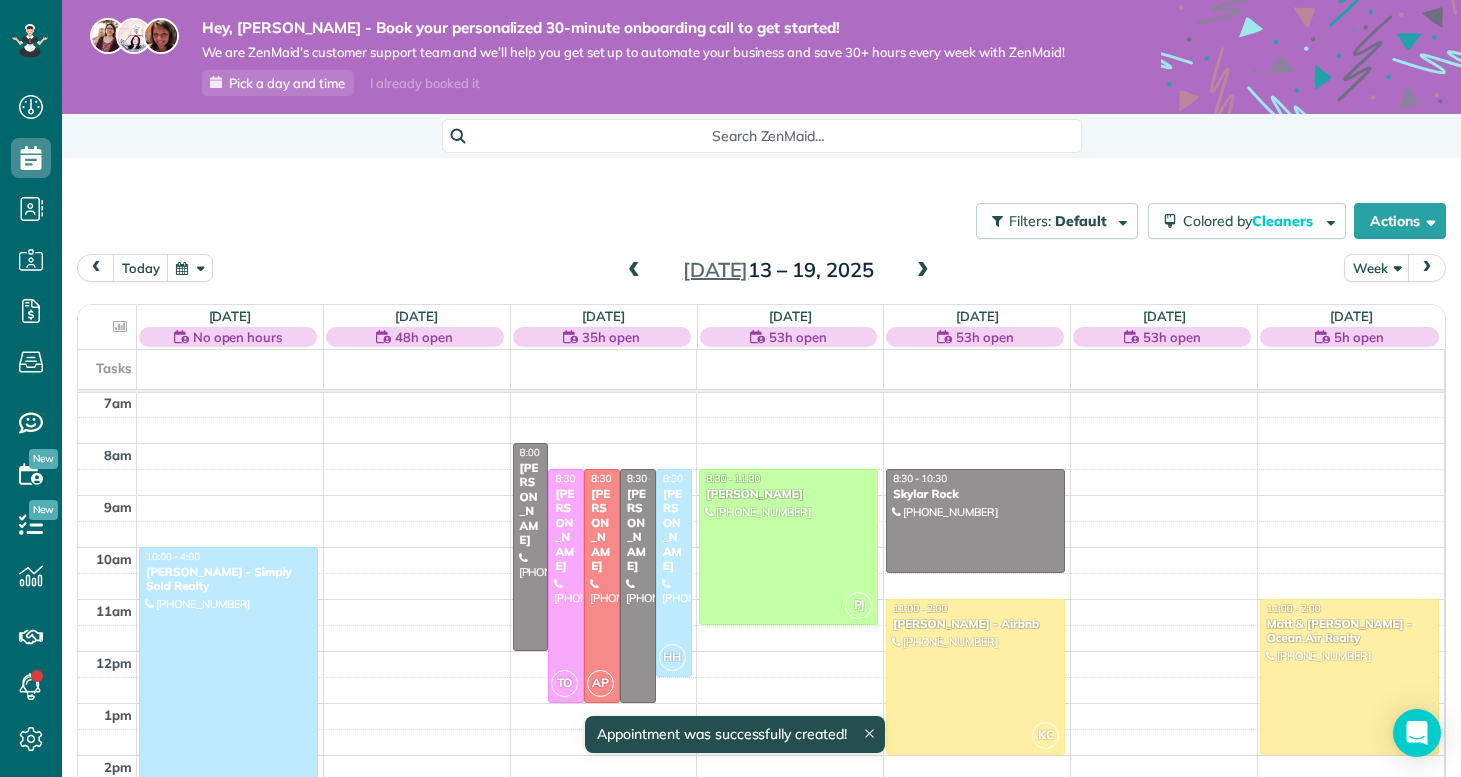 click at bounding box center (923, 271) 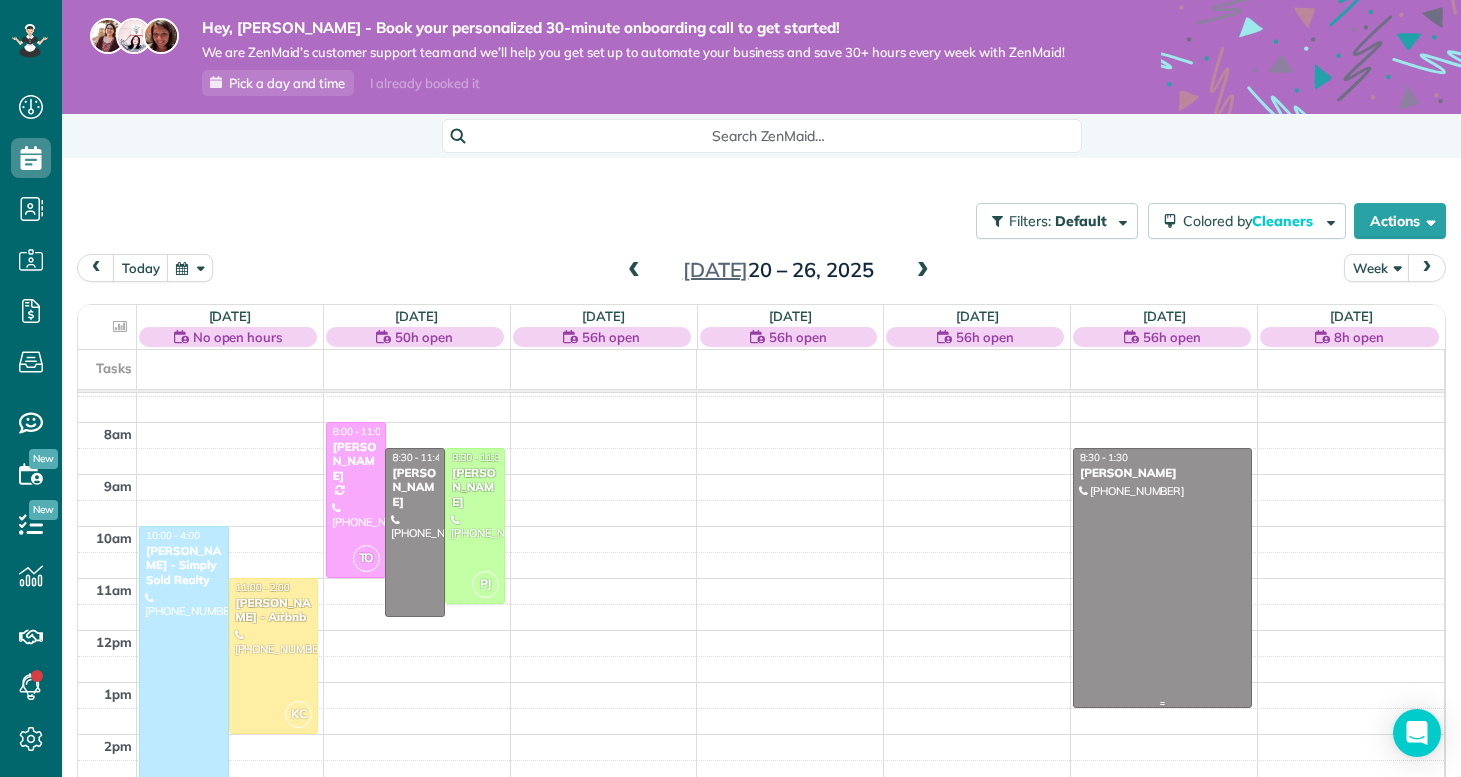 scroll, scrollTop: 385, scrollLeft: 0, axis: vertical 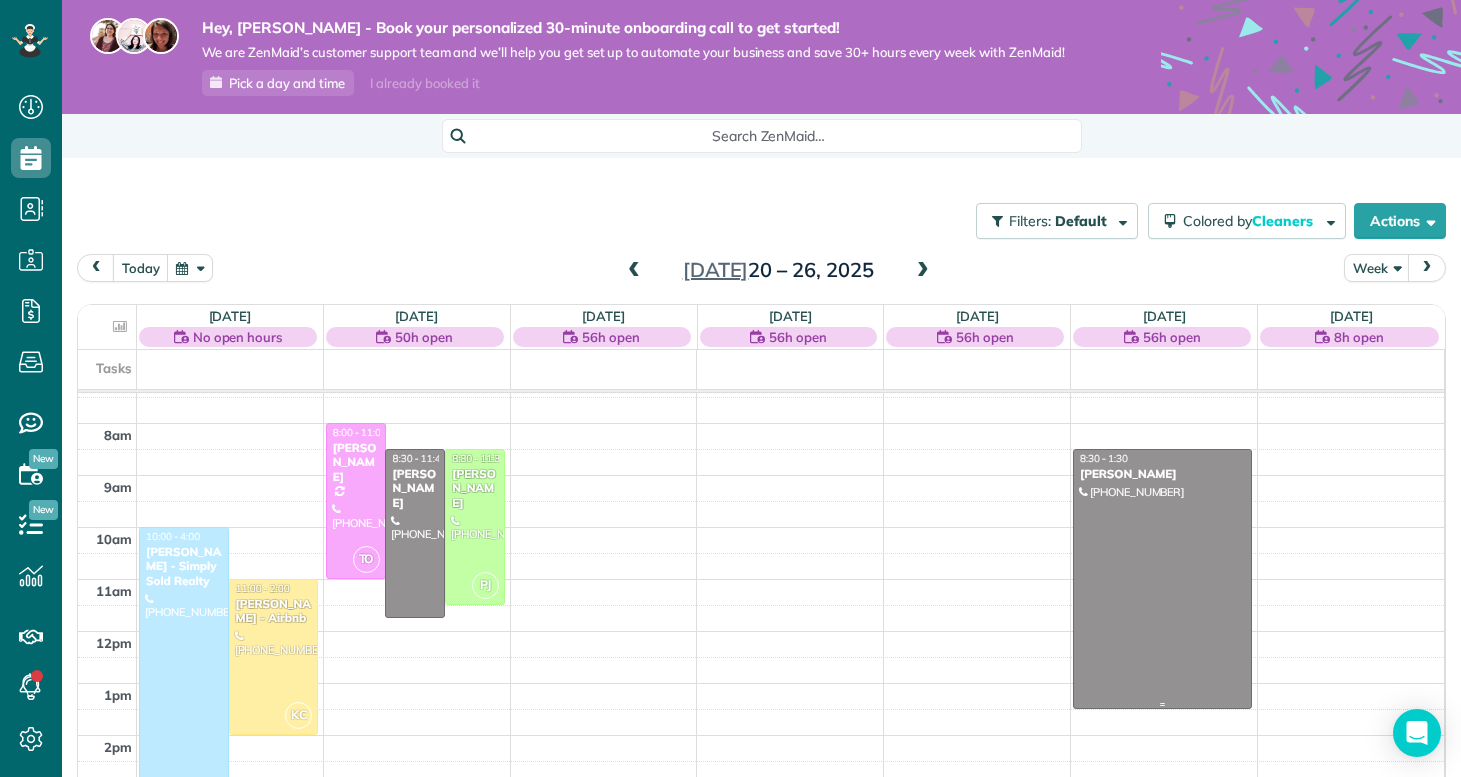 click at bounding box center [1162, 579] 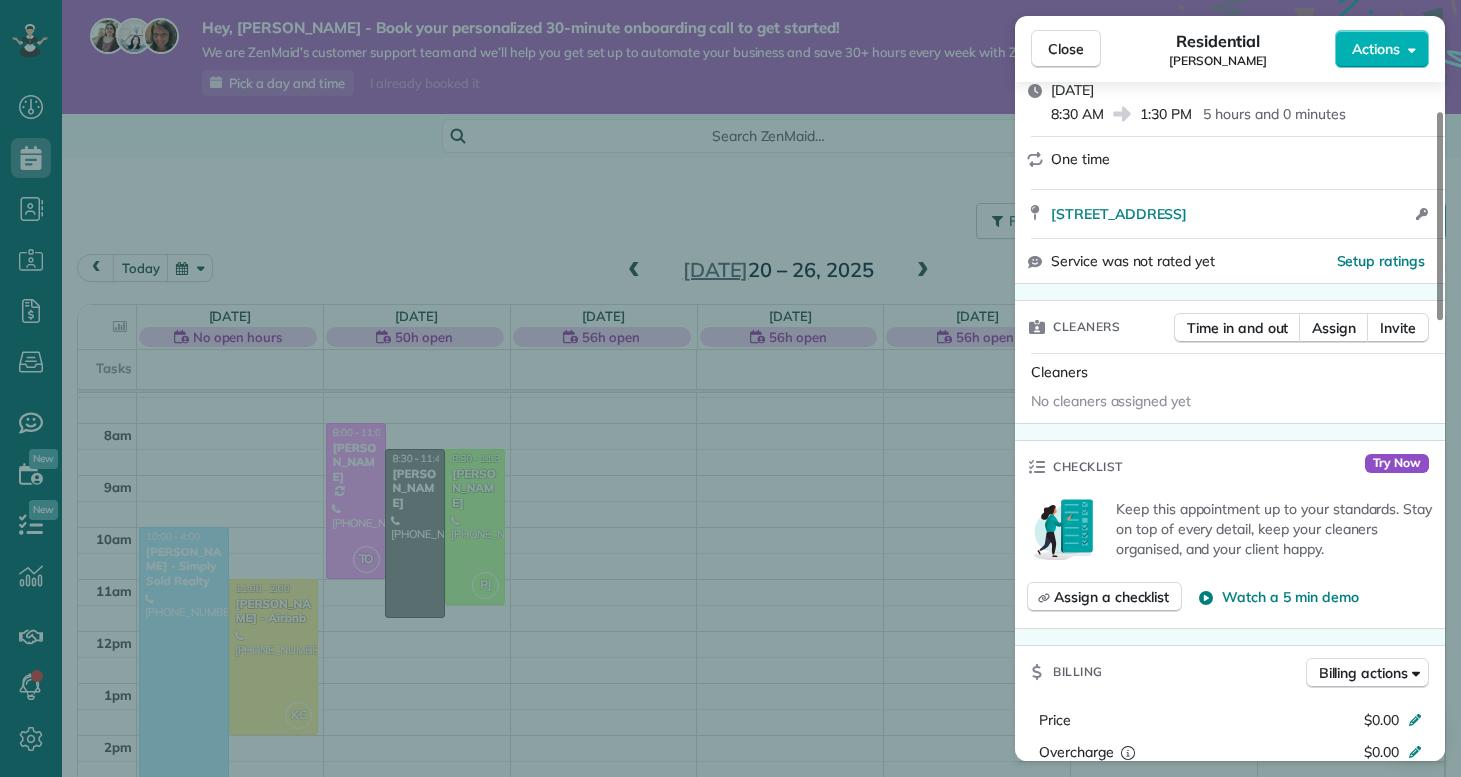 scroll, scrollTop: 294, scrollLeft: 0, axis: vertical 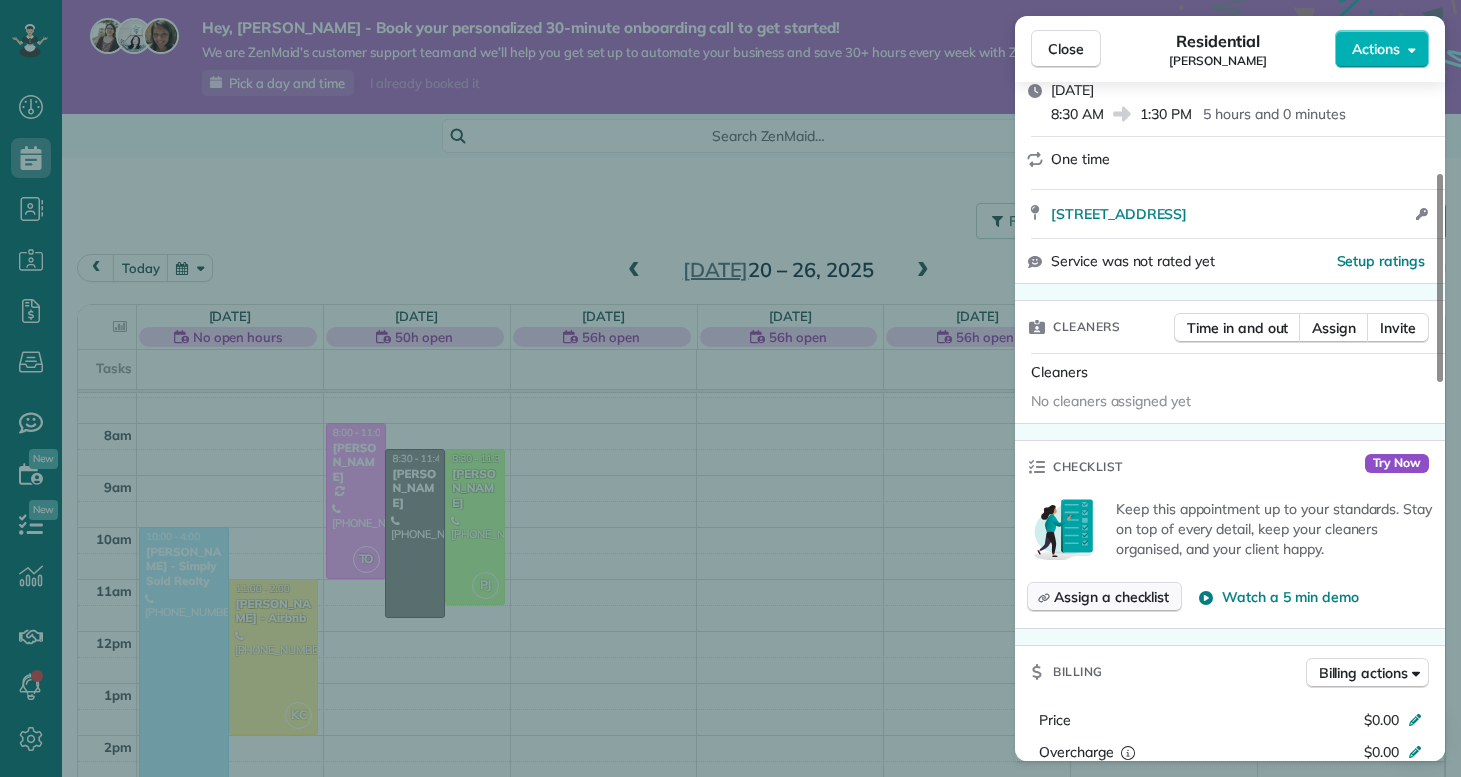 click on "Assign a checklist" at bounding box center (1111, 597) 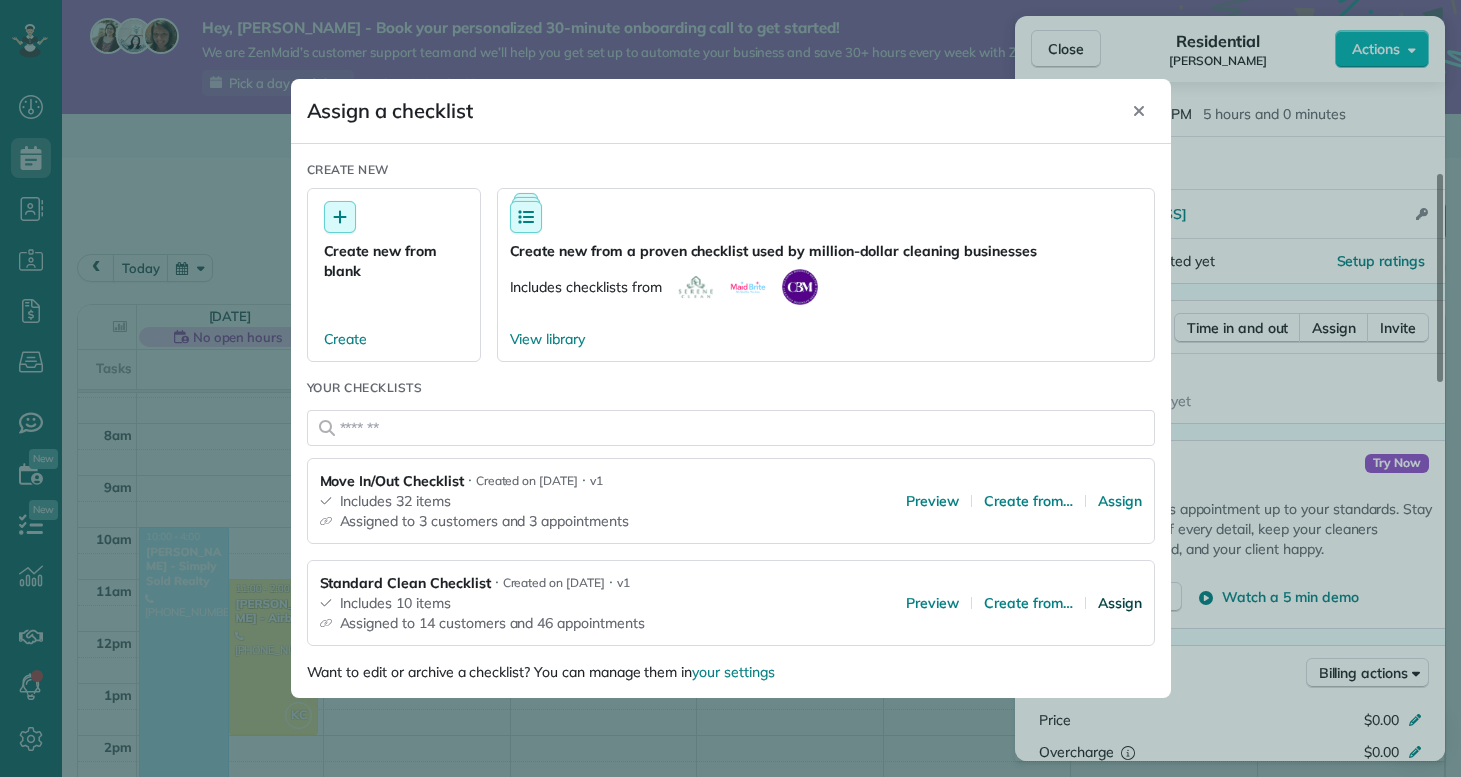 click on "Assign" at bounding box center [1120, 603] 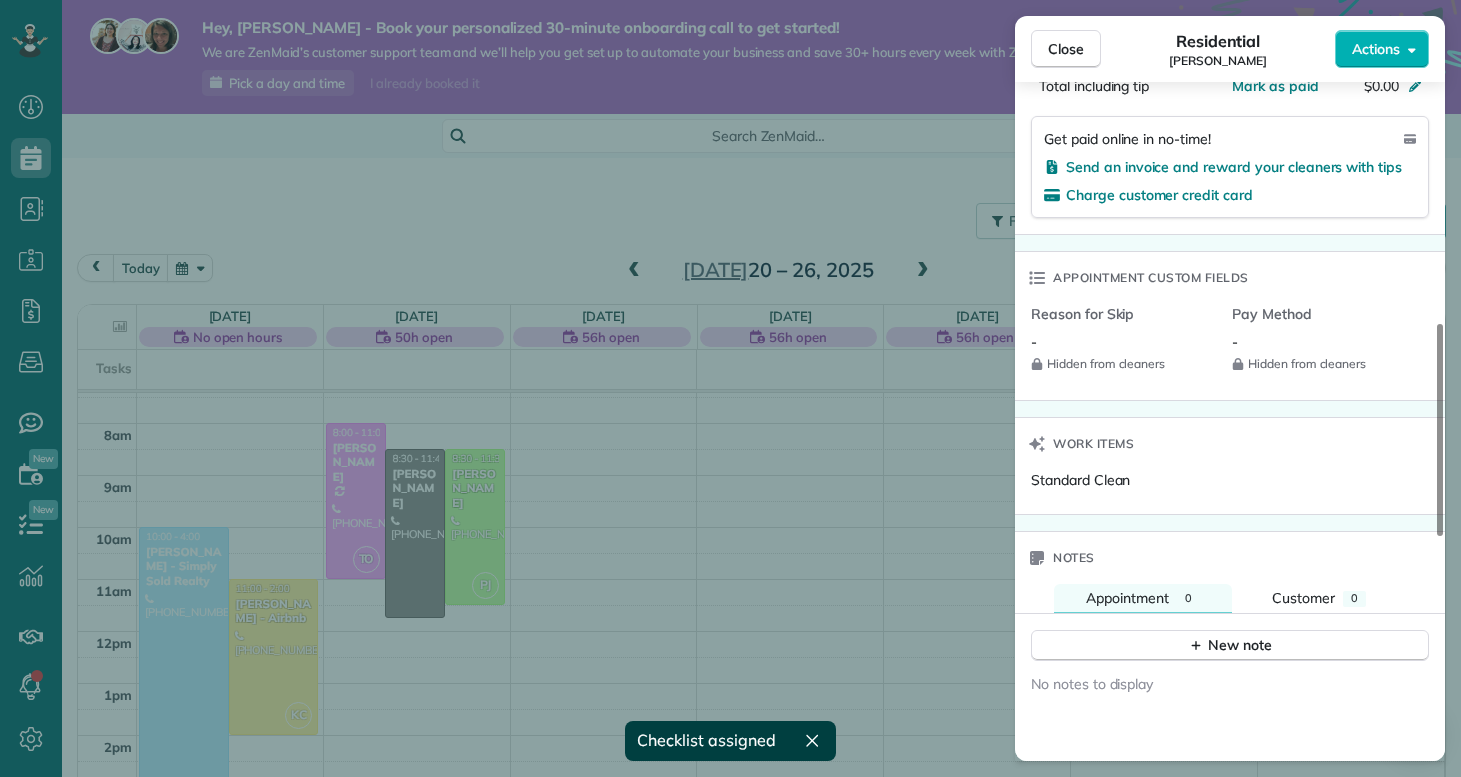 scroll, scrollTop: 1332, scrollLeft: 0, axis: vertical 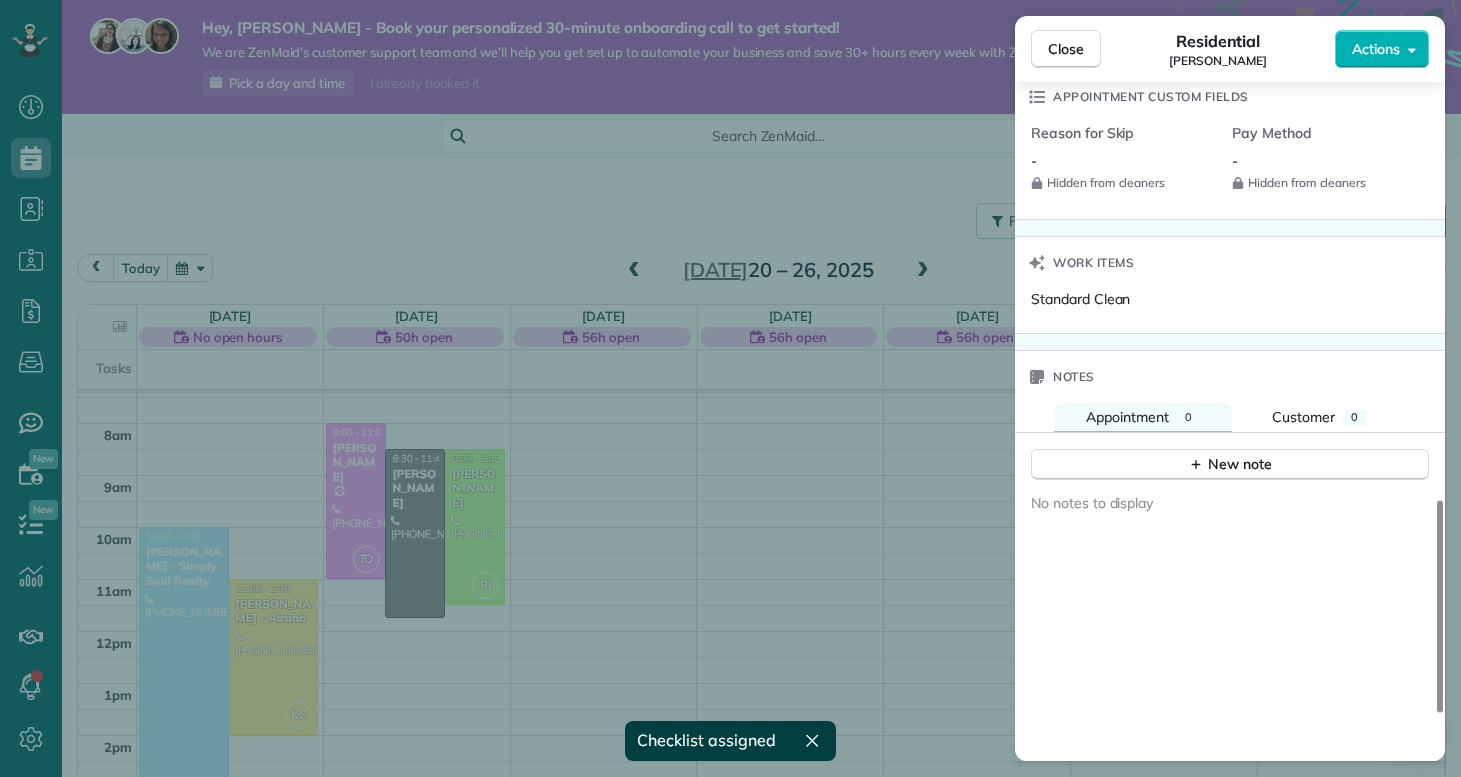 click on "Close Residential Michelle Trevethan Actions Status Active Michelle Trevethan · Open profile Mobile (440) 539-5986 Copy mtrev823@gmail.com Copy View Details Residential Friday, July 25, 2025 8:30 AM 1:30 PM 5 hours and 0 minutes One time 413 Amethyst Court Jacksonville NC 28546 Open access information Service was not rated yet Setup ratings Cleaners Time in and out Assign Invite Cleaners No cleaners assigned yet Checklist Try Now Standard Clean Checklist   ⋅  v1 includes 10 items Details Unassign Billing Billing actions Price $0.00 Overcharge $0.00 Discount $0.00 Coupon discount - Primary tax - Secondary tax - Total appointment price $0.00 Tips collected New feature! $0.00 Mark as paid Total including tip $0.00 Get paid online in no-time! Send an invoice and reward your cleaners with tips Charge customer credit card Appointment custom fields Reason for Skip - Hidden from cleaners Pay Method - Hidden from cleaners Work items Standard Clean    Notes Appointment 0 Customer 0 New note No notes to display" at bounding box center [730, 388] 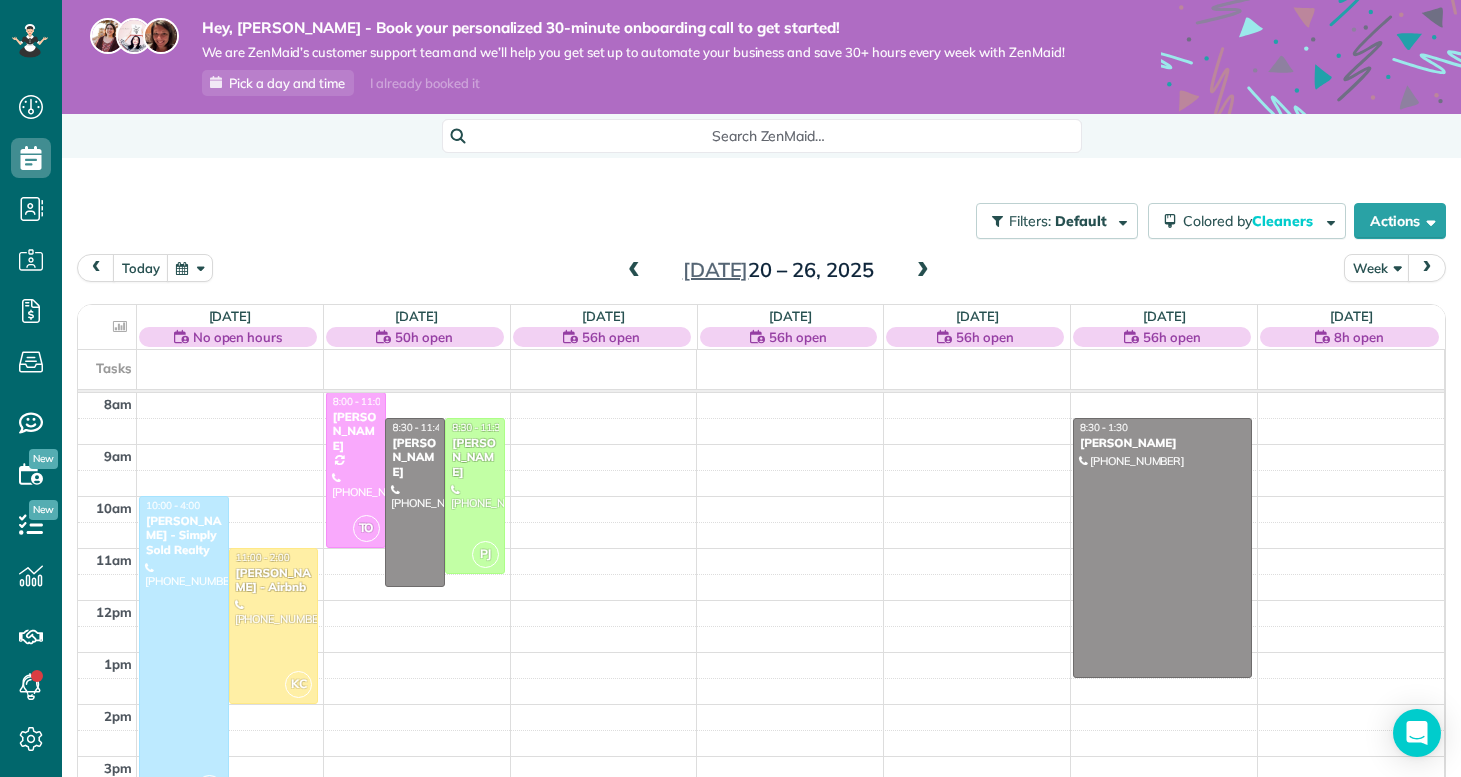 scroll, scrollTop: 419, scrollLeft: 0, axis: vertical 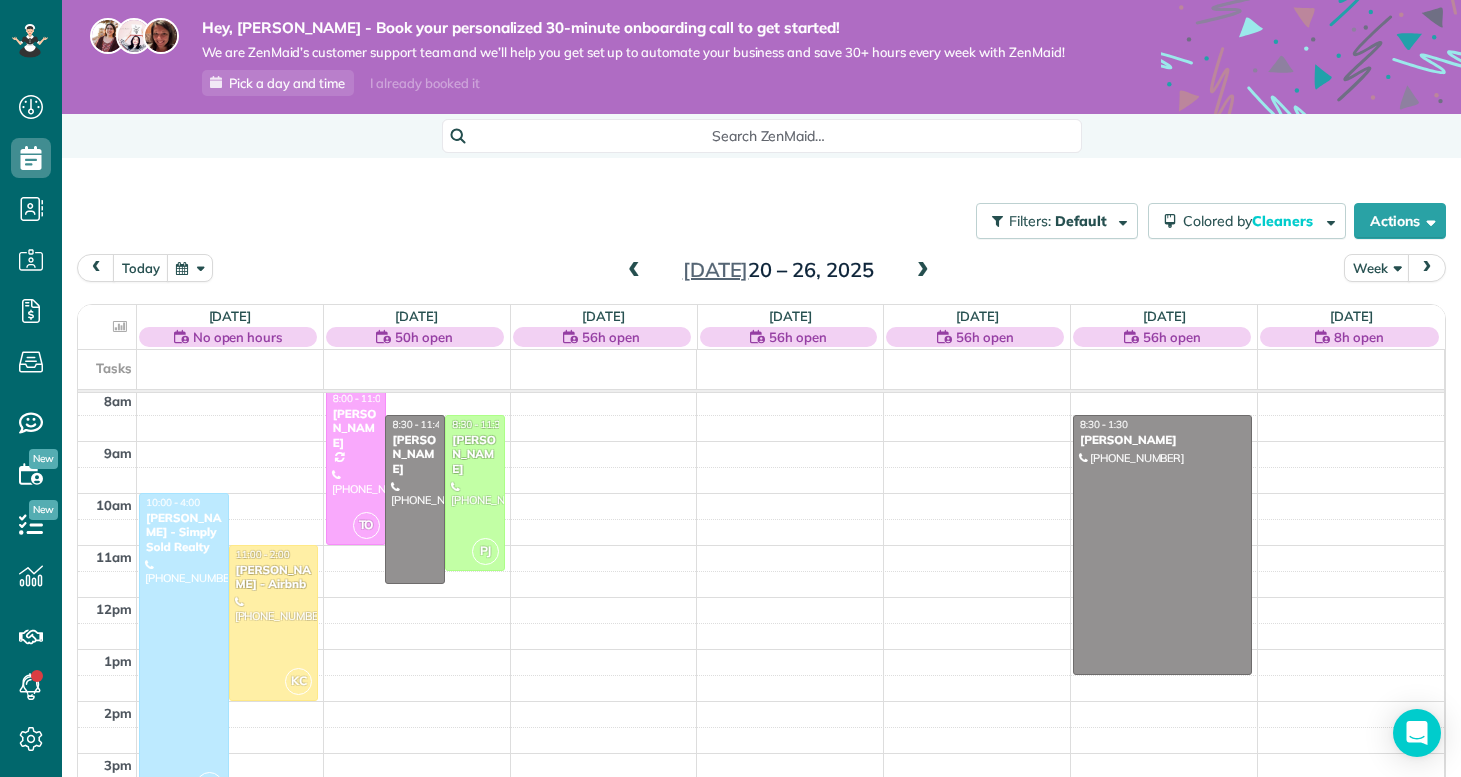 click on "12am 1am 2am 3am 4am 5am 6am 7am 8am 9am 10am 11am 12pm 1pm 2pm 3pm 4pm 5pm 6pm 7pm 8pm 9pm 10pm 11pm HH 10:00 - 4:00 Priscilla Parrott - Simply Sold Realty (920) 427-0852 4c Port West Ct Swansboro, NC ? KC 11:00 - 2:00 Nathan Carithers - Airbnb (910) 833-2761 121 Quartersdeck Rogers Bay North Topsail Beach, NC 28460 TO 8:00 - 11:00 Kelly Delaney (910) 650-2280 907 Eakins Lane Richlands, NC 28574 8:30 - 11:45 Michelle Heupel (763) 258-7876 113 Chastain Dr Jacksonville, NC 28546 PJ 8:30 - 11:30 Melissa Tsouhnikas (908) 798-3449 712 Puppy drum Lane Maysville, NC 28555 8:30 - 1:30 Michelle Trevethan (440) 539-5986 413 Amethyst Court Jacksonville, NC 28546" at bounding box center [761, 597] 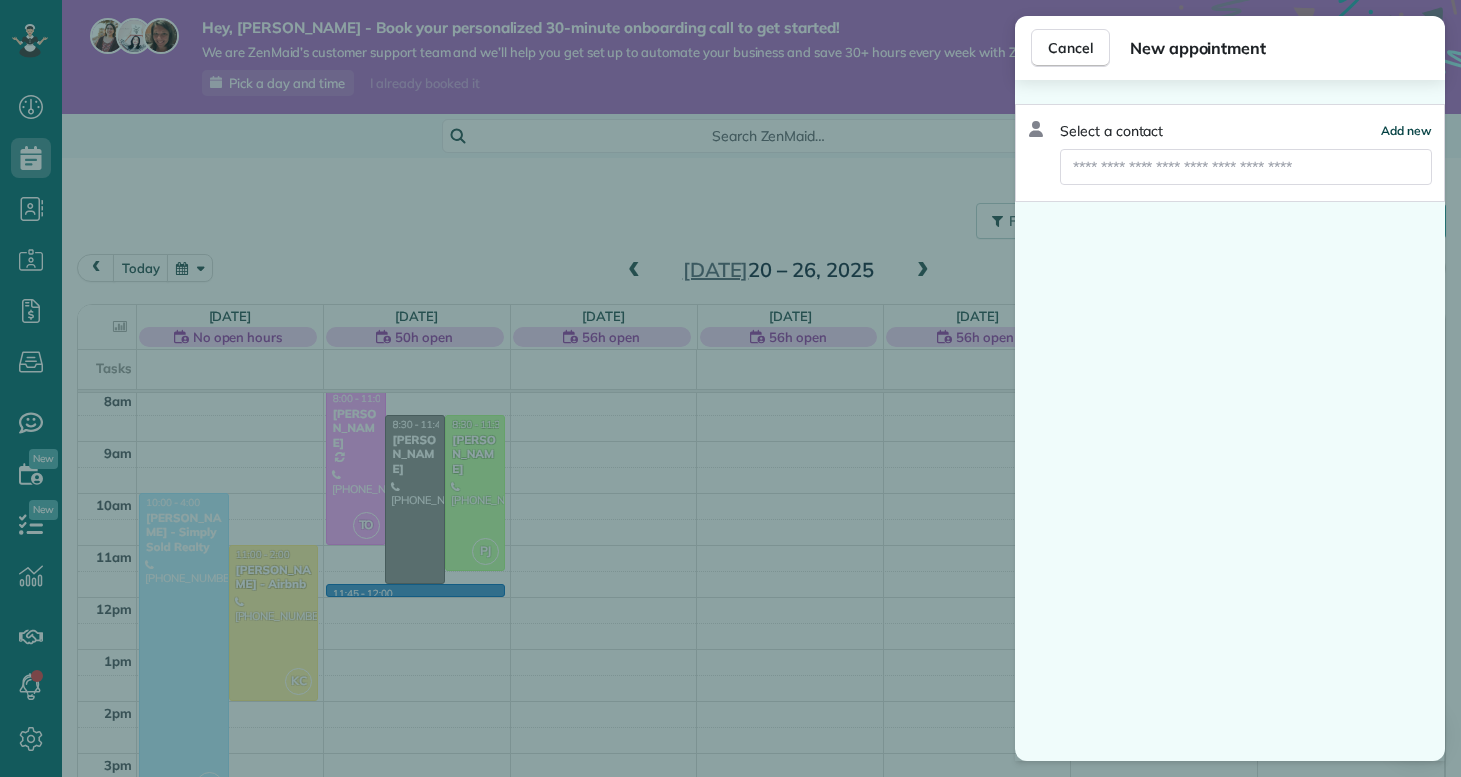 click on "Add new" at bounding box center [1406, 130] 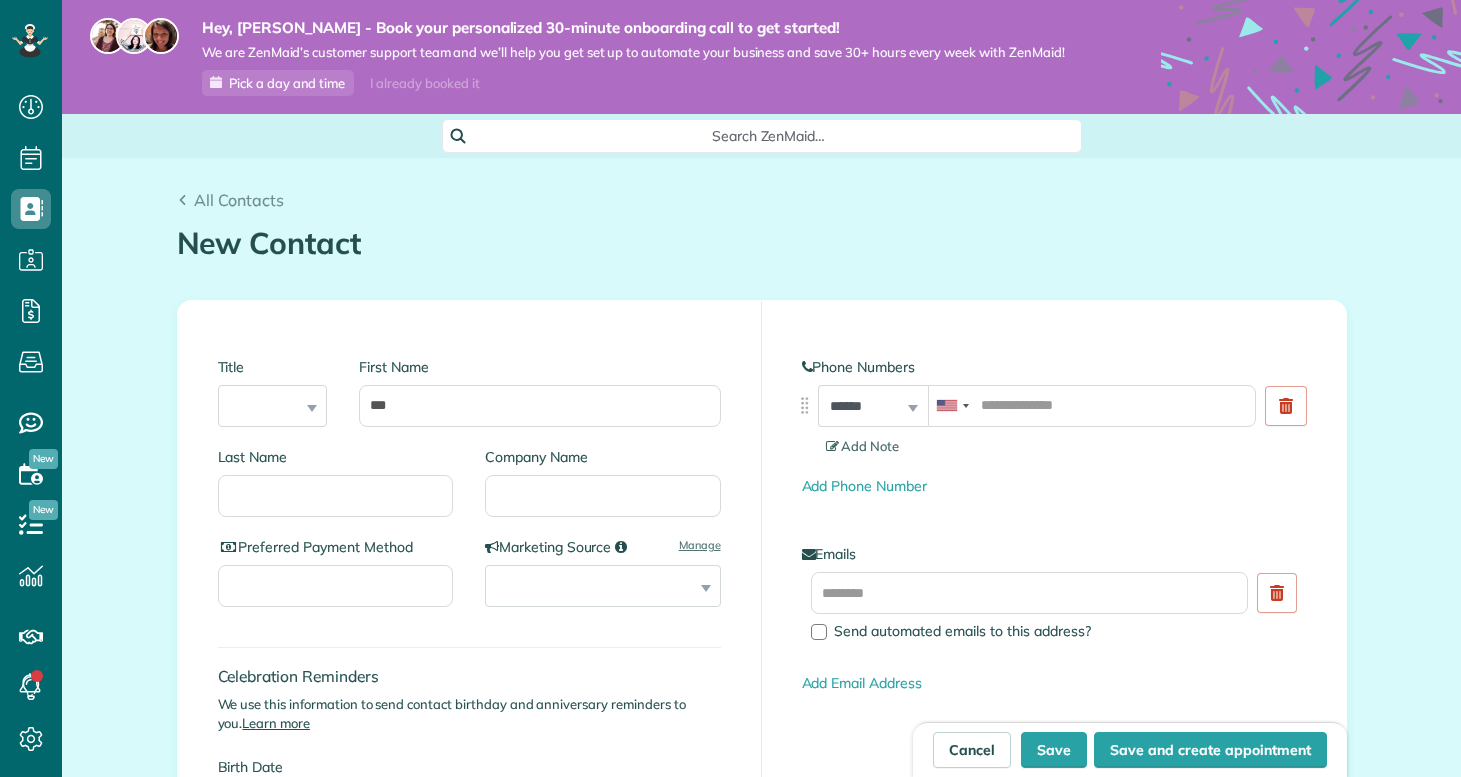 scroll, scrollTop: 0, scrollLeft: 0, axis: both 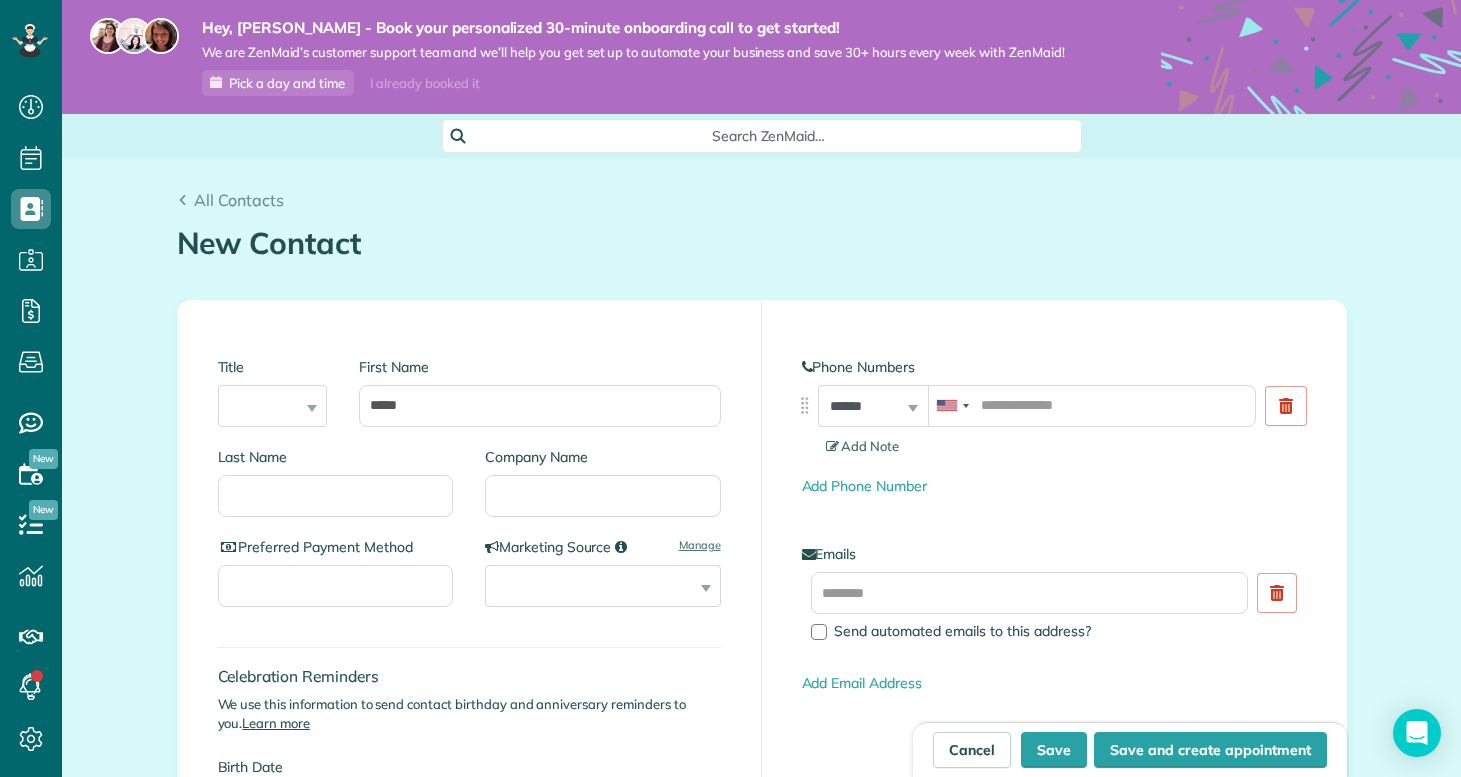 type on "*****" 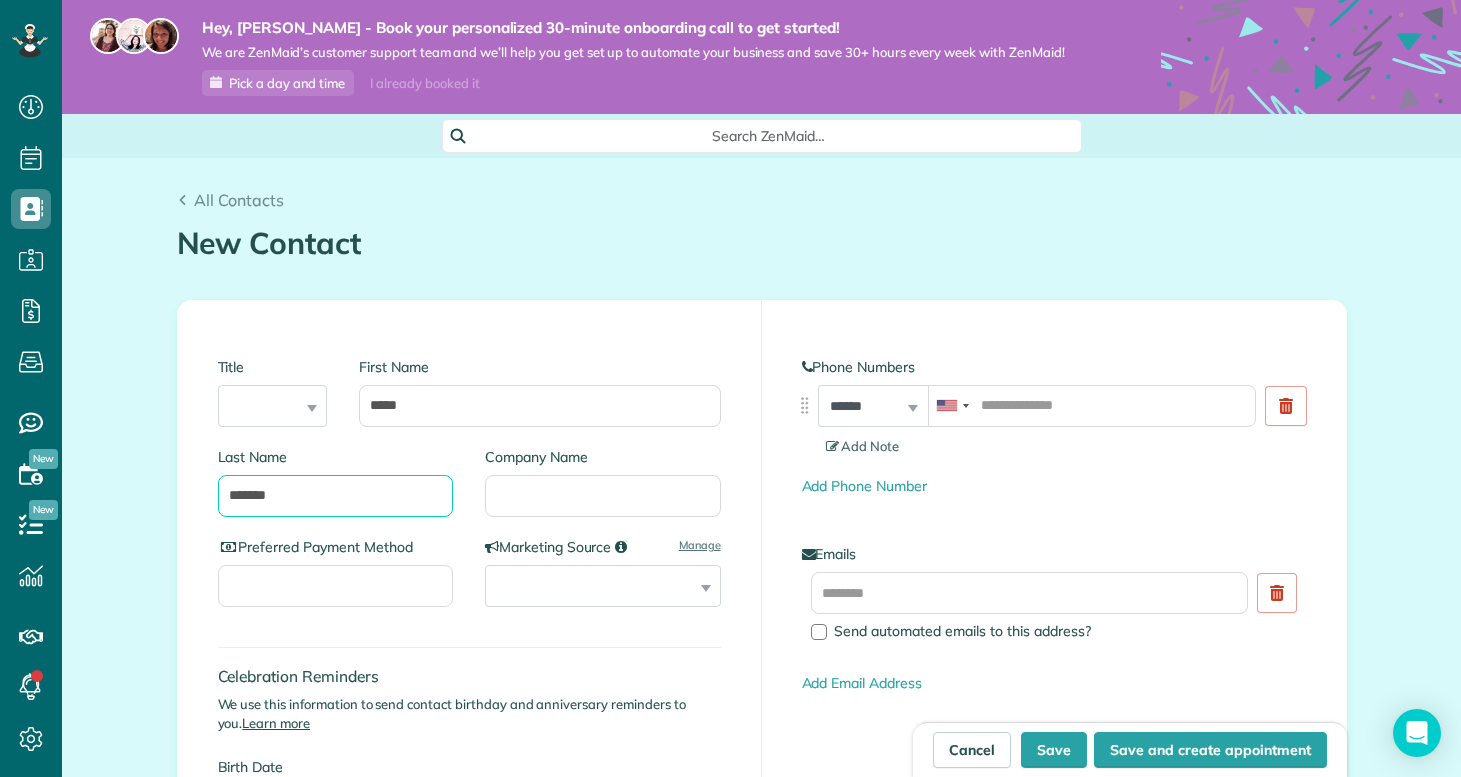 type on "*******" 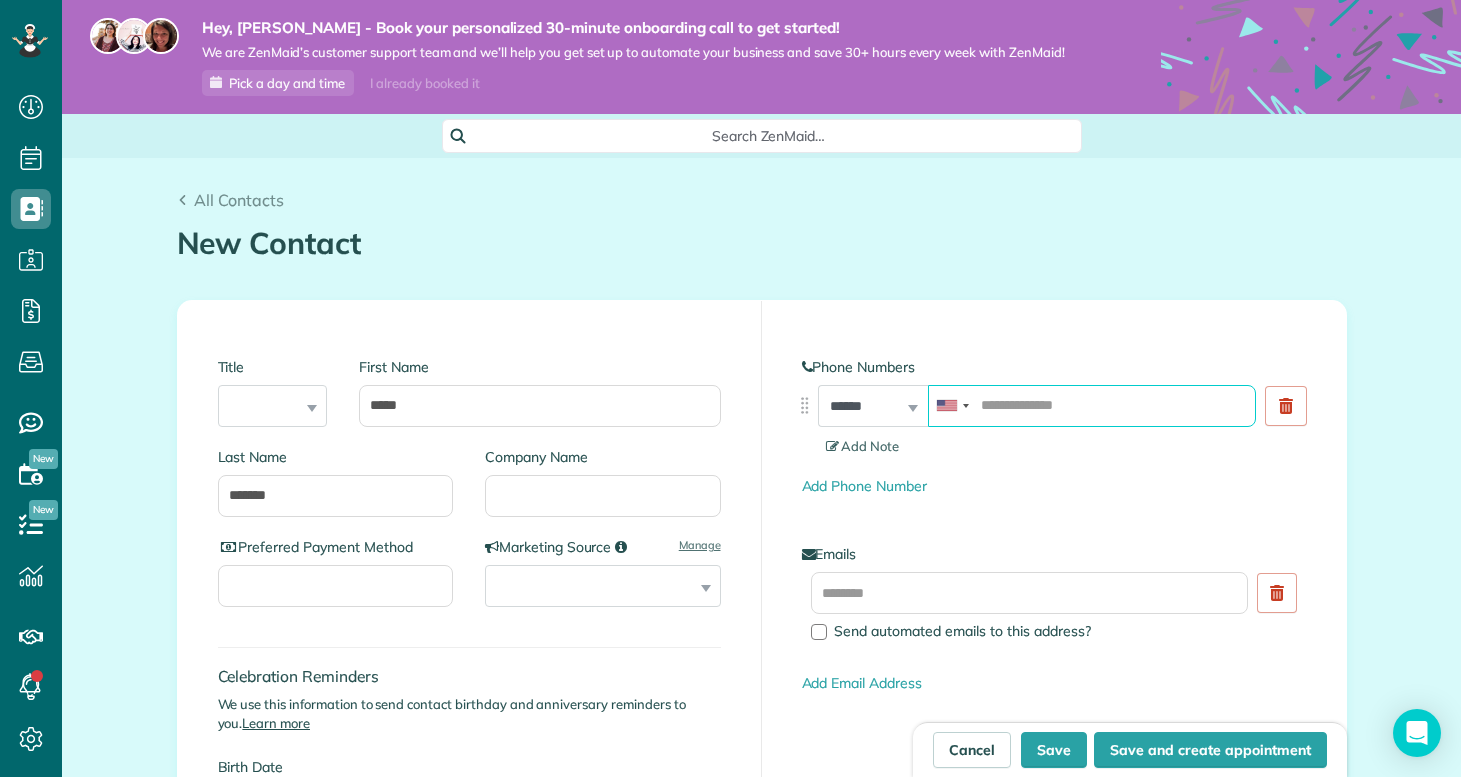paste on "**********" 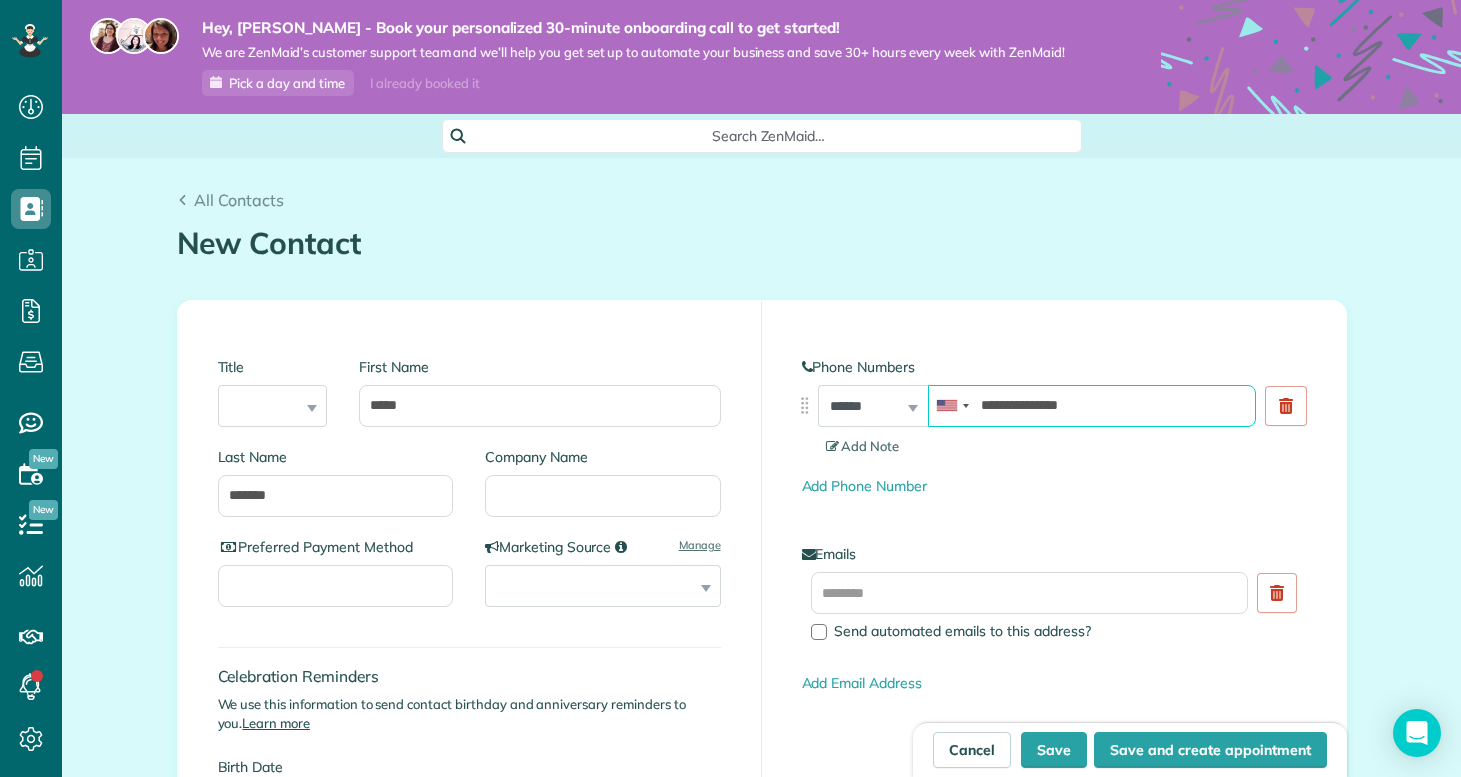 drag, startPoint x: 1003, startPoint y: 403, endPoint x: 907, endPoint y: 402, distance: 96.00521 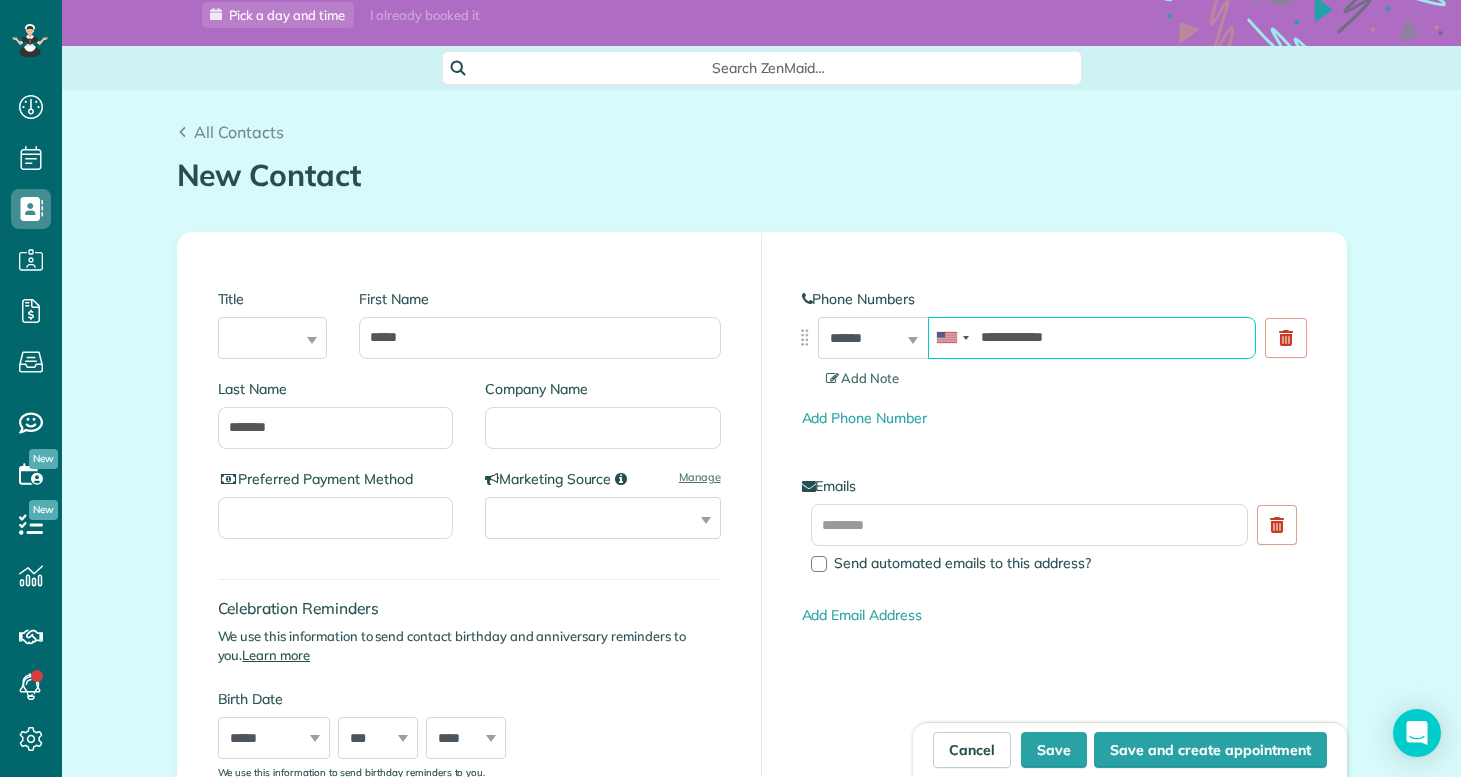 scroll, scrollTop: 70, scrollLeft: 0, axis: vertical 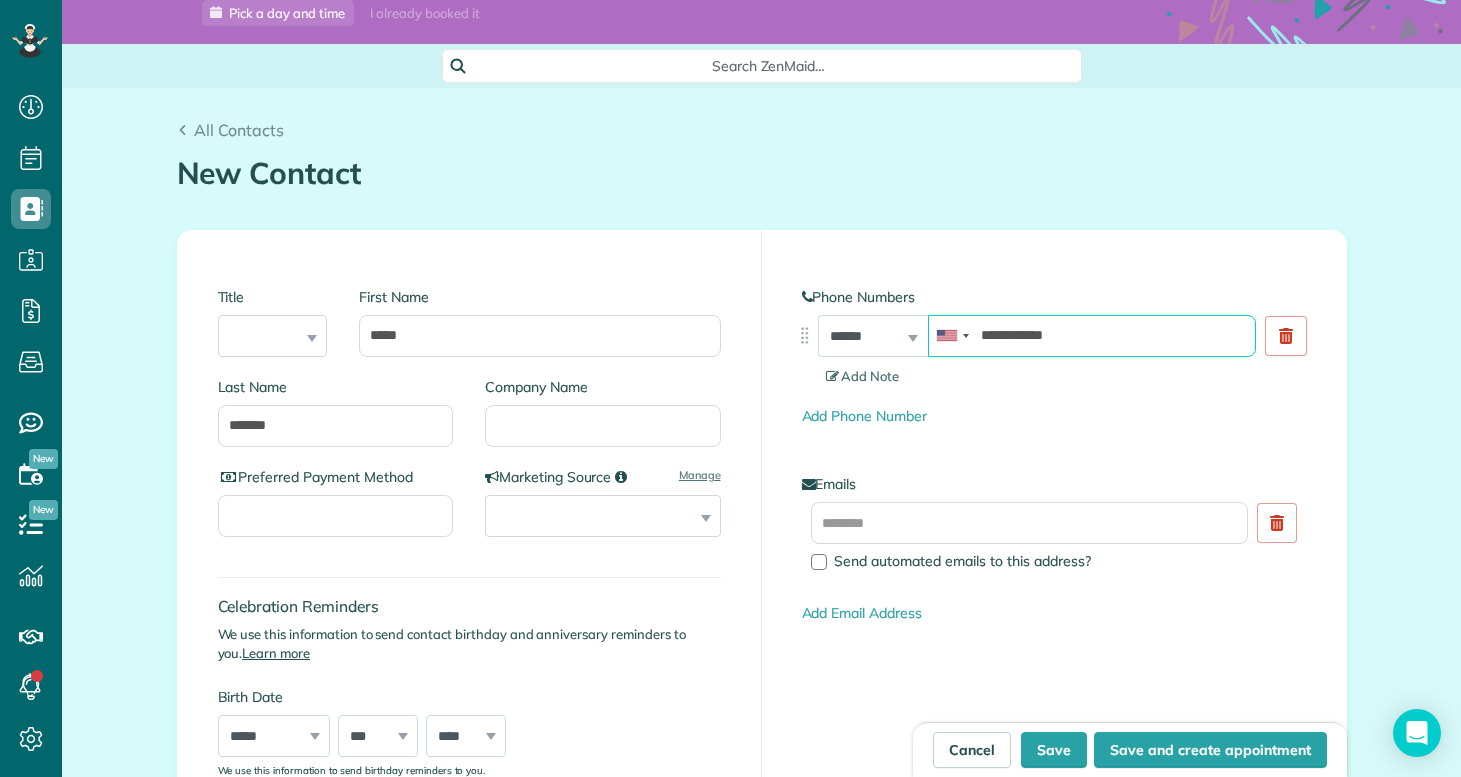 type on "**********" 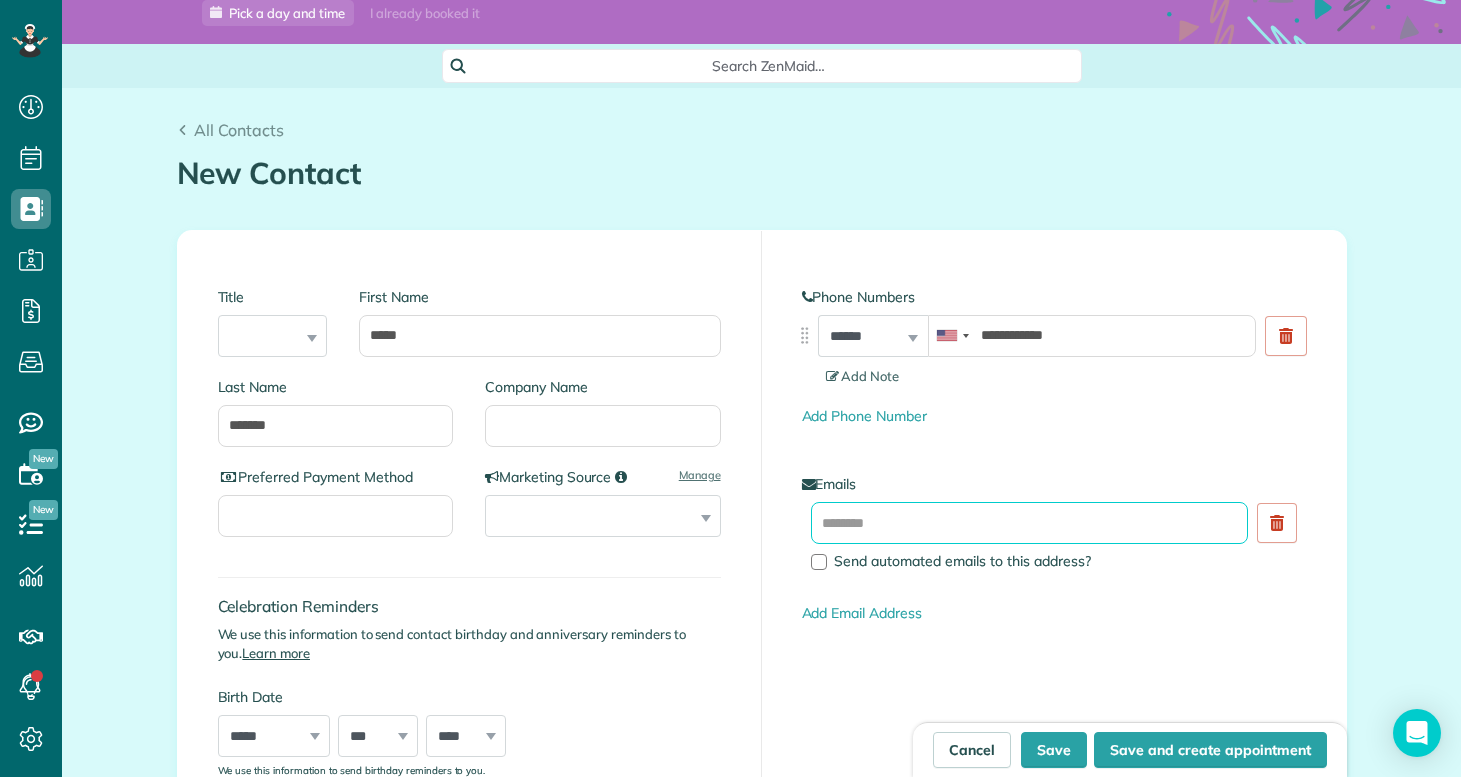 paste on "**********" 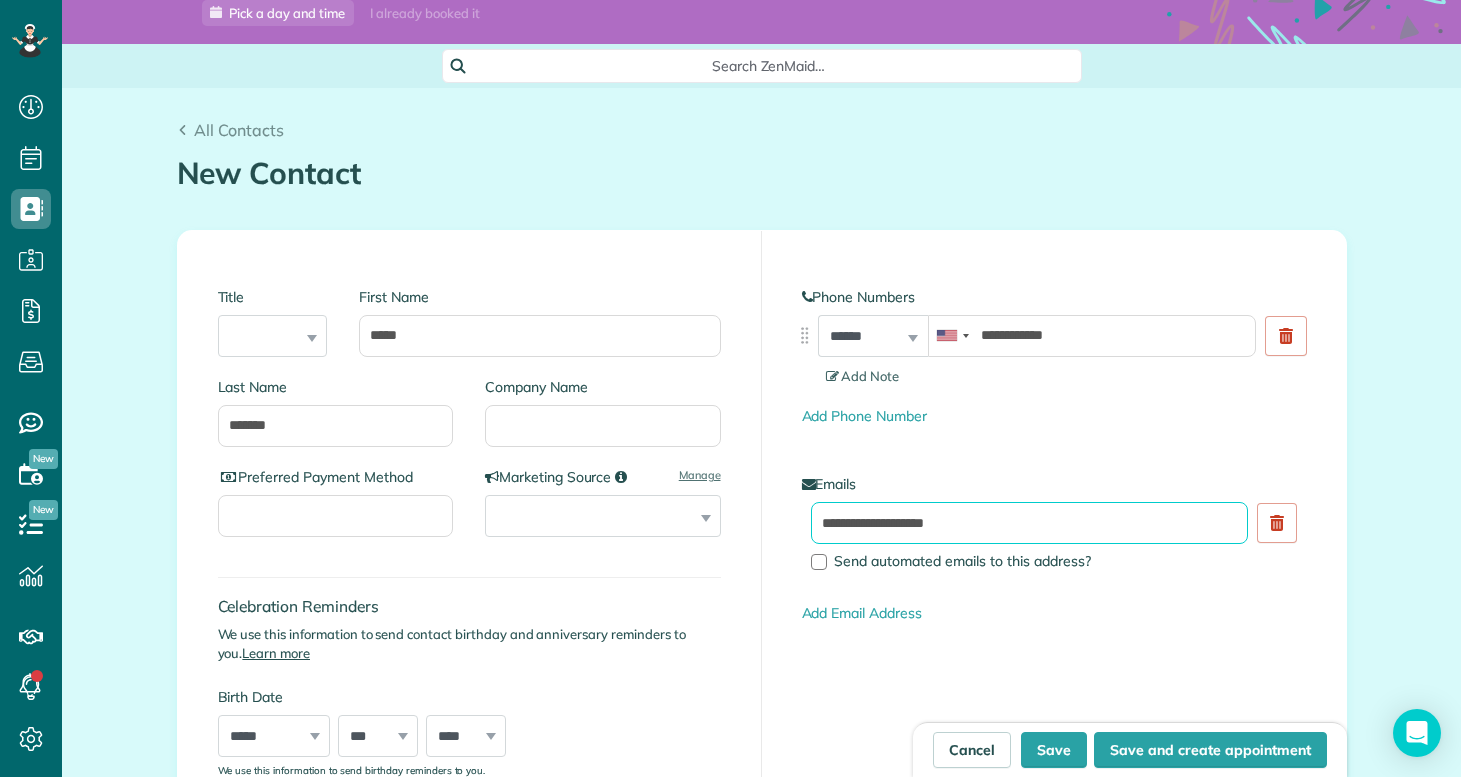 type on "**********" 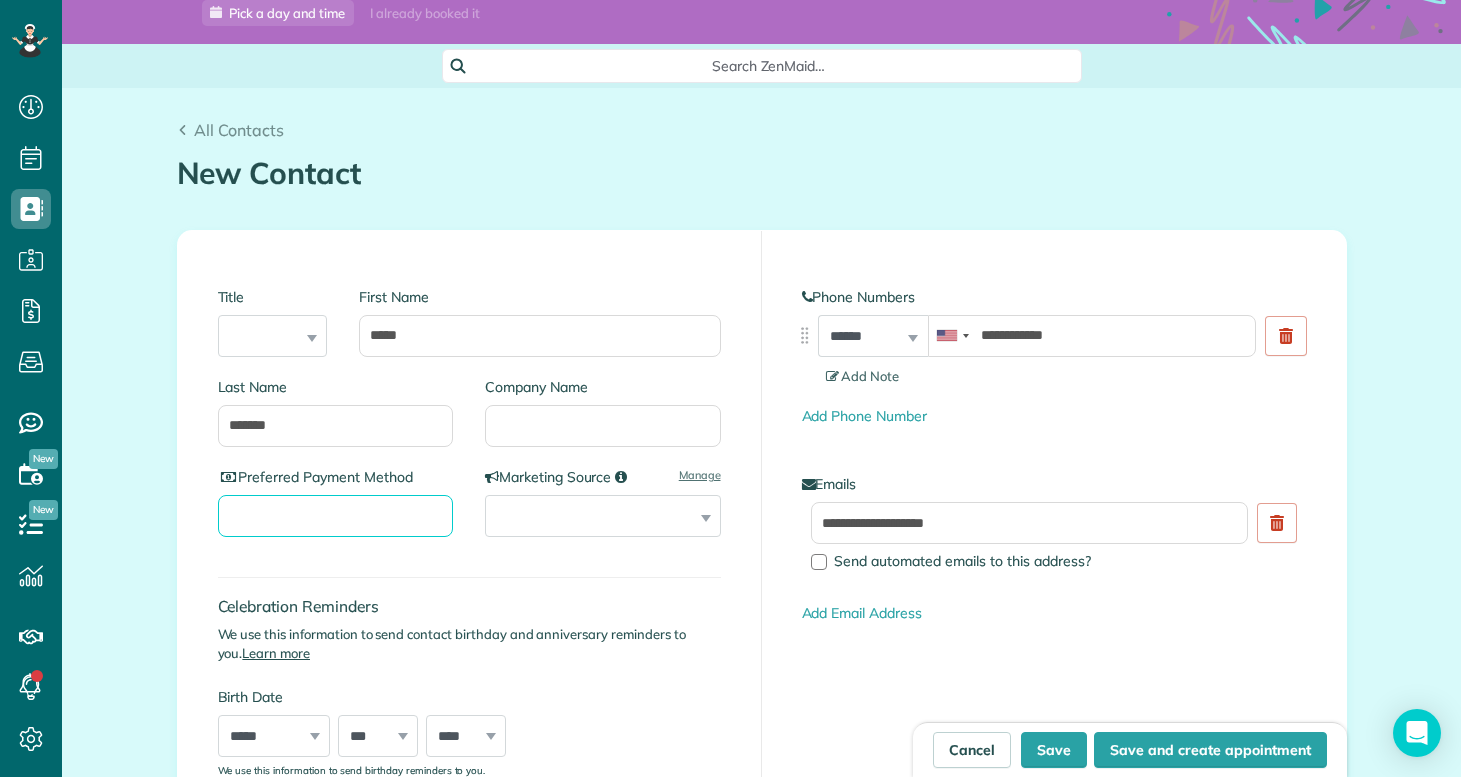 click on "Preferred Payment Method" at bounding box center (336, 516) 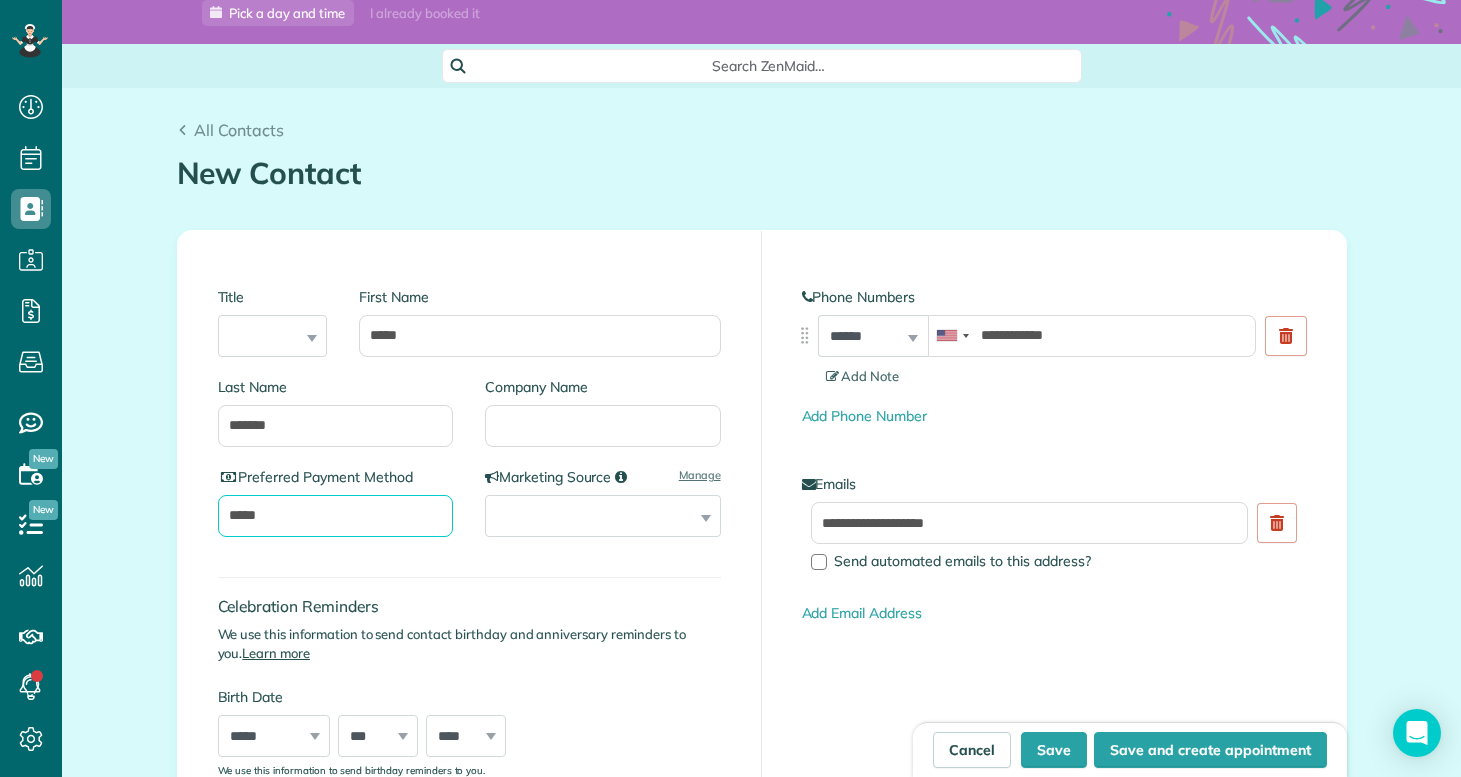type on "****" 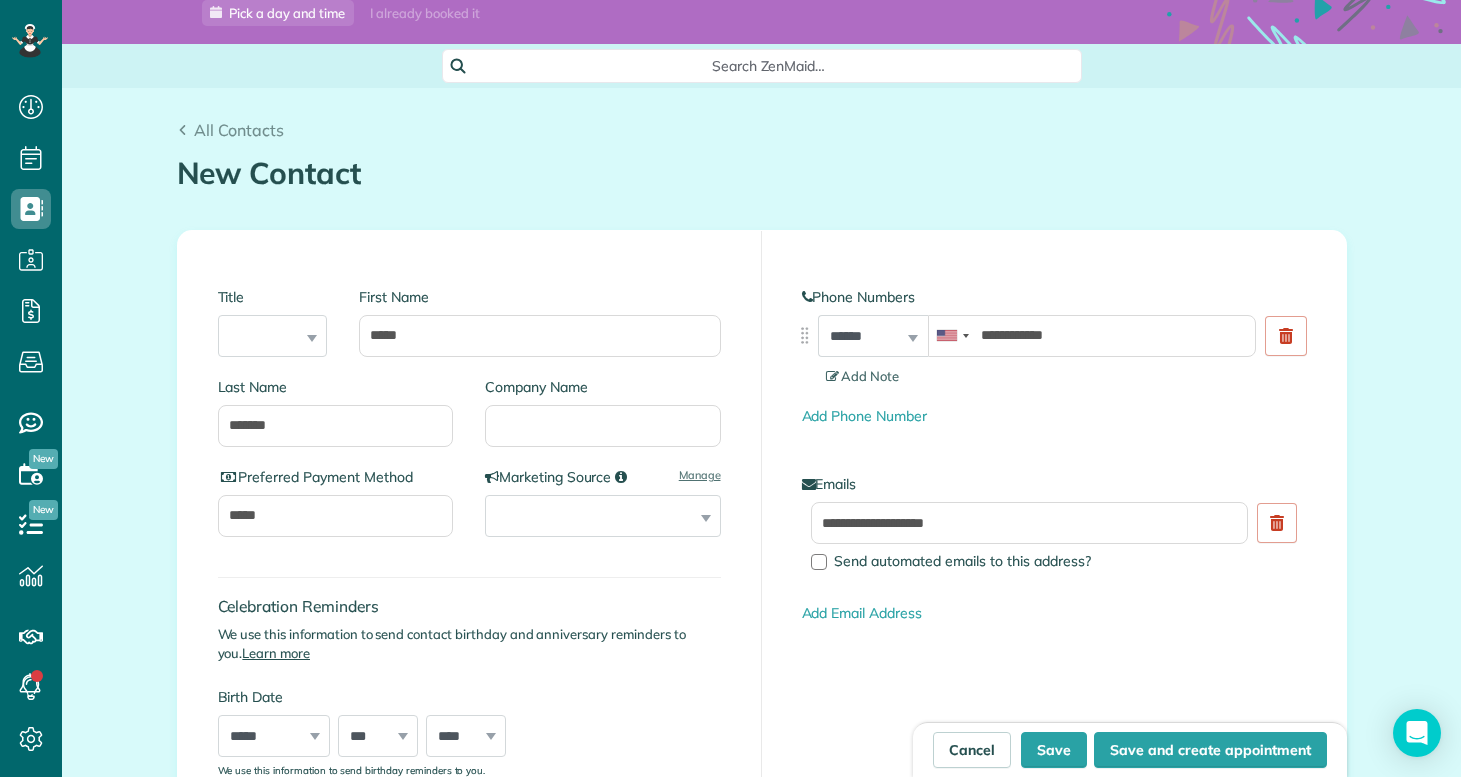 click on "Celebration Reminders
We use this information to send contact birthday and anniversary reminders to you.
Learn more
Birth Date
*****
*******
********
*****
*****
***
****
****
******
*********
*******
********
********
***
*
*
*
*
*
*
*
*
*
**
**
**
**
**
**
**
**
**
**
**
**
**
**
**
**
**
**
**
**
**
**
****
****
****
****
****
****
****
****
****
****
****
****
****
****
****
****
****
****
****
****
****
****
****
****
****
****
****
****
****
****
****
****
****
****
****
****
****
****
****
****
****
****
****
****
****
****
****
****
****
****
****
****
****
****
****
****
****
****
****
****
****" at bounding box center (469, 666) 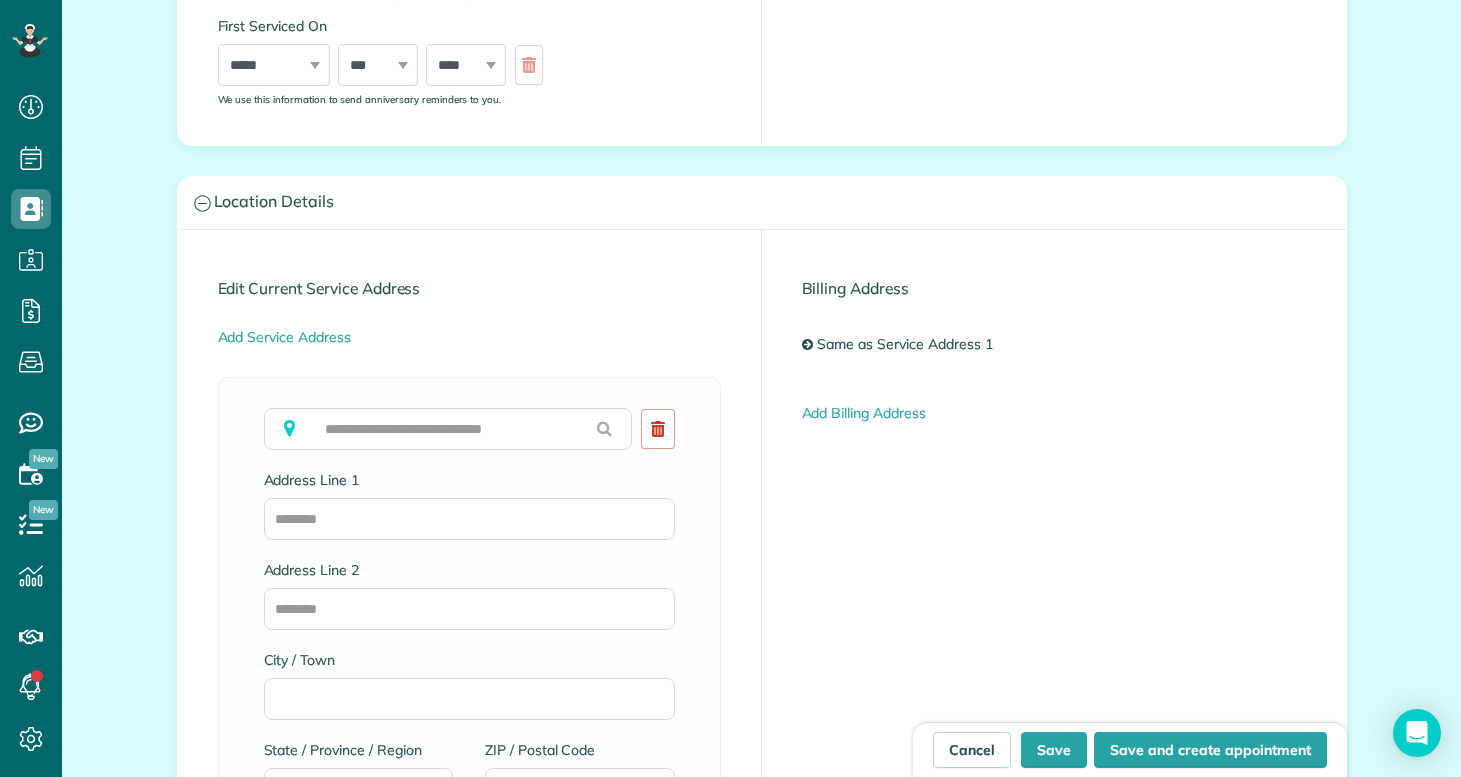 scroll, scrollTop: 957, scrollLeft: 0, axis: vertical 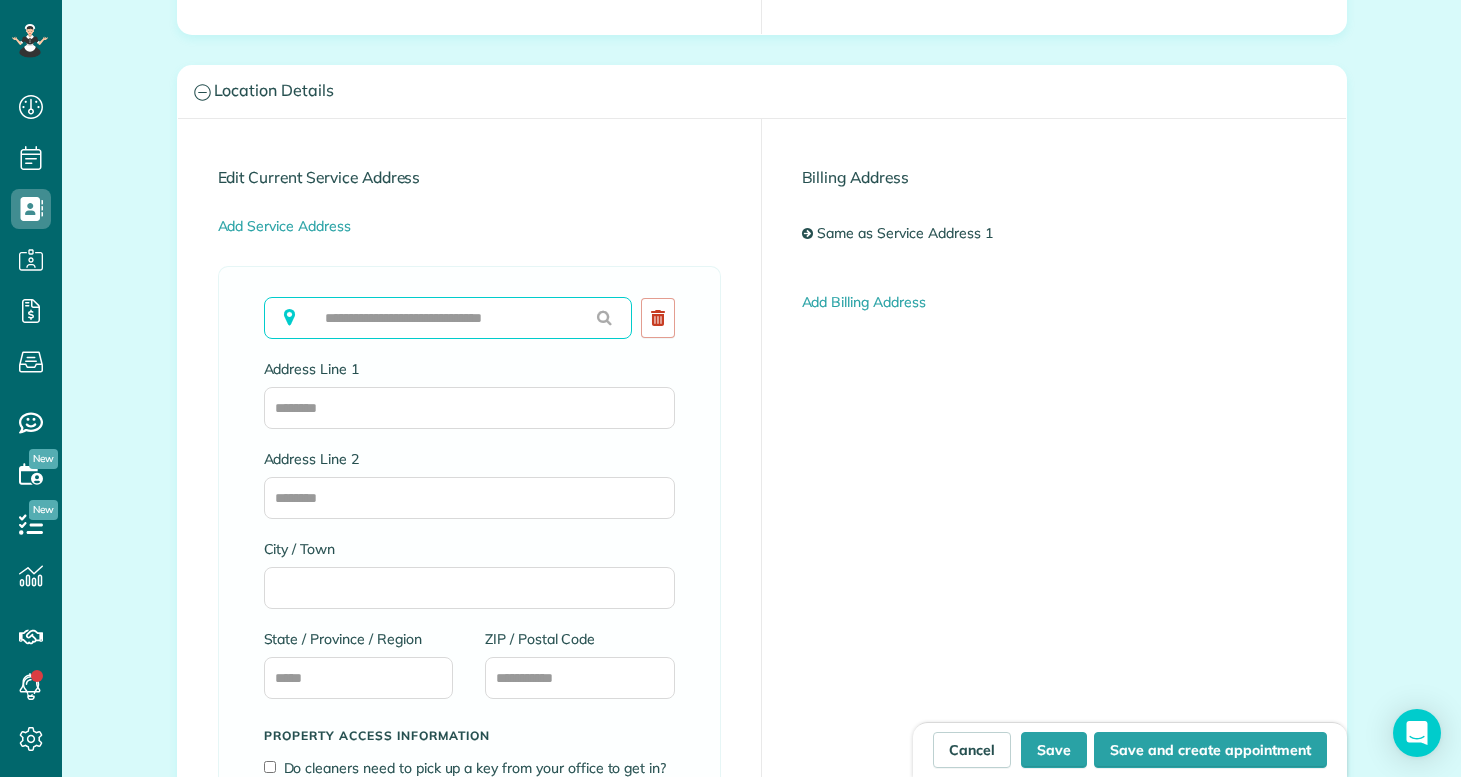 paste on "**********" 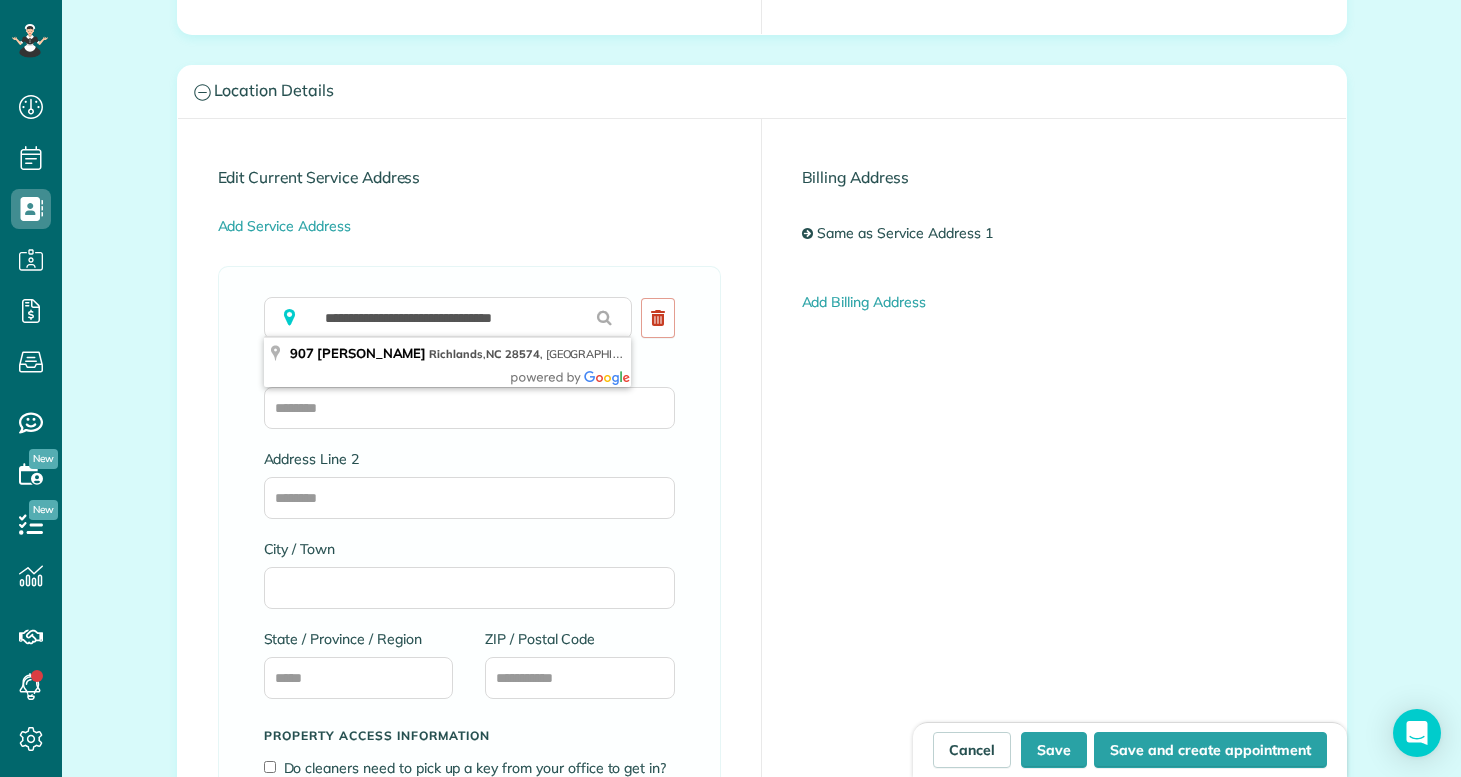type on "**********" 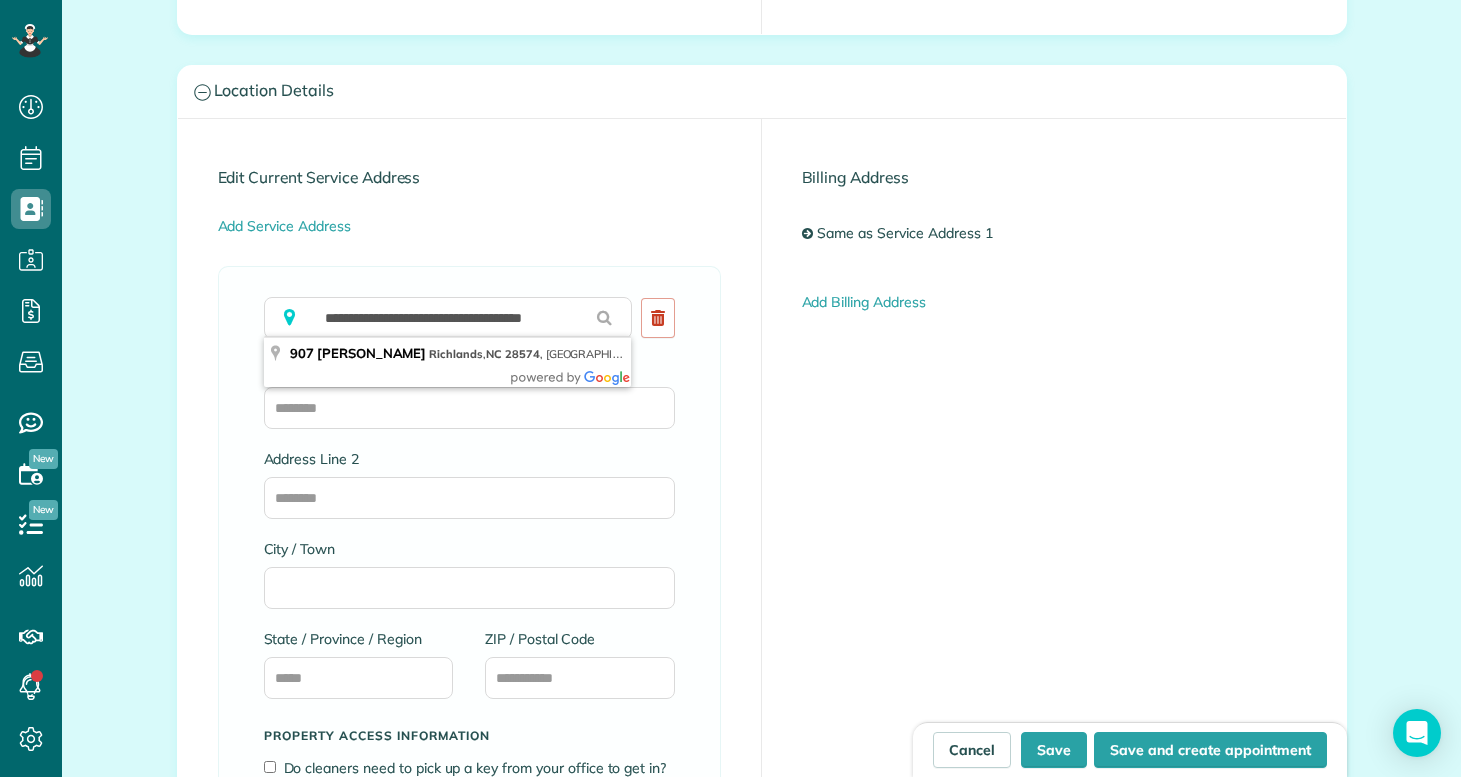 type on "**********" 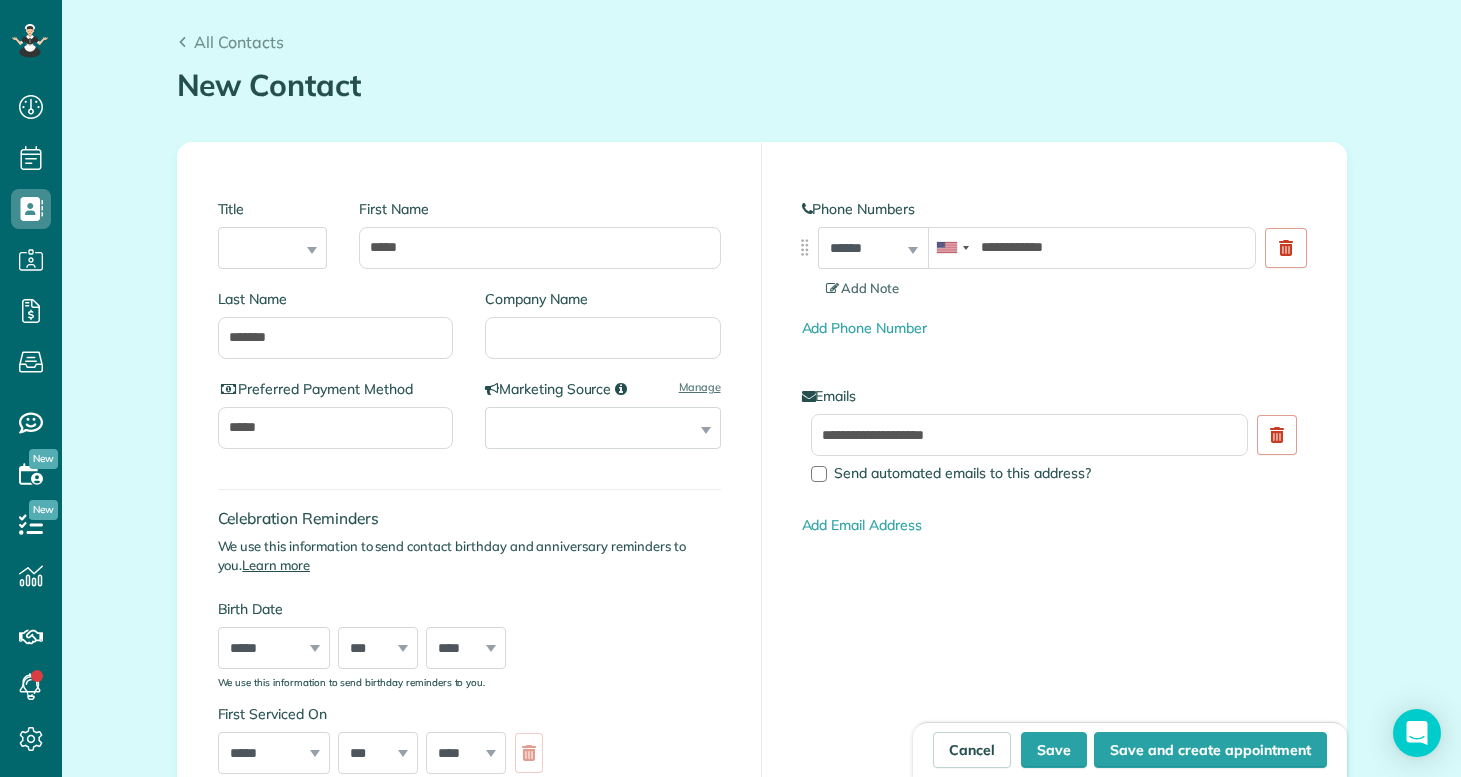 scroll, scrollTop: 156, scrollLeft: 0, axis: vertical 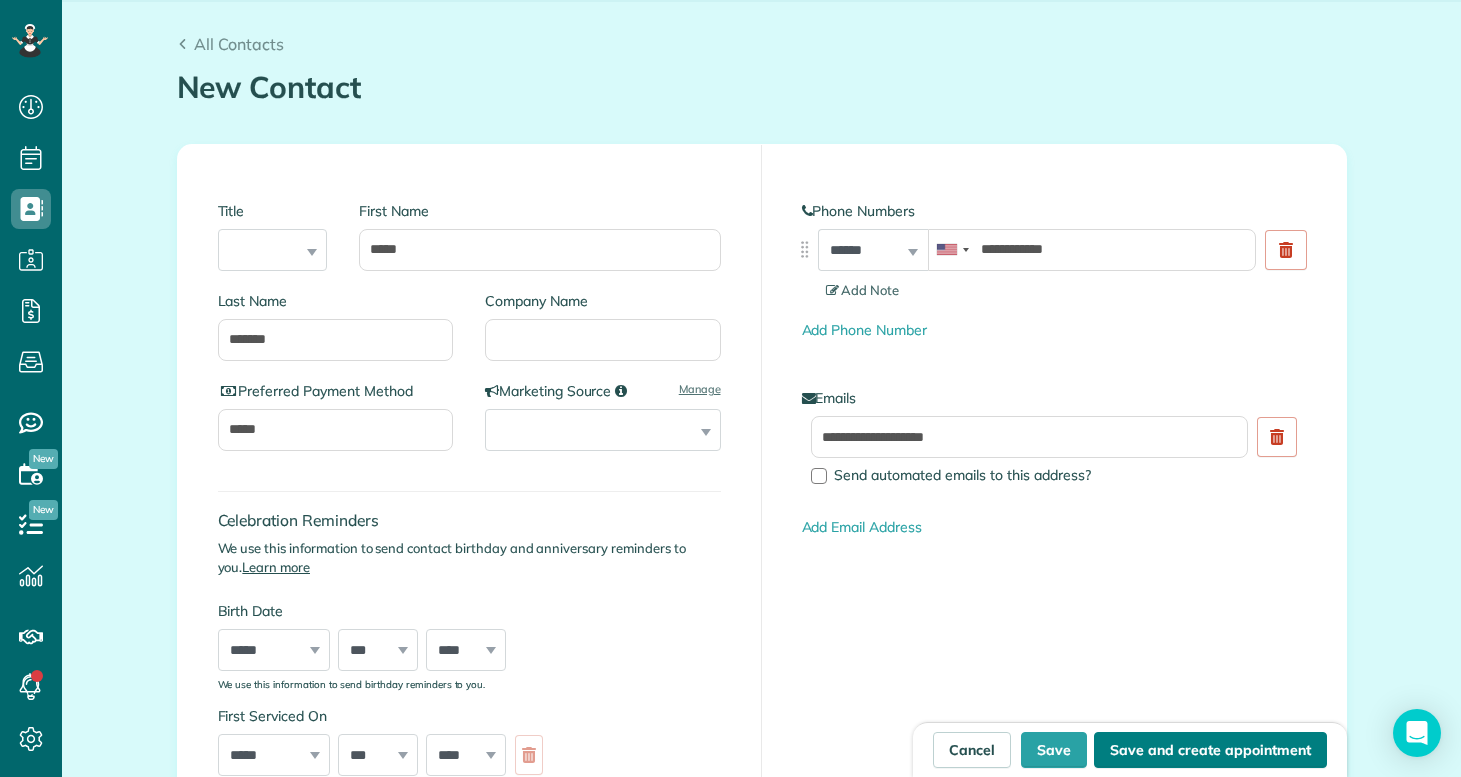 click on "Save and create appointment" at bounding box center (1210, 750) 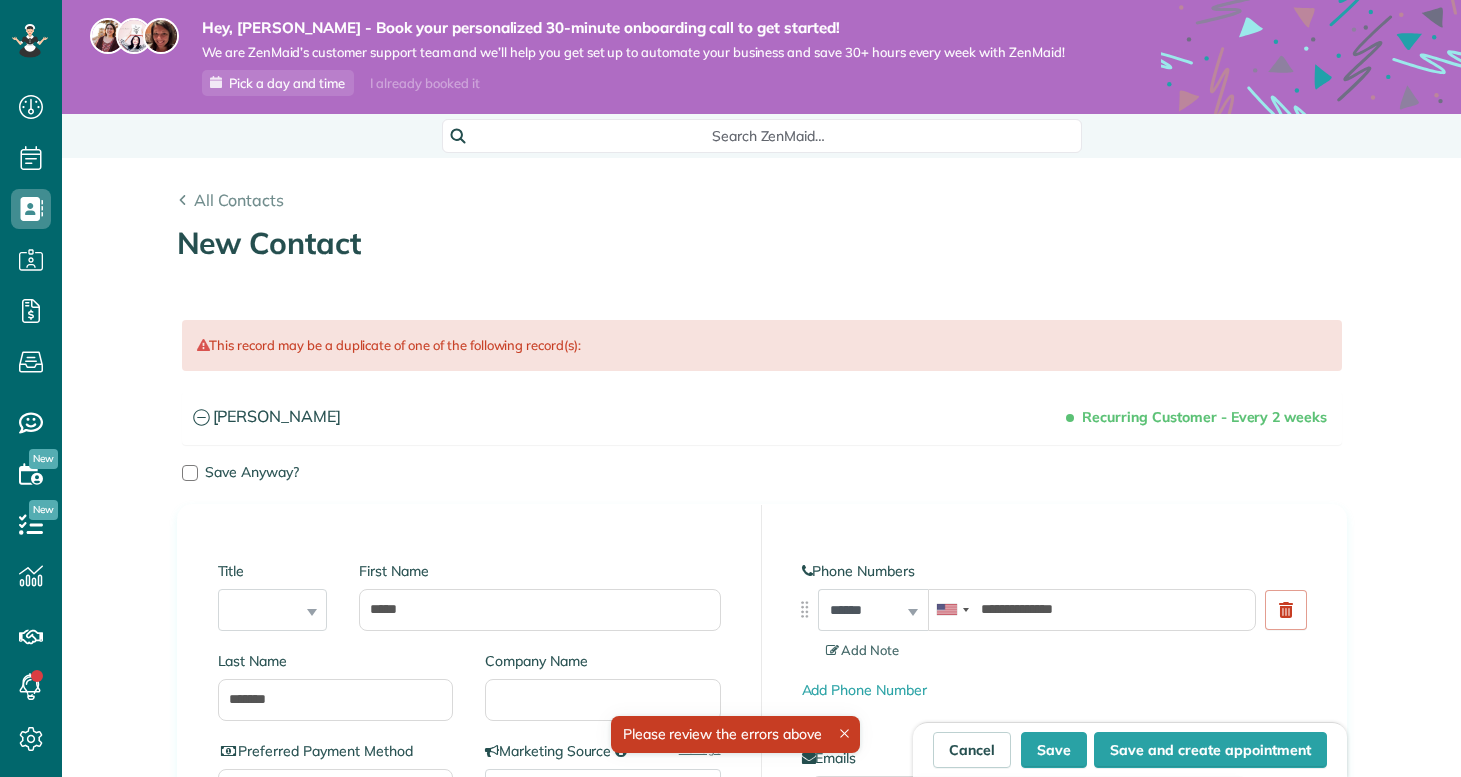scroll, scrollTop: 0, scrollLeft: 0, axis: both 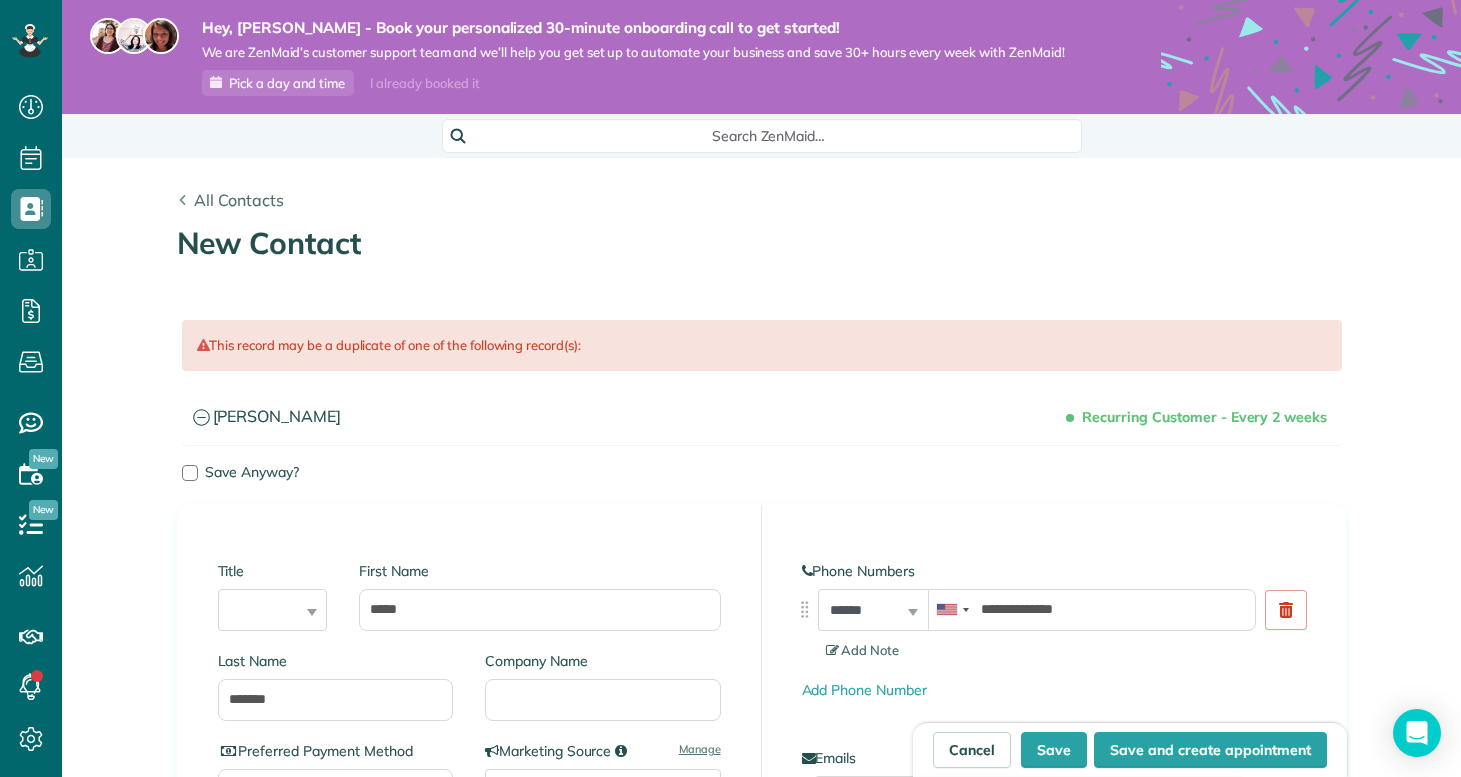 click on "All Contacts" at bounding box center [239, 200] 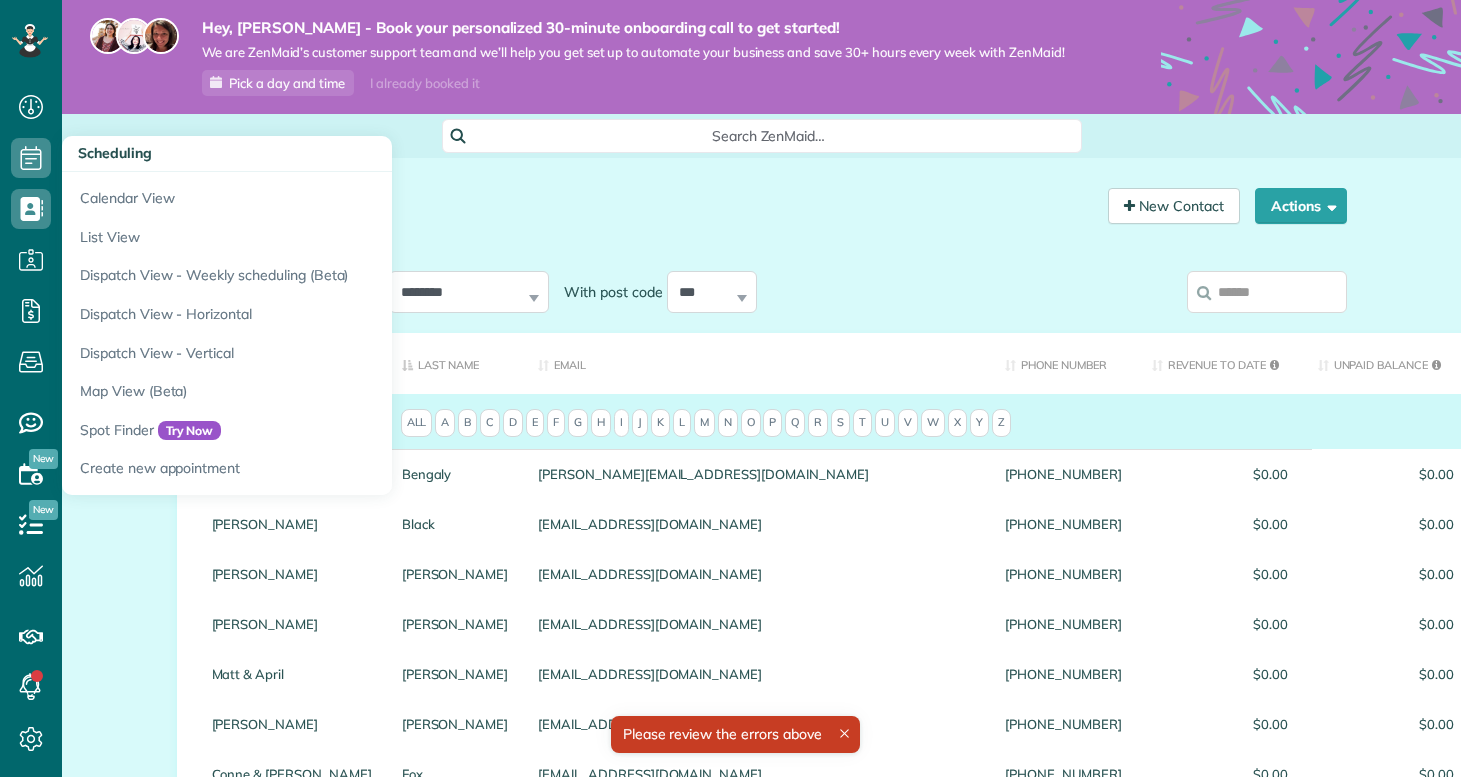 scroll, scrollTop: 0, scrollLeft: 0, axis: both 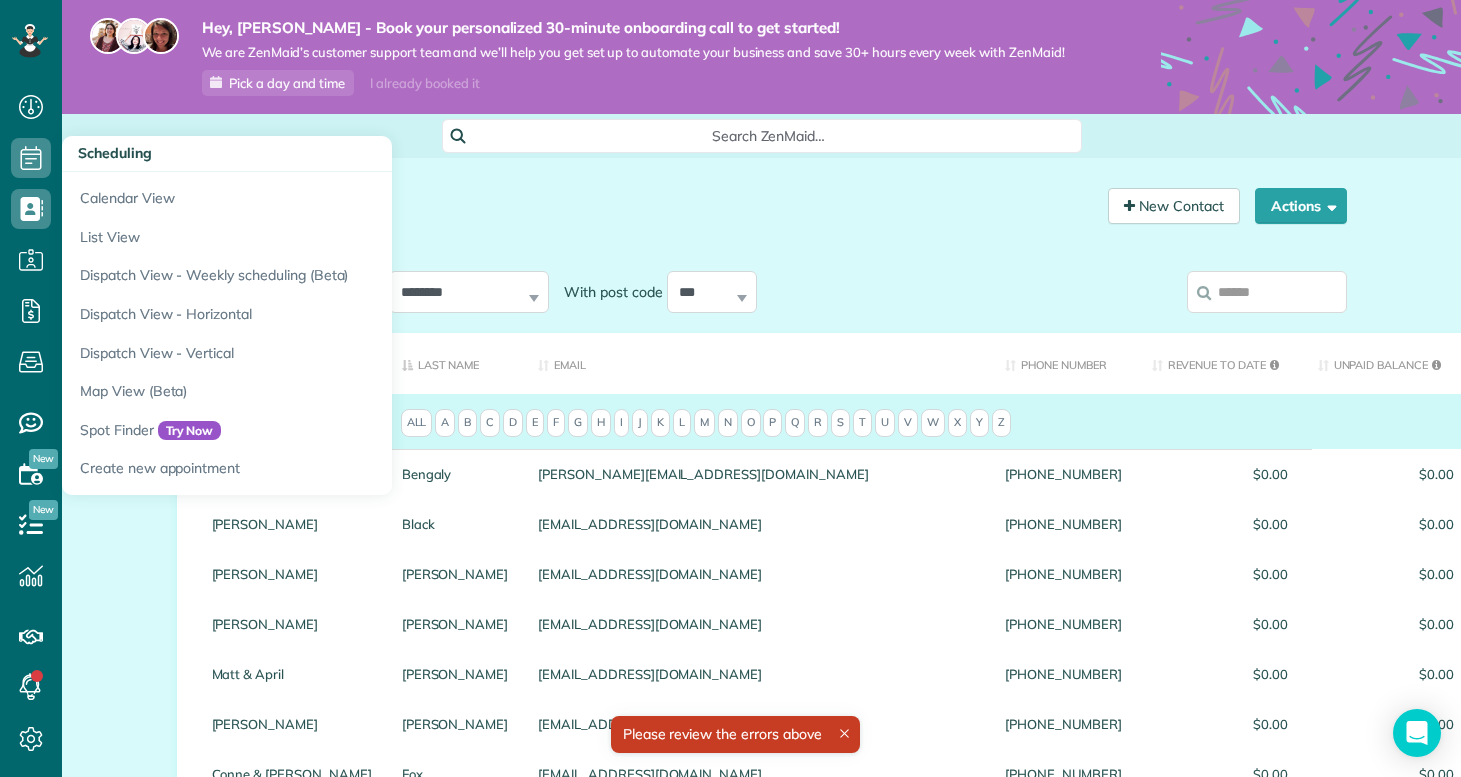 click 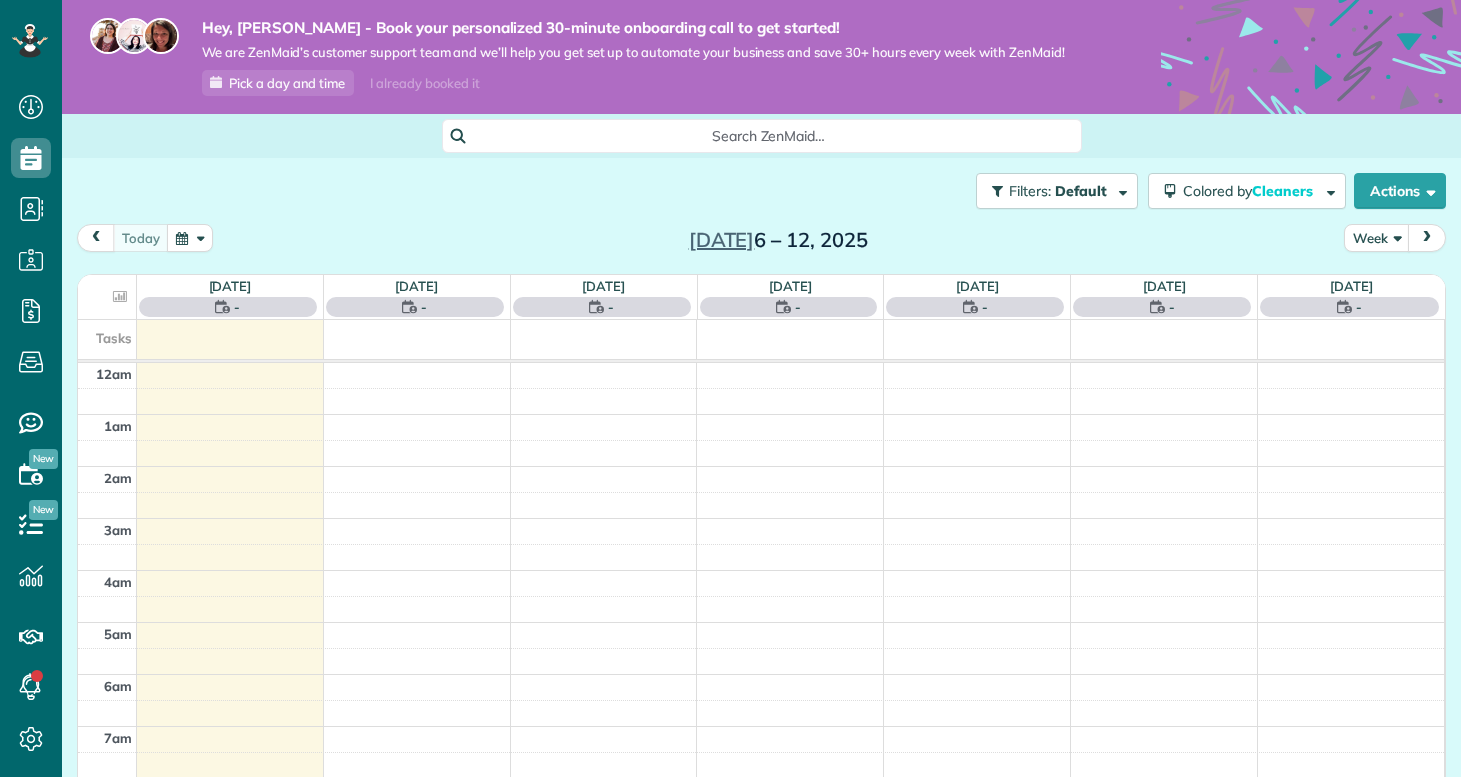 scroll, scrollTop: 0, scrollLeft: 0, axis: both 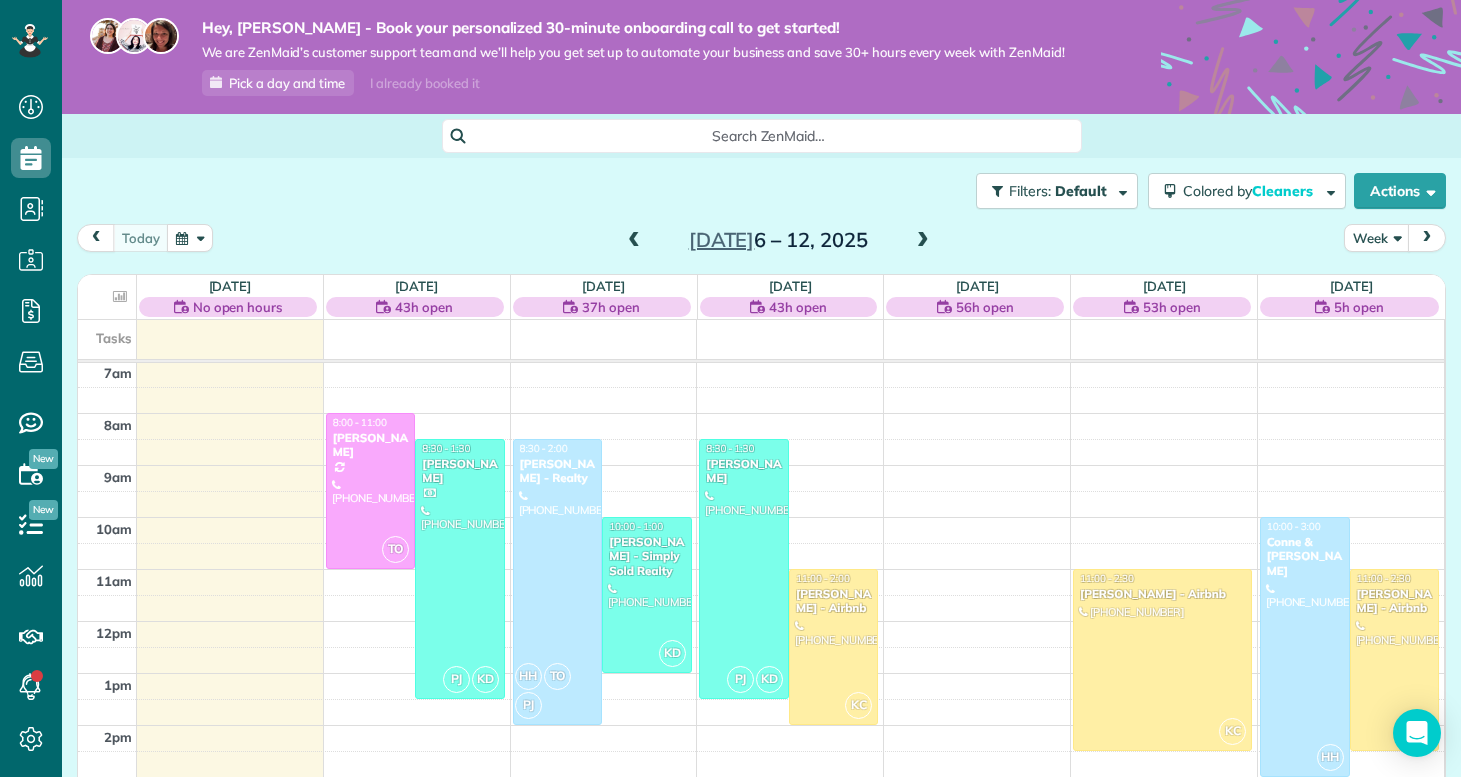 click at bounding box center [923, 241] 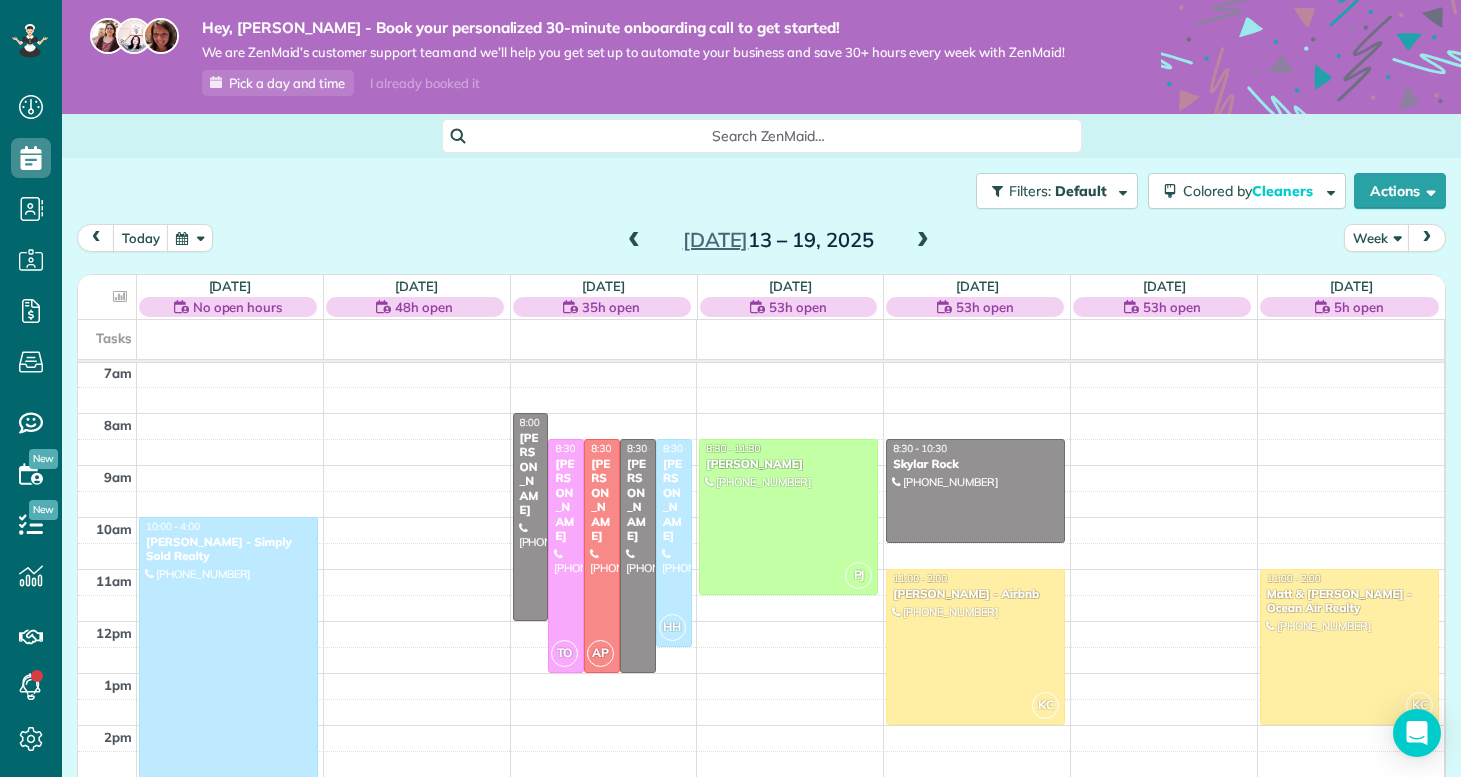 click at bounding box center (923, 241) 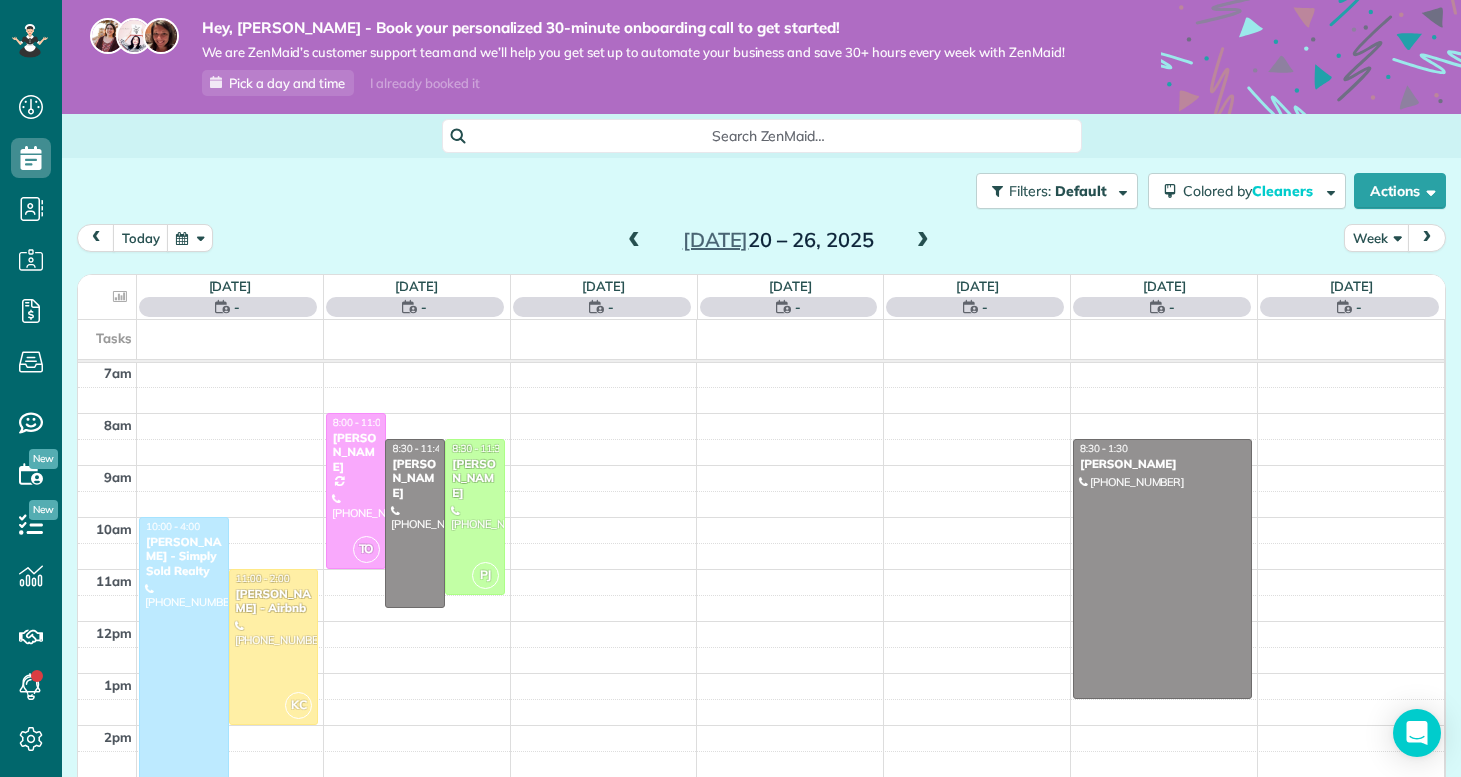 scroll, scrollTop: 365, scrollLeft: 0, axis: vertical 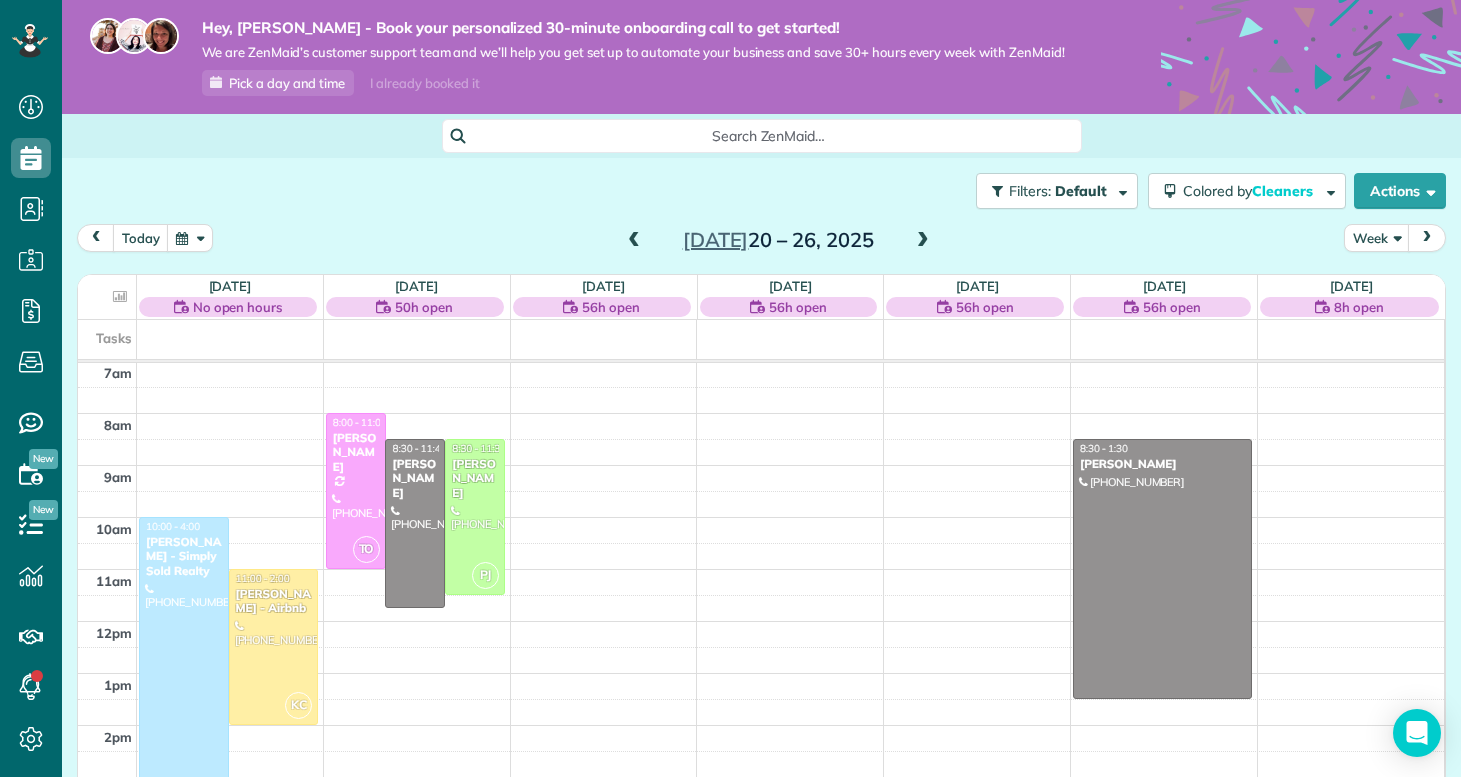 click at bounding box center (634, 241) 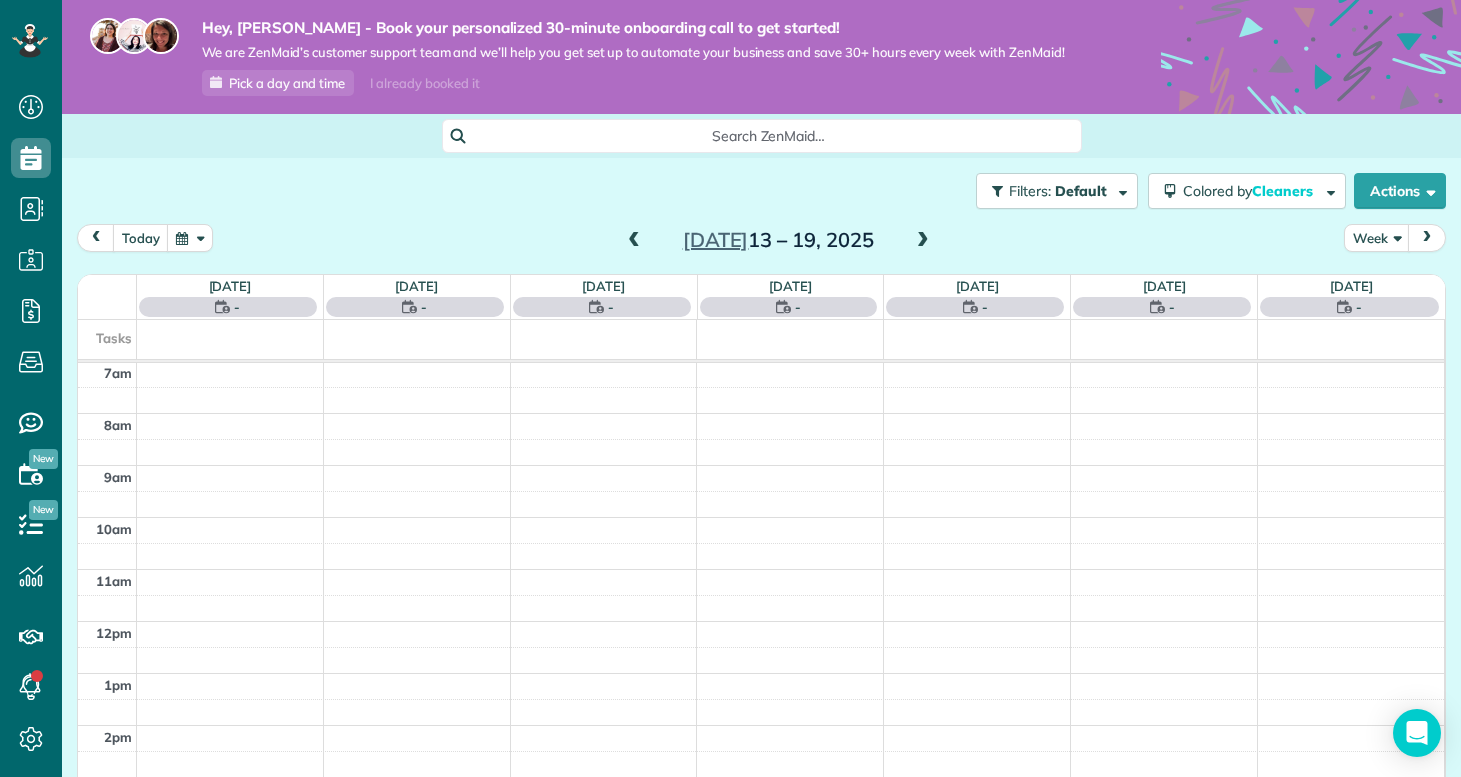 scroll, scrollTop: 365, scrollLeft: 0, axis: vertical 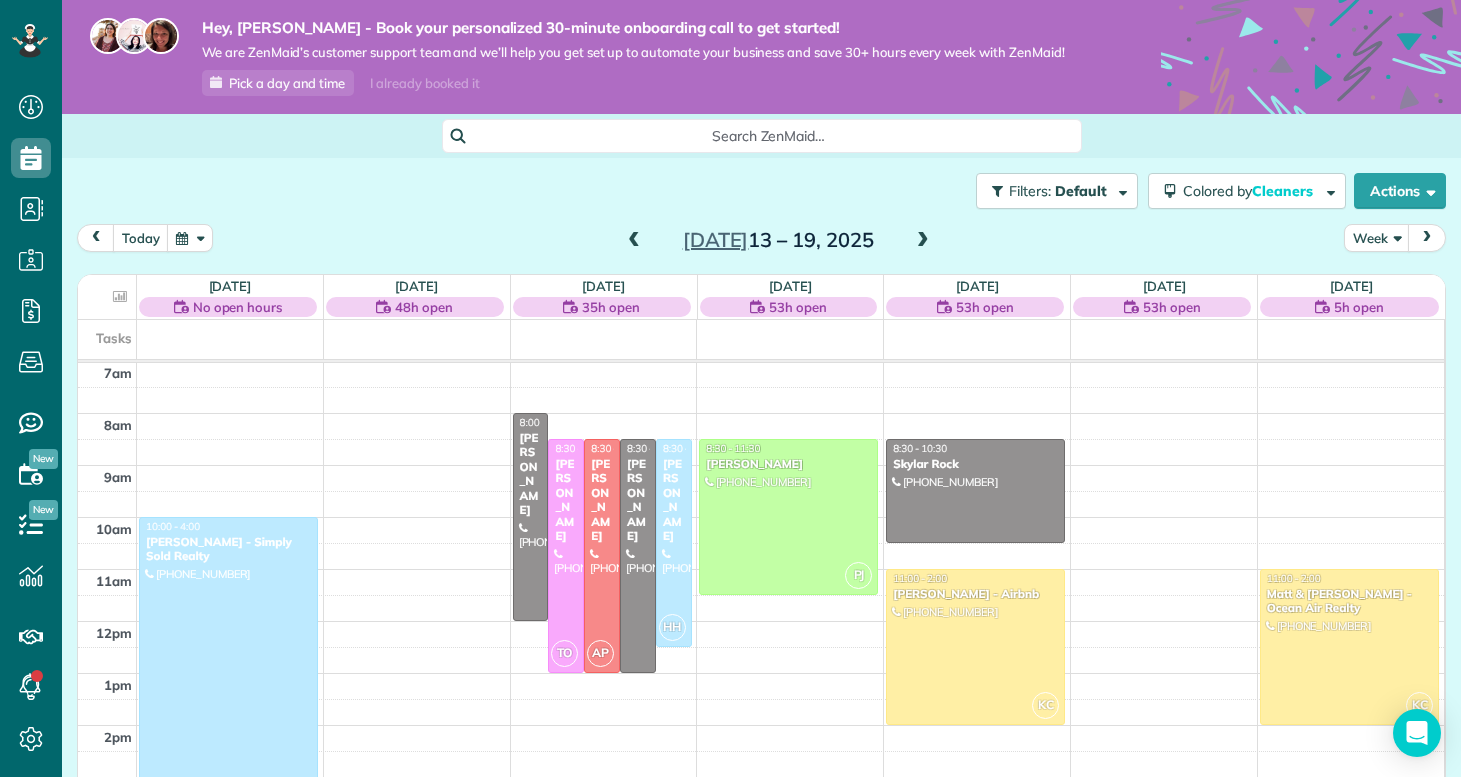 click at bounding box center (634, 241) 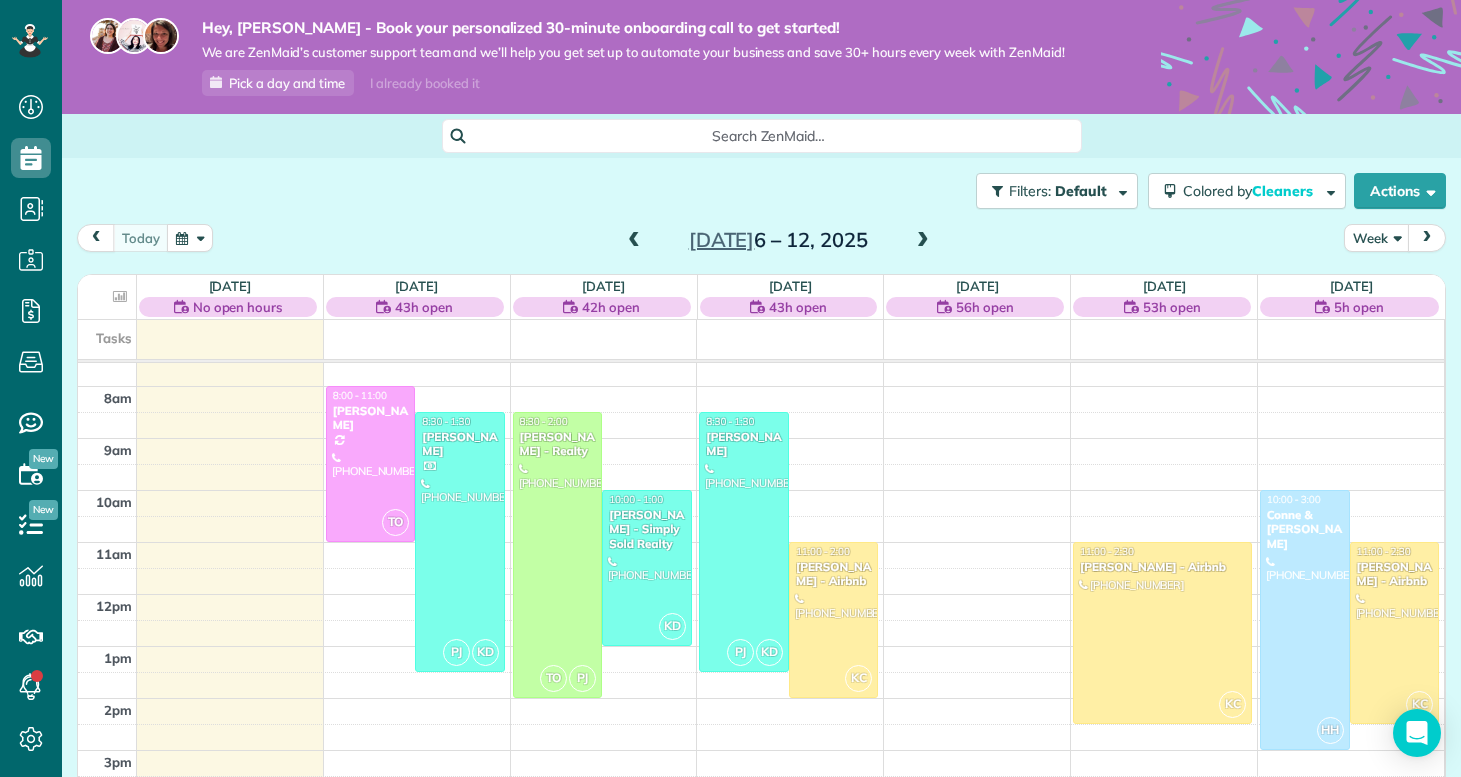 scroll, scrollTop: 390, scrollLeft: 0, axis: vertical 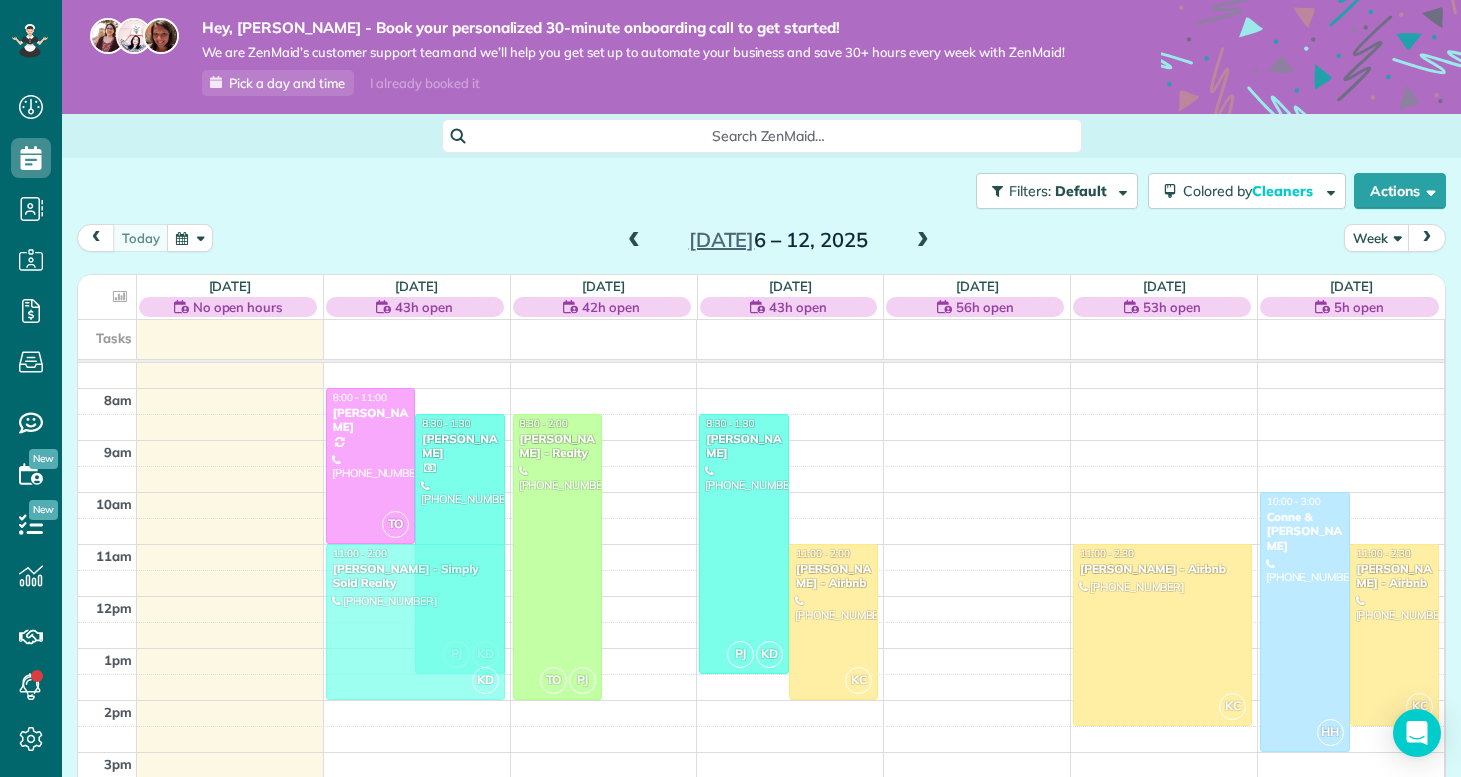 drag, startPoint x: 646, startPoint y: 545, endPoint x: 364, endPoint y: 596, distance: 286.5746 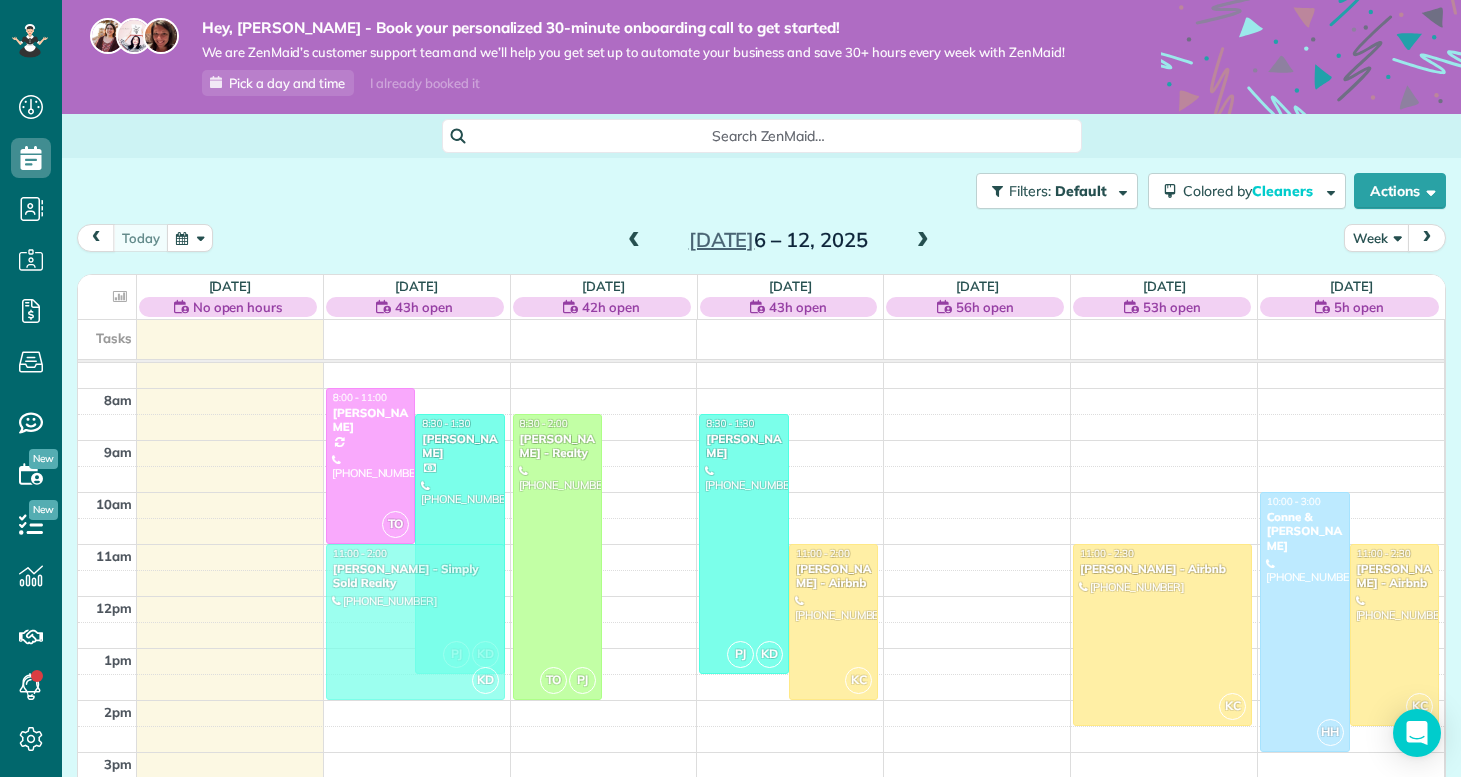 scroll, scrollTop: 390, scrollLeft: 0, axis: vertical 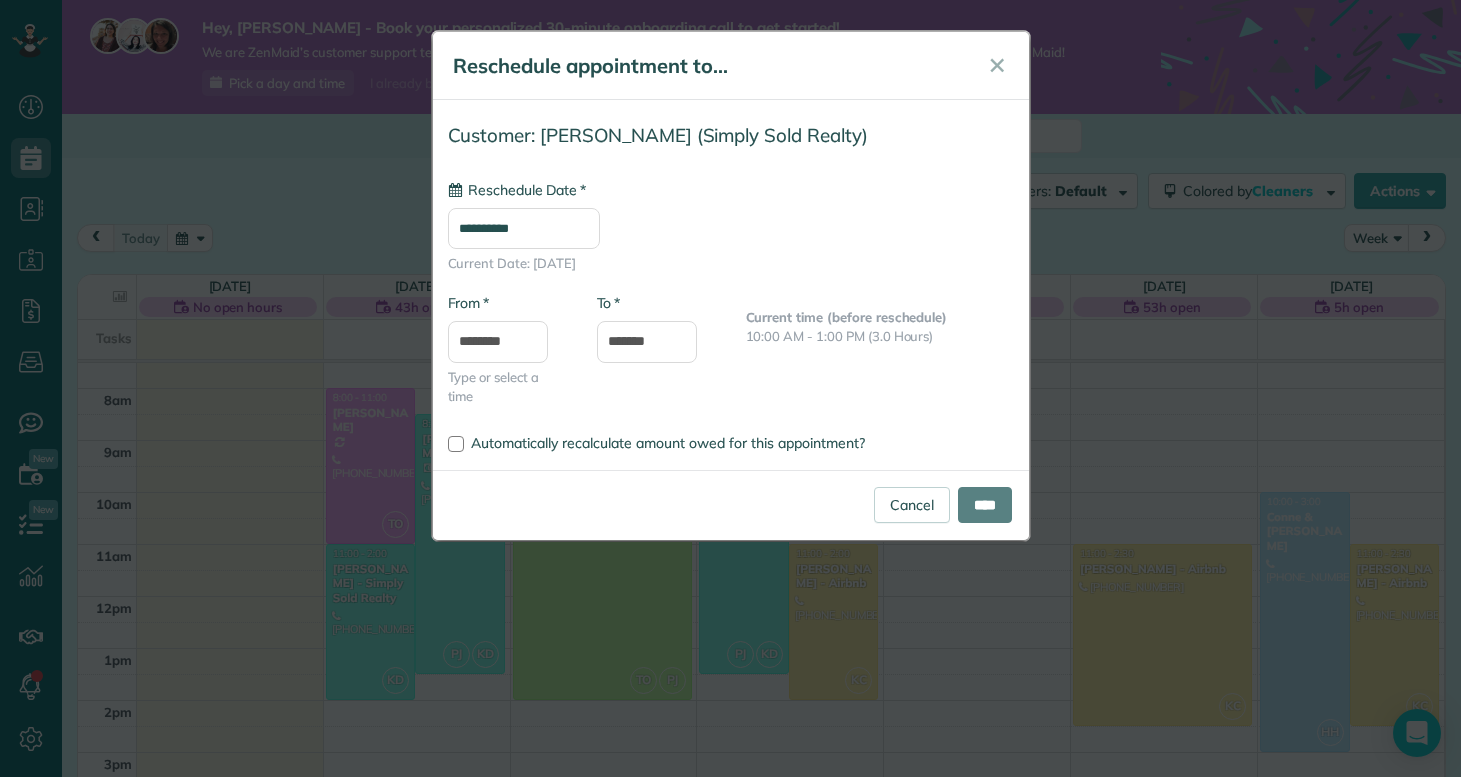 type on "**********" 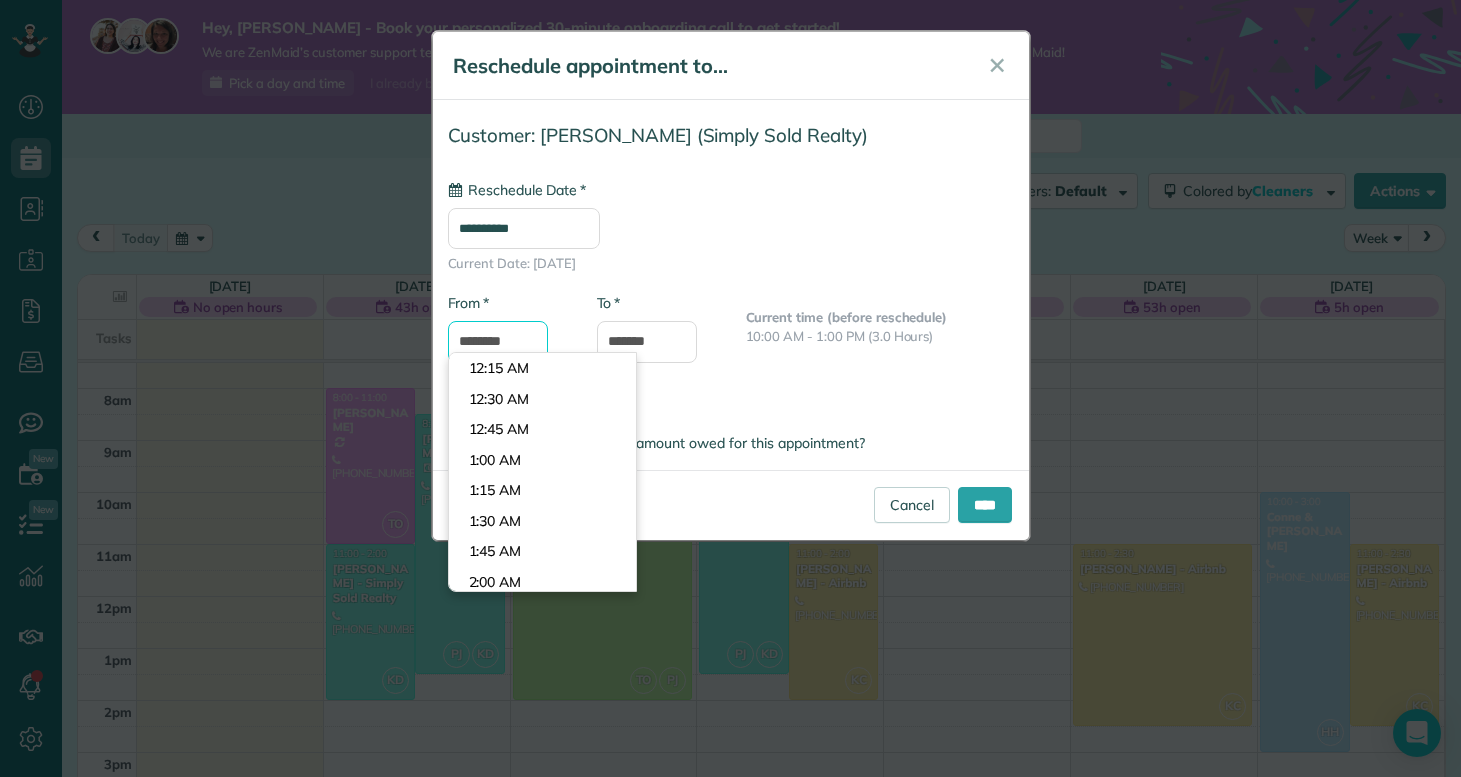 scroll, scrollTop: 1260, scrollLeft: 0, axis: vertical 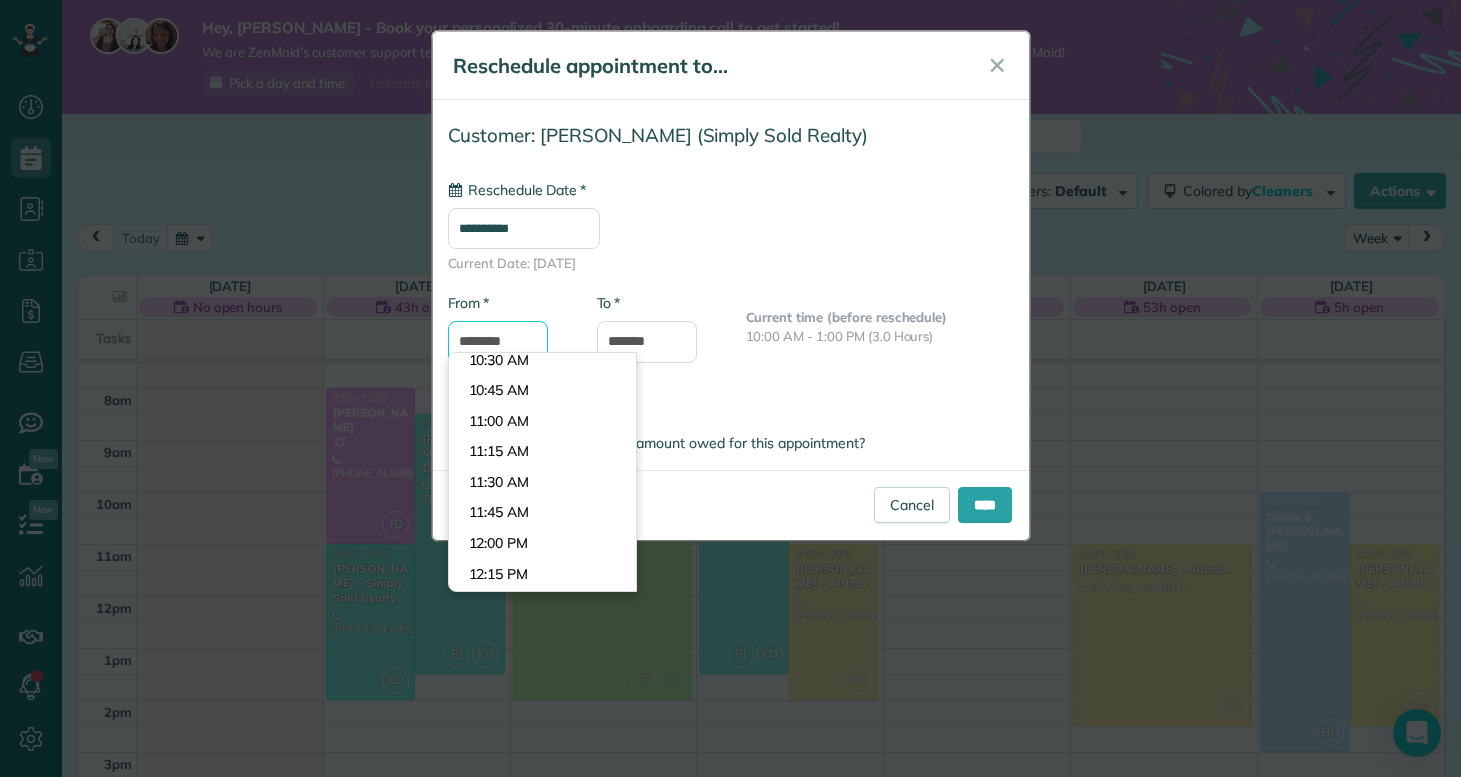 drag, startPoint x: 495, startPoint y: 339, endPoint x: 434, endPoint y: 339, distance: 61 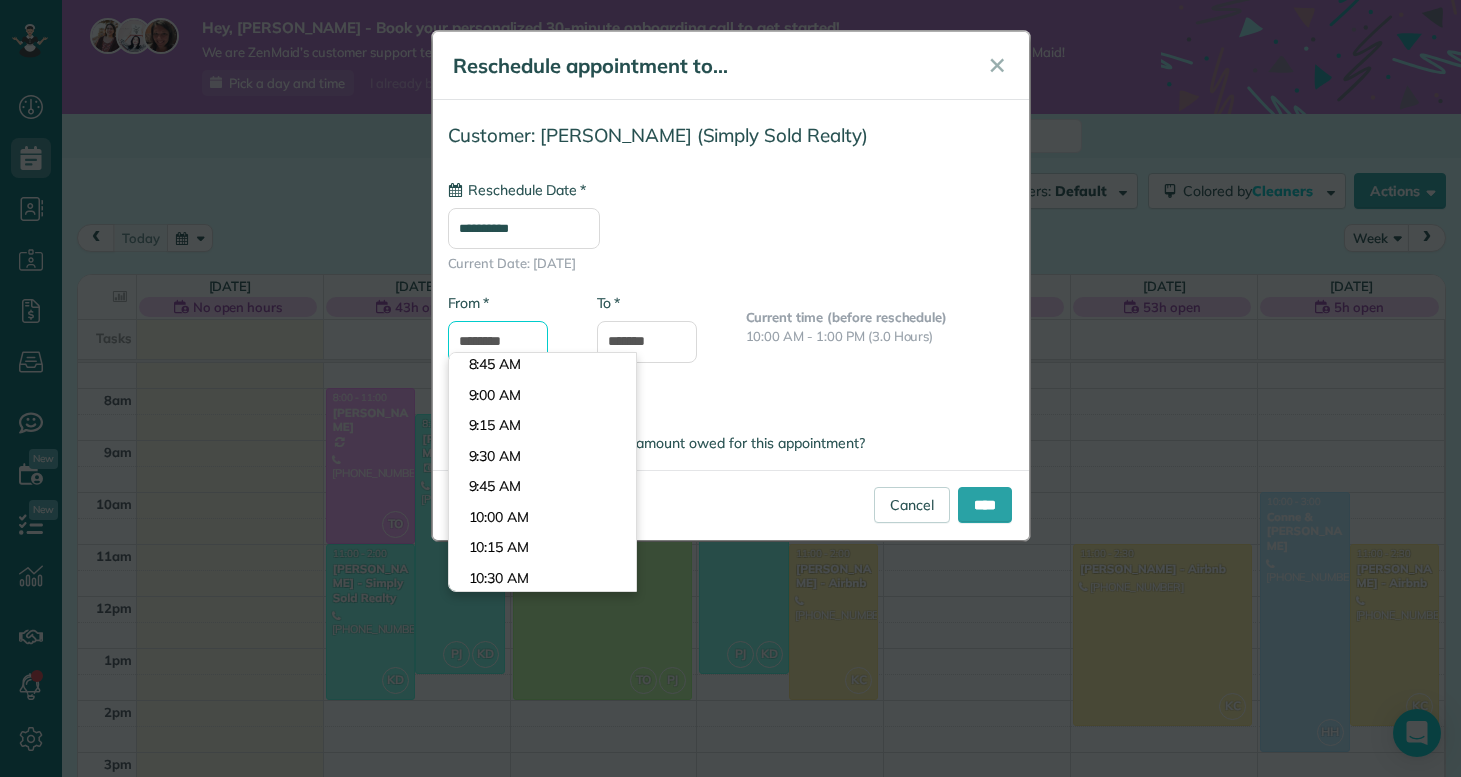 scroll, scrollTop: 1040, scrollLeft: 0, axis: vertical 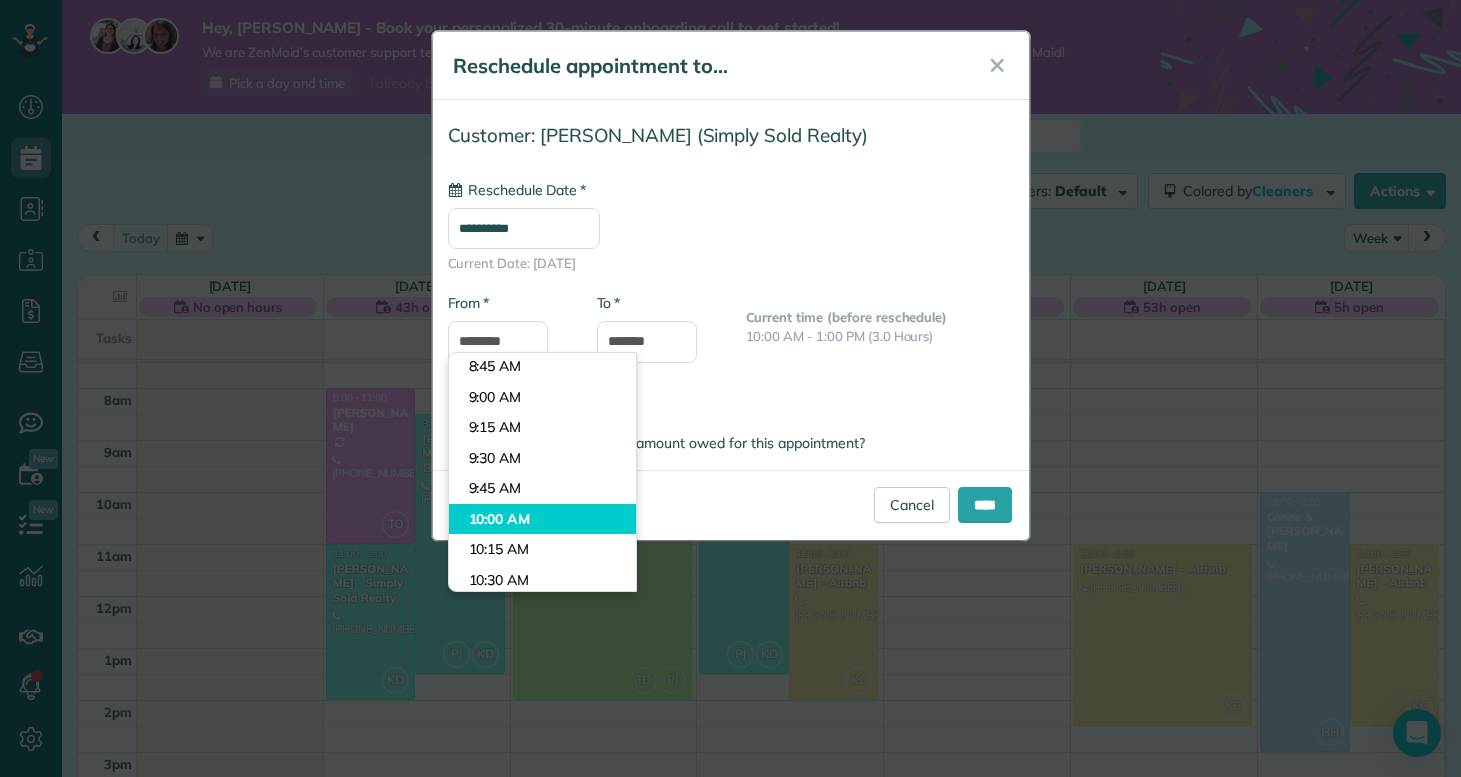 type on "********" 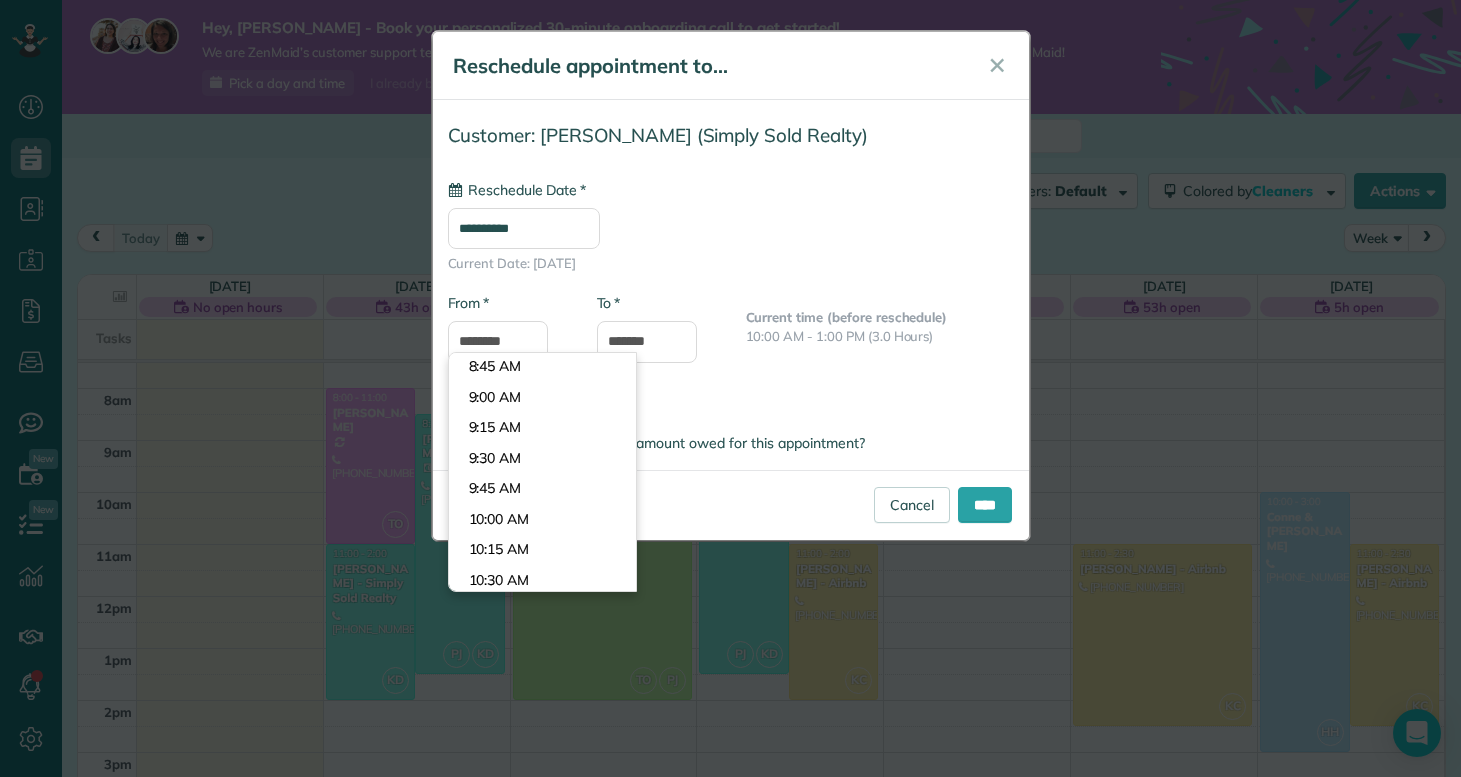 click on "Dashboard
Scheduling
Calendar View
List View
Dispatch View - Weekly scheduling (Beta)" at bounding box center [730, 388] 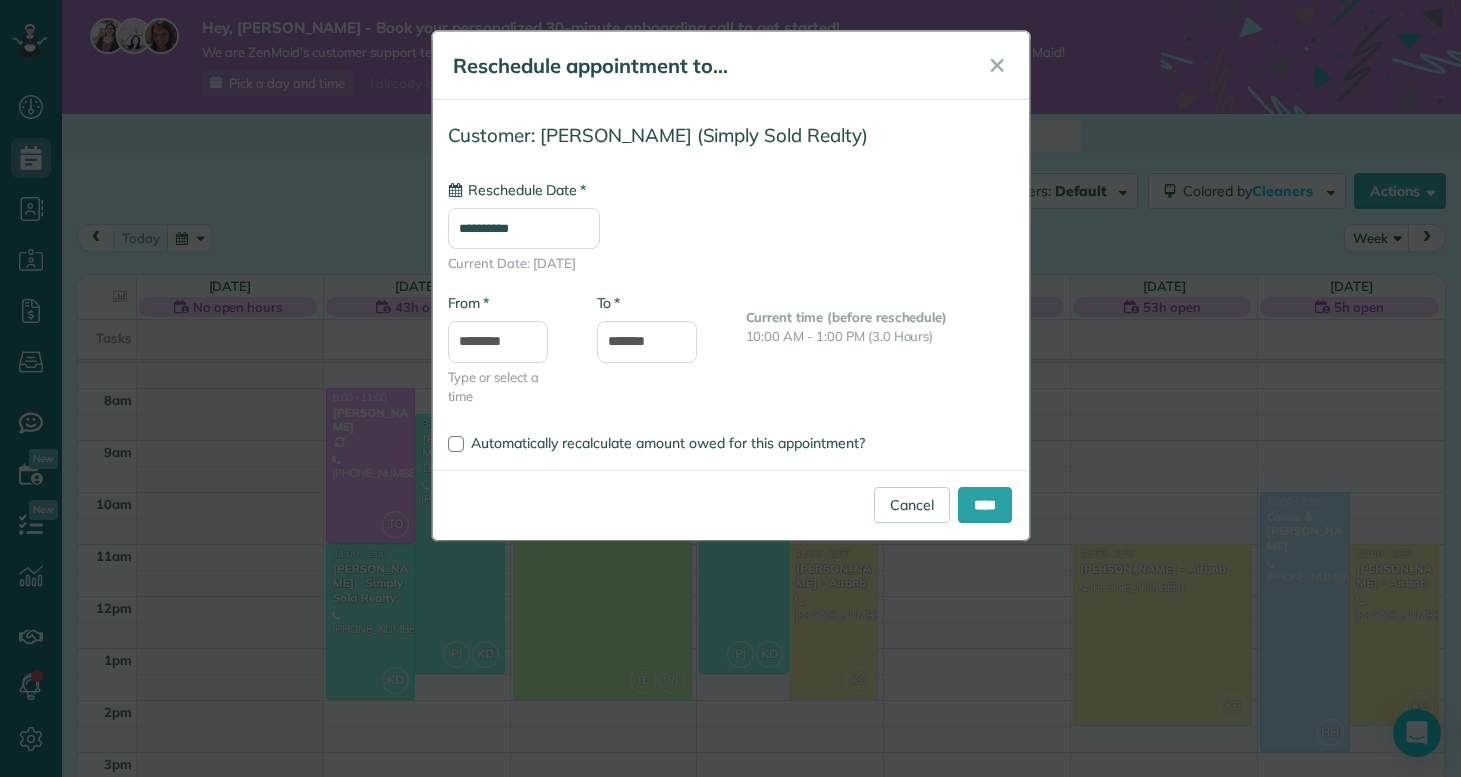 click on "**********" at bounding box center [731, 270] 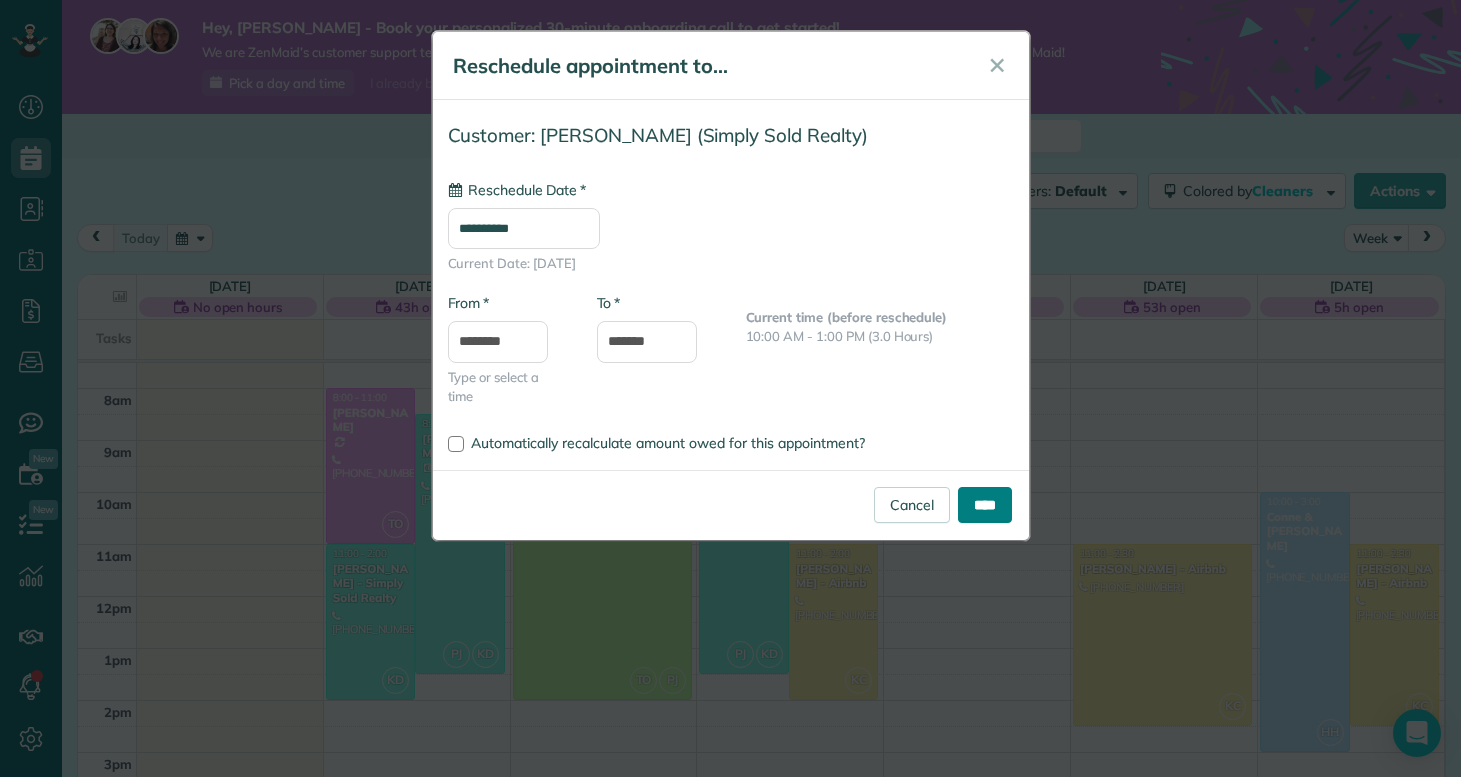 click on "****" at bounding box center [985, 505] 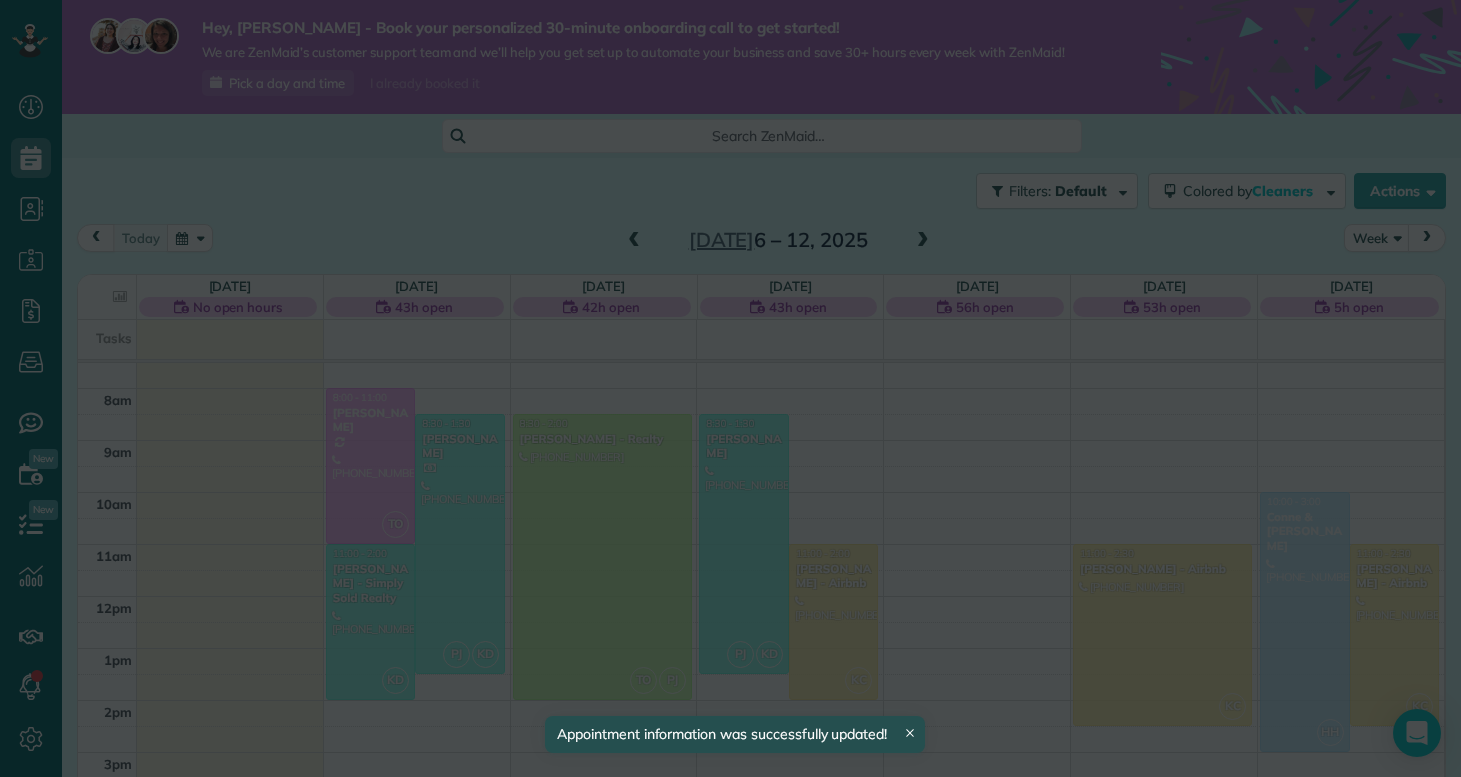 scroll, scrollTop: 390, scrollLeft: 0, axis: vertical 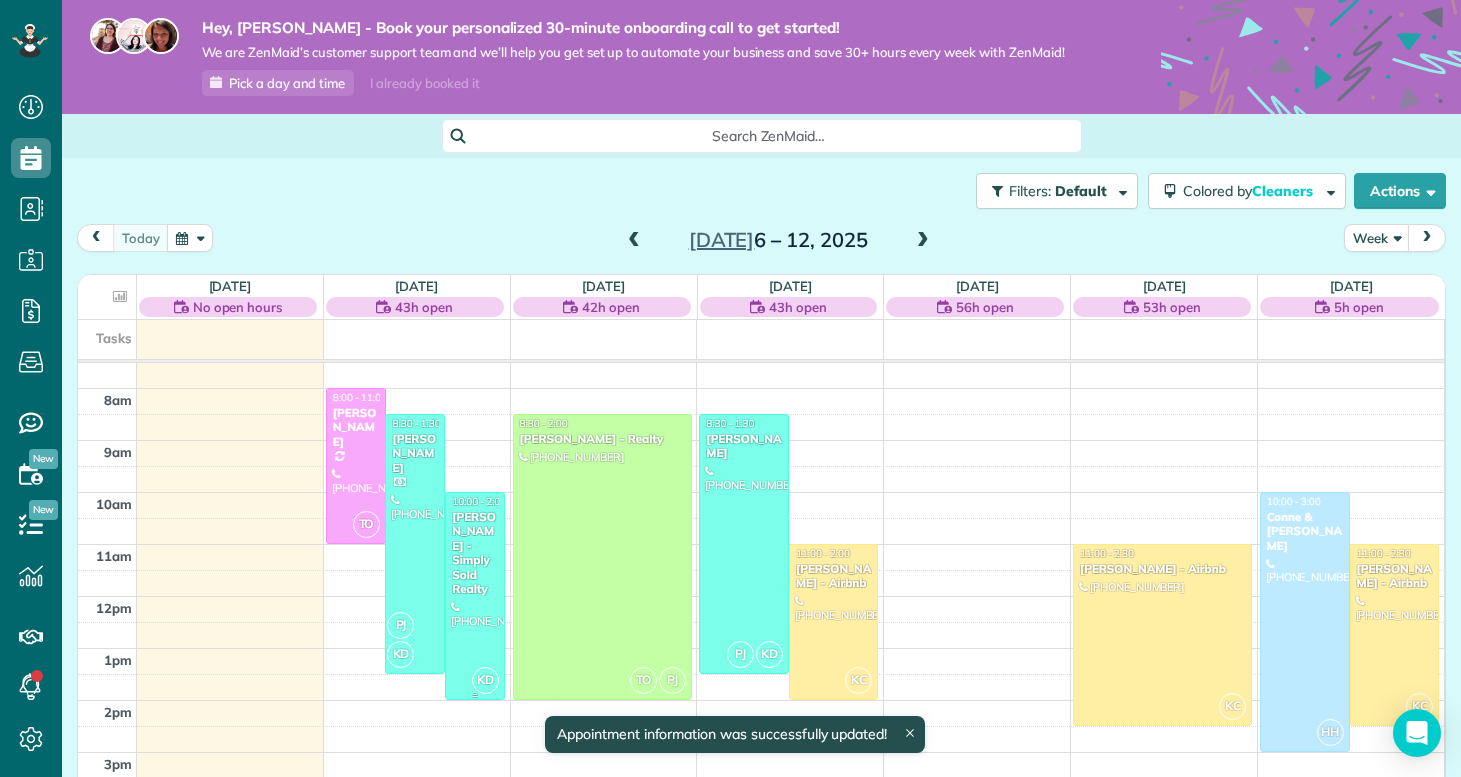 click on "Priscilla Parrott - Simply Sold Realty" at bounding box center [475, 553] 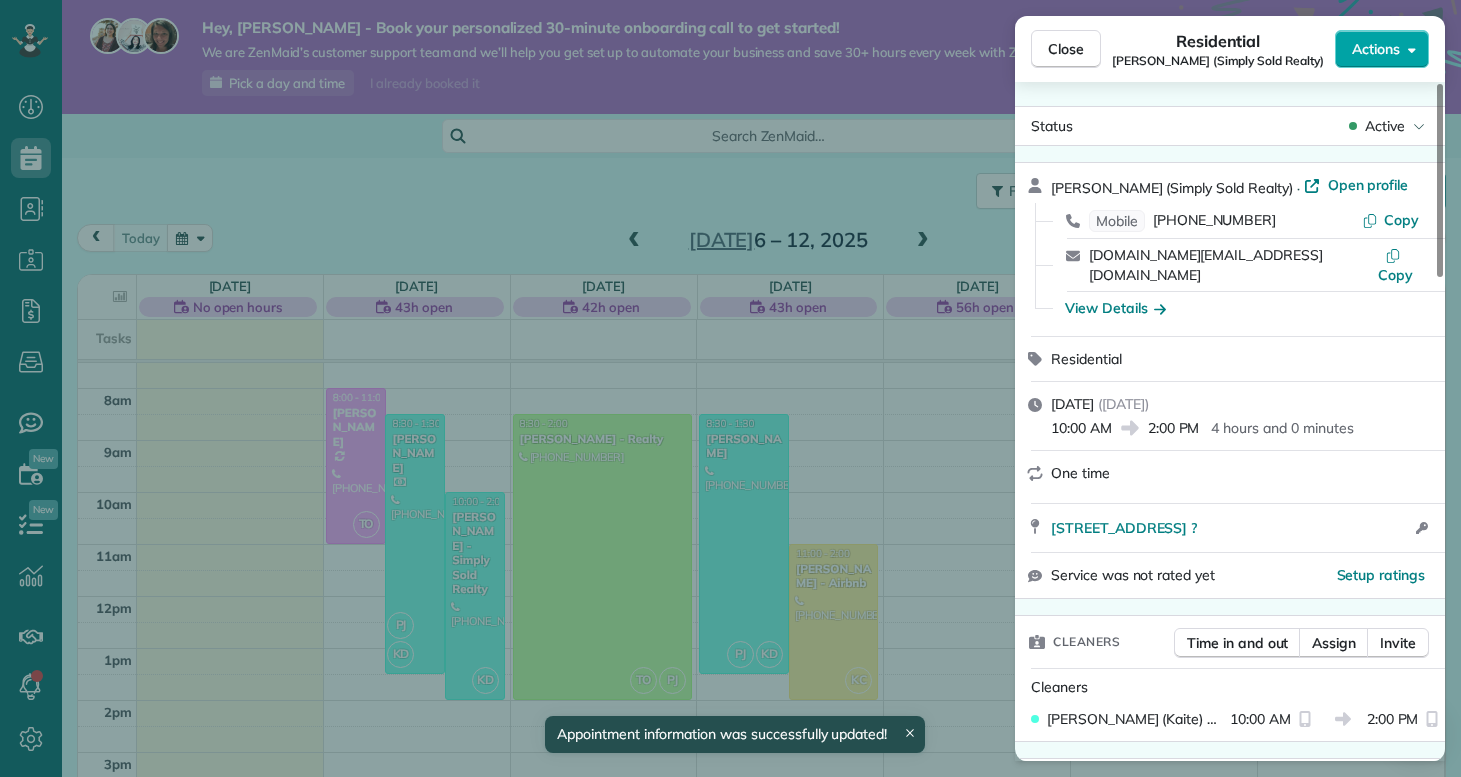 click on "Actions" at bounding box center [1376, 49] 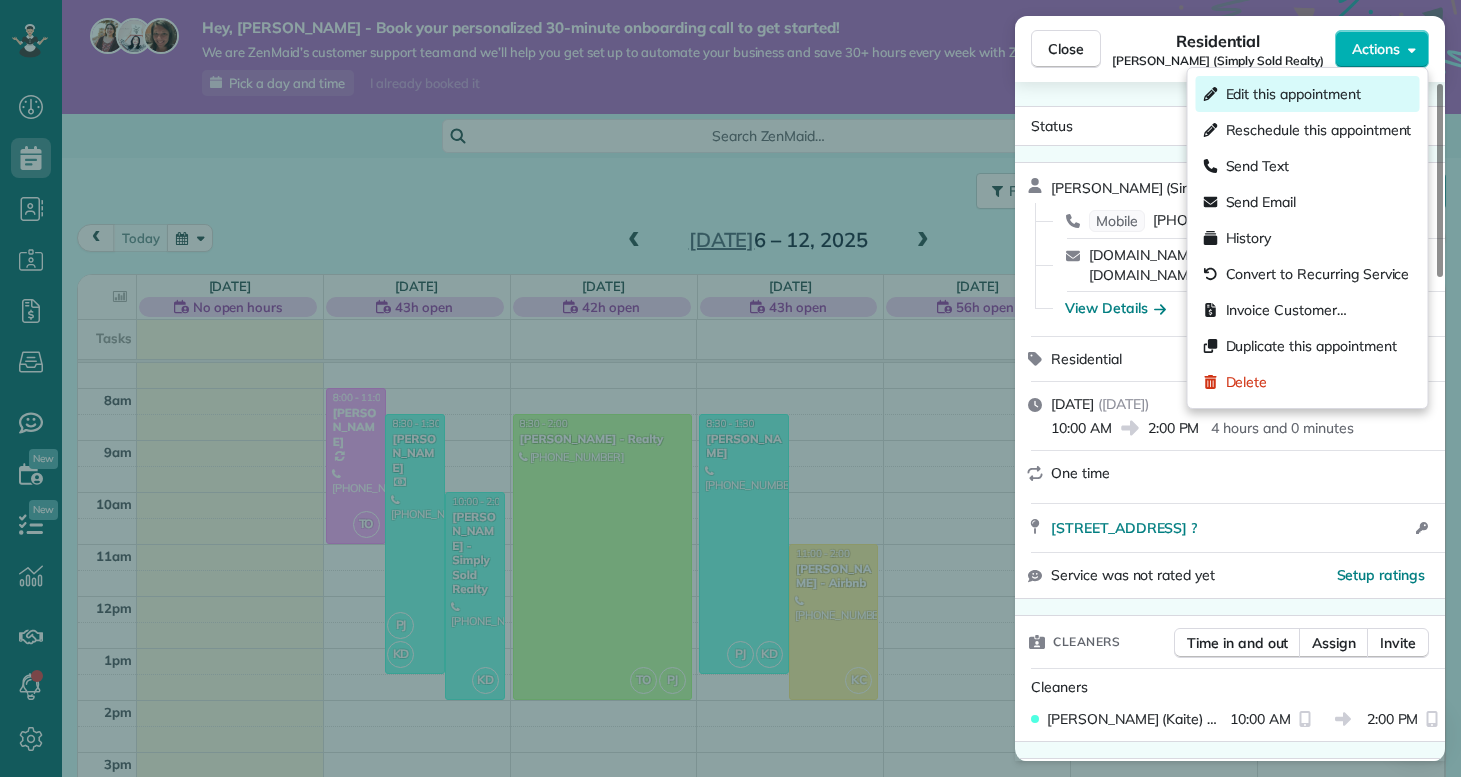 click on "Edit this appointment" at bounding box center [1293, 94] 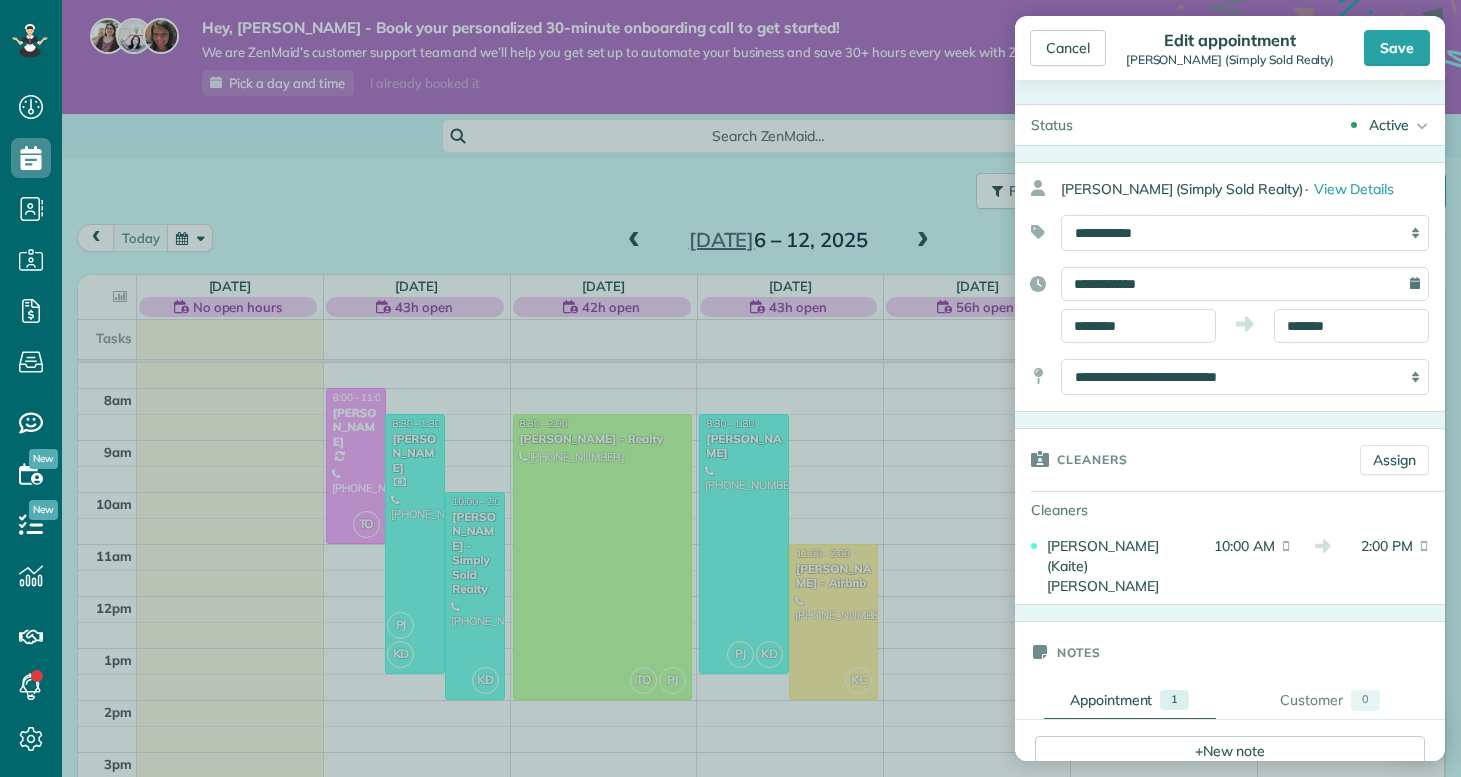click on "Cleaners" at bounding box center (1085, 510) 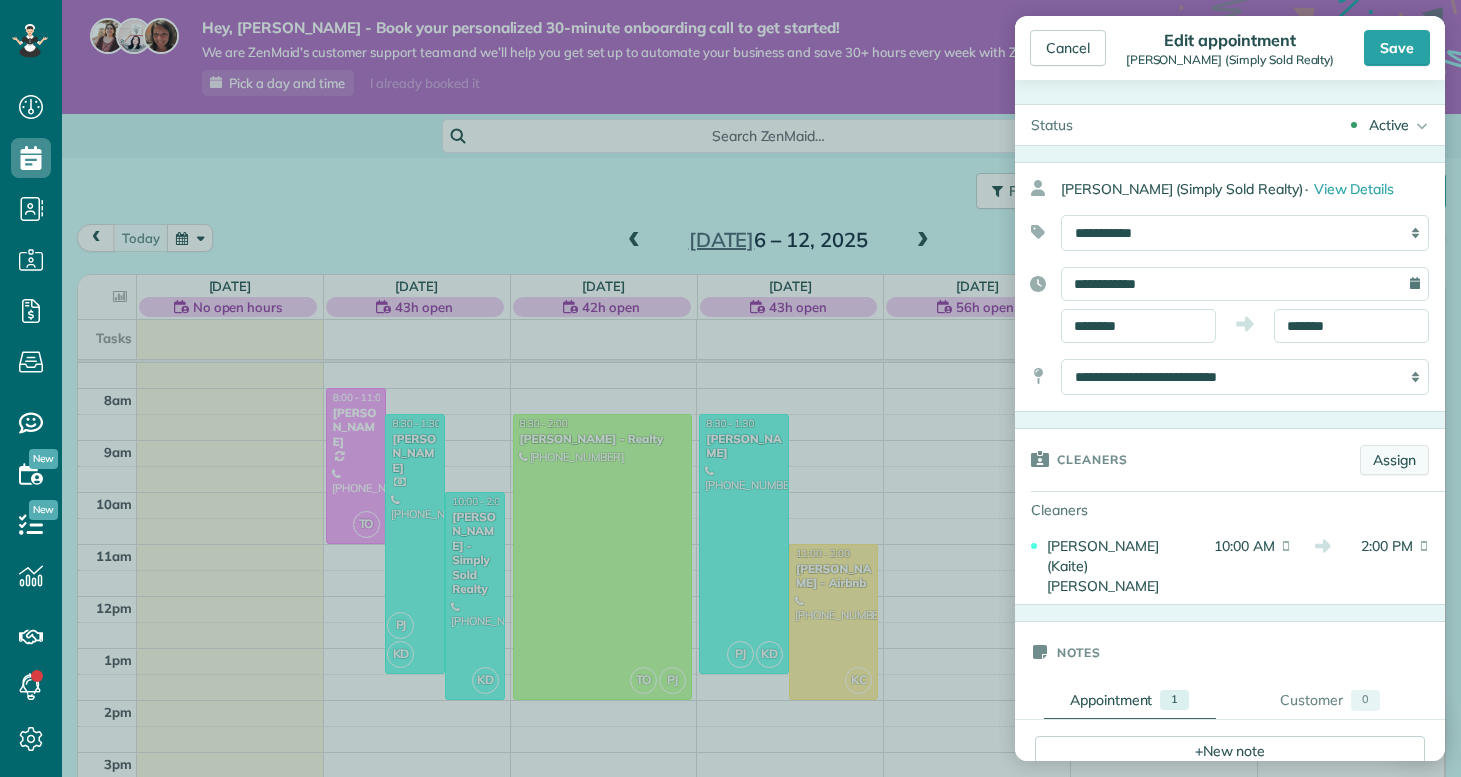 click on "Assign" at bounding box center [1394, 460] 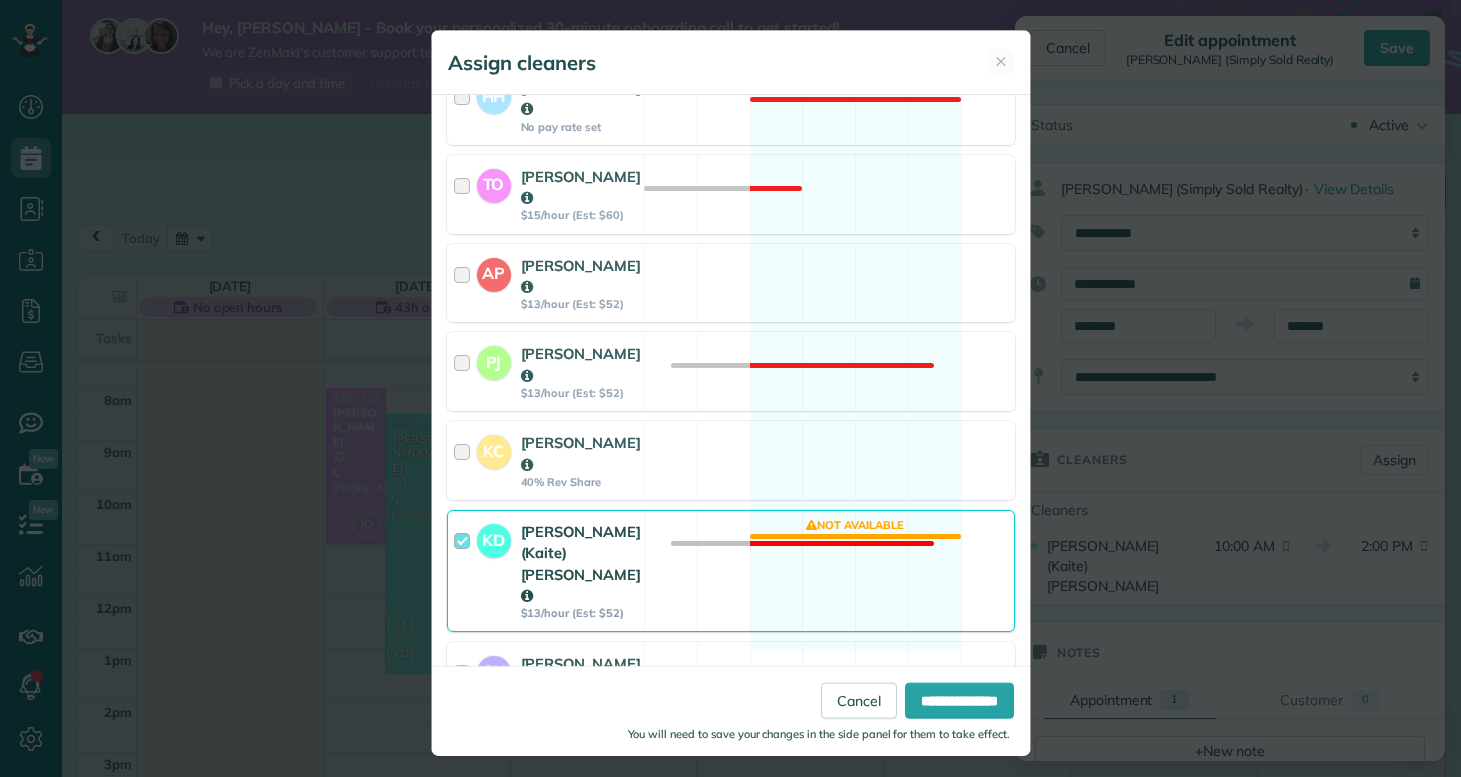 click at bounding box center (465, 570) 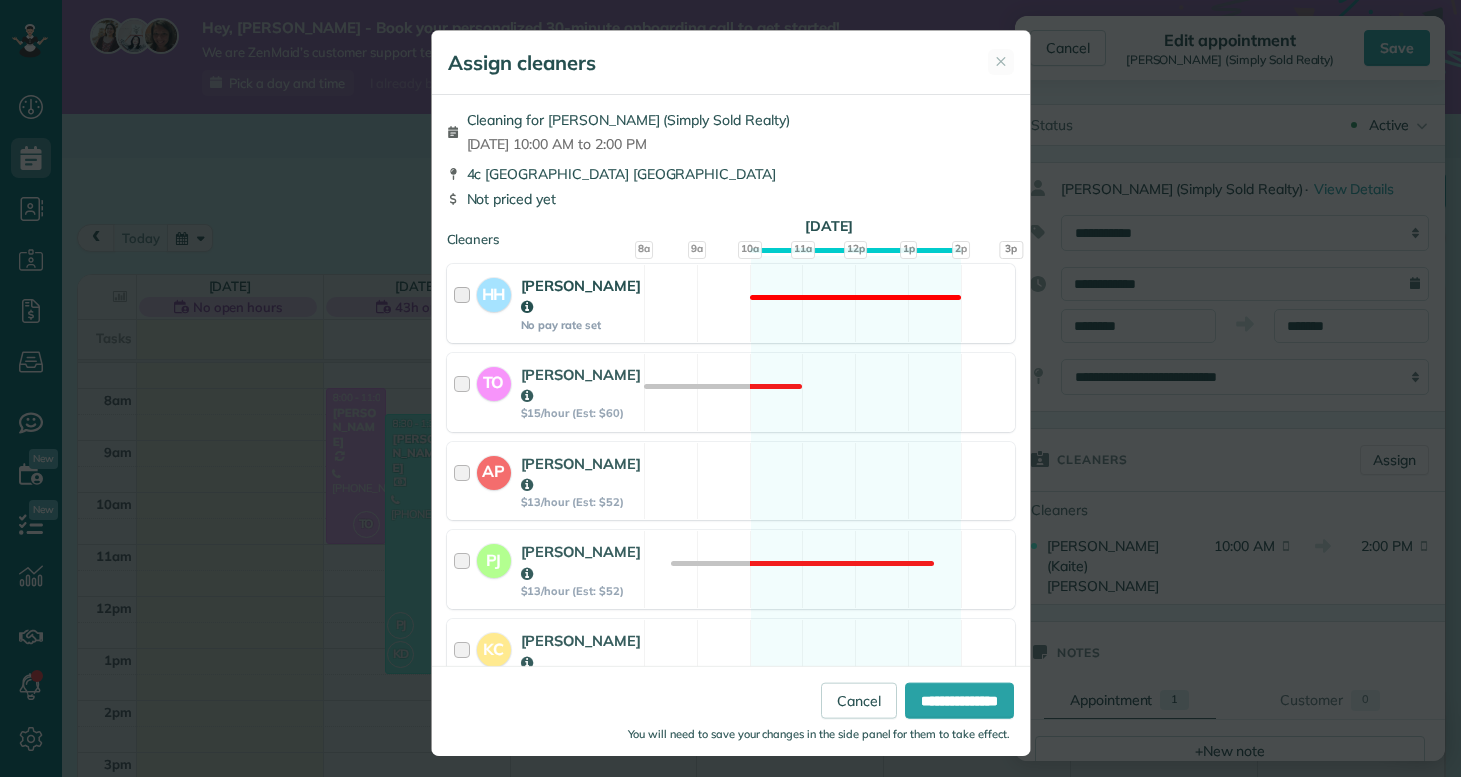 scroll, scrollTop: 0, scrollLeft: 0, axis: both 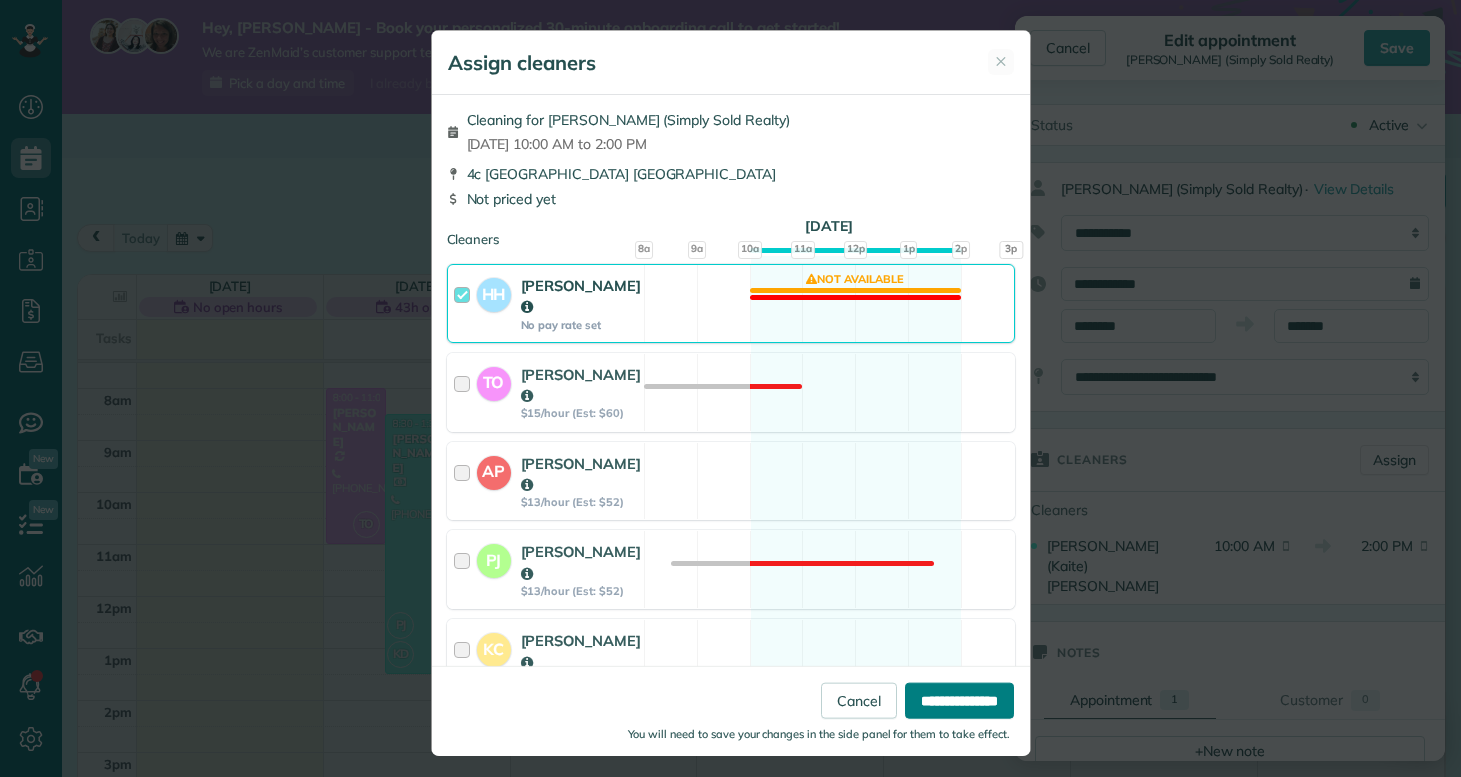 click on "**********" at bounding box center [959, 700] 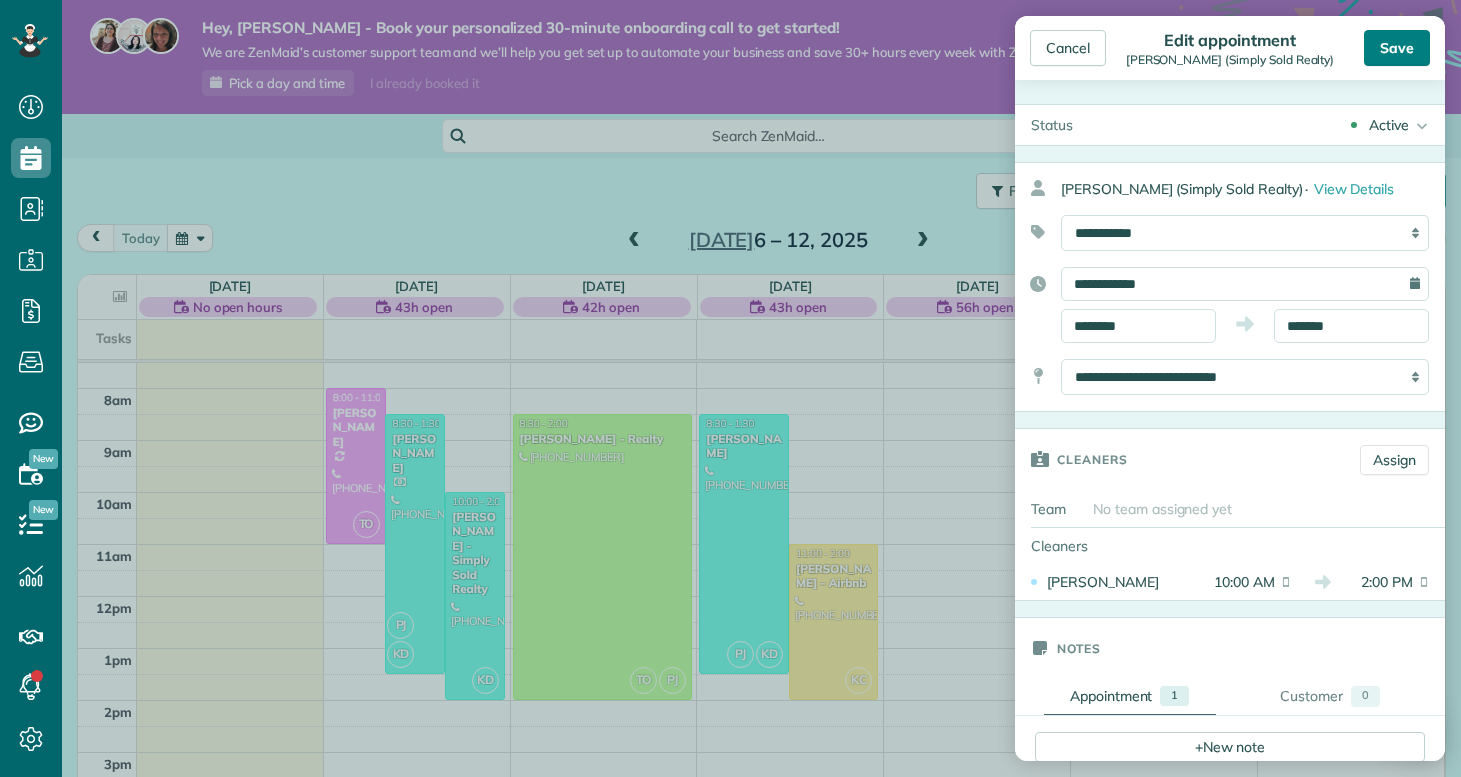 click on "Save" at bounding box center (1397, 48) 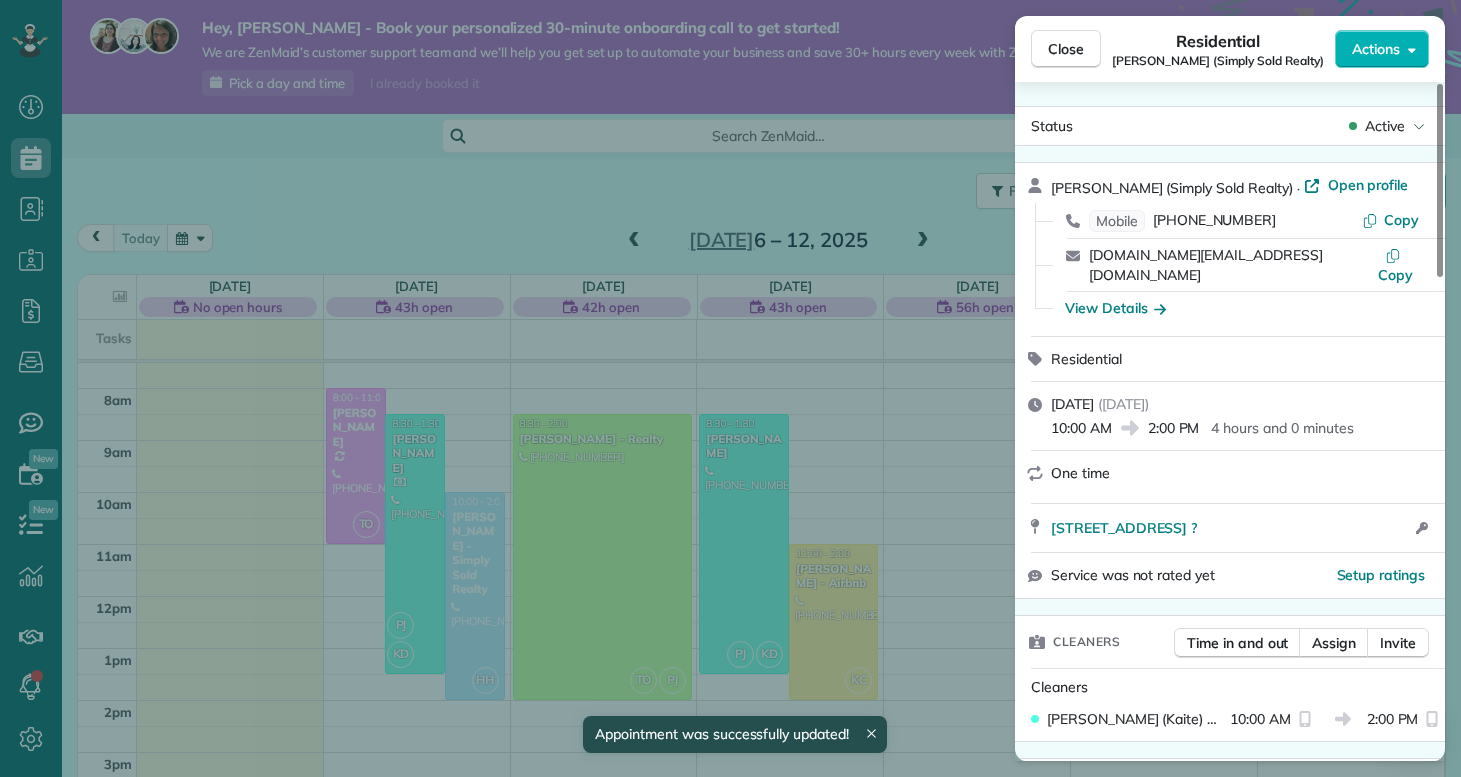 scroll, scrollTop: 390, scrollLeft: 0, axis: vertical 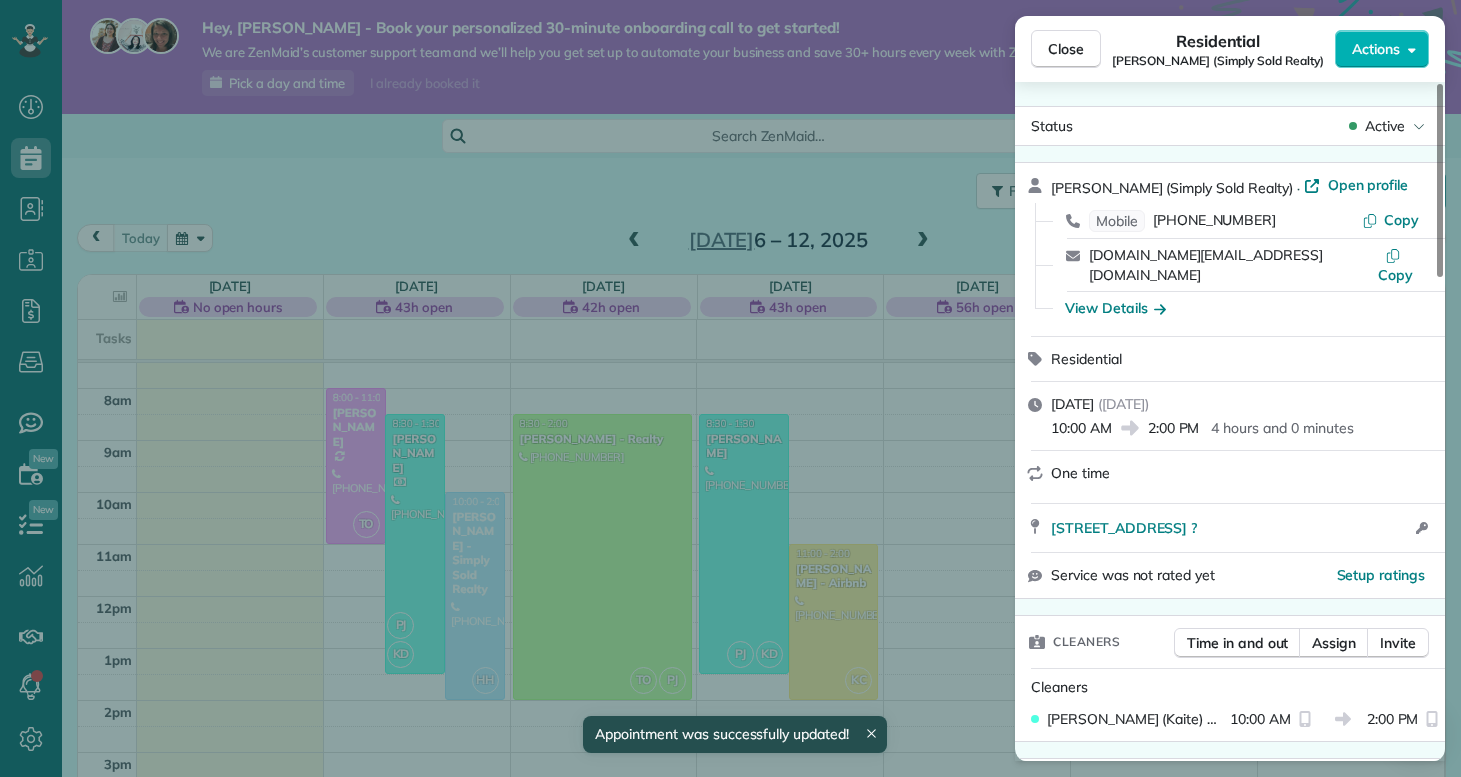 click on "Close Residential Priscilla Parrott (Simply Sold Realty) Actions Status Active Priscilla Parrott (Simply Sold Realty) · Open profile Mobile (920) 427-0852 Copy priscillayork.realestate@gmail.com Copy View Details Residential Monday, July 07, 2025 ( tomorrow ) 10:00 AM 2:00 PM 4 hours and 0 minutes One time 4c Port West Ct Swansboro NC ? Open access information Service was not rated yet Setup ratings Cleaners Time in and out Assign Invite Cleaners Kaitlin (Kaite)   Delorme 10:00 AM 2:00 PM Checklist Try Now Standard Clean Checklist   ⋅  v1 includes 10 items Details Unassign Billing Billing actions Price $0.00 Overcharge $0.00 Discount $0.00 Coupon discount - Primary tax - Secondary tax - Total appointment price $0.00 Tips collected New feature! $0.00 Mark as paid Total including tip $0.00 Get paid online in no-time! Send an invoice and reward your cleaners with tips Charge customer credit card Appointment custom fields Reason for Skip - Hidden from cleaners Pay Method Credit Card Hidden from cleaners   1 0" at bounding box center [730, 388] 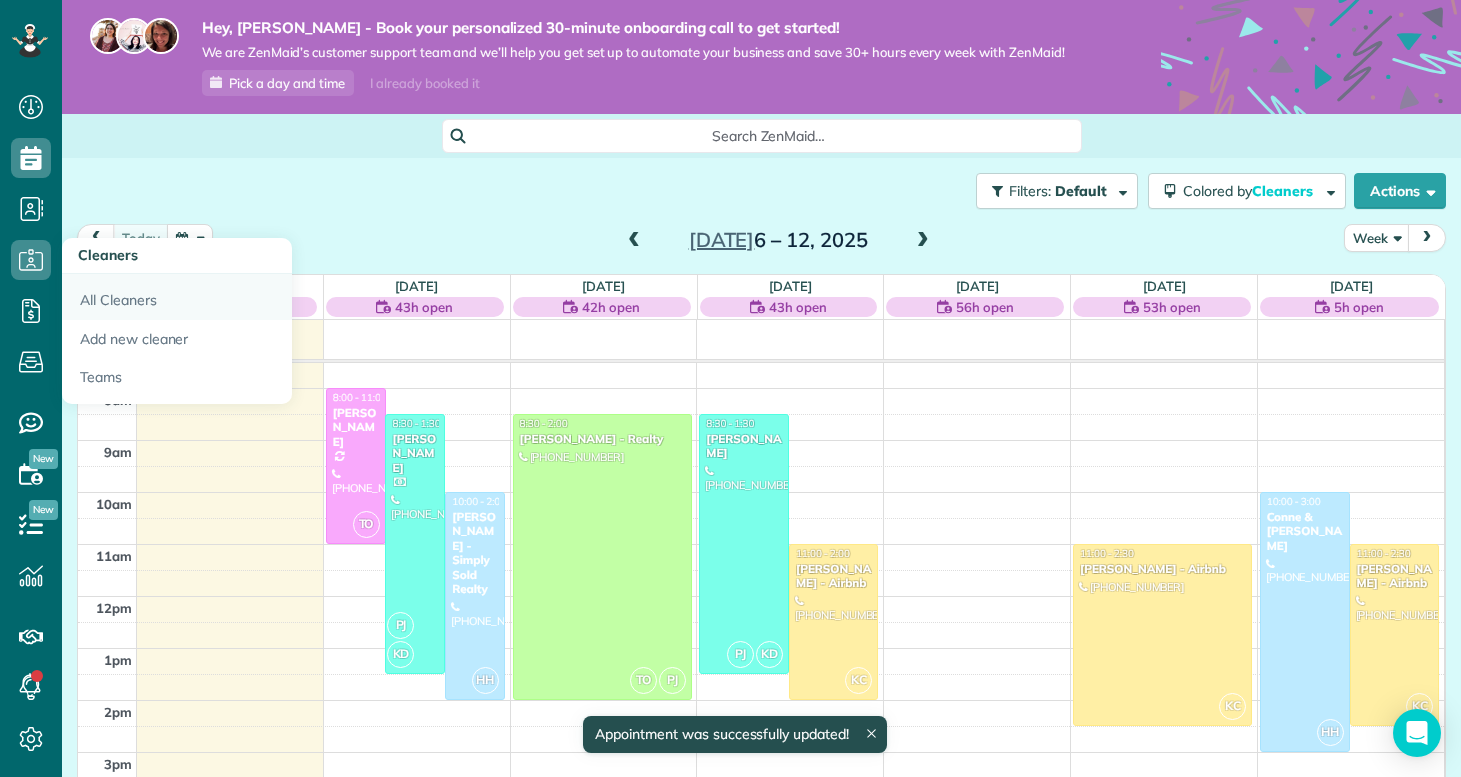 click on "All Cleaners" at bounding box center (177, 297) 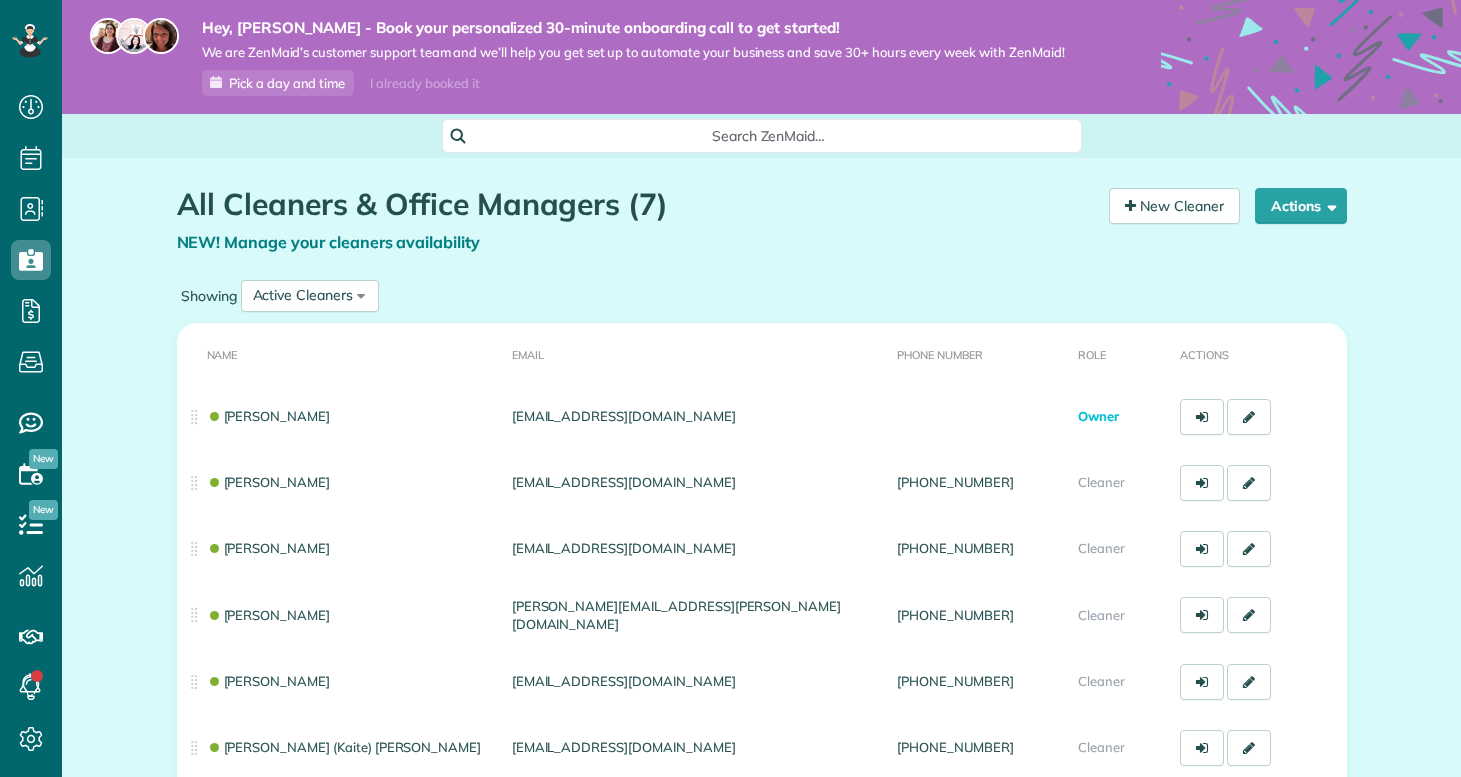 scroll, scrollTop: 0, scrollLeft: 0, axis: both 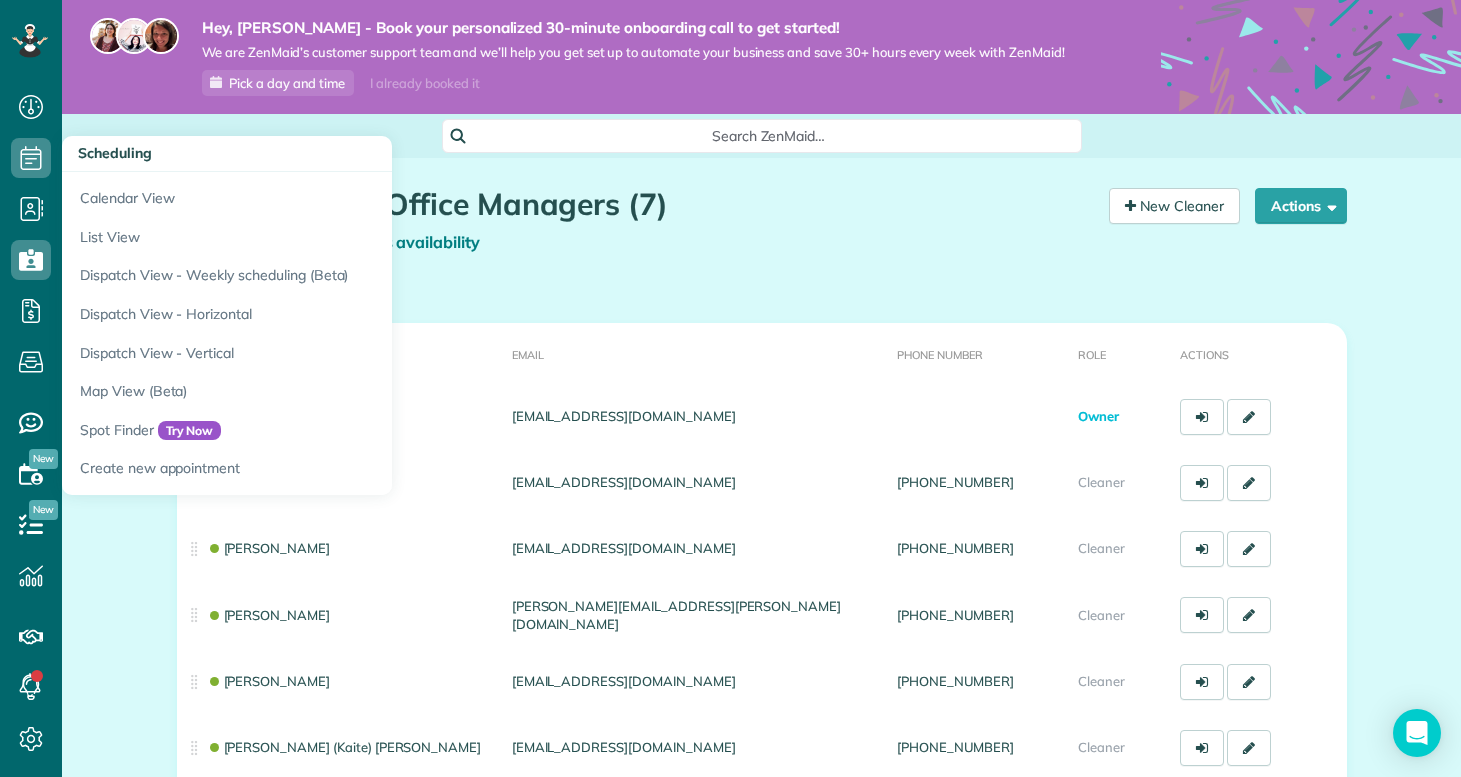 click 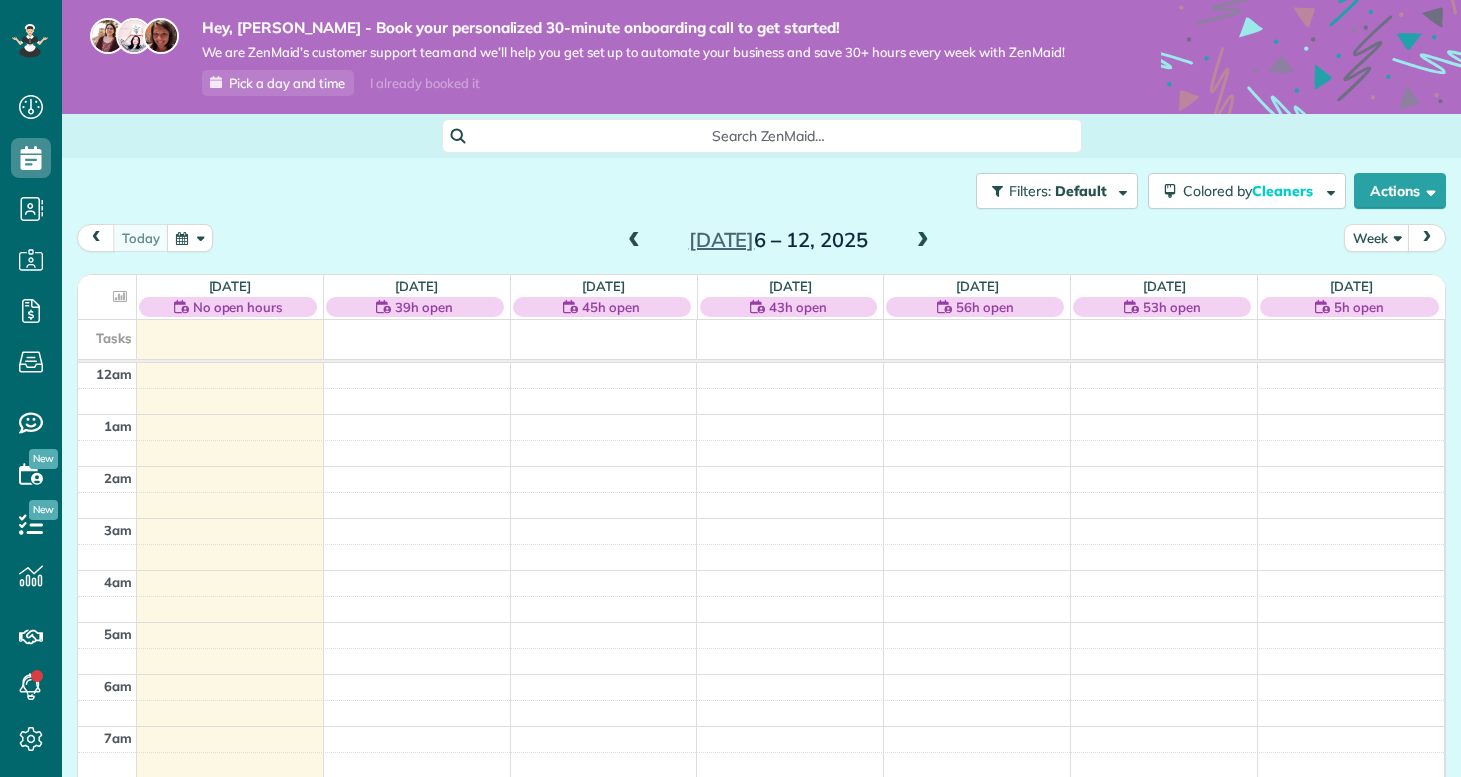 scroll, scrollTop: 0, scrollLeft: 0, axis: both 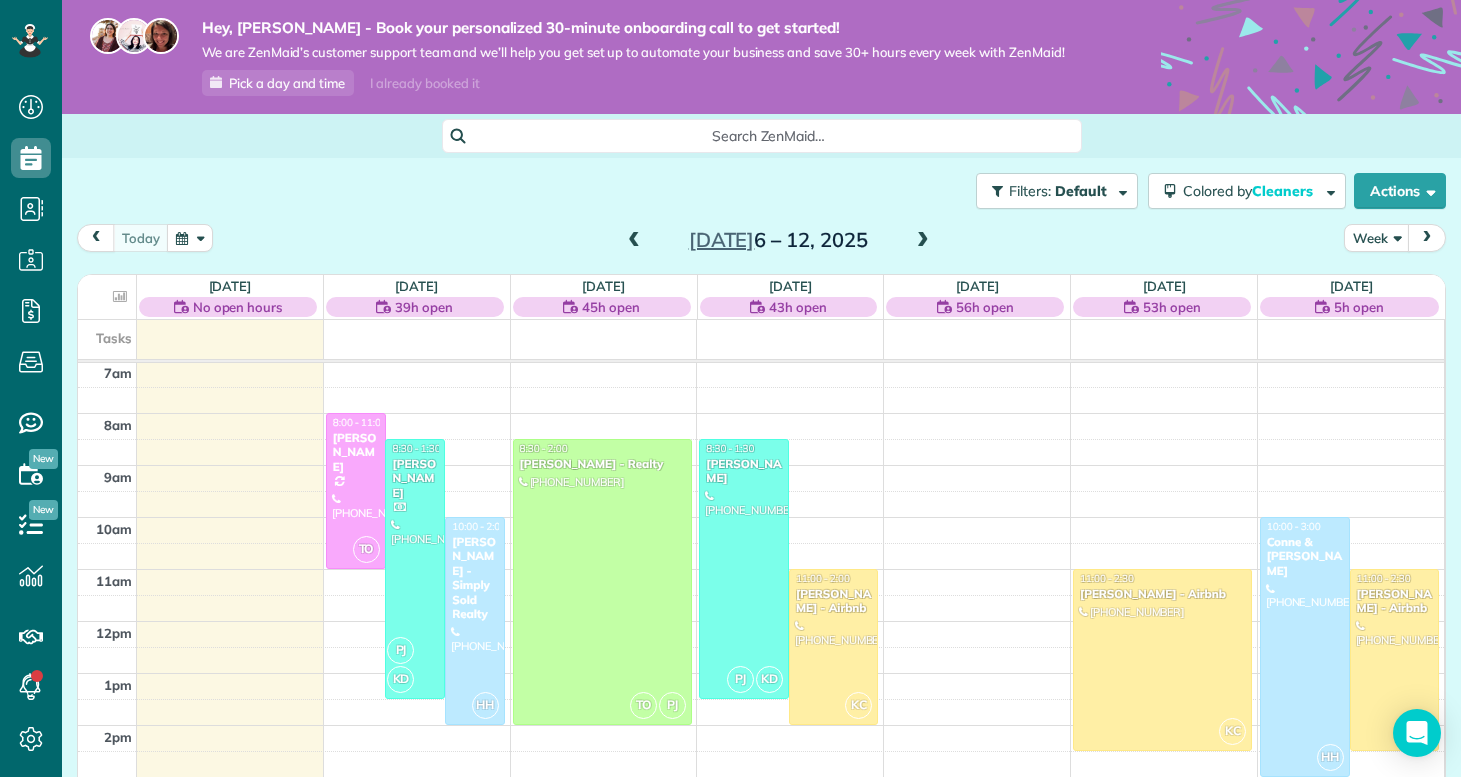 click on "Filters:   Default
Colored by  Cleaners
Color by Cleaner
Color by Team
Color by Status
Color by Recurrence
Color by Paid/Unpaid
Filters  Default
Schedule Changes
Actions
Create Appointment
Create Task
Clock In/Out
Send Work Orders
Print Route Sheets
[DATE] Emails/Texts
View Metrics" at bounding box center [761, 191] 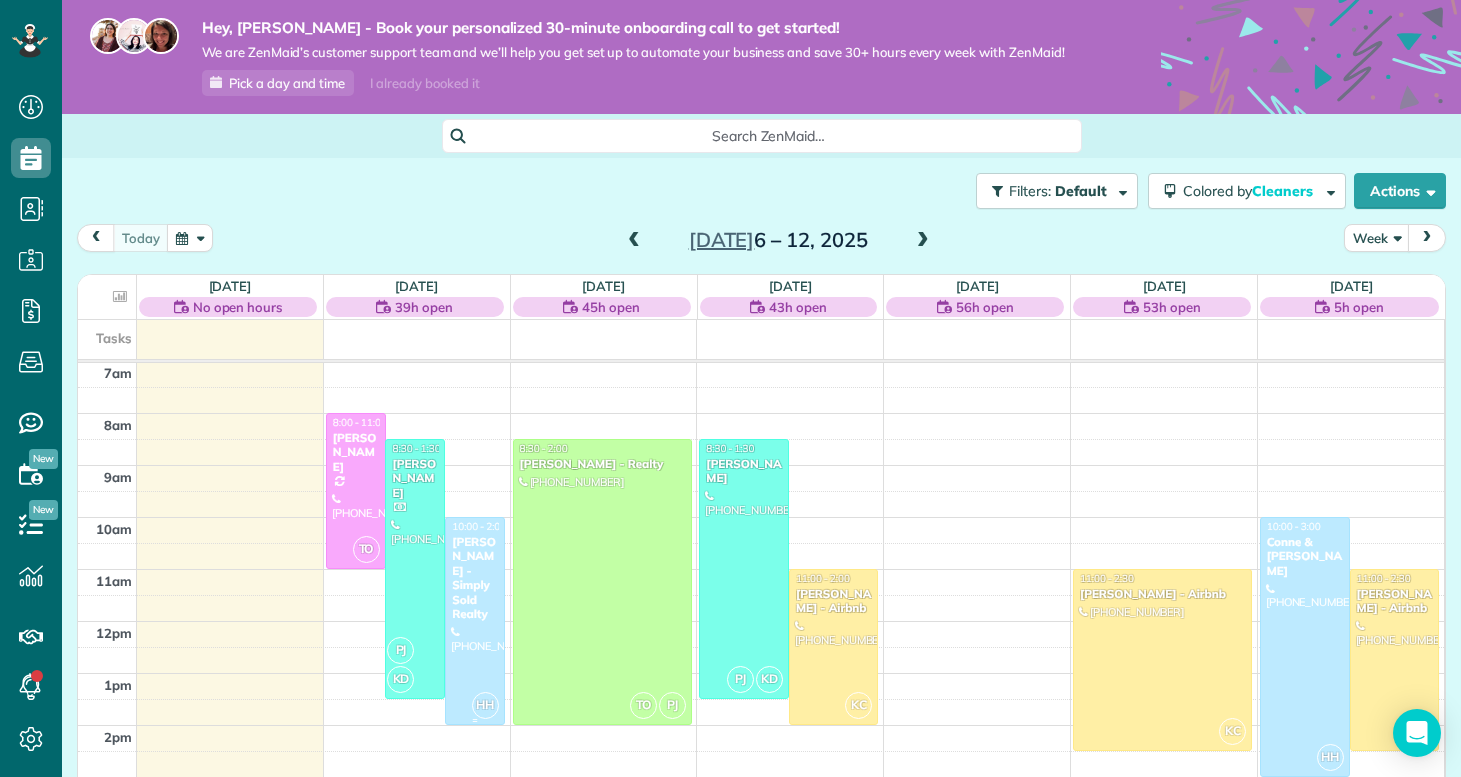 click at bounding box center (475, 621) 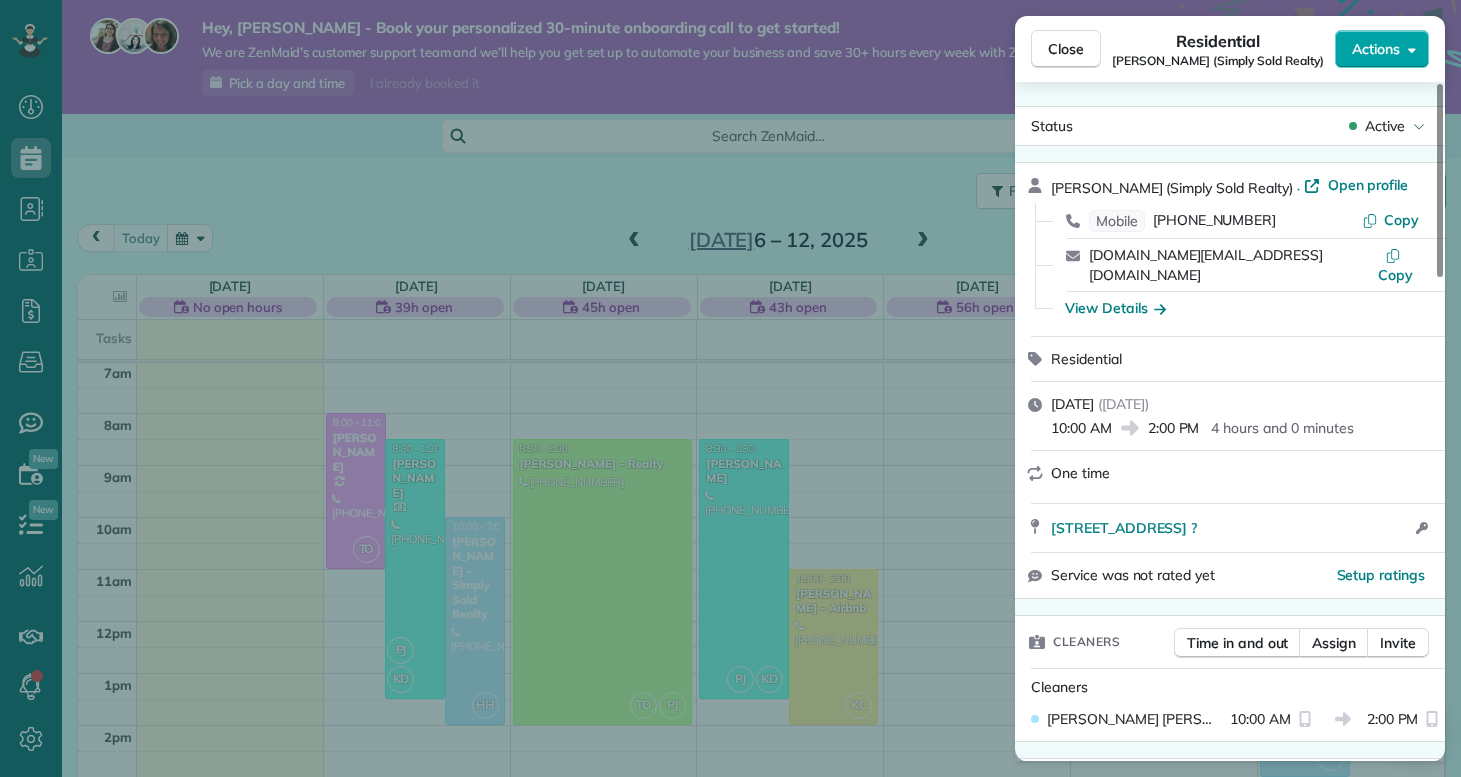 click on "Actions" at bounding box center [1376, 49] 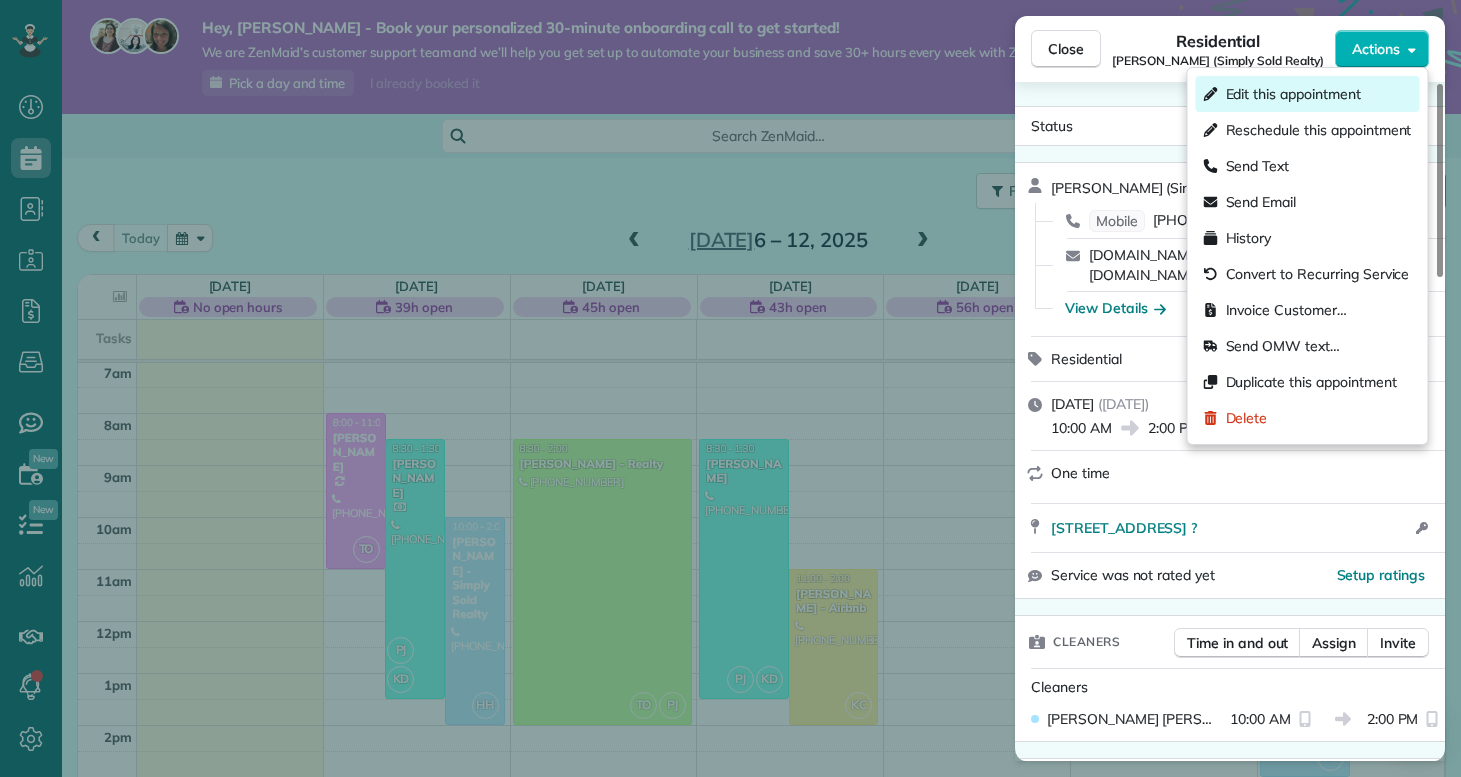 click on "Edit this appointment" at bounding box center (1293, 94) 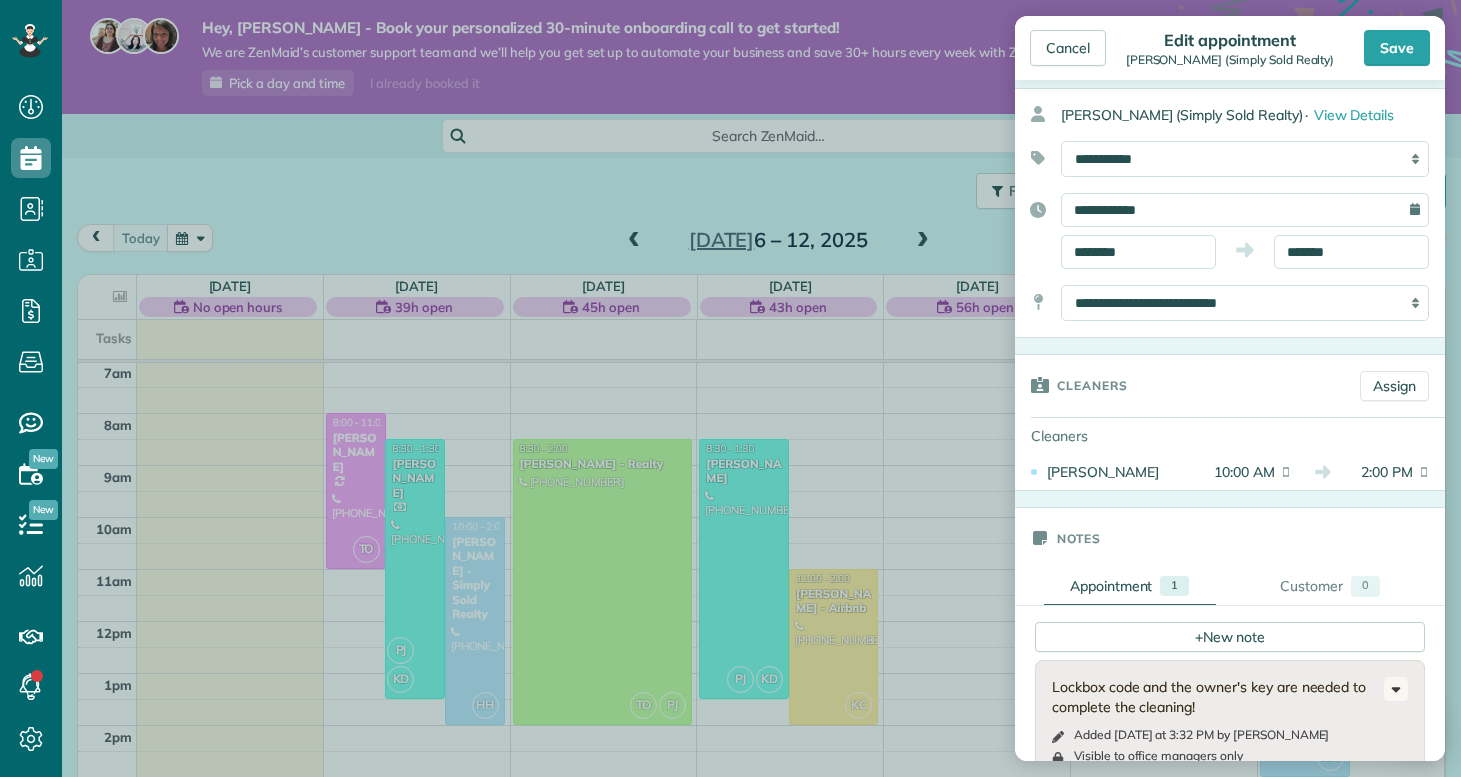 scroll, scrollTop: 84, scrollLeft: 0, axis: vertical 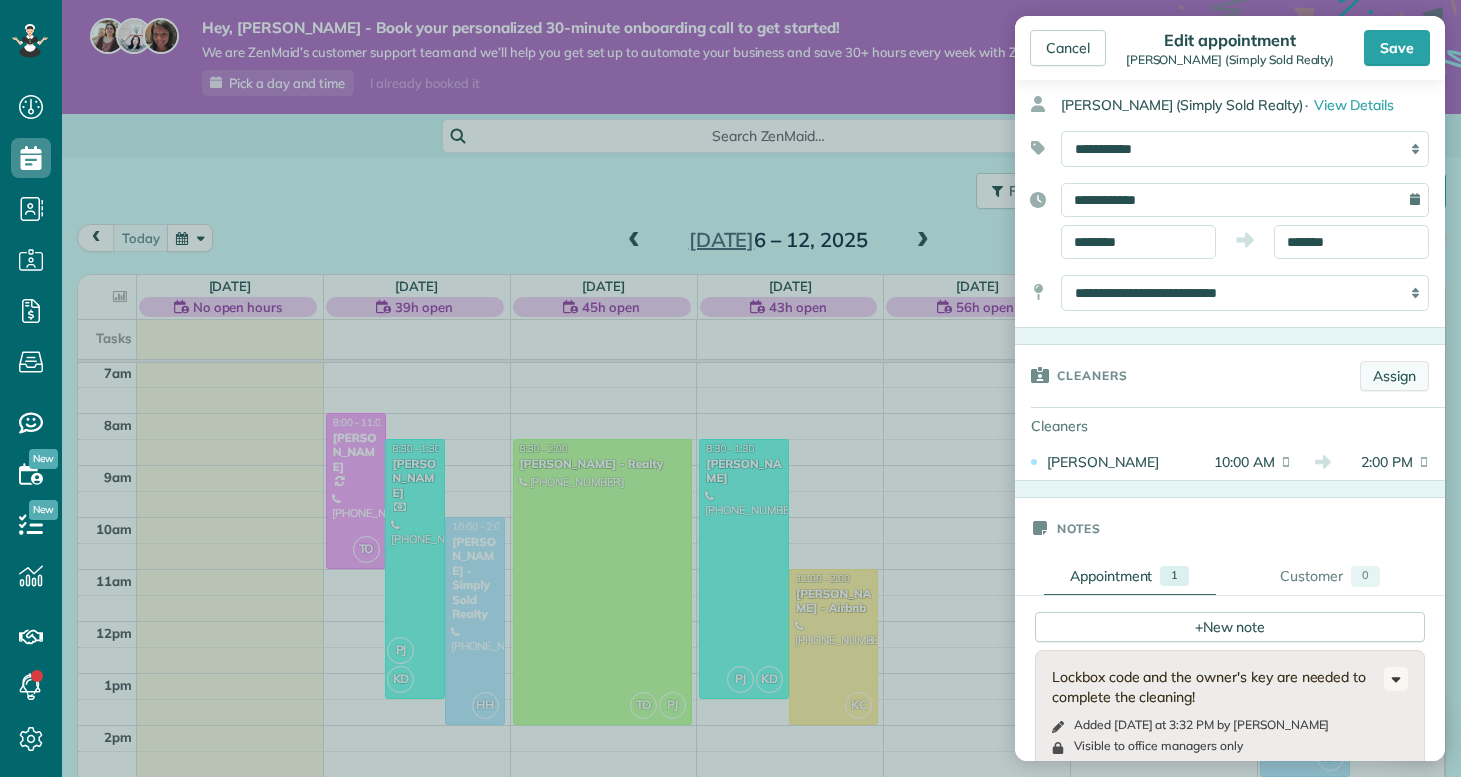 click on "Assign" at bounding box center (1394, 376) 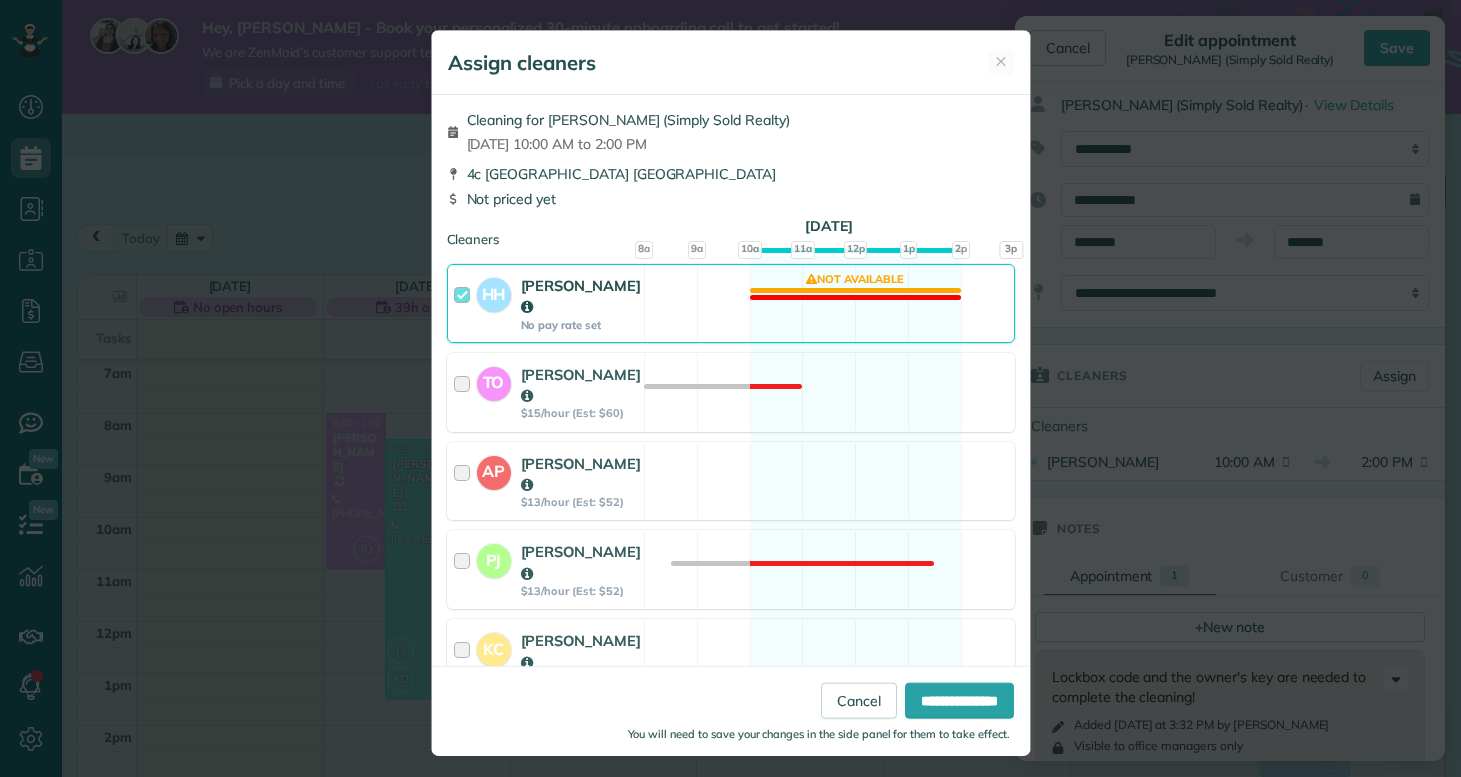 click at bounding box center (465, 303) 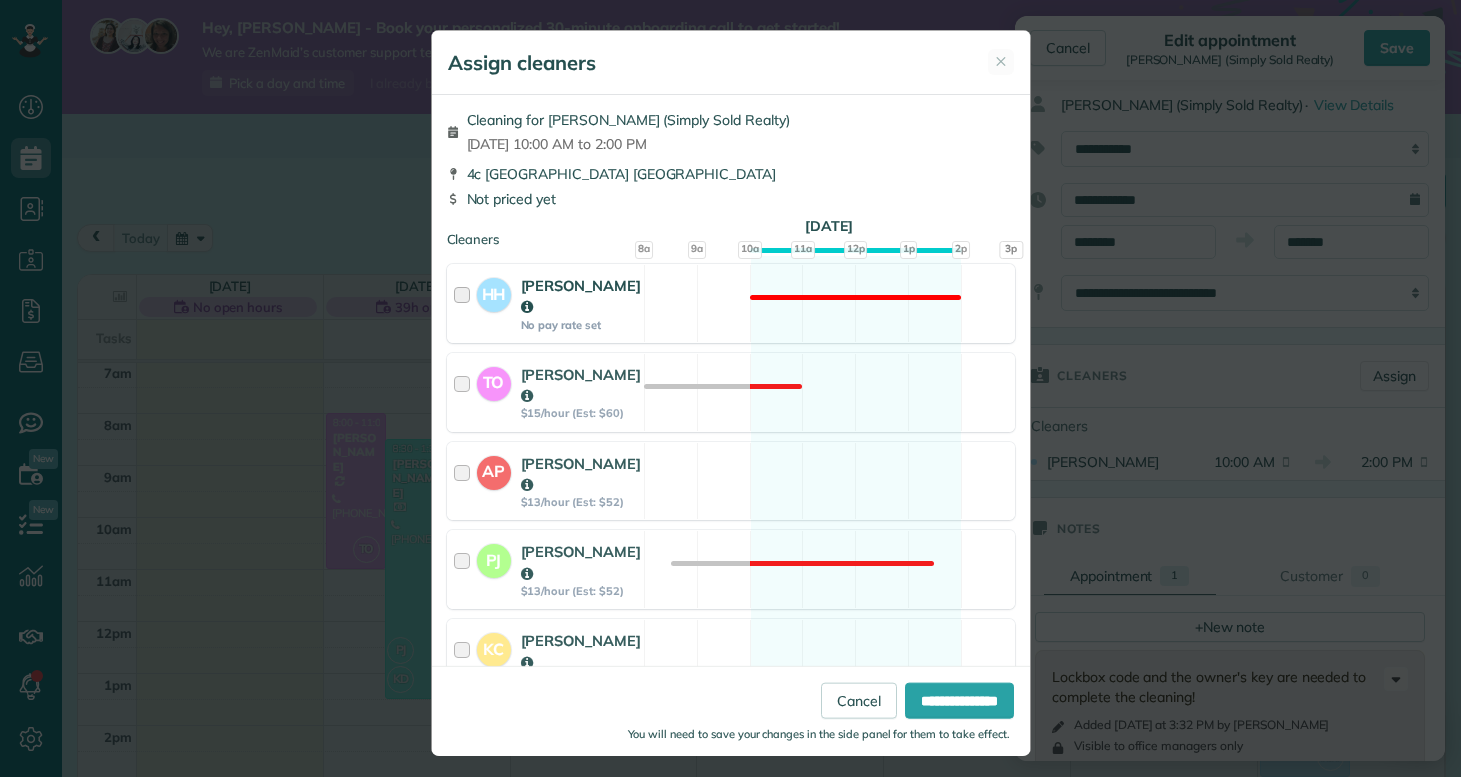 click at bounding box center [465, 303] 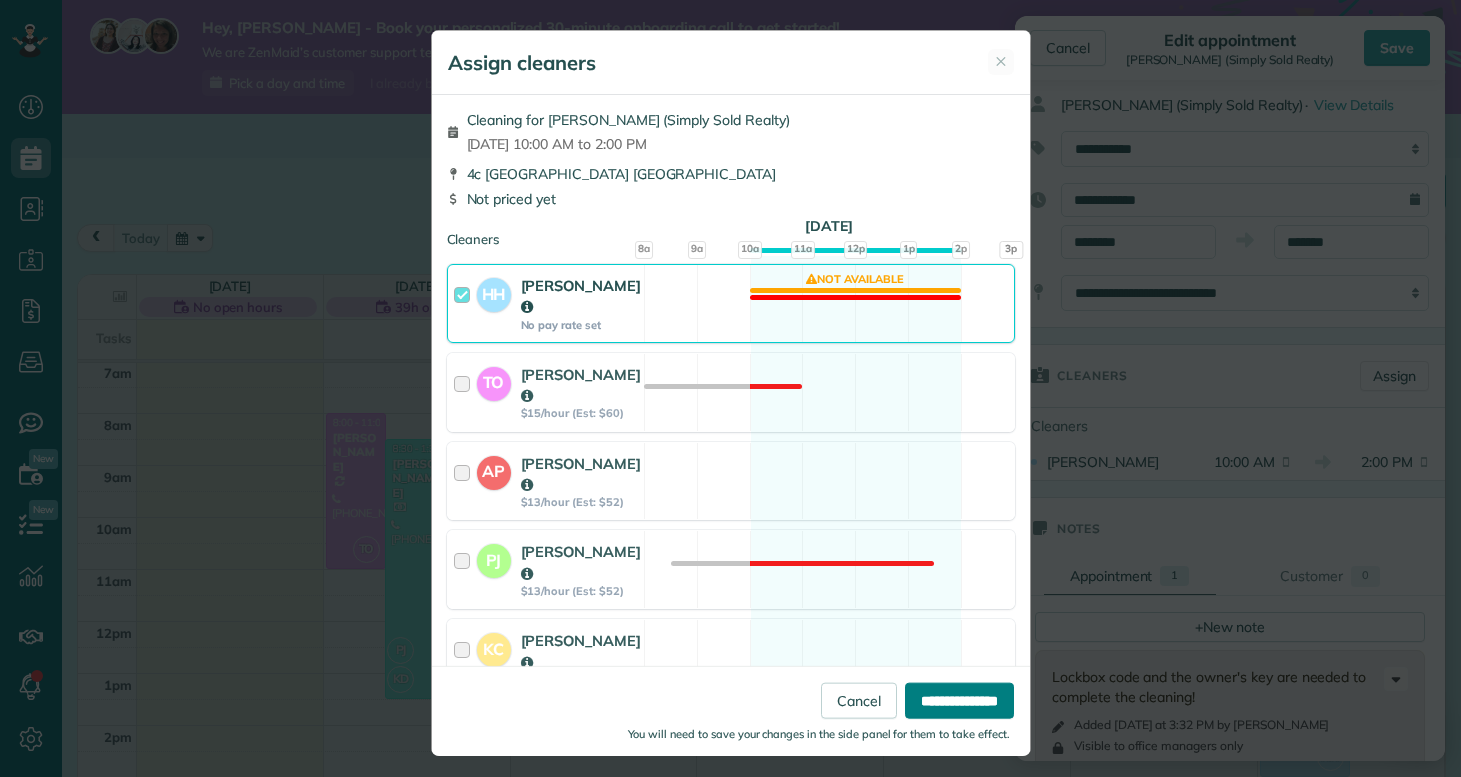 click on "**********" at bounding box center [959, 700] 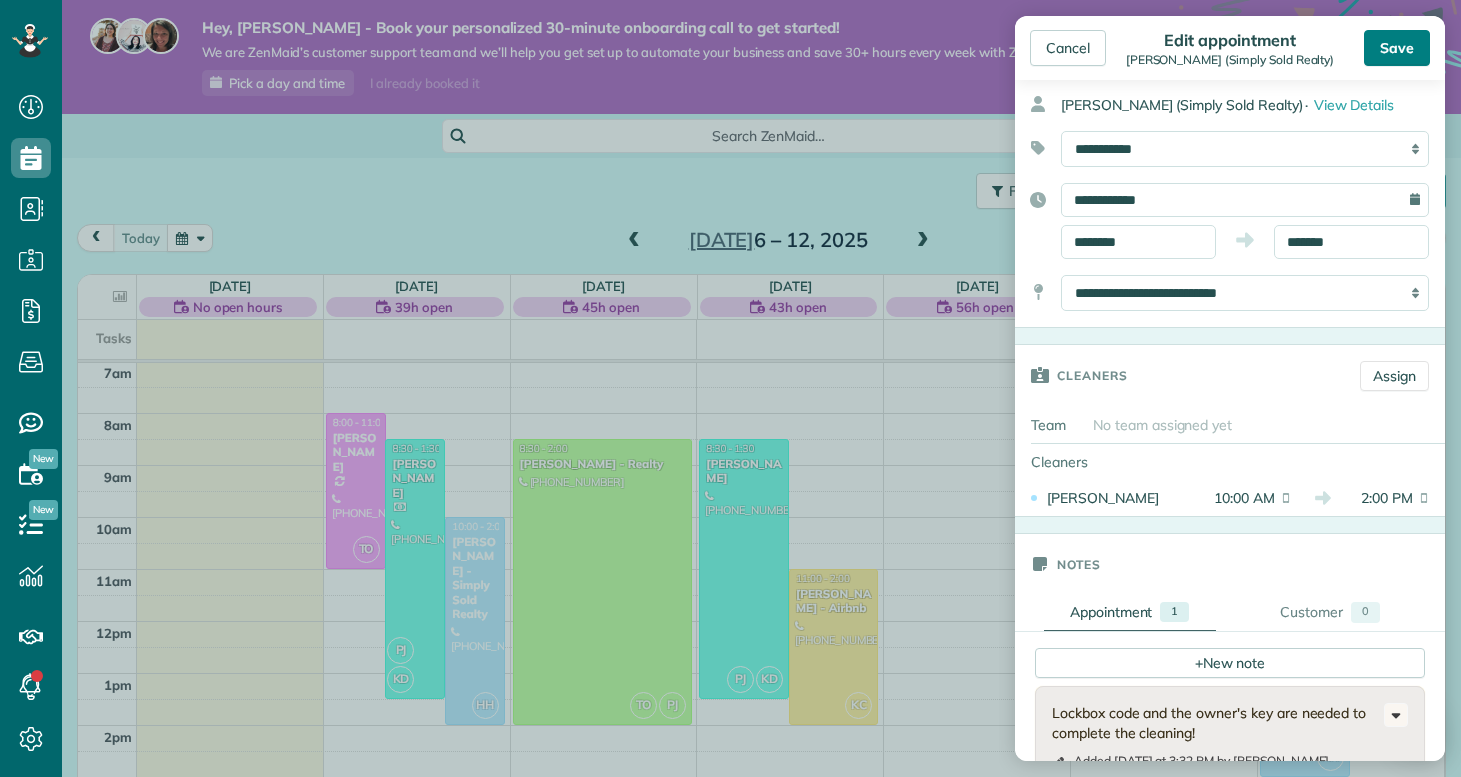 click on "Save" at bounding box center [1397, 48] 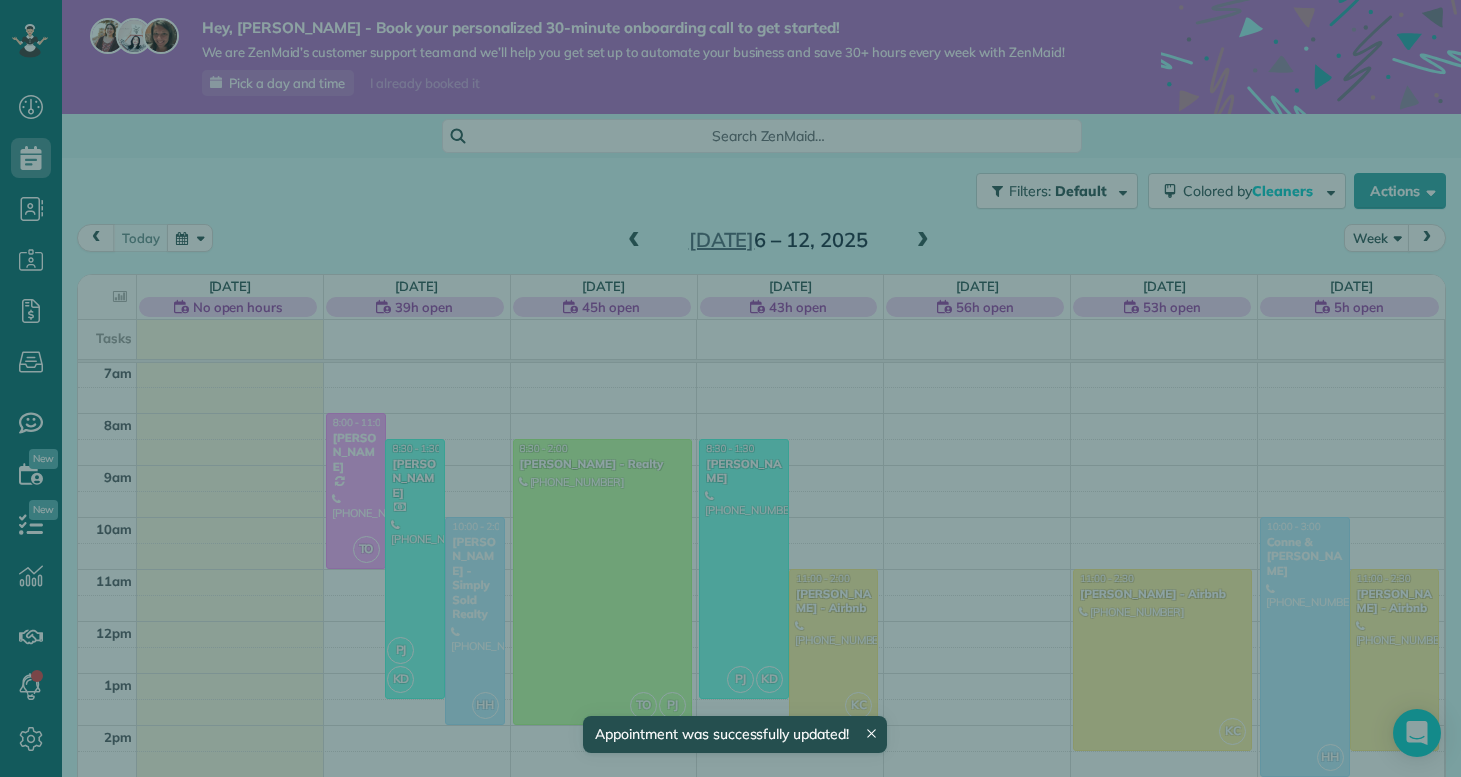 scroll, scrollTop: 365, scrollLeft: 0, axis: vertical 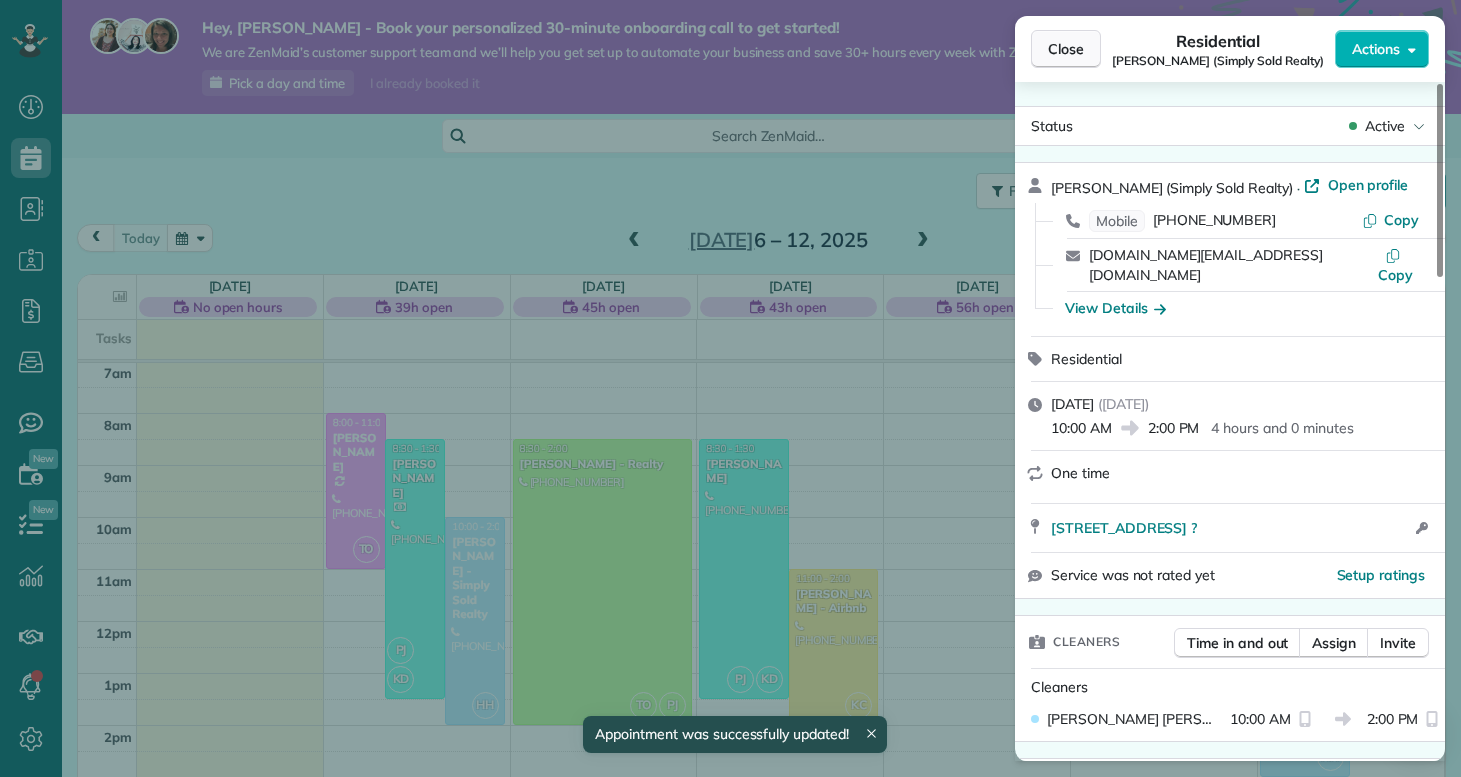 click on "Close" at bounding box center (1066, 49) 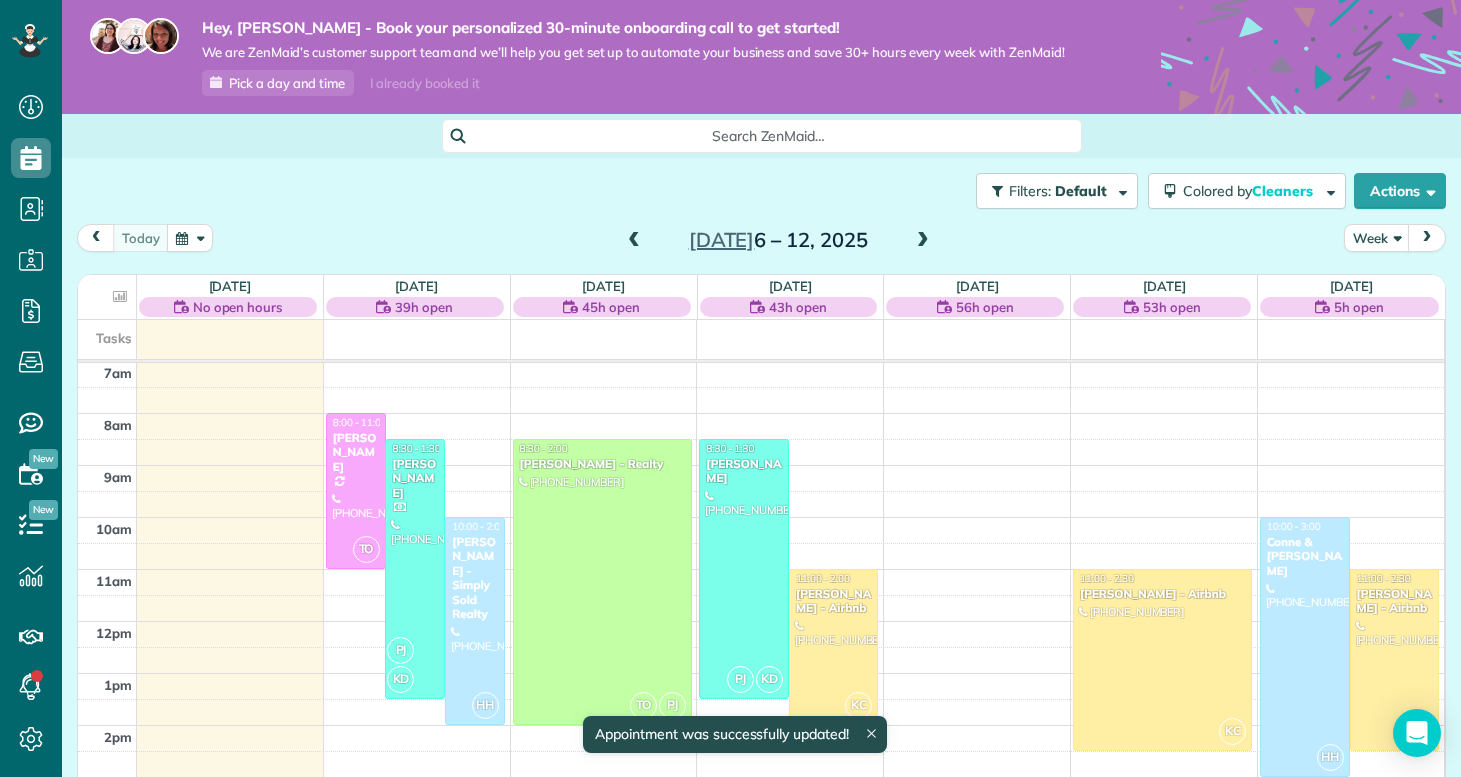 click at bounding box center [923, 241] 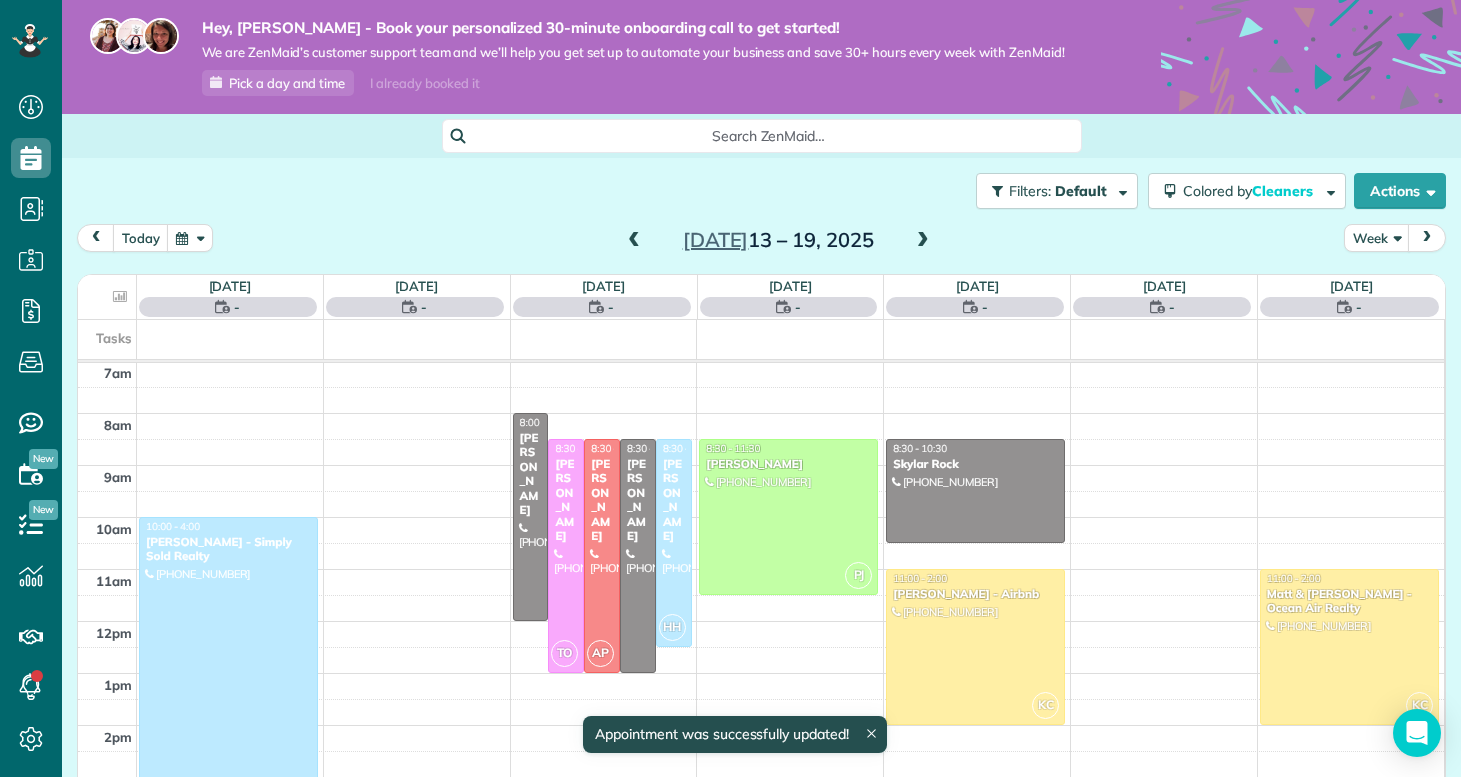 scroll, scrollTop: 365, scrollLeft: 0, axis: vertical 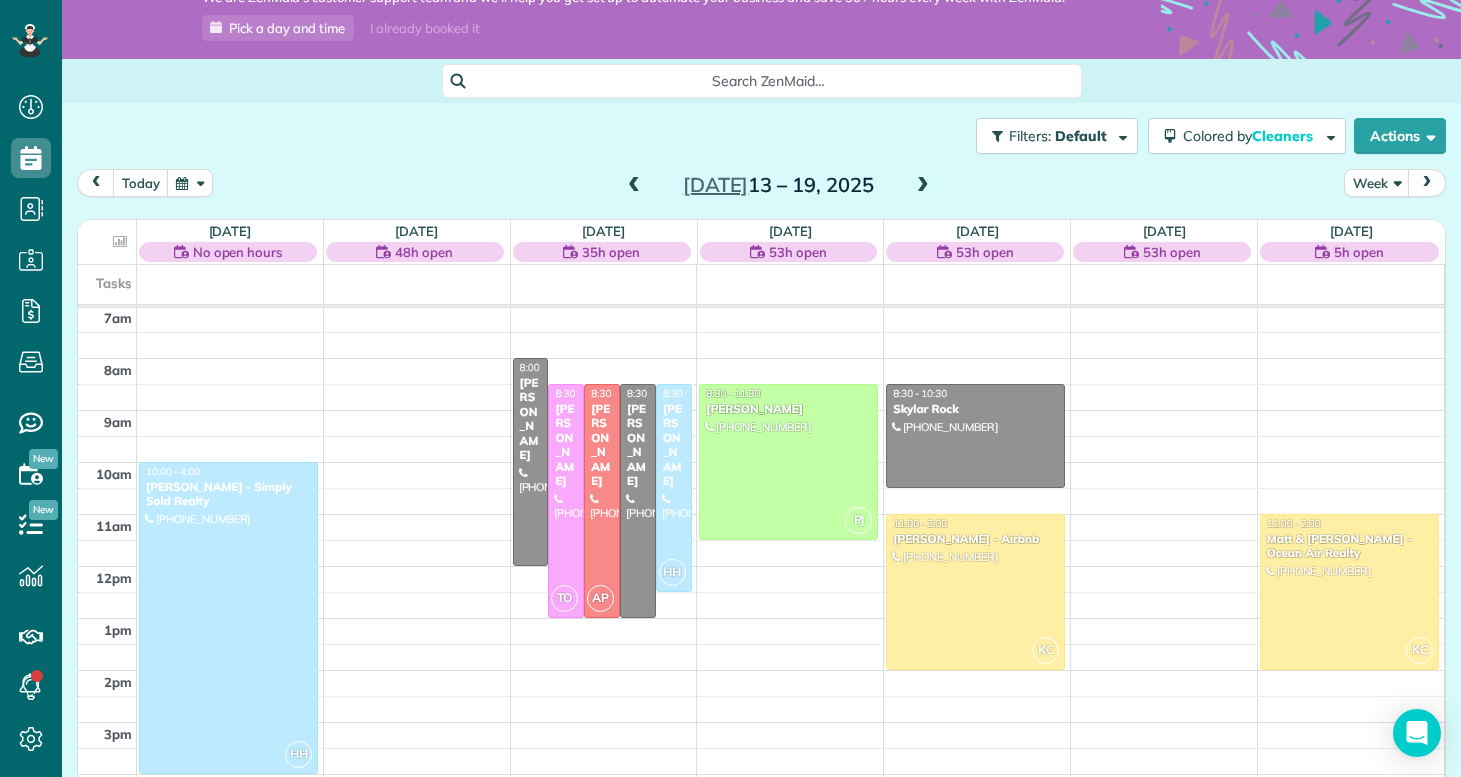 click at bounding box center [634, 186] 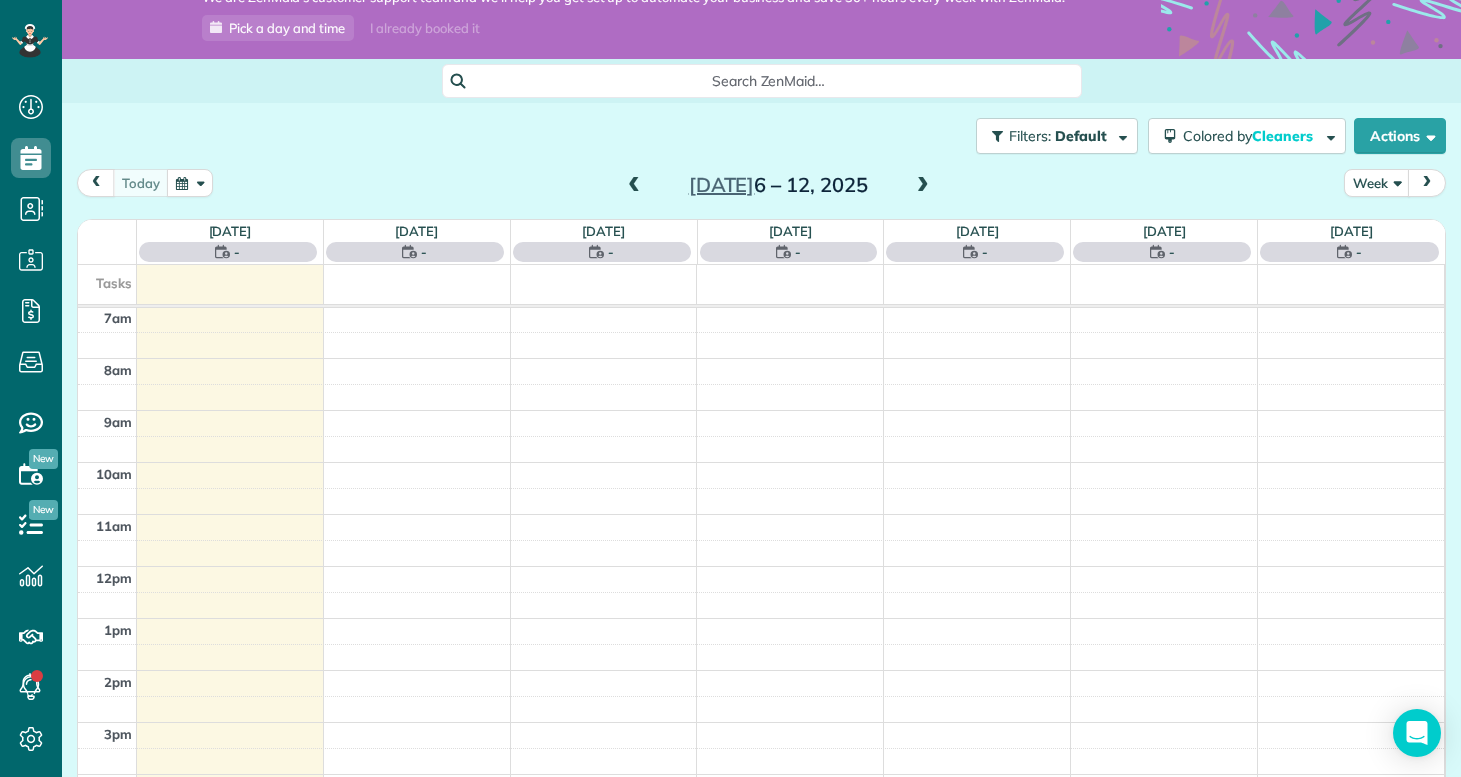 scroll, scrollTop: 365, scrollLeft: 0, axis: vertical 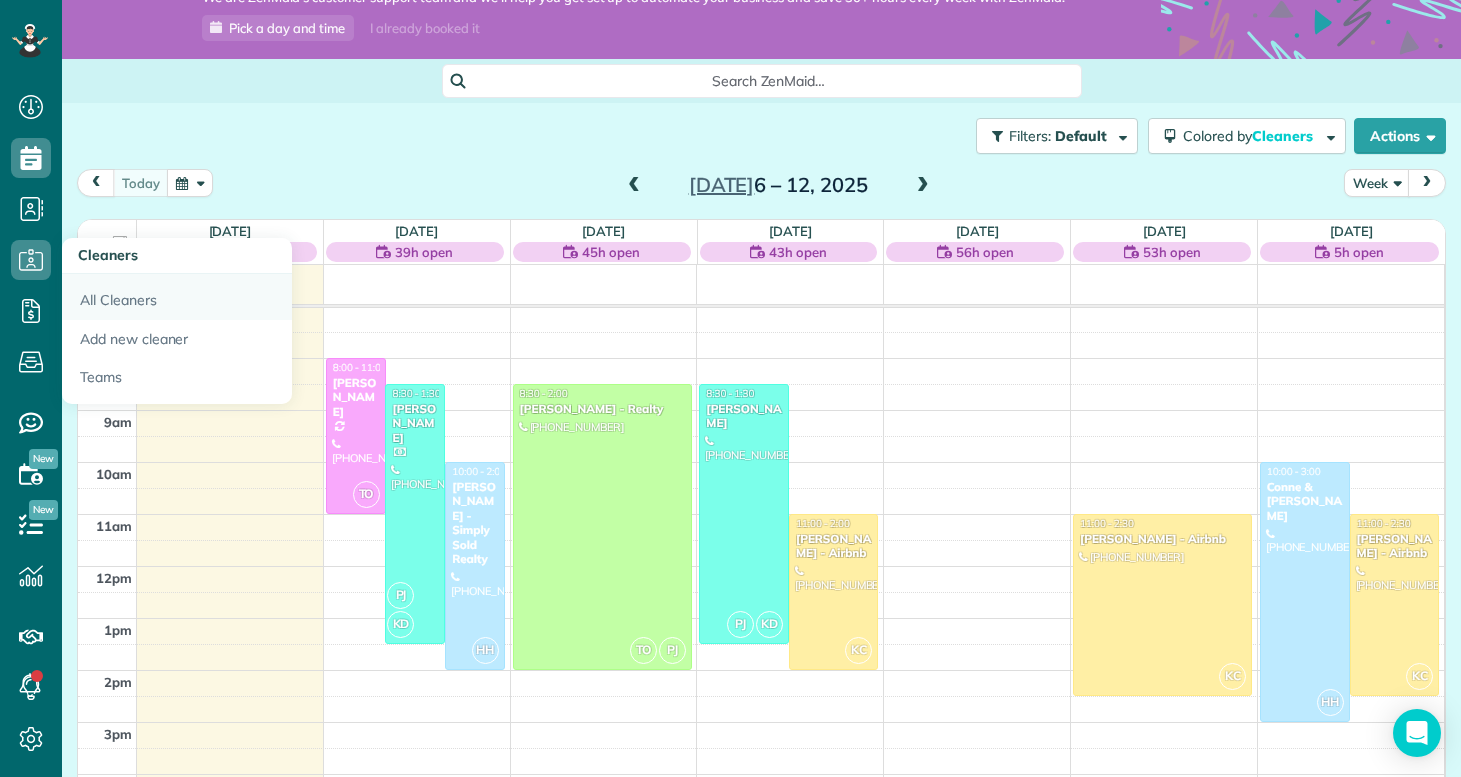 click on "All Cleaners" at bounding box center [177, 297] 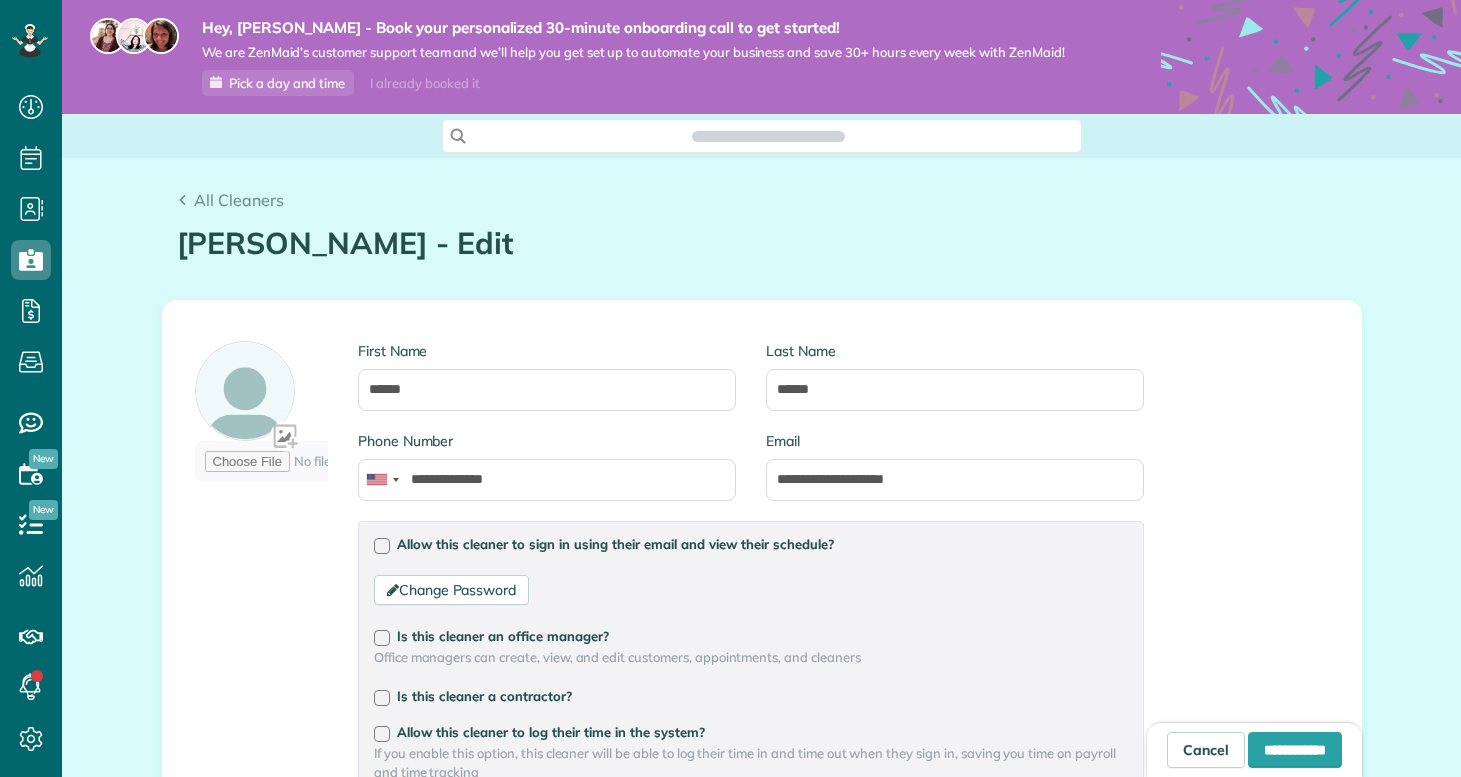 scroll, scrollTop: 0, scrollLeft: 0, axis: both 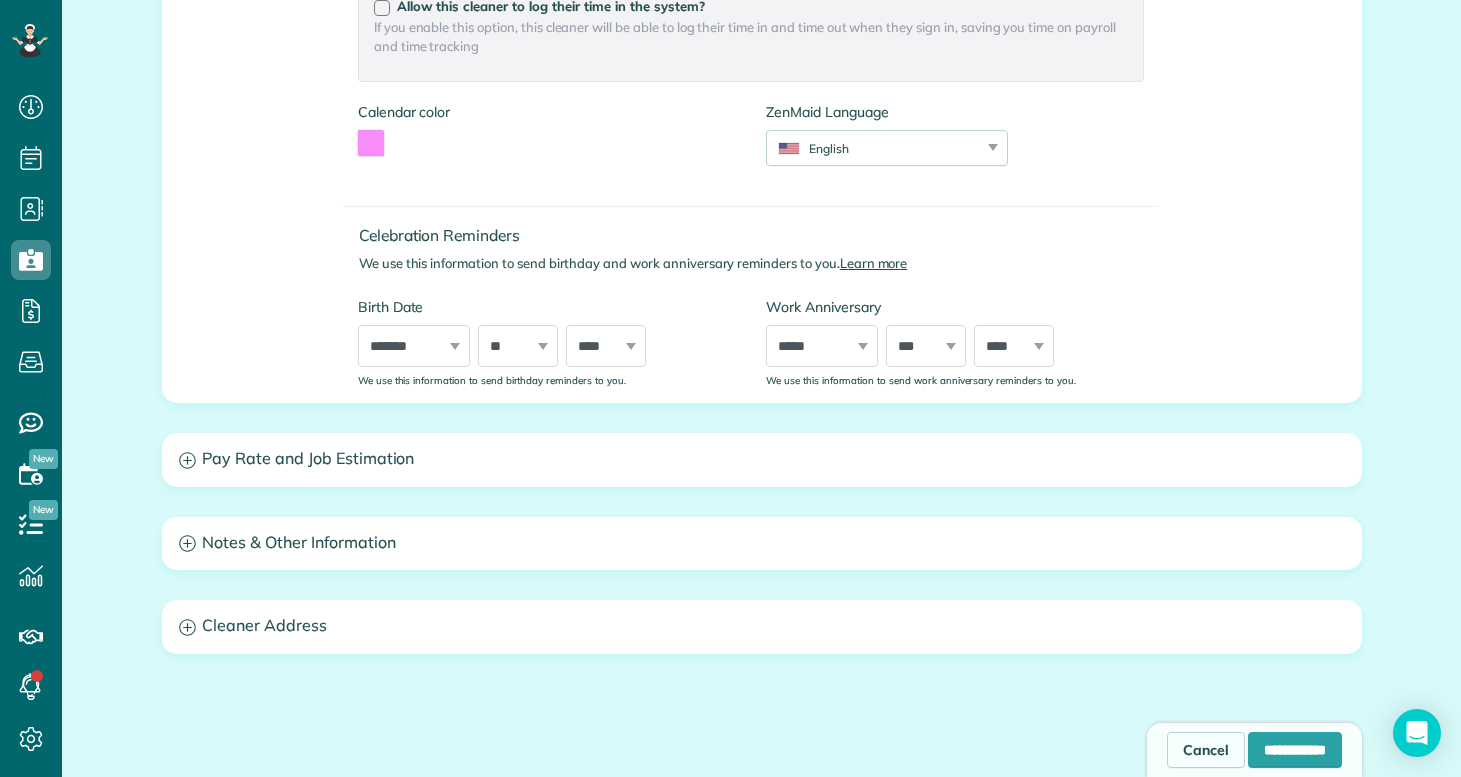 click on "Pay Rate and Job Estimation" at bounding box center (762, 459) 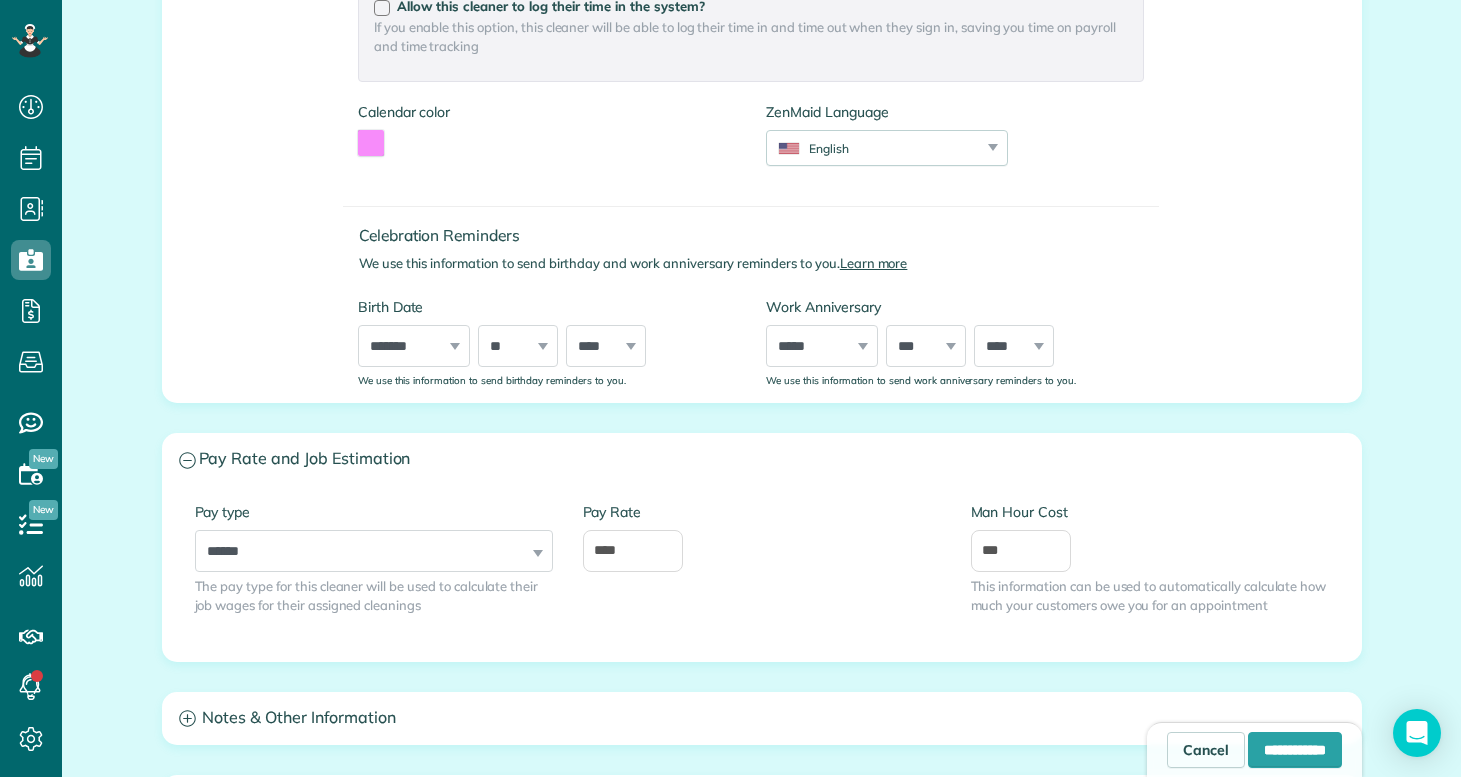 scroll, scrollTop: 777, scrollLeft: 0, axis: vertical 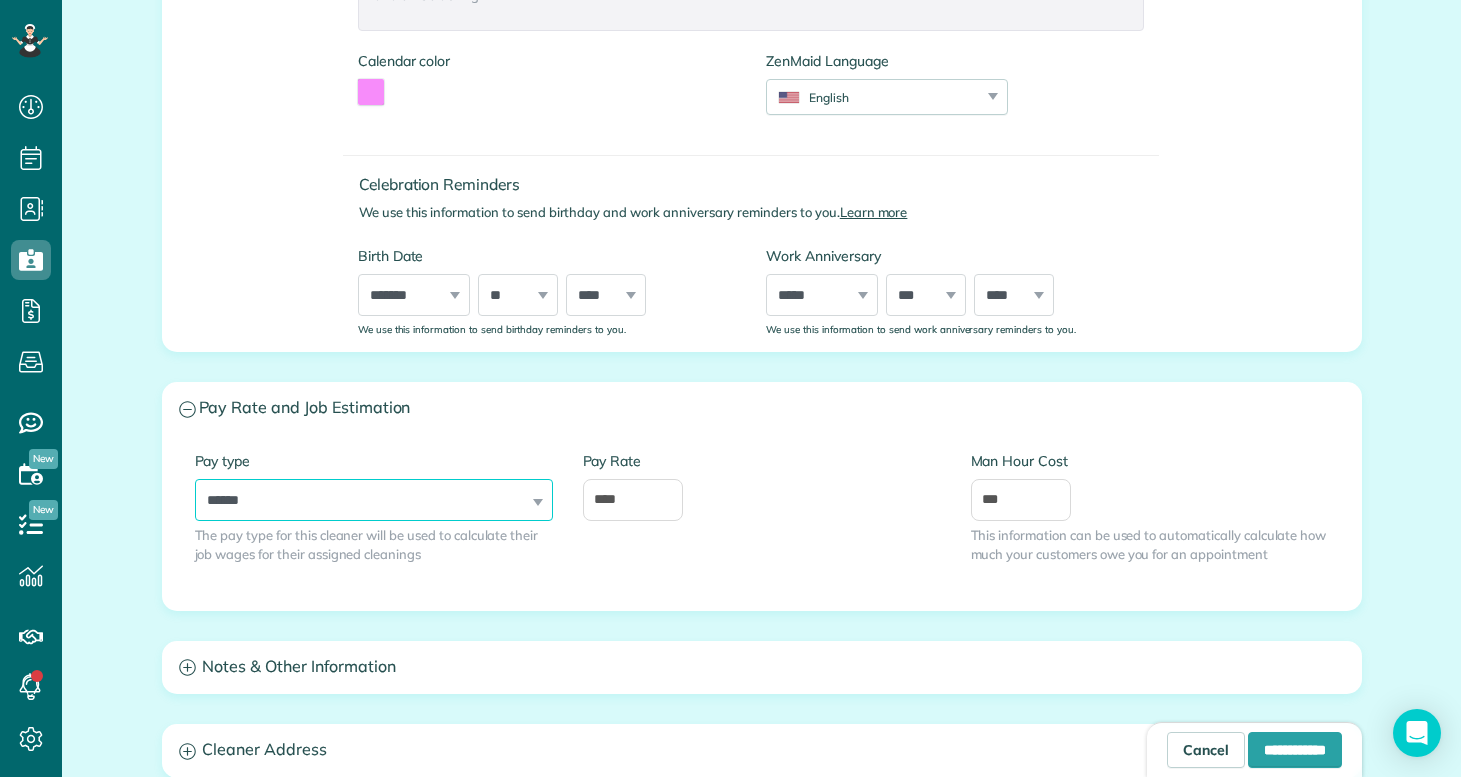 select on "**********" 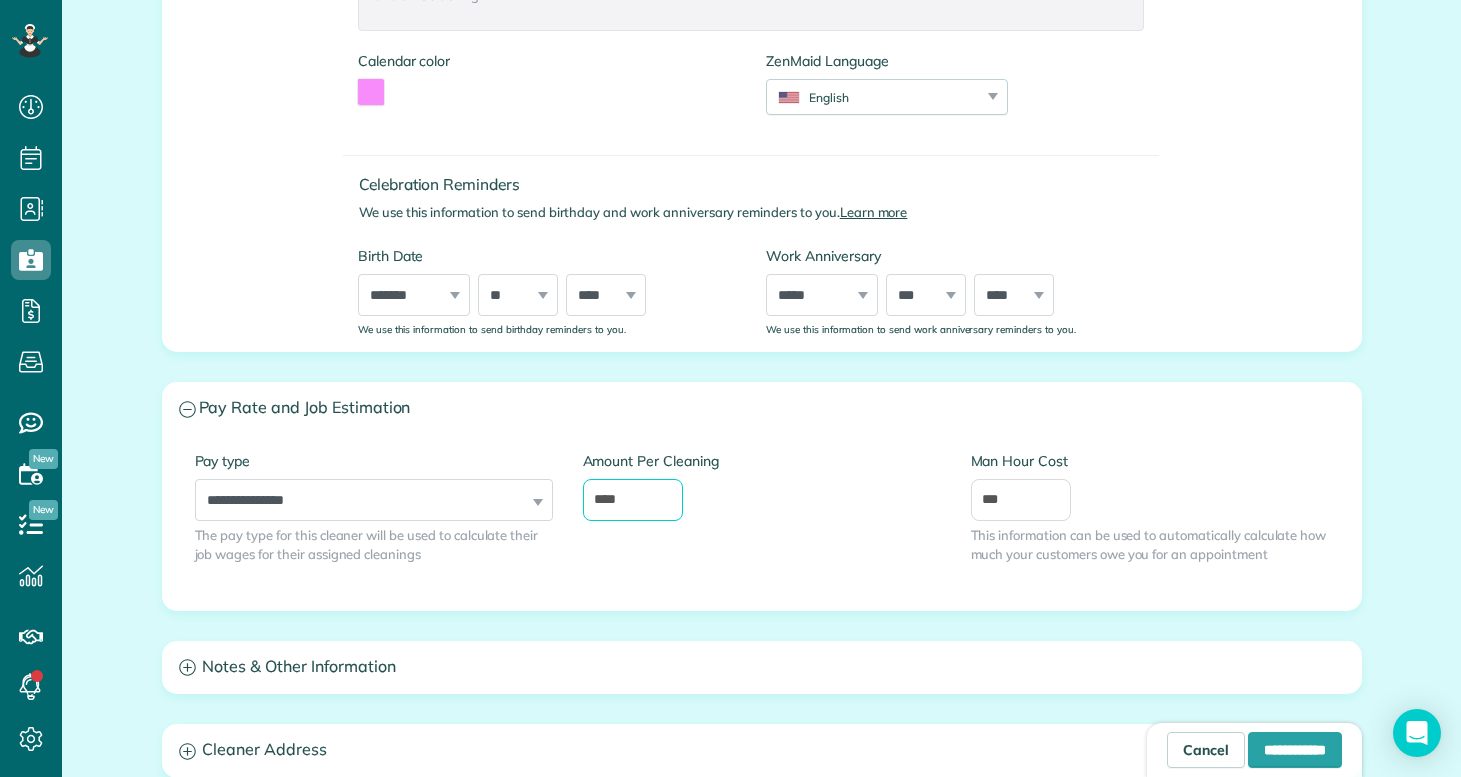 drag, startPoint x: 635, startPoint y: 499, endPoint x: 540, endPoint y: 496, distance: 95.047356 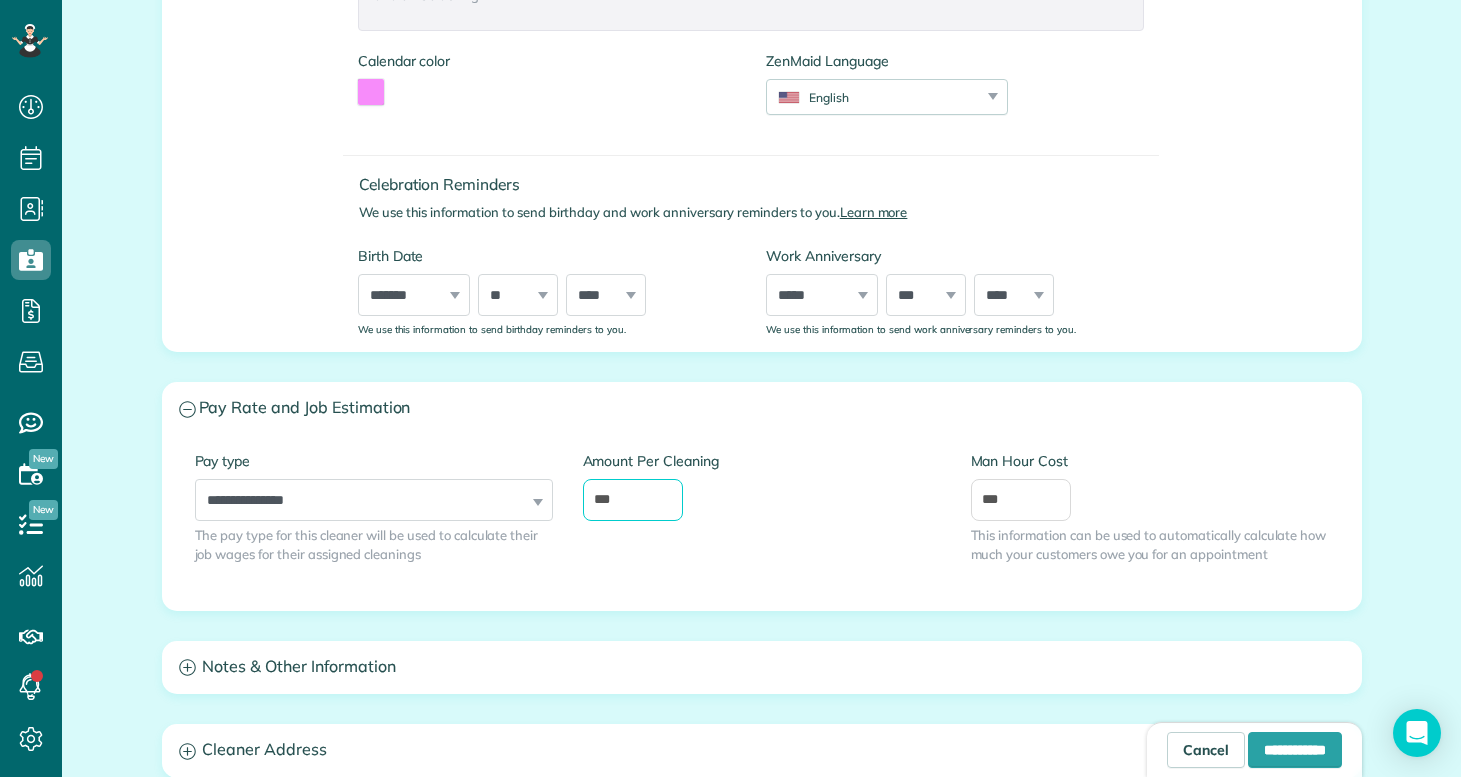 type on "***" 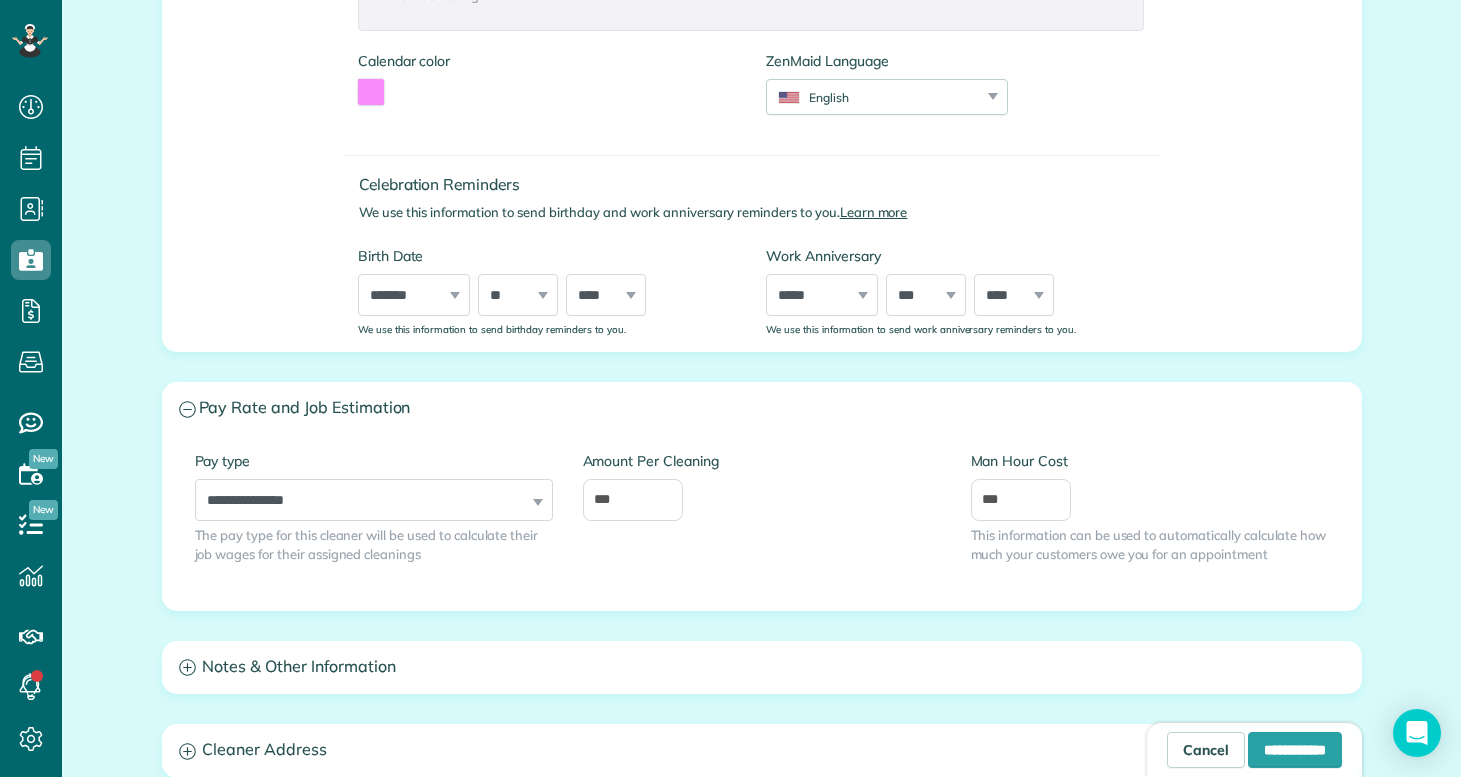 click on "Amount Per Cleaning ***" at bounding box center (762, 496) 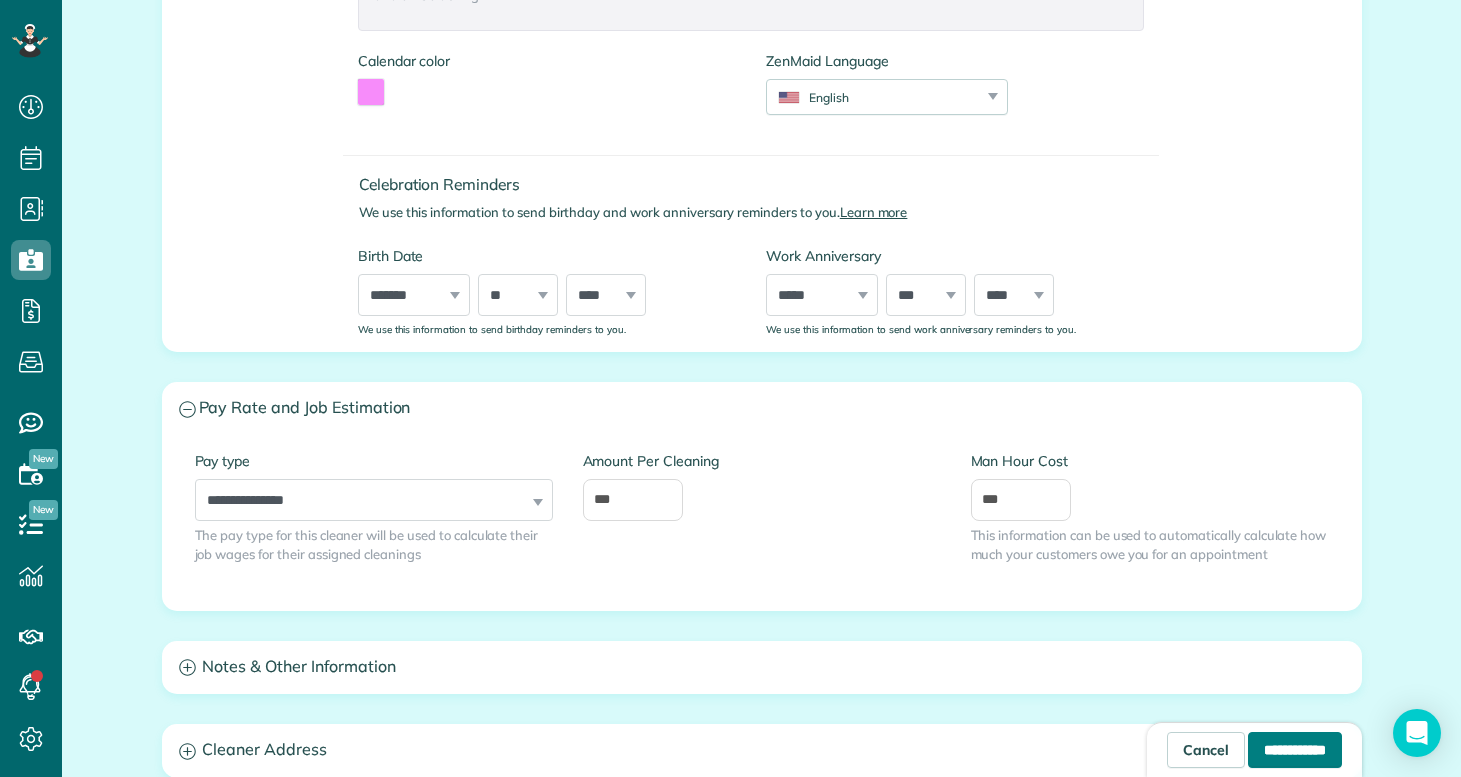 click on "**********" at bounding box center (1295, 750) 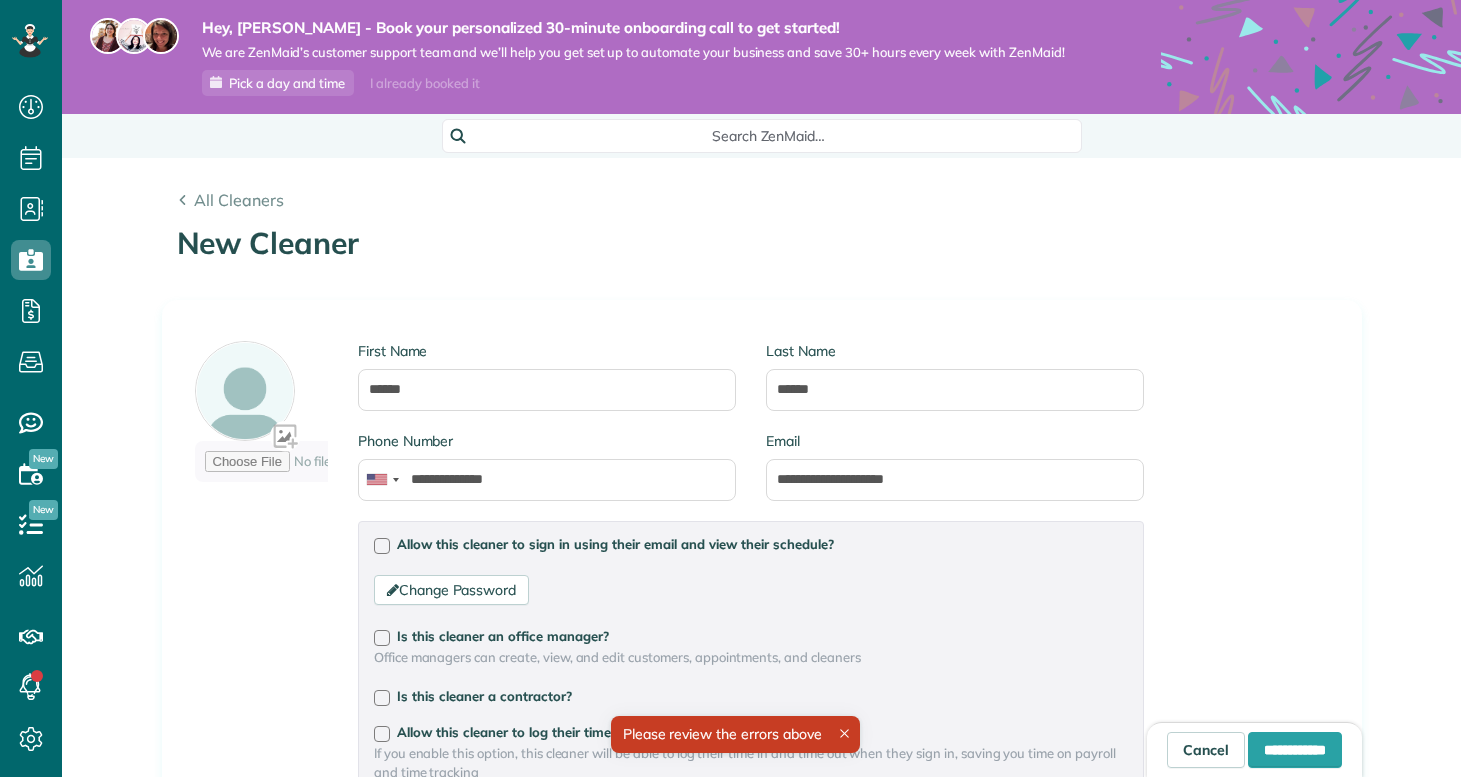 scroll, scrollTop: 0, scrollLeft: 0, axis: both 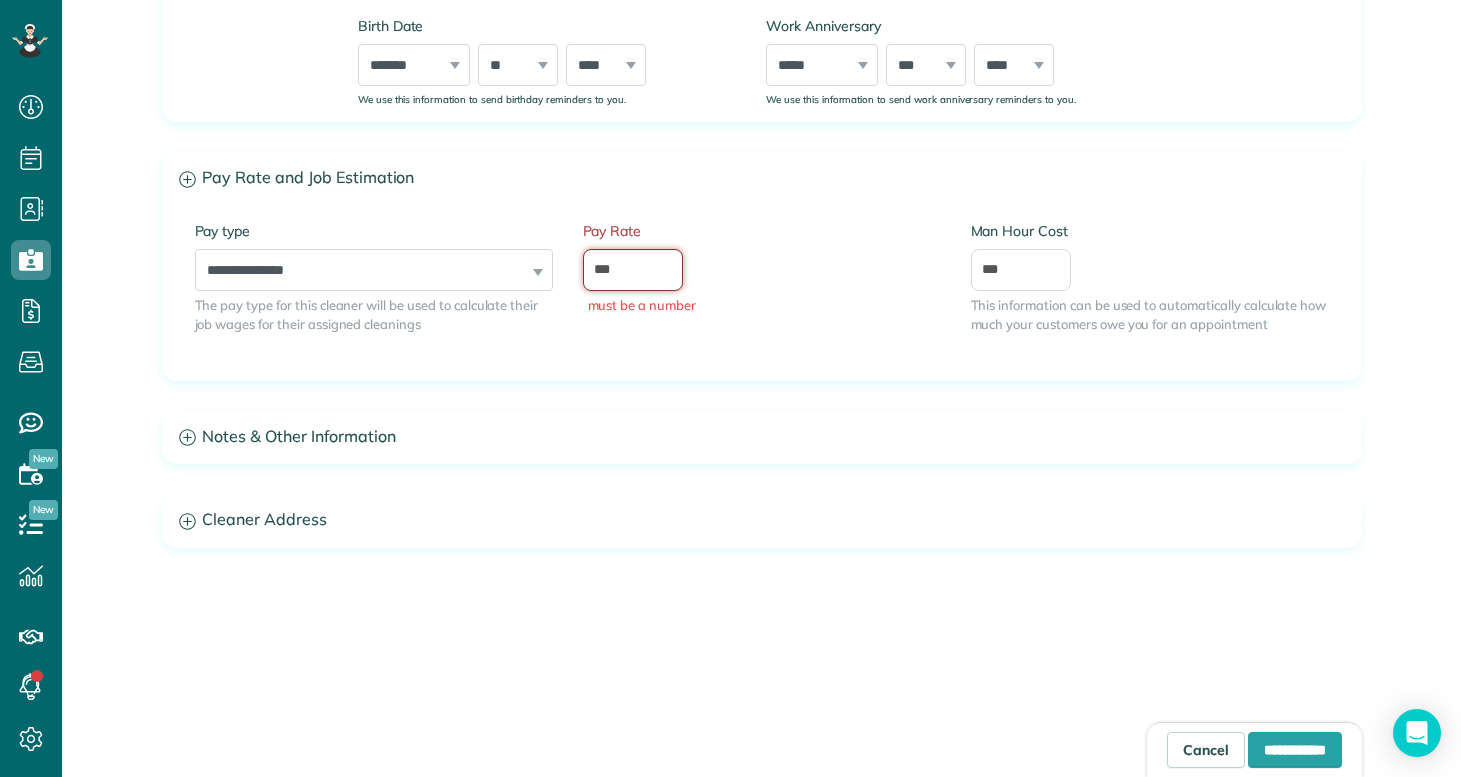 click on "***" at bounding box center (633, 270) 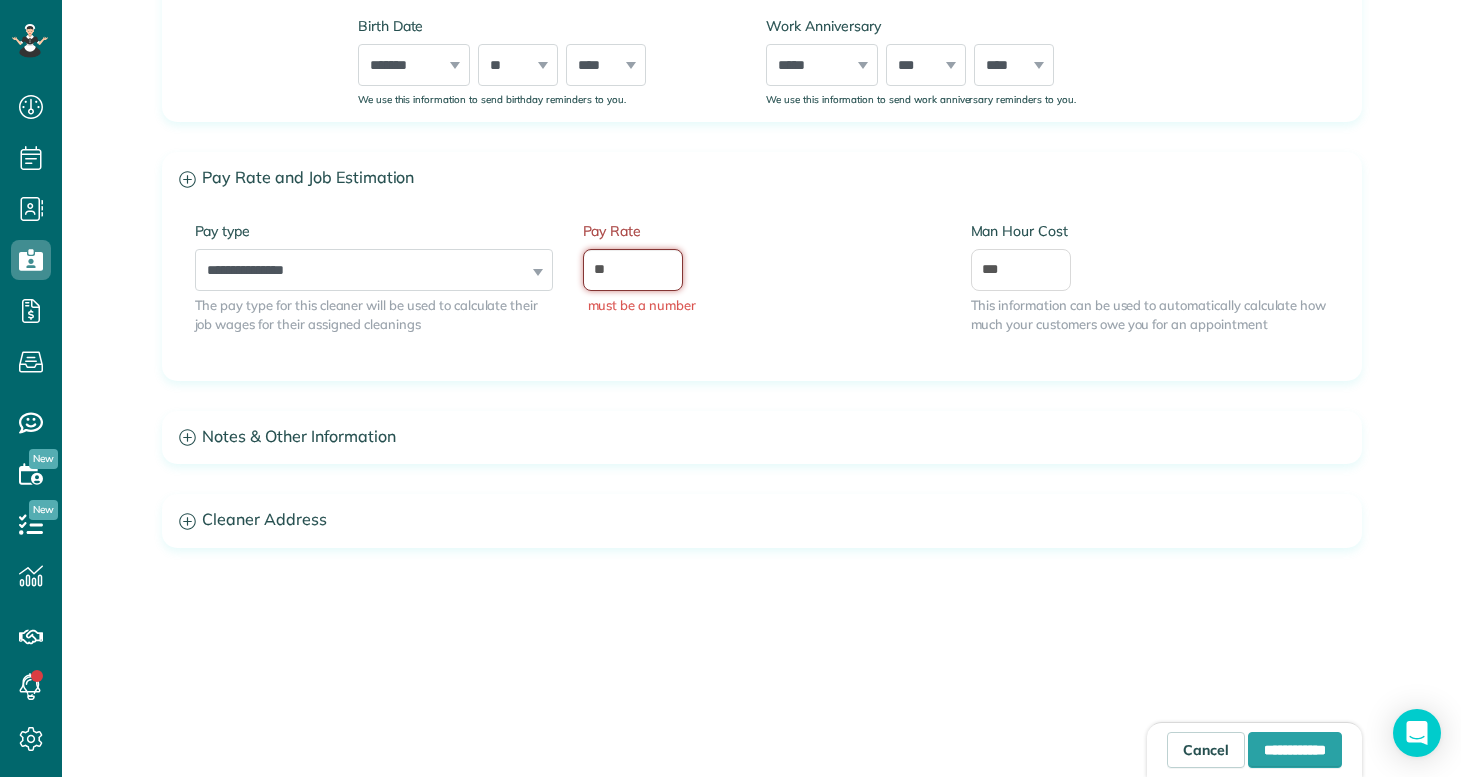 type on "**" 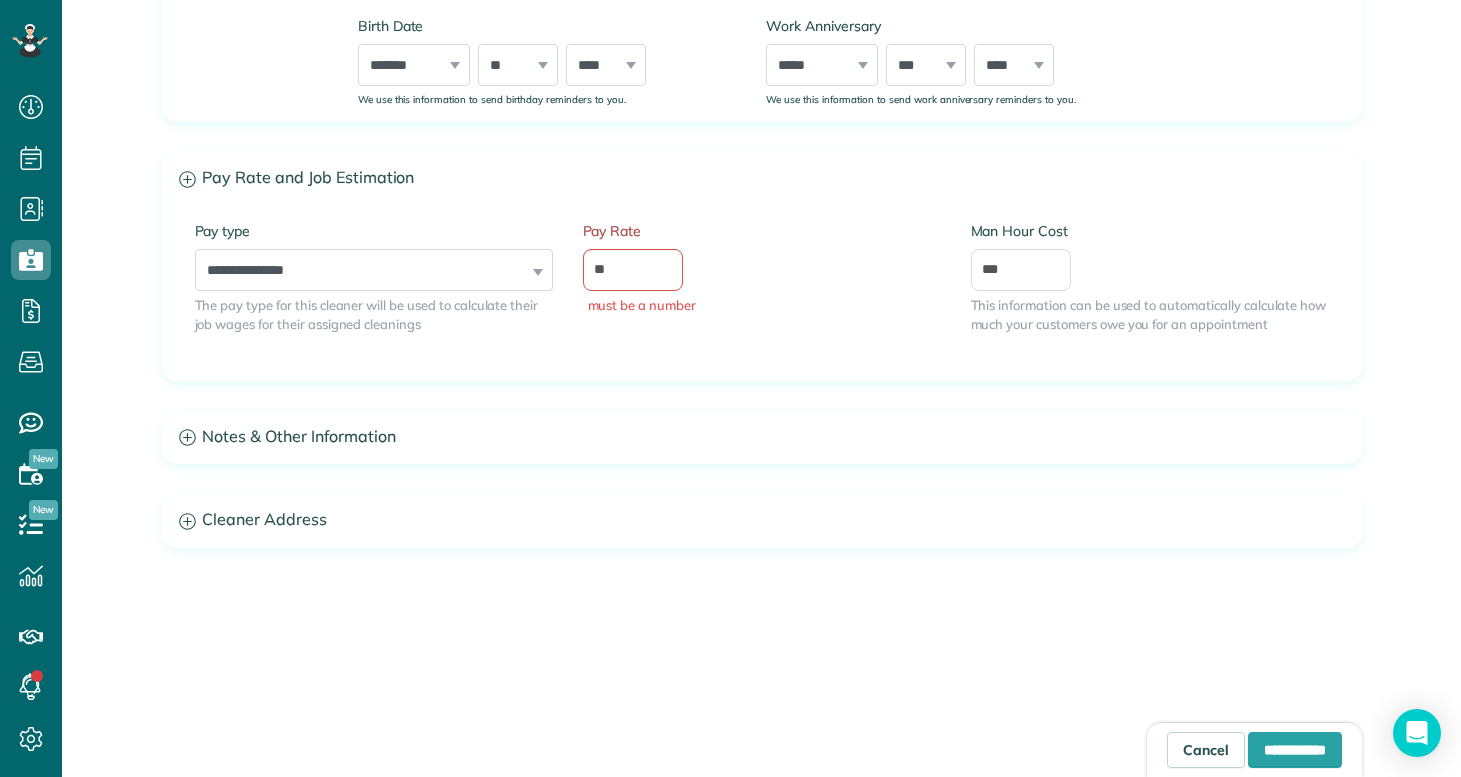 click on "Pay Rate ** must be a number" at bounding box center (762, 268) 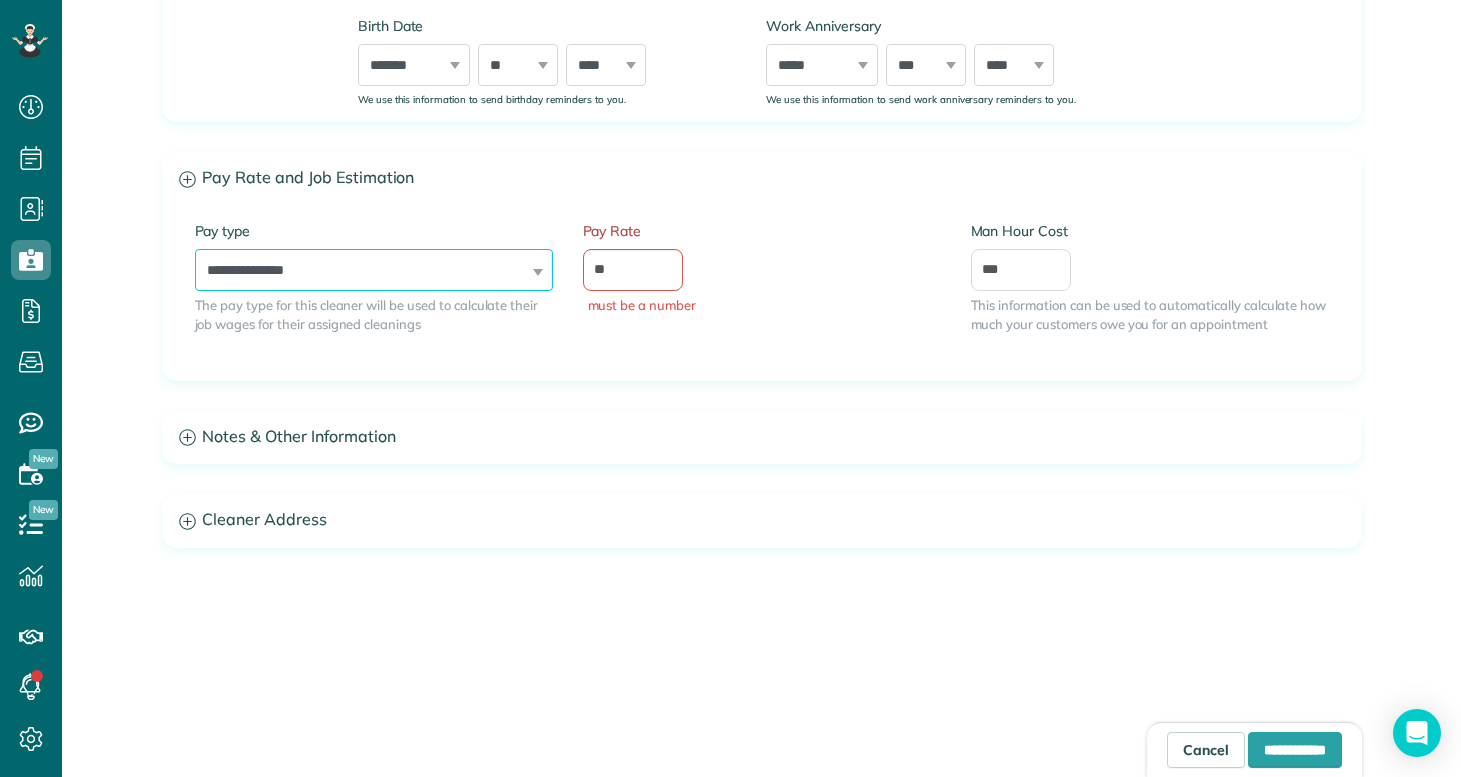select on "**********" 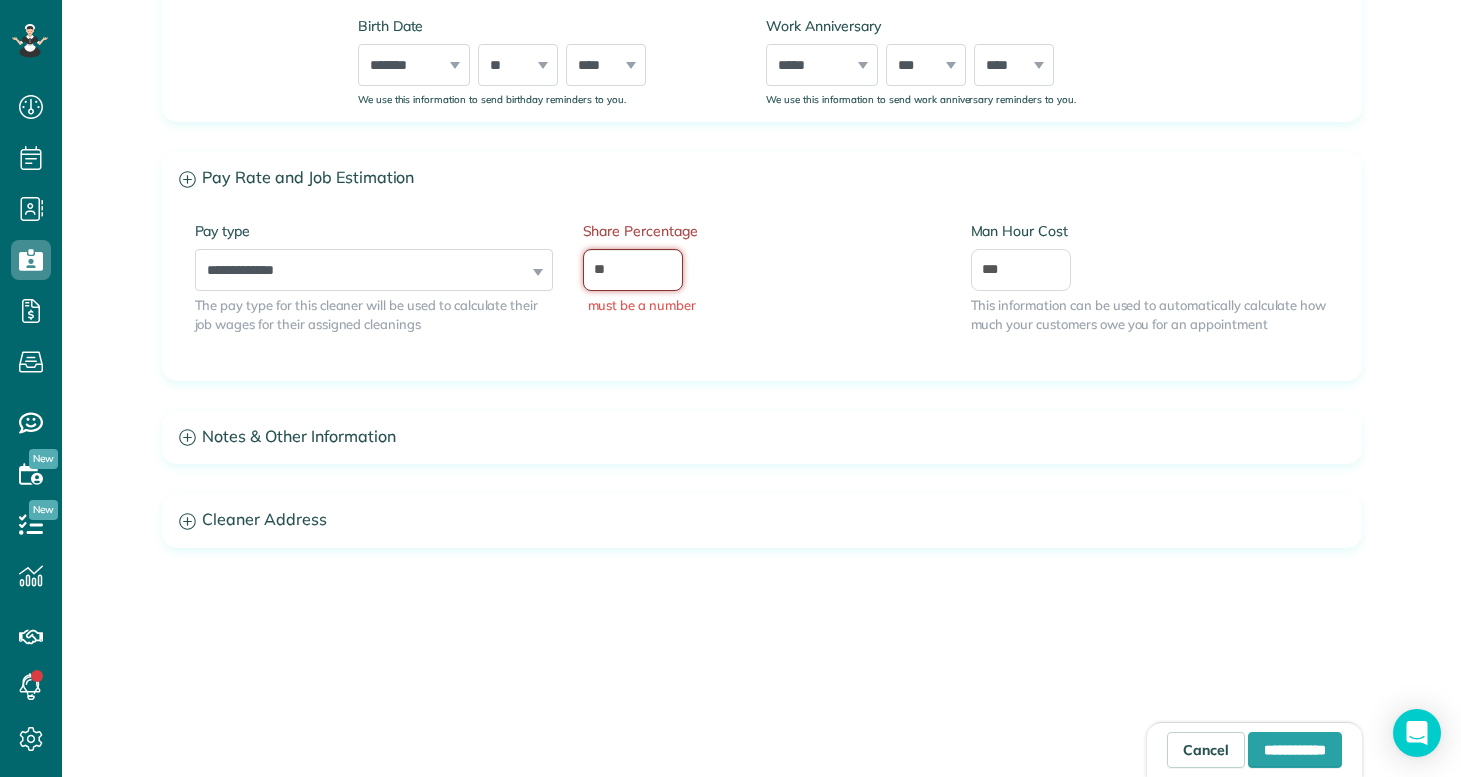 click on "**" at bounding box center (633, 270) 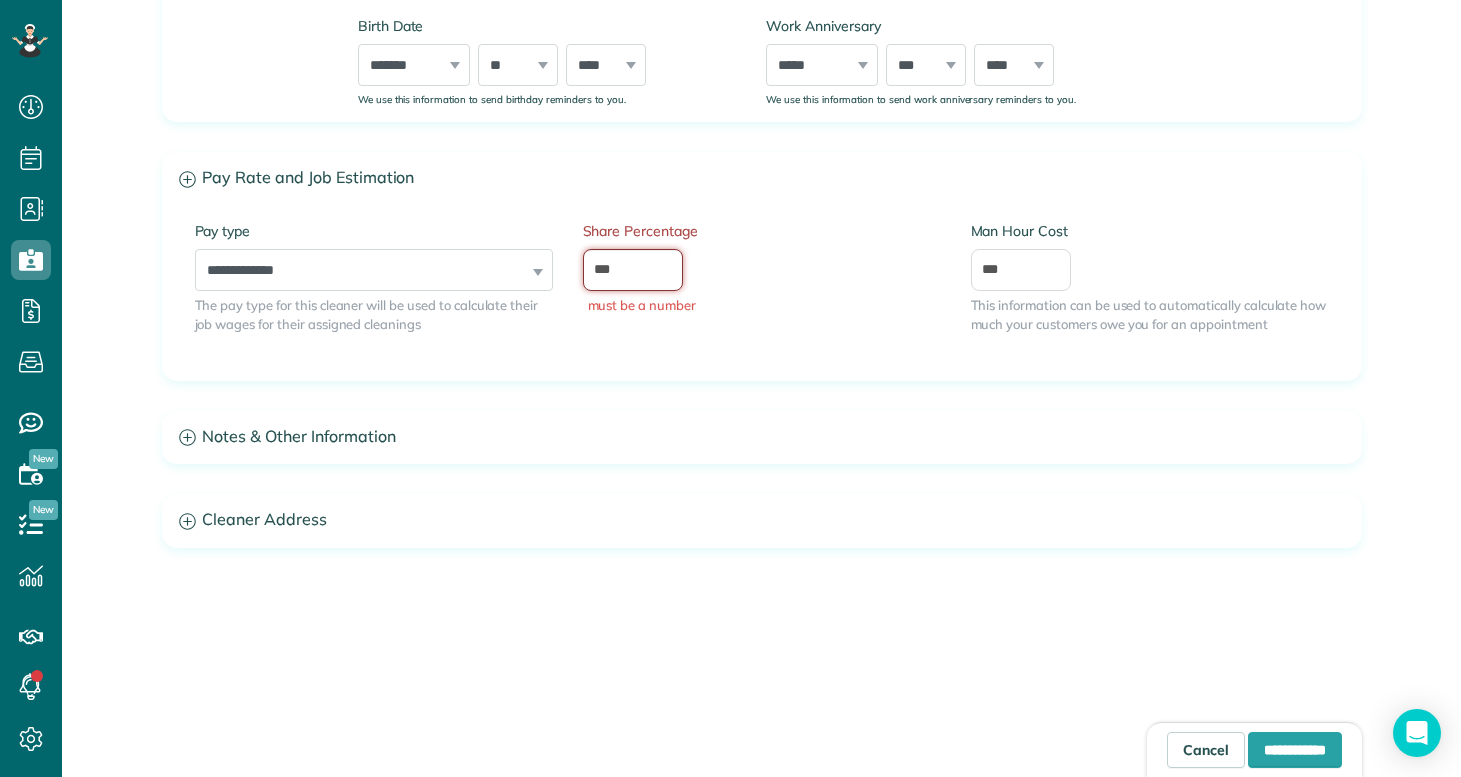 type on "***" 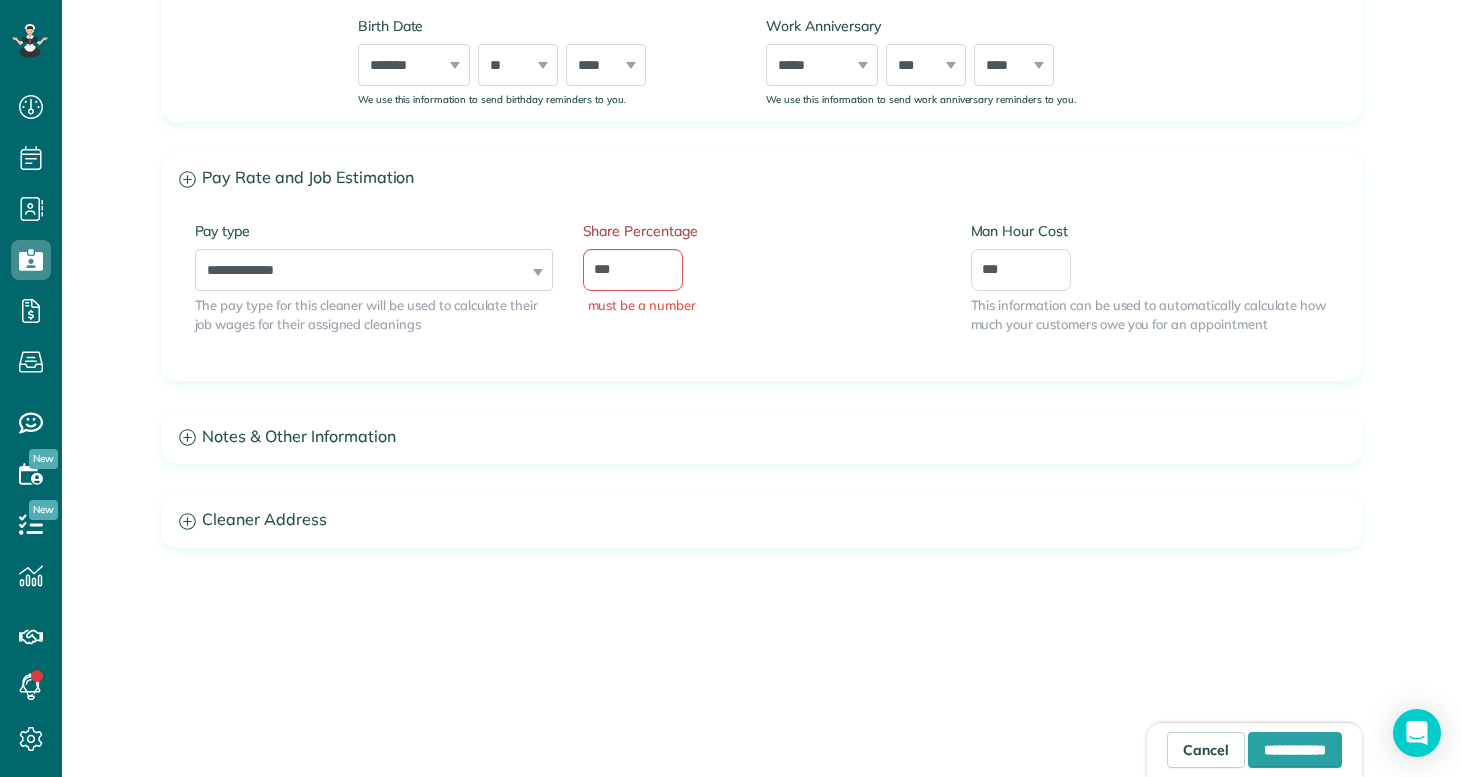 click on "must be a number" at bounding box center [764, 305] 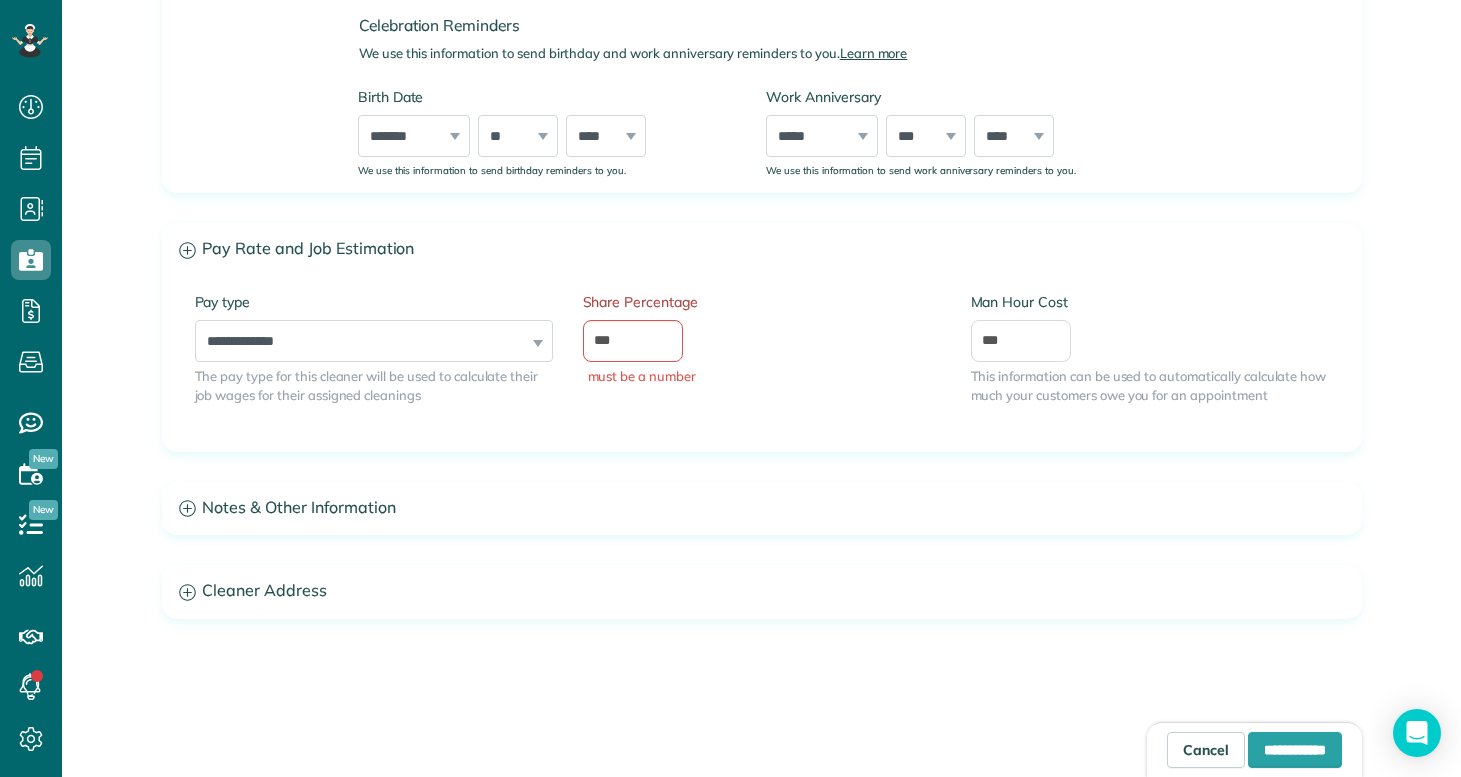 scroll, scrollTop: 927, scrollLeft: 0, axis: vertical 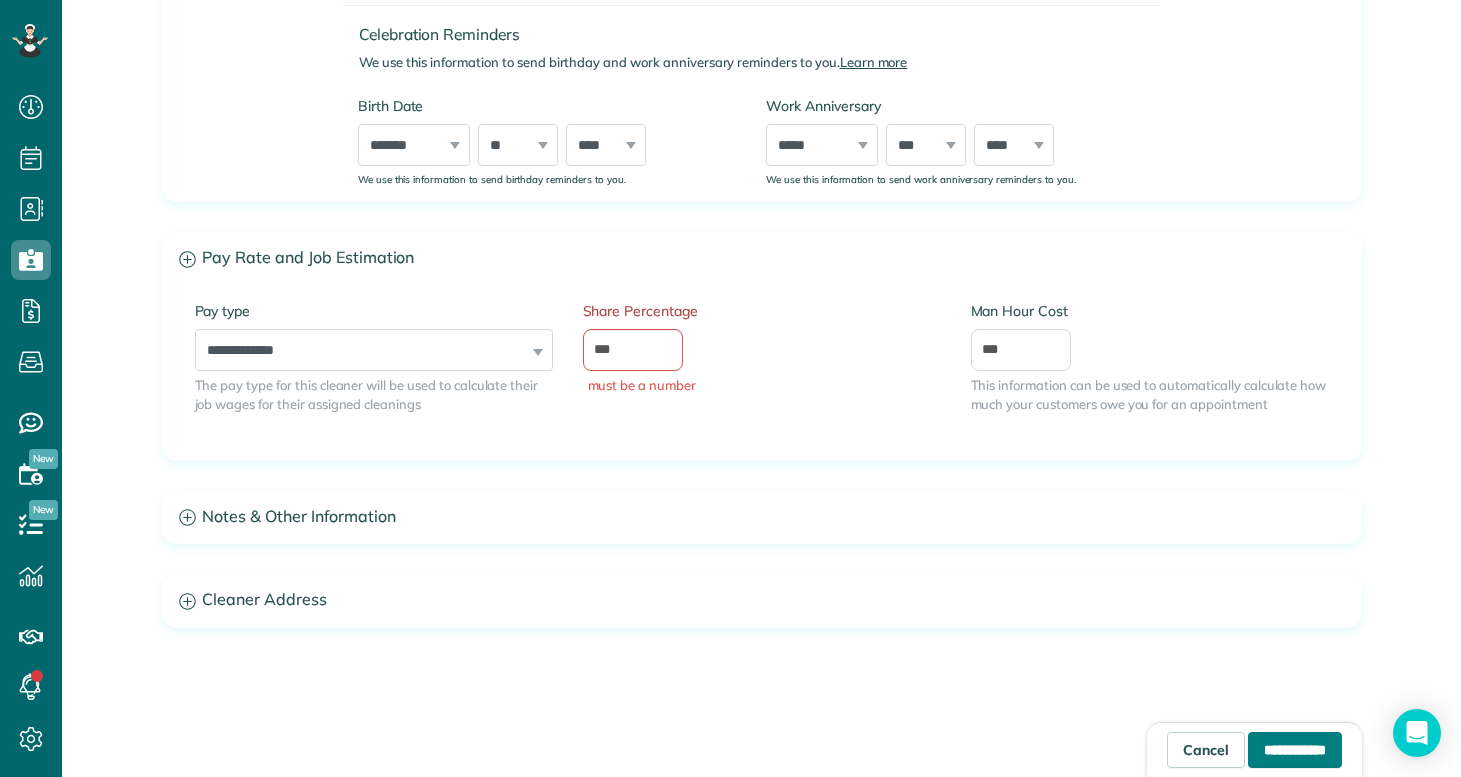 click on "**********" at bounding box center [1295, 750] 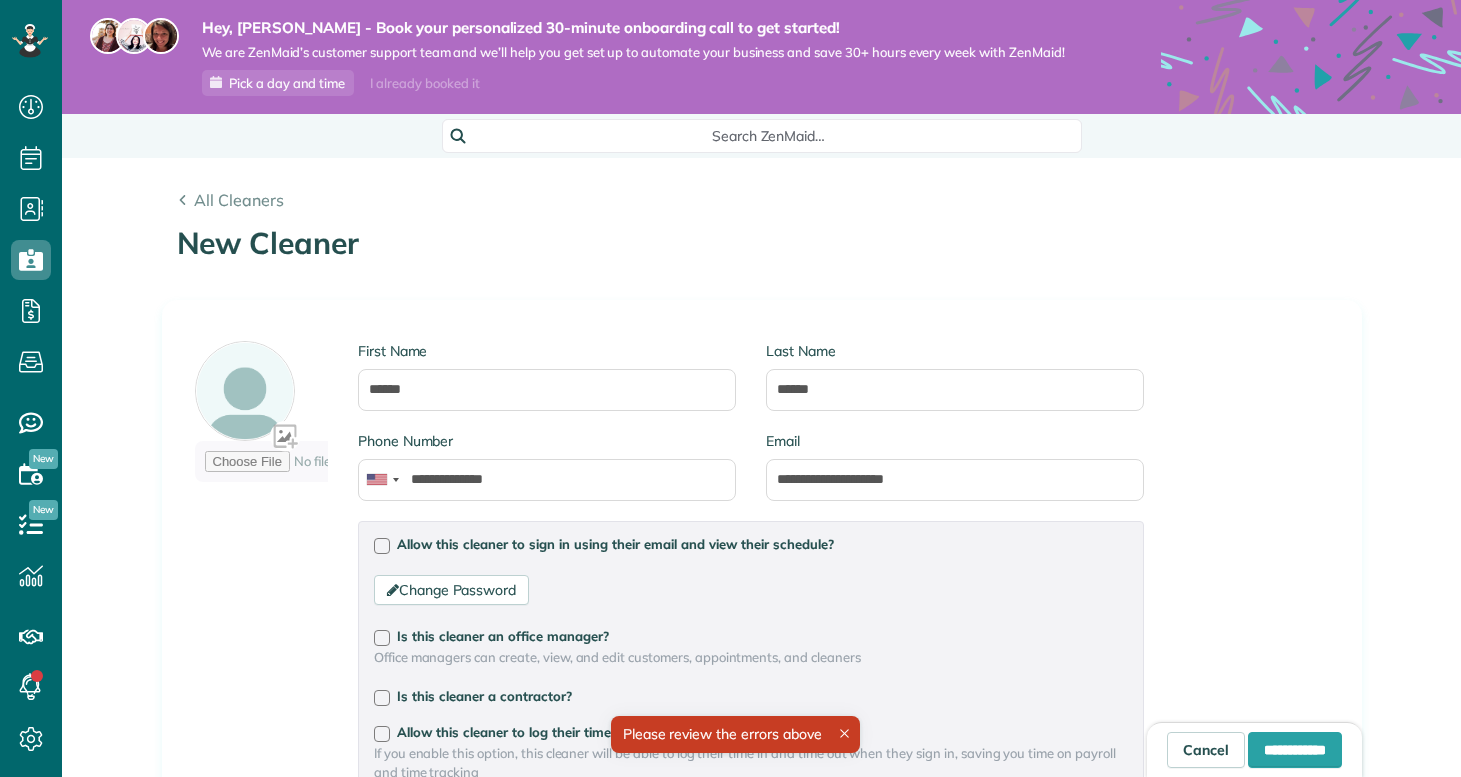 scroll, scrollTop: 0, scrollLeft: 0, axis: both 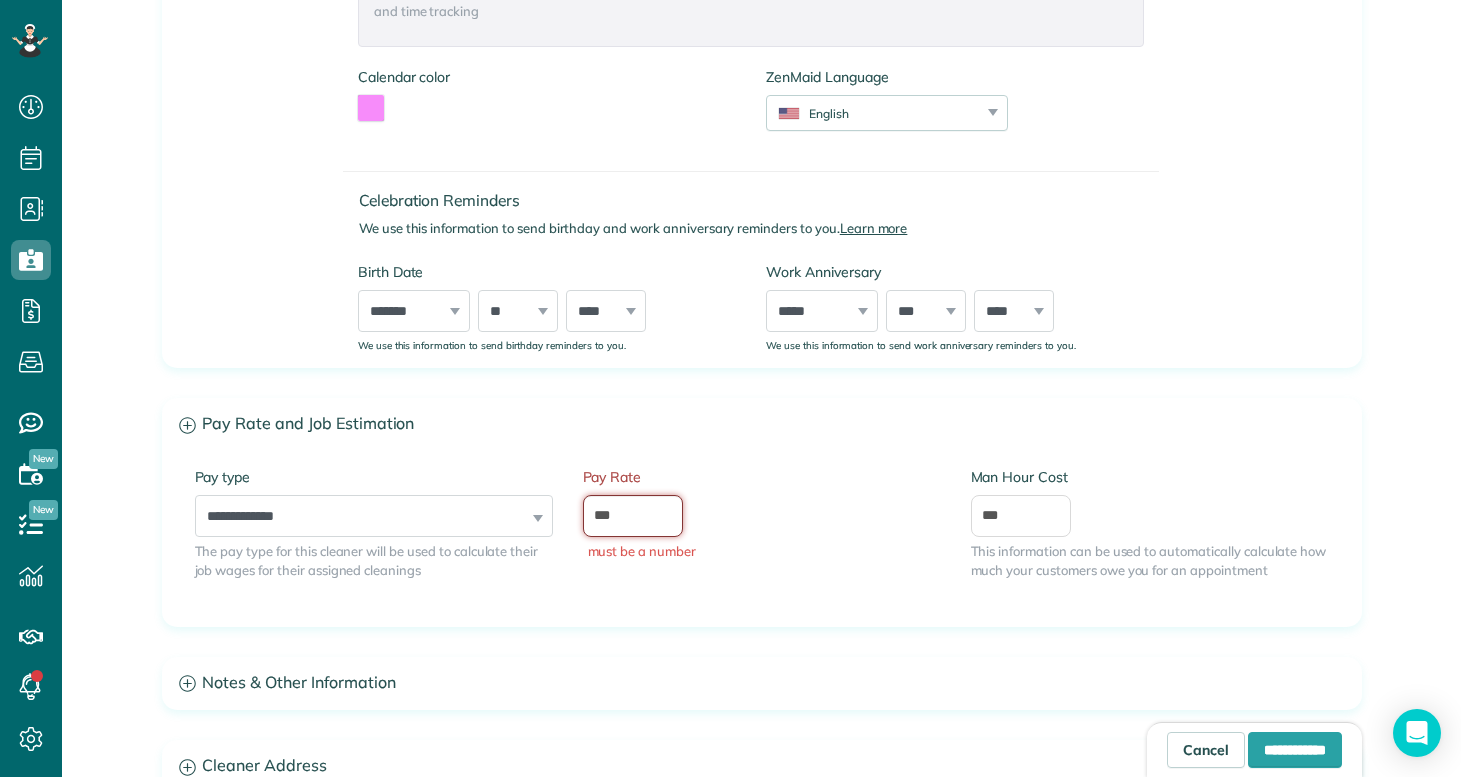 click on "***" at bounding box center [633, 516] 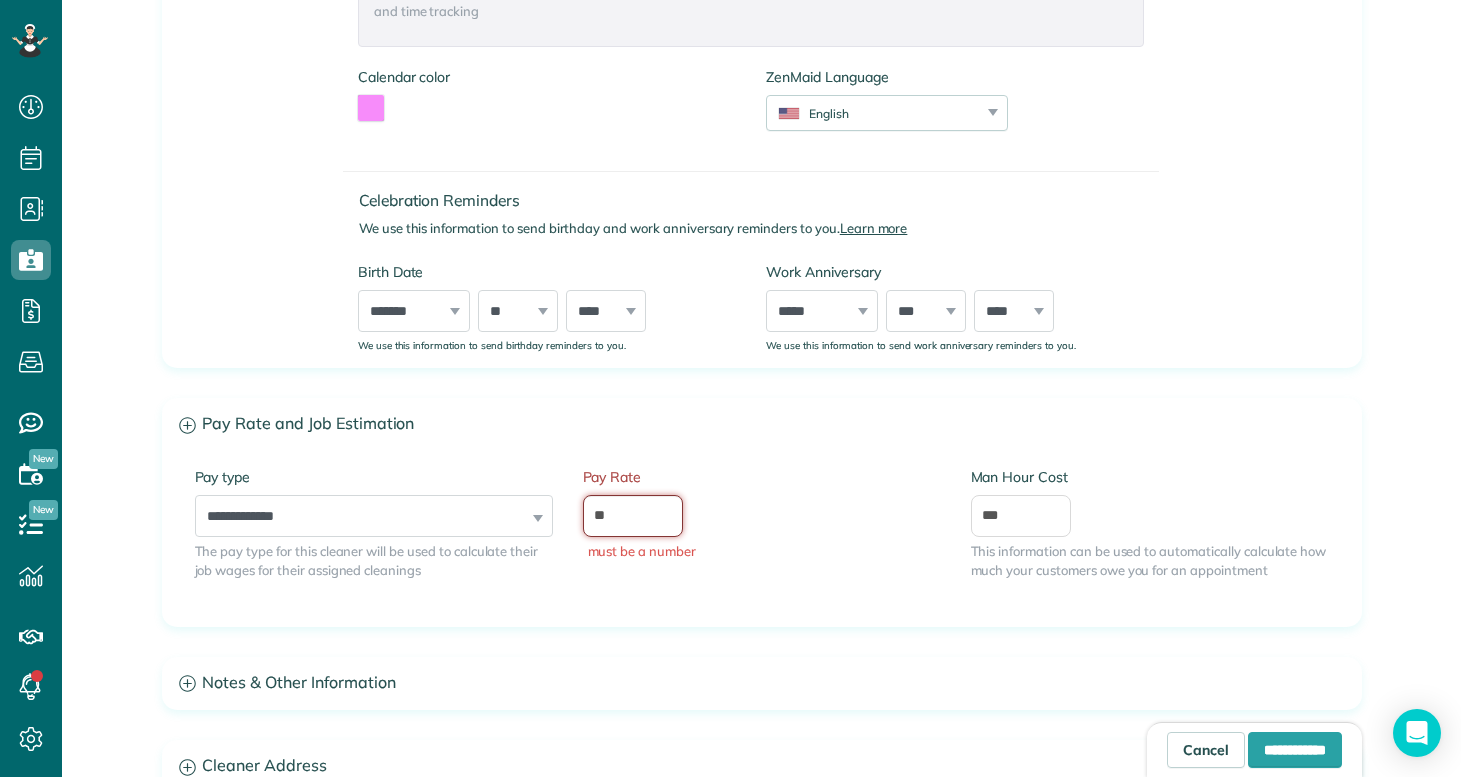 type on "**" 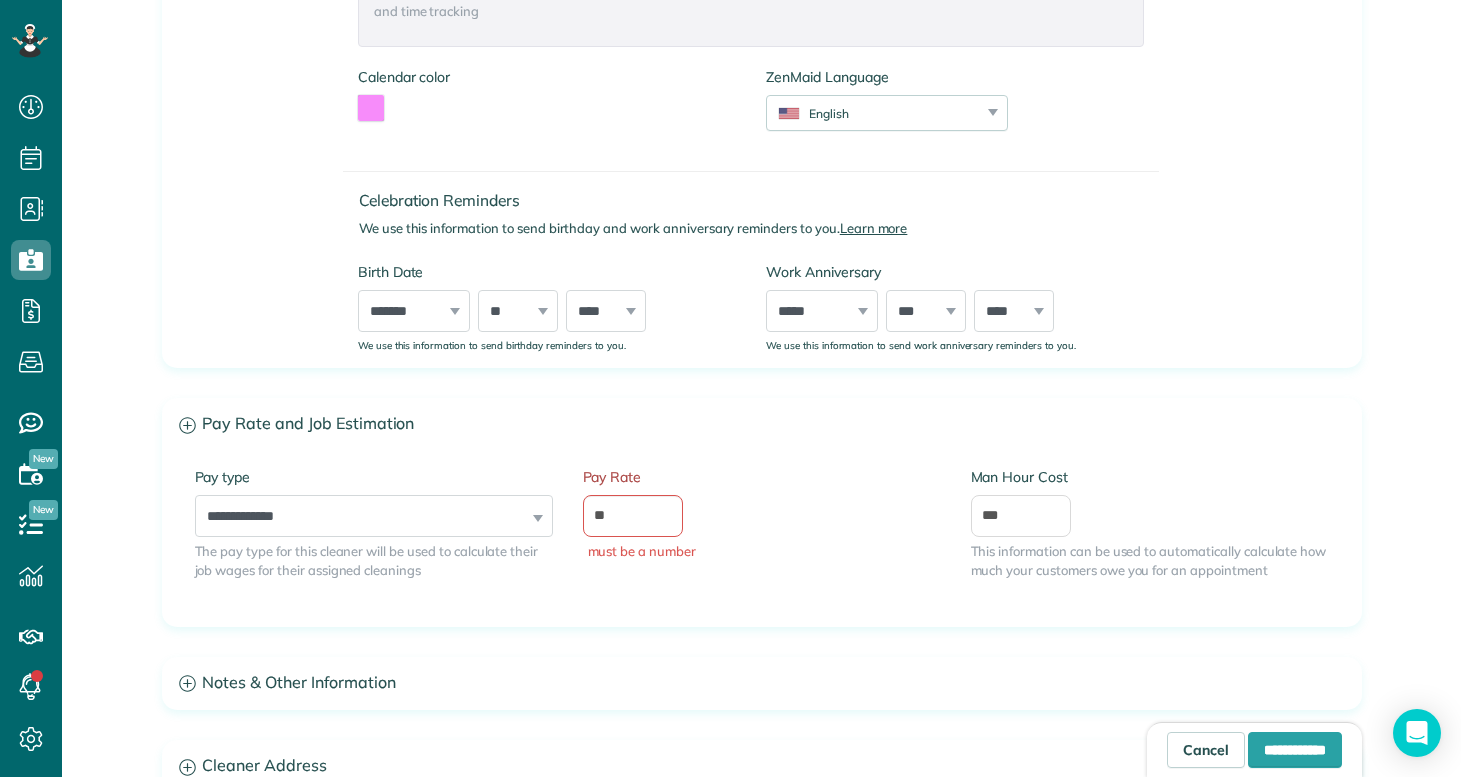 click on "**********" at bounding box center (762, 538) 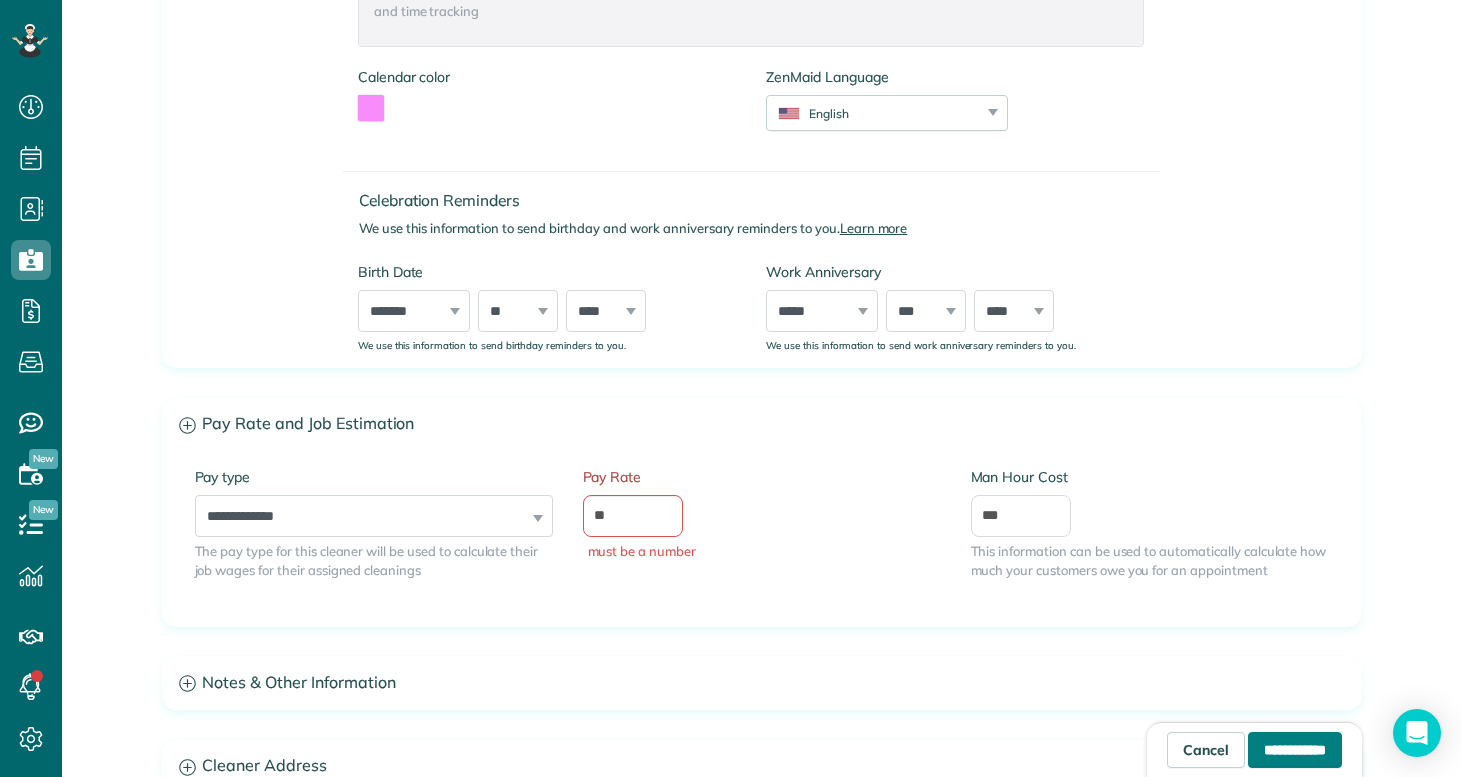 click on "**********" at bounding box center [1295, 750] 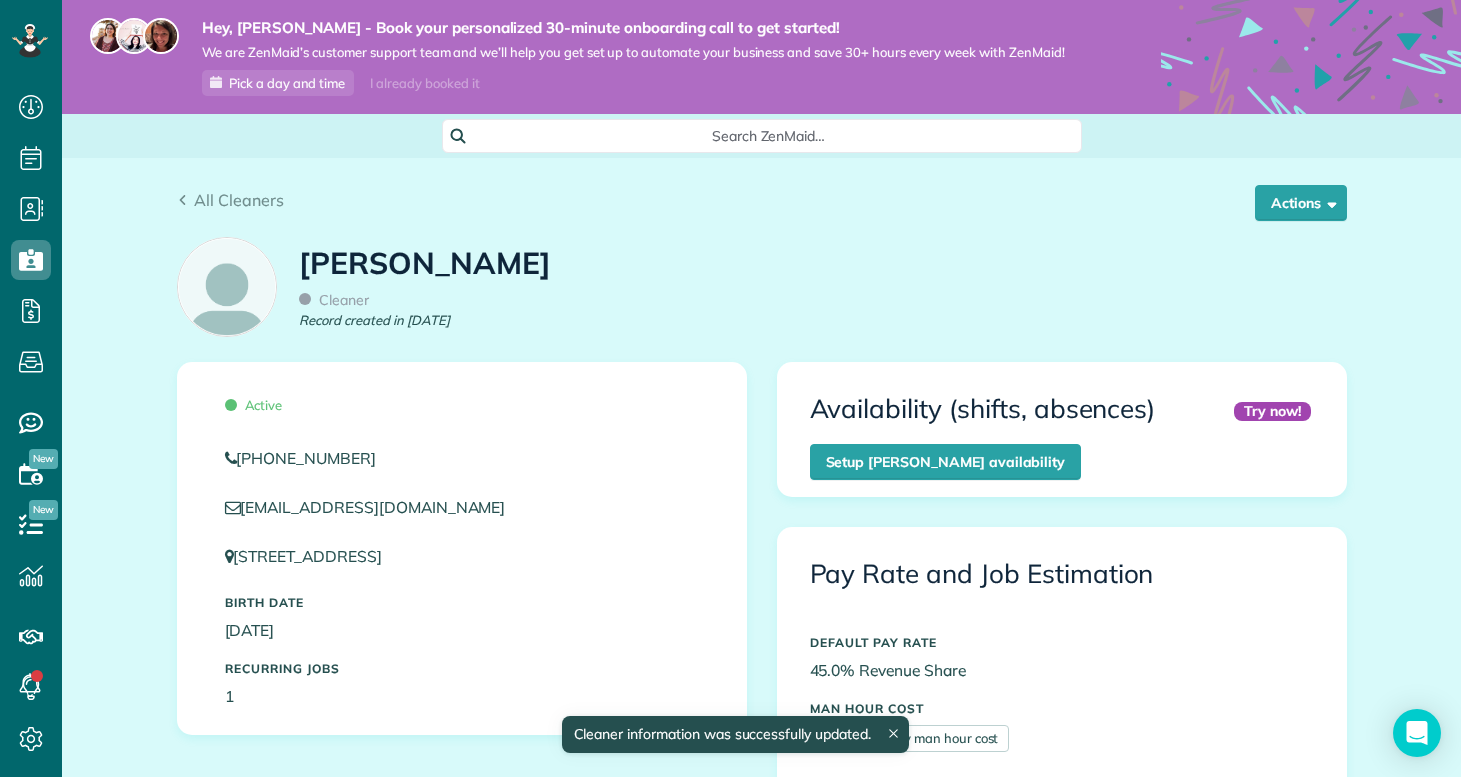 scroll, scrollTop: 0, scrollLeft: 0, axis: both 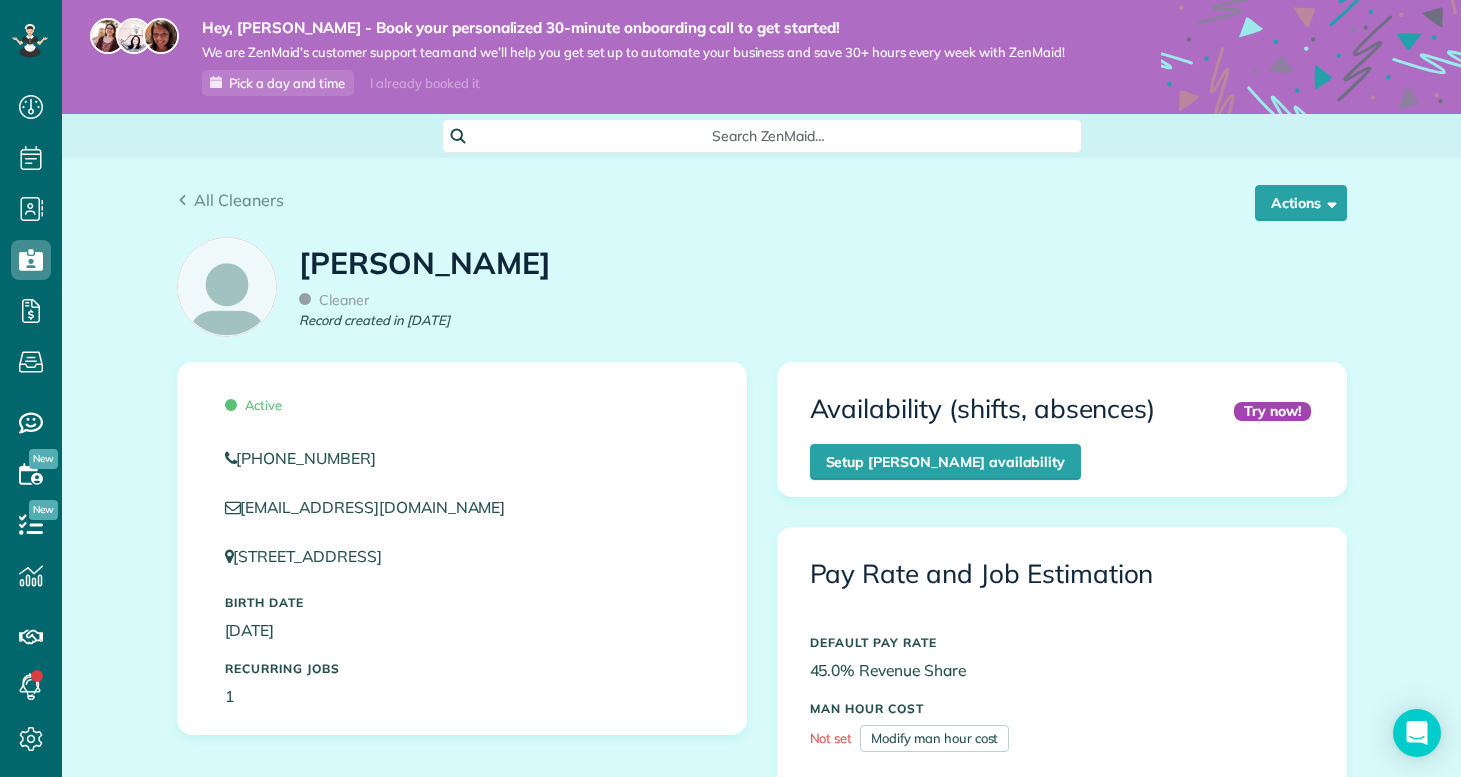 click on "All Cleaners" at bounding box center [762, 200] 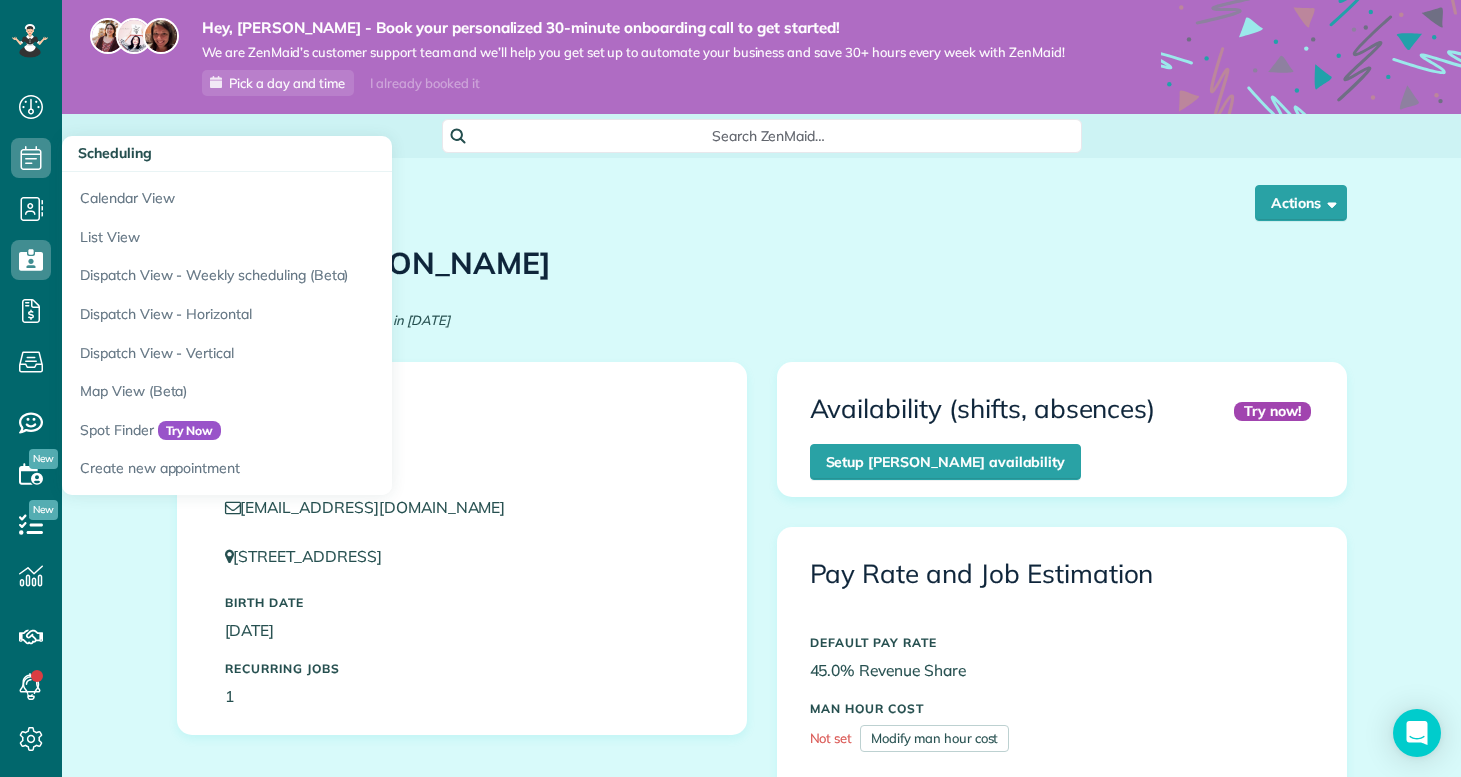 click 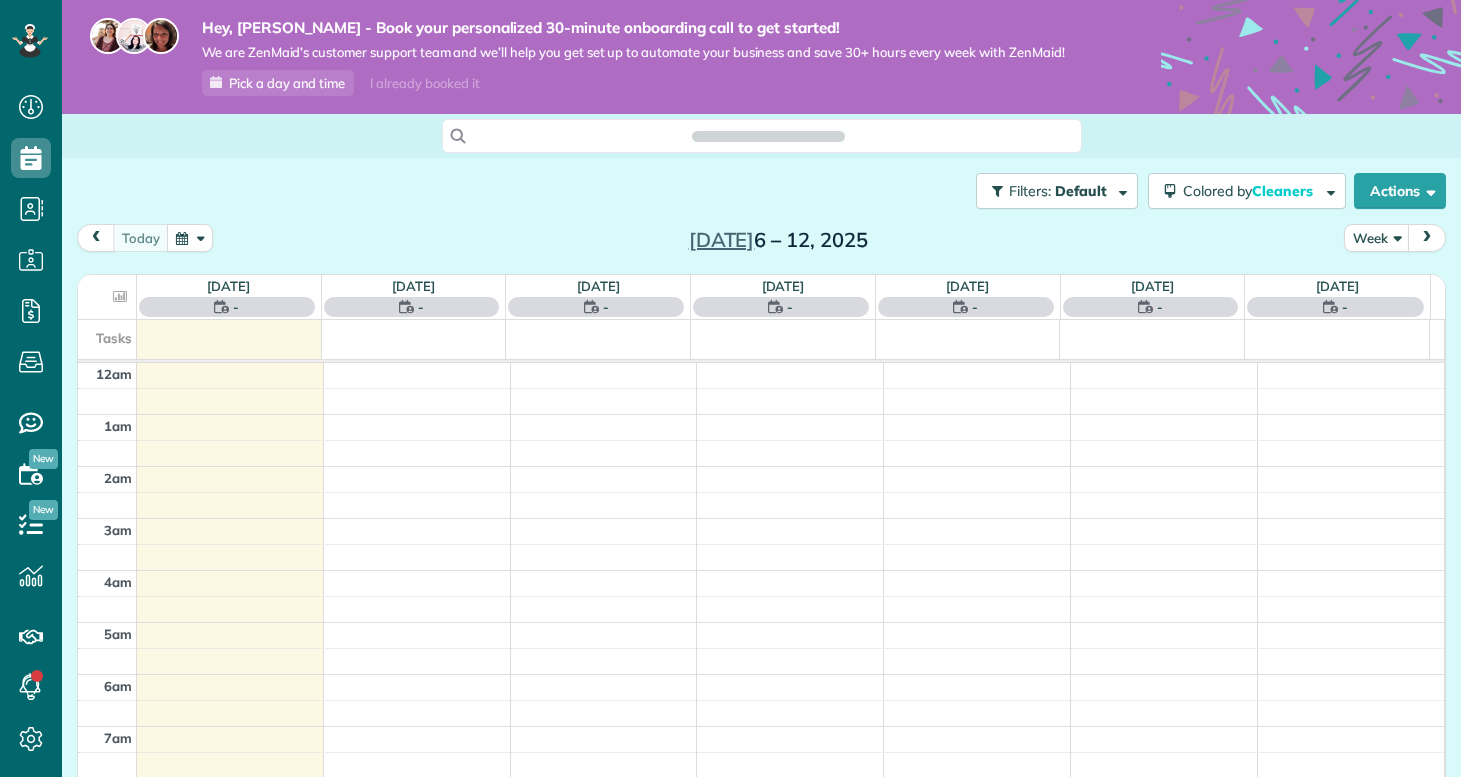 scroll, scrollTop: 0, scrollLeft: 0, axis: both 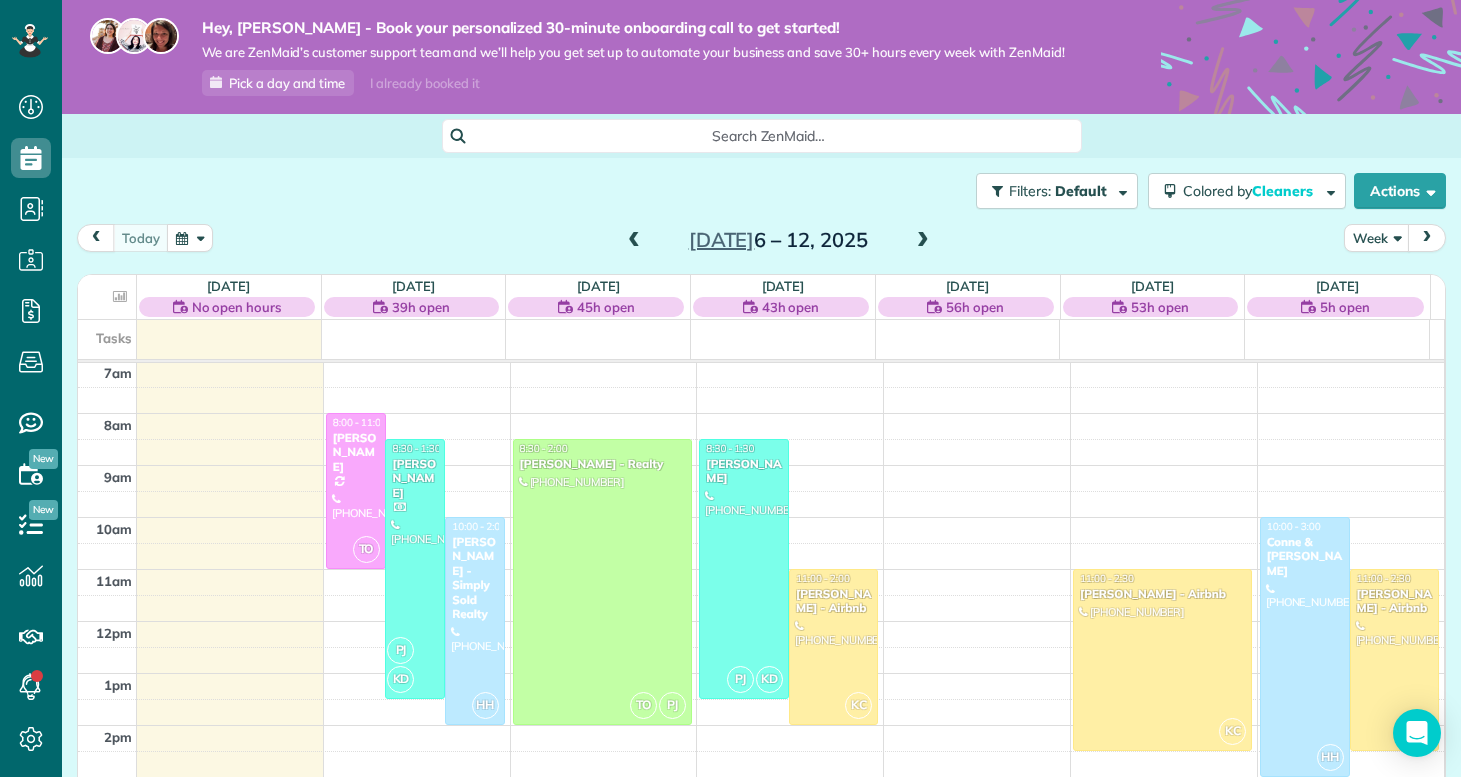 click at bounding box center (923, 241) 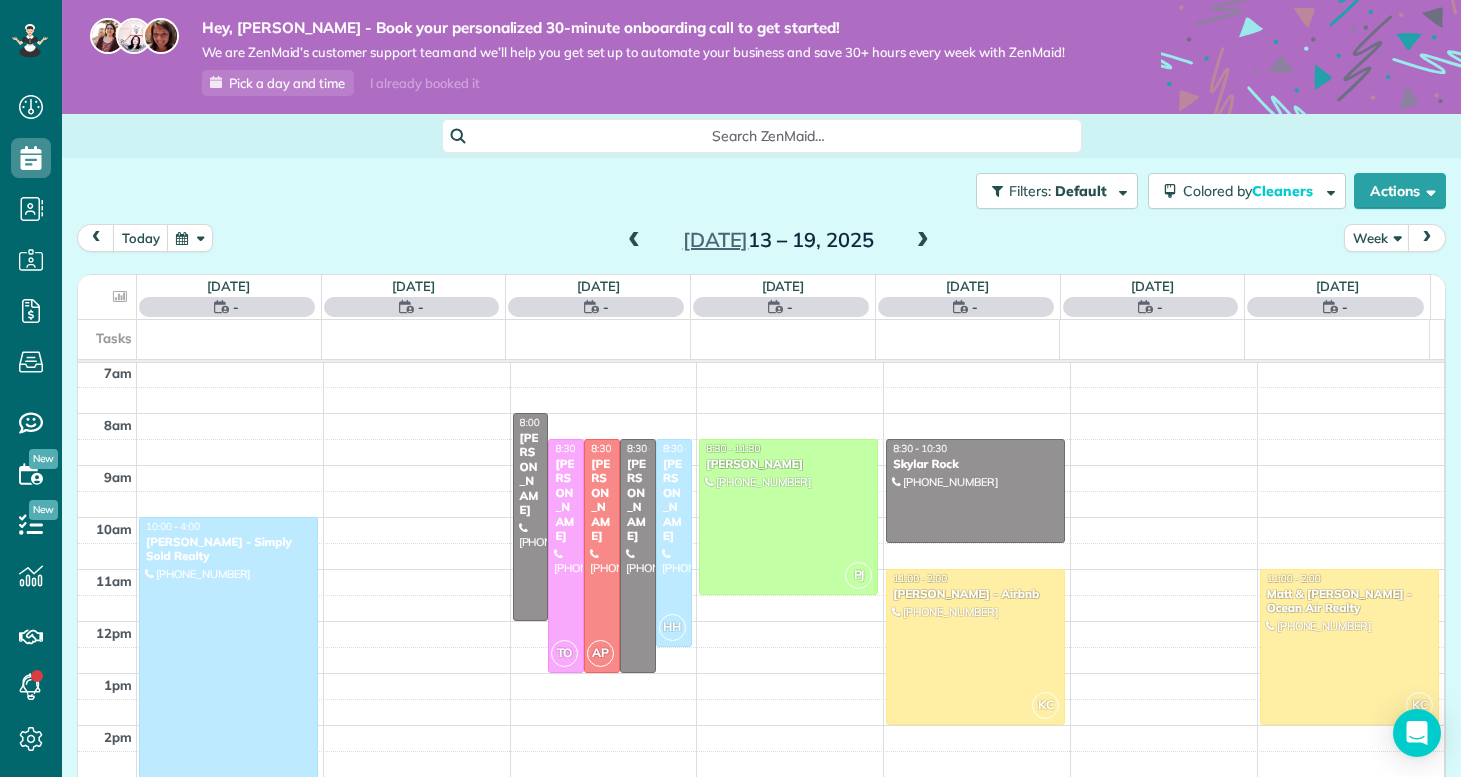 scroll, scrollTop: 365, scrollLeft: 0, axis: vertical 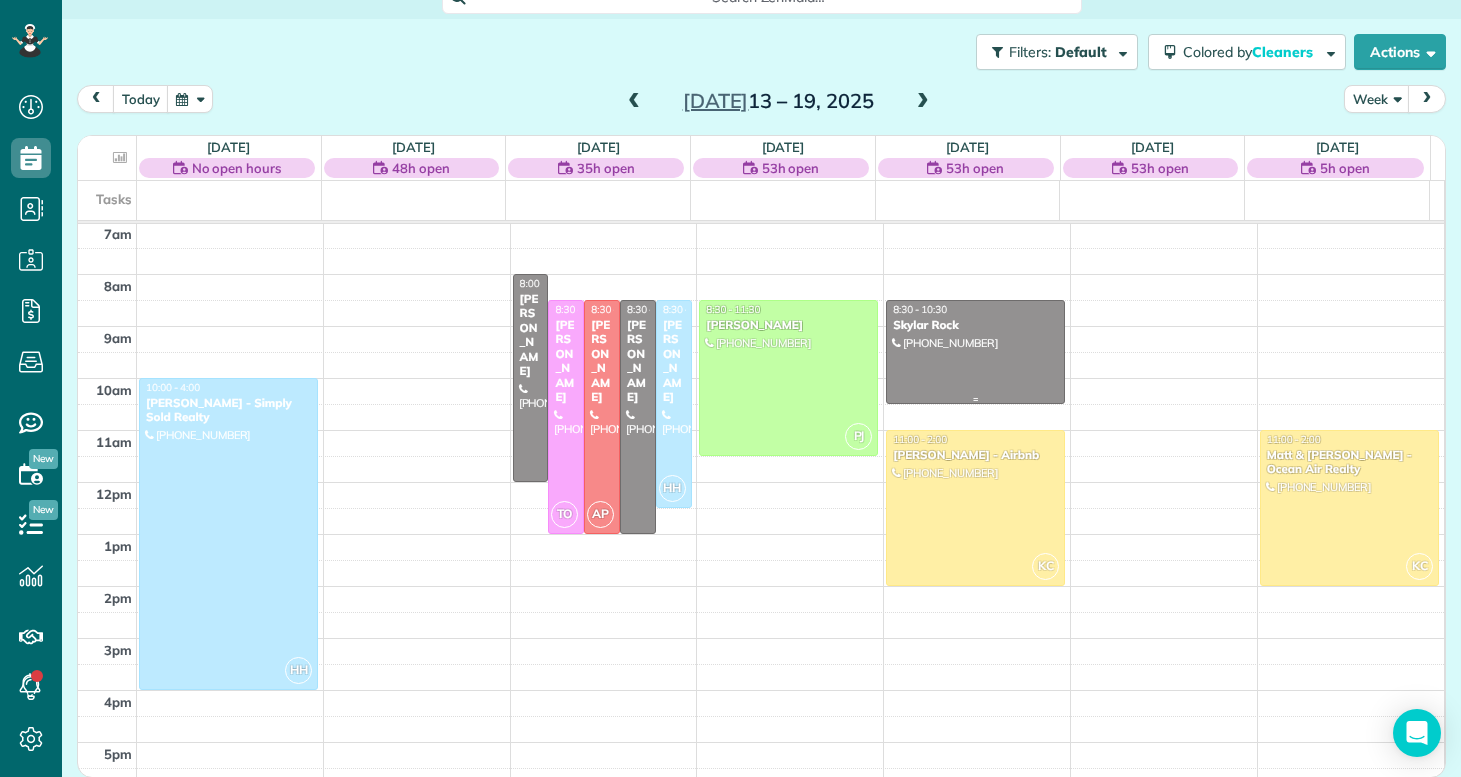 click on "Skylar Rock" at bounding box center [975, 325] 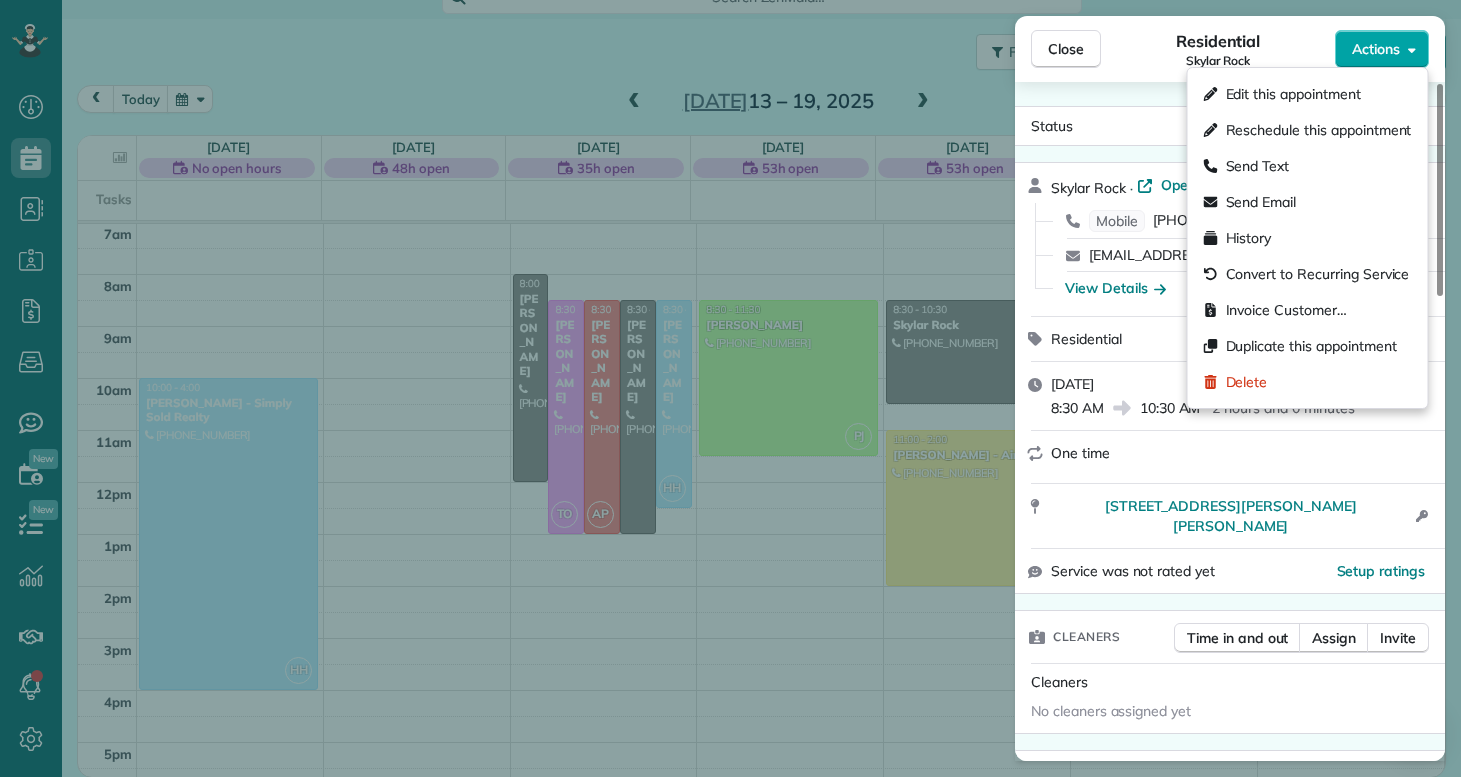 click on "Actions" at bounding box center [1376, 49] 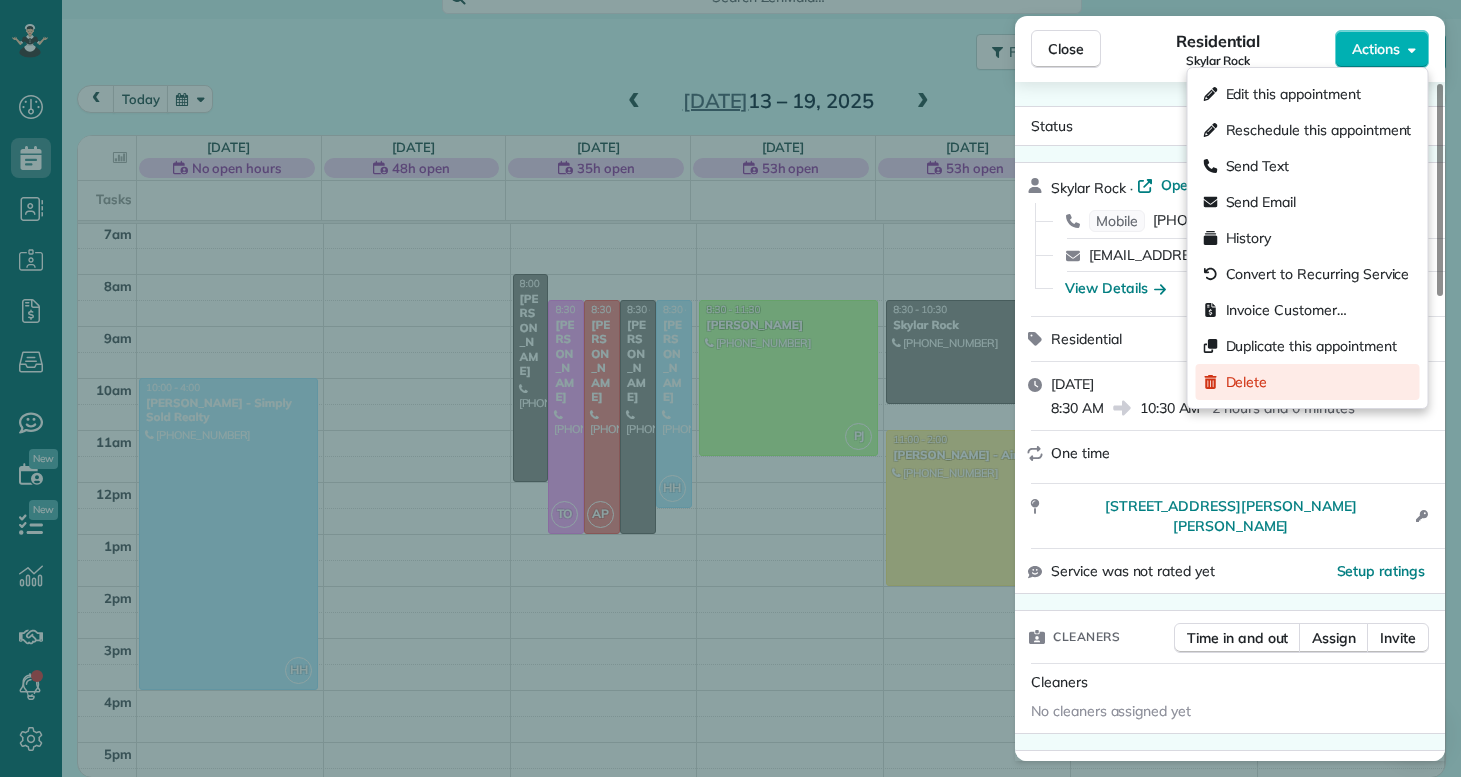 click on "Delete" at bounding box center (1308, 382) 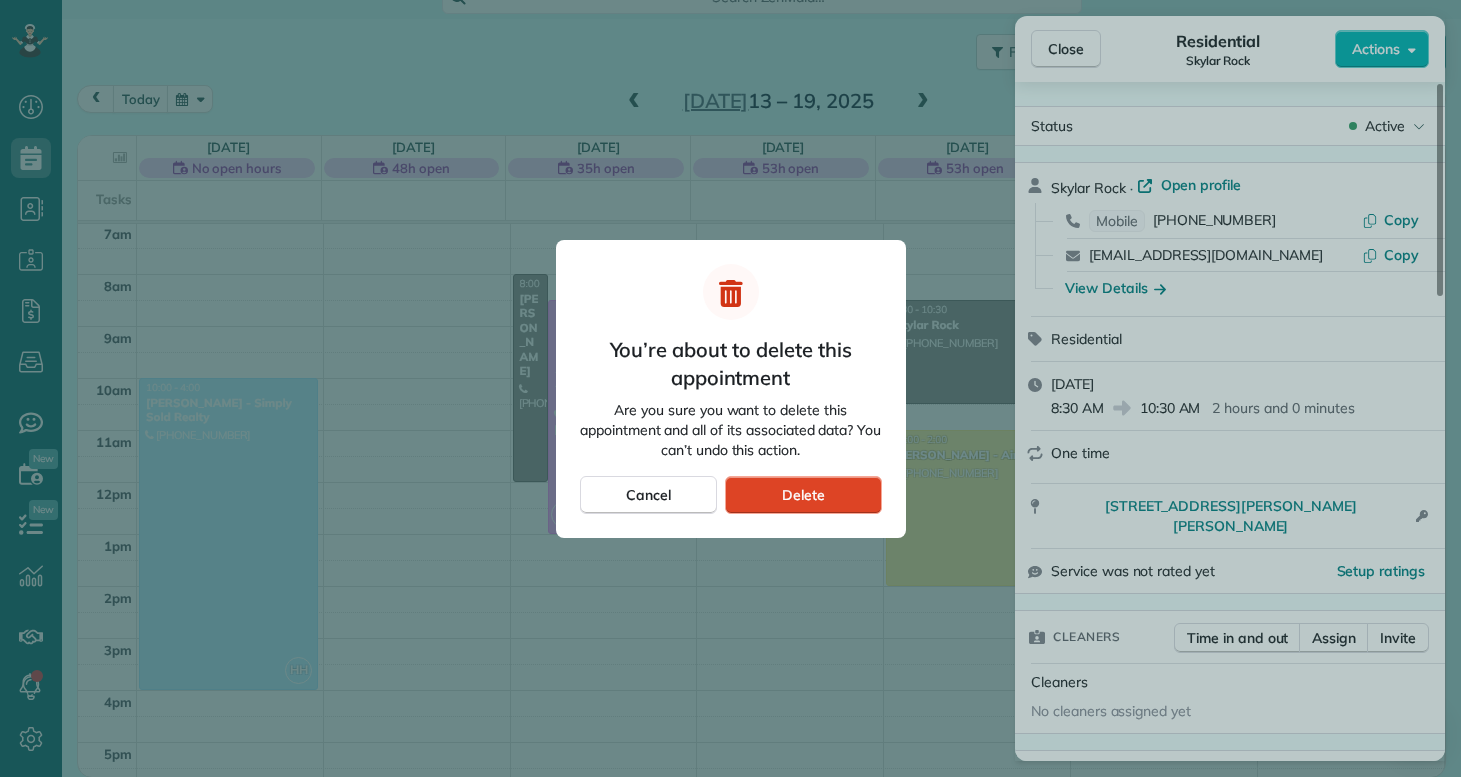 click on "Delete" at bounding box center (803, 495) 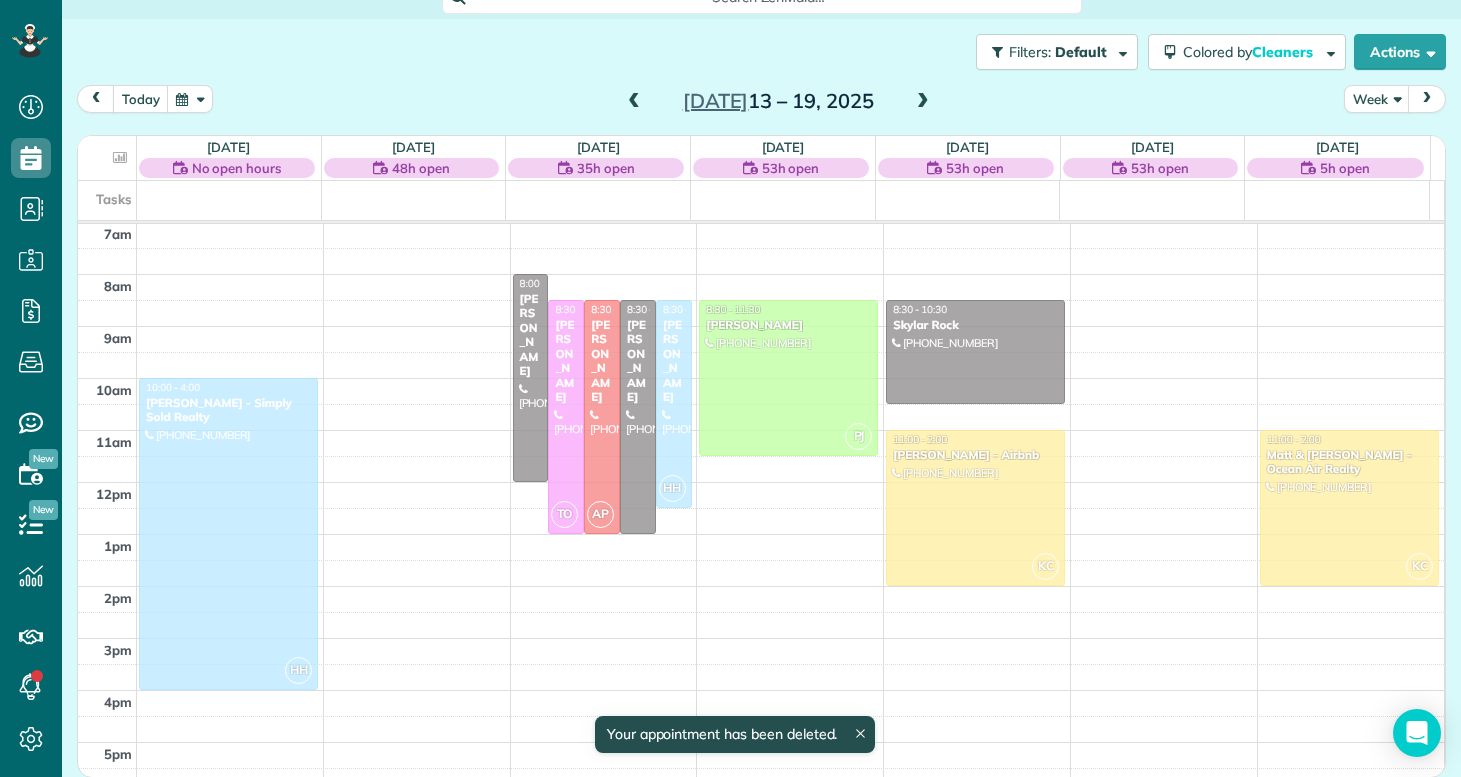 scroll, scrollTop: 137, scrollLeft: 0, axis: vertical 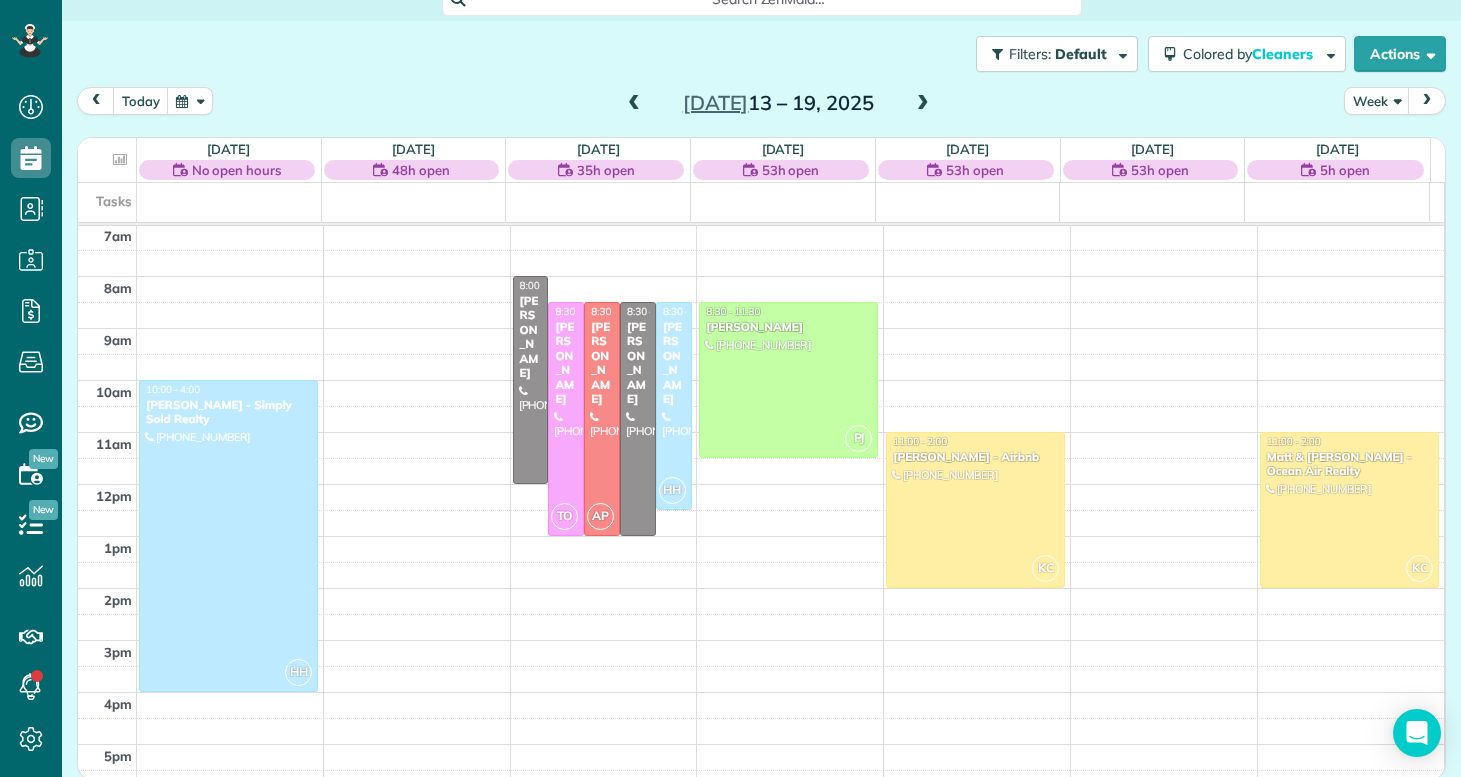 click on "Filters:   Default
Colored by  Cleaners
Color by Cleaner
Color by Team
Color by Status
Color by Recurrence
Color by Paid/Unpaid
Filters  Default
Schedule Changes
Actions
Create Appointment
Create Task
Clock In/Out
Send Work Orders
Print Route Sheets
Today's Emails/Texts
View Metrics" at bounding box center (761, 54) 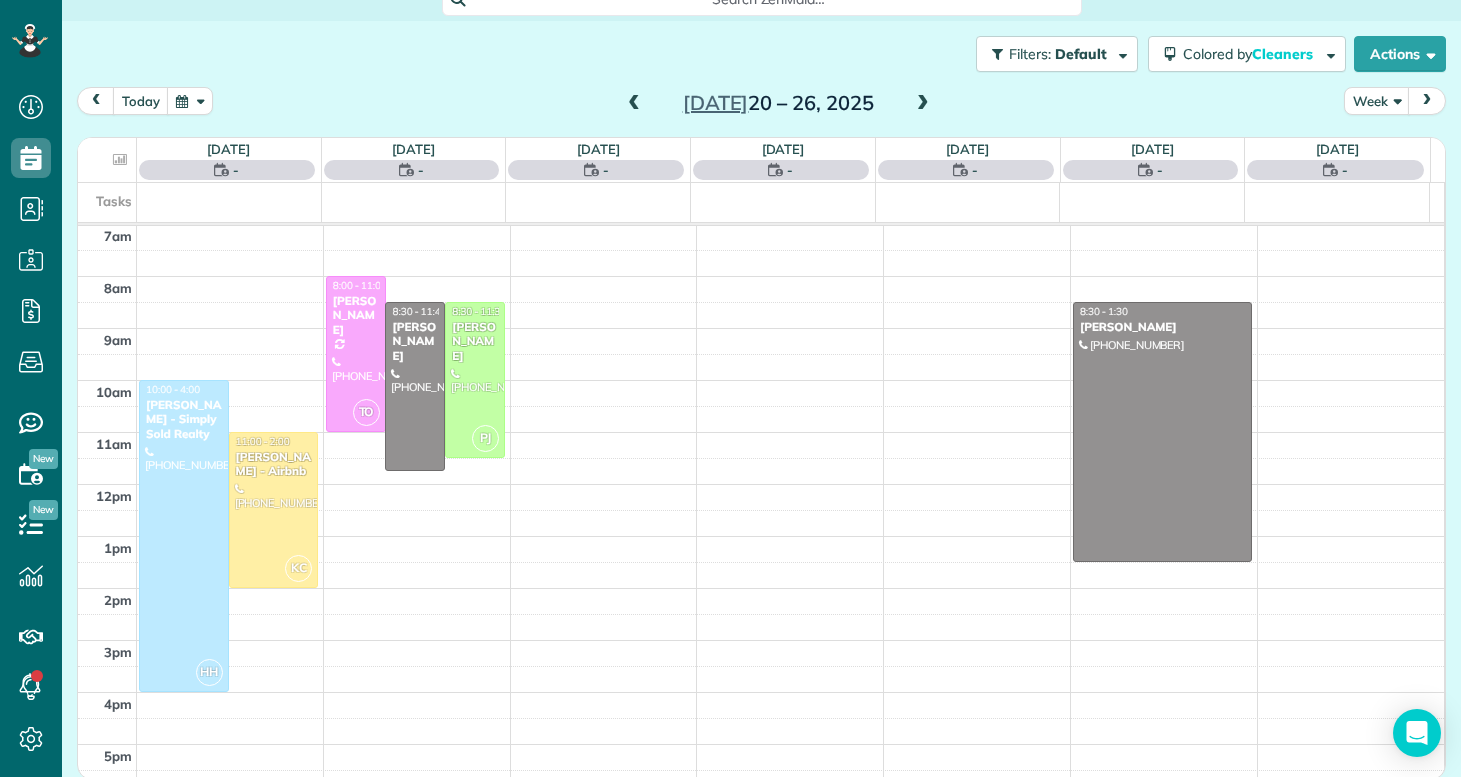 scroll, scrollTop: 365, scrollLeft: 0, axis: vertical 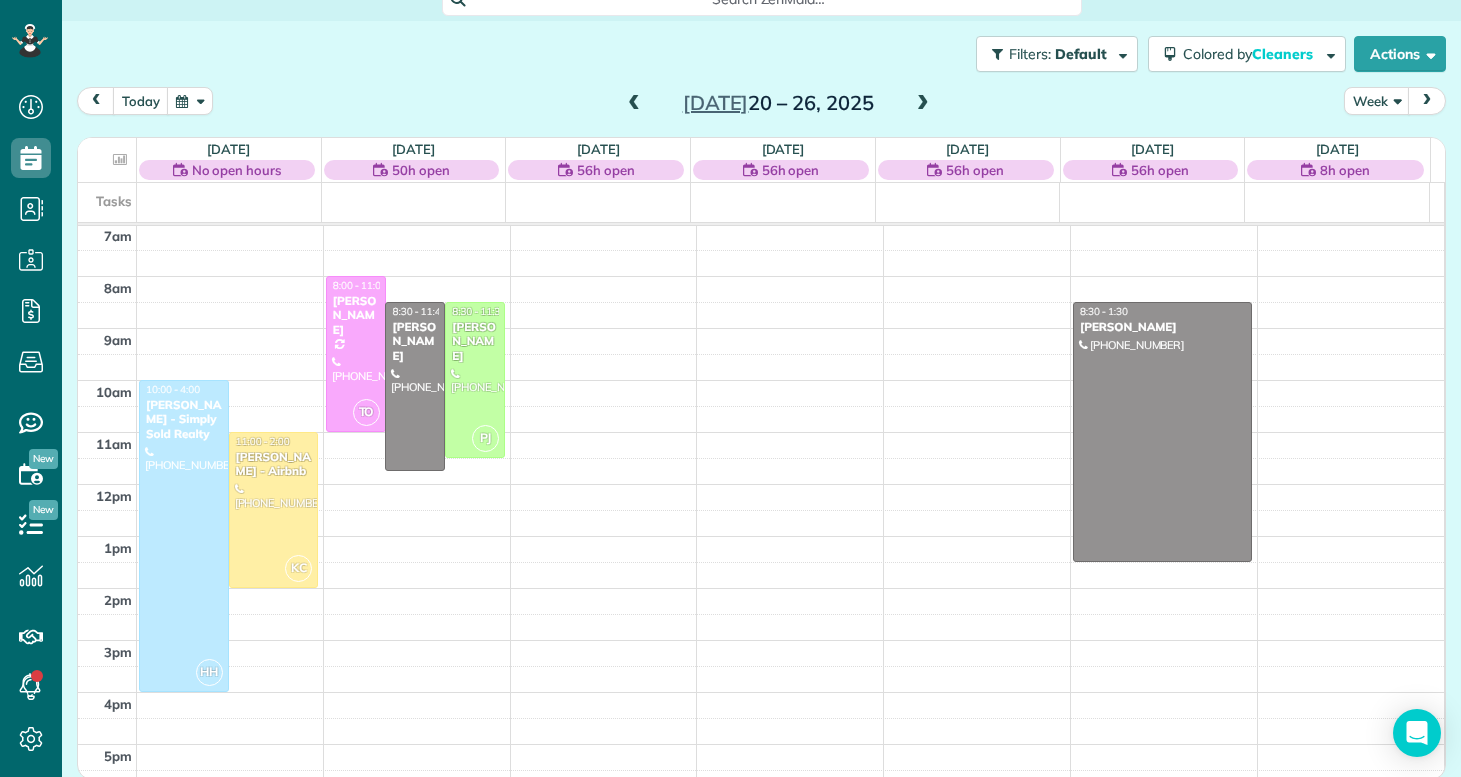 click at bounding box center (923, 104) 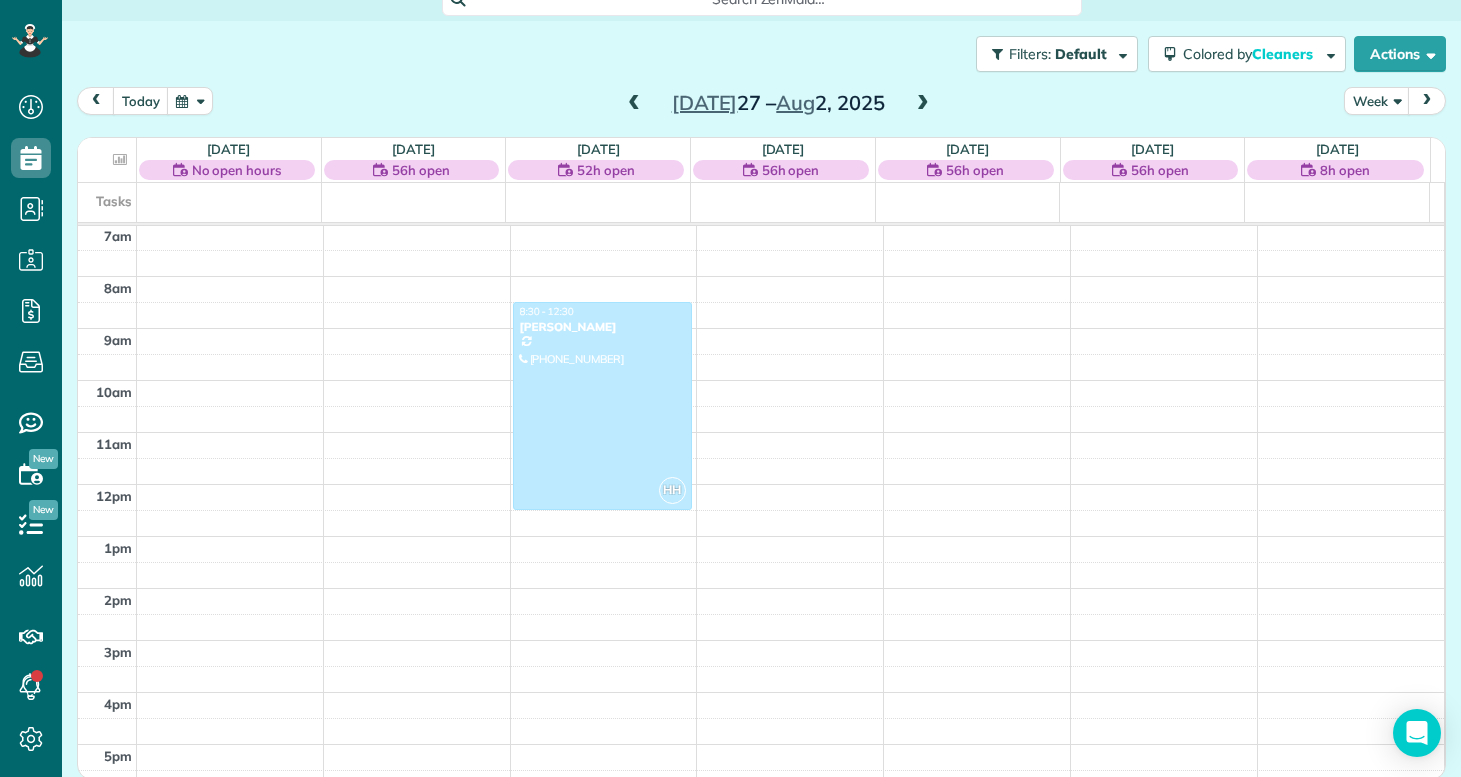 click on "today   Week Jul  27 –  Aug  2, 2025" at bounding box center [761, 105] 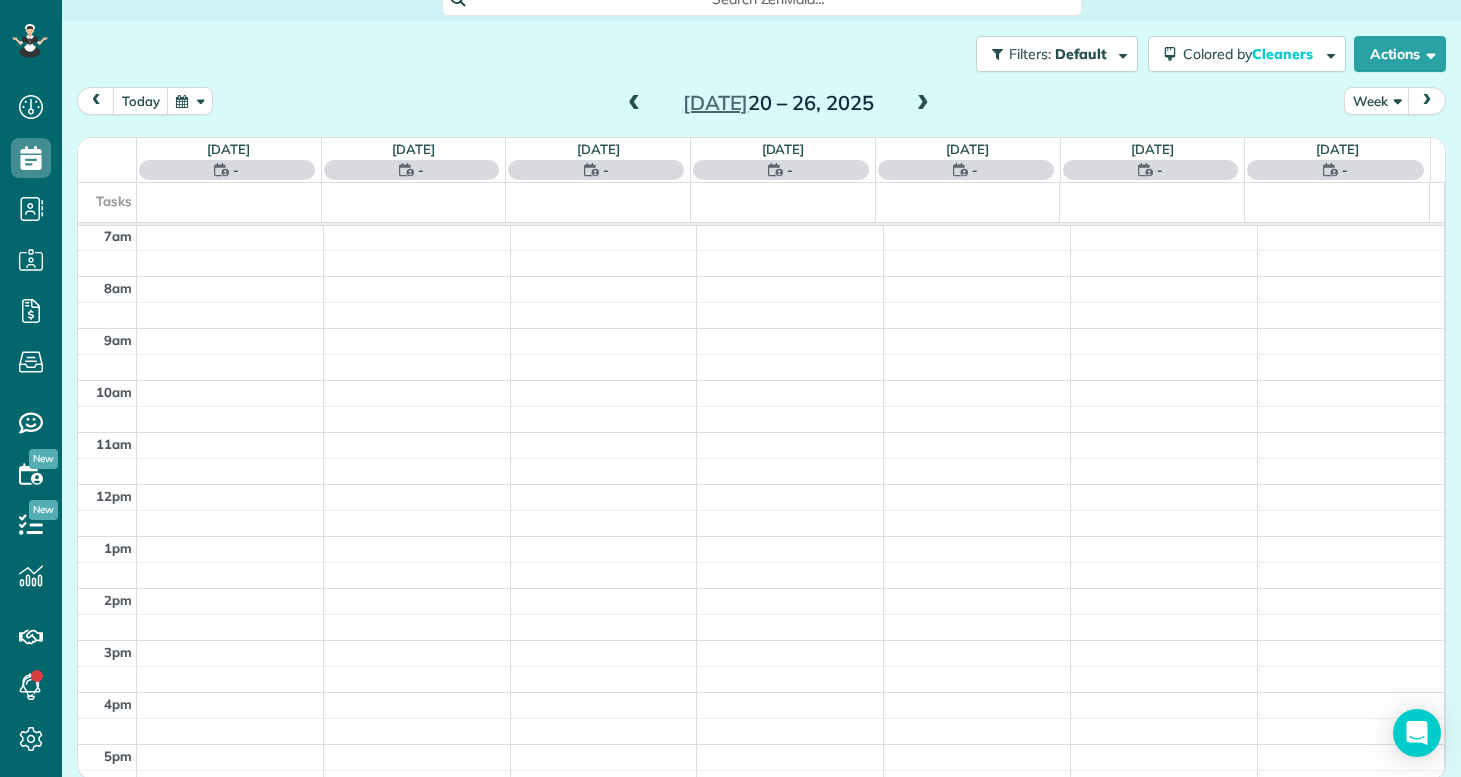 click at bounding box center (634, 104) 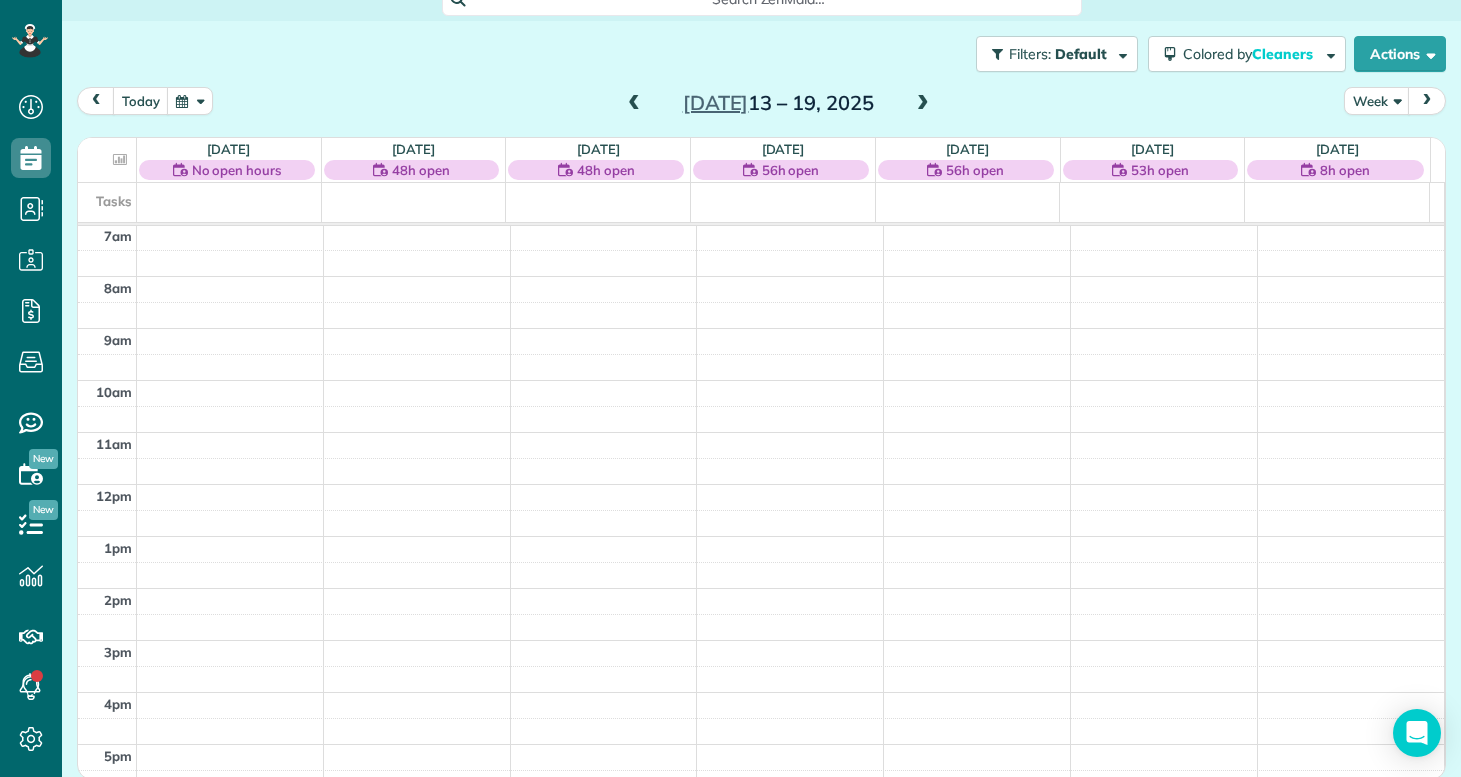 scroll, scrollTop: 365, scrollLeft: 0, axis: vertical 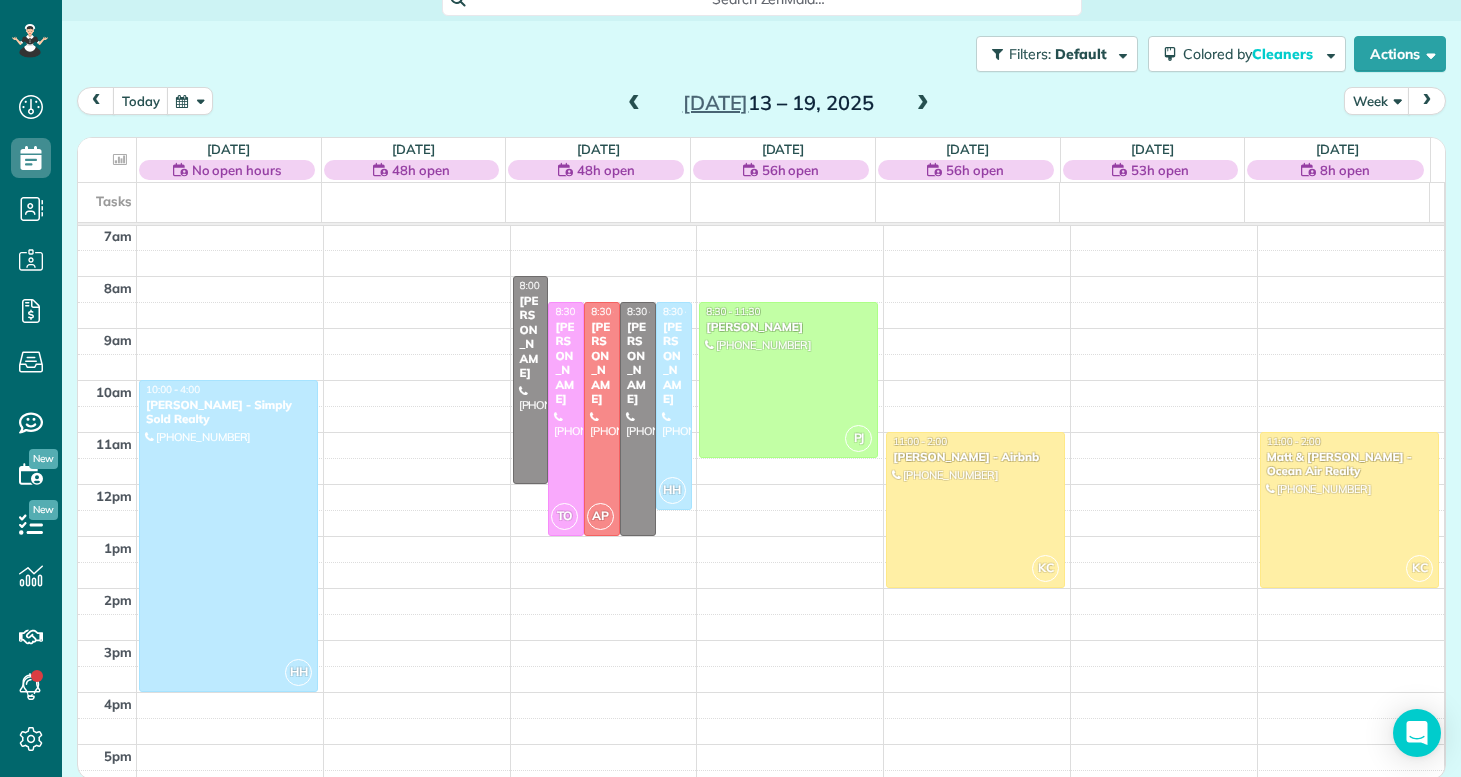 click on "Filters:   Default
Colored by  Cleaners
Color by Cleaner
Color by Team
Color by Status
Color by Recurrence
Color by Paid/Unpaid
Filters  Default
Schedule Changes
Actions
Create Appointment
Create Task
Clock In/Out
Send Work Orders
Print Route Sheets
Today's Emails/Texts
View Metrics" at bounding box center [761, 54] 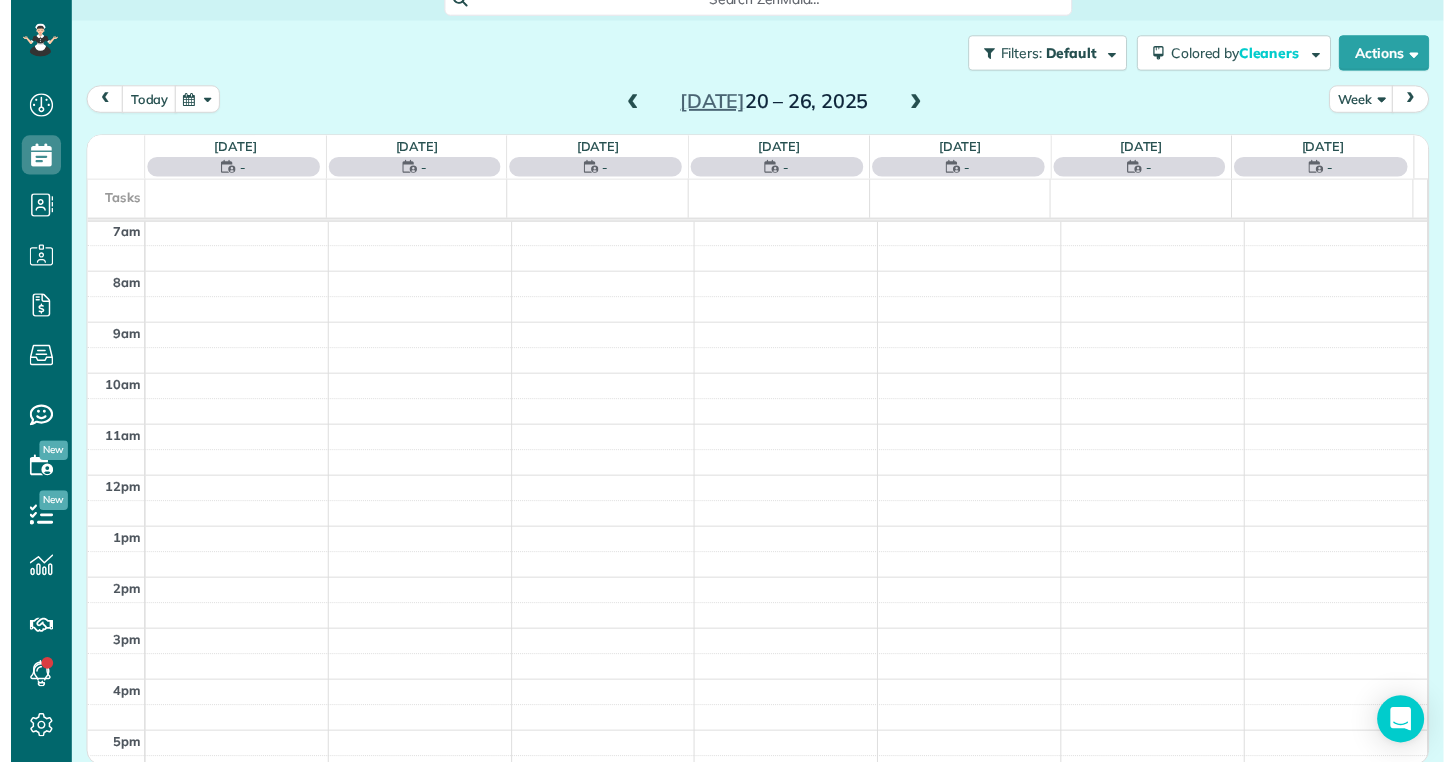 scroll, scrollTop: 365, scrollLeft: 0, axis: vertical 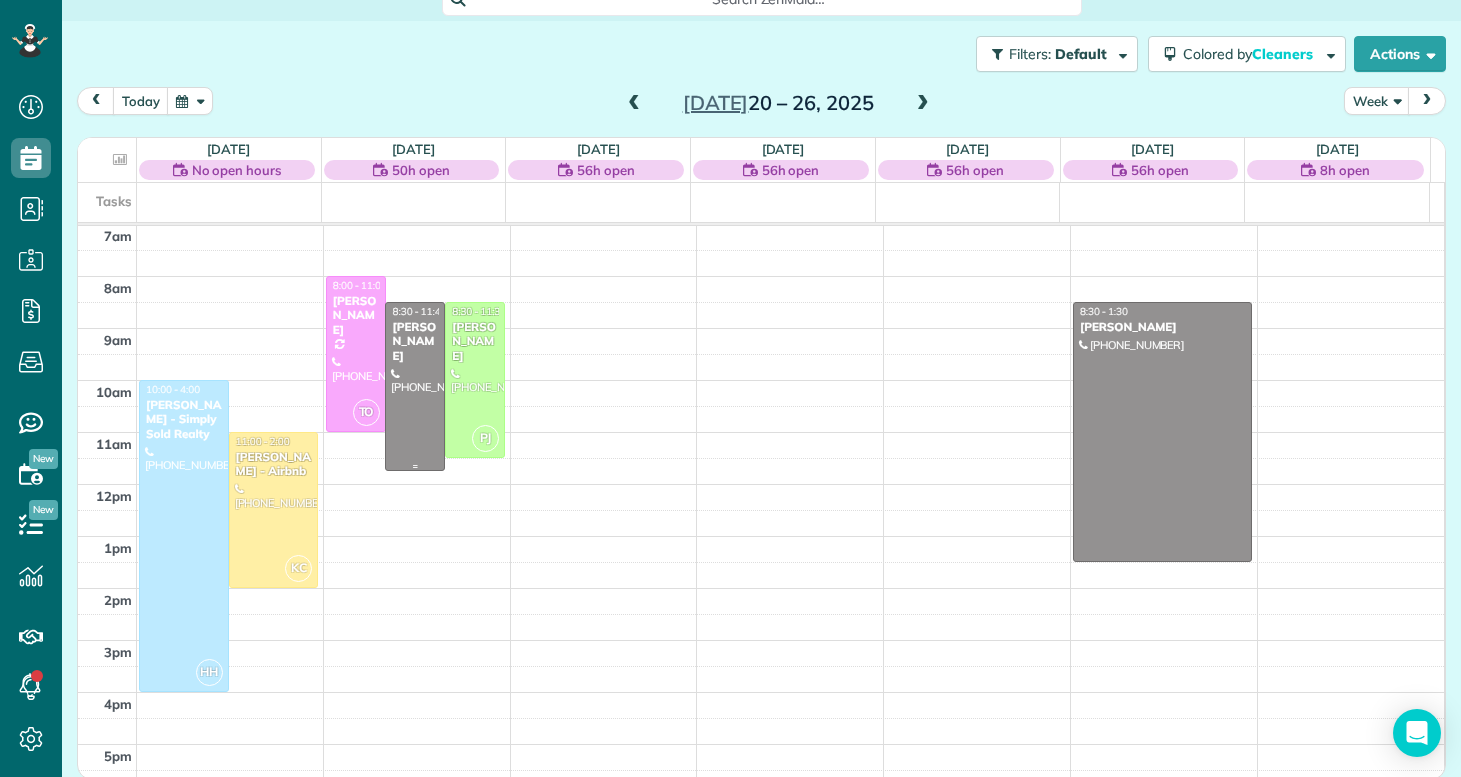 click at bounding box center (415, 386) 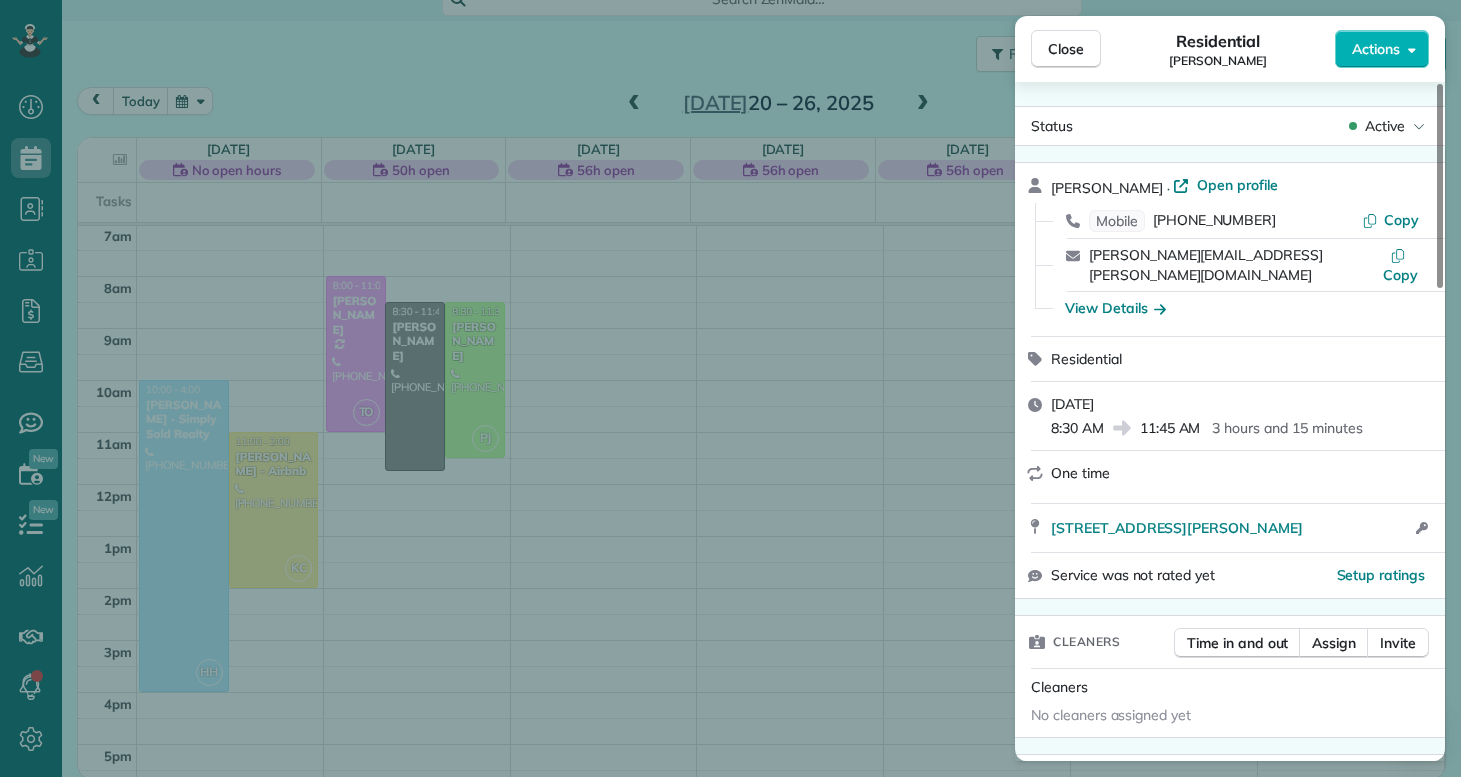 click on "113 Chastain Dr Jacksonville NC 28546 Open access information" at bounding box center (1230, 528) 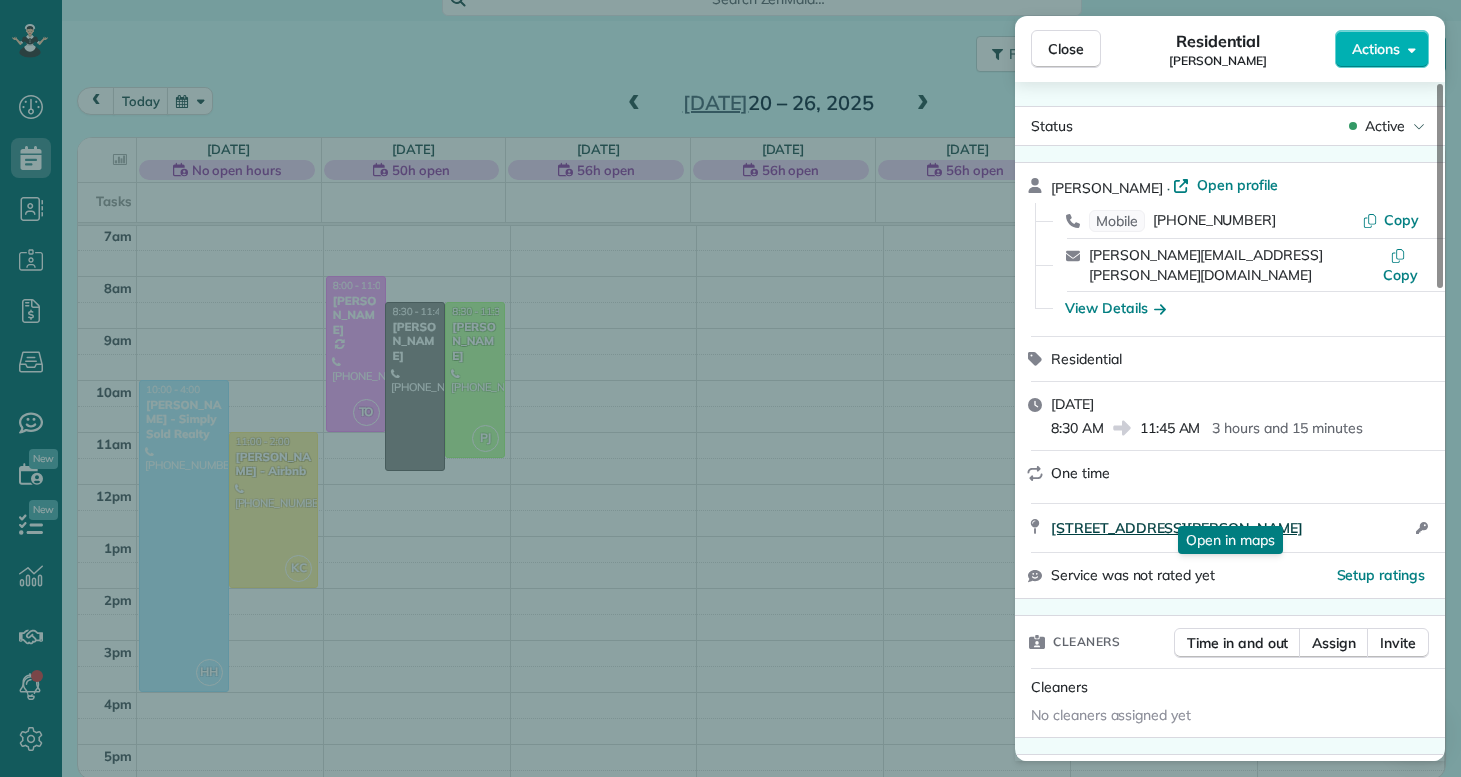 drag, startPoint x: 1048, startPoint y: 511, endPoint x: 1308, endPoint y: 507, distance: 260.03076 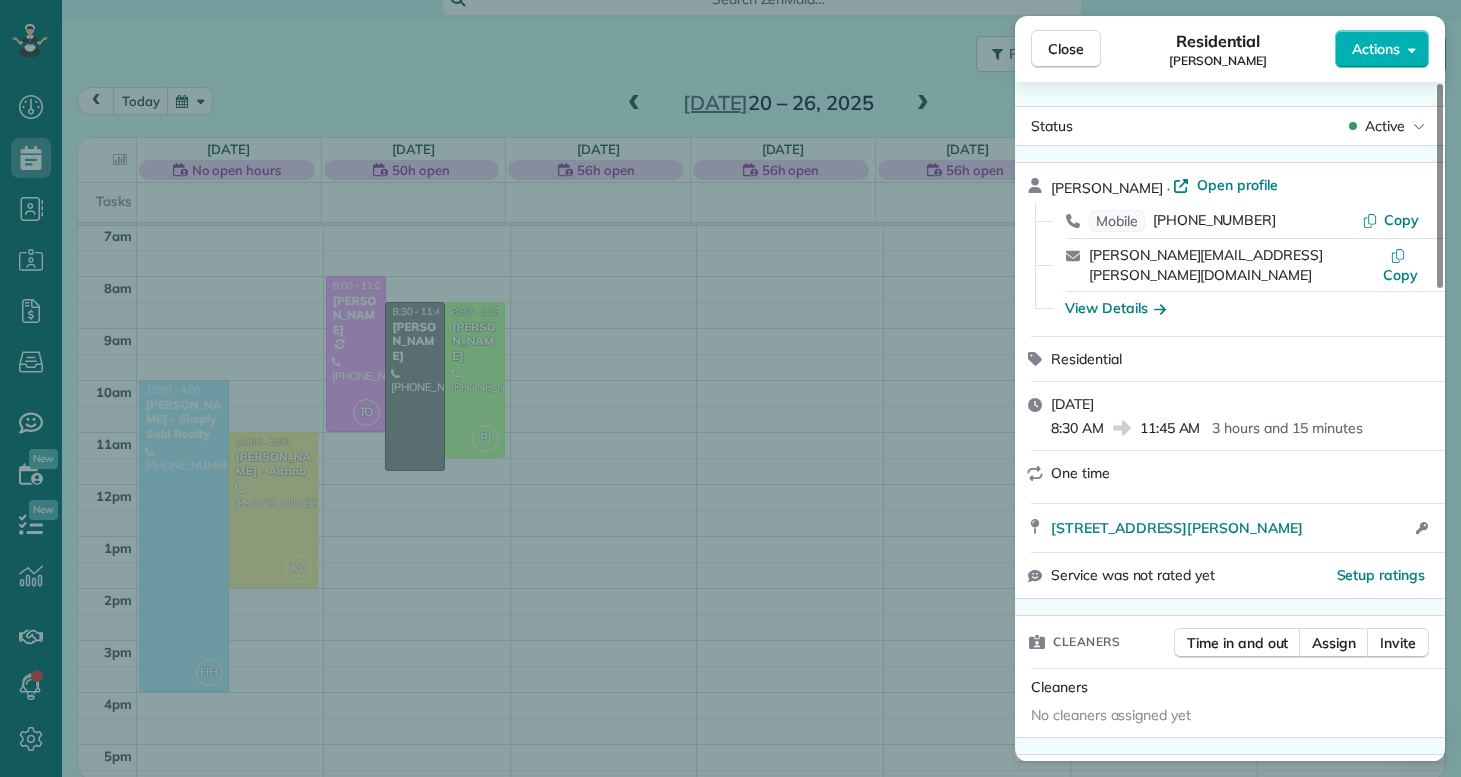 click on "113 Chastain Dr Jacksonville NC 28546 Open access information" at bounding box center (1230, 528) 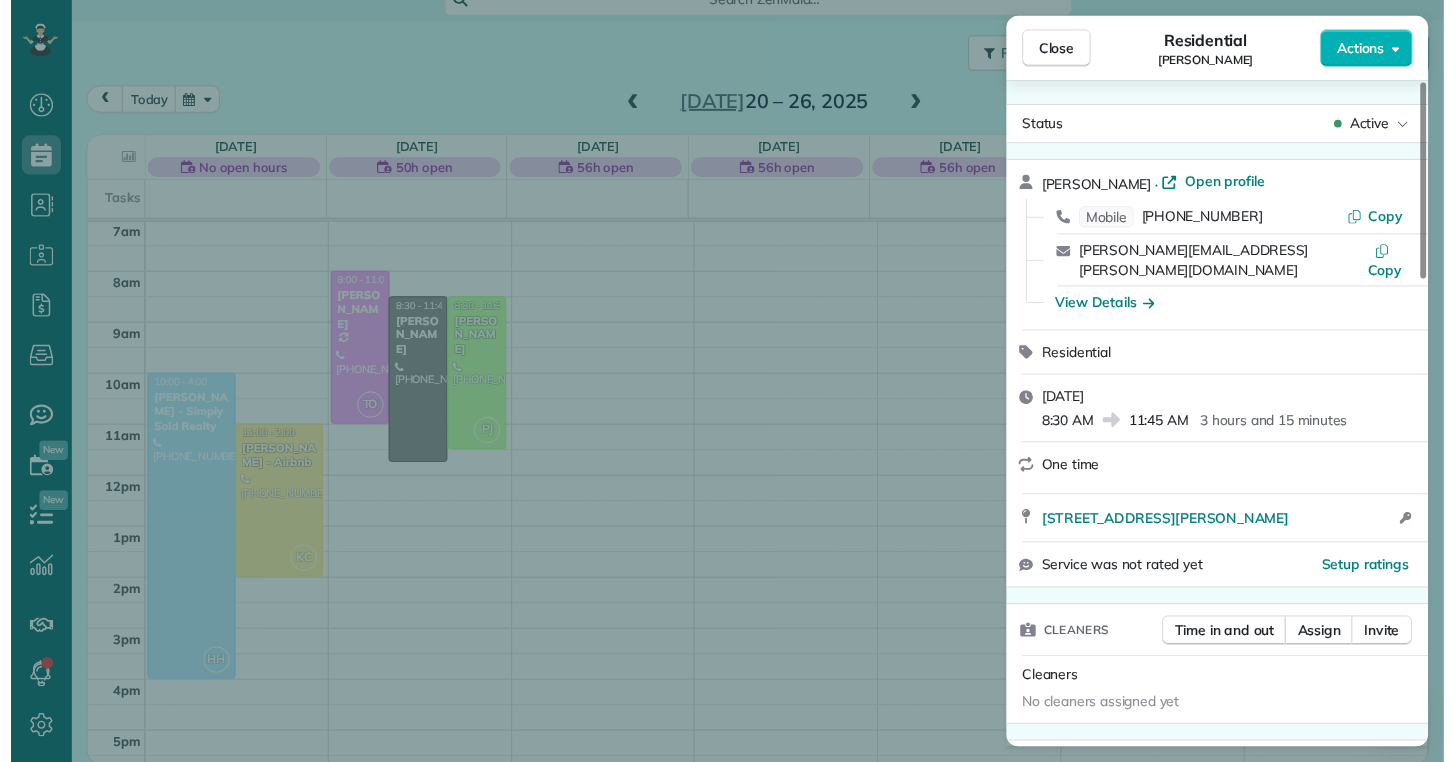 scroll, scrollTop: 762, scrollLeft: 62, axis: both 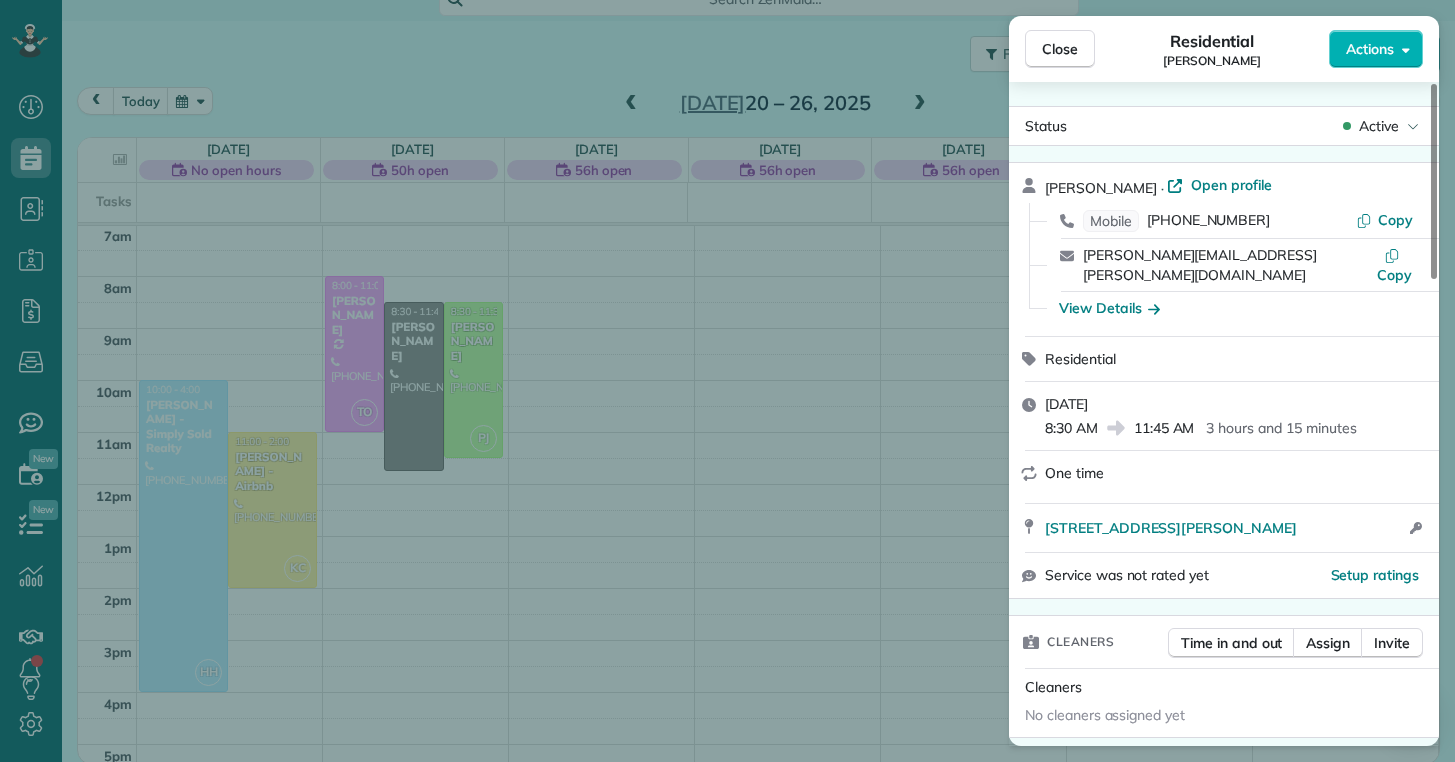click on "Close Residential Michelle Heupel Actions Status Active Michelle Heupel · Open profile Mobile (763) 258-7876 Copy heupel.michelle@gmail.com Copy View Details Residential Monday, July 21, 2025 8:30 AM 11:45 AM 3 hours and 15 minutes One time 113 Chastain Dr Jacksonville NC 28546 Open access information Service was not rated yet Setup ratings Cleaners Time in and out Assign Invite Cleaners No cleaners assigned yet Checklist Try Now Standard Clean Checklist   ⋅  v1 includes 10 items Details Unassign Billing Billing actions Price $0.00 Overcharge $0.00 Discount $0.00 Coupon discount - Primary tax - Secondary tax - Total appointment price $0.00 Tips collected New feature! $0.00 Mark as paid Total including tip $0.00 Get paid online in no-time! Send an invoice and reward your cleaners with tips Charge customer credit card Appointment custom fields Reason for Skip - Hidden from cleaners Pay Method - Hidden from cleaners Work items Standard Clean    Notes Appointment 1 Customer 0 New note Public ( ) Pay-$115.20" at bounding box center (727, 381) 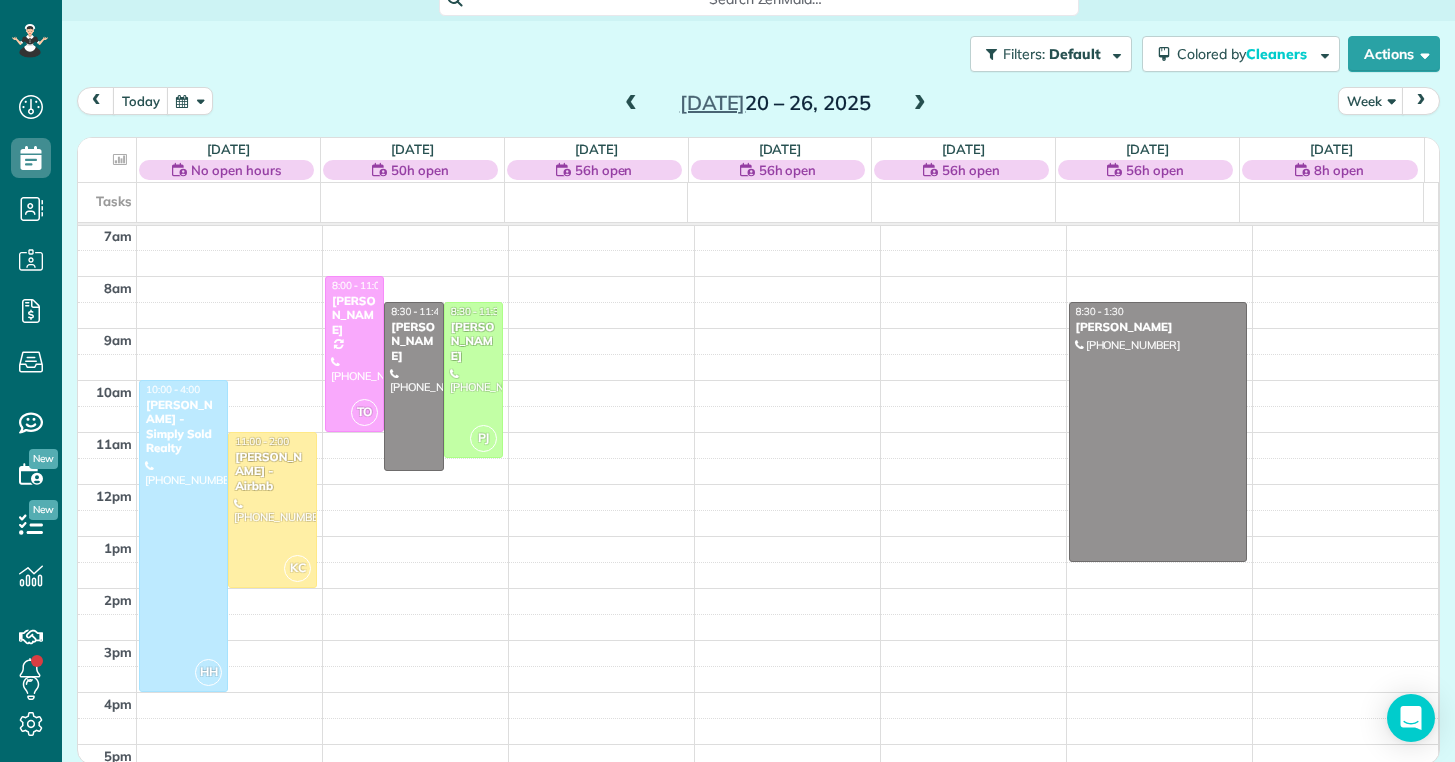 click at bounding box center [920, 104] 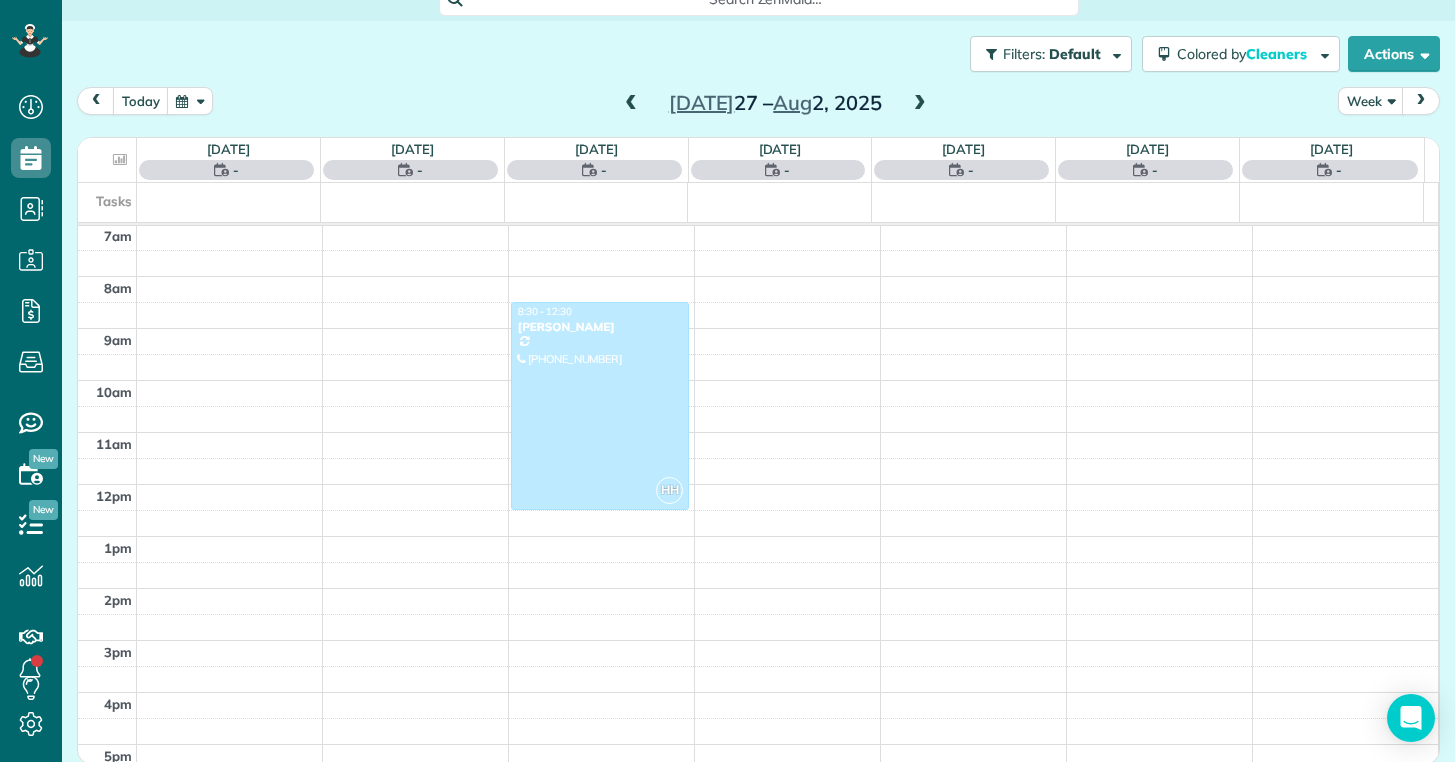 scroll, scrollTop: 365, scrollLeft: 0, axis: vertical 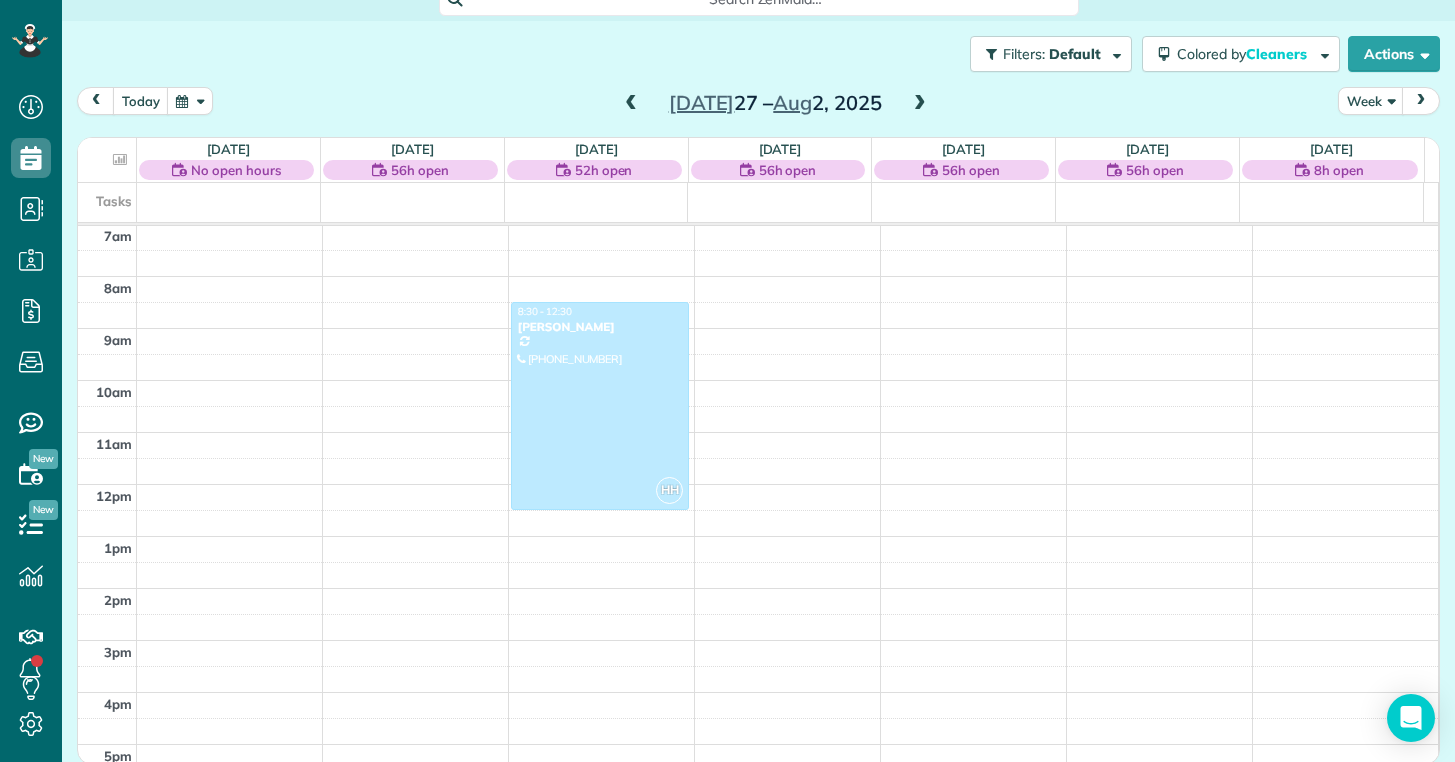 click at bounding box center [631, 104] 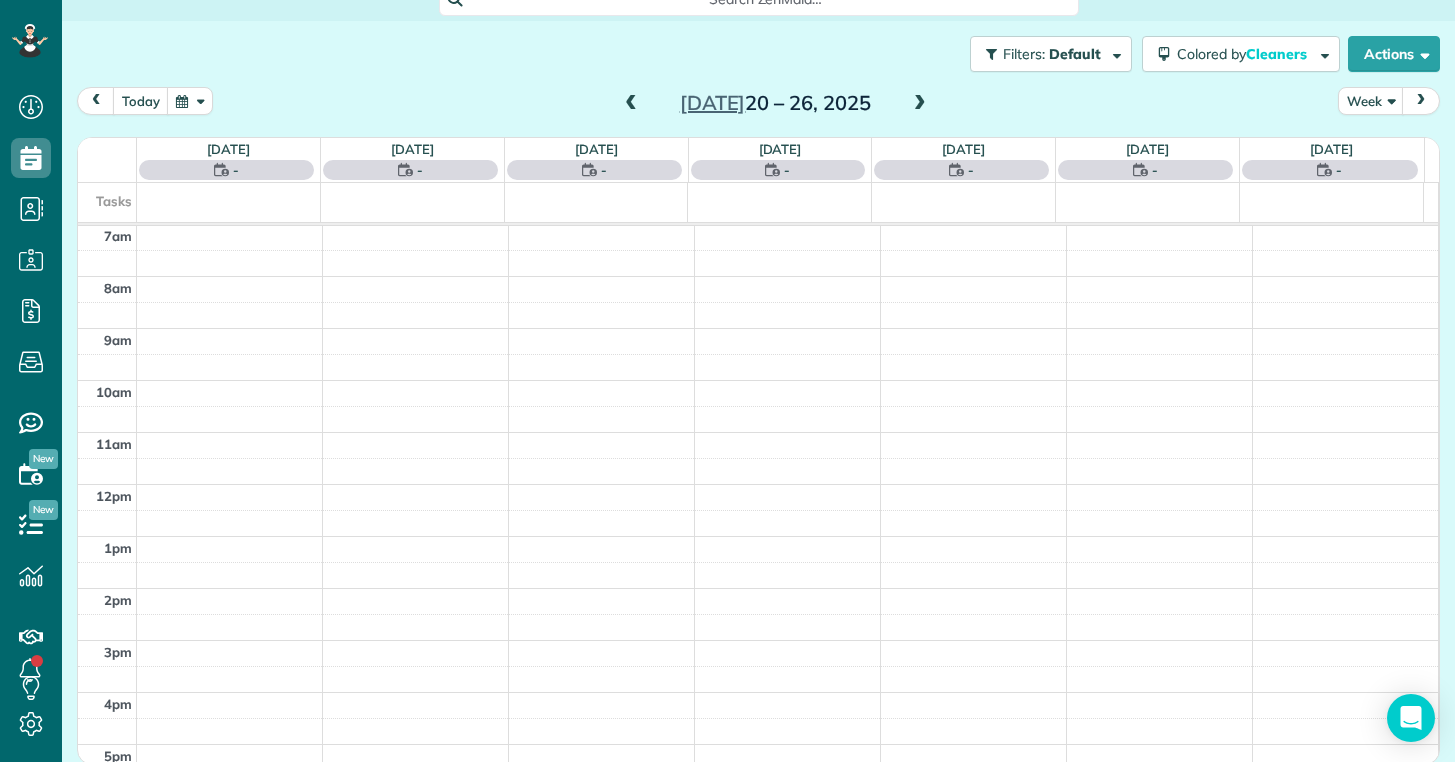 scroll, scrollTop: 365, scrollLeft: 0, axis: vertical 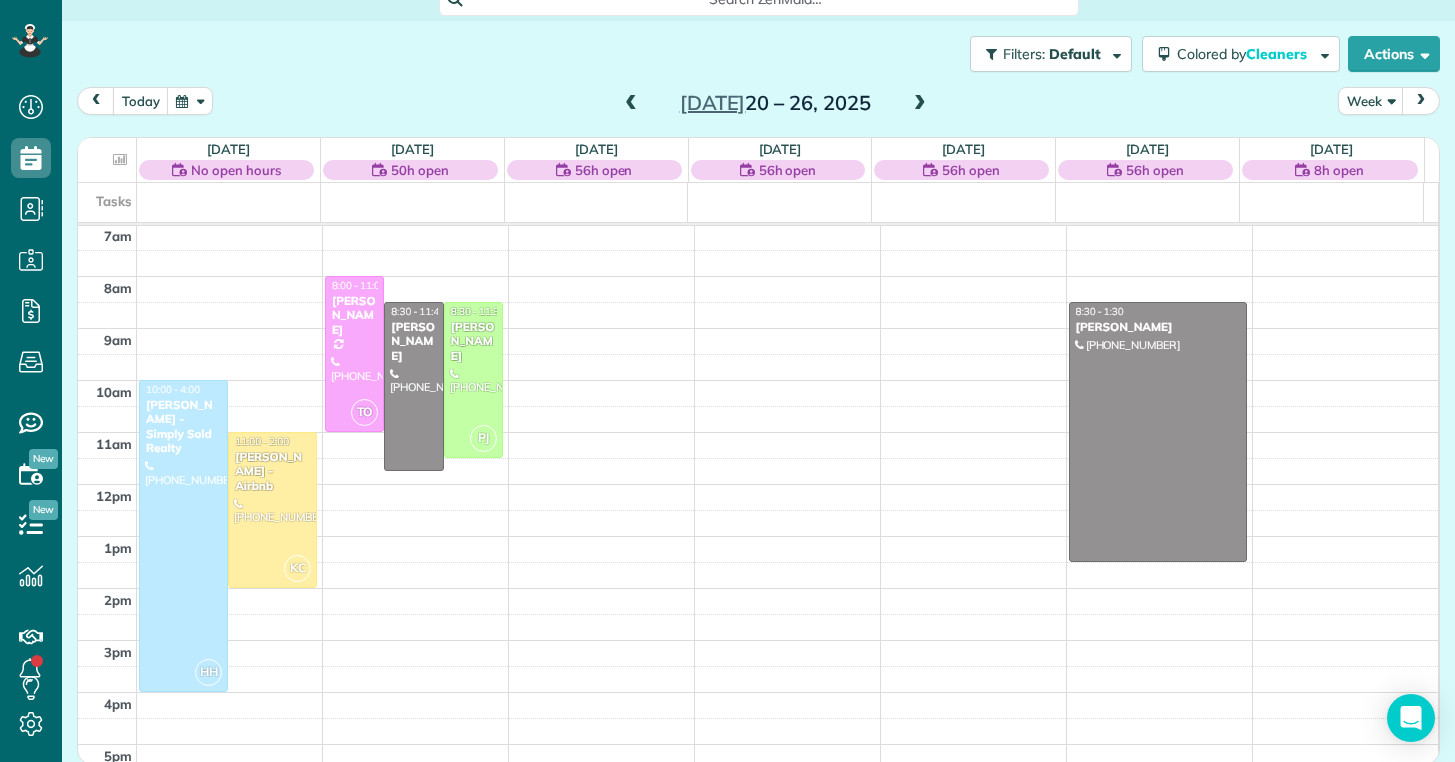 click at bounding box center (631, 104) 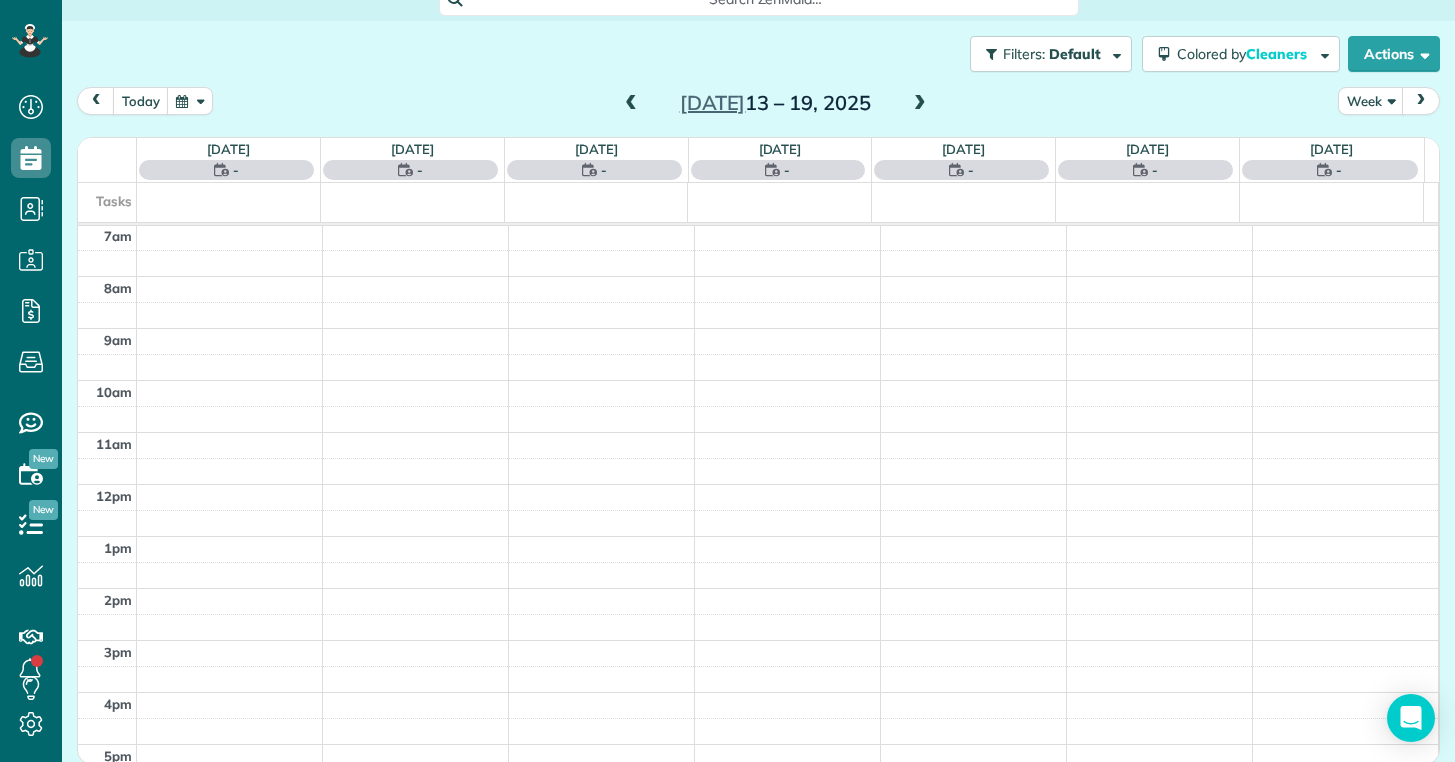 scroll, scrollTop: 365, scrollLeft: 0, axis: vertical 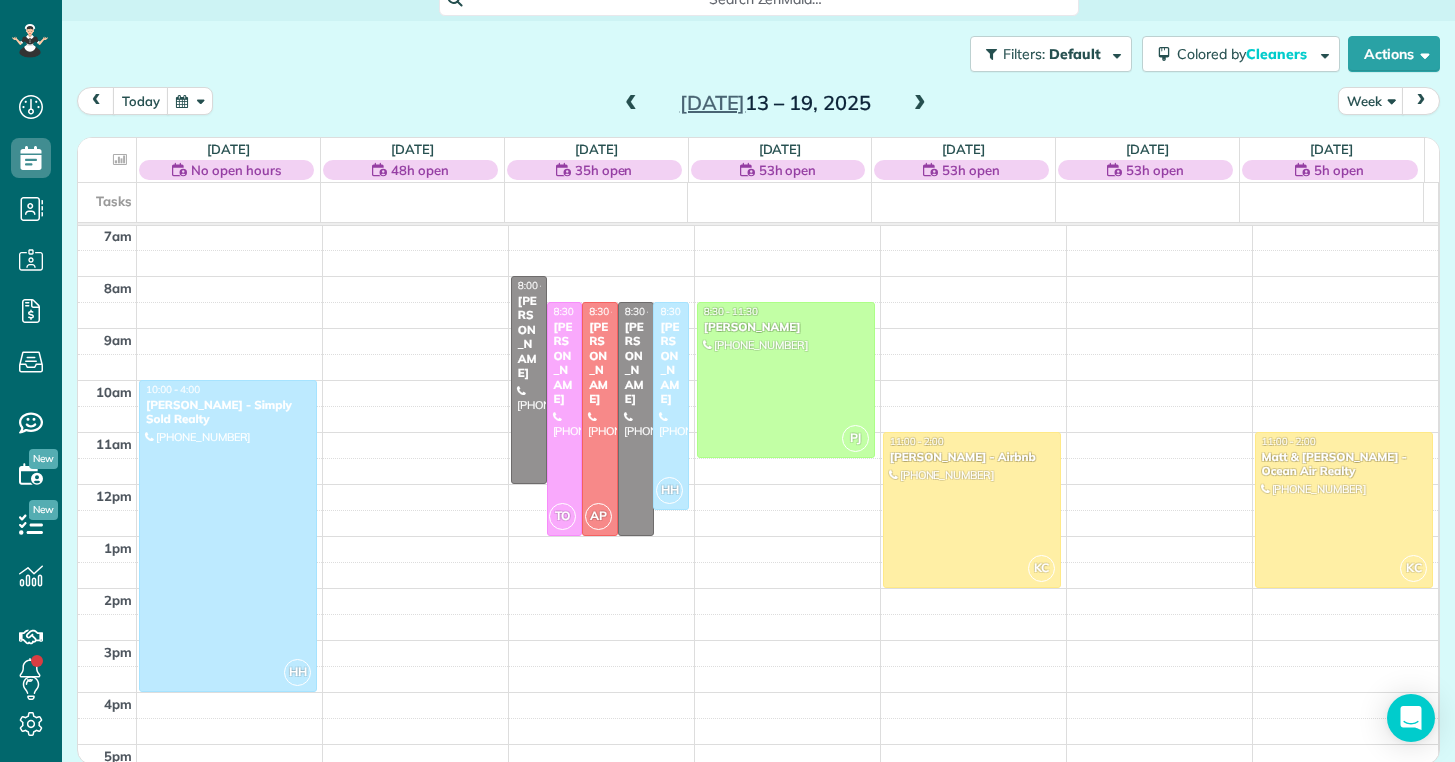 click at bounding box center (920, 104) 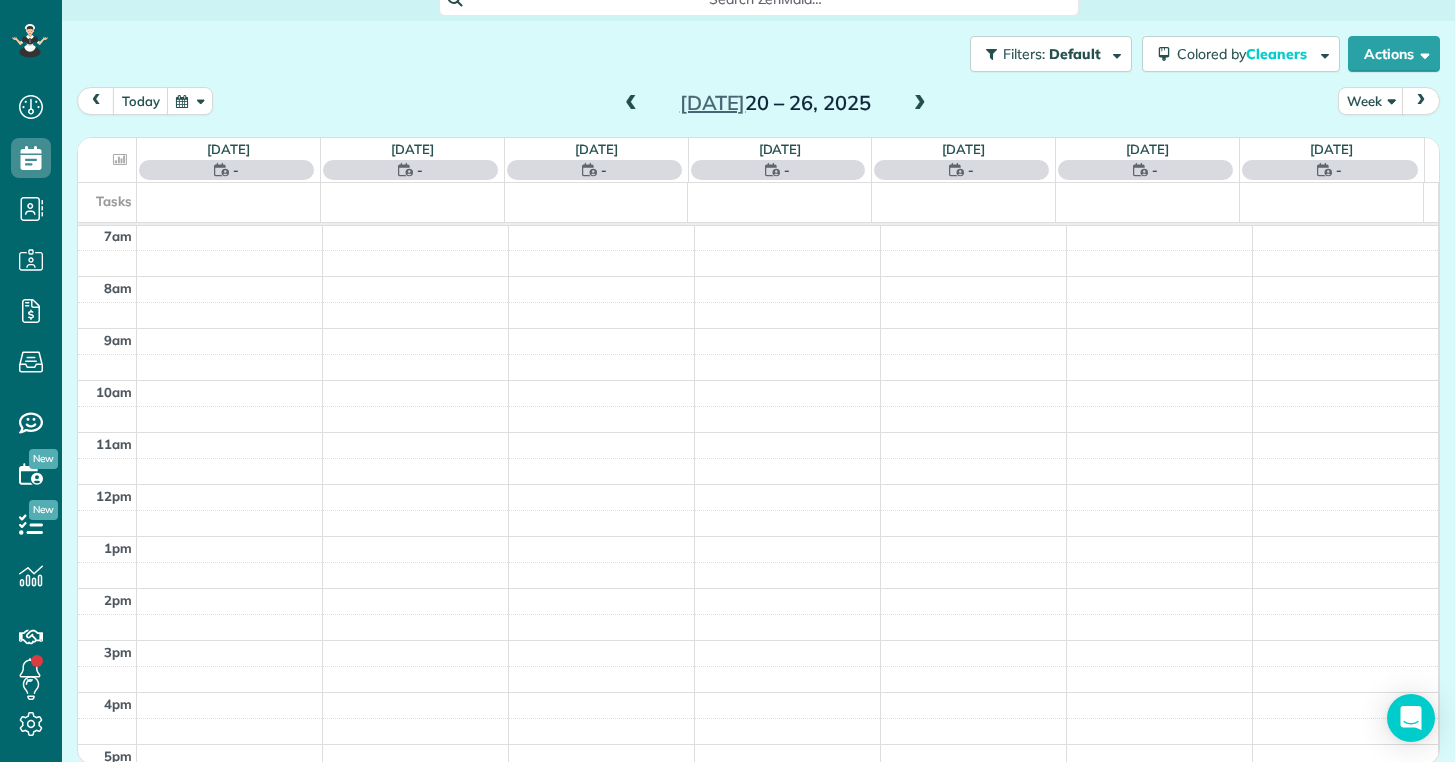 scroll, scrollTop: 365, scrollLeft: 0, axis: vertical 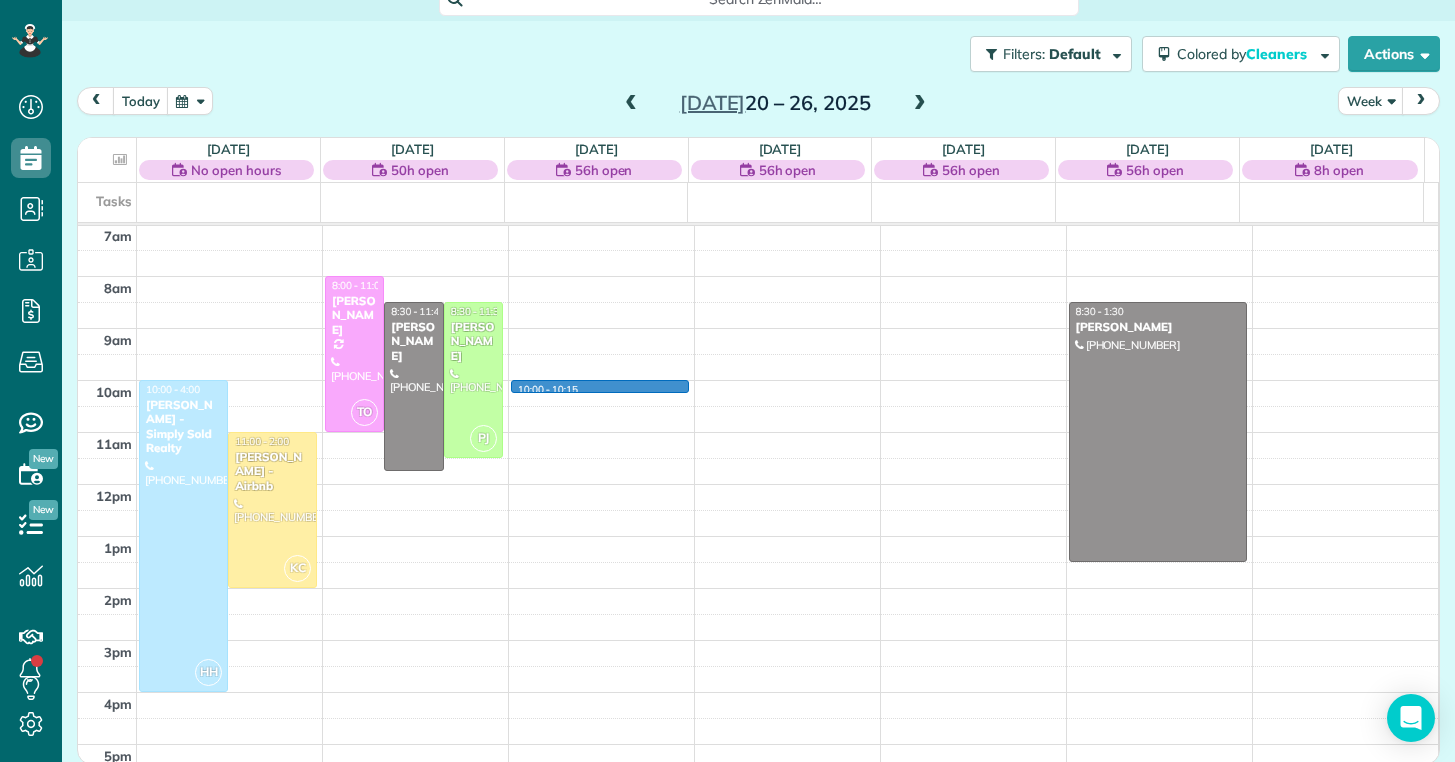 click on "12am 1am 2am 3am 4am 5am 6am 7am 8am 9am 10am 11am 12pm 1pm 2pm 3pm 4pm 5pm 6pm 7pm 8pm 9pm 10pm 11pm HH 10:00 - 4:00 Priscilla Parrott - Simply Sold Realty (920) 427-0852 4c Port West Ct Swansboro, NC ? KC 11:00 - 2:00 Nathan Carithers - Airbnb (910) 833-2761 121 Quartersdeck Rogers Bay North Topsail Beach, NC 28460 TO 8:00 - 11:00 Kelly Delaney (910) 650-2280 907 Eakins Lane Richlands, NC 28574 8:30 - 11:45 Michelle Heupel (763) 258-7876 113 Chastain Dr Jacksonville, NC 28546 PJ 8:30 - 11:30 Melissa Tsouhnikas (908) 798-3449 712 Puppy drum Lane Maysville, NC 28555 10:00 - 10:15 8:30 - 1:30 Michelle Trevethan (440) 539-5986 413 Amethyst Court Jacksonville, NC 28546" at bounding box center [758, 484] 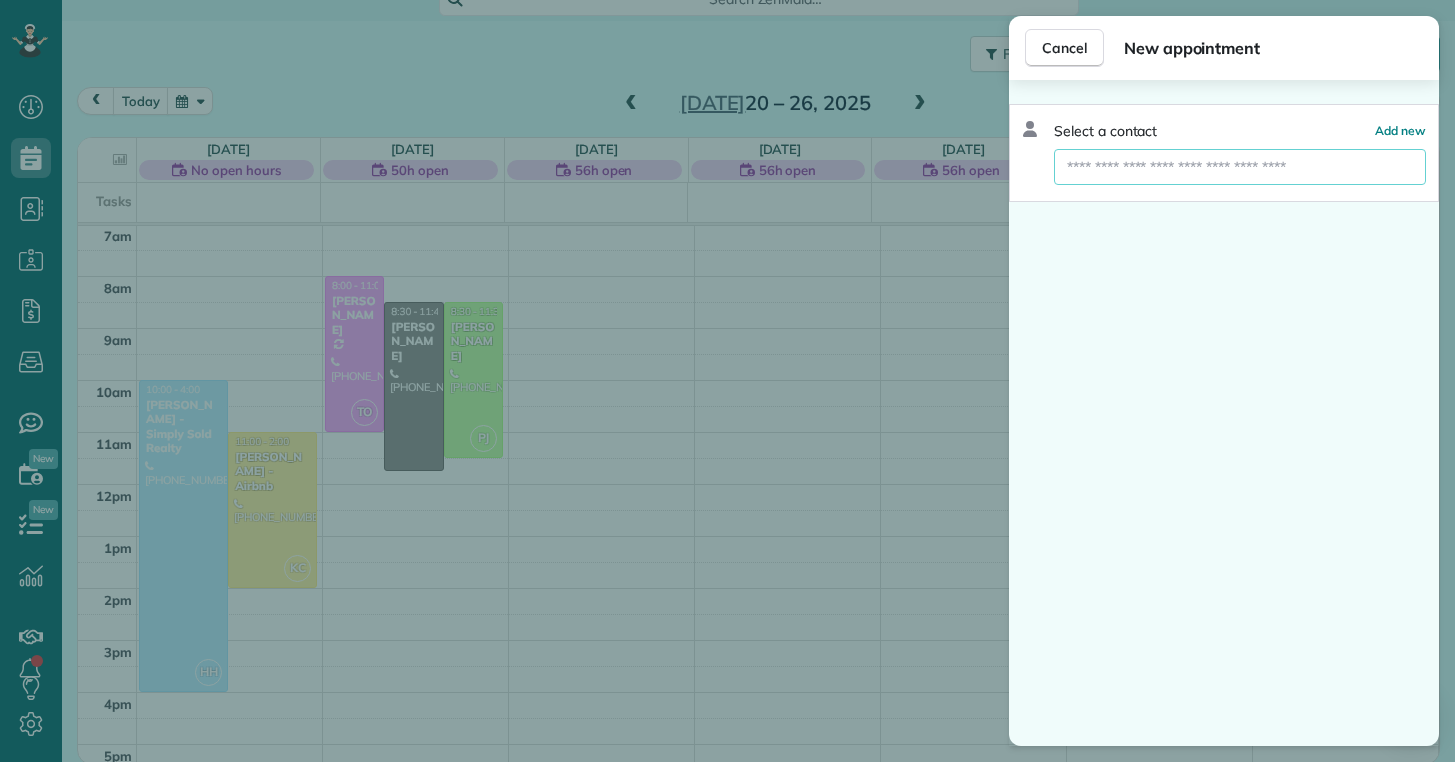 click at bounding box center (1240, 167) 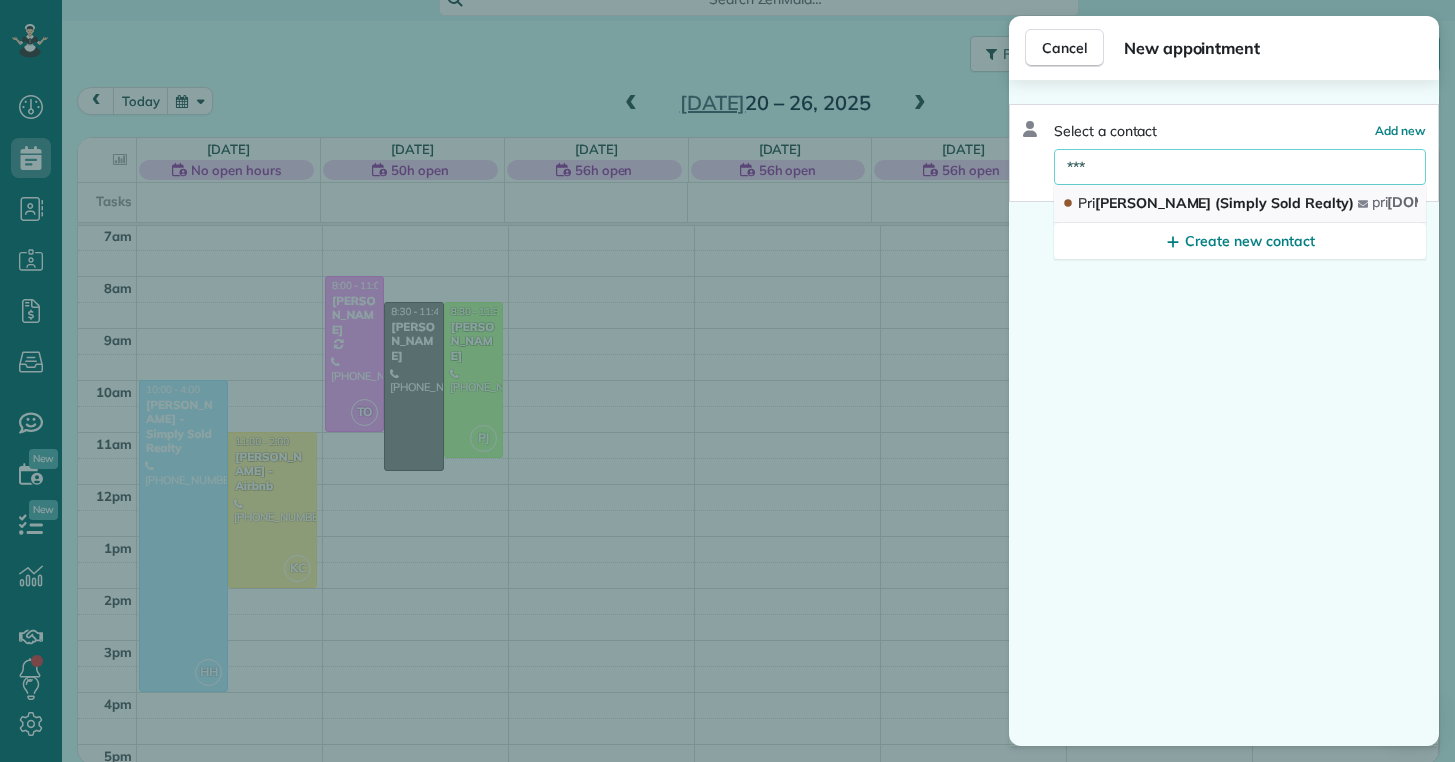 type on "***" 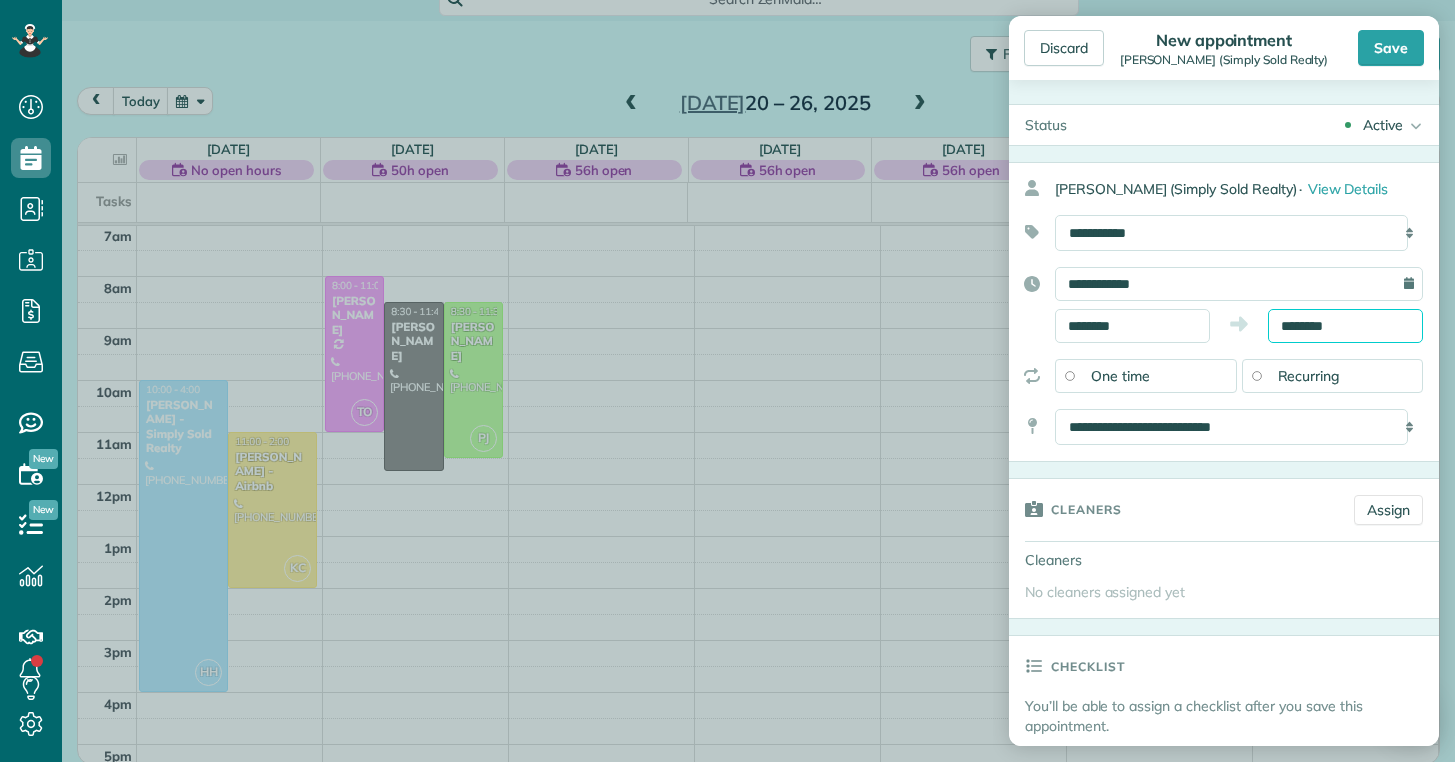 click on "********" at bounding box center (1345, 326) 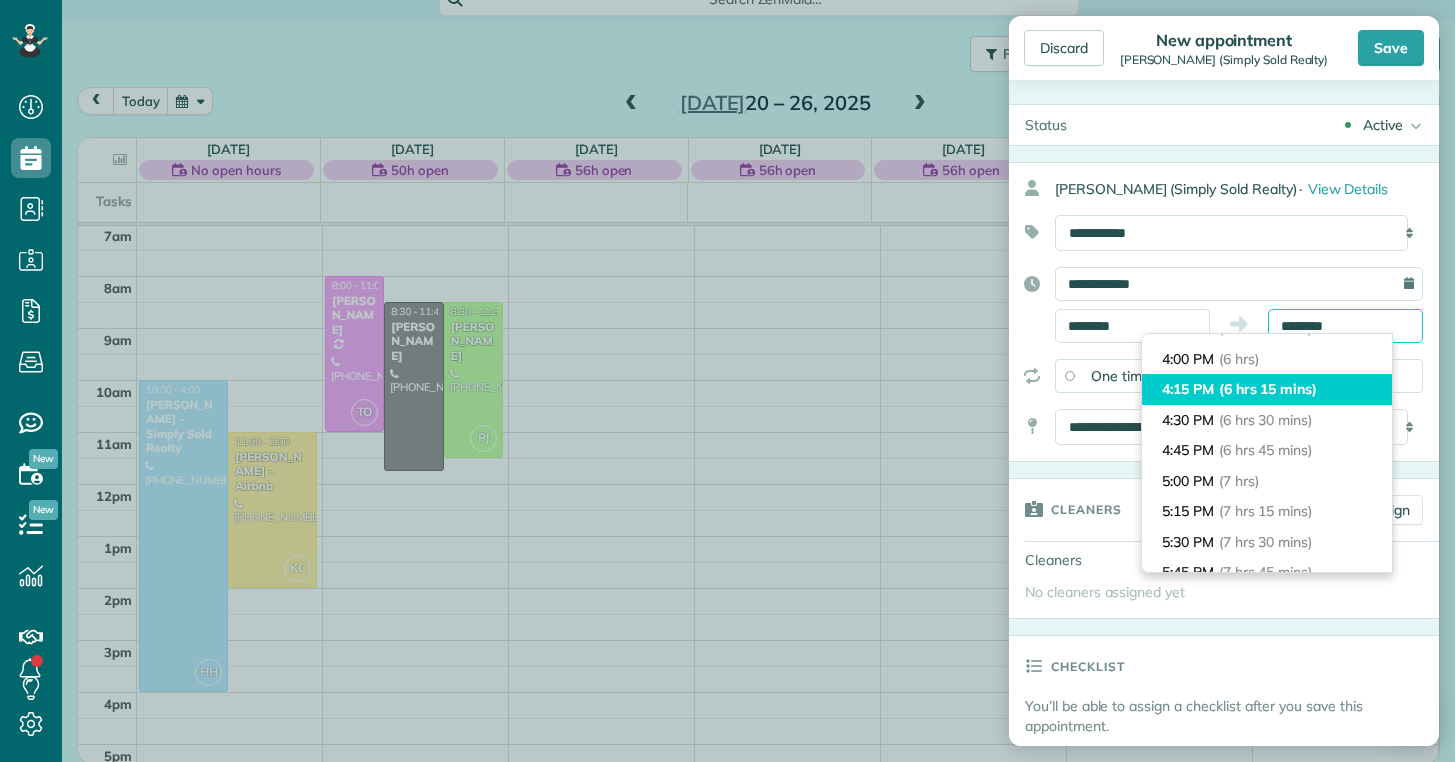 scroll, scrollTop: 640, scrollLeft: 0, axis: vertical 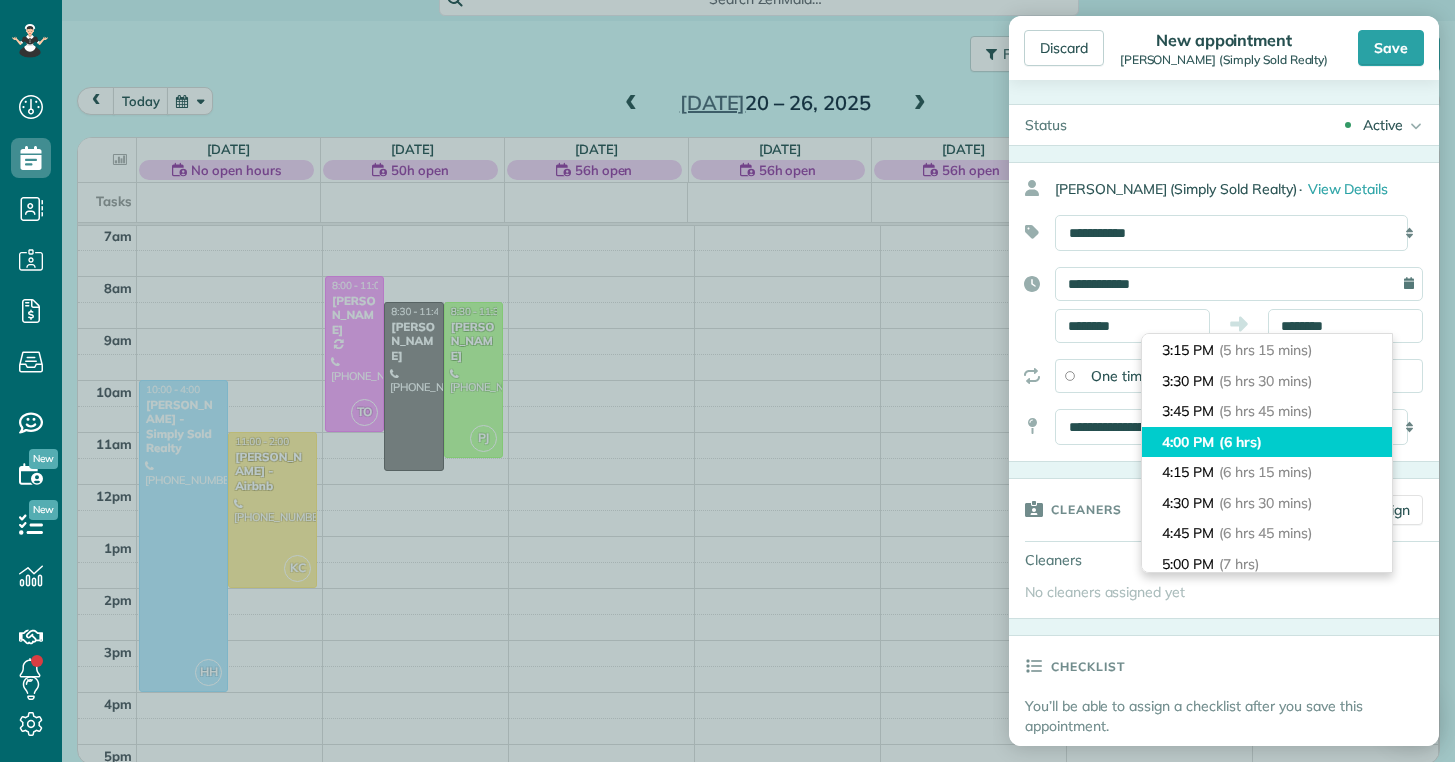 type on "*******" 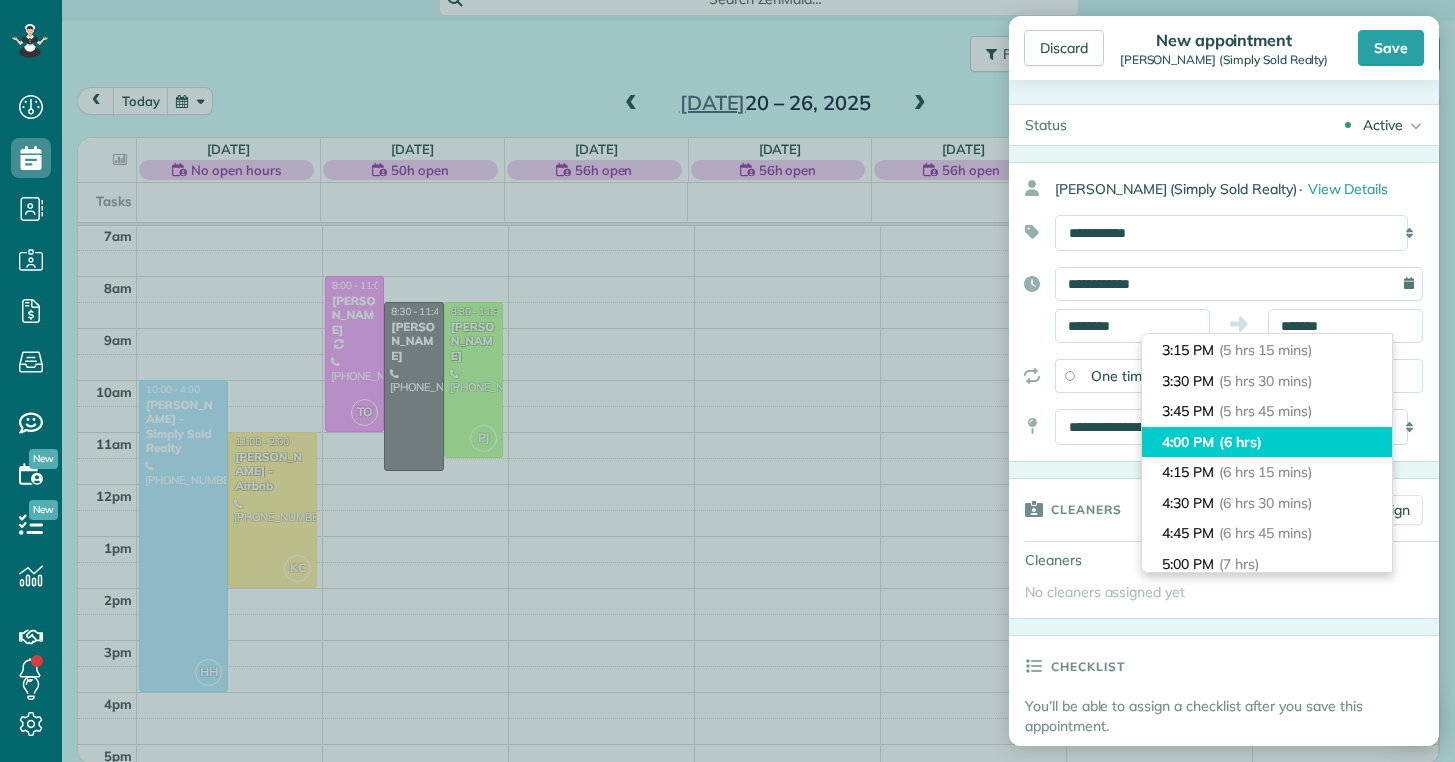 click on "4:00 PM  (6 hrs)" at bounding box center (1267, 442) 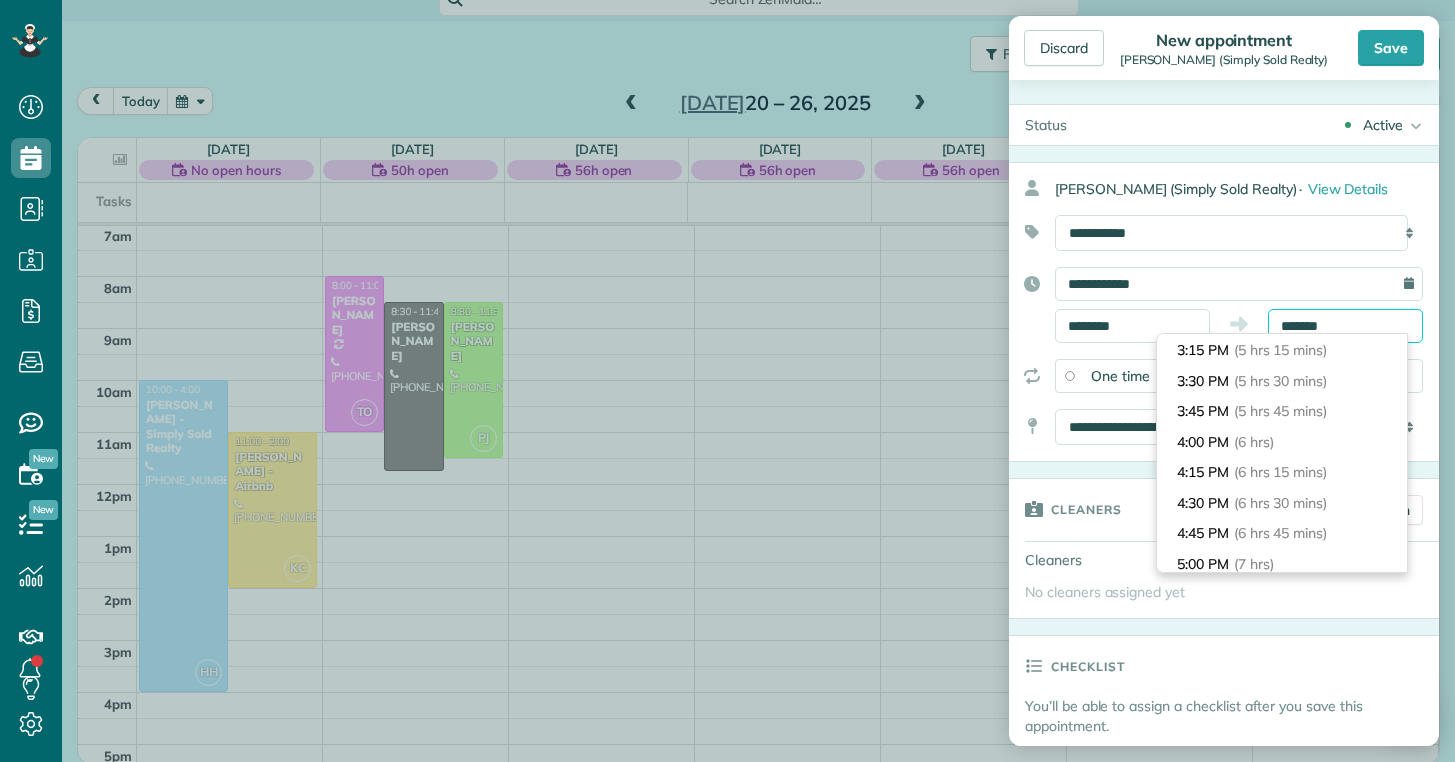 scroll, scrollTop: 690, scrollLeft: 0, axis: vertical 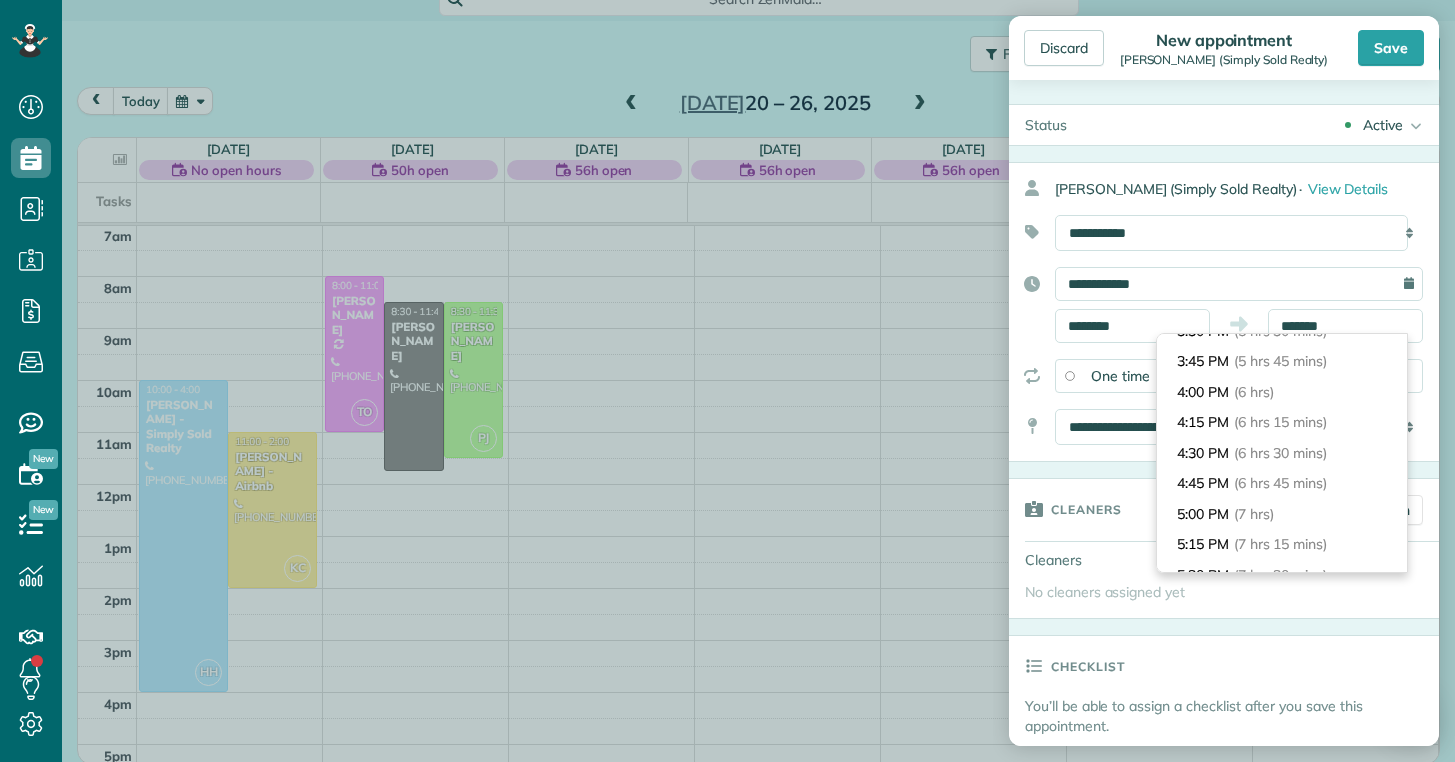 click on "**********" at bounding box center [1224, 312] 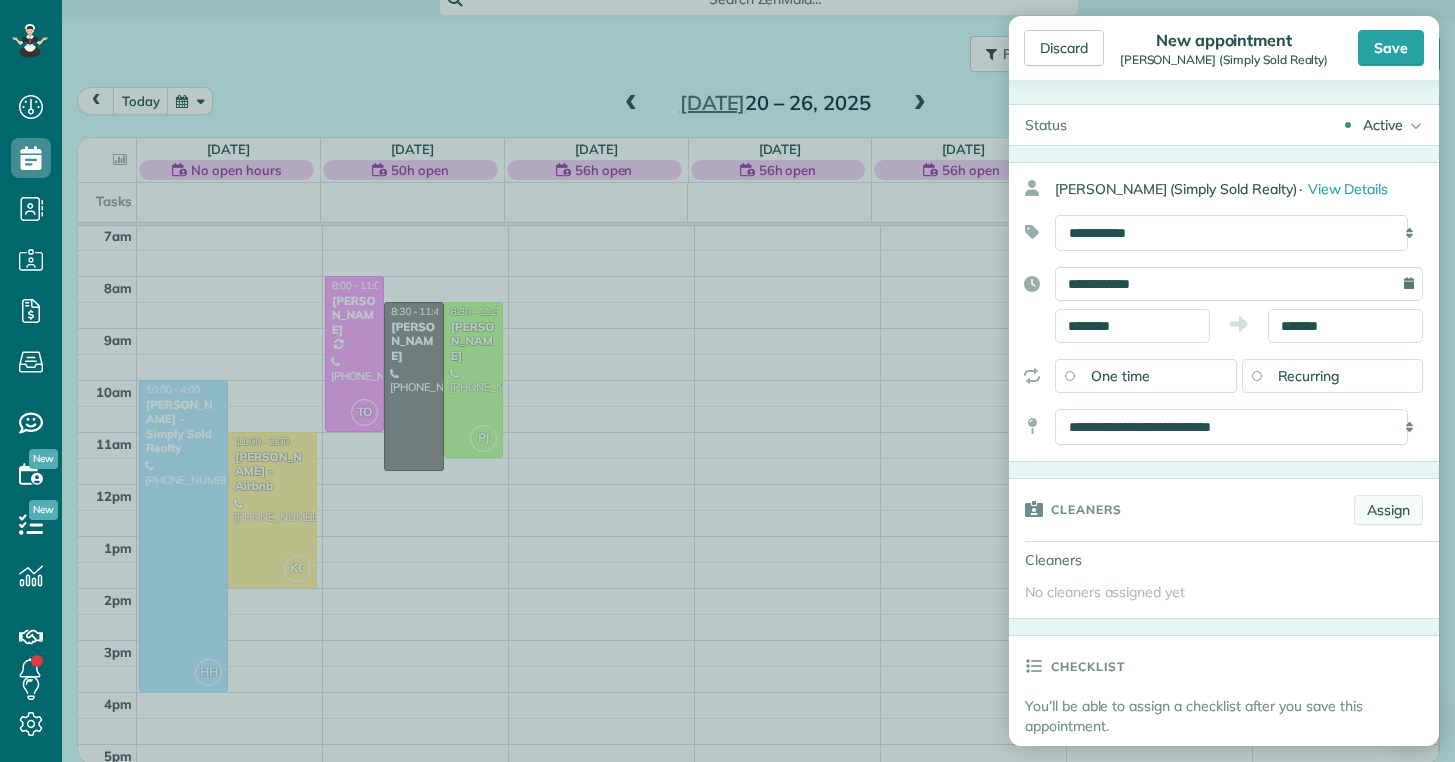 click on "Assign" at bounding box center (1388, 510) 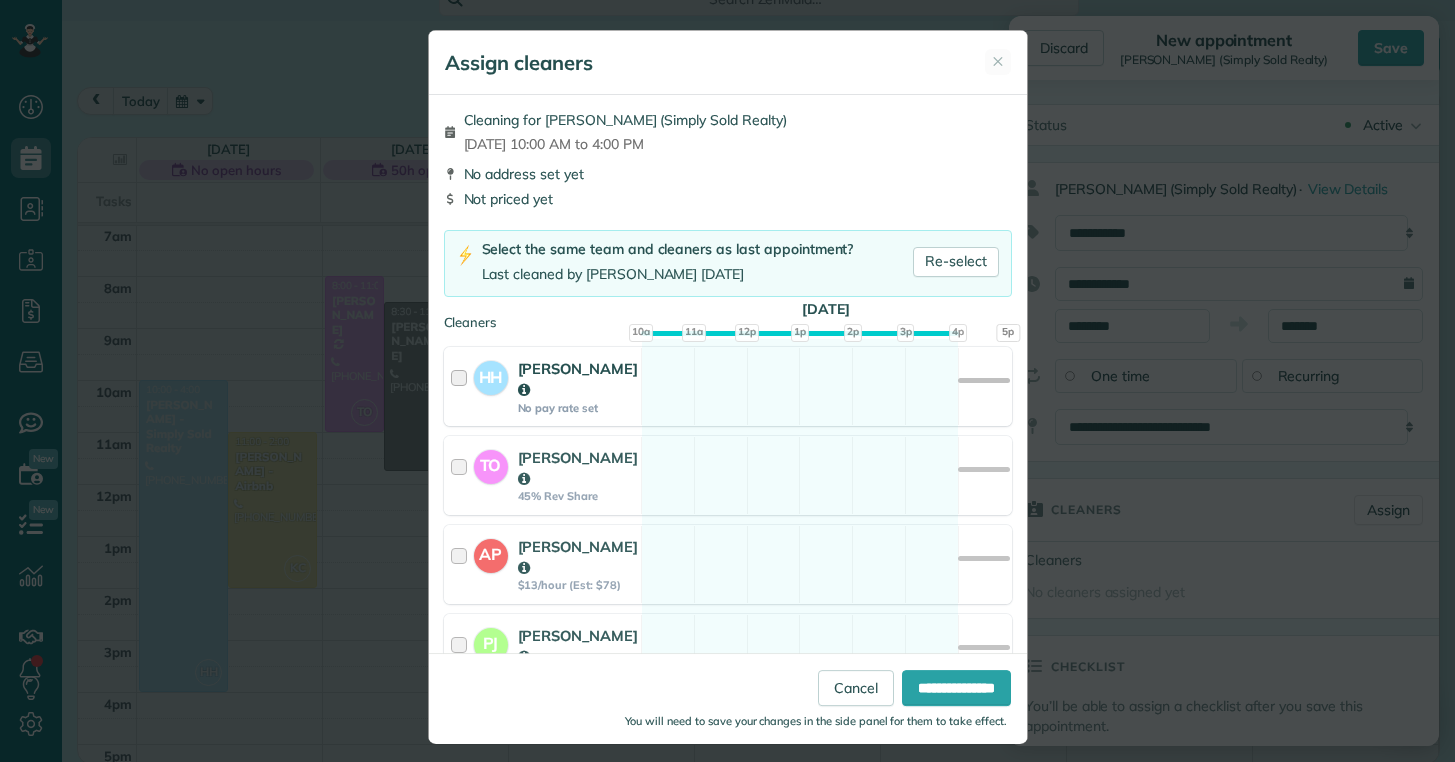 click on "HH" at bounding box center [491, 375] 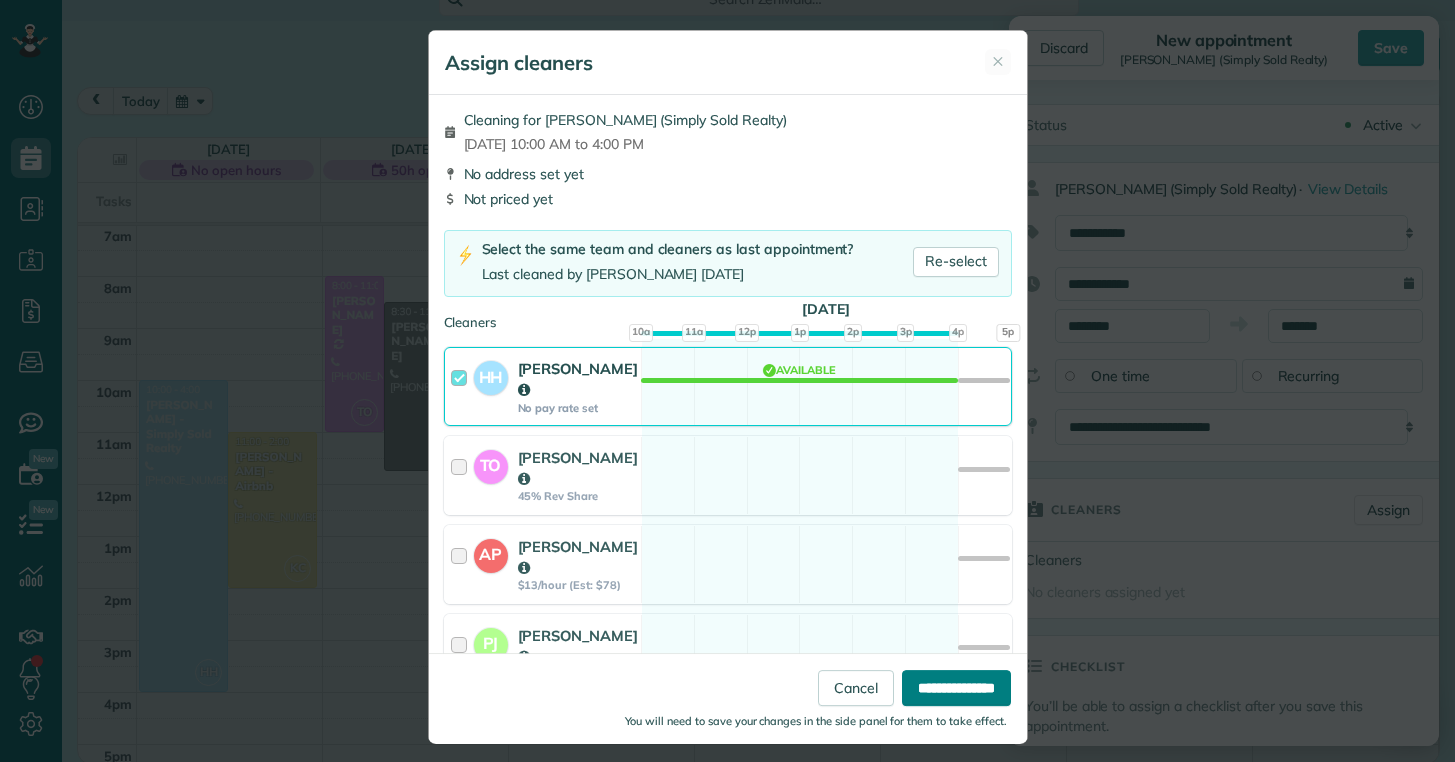 click on "**********" at bounding box center (956, 688) 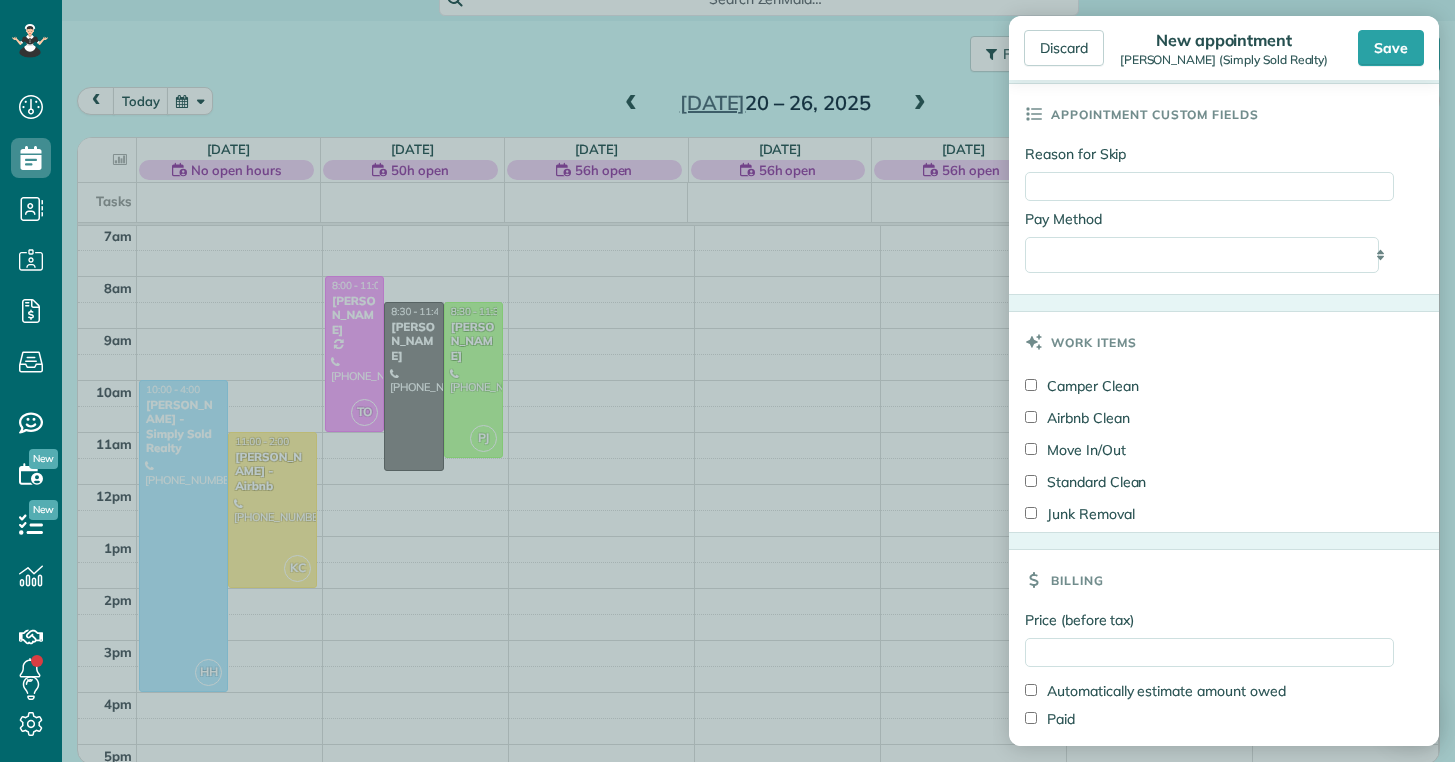 scroll, scrollTop: 1030, scrollLeft: 0, axis: vertical 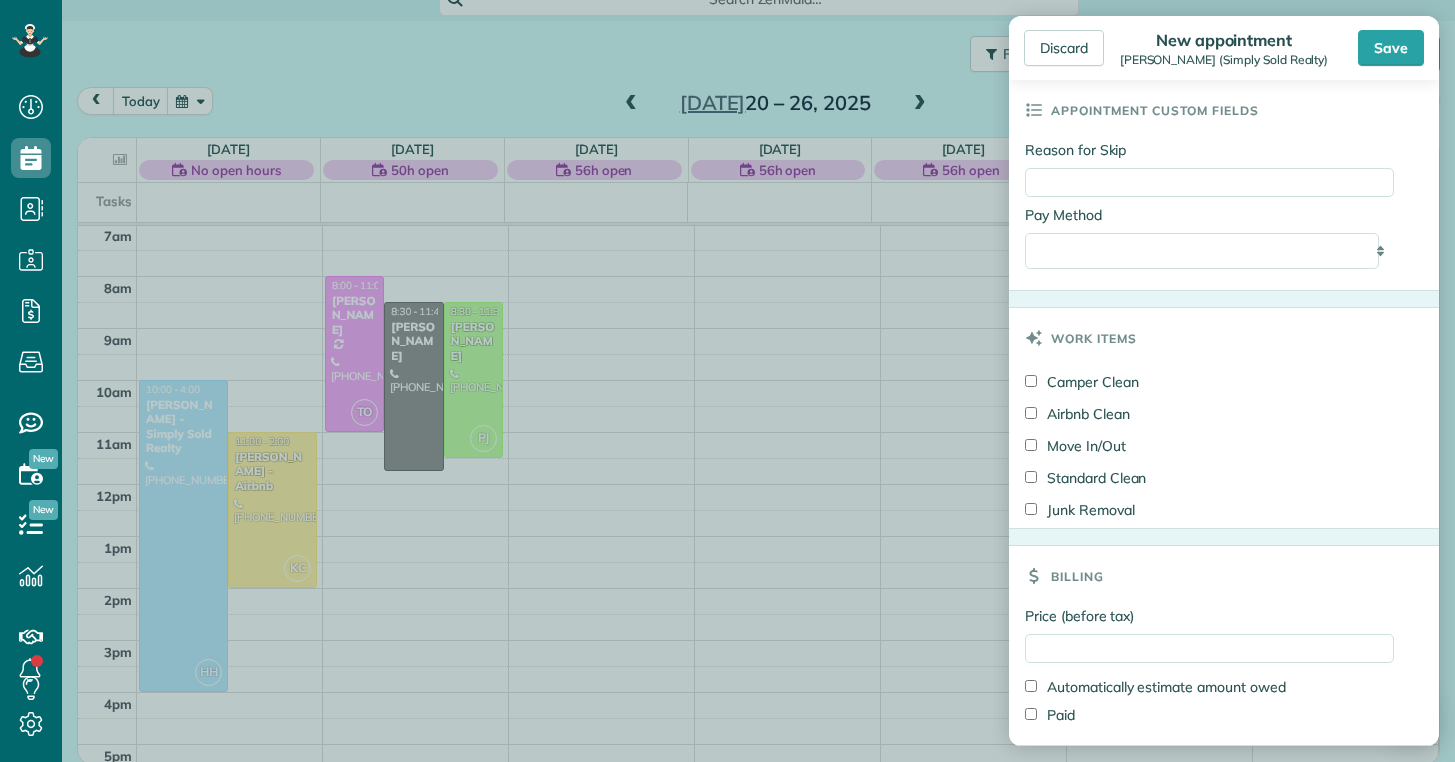 click on "Standard Clean" at bounding box center (1085, 478) 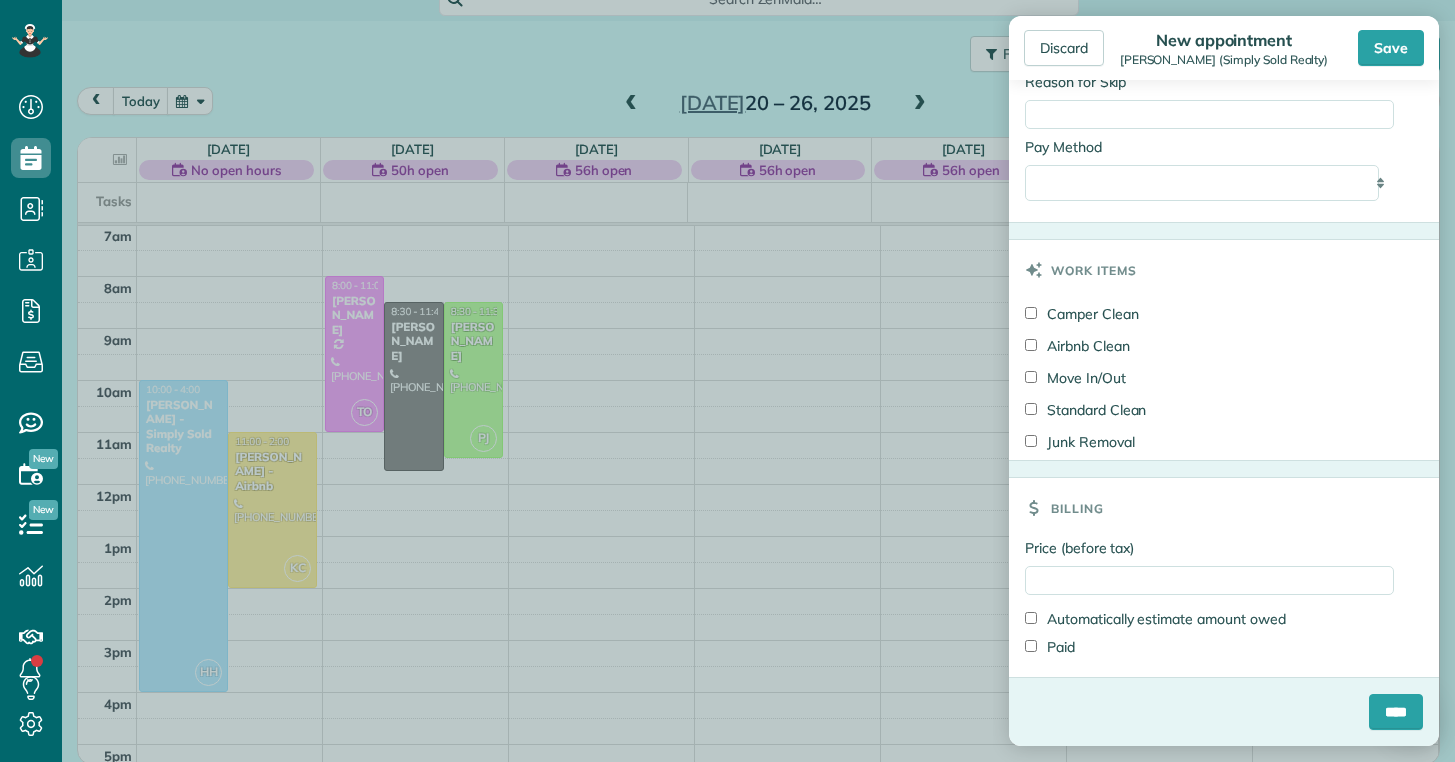 scroll, scrollTop: 0, scrollLeft: 0, axis: both 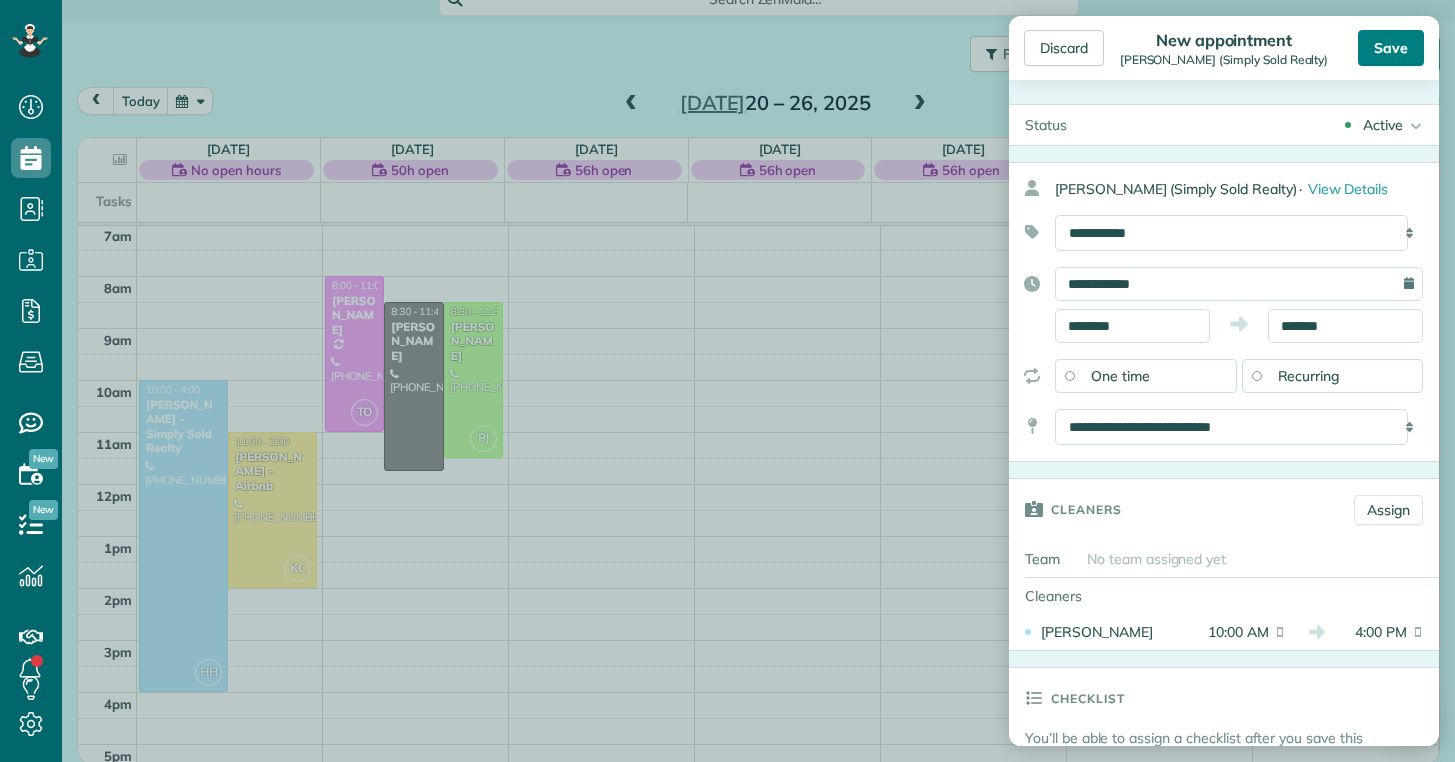 click on "Save" at bounding box center [1391, 48] 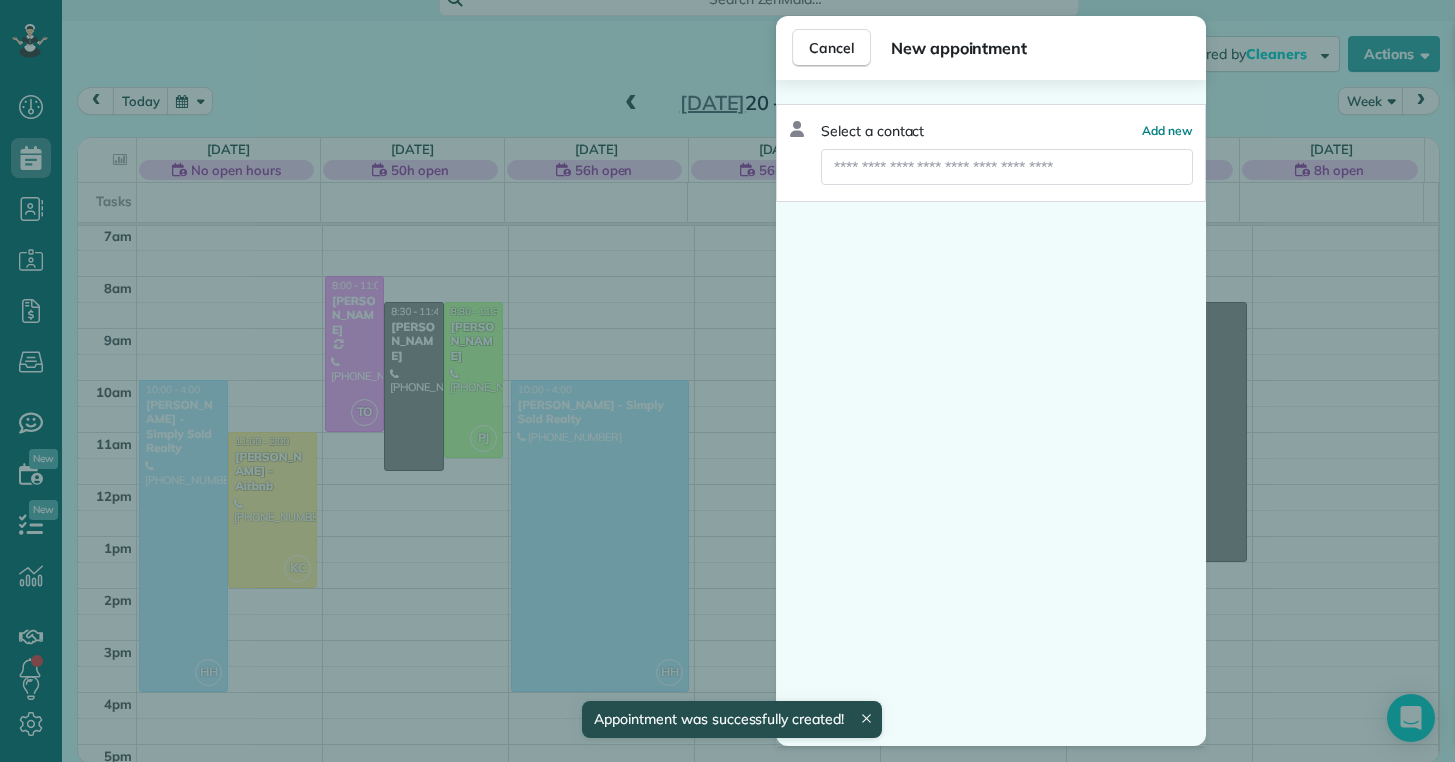 scroll, scrollTop: 365, scrollLeft: 0, axis: vertical 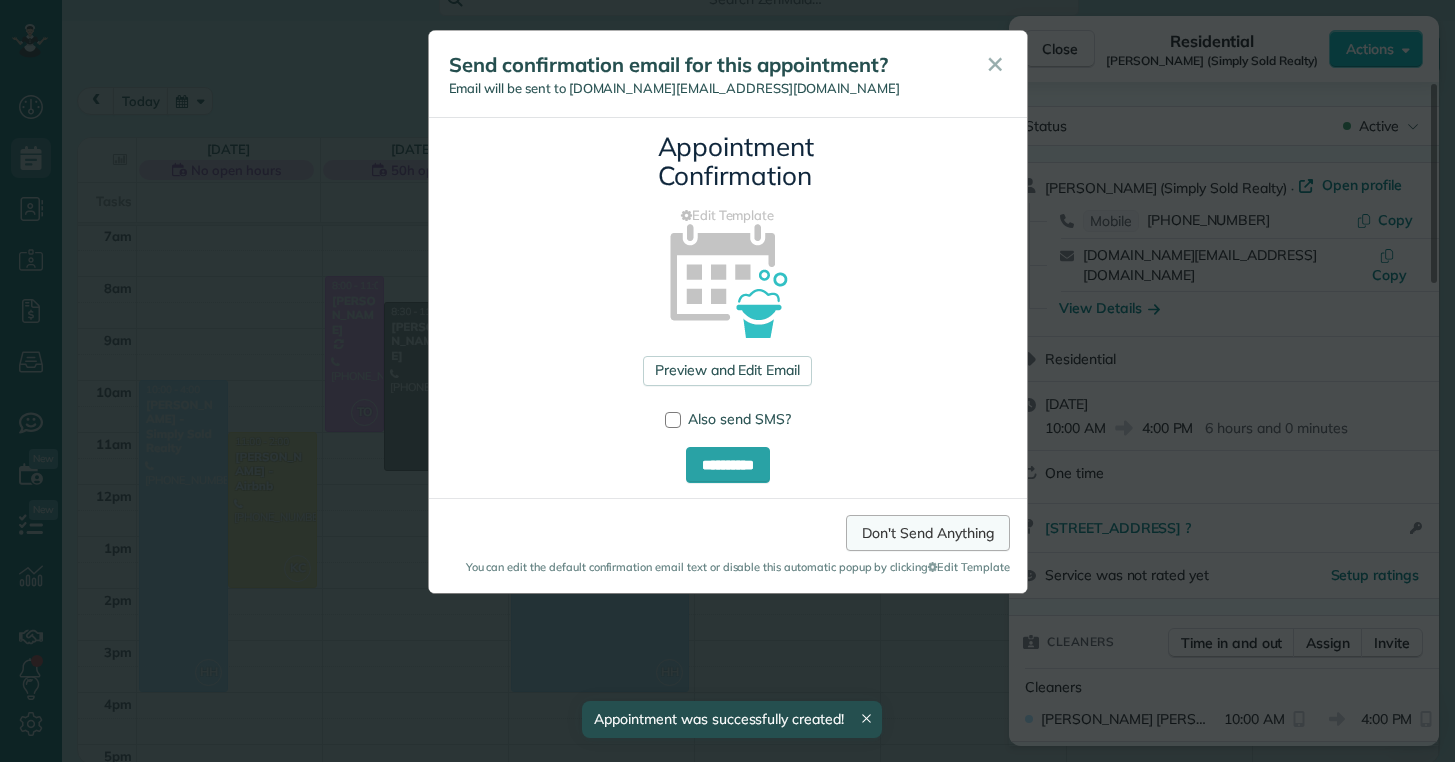 click on "Don't Send Anything" at bounding box center [927, 533] 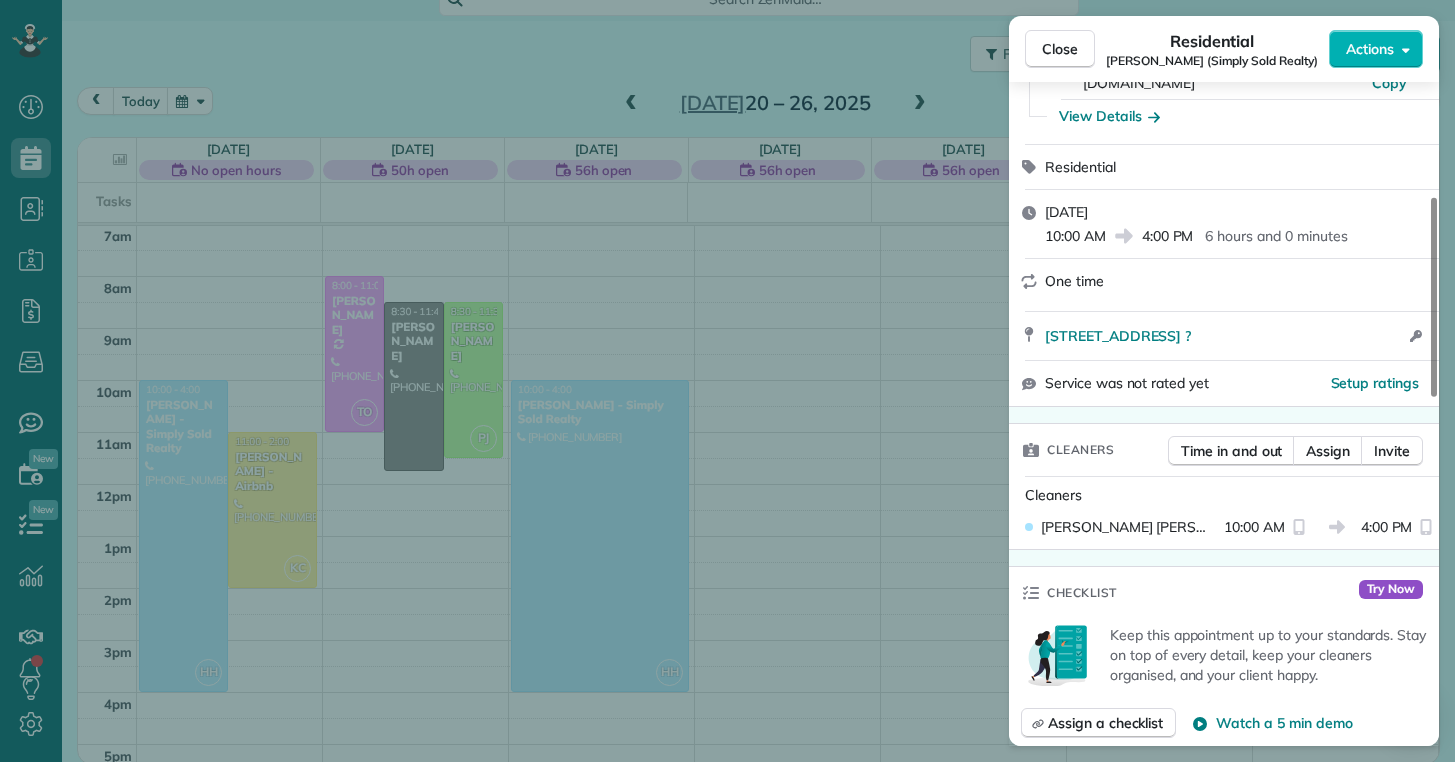 scroll, scrollTop: 573, scrollLeft: 0, axis: vertical 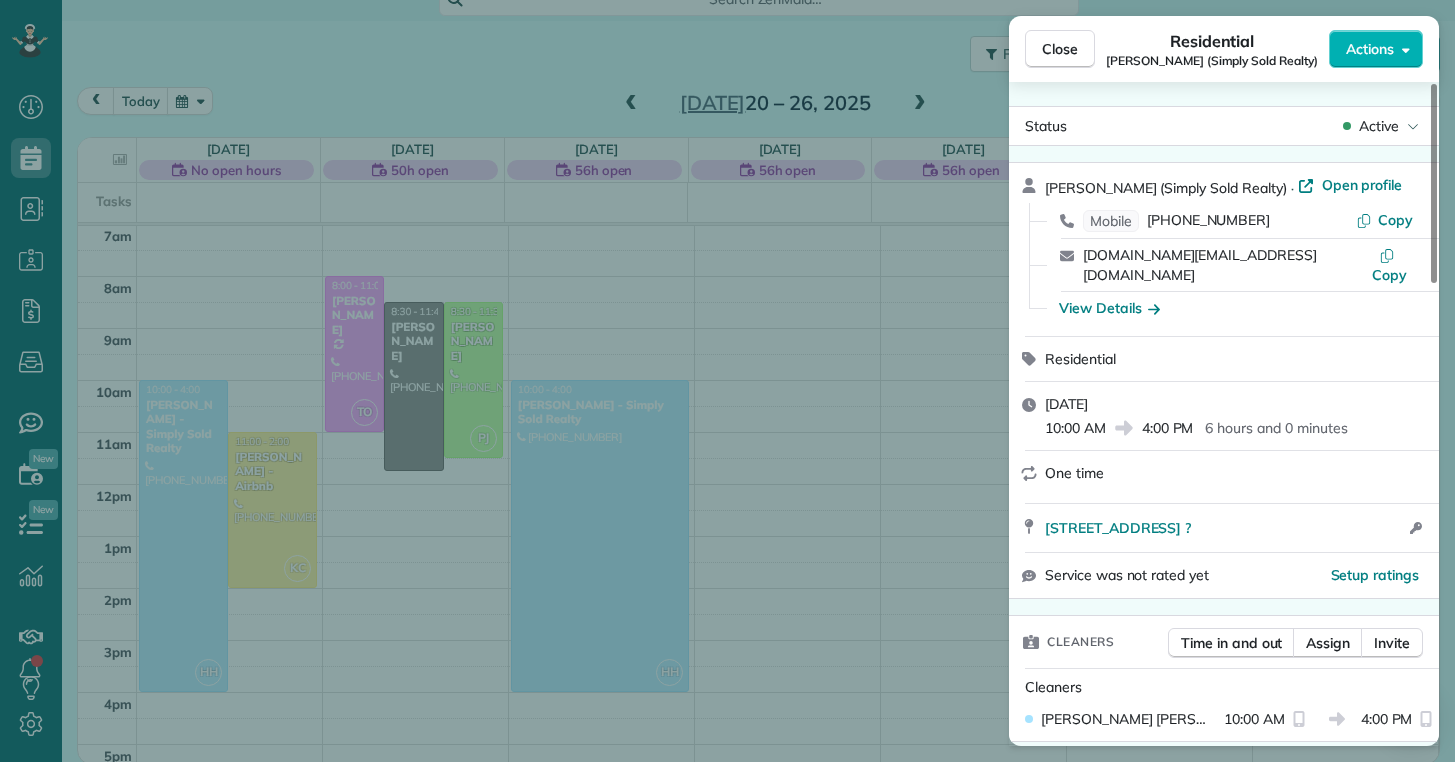 click on "Close Residential Priscilla Parrott (Simply Sold Realty) Actions Status Active Priscilla Parrott (Simply Sold Realty) · Open profile Mobile (920) 427-0852 Copy priscillayork.realestate@gmail.com Copy View Details Residential Tuesday, July 22, 2025 10:00 AM 4:00 PM 6 hours and 0 minutes One time 4c Port West Ct Swansboro NC ? Open access information Service was not rated yet Setup ratings Cleaners Time in and out Assign Invite Cleaners Hallie   Hattabaugh 10:00 AM 4:00 PM Checklist Try Now Keep this appointment up to your standards. Stay on top of every detail, keep your cleaners organised, and your client happy. Assign a checklist Watch a 5 min demo Billing Billing actions Price $0.00 Overcharge $0.00 Discount $0.00 Coupon discount - Primary tax - Secondary tax - Total appointment price $0.00 Tips collected New feature! $0.00 Mark as paid Total including tip $0.00 Get paid online in no-time! Send an invoice and reward your cleaners with tips Charge customer credit card Appointment custom fields - Pay Method" at bounding box center [727, 381] 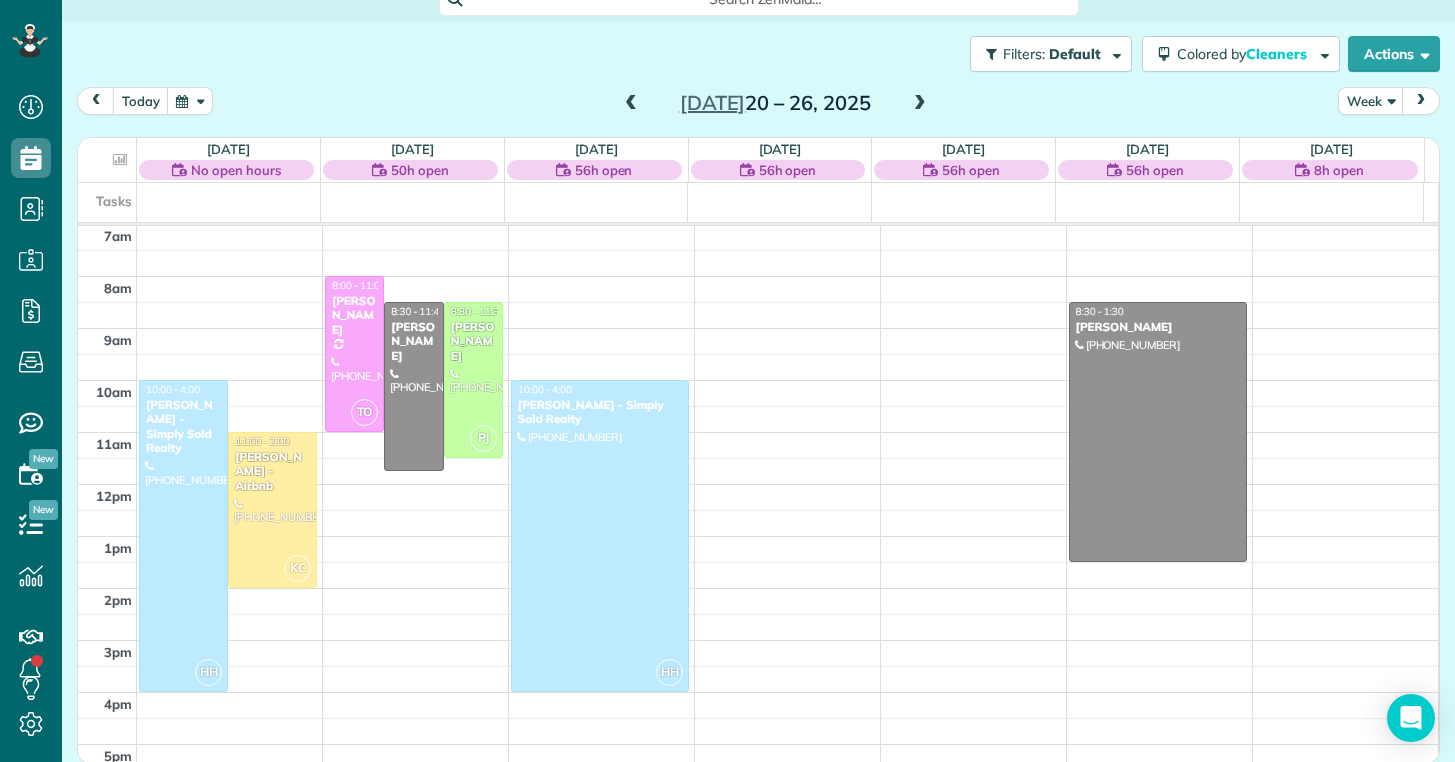 click on "12am 1am 2am 3am 4am 5am 6am 7am 8am 9am 10am 11am 12pm 1pm 2pm 3pm 4pm 5pm 6pm 7pm 8pm 9pm 10pm 11pm HH 10:00 - 4:00 Priscilla Parrott - Simply Sold Realty (920) 427-0852 4c Port West Ct Swansboro, NC ? KC 11:00 - 2:00 Nathan Carithers - Airbnb (910) 833-2761 121 Quartersdeck Rogers Bay North Topsail Beach, NC 28460 TO 8:00 - 11:00 Kelly Delaney (910) 650-2280 907 Eakins Lane Richlands, NC 28574 8:30 - 11:45 Michelle Heupel (763) 258-7876 113 Chastain Dr Jacksonville, NC 28546 PJ 8:30 - 11:30 Melissa Tsouhnikas (908) 798-3449 712 Puppy drum Lane Maysville, NC 28555 HH 10:00 - 4:00 Priscilla Parrott - Simply Sold Realty (920) 427-0852 4c Port West Ct Swansboro, NC ? 8:30 - 1:30 Michelle Trevethan (440) 539-5986 413 Amethyst Court Jacksonville, NC 28546" at bounding box center [758, 484] 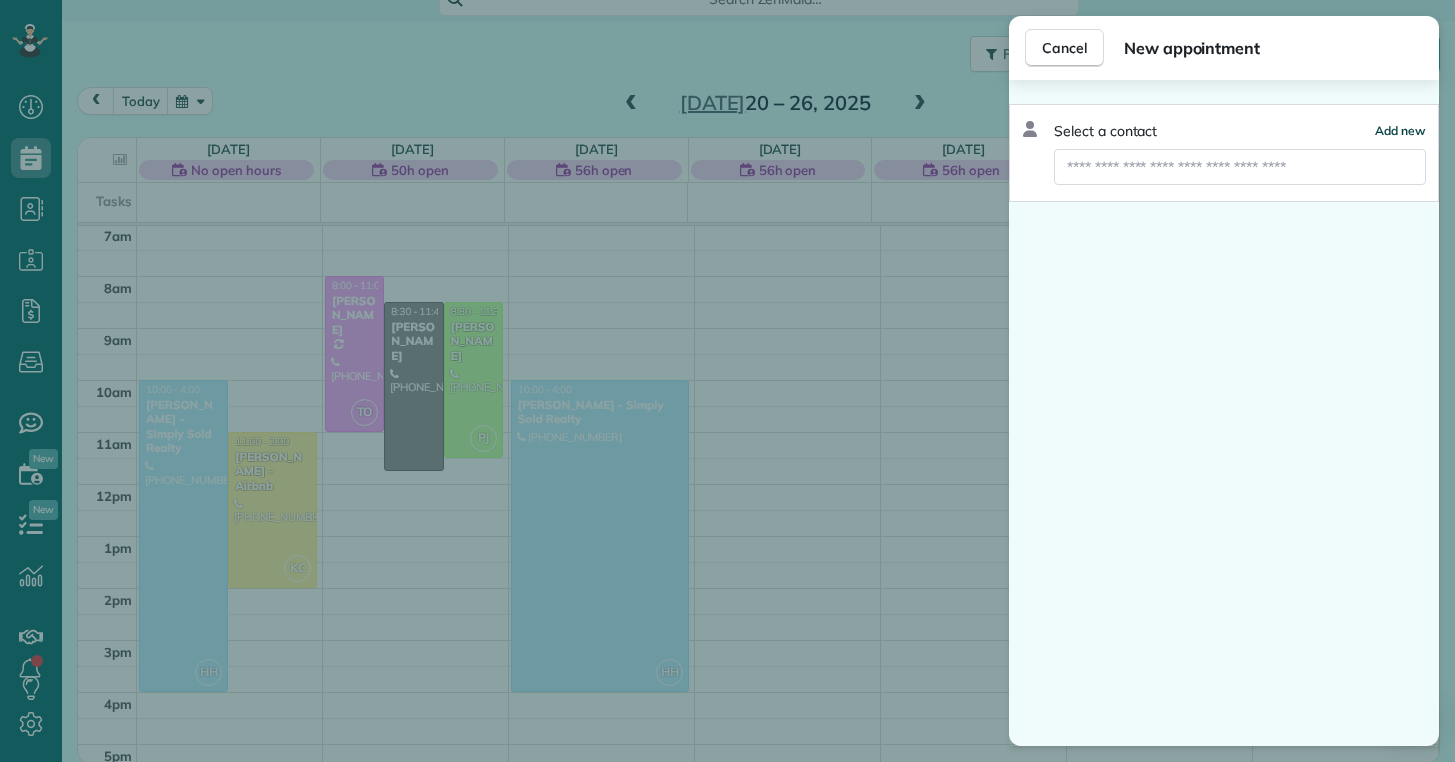 click on "Add new" at bounding box center (1400, 130) 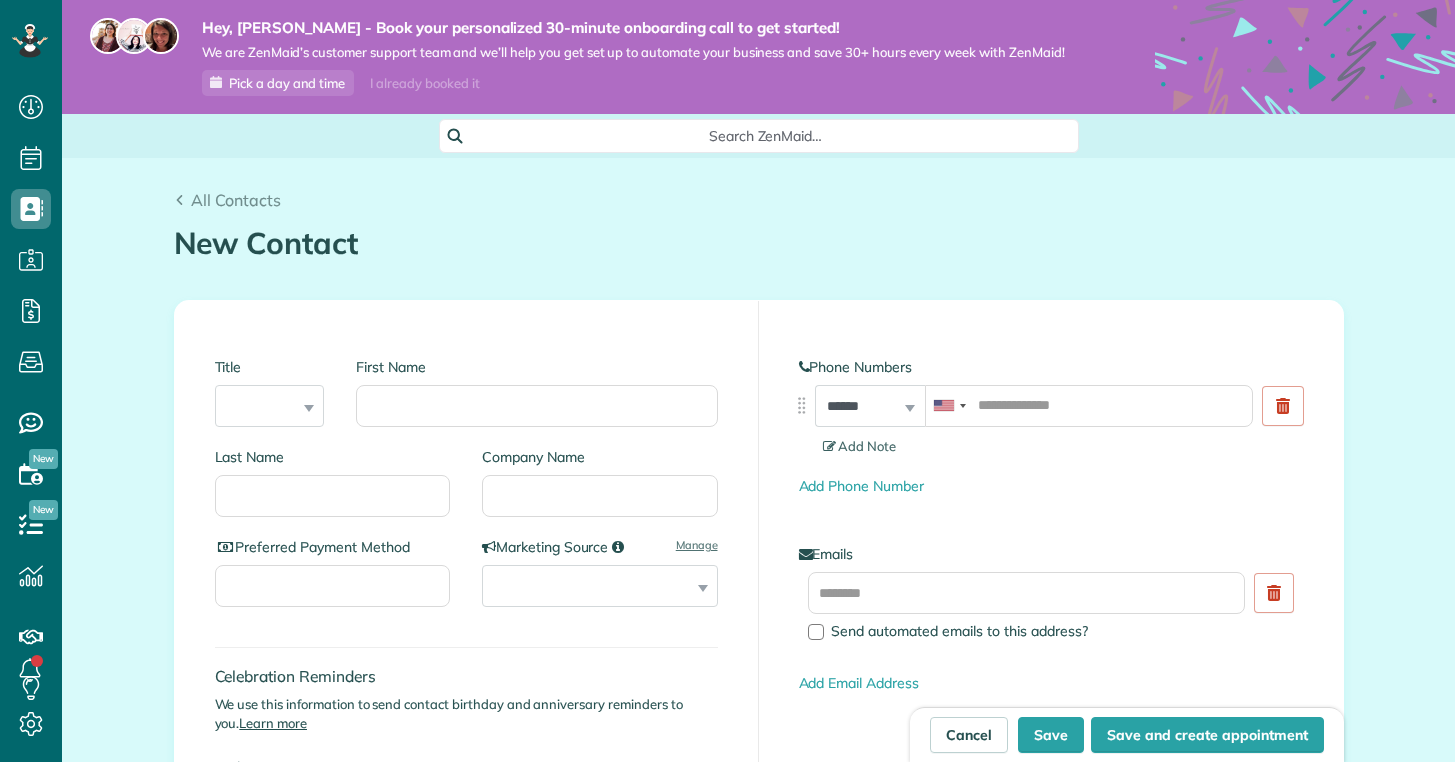 scroll, scrollTop: 0, scrollLeft: 0, axis: both 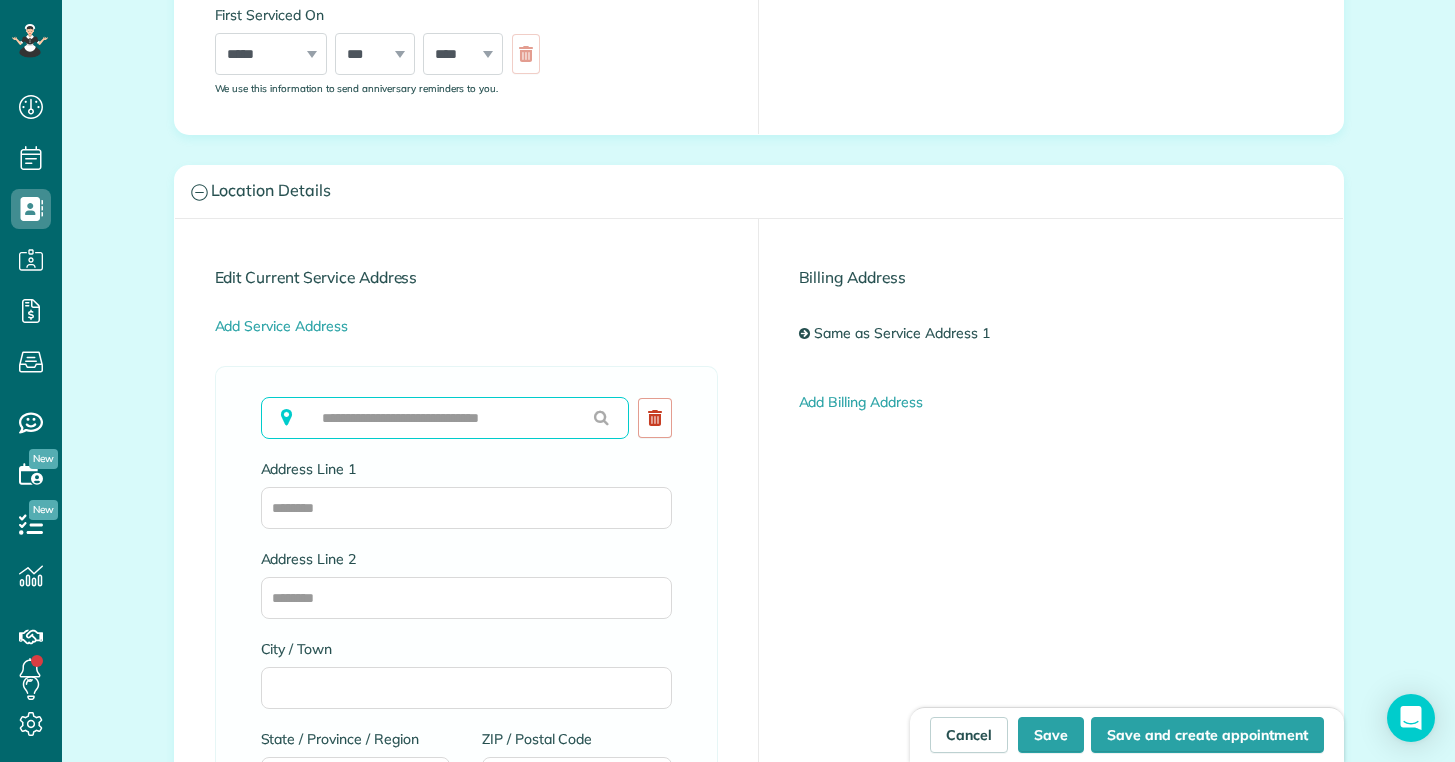 click at bounding box center (445, 418) 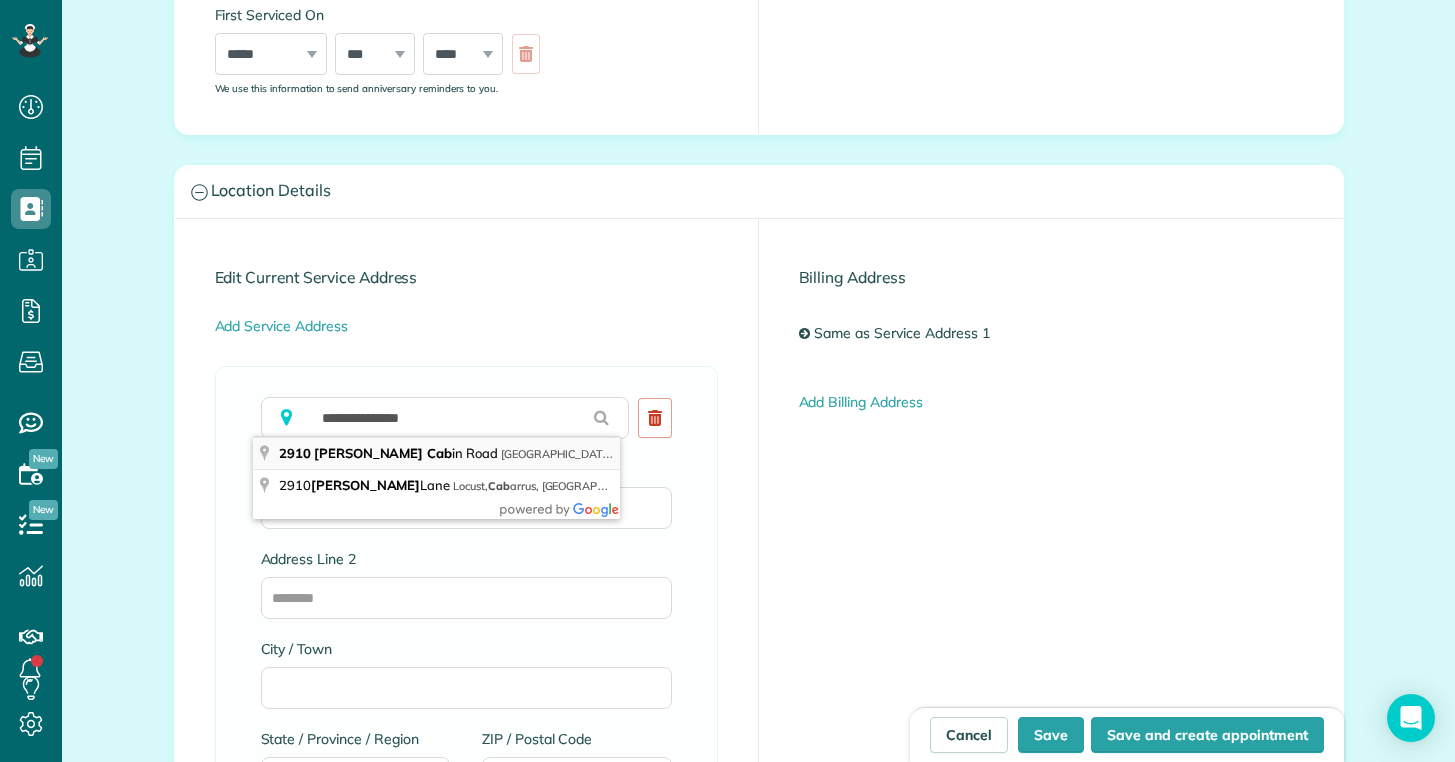 type on "**********" 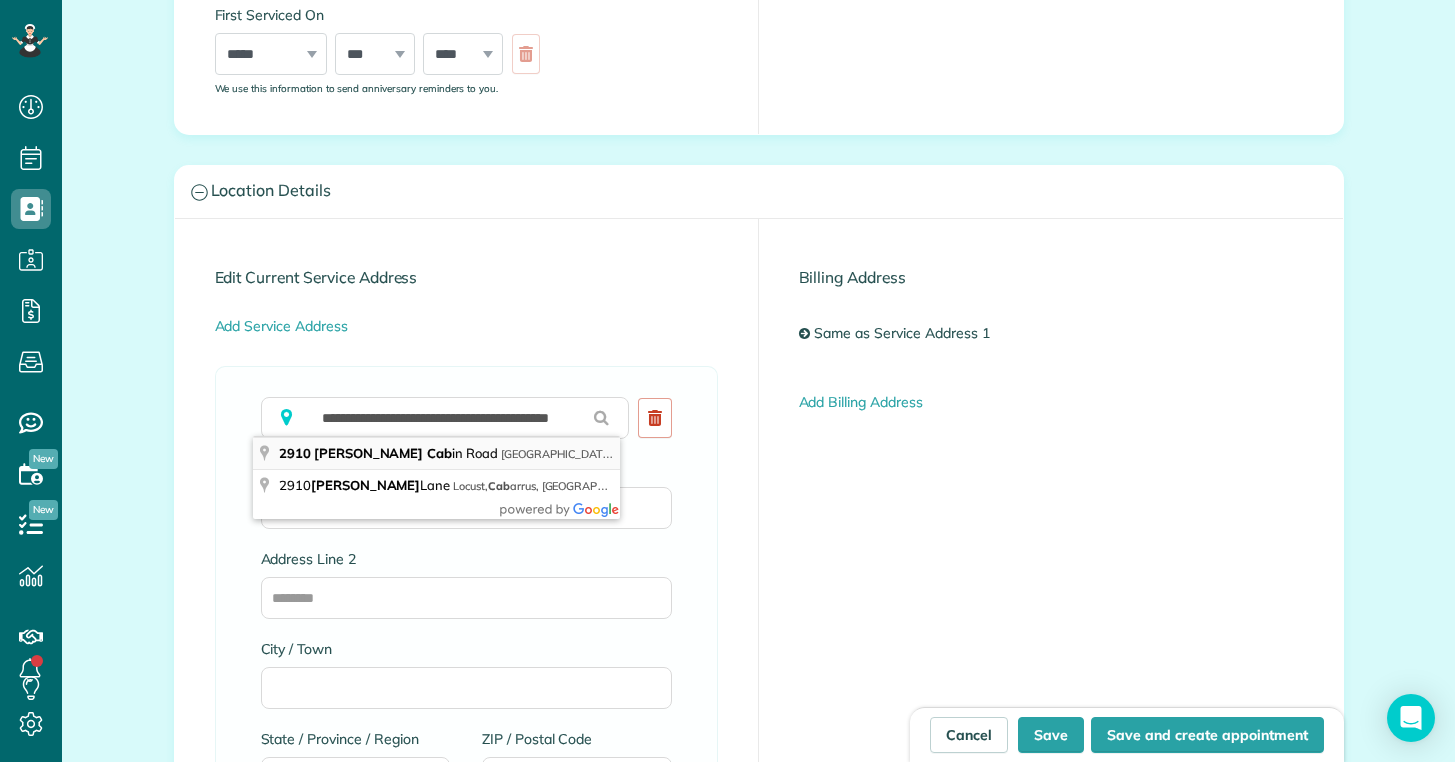 type on "**********" 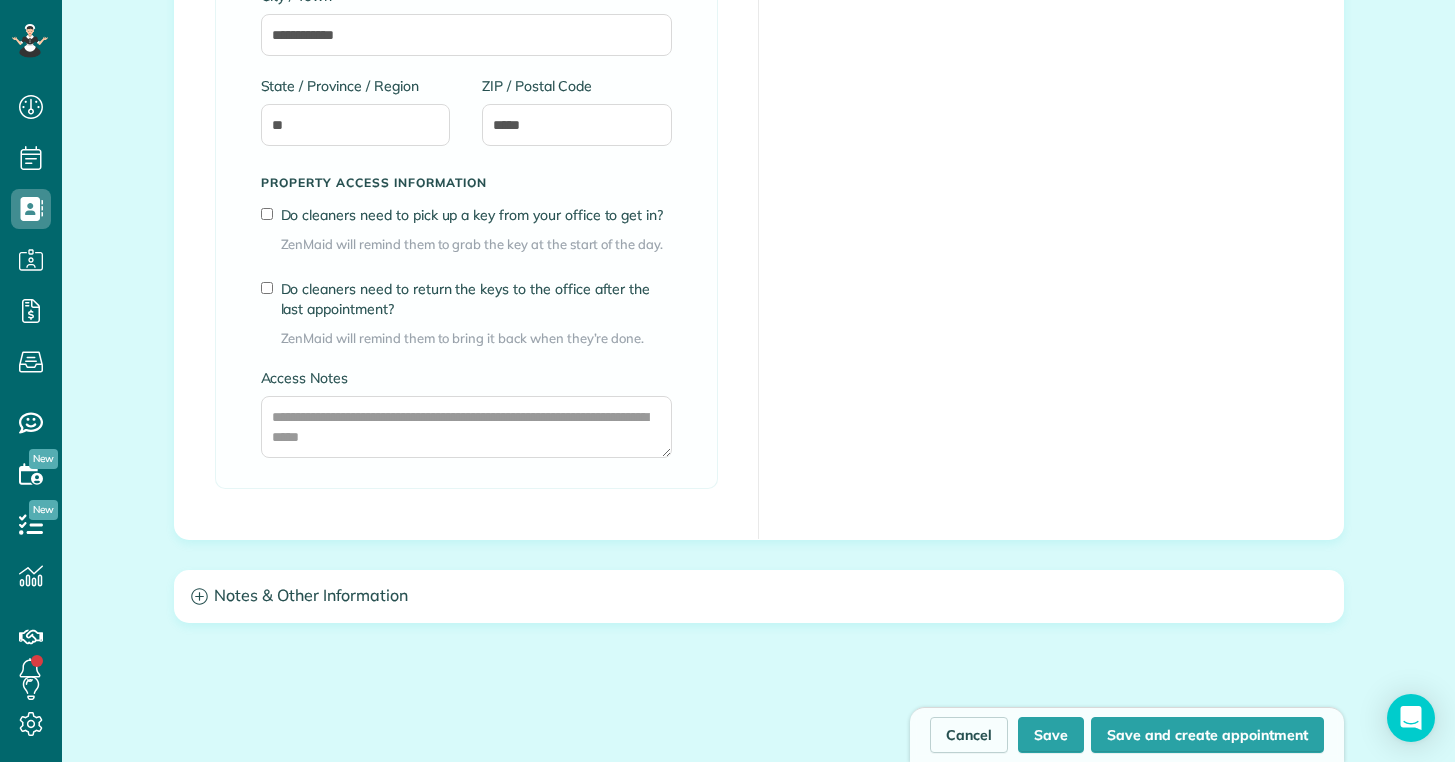 scroll, scrollTop: 1757, scrollLeft: 0, axis: vertical 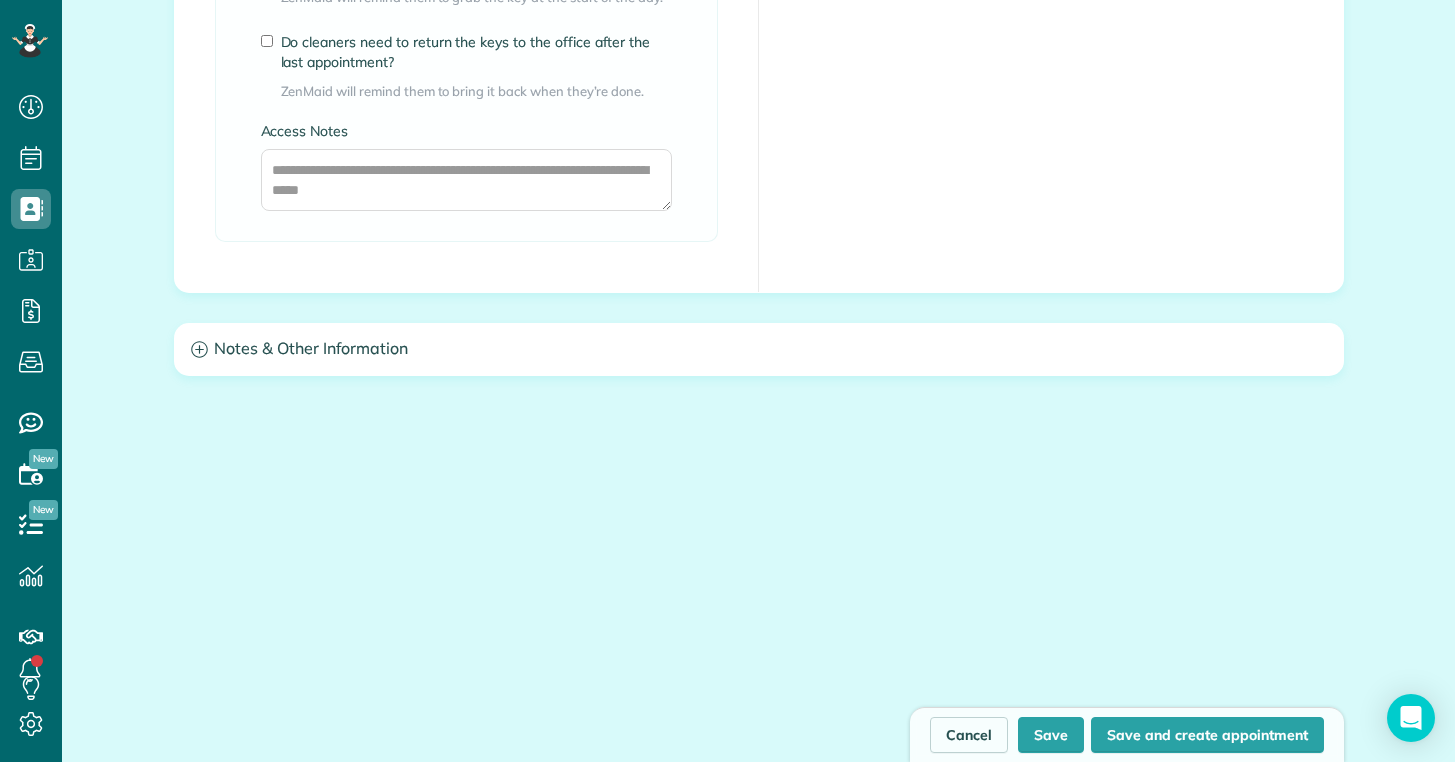 click on "Notes & Other Information" at bounding box center [759, 349] 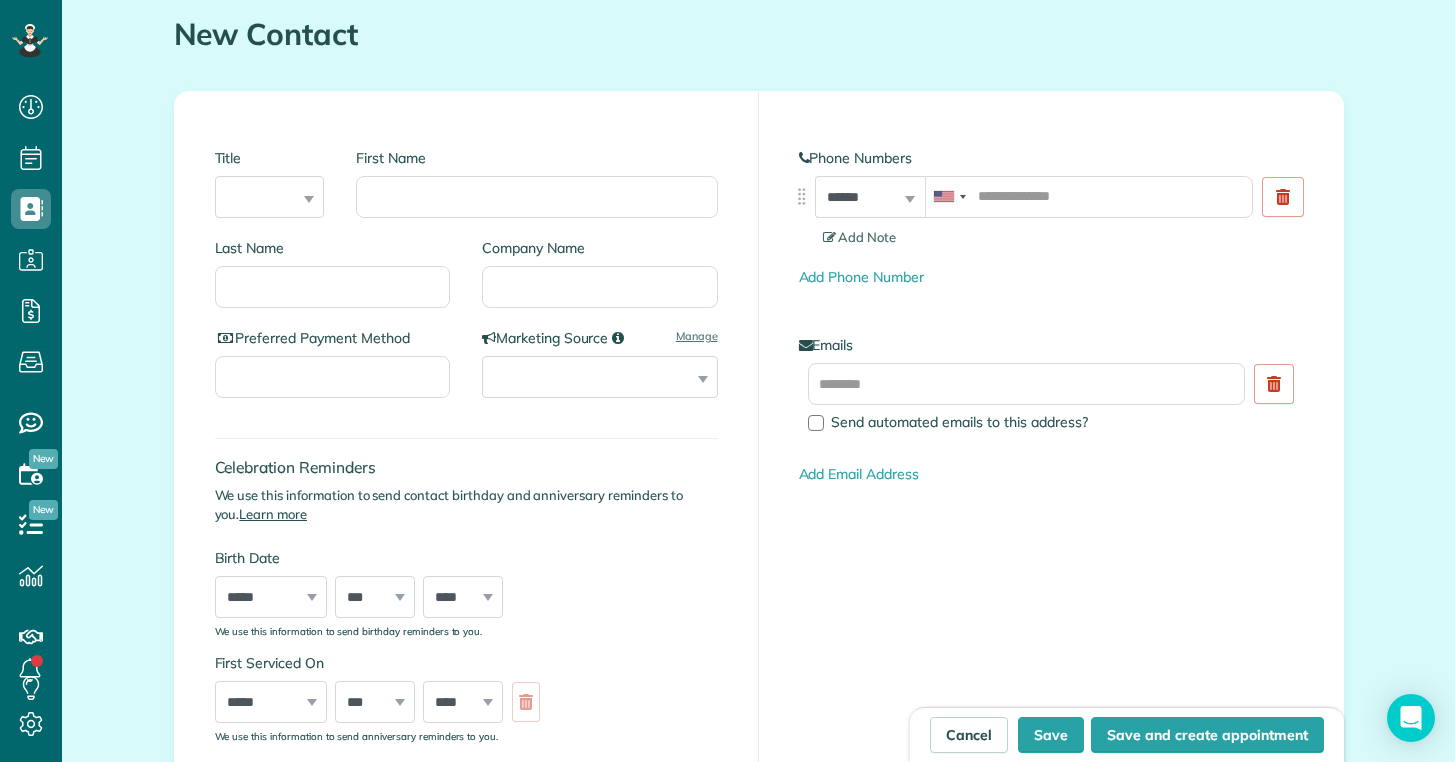 scroll, scrollTop: 35, scrollLeft: 0, axis: vertical 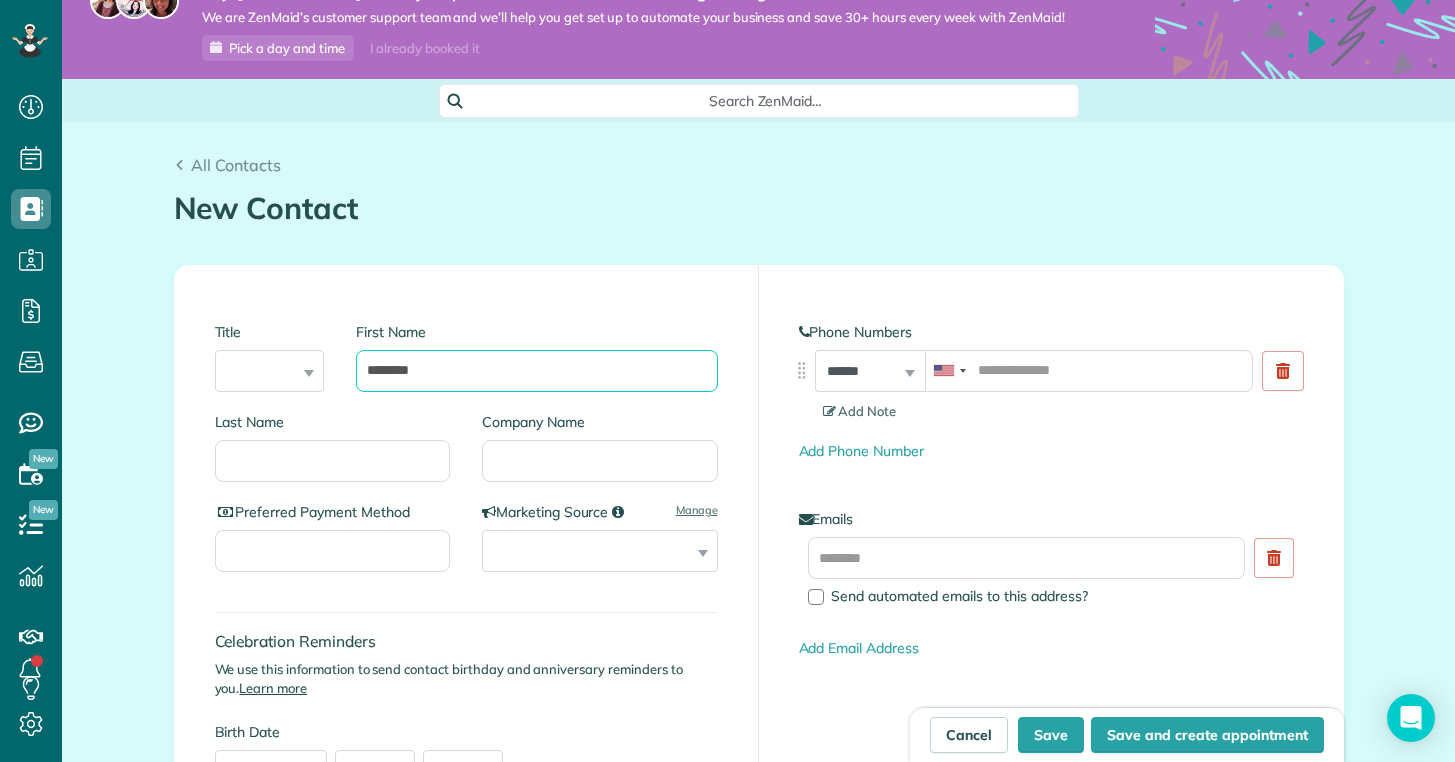 type on "*******" 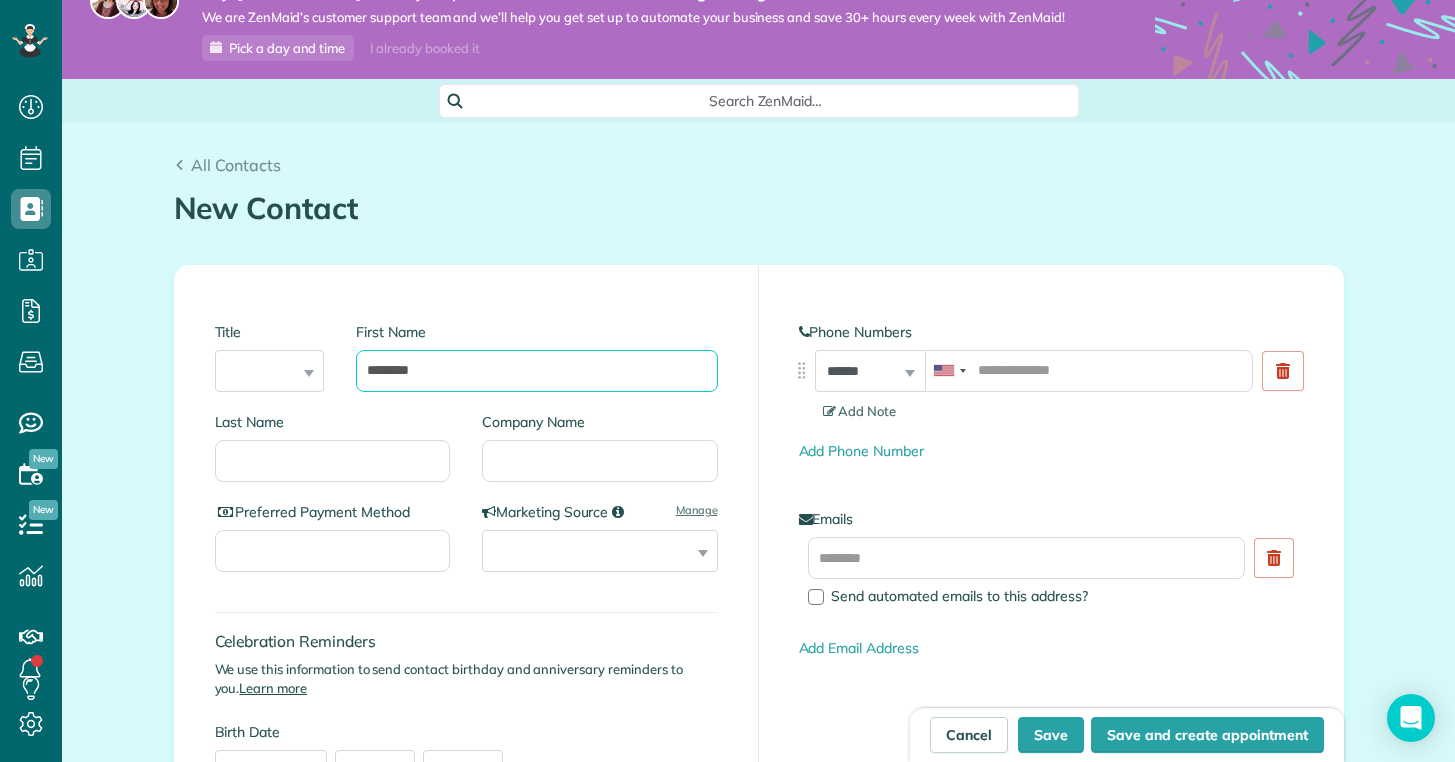 drag, startPoint x: 512, startPoint y: 370, endPoint x: 241, endPoint y: 358, distance: 271.26556 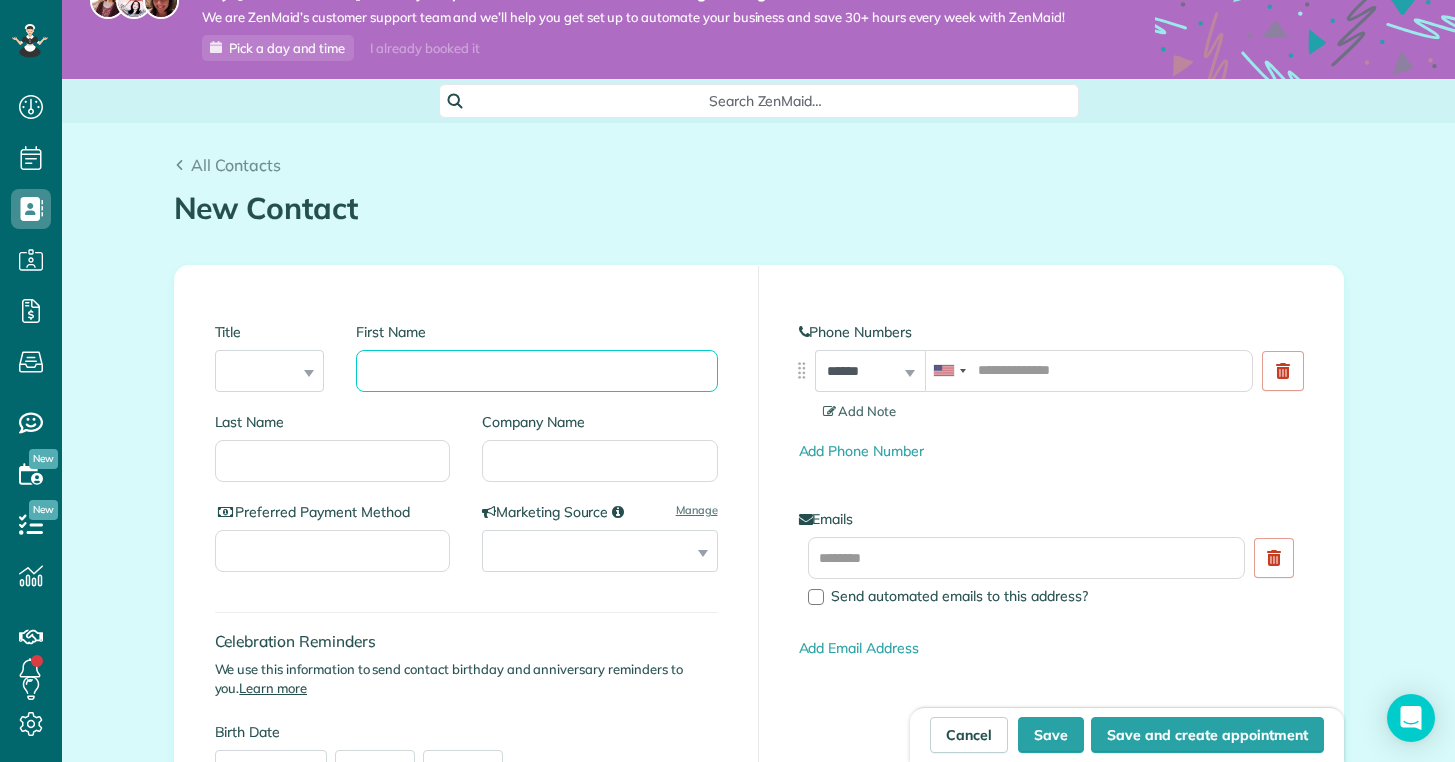 paste on "**********" 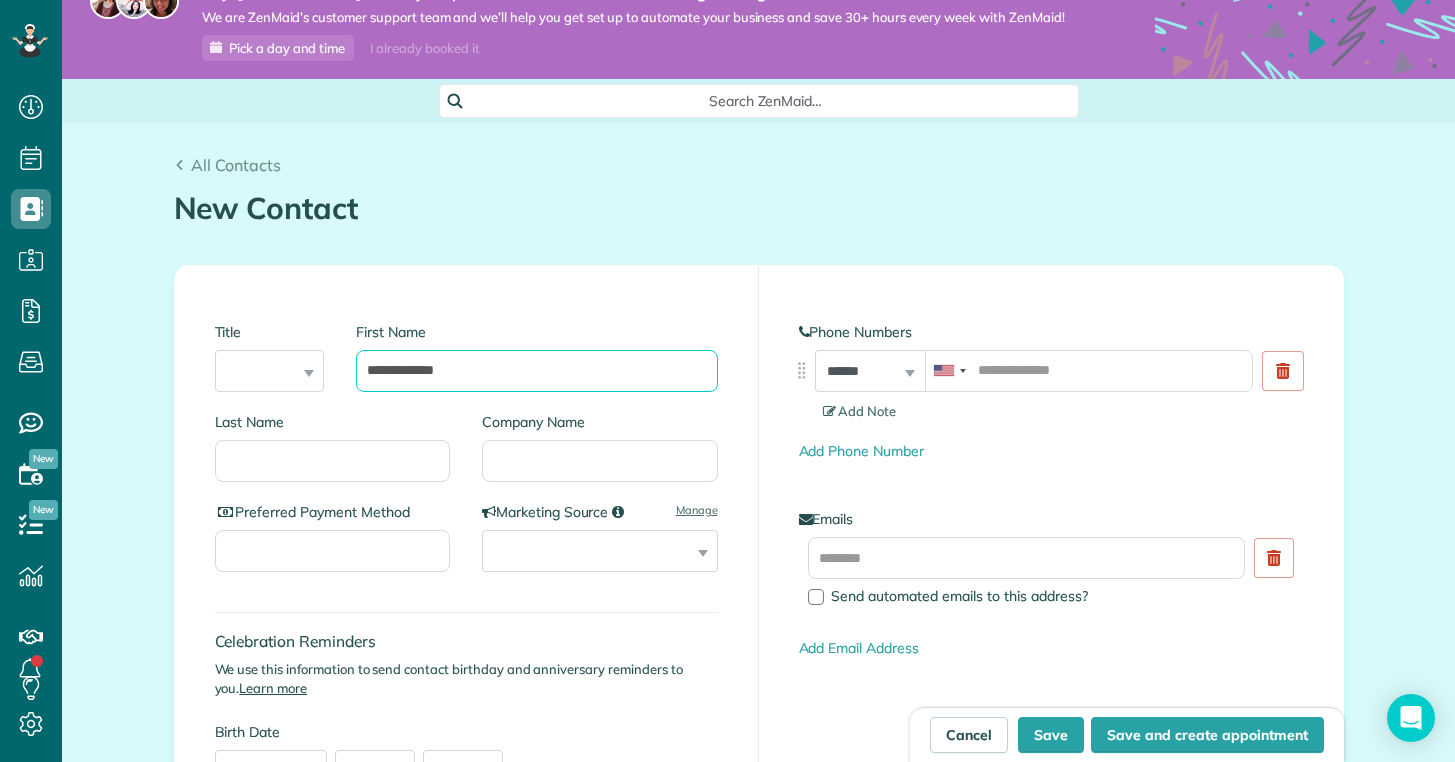 type on "**********" 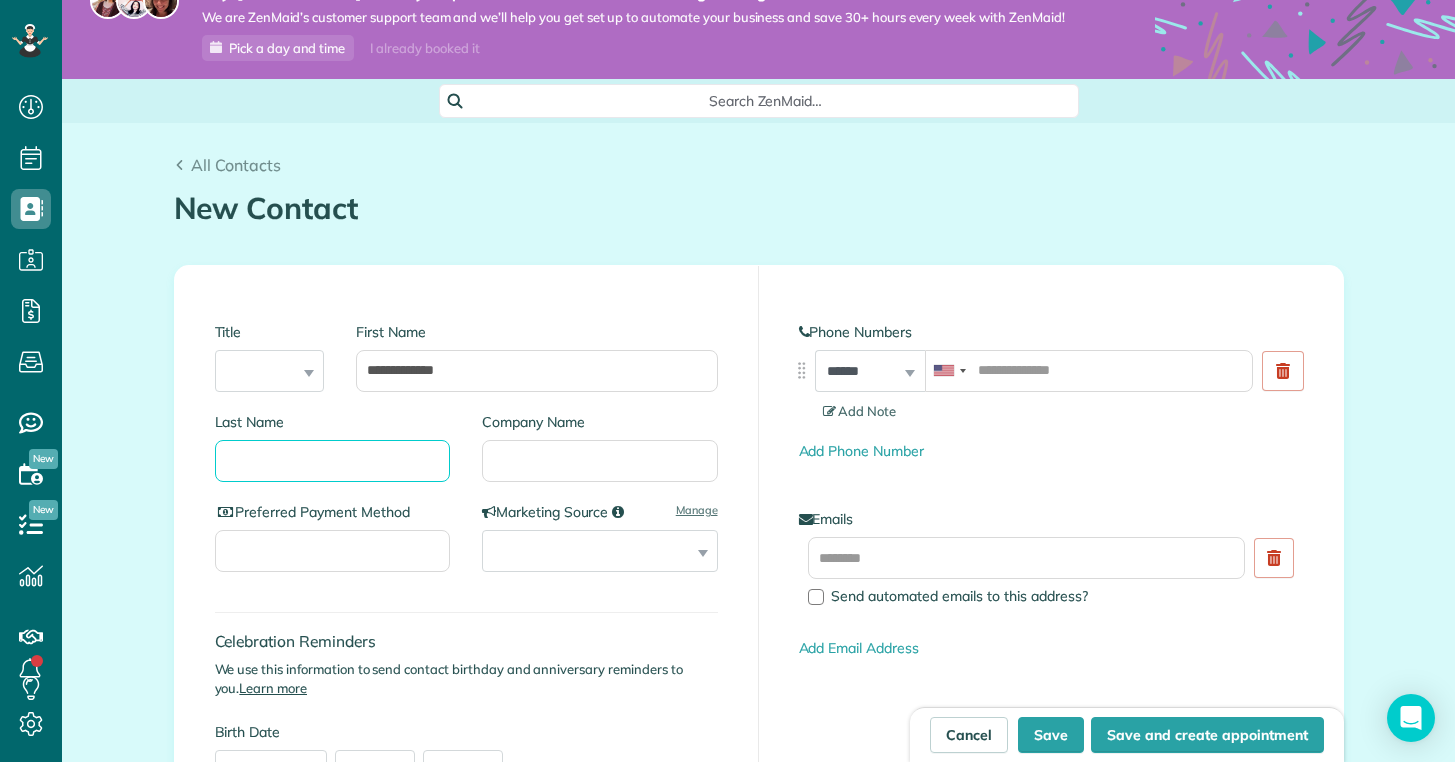 click on "Last Name" at bounding box center [333, 461] 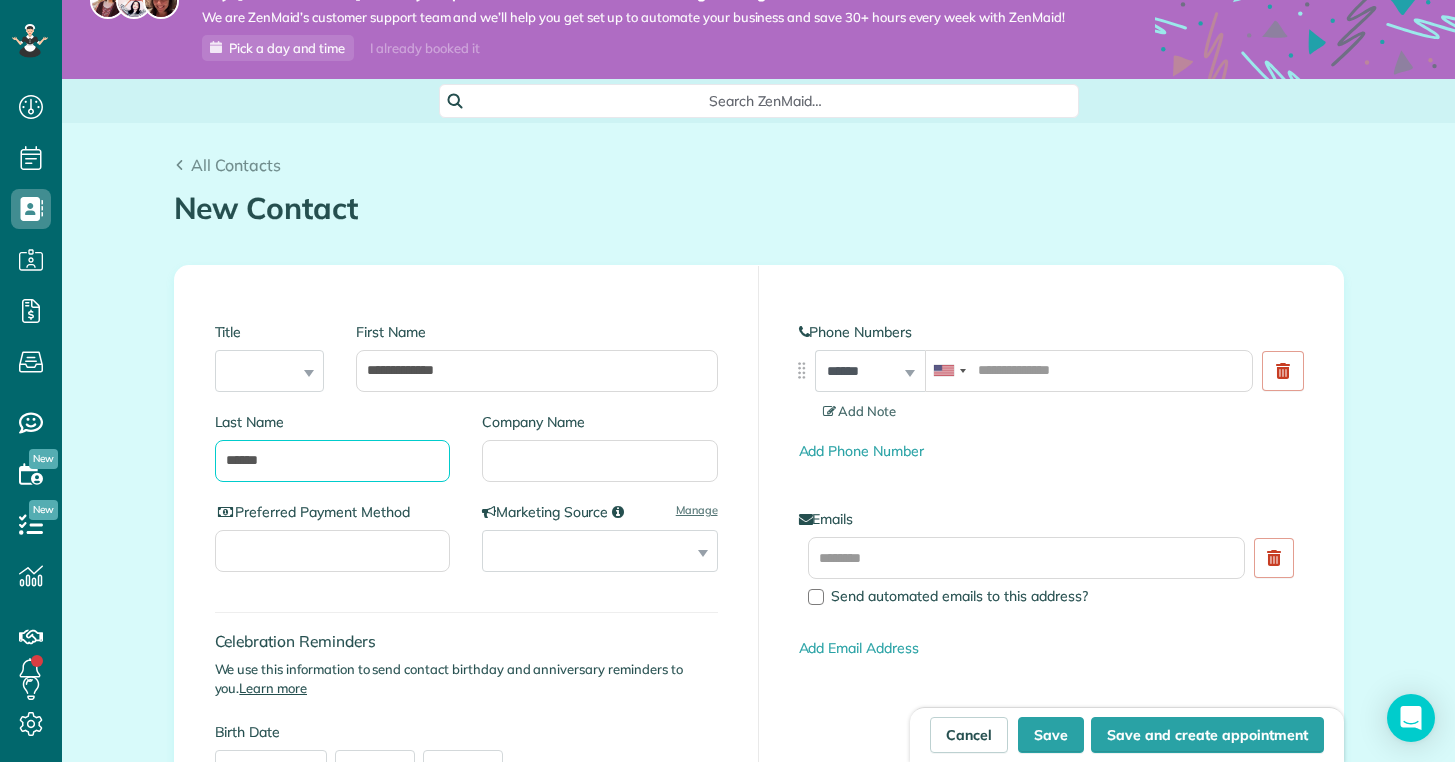 type on "*****" 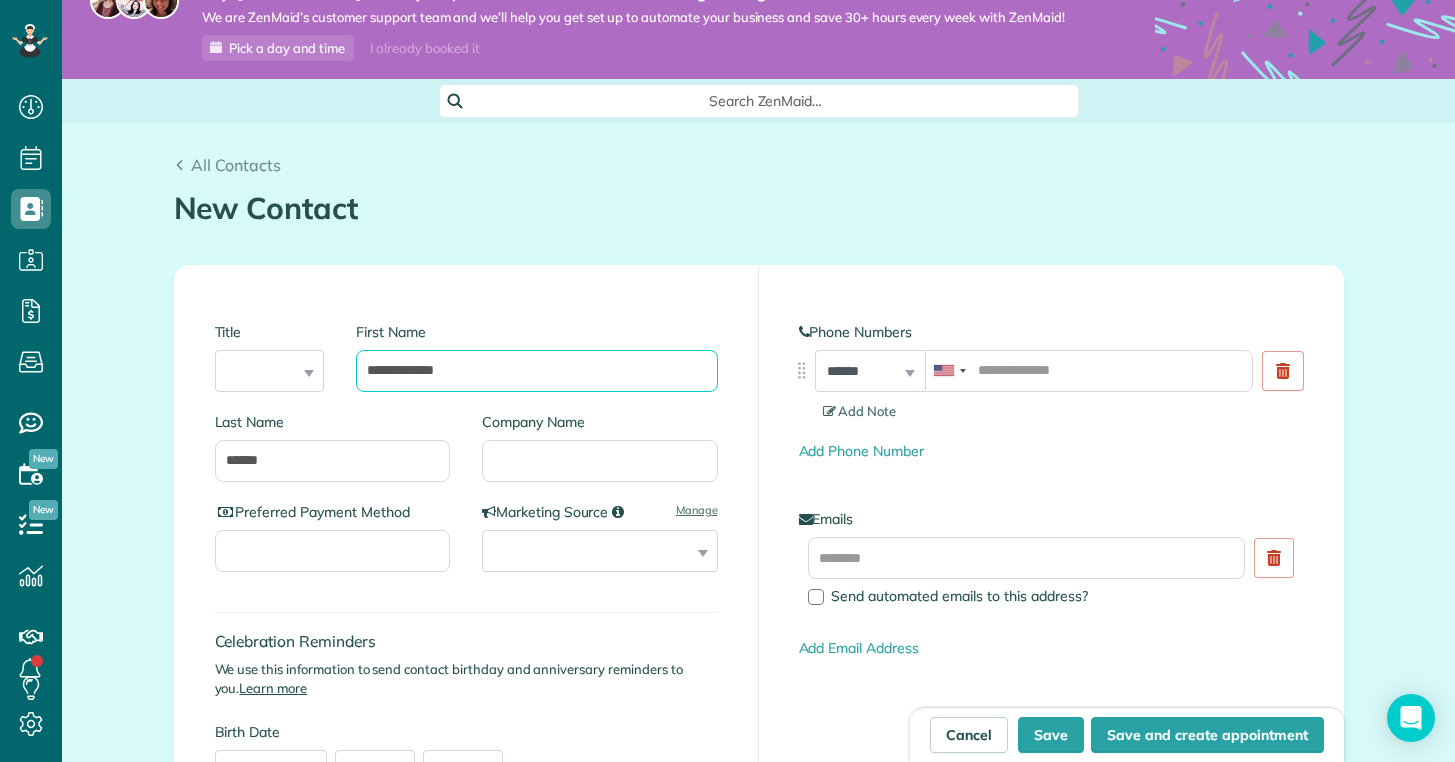 click on "**********" at bounding box center [536, 371] 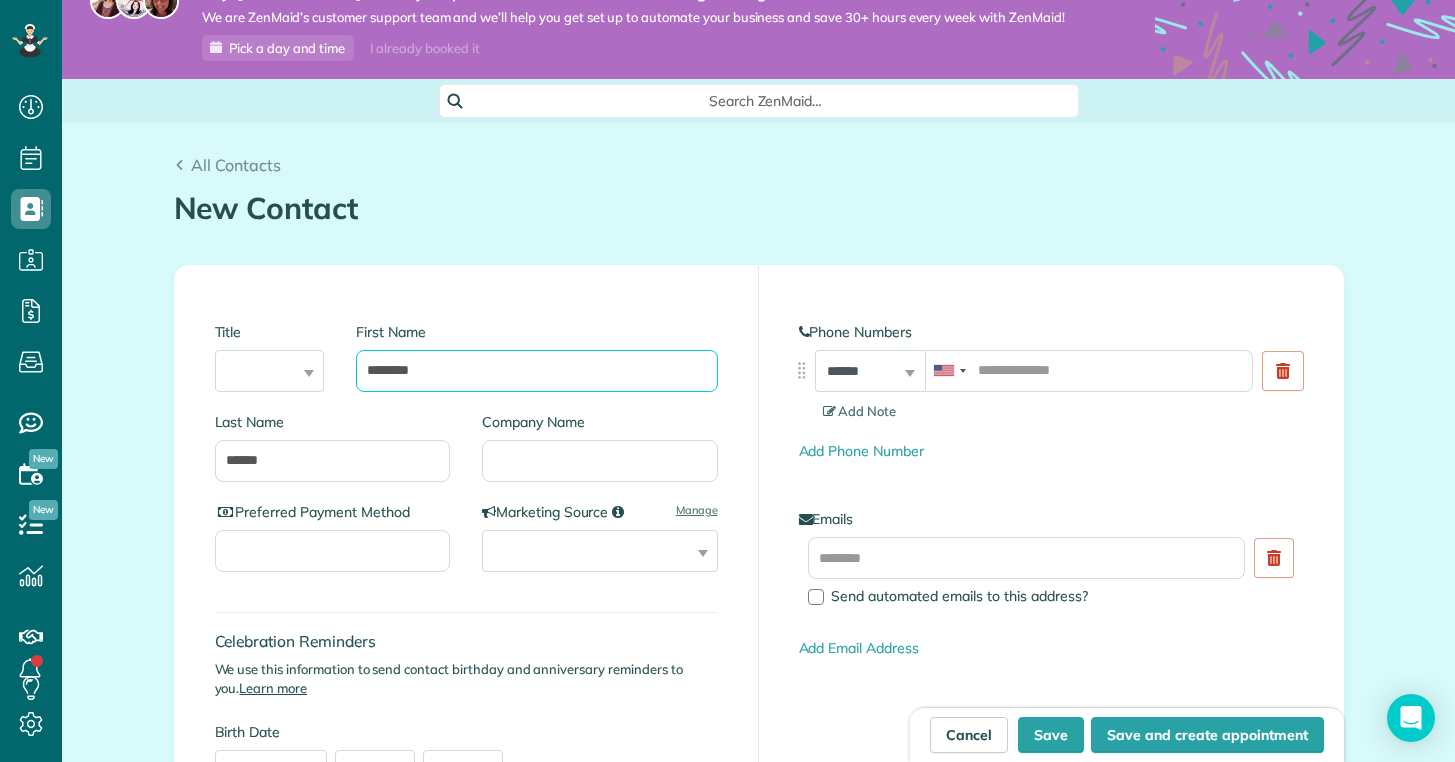 type on "*******" 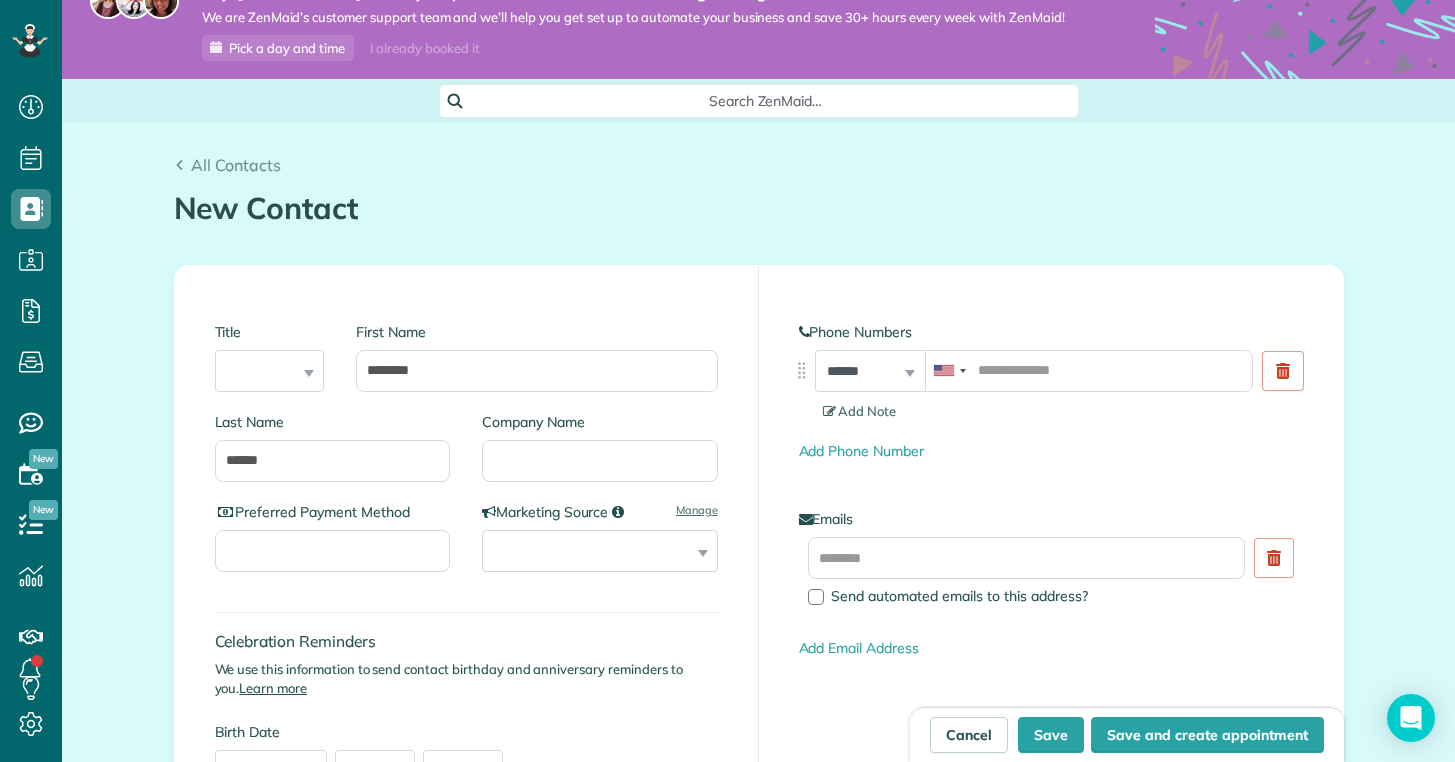 click on "**********" at bounding box center (467, 611) 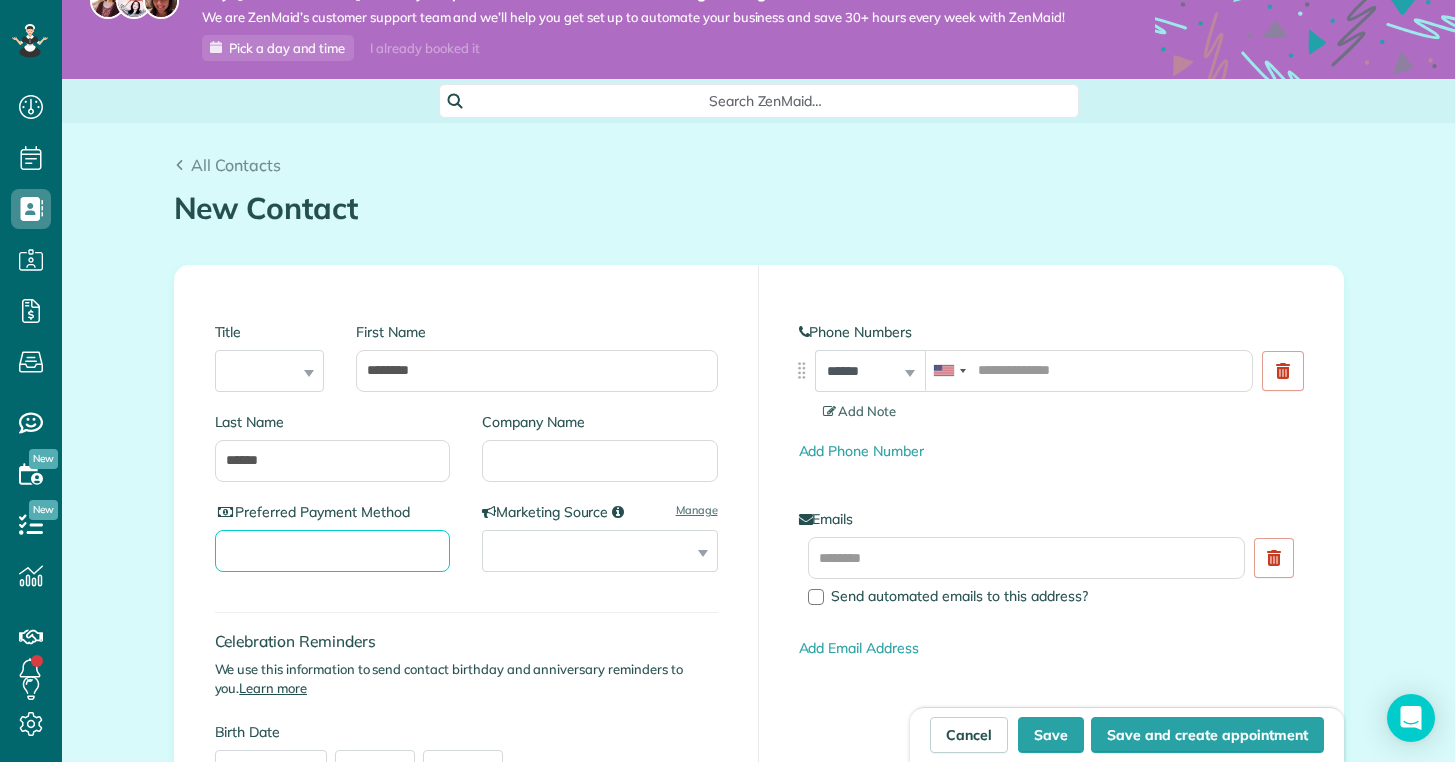 click on "Preferred Payment Method" at bounding box center (333, 551) 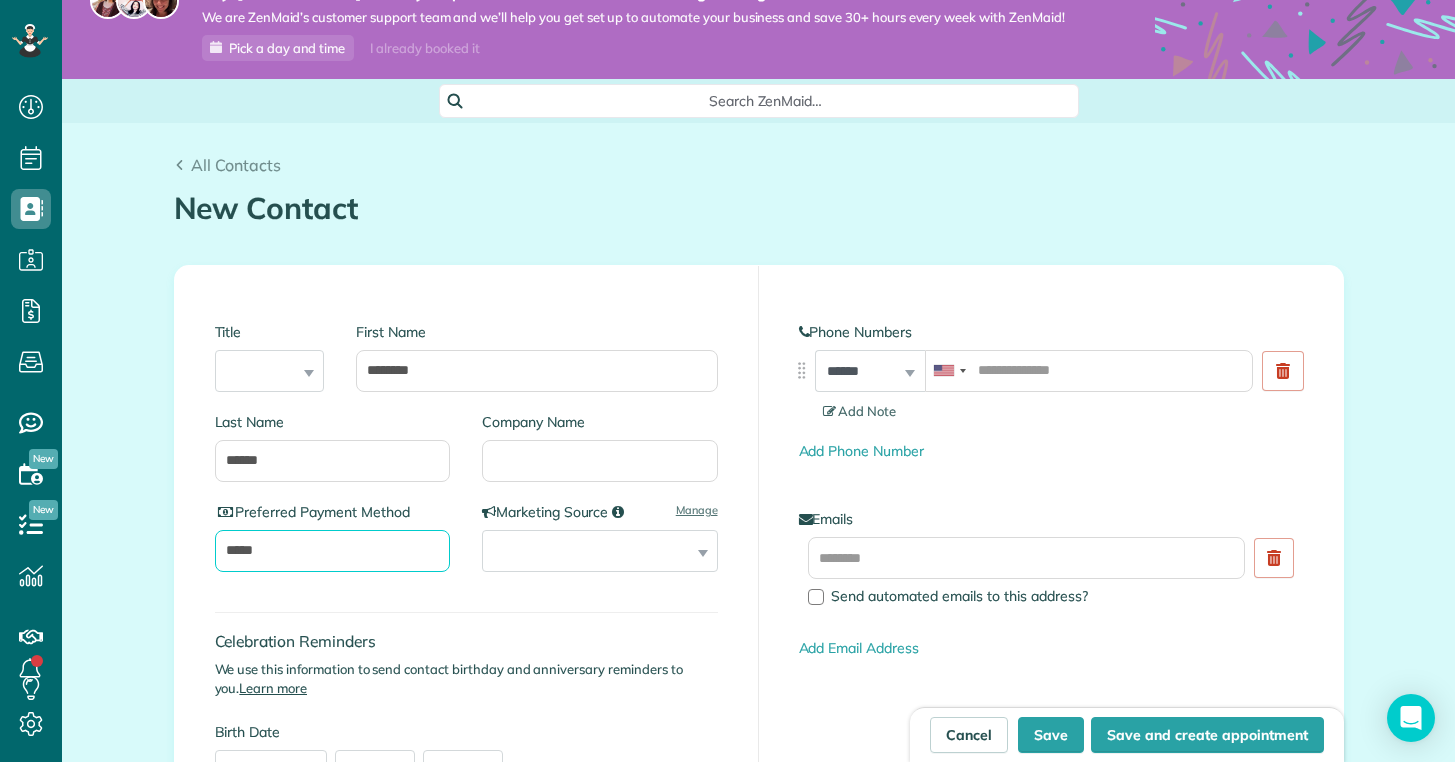 type on "****" 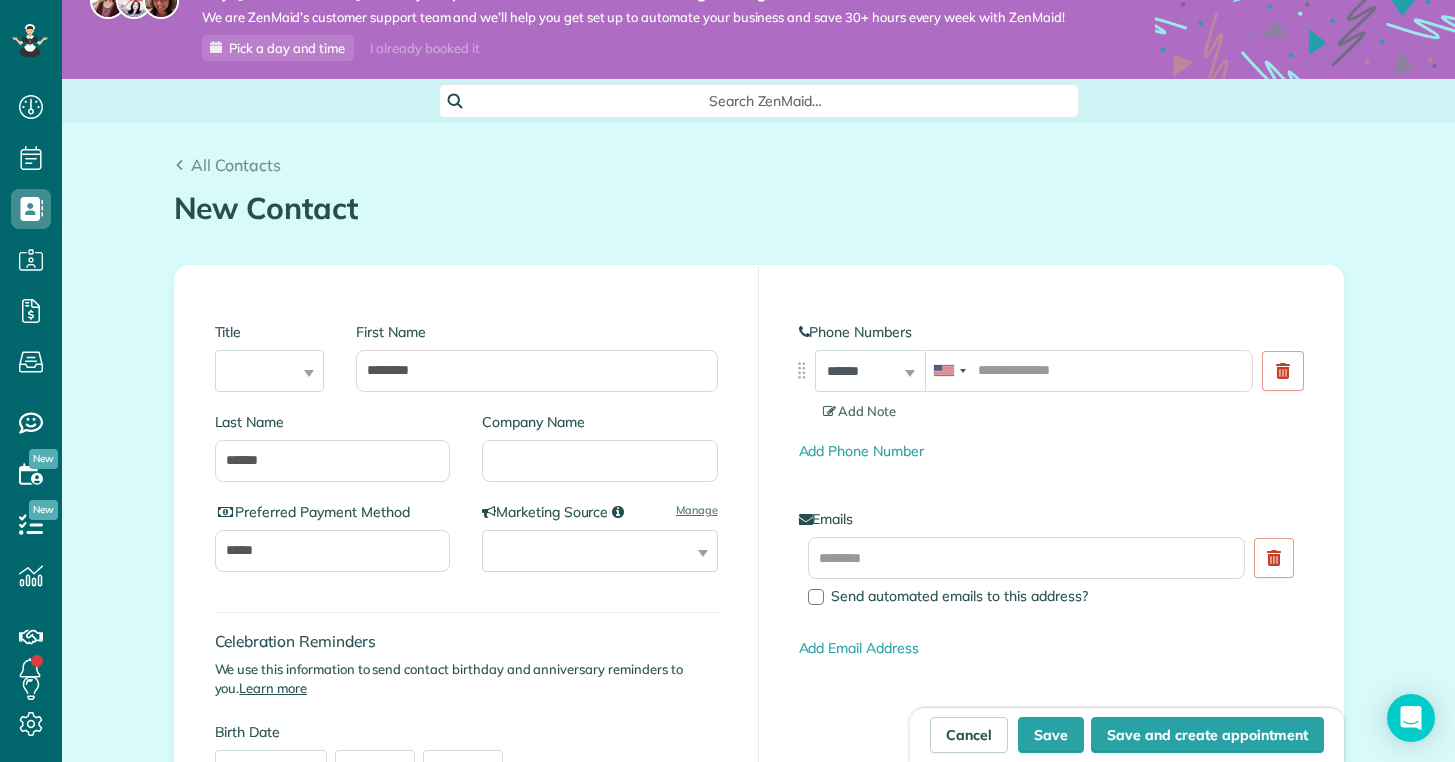 click on "**********" at bounding box center [467, 611] 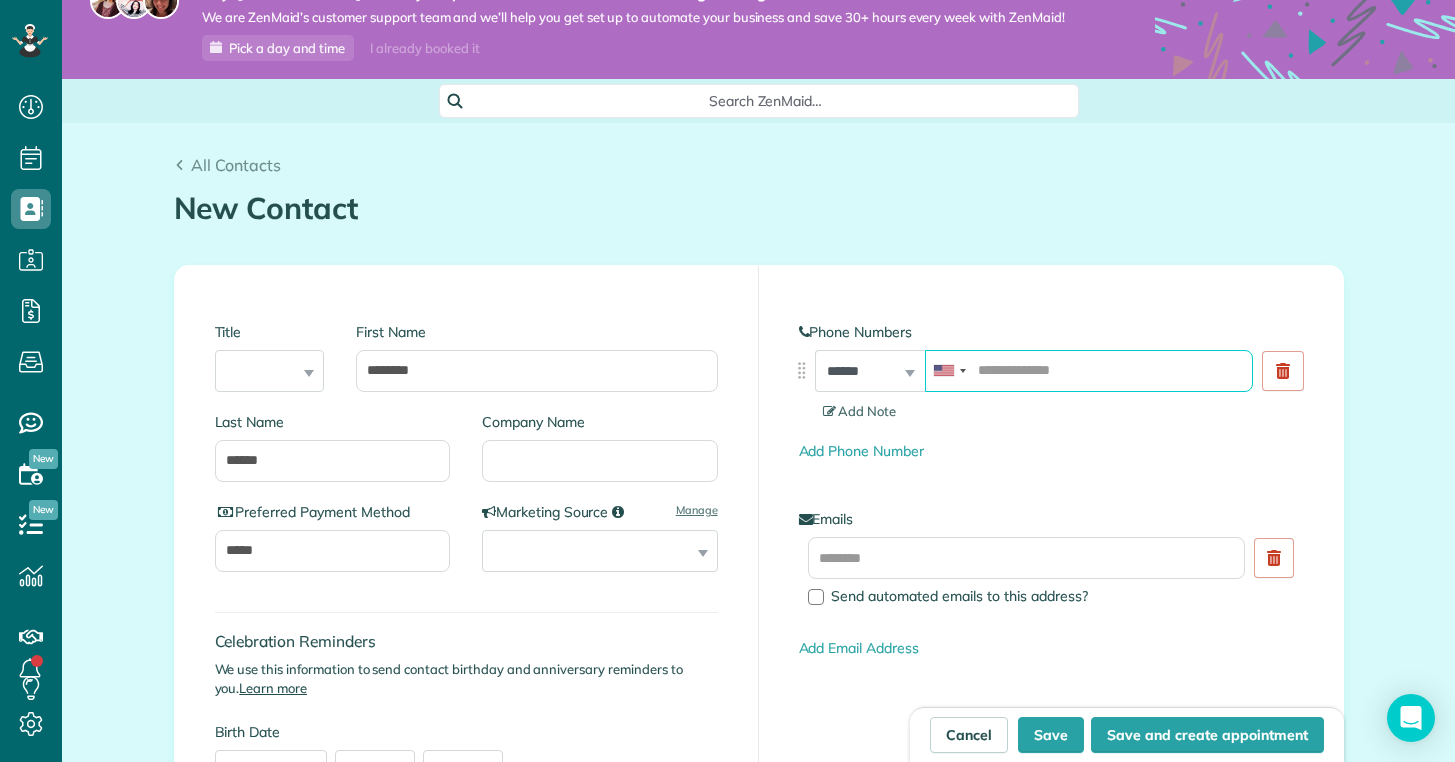 paste on "**********" 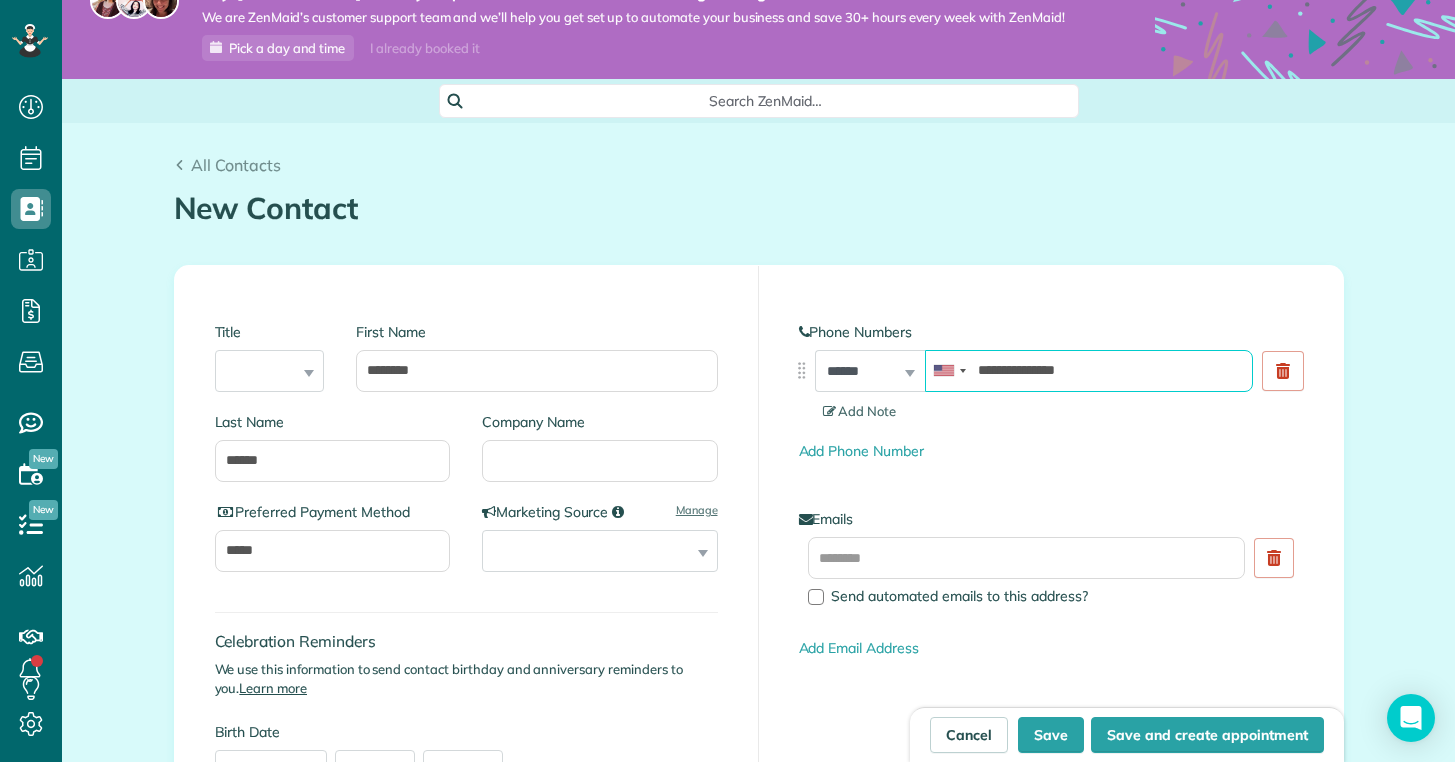drag, startPoint x: 993, startPoint y: 367, endPoint x: 900, endPoint y: 378, distance: 93.64828 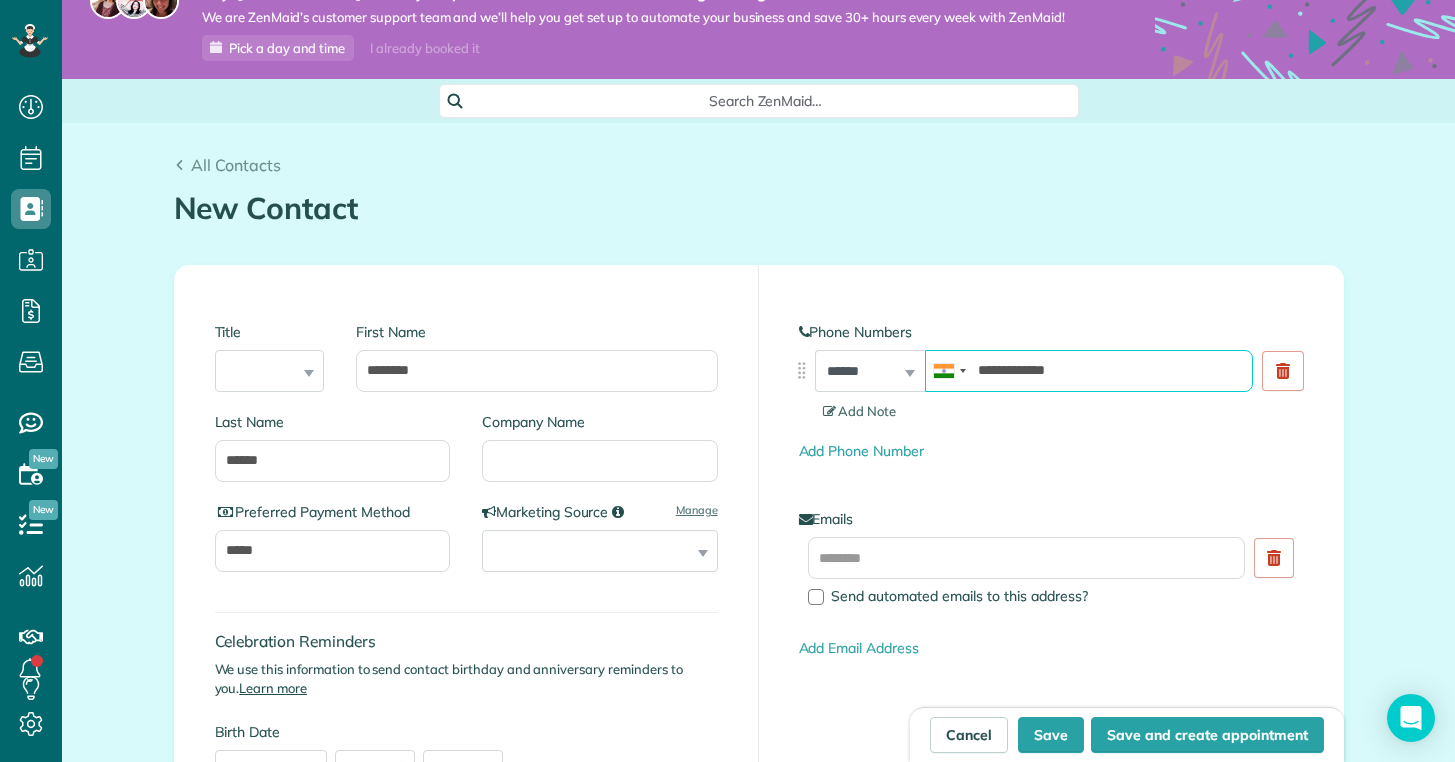 click on "**********" at bounding box center (1089, 371) 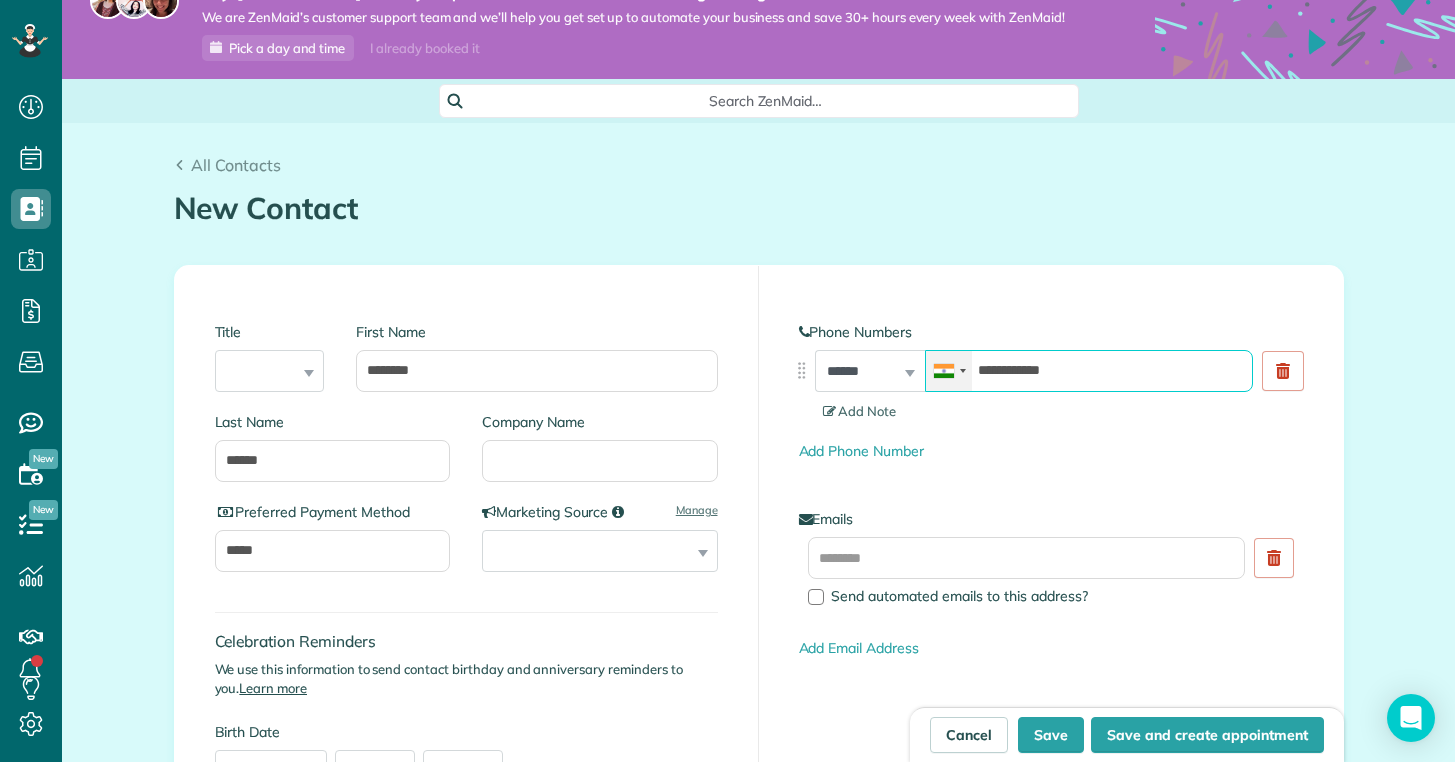 type on "**********" 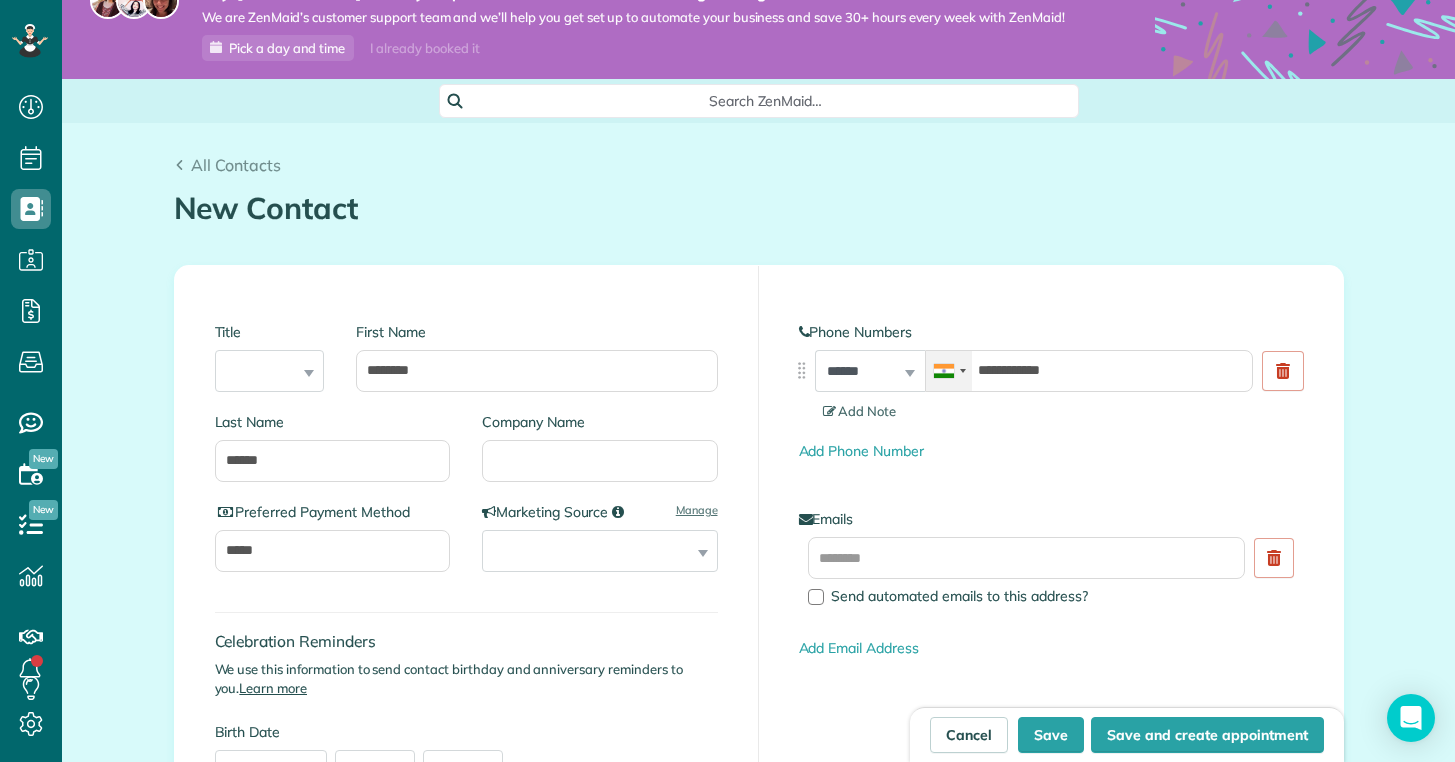 click at bounding box center [949, 371] 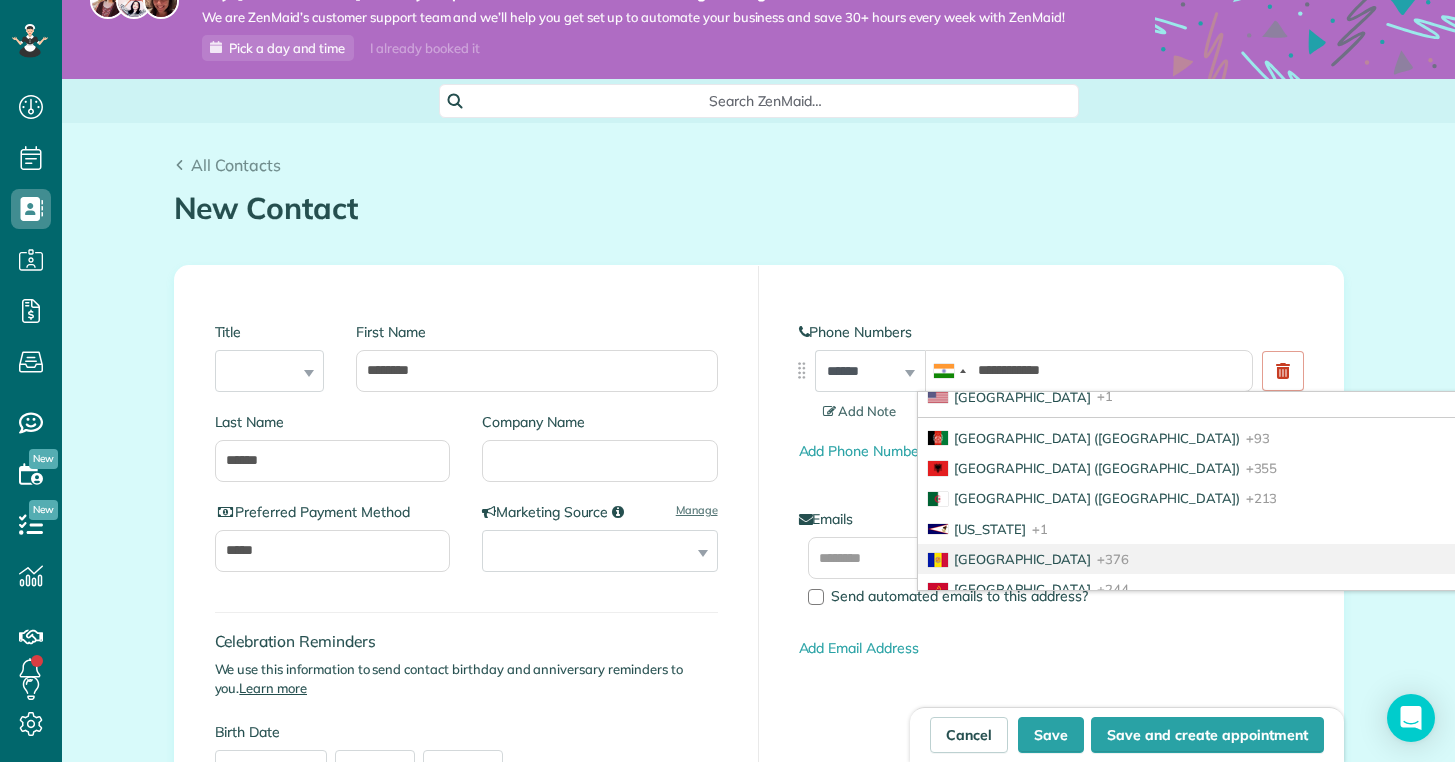 scroll, scrollTop: 370, scrollLeft: 0, axis: vertical 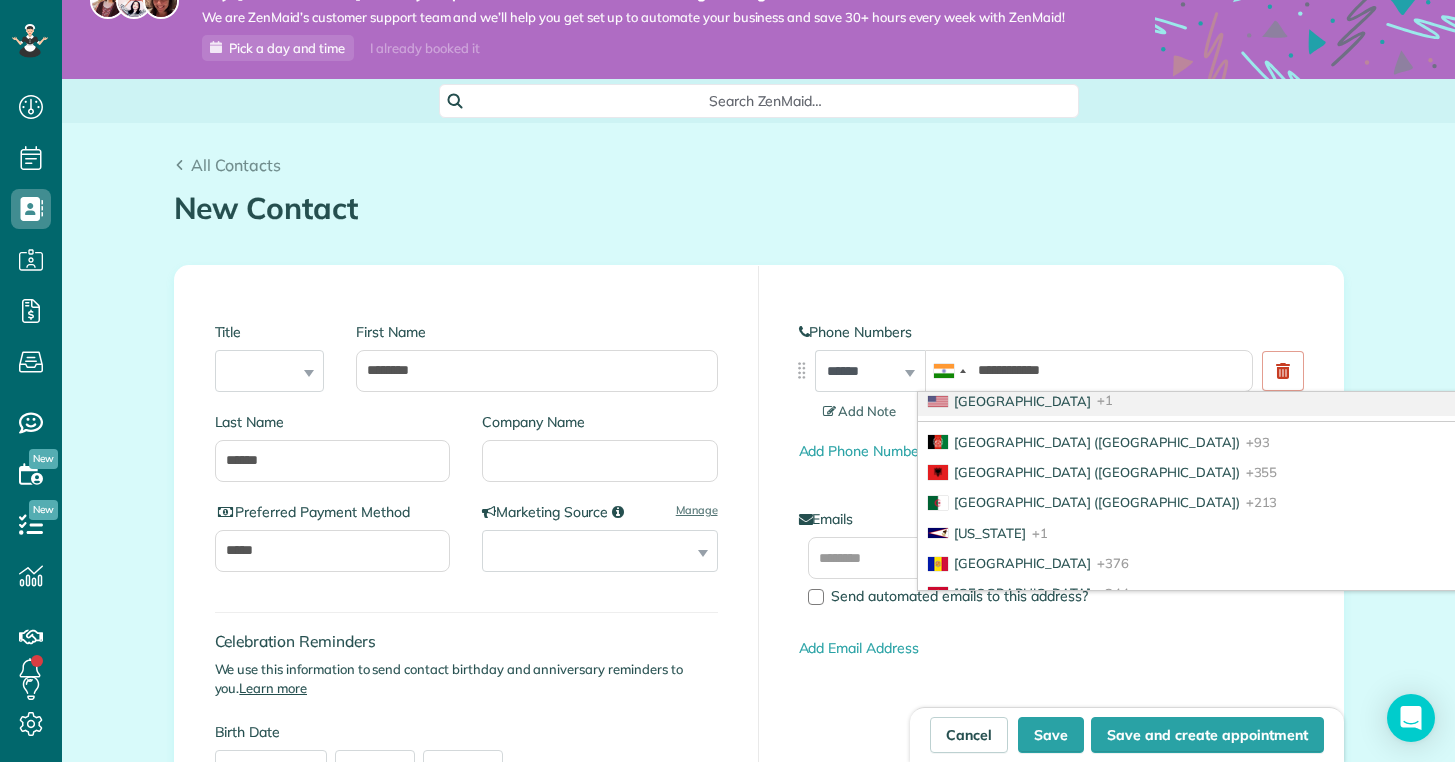 click on "United States +1" at bounding box center (1210, 400) 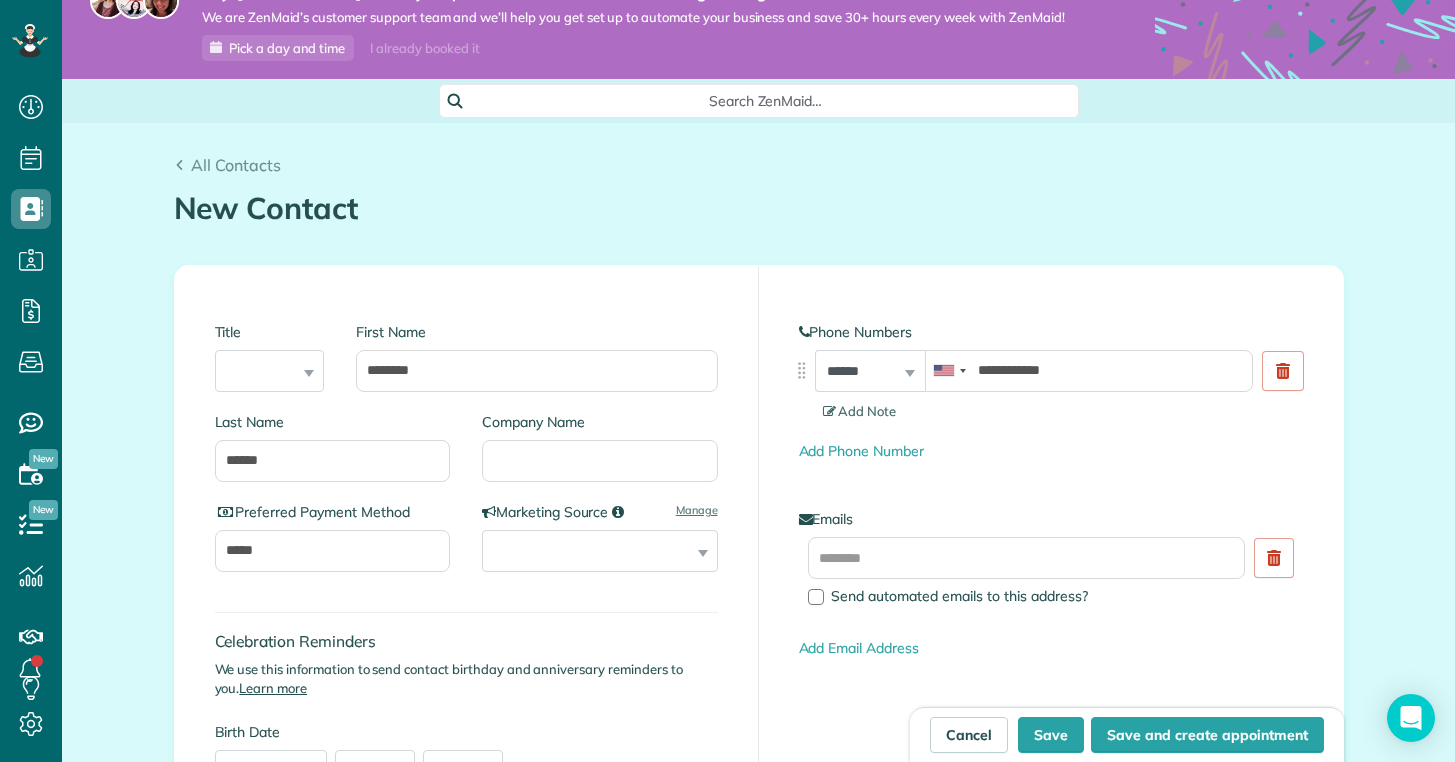 click on "**********" at bounding box center [1051, 611] 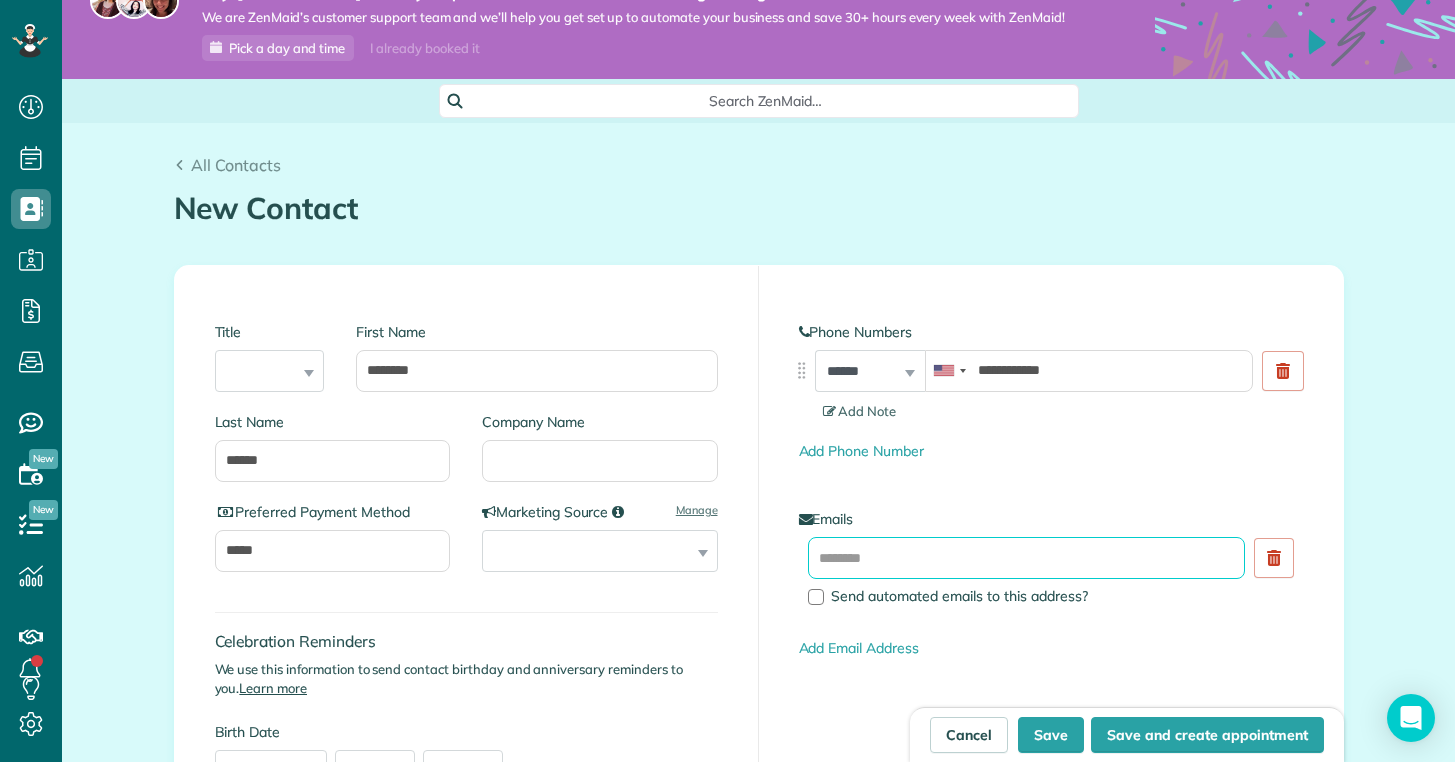 paste on "**********" 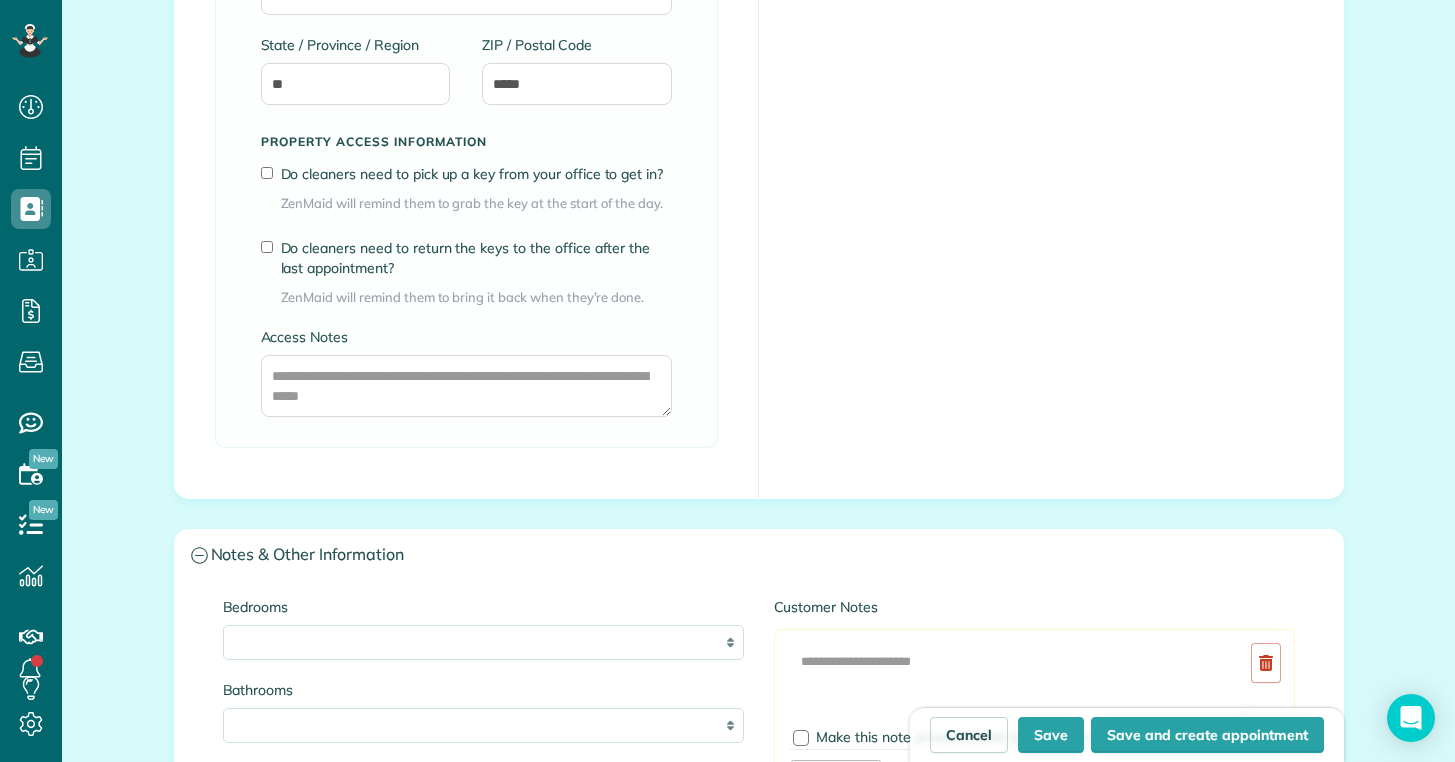 scroll, scrollTop: 0, scrollLeft: 0, axis: both 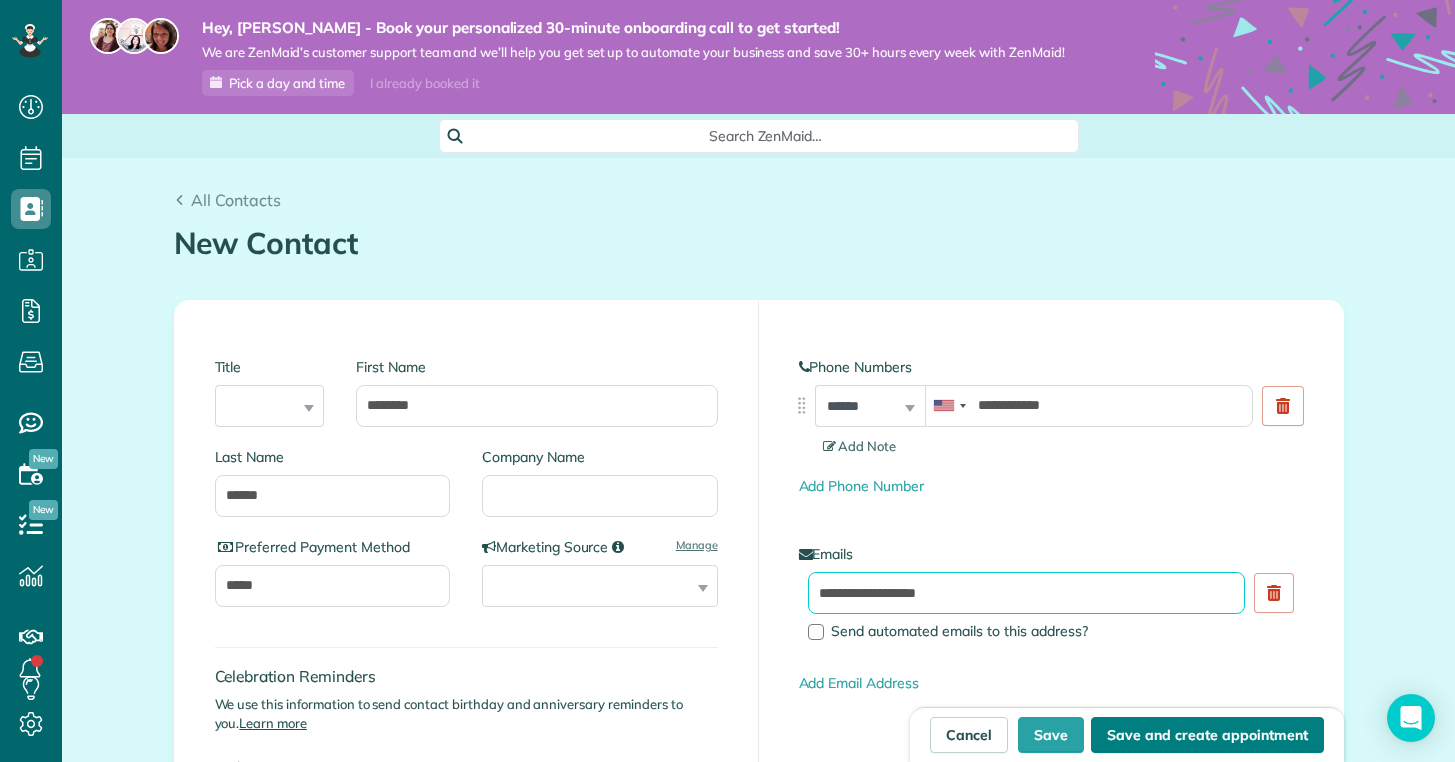 type on "**********" 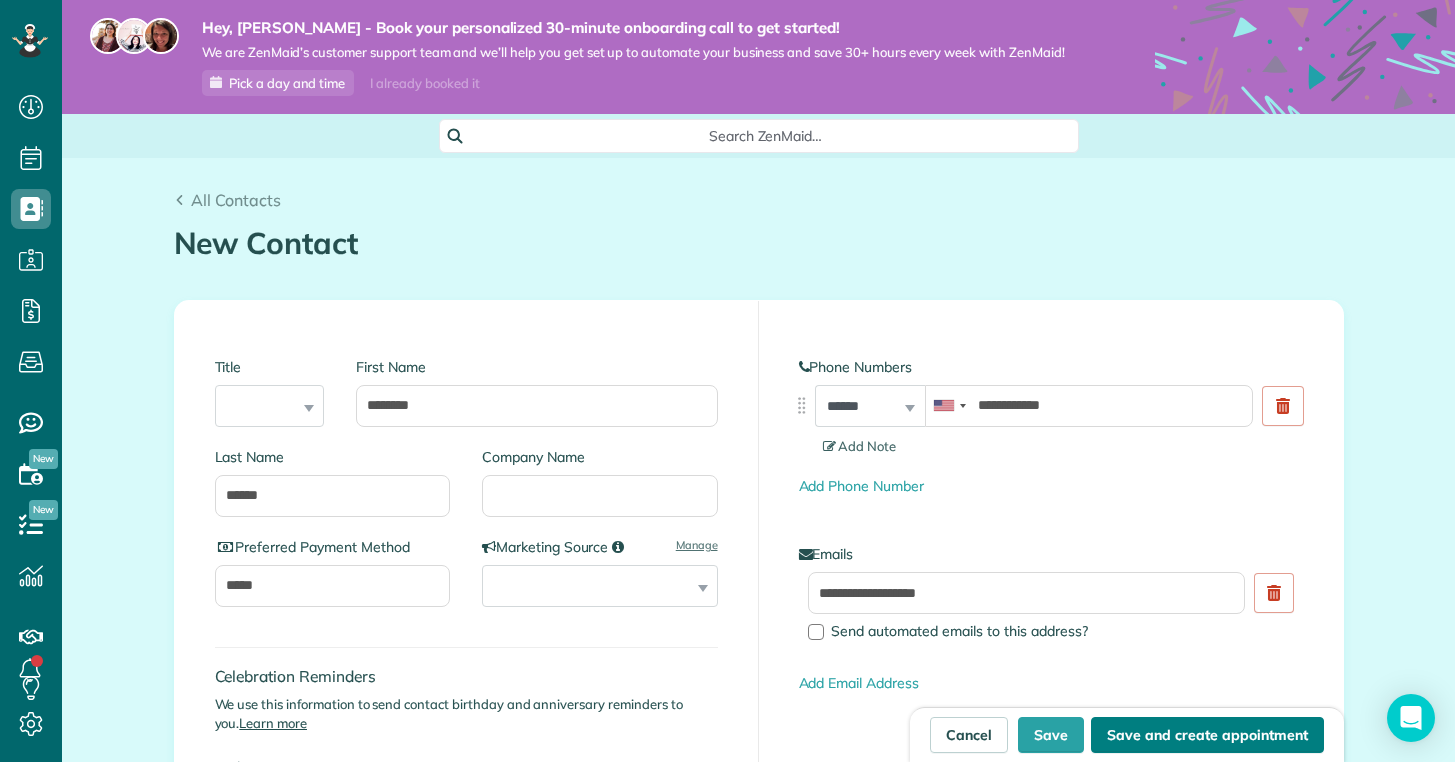 click on "Save and create appointment" at bounding box center (1207, 735) 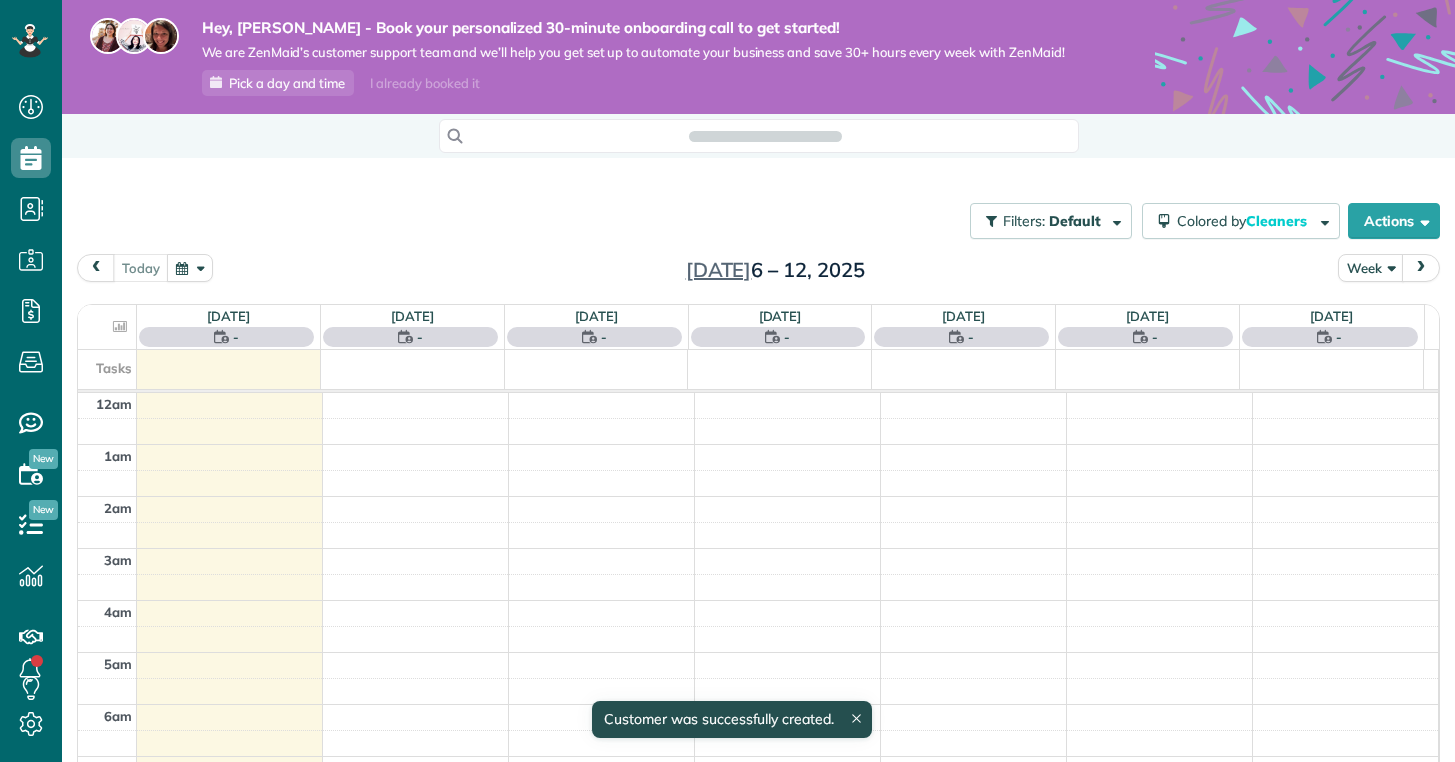 scroll, scrollTop: 0, scrollLeft: 0, axis: both 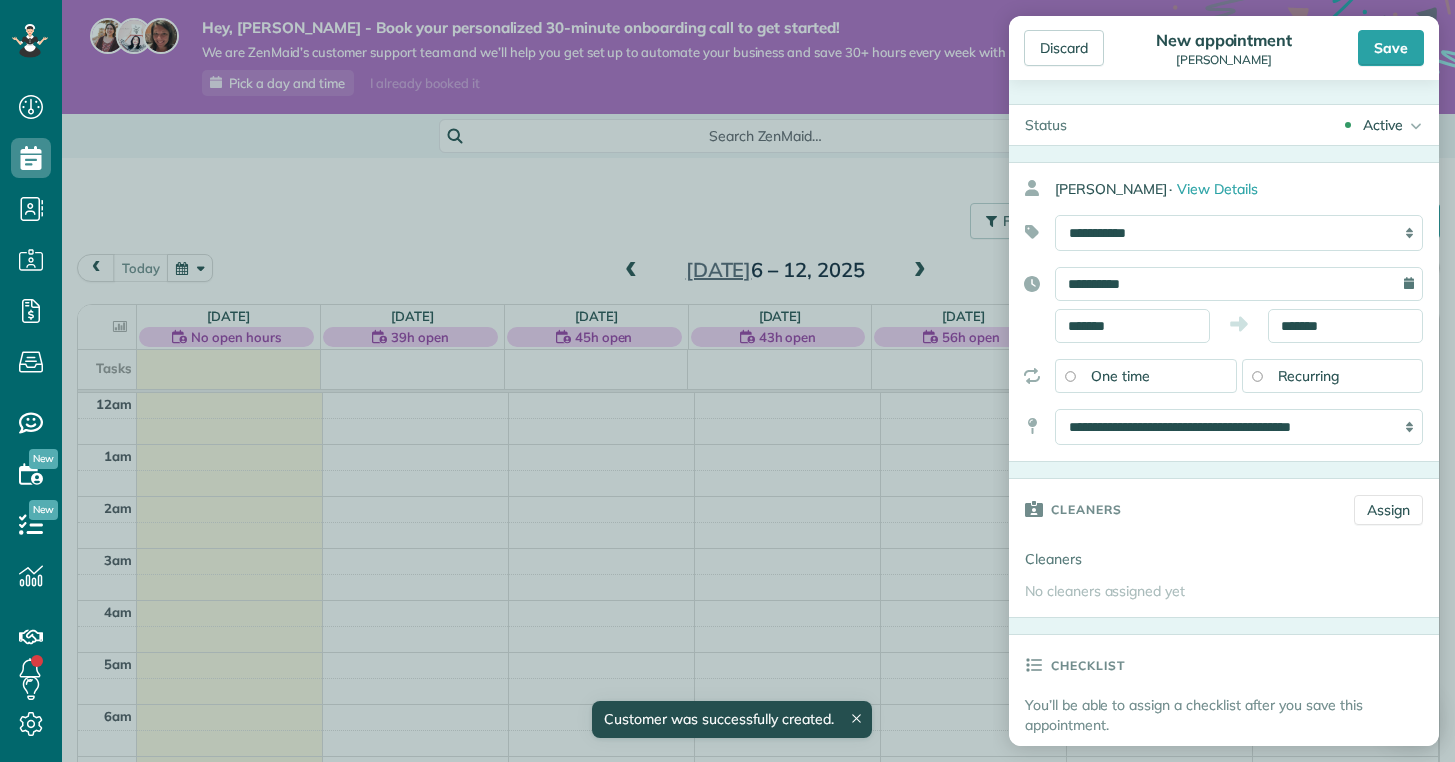 type on "**********" 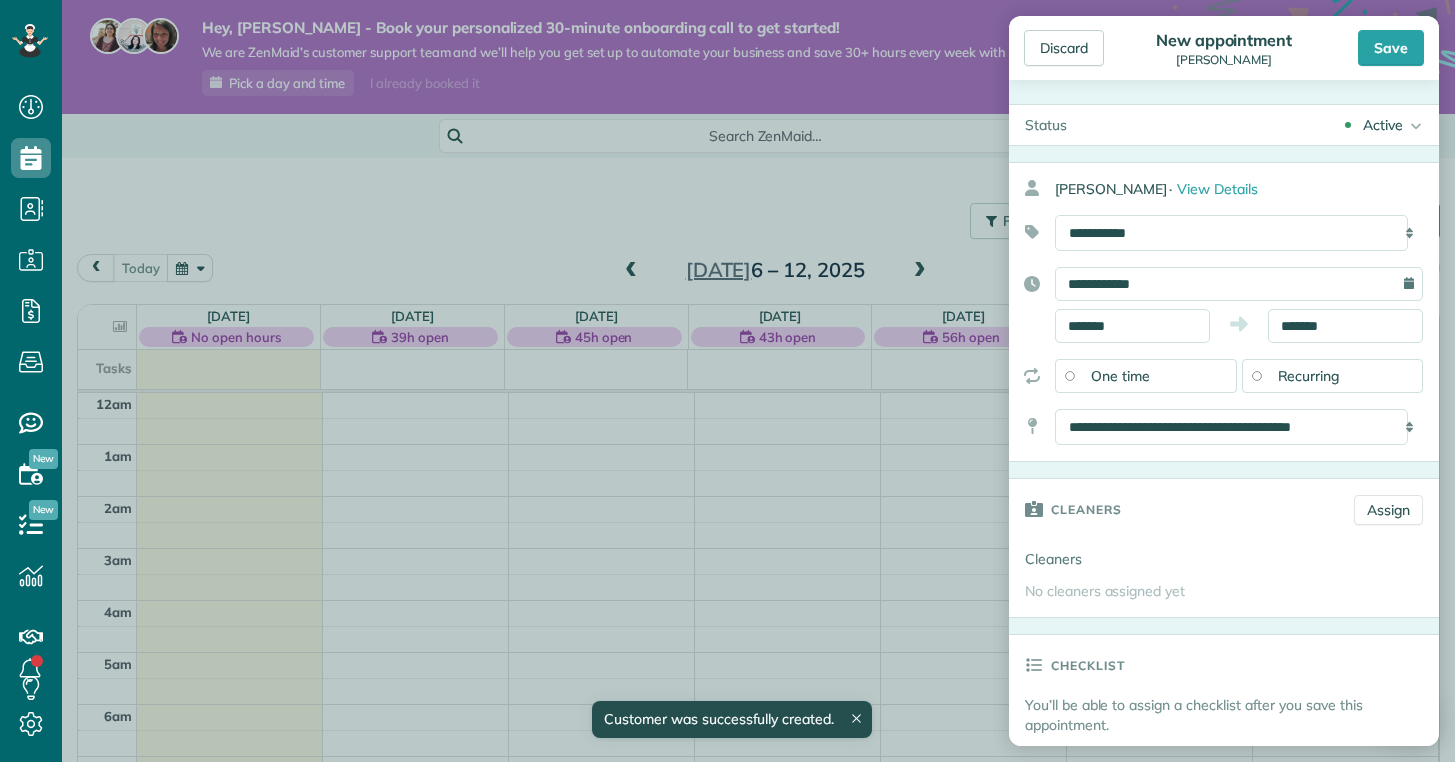 scroll, scrollTop: 365, scrollLeft: 0, axis: vertical 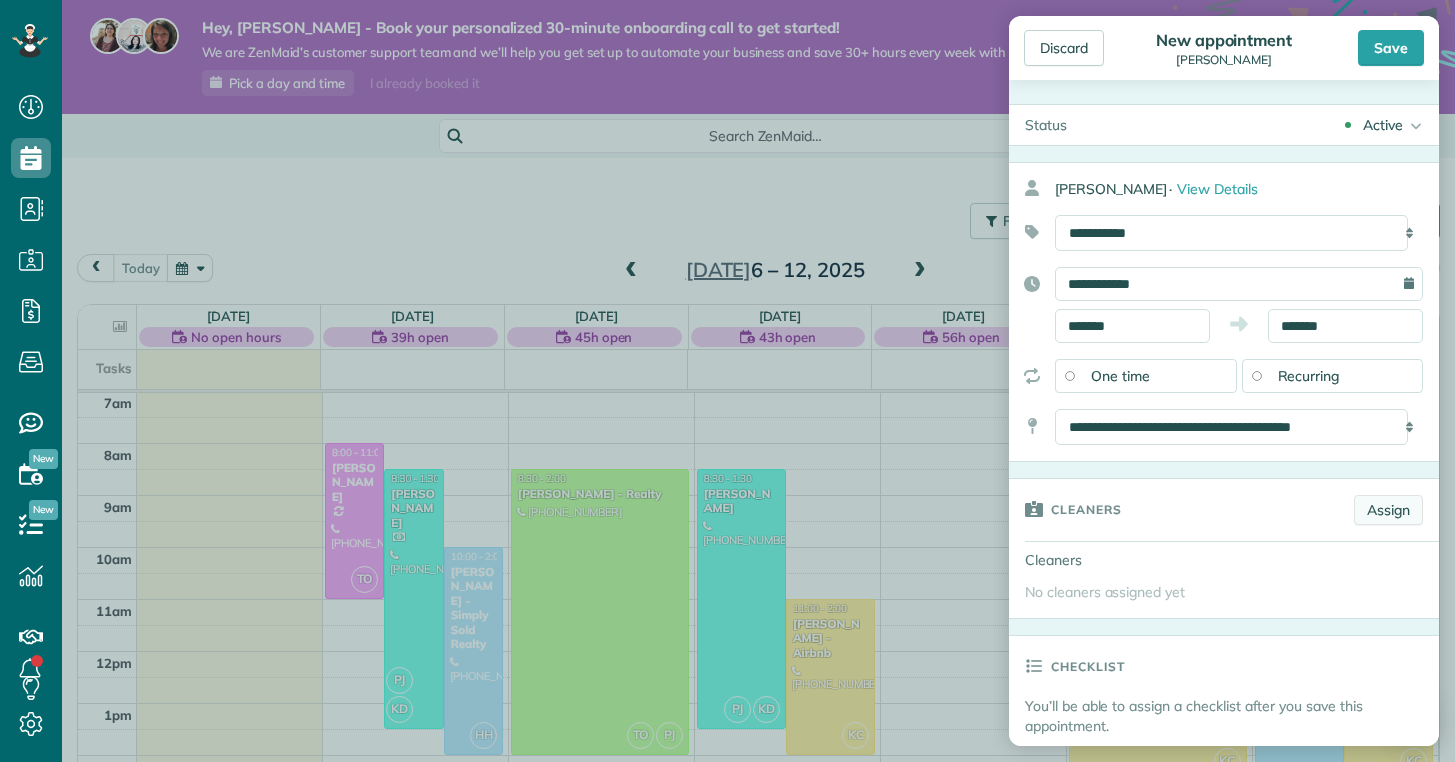 click on "Assign" at bounding box center [1388, 510] 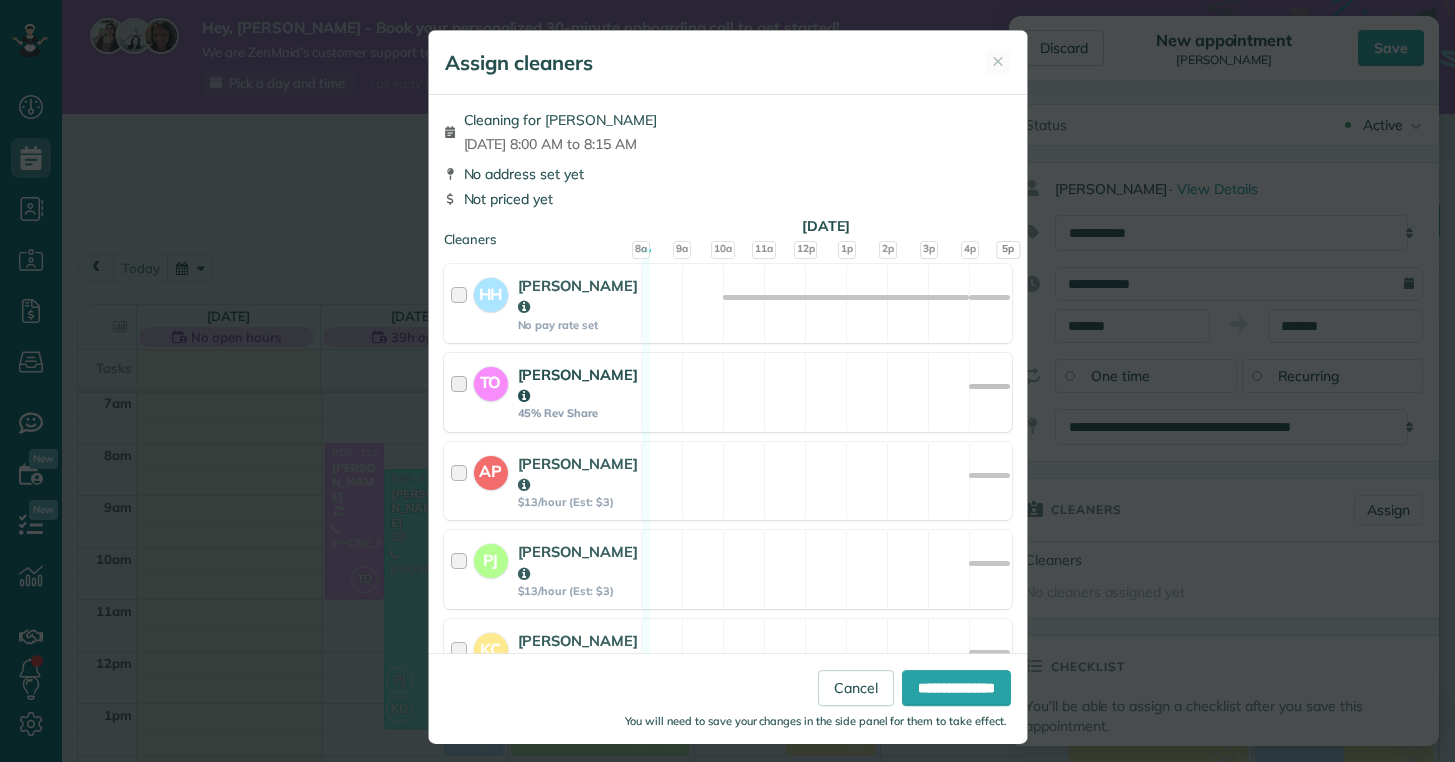 click on "[PERSON_NAME]" at bounding box center [578, 385] 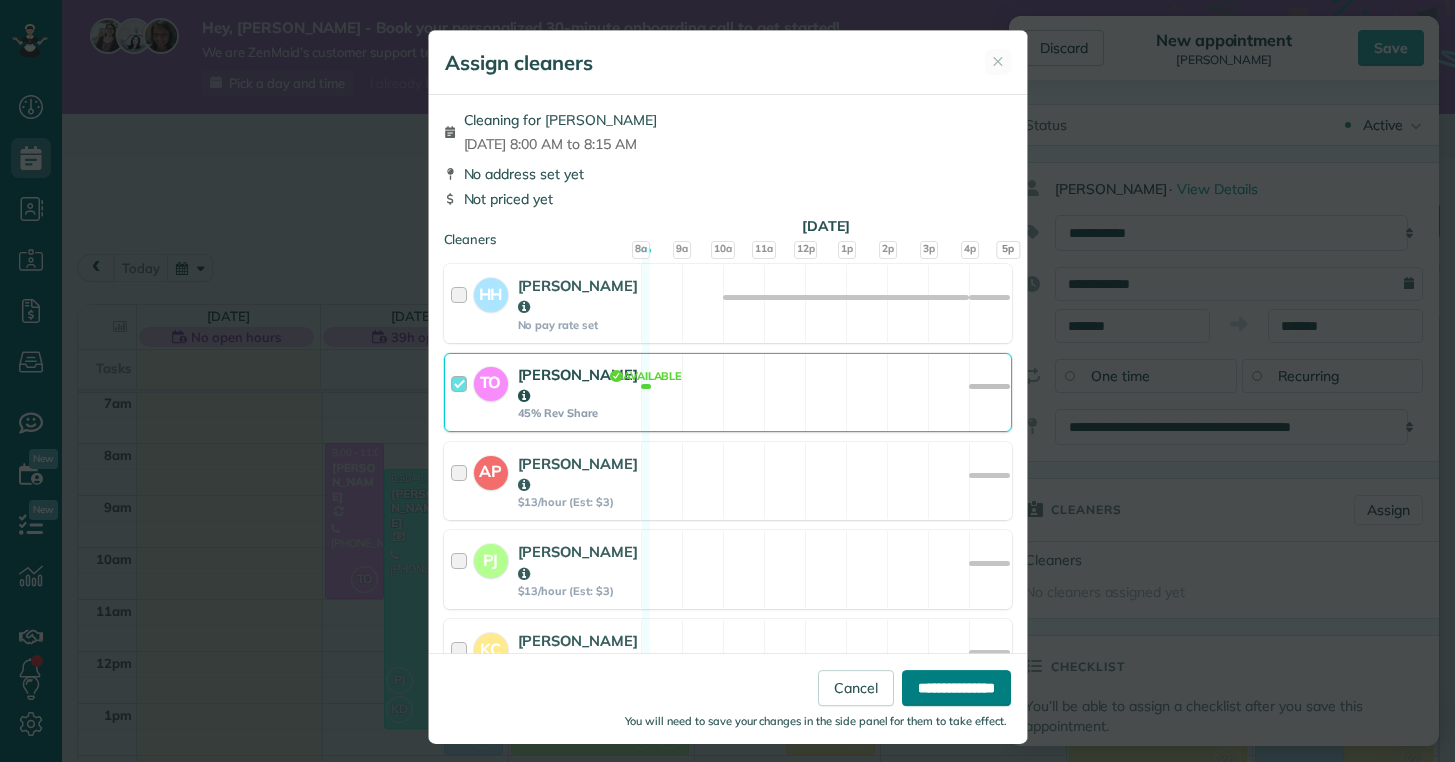 click on "**********" at bounding box center (956, 688) 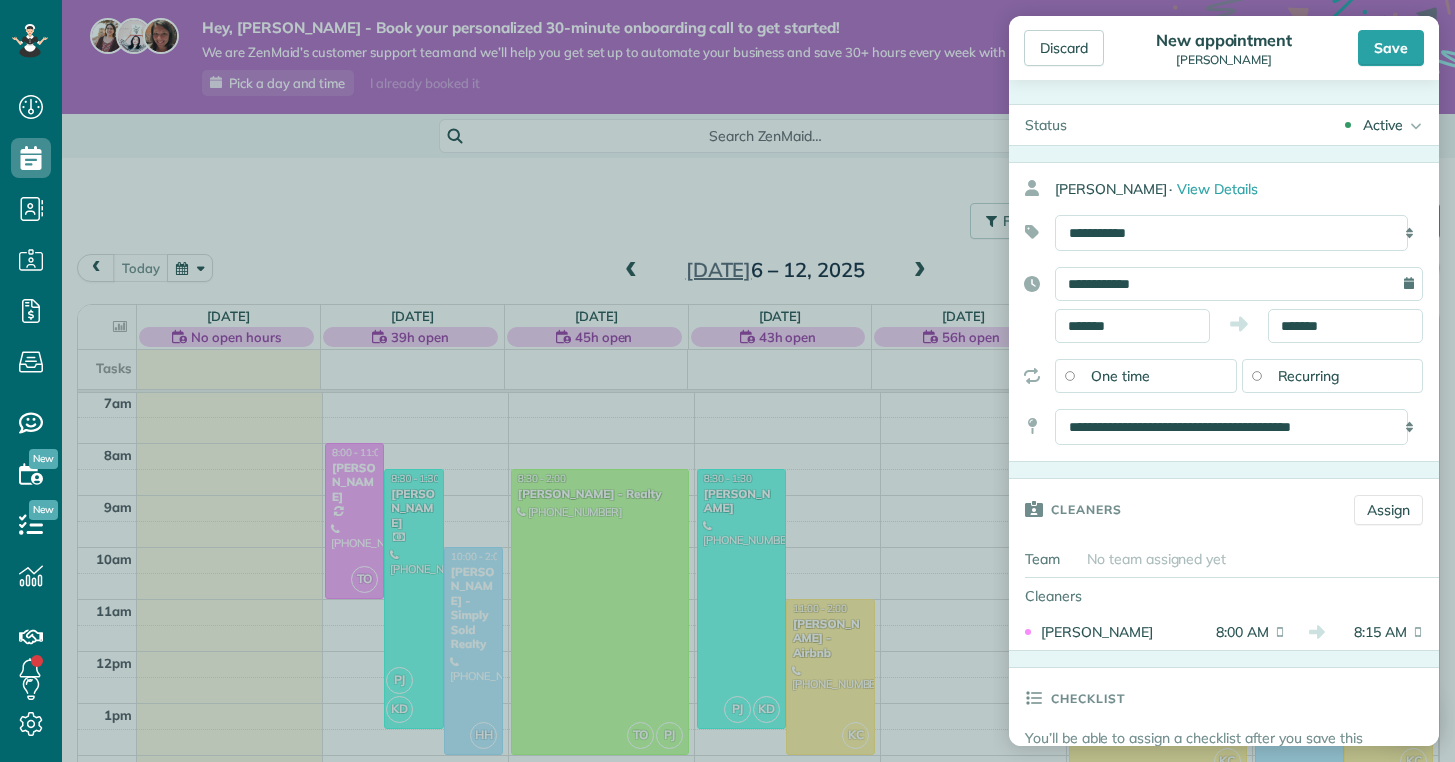 drag, startPoint x: 1095, startPoint y: 344, endPoint x: 1100, endPoint y: 331, distance: 13.928389 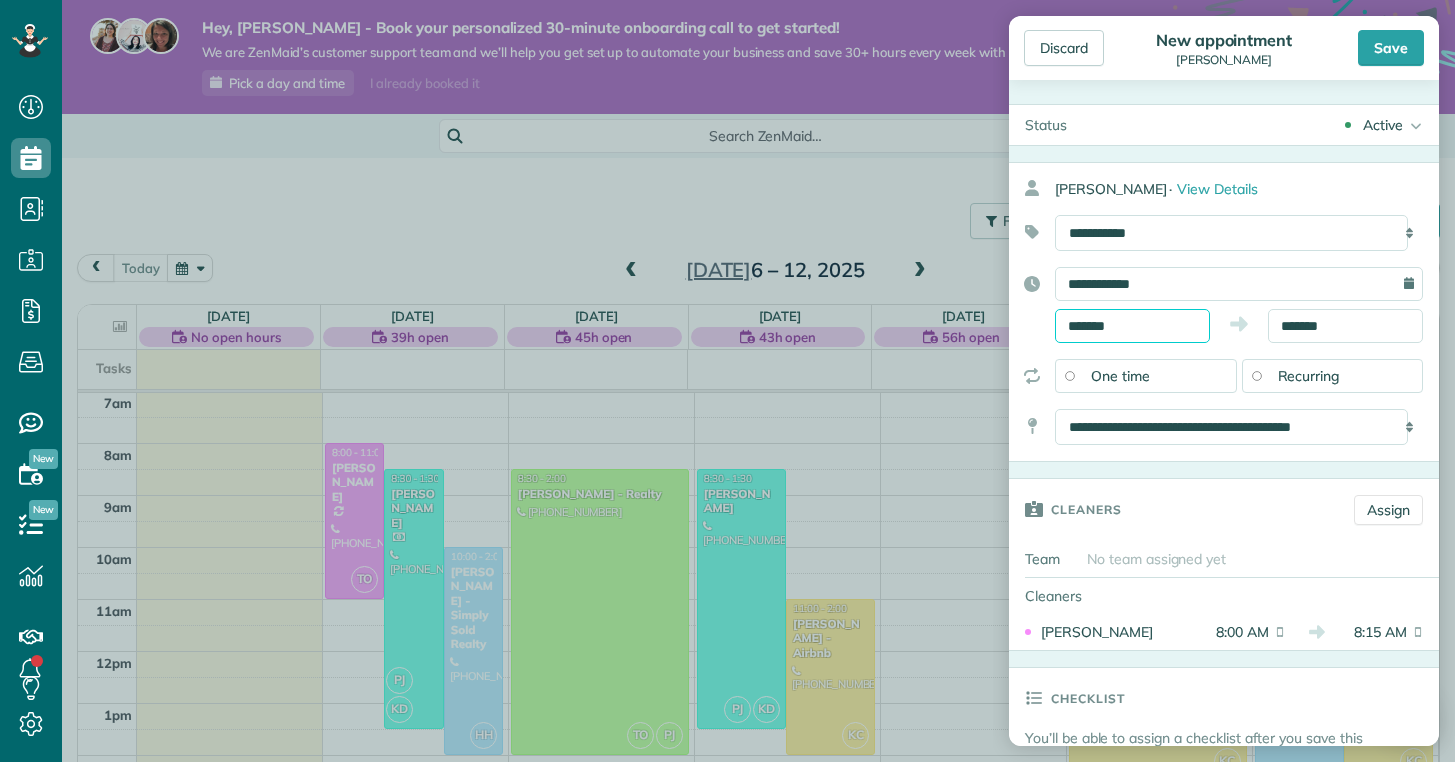 click on "*******" at bounding box center [1132, 326] 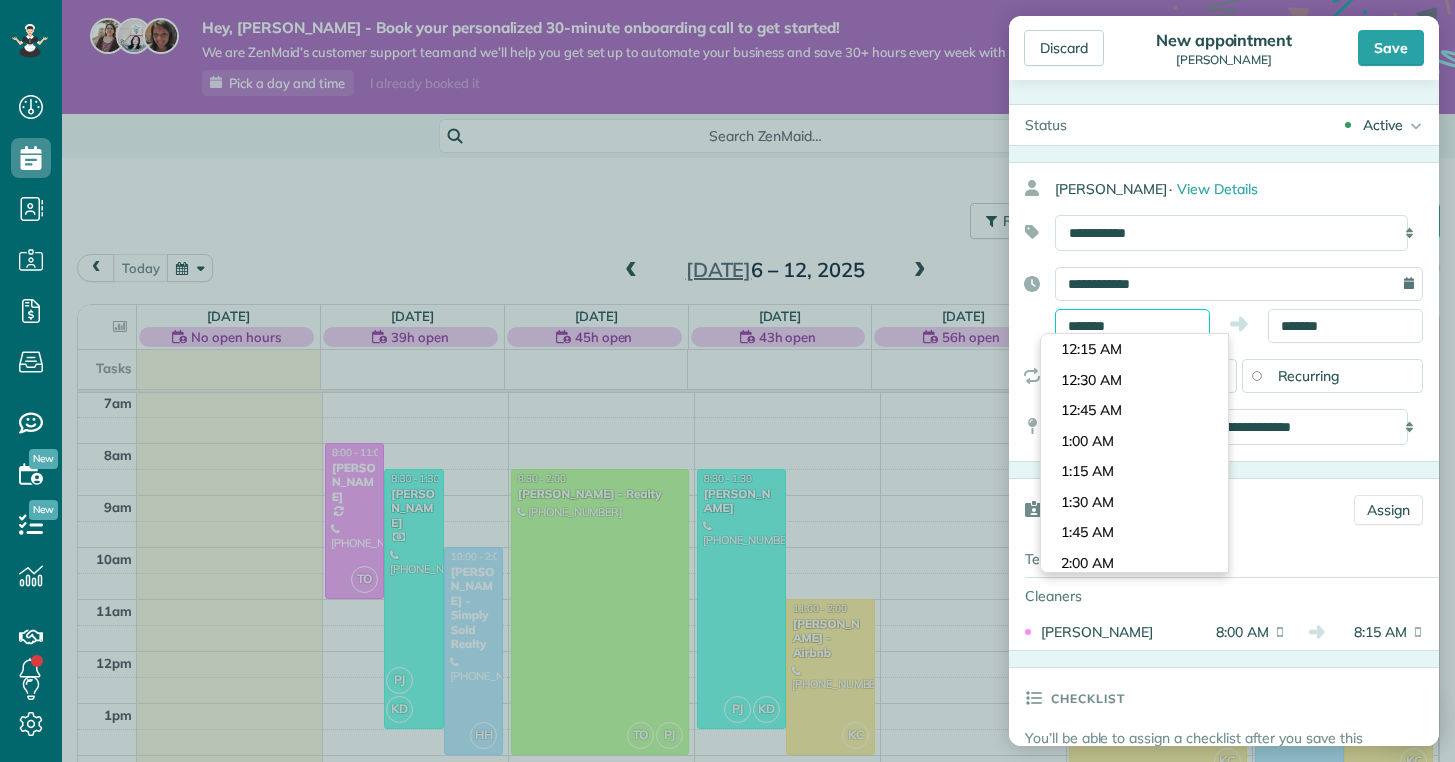 scroll, scrollTop: 900, scrollLeft: 0, axis: vertical 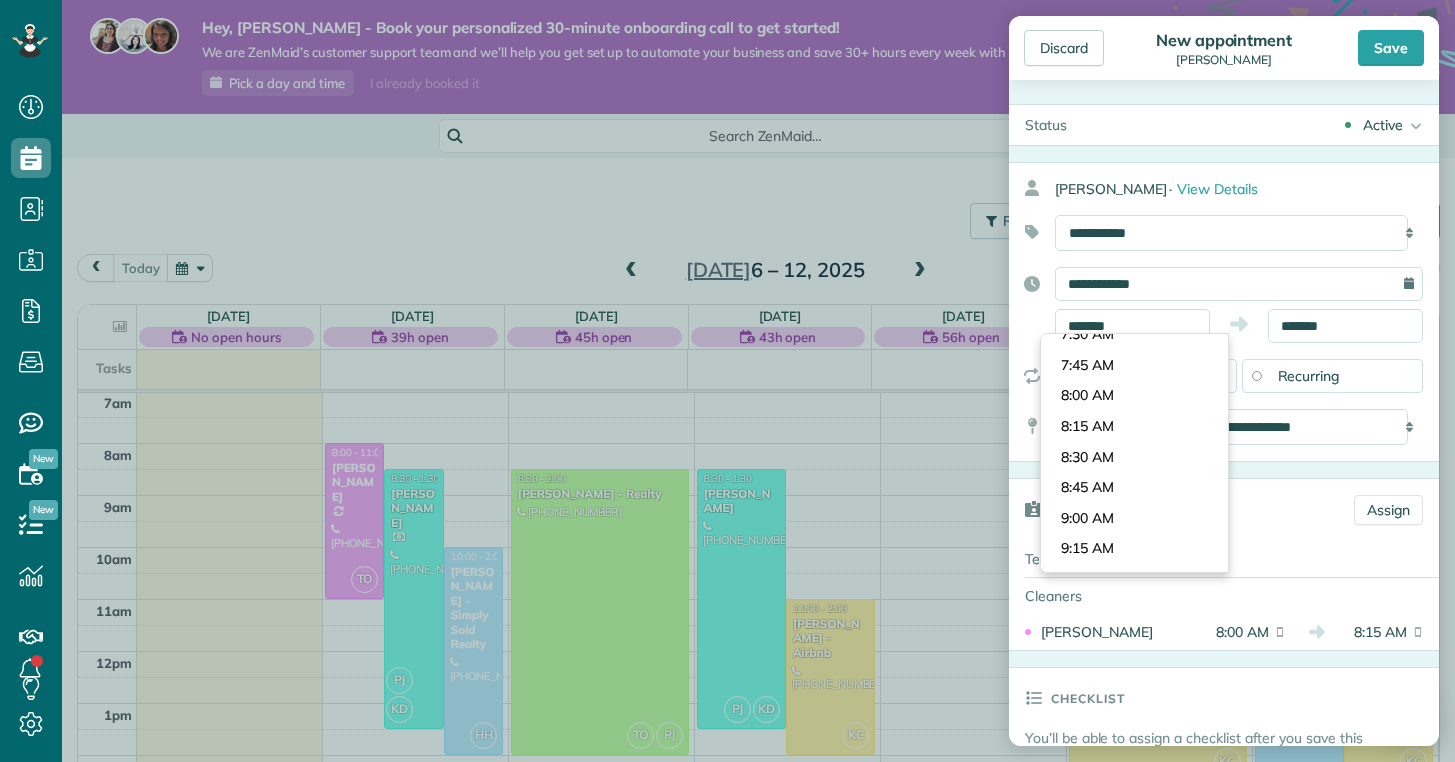 type on "*******" 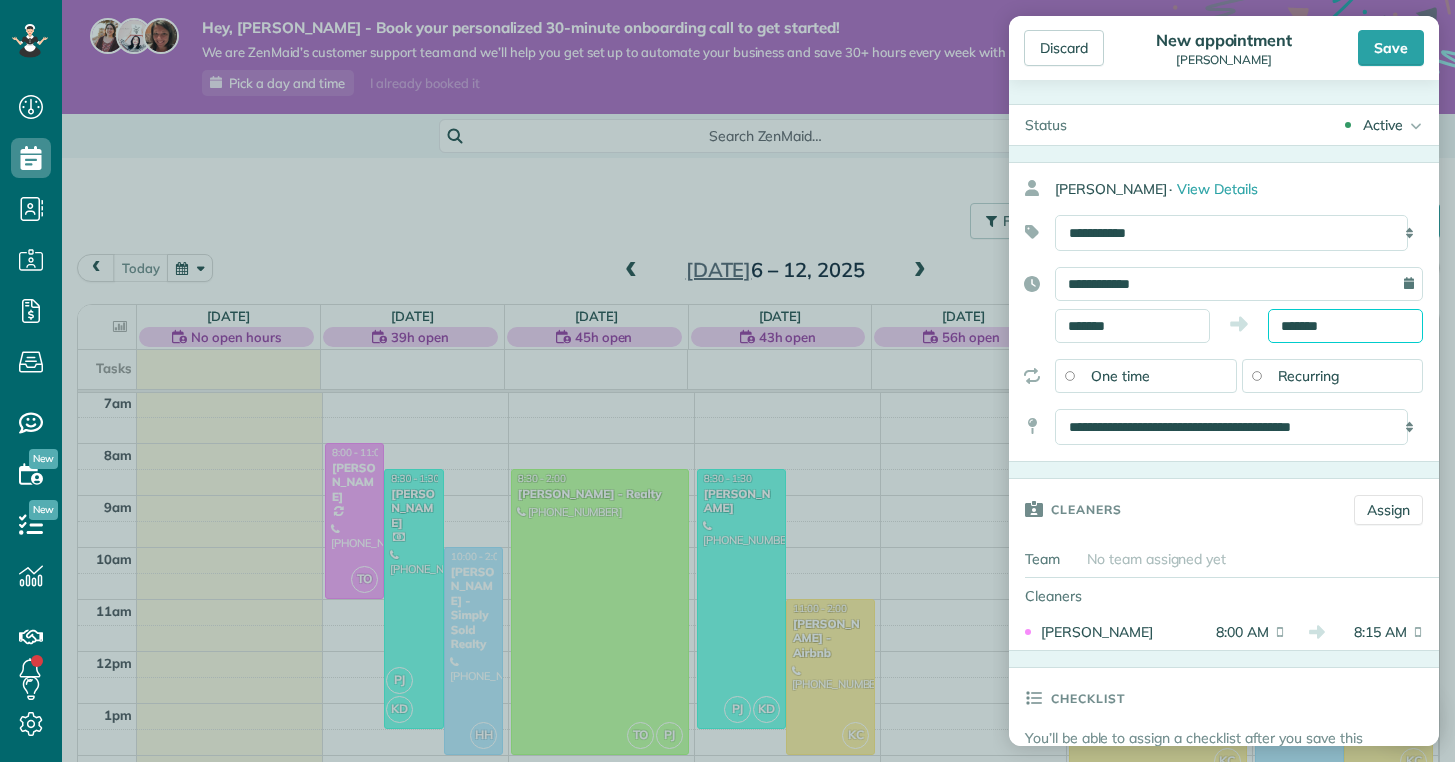 click on "Dashboard
Scheduling
Calendar View
List View
Dispatch View - Weekly scheduling (Beta)" at bounding box center [727, 381] 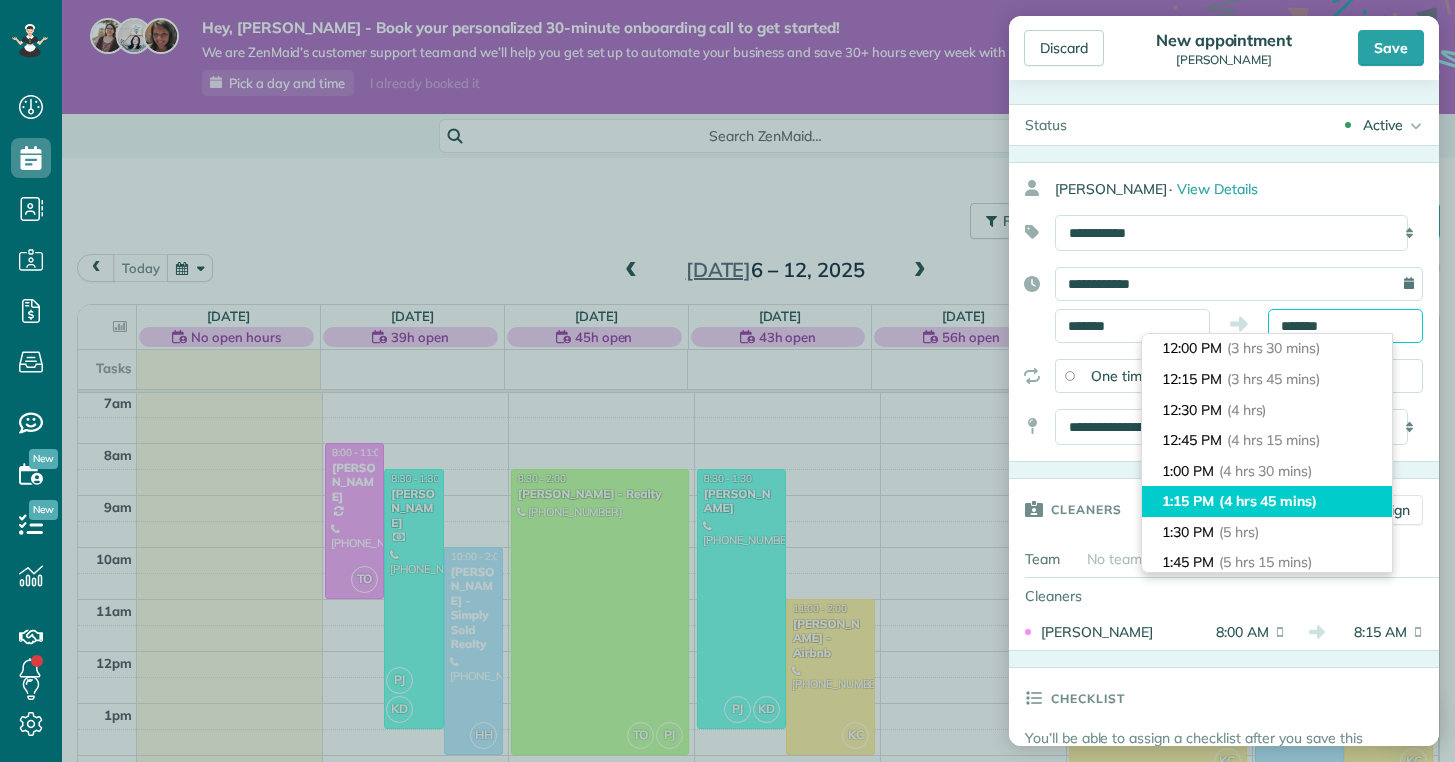 scroll, scrollTop: 432, scrollLeft: 0, axis: vertical 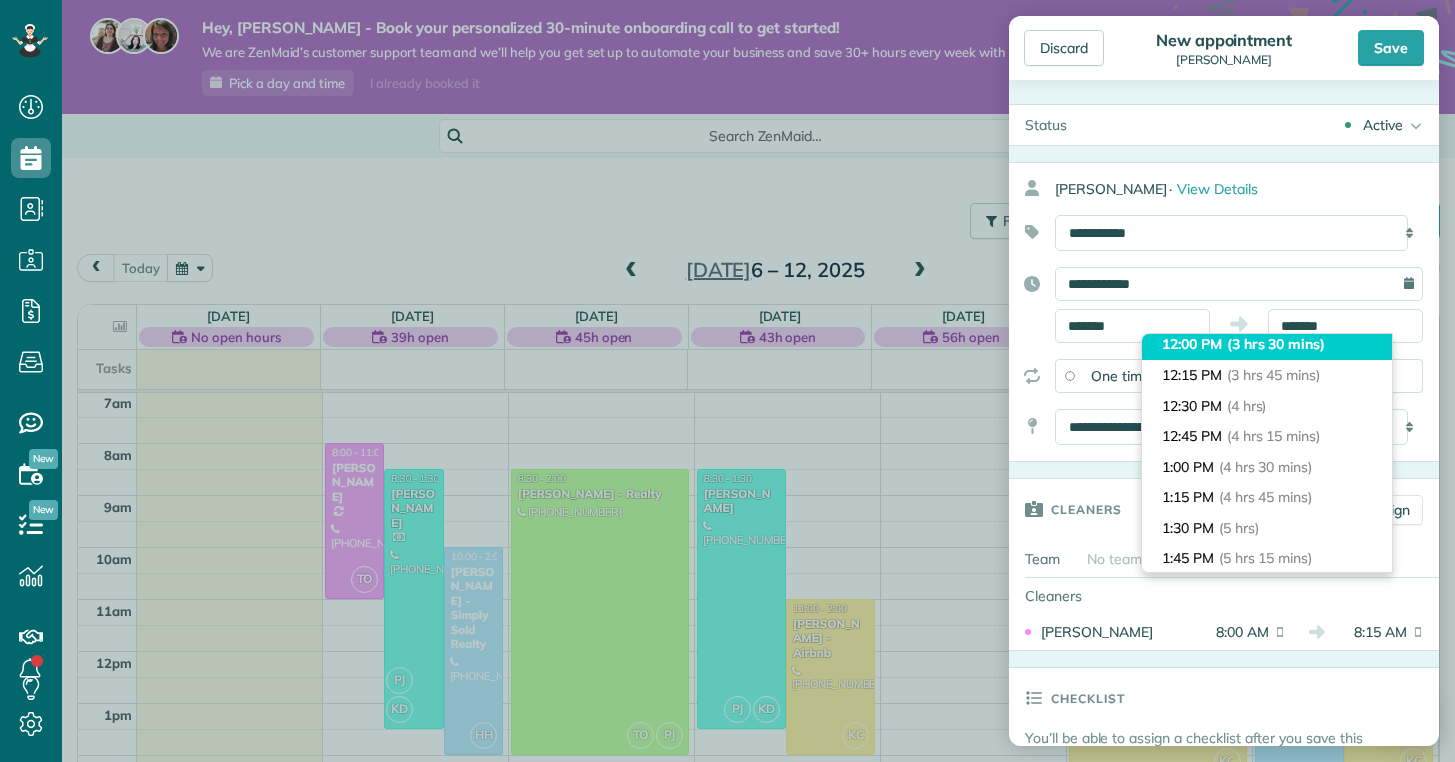 type on "********" 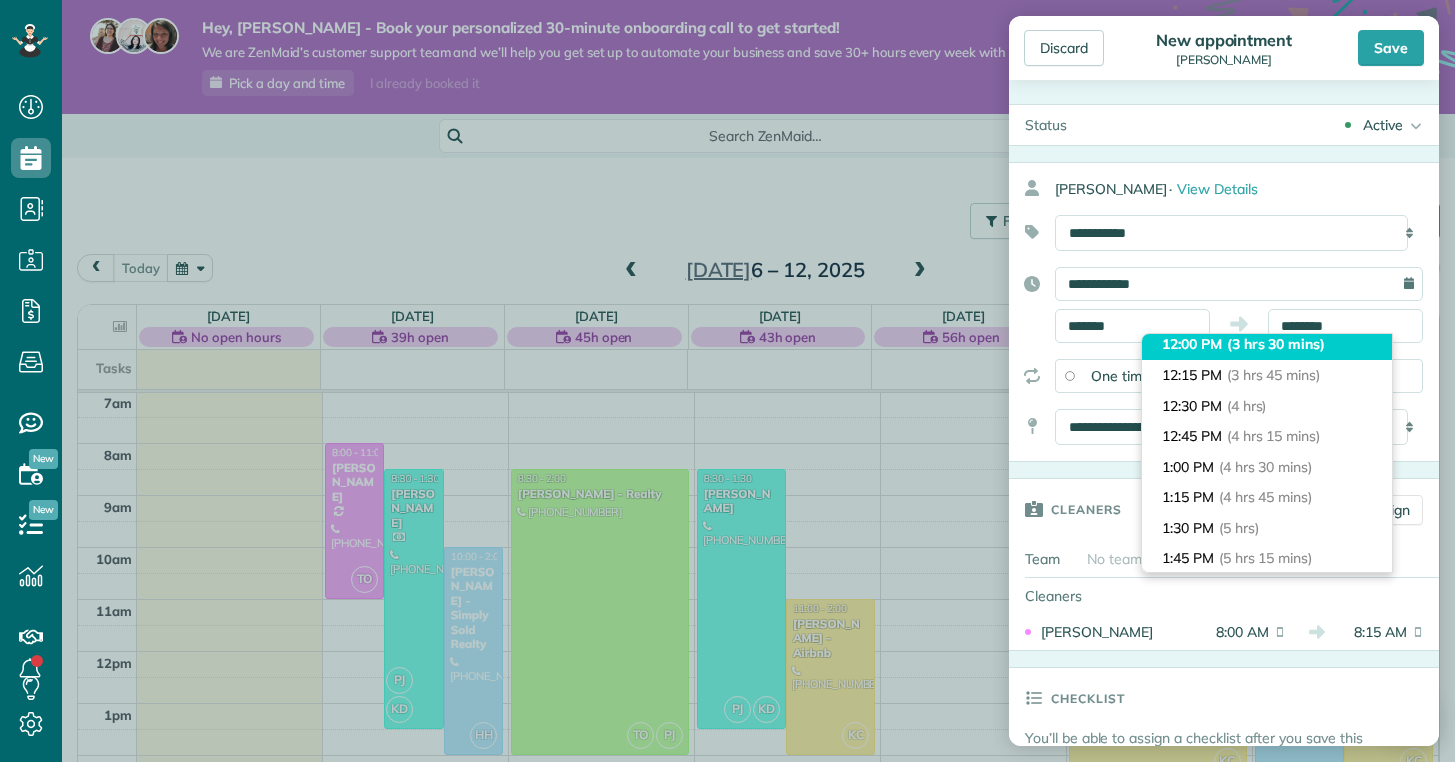 click on "12:00 PM  (3 hrs 30 mins)" at bounding box center (1267, 344) 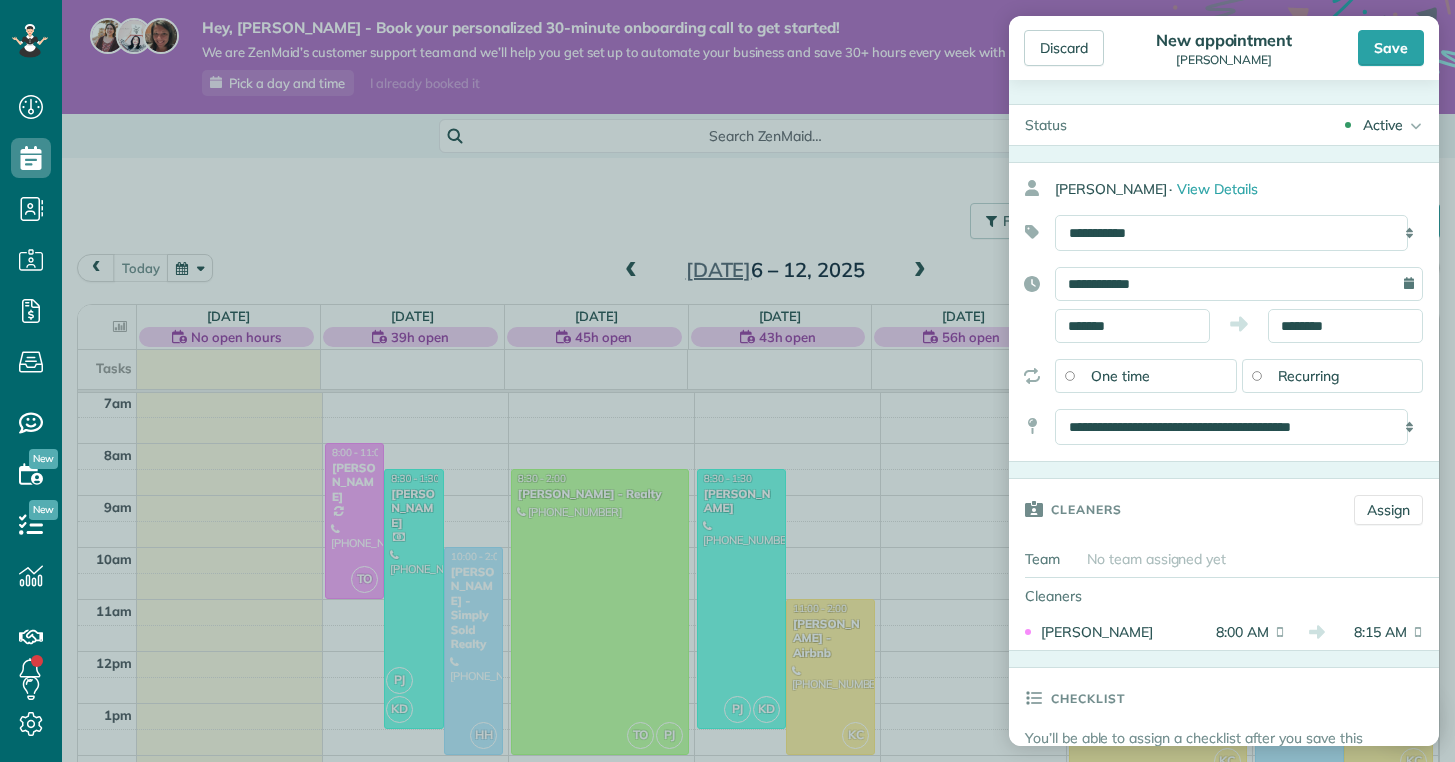click 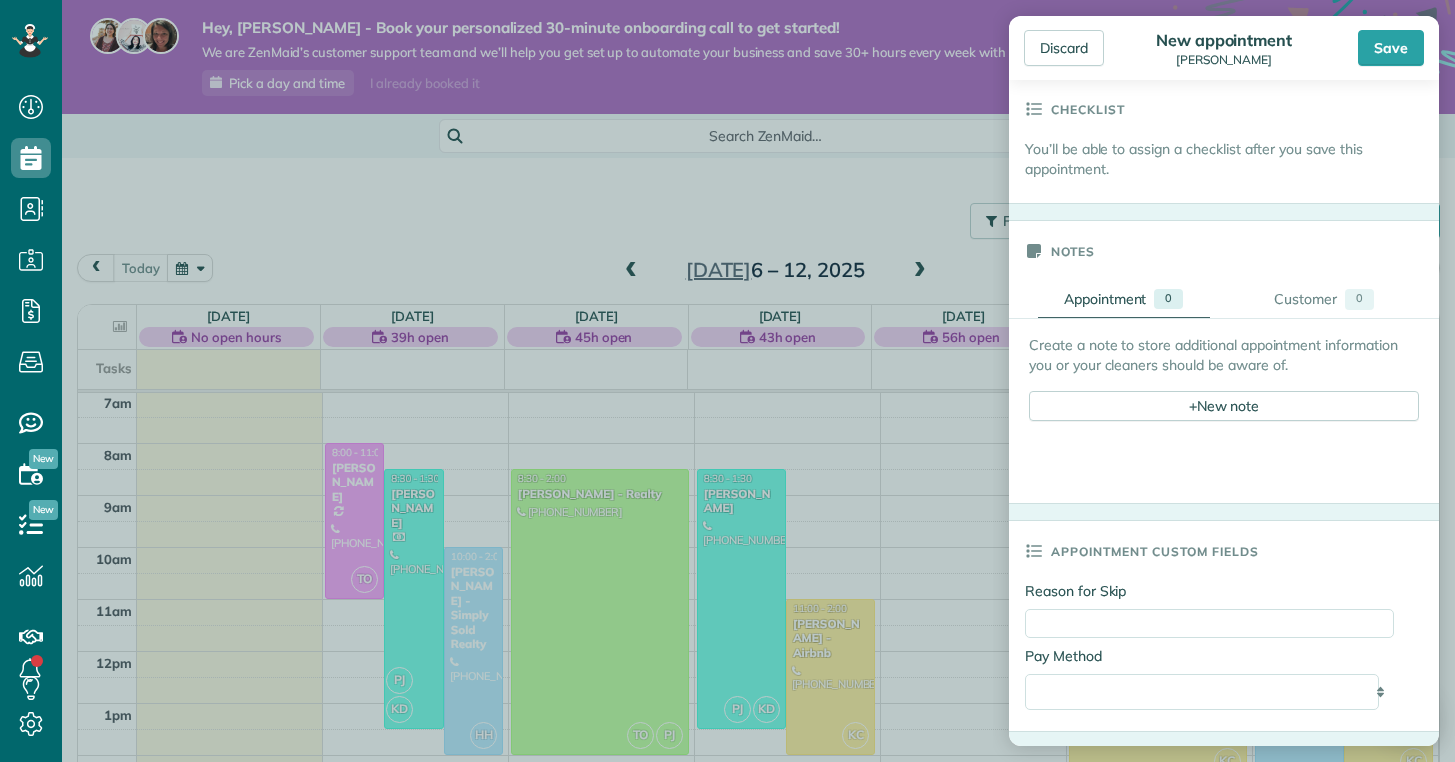 scroll, scrollTop: 961, scrollLeft: 0, axis: vertical 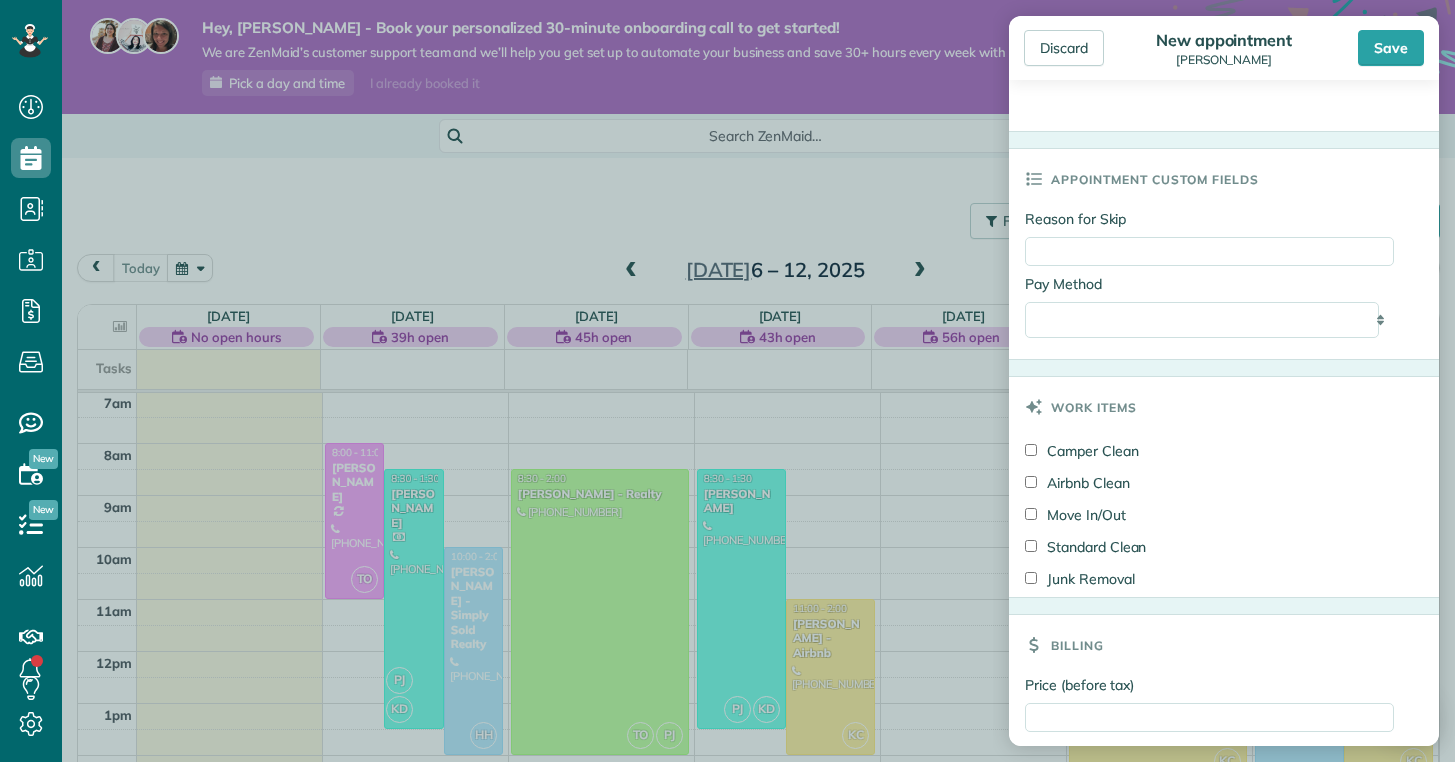 click on "Move In/Out" at bounding box center (1075, 515) 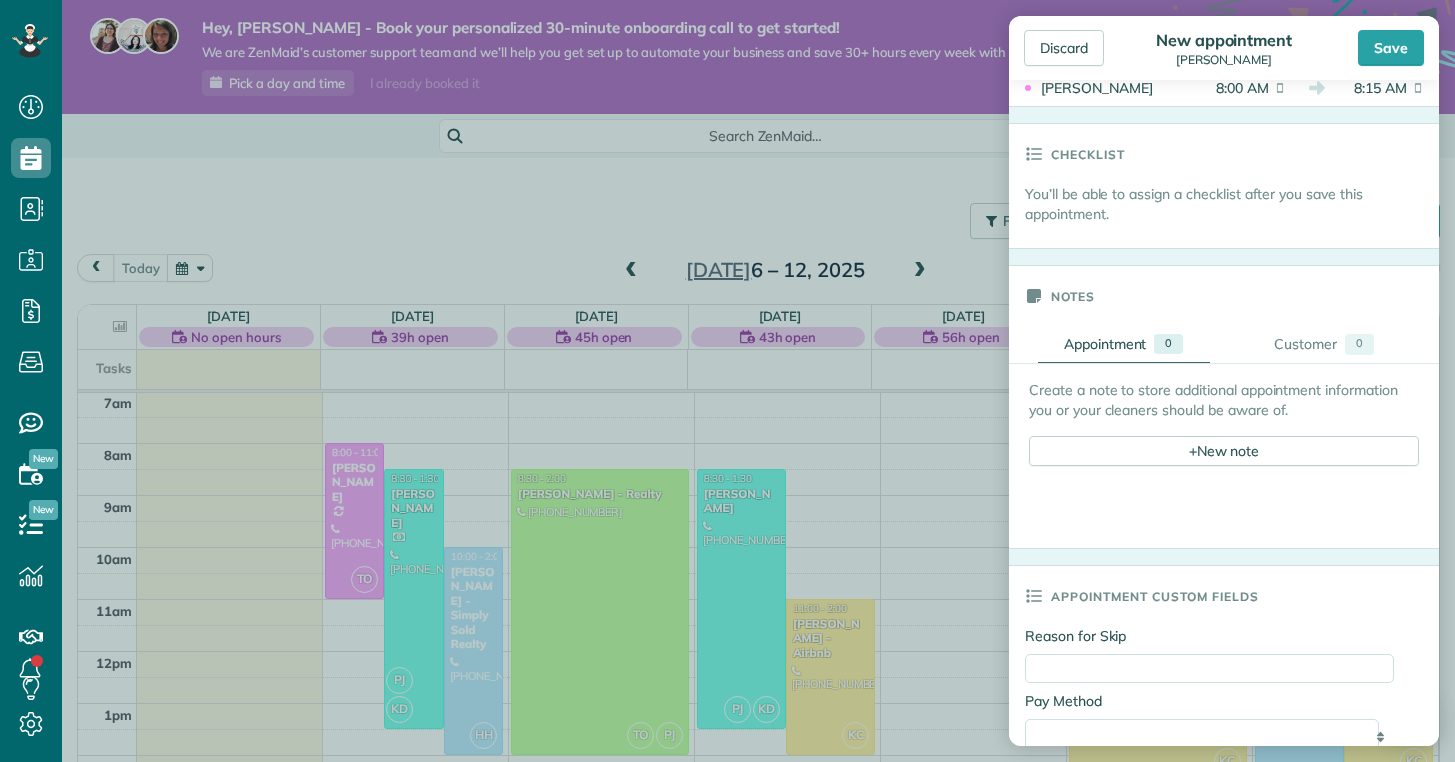 scroll, scrollTop: 407, scrollLeft: 0, axis: vertical 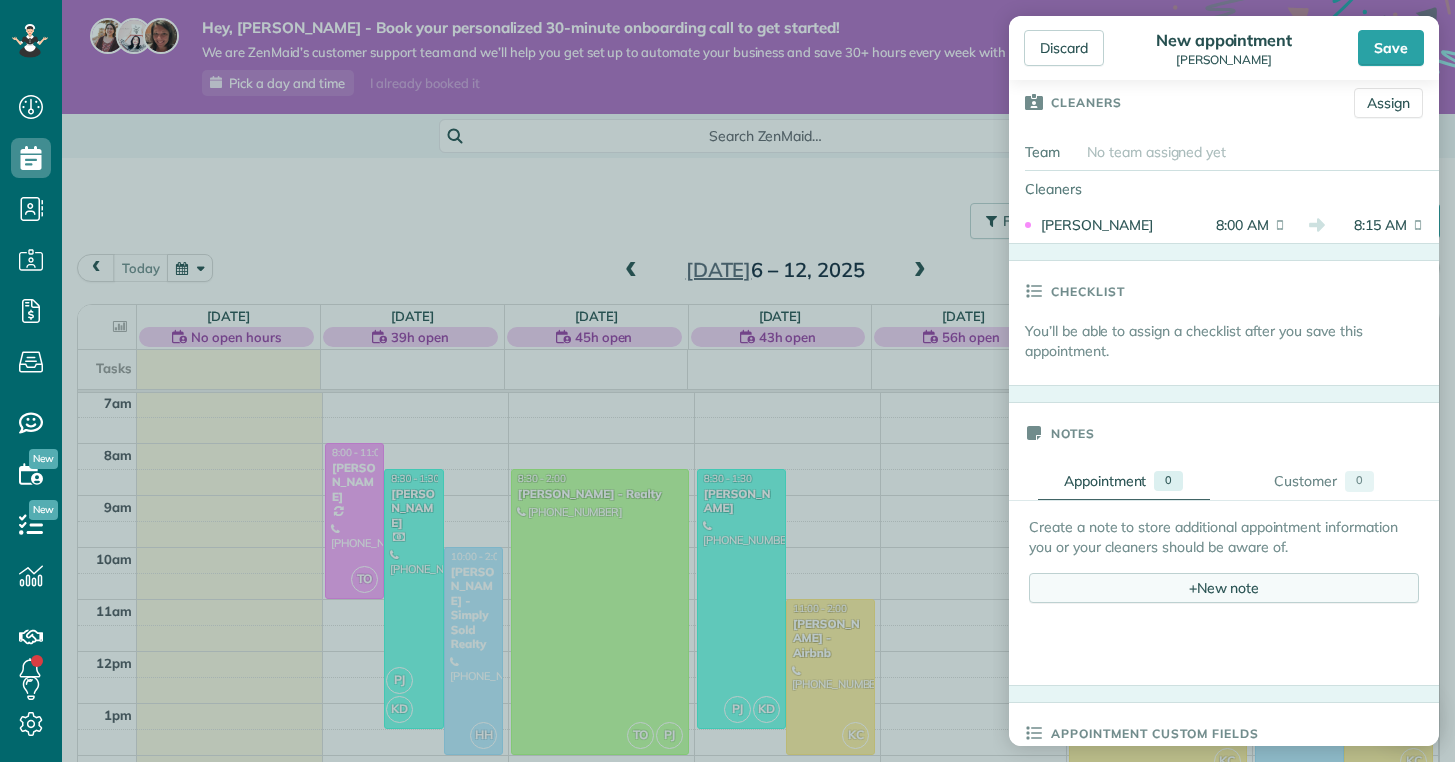 click on "+ New note" at bounding box center (1224, 588) 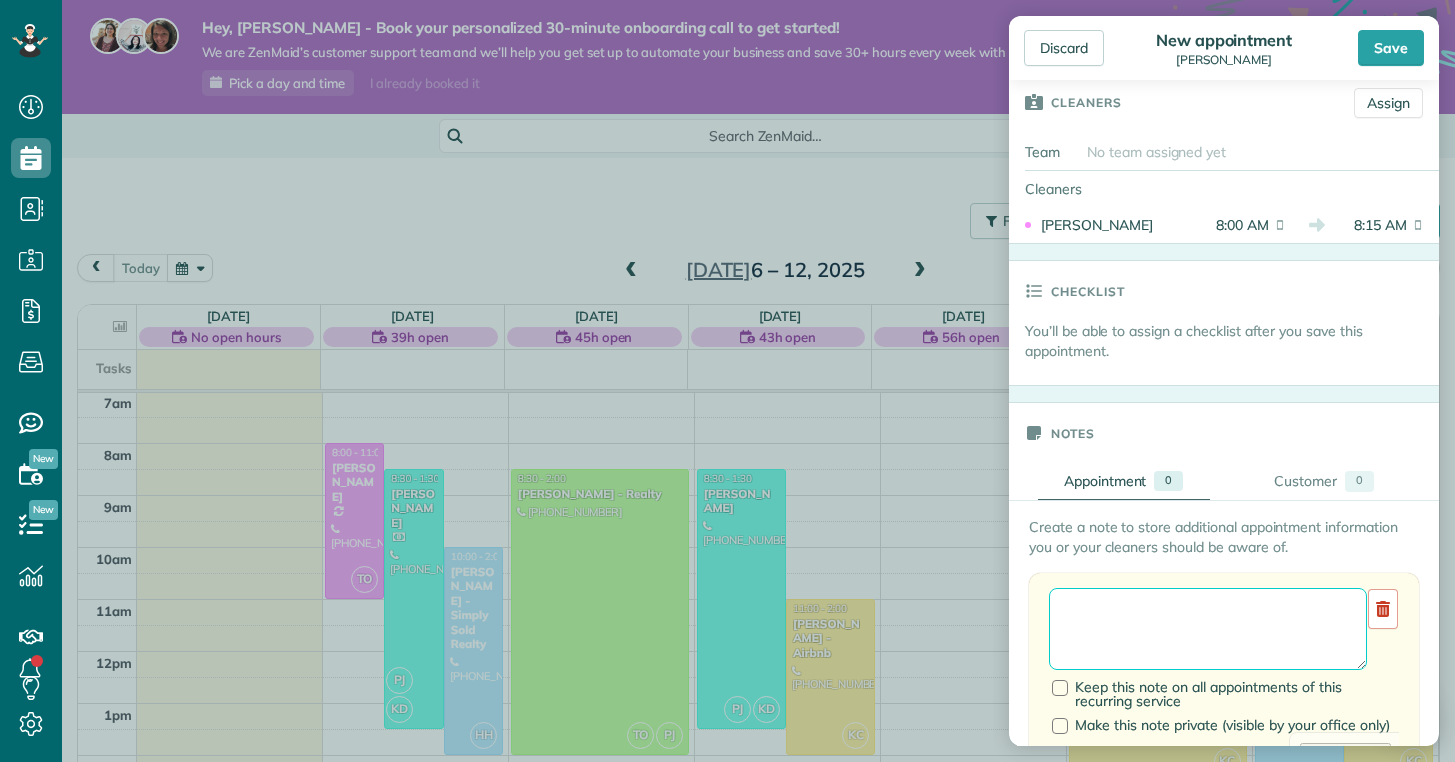 drag, startPoint x: 1092, startPoint y: 649, endPoint x: 1082, endPoint y: 633, distance: 18.867962 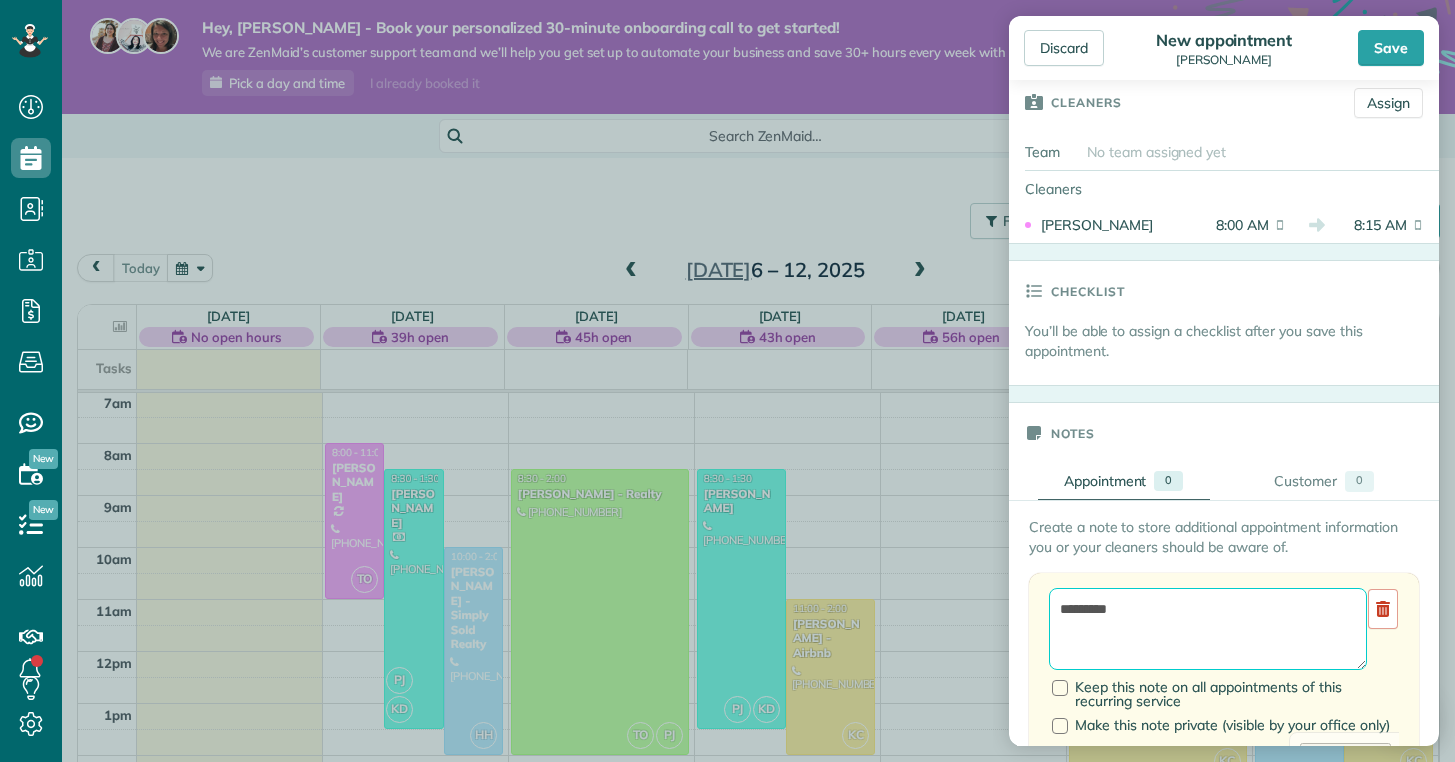 type on "********" 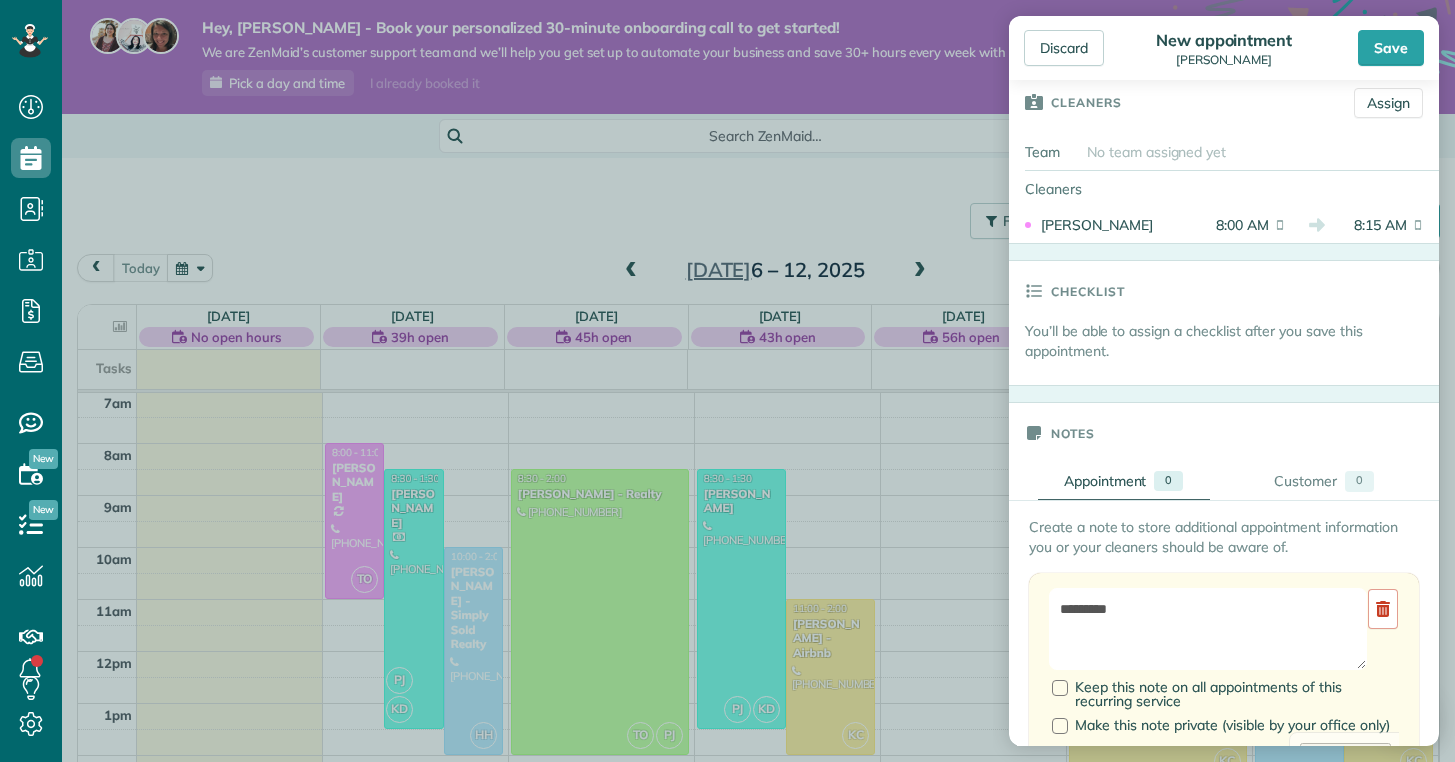 click on "Notes" at bounding box center (1224, 433) 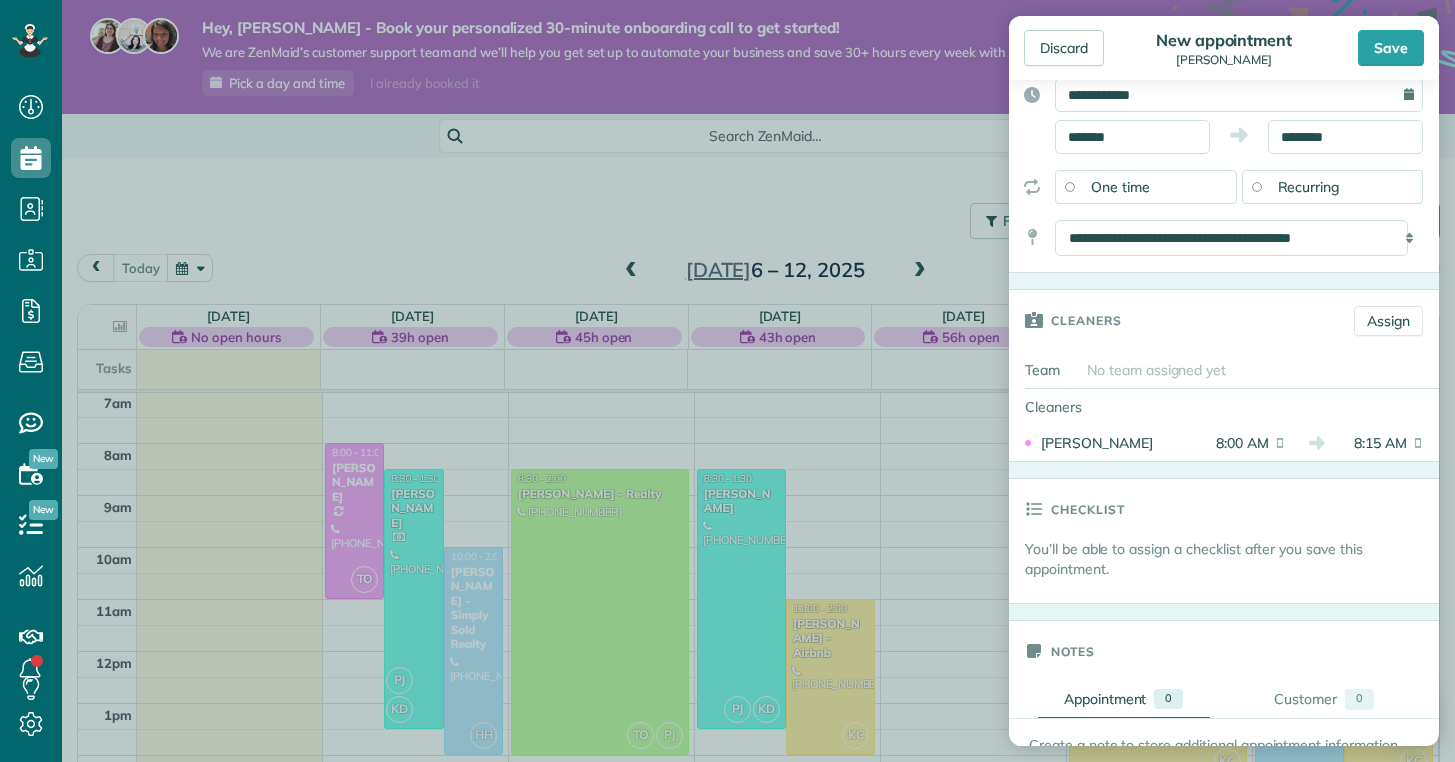 scroll, scrollTop: 0, scrollLeft: 0, axis: both 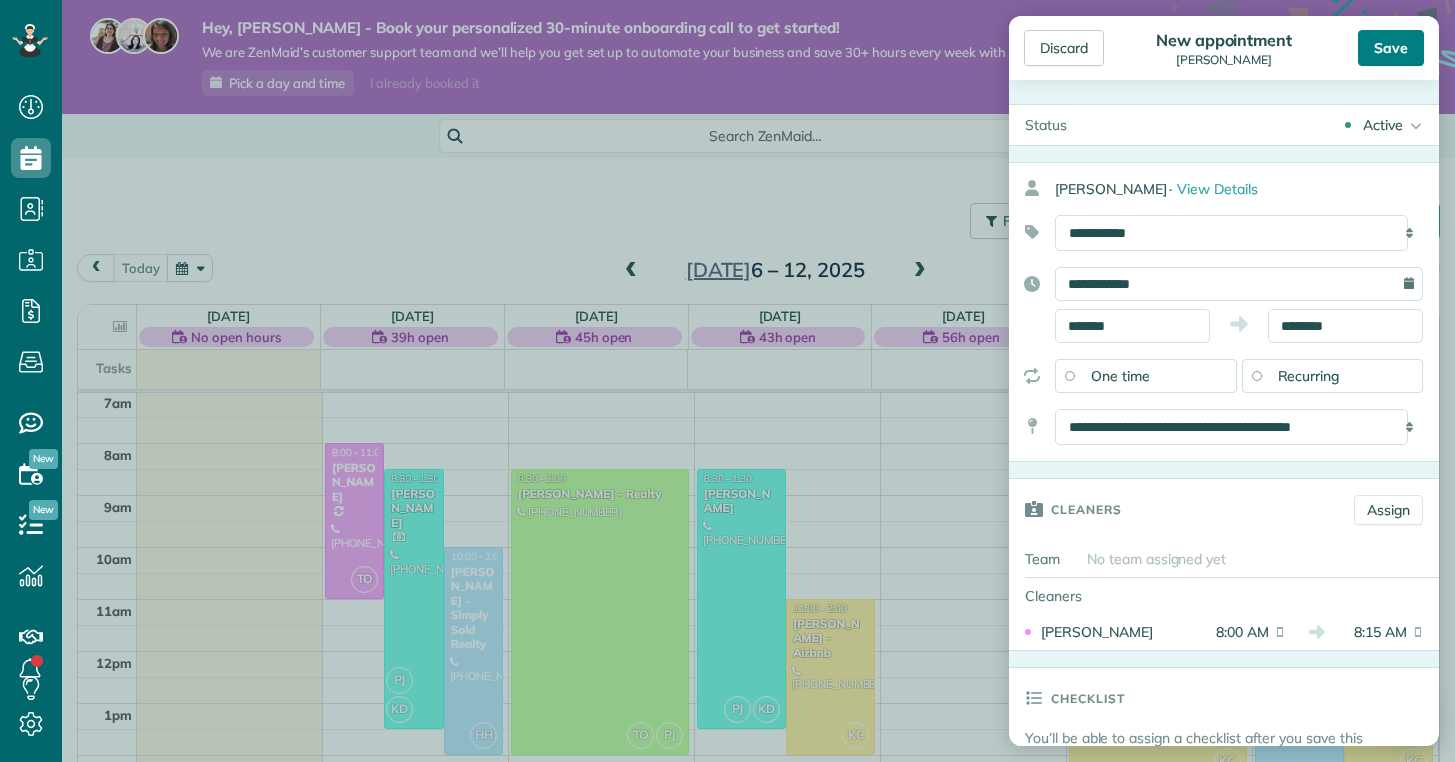 click on "Save" at bounding box center [1391, 48] 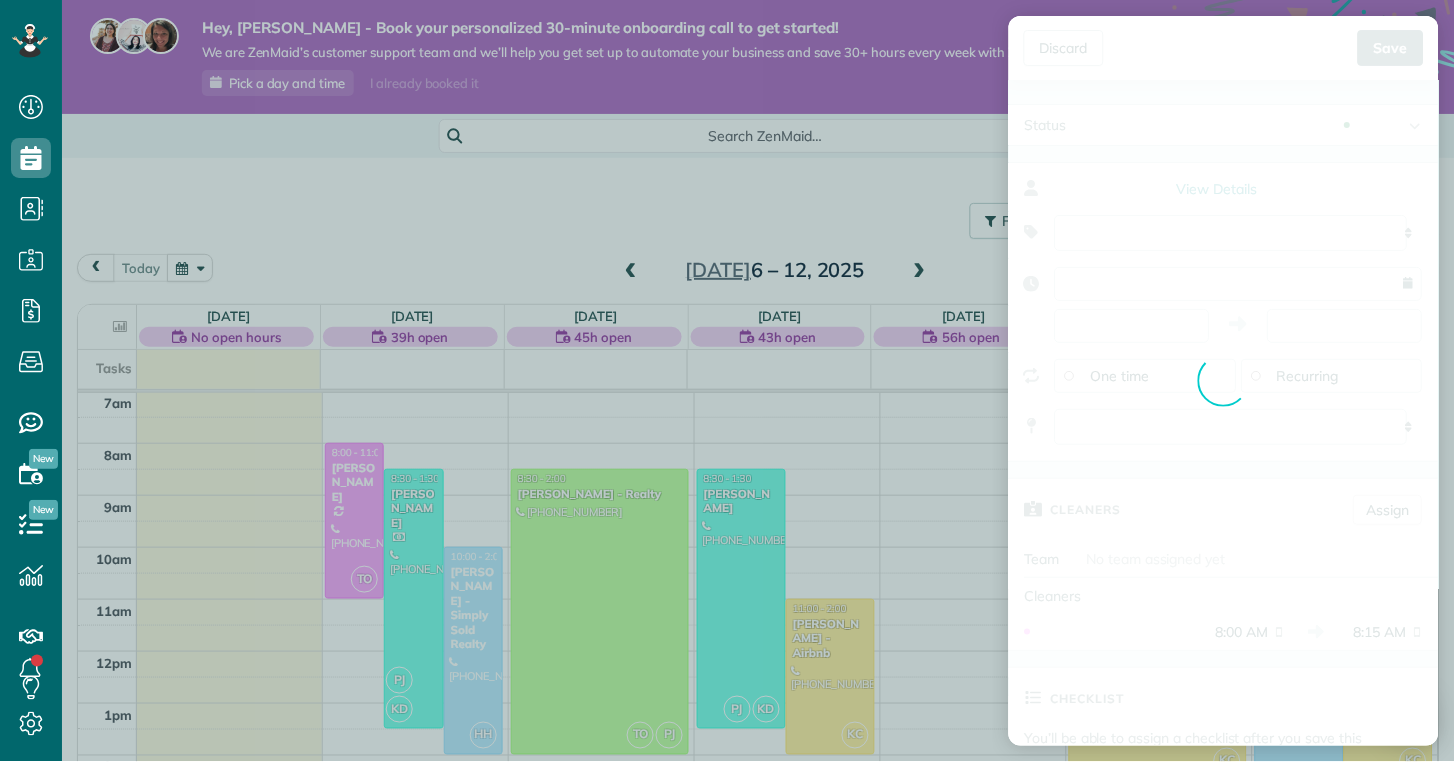 scroll, scrollTop: 365, scrollLeft: 0, axis: vertical 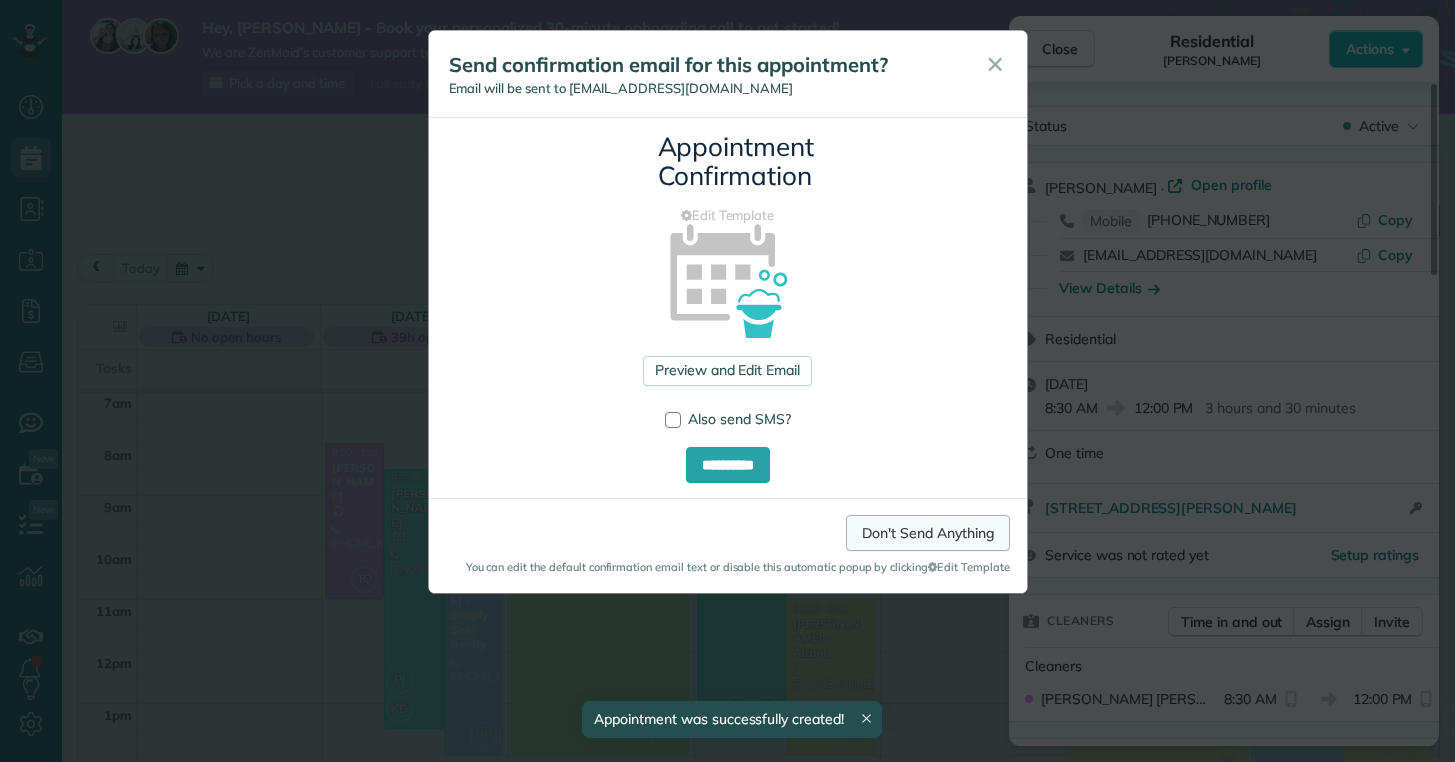 click on "Don't Send Anything" at bounding box center [927, 533] 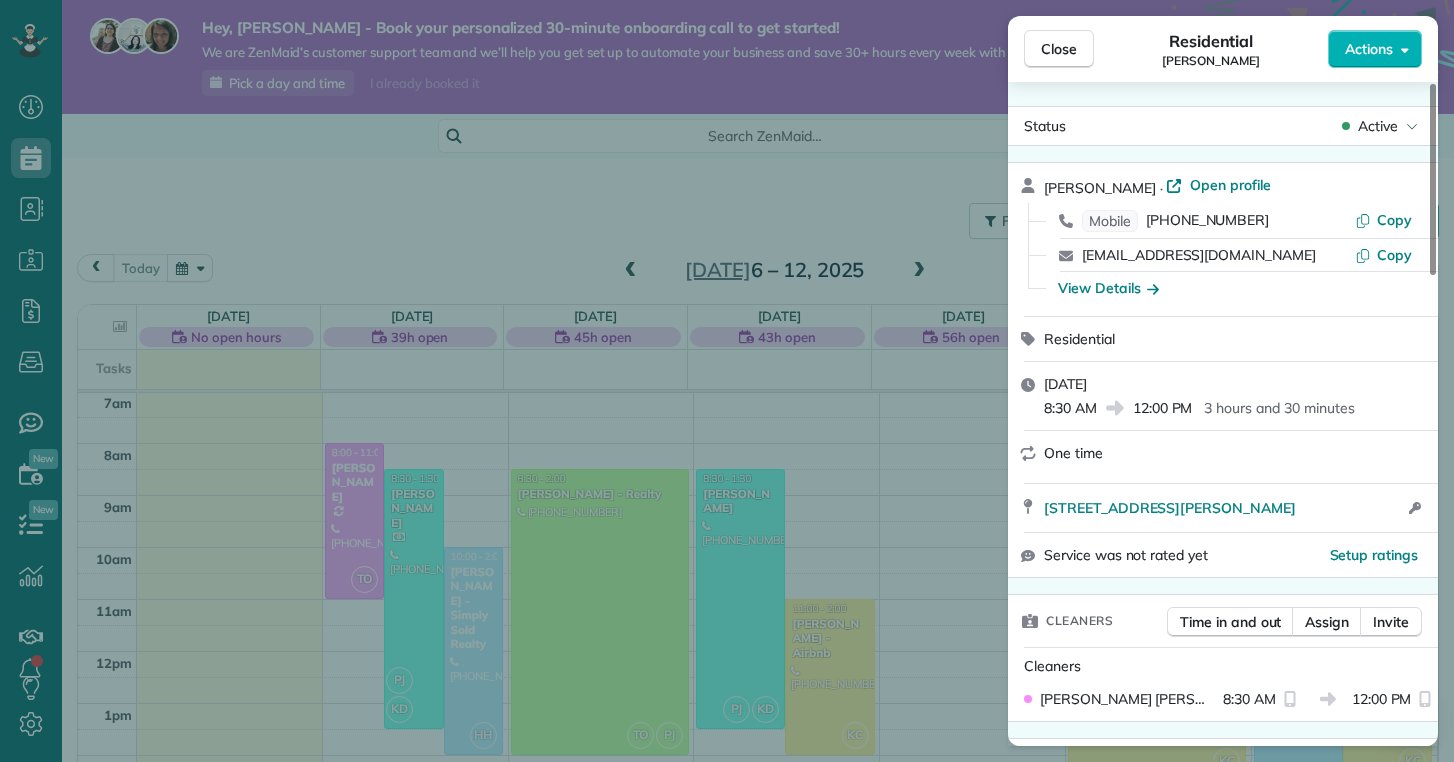 scroll, scrollTop: 365, scrollLeft: 0, axis: vertical 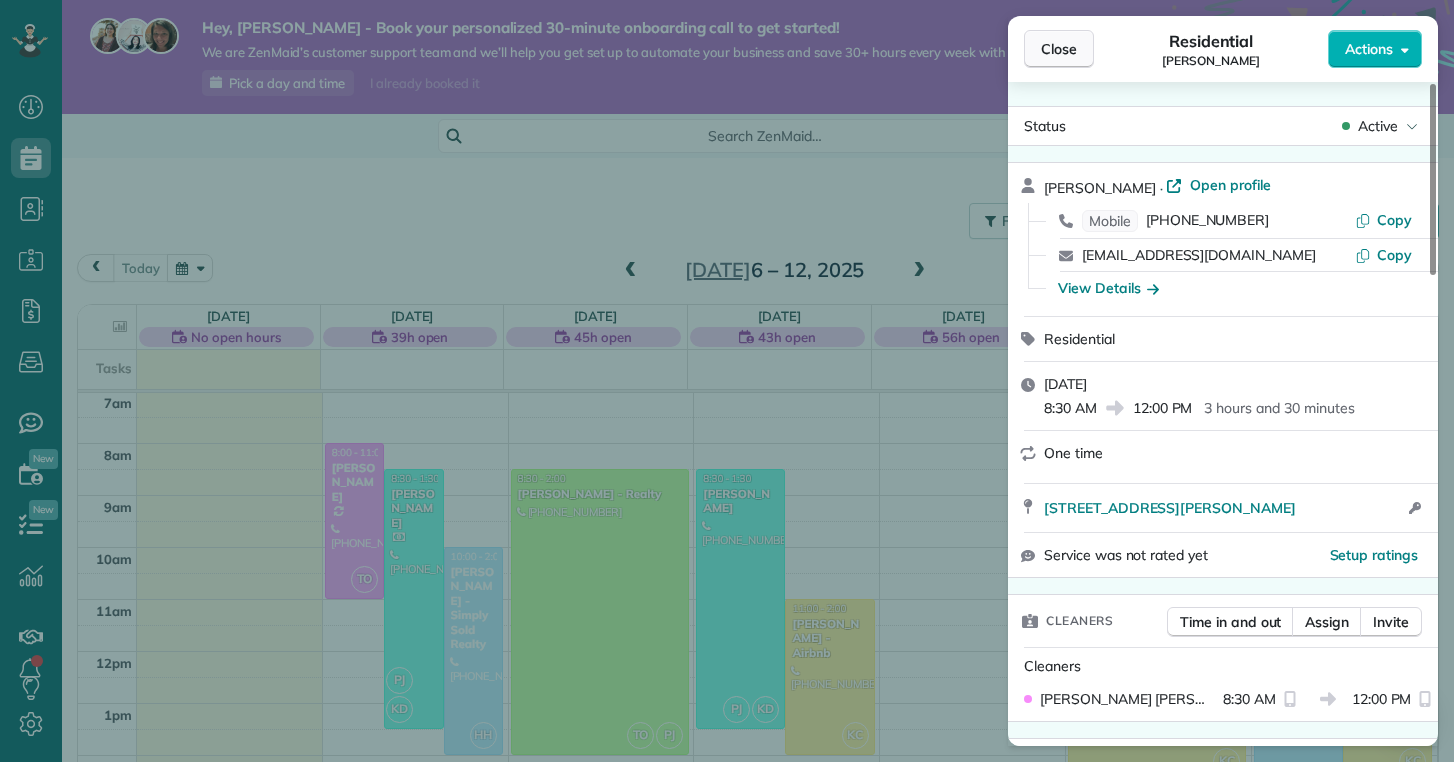 click on "Close" at bounding box center (1059, 49) 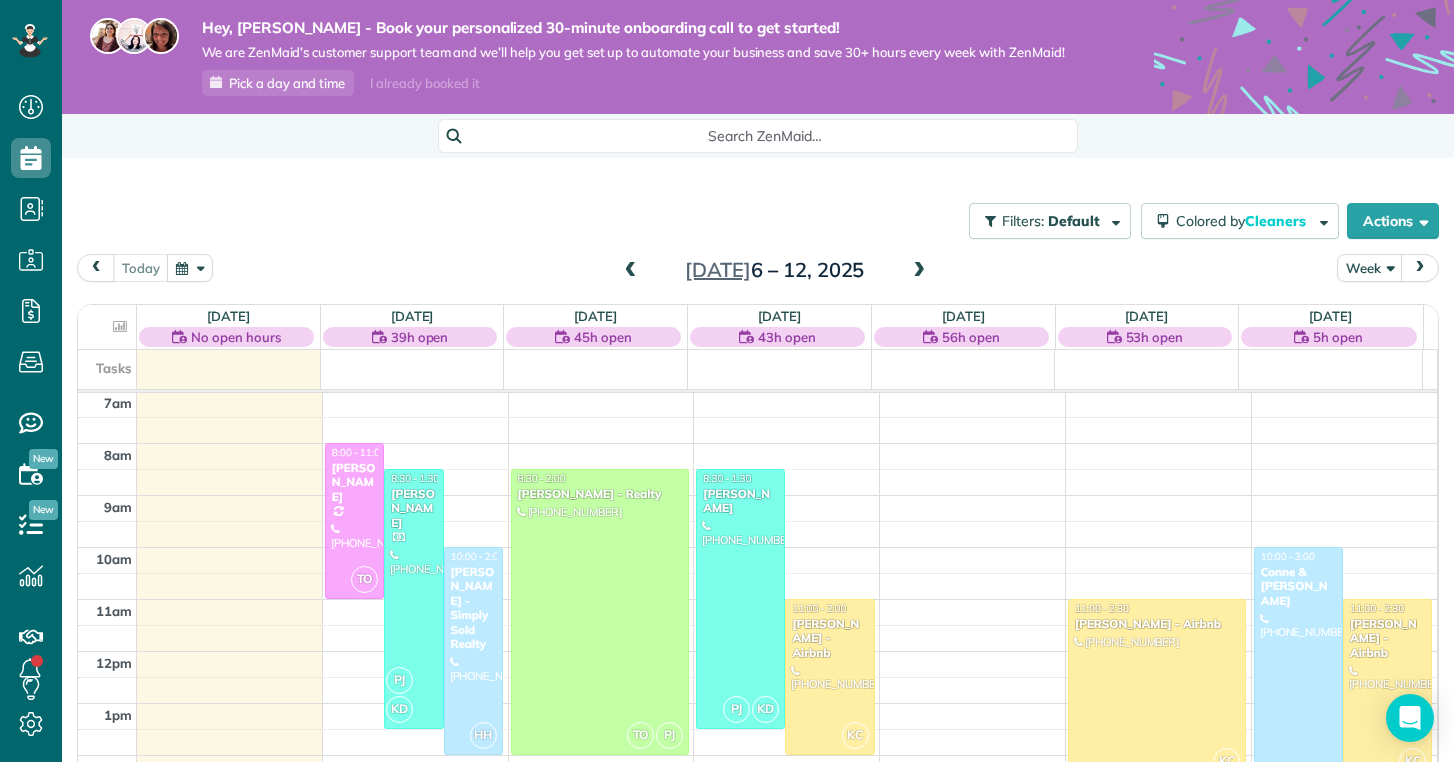 click at bounding box center (919, 271) 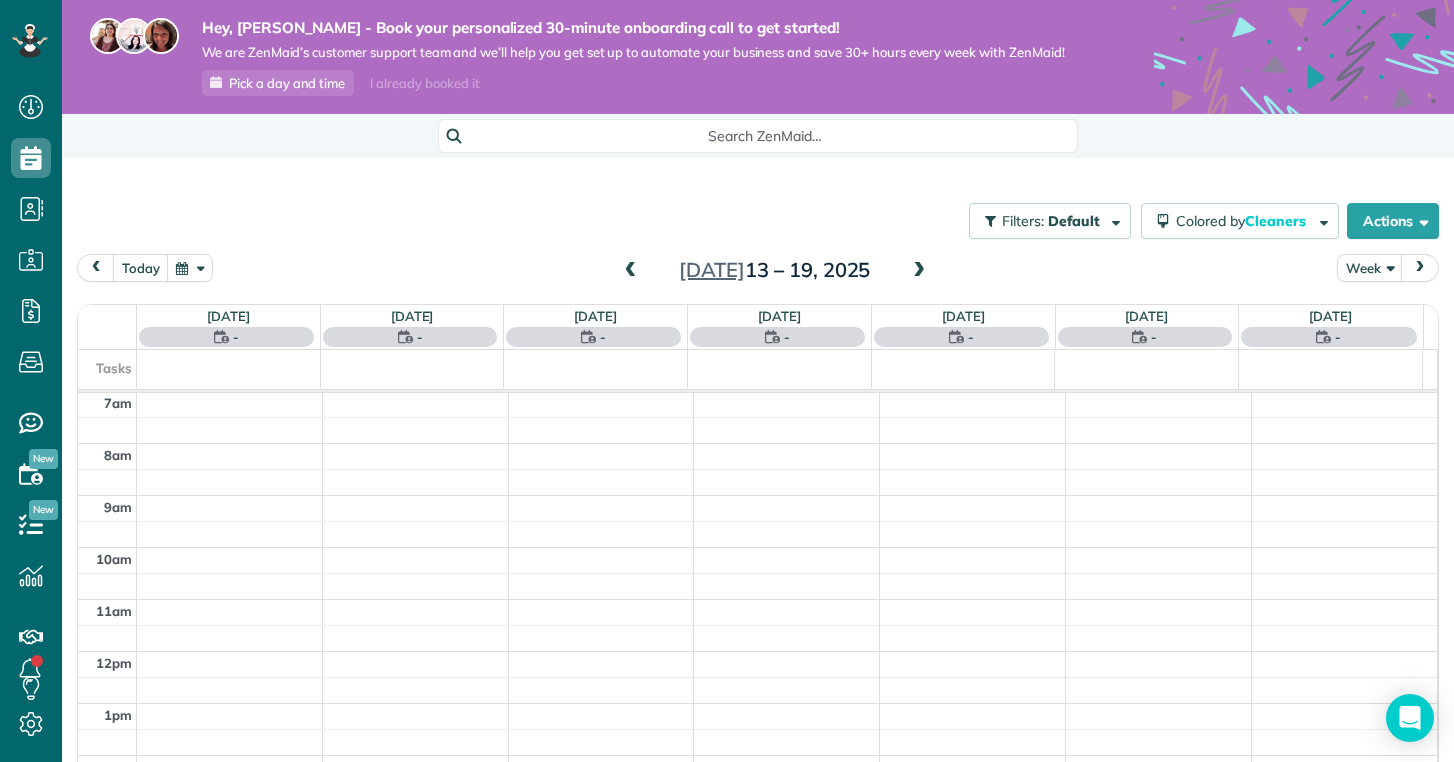 scroll, scrollTop: 365, scrollLeft: 0, axis: vertical 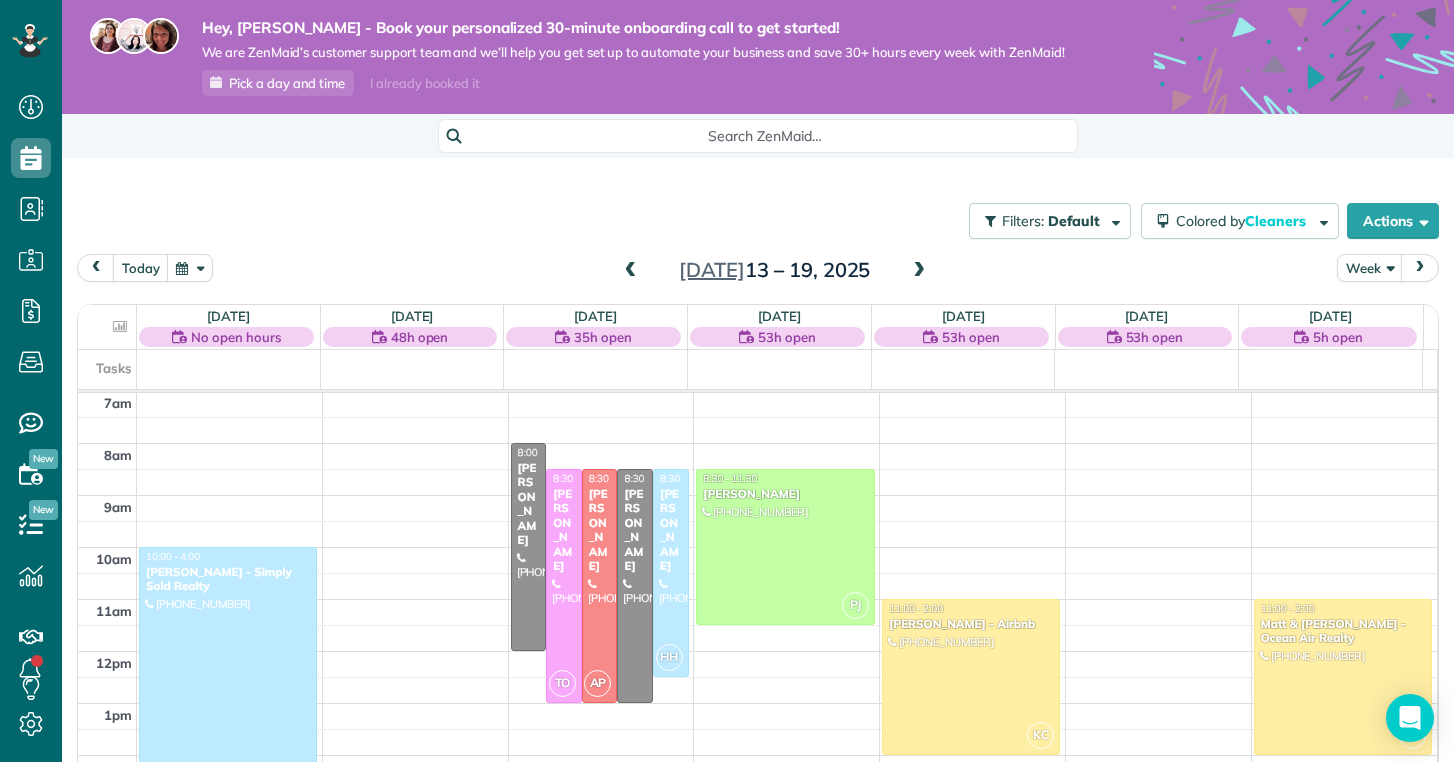click at bounding box center [919, 271] 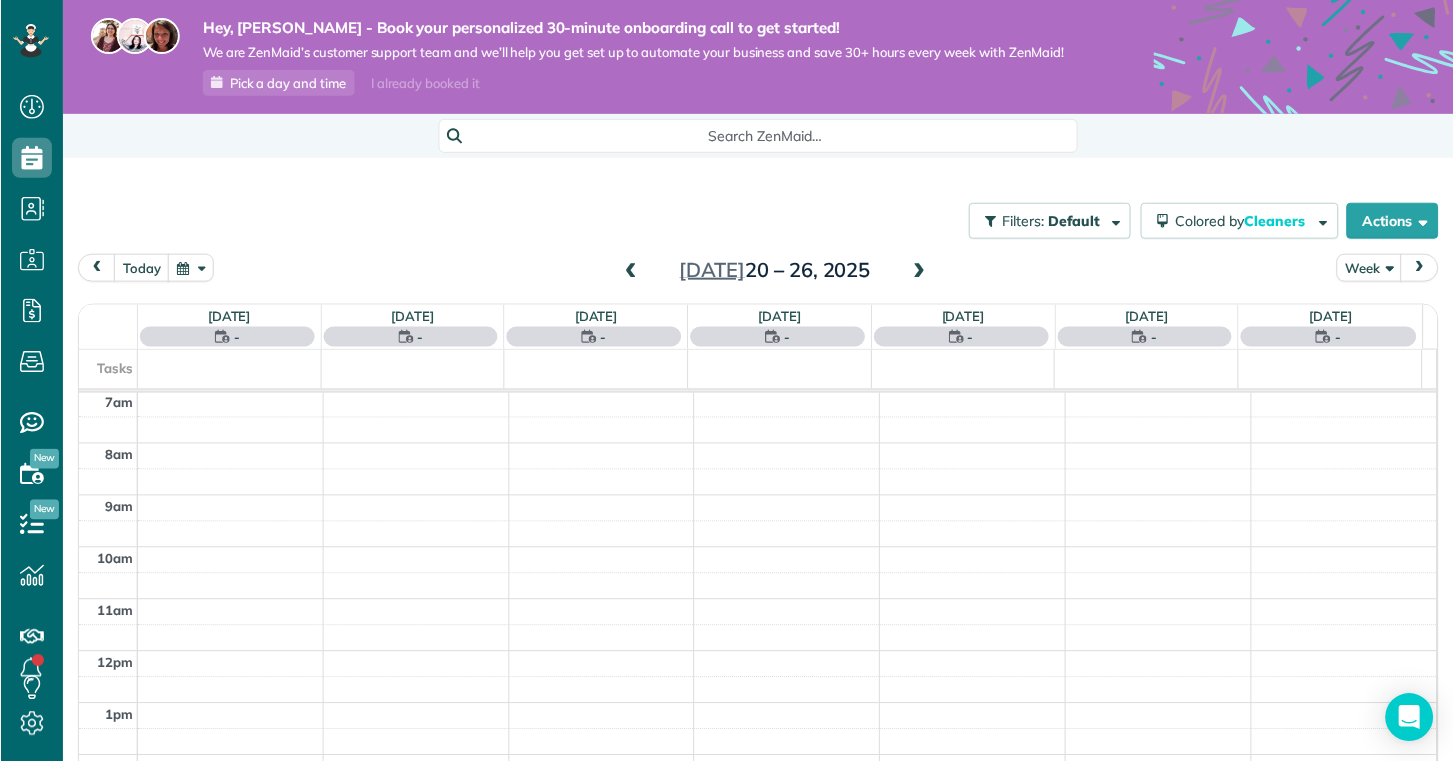 scroll, scrollTop: 365, scrollLeft: 0, axis: vertical 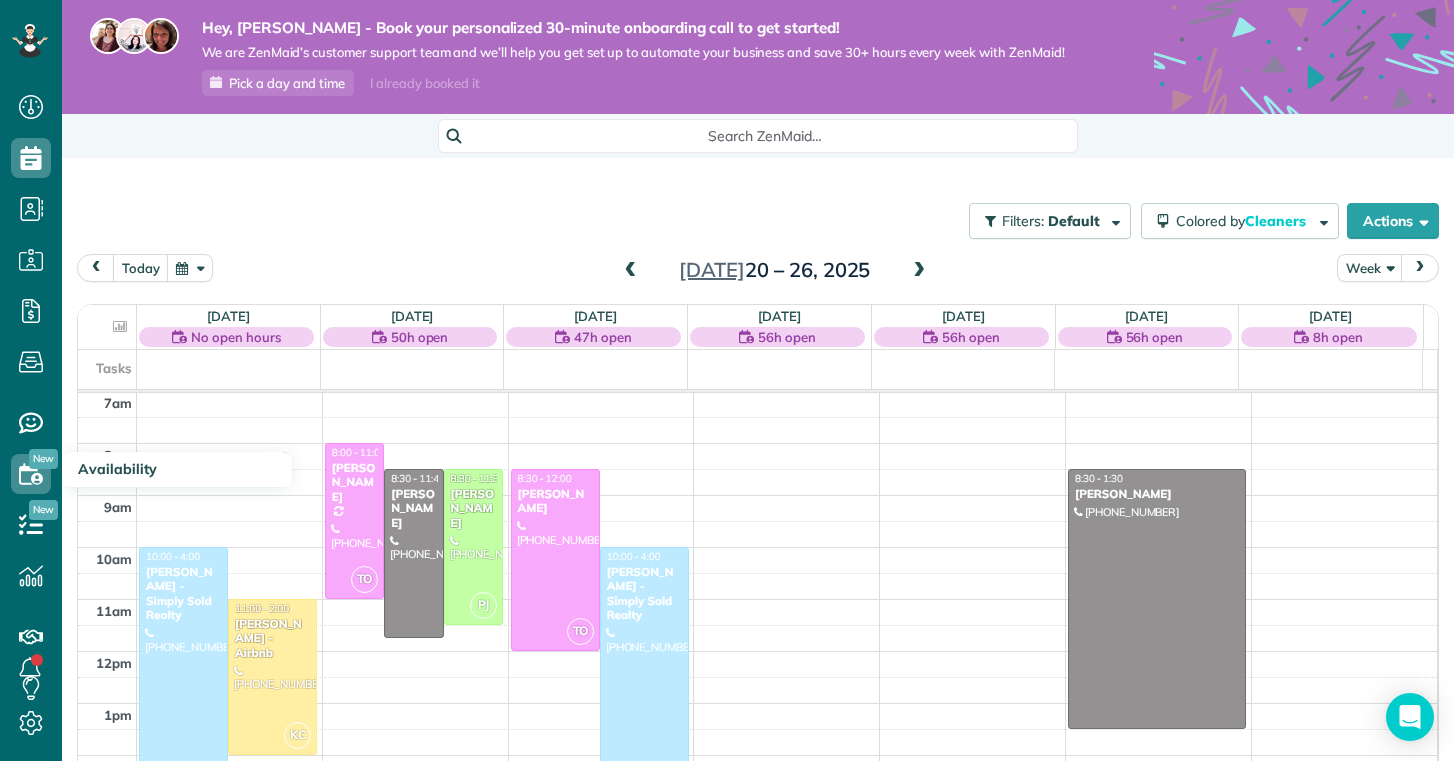 click on "New" at bounding box center (43, 459) 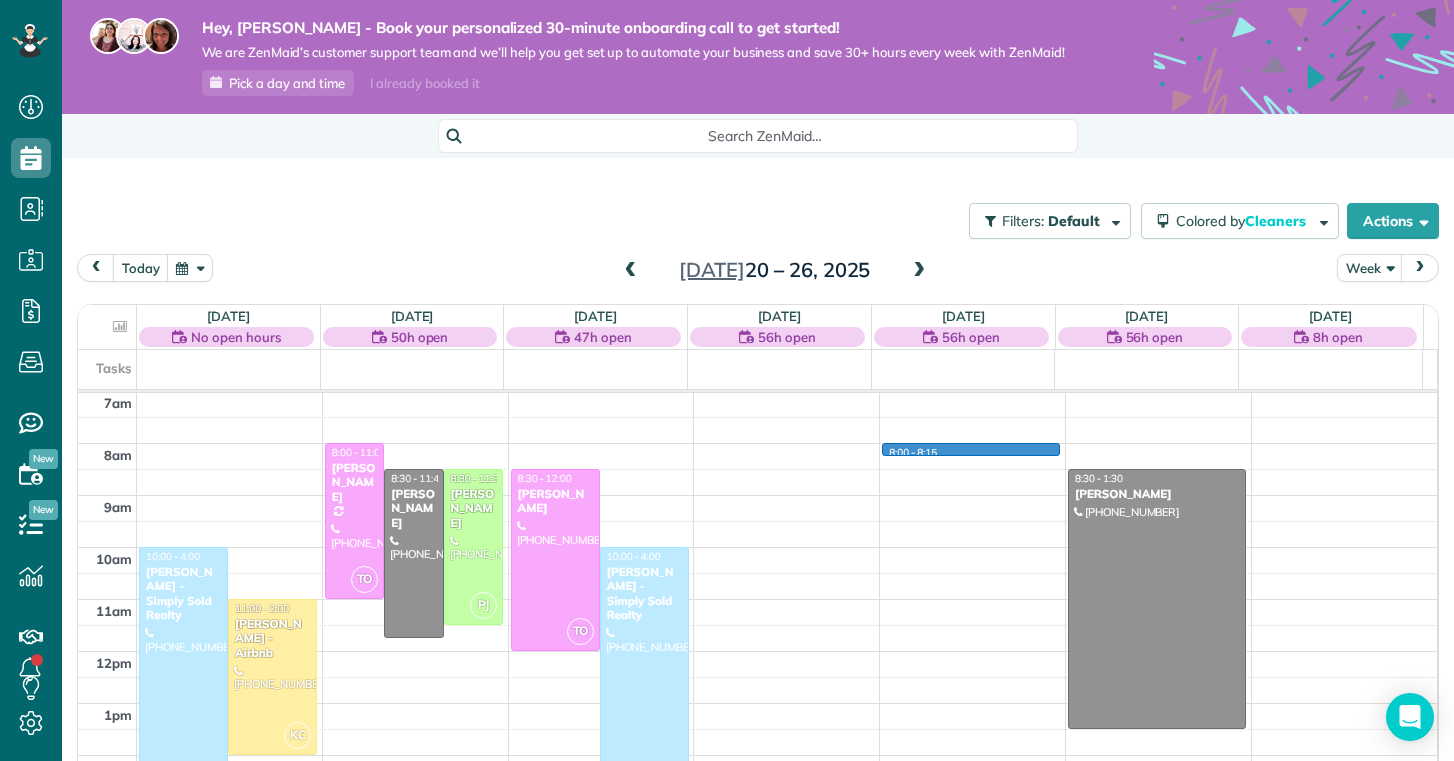 click on "12am 1am 2am 3am 4am 5am 6am 7am 8am 9am 10am 11am 12pm 1pm 2pm 3pm 4pm 5pm 6pm 7pm 8pm 9pm 10pm 11pm HH 10:00 - 4:00 Priscilla Parrott - Simply Sold Realty (920) 427-0852 4c Port West Ct Swansboro, NC ? KC 11:00 - 2:00 Nathan Carithers - Airbnb (910) 833-2761 121 Quartersdeck Rogers Bay North Topsail Beach, NC 28460 TO 8:00 - 11:00 Kelly Delaney (910) 650-2280 907 Eakins Lane Richlands, NC 28574 8:30 - 11:45 Michelle Heupel (763) 258-7876 113 Chastain Dr Jacksonville, NC 28546 PJ 8:30 - 11:30 Melissa Tsouhnikas (908) 798-3449 712 Puppy drum Lane Maysville, NC 28555 TO 8:30 - 12:00 Loraina Pedro (910) 554-5074 2910 Dawson Cabin Road Jacksonville, NC 28540 HH 10:00 - 4:00 Priscilla Parrott - Simply Sold Realty (920) 427-0852 4c Port West Ct Swansboro, NC ? 8:00 - 8:15 8:30 - 1:30 Michelle Trevethan (440) 539-5986 413 Amethyst Court Jacksonville, NC 28546" at bounding box center [757, 651] 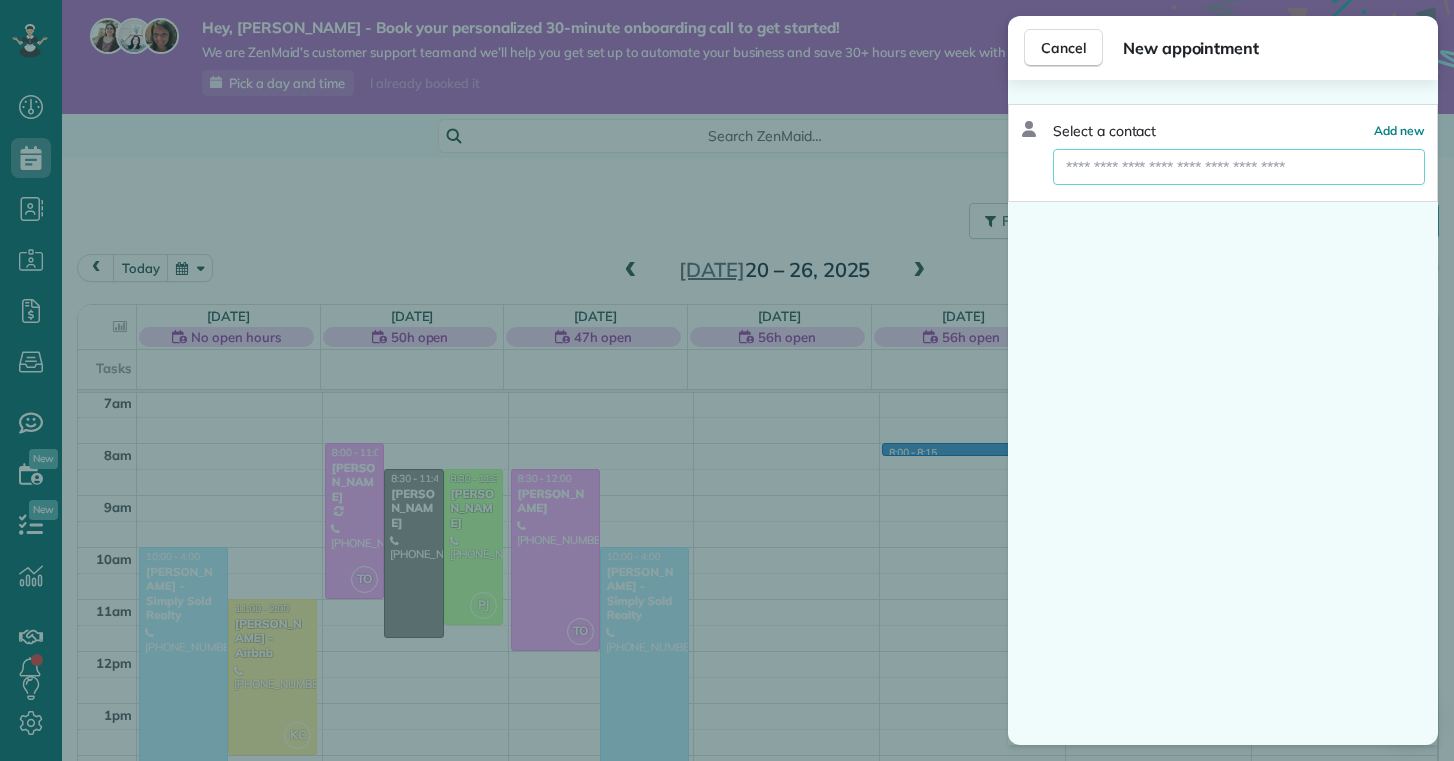 click at bounding box center [1239, 167] 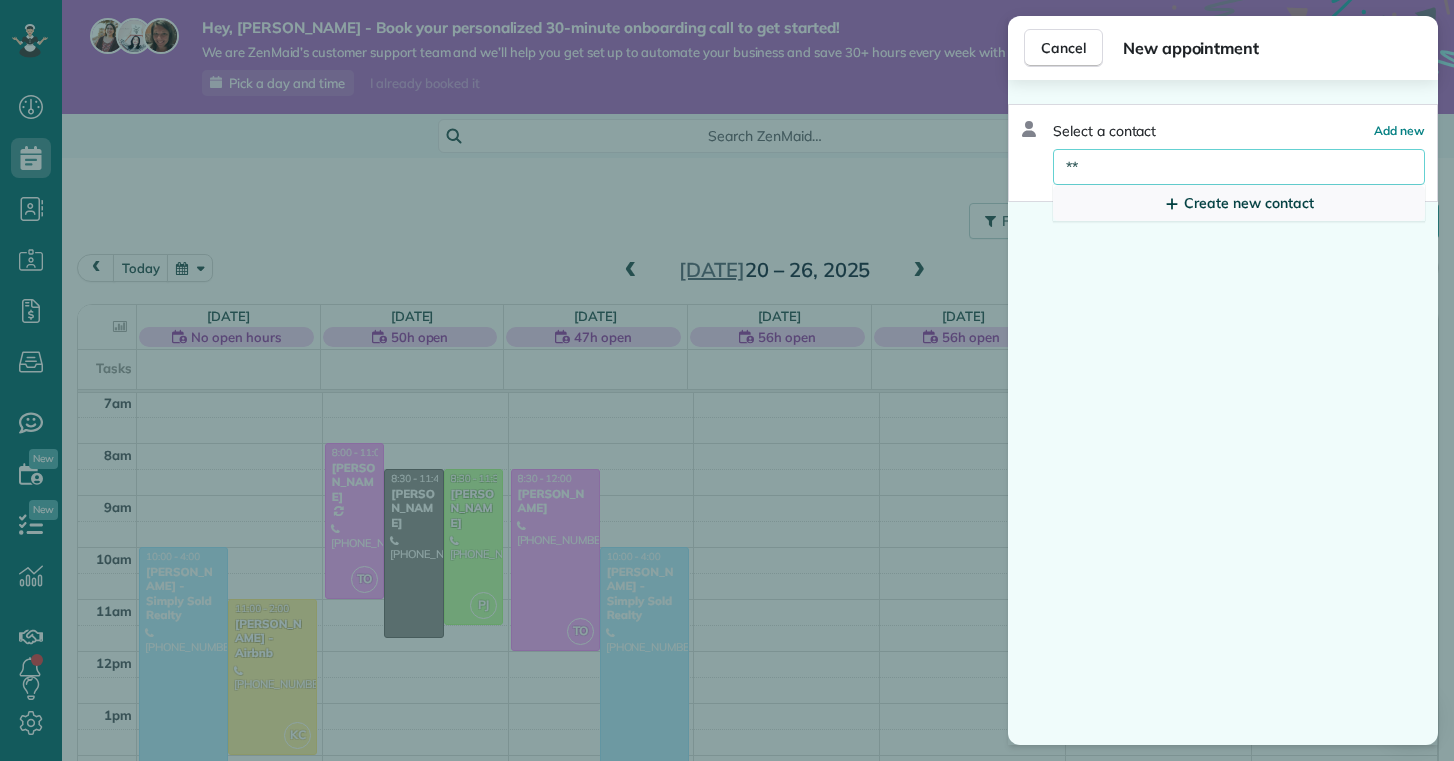 type on "*" 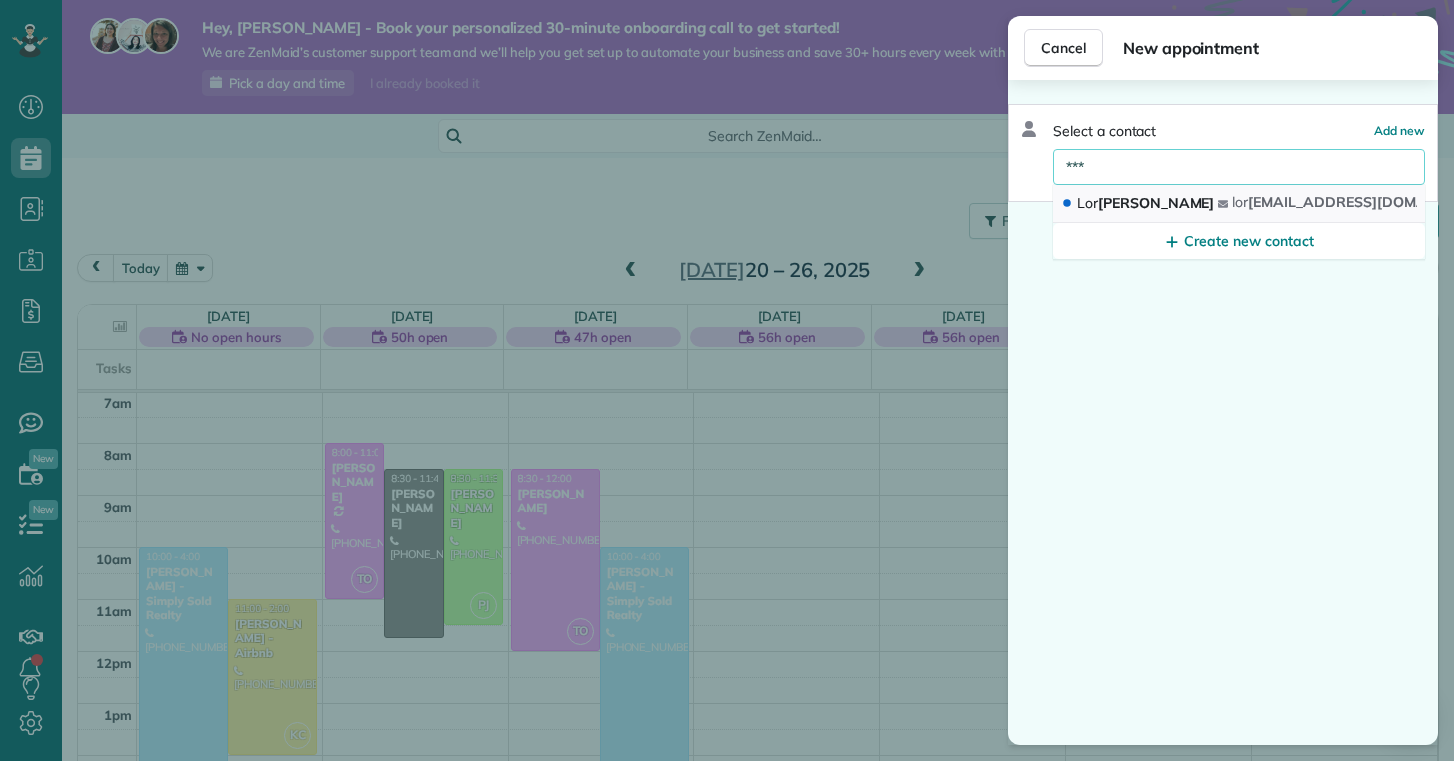 type on "***" 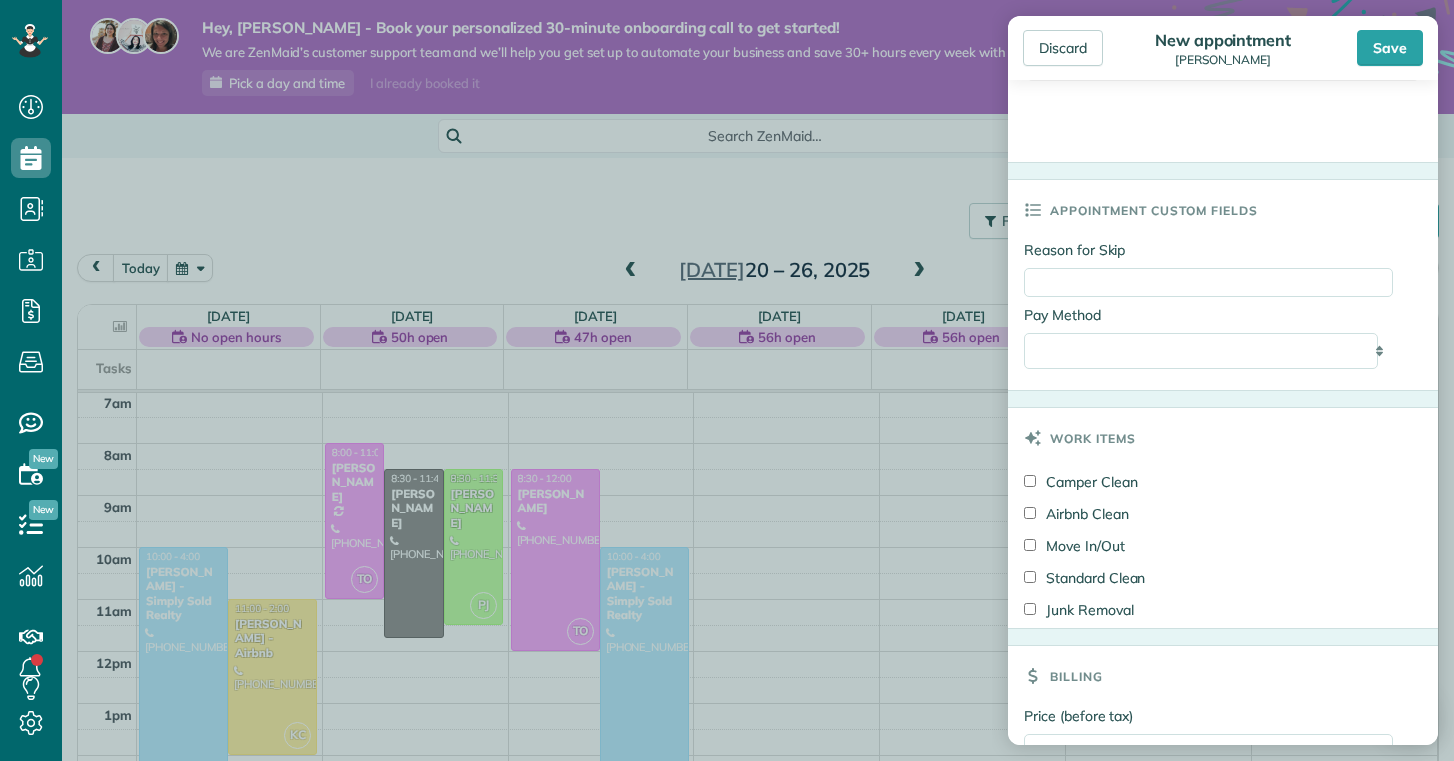 scroll, scrollTop: 0, scrollLeft: 0, axis: both 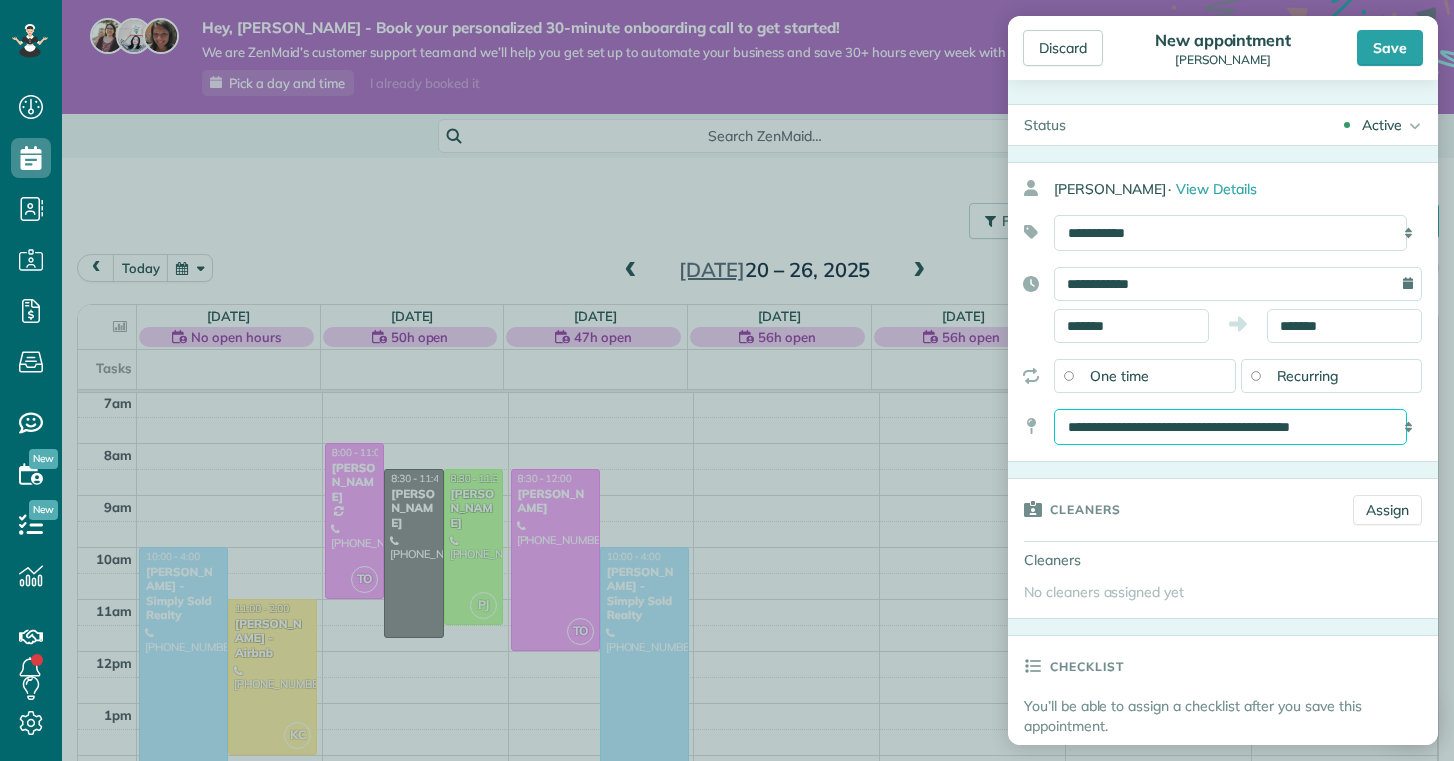 select on "*" 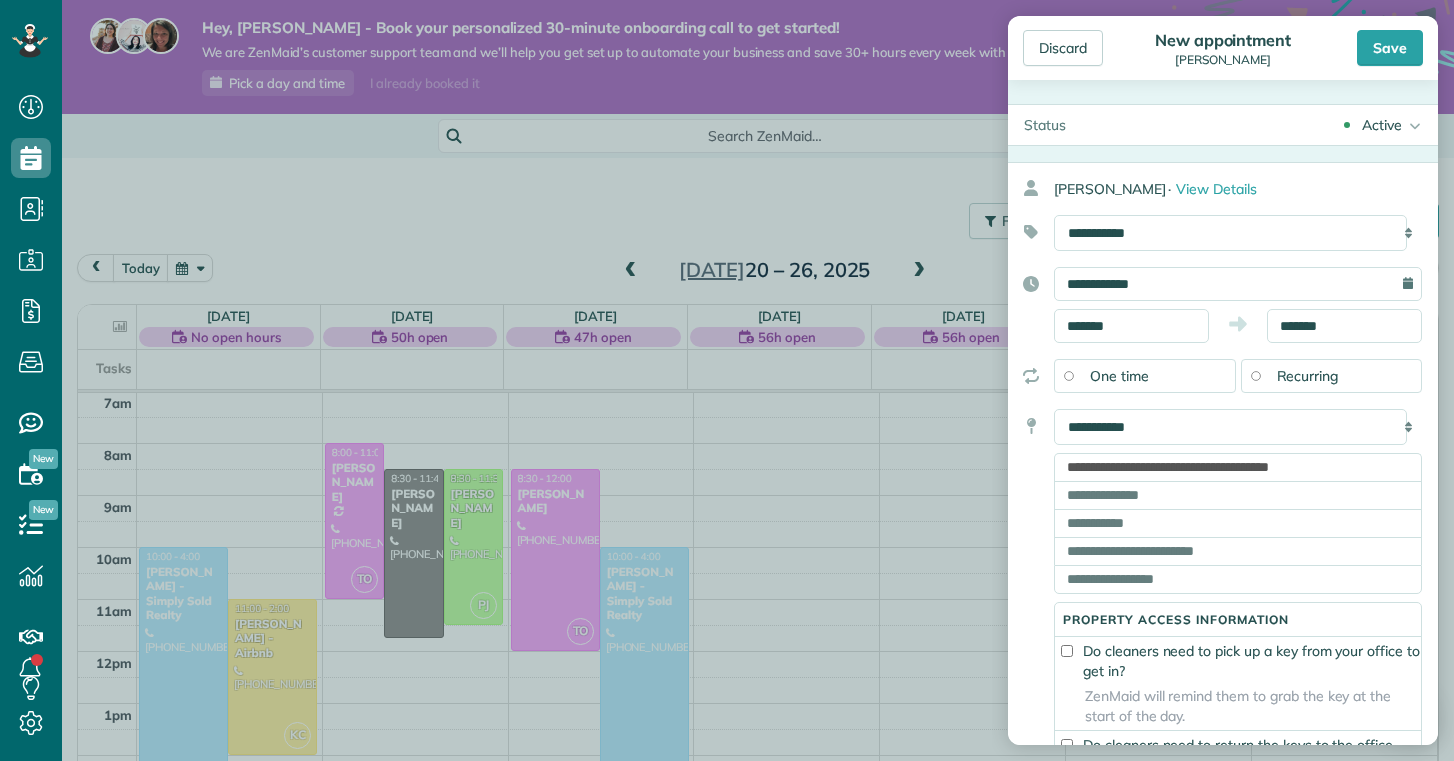 type on "**********" 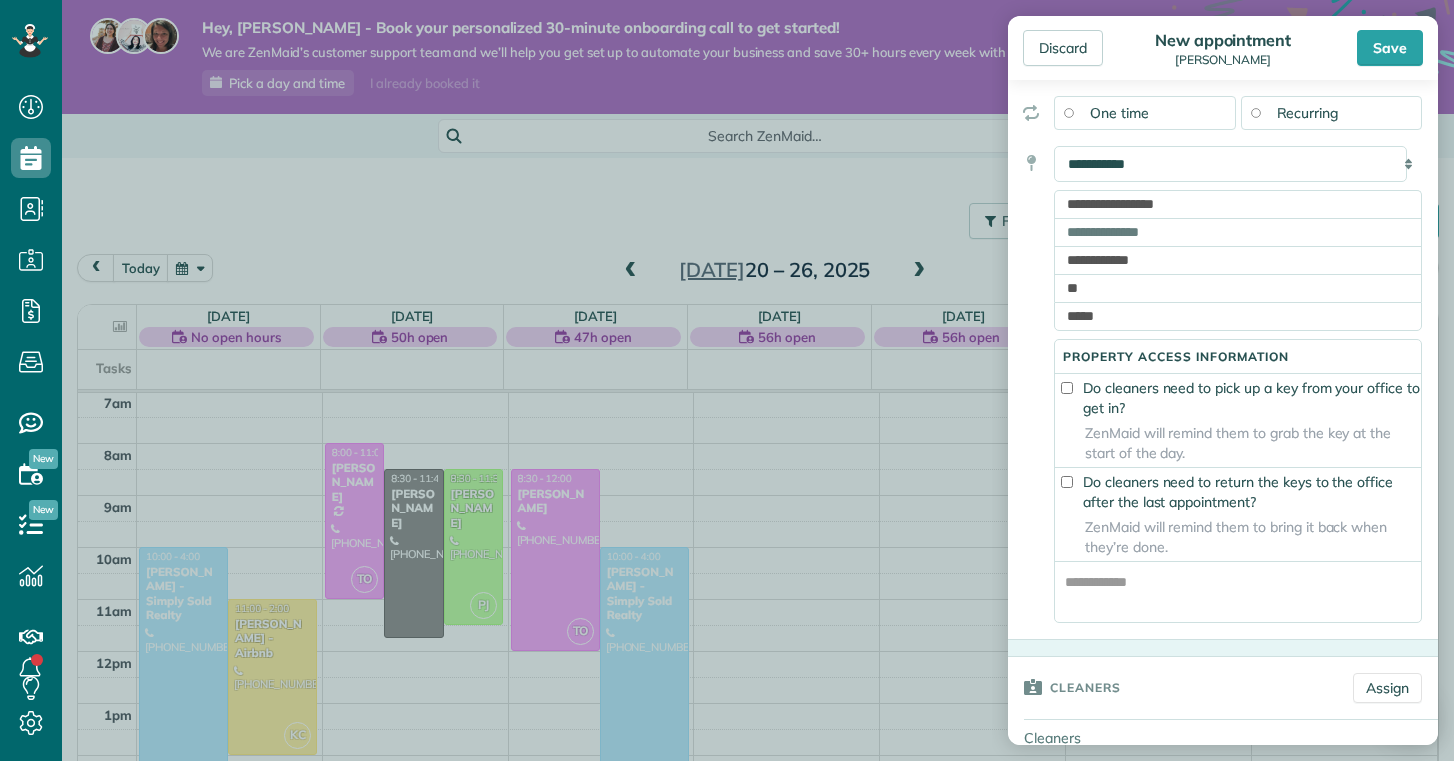 scroll, scrollTop: 519, scrollLeft: 0, axis: vertical 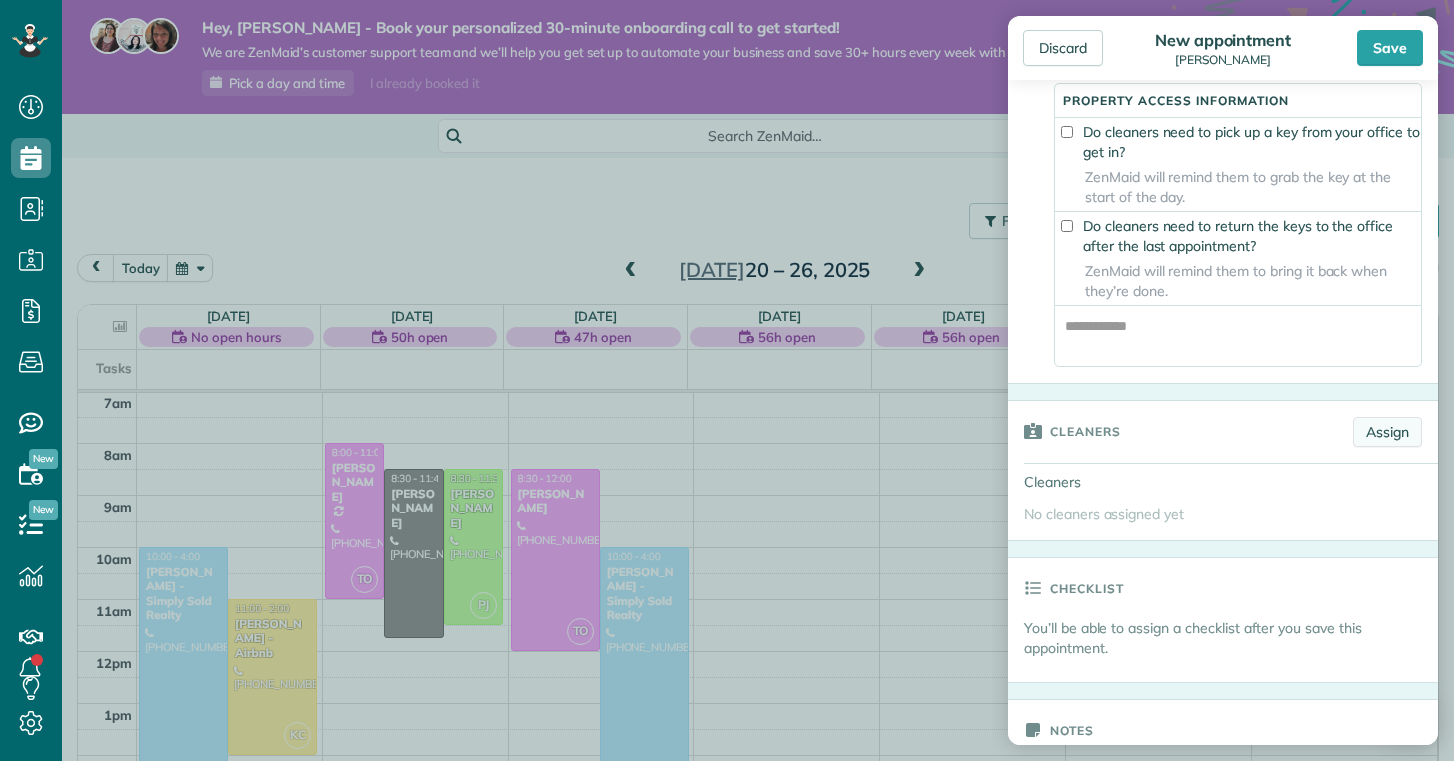 click on "Assign" at bounding box center (1387, 432) 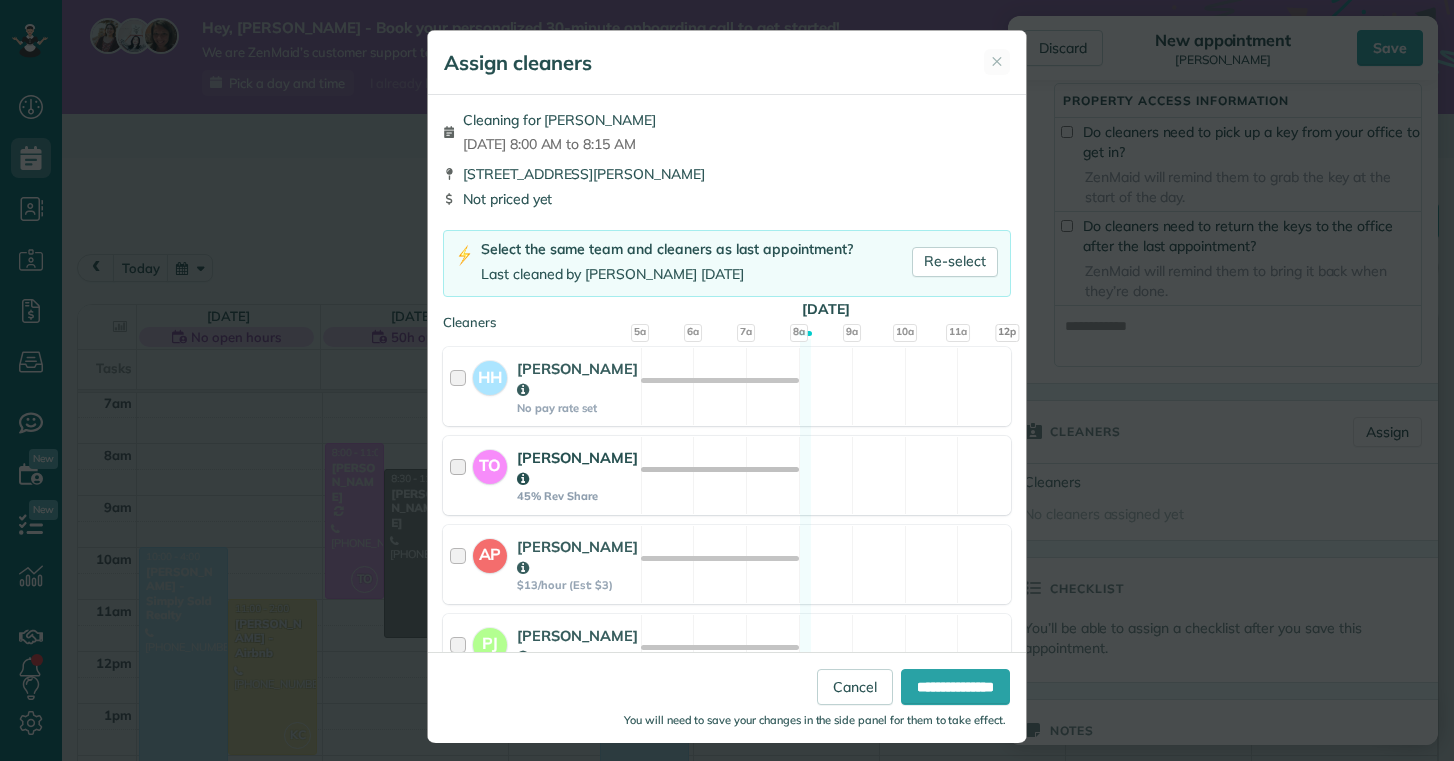 click on "Taylor Obryan" at bounding box center (577, 468) 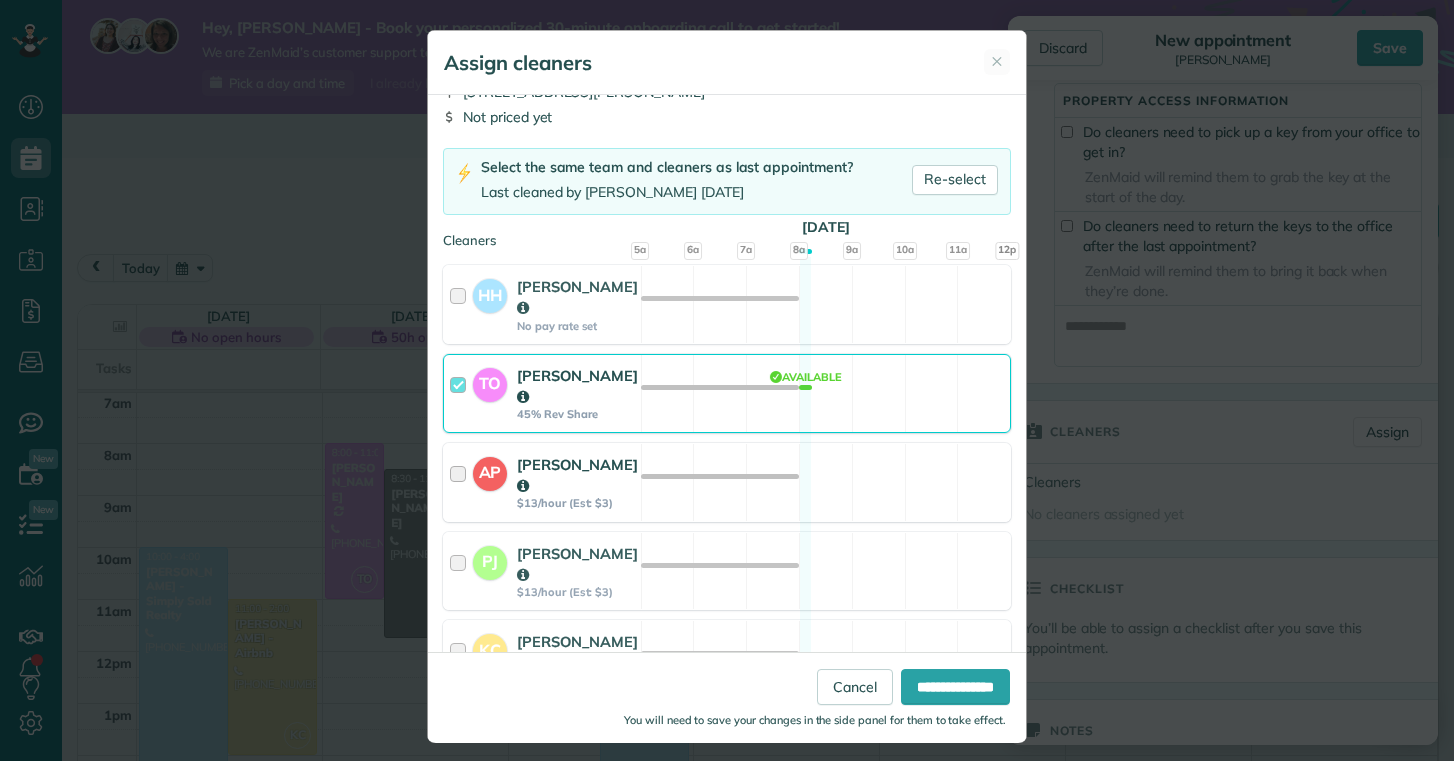 scroll, scrollTop: 311, scrollLeft: 0, axis: vertical 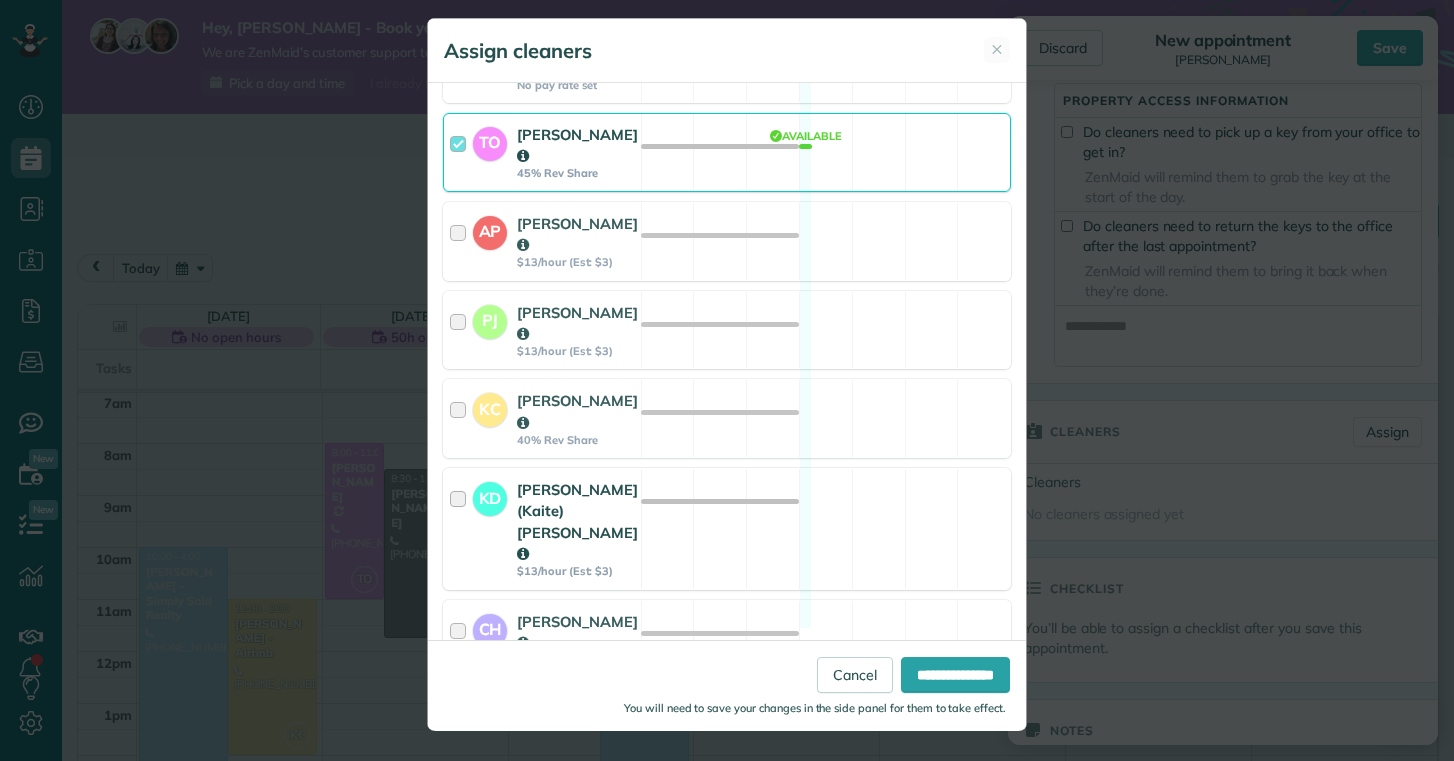 click on "Kaitlin (Kaite) Delorme" at bounding box center [577, 521] 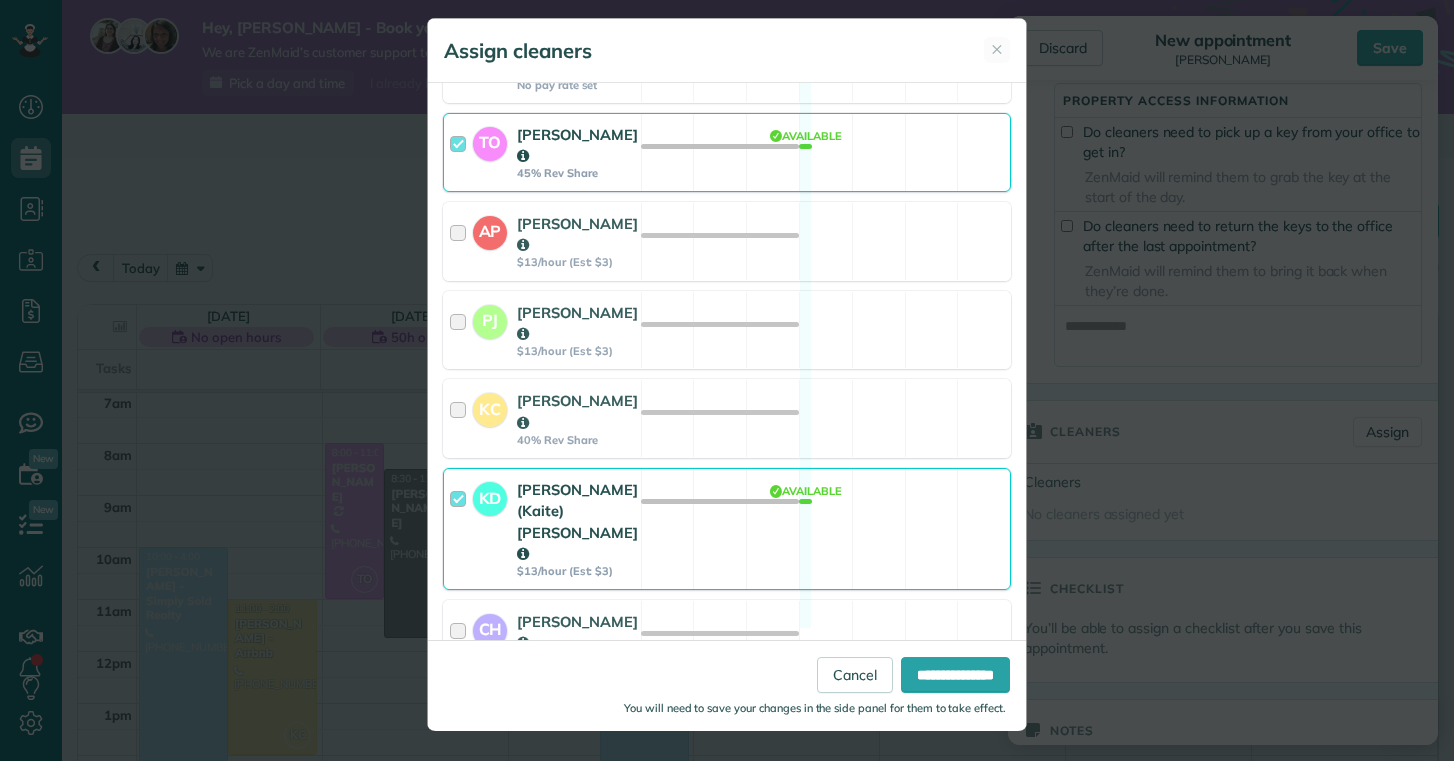 scroll, scrollTop: 0, scrollLeft: 0, axis: both 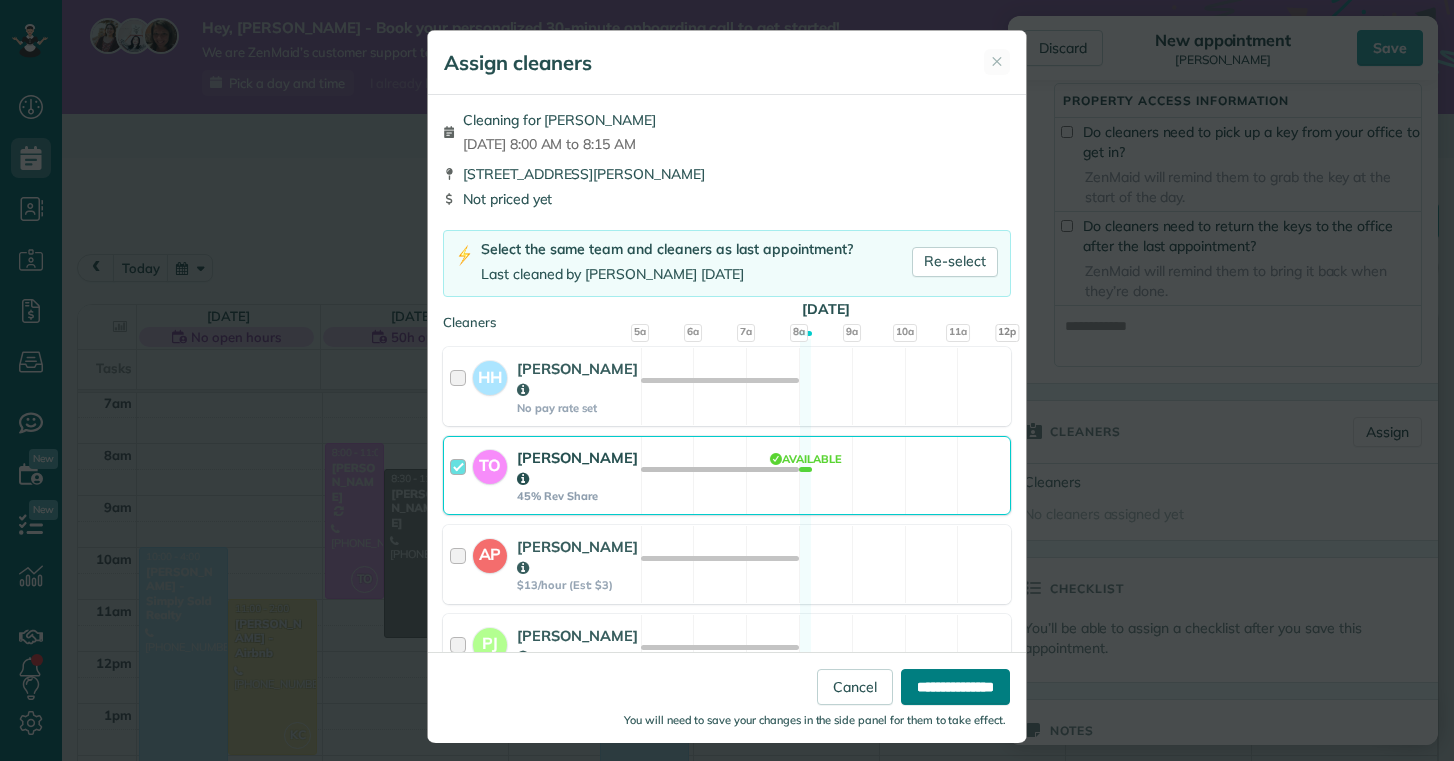 click on "**********" at bounding box center [955, 687] 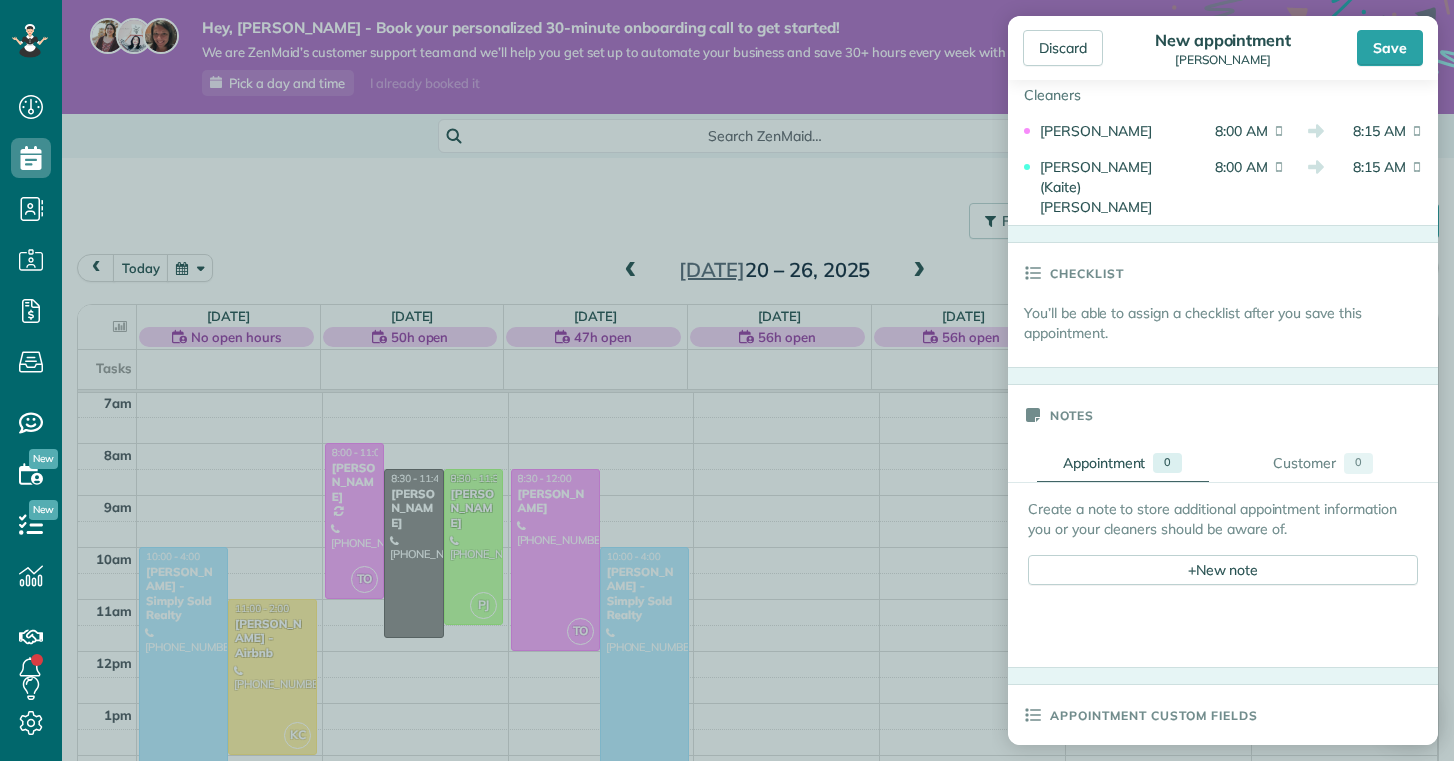 scroll, scrollTop: 946, scrollLeft: 0, axis: vertical 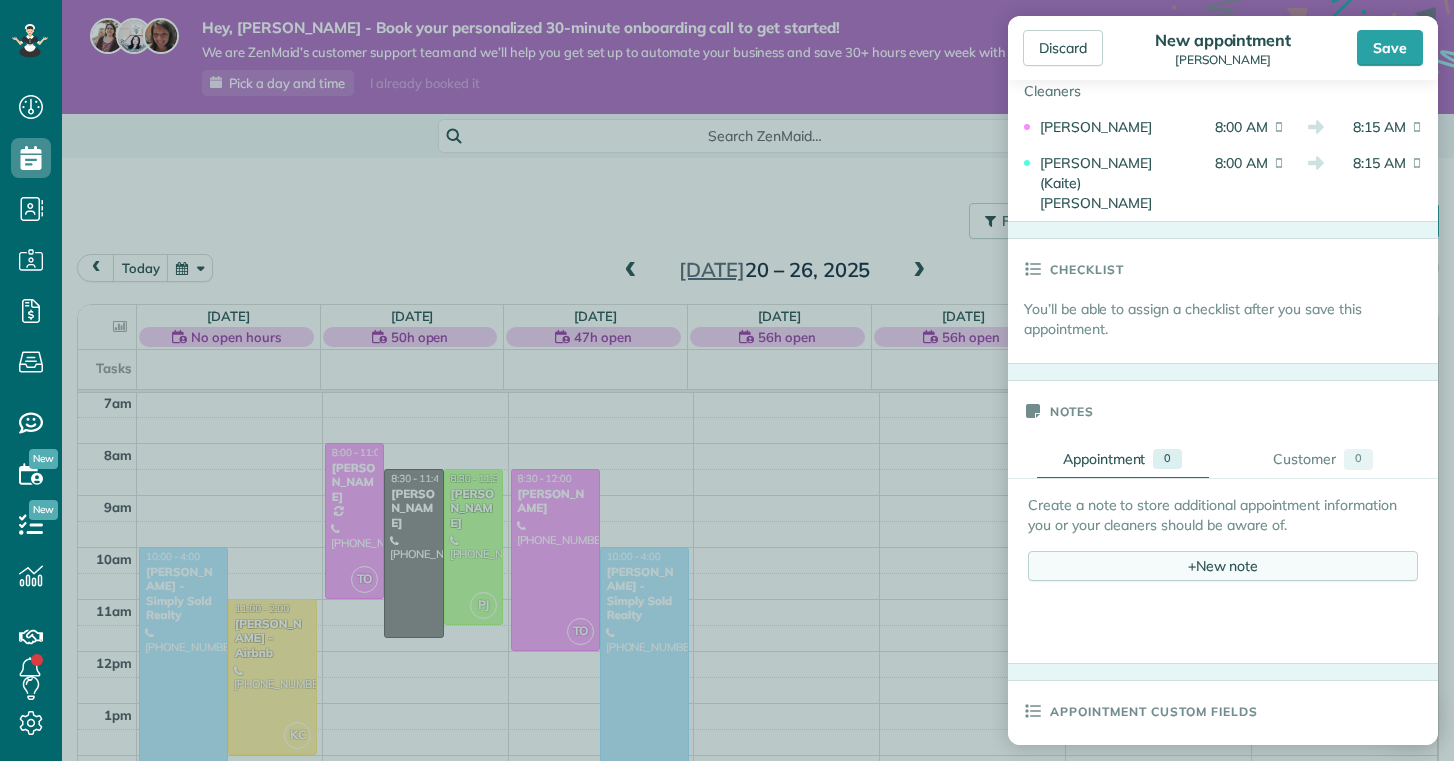 click on "+ New note" at bounding box center (1223, 566) 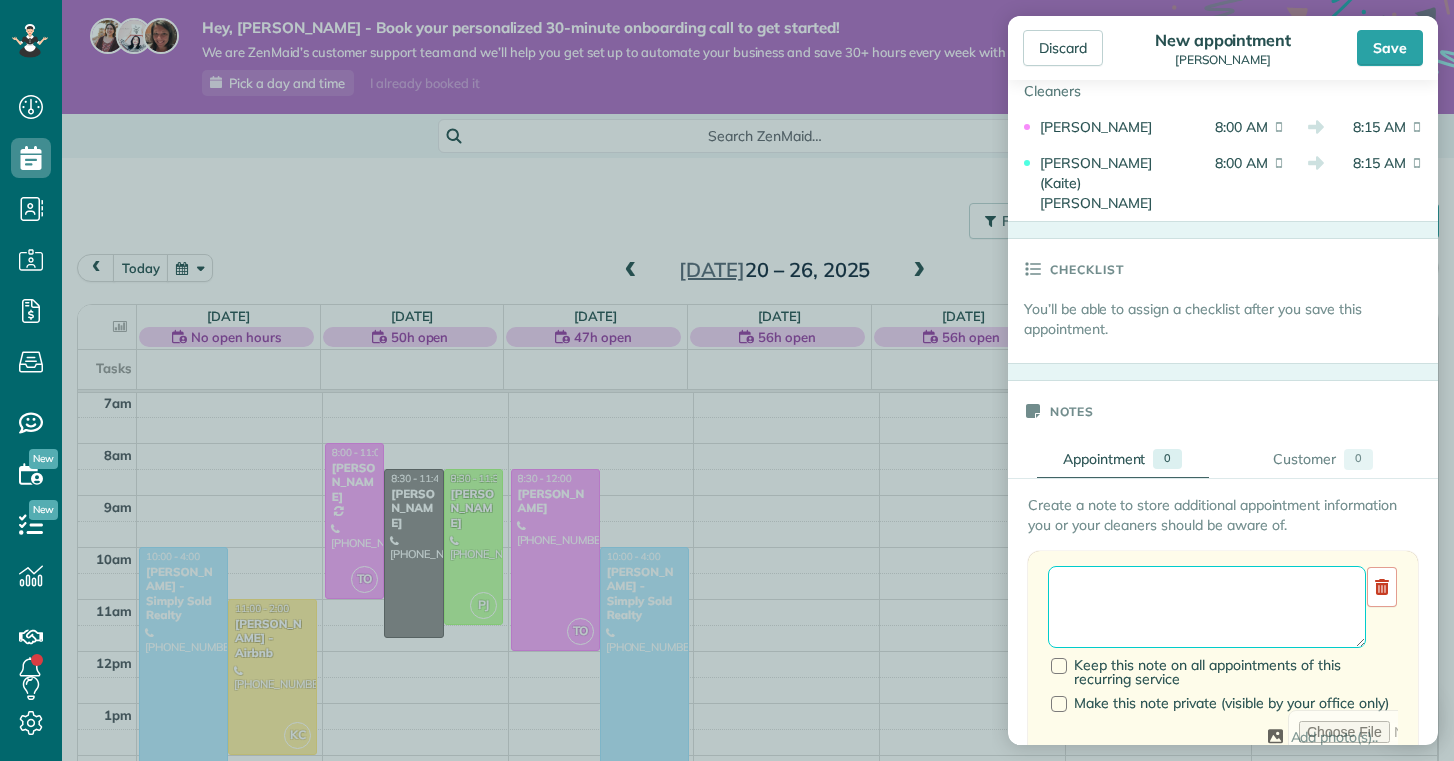 click at bounding box center [1207, 607] 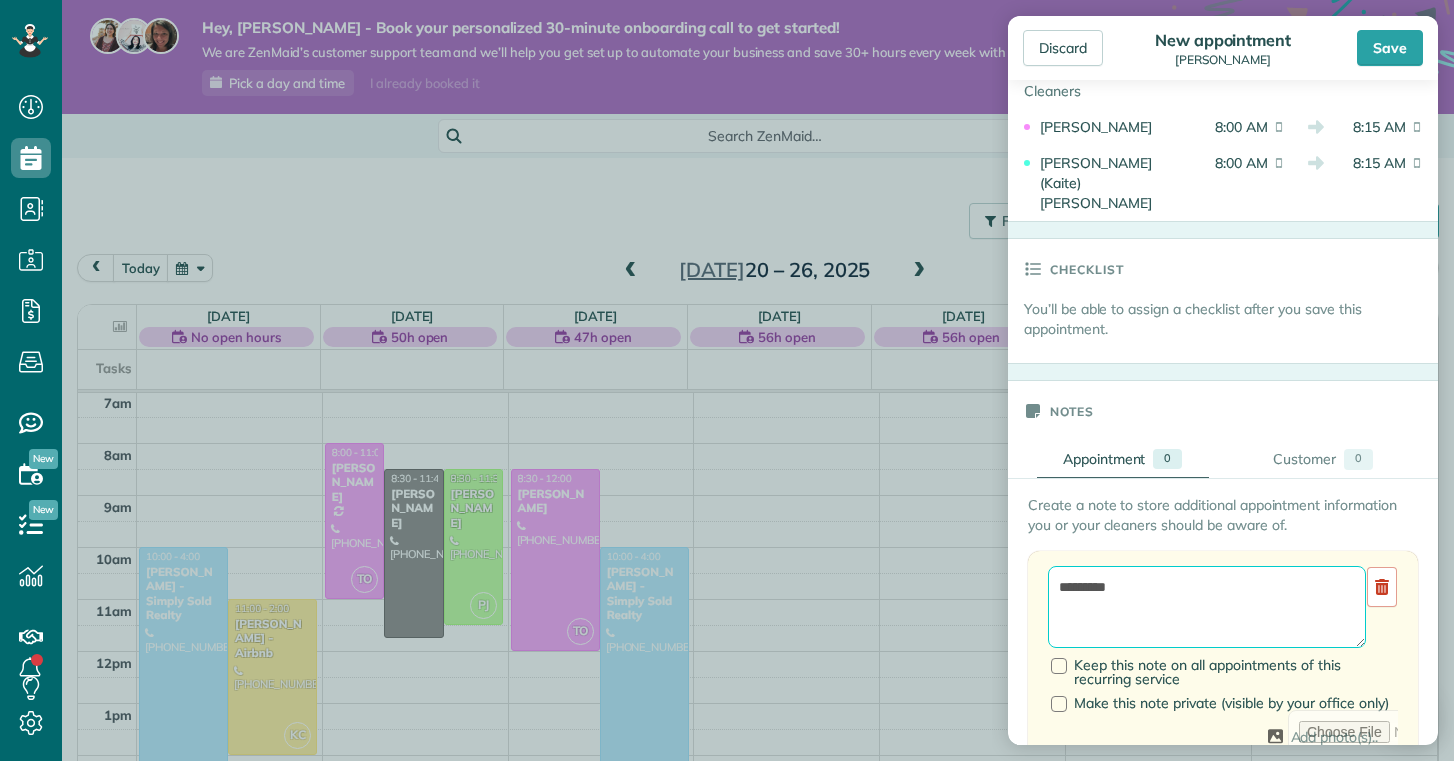 type on "********" 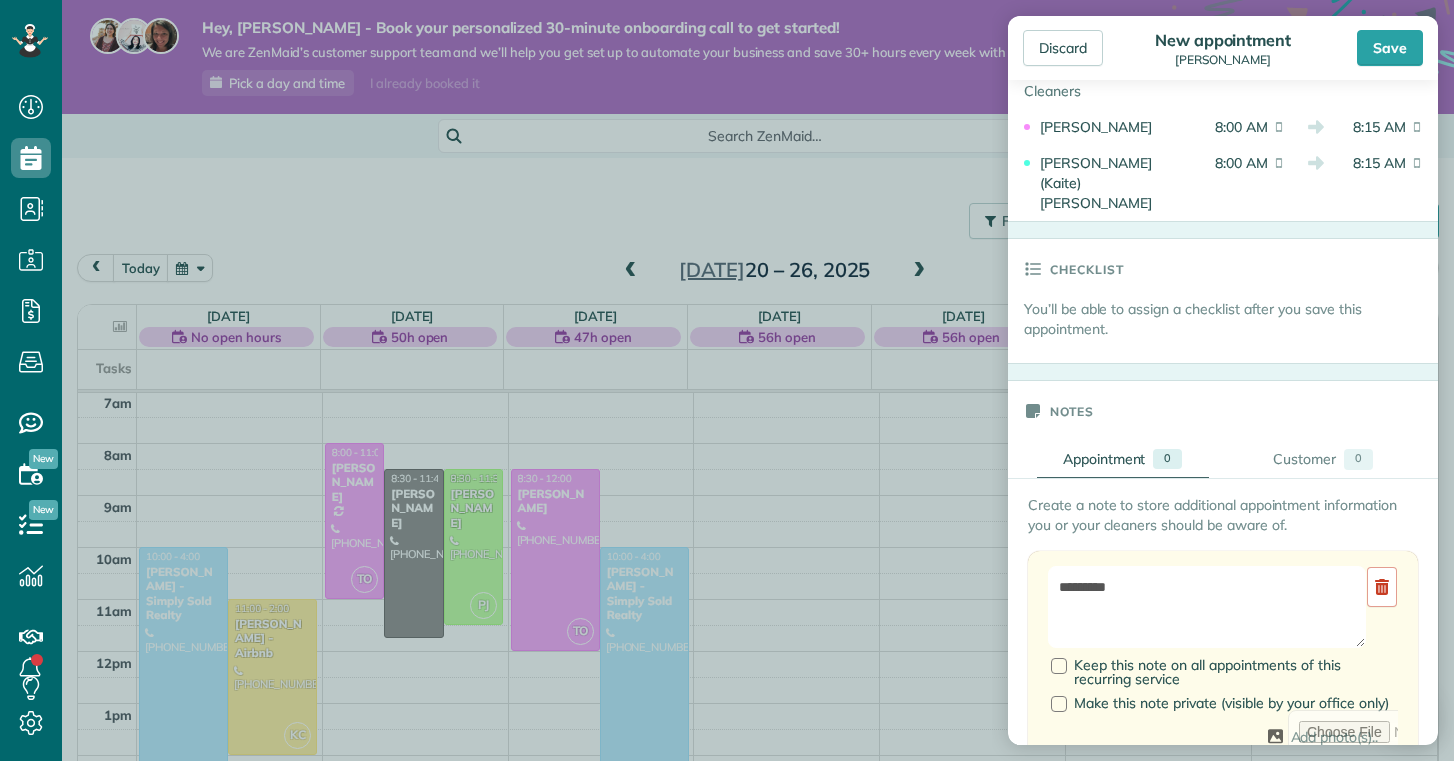 click on "Notes" at bounding box center (1223, 411) 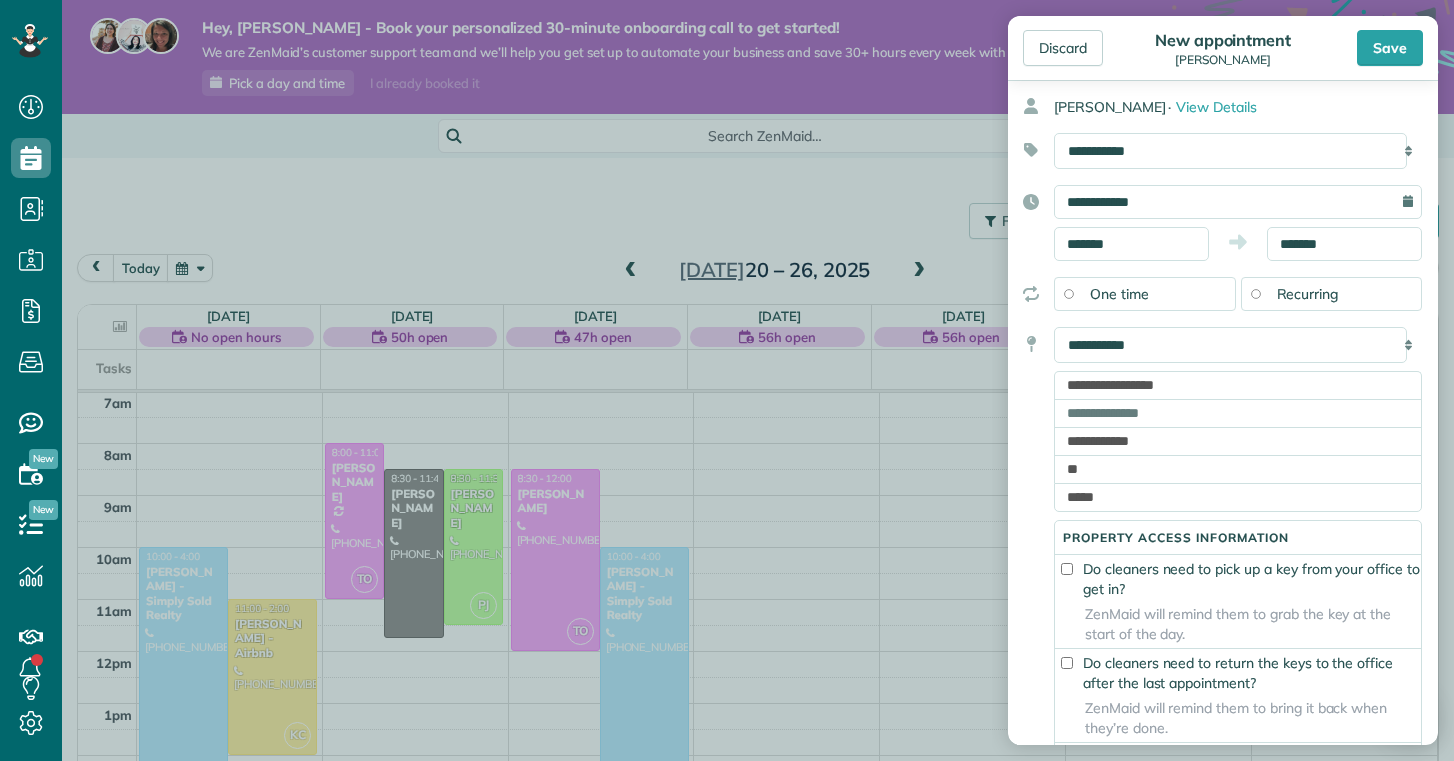 scroll, scrollTop: 0, scrollLeft: 0, axis: both 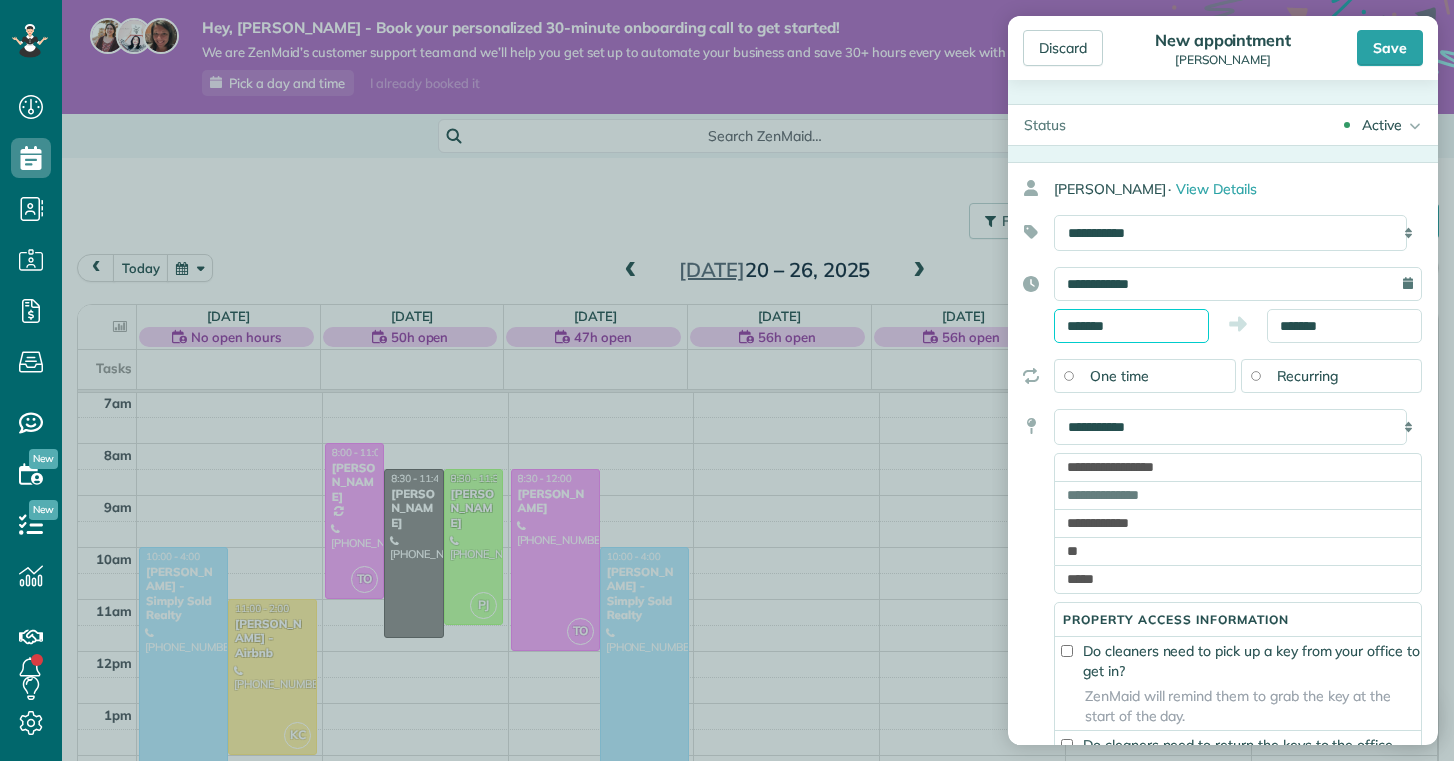 click on "*******" at bounding box center [1131, 326] 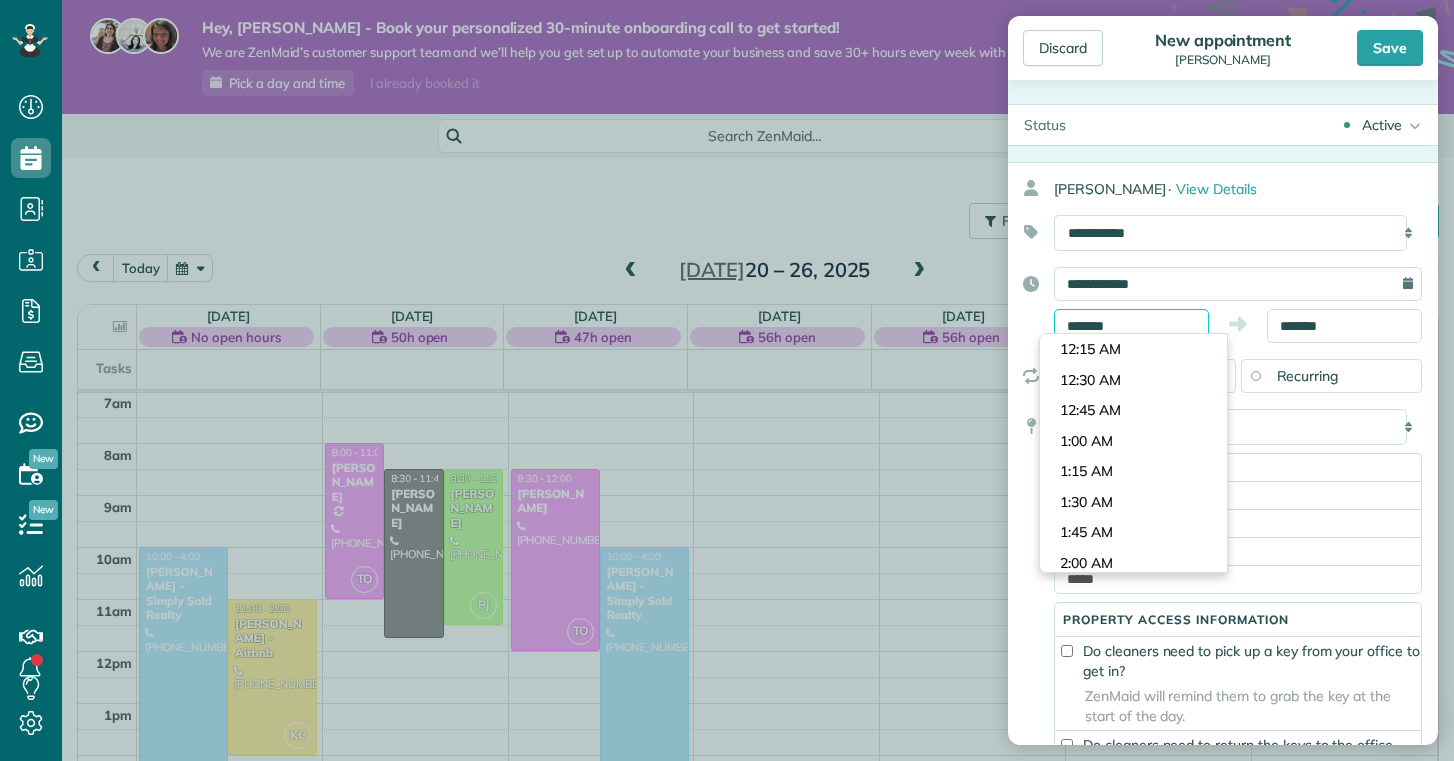 scroll, scrollTop: 900, scrollLeft: 0, axis: vertical 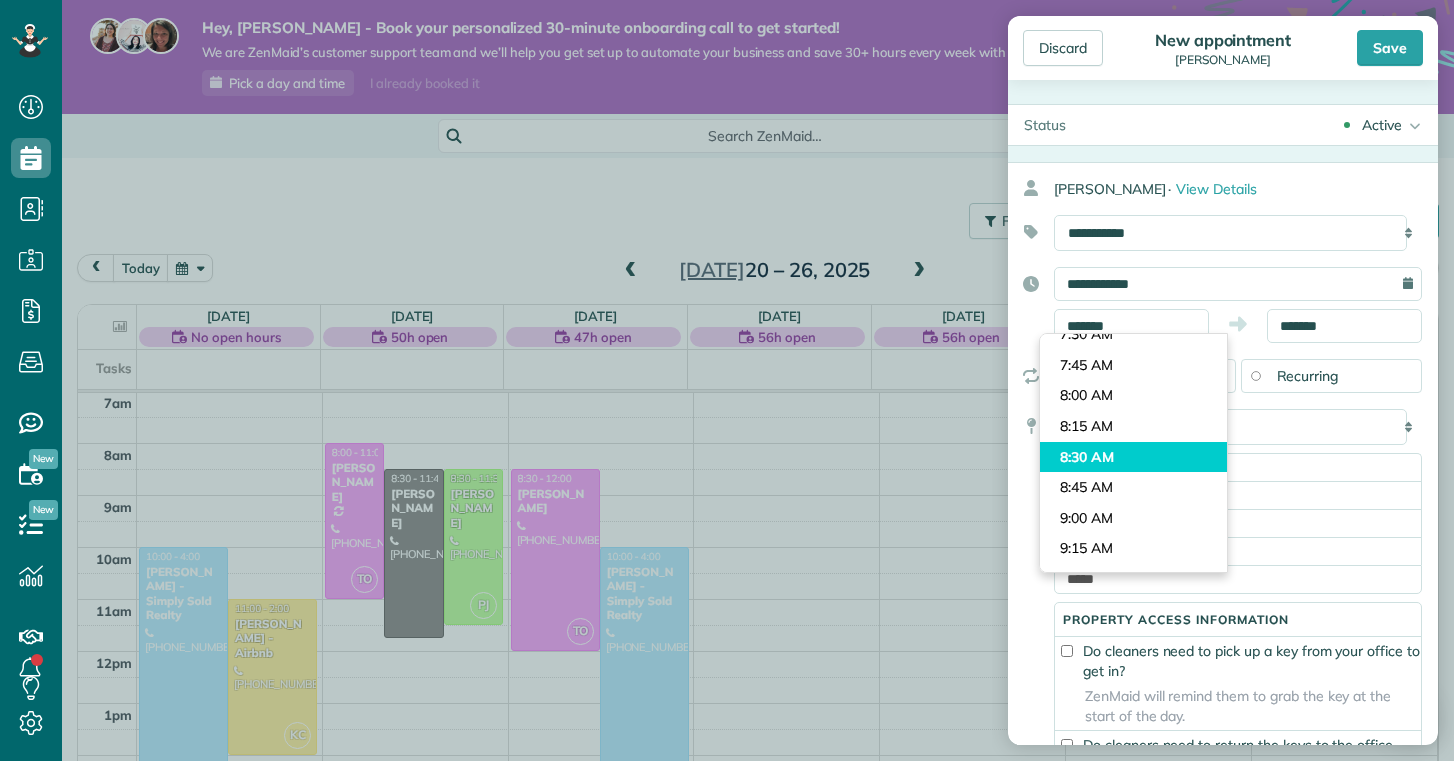 type on "*******" 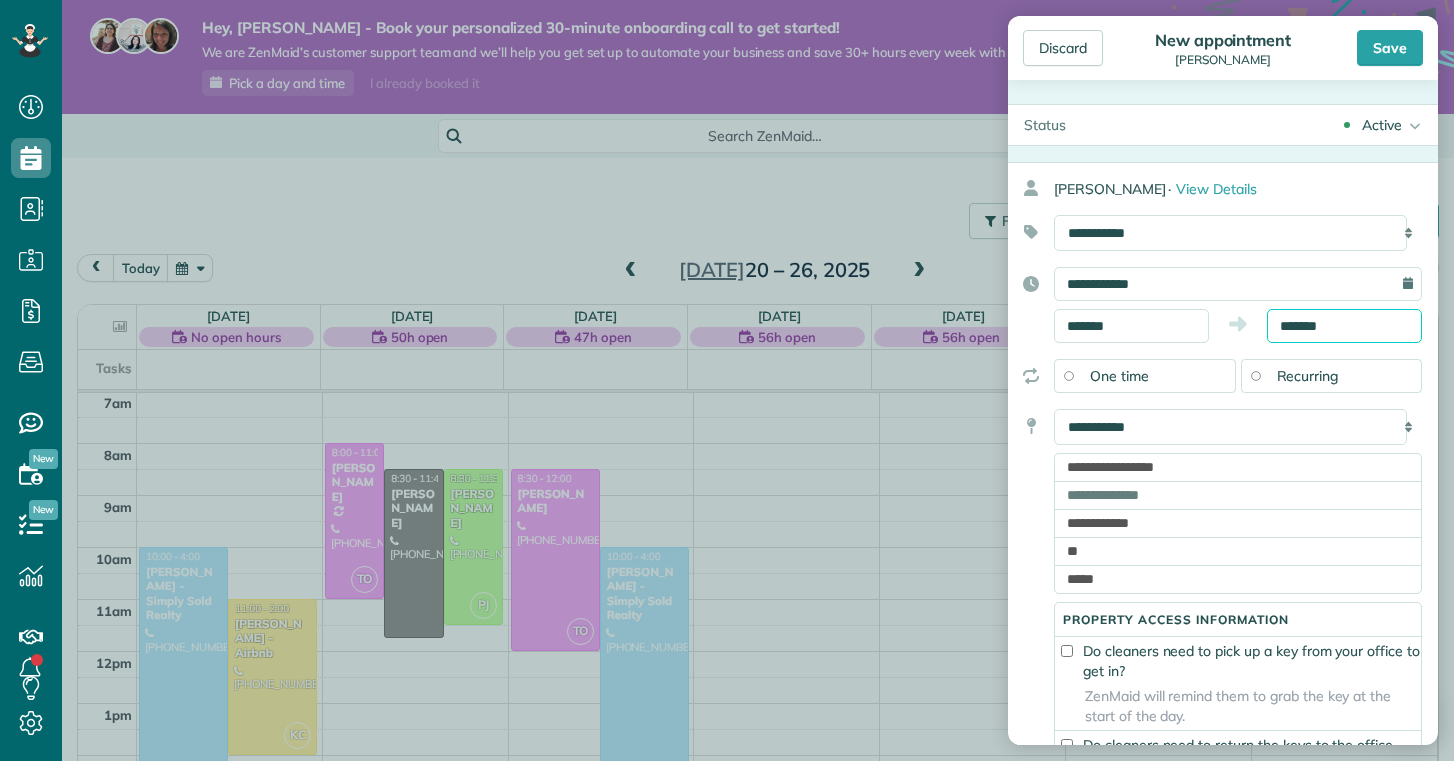 click on "*******" at bounding box center (1344, 326) 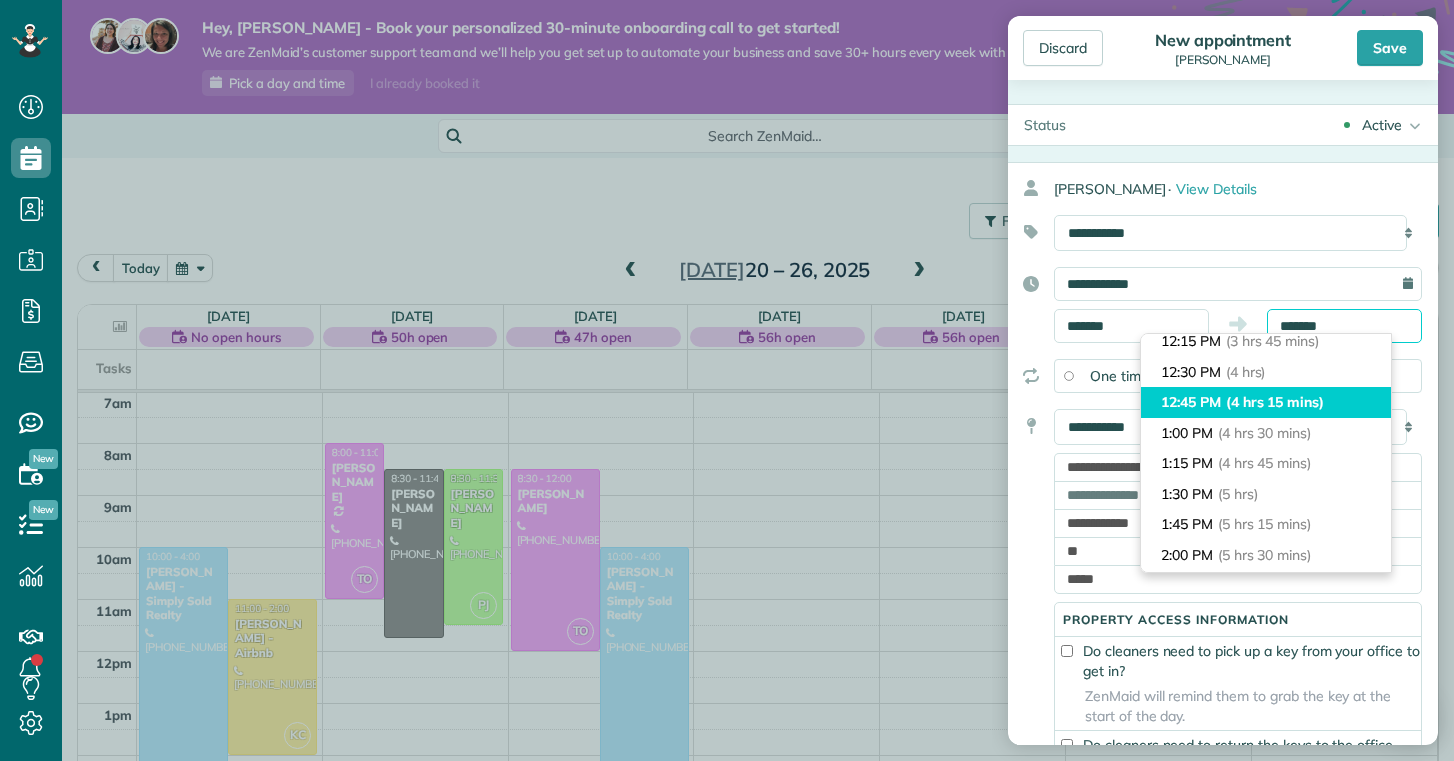 scroll, scrollTop: 427, scrollLeft: 0, axis: vertical 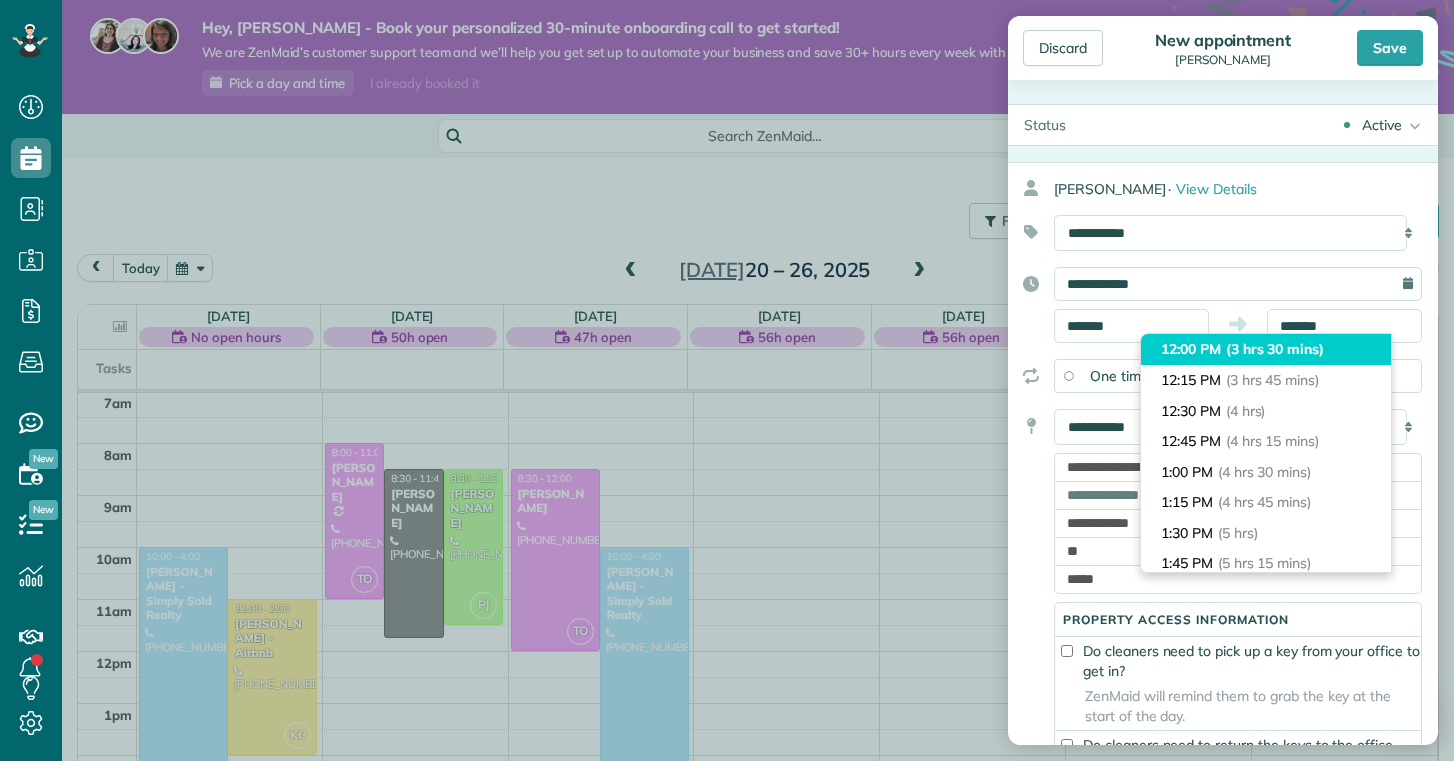 type on "********" 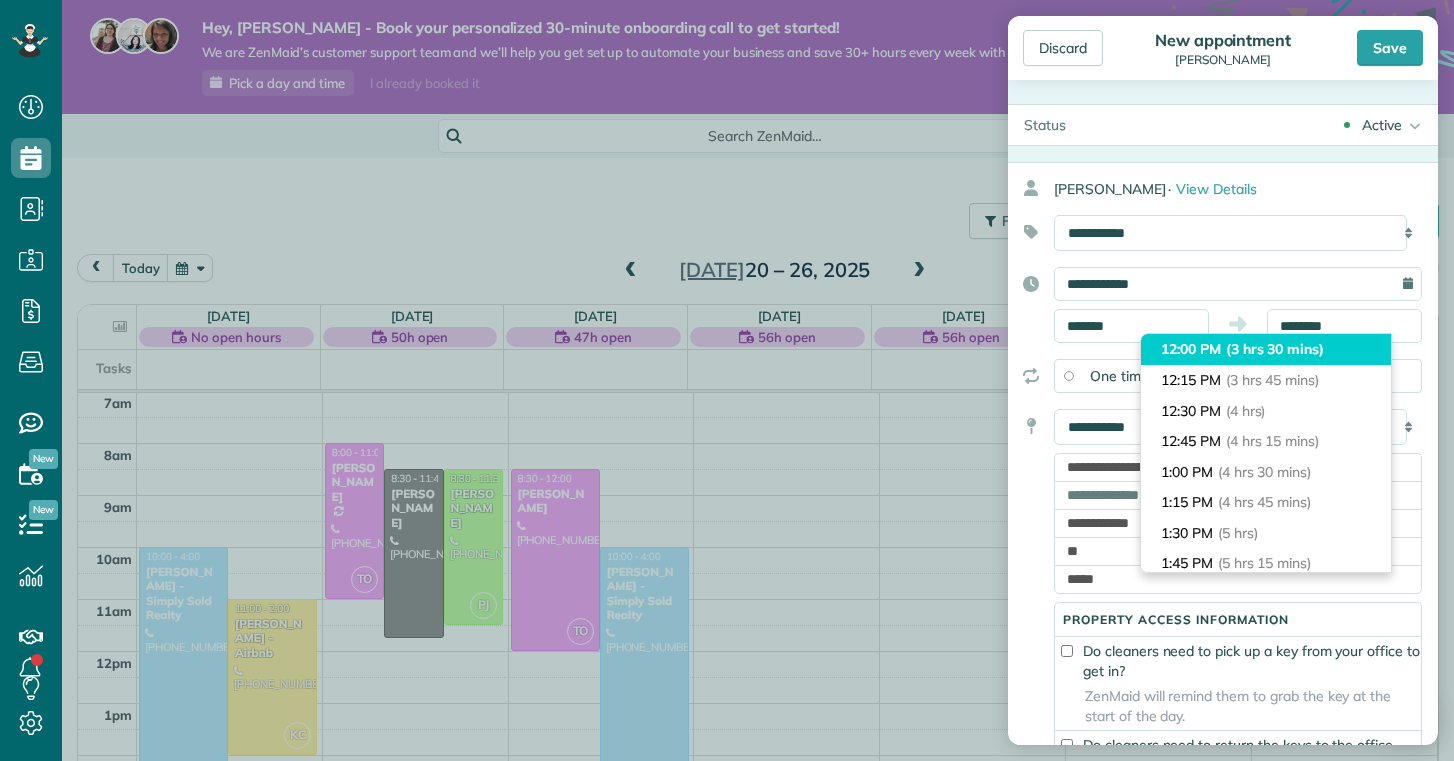 click on "(3 hrs 30 mins)" at bounding box center [1275, 349] 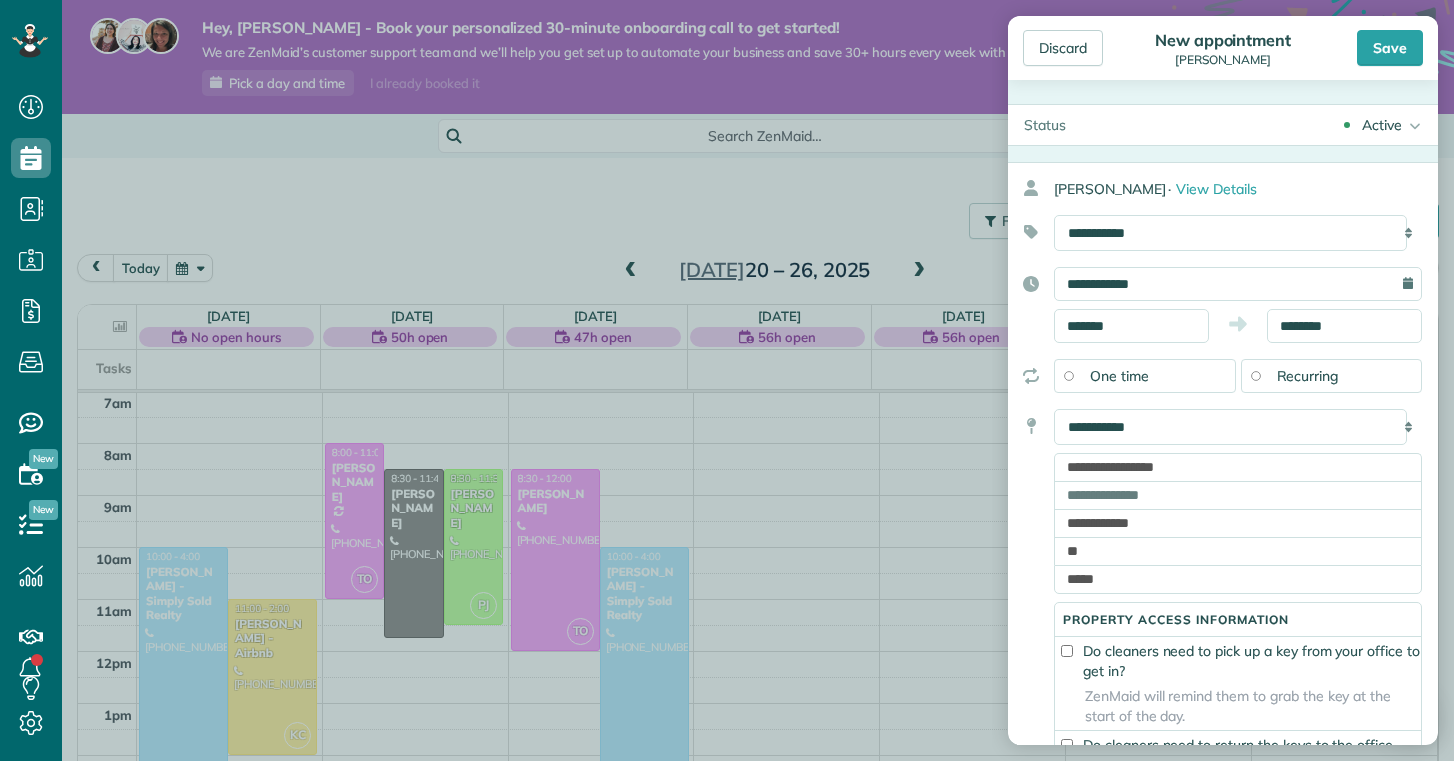 click on "**********" at bounding box center (1223, 532) 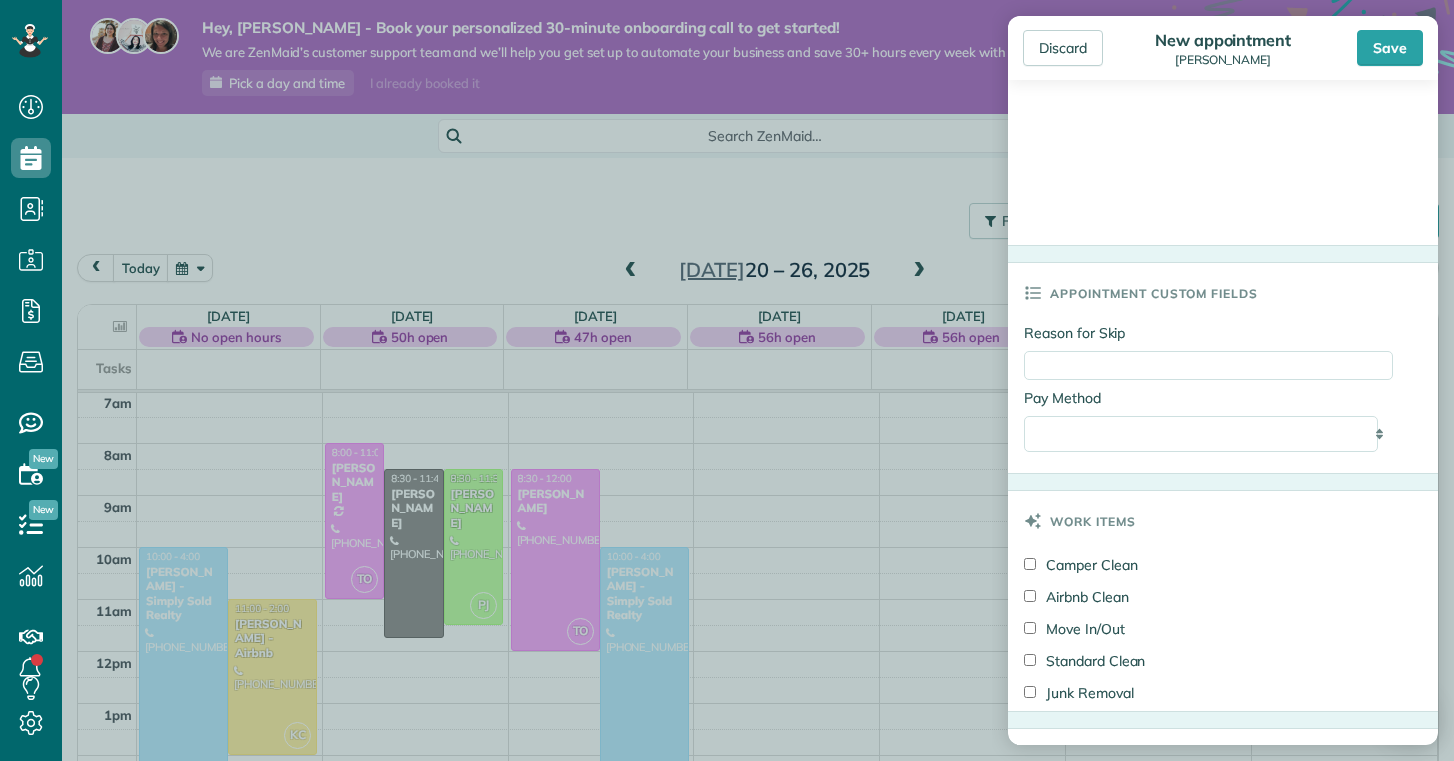 scroll, scrollTop: 2052, scrollLeft: 0, axis: vertical 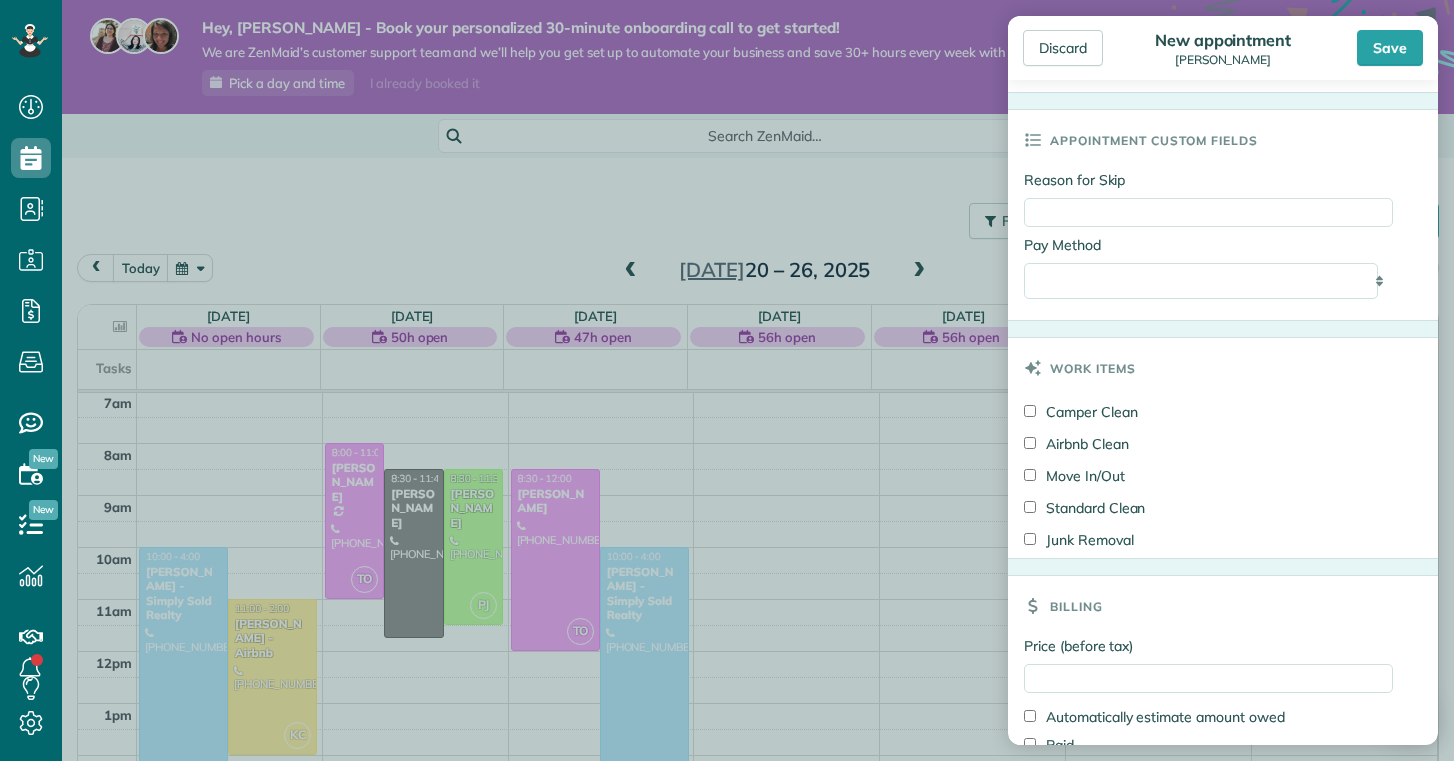 click on "Move In/Out" at bounding box center [1074, 476] 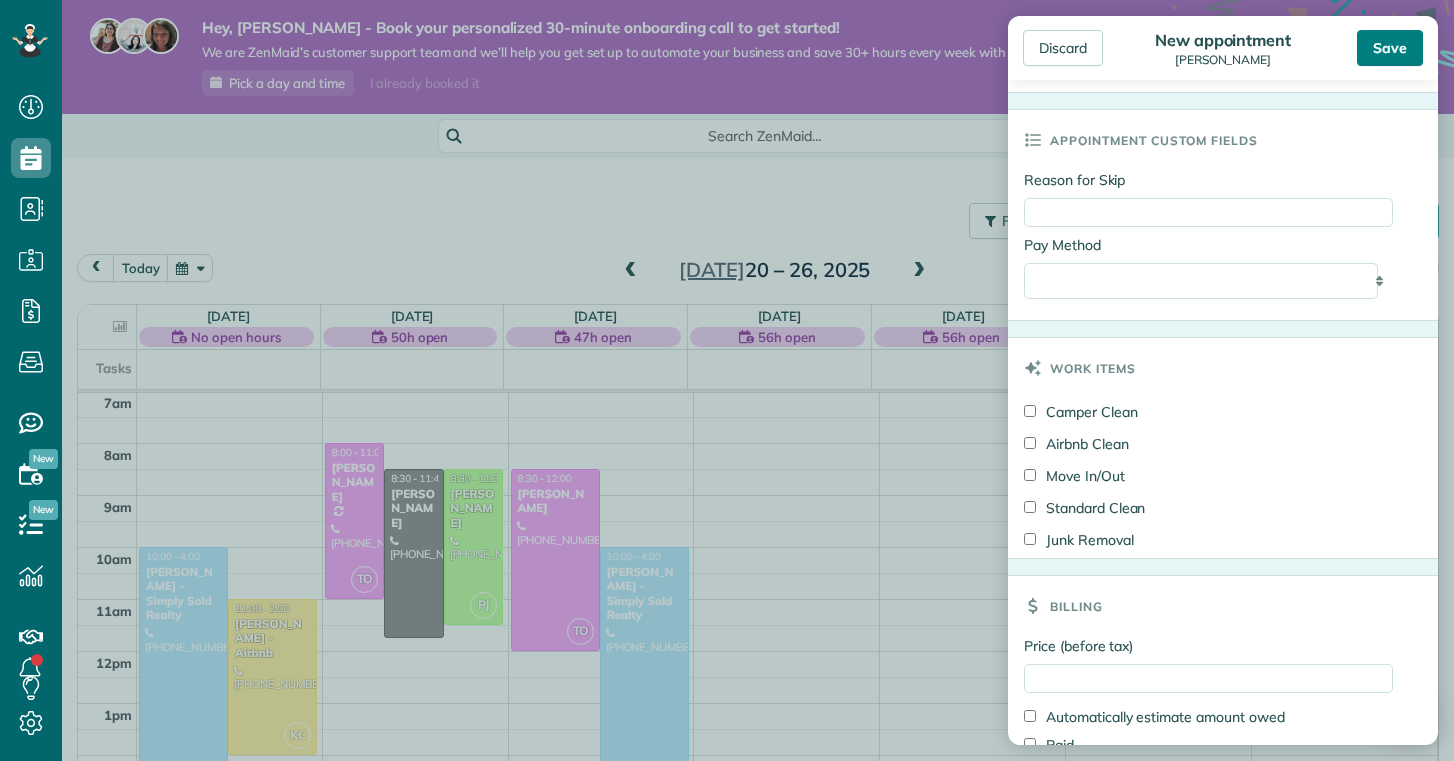 click on "Save" at bounding box center [1390, 48] 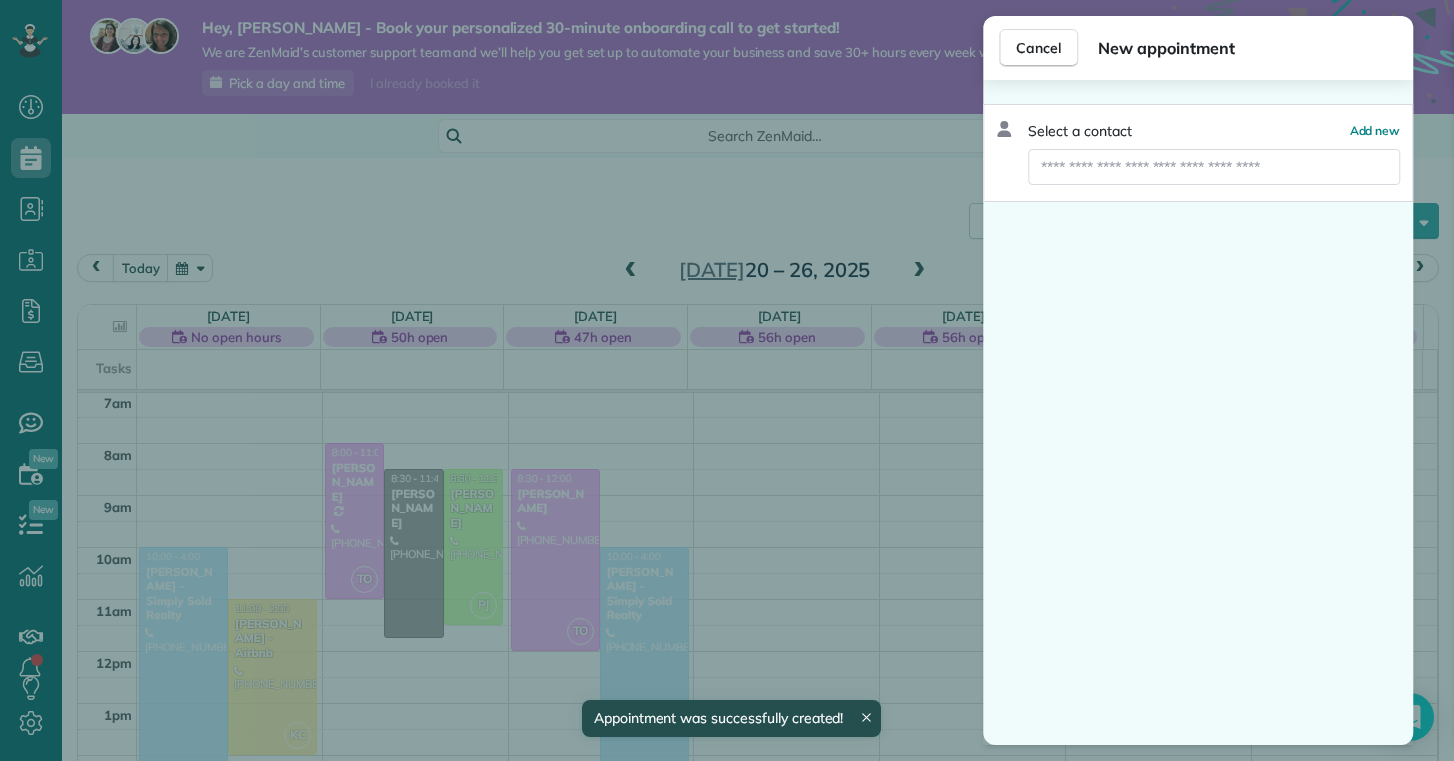scroll, scrollTop: 365, scrollLeft: 0, axis: vertical 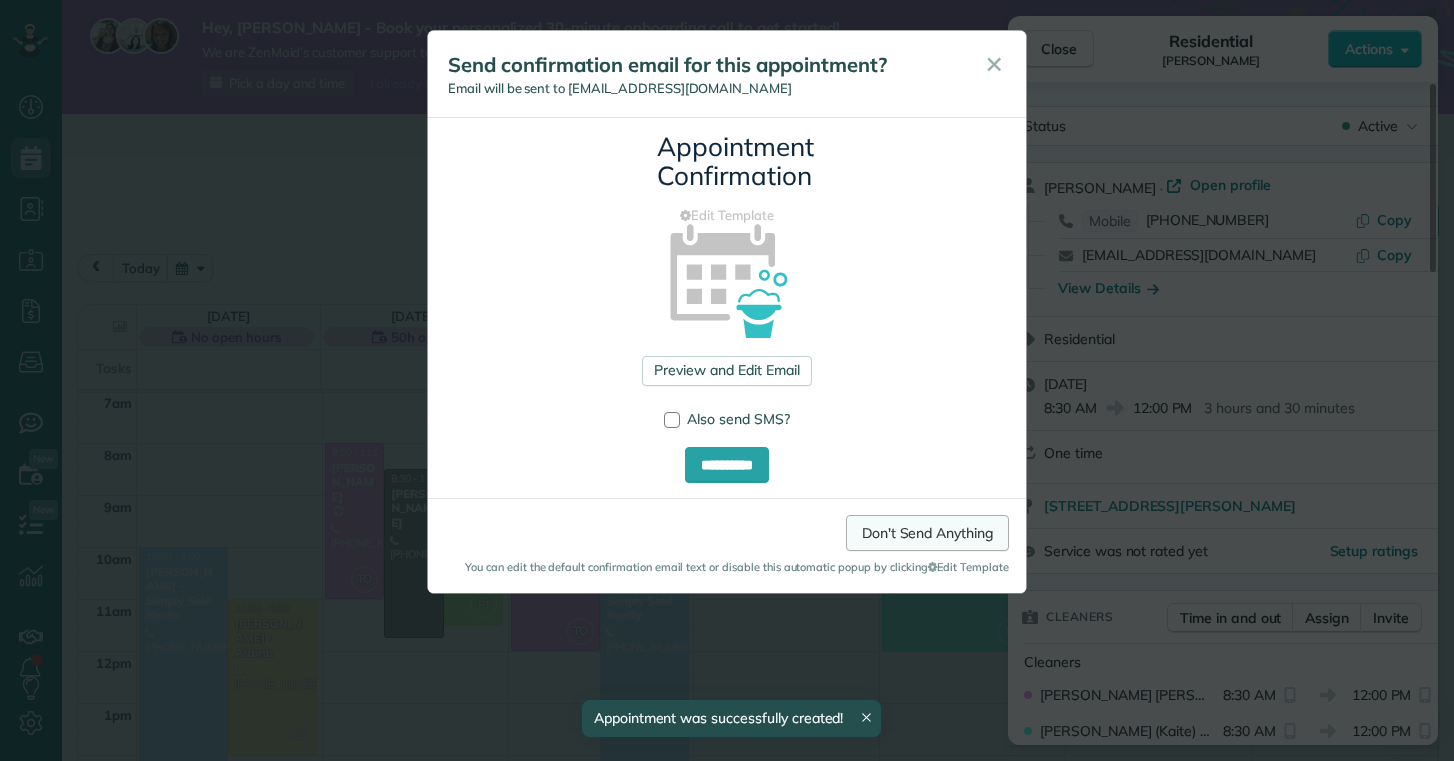 click on "Don't Send Anything" at bounding box center [927, 533] 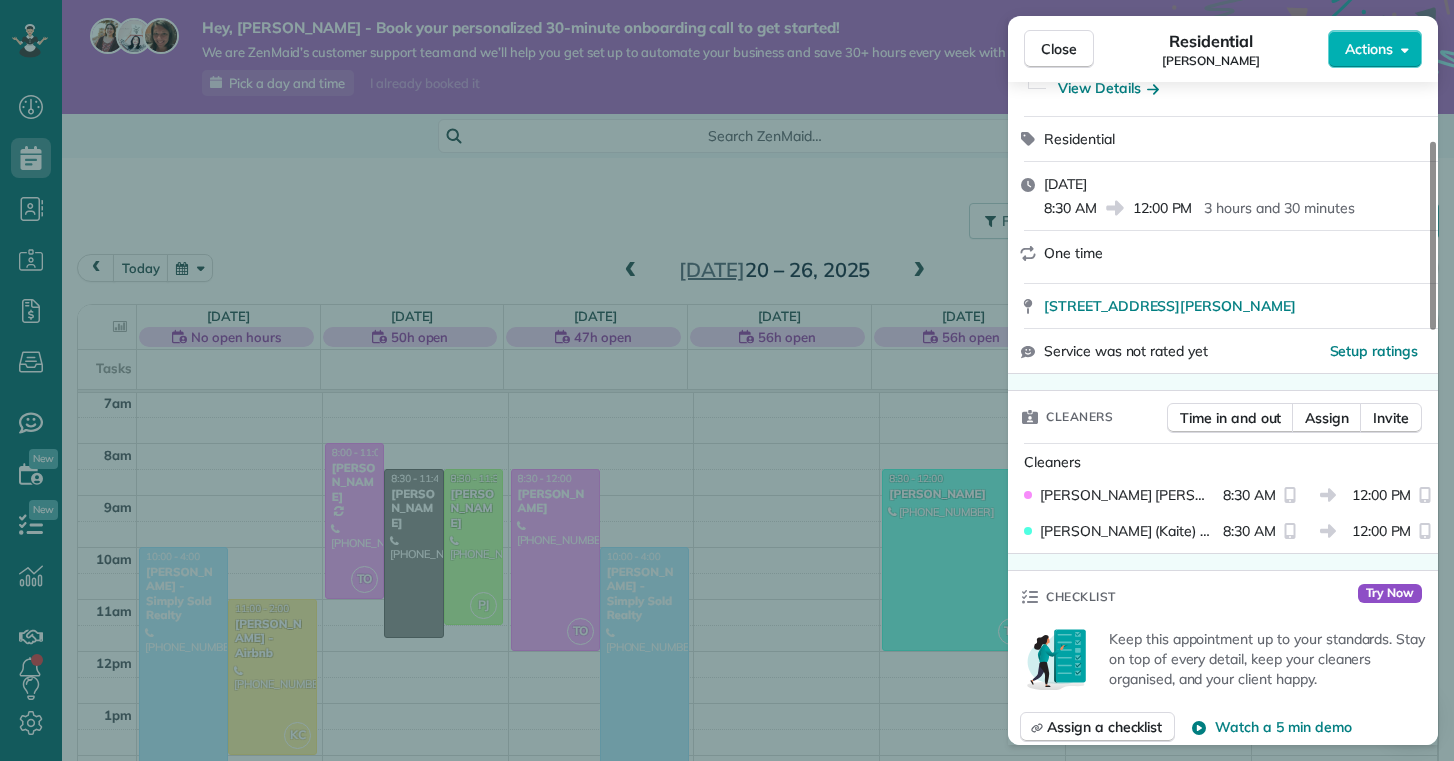 scroll, scrollTop: 222, scrollLeft: 0, axis: vertical 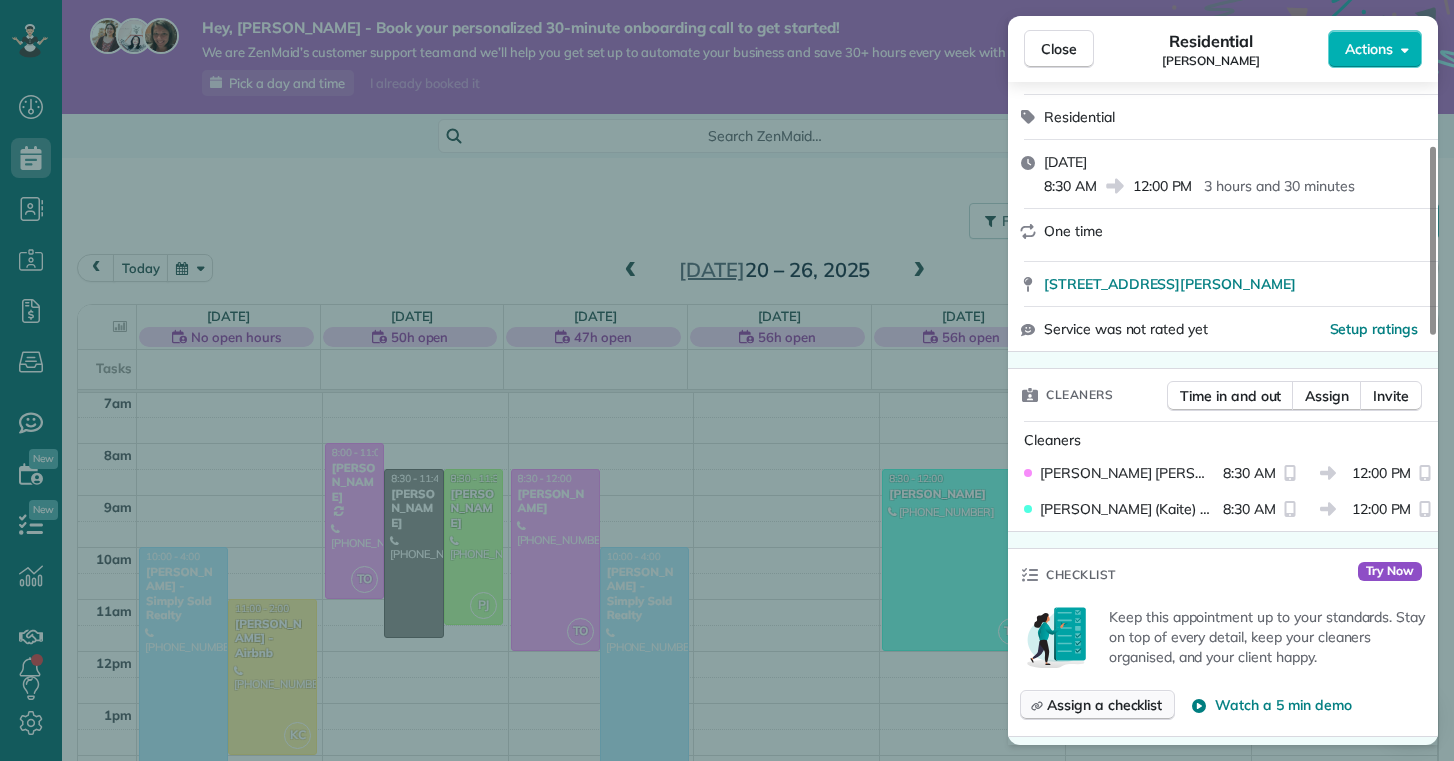 click on "Assign a checklist" at bounding box center (1097, 705) 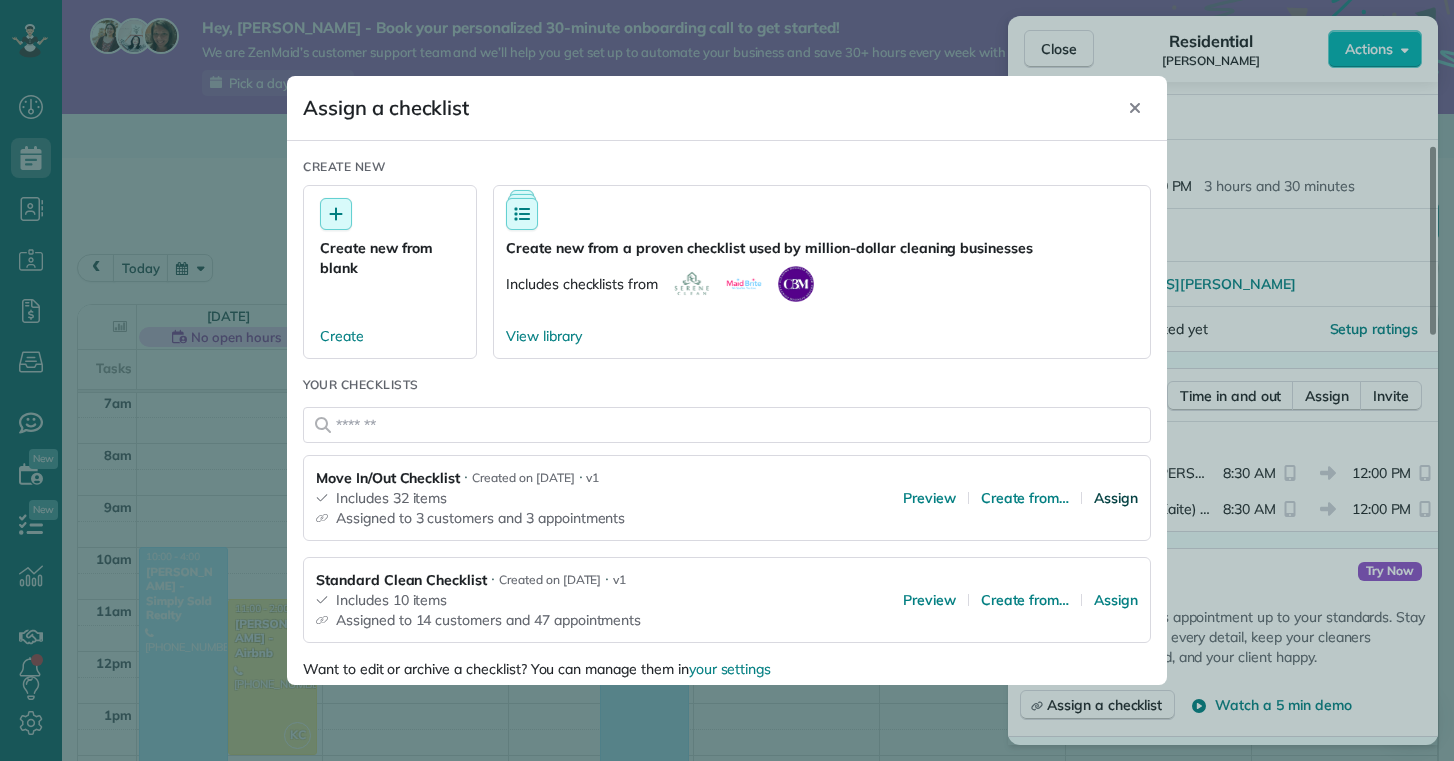 click on "Assign" at bounding box center (1116, 498) 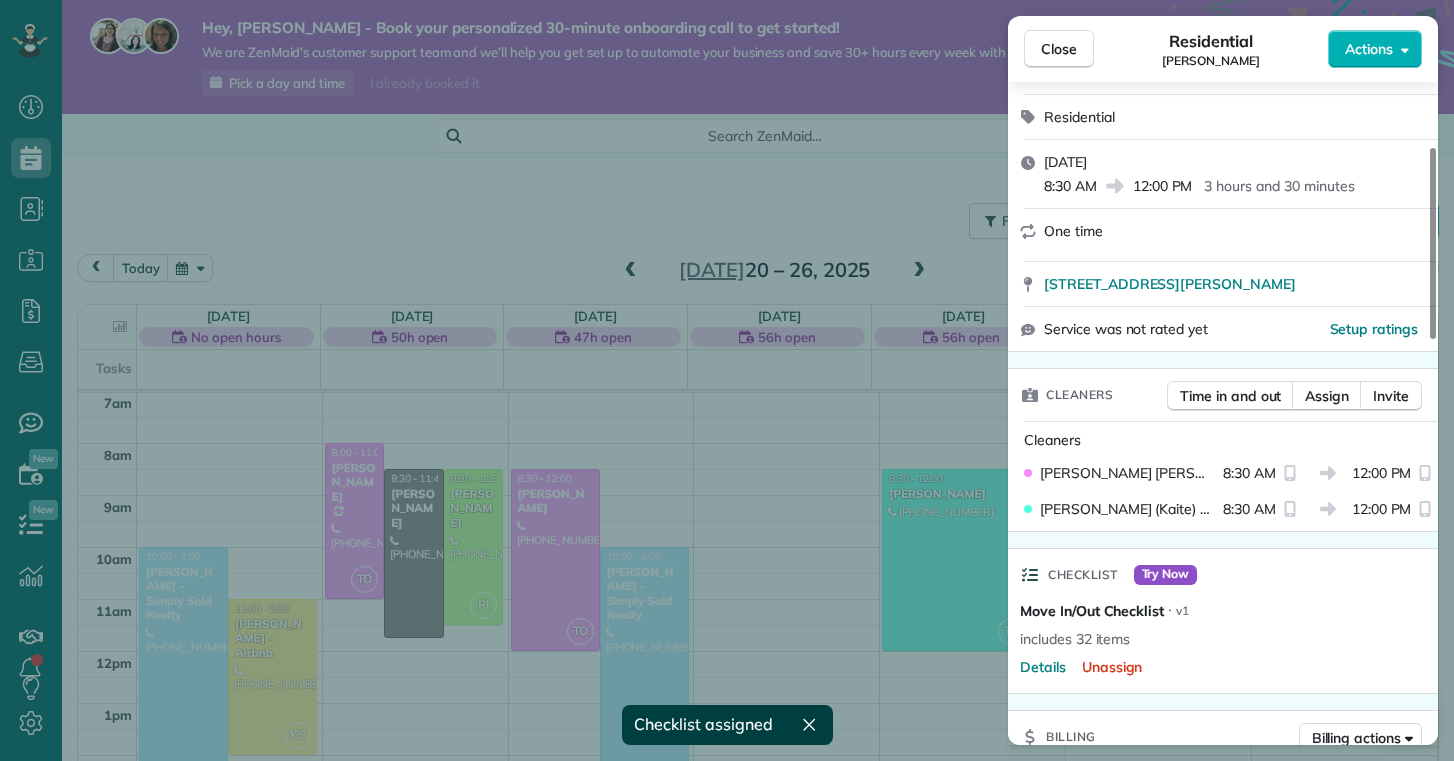 click on "Close Residential Loraina Pedro Actions Status Active Loraina Pedro · Open profile Mobile (910) 554-5074 Copy lorainab@icloud.com Copy View Details Residential Thursday, July 24, 2025 8:30 AM 12:00 PM 3 hours and 30 minutes One time 254 Caldwell Loop Jacksonville NC 28546 Service was not rated yet Setup ratings Cleaners Time in and out Assign Invite Cleaners Taylor   Obryan 8:30 AM 12:00 PM Kaitlin (Kaite)   Delorme 8:30 AM 12:00 PM Checklist Try Now Move In/Out Checklist  ⋅  v1 includes 32 items Details Unassign Billing Billing actions Price $0.00 Overcharge $0.00 Discount $0.00 Coupon discount - Primary tax - Secondary tax - Total appointment price $0.00 Tips collected New feature! $0.00 Mark as paid Total including tip $0.00 Get paid online in no-time! Send an invoice and reward your cleaners with tips Charge customer credit card Appointment custom fields Reason for Skip - Hidden from cleaners Pay Method - Hidden from cleaners Work items Move In/Out    Notes Appointment 1 Customer 0 New note Public ( )" at bounding box center [727, 380] 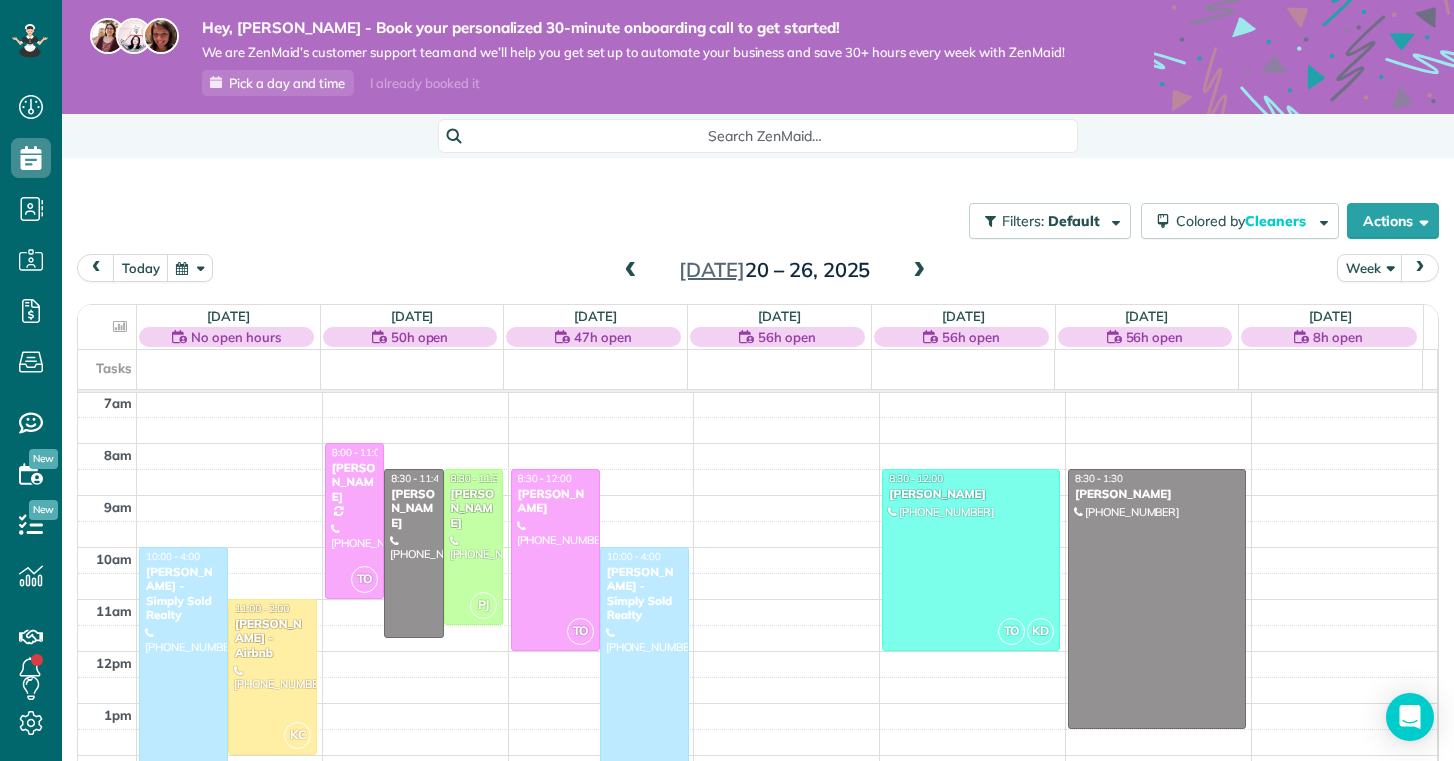 click on "12am 1am 2am 3am 4am 5am 6am 7am 8am 9am 10am 11am 12pm 1pm 2pm 3pm 4pm 5pm 6pm 7pm 8pm 9pm 10pm 11pm HH 10:00 - 4:00 Priscilla Parrott - Simply Sold Realty (920) 427-0852 4c Port West Ct Swansboro, NC ? KC 11:00 - 2:00 Nathan Carithers - Airbnb (910) 833-2761 121 Quartersdeck Rogers Bay North Topsail Beach, NC 28460 TO 8:00 - 11:00 Kelly Delaney (910) 650-2280 907 Eakins Lane Richlands, NC 28574 8:30 - 11:45 Michelle Heupel (763) 258-7876 113 Chastain Dr Jacksonville, NC 28546 PJ 8:30 - 11:30 Melissa Tsouhnikas (908) 798-3449 712 Puppy drum Lane Maysville, NC 28555 TO 8:30 - 12:00 Loraina Pedro (910) 554-5074 2910 Dawson Cabin Road Jacksonville, NC 28540 HH 10:00 - 4:00 Priscilla Parrott - Simply Sold Realty (920) 427-0852 4c Port West Ct Swansboro, NC ? TO KD 8:30 - 12:00 Loraina Pedro (910) 554-5074 254 Caldwell Loop Jacksonville, NC 28546 8:30 - 1:30 Michelle Trevethan (440) 539-5986 413 Amethyst Court Jacksonville, NC 28546" at bounding box center (757, 651) 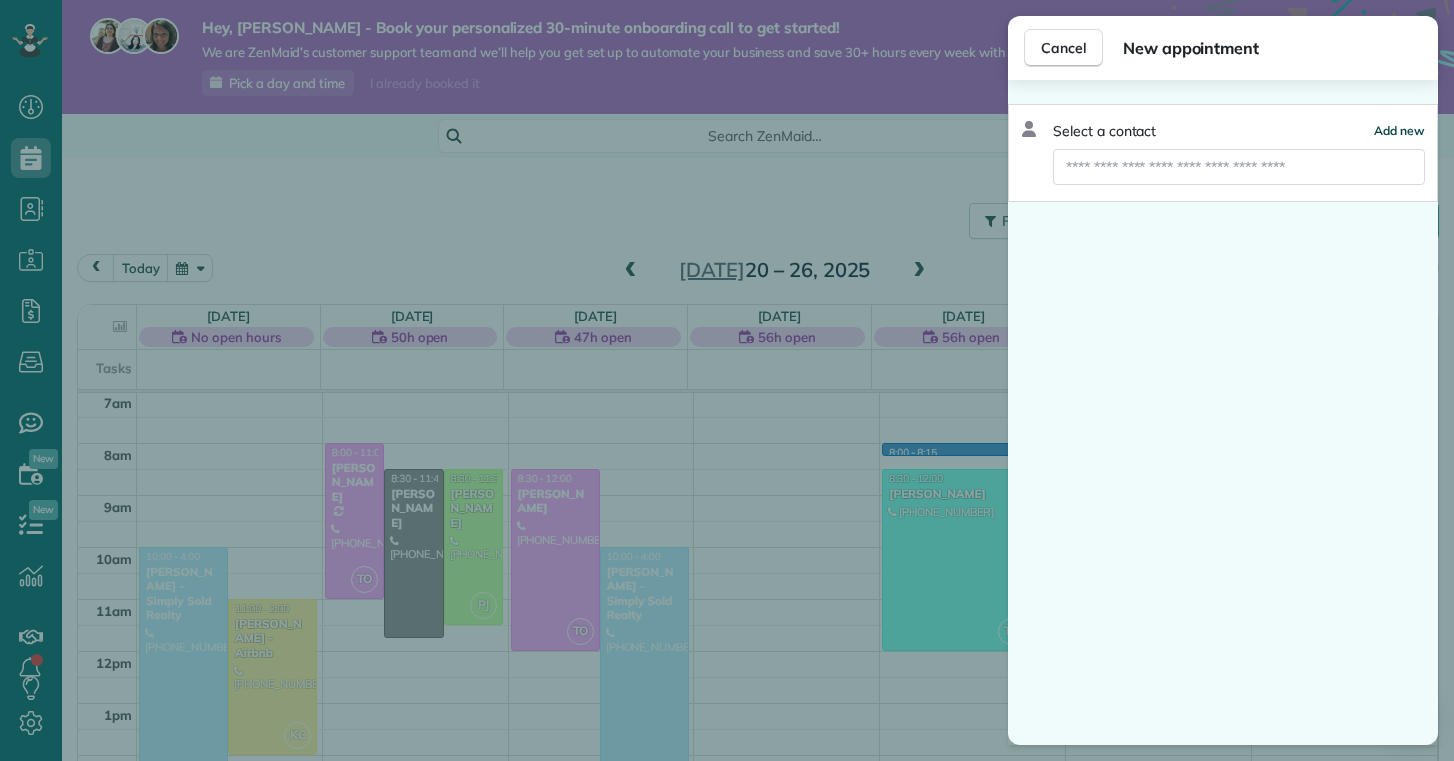 click on "Add new" at bounding box center [1399, 130] 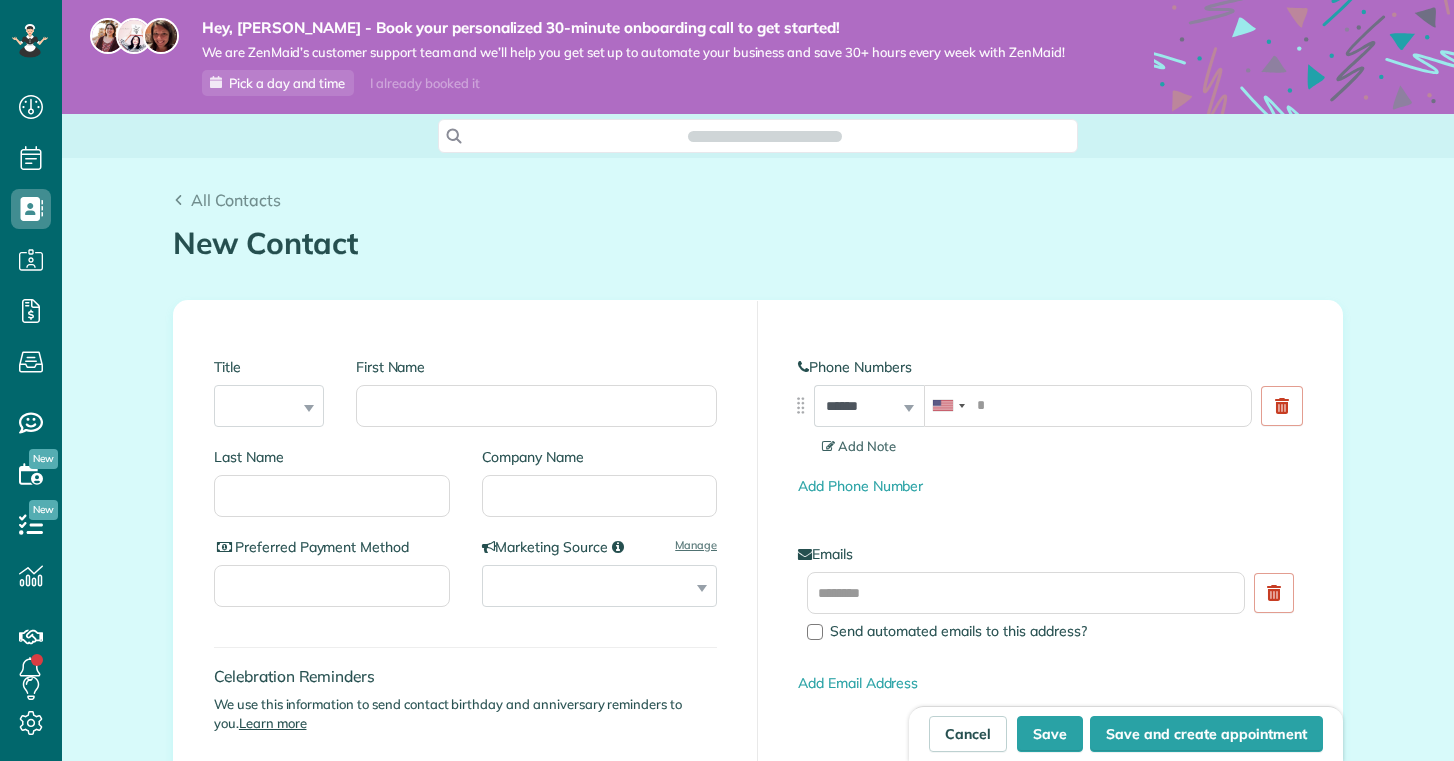 click on "First Name" at bounding box center (536, 406) 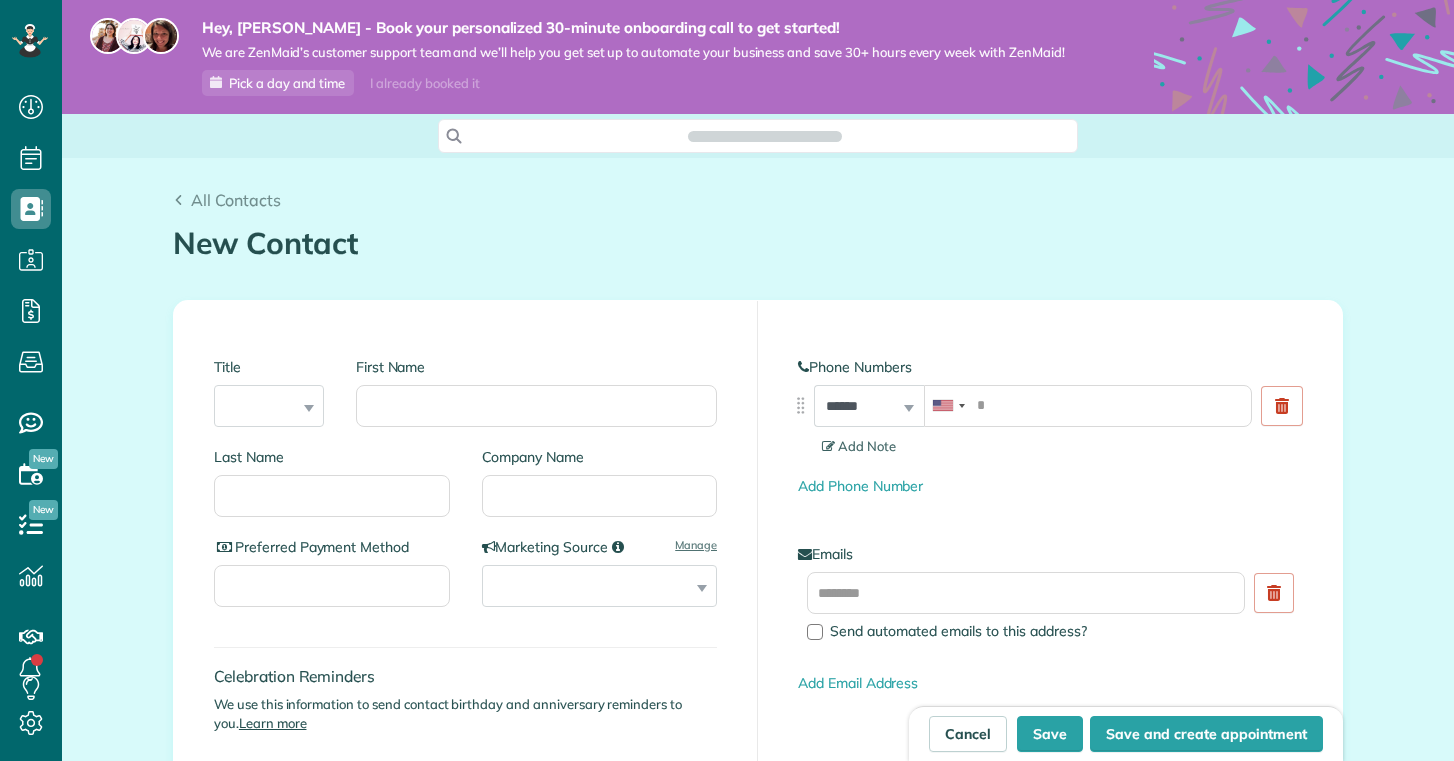 scroll, scrollTop: 0, scrollLeft: 0, axis: both 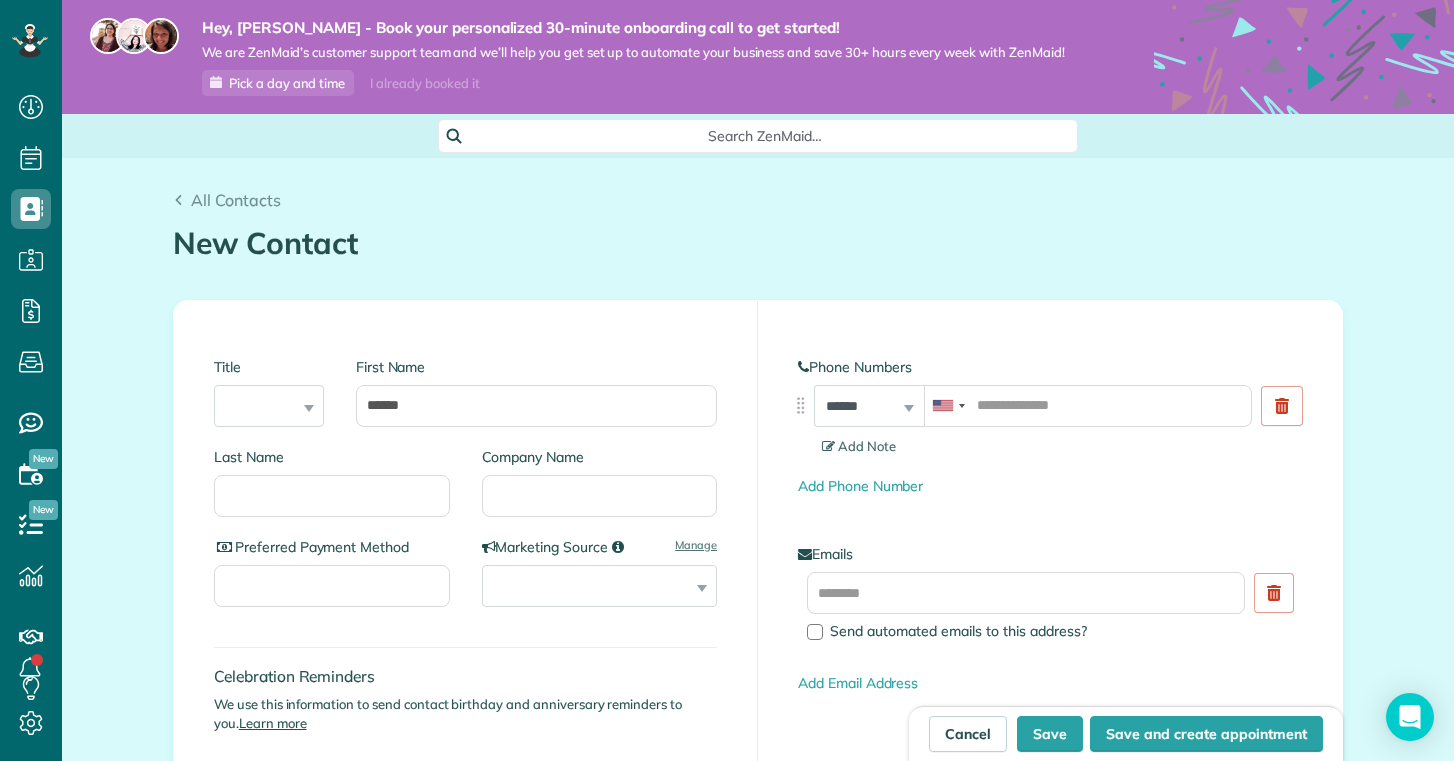 type on "******" 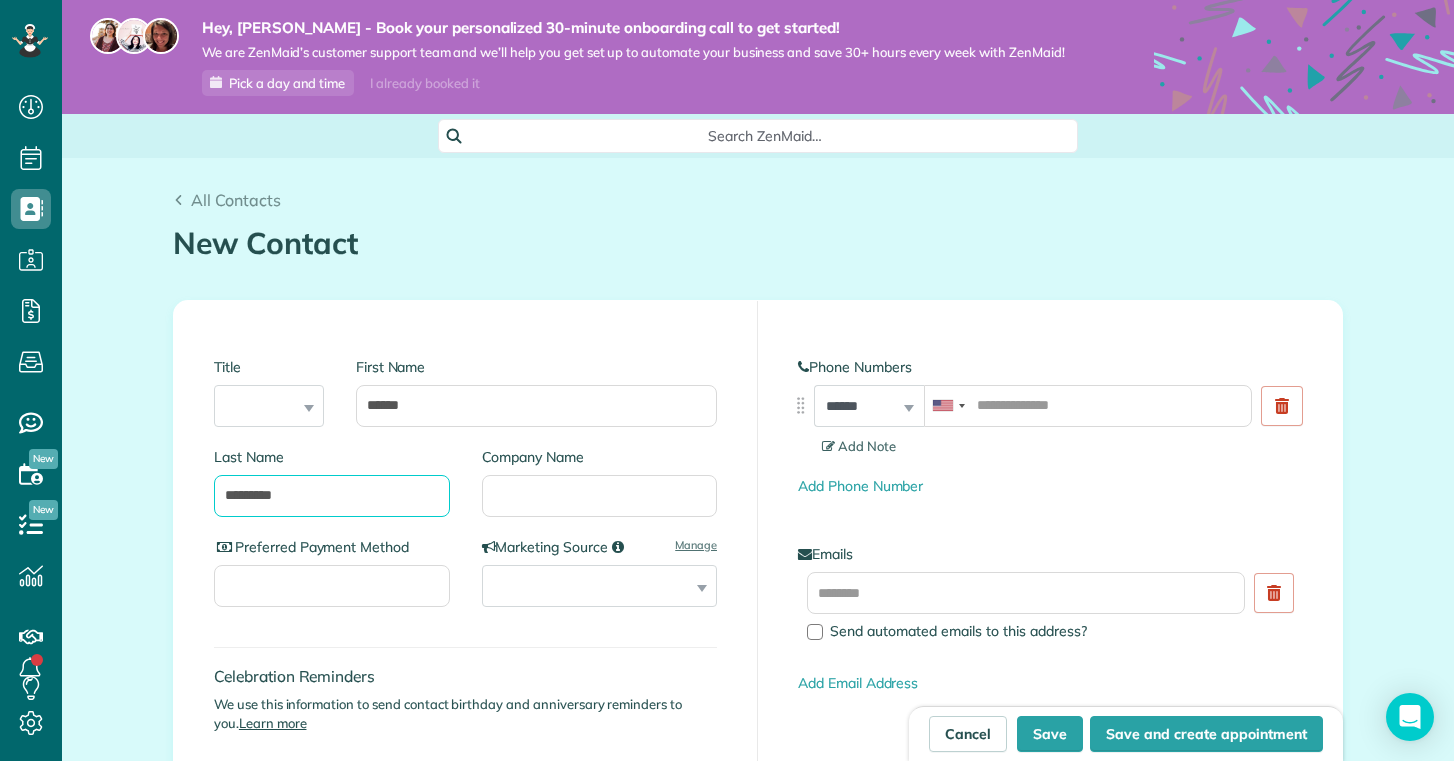 type on "********" 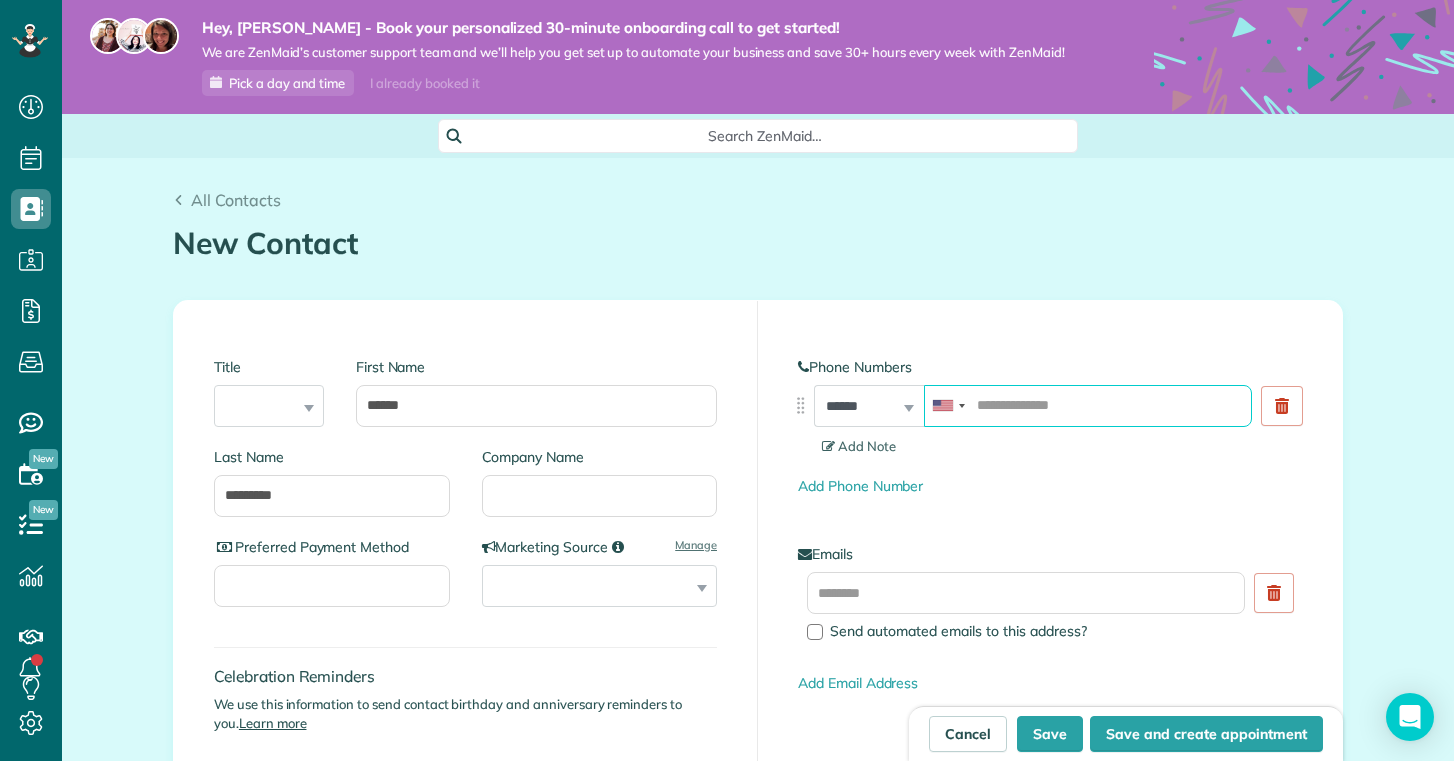 paste on "**********" 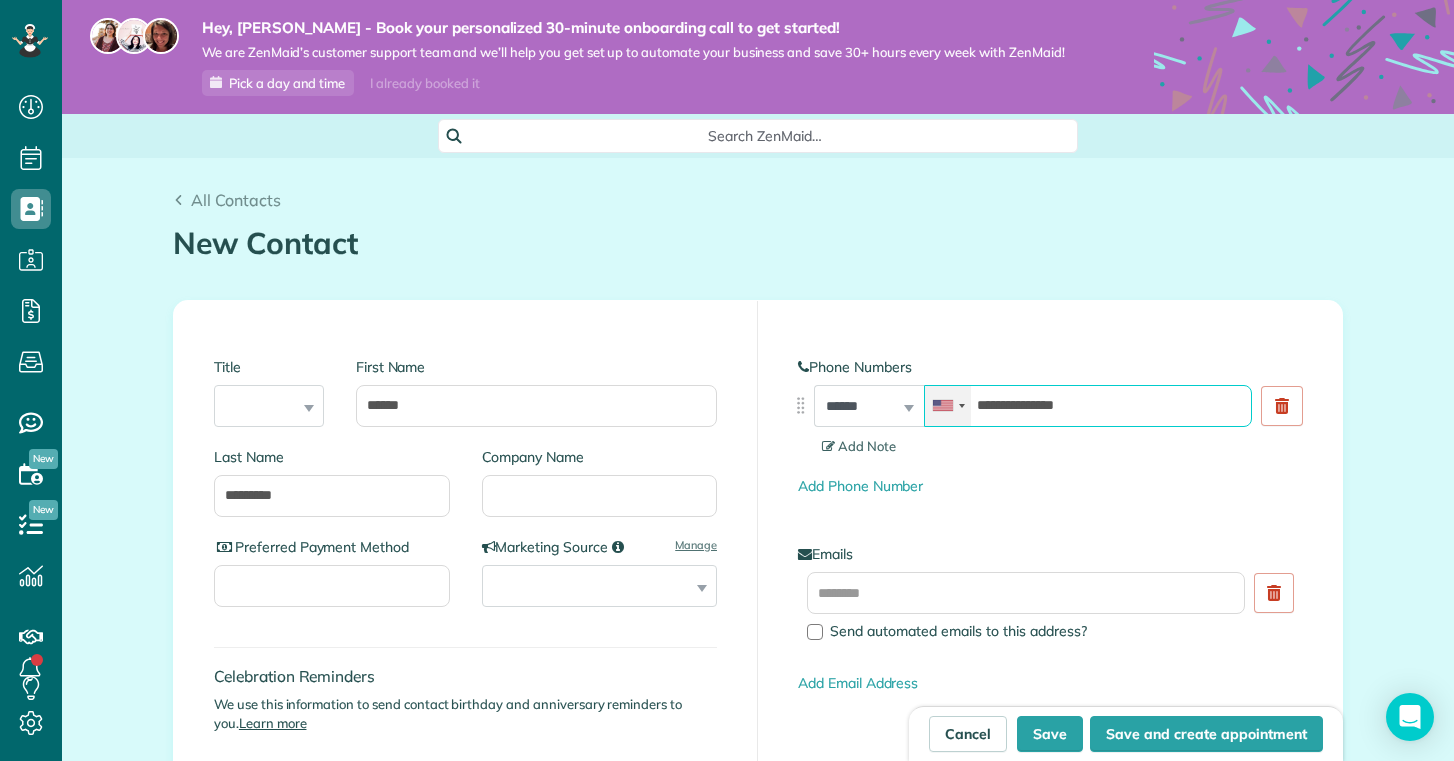 drag, startPoint x: 992, startPoint y: 407, endPoint x: 948, endPoint y: 406, distance: 44.011364 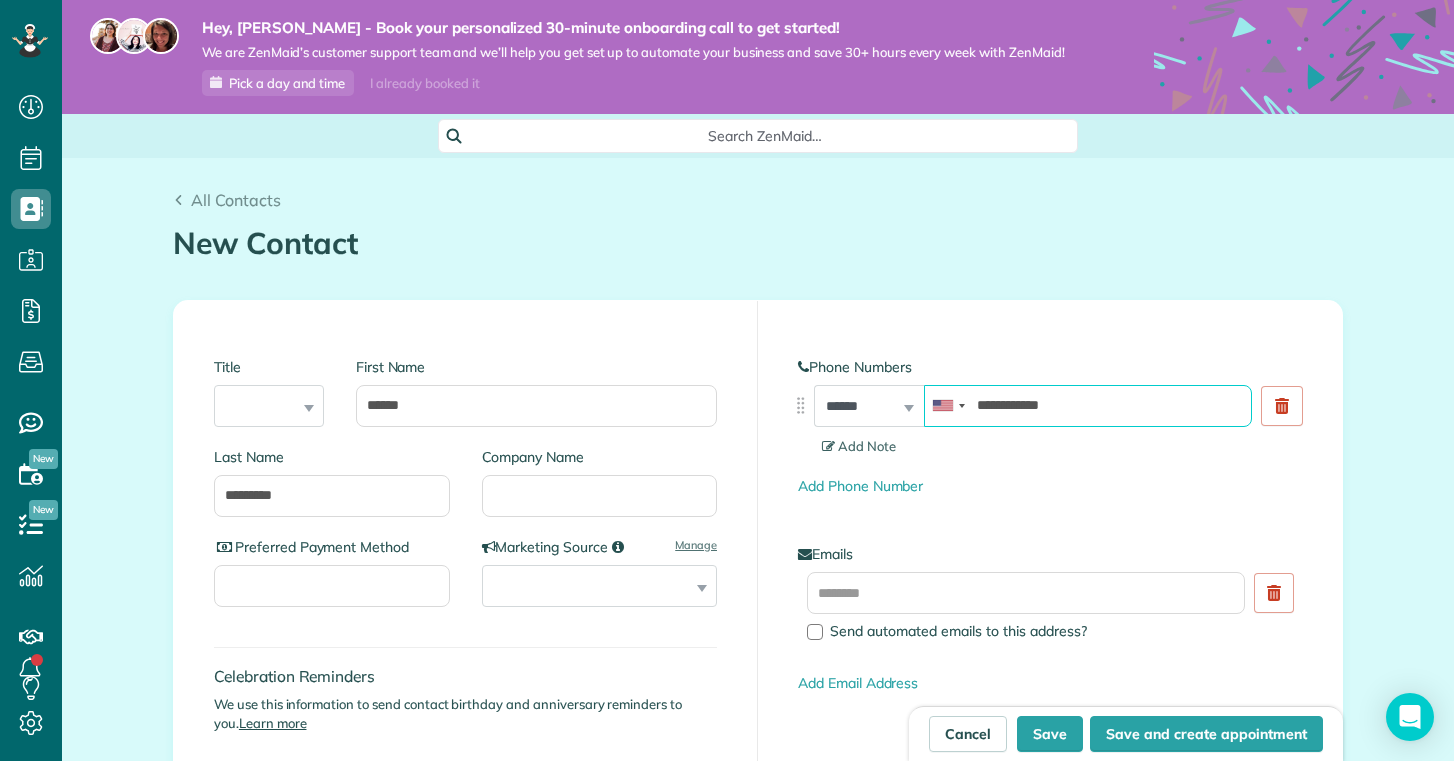 type on "**********" 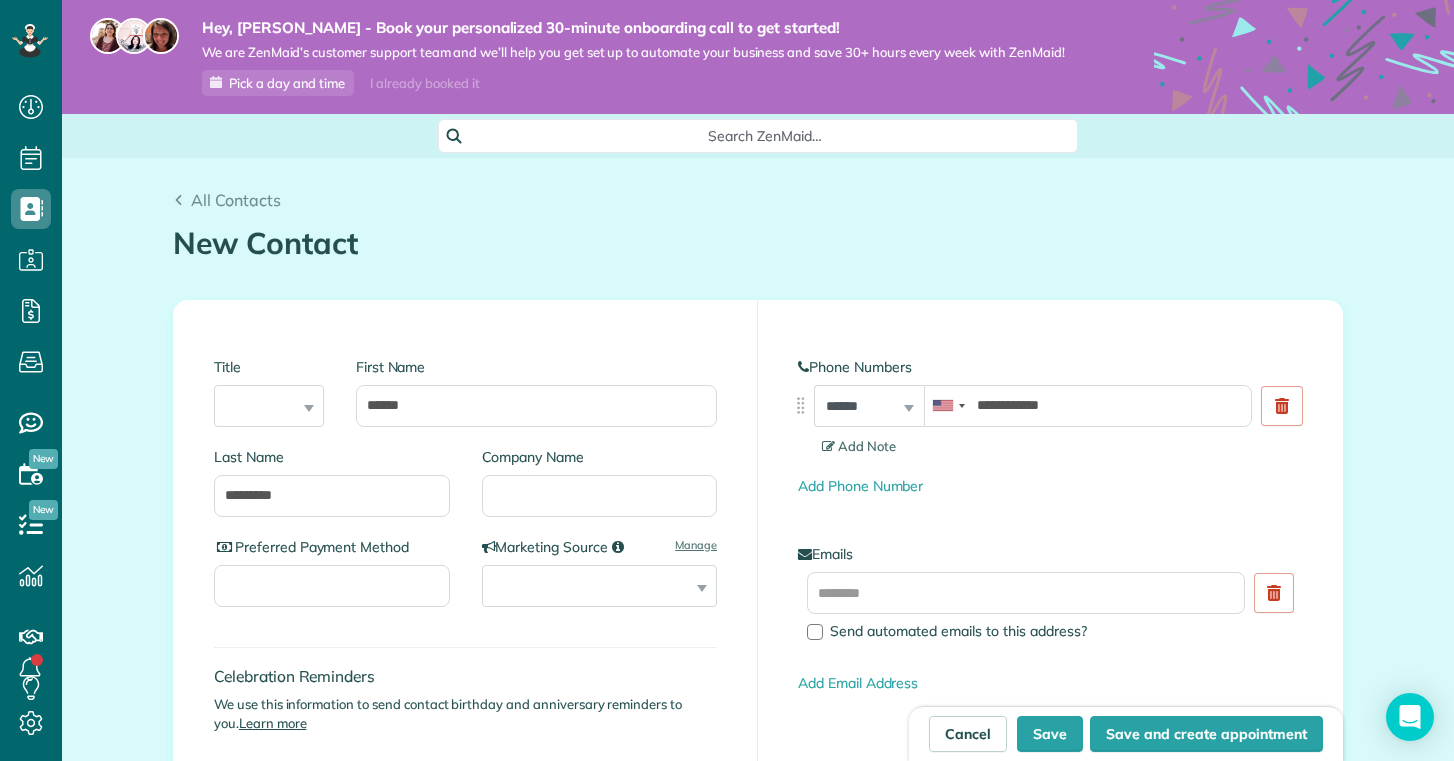 click on "**********" at bounding box center (1050, 646) 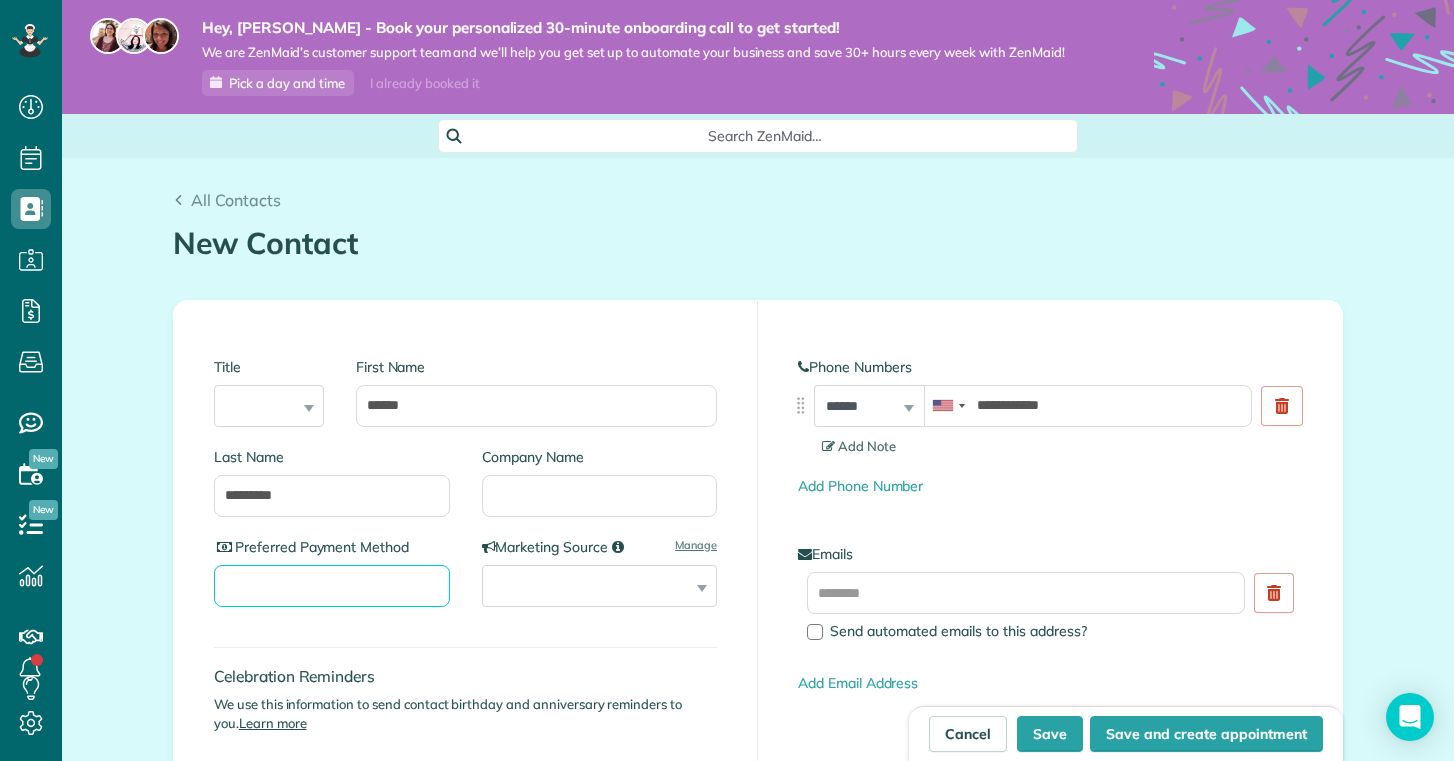 click on "Preferred Payment Method" at bounding box center (332, 586) 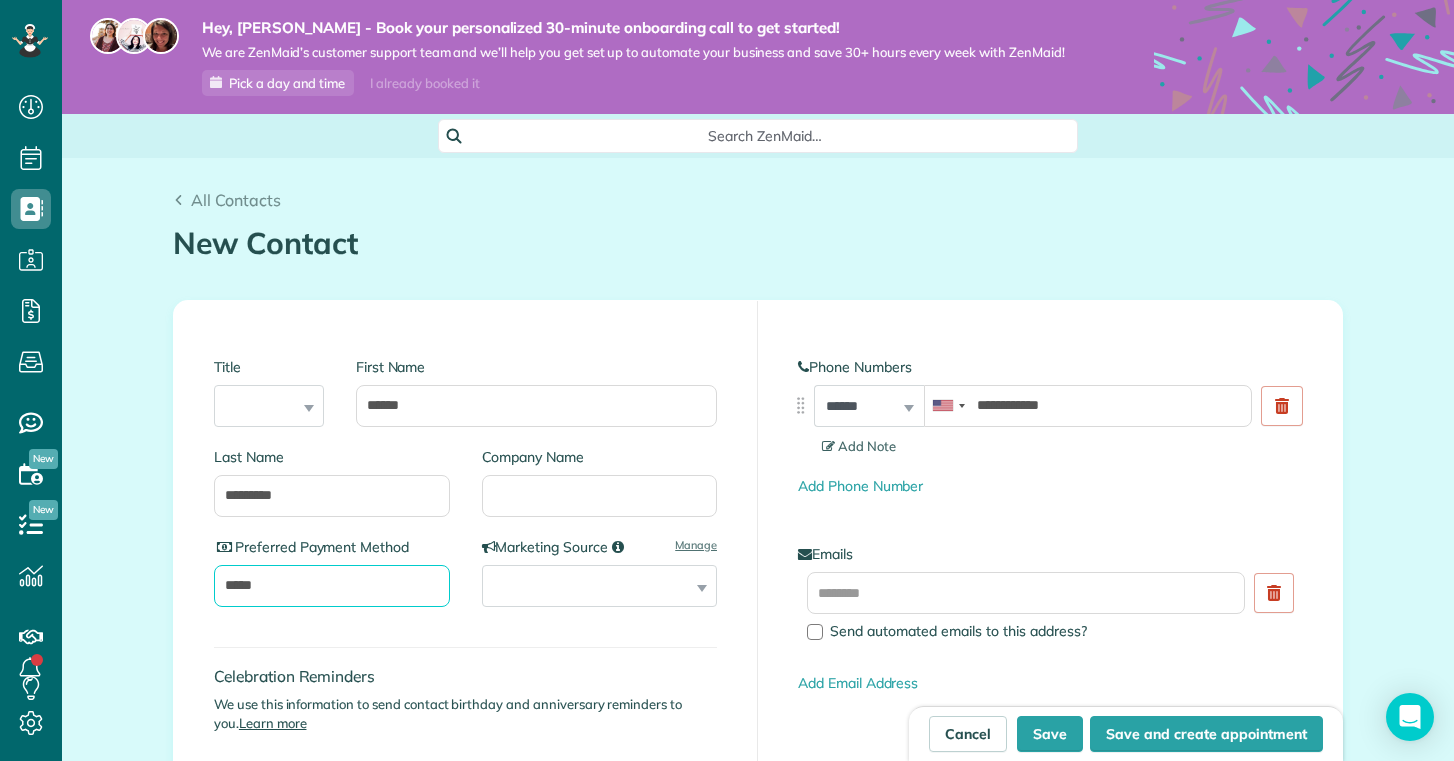 type on "****" 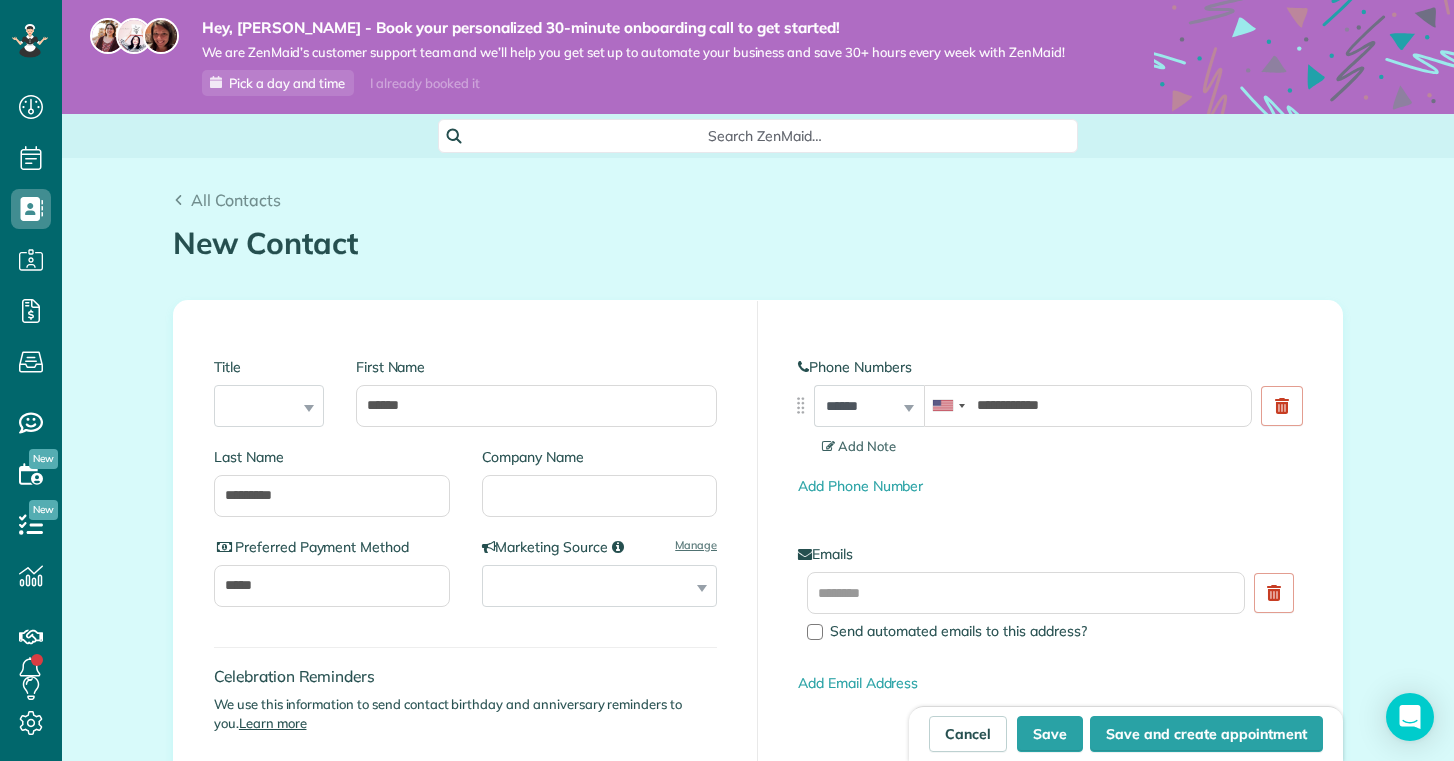 click on "**********" at bounding box center [1050, 646] 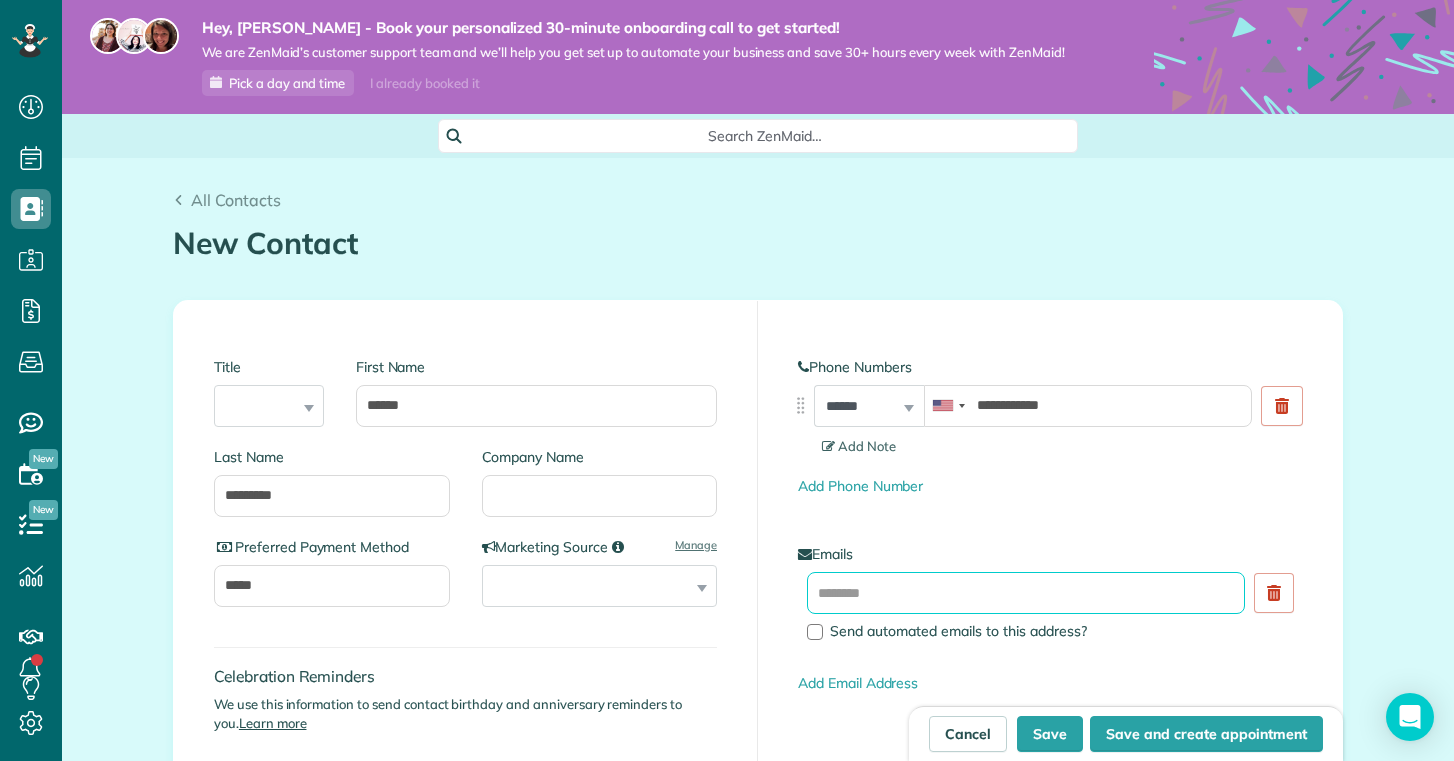 paste on "**********" 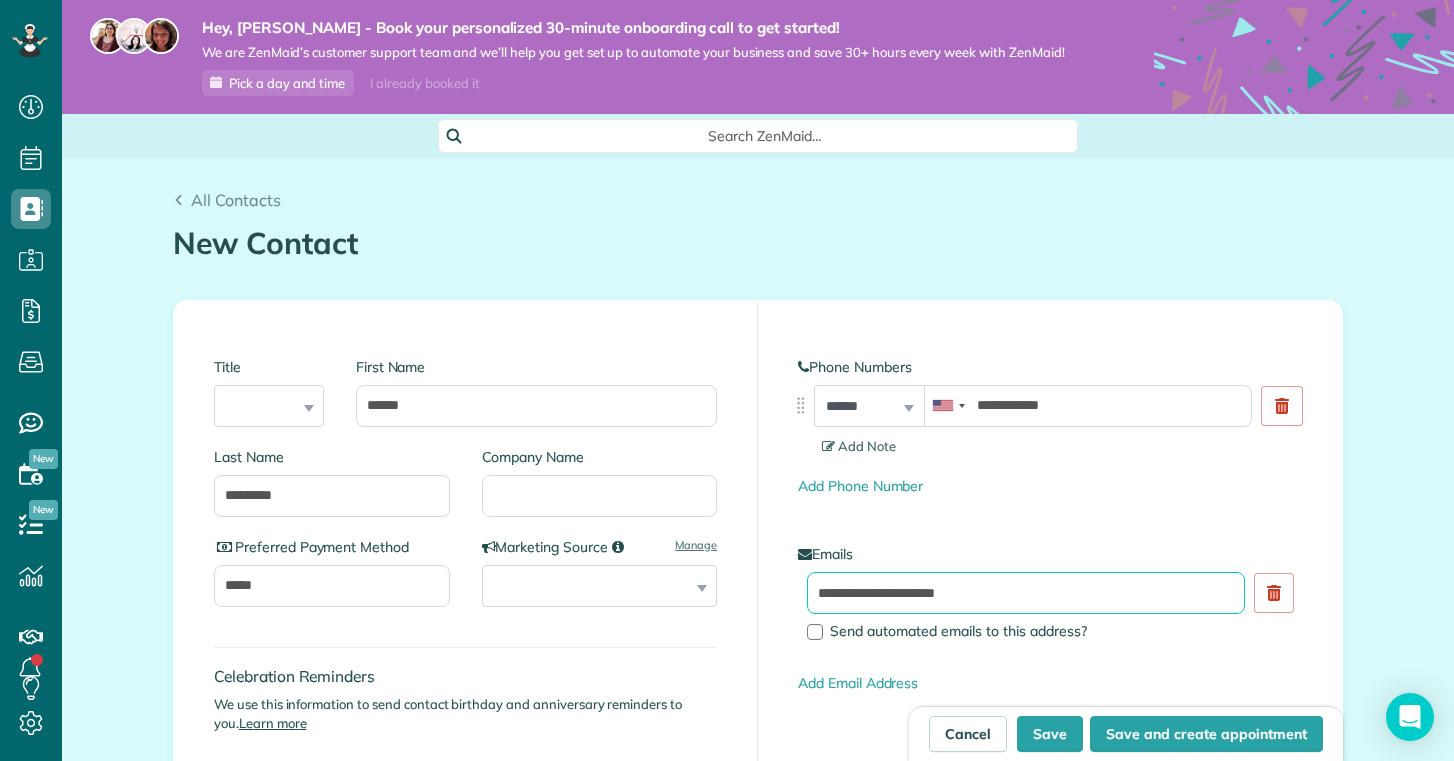 type on "**********" 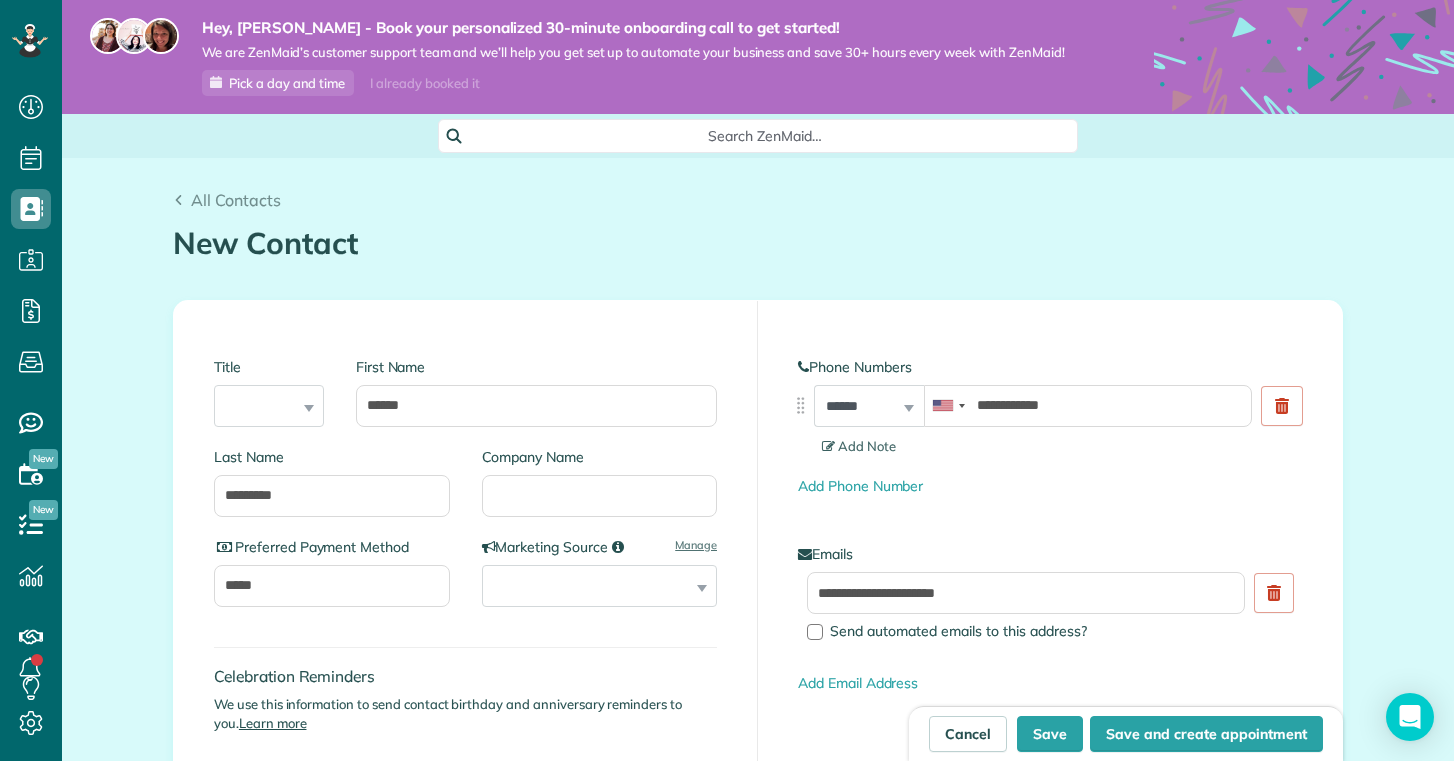 click on "**********" at bounding box center (1050, 646) 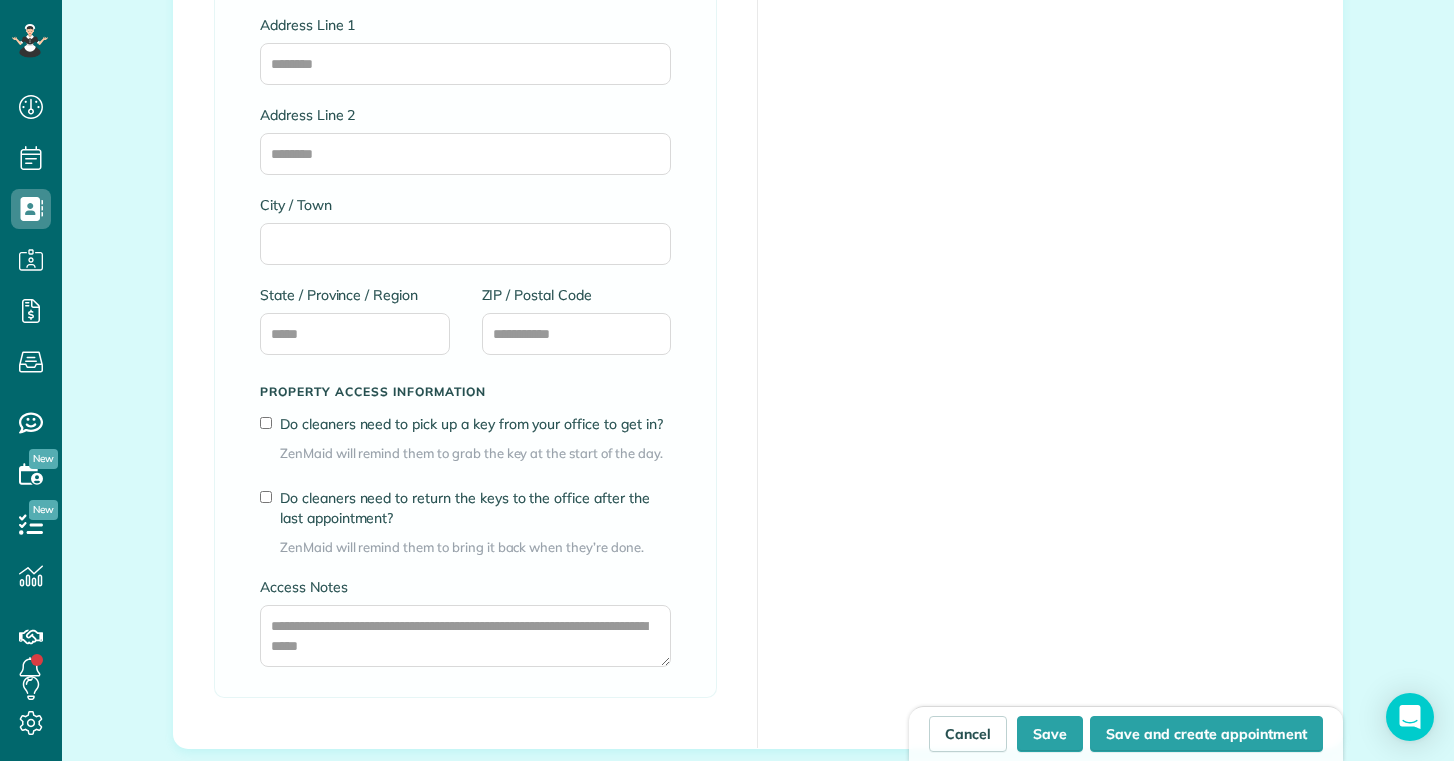 scroll, scrollTop: 883, scrollLeft: 0, axis: vertical 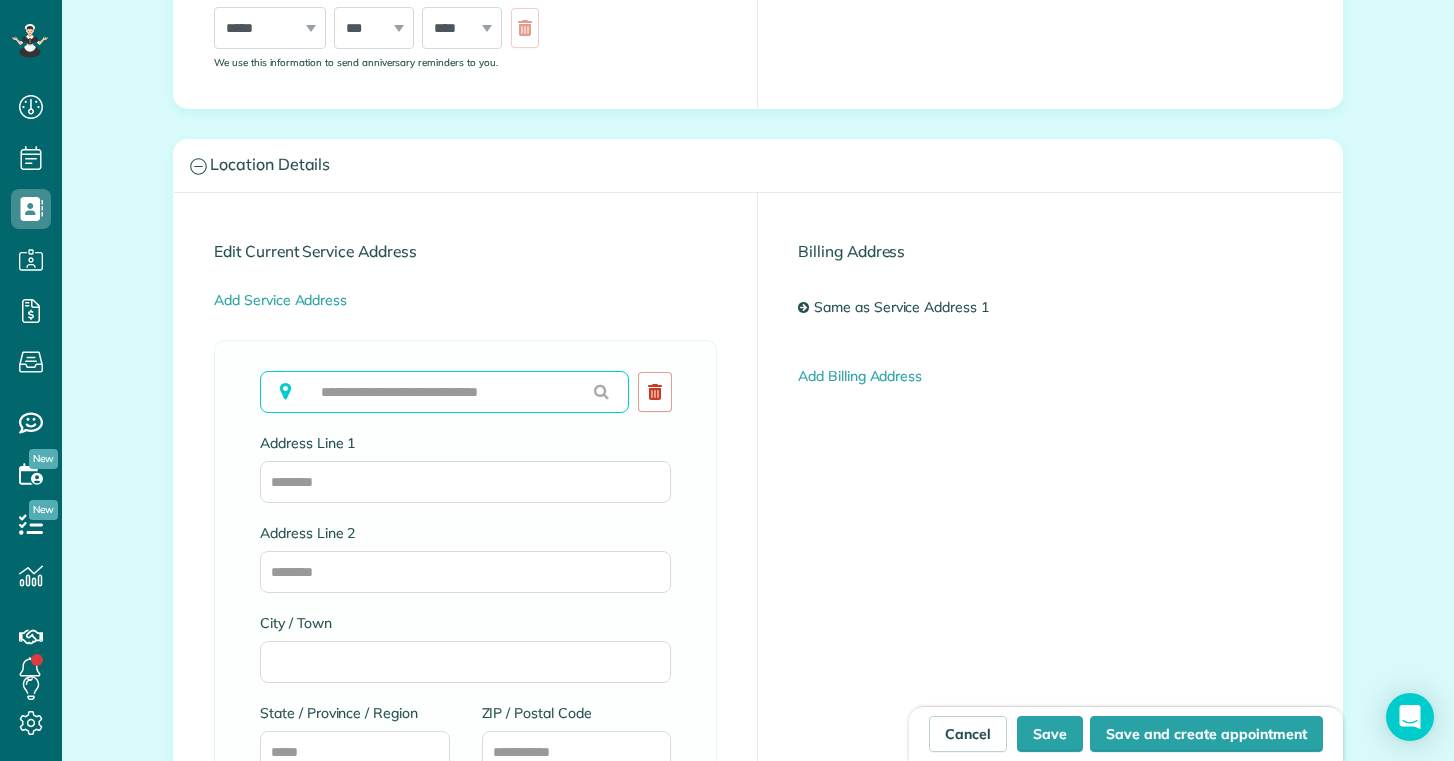 paste on "**********" 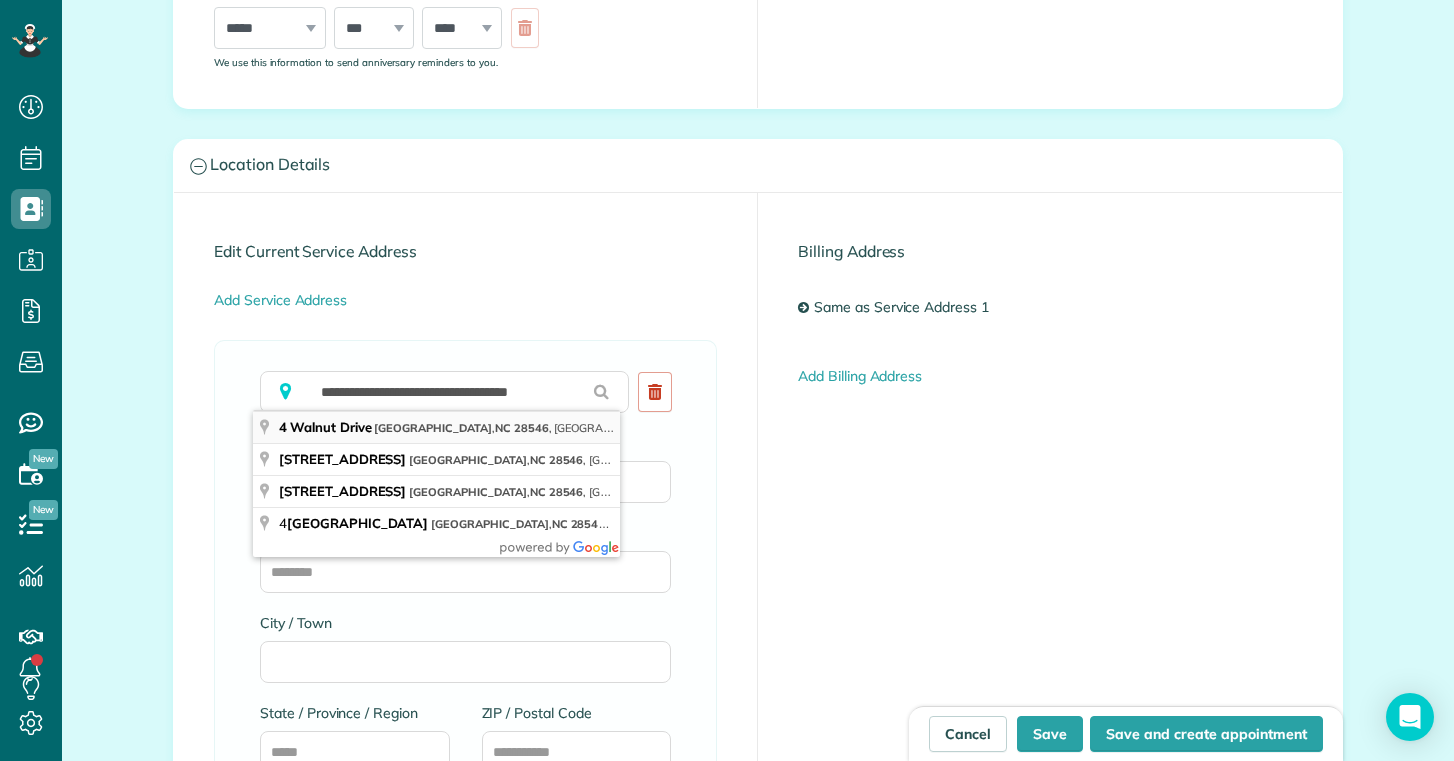 type on "**********" 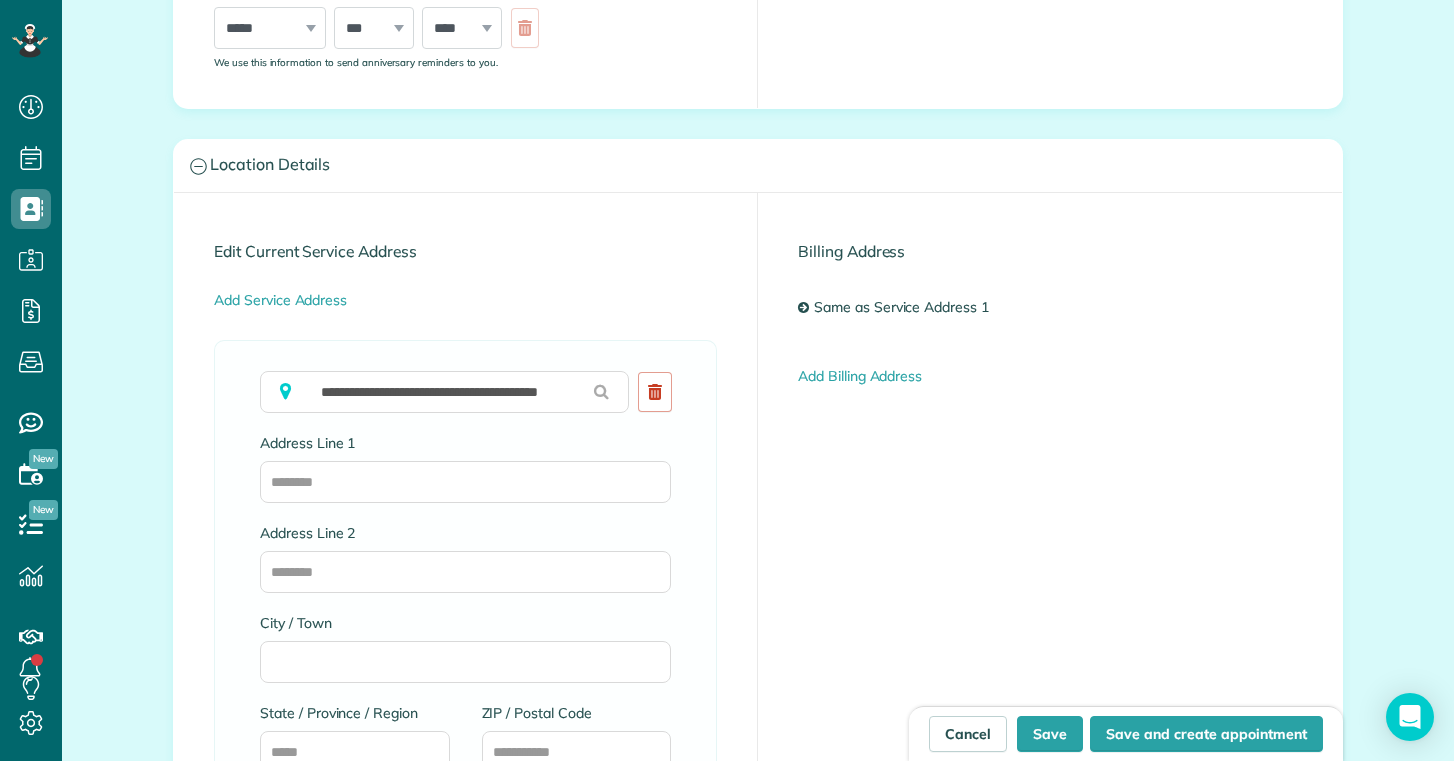 type on "**********" 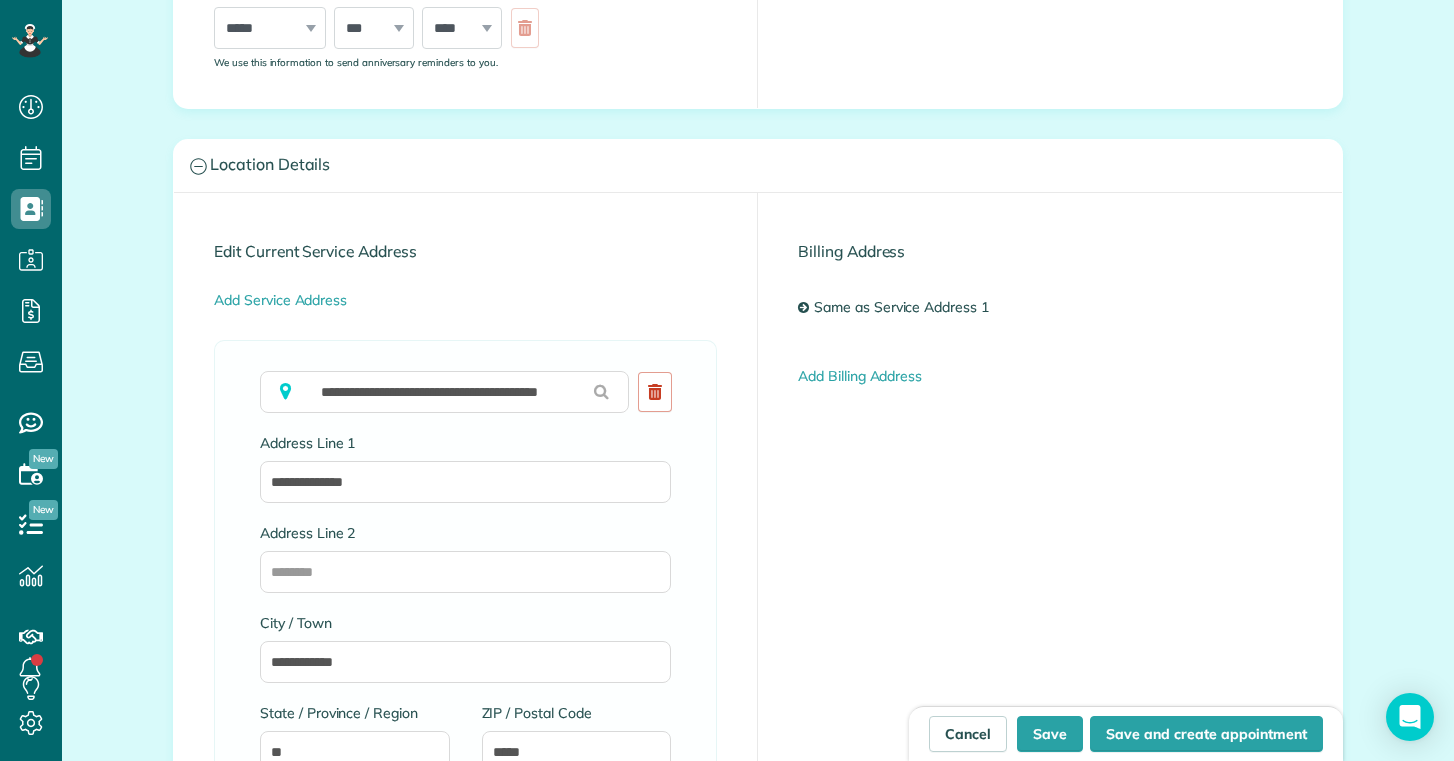 click on "Add Service Address" at bounding box center [465, 300] 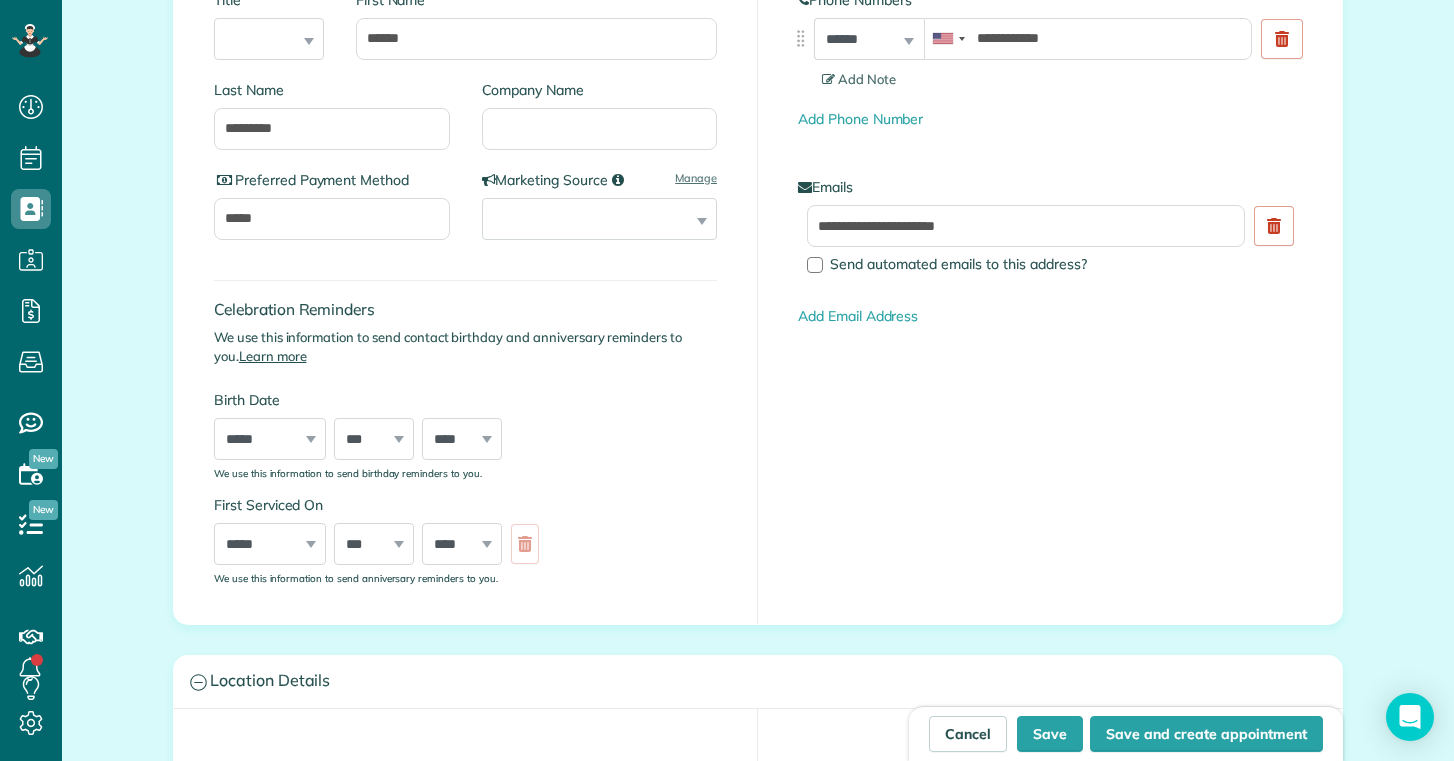 scroll, scrollTop: 0, scrollLeft: 0, axis: both 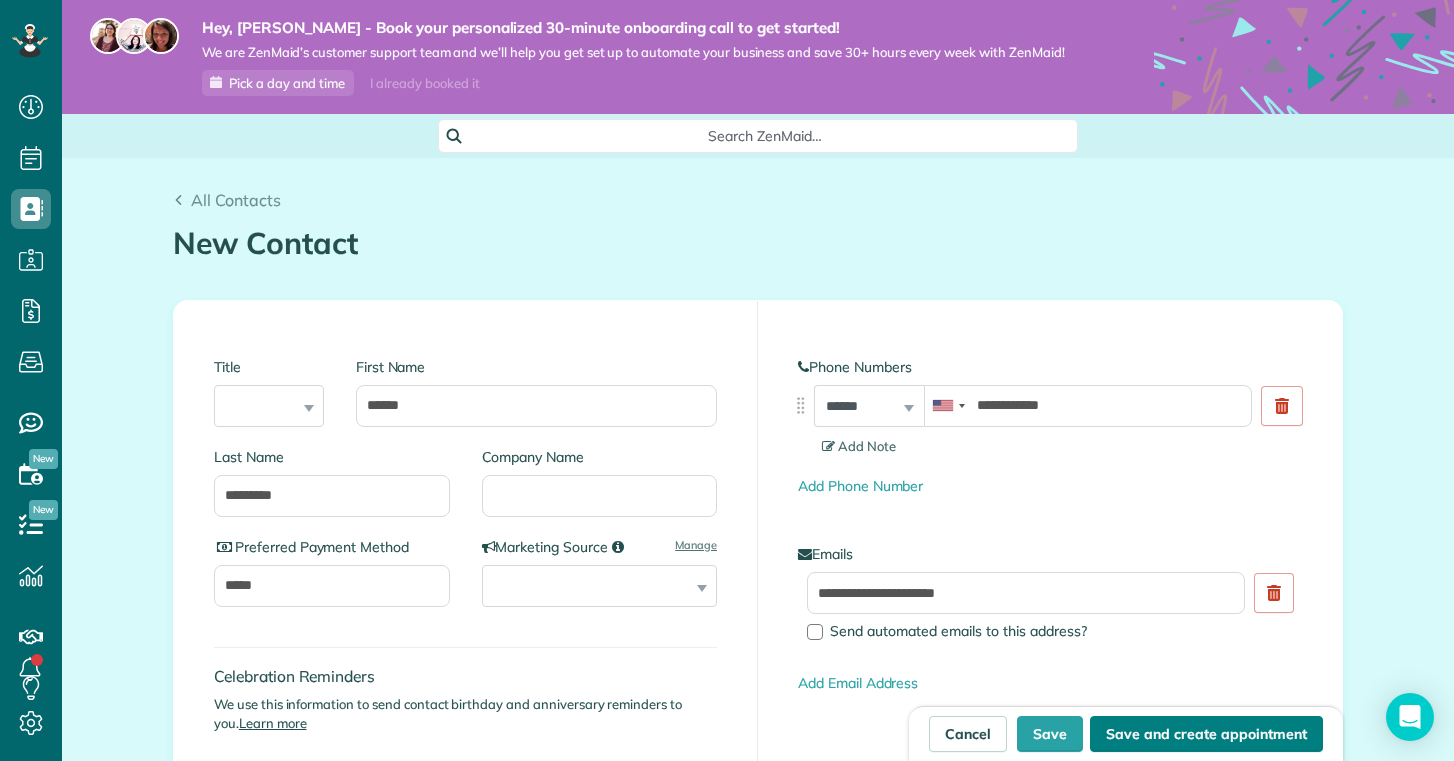 click on "Save and create appointment" at bounding box center [1206, 734] 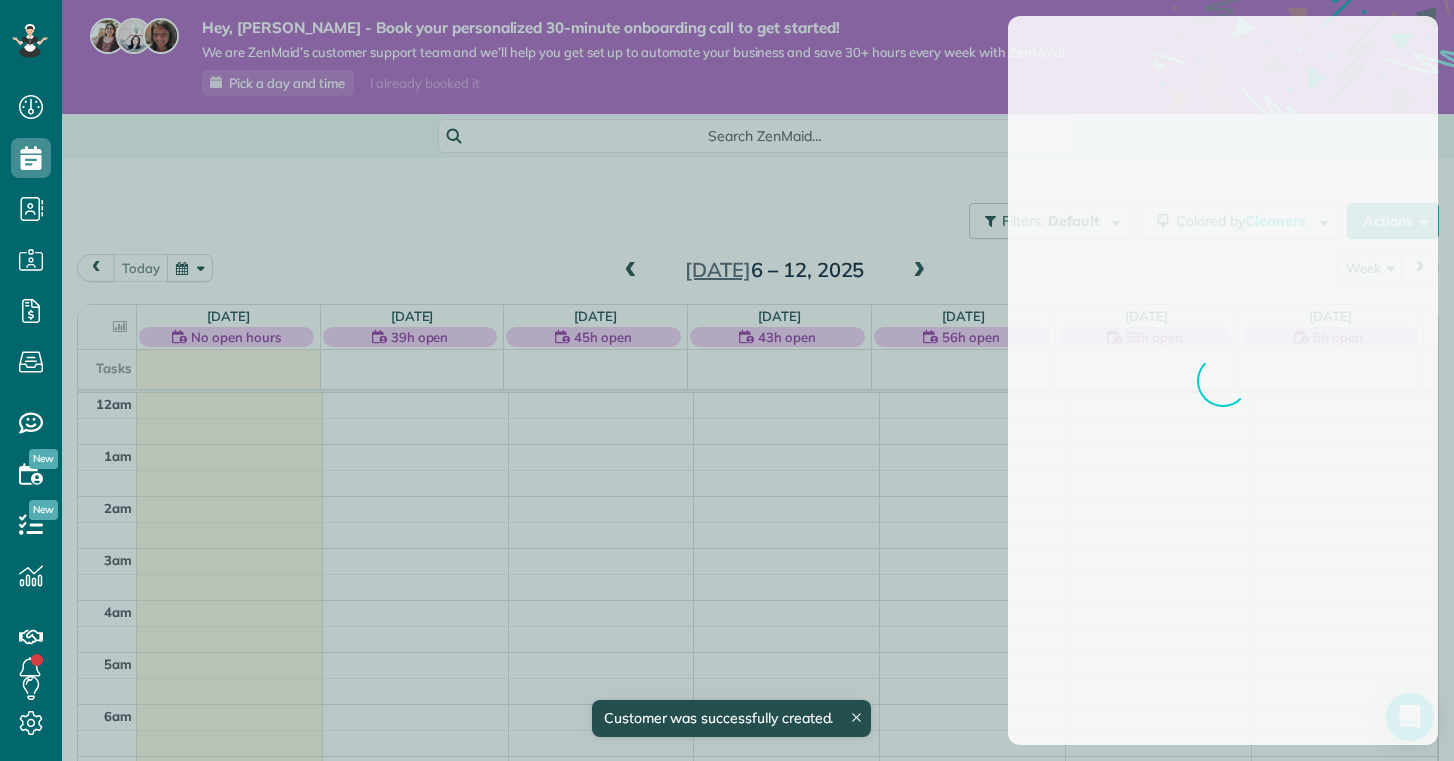 scroll, scrollTop: 0, scrollLeft: 0, axis: both 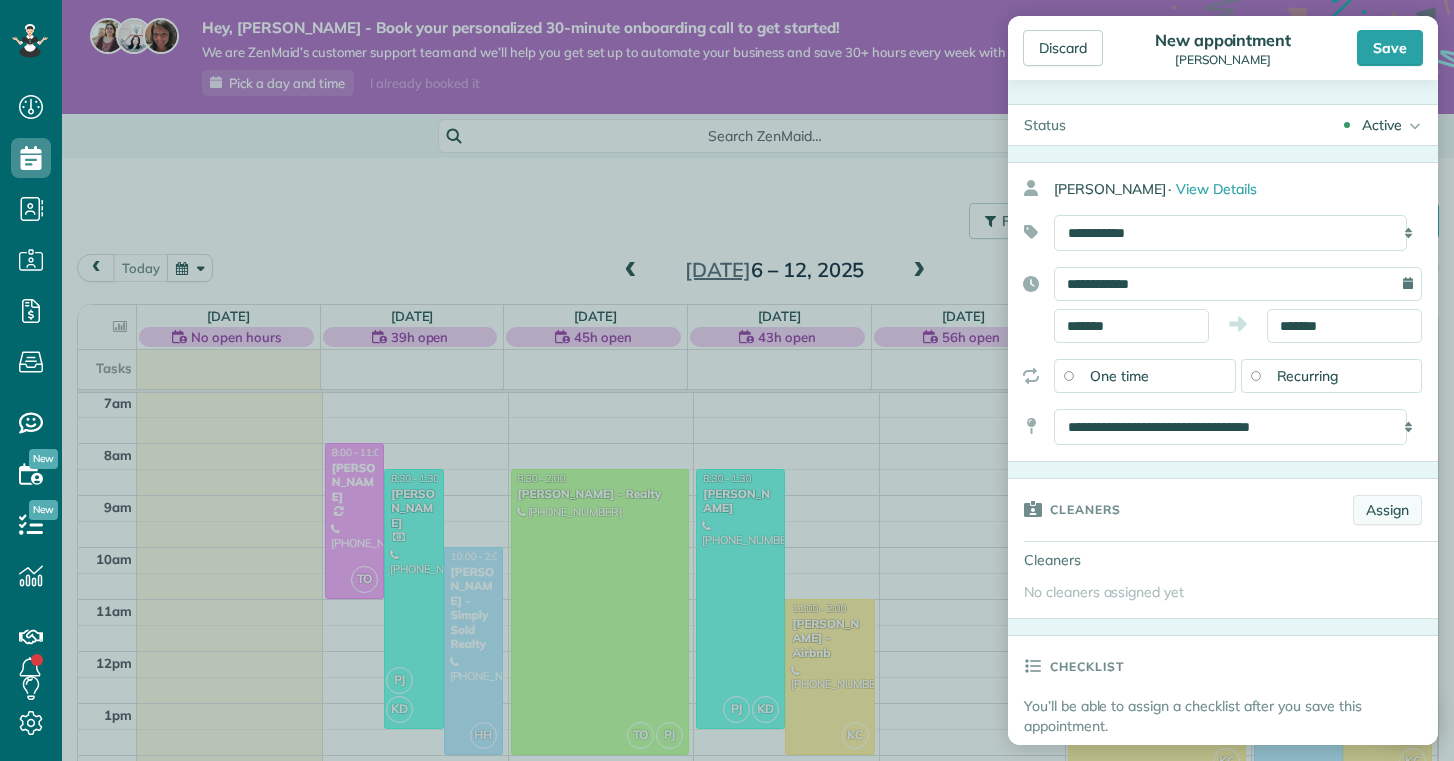 click on "Assign" at bounding box center (1387, 510) 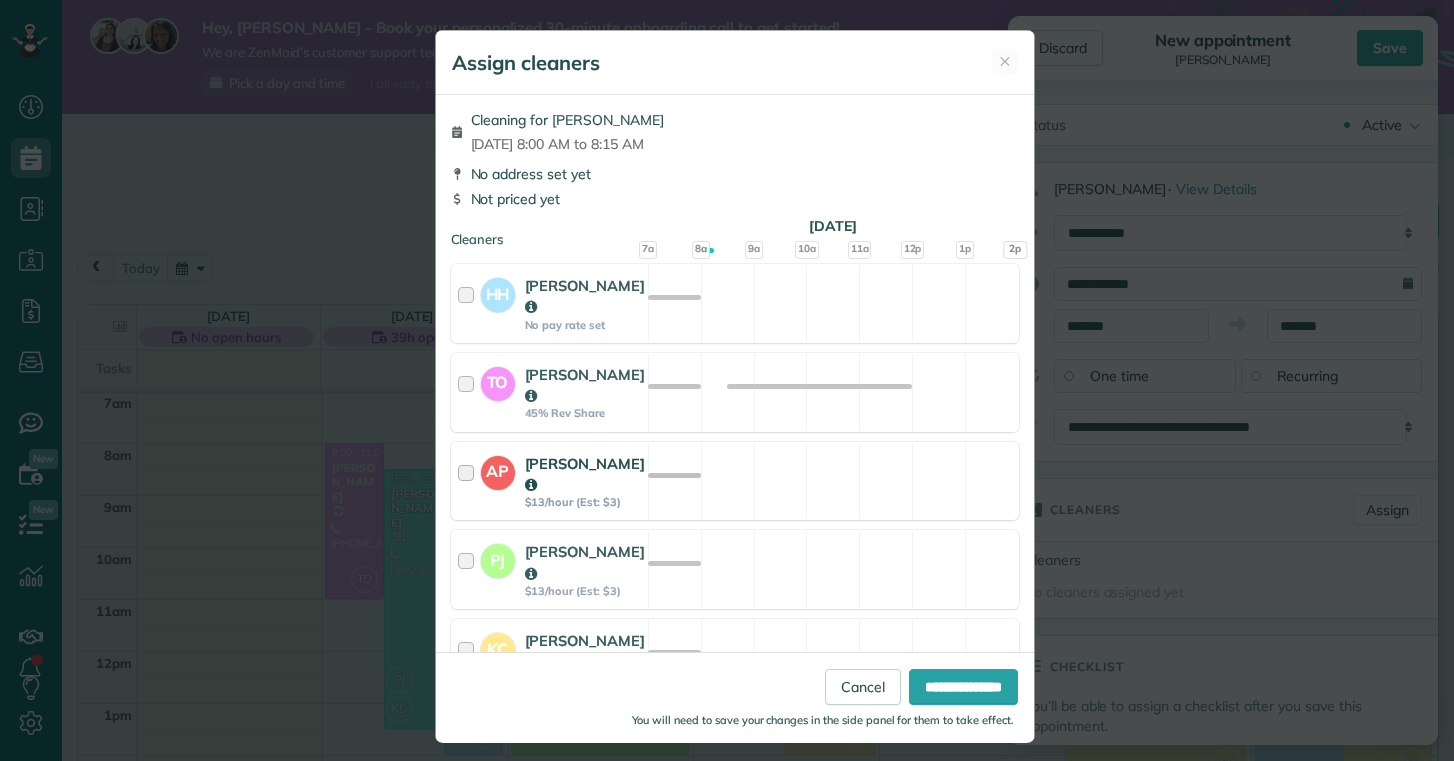 scroll, scrollTop: 34, scrollLeft: 0, axis: vertical 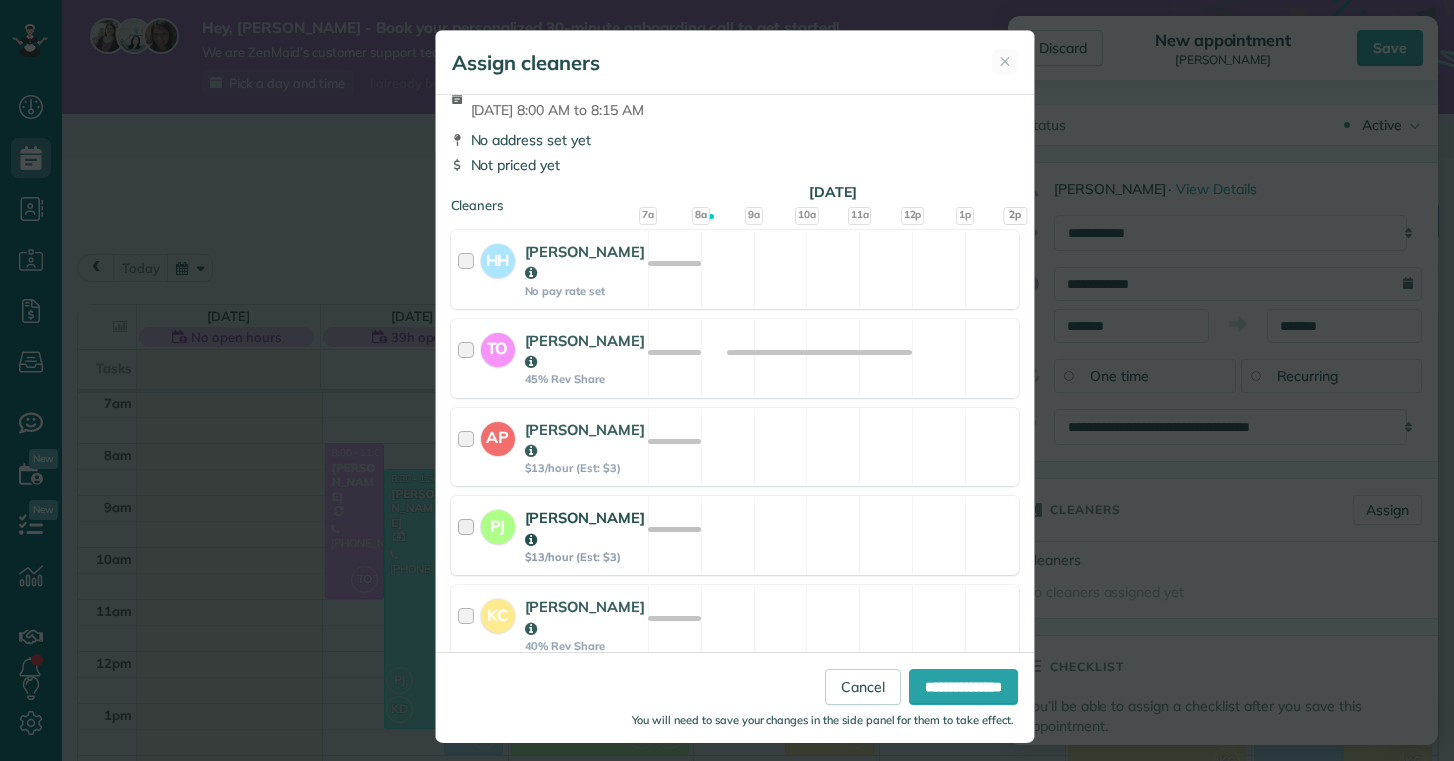 click on "[PERSON_NAME]" at bounding box center [585, 528] 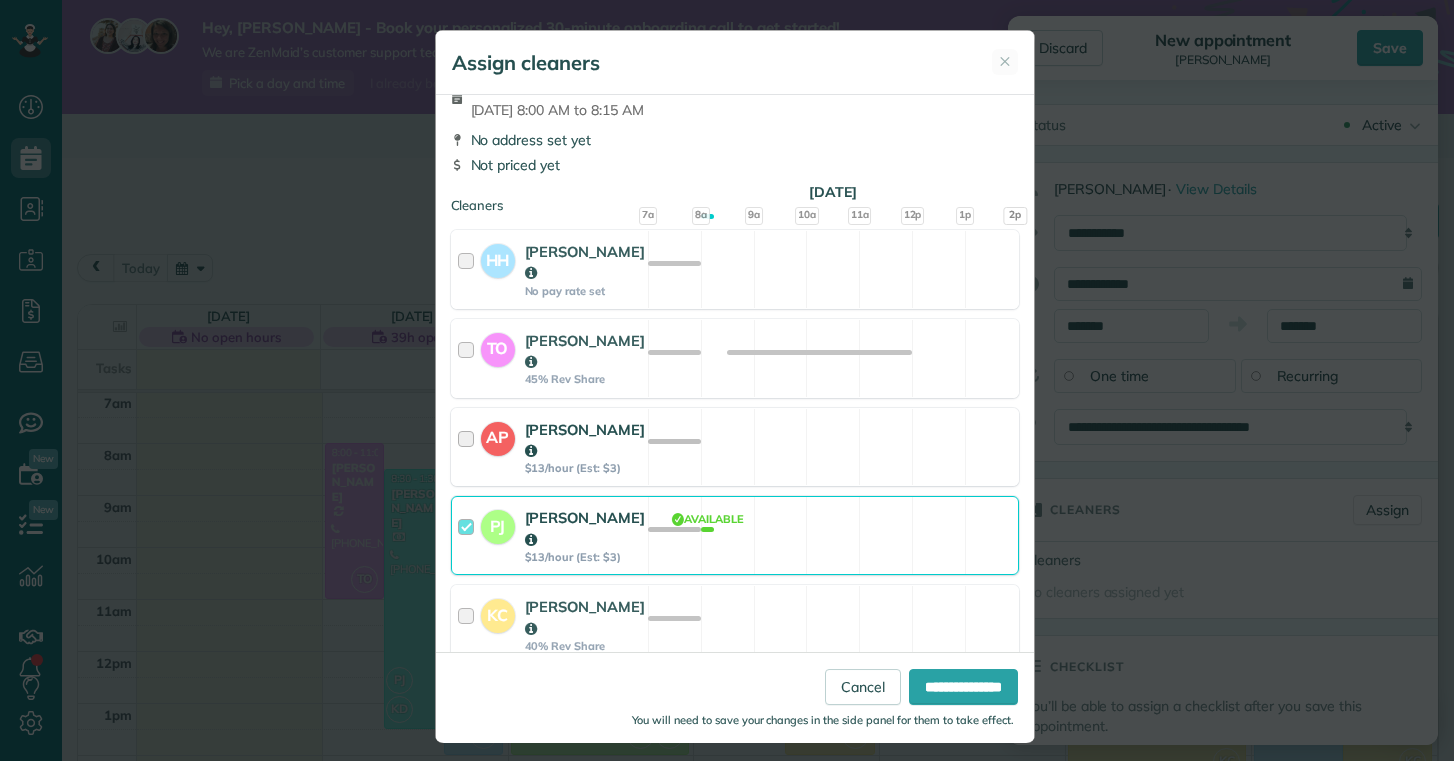scroll, scrollTop: 0, scrollLeft: 0, axis: both 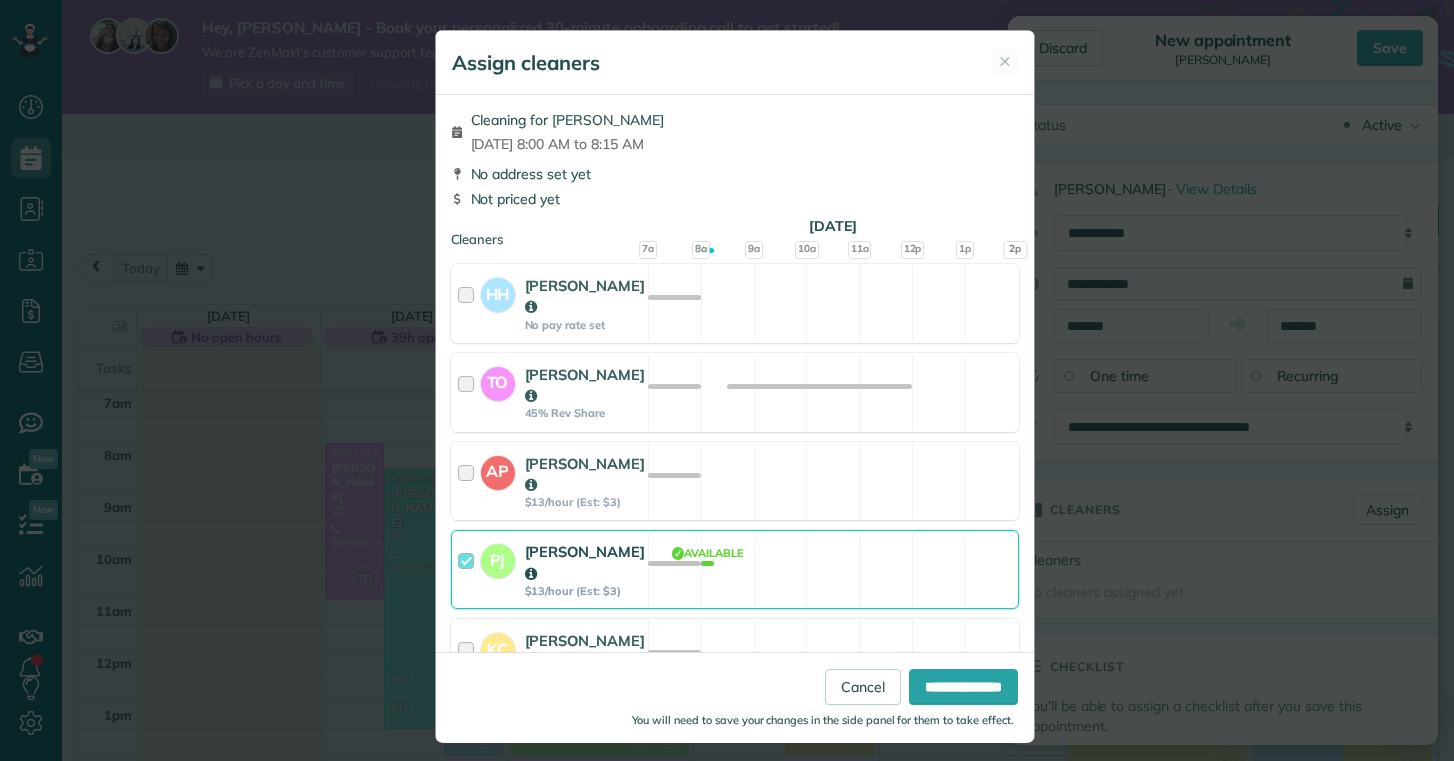 click on "**********" at bounding box center [963, 687] 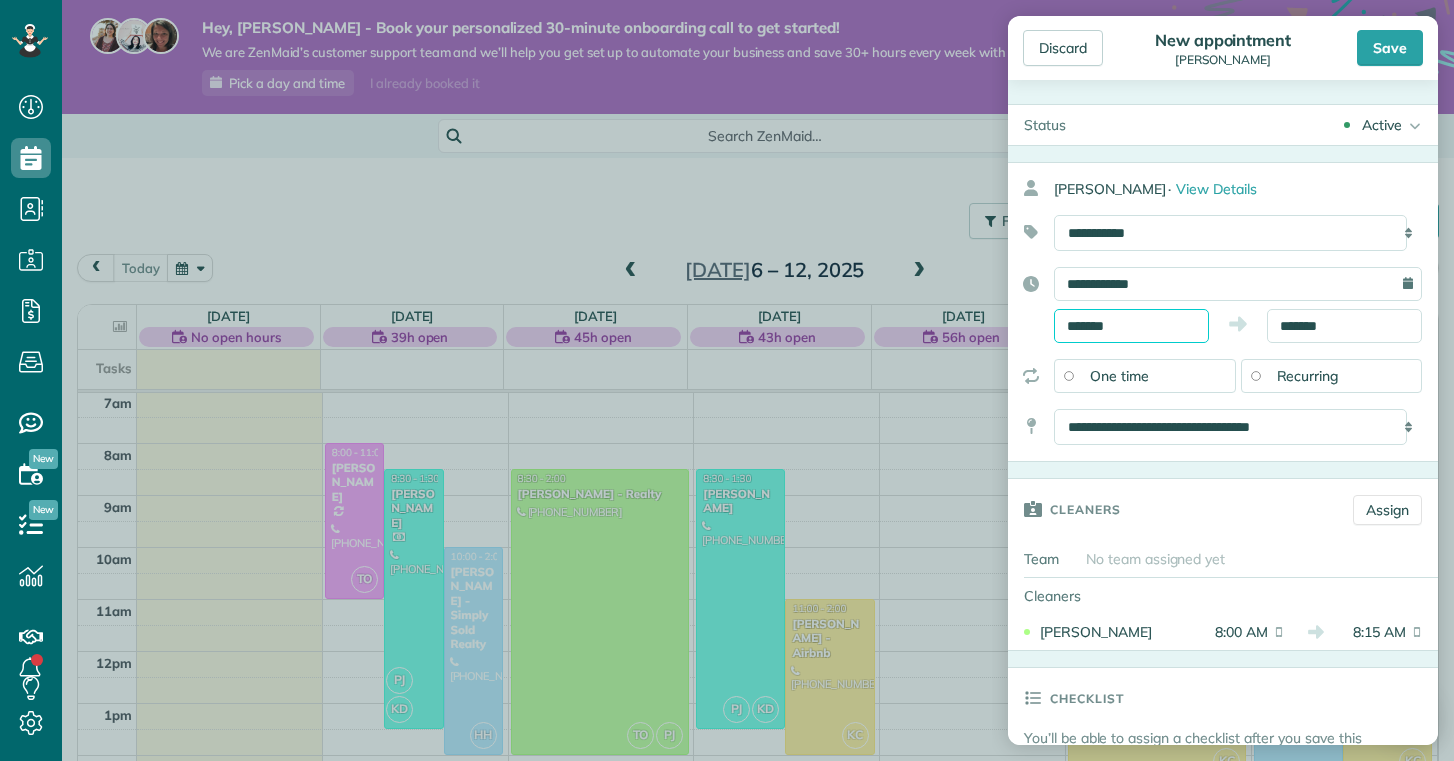 click on "*******" at bounding box center [1131, 326] 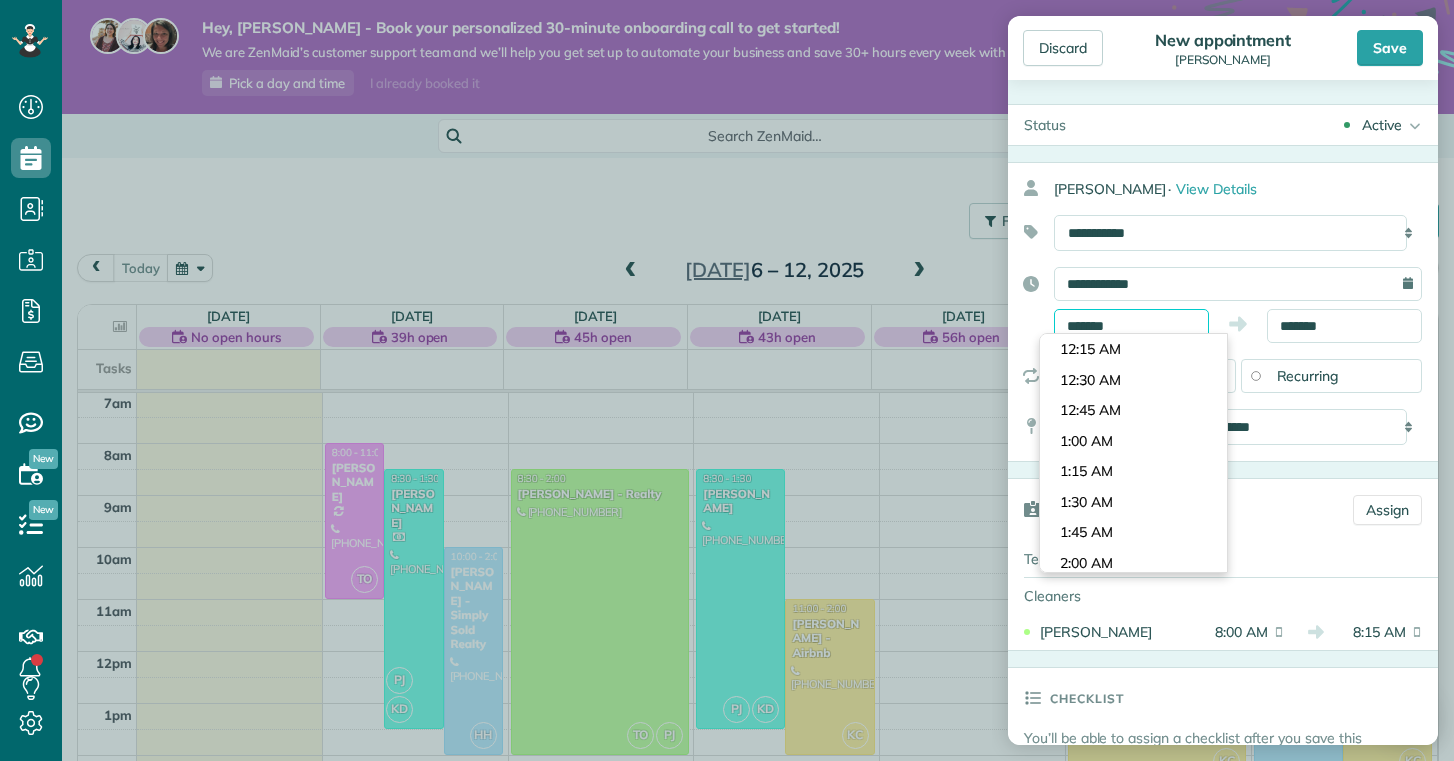 scroll, scrollTop: 900, scrollLeft: 0, axis: vertical 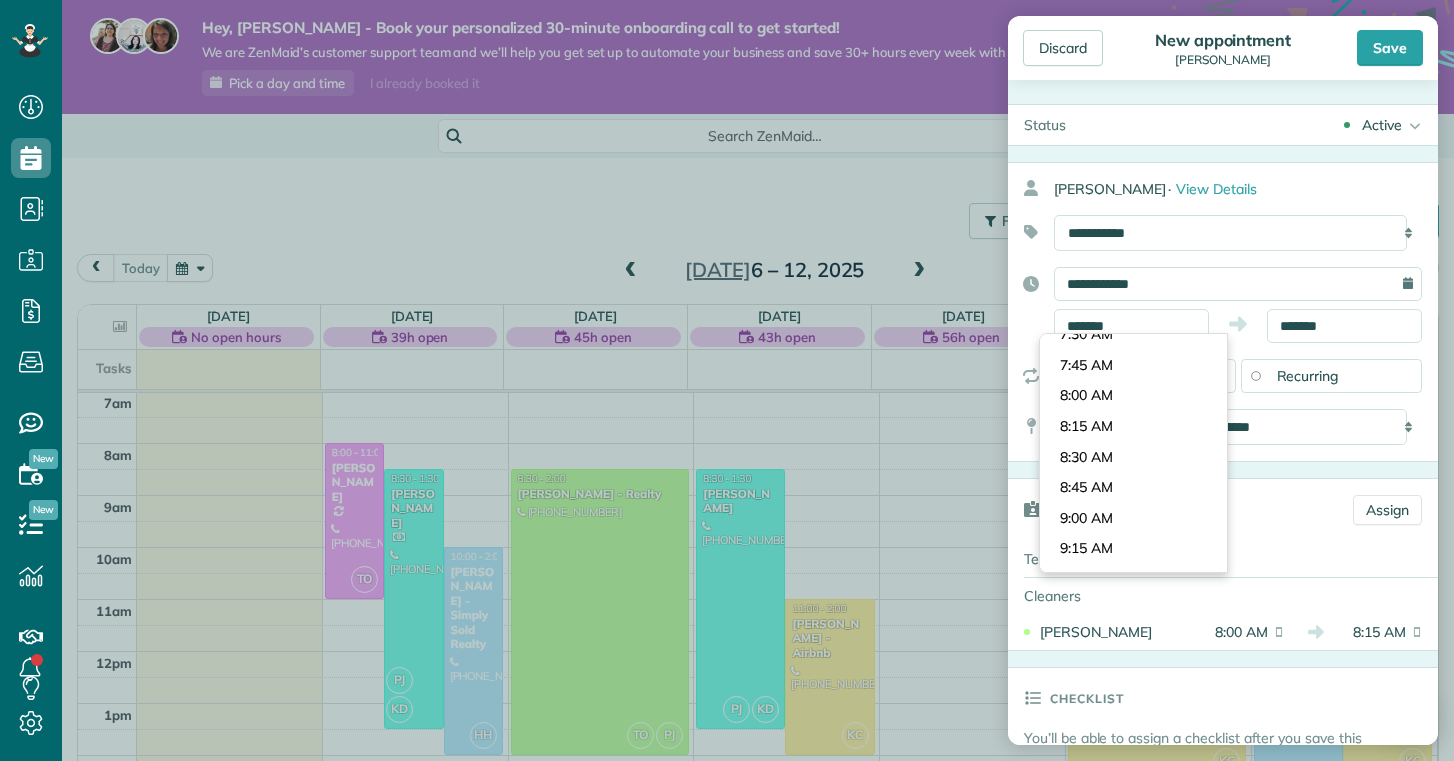 type on "*******" 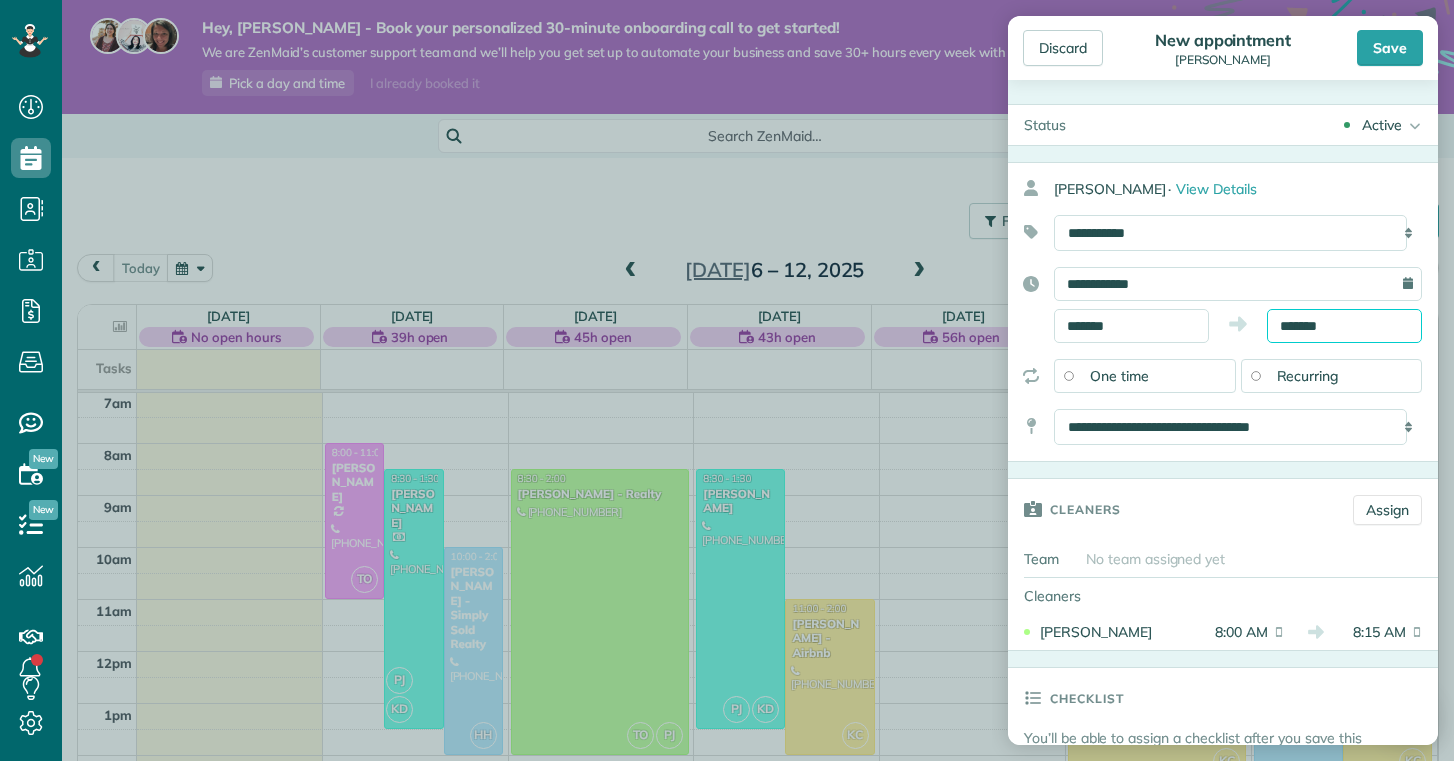 click on "*******" at bounding box center (1344, 326) 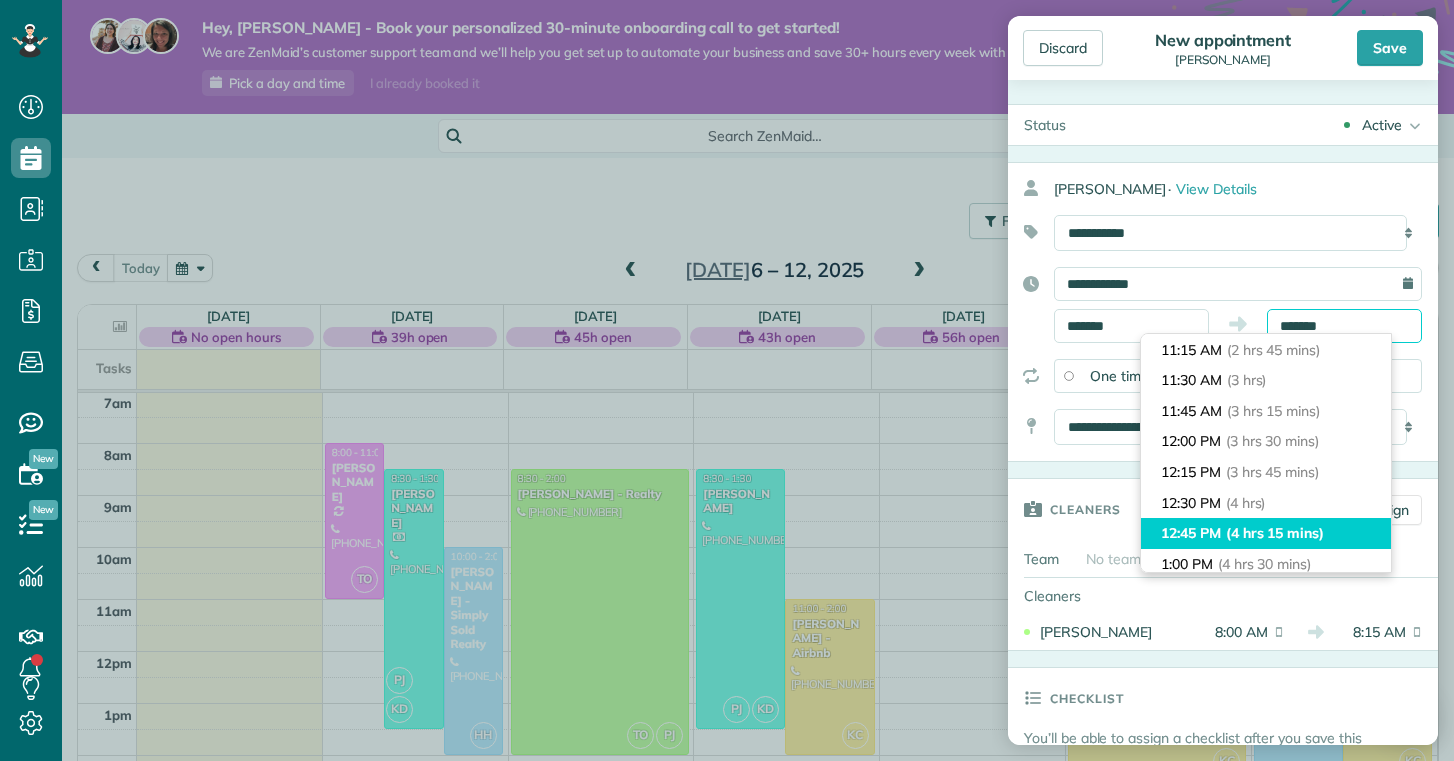 scroll, scrollTop: 339, scrollLeft: 0, axis: vertical 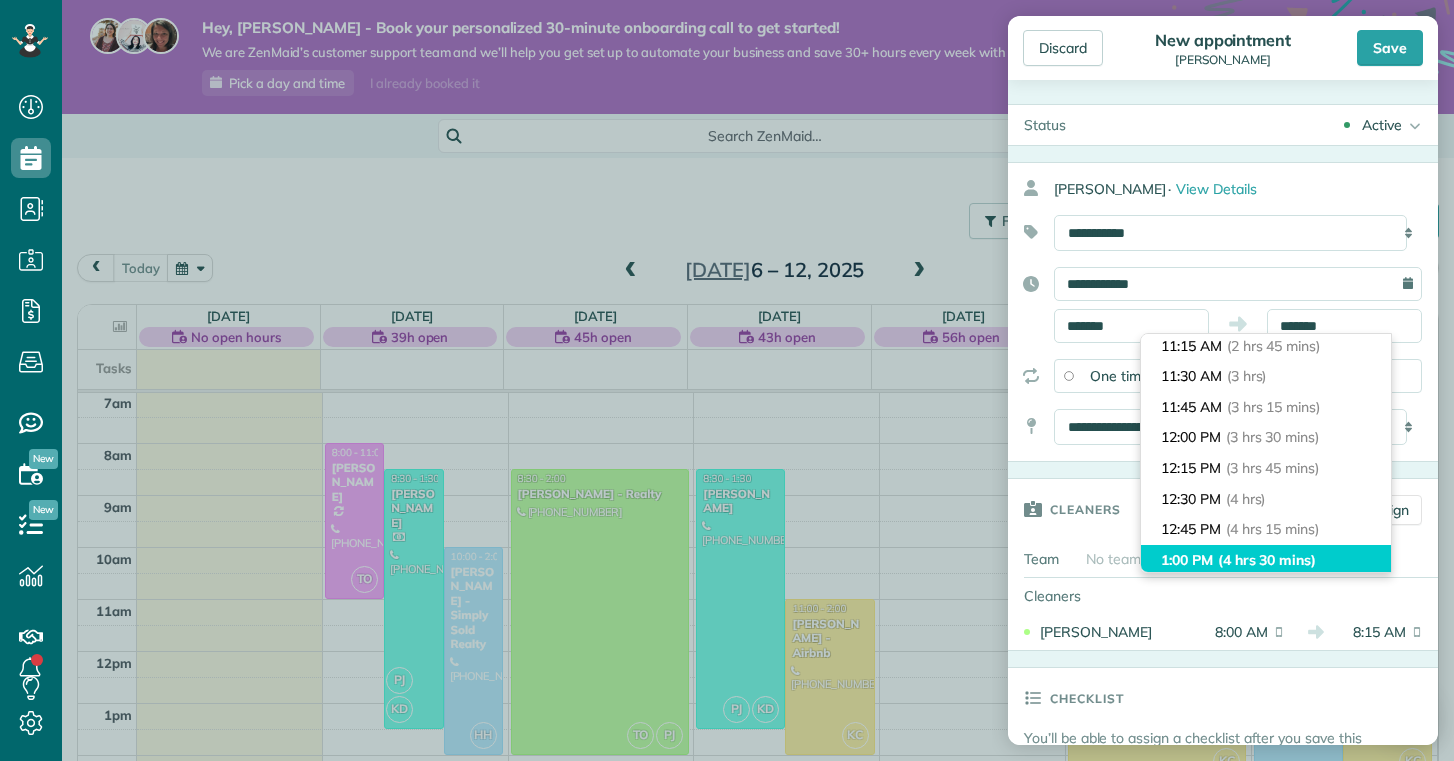 type on "*******" 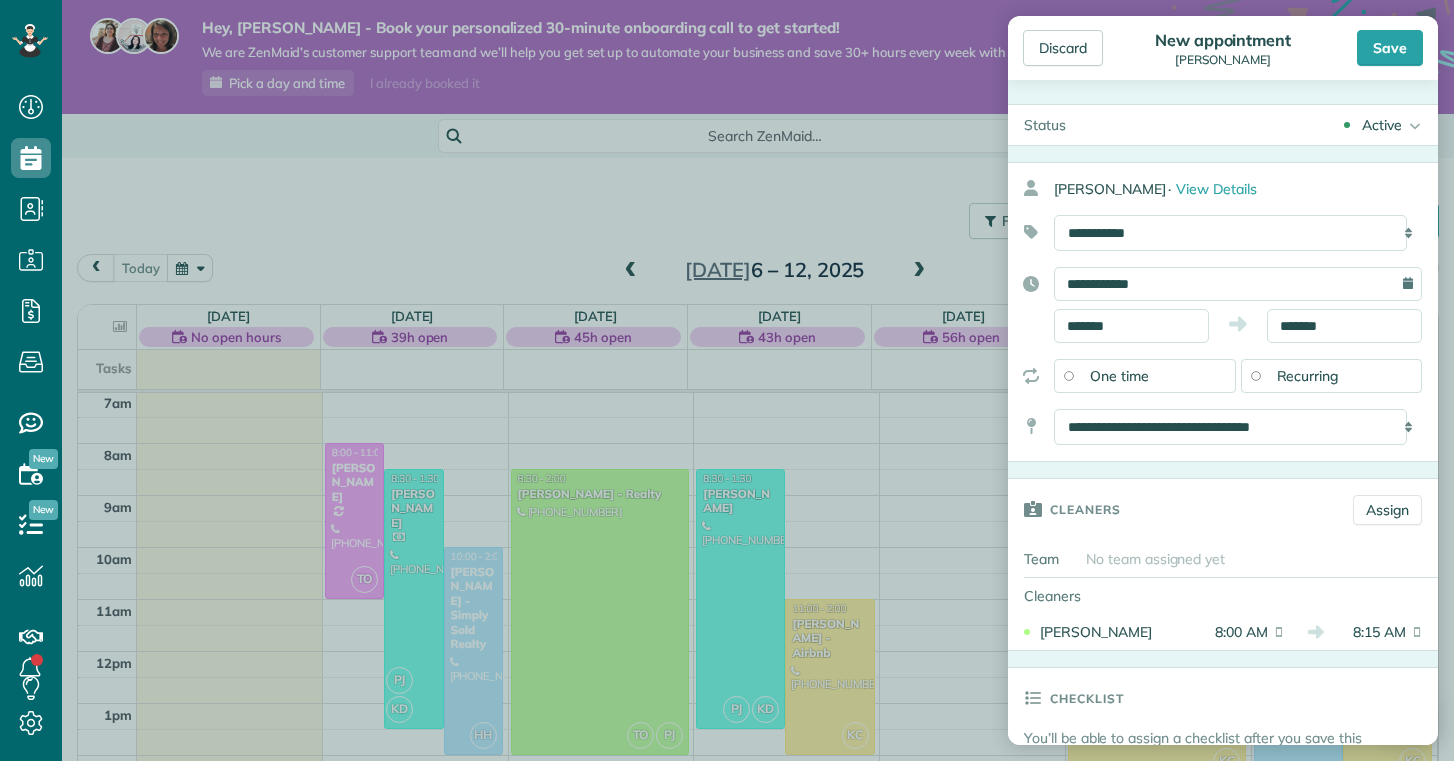 click on "**********" at bounding box center (1223, 312) 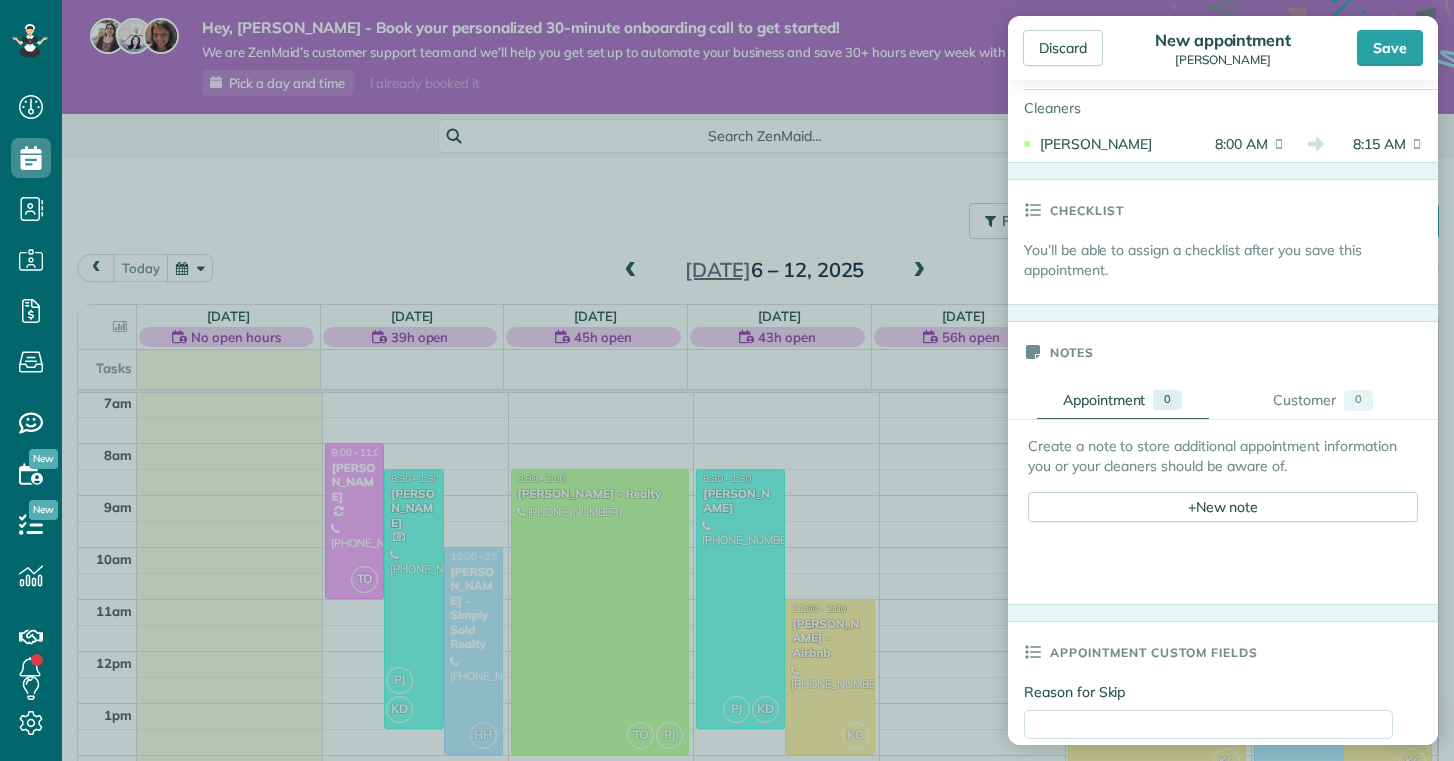 scroll, scrollTop: 1076, scrollLeft: 0, axis: vertical 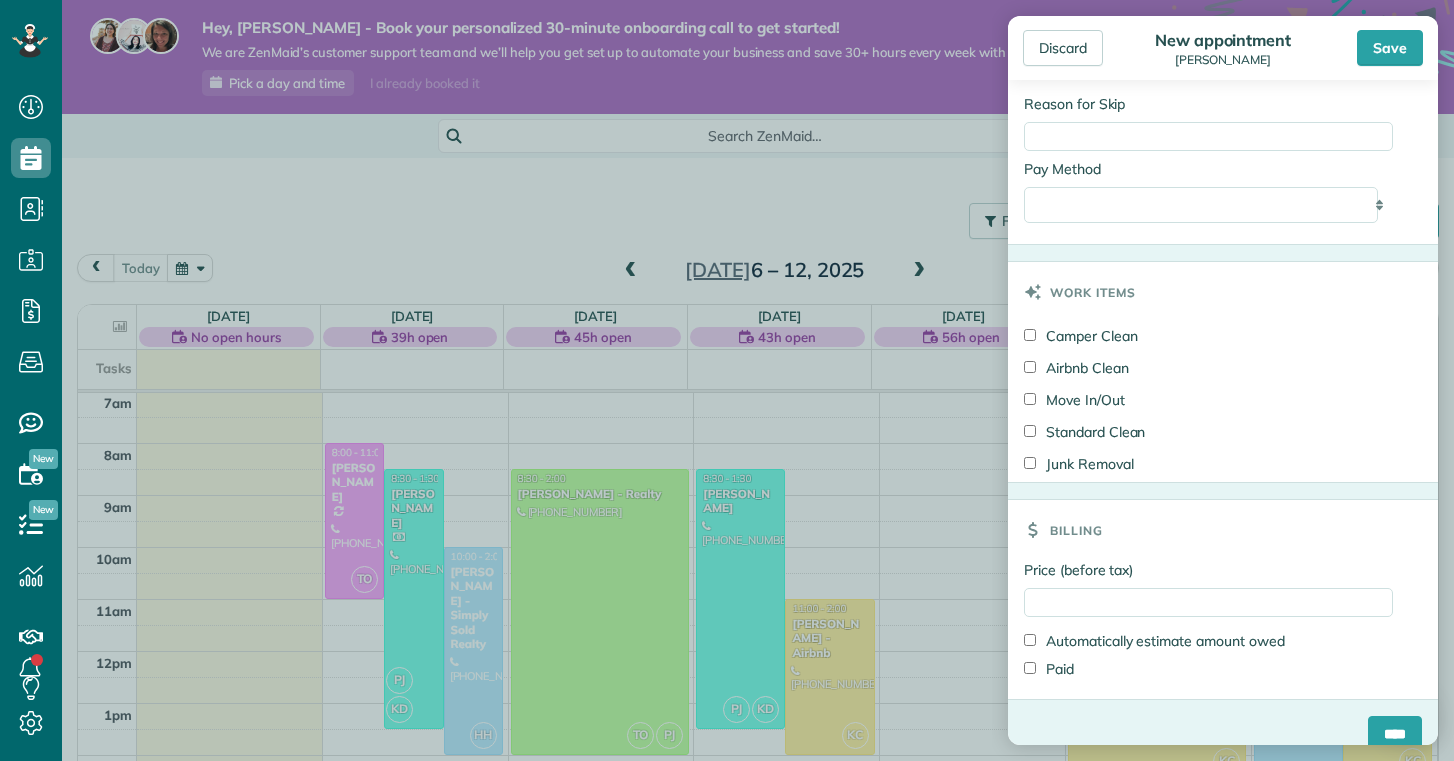 click on "Move In/Out" at bounding box center (1074, 400) 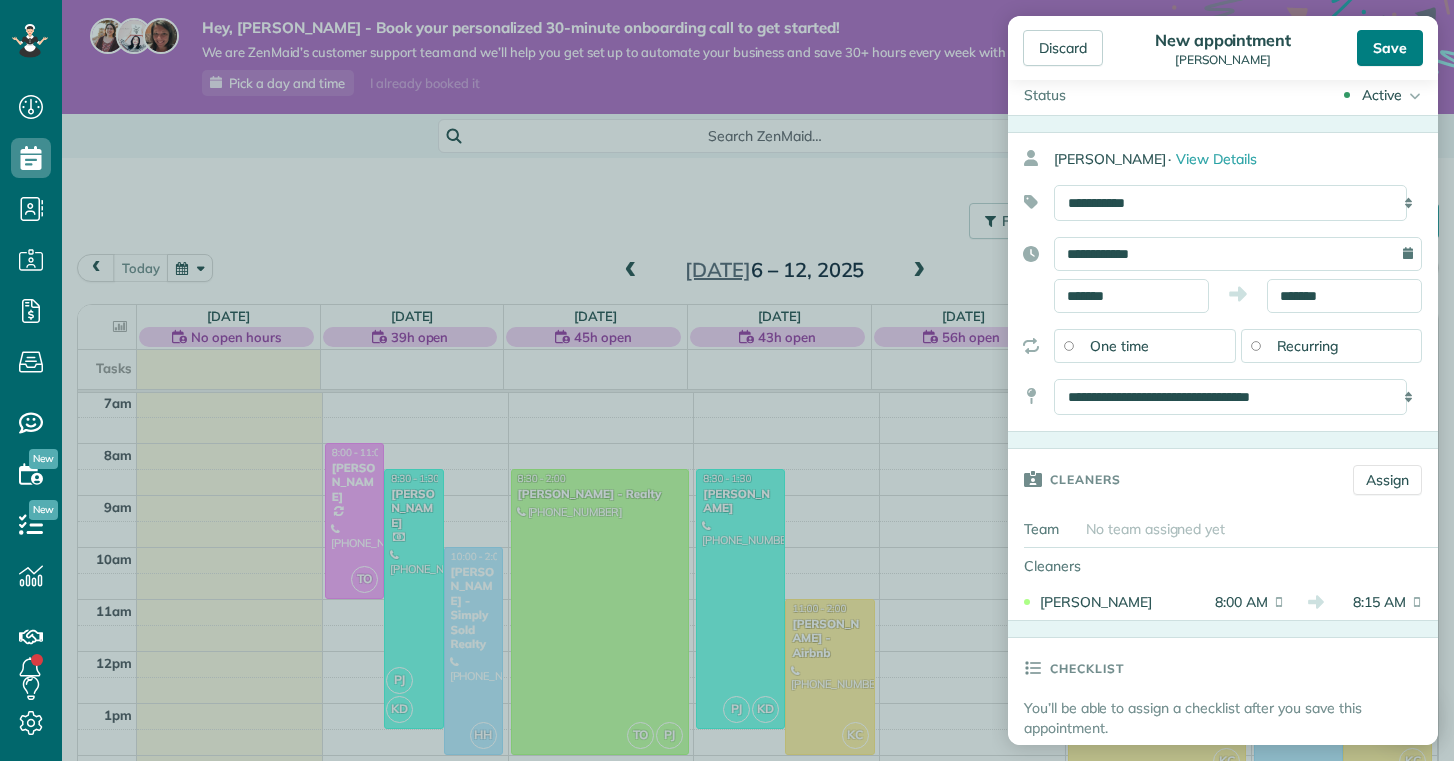 click on "Save" at bounding box center [1390, 48] 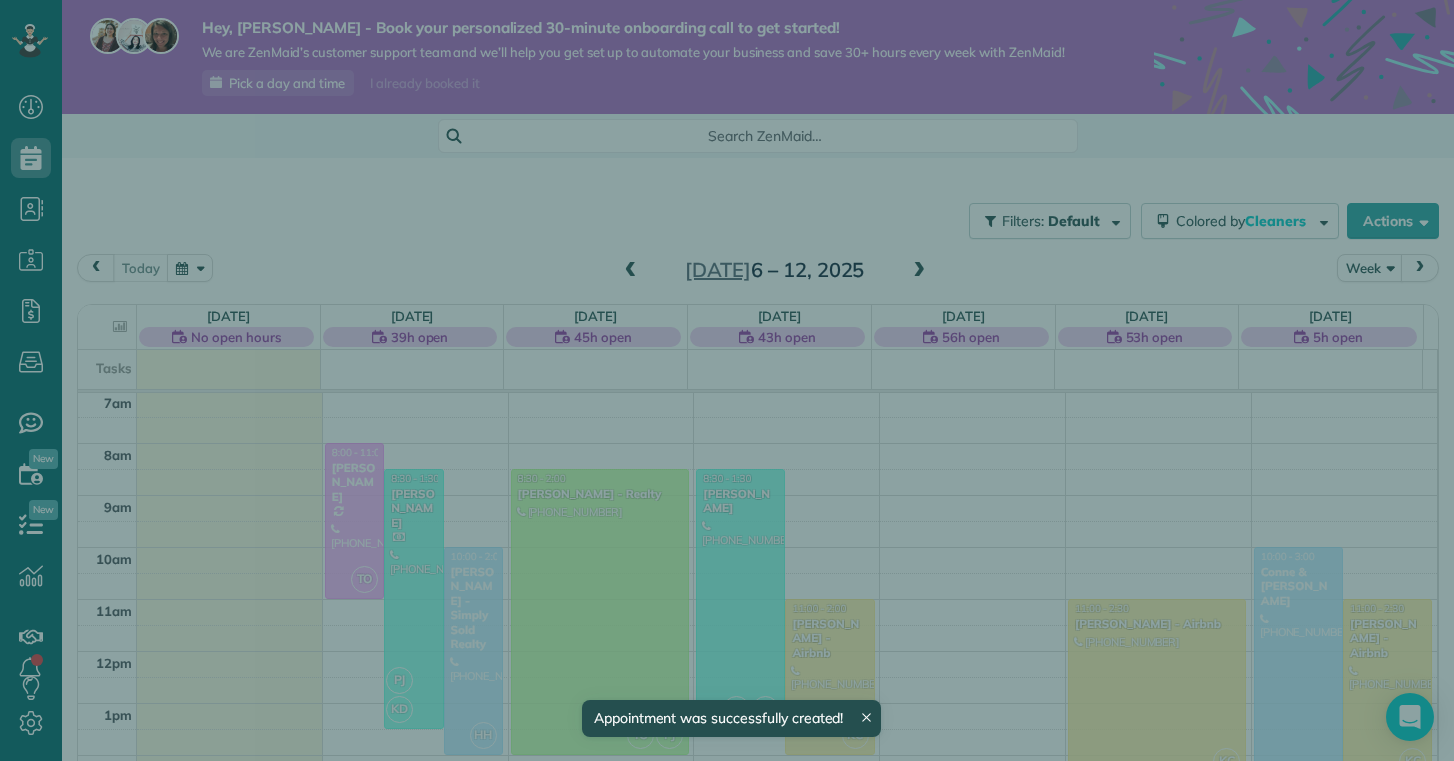 scroll, scrollTop: 365, scrollLeft: 0, axis: vertical 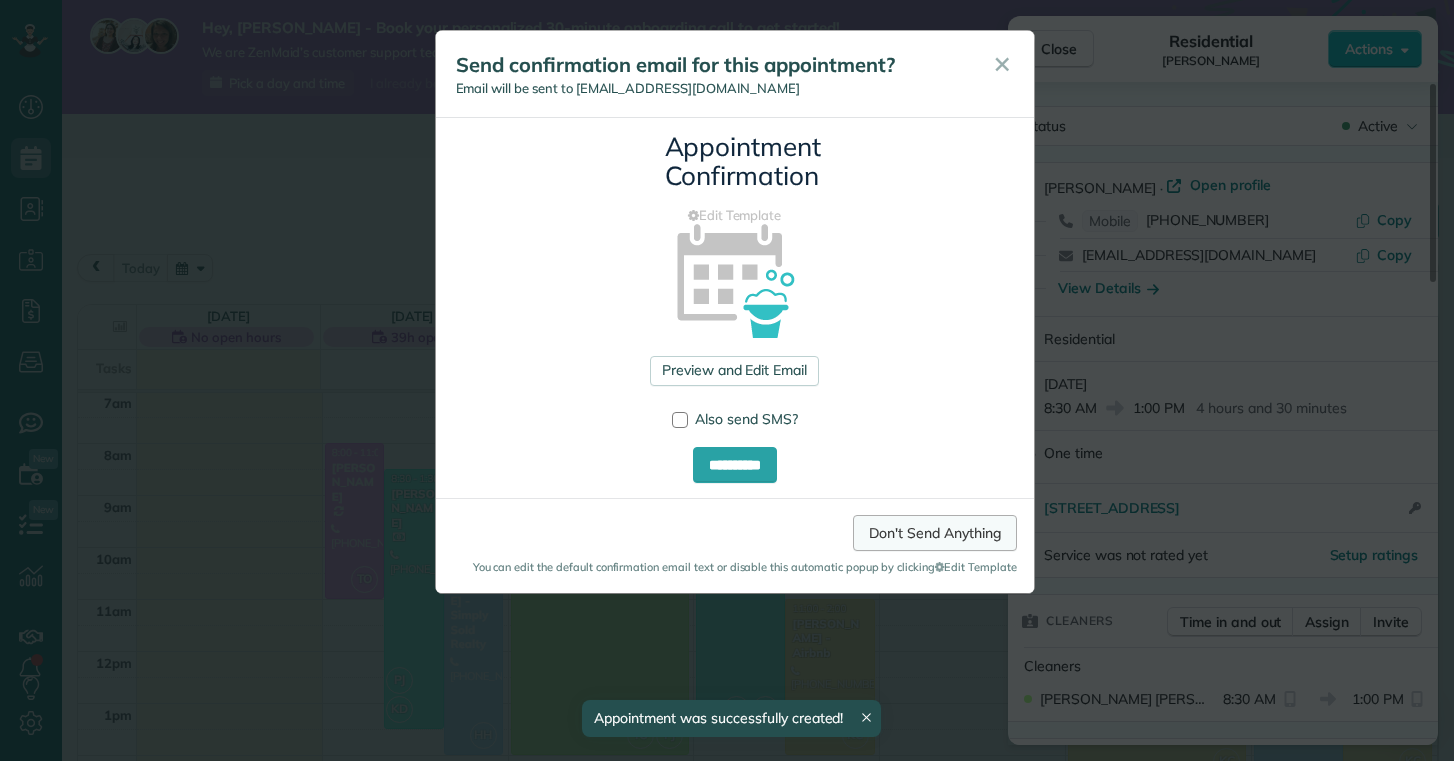 click on "Don't Send Anything" at bounding box center [934, 533] 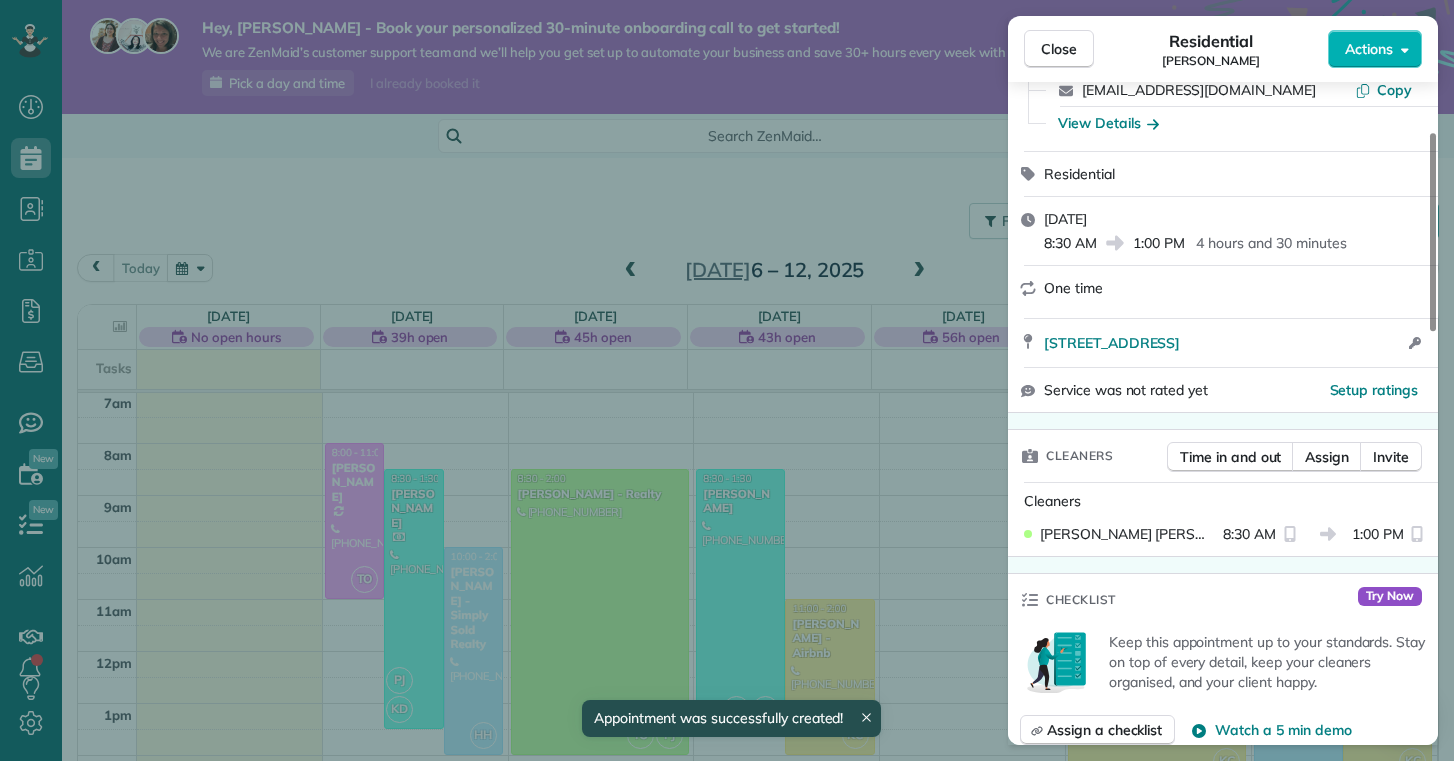 scroll, scrollTop: 283, scrollLeft: 0, axis: vertical 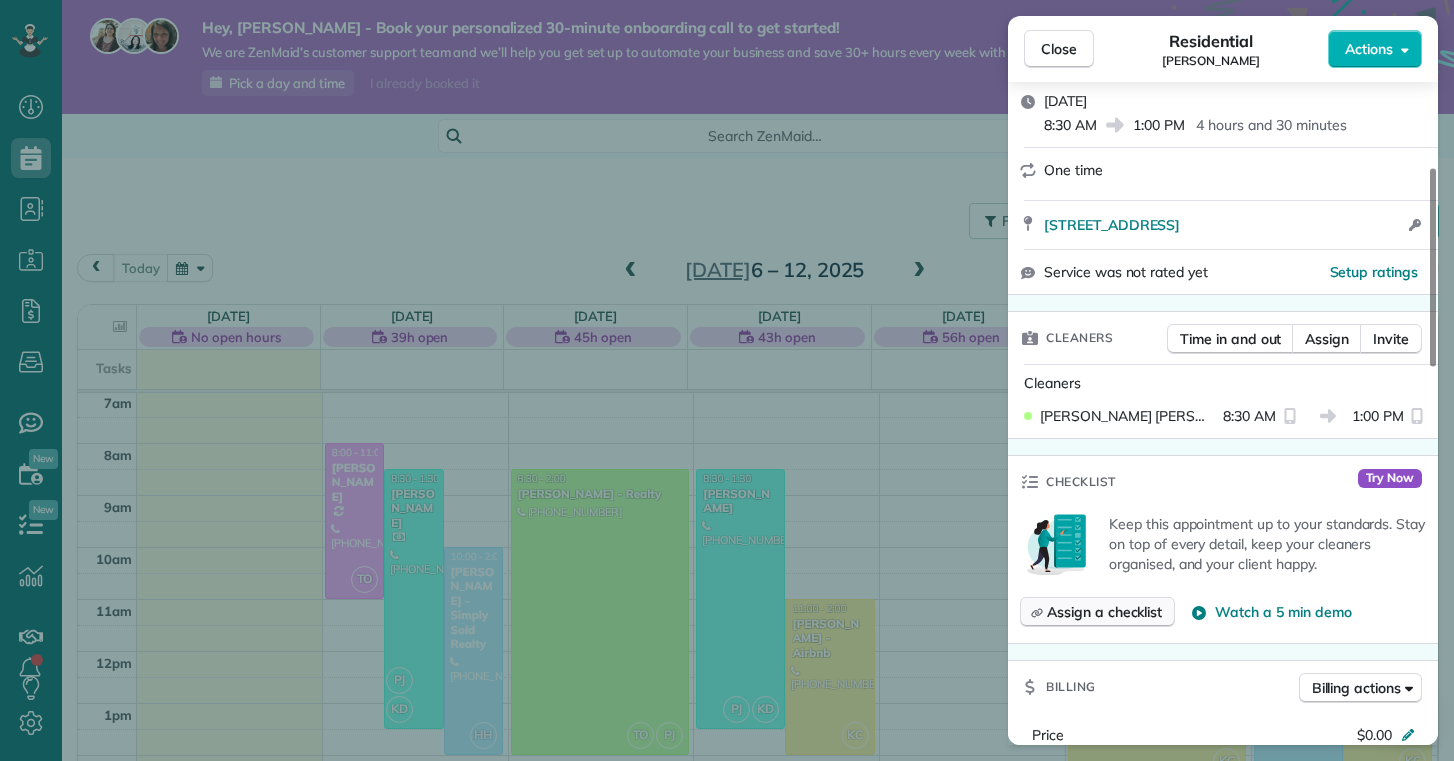 click on "Assign a checklist" at bounding box center (1104, 612) 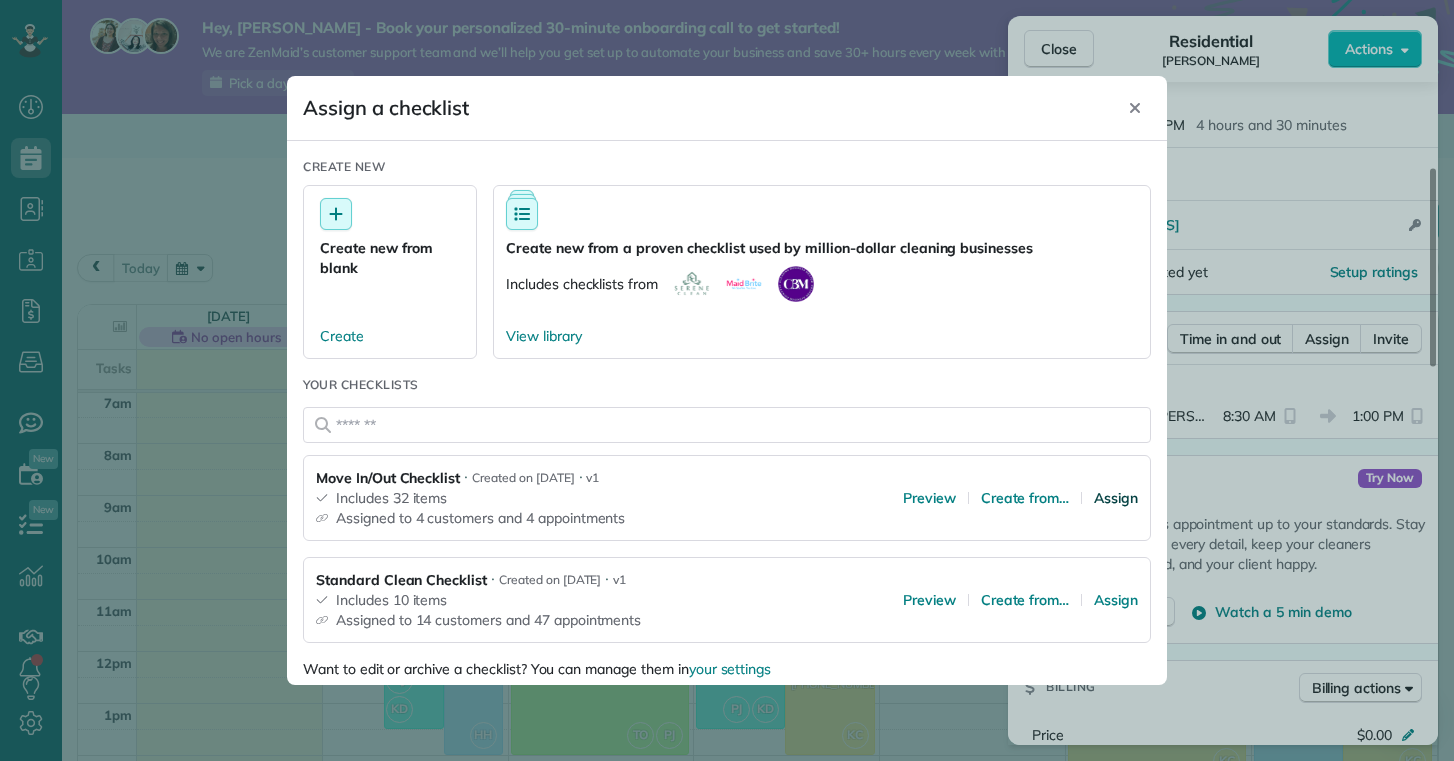 click on "Assign" at bounding box center (1116, 498) 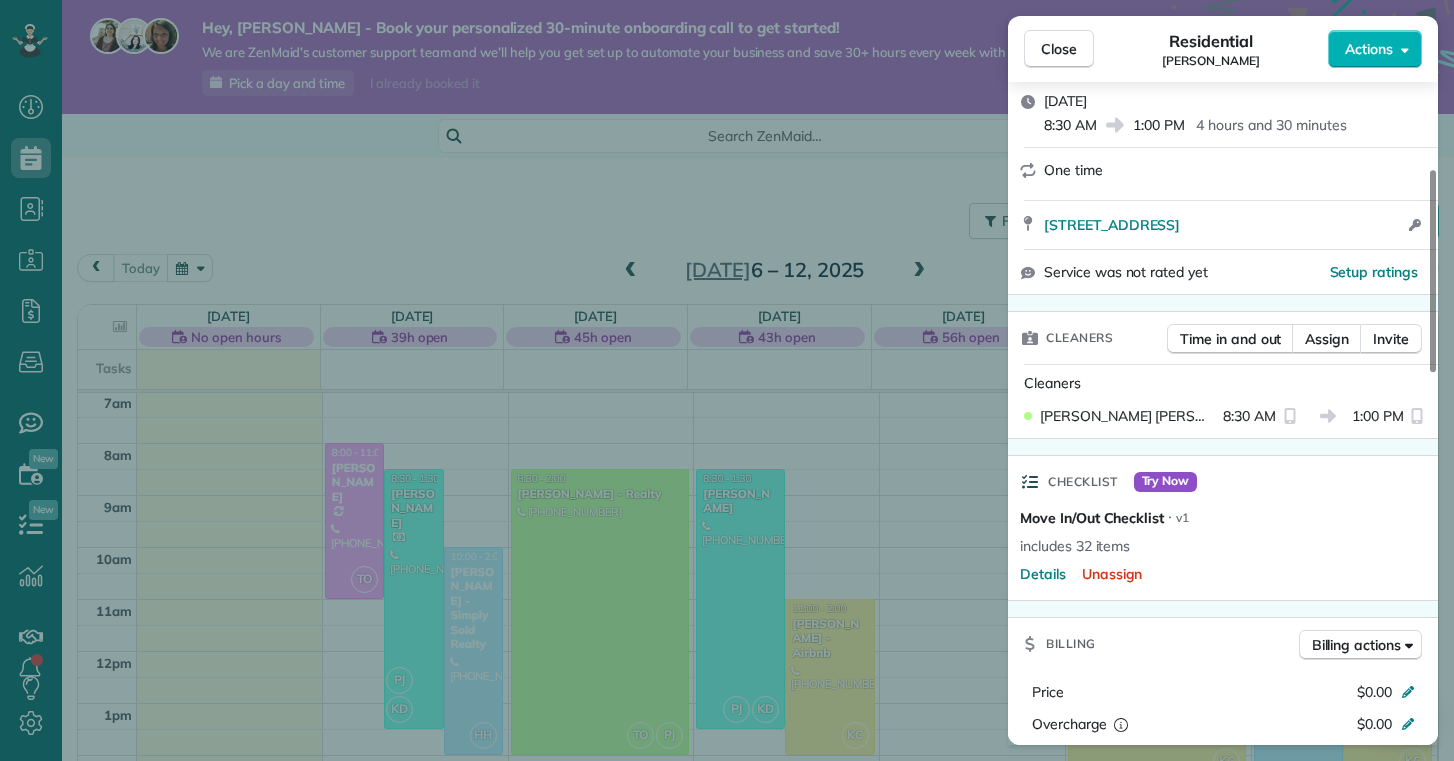 click on "Close Residential Joseph Tretcher Actions Status Active Joseph Tretcher · Open profile Mobile (719) 494-6069 Copy trechterj2000@gmail.com Copy View Details Residential Thursday, July 24, 2025 8:30 AM 1:00 PM 4 hours and 30 minutes One time 4 Walnut Drive Jacksonville NC 28546 Open access information Service was not rated yet Setup ratings Cleaners Time in and out Assign Invite Cleaners Phoebe   Joetzki 8:30 AM 1:00 PM Checklist Try Now Move In/Out Checklist  ⋅  v1 includes 32 items Details Unassign Billing Billing actions Price $0.00 Overcharge $0.00 Discount $0.00 Coupon discount - Primary tax - Secondary tax - Total appointment price $0.00 Tips collected New feature! $0.00 Mark as paid Total including tip $0.00 Get paid online in no-time! Send an invoice and reward your cleaners with tips Charge customer credit card Appointment custom fields Reason for Skip - Hidden from cleaners Pay Method - Hidden from cleaners Work items Move In/Out    Notes Appointment 0 Customer 0 New note No notes to display" at bounding box center (727, 380) 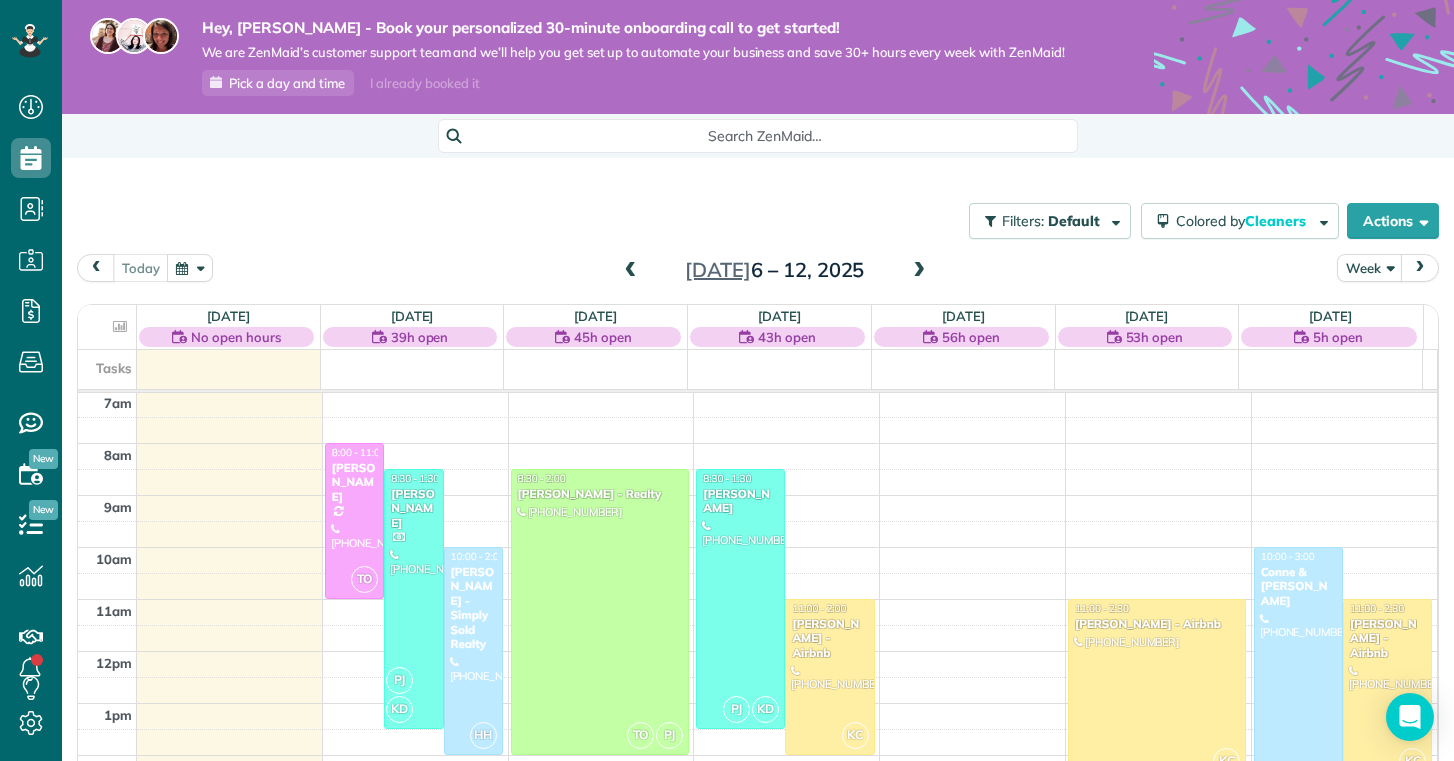 click on "Jul  6 – 12, 2025" at bounding box center [775, 270] 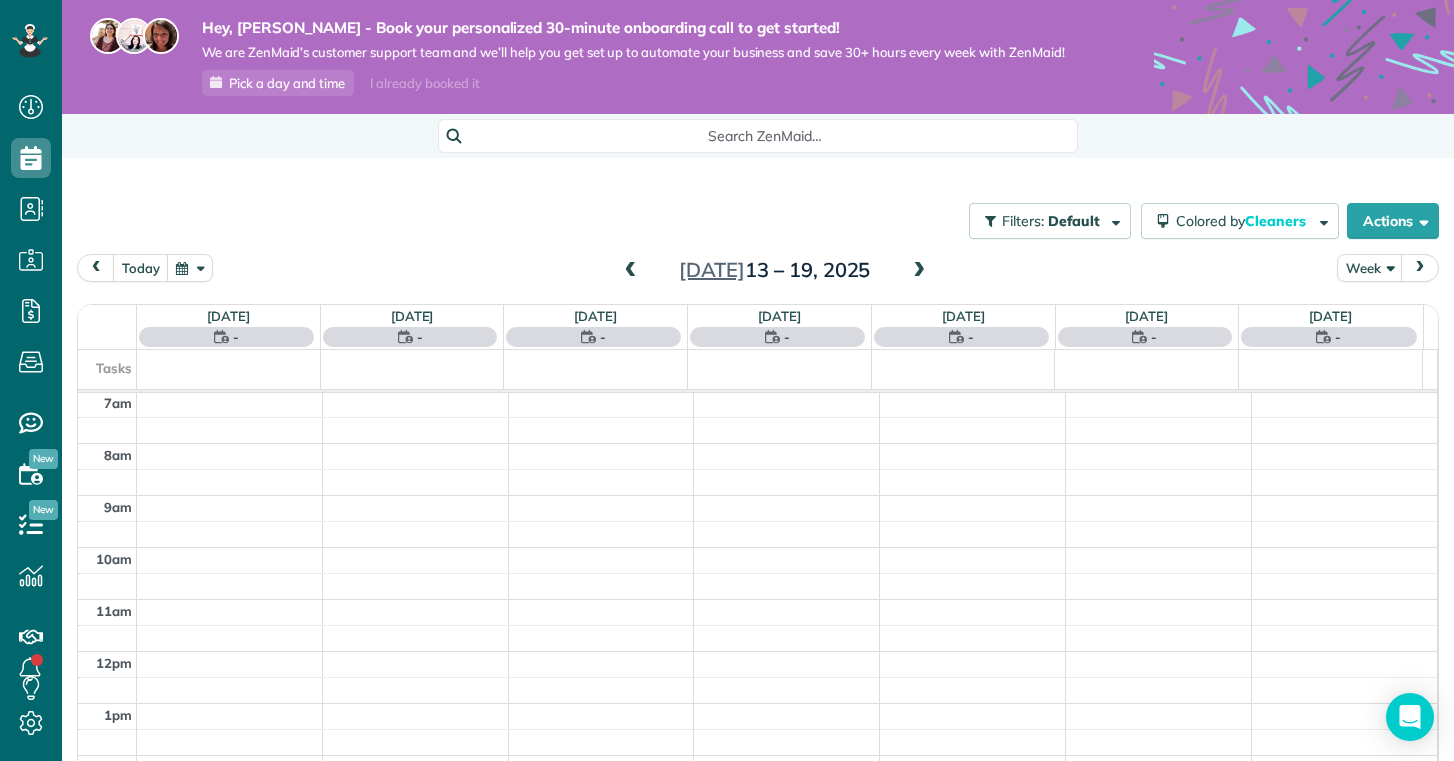 scroll, scrollTop: 365, scrollLeft: 0, axis: vertical 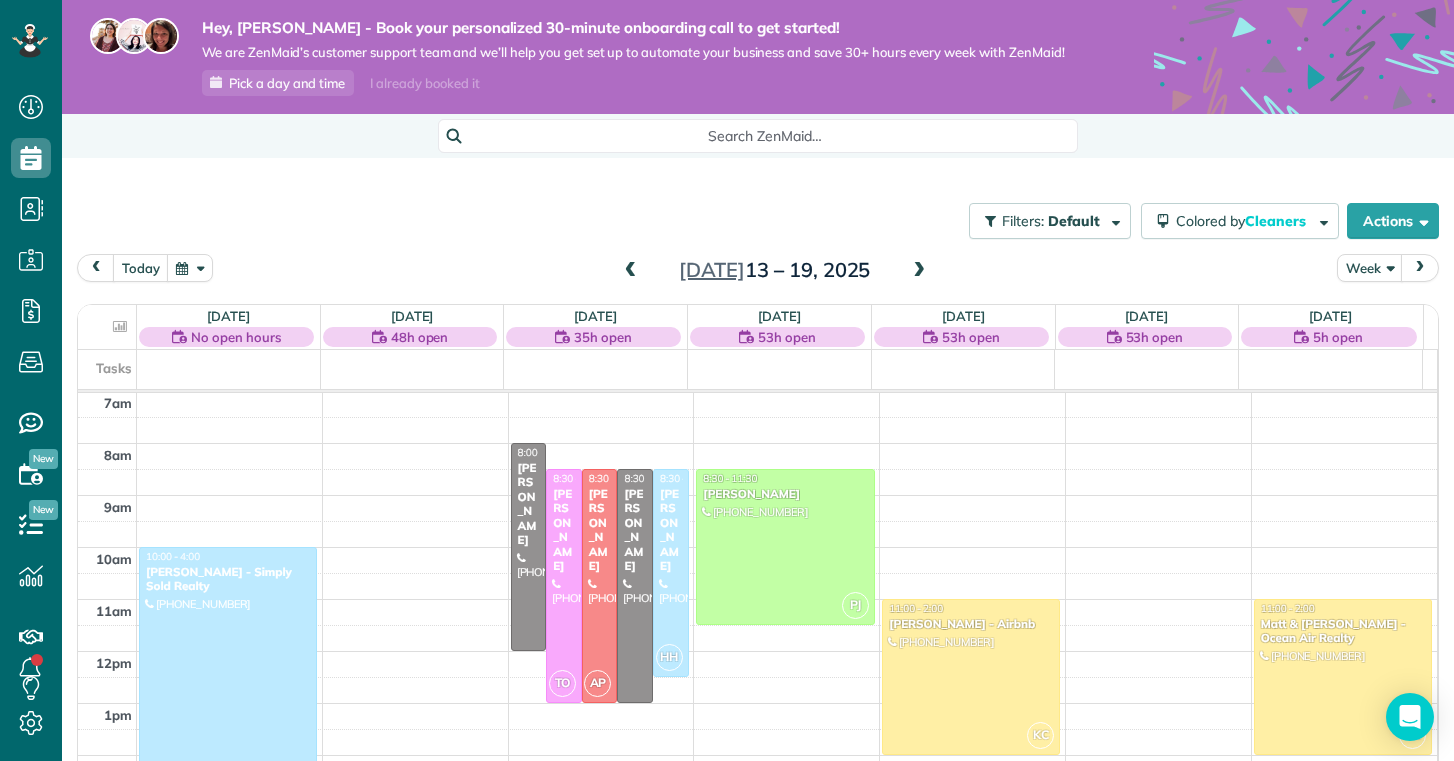 click at bounding box center [919, 271] 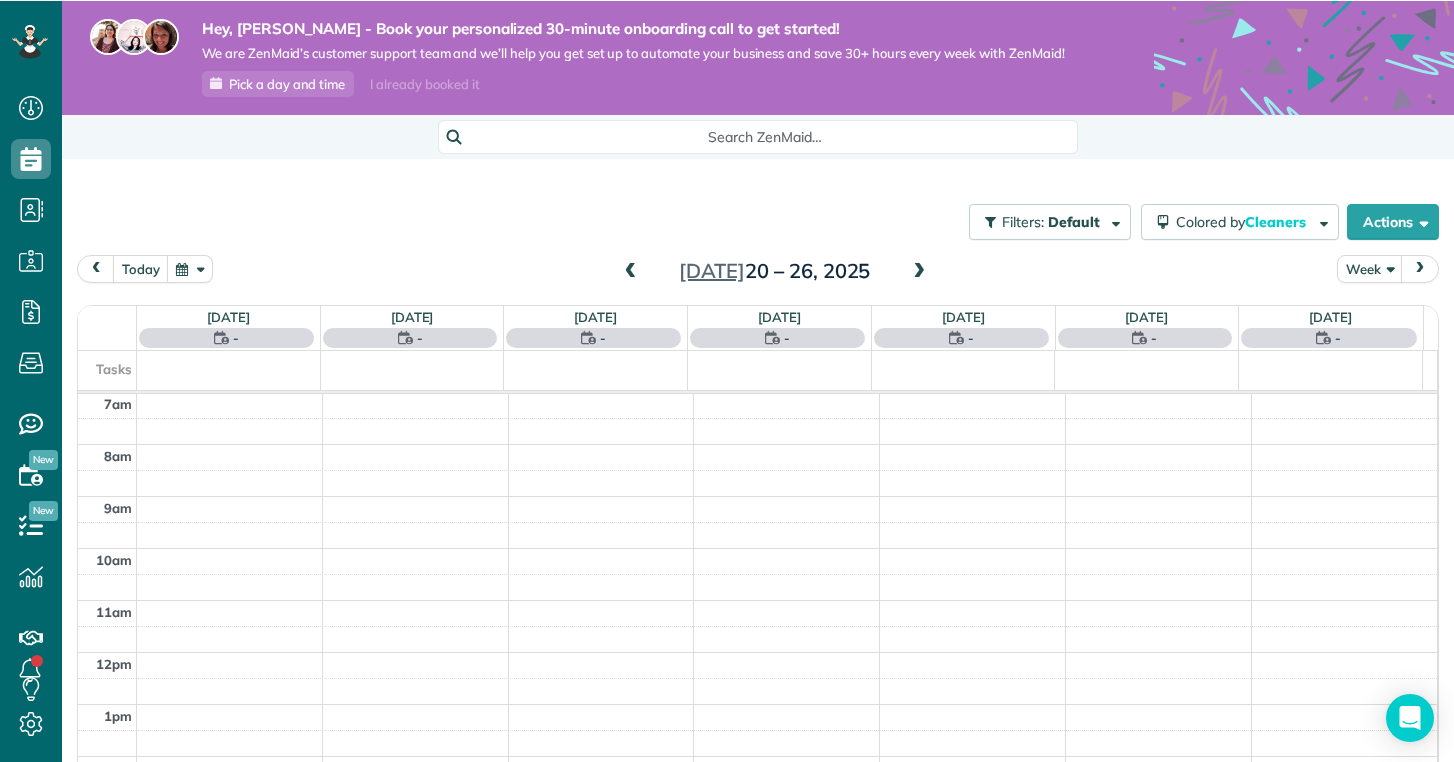 scroll, scrollTop: 365, scrollLeft: 0, axis: vertical 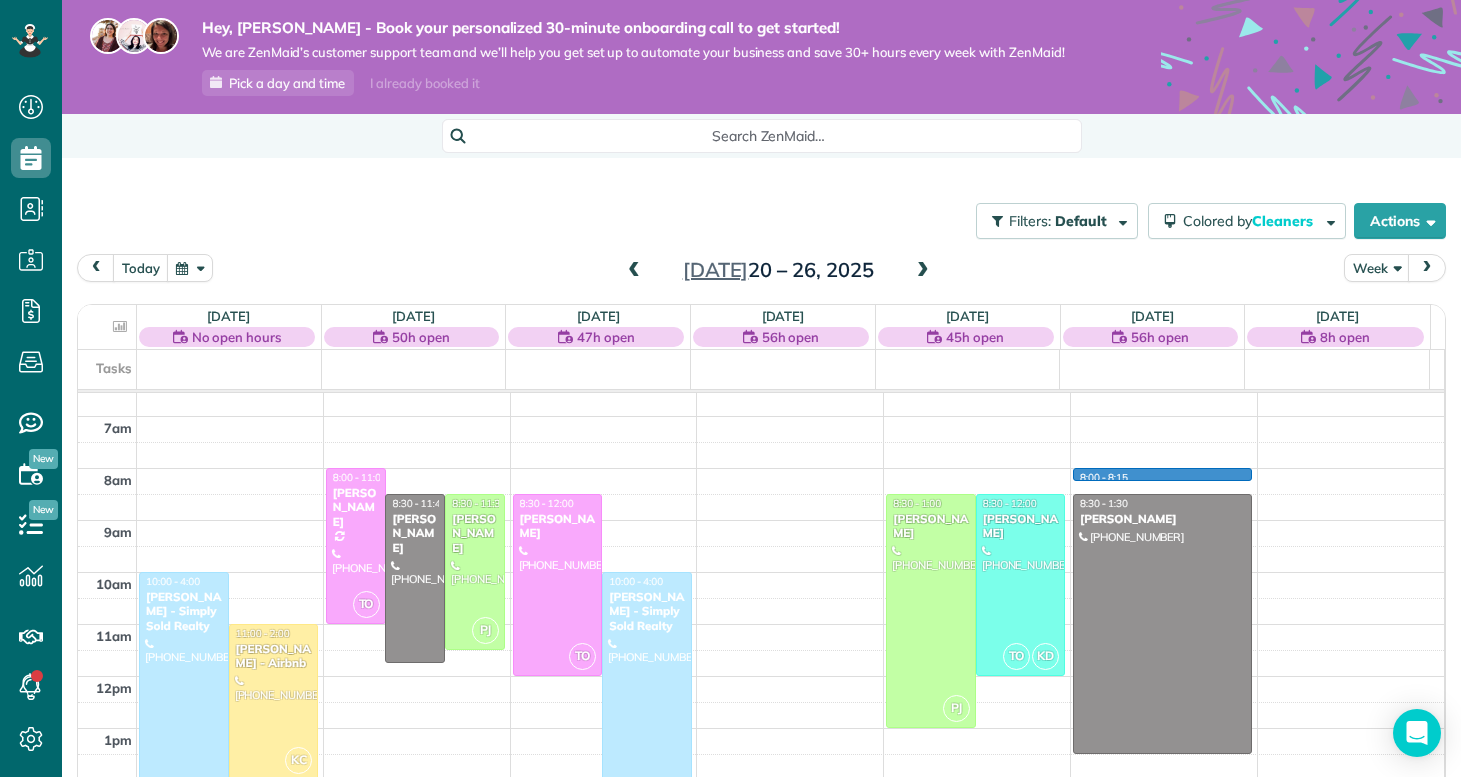 click on "12am 1am 2am 3am 4am 5am 6am 7am 8am 9am 10am 11am 12pm 1pm 2pm 3pm 4pm 5pm 6pm 7pm 8pm 9pm 10pm 11pm HH 10:00 - 4:00 Priscilla Parrott - Simply Sold Realty (920) 427-0852 4c Port West Ct Swansboro, NC ? KC 11:00 - 2:00 Nathan Carithers - Airbnb (910) 833-2761 121 Quartersdeck Rogers Bay North Topsail Beach, NC 28460 TO 8:00 - 11:00 Kelly Delaney (910) 650-2280 907 Eakins Lane Richlands, NC 28574 8:30 - 11:45 Michelle Heupel (763) 258-7876 113 Chastain Dr Jacksonville, NC 28546 PJ 8:30 - 11:30 Melissa Tsouhnikas (908) 798-3449 712 Puppy drum Lane Maysville, NC 28555 TO 8:30 - 12:00 Loraina Pedro (910) 554-5074 2910 Dawson Cabin Road Jacksonville, NC 28540 HH 10:00 - 4:00 Priscilla Parrott - Simply Sold Realty (920) 427-0852 4c Port West Ct Swansboro, NC ? PJ 8:30 - 1:00 Joseph Tretcher (719) 494-6069 4 Walnut Drive Jacksonville, NC 28546 TO KD 8:30 - 12:00 Loraina Pedro (910) 554-5074 254 Caldwell Loop Jacksonville, NC 28546 8:00 - 8:15 8:30 - 1:30 Michelle Trevethan (440) 539-5986 413 Amethyst Court" at bounding box center (761, 676) 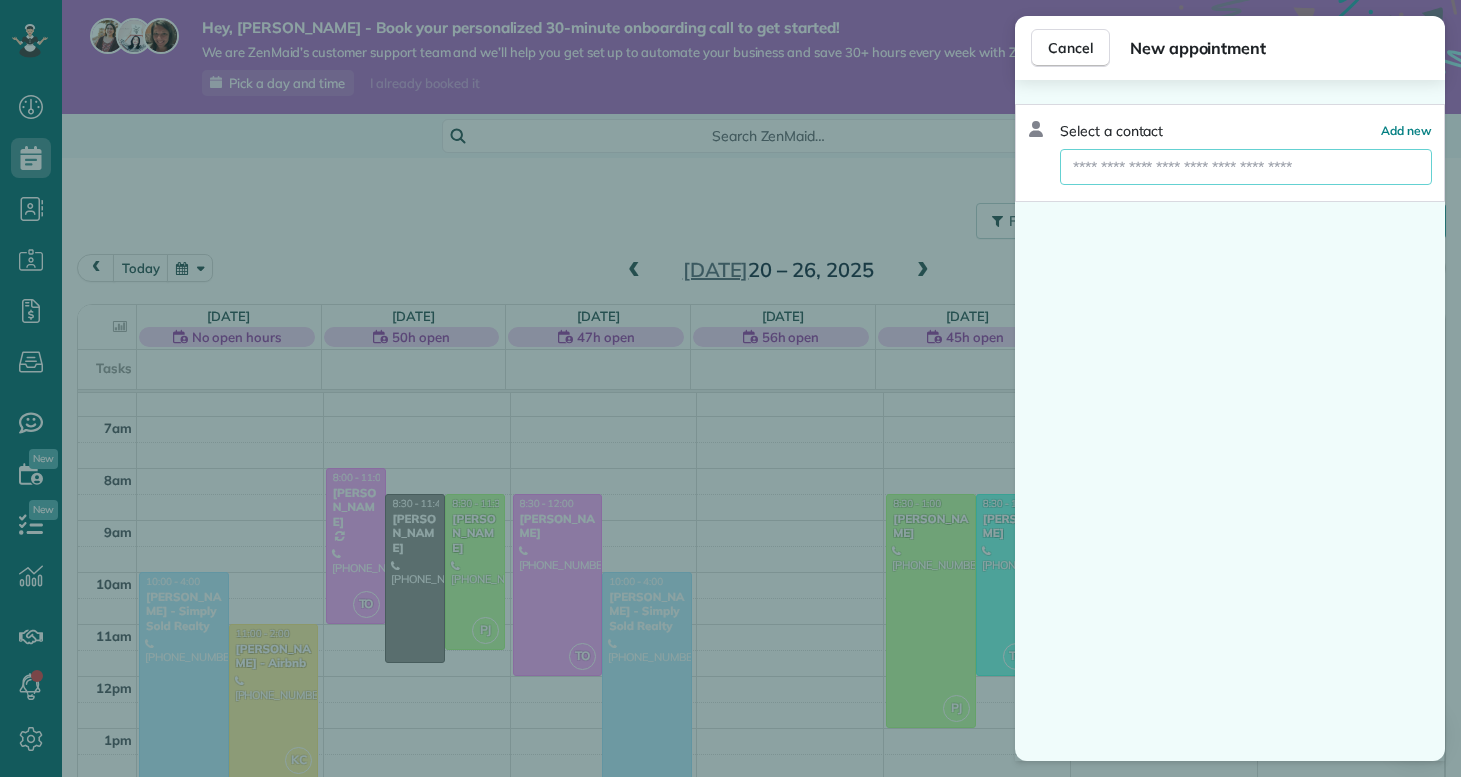 click at bounding box center (1246, 167) 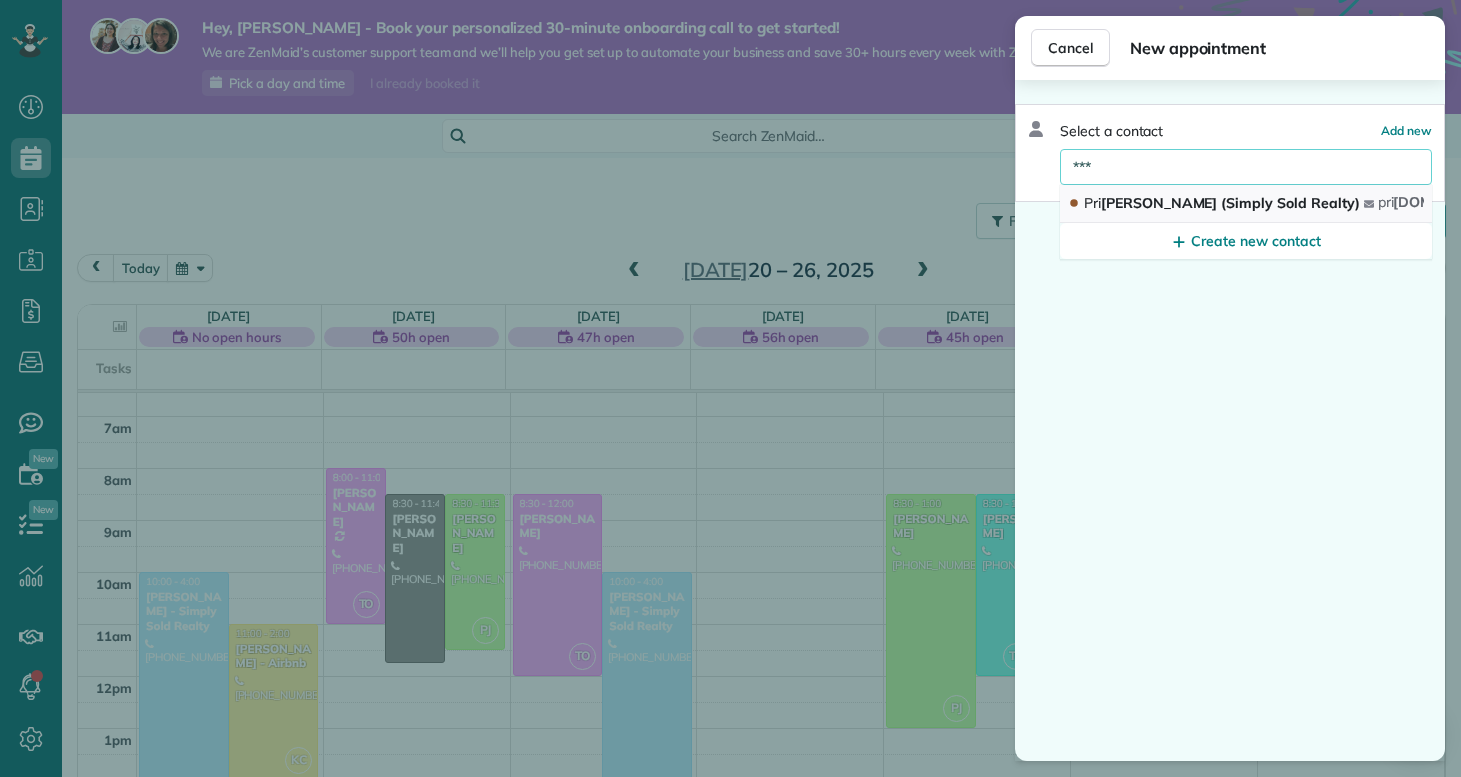type on "***" 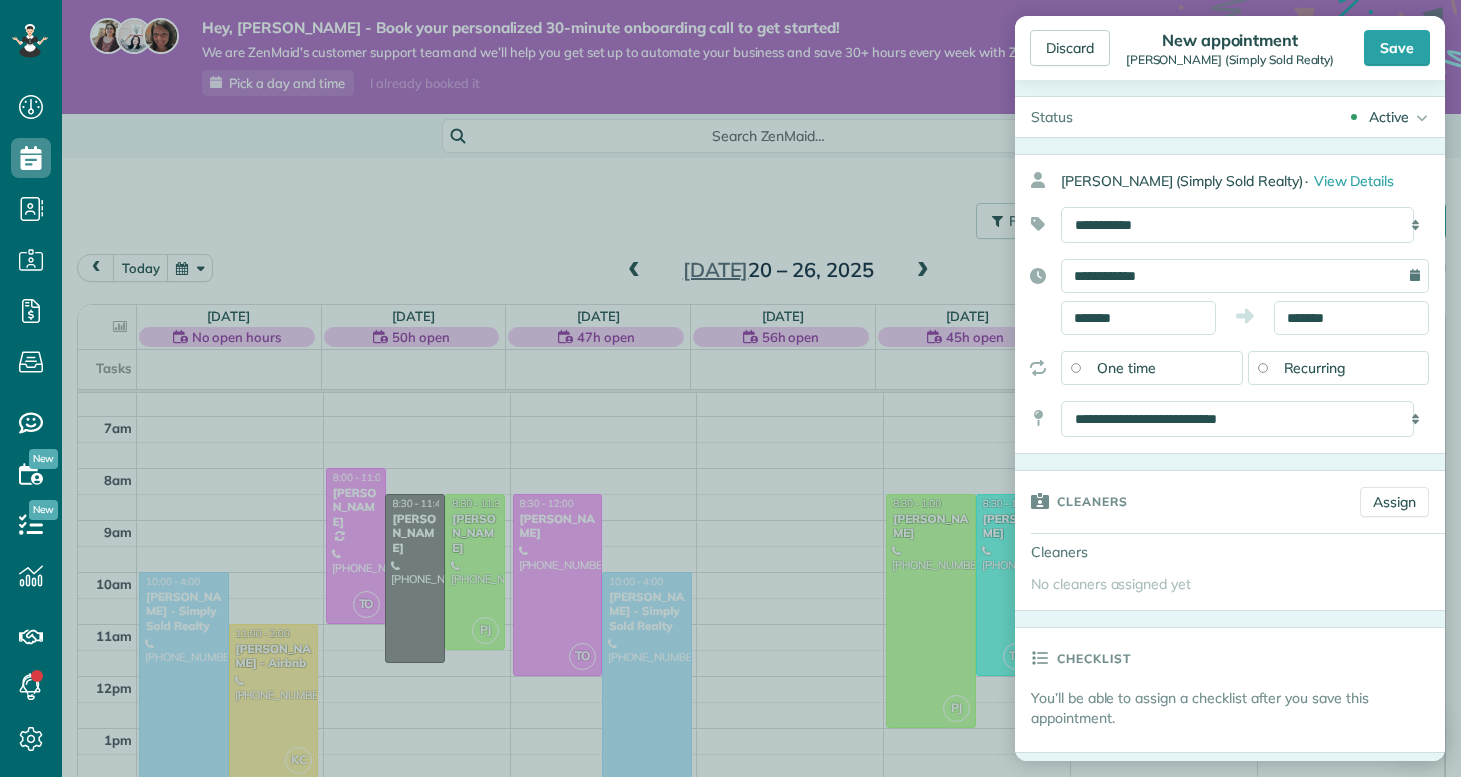 scroll, scrollTop: 0, scrollLeft: 0, axis: both 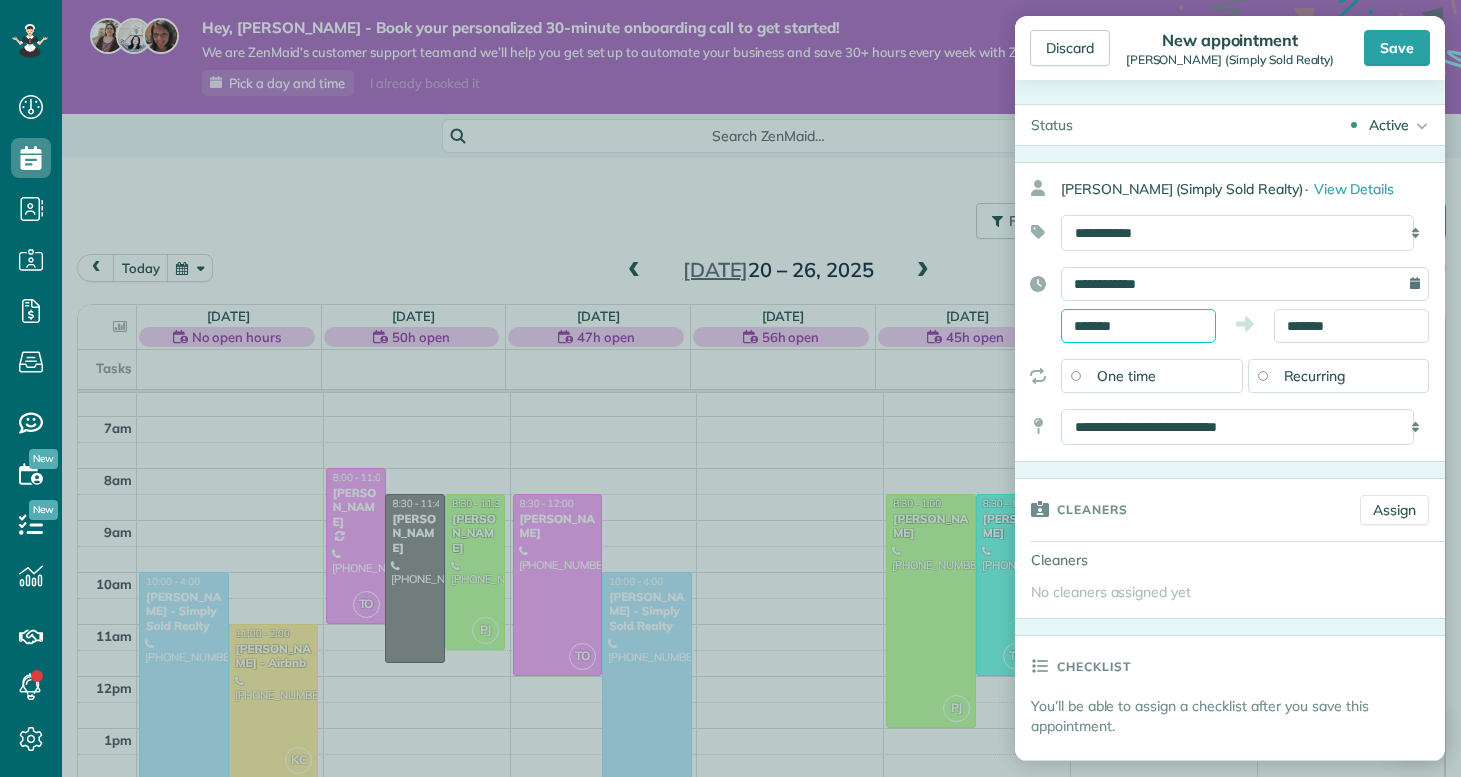 click on "Dashboard
Scheduling
Calendar View
List View
Dispatch View - Weekly scheduling (Beta)" at bounding box center [730, 388] 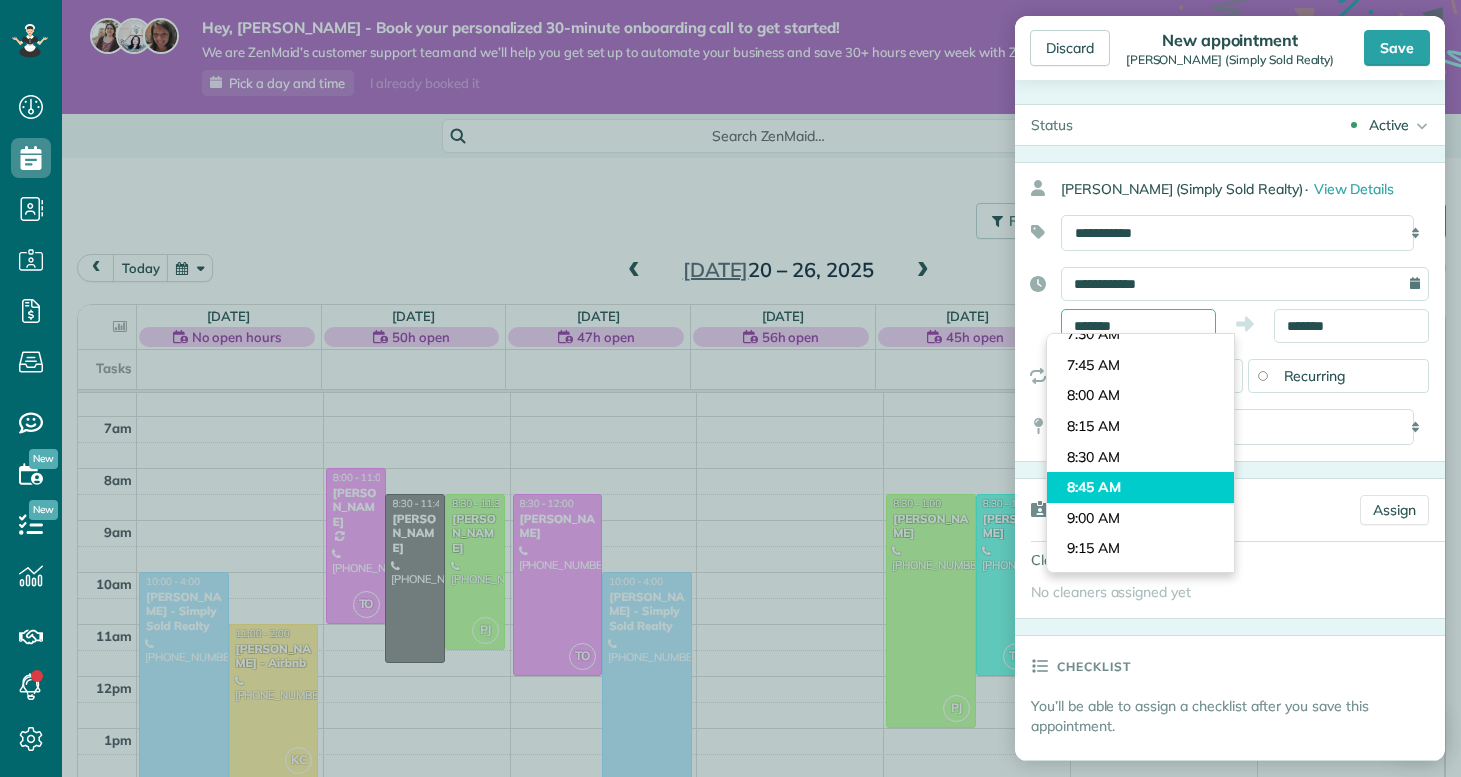 scroll, scrollTop: 1053, scrollLeft: 0, axis: vertical 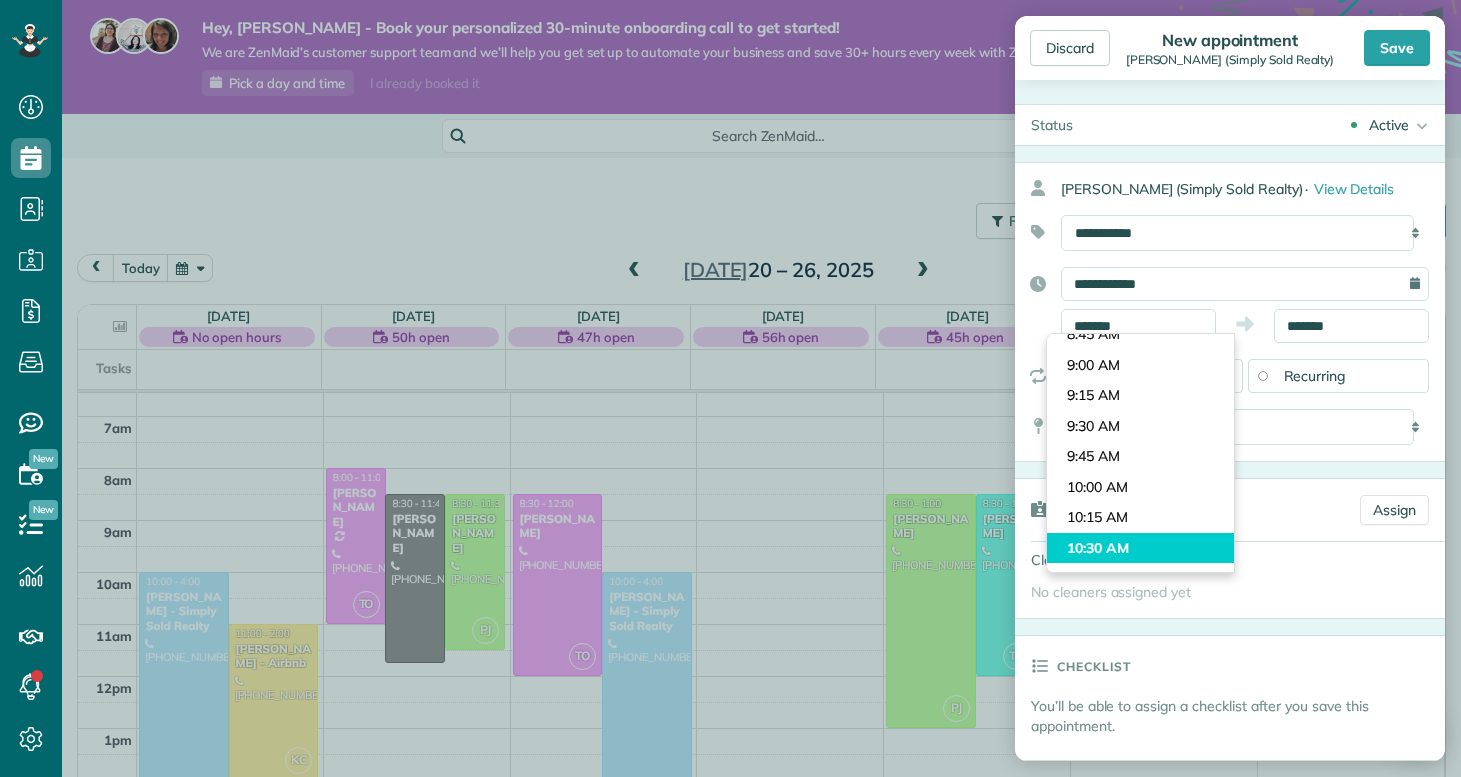 type on "********" 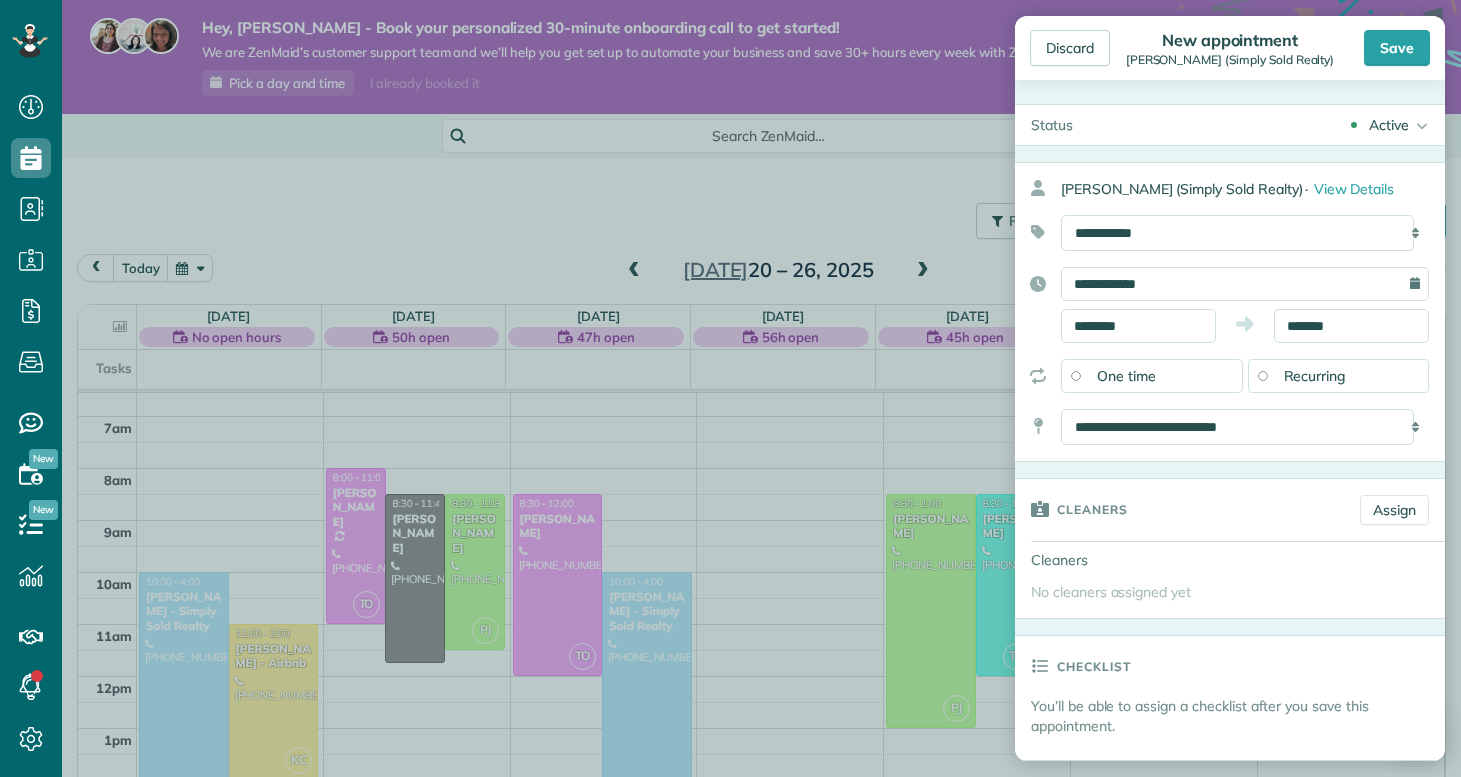 click on "Dashboard
Scheduling
Calendar View
List View
Dispatch View - Weekly scheduling (Beta)" at bounding box center [730, 388] 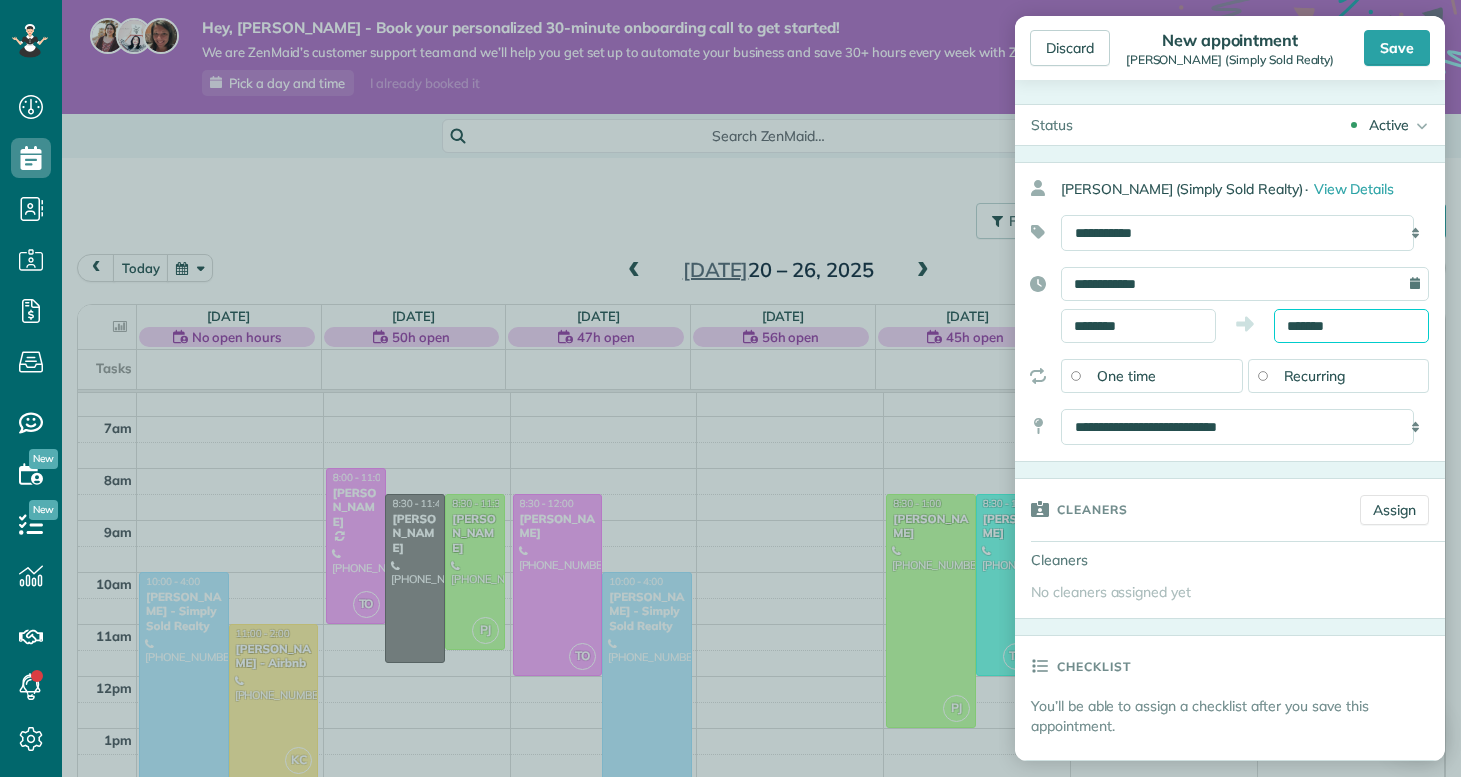 click on "*******" at bounding box center [1351, 326] 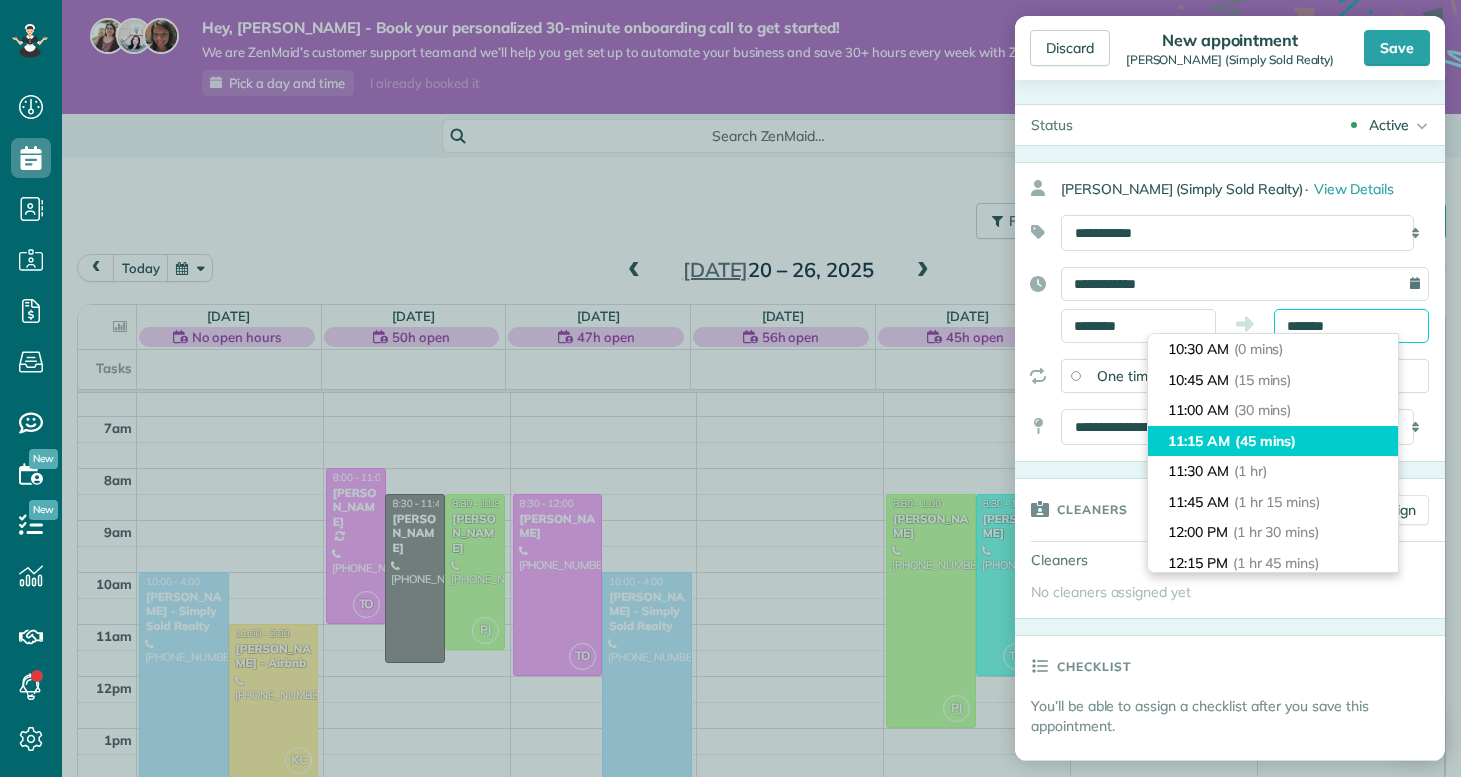 scroll, scrollTop: 4, scrollLeft: 0, axis: vertical 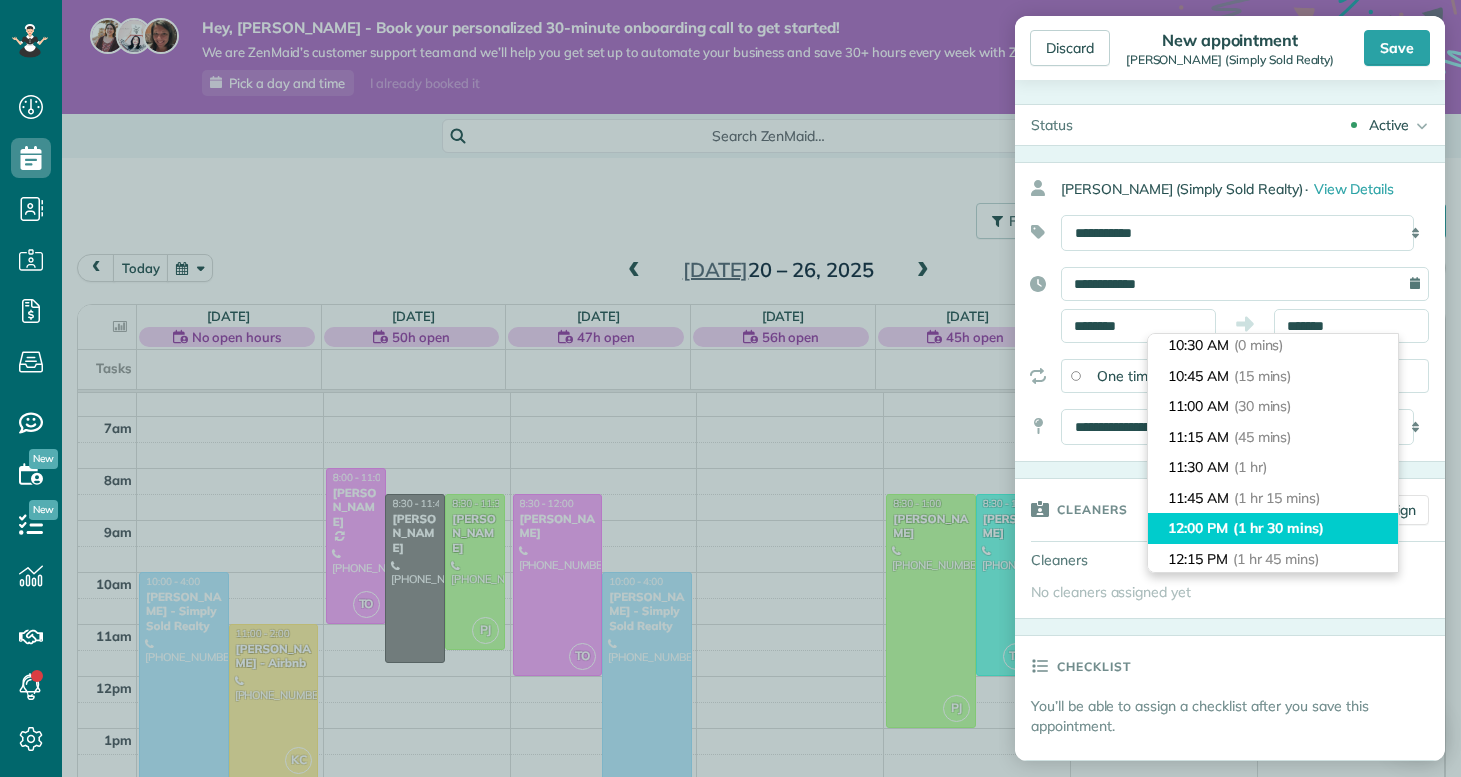 type on "********" 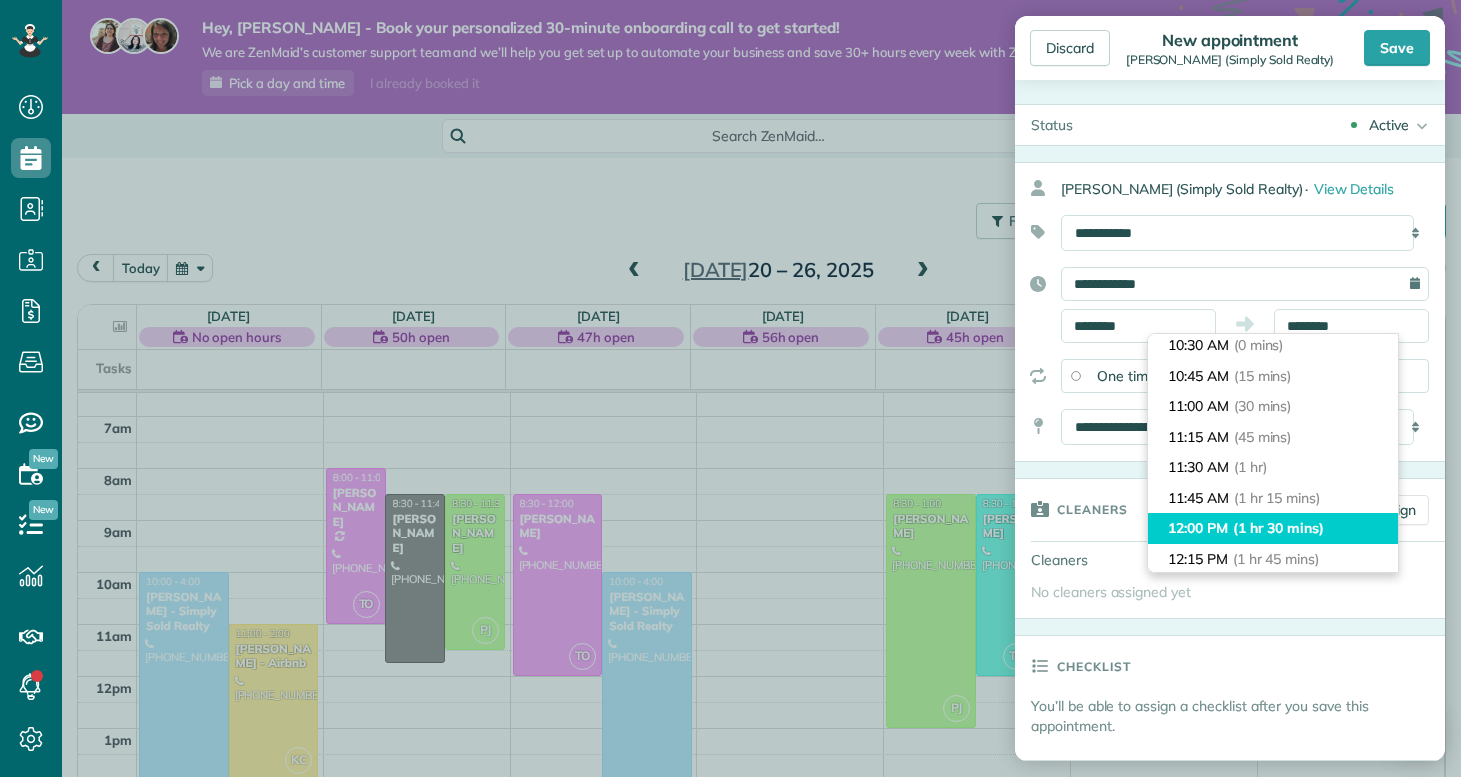 click on "(1 hr 30 mins)" at bounding box center (1278, 528) 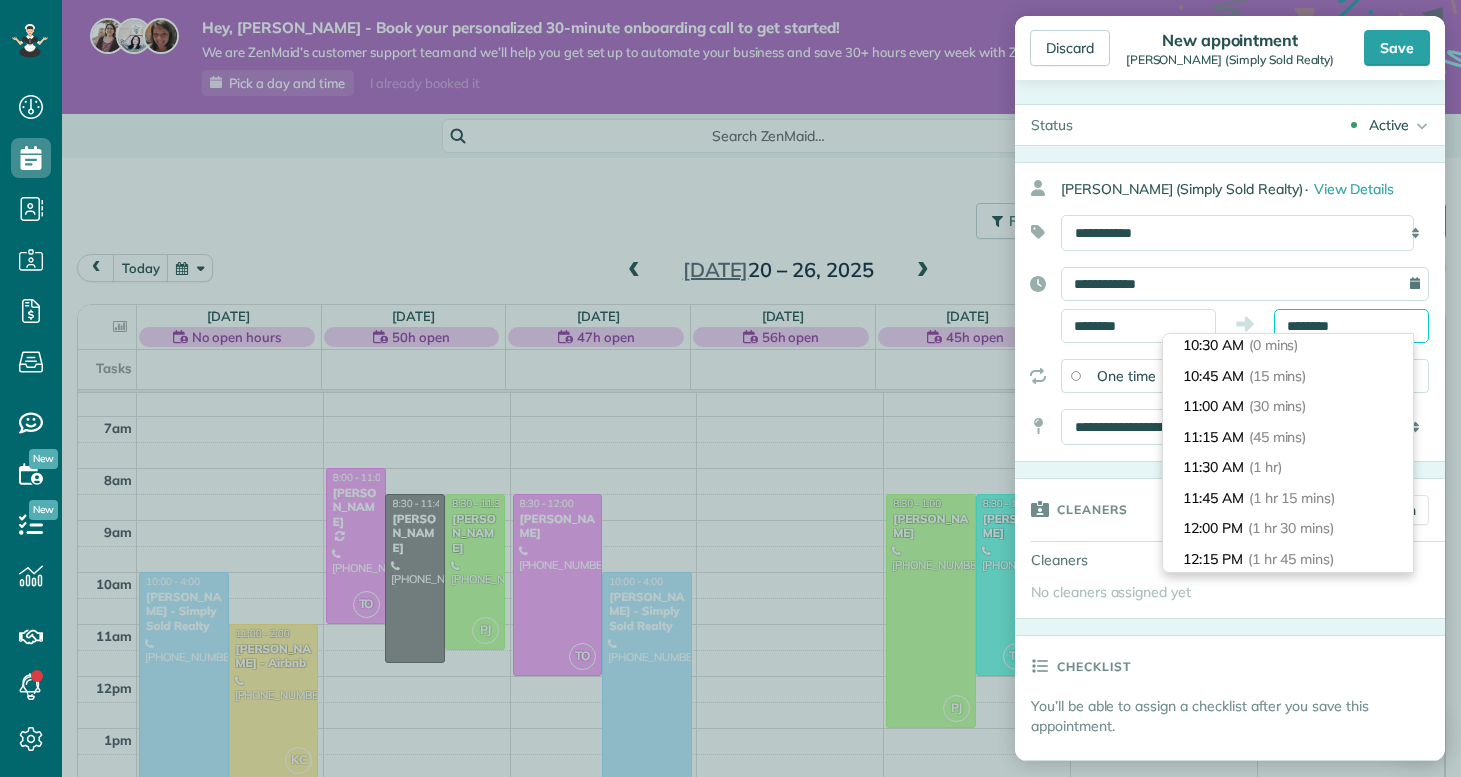 scroll, scrollTop: 150, scrollLeft: 0, axis: vertical 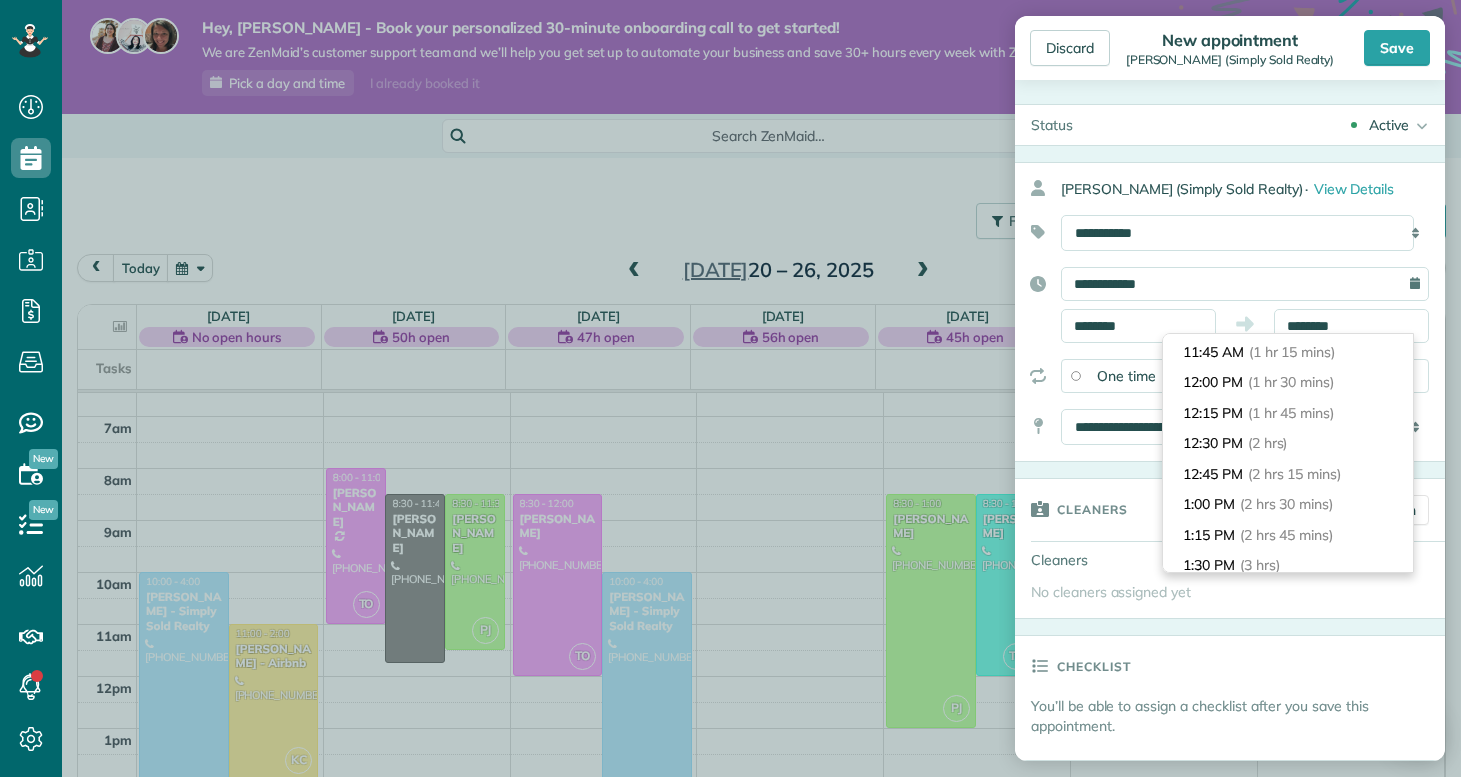 click on "Cleaners" at bounding box center (1092, 509) 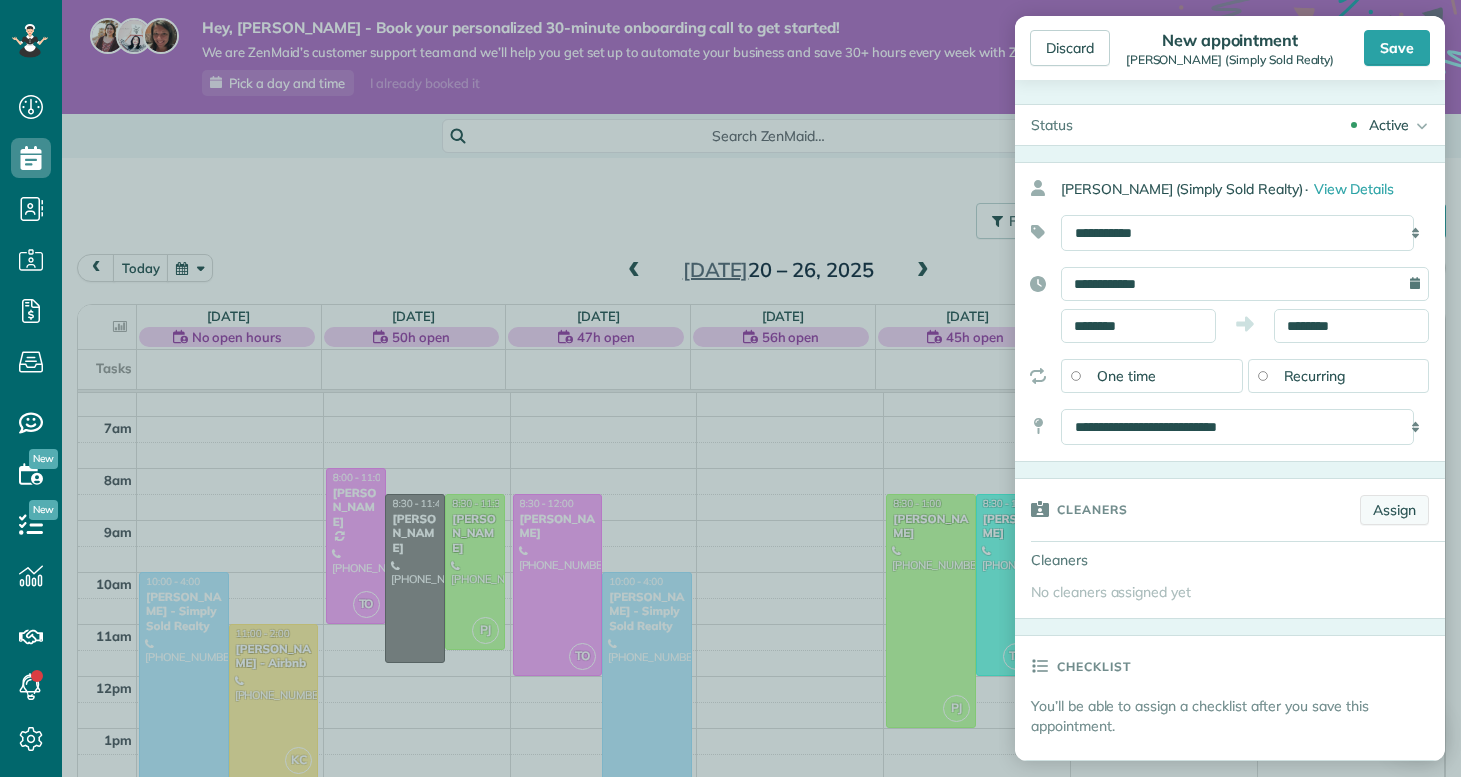 click on "Assign" at bounding box center [1394, 510] 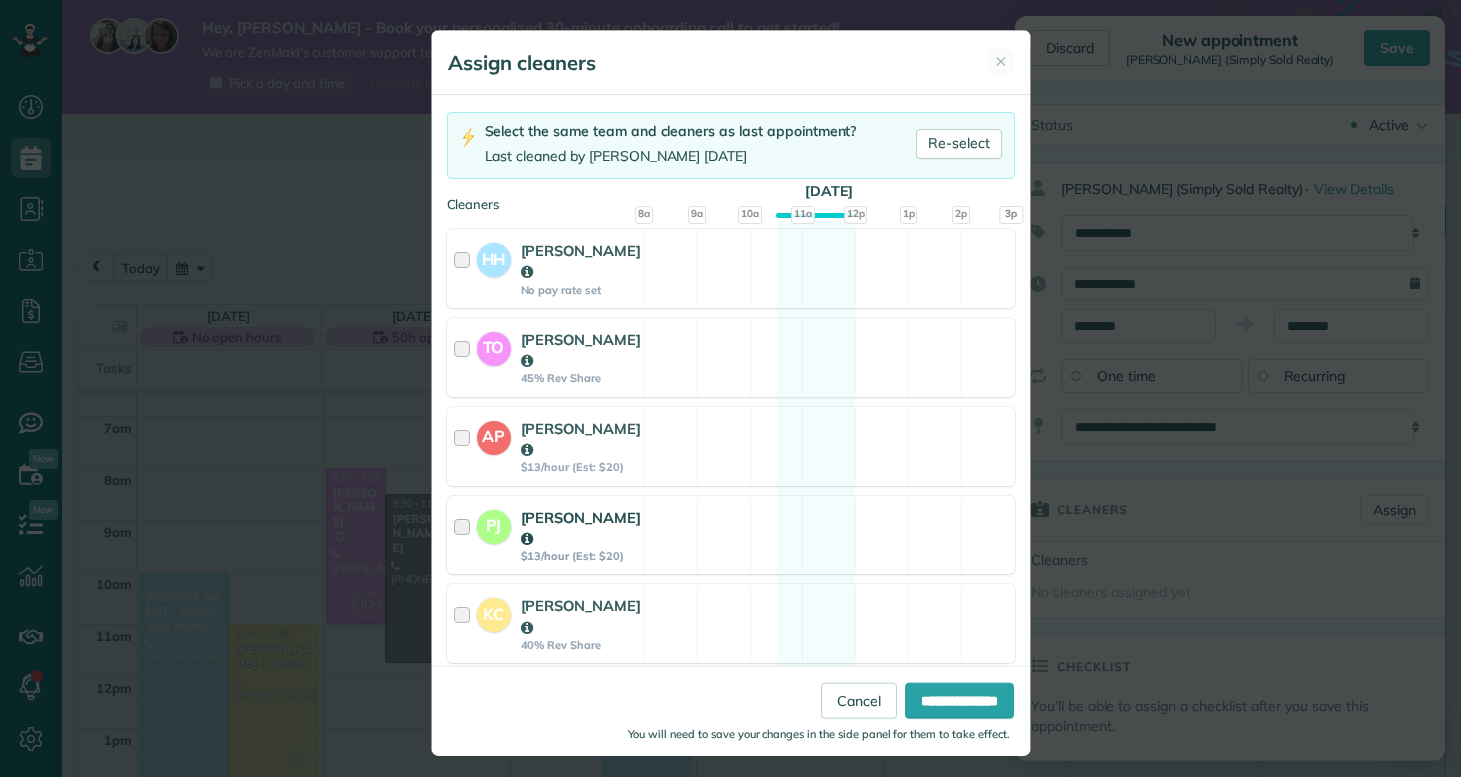 scroll, scrollTop: 201, scrollLeft: 0, axis: vertical 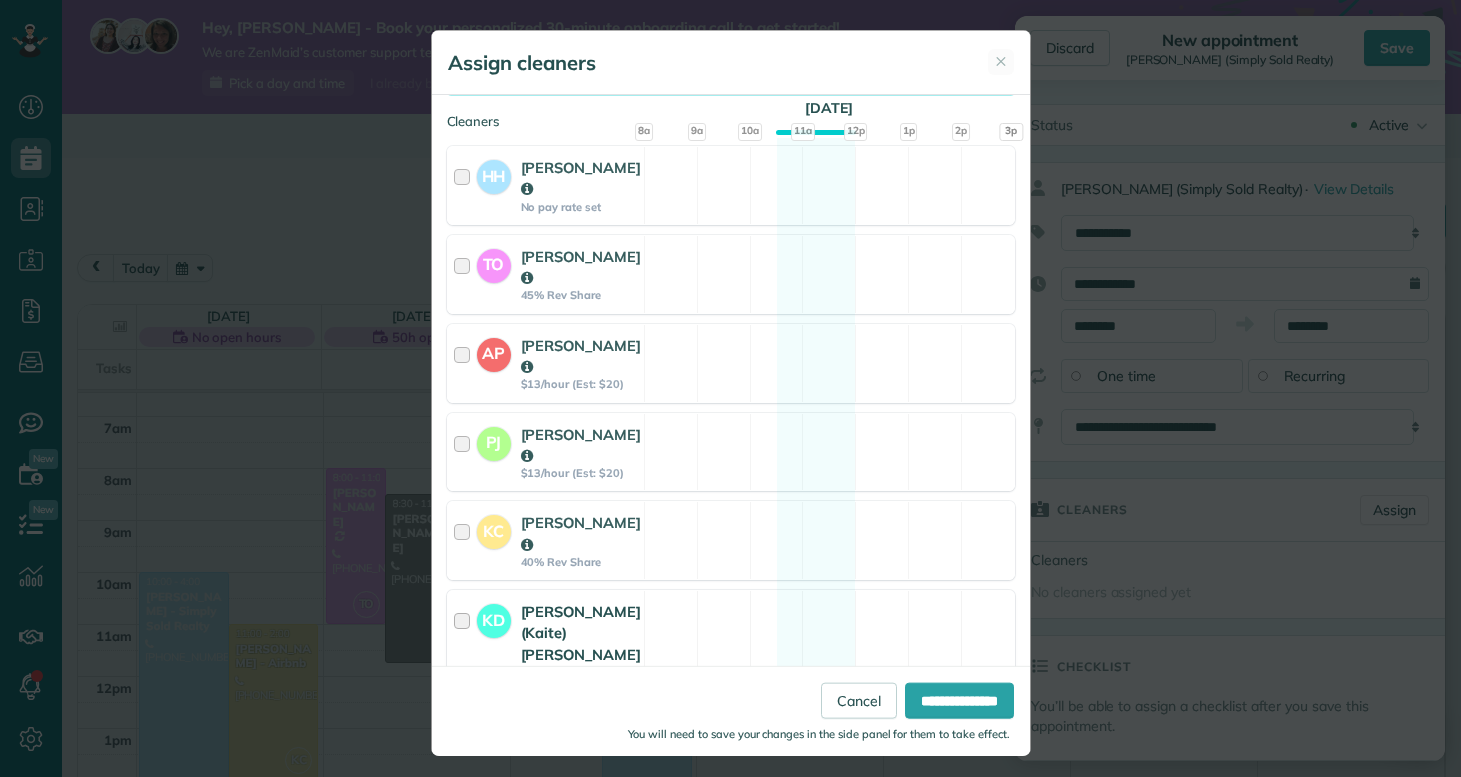 click on "KD
Kaitlin (Kaite) Delorme
$13/hour (Est: $20)" at bounding box center (546, 650) 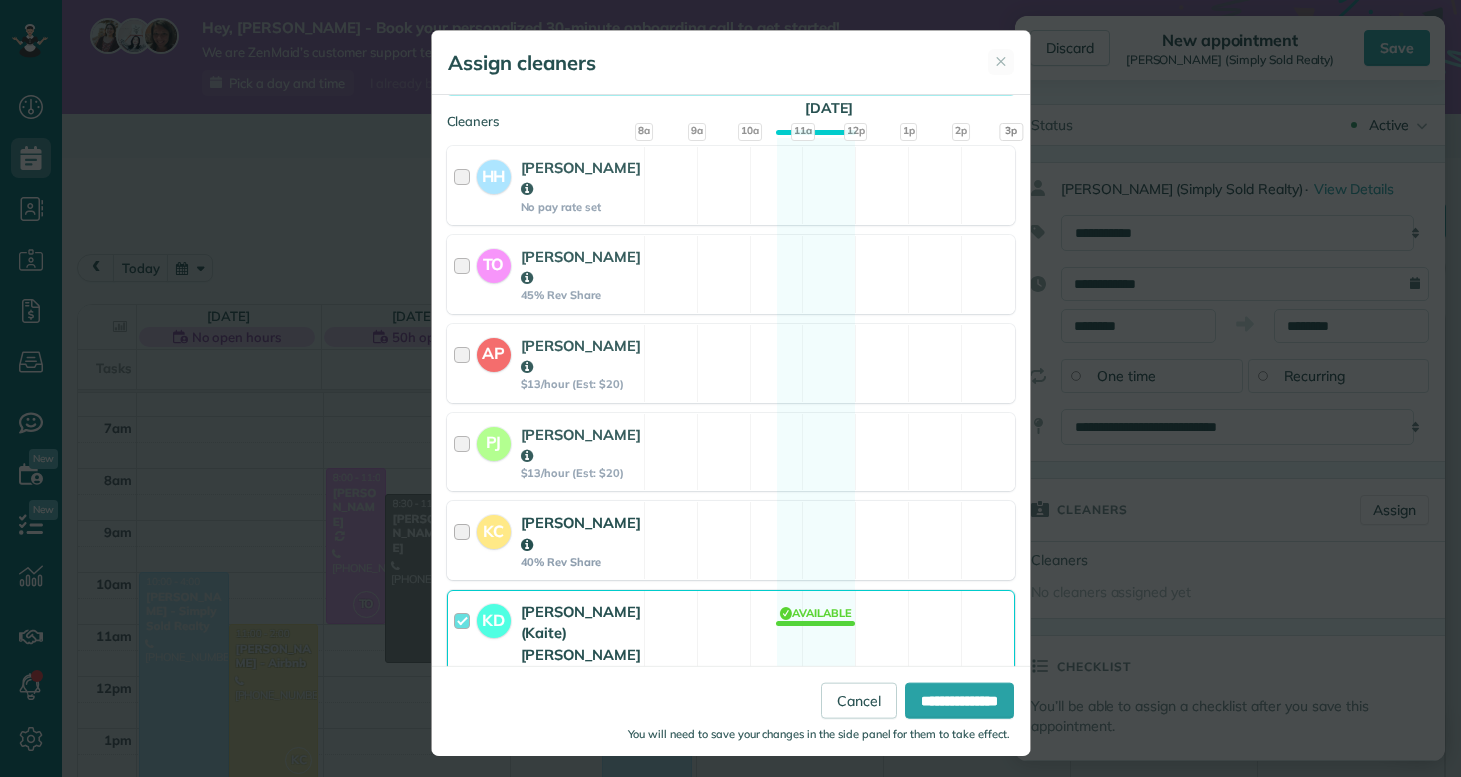 scroll, scrollTop: 299, scrollLeft: 0, axis: vertical 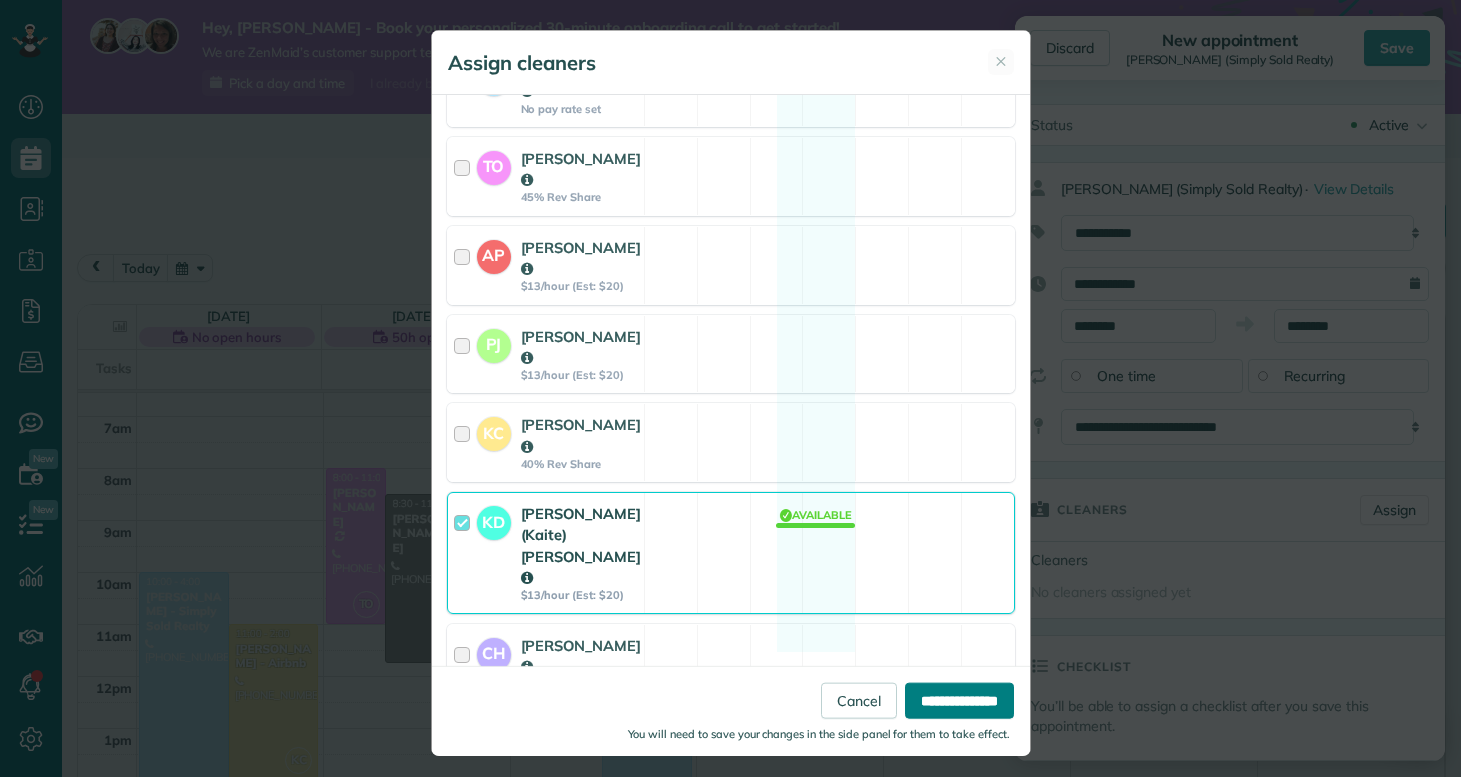 click on "**********" at bounding box center (959, 700) 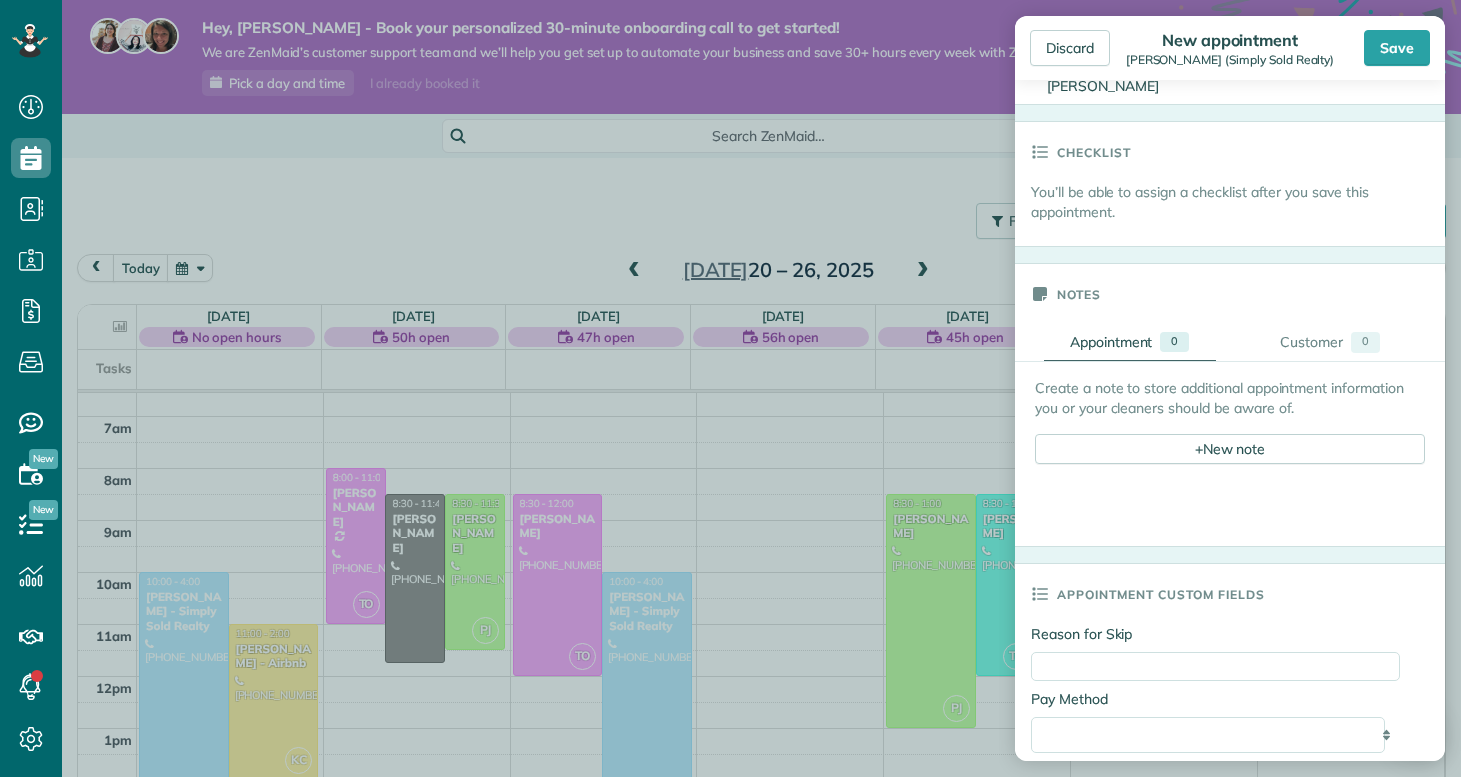 scroll, scrollTop: 1109, scrollLeft: 0, axis: vertical 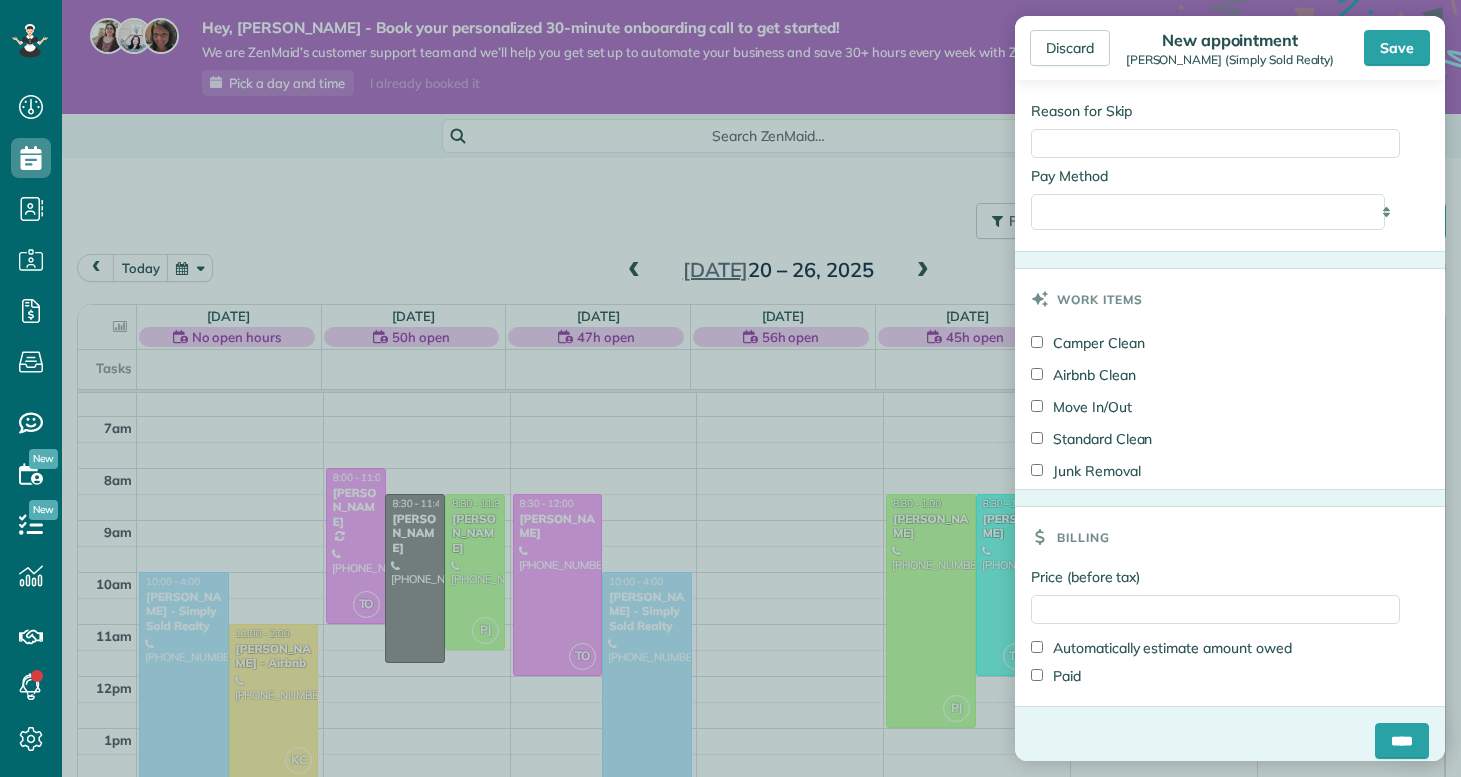 click on "Standard Clean" at bounding box center (1091, 439) 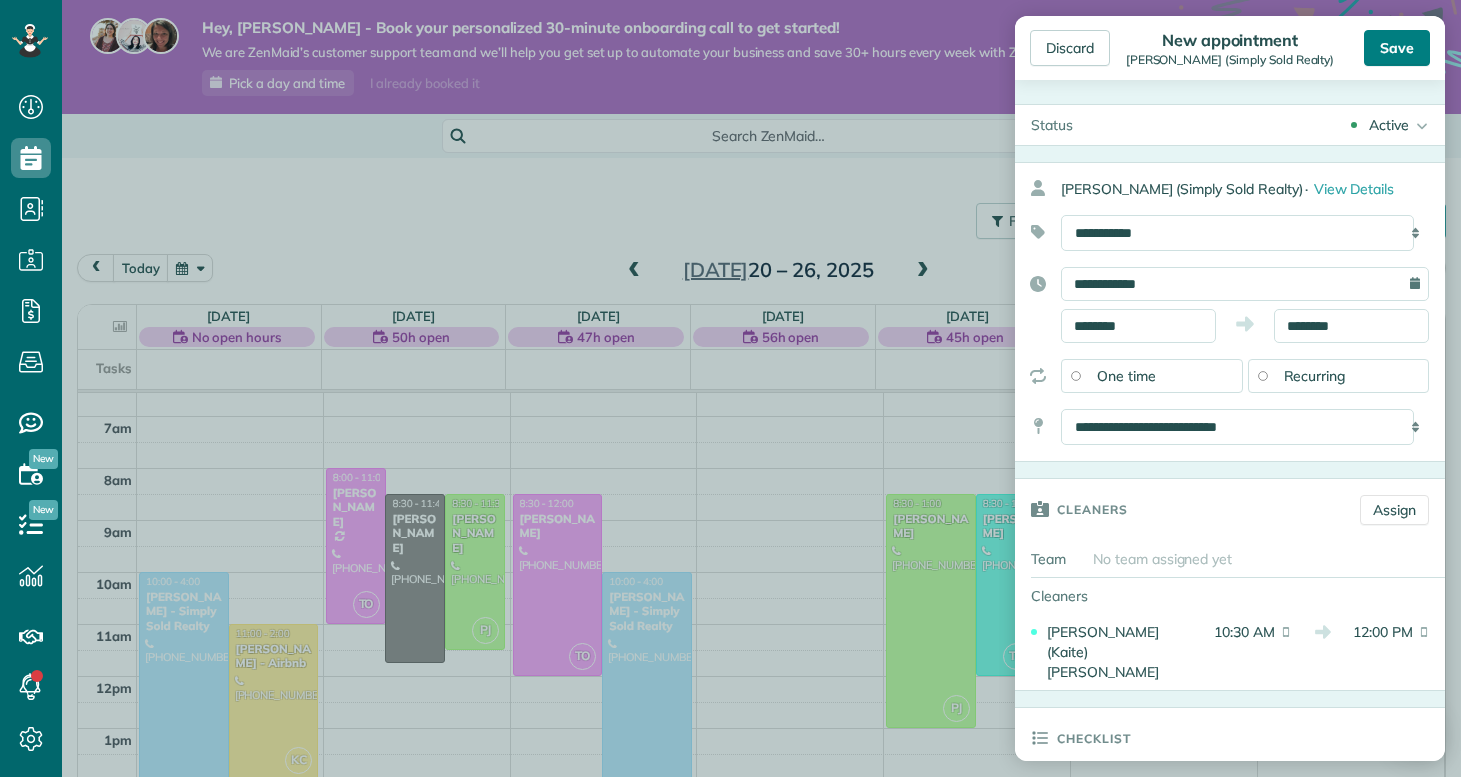 click on "Save" at bounding box center [1397, 48] 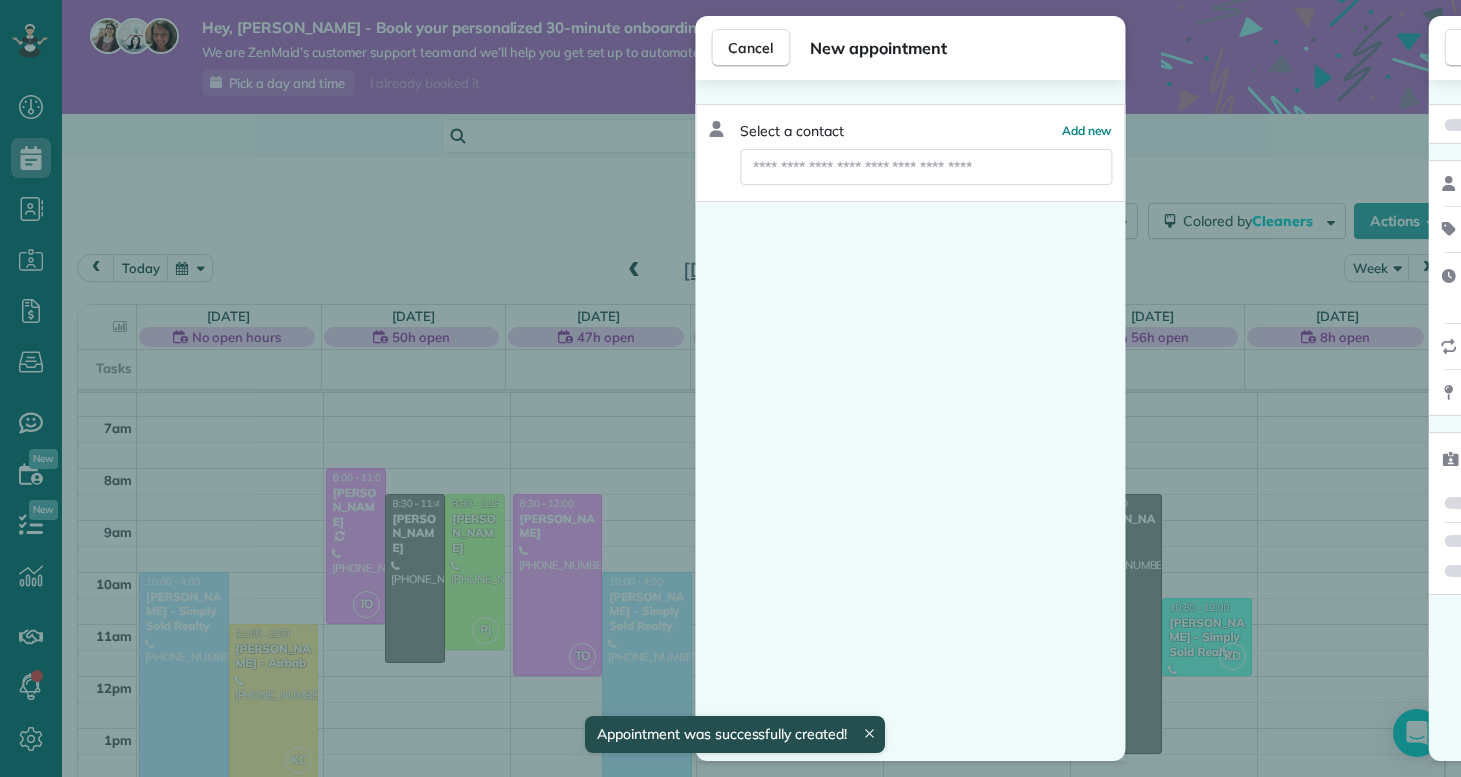 scroll, scrollTop: 340, scrollLeft: 0, axis: vertical 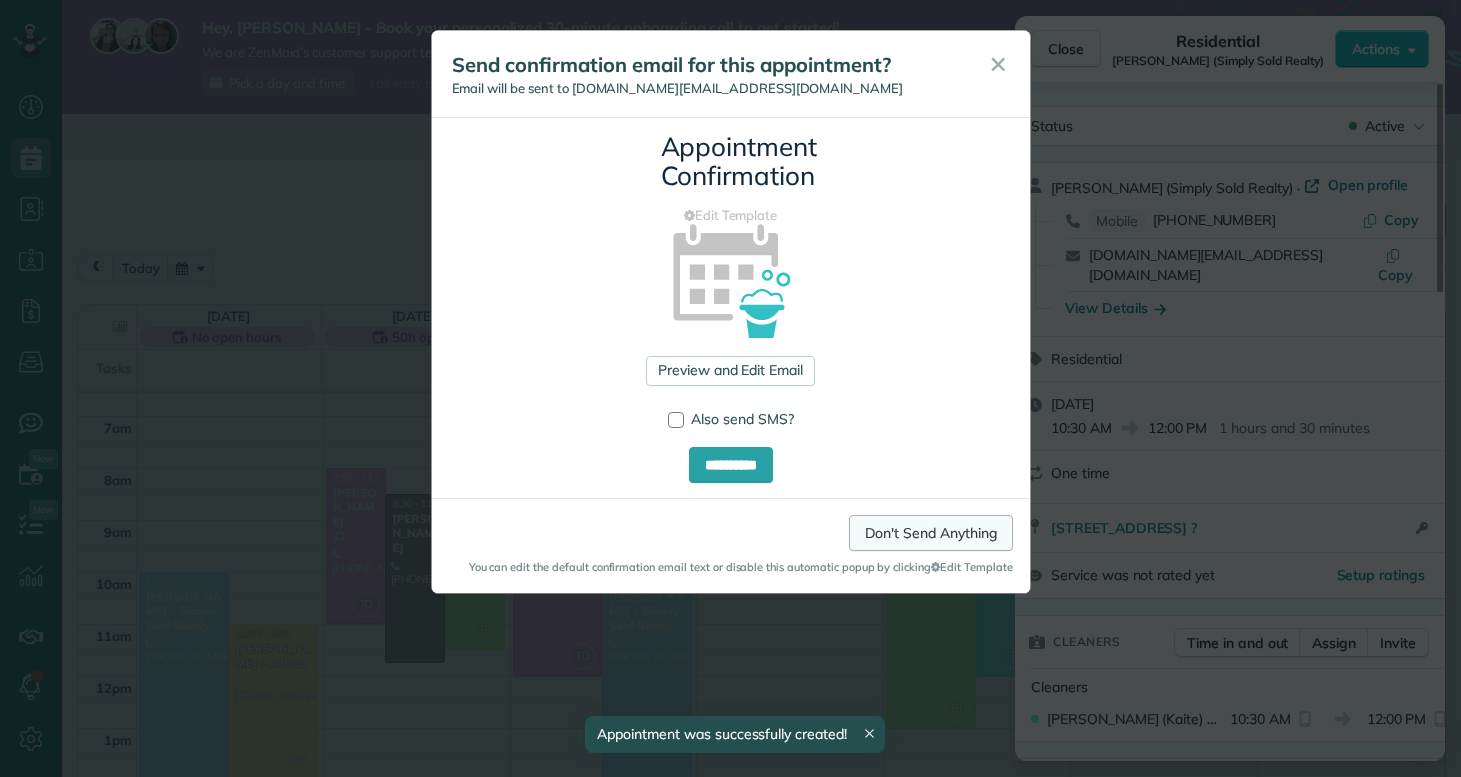 click on "Don't Send Anything" at bounding box center [930, 533] 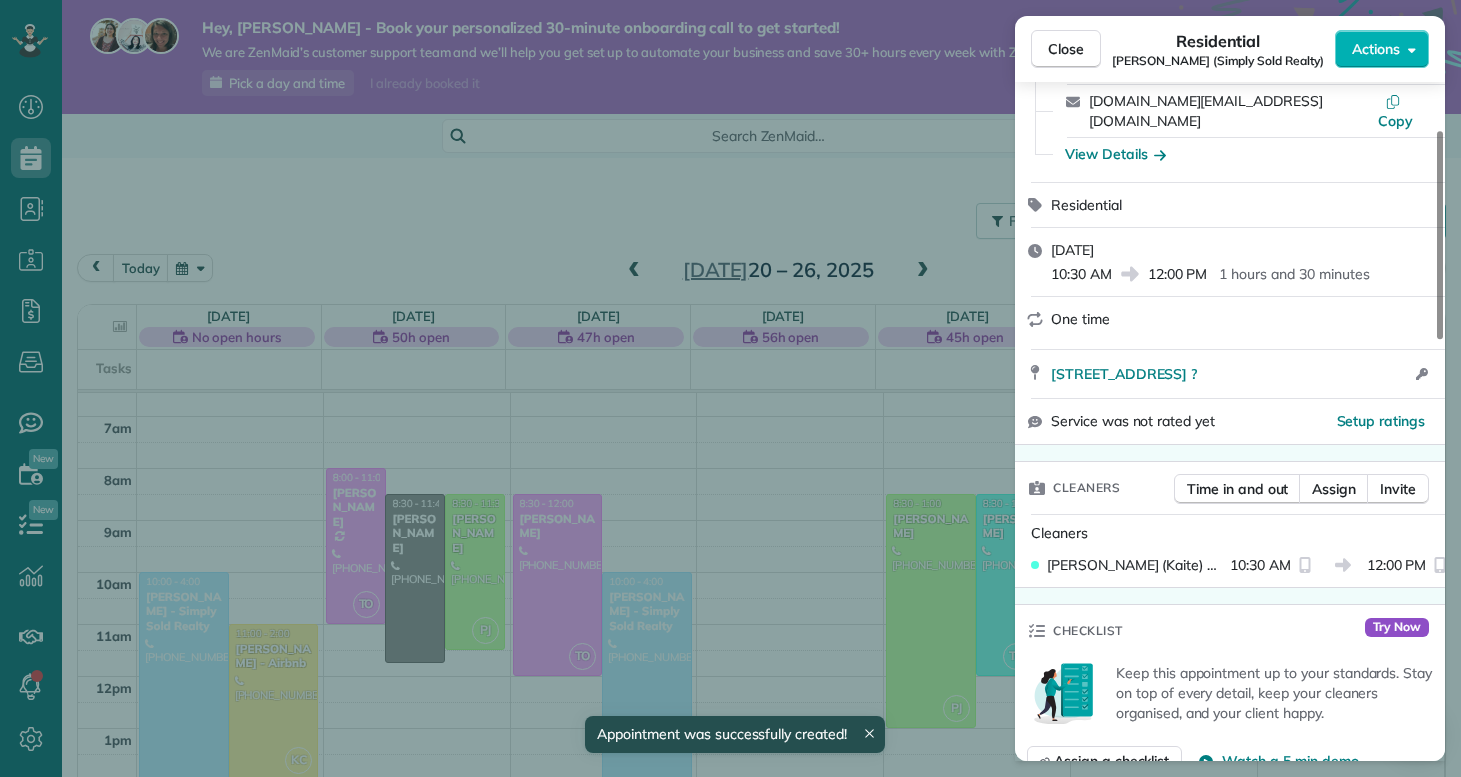 scroll, scrollTop: 285, scrollLeft: 0, axis: vertical 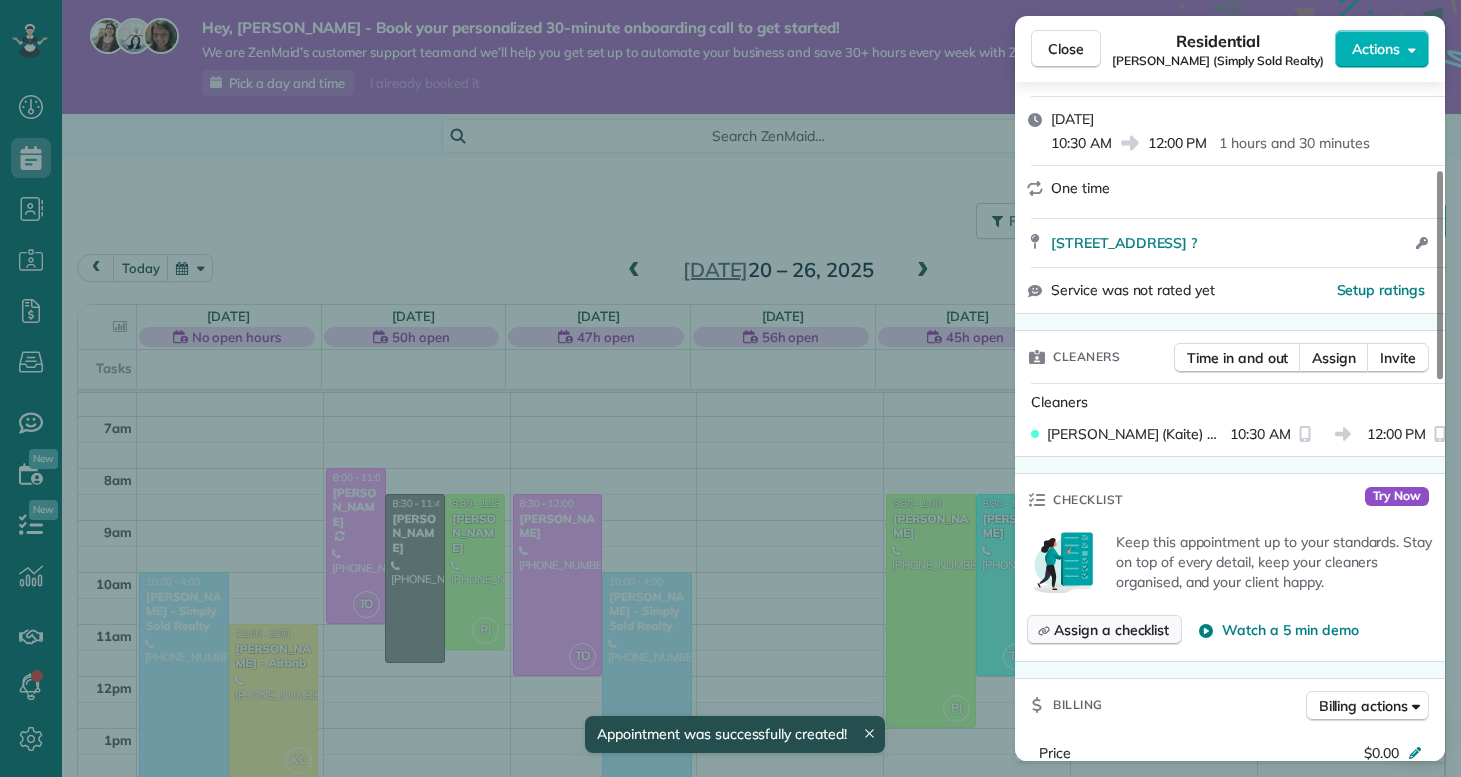 click on "Assign a checklist" at bounding box center (1111, 630) 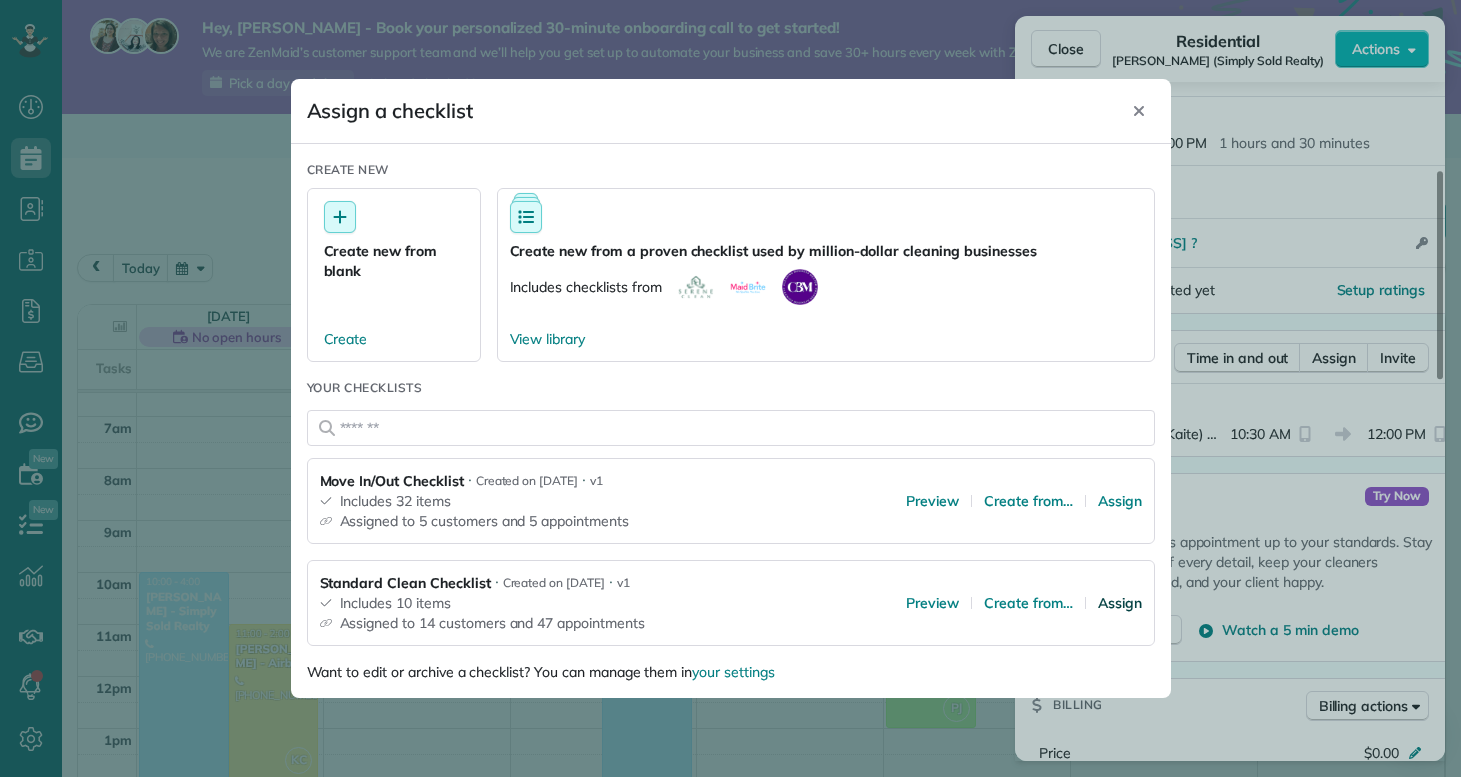 click on "Assign" at bounding box center [1120, 603] 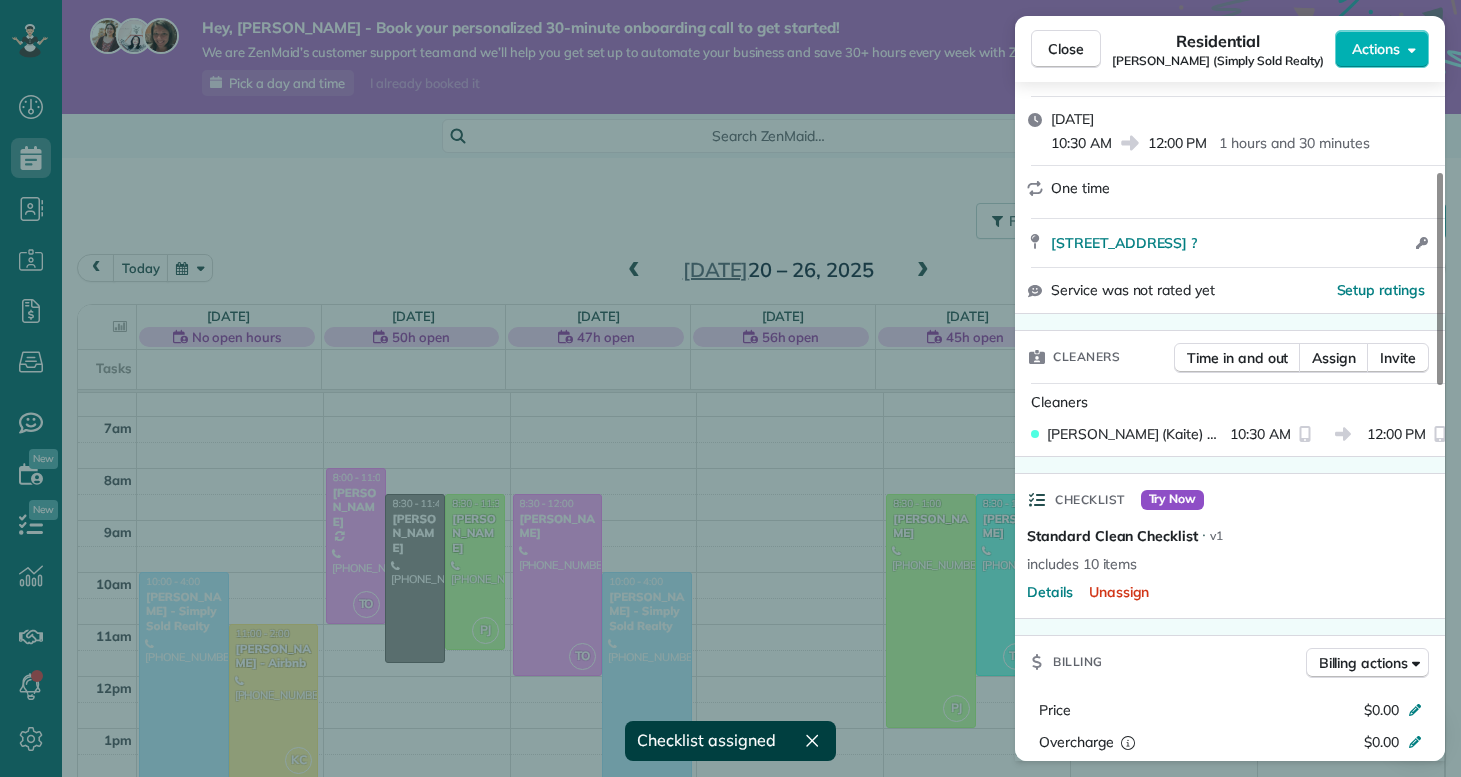 click on "Close Residential Priscilla Parrott (Simply Sold Realty) Actions Status Active Priscilla Parrott (Simply Sold Realty) · Open profile Mobile (920) 427-0852 Copy priscillayork.realestate@gmail.com Copy View Details Residential Friday, July 25, 2025 10:30 AM 12:00 PM 1 hours and 30 minutes One time 4c Port West Ct Swansboro NC ? Open access information Service was not rated yet Setup ratings Cleaners Time in and out Assign Invite Cleaners Kaitlin (Kaite)   Delorme 10:30 AM 12:00 PM Checklist Try Now Standard Clean Checklist   ⋅  v1 includes 10 items Details Unassign Billing Billing actions Price $0.00 Overcharge $0.00 Discount $0.00 Coupon discount - Primary tax - Secondary tax - Total appointment price $0.00 Tips collected New feature! $0.00 Mark as paid Total including tip $0.00 Get paid online in no-time! Send an invoice and reward your cleaners with tips Charge customer credit card Appointment custom fields Reason for Skip - Hidden from cleaners Pay Method - Hidden from cleaners Work items Standard Clean" at bounding box center (730, 388) 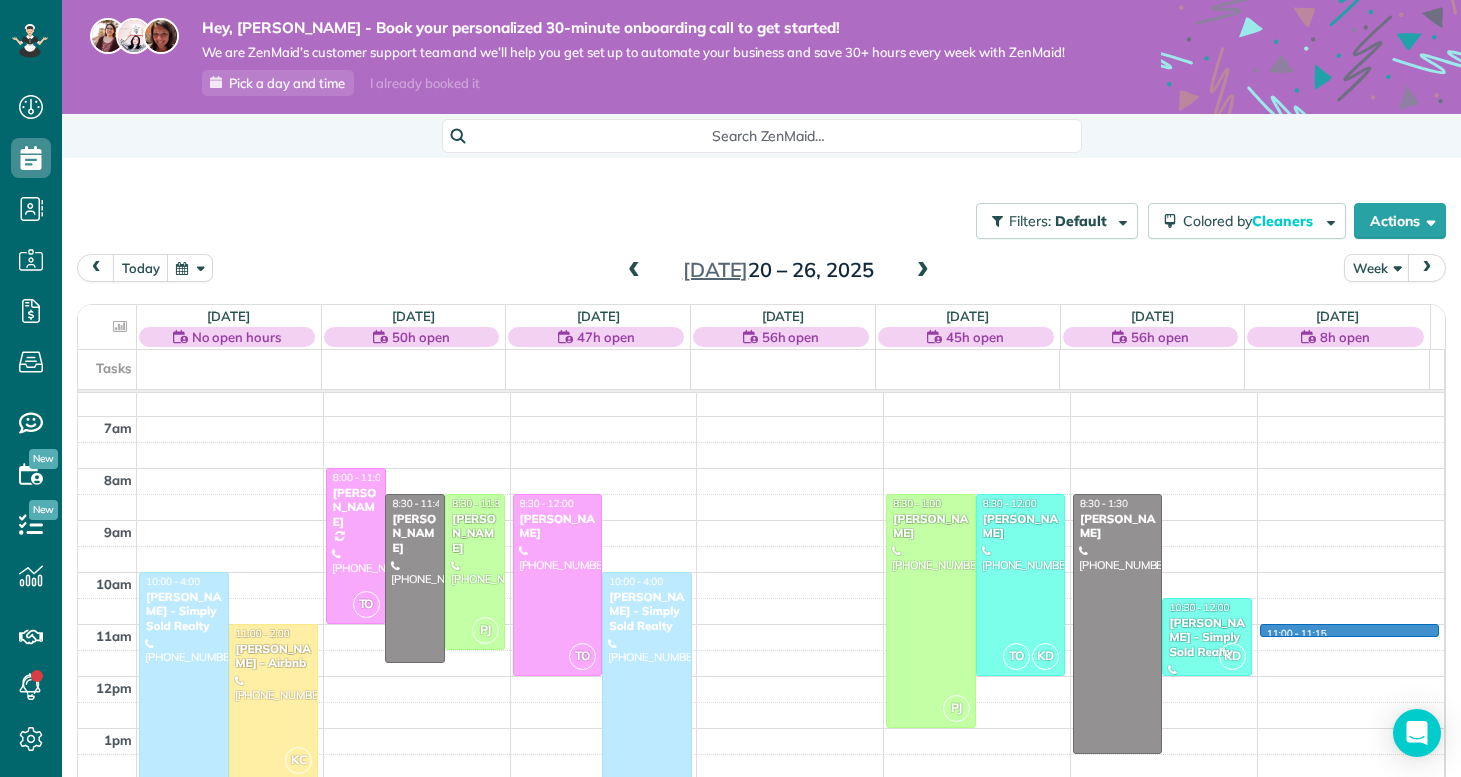 click on "12am 1am 2am 3am 4am 5am 6am 7am 8am 9am 10am 11am 12pm 1pm 2pm 3pm 4pm 5pm 6pm 7pm 8pm 9pm 10pm 11pm HH 10:00 - 4:00 Priscilla Parrott - Simply Sold Realty (920) 427-0852 4c Port West Ct Swansboro, NC ? KC 11:00 - 2:00 Nathan Carithers - Airbnb (910) 833-2761 121 Quartersdeck Rogers Bay North Topsail Beach, NC 28460 TO 8:00 - 11:00 Kelly Delaney (910) 650-2280 907 Eakins Lane Richlands, NC 28574 8:30 - 11:45 Michelle Heupel (763) 258-7876 113 Chastain Dr Jacksonville, NC 28546 PJ 8:30 - 11:30 Melissa Tsouhnikas (908) 798-3449 712 Puppy drum Lane Maysville, NC 28555 TO 8:30 - 12:00 Loraina Pedro (910) 554-5074 2910 Dawson Cabin Road Jacksonville, NC 28540 HH 10:00 - 4:00 Priscilla Parrott - Simply Sold Realty (920) 427-0852 4c Port West Ct Swansboro, NC ? PJ 8:30 - 1:00 Joseph Tretcher (719) 494-6069 4 Walnut Drive Jacksonville, NC 28546 TO KD 8:30 - 12:00 Loraina Pedro (910) 554-5074 254 Caldwell Loop Jacksonville, NC 28546 8:30 - 1:30 Michelle Trevethan (440) 539-5986 413 Amethyst Court KD 10:30 - 12:00" at bounding box center (761, 676) 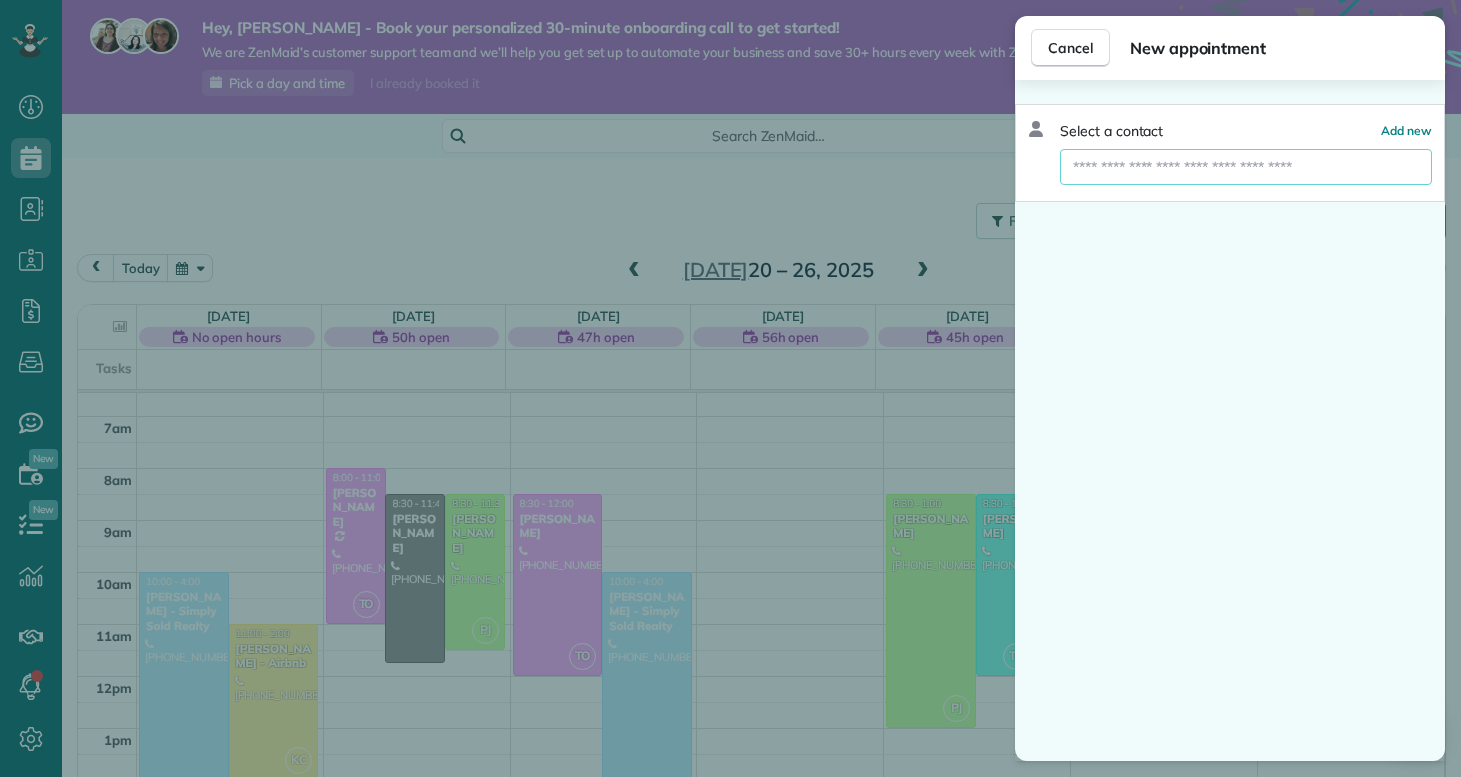 click at bounding box center (1246, 167) 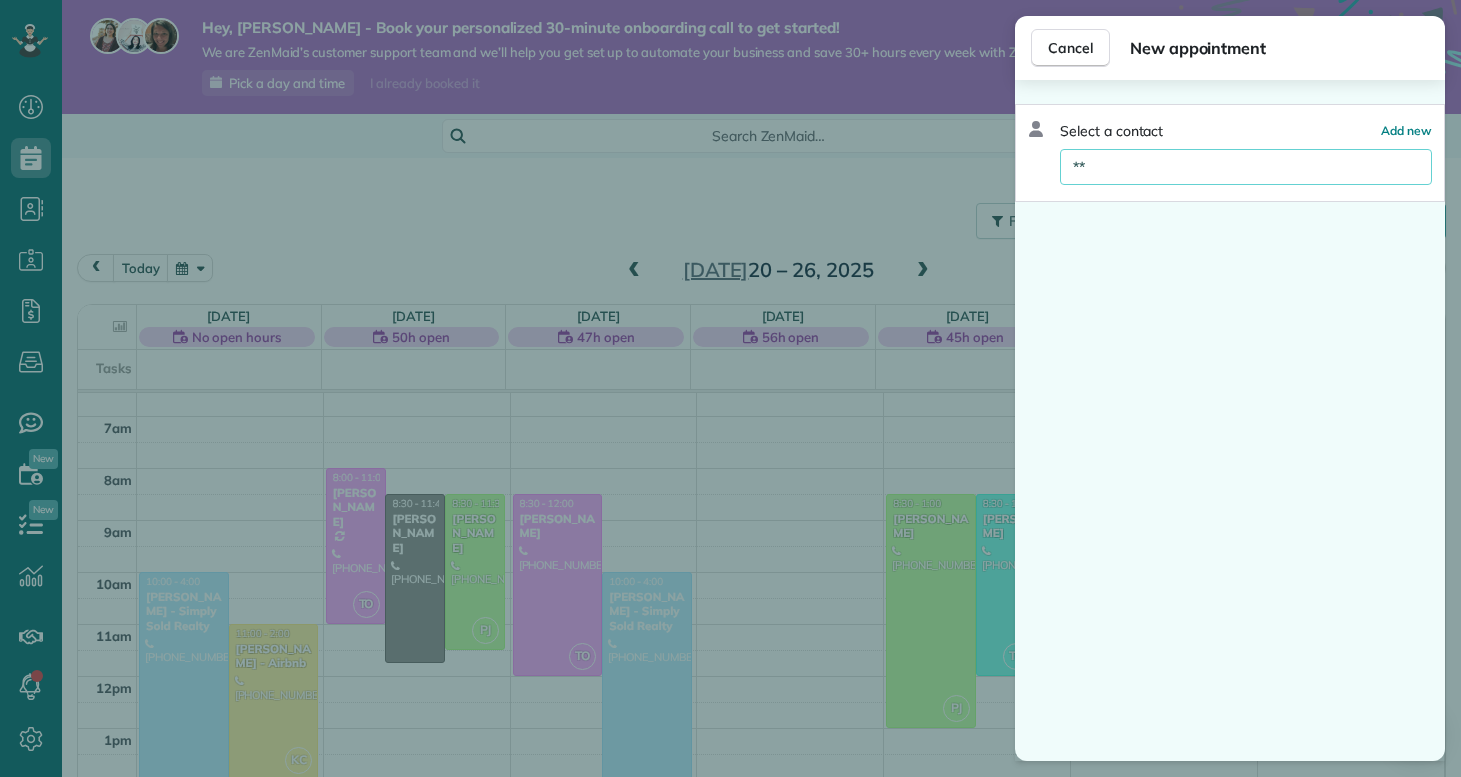 type on "*" 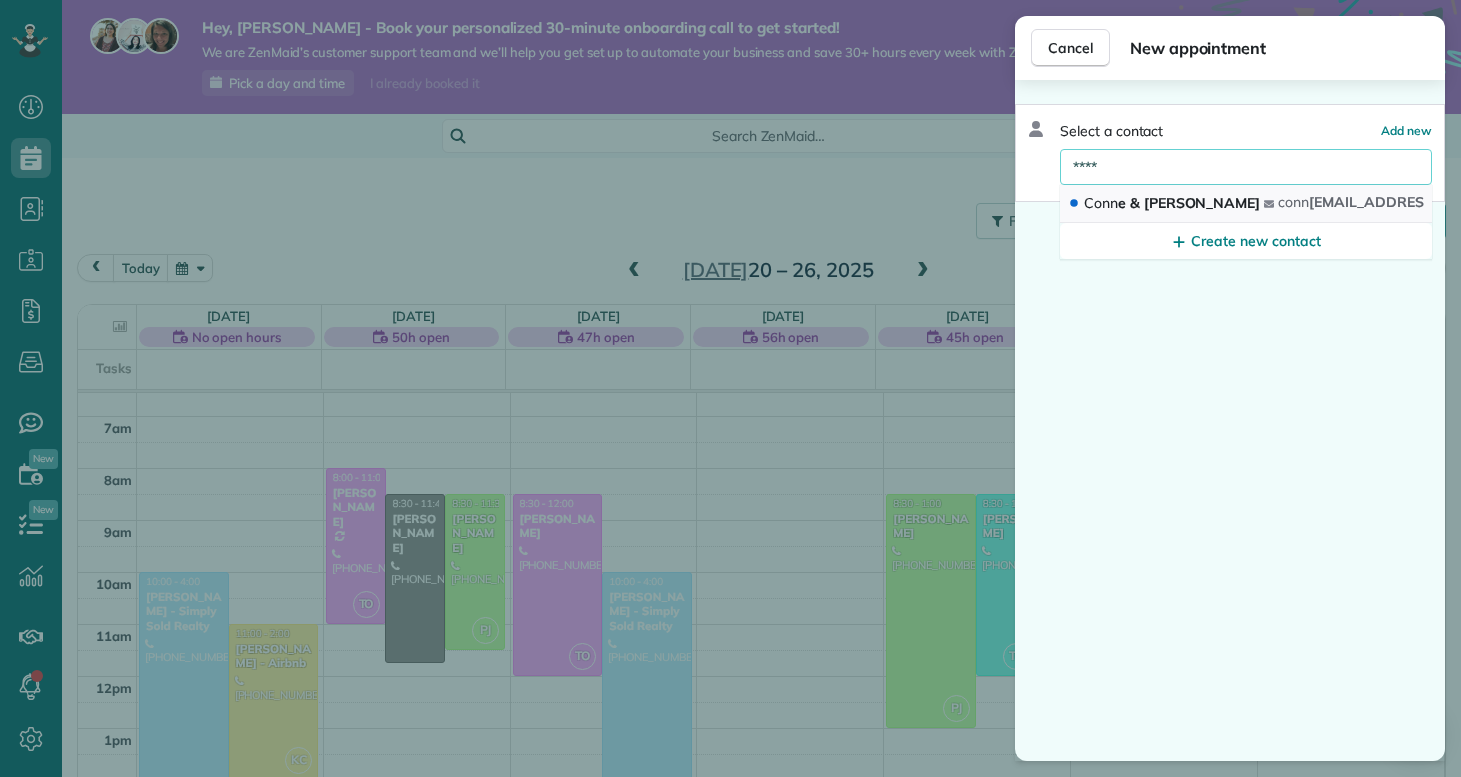 type on "****" 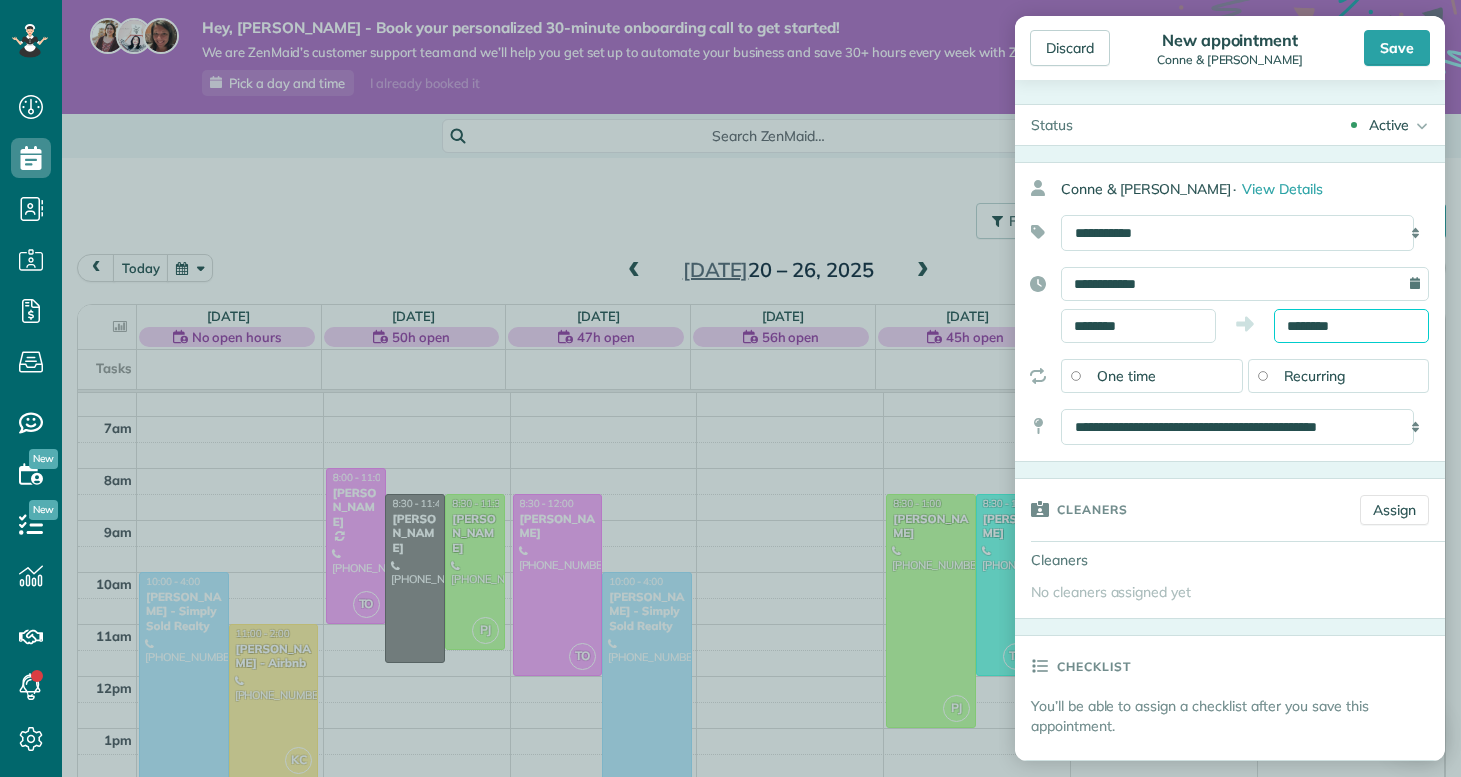 click on "Dashboard
Scheduling
Calendar View
List View
Dispatch View - Weekly scheduling (Beta)" at bounding box center [730, 388] 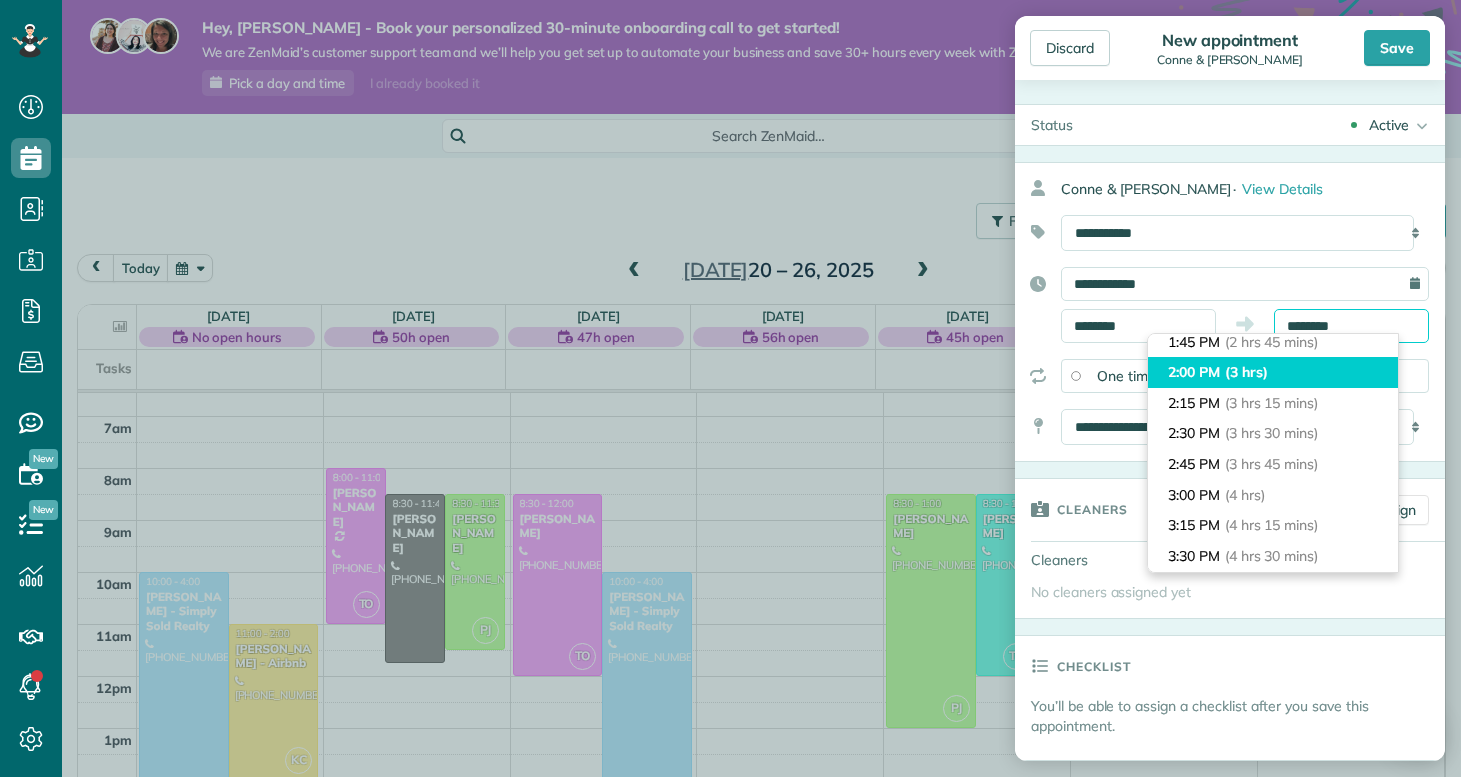scroll, scrollTop: 500, scrollLeft: 0, axis: vertical 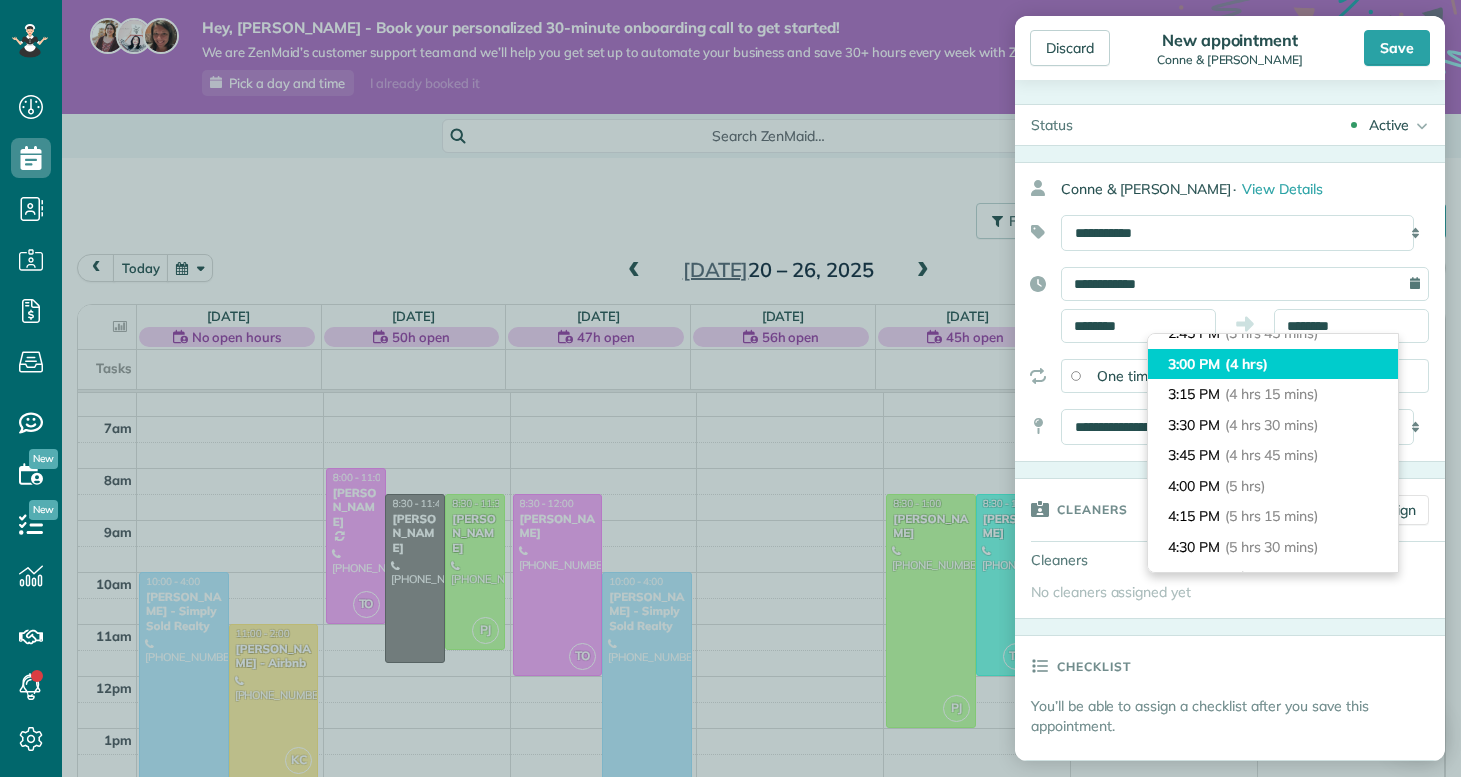 type on "*******" 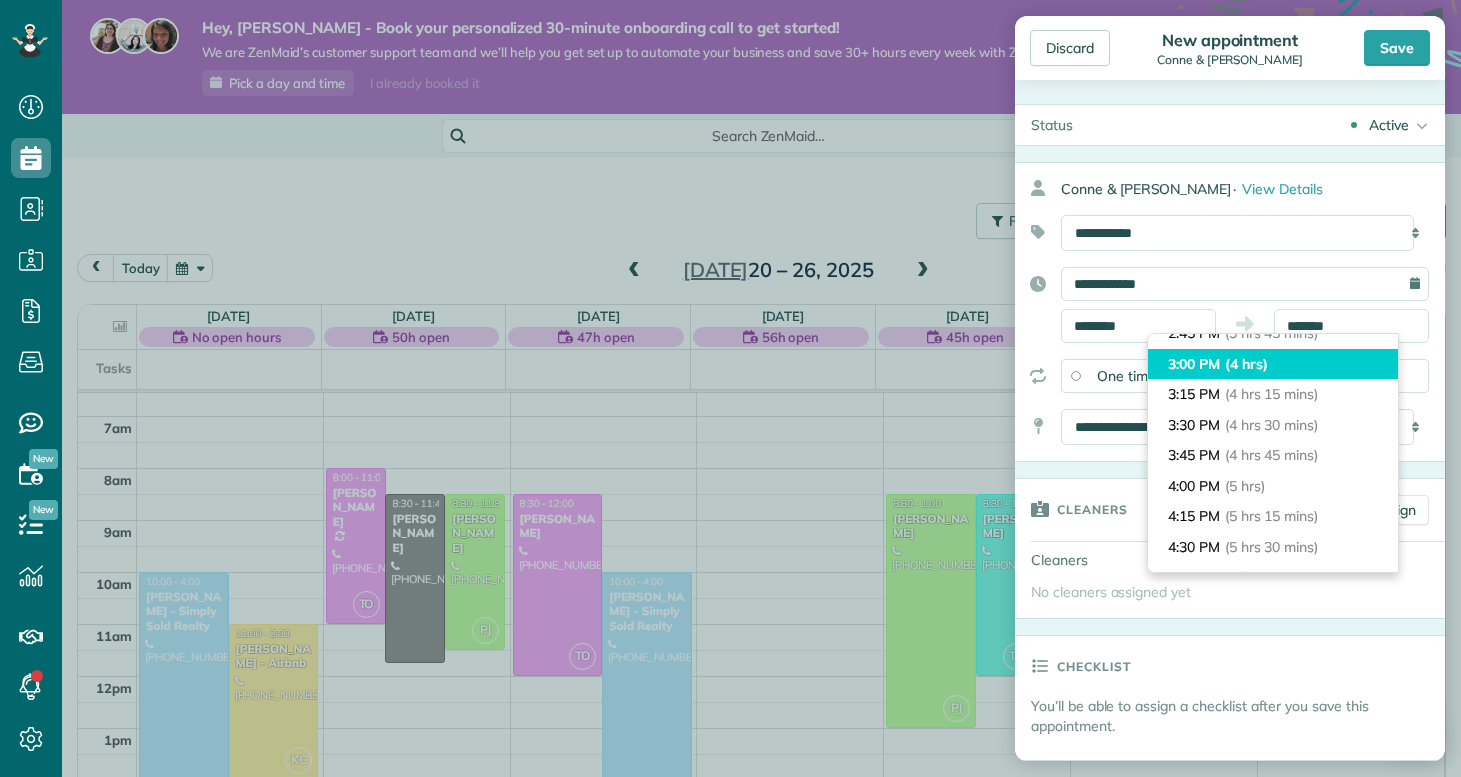 click on "3:00 PM  (4 hrs)" at bounding box center (1273, 364) 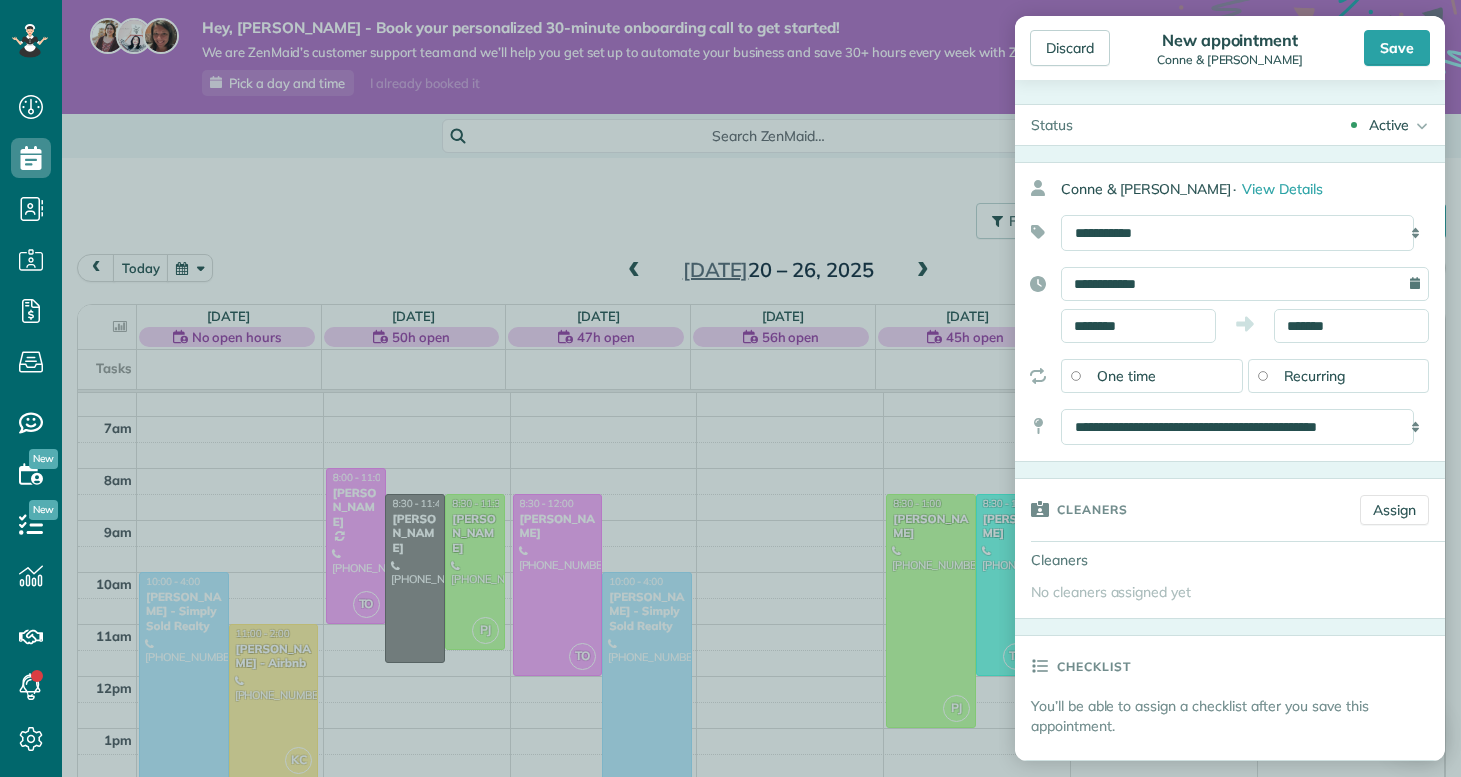 click on "**********" at bounding box center (1230, 312) 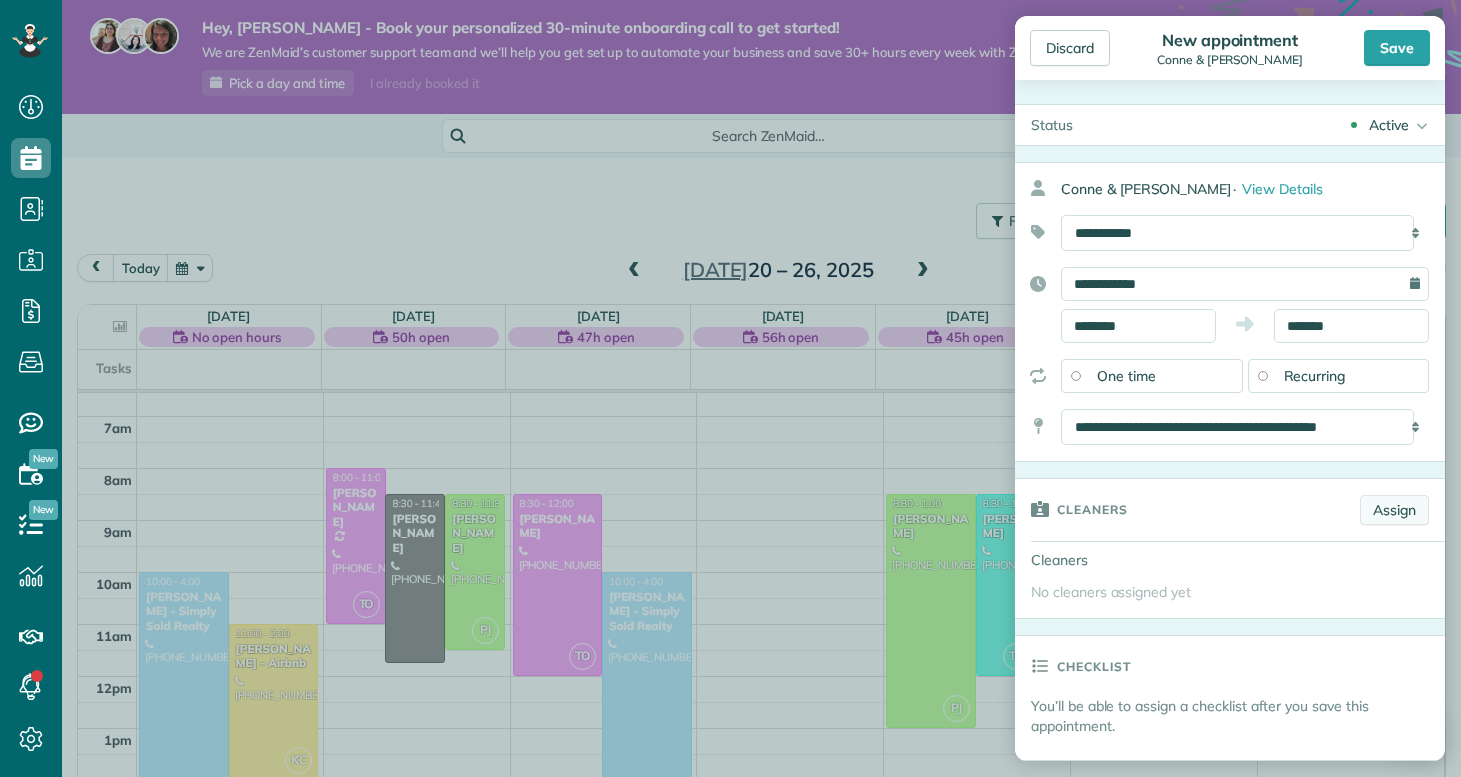 click on "Assign" at bounding box center [1394, 510] 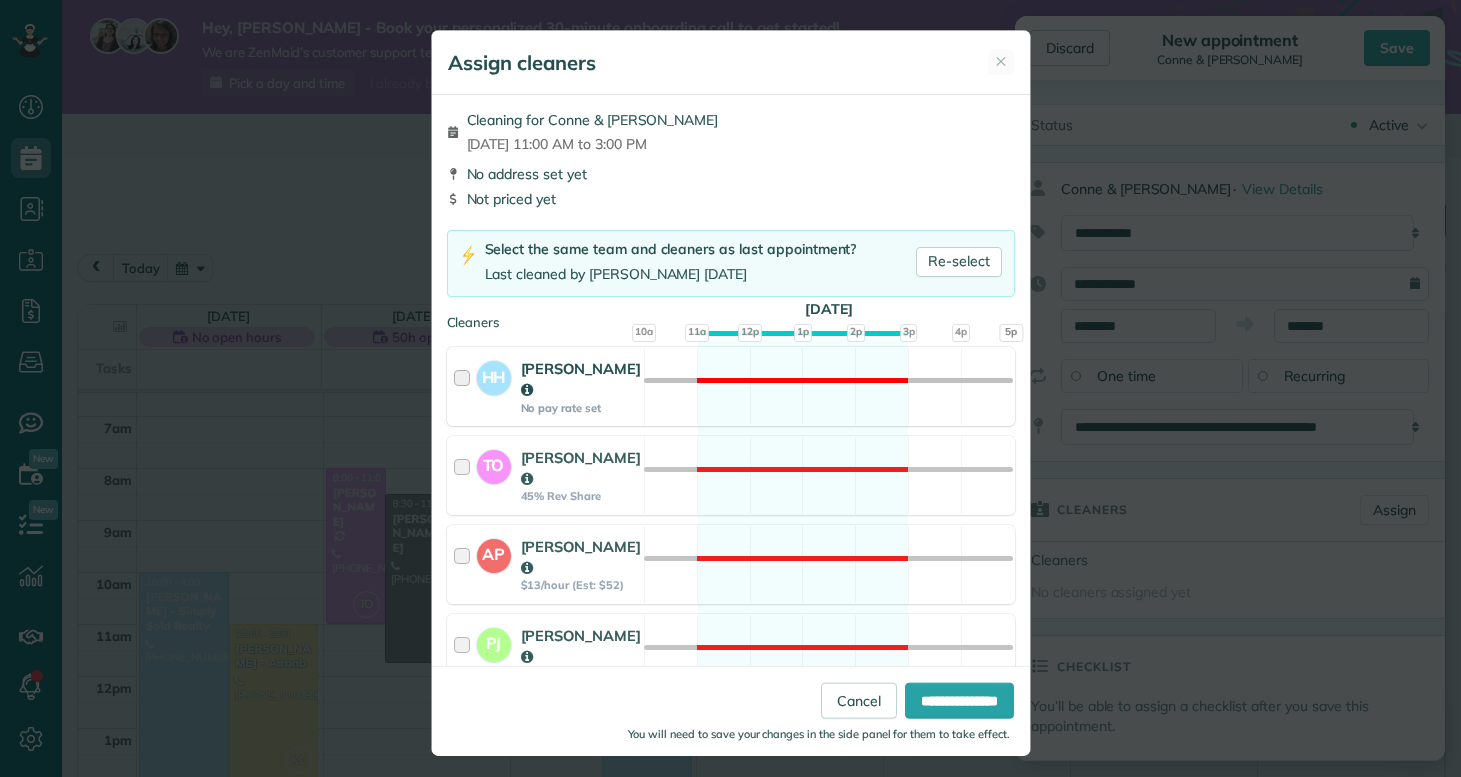 click on "HH
Hallie Hattabaugh
No pay rate set
Not available" at bounding box center [731, 386] 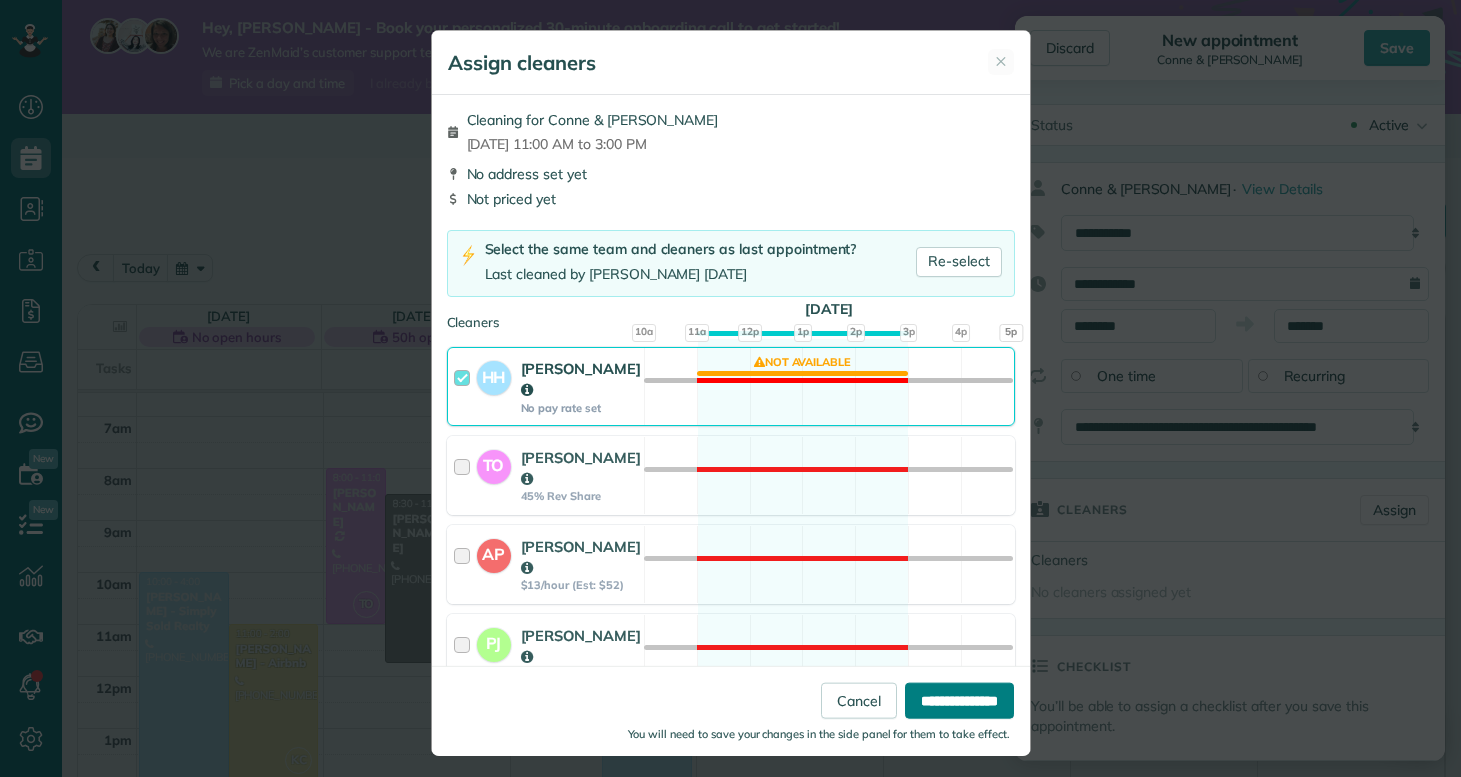 click on "**********" at bounding box center [959, 700] 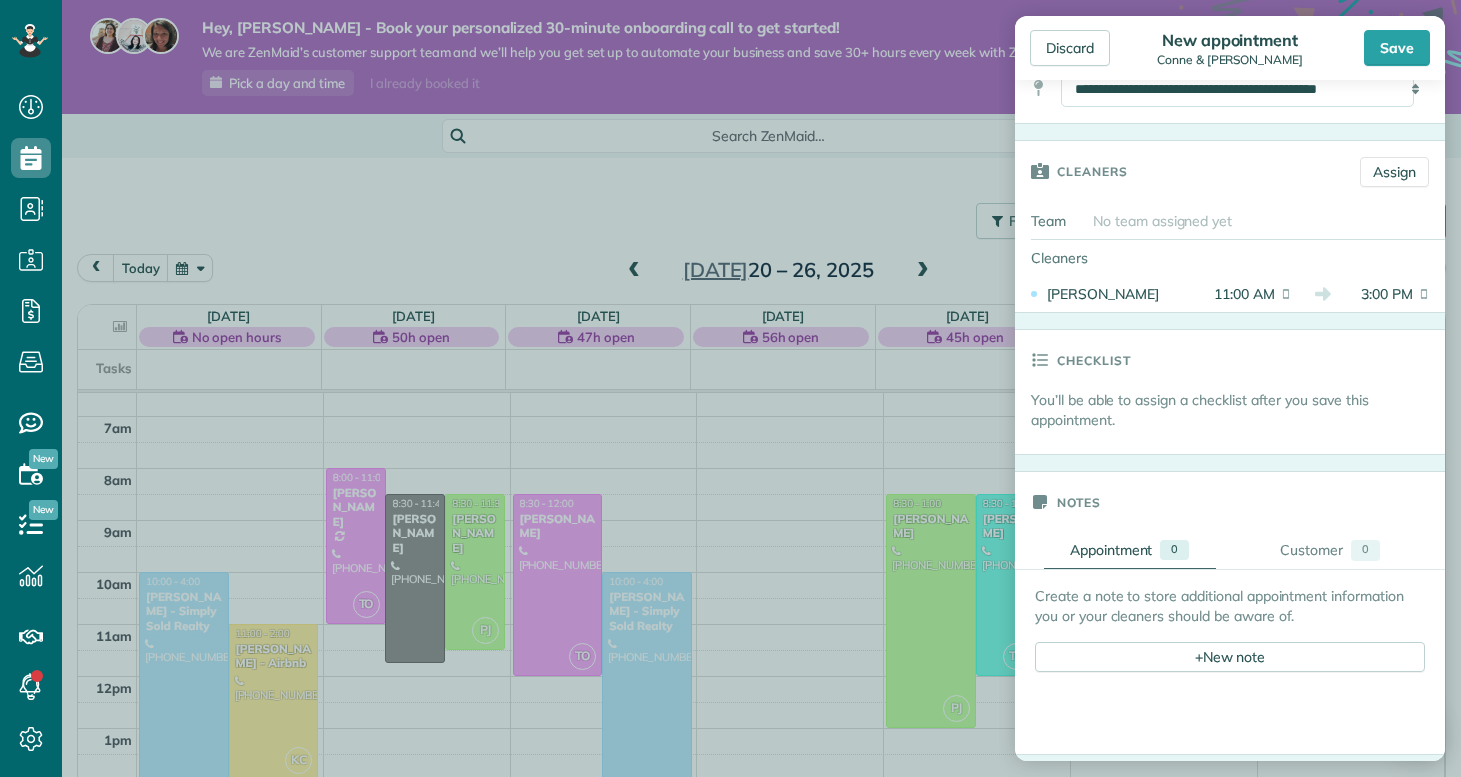 scroll, scrollTop: 957, scrollLeft: 0, axis: vertical 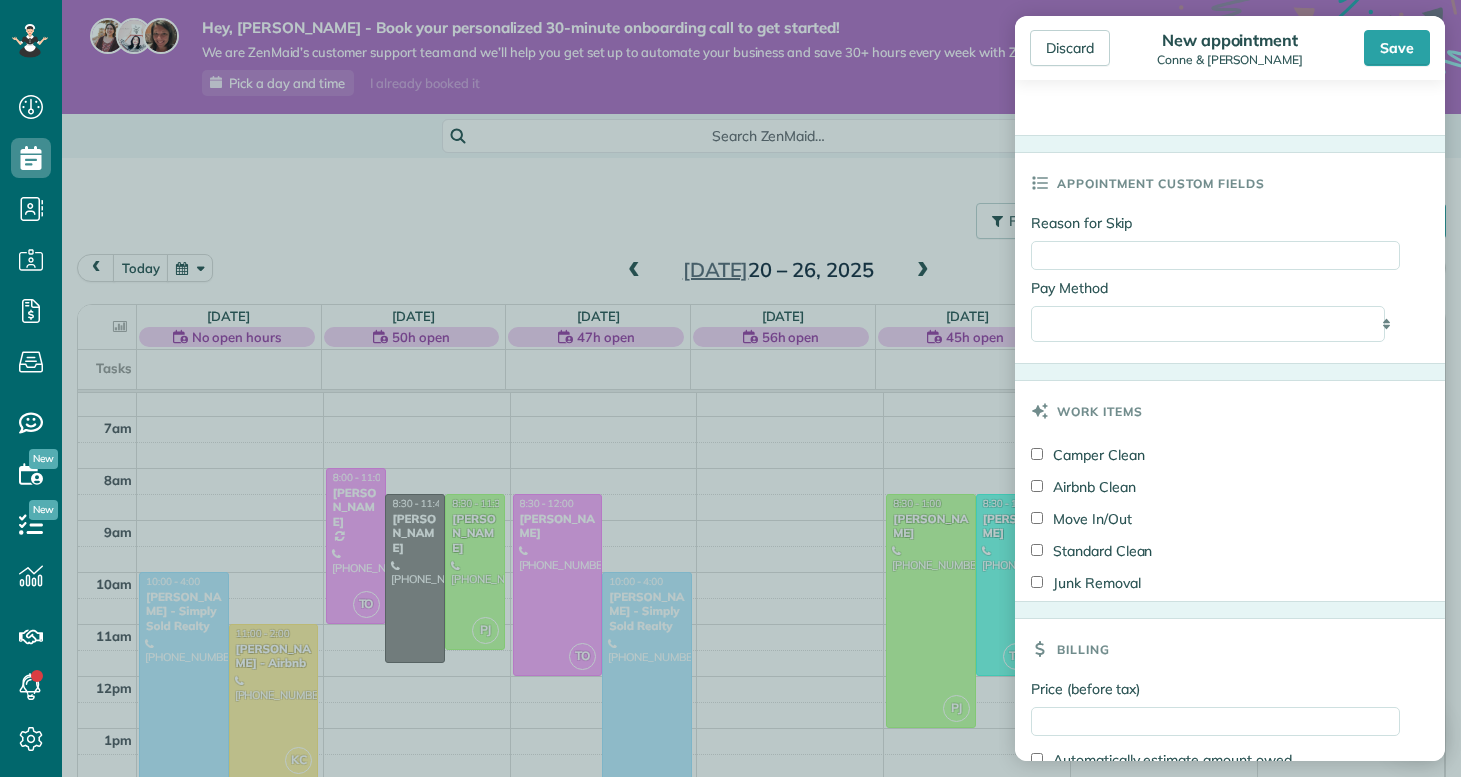 click on "Standard Clean" at bounding box center (1091, 551) 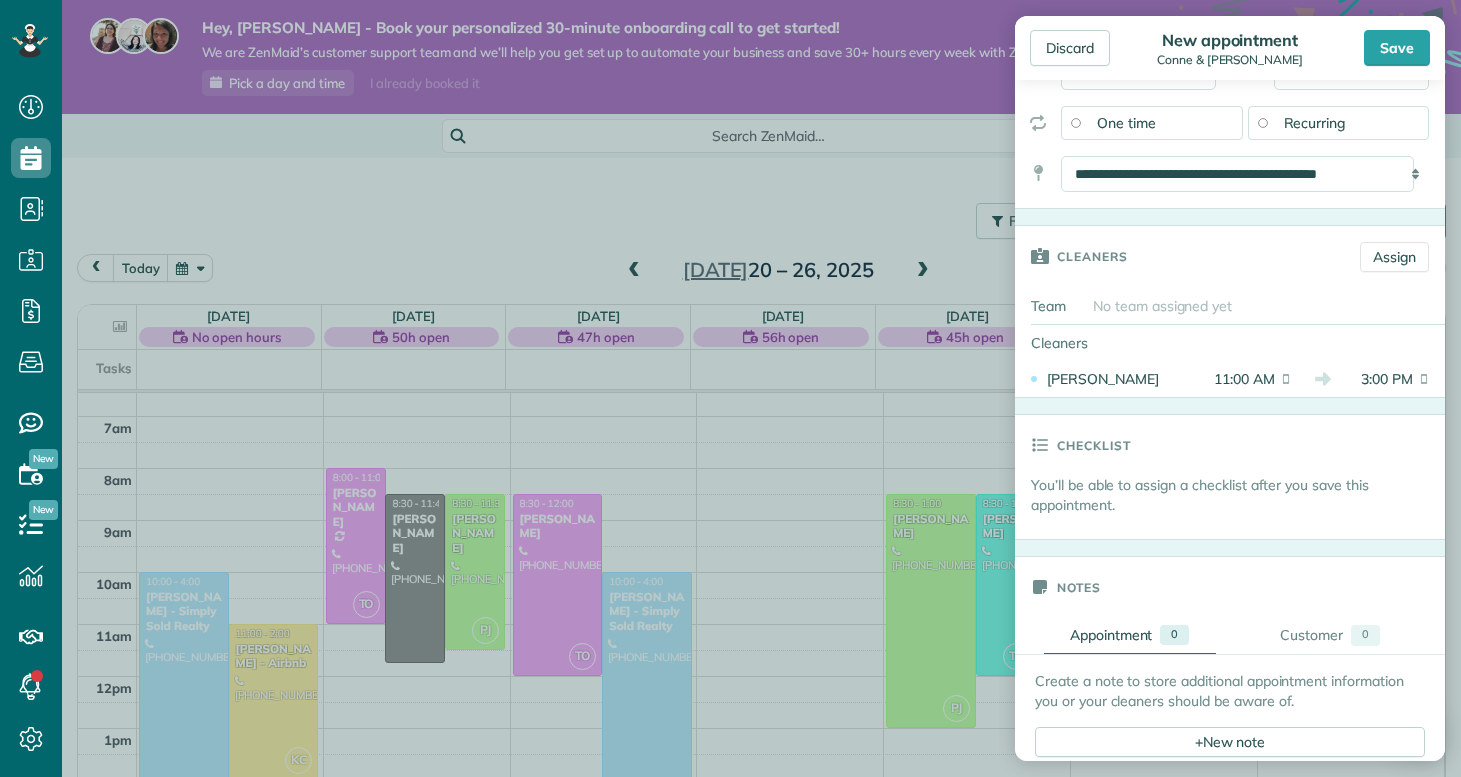 scroll, scrollTop: 0, scrollLeft: 0, axis: both 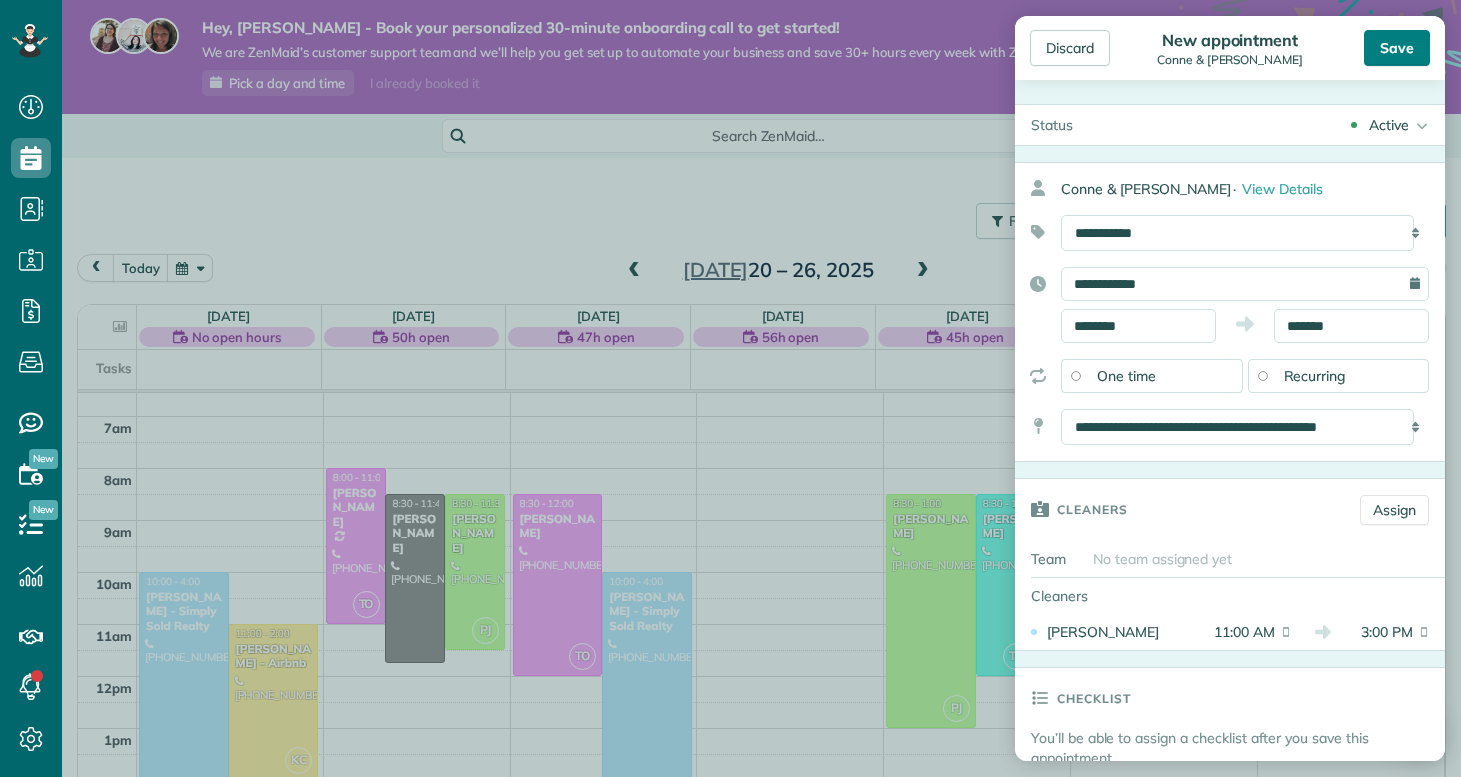 click on "Save" at bounding box center (1397, 48) 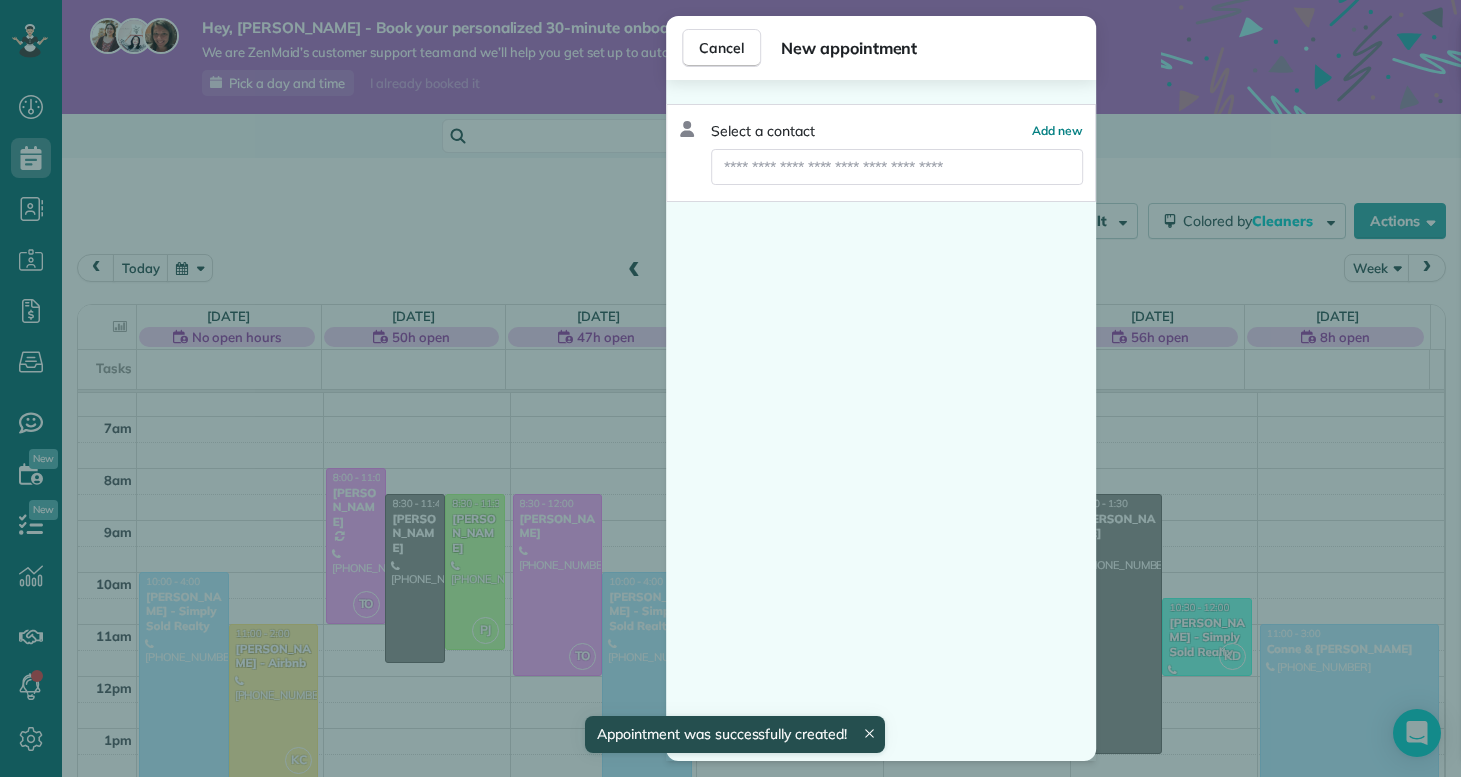 scroll, scrollTop: 340, scrollLeft: 0, axis: vertical 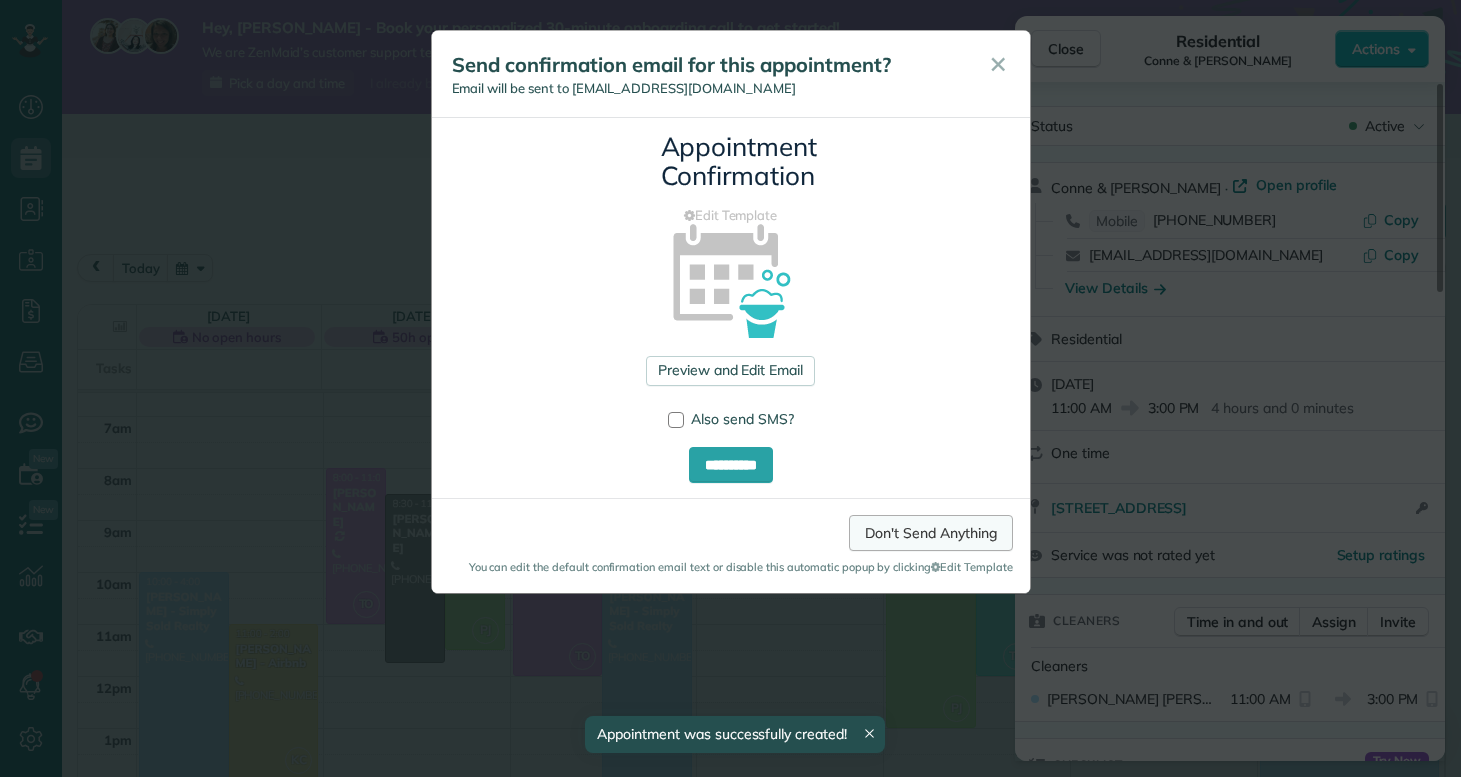 click on "Don't Send Anything" at bounding box center [930, 533] 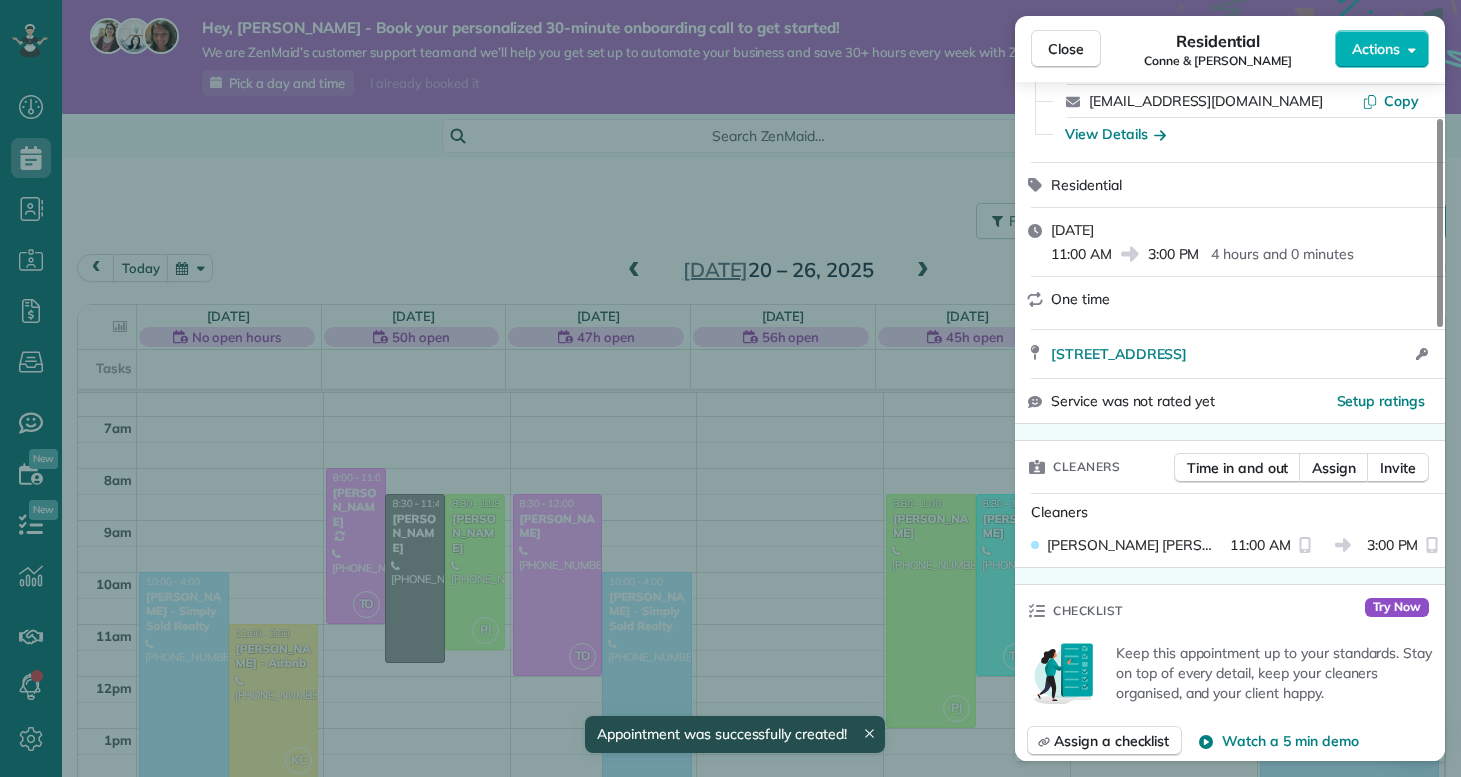 scroll, scrollTop: 459, scrollLeft: 0, axis: vertical 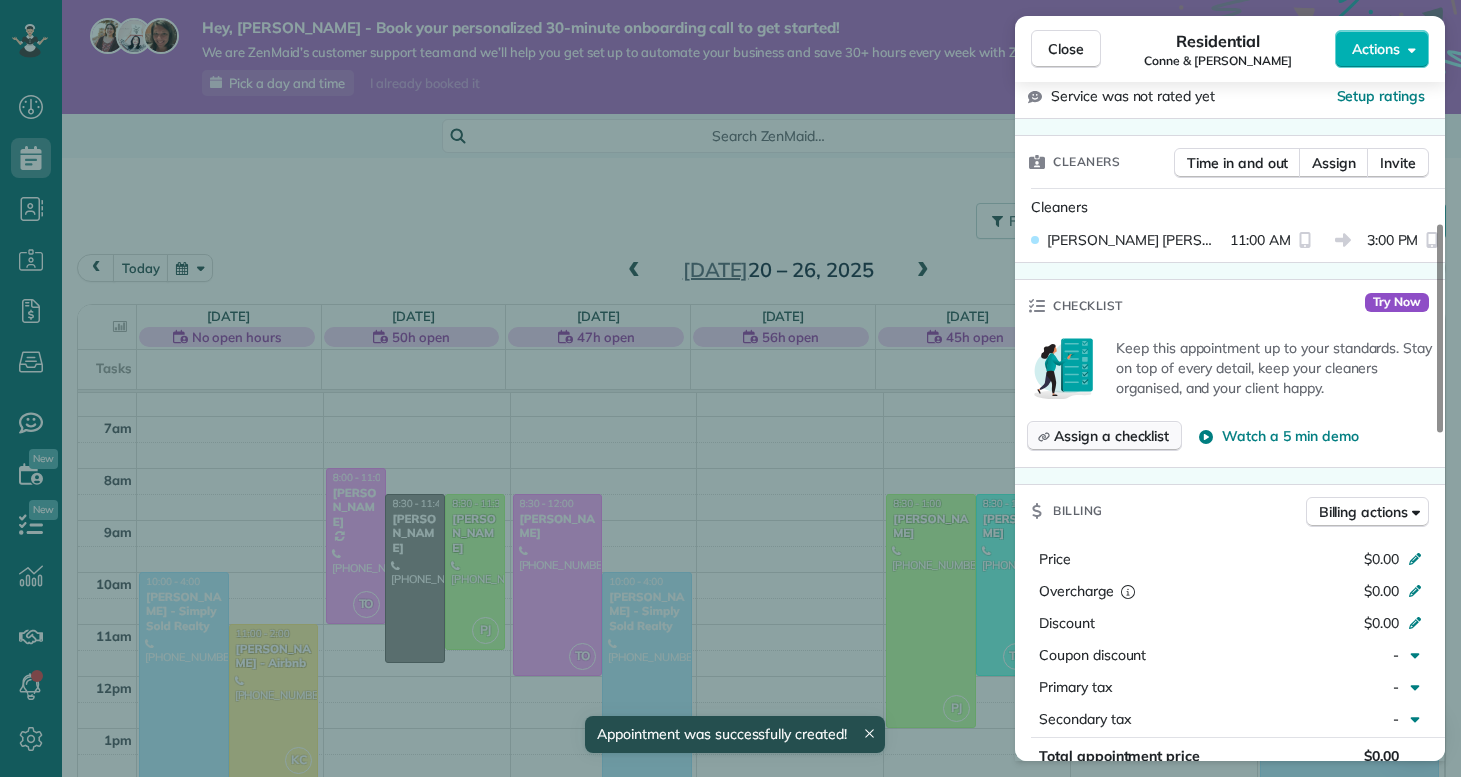 click on "Assign a checklist" at bounding box center (1111, 436) 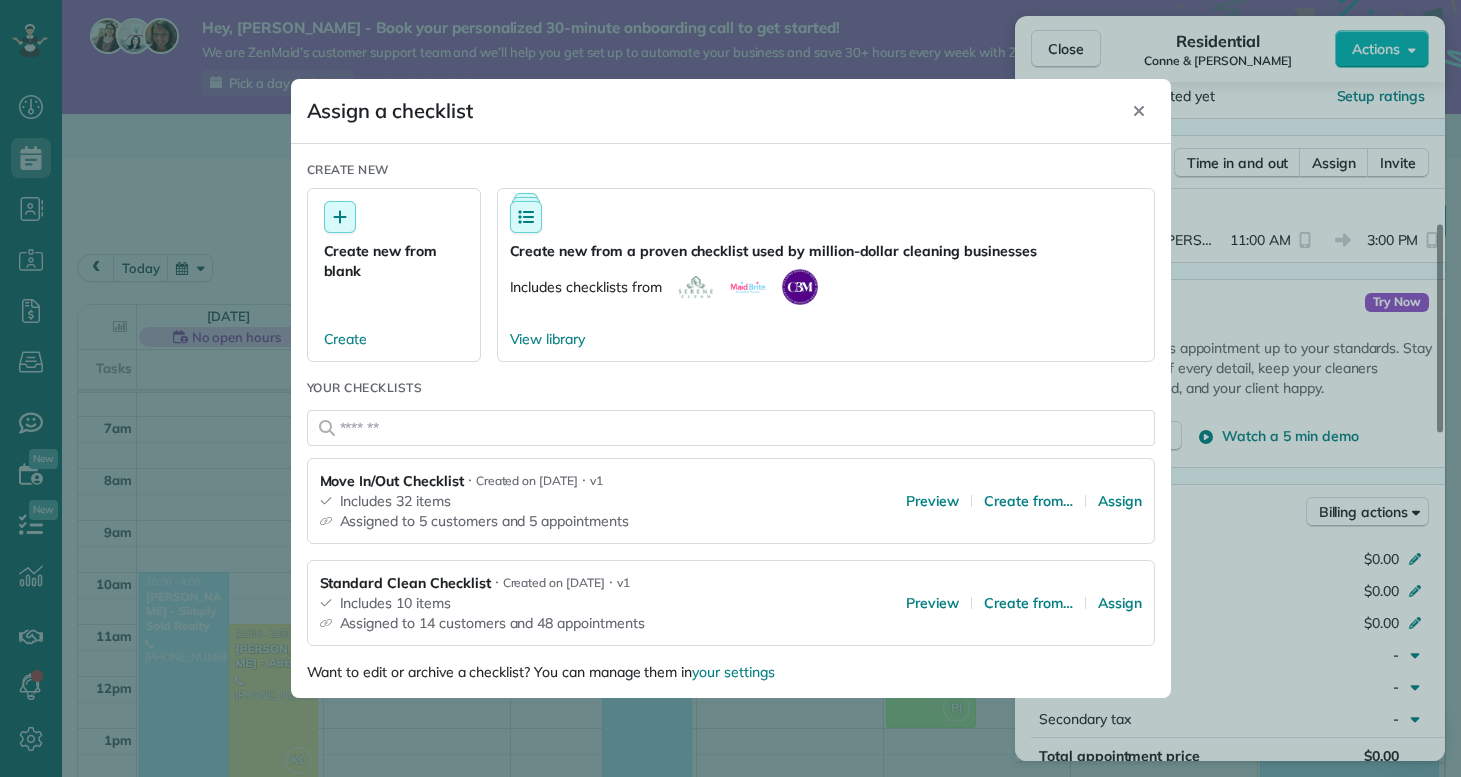 click on "Standard Clean Checklist   ⋅  Created on 07/06/25  ⋅  v1 Includes 10 items Assigned to 14 customers and 48 appointments   Preview   Create from…   Assign" at bounding box center (731, 603) 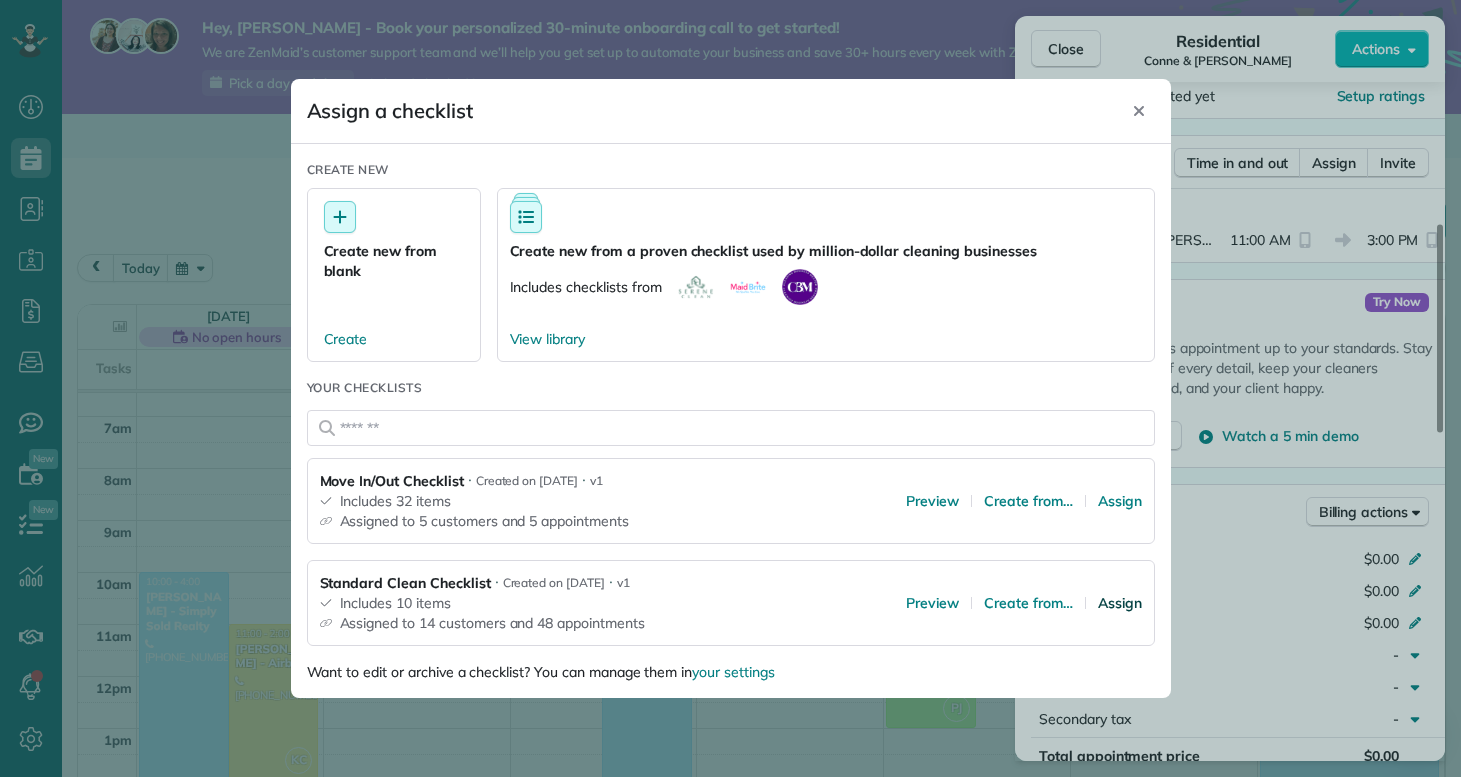 click on "Assign" at bounding box center [1120, 603] 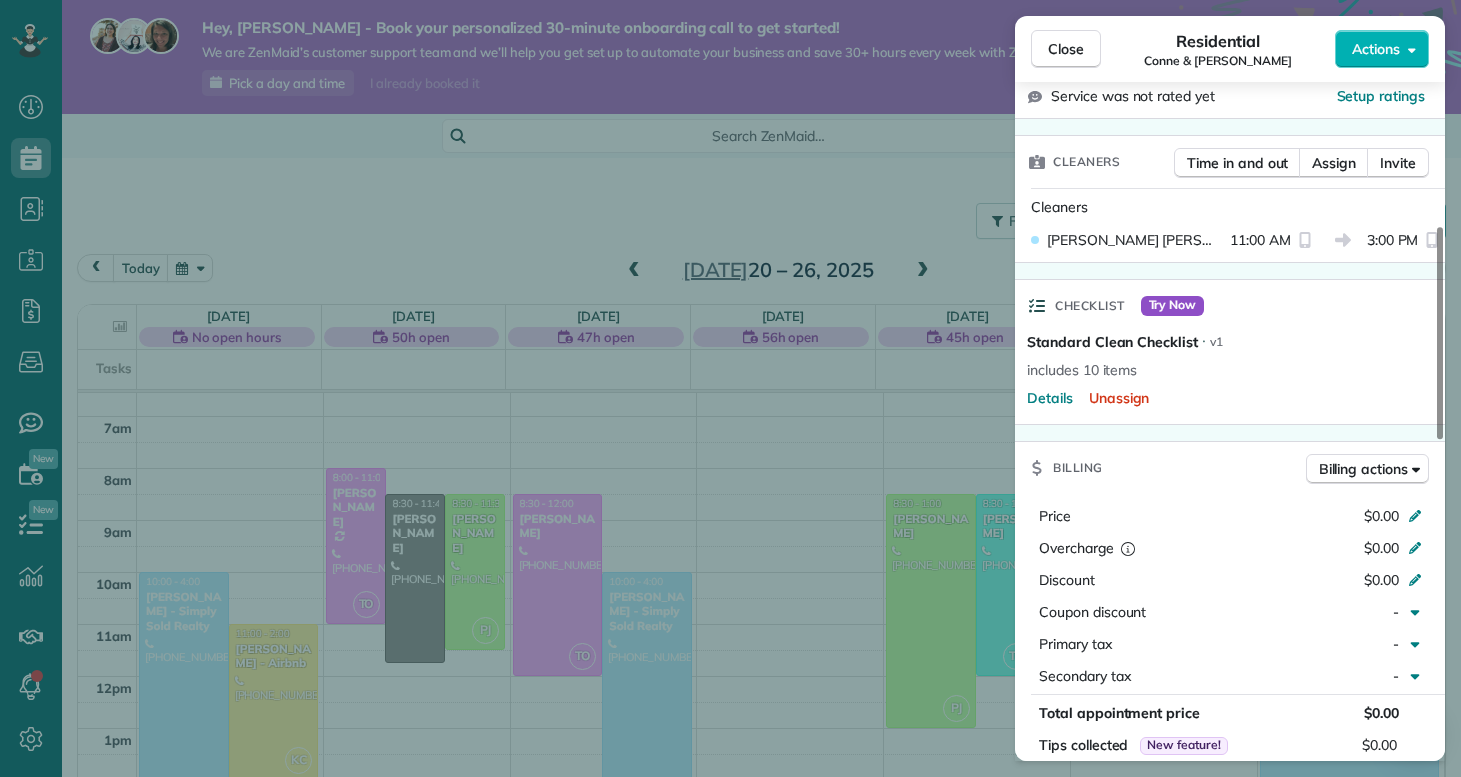 scroll, scrollTop: 1432, scrollLeft: 0, axis: vertical 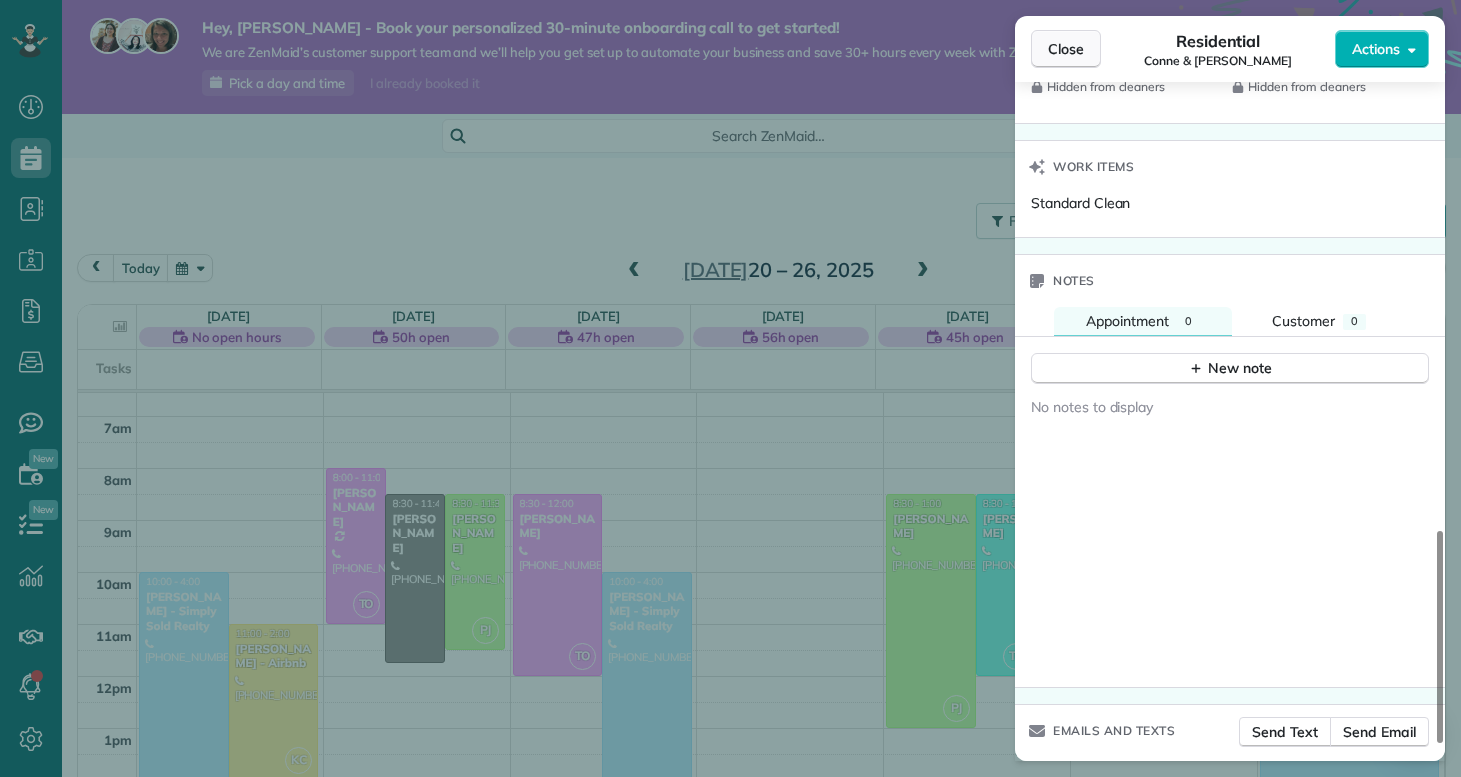 click on "Close" at bounding box center (1066, 49) 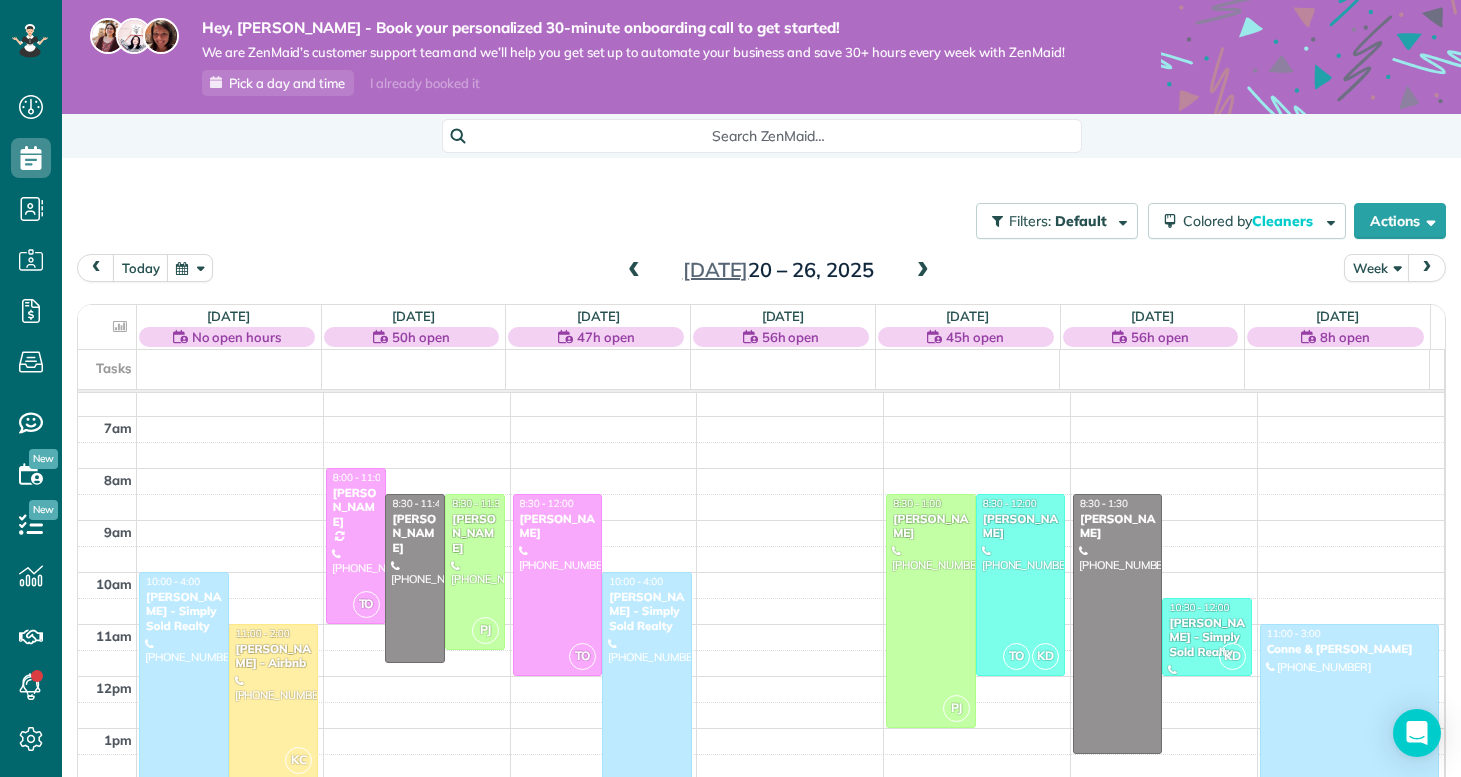 click on "Filters:   Default
Colored by  Cleaners
Color by Cleaner
Color by Team
Color by Status
Color by Recurrence
Color by Paid/Unpaid
Filters  Default
Schedule Changes
Actions
Create Appointment
Create Task
Clock In/Out
Send Work Orders
Print Route Sheets
Today's Emails/Texts
View Metrics" at bounding box center [761, 221] 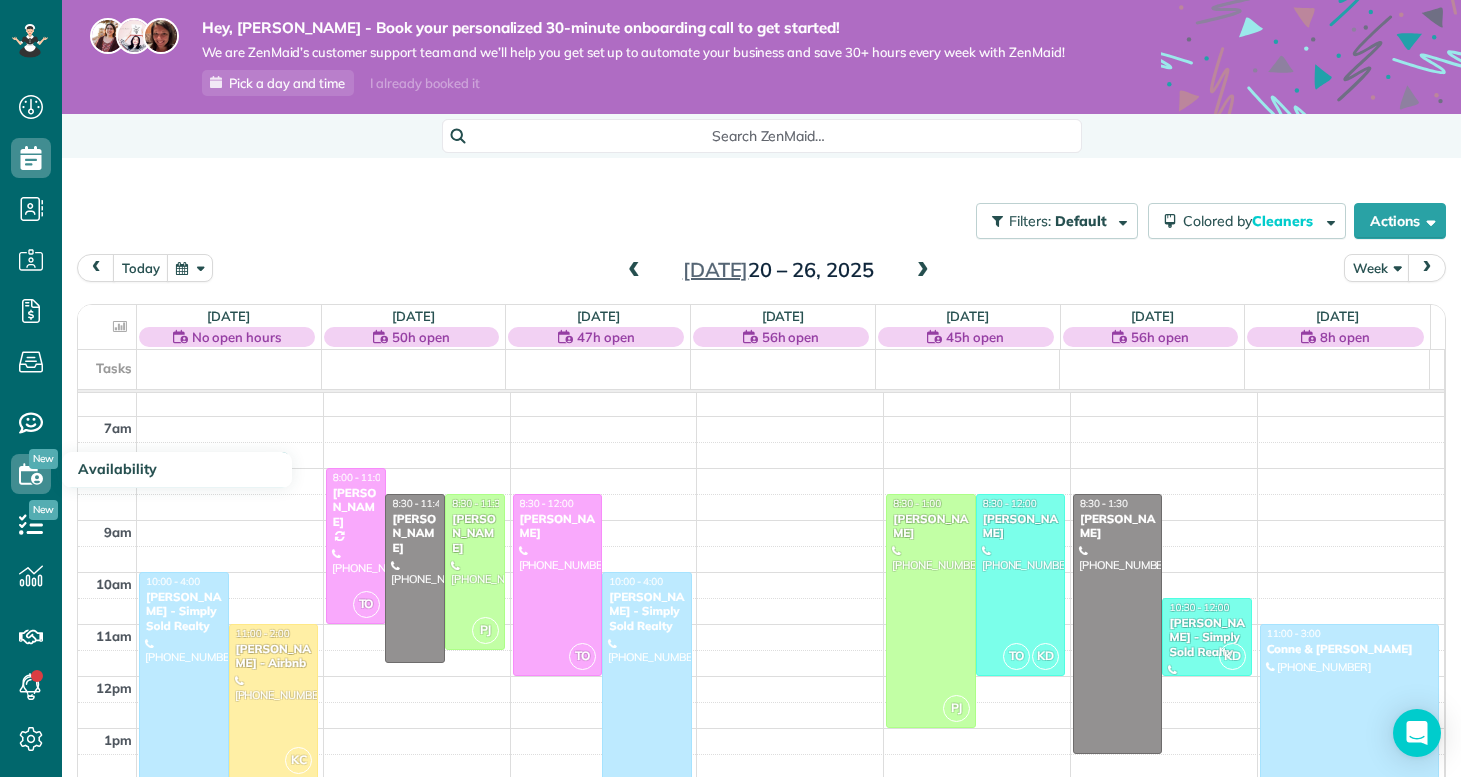 click 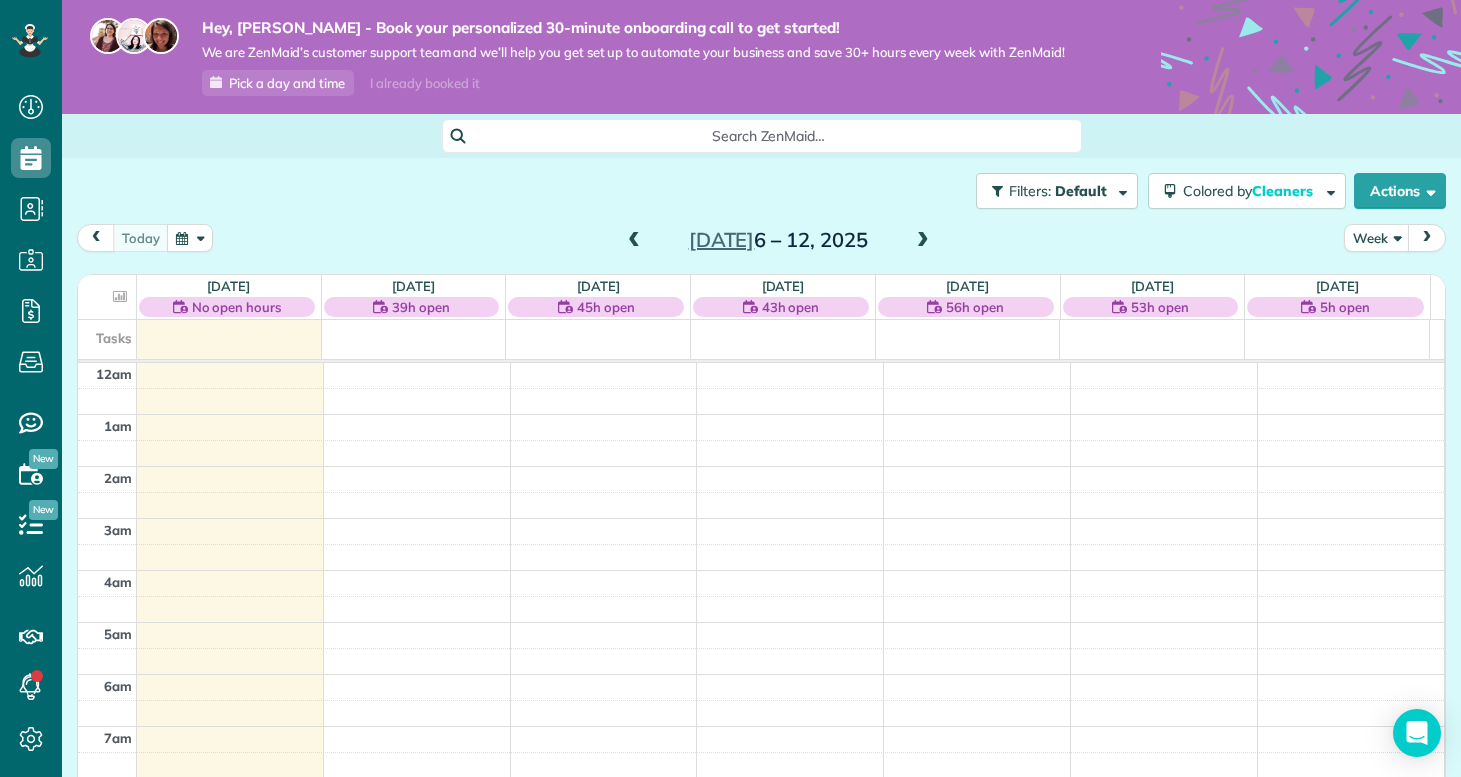 scroll, scrollTop: 0, scrollLeft: 0, axis: both 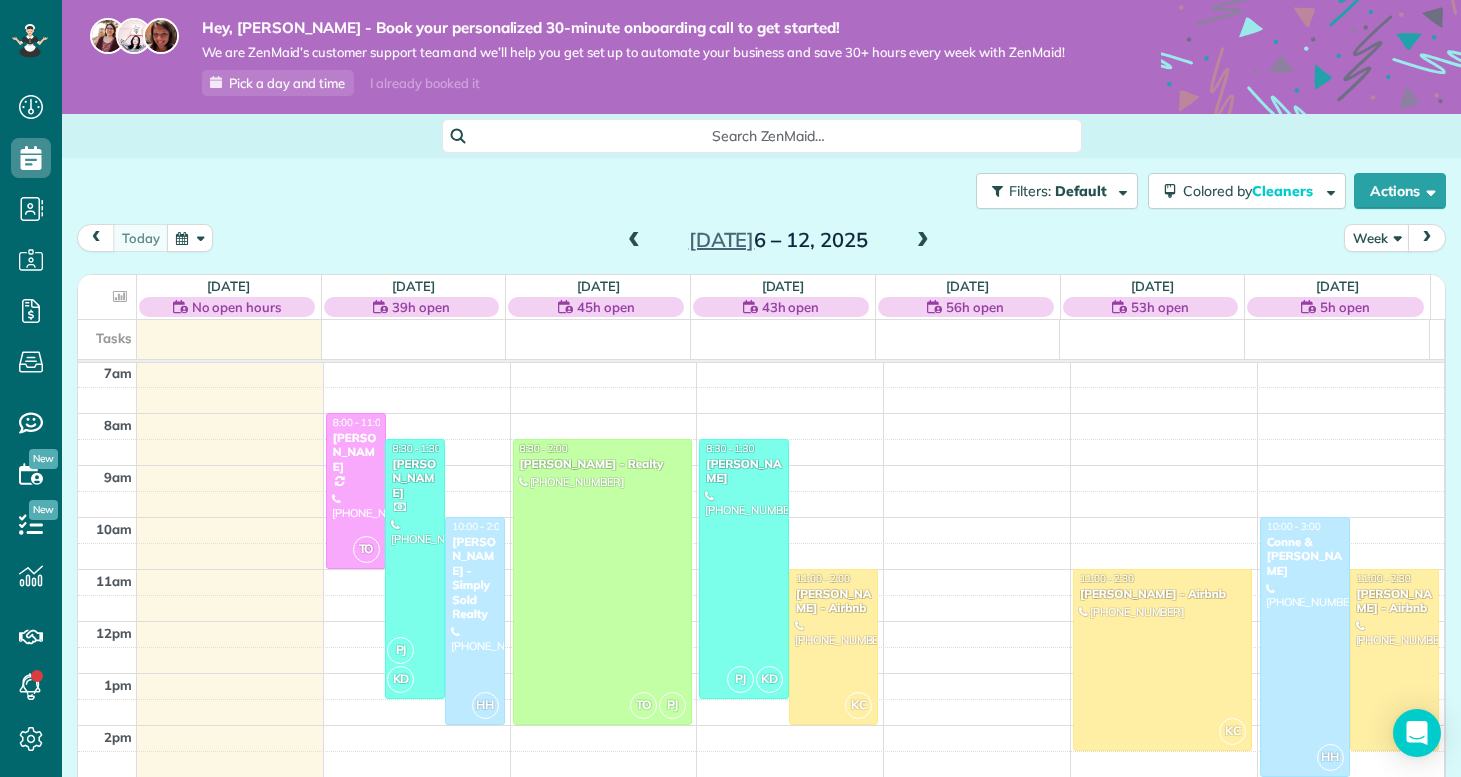 click at bounding box center (923, 241) 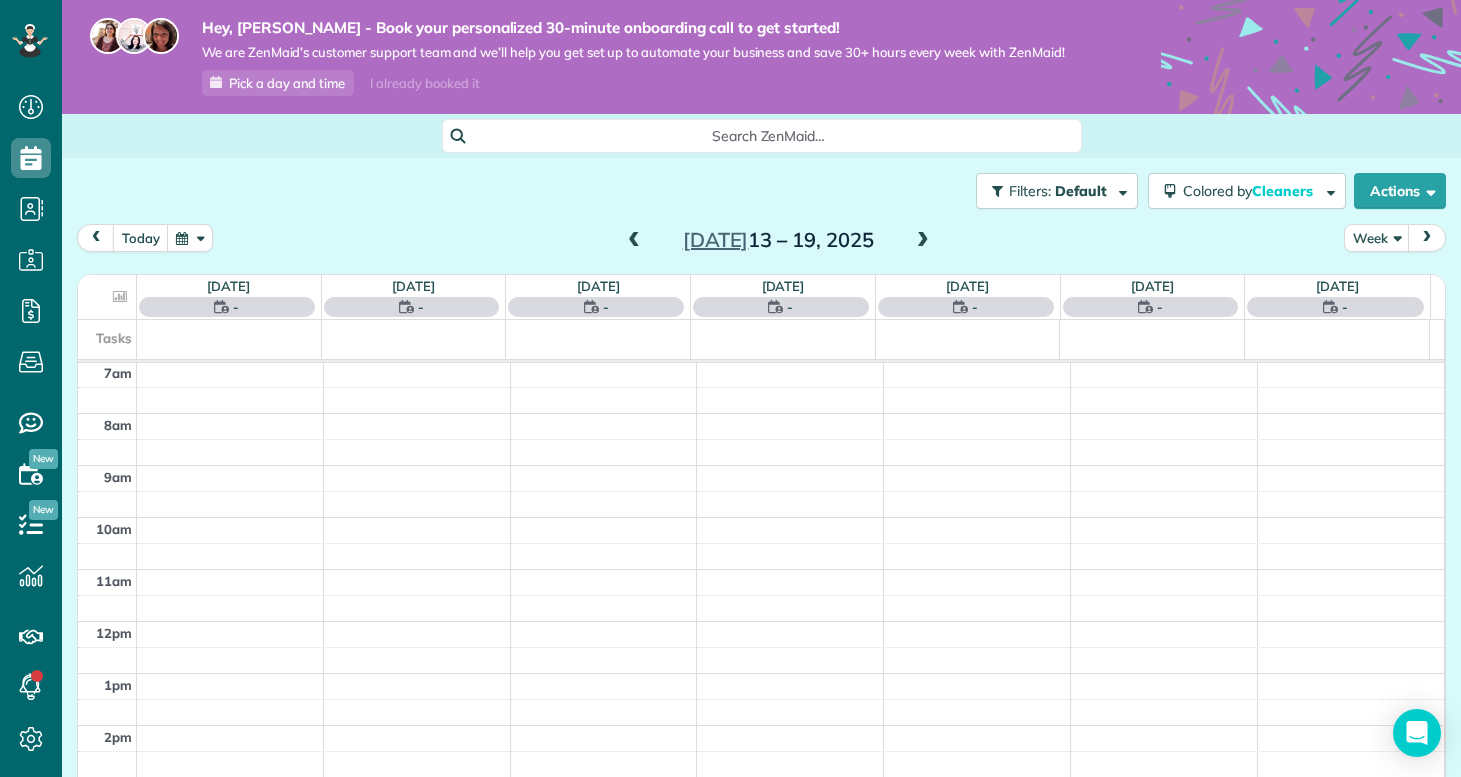 scroll, scrollTop: 365, scrollLeft: 0, axis: vertical 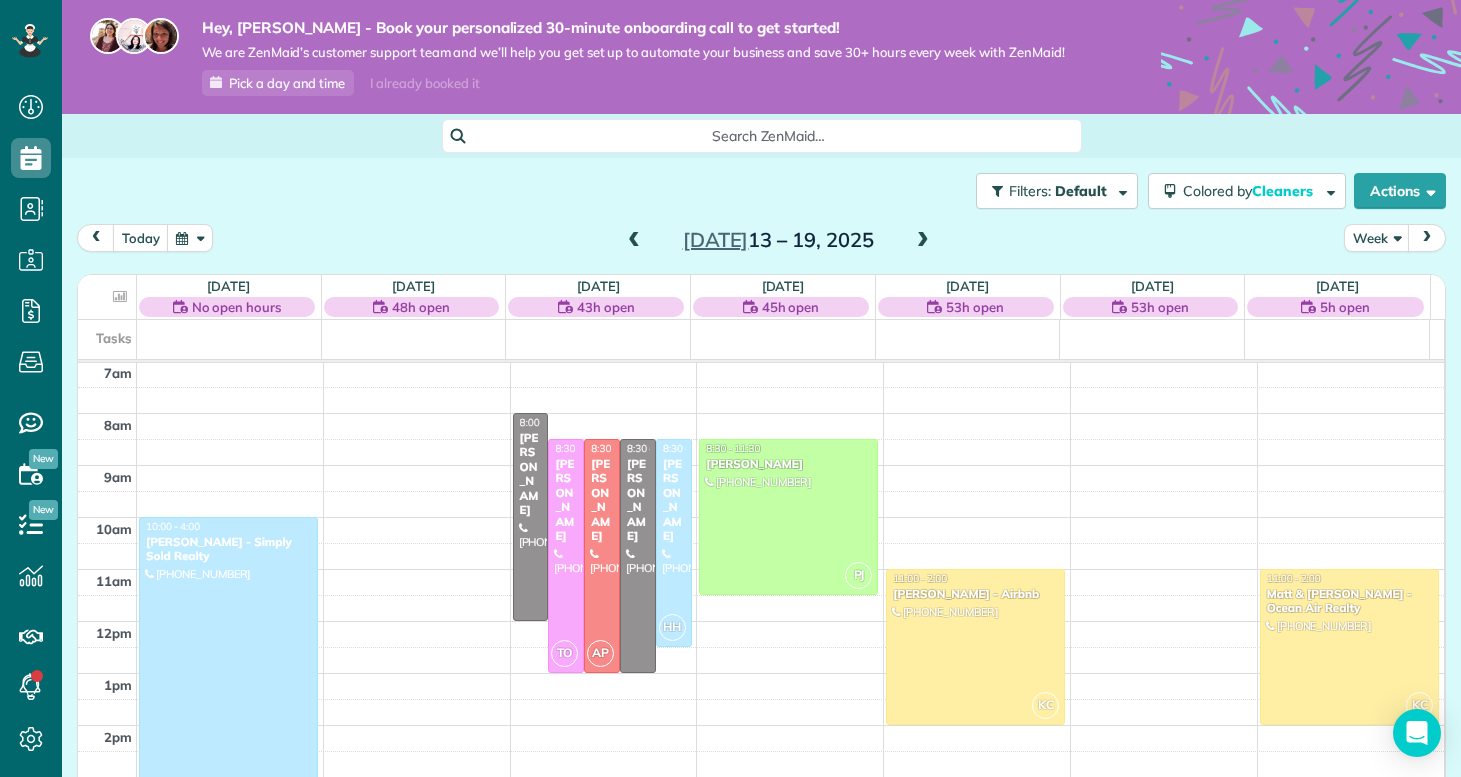 click on "[DATE] – [DATE]" at bounding box center (778, 240) 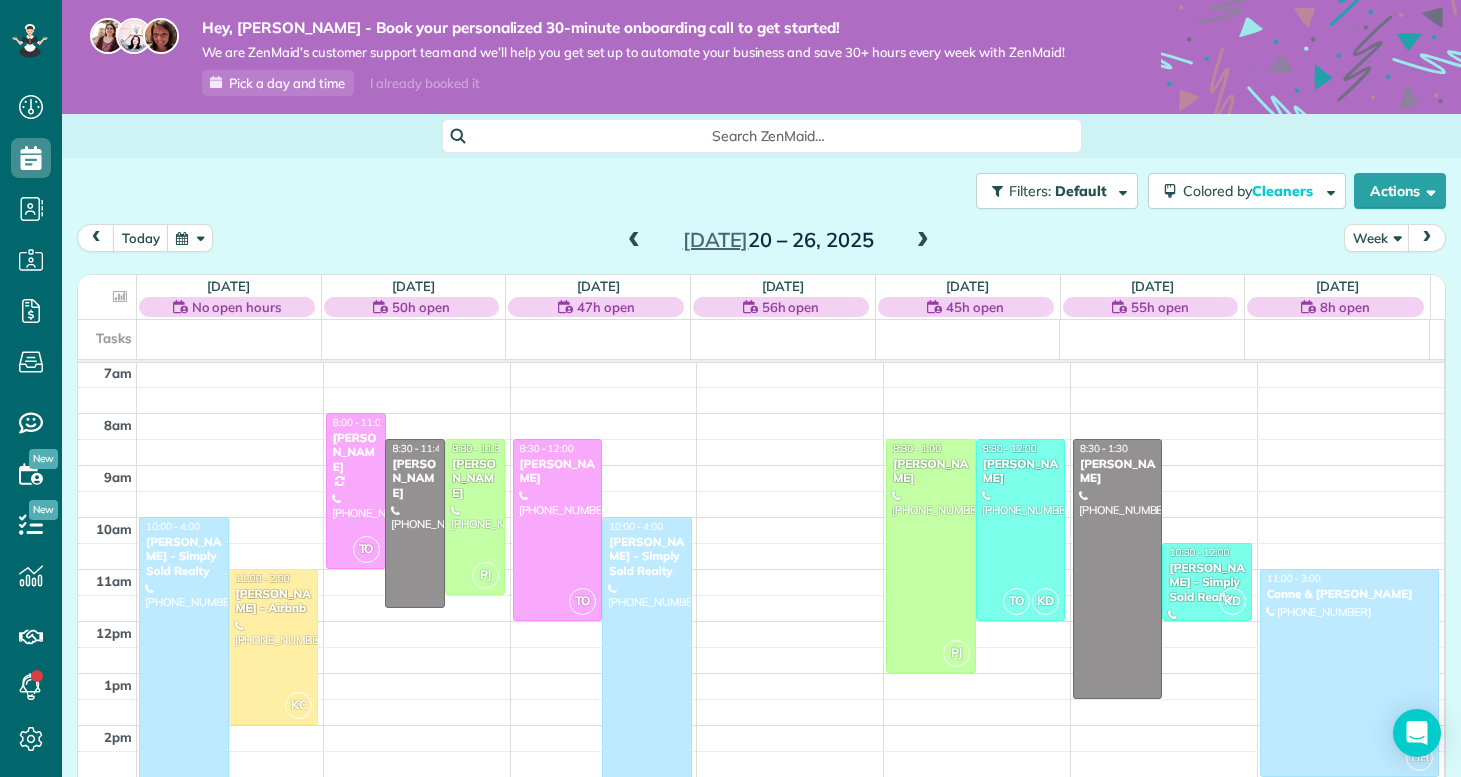 scroll, scrollTop: 373, scrollLeft: 0, axis: vertical 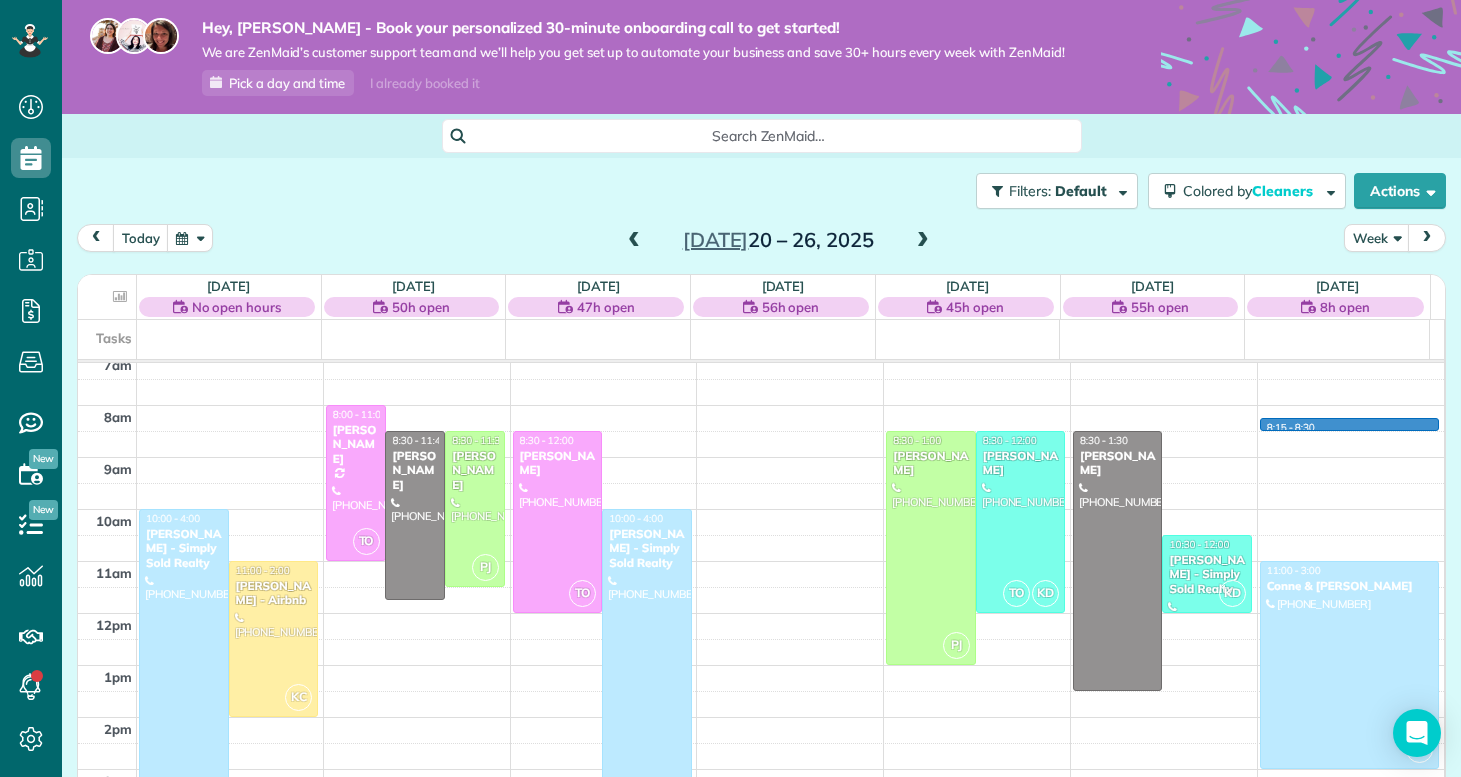 click on "12am 1am 2am 3am 4am 5am 6am 7am 8am 9am 10am 11am 12pm 1pm 2pm 3pm 4pm 5pm 6pm 7pm 8pm 9pm 10pm 11pm HH 10:00 - 4:00 [PERSON_NAME] - Simply Sold Realty [PHONE_NUMBER] [GEOGRAPHIC_DATA], [GEOGRAPHIC_DATA] ? KC 11:00 - 2:00 [PERSON_NAME] - Airbnb [PHONE_NUMBER] [GEOGRAPHIC_DATA][PERSON_NAME] TO 8:00 - 11:00 [PERSON_NAME] [PHONE_NUMBER] [STREET_ADDRESS][PERSON_NAME] 8:30 - 11:45 [PERSON_NAME] [PHONE_NUMBER] [STREET_ADDRESS][PERSON_NAME][PERSON_NAME] PJ 8:30 - 11:30 [PERSON_NAME] [PHONE_NUMBER] [STREET_ADDRESS] TO 8:30 - 12:00 [PERSON_NAME] [PHONE_NUMBER] [STREET_ADDRESS][PERSON_NAME] HH 10:00 - 4:00 [PERSON_NAME] - Simply Sold Realty [PHONE_NUMBER] 4c [GEOGRAPHIC_DATA], [GEOGRAPHIC_DATA] ? PJ 8:30 - 1:00 [PERSON_NAME] [PHONE_NUMBER] [STREET_ADDRESS] TO KD 8:30 - 12:00 [PERSON_NAME] [PHONE_NUMBER] [STREET_ADDRESS][PERSON_NAME] 8:30 - 1:30 [PERSON_NAME] [PHONE_NUMBER] 413 Amethyst Court KD 10:30 - 12:00 HH" at bounding box center (761, 613) 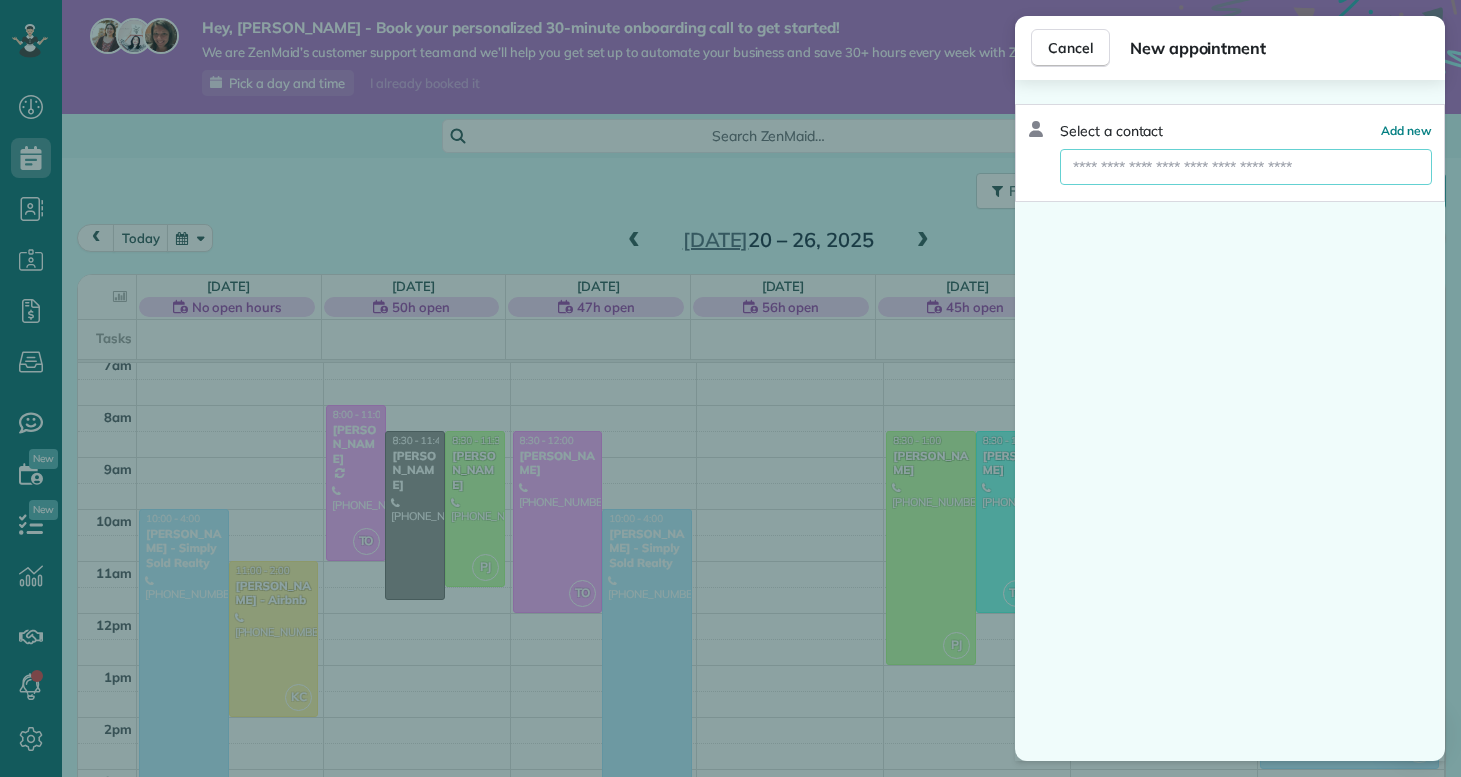 click at bounding box center (1246, 167) 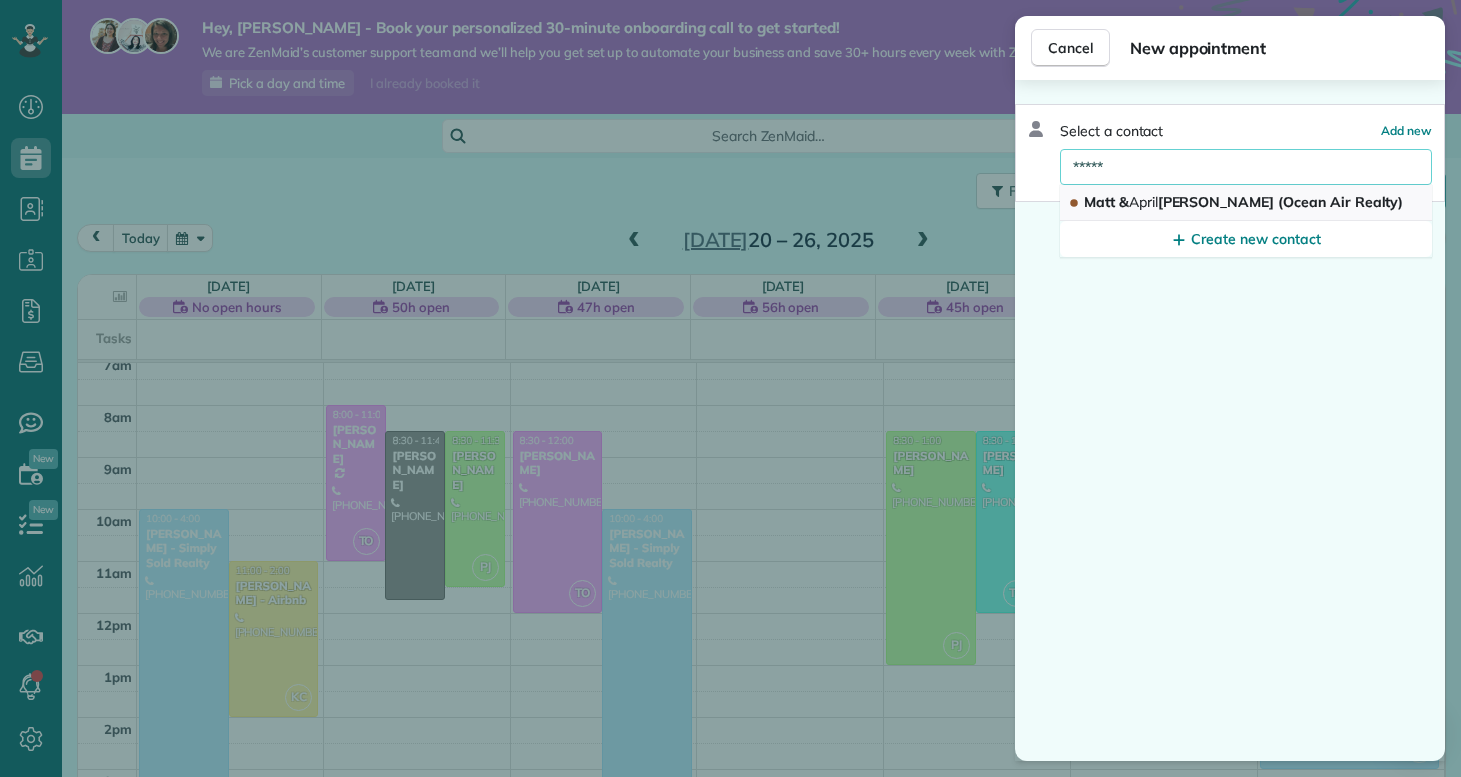 type on "*****" 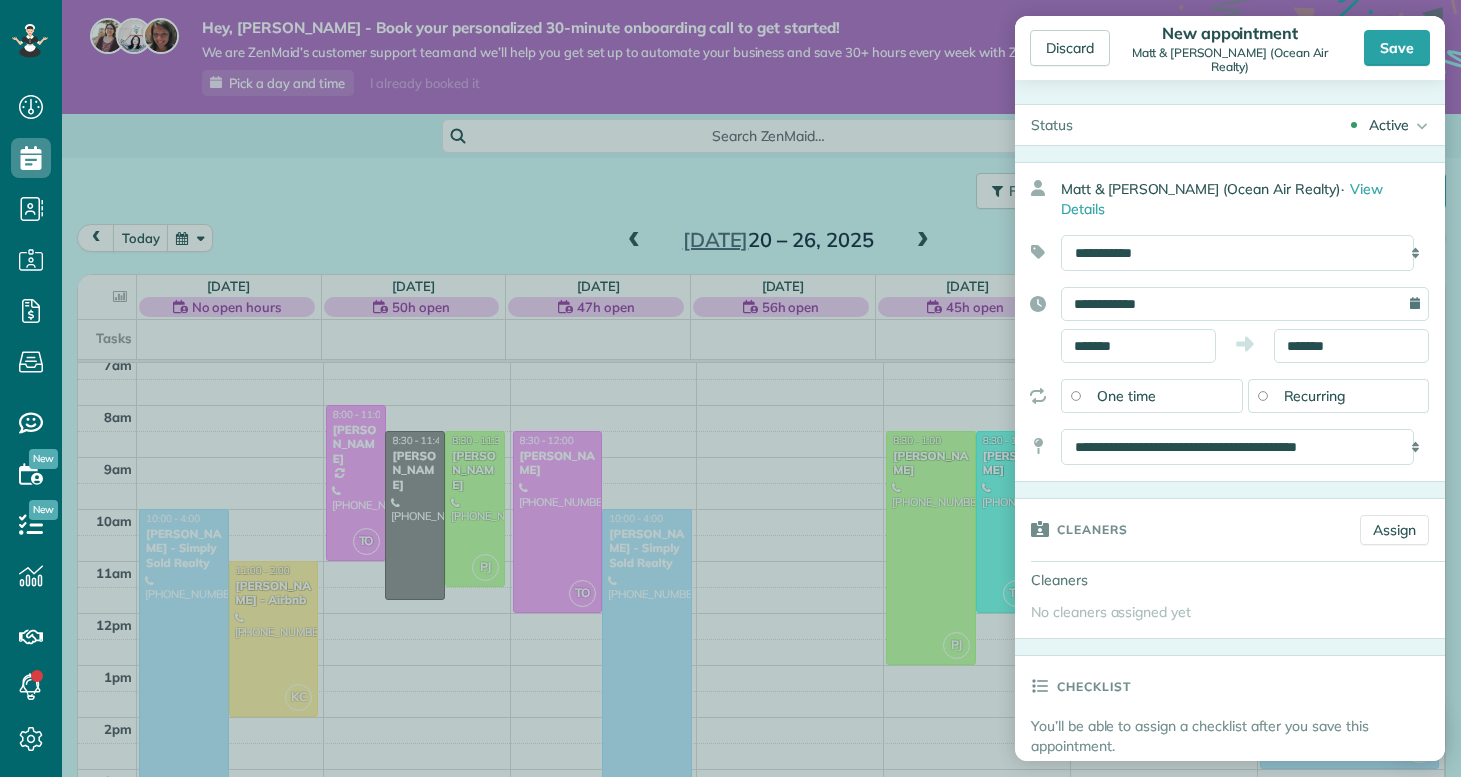 scroll, scrollTop: 1057, scrollLeft: 0, axis: vertical 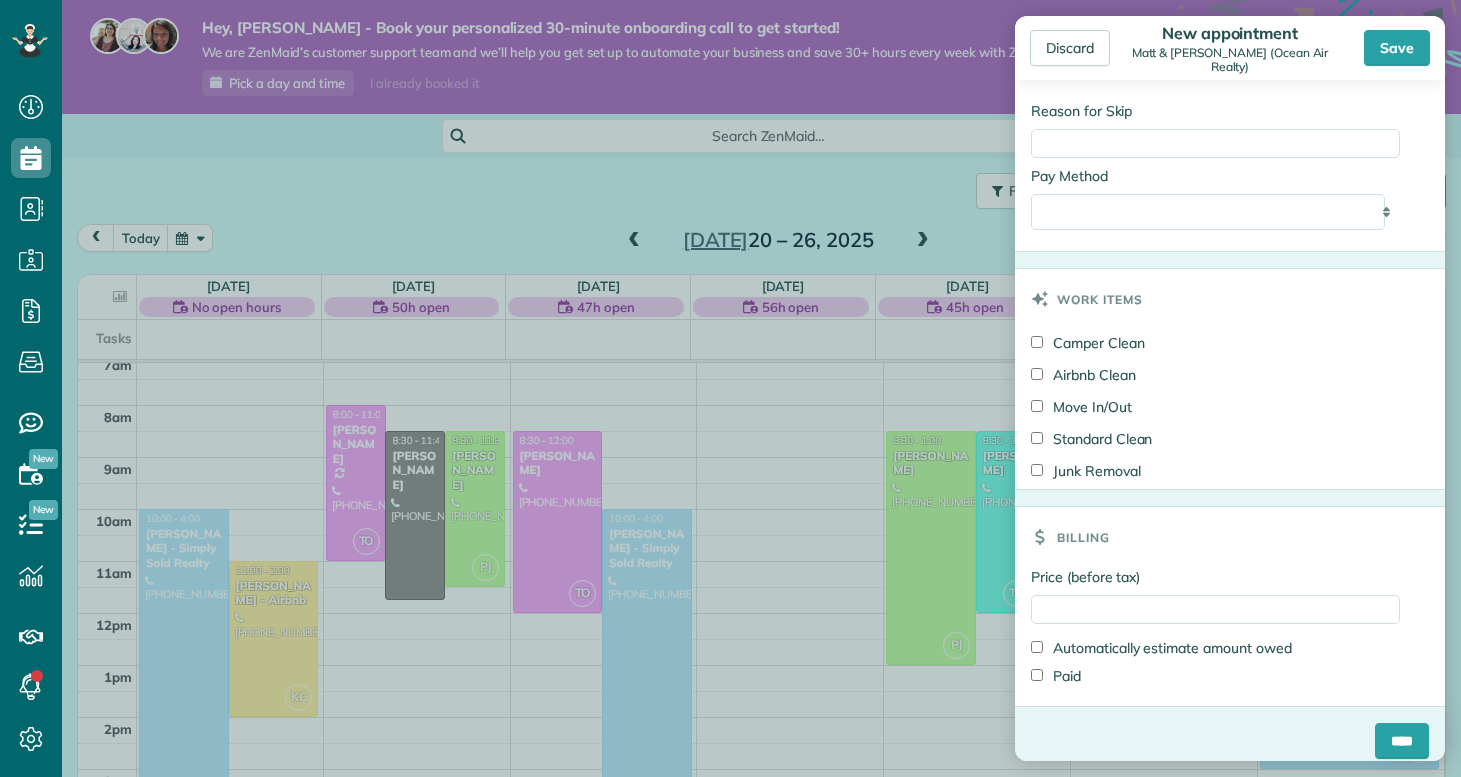 drag, startPoint x: 1067, startPoint y: 282, endPoint x: 1179, endPoint y: 292, distance: 112.44554 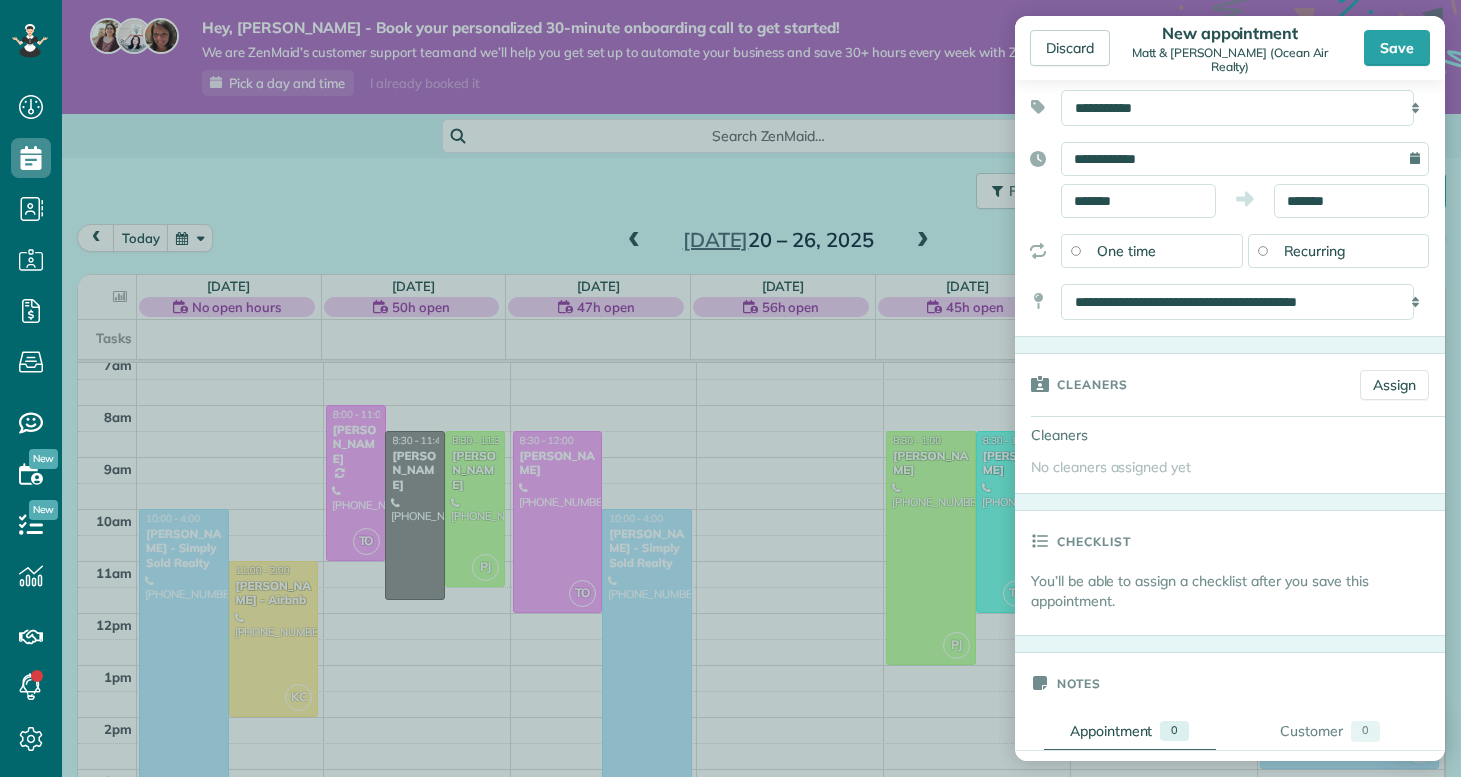 scroll, scrollTop: 0, scrollLeft: 0, axis: both 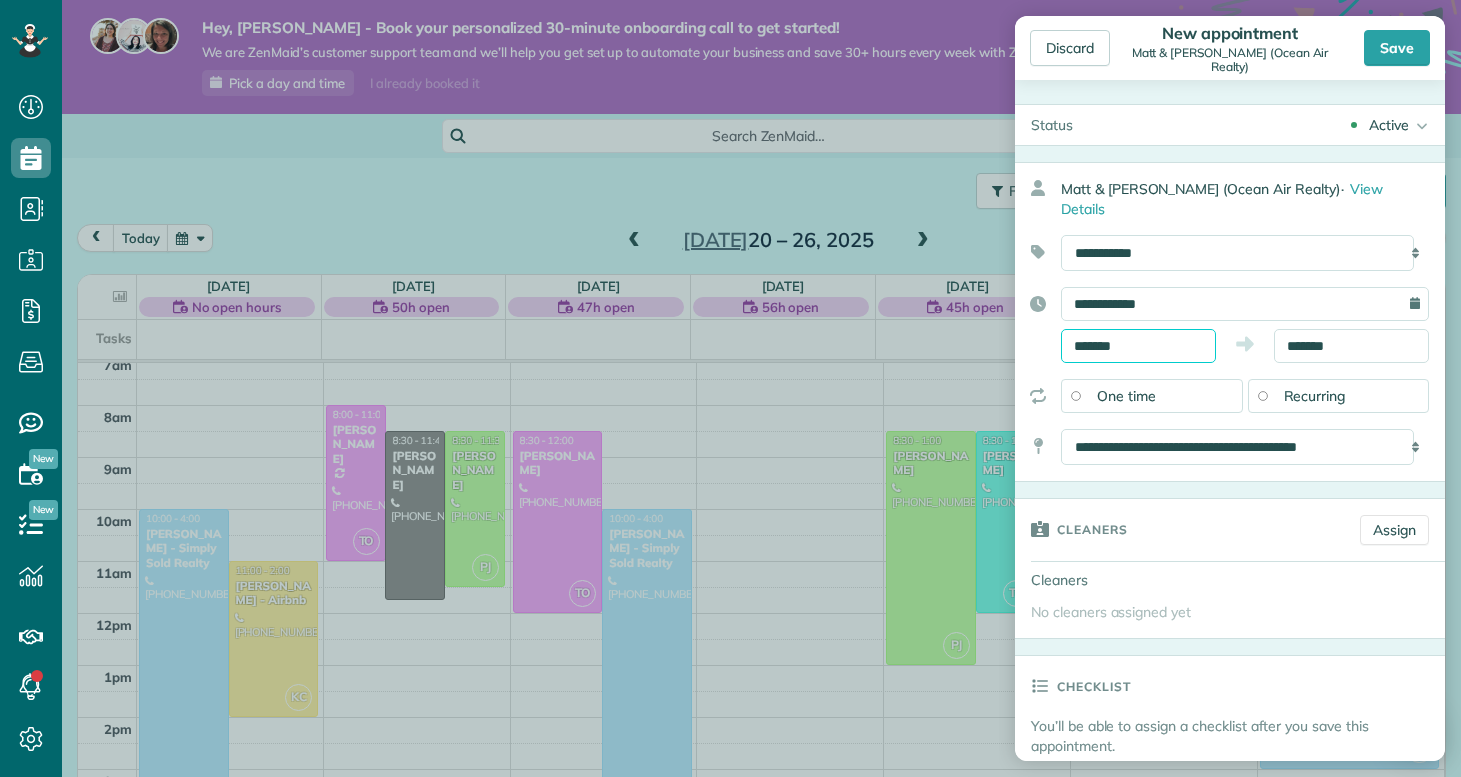click on "*******" at bounding box center (1138, 346) 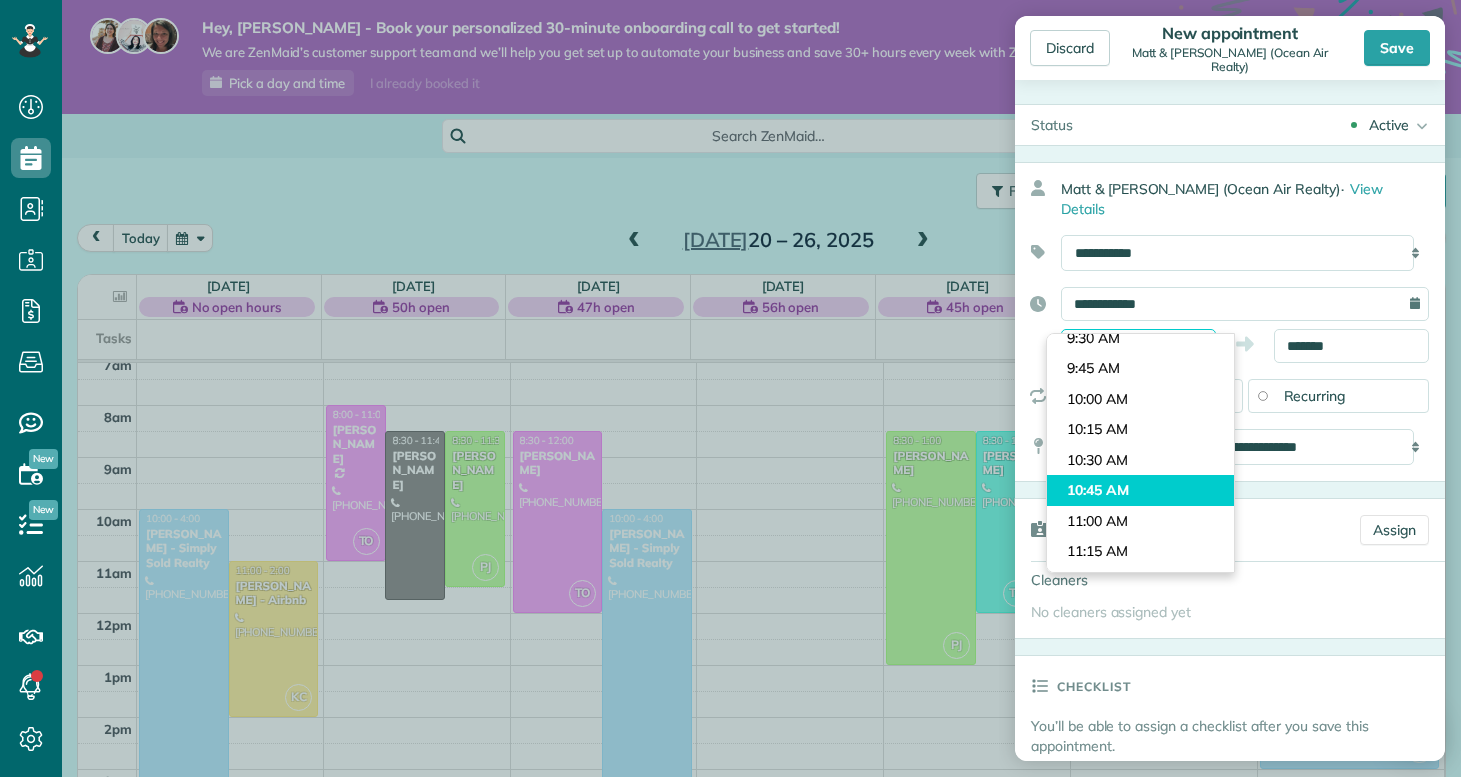 scroll, scrollTop: 1145, scrollLeft: 0, axis: vertical 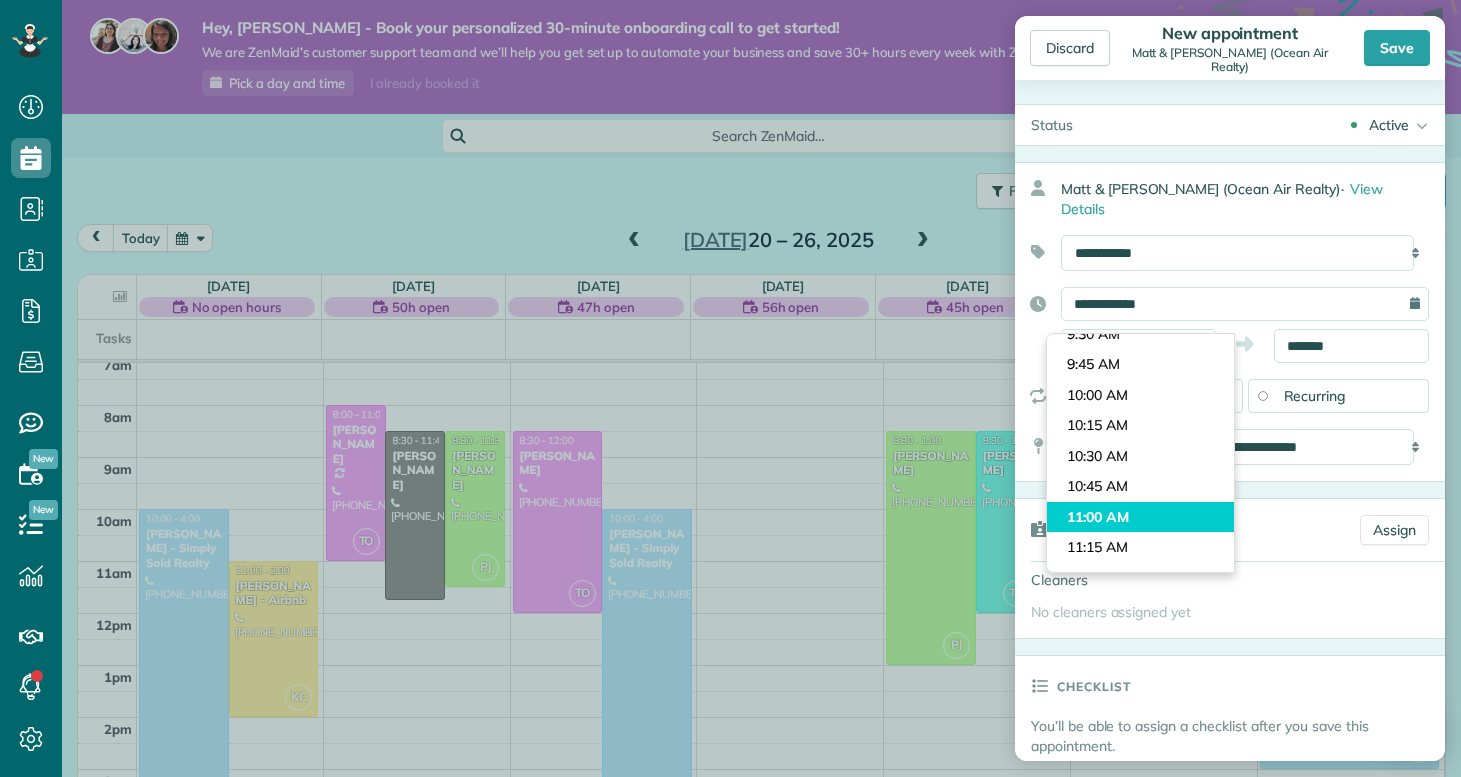 type on "********" 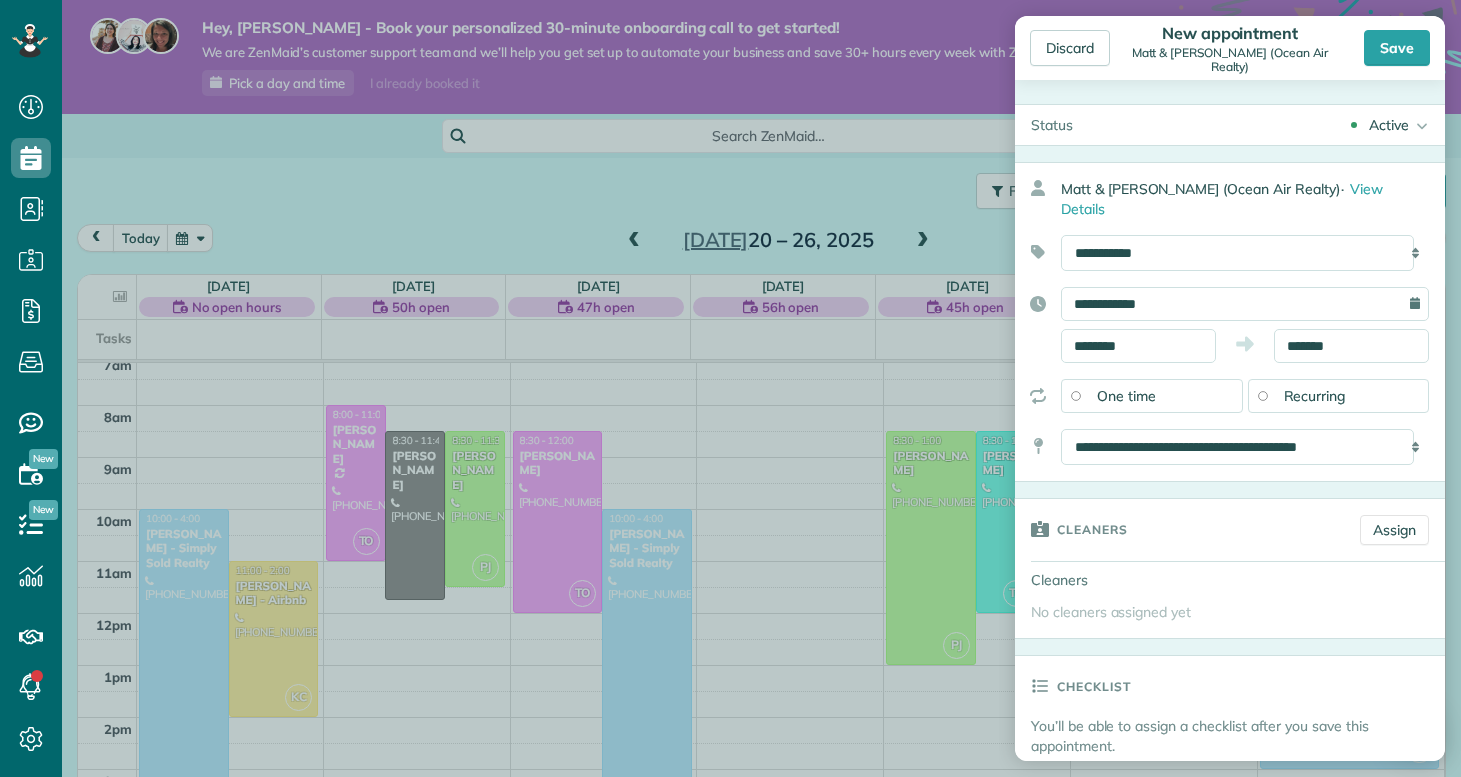 click on "Dashboard
Scheduling
Calendar View
List View
Dispatch View - Weekly scheduling (Beta)" at bounding box center [730, 388] 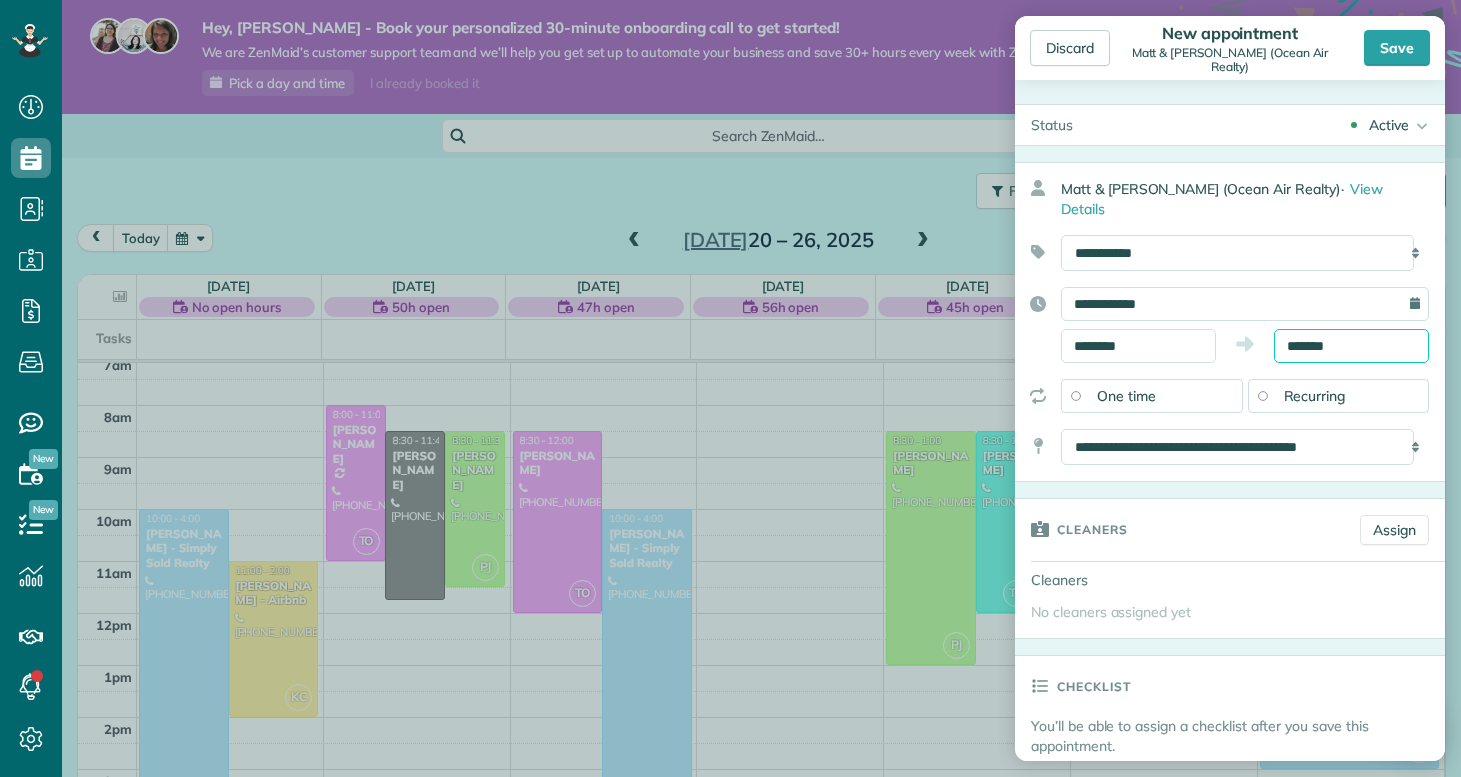click on "*******" at bounding box center [1351, 346] 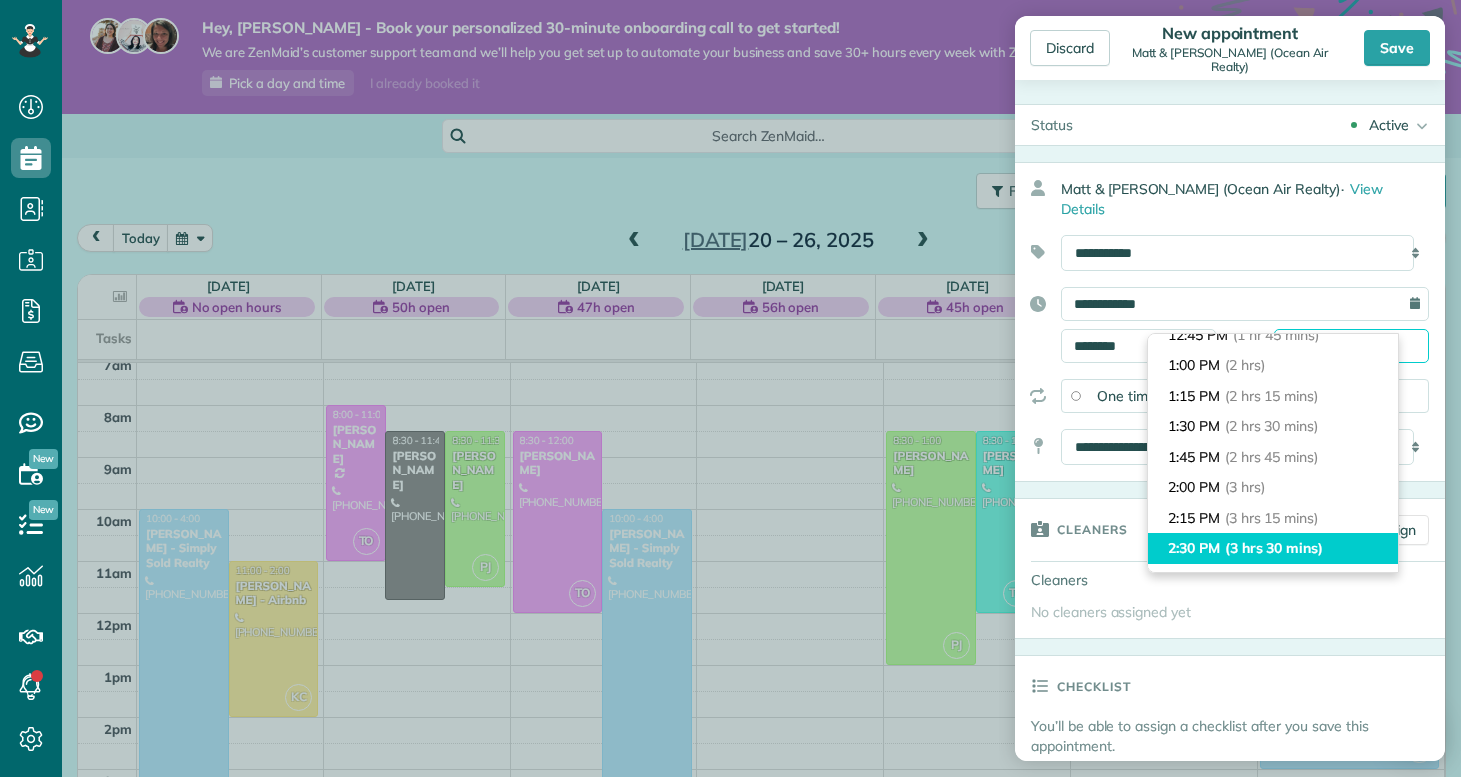 scroll, scrollTop: 261, scrollLeft: 0, axis: vertical 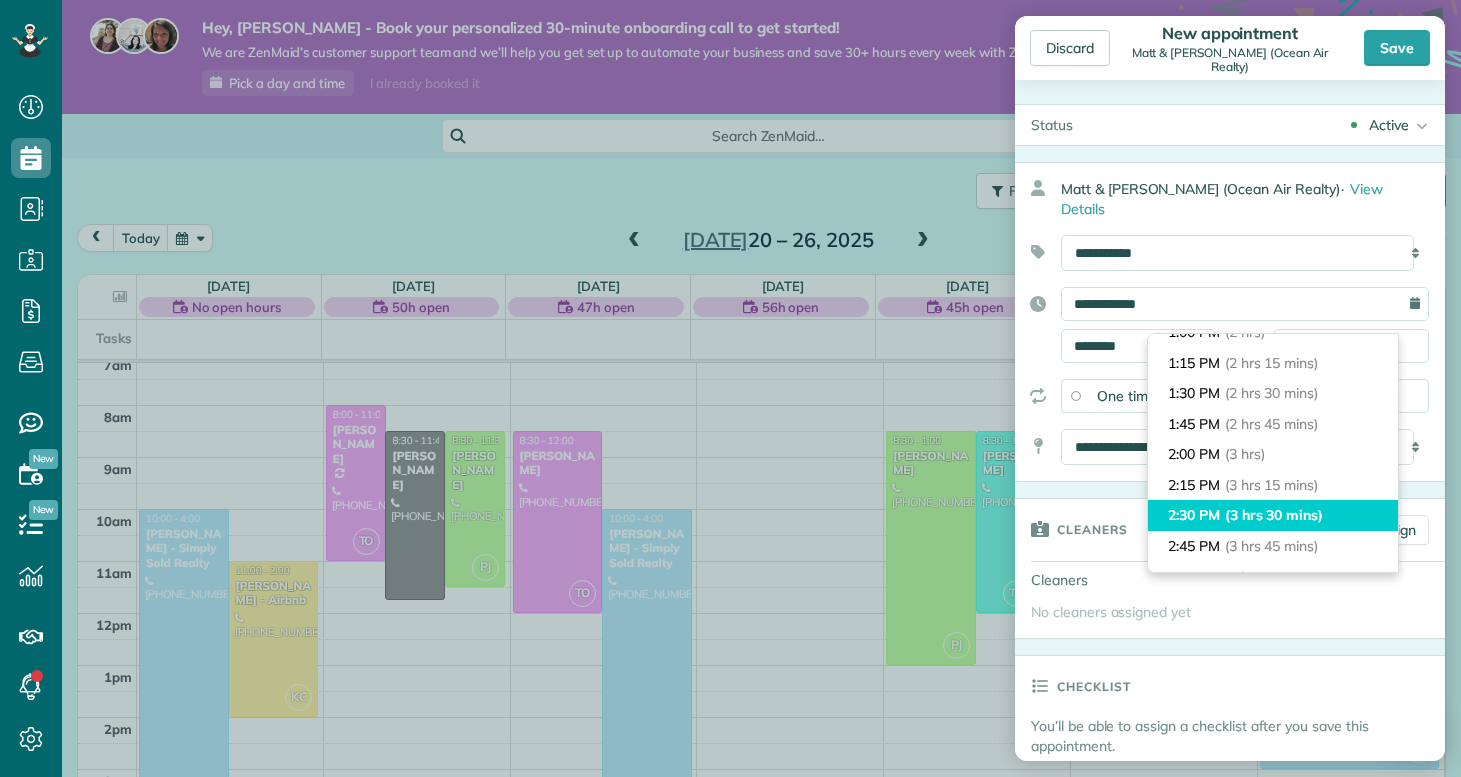 type on "*******" 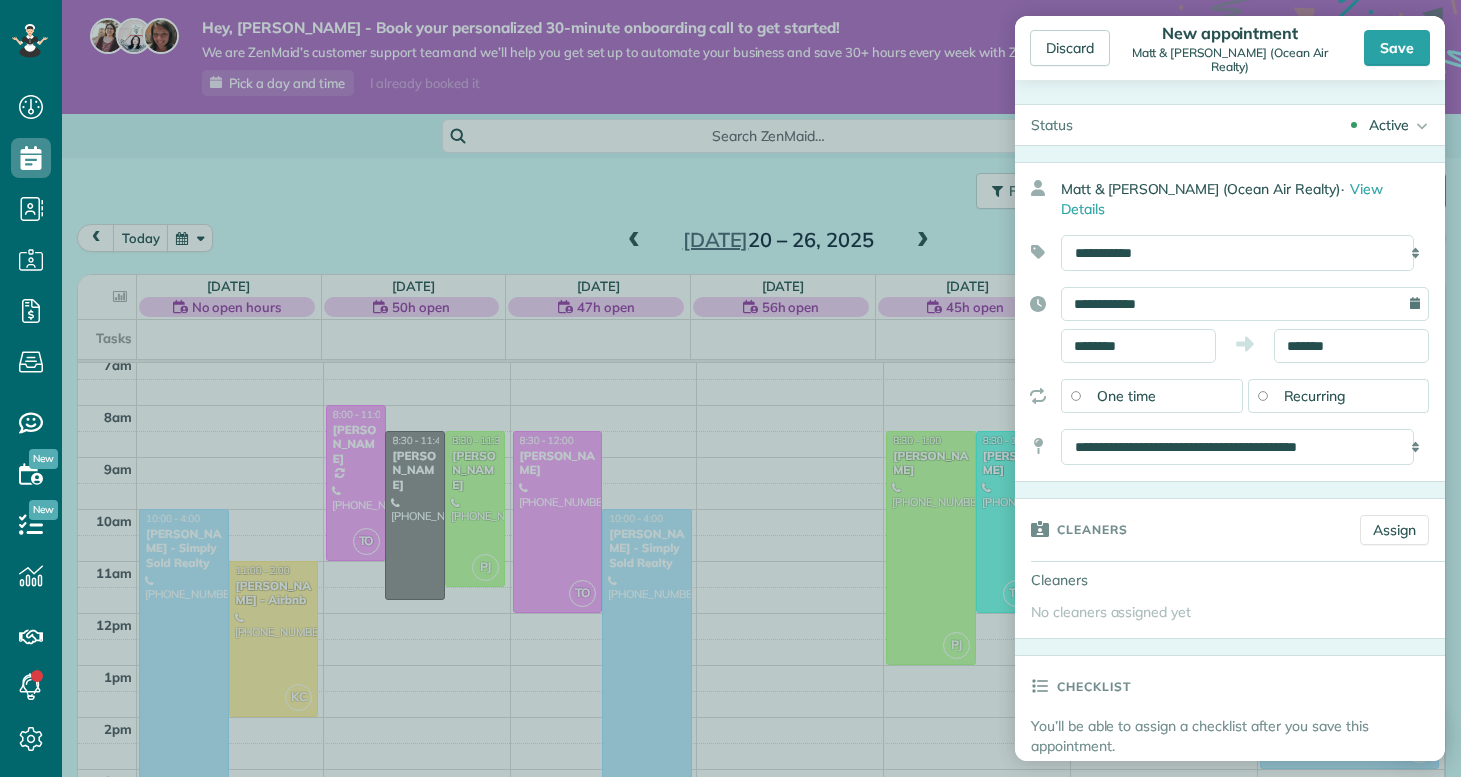 click on "**********" at bounding box center (1230, 322) 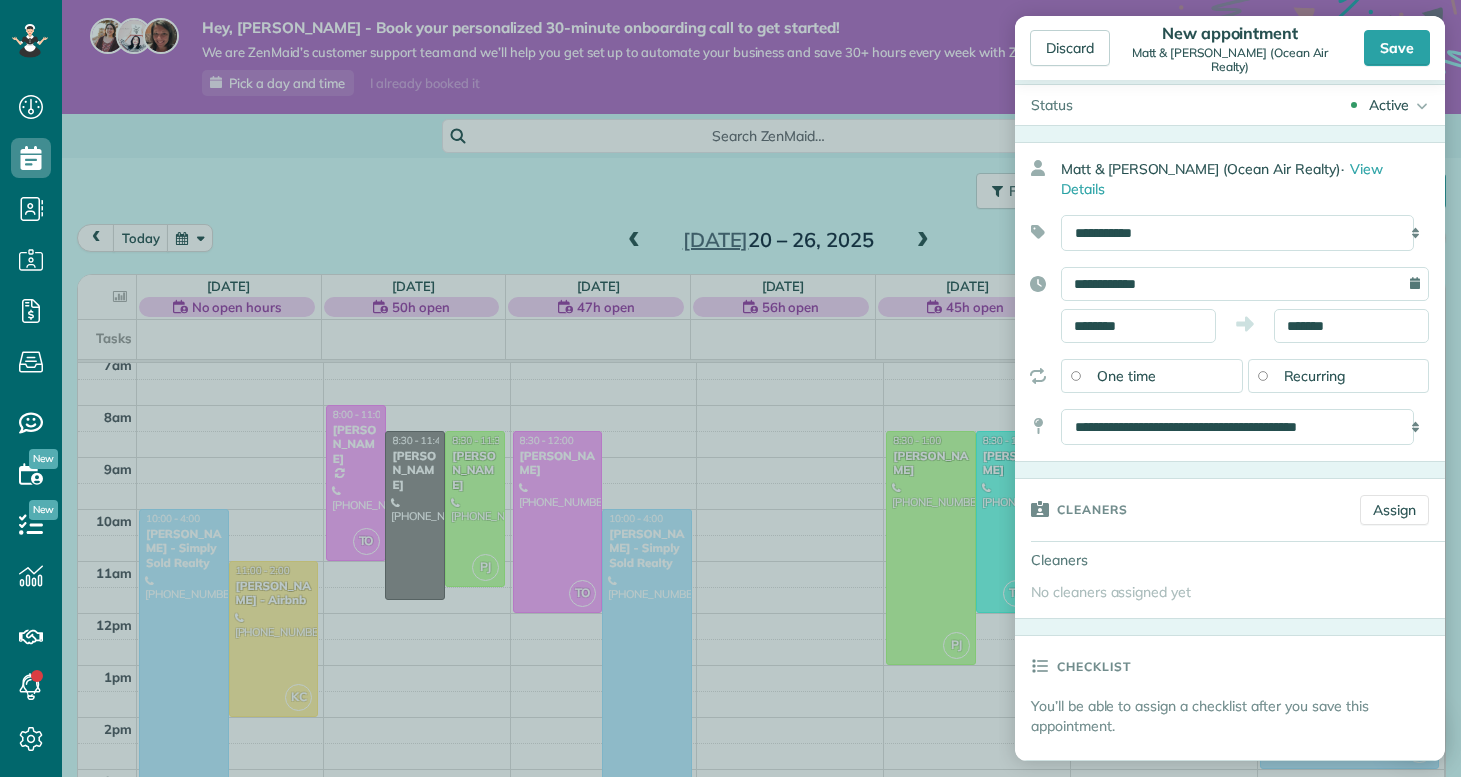 scroll, scrollTop: 45, scrollLeft: 0, axis: vertical 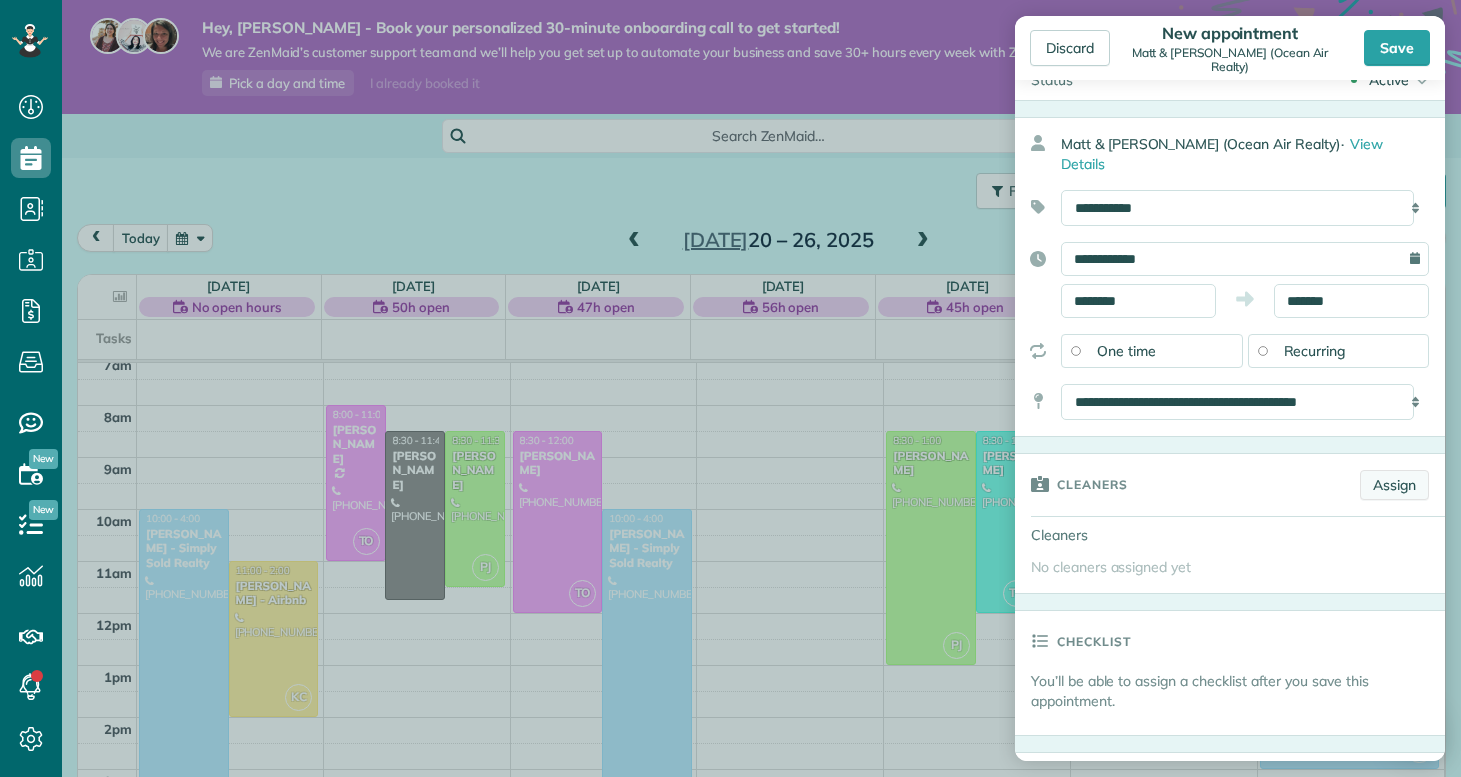 click on "Assign" at bounding box center (1394, 485) 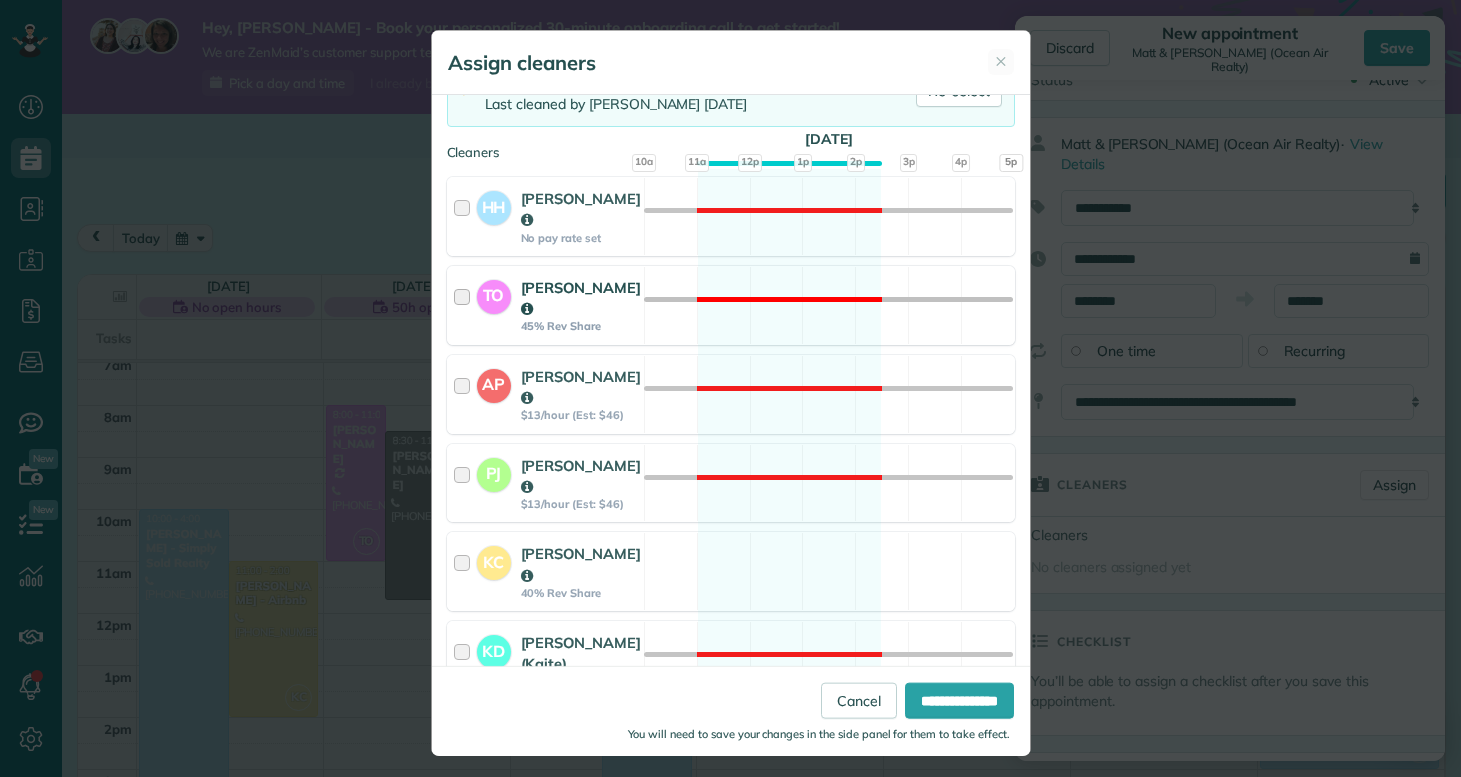scroll, scrollTop: 174, scrollLeft: 0, axis: vertical 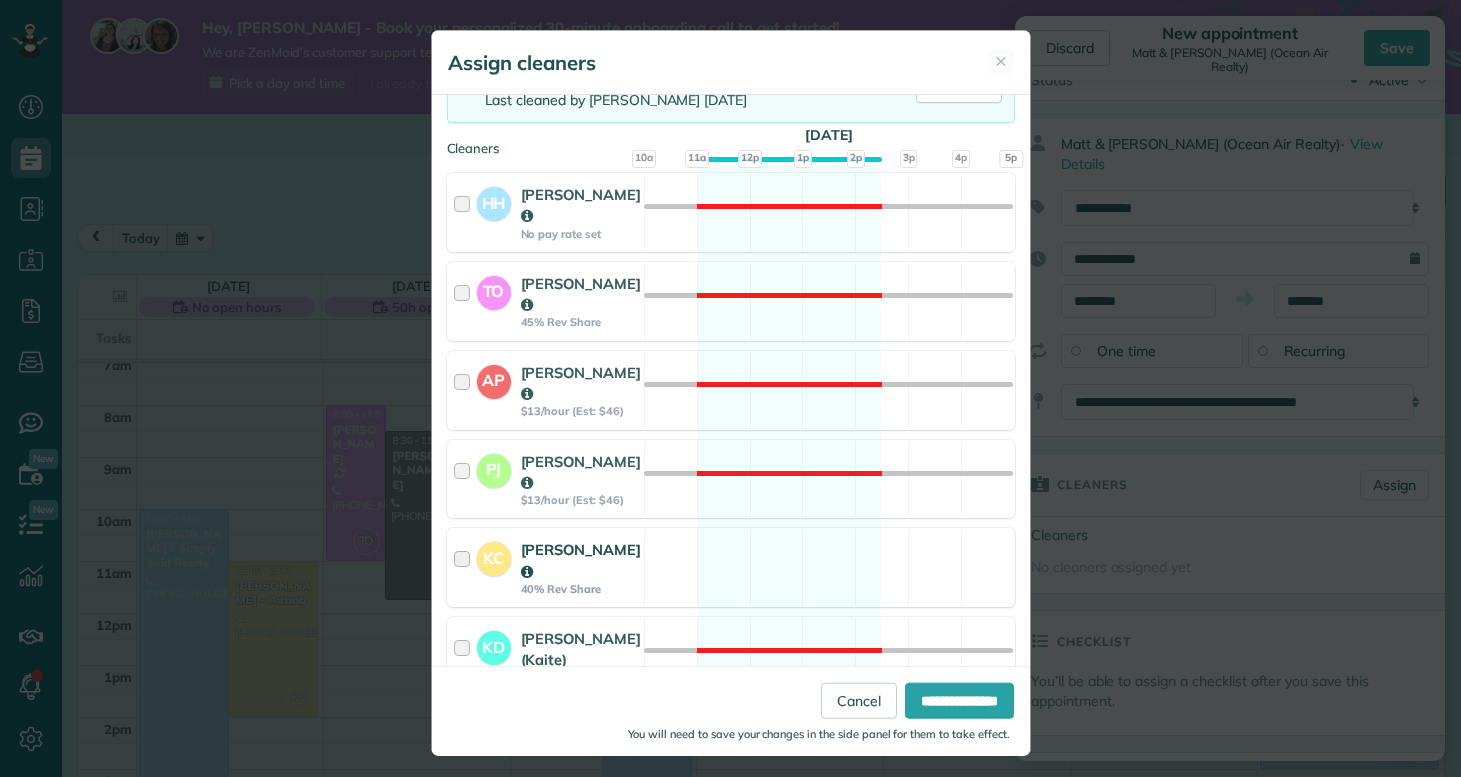 click on "Kolby Cummings" at bounding box center [581, 560] 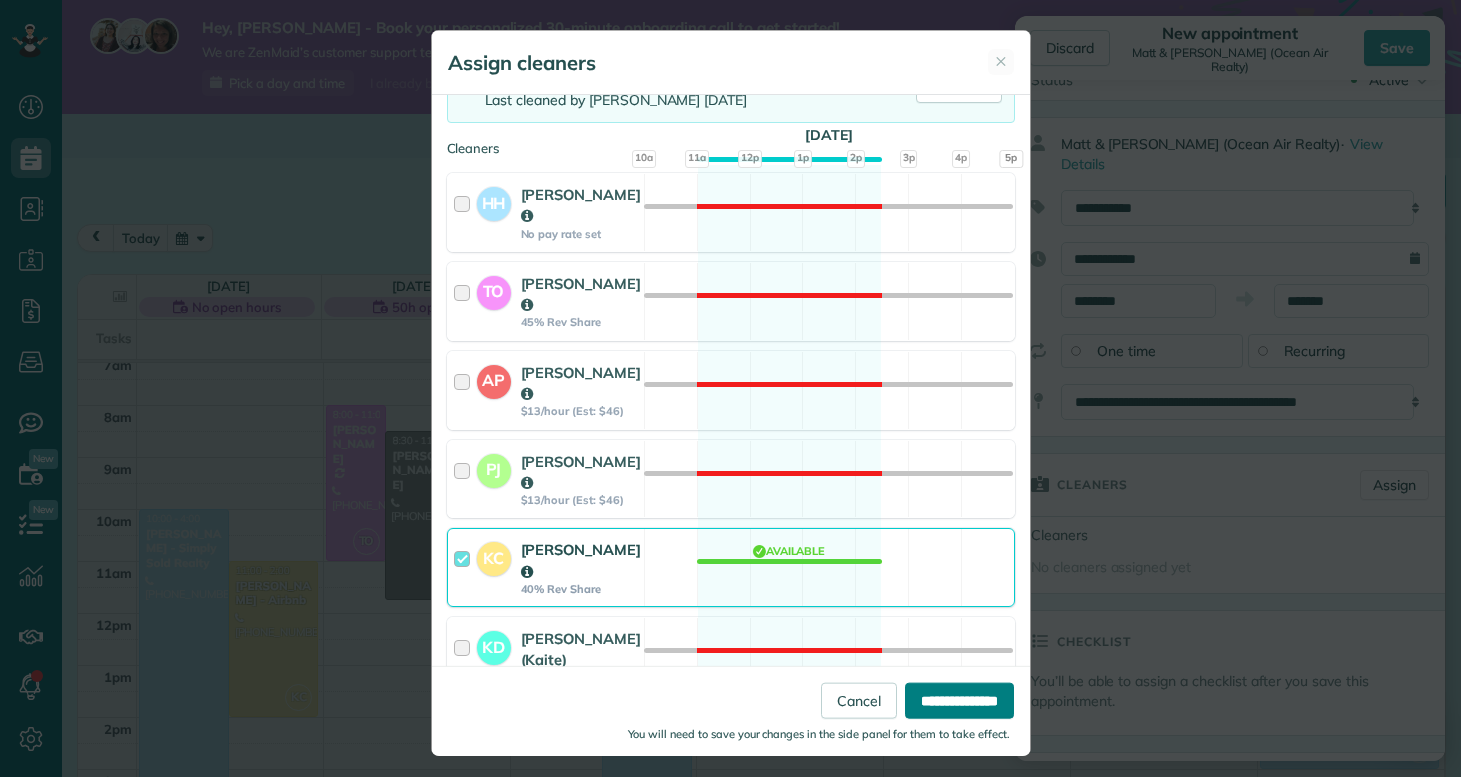 click on "**********" at bounding box center (959, 700) 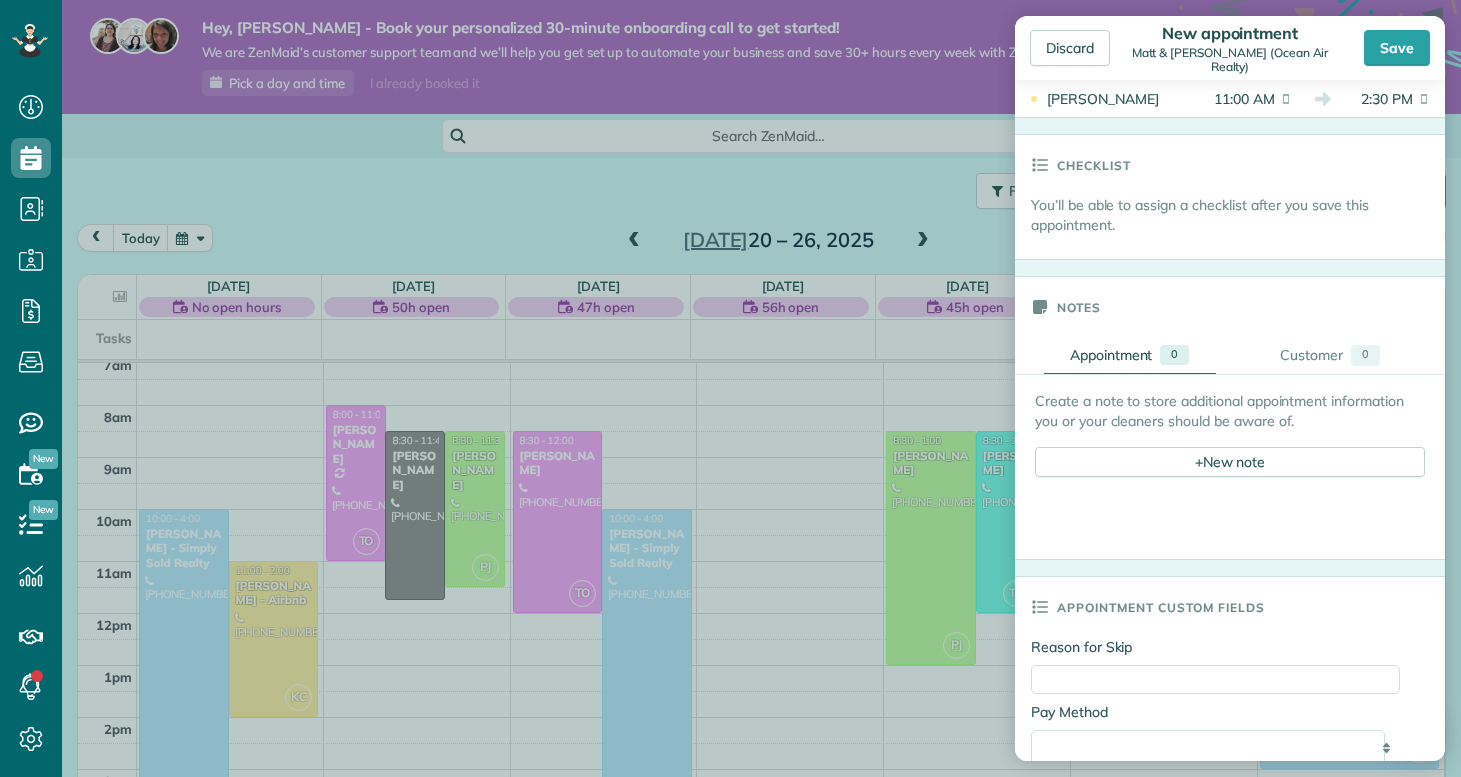 scroll, scrollTop: 557, scrollLeft: 0, axis: vertical 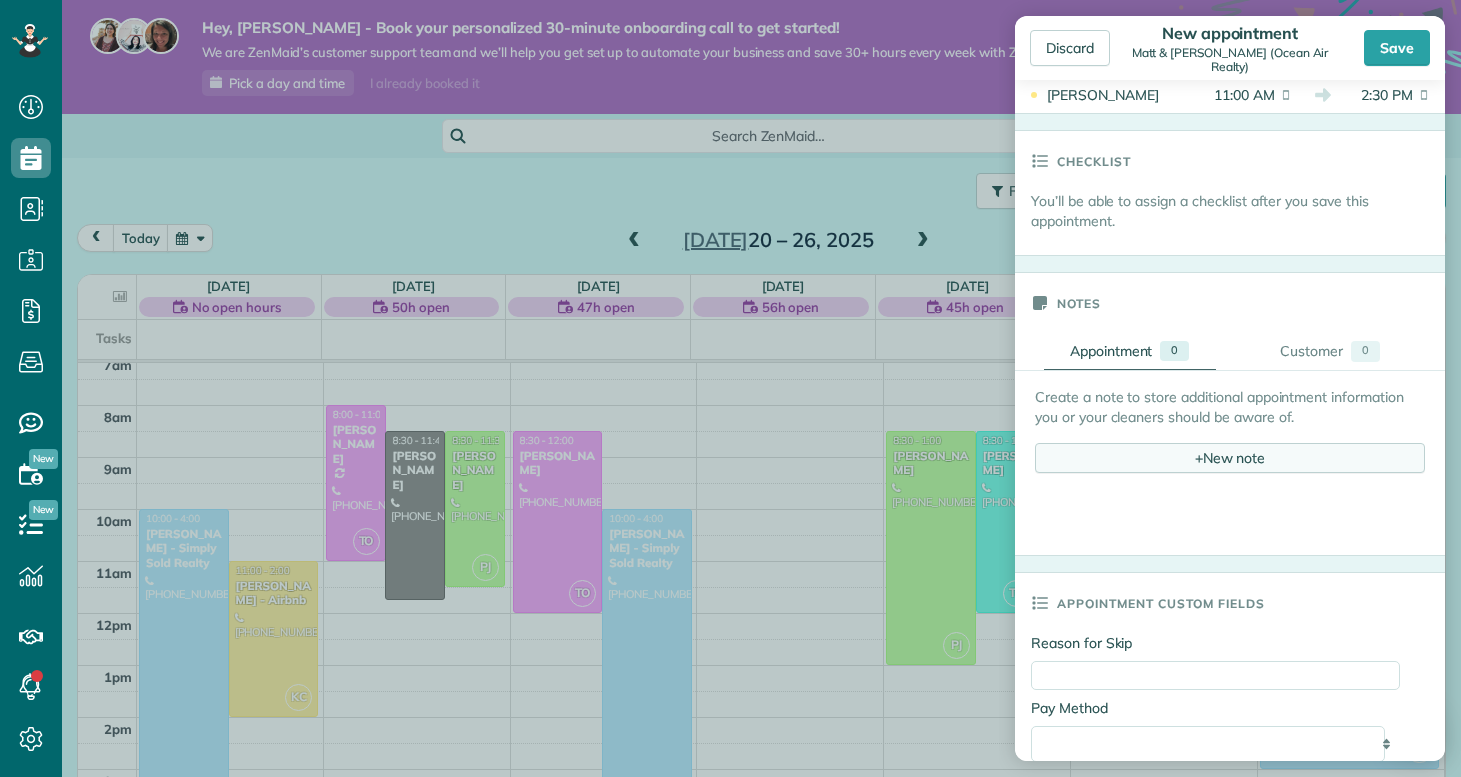click on "+ New note" at bounding box center (1230, 458) 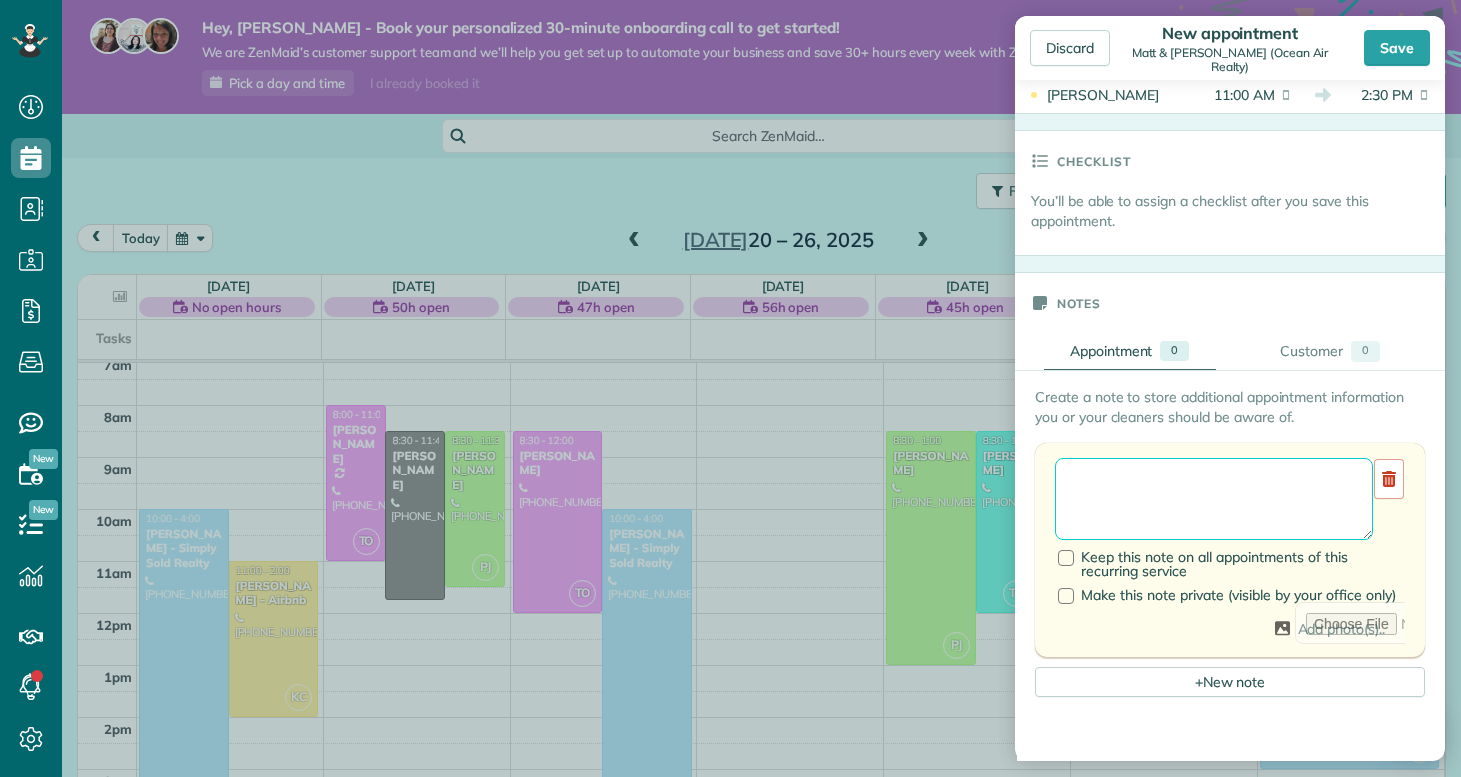 paste on "**********" 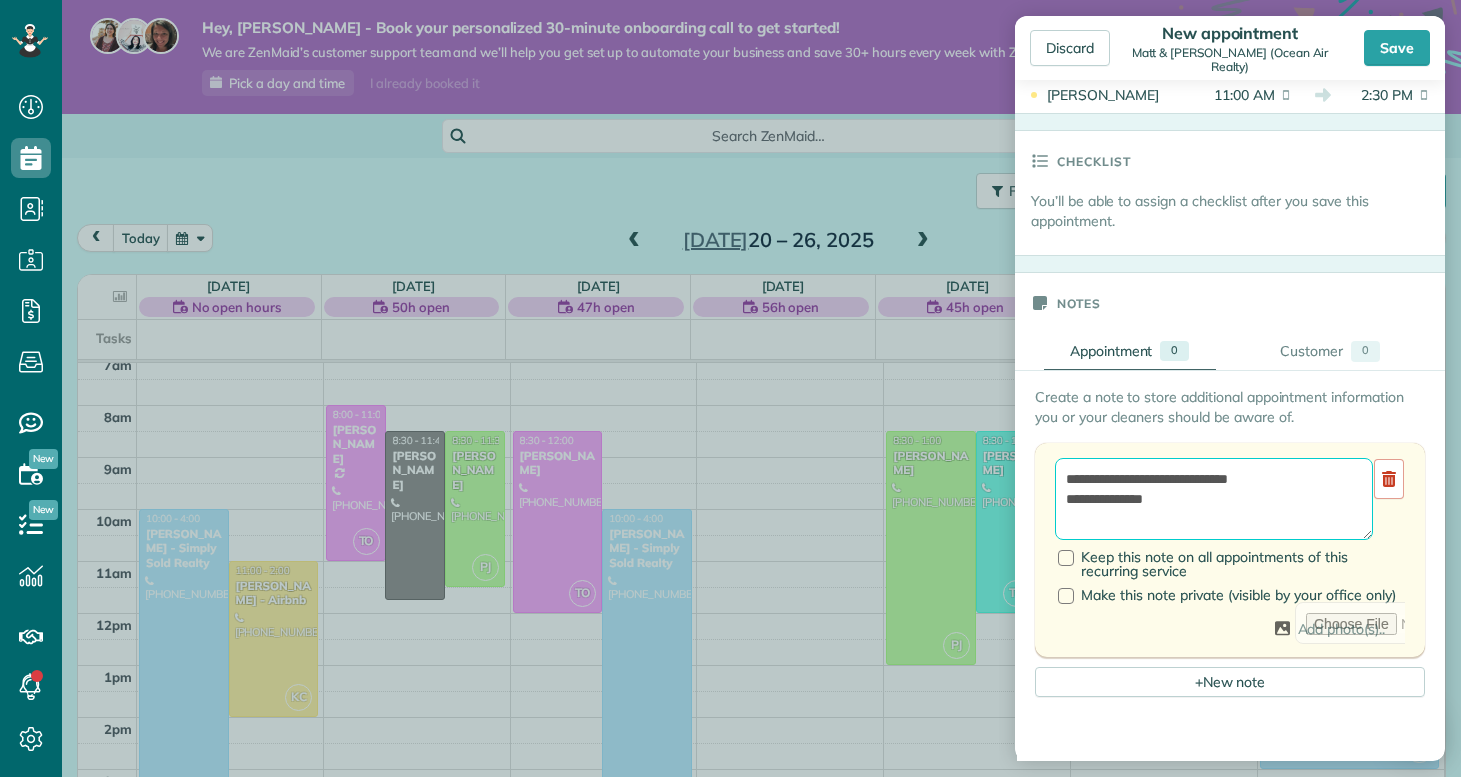 type on "**********" 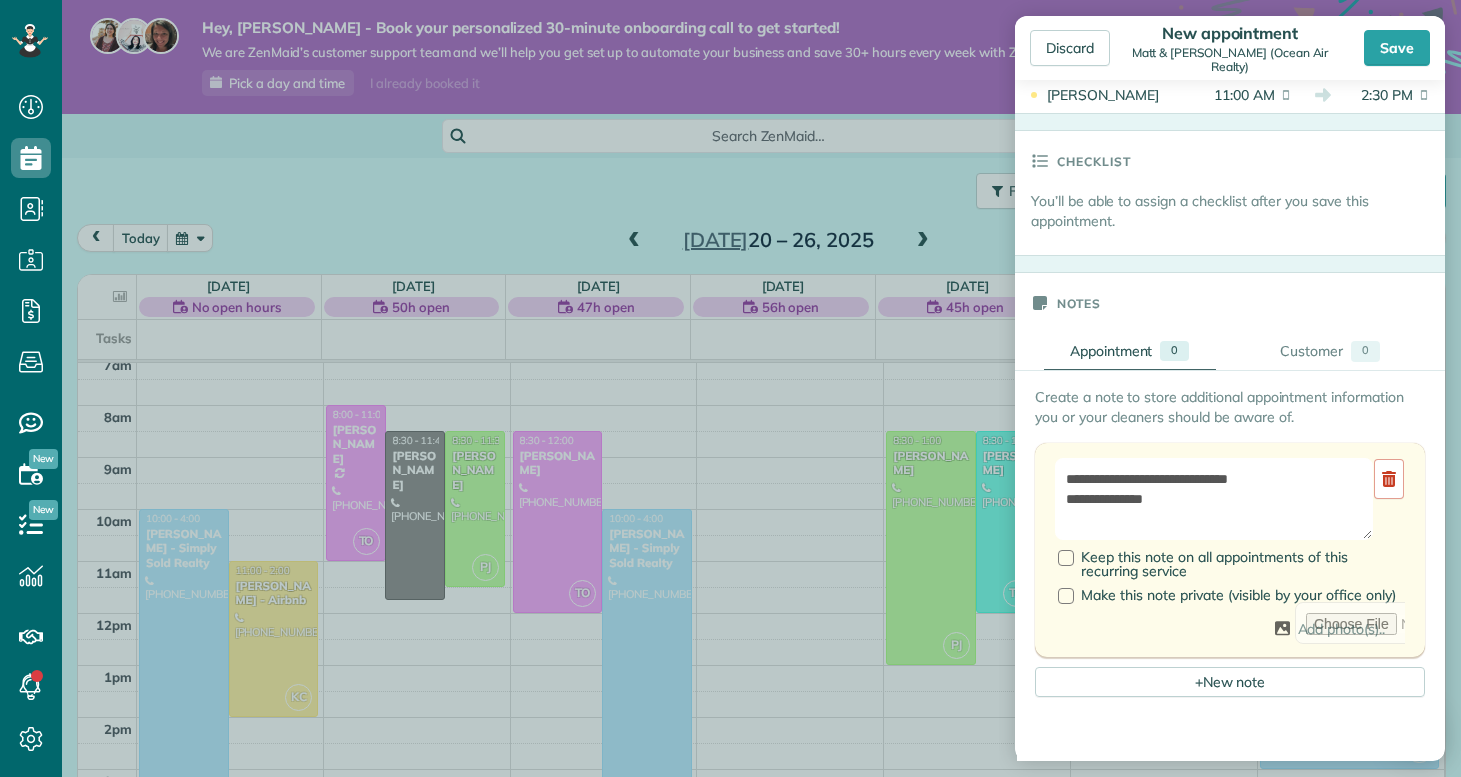 click on "**********" at bounding box center (1230, 542) 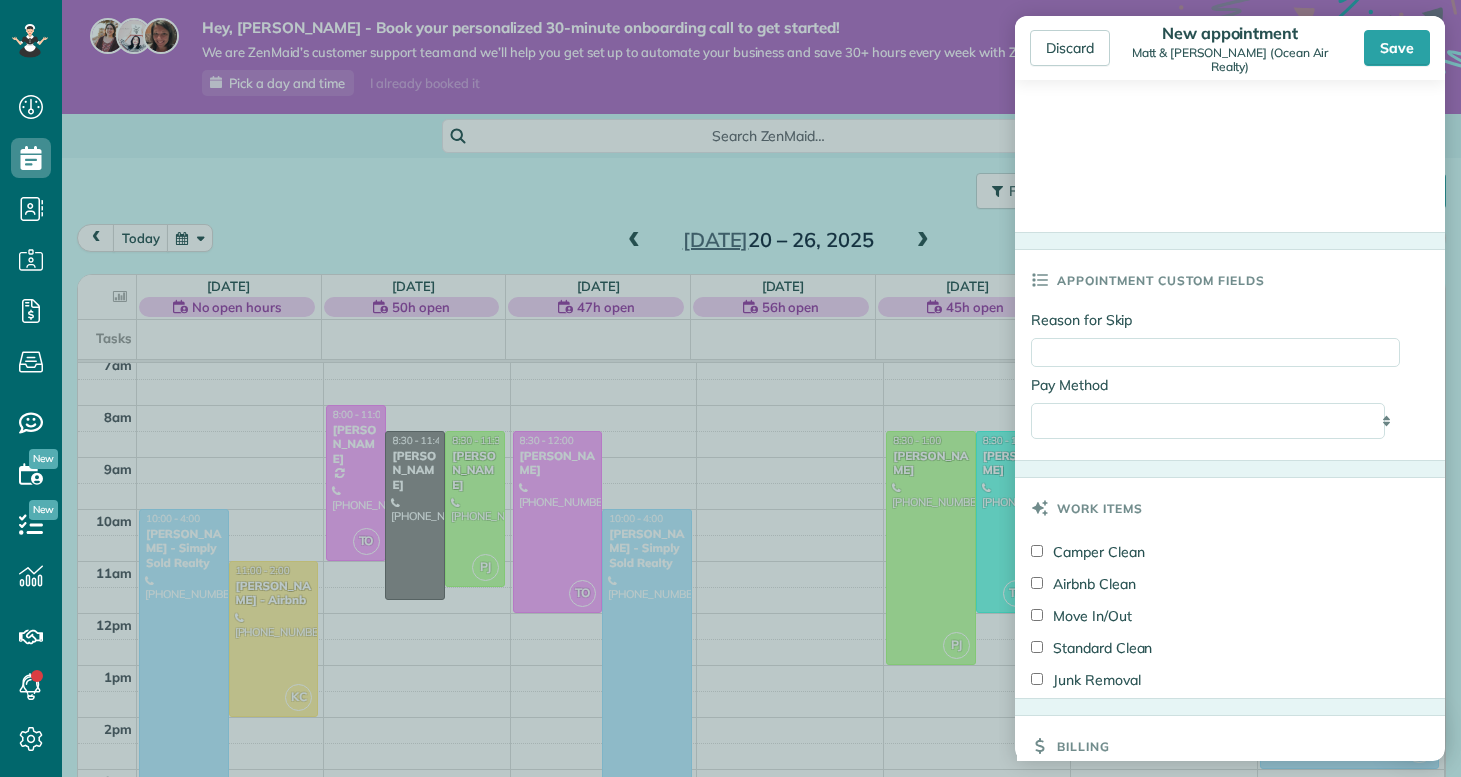 scroll, scrollTop: 1624, scrollLeft: 0, axis: vertical 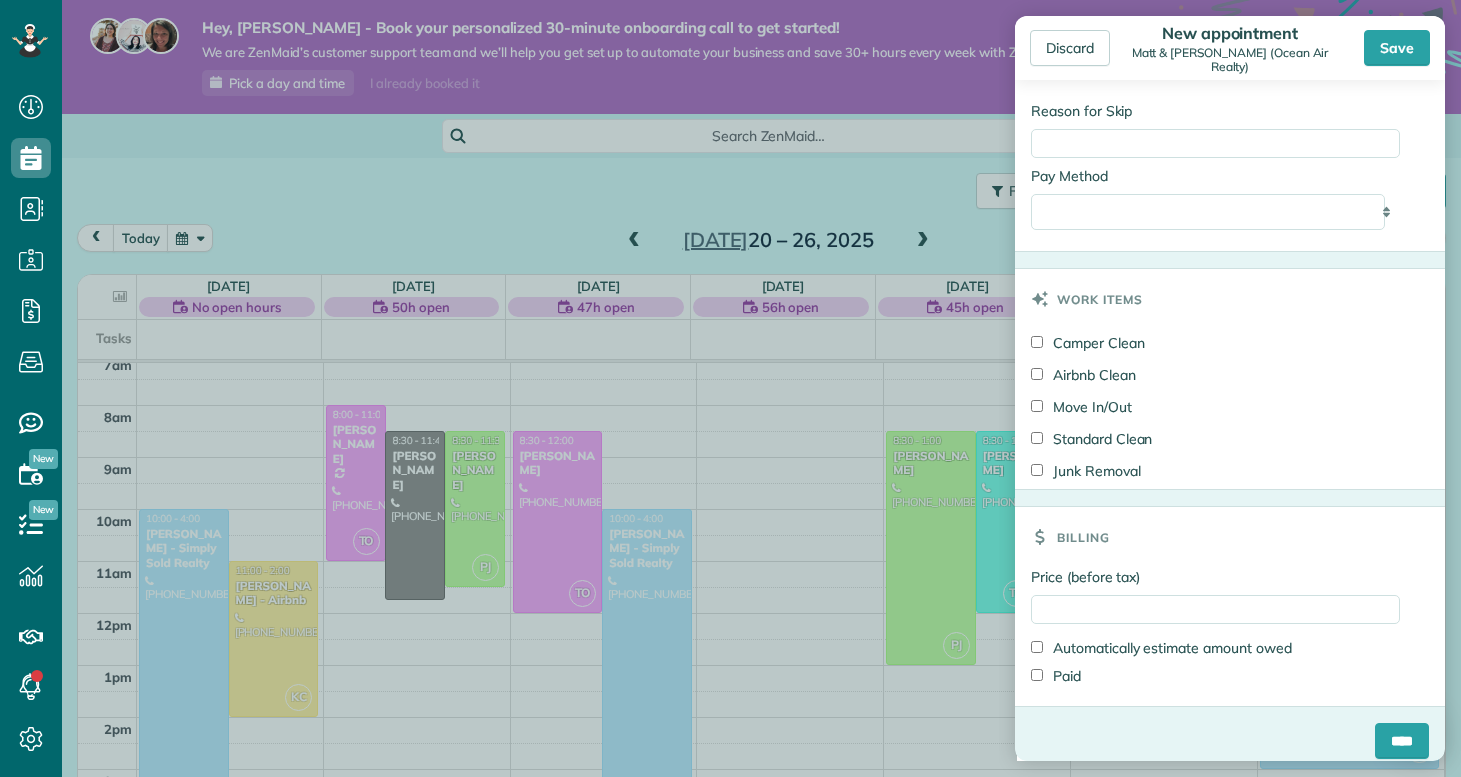 click on "Airbnb Clean" at bounding box center [1083, 375] 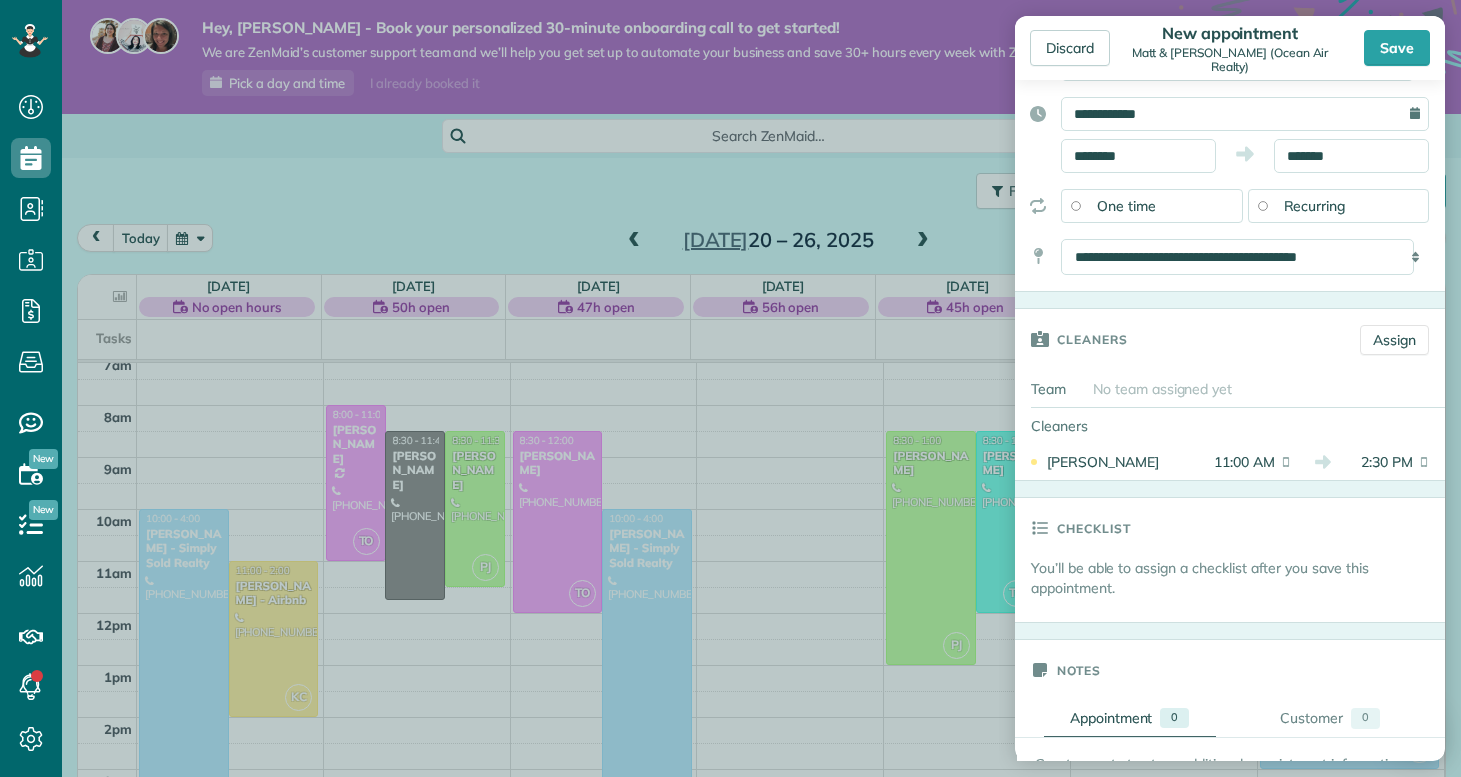 scroll, scrollTop: 194, scrollLeft: 0, axis: vertical 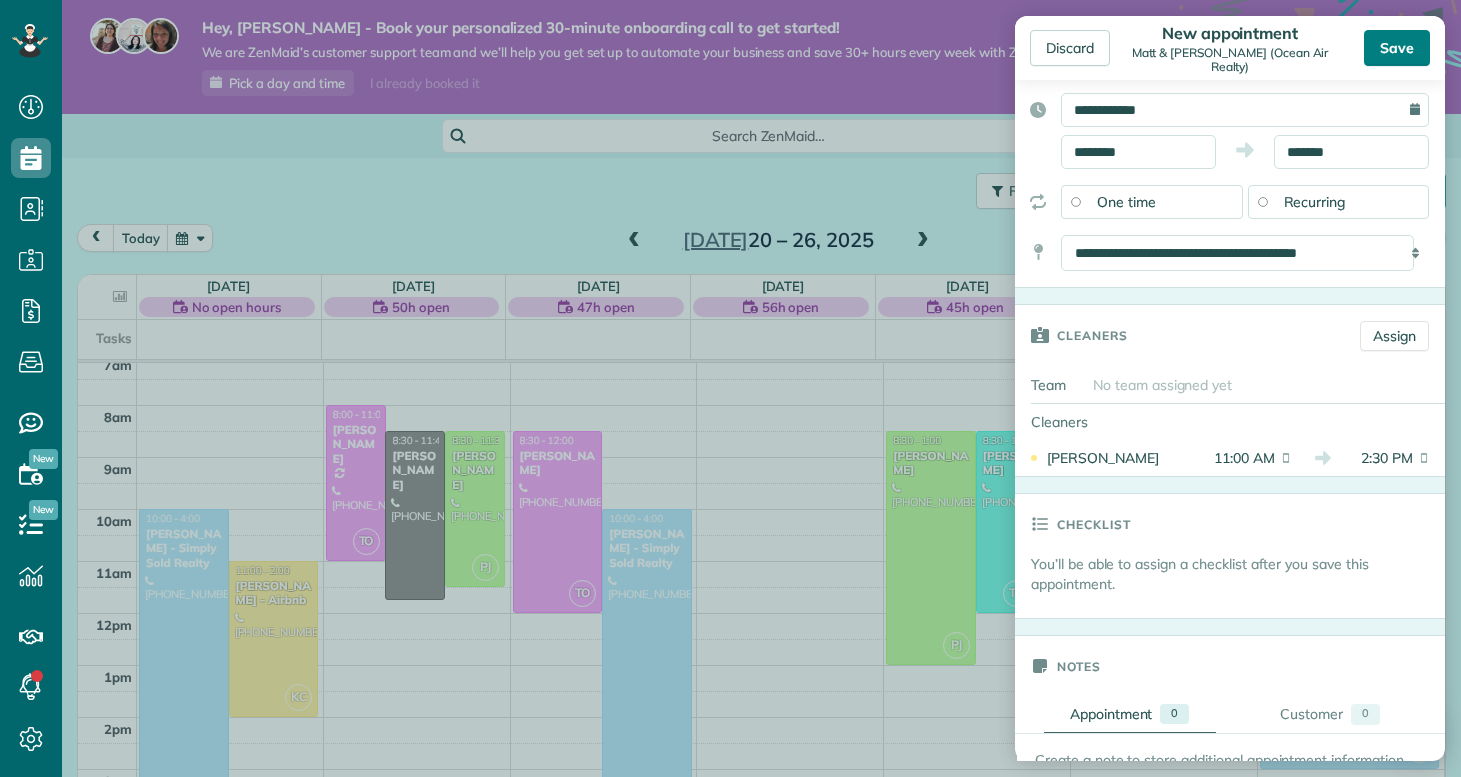 click on "Save" at bounding box center [1397, 48] 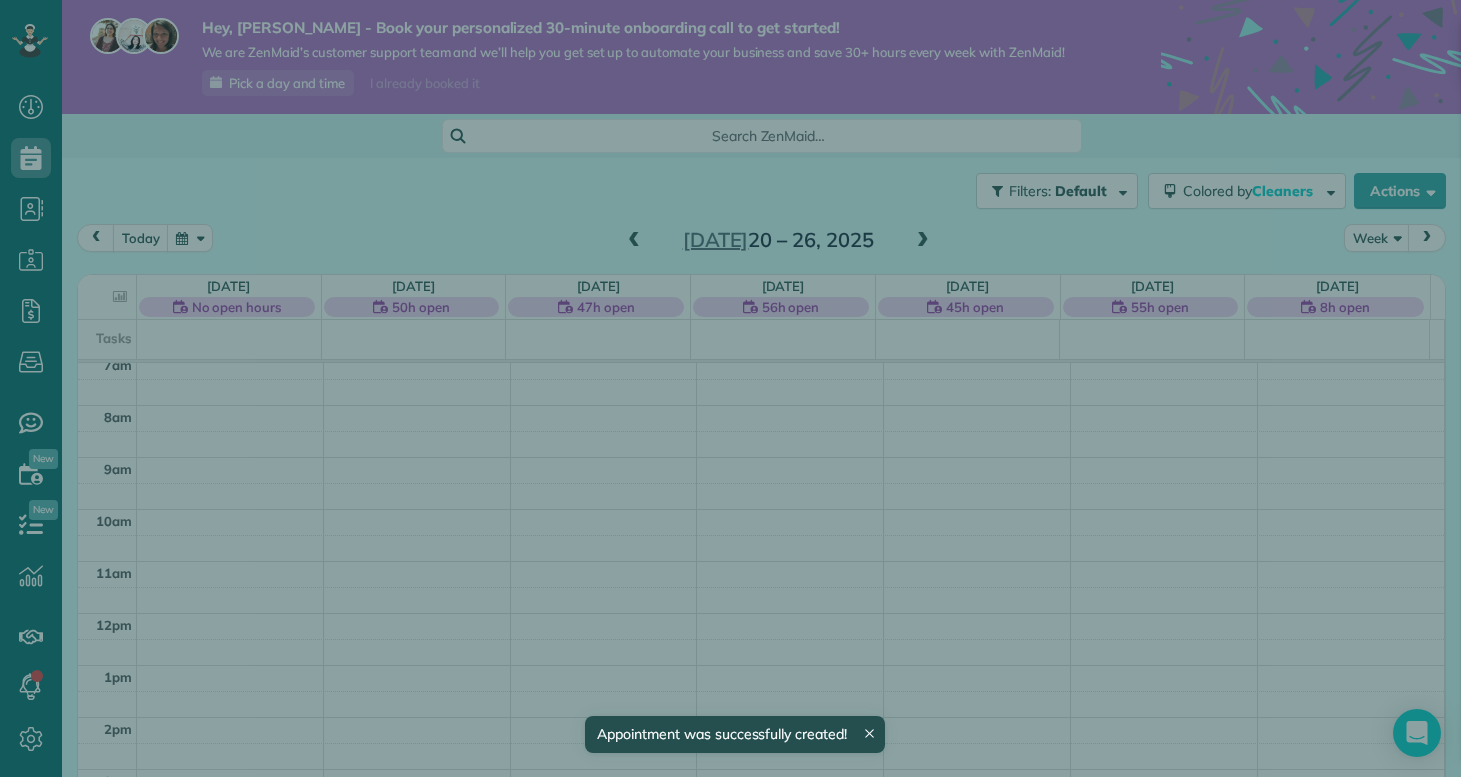 scroll, scrollTop: 373, scrollLeft: 0, axis: vertical 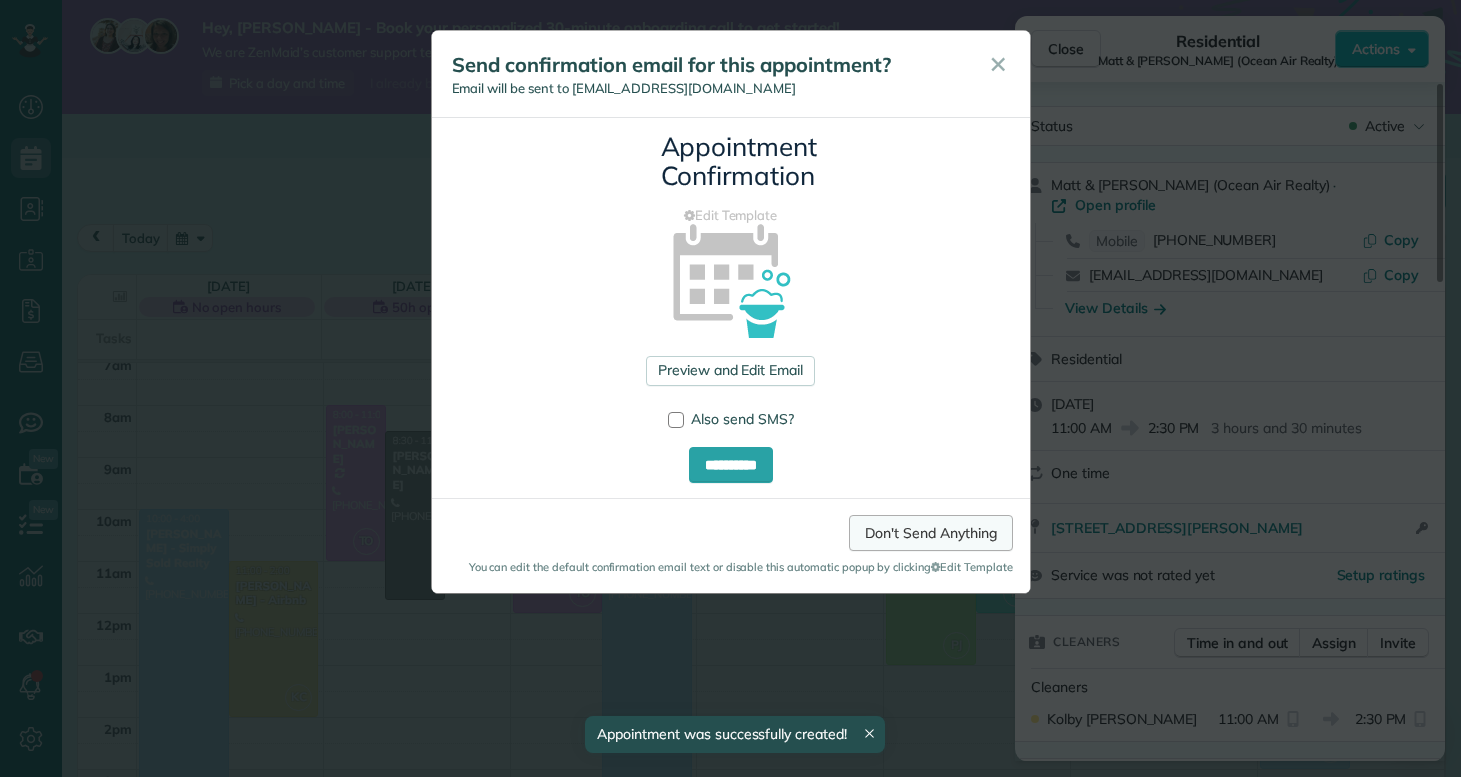 click on "Don't Send Anything" at bounding box center (930, 533) 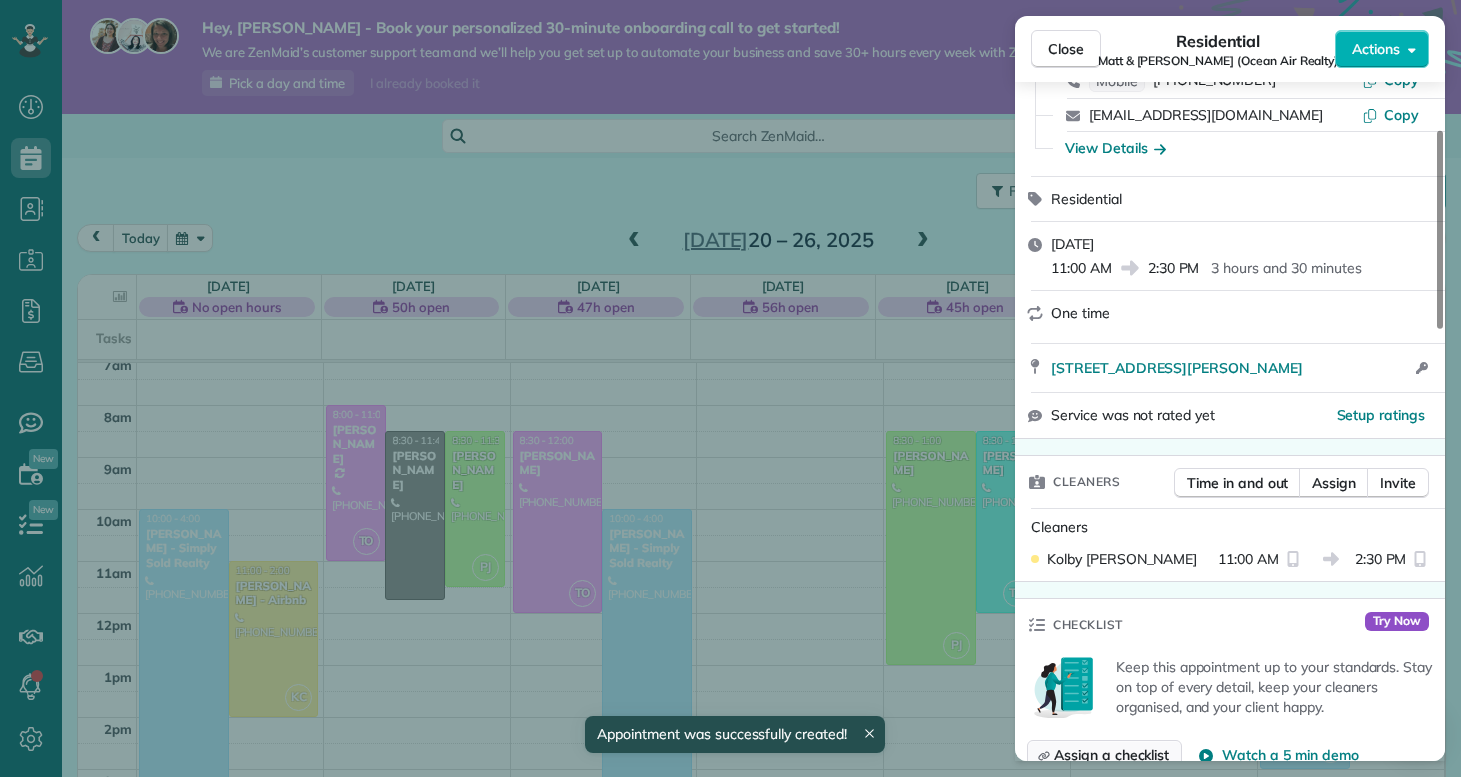 scroll, scrollTop: 333, scrollLeft: 0, axis: vertical 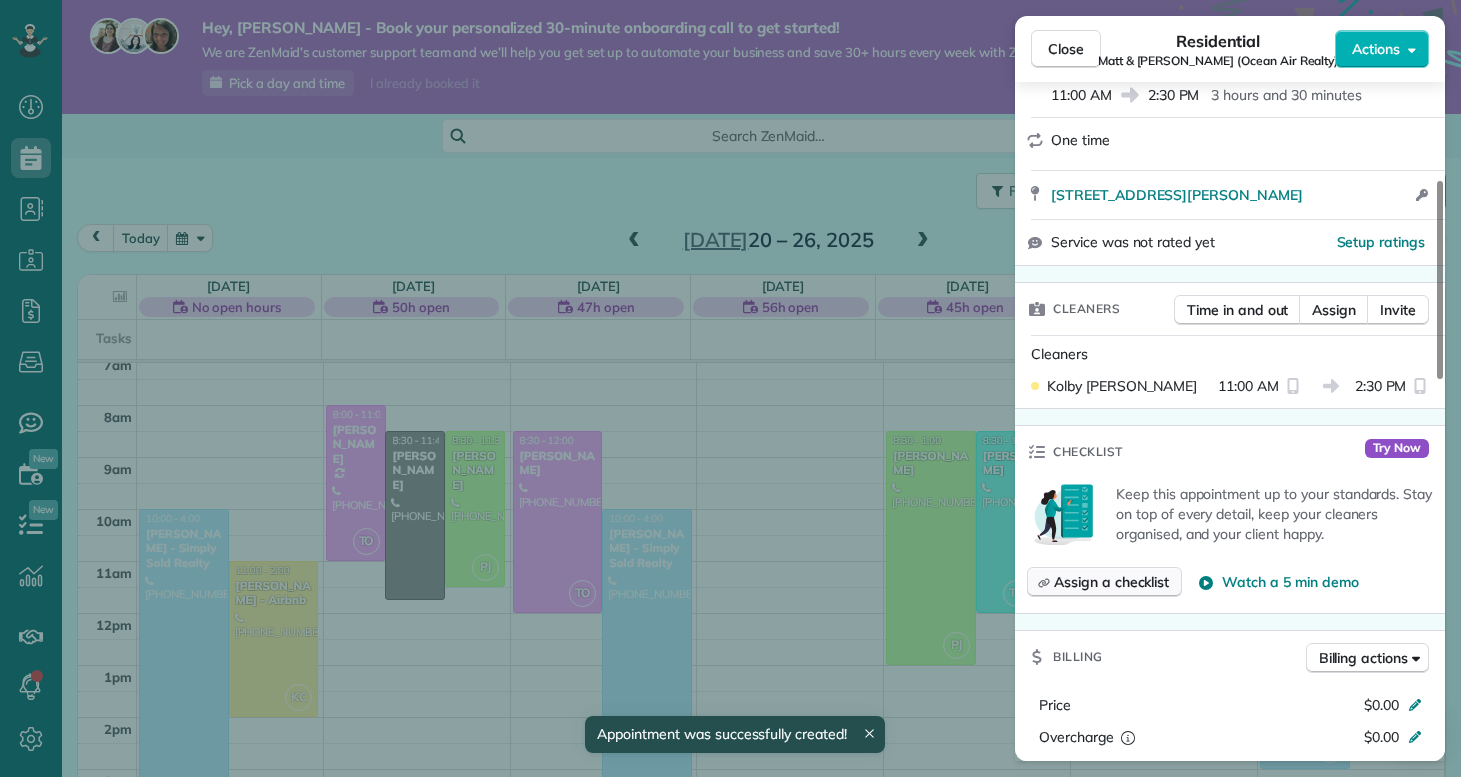 click on "Assign a checklist" at bounding box center (1111, 582) 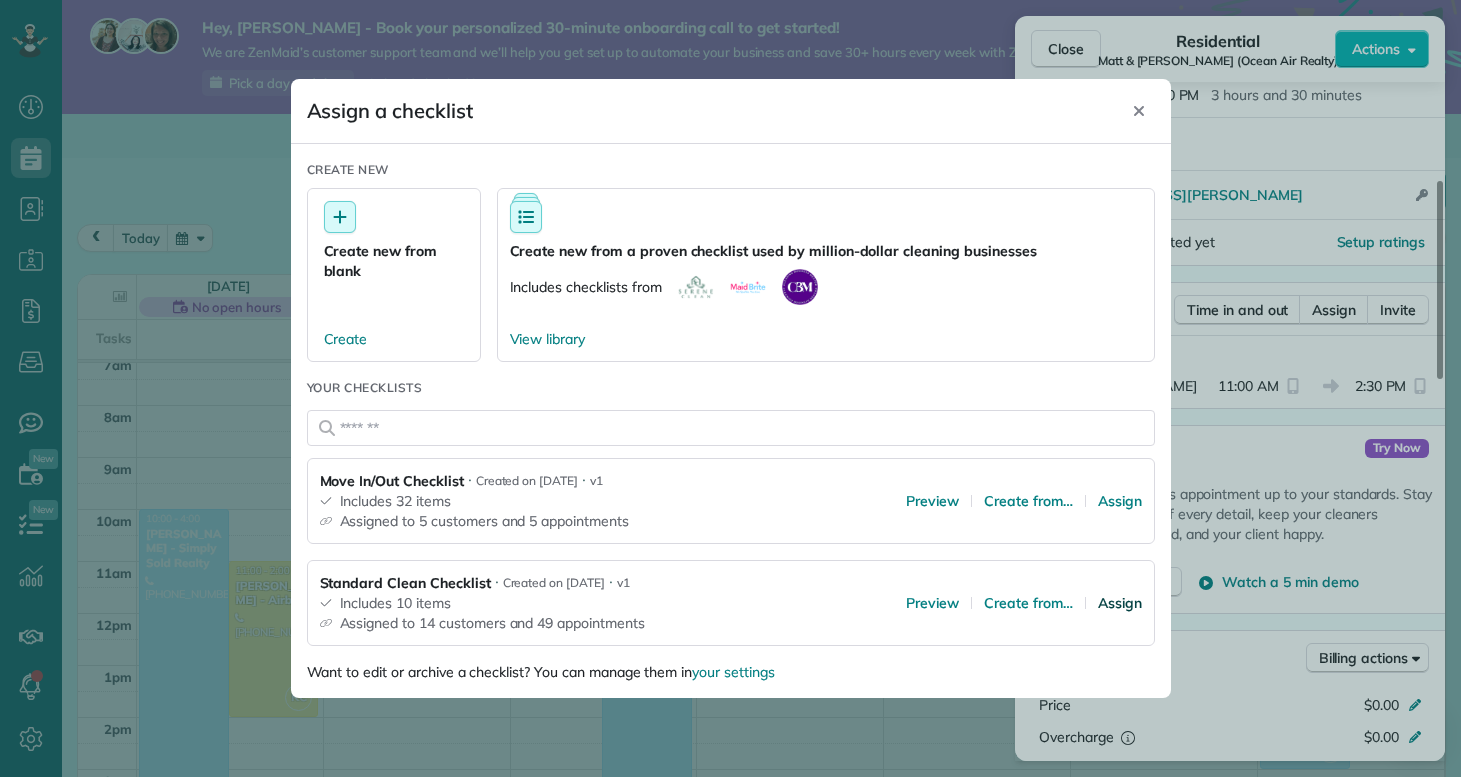 click on "Assign" at bounding box center (1120, 603) 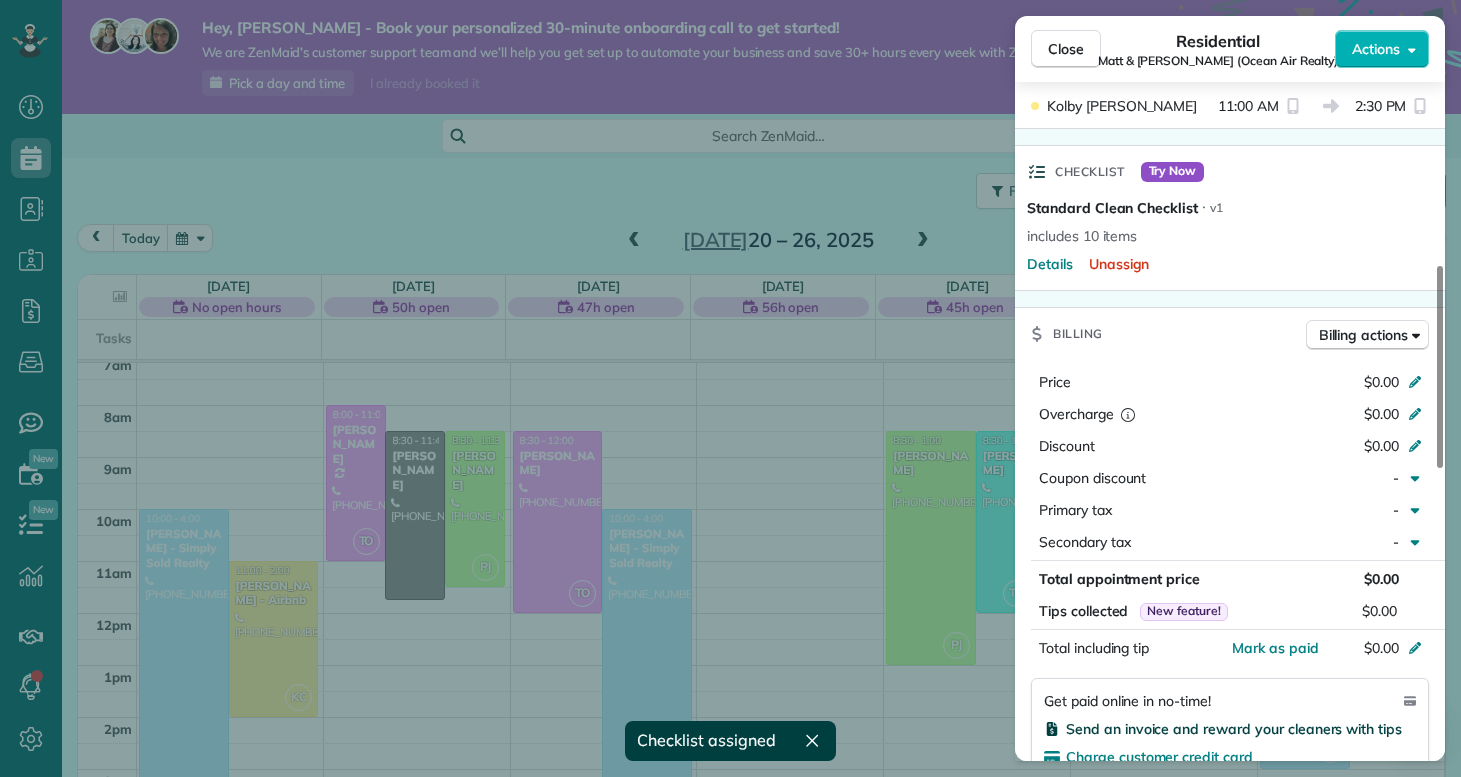 scroll, scrollTop: 826, scrollLeft: 0, axis: vertical 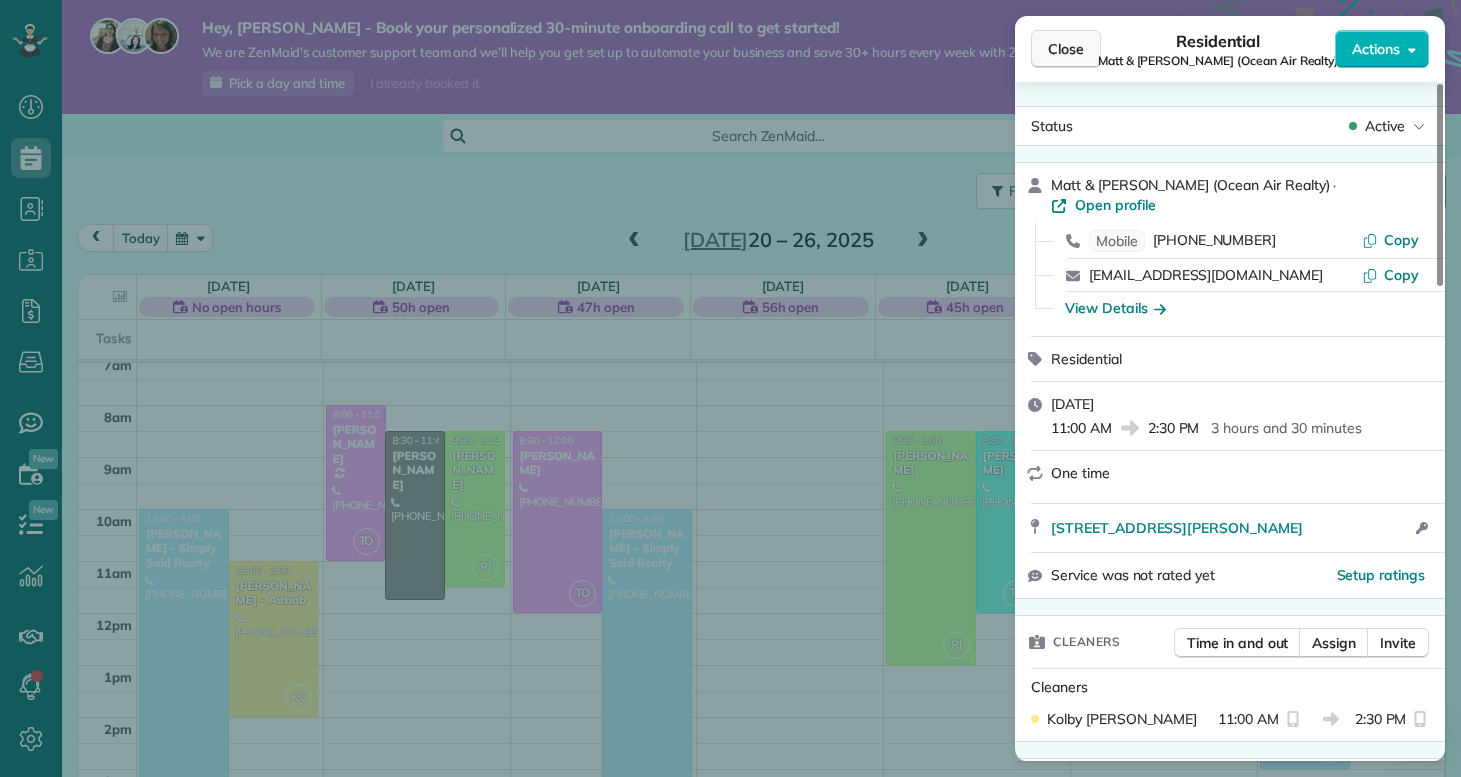 click on "Close" at bounding box center [1066, 49] 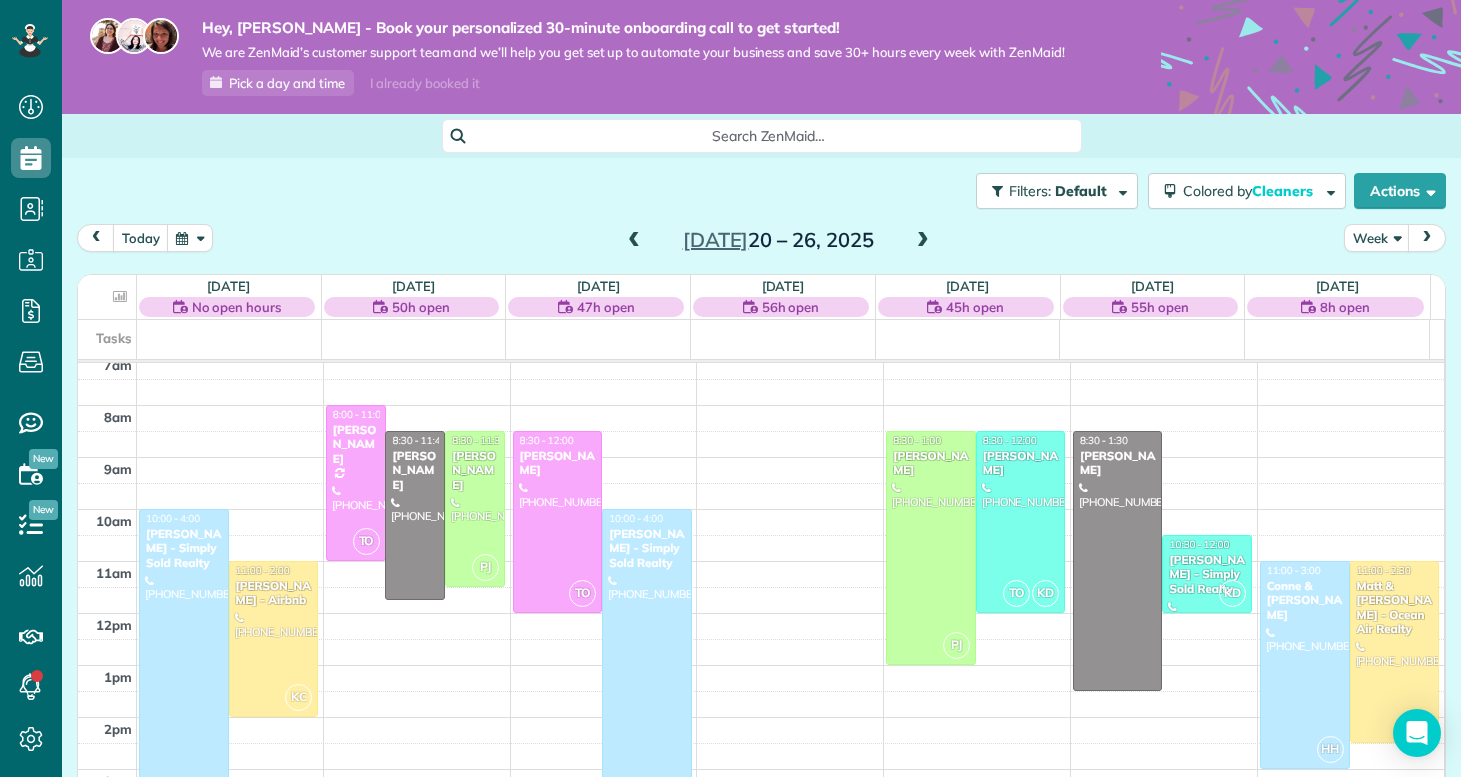click at bounding box center [1427, 237] 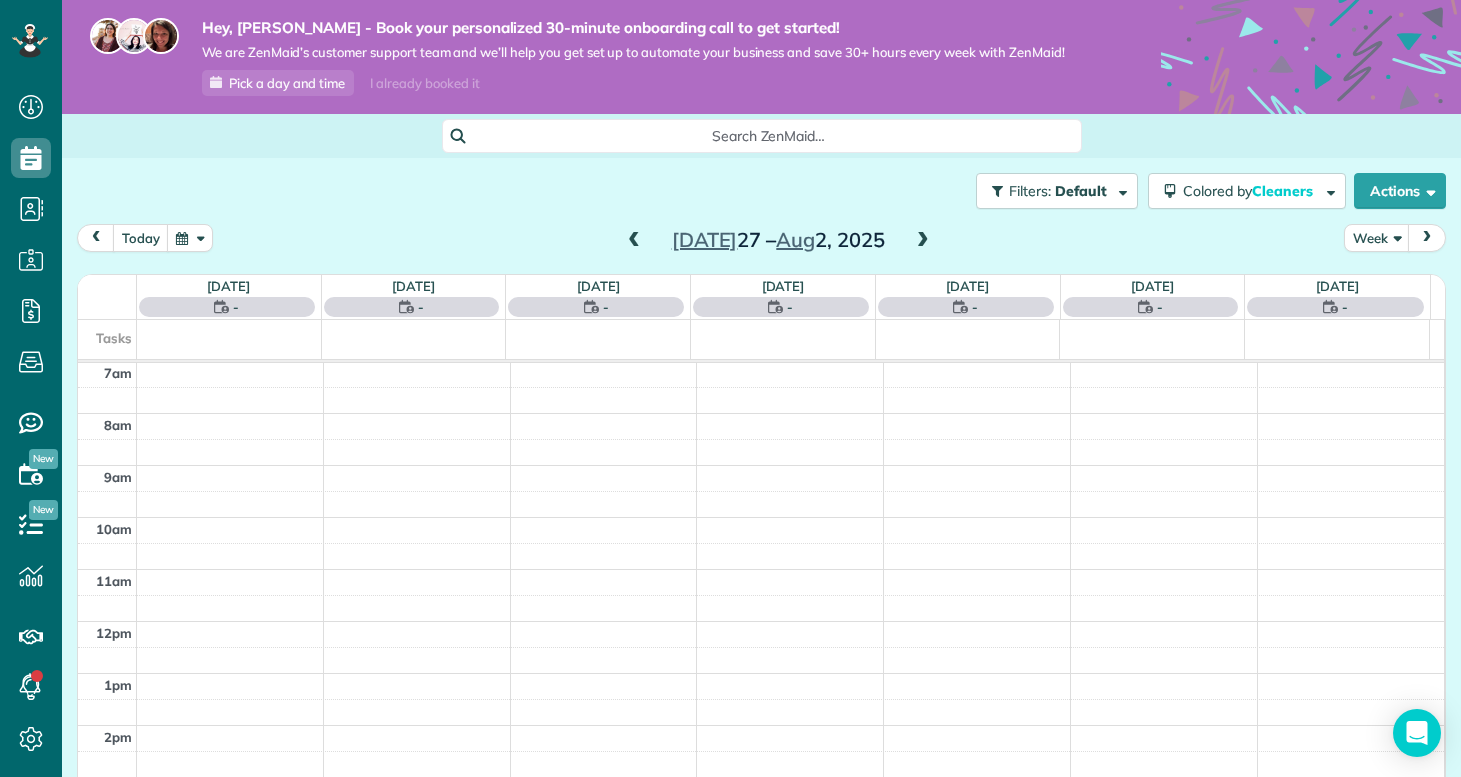 scroll, scrollTop: 365, scrollLeft: 0, axis: vertical 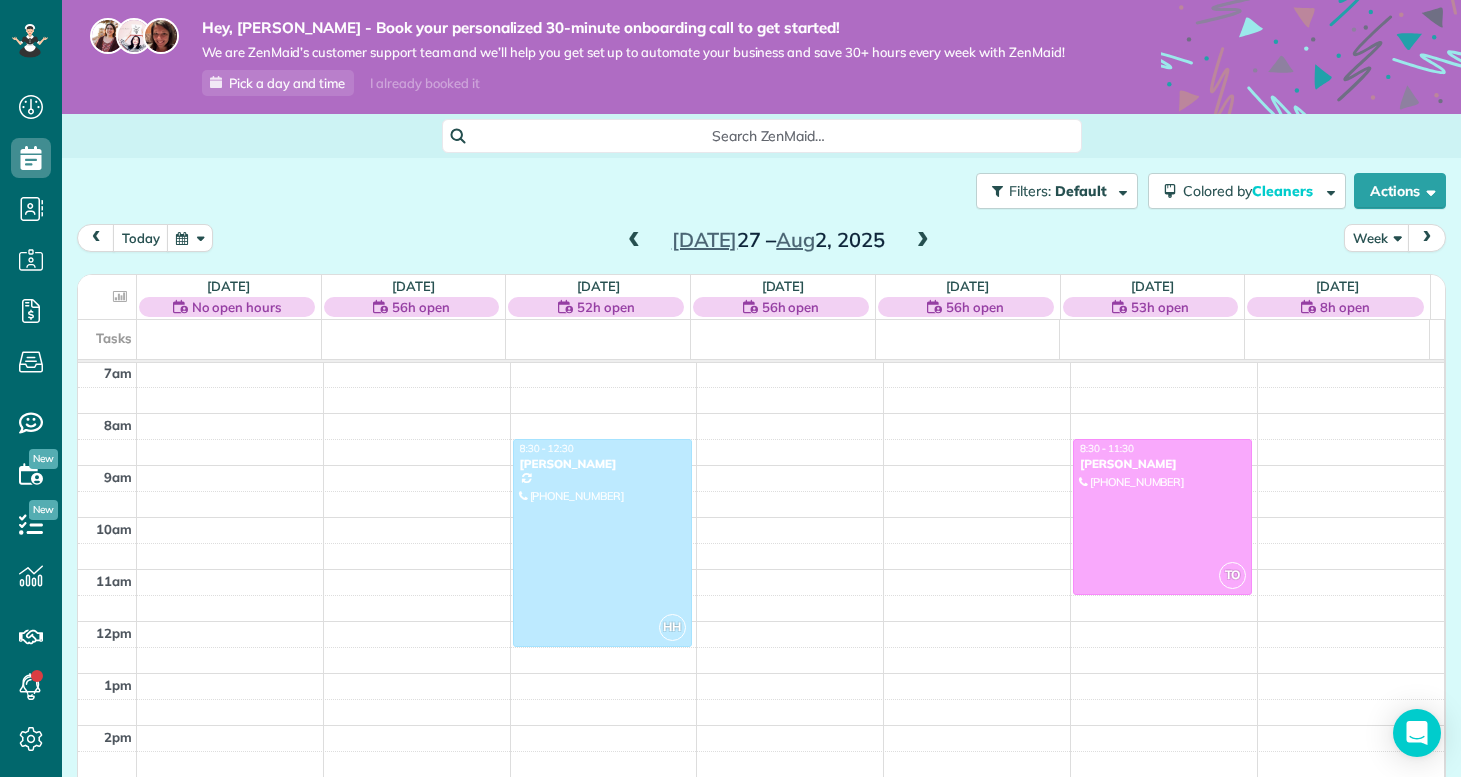 click on "12am 1am 2am 3am 4am 5am 6am 7am 8am 9am 10am 11am 12pm 1pm 2pm 3pm 4pm 5pm 6pm 7pm 8pm 9pm 10pm 11pm HH 8:30 - 12:30 Margaret Black (914) 316-3721 119 Bernhurst Rd New Bern, NC 28560 TO 8:30 - 11:30 Lonnie Tyndall (910) 358-0222 105 Appleton Lane Richlands, NC 28574" at bounding box center [761, 621] 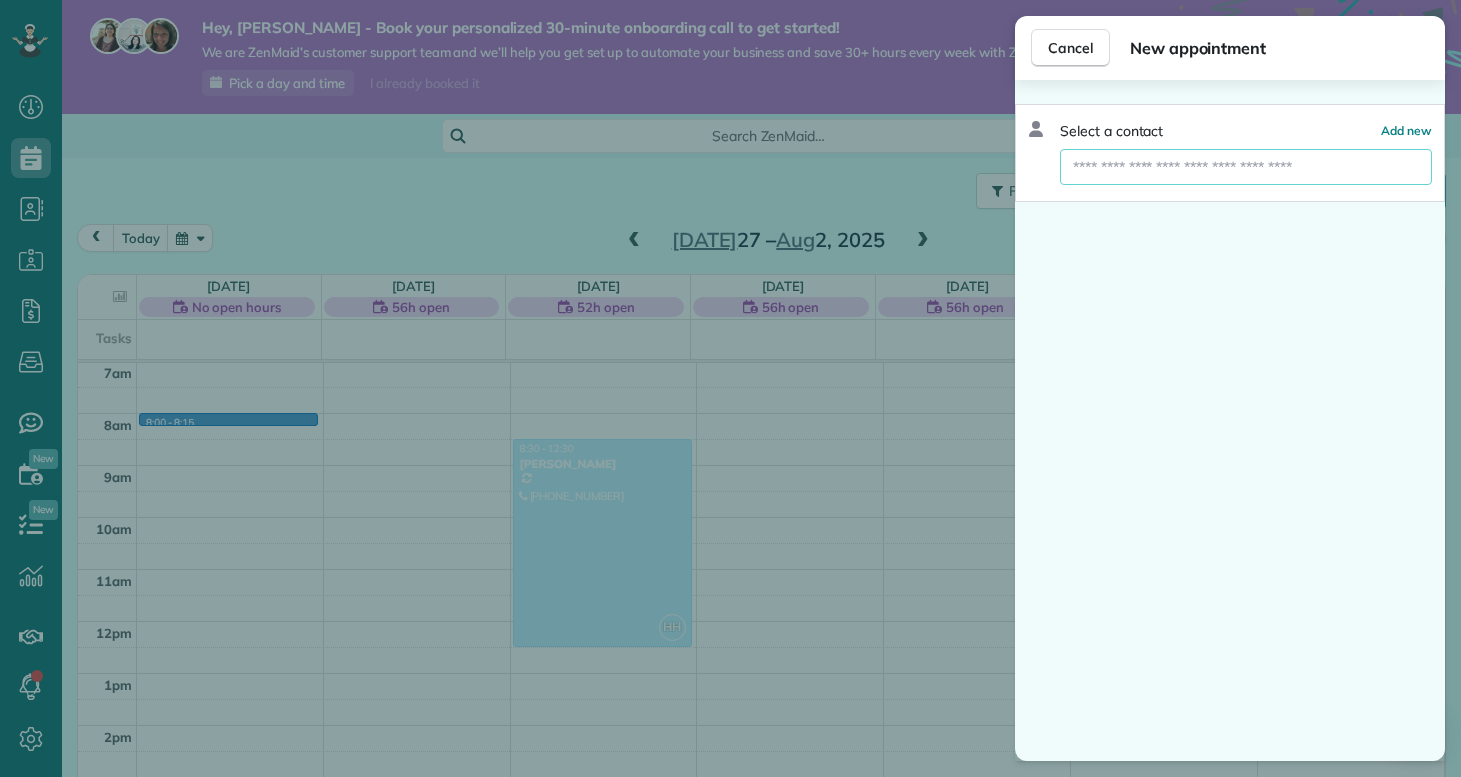 click at bounding box center [1246, 167] 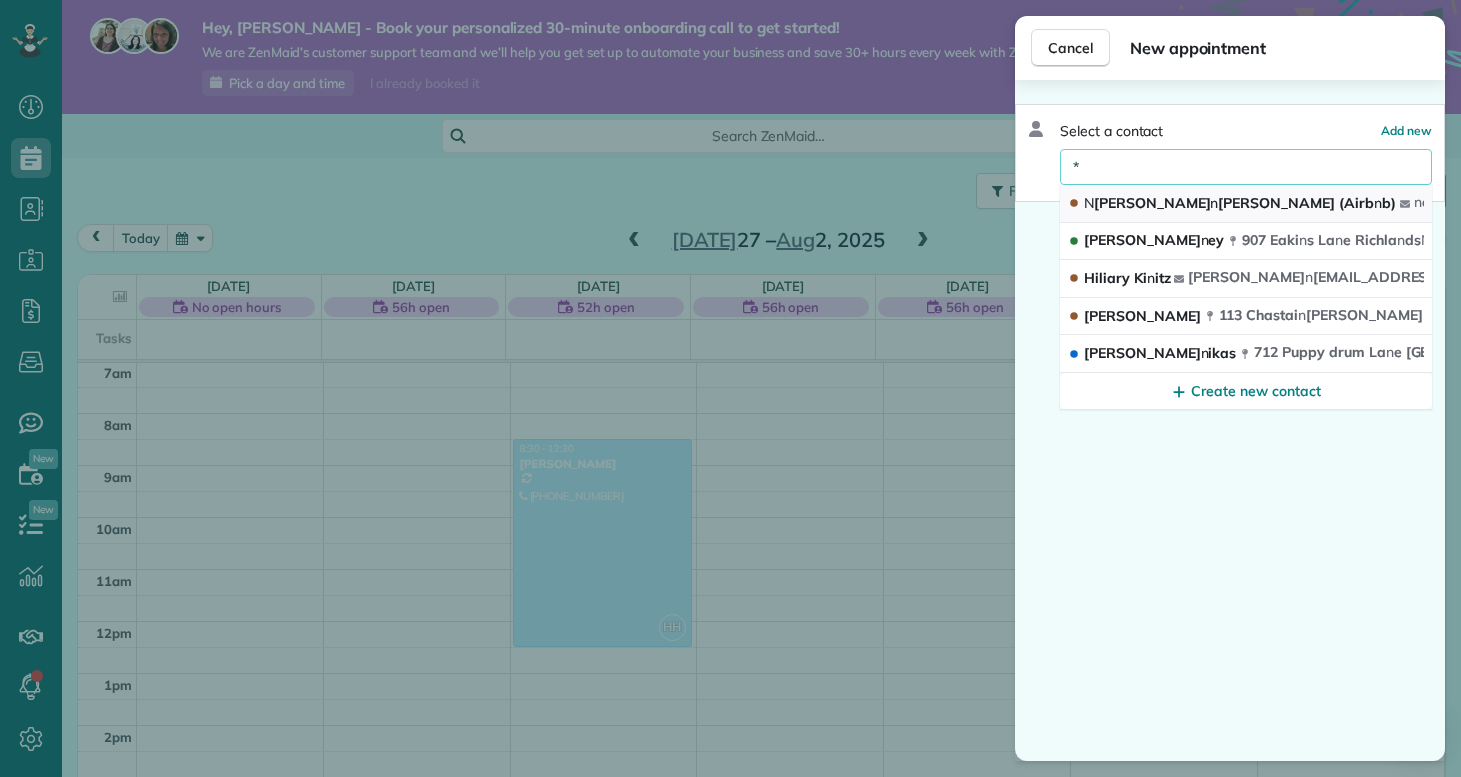 type on "*" 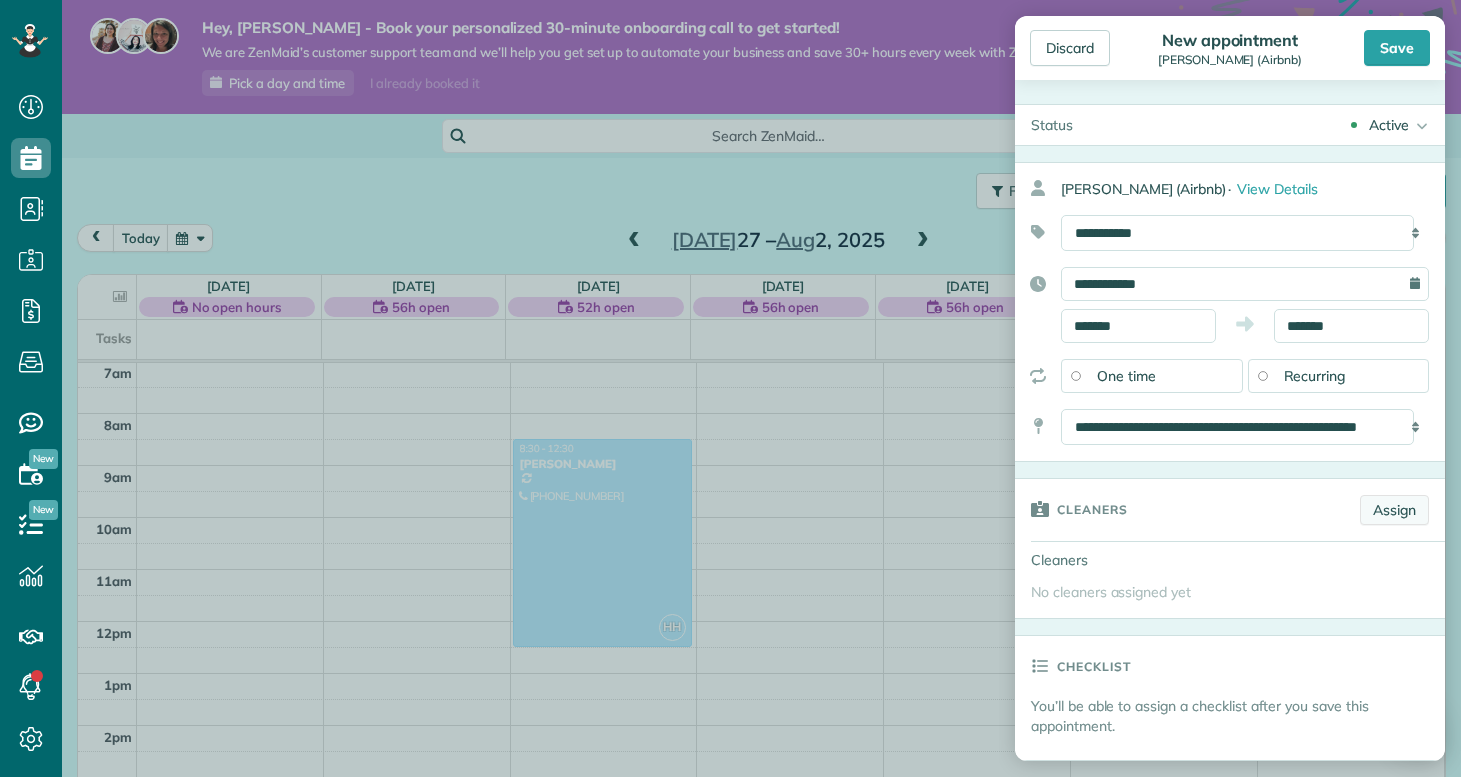 click on "Assign" at bounding box center (1394, 510) 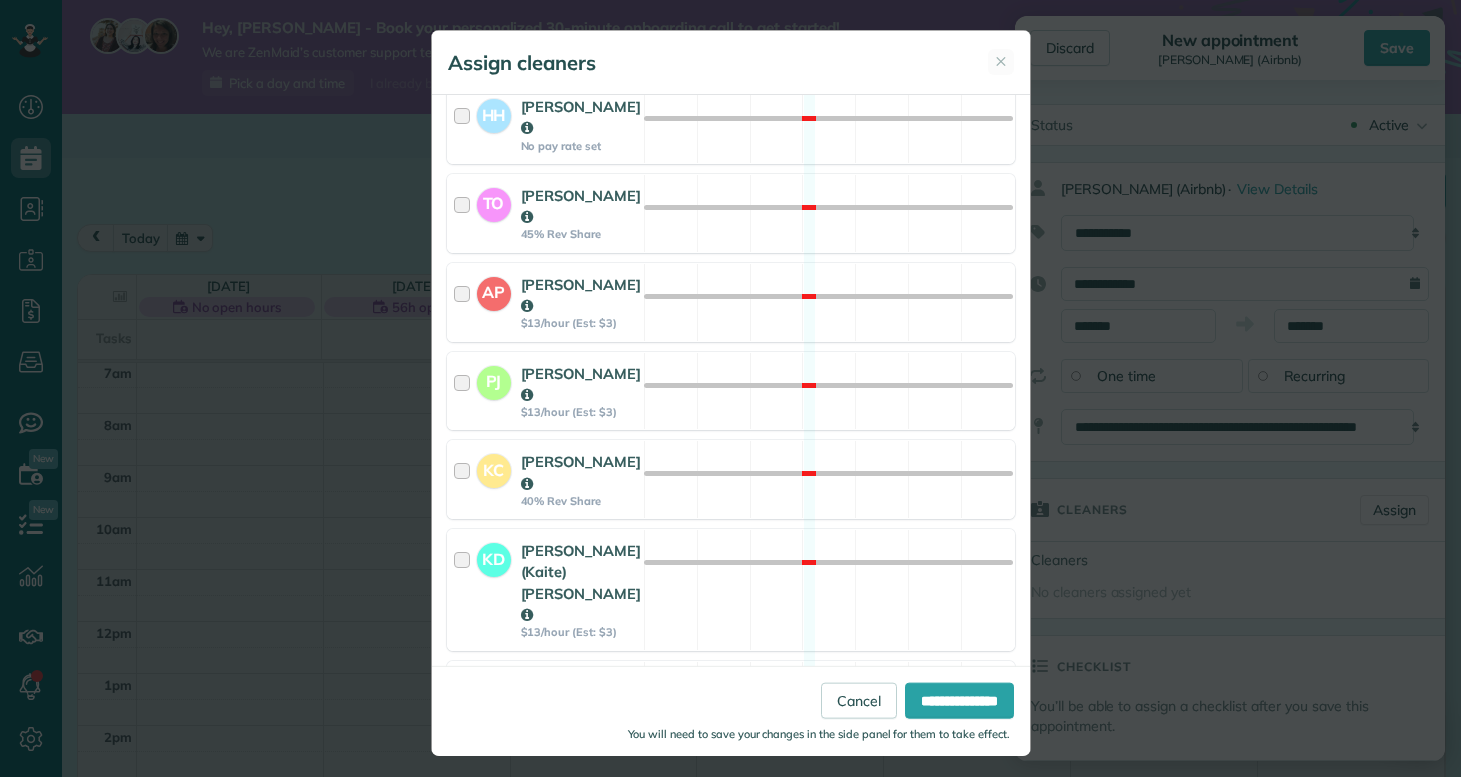 scroll, scrollTop: 299, scrollLeft: 0, axis: vertical 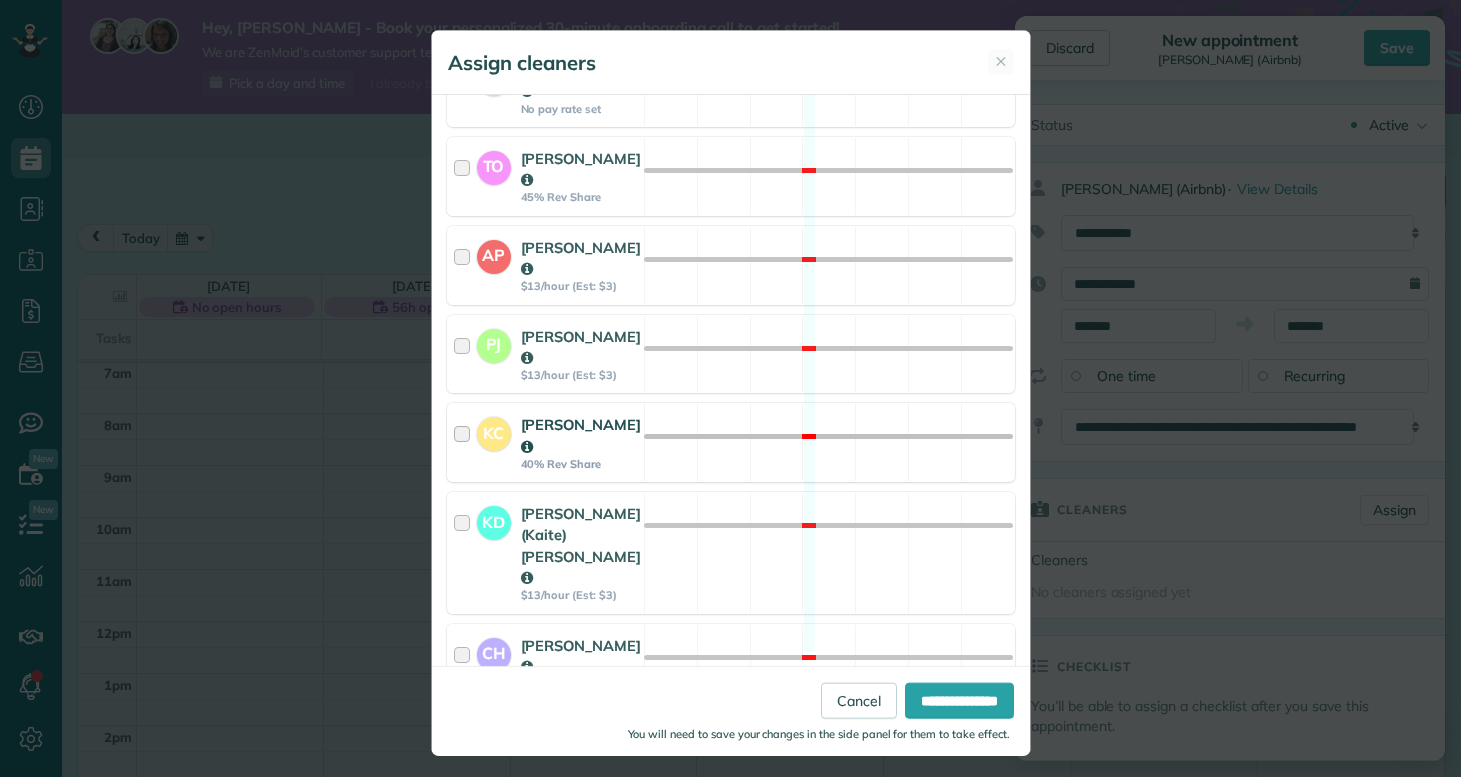 click on "Kolby Cummings" at bounding box center [581, 435] 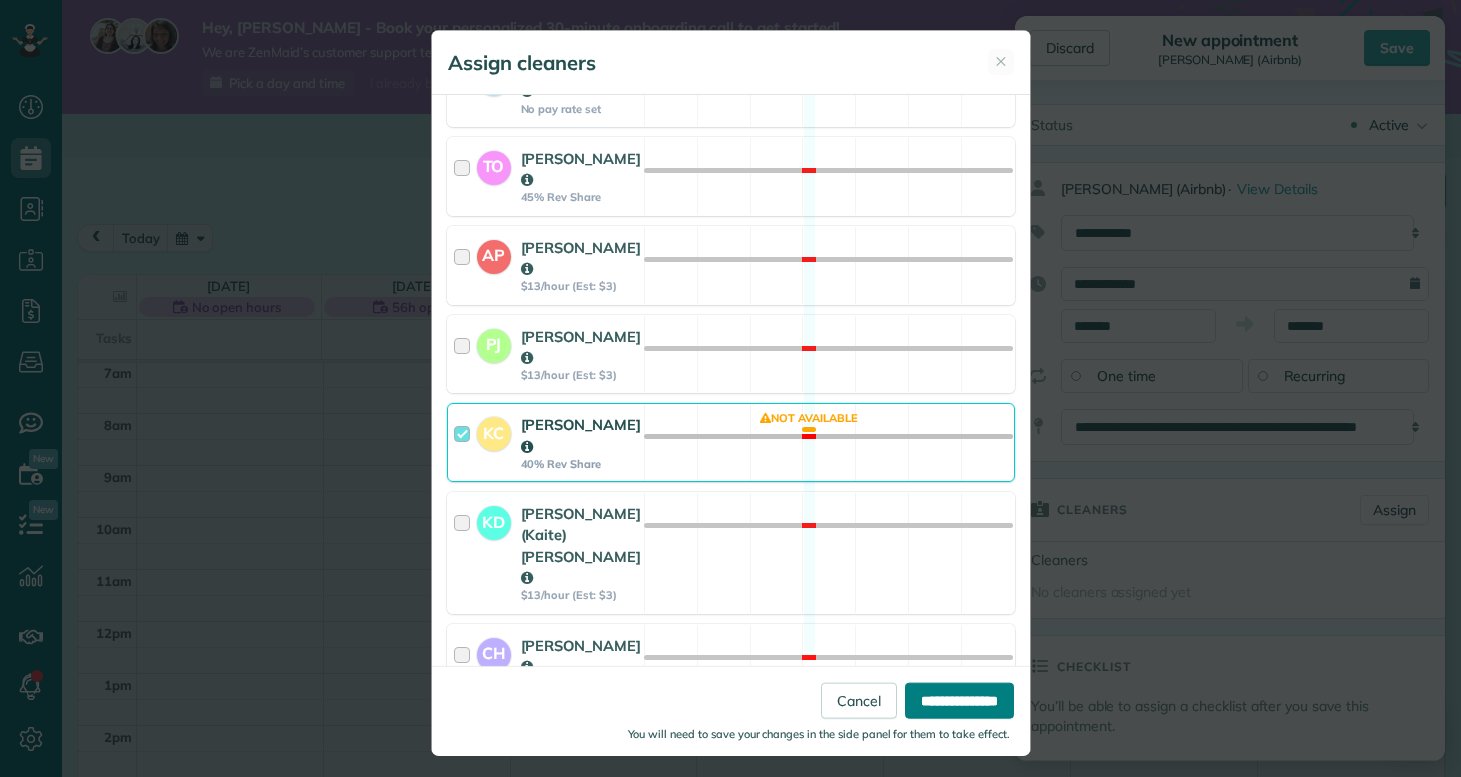 click on "**********" at bounding box center [959, 700] 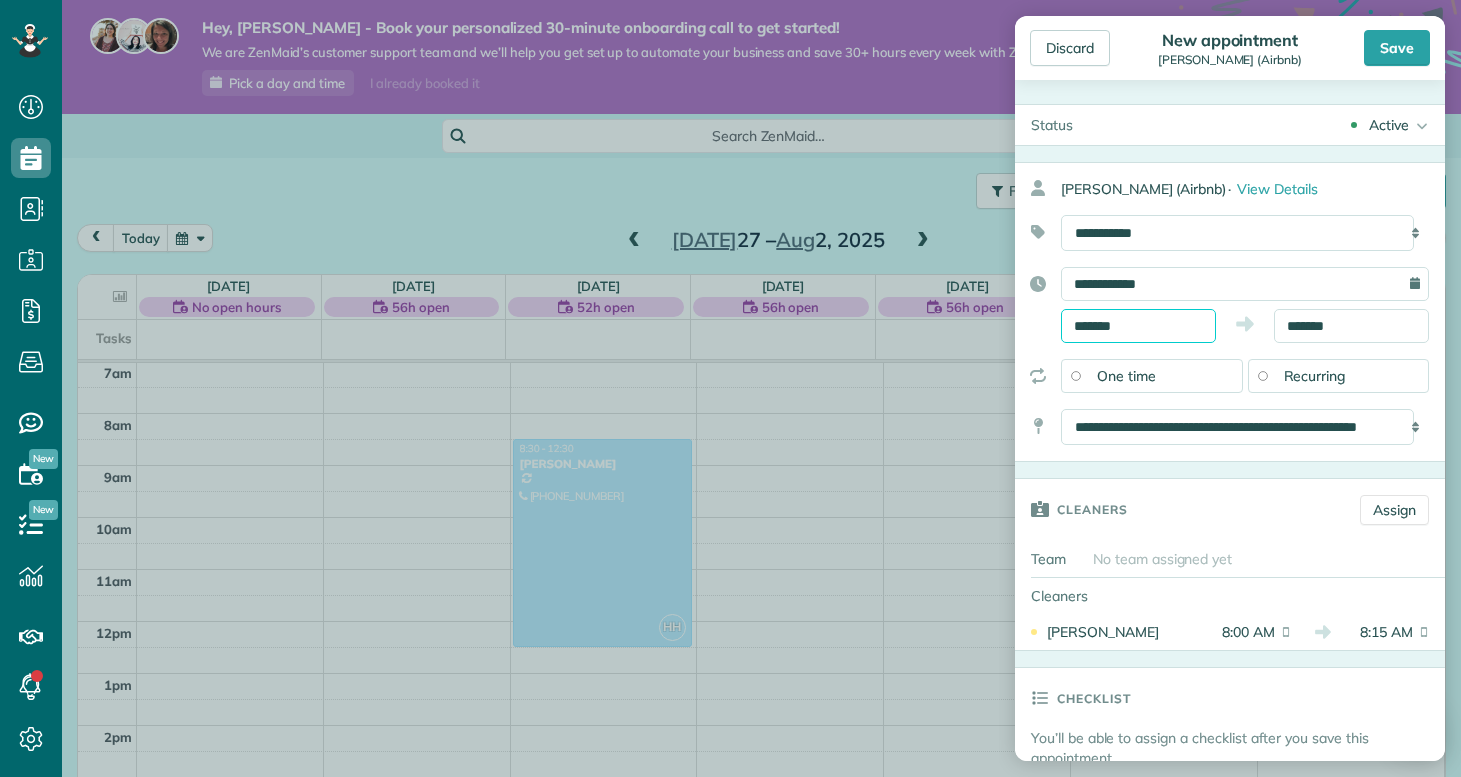 click on "Dashboard
Scheduling
Calendar View
List View
Dispatch View - Weekly scheduling (Beta)" at bounding box center [730, 388] 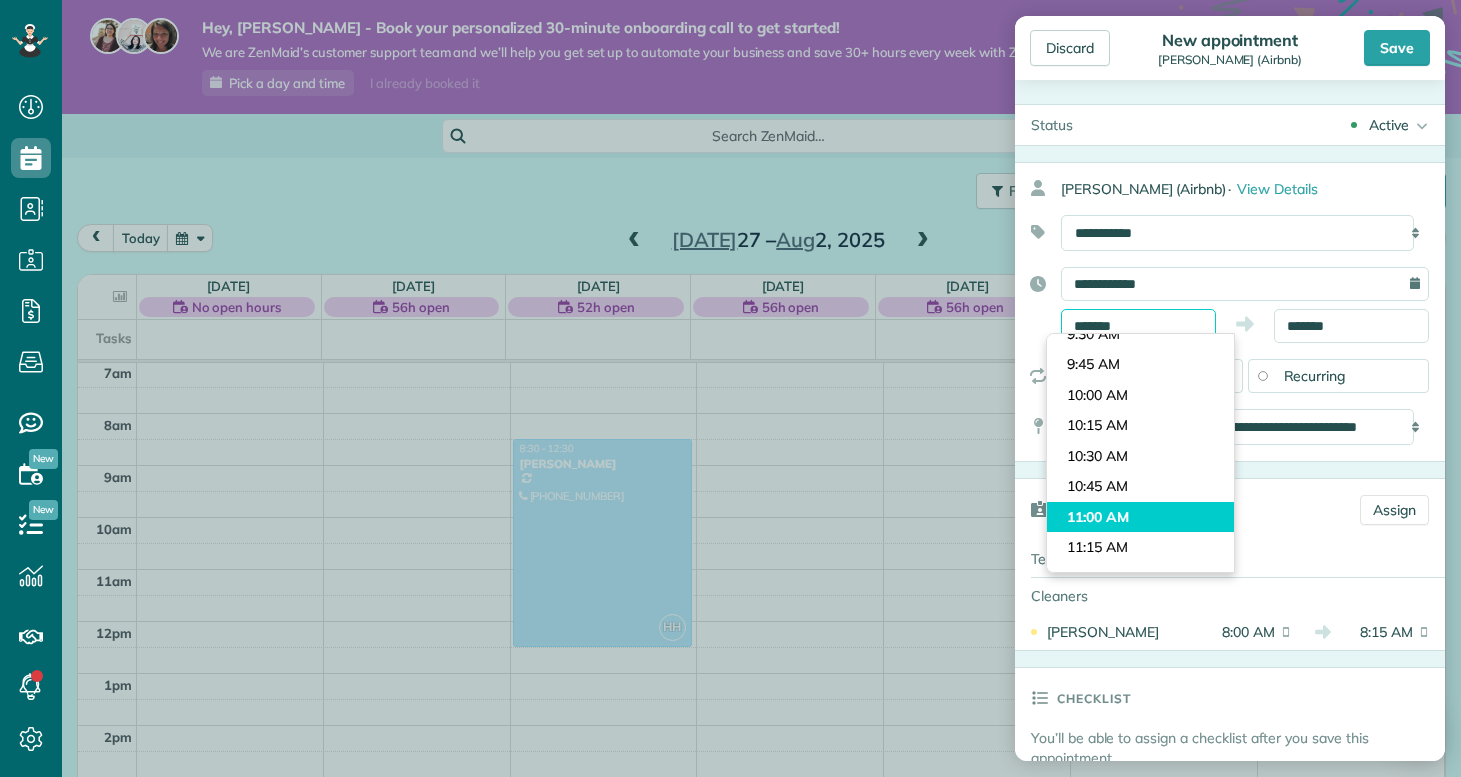 scroll, scrollTop: 1149, scrollLeft: 0, axis: vertical 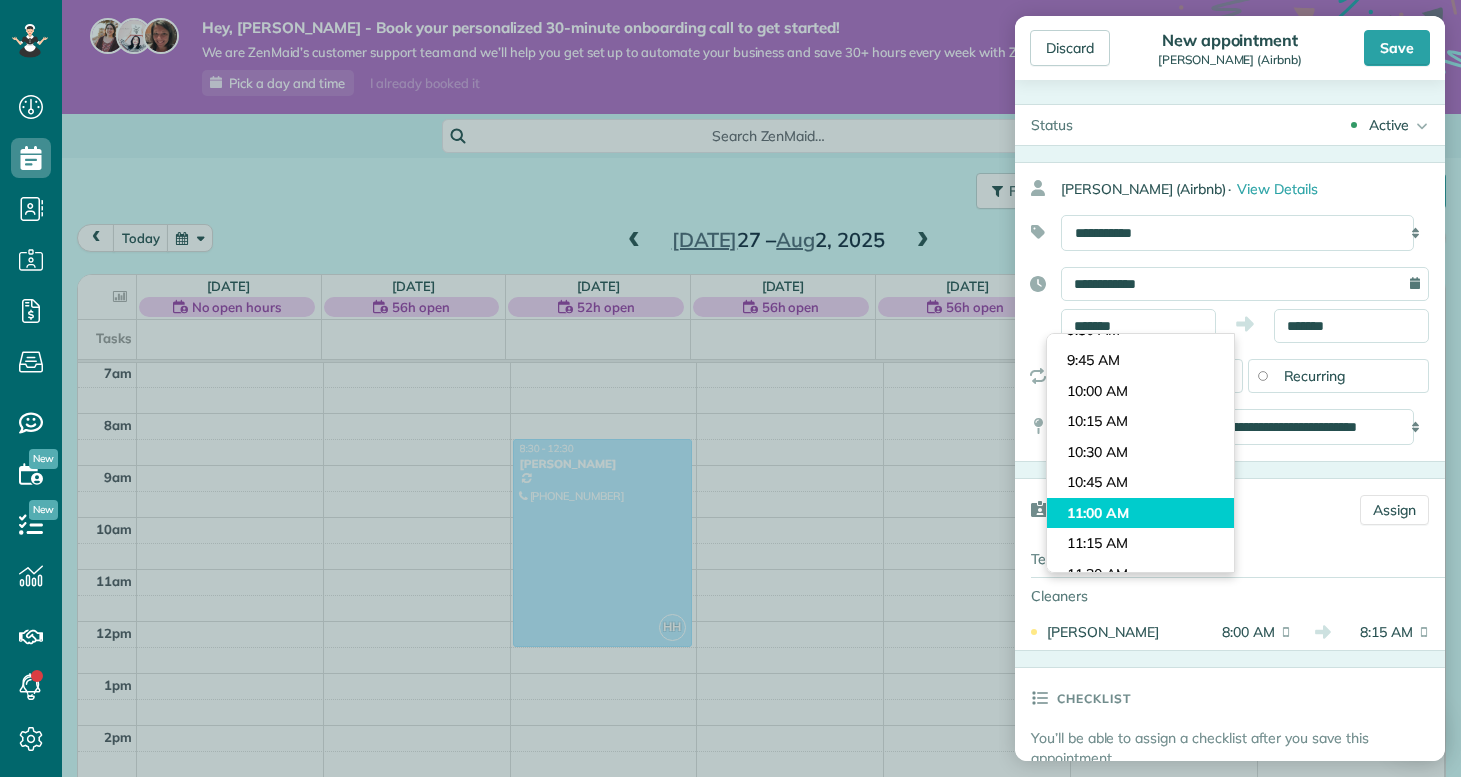 type on "********" 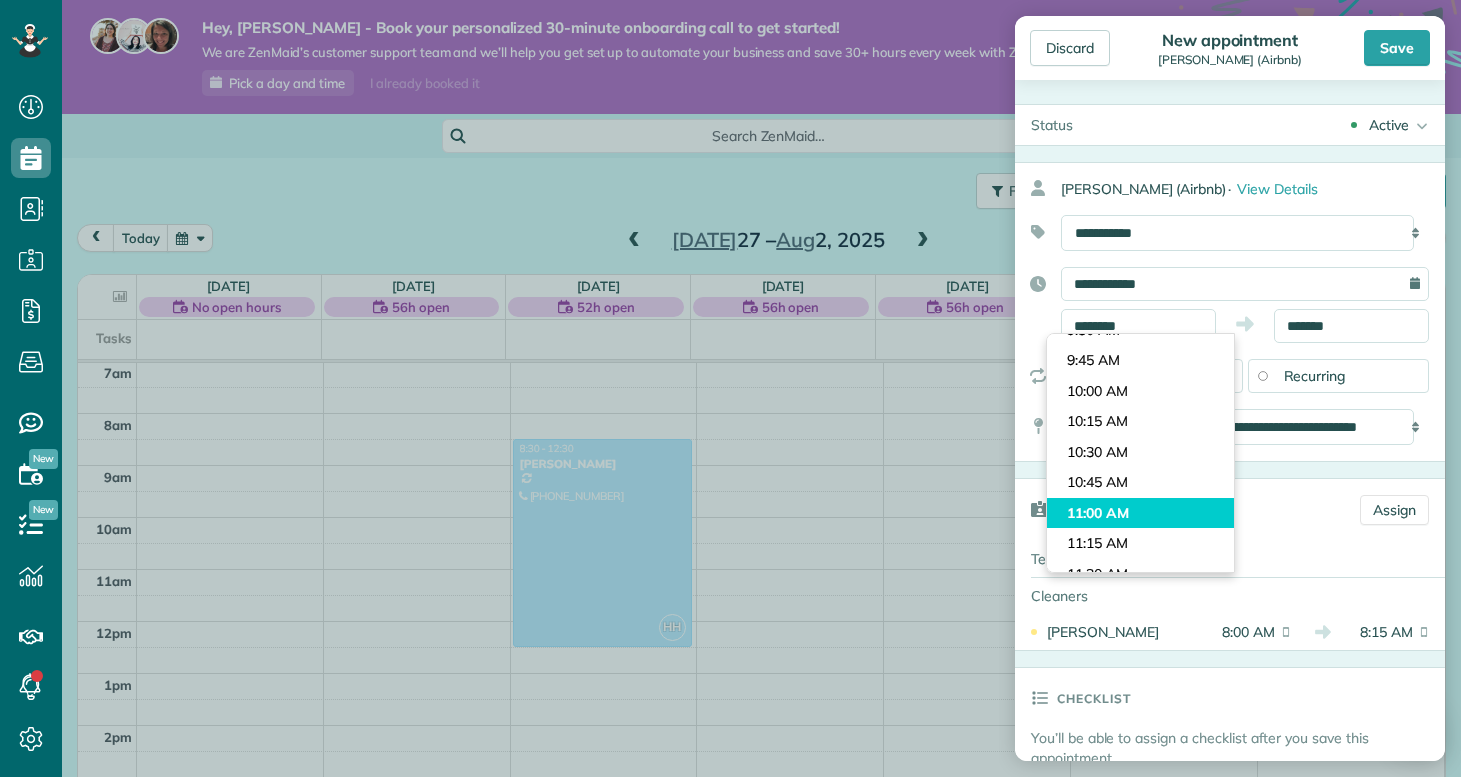click on "Dashboard
Scheduling
Calendar View
List View
Dispatch View - Weekly scheduling (Beta)" at bounding box center [730, 388] 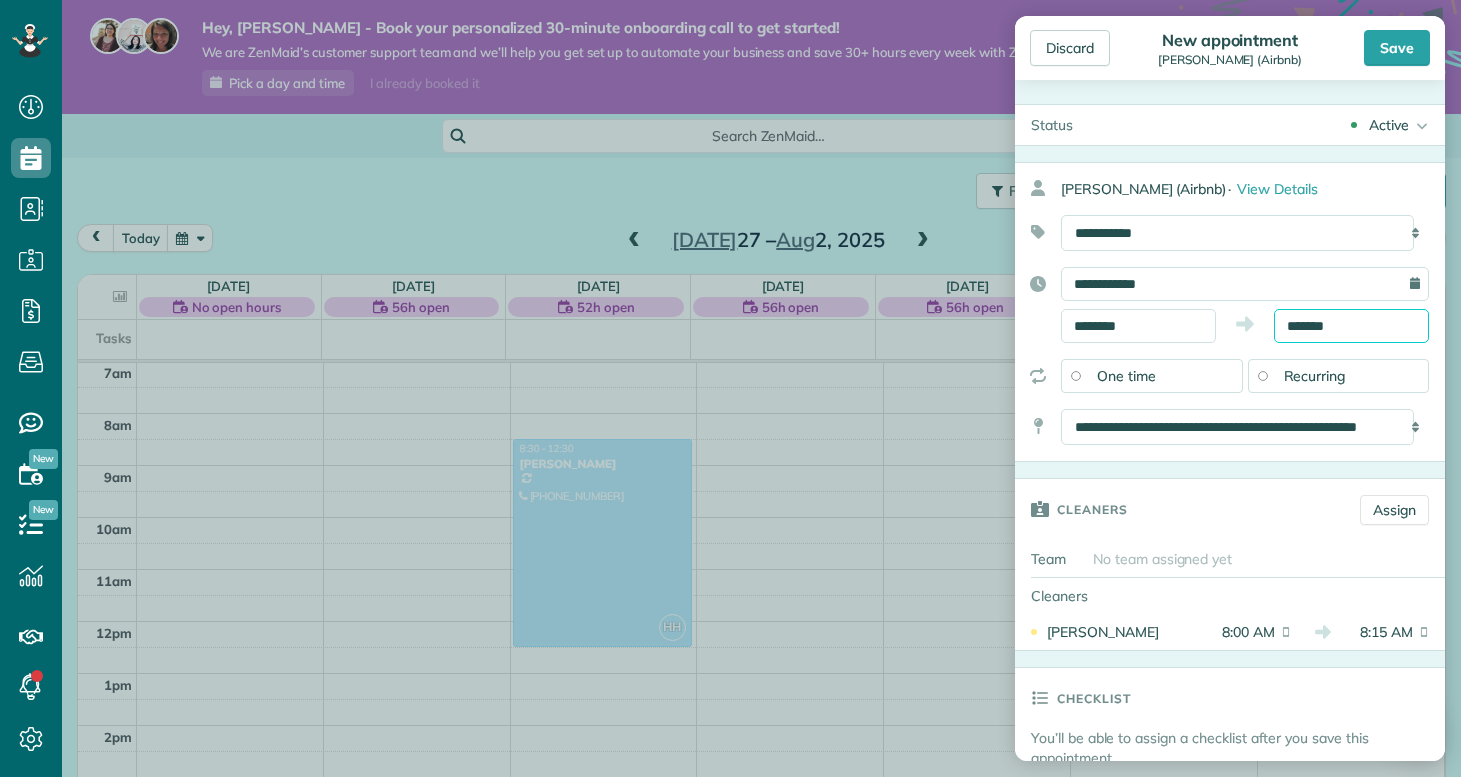 click on "*******" at bounding box center [1351, 326] 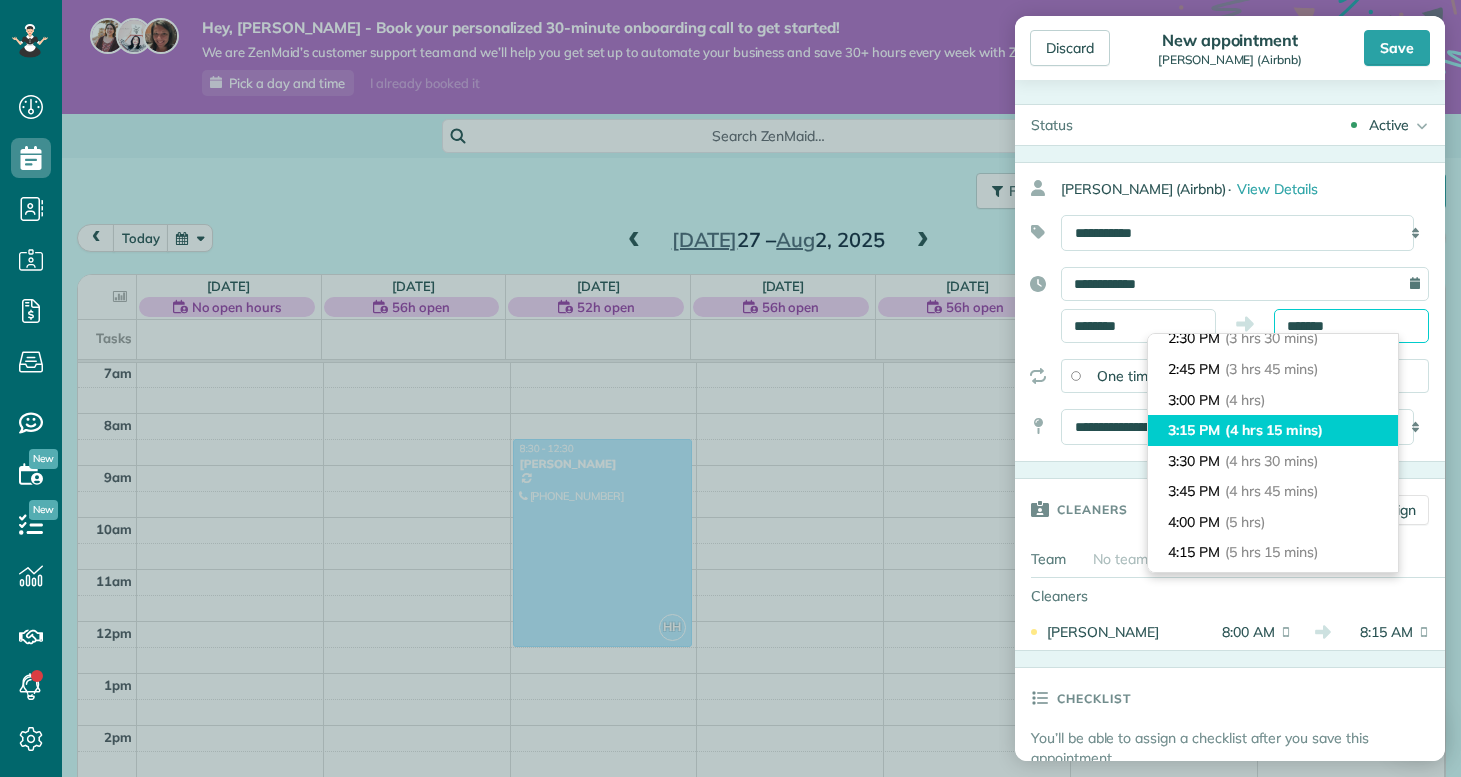 scroll, scrollTop: 269, scrollLeft: 0, axis: vertical 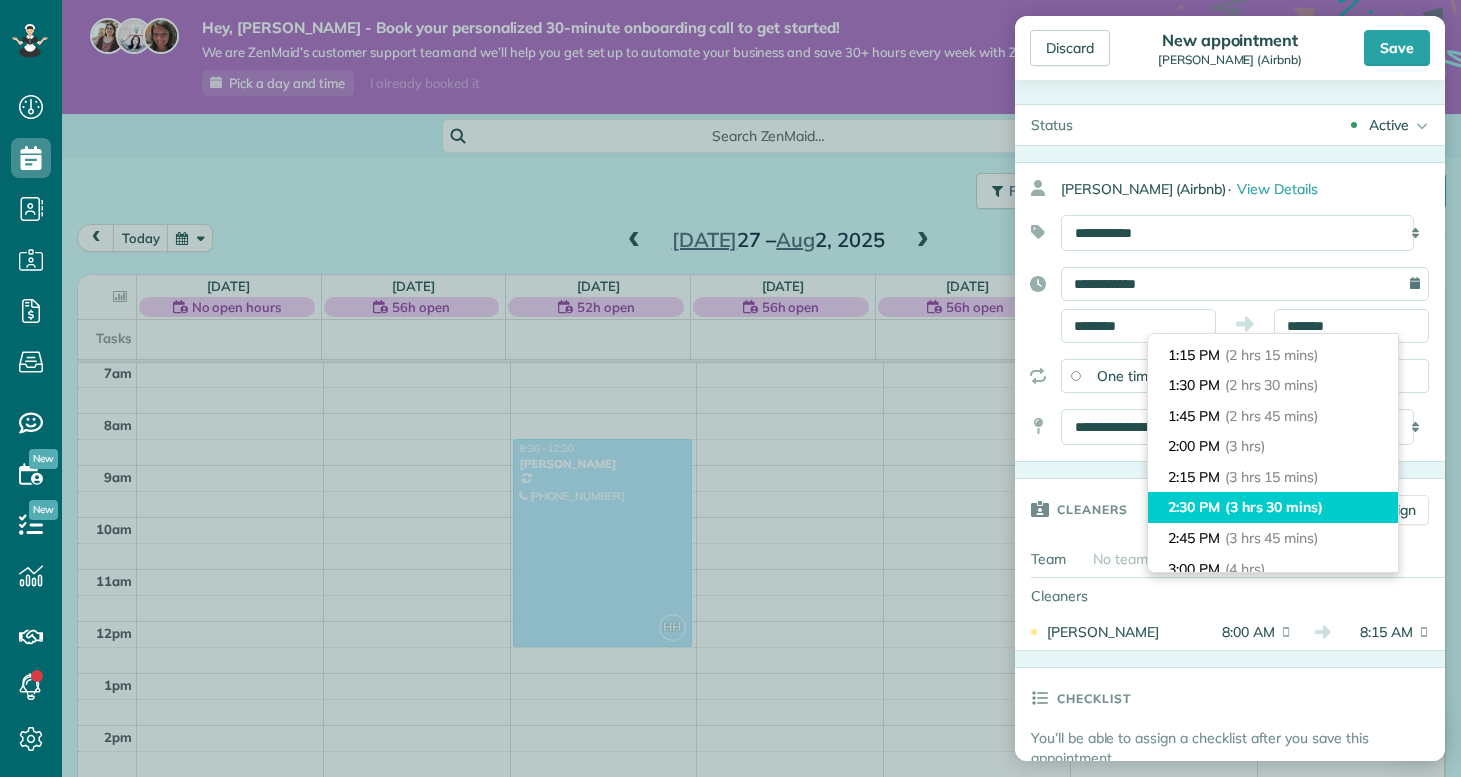 type on "*******" 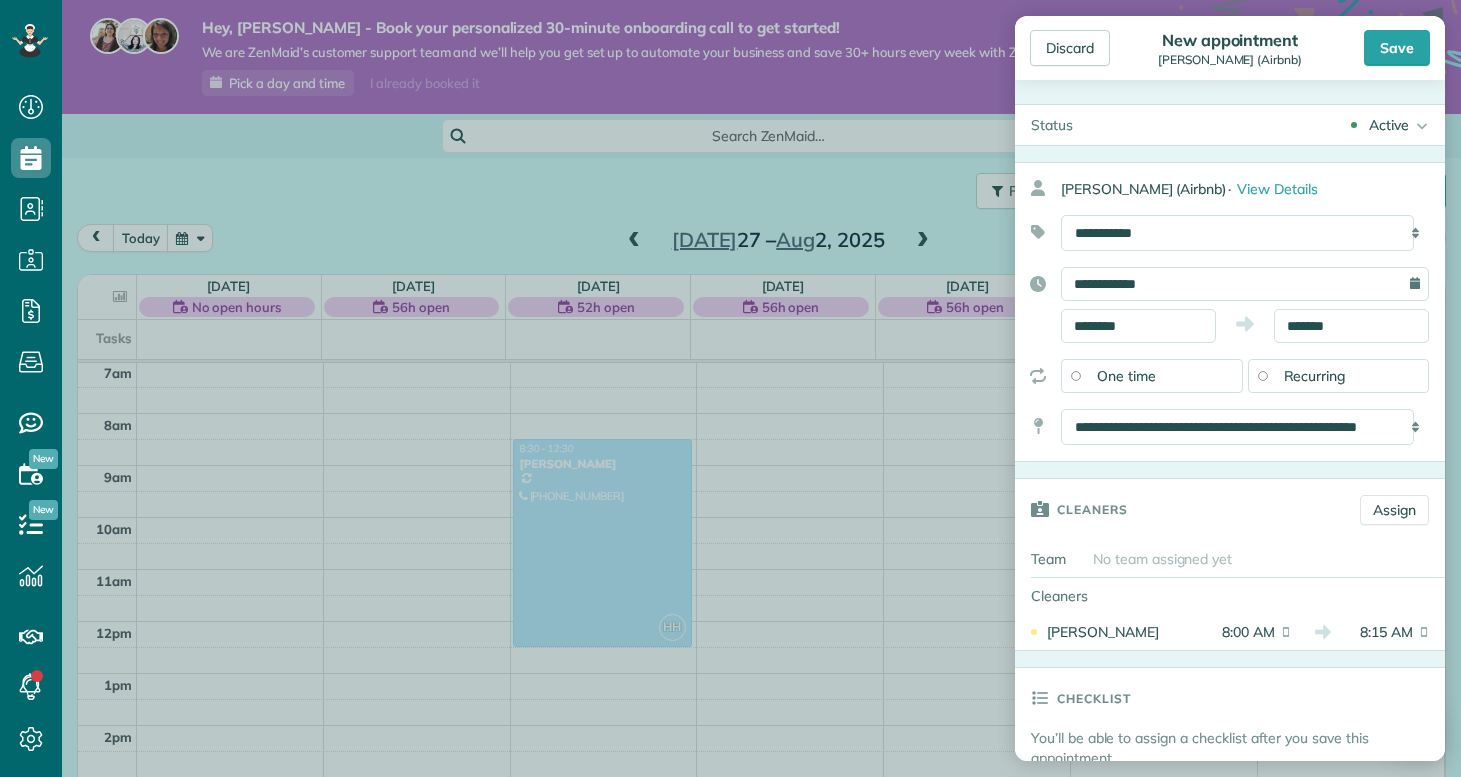 click on "**********" at bounding box center [1230, 312] 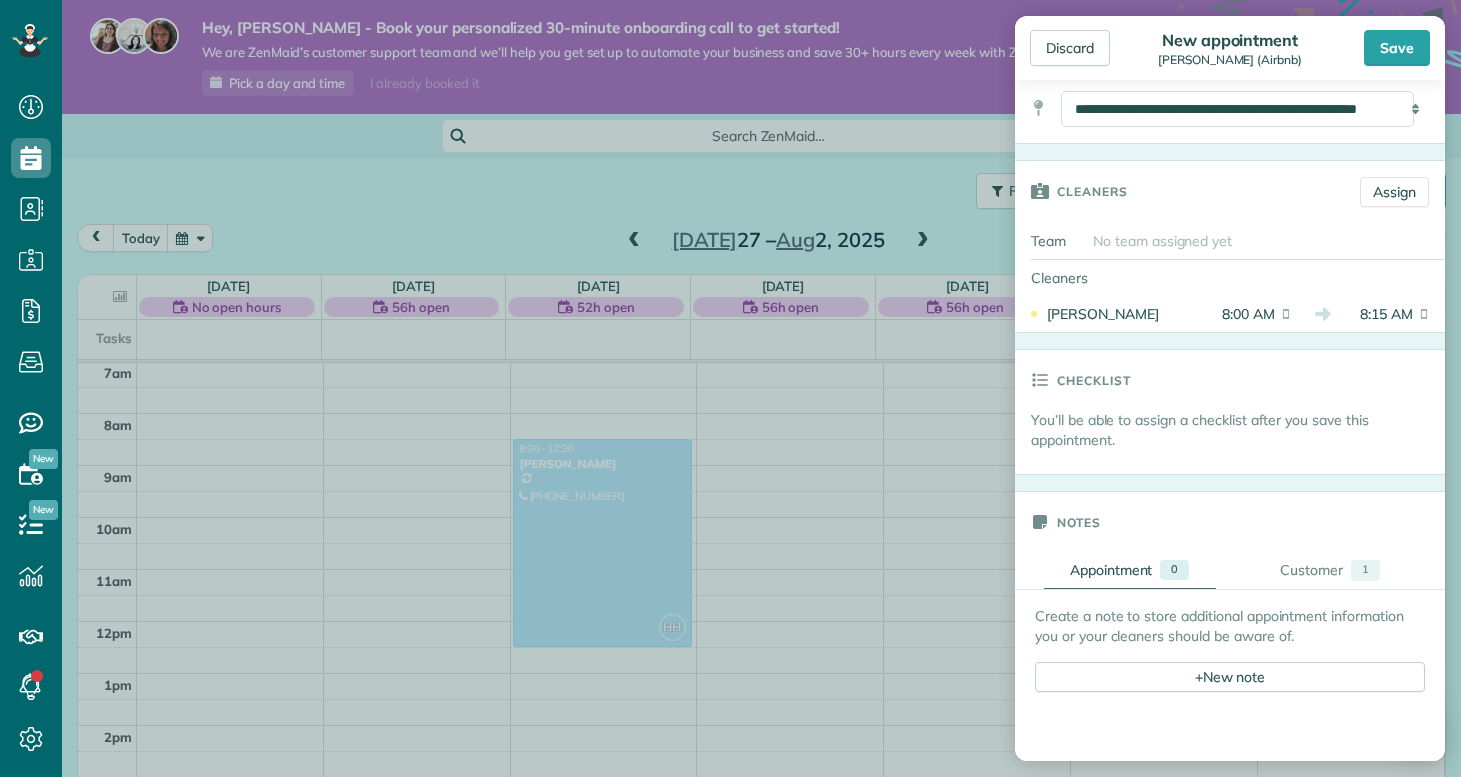 scroll, scrollTop: 431, scrollLeft: 0, axis: vertical 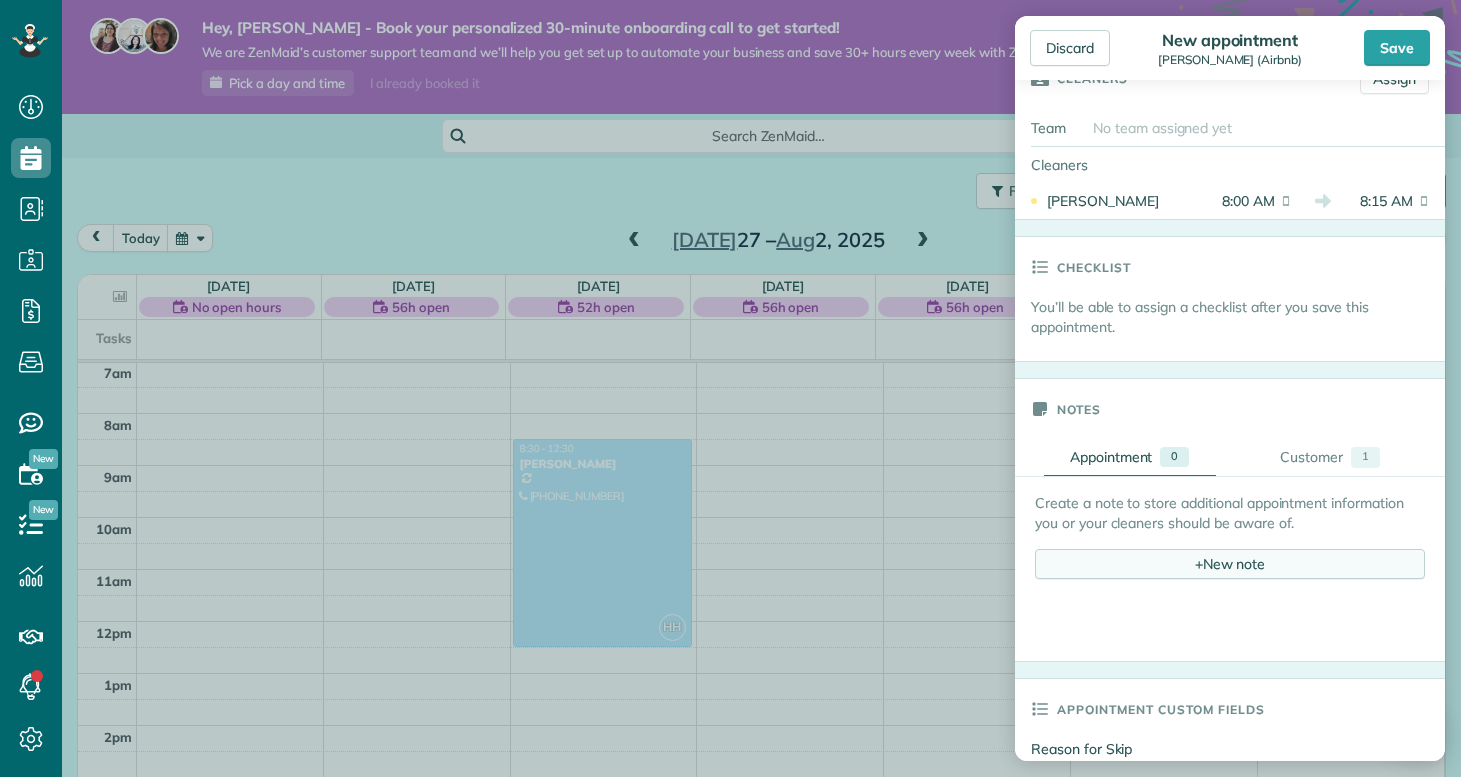 click on "+ New note" at bounding box center (1230, 564) 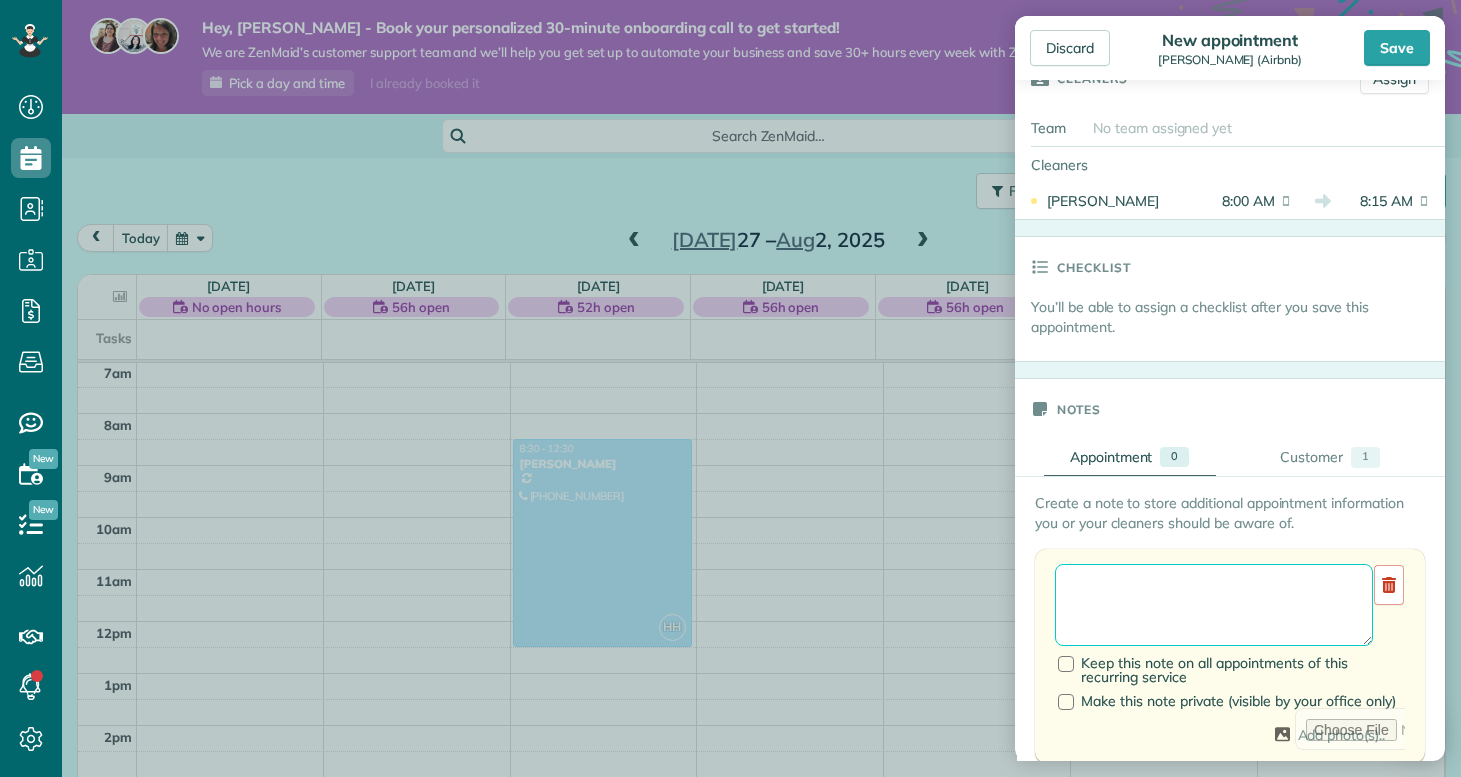 click at bounding box center [1214, 605] 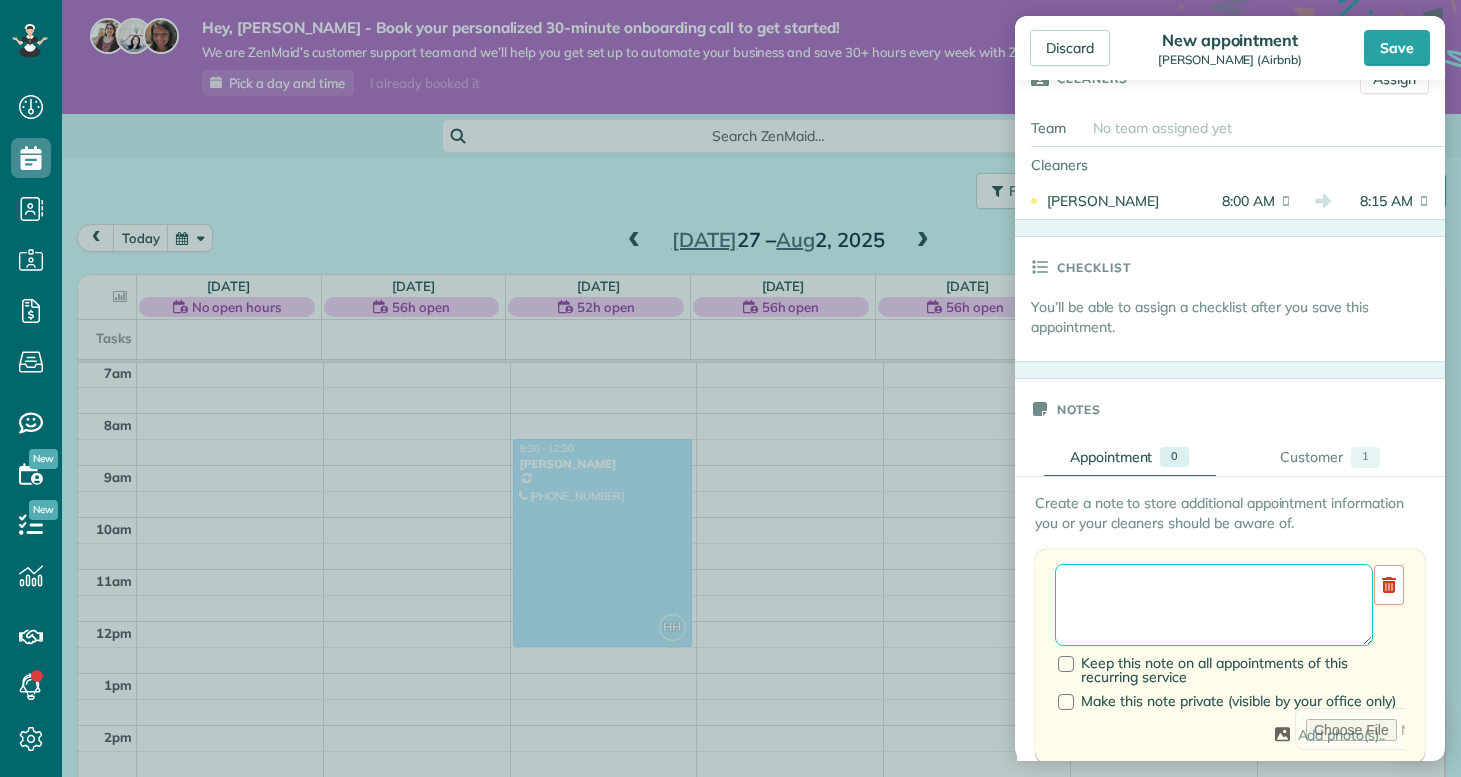 paste on "**********" 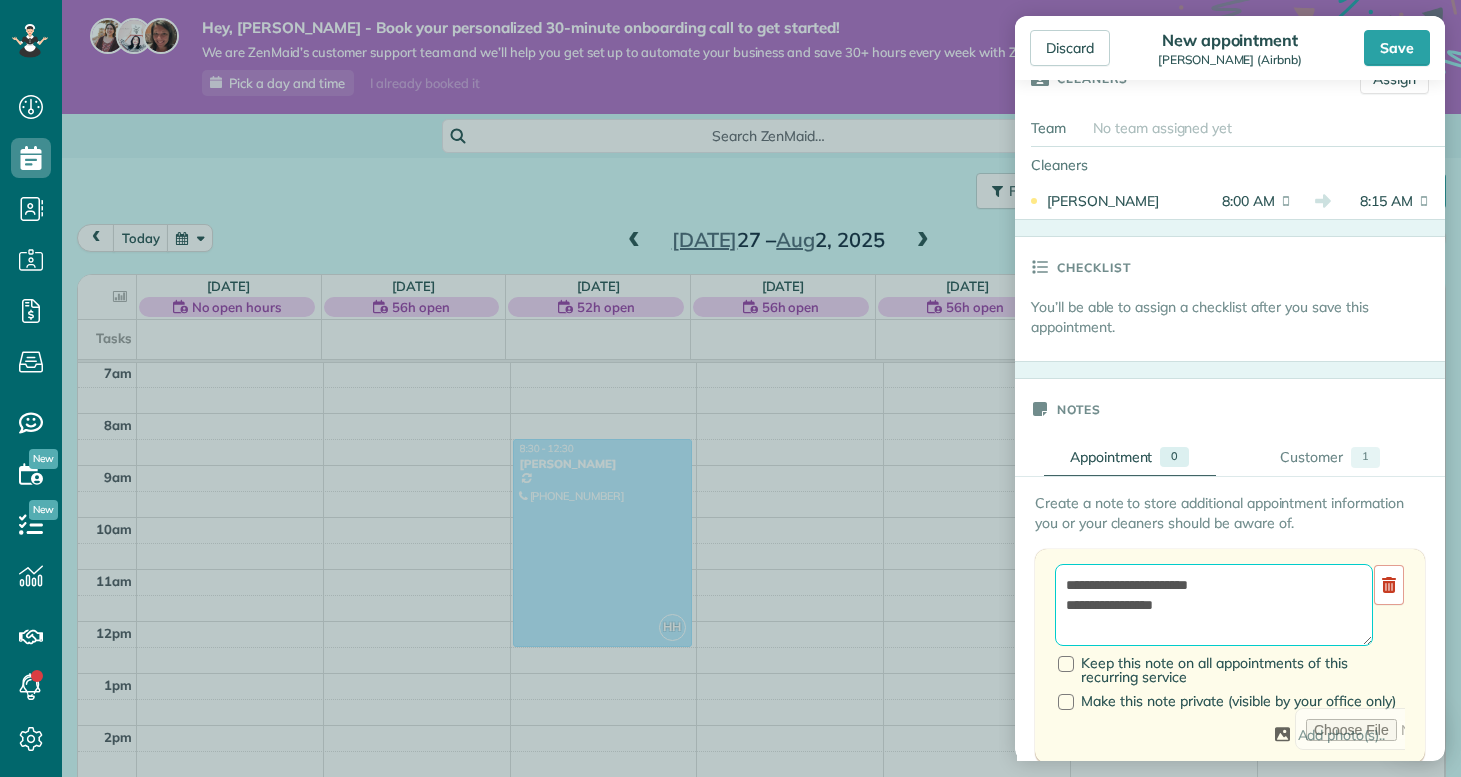 type on "**********" 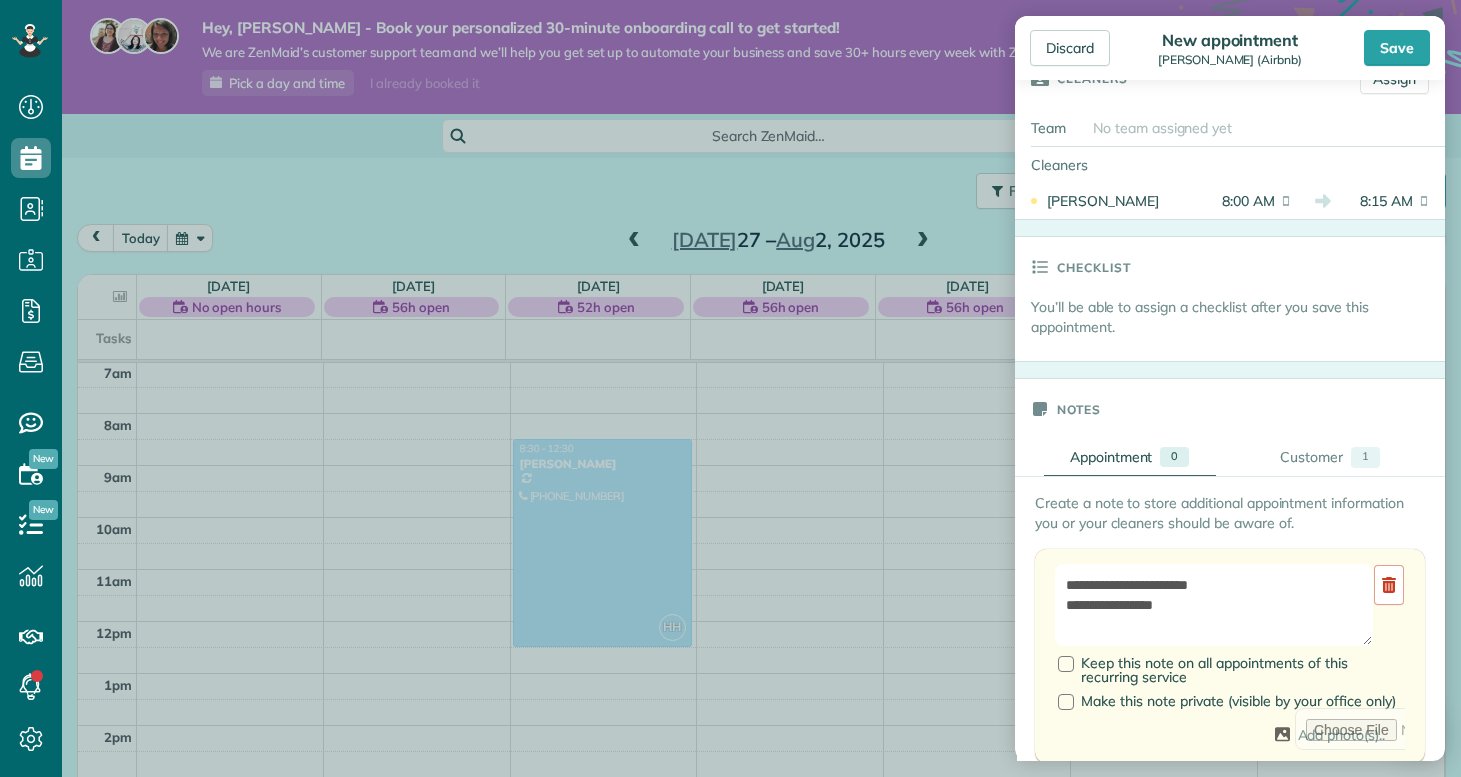 click on "Create a note to store additional appointment information you or your cleaners should be aware of." at bounding box center (1230, 513) 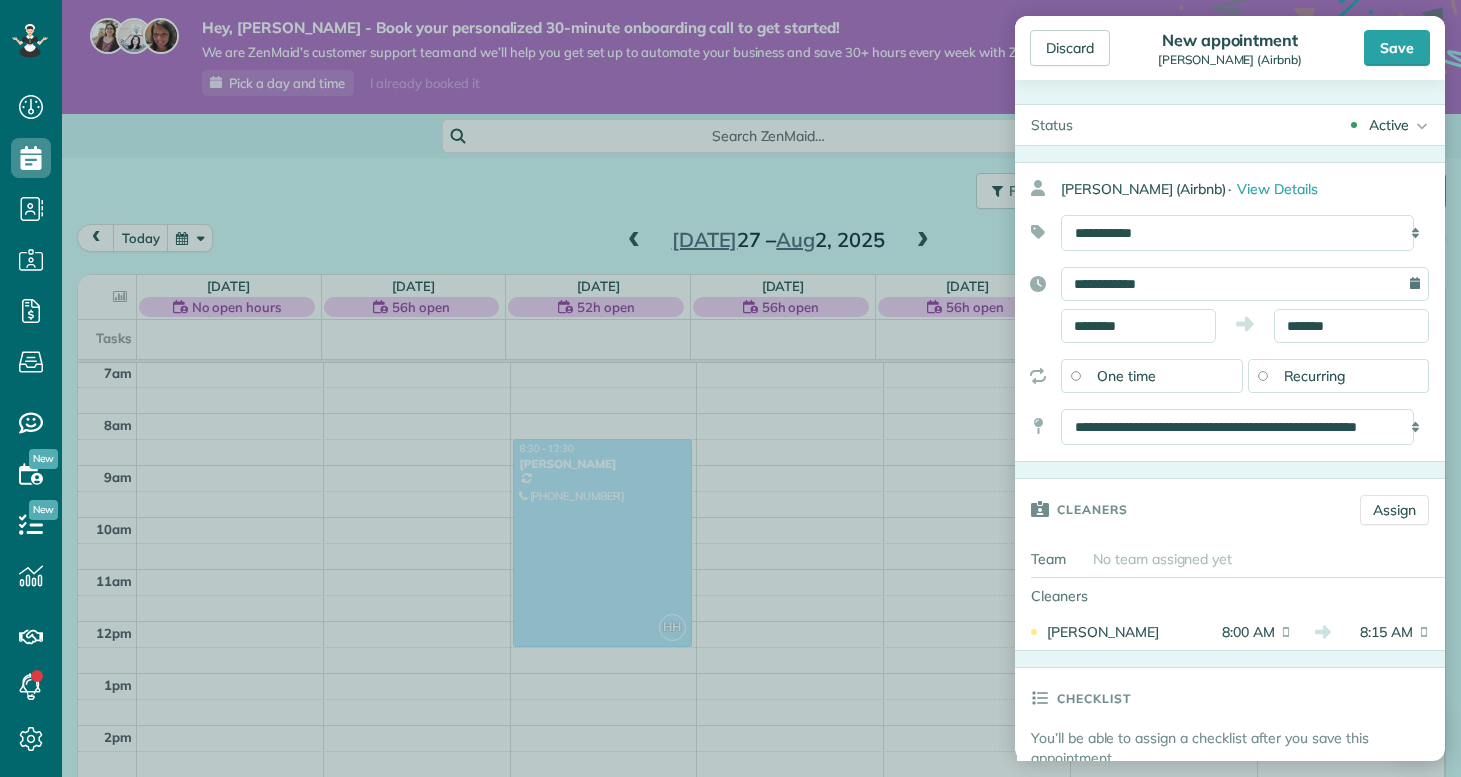 scroll, scrollTop: 1624, scrollLeft: 0, axis: vertical 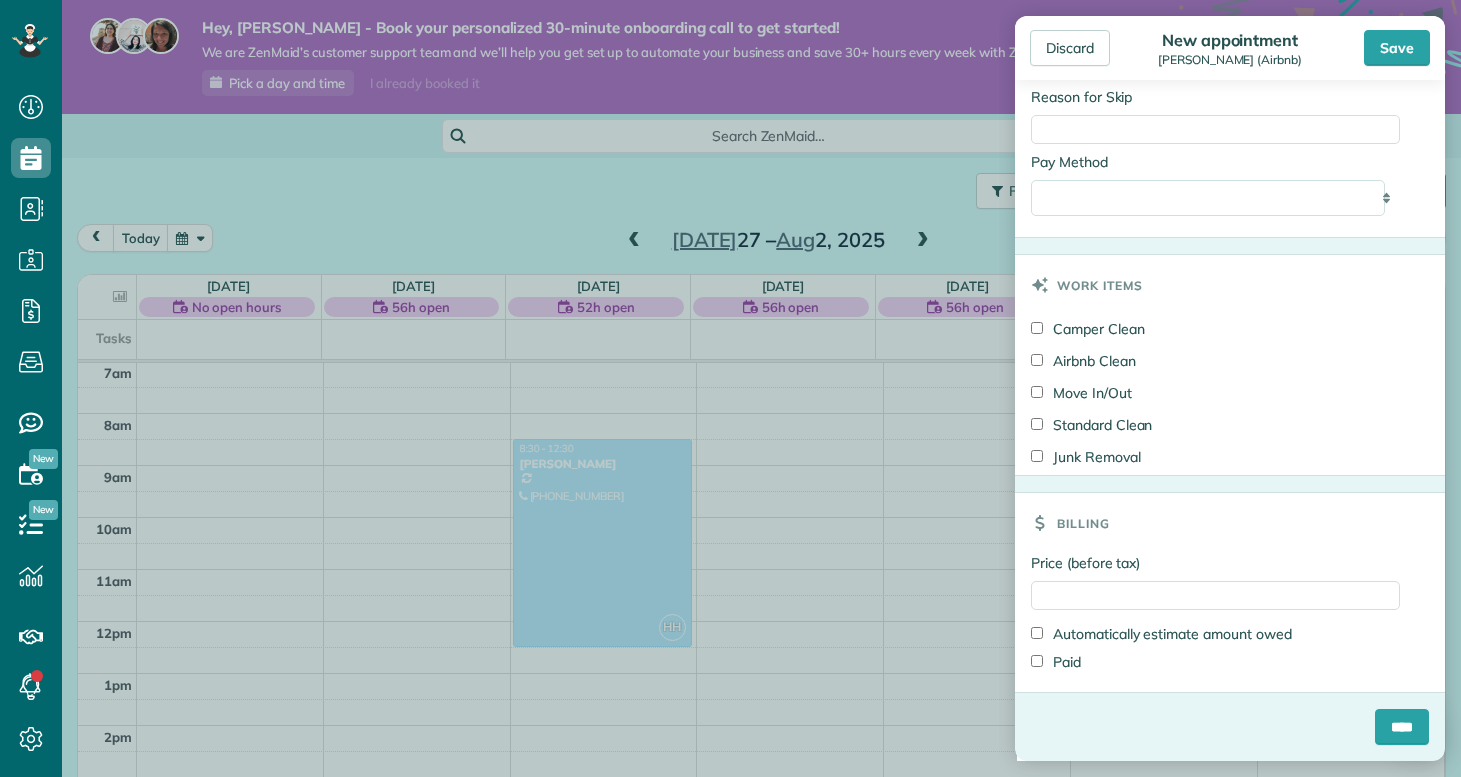 click on "Airbnb Clean" at bounding box center (1083, 361) 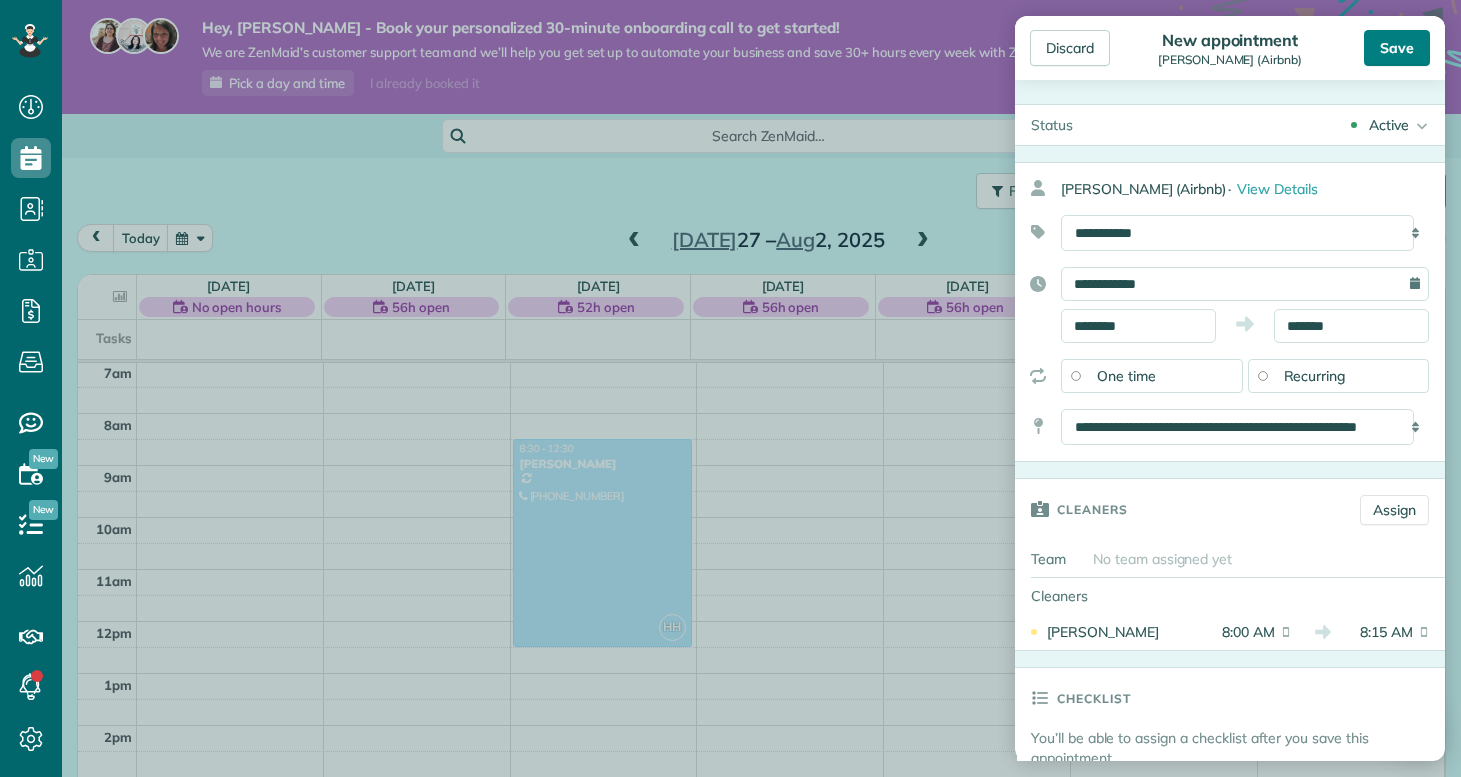 click on "Save" at bounding box center (1397, 48) 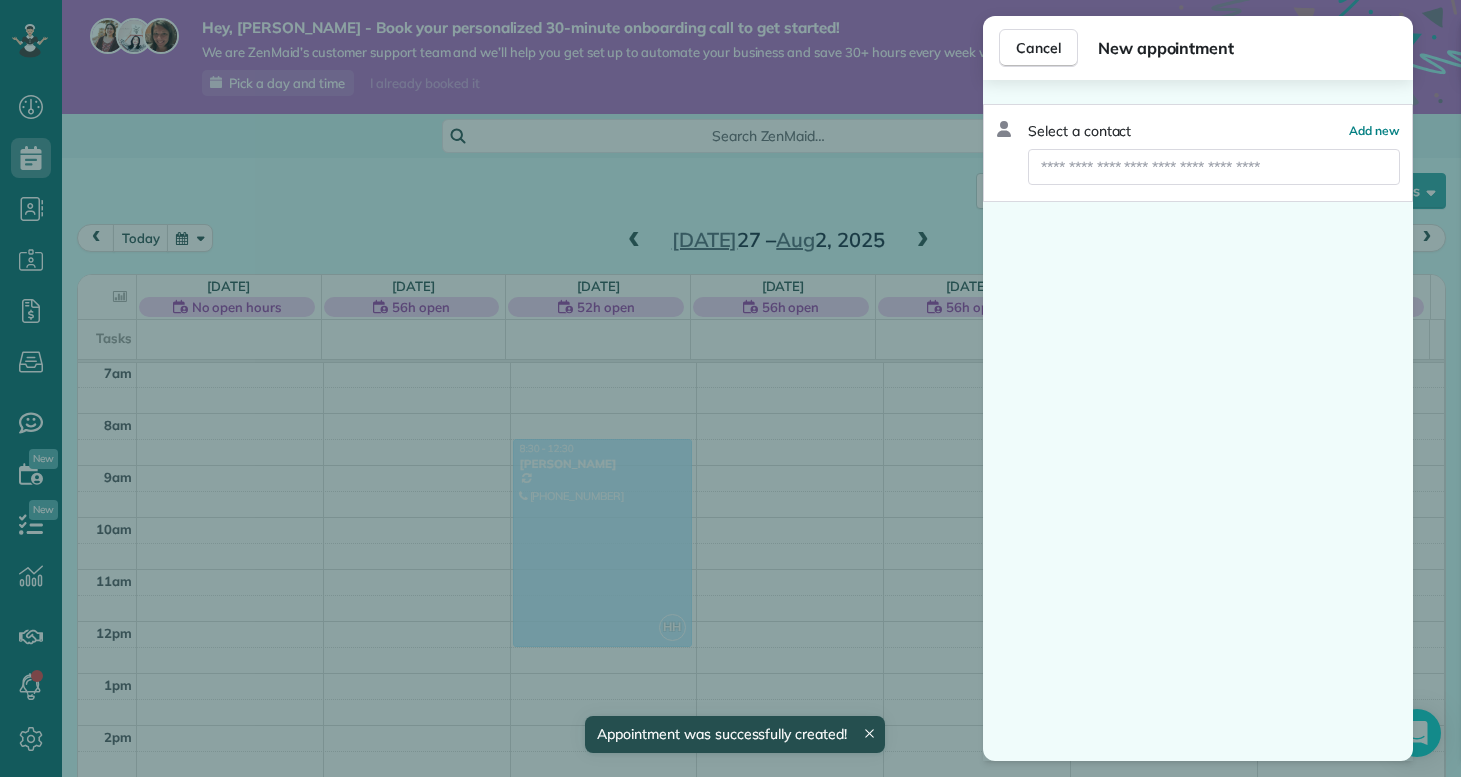 scroll, scrollTop: 365, scrollLeft: 0, axis: vertical 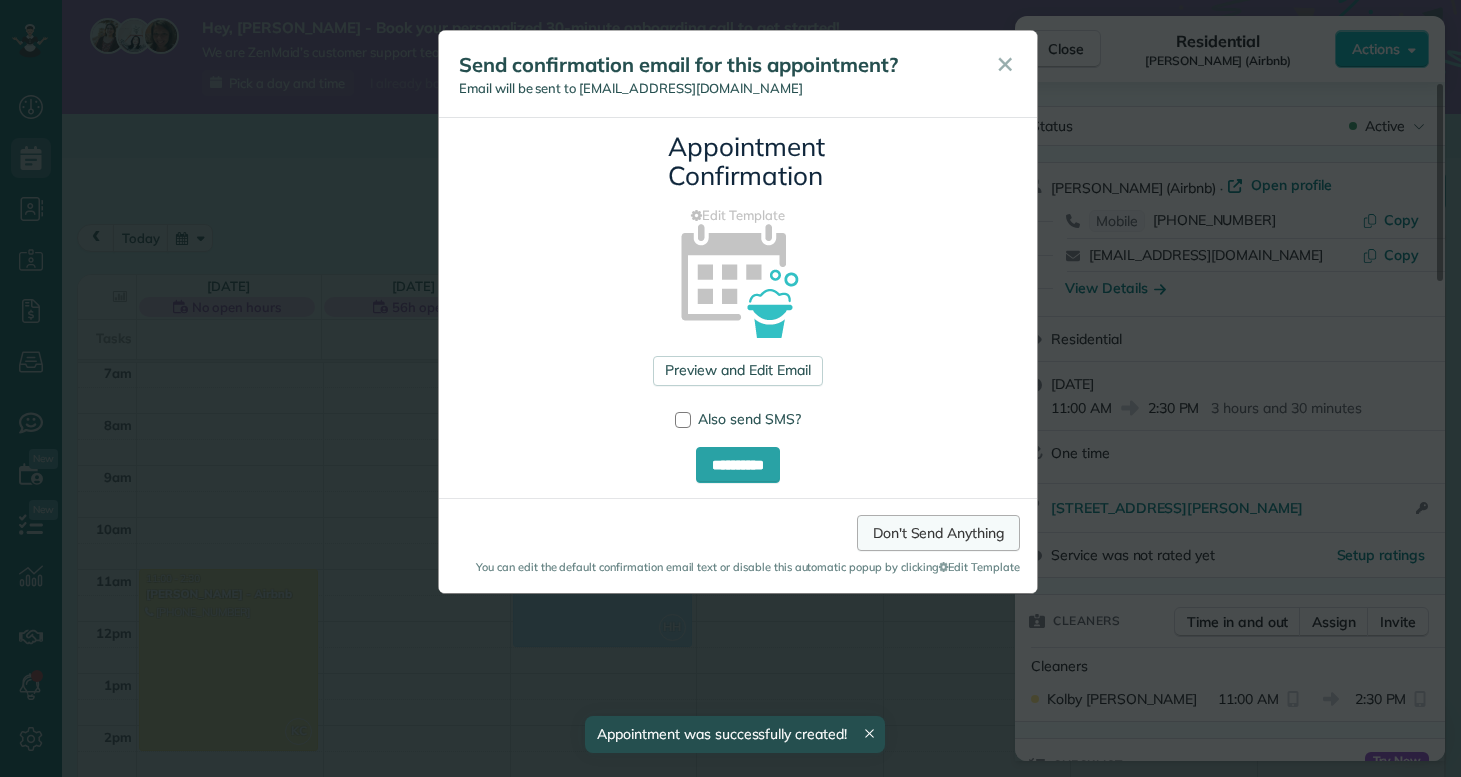 click on "Don't Send Anything" at bounding box center [938, 533] 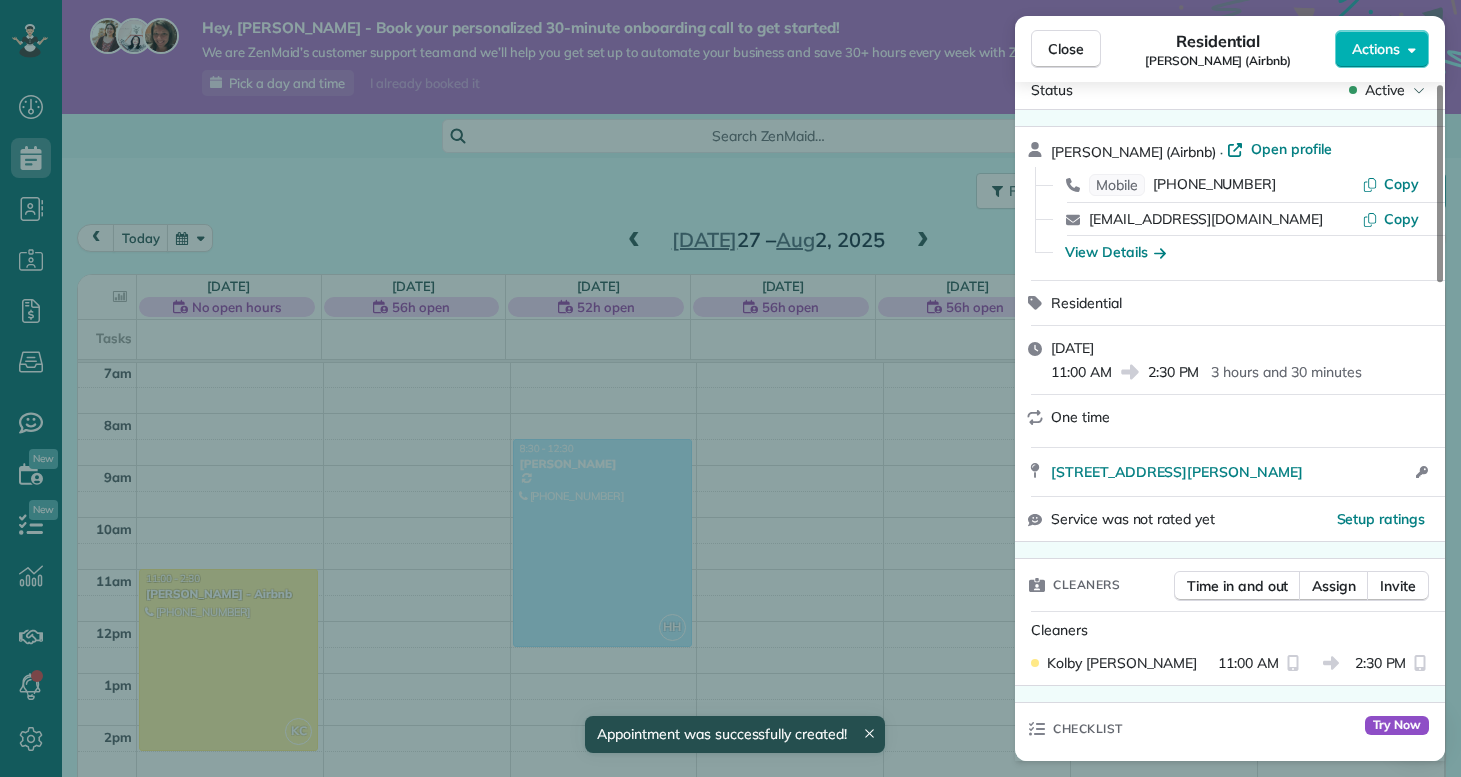 scroll, scrollTop: 604, scrollLeft: 0, axis: vertical 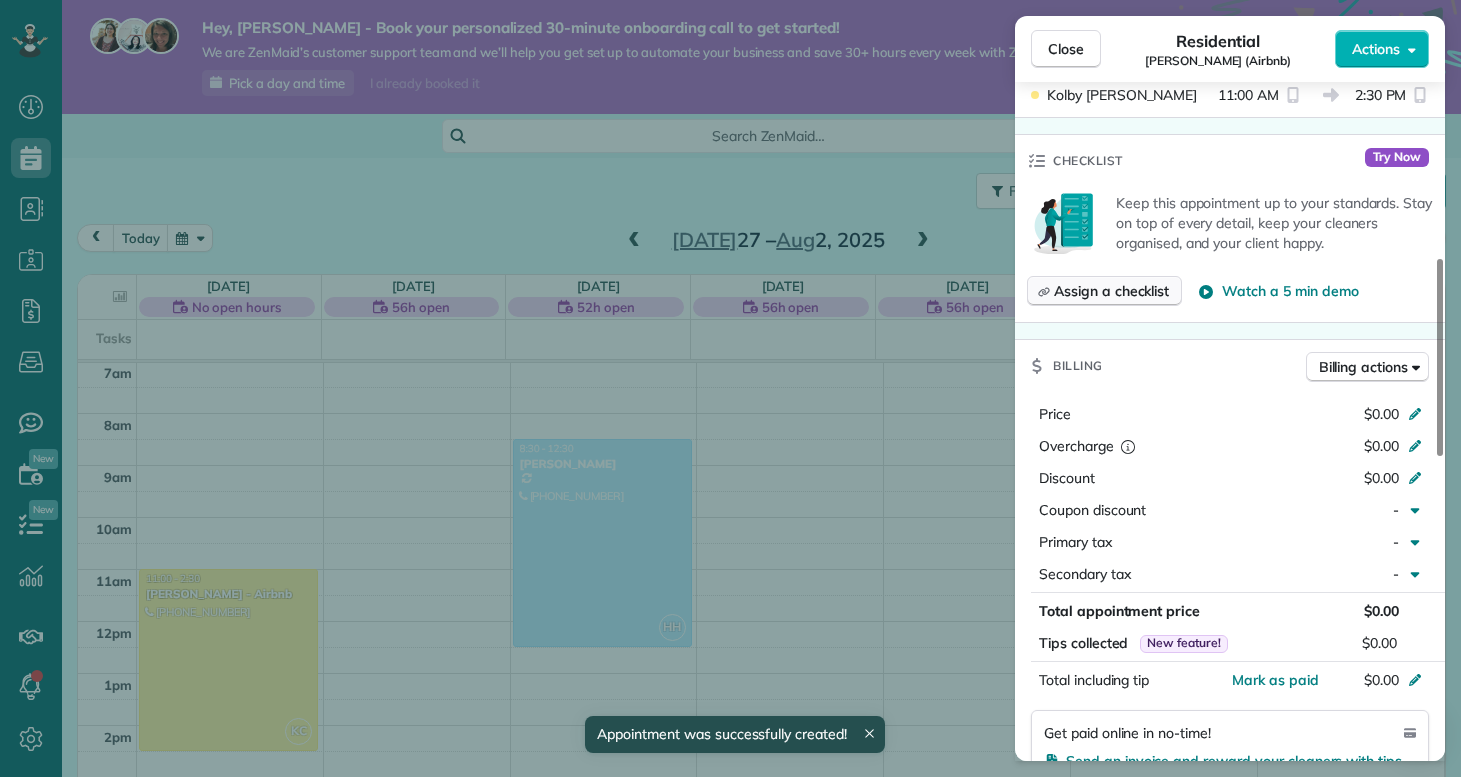 click on "Assign a checklist" at bounding box center [1104, 291] 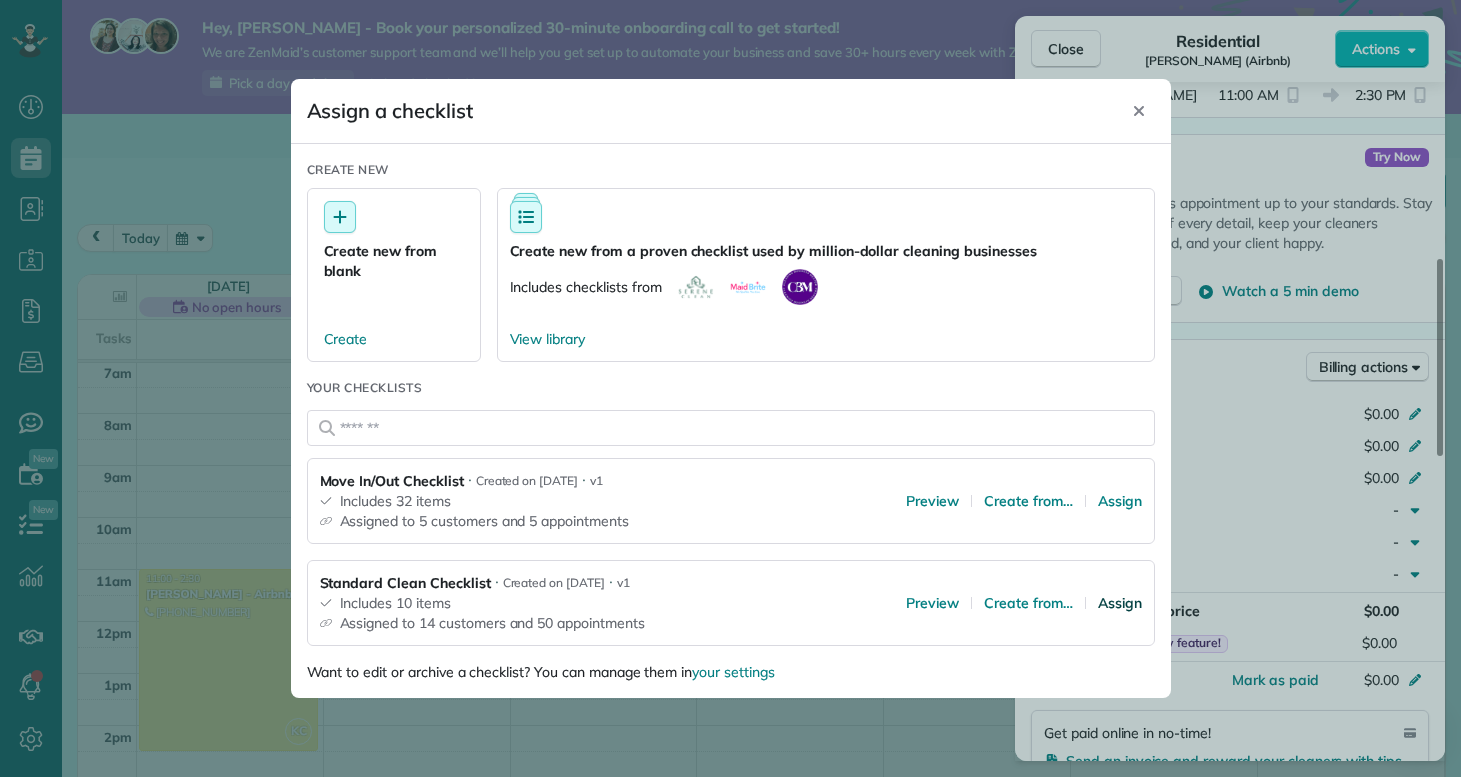 click on "Assign" at bounding box center (1120, 603) 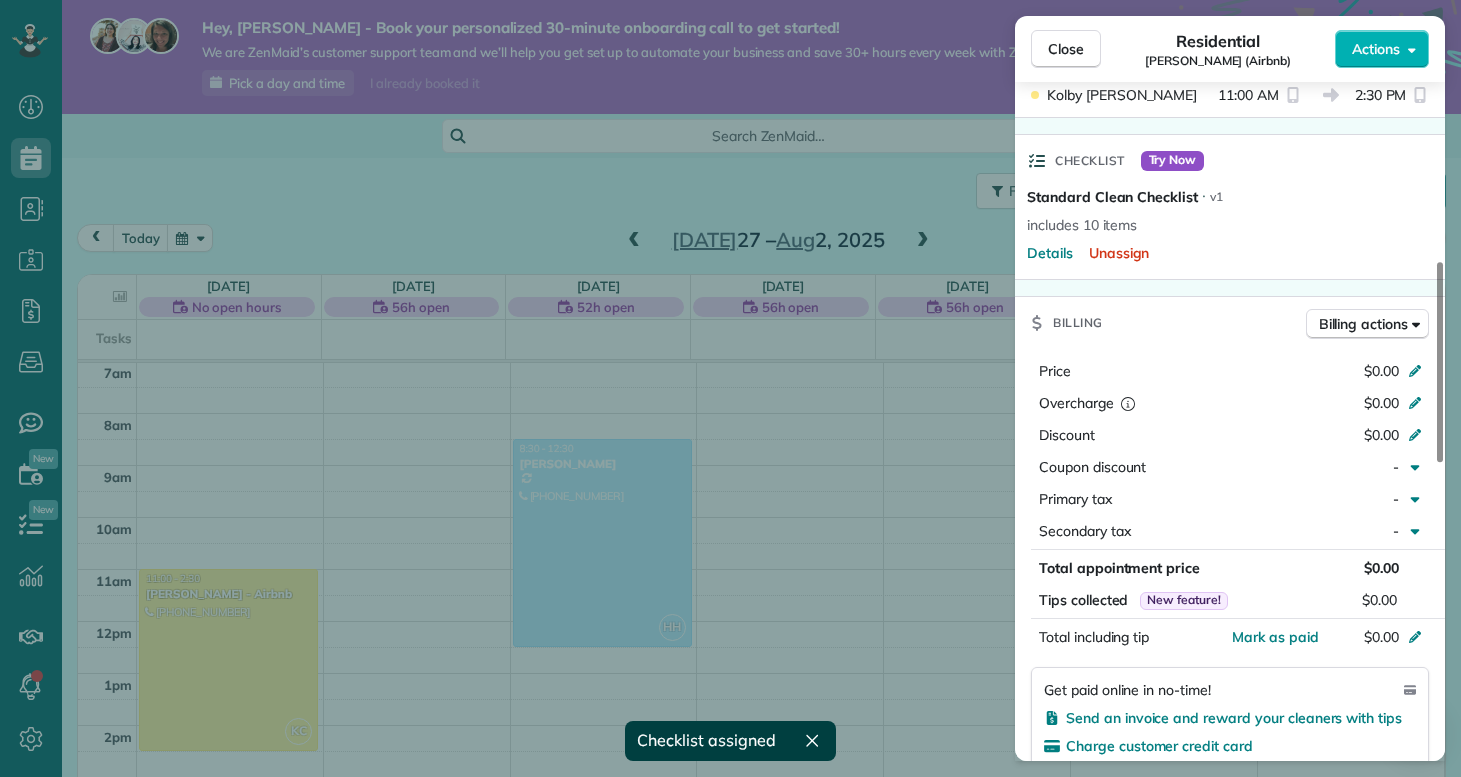 scroll, scrollTop: 0, scrollLeft: 0, axis: both 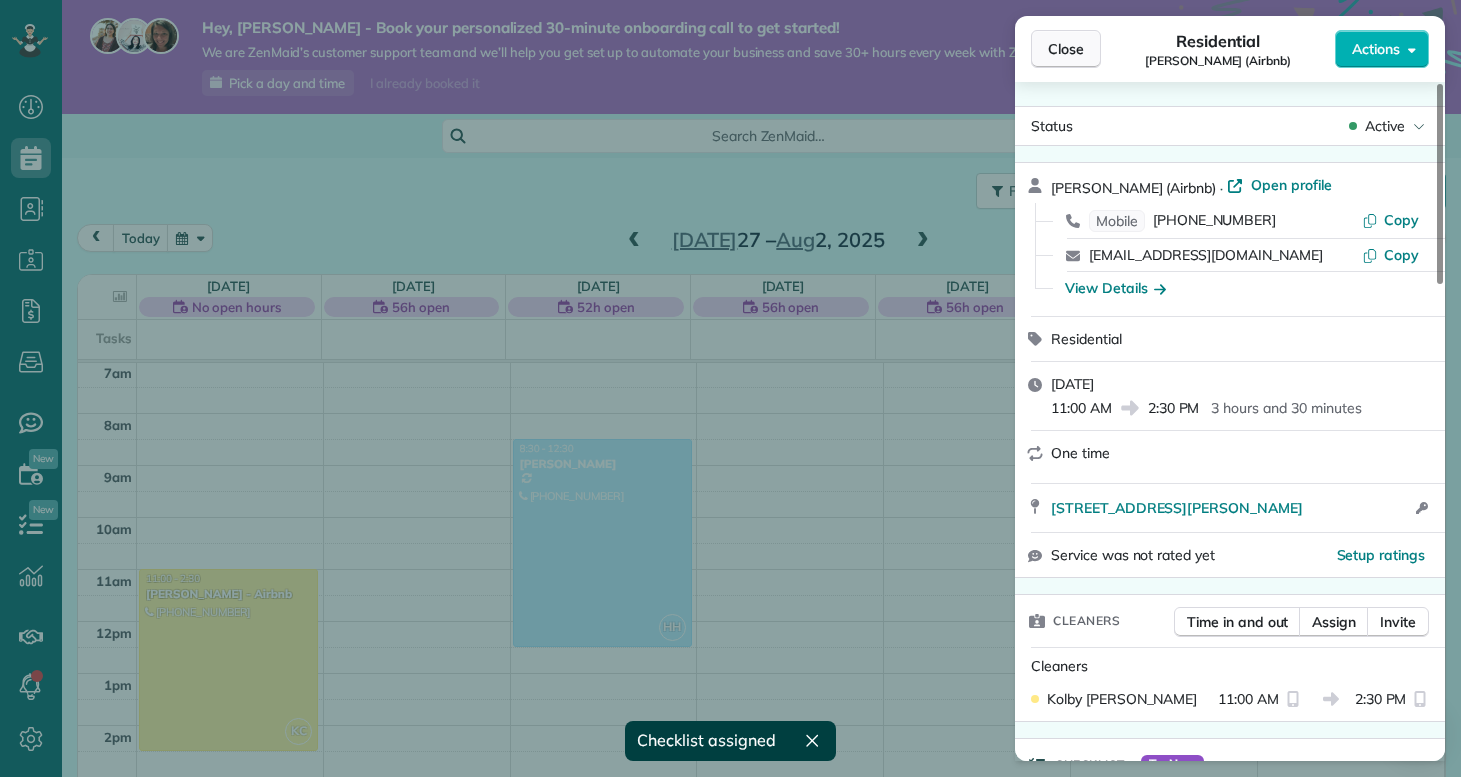 click on "Close" at bounding box center (1066, 49) 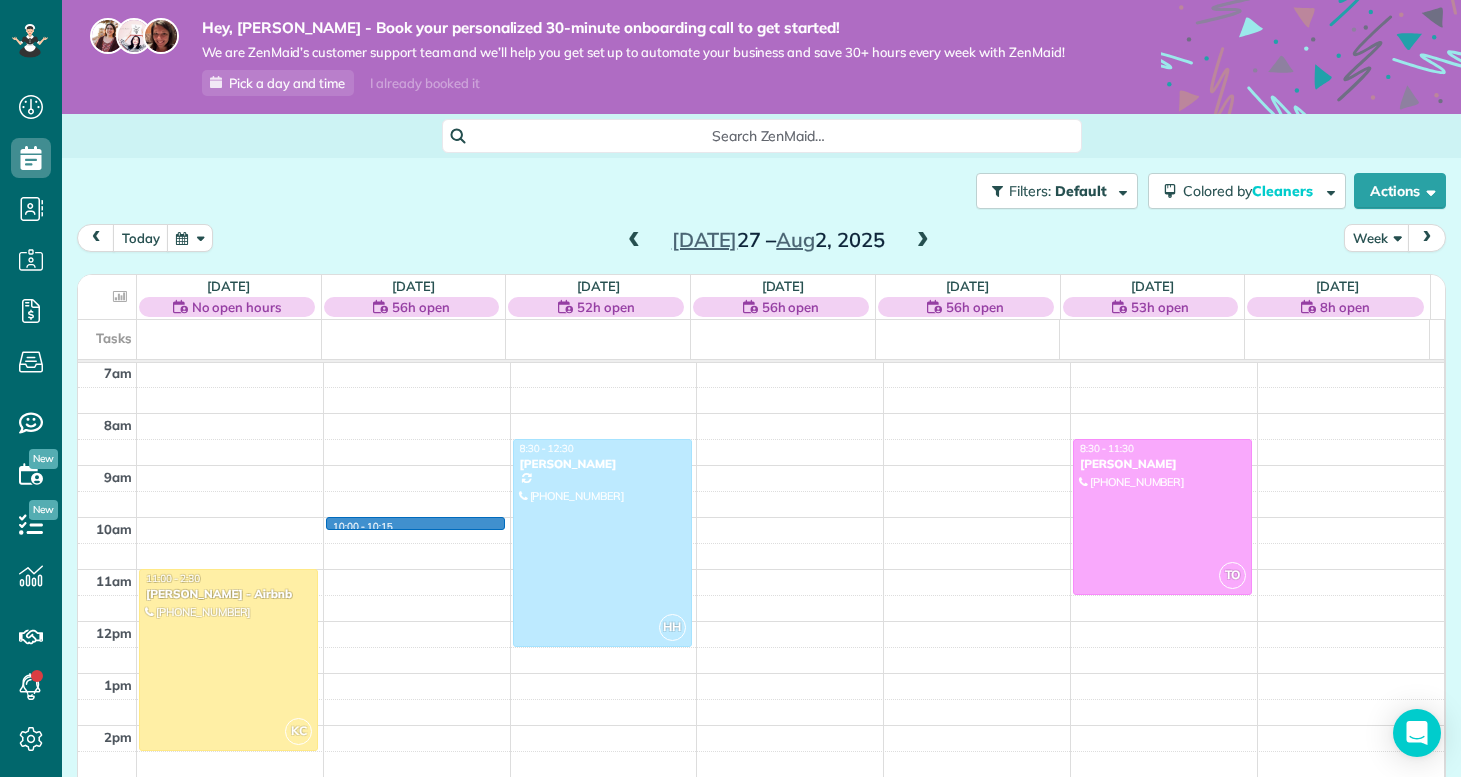 click on "12am 1am 2am 3am 4am 5am 6am 7am 8am 9am 10am 11am 12pm 1pm 2pm 3pm 4pm 5pm 6pm 7pm 8pm 9pm 10pm 11pm KC 11:00 - 2:30 Nathan Carithers - Airbnb (910) 833-2761 121 Quartersdeck Rogers Bay North Topsail Beach, NC 28460 10:00 - 10:15 HH 8:30 - 12:30 Margaret Black (914) 316-3721 119 Bernhurst Rd New Bern, NC 28560 TO 8:30 - 11:30 Lonnie Tyndall (910) 358-0222 105 Appleton Lane Richlands, NC 28574" at bounding box center (761, 621) 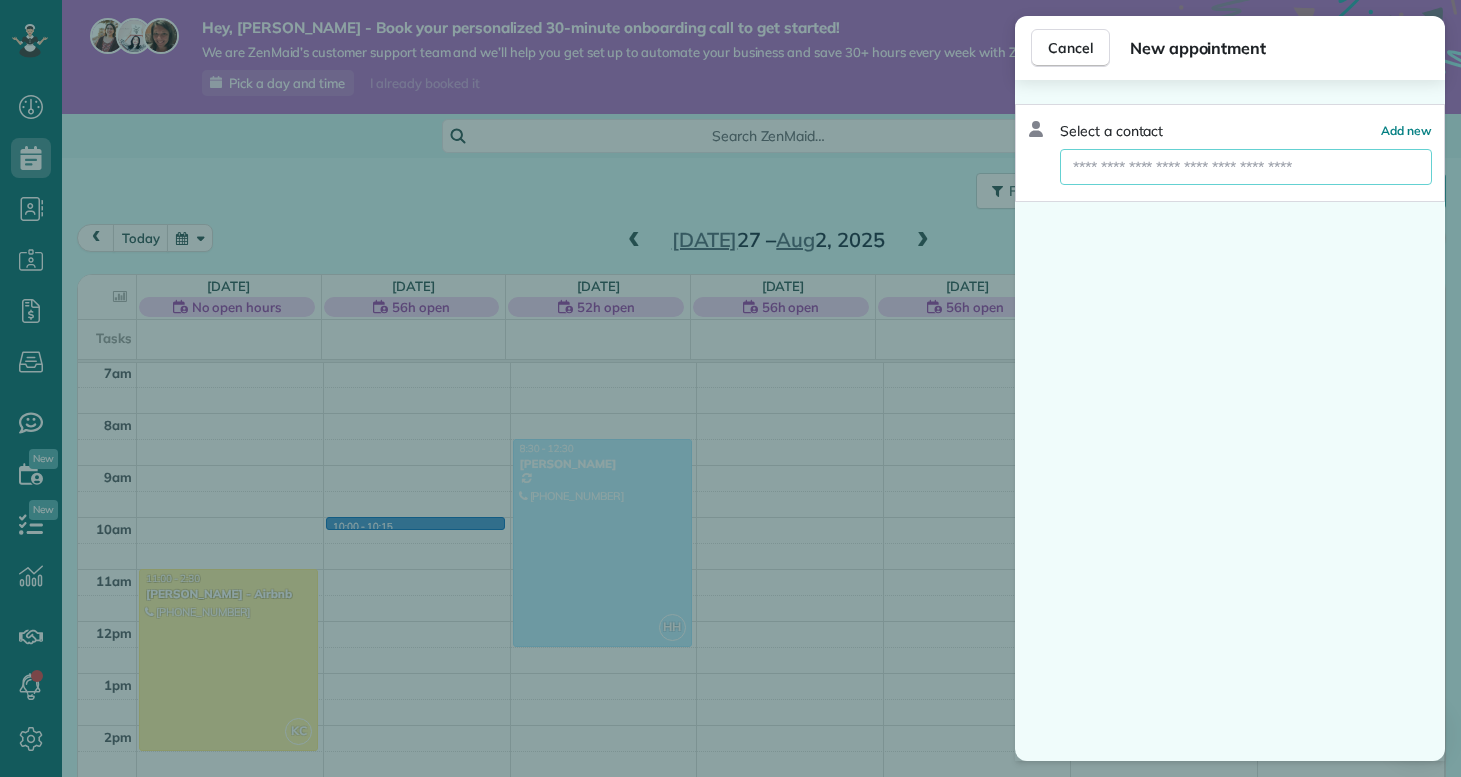 click at bounding box center [1246, 167] 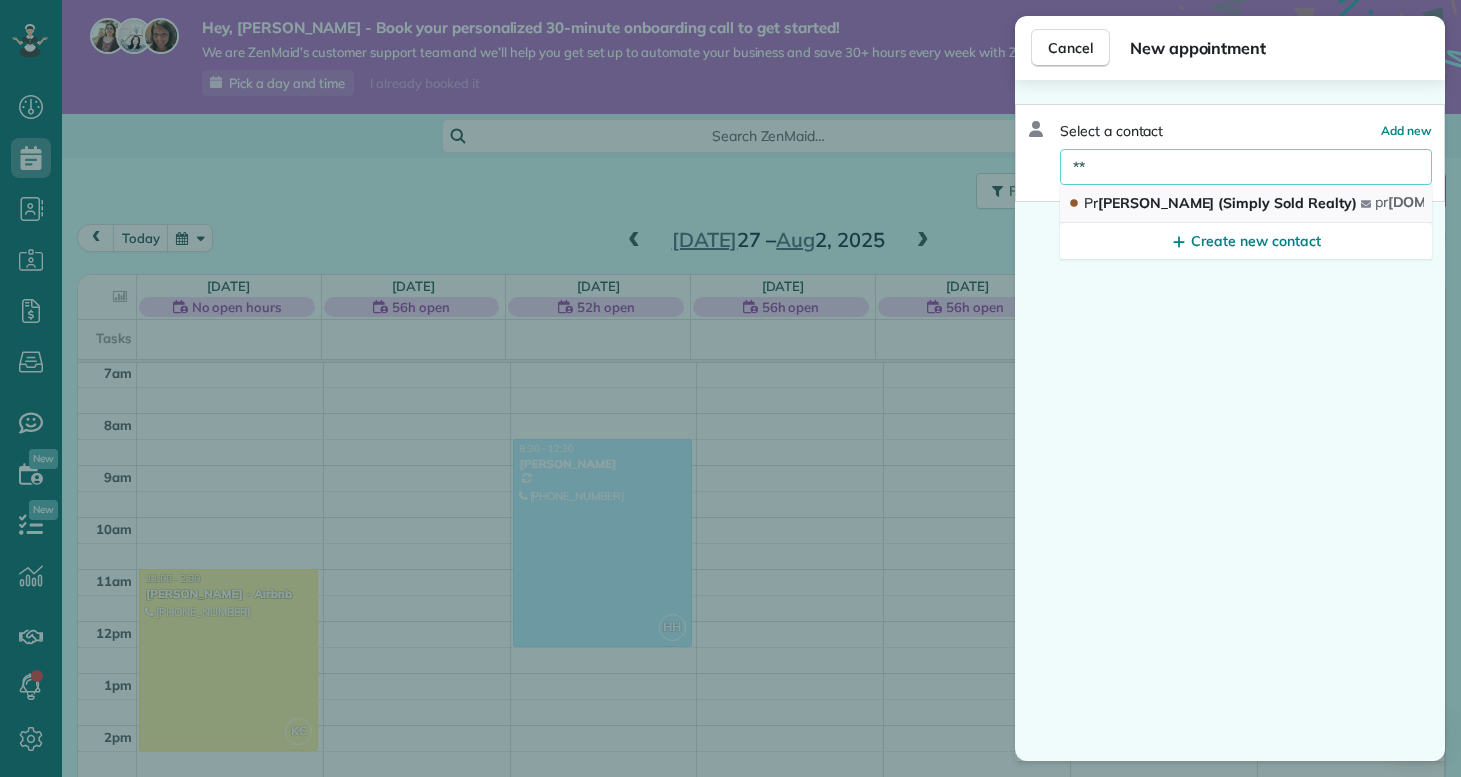 type on "**" 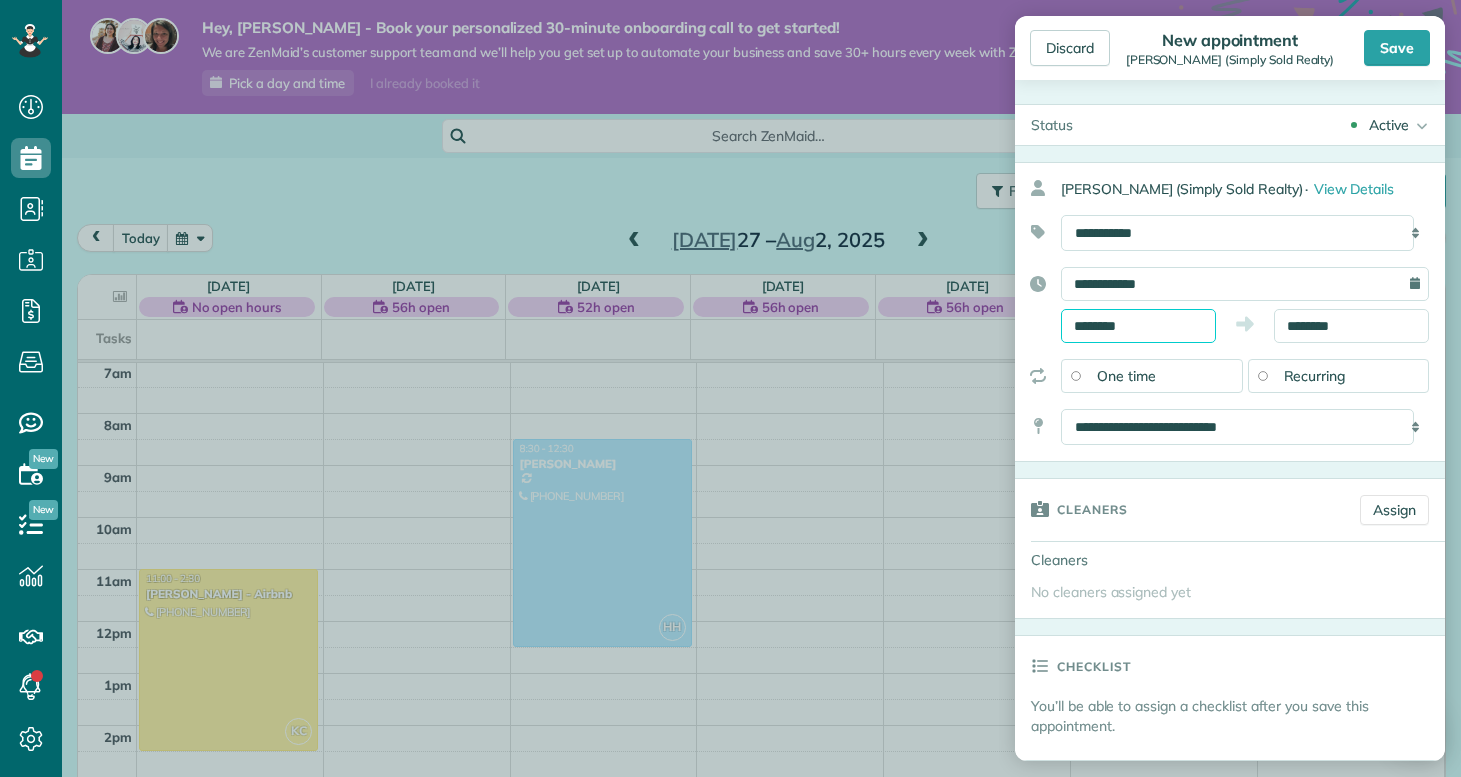 click on "********" at bounding box center [1138, 326] 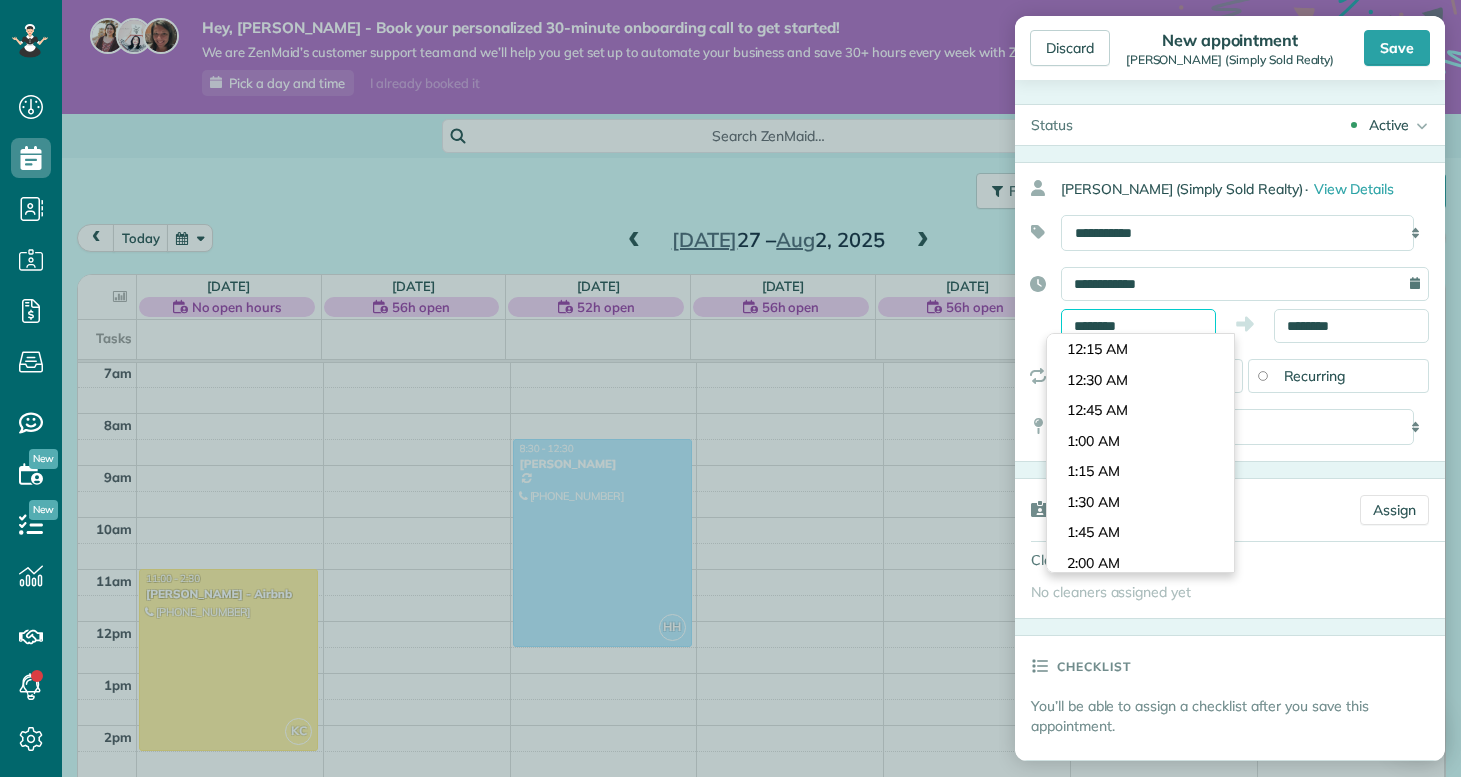scroll, scrollTop: 1140, scrollLeft: 0, axis: vertical 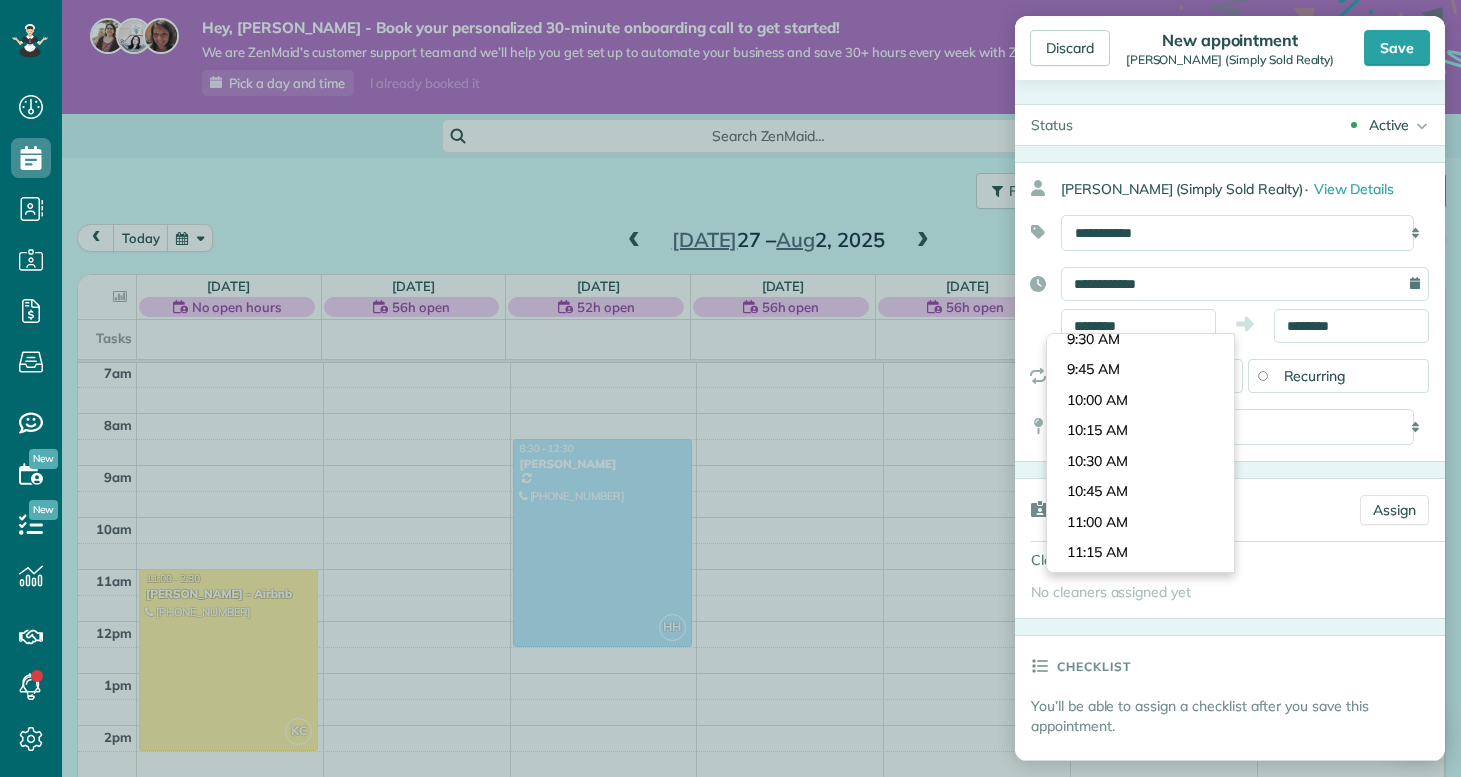 type on "********" 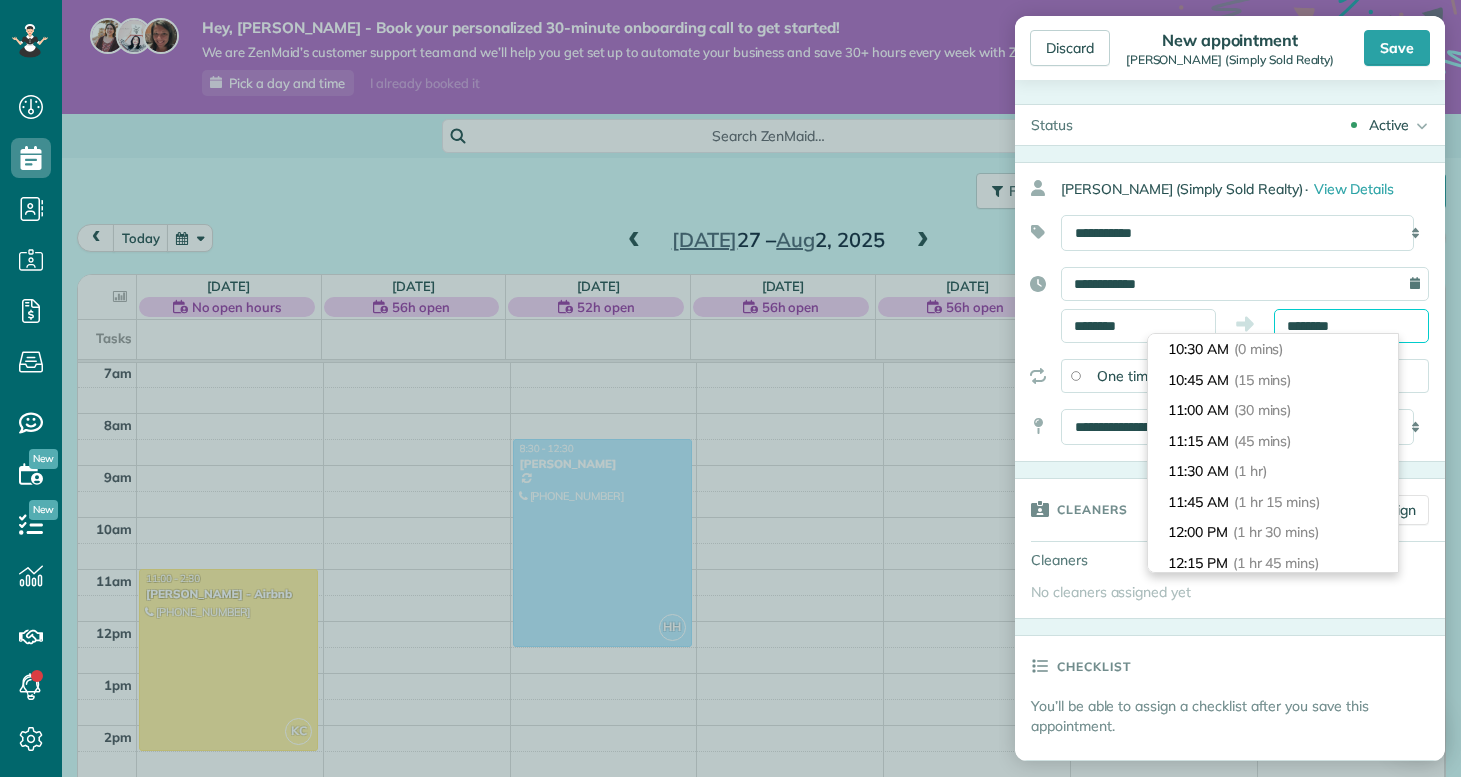 click on "********" at bounding box center (1351, 326) 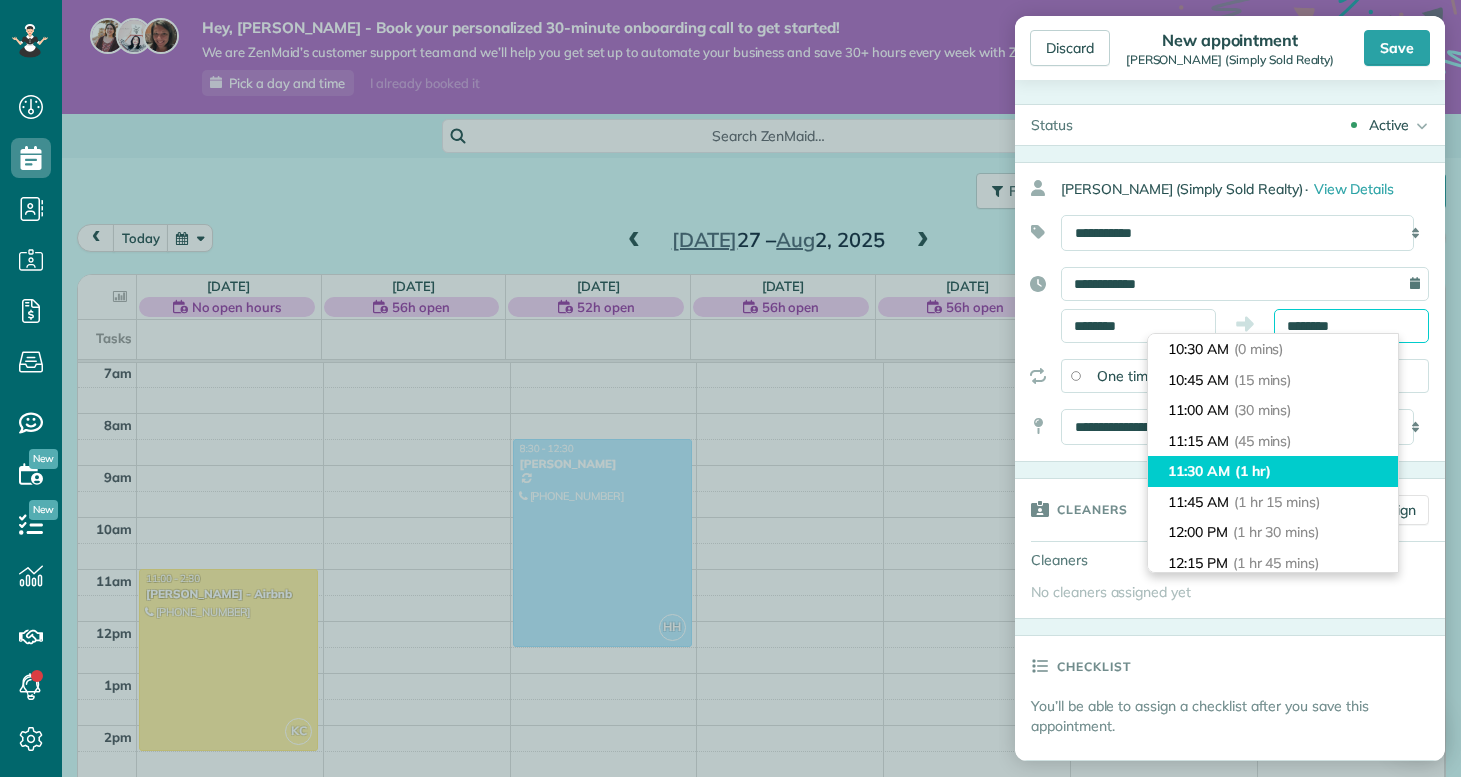 scroll, scrollTop: 4, scrollLeft: 0, axis: vertical 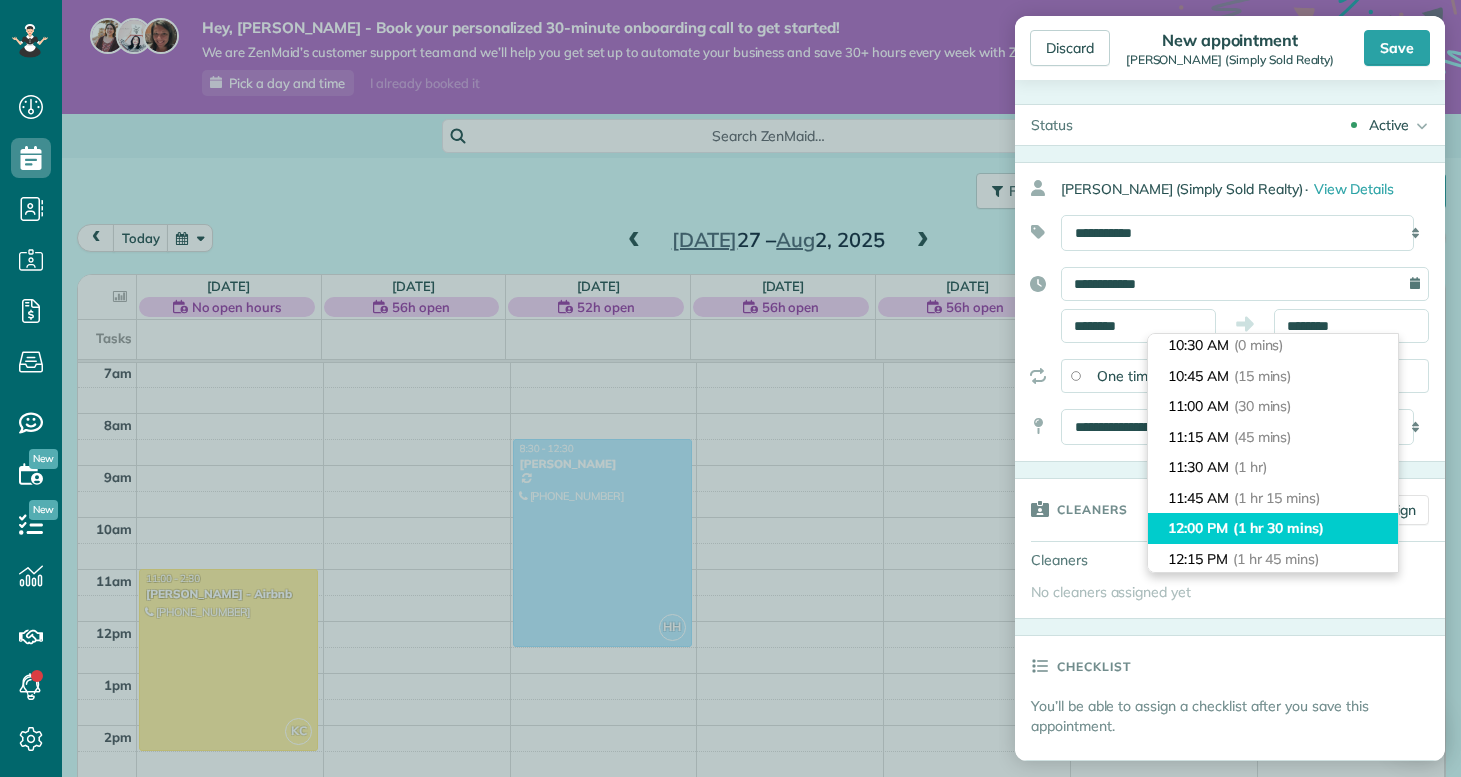 type on "********" 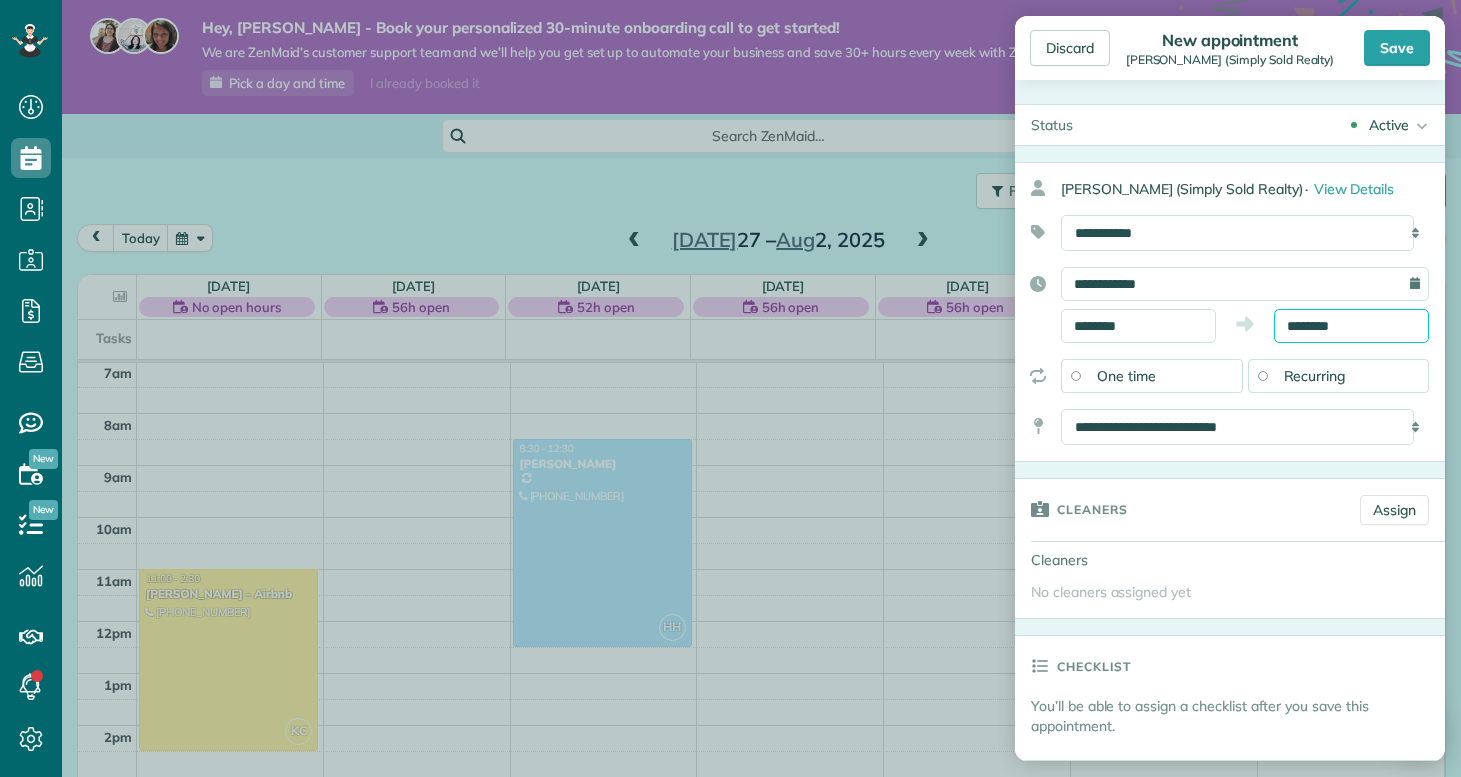 scroll, scrollTop: 18, scrollLeft: 0, axis: vertical 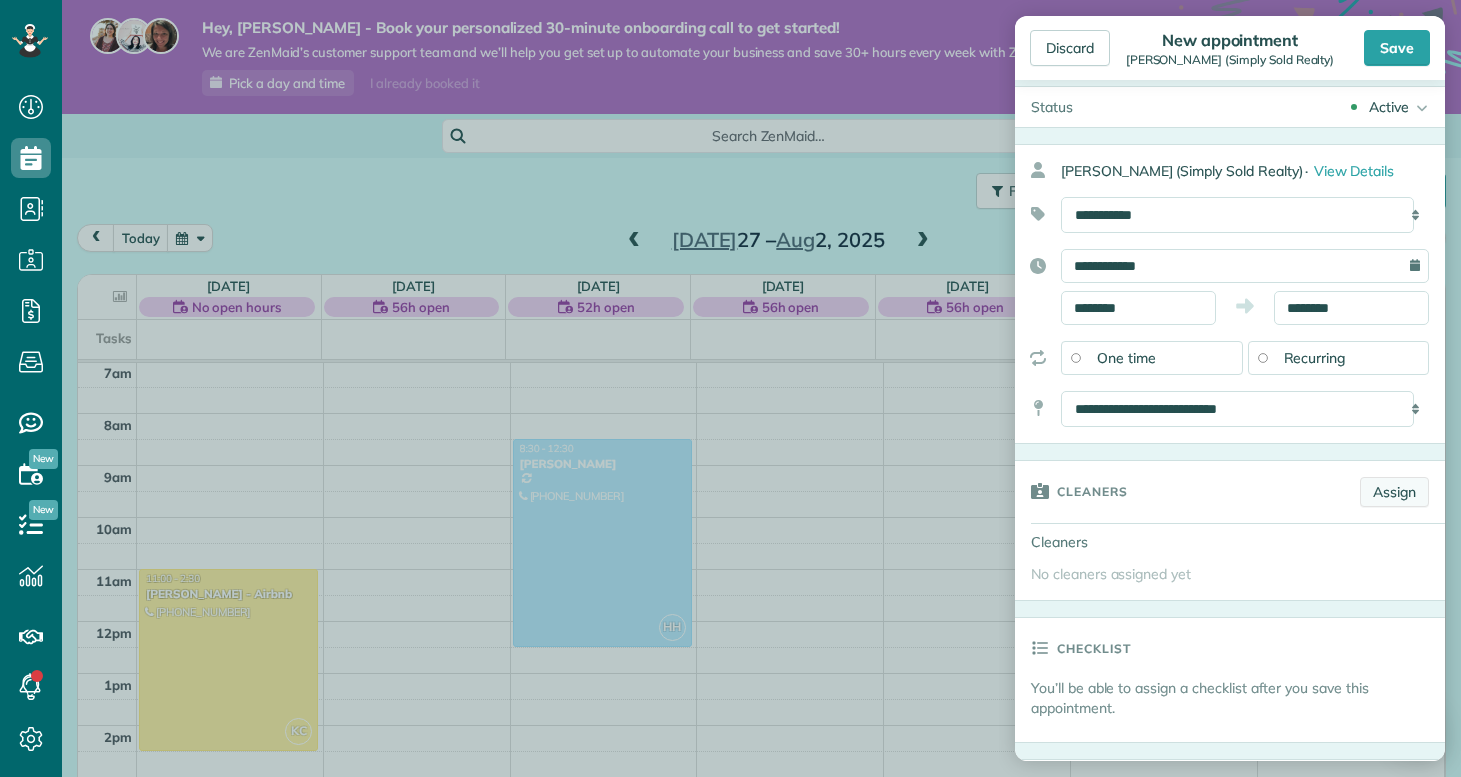 click on "Assign" at bounding box center (1394, 492) 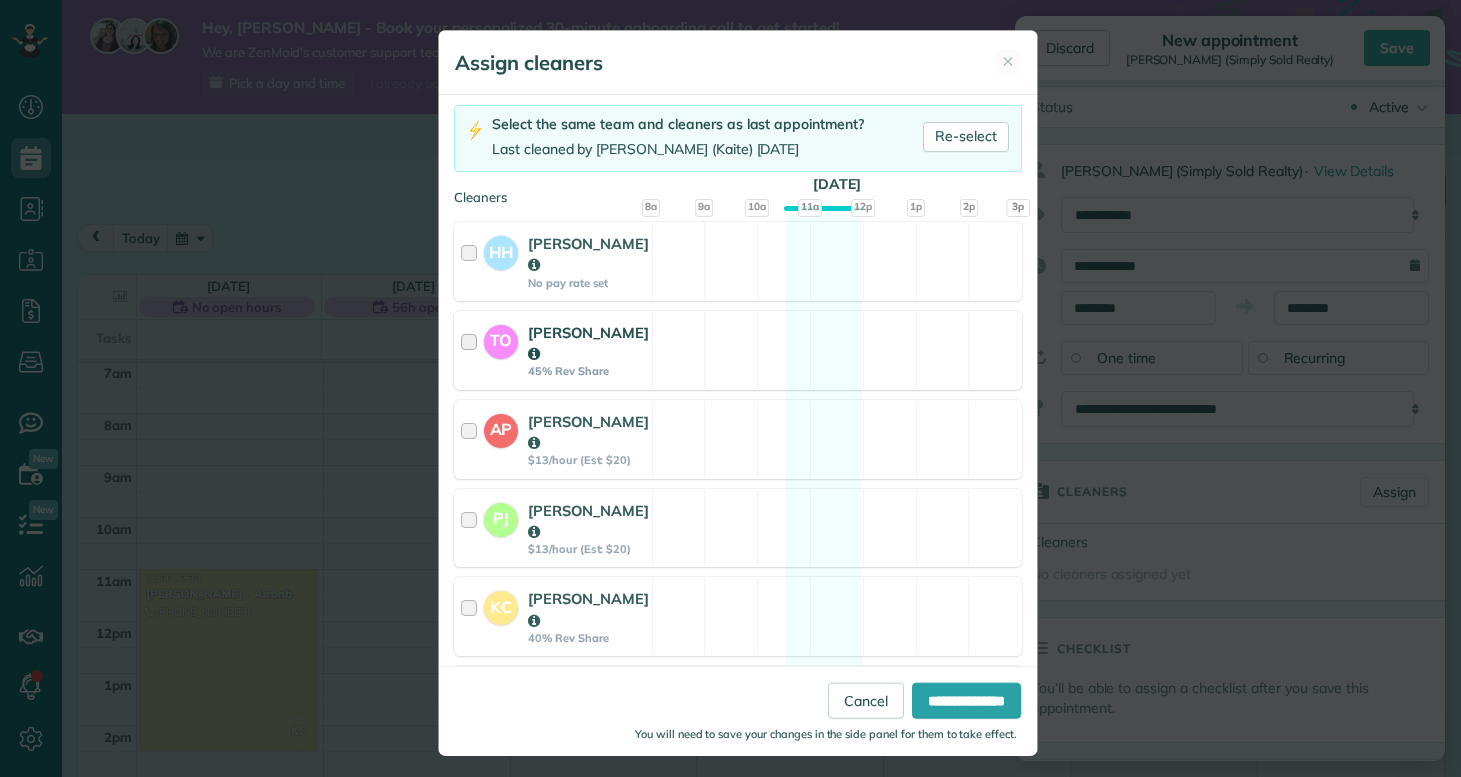 scroll, scrollTop: 299, scrollLeft: 0, axis: vertical 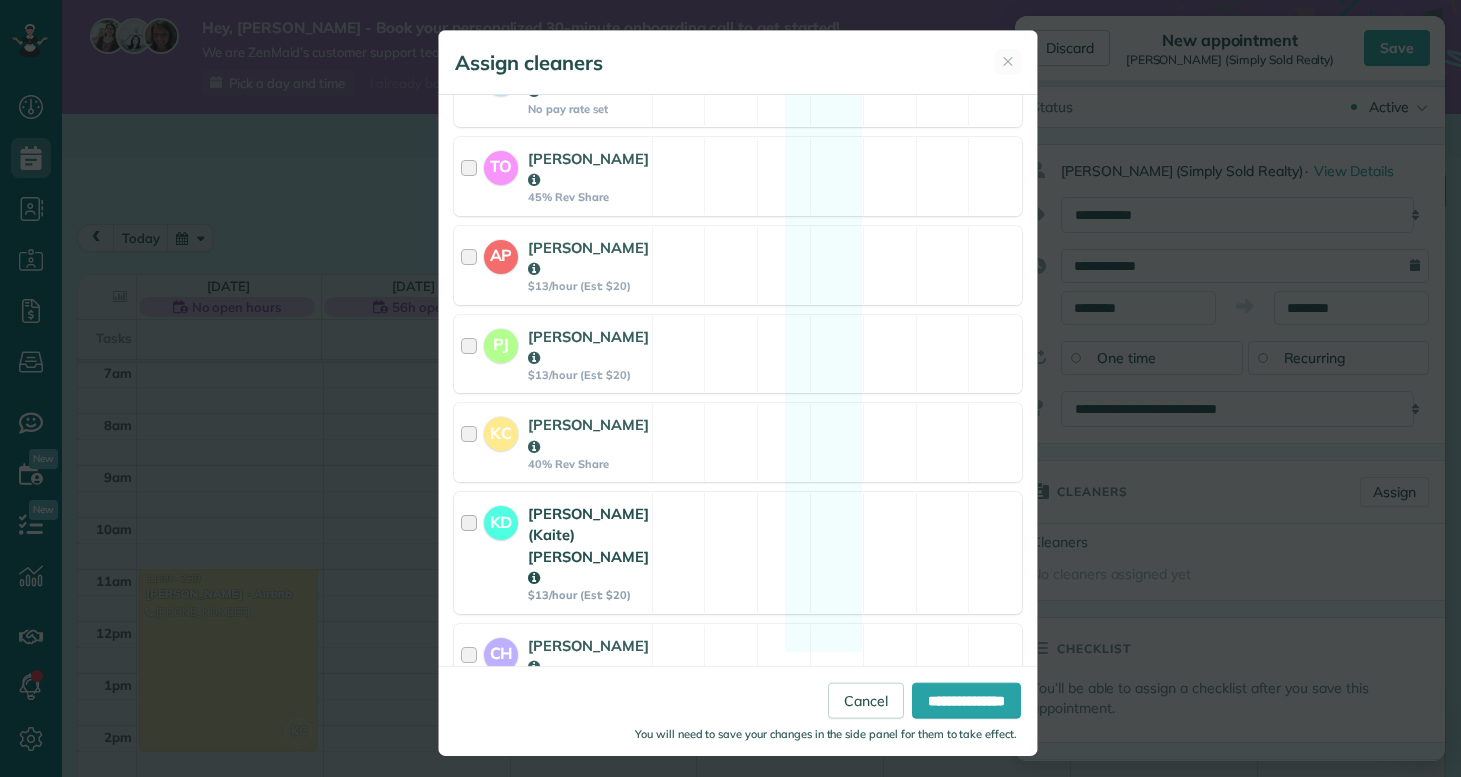 click on "KD
Kaitlin (Kaite) Delorme
$13/hour (Est: $20)" at bounding box center [553, 552] 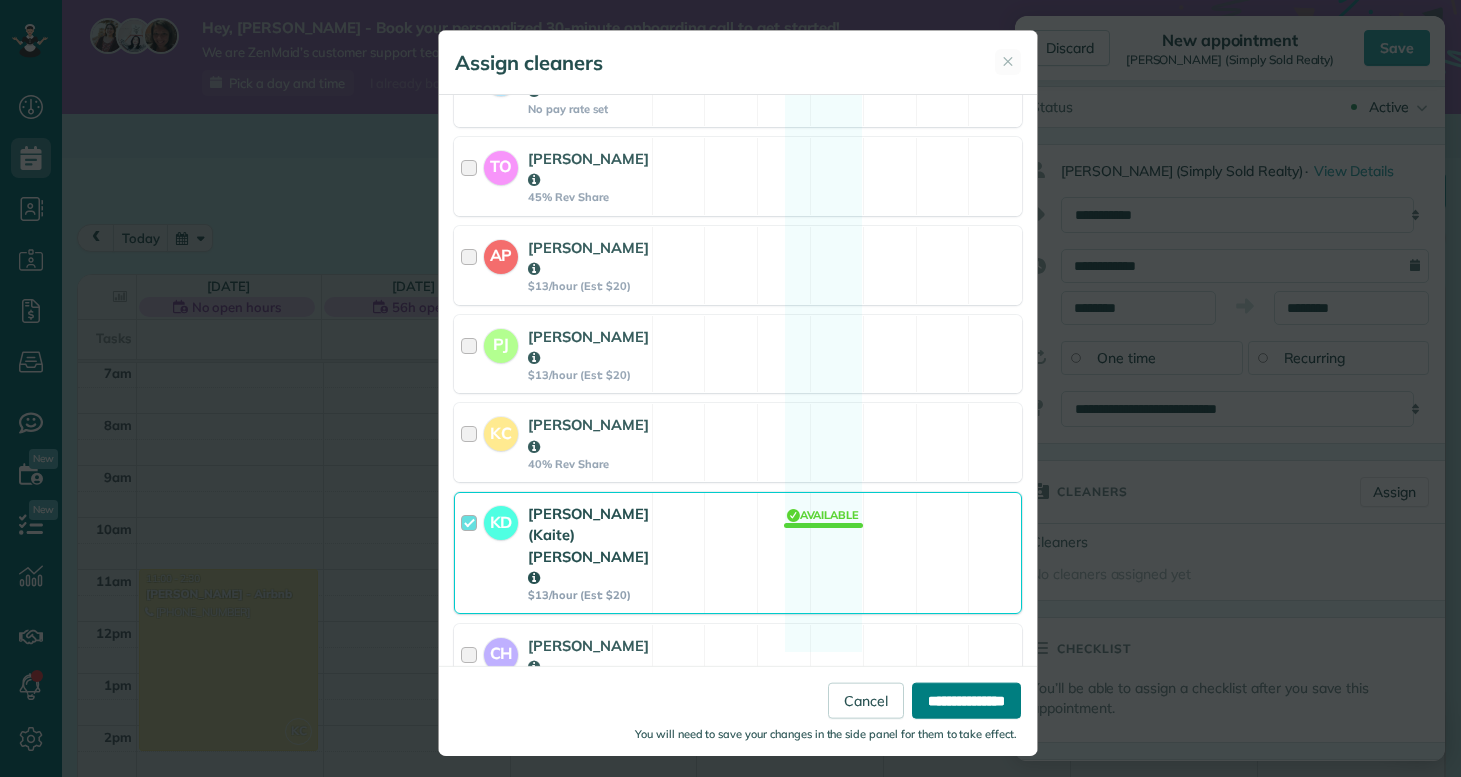 click on "**********" at bounding box center (966, 700) 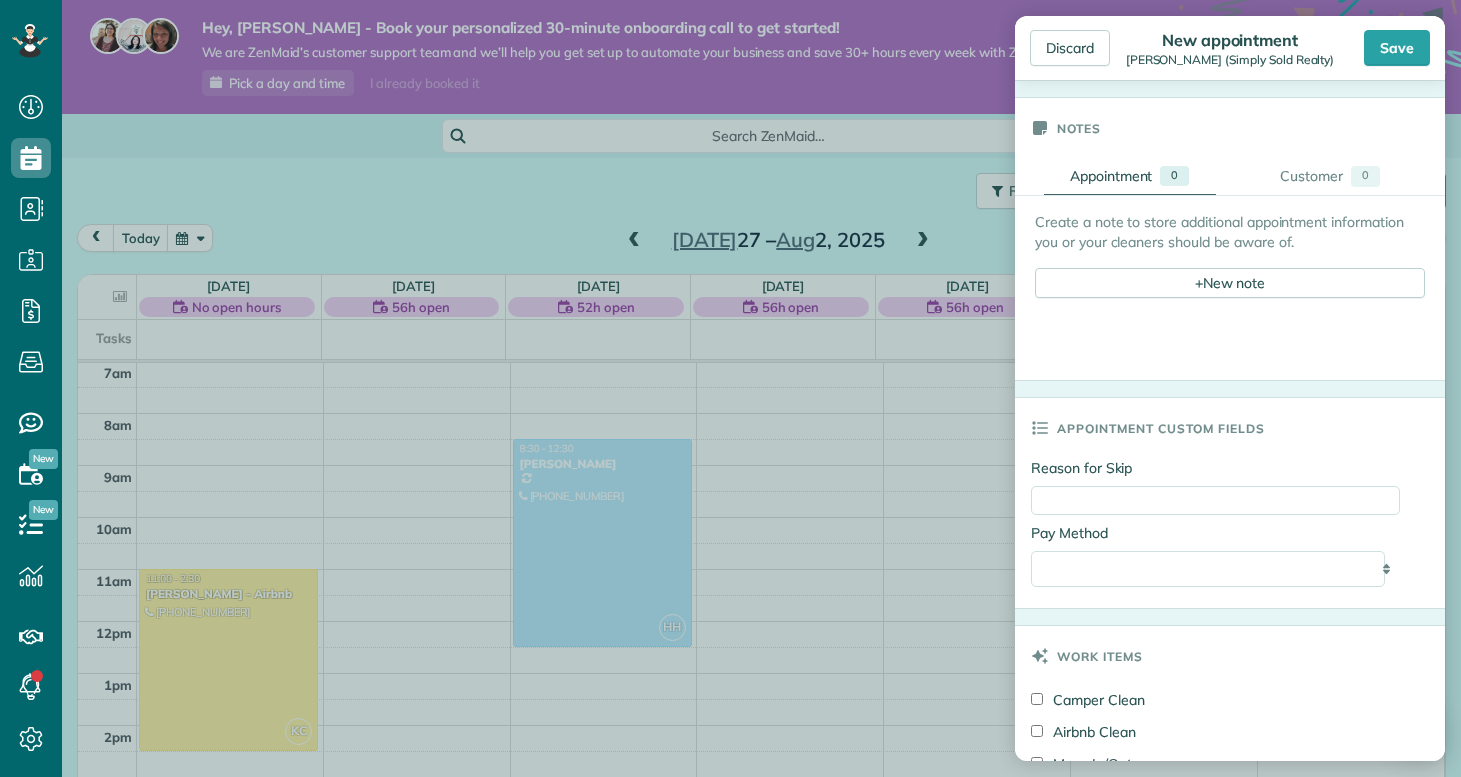 scroll, scrollTop: 836, scrollLeft: 0, axis: vertical 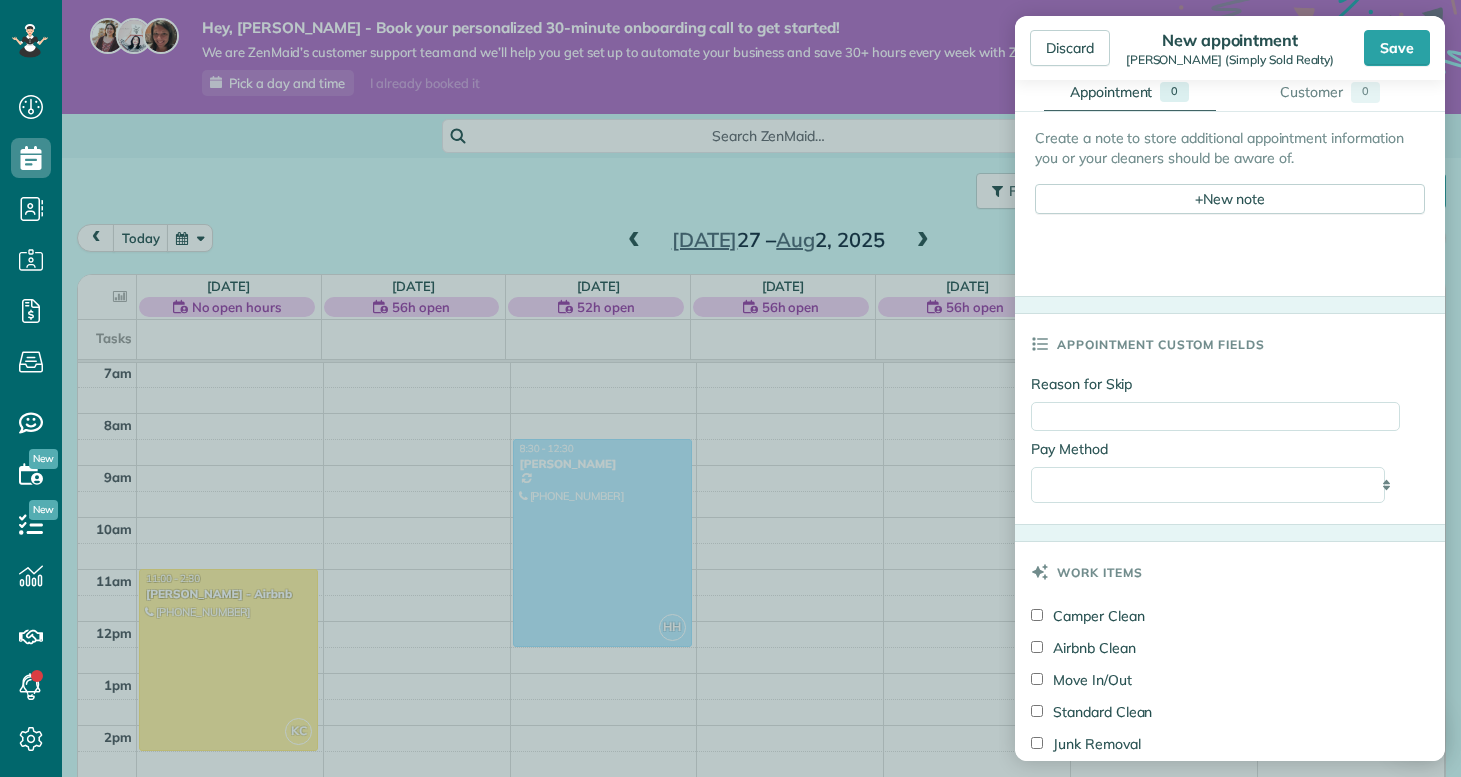 click on "Airbnb Clean" at bounding box center (1083, 648) 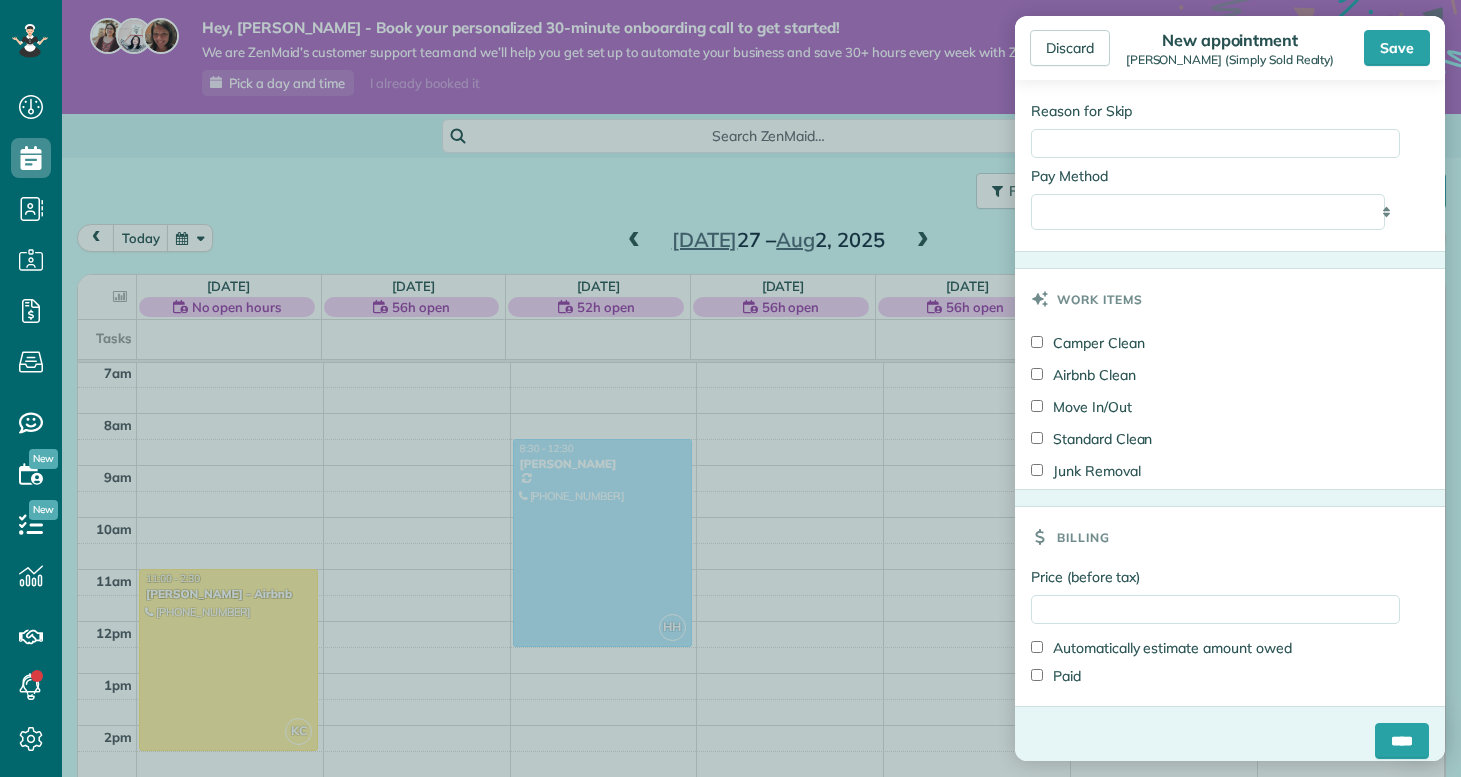 scroll, scrollTop: 0, scrollLeft: 0, axis: both 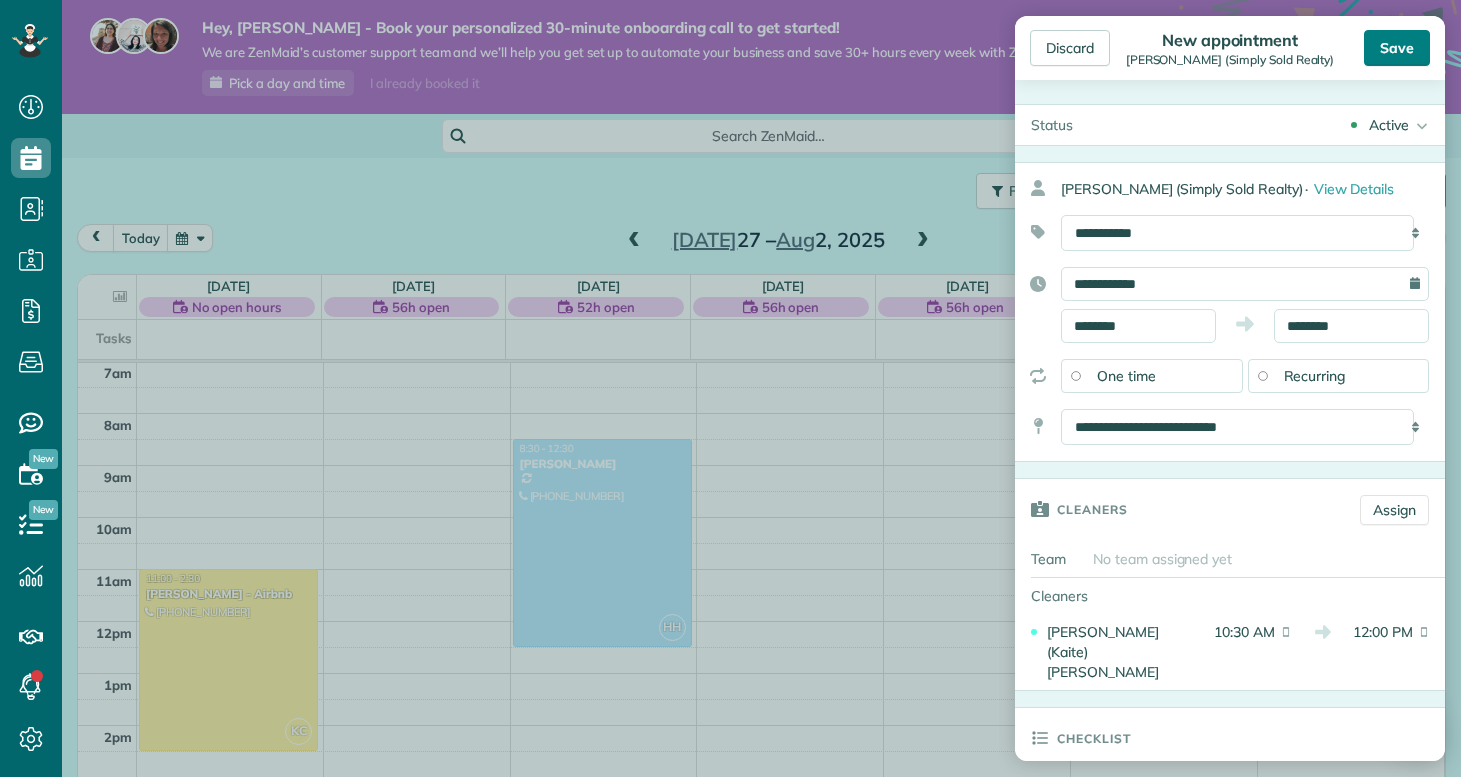 click on "Save" at bounding box center (1397, 48) 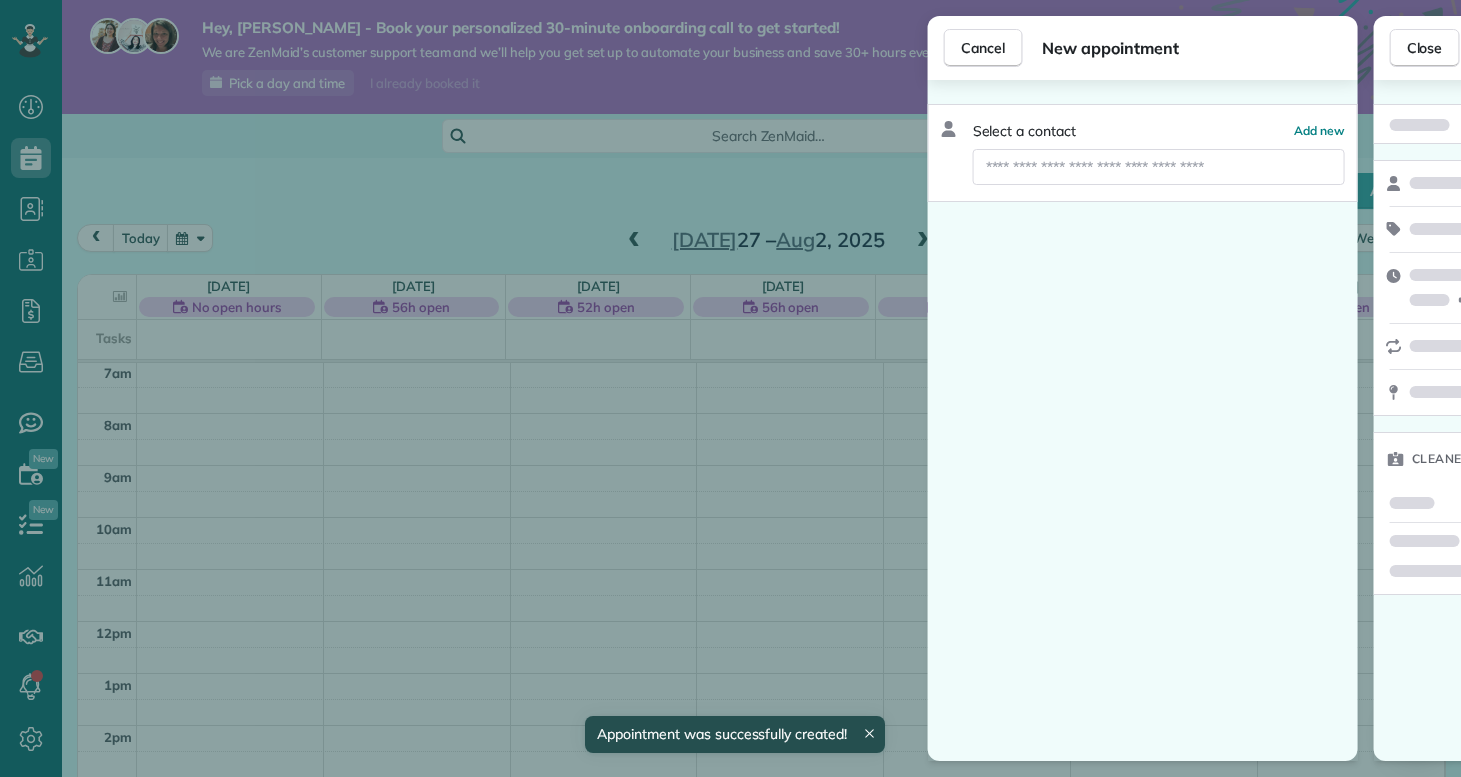 scroll, scrollTop: 365, scrollLeft: 0, axis: vertical 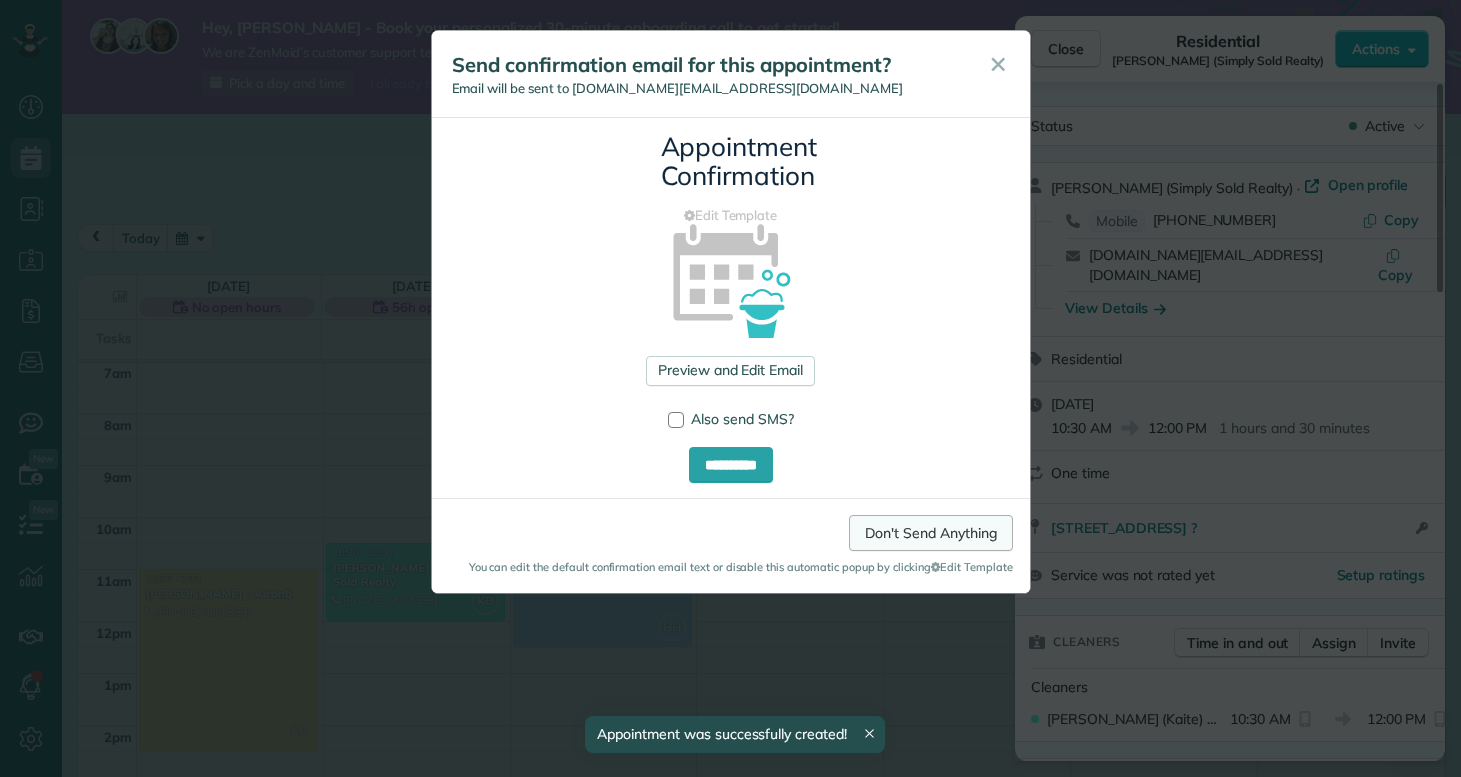 click on "Don't Send Anything" at bounding box center (930, 533) 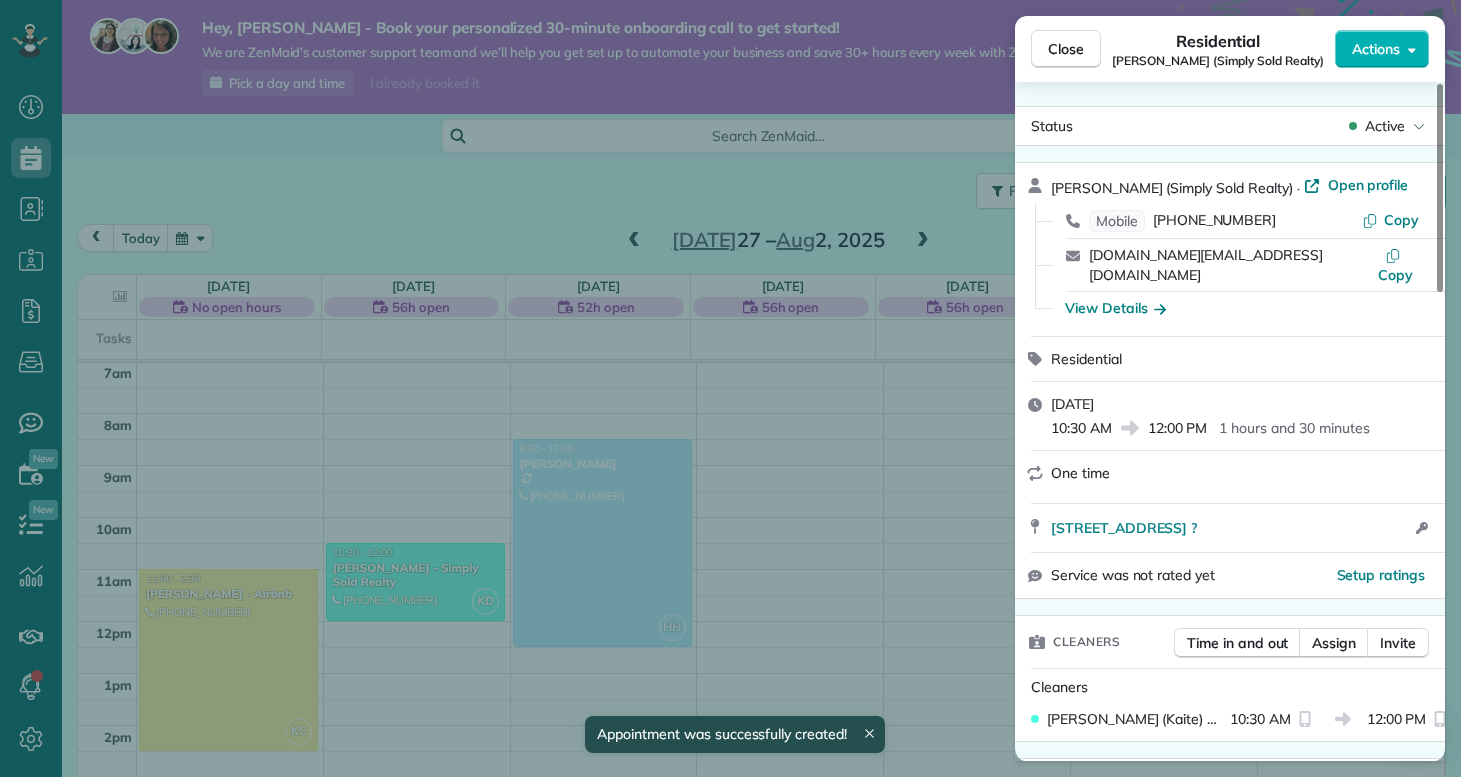 scroll, scrollTop: 156, scrollLeft: 0, axis: vertical 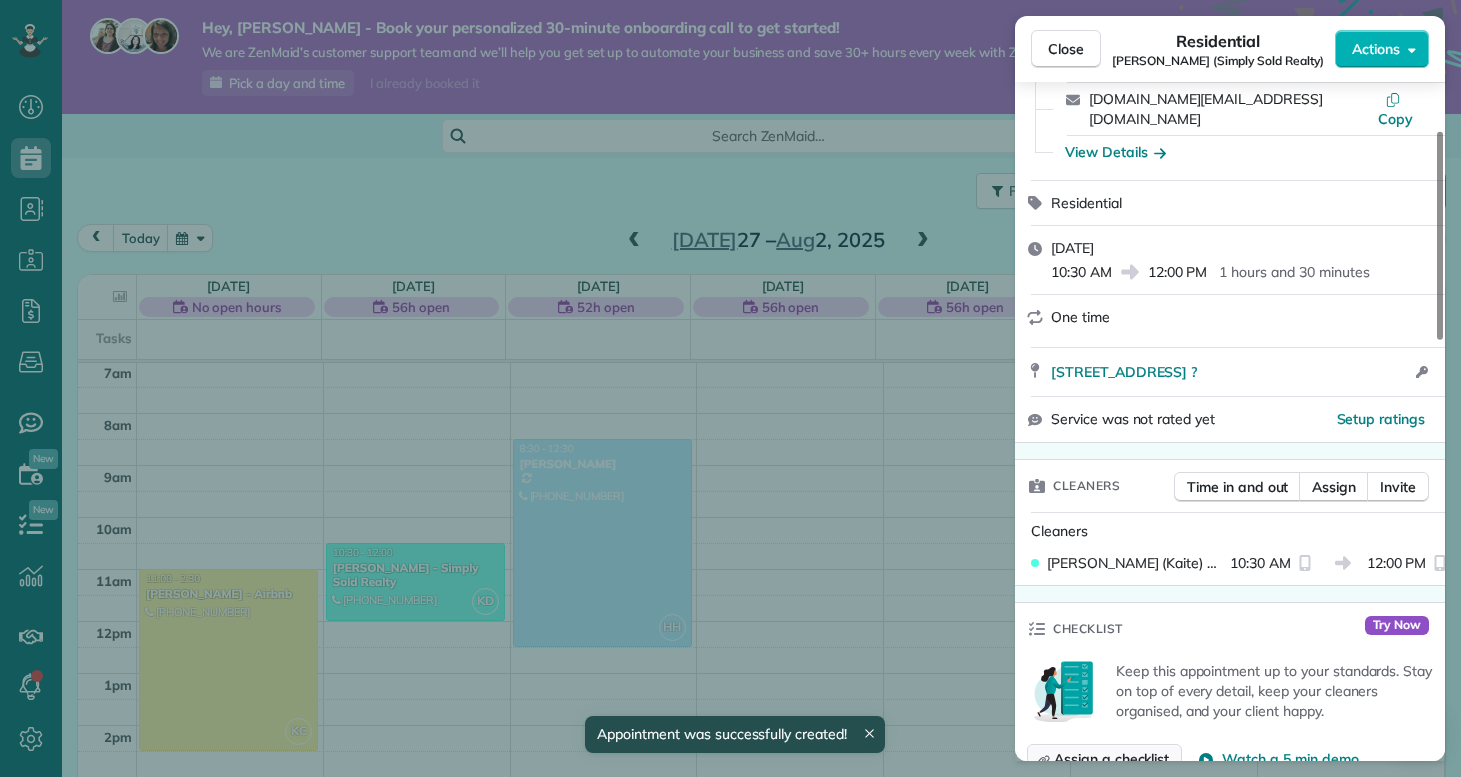 click on "Assign a checklist" at bounding box center (1111, 759) 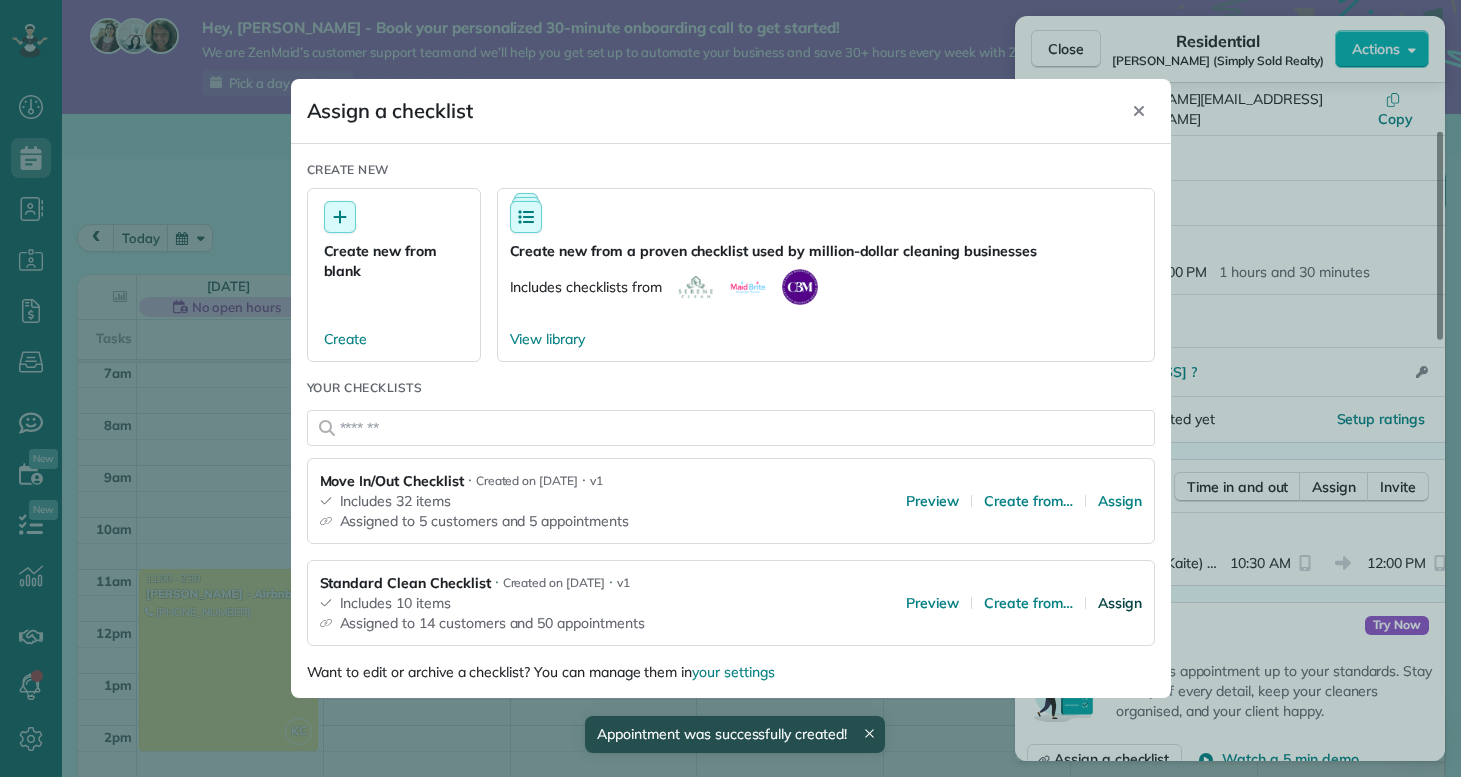 click on "Assign" at bounding box center (1120, 603) 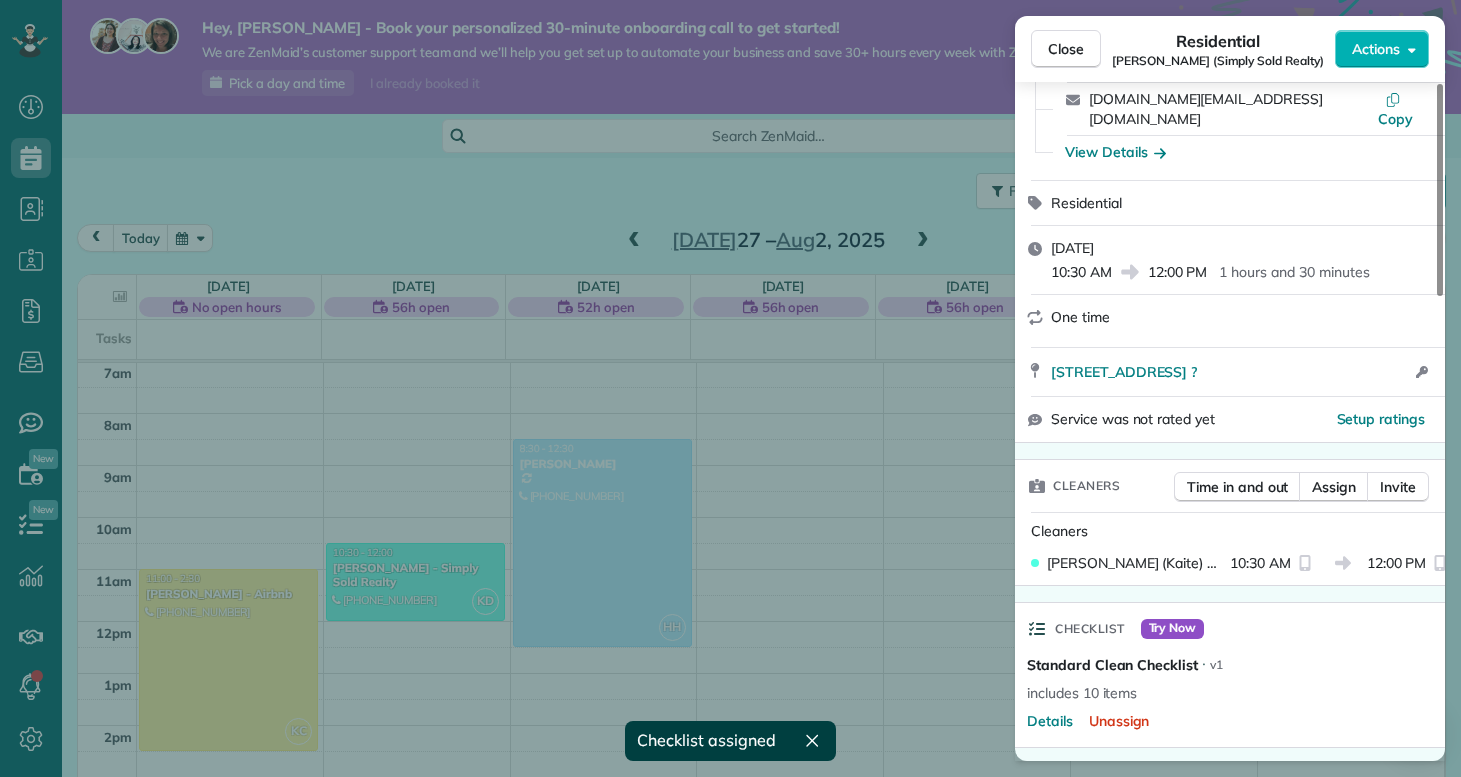 scroll, scrollTop: 0, scrollLeft: 0, axis: both 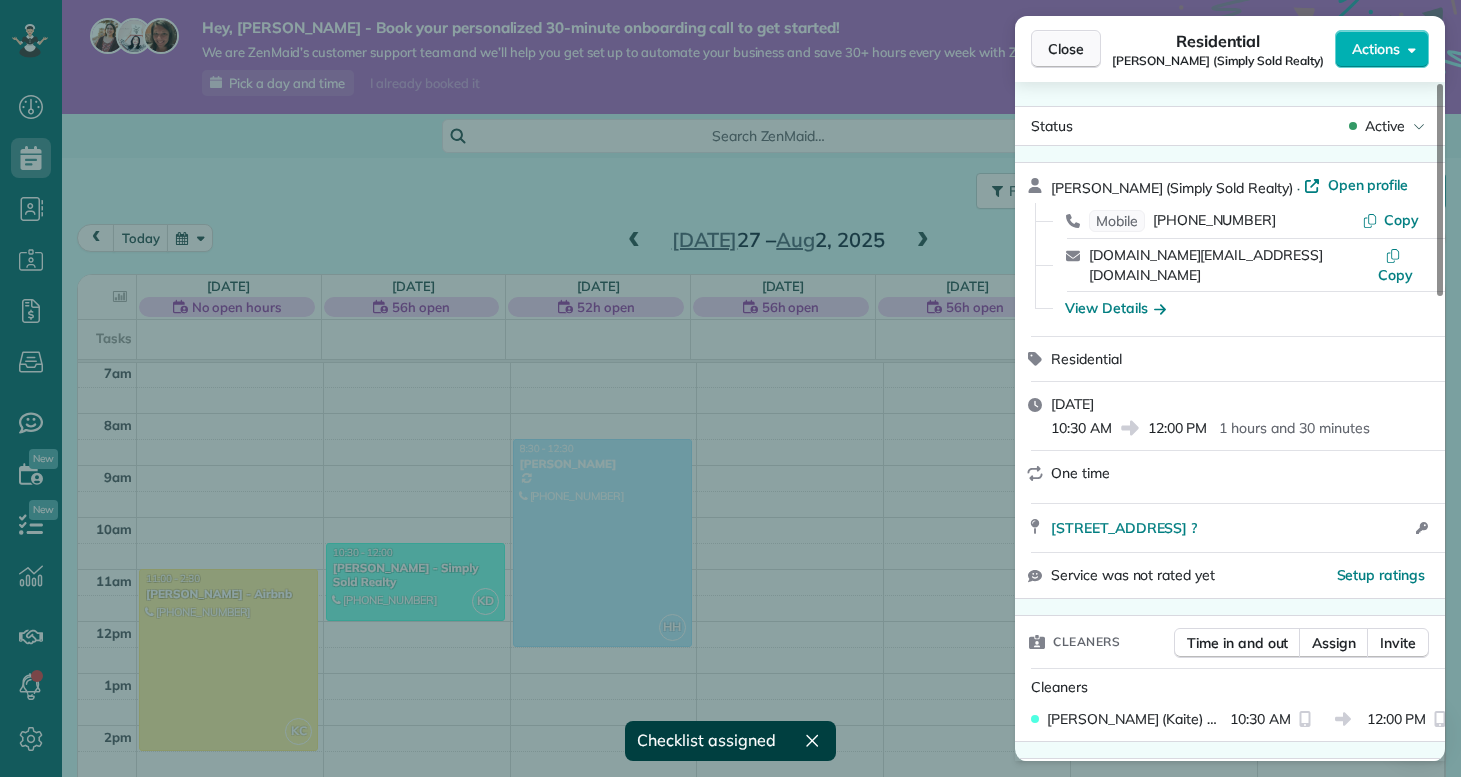 click on "Close" at bounding box center (1066, 49) 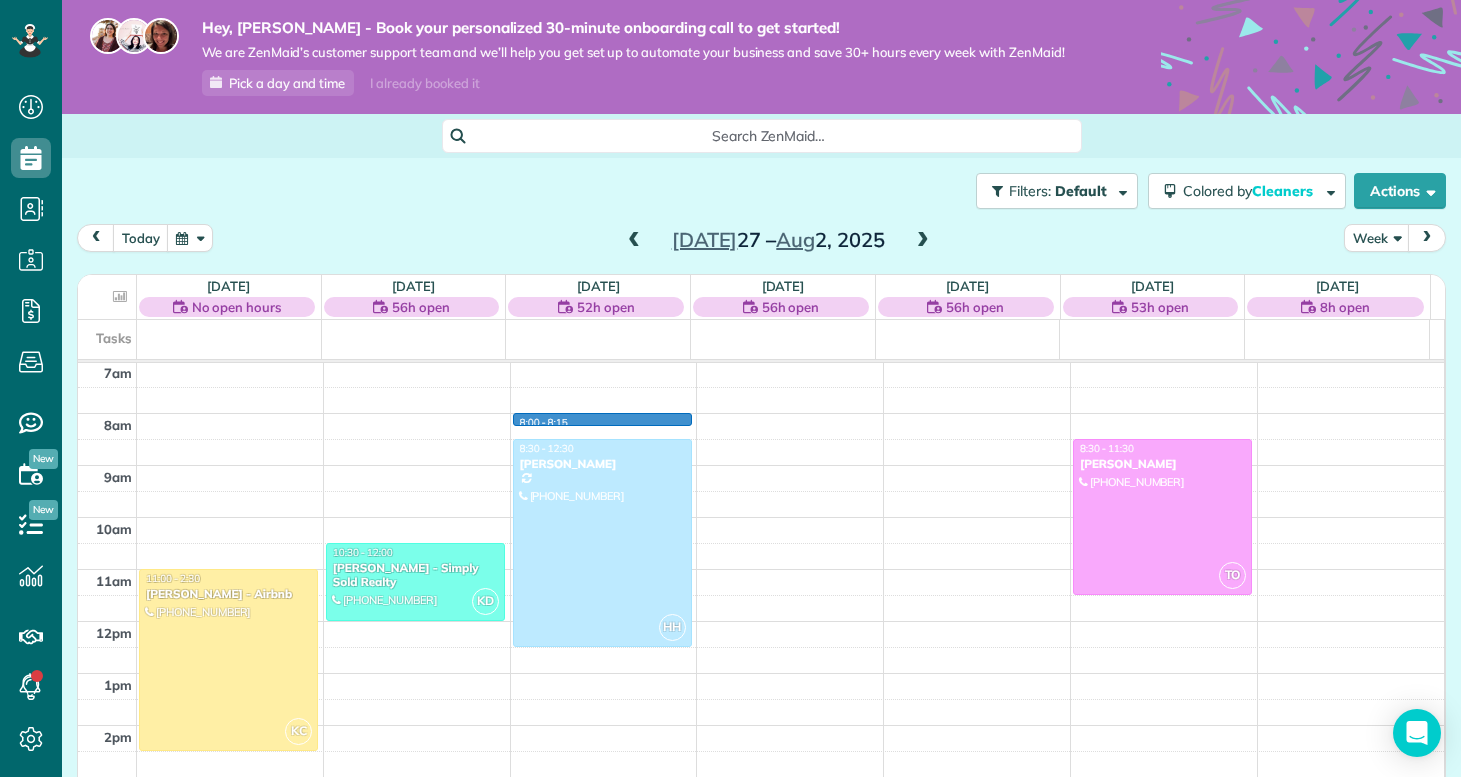 click on "12am 1am 2am 3am 4am 5am 6am 7am 8am 9am 10am 11am 12pm 1pm 2pm 3pm 4pm 5pm 6pm 7pm 8pm 9pm 10pm 11pm KC 11:00 - 2:30 Nathan Carithers - Airbnb (910) 833-2761 121 Quartersdeck Rogers Bay North Topsail Beach, NC 28460 KD 10:30 - 12:00 Priscilla Parrott - Simply Sold Realty (920) 427-0852 4c Port West Ct Swansboro, NC ? 8:00 - 8:15 HH 8:30 - 12:30 Margaret Black (914) 316-3721 119 Bernhurst Rd New Bern, NC 28560 TO 8:30 - 11:30 Lonnie Tyndall (910) 358-0222 105 Appleton Lane Richlands, NC 28574" at bounding box center [761, 621] 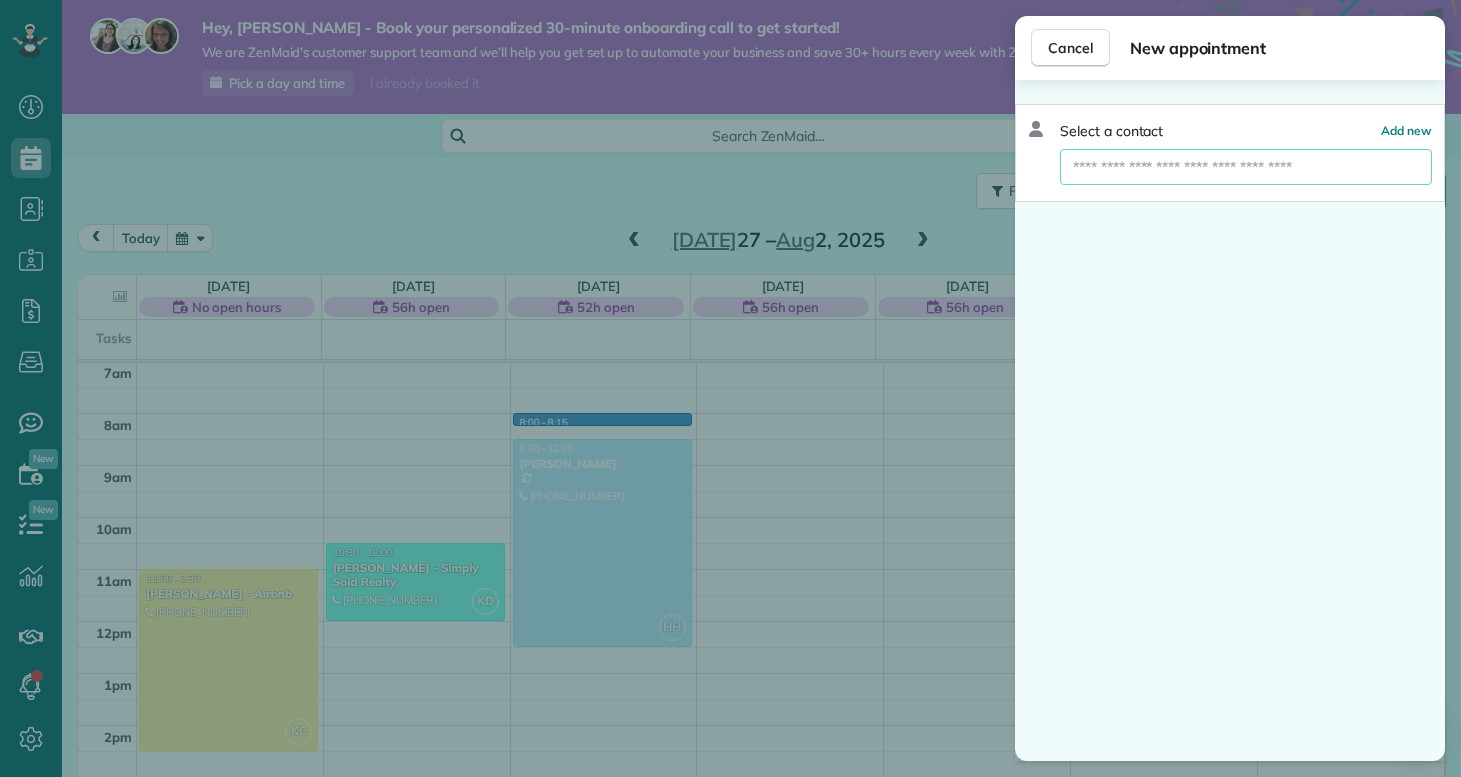 click at bounding box center [1246, 167] 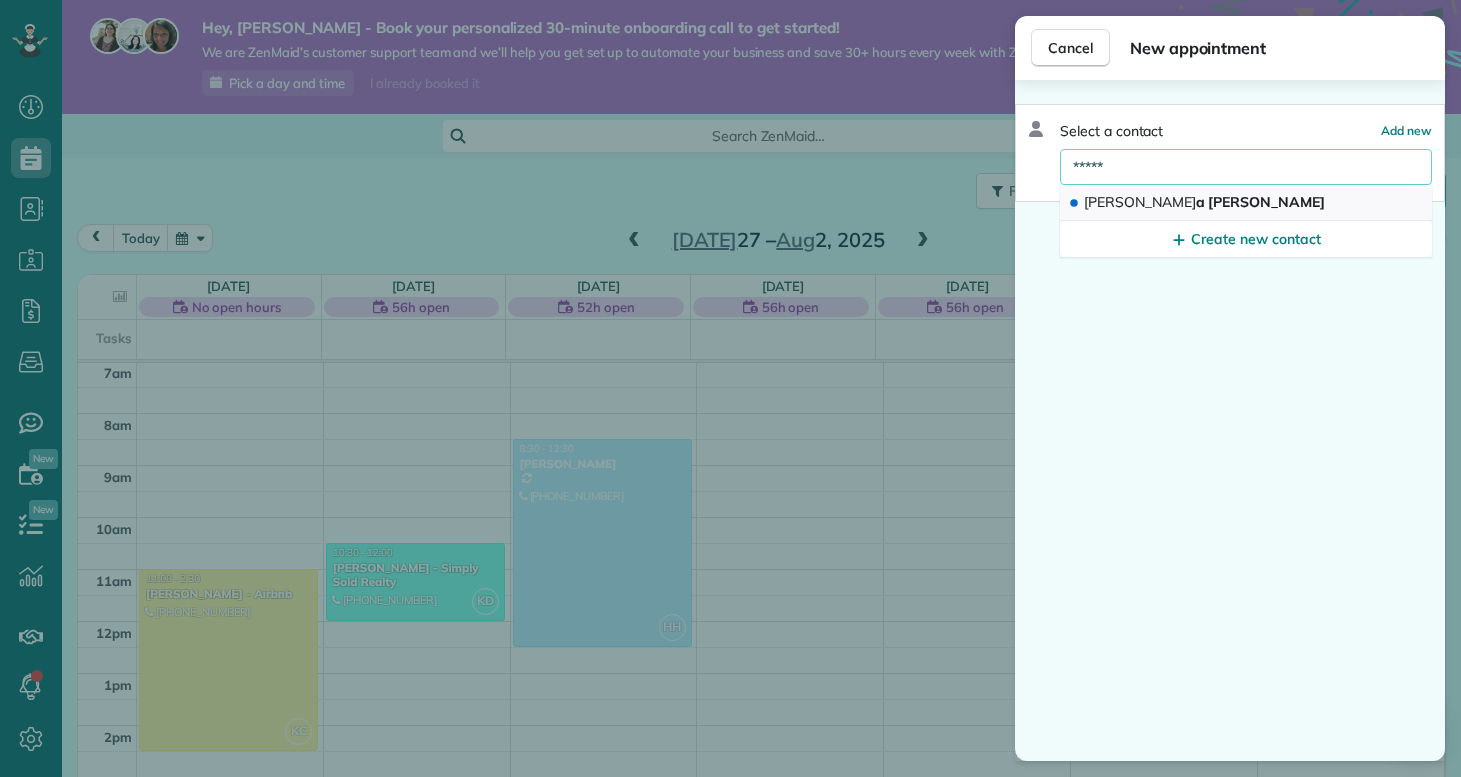 type on "*****" 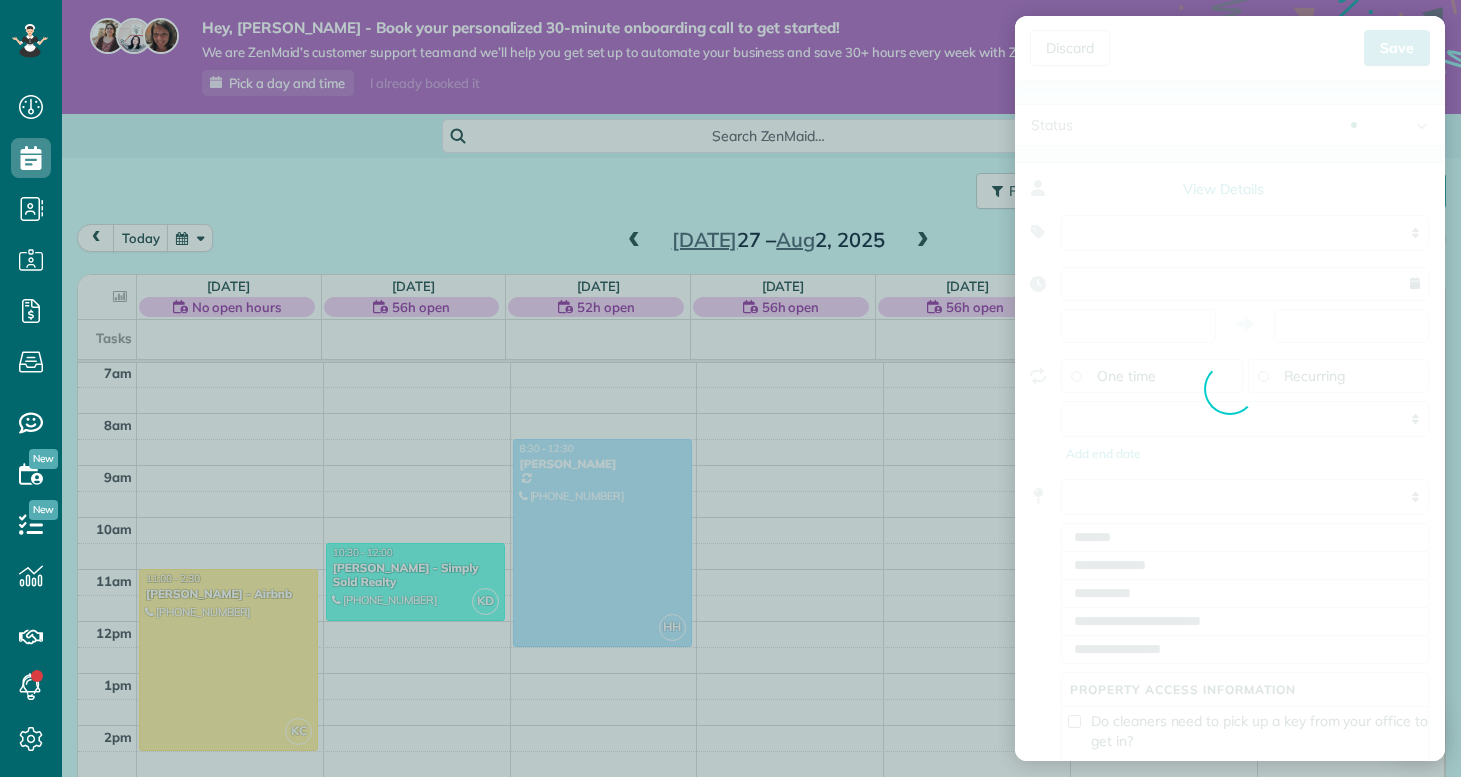 type on "**********" 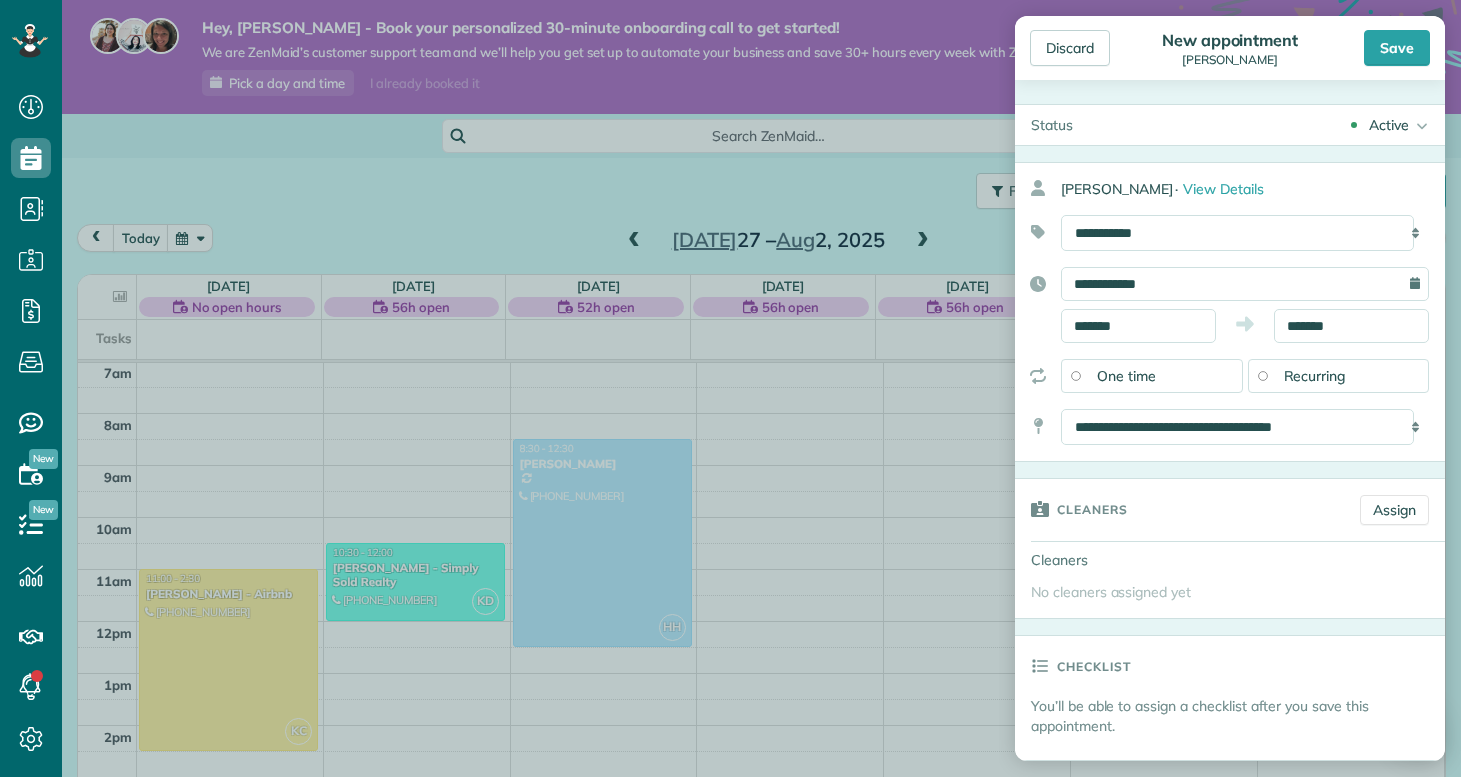 click on "**********" at bounding box center [1230, 305] 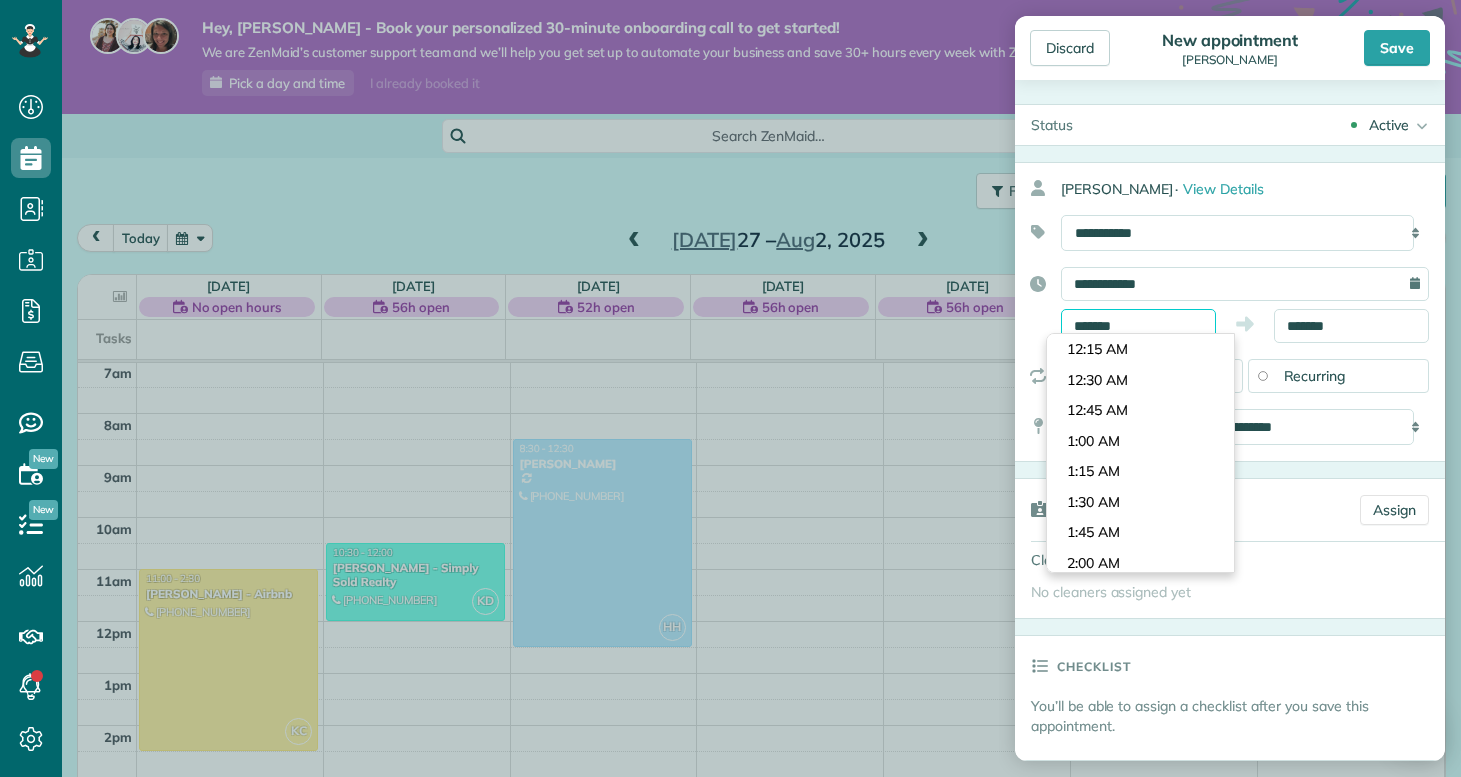 click on "*******" at bounding box center [1138, 326] 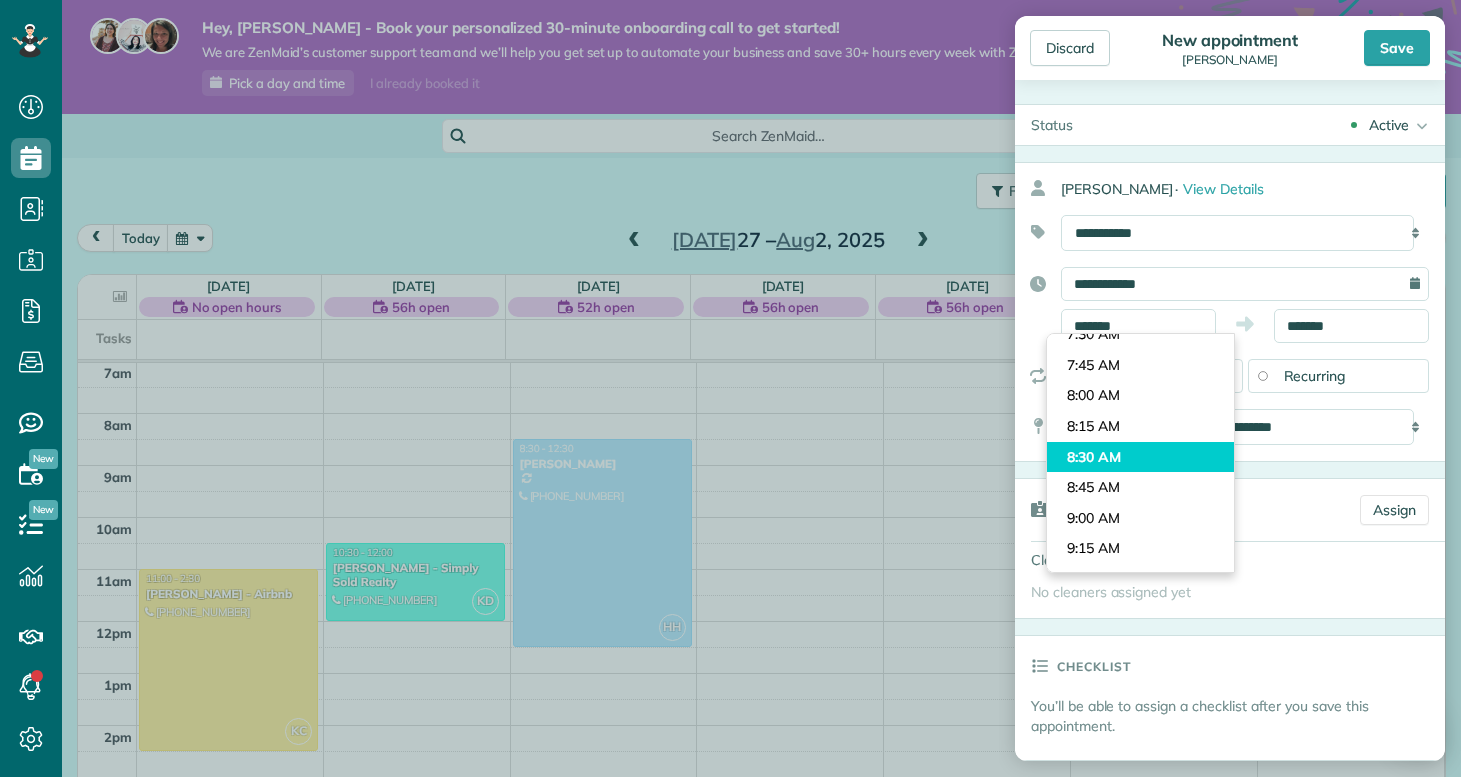 type on "*******" 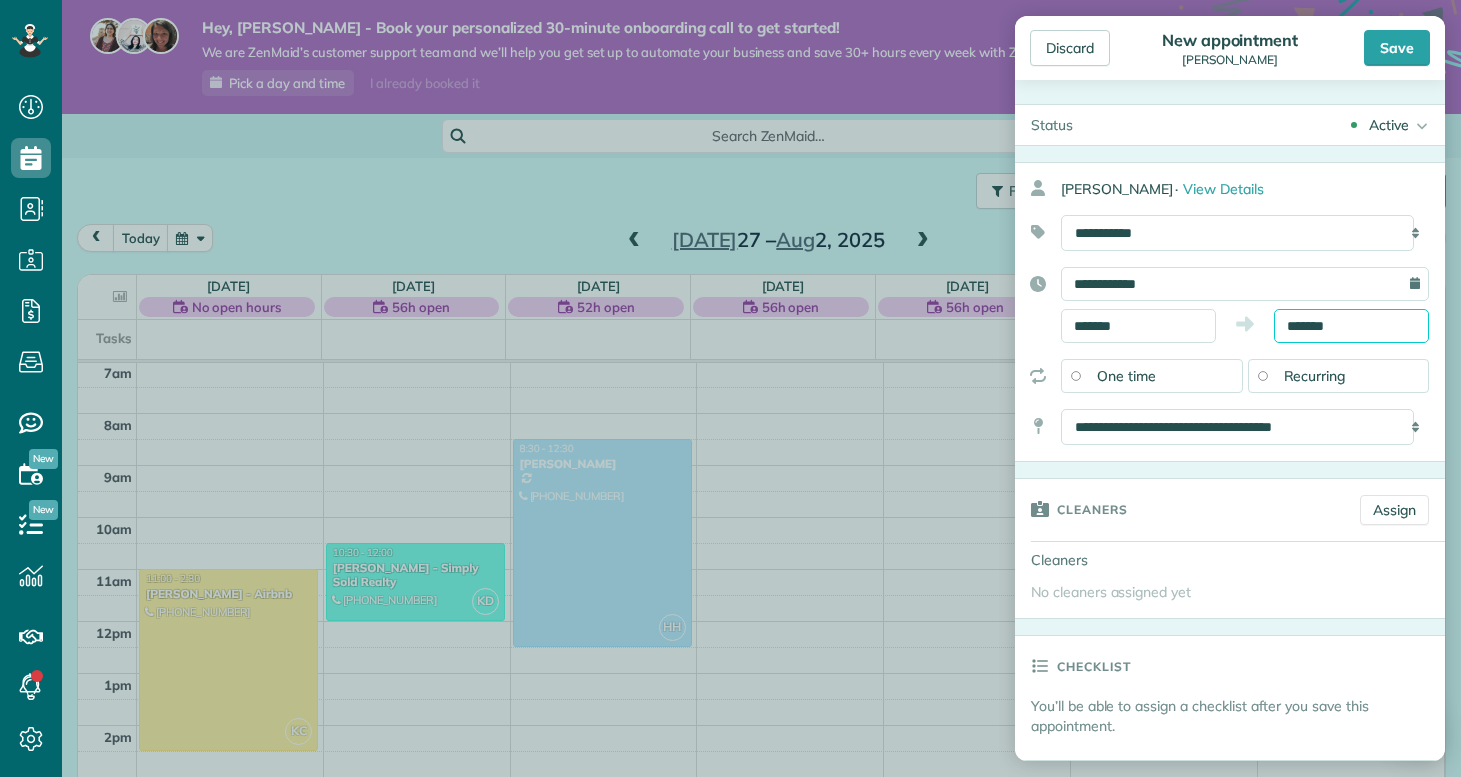 click on "Dashboard
Scheduling
Calendar View
List View
Dispatch View - Weekly scheduling (Beta)" at bounding box center [730, 388] 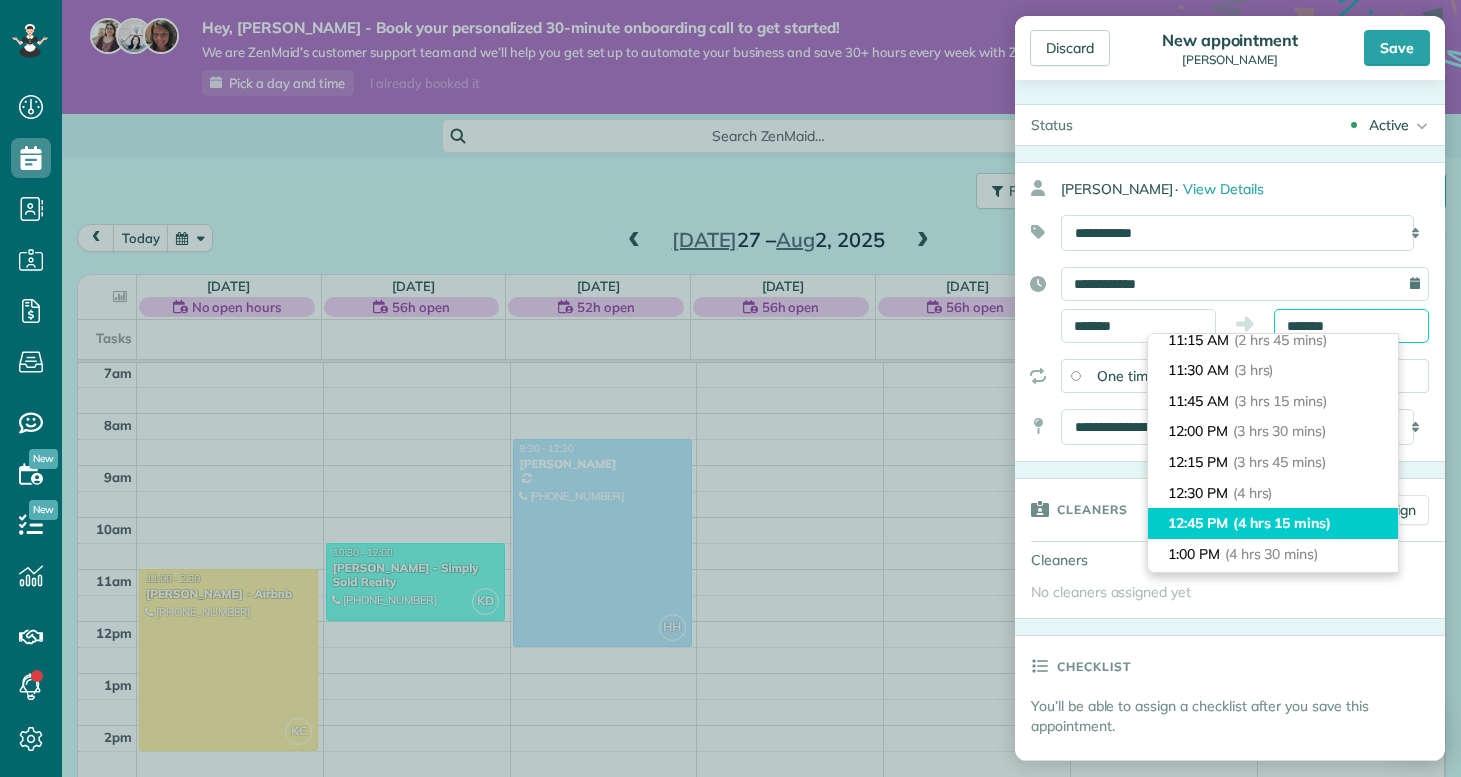 scroll, scrollTop: 349, scrollLeft: 0, axis: vertical 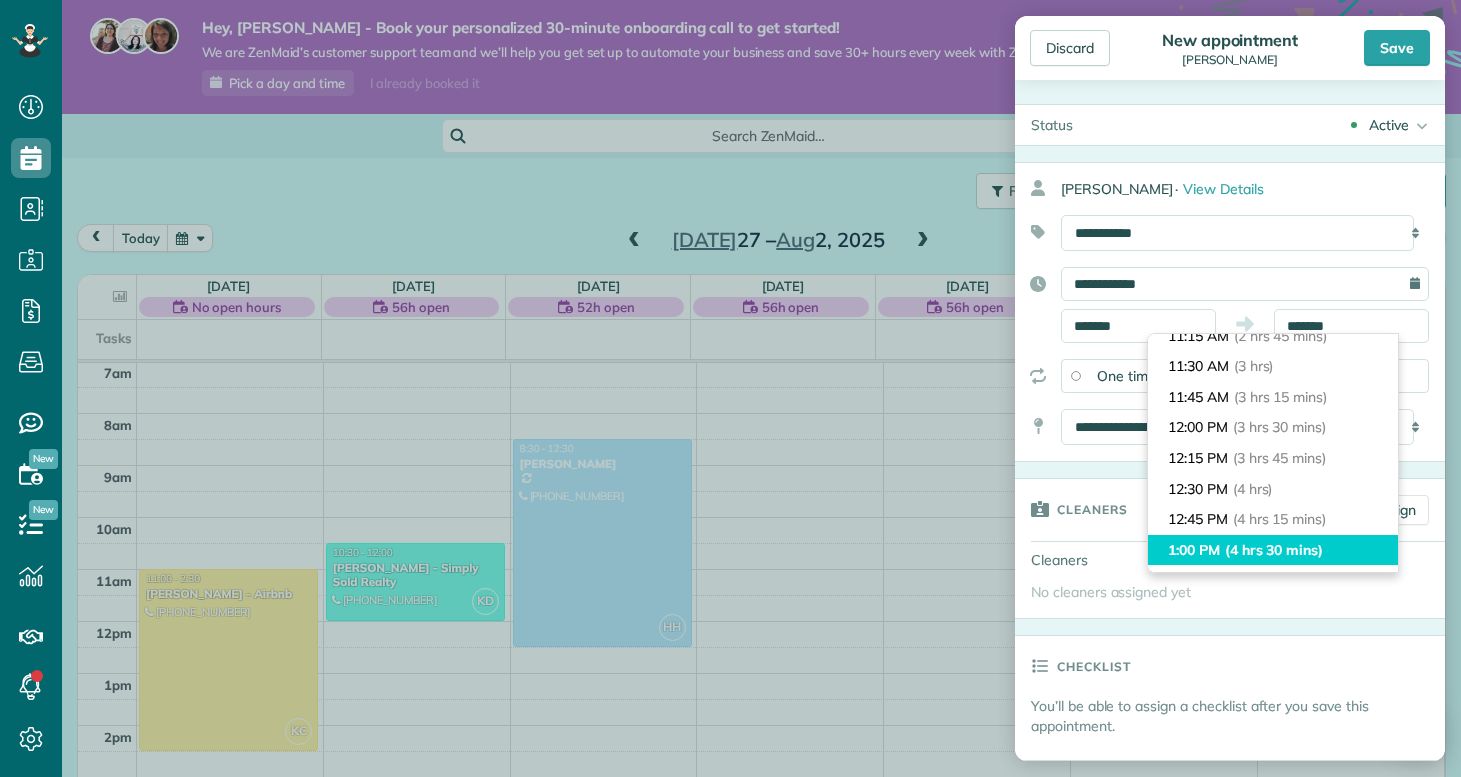 type on "*******" 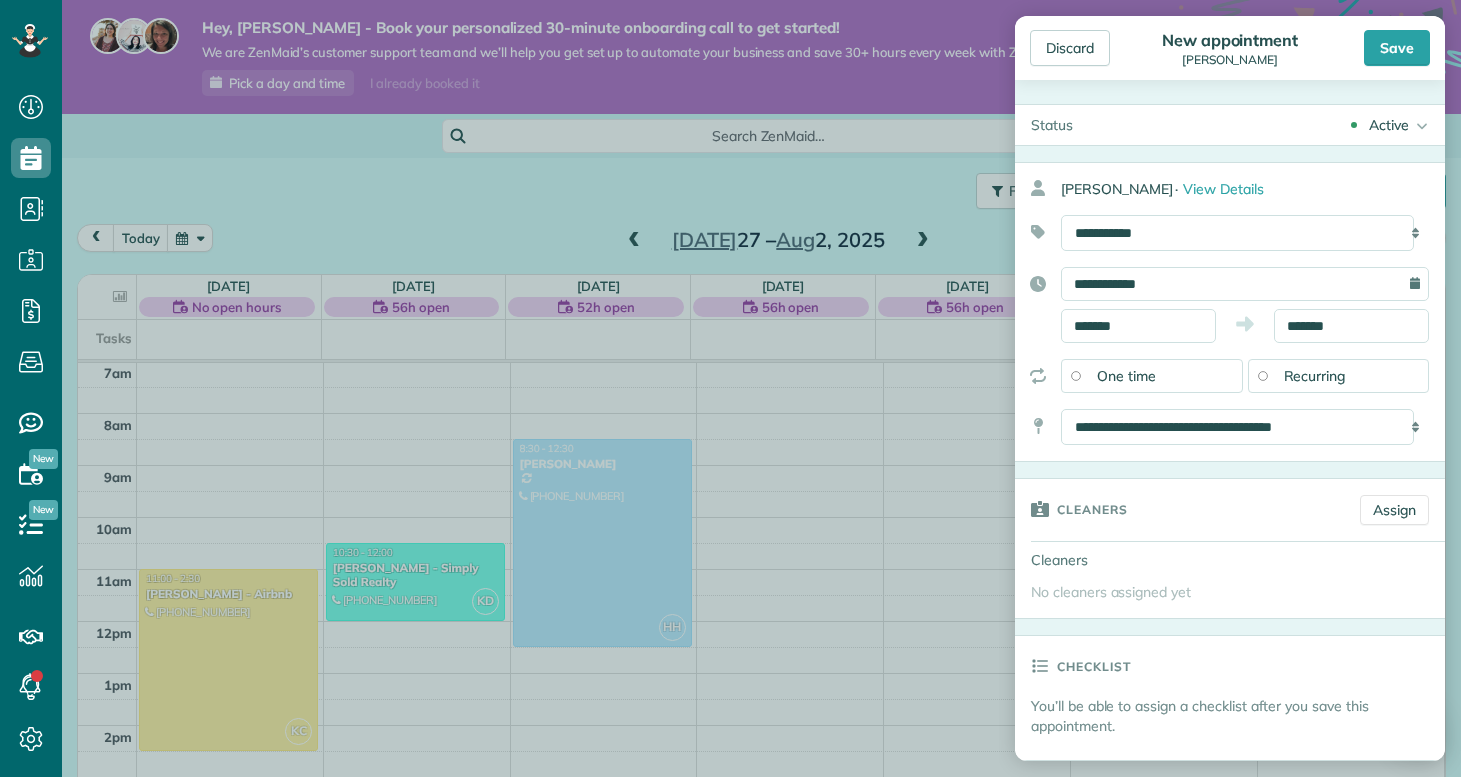 click on "**********" at bounding box center (1230, 312) 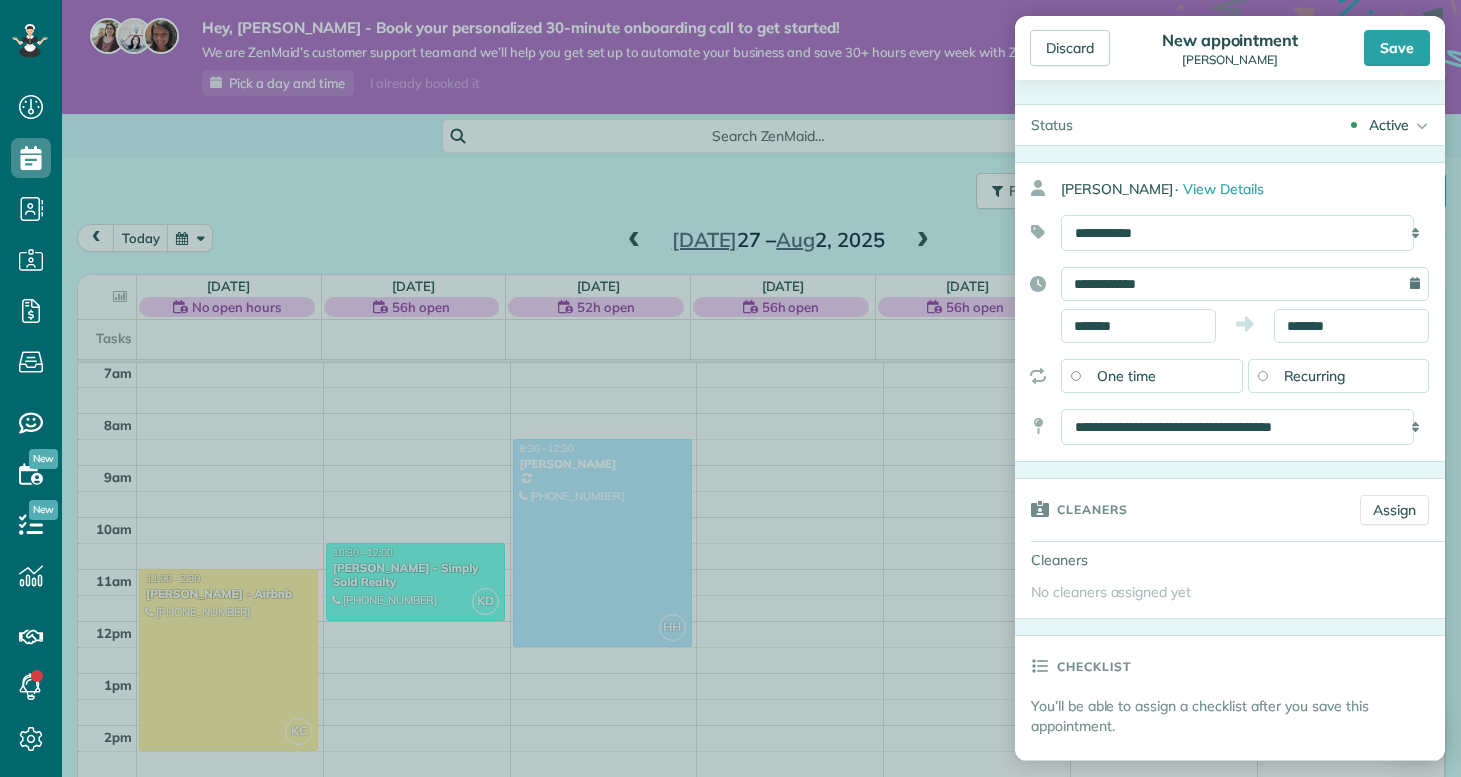 scroll, scrollTop: 113, scrollLeft: 0, axis: vertical 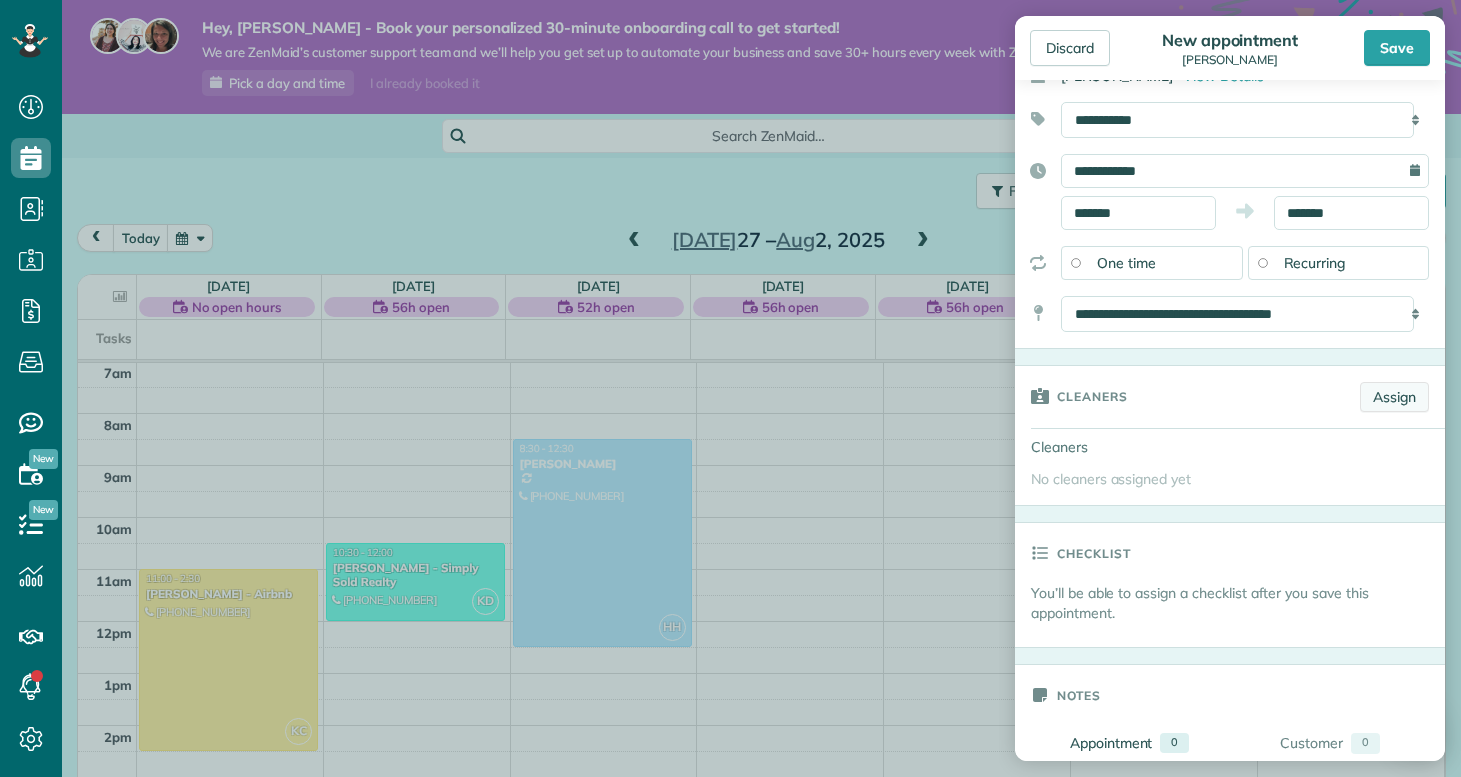 click on "Assign" at bounding box center (1394, 397) 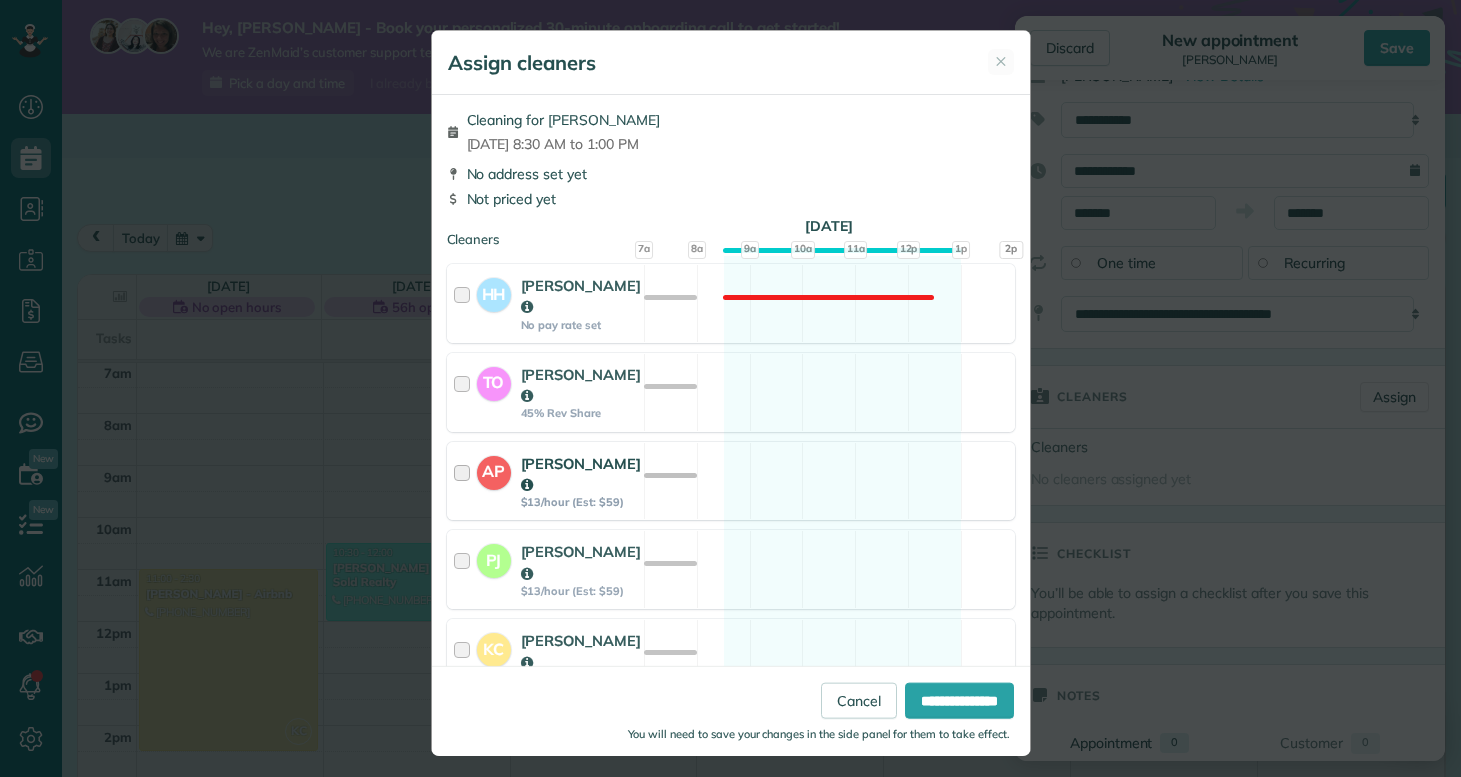 click on "AP" at bounding box center (499, 481) 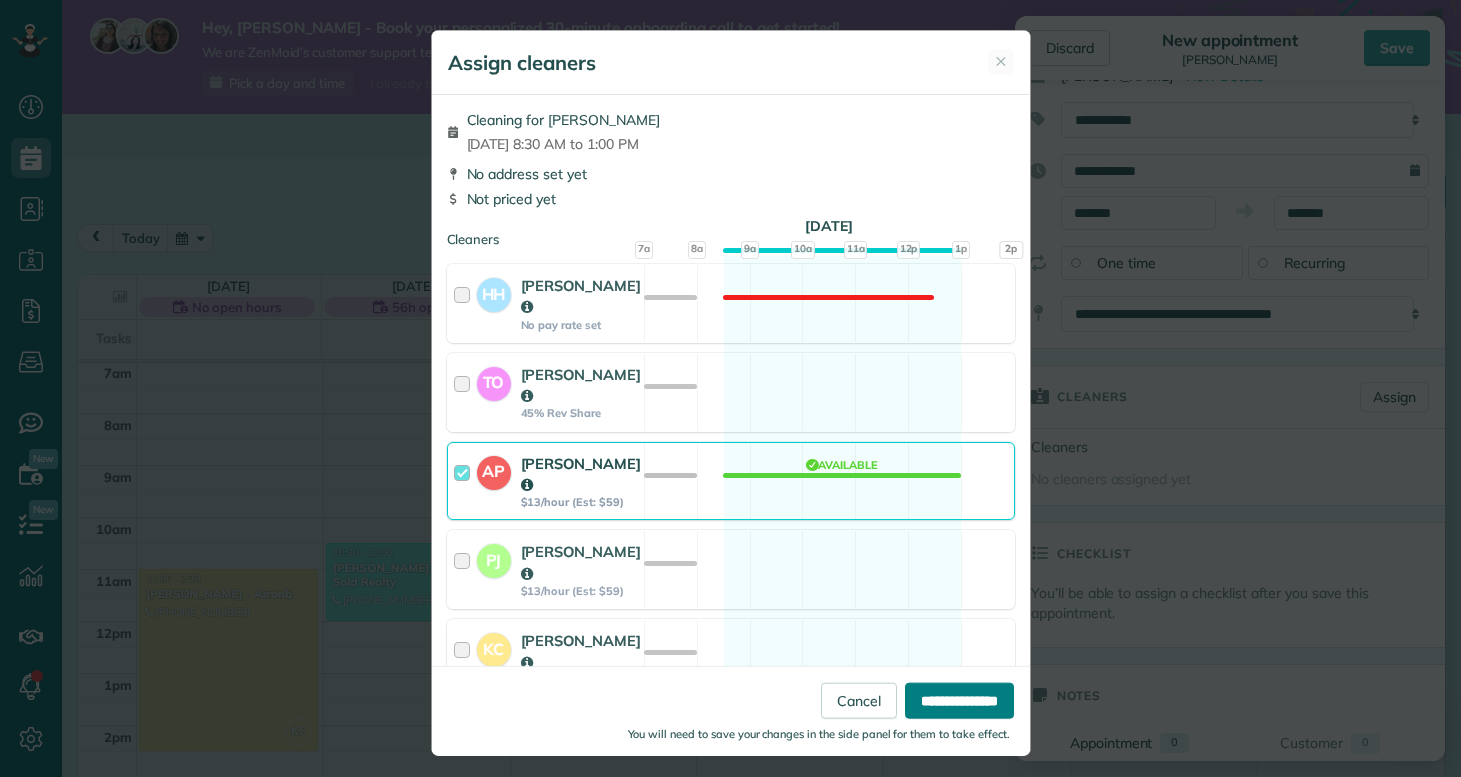 click on "**********" at bounding box center (959, 700) 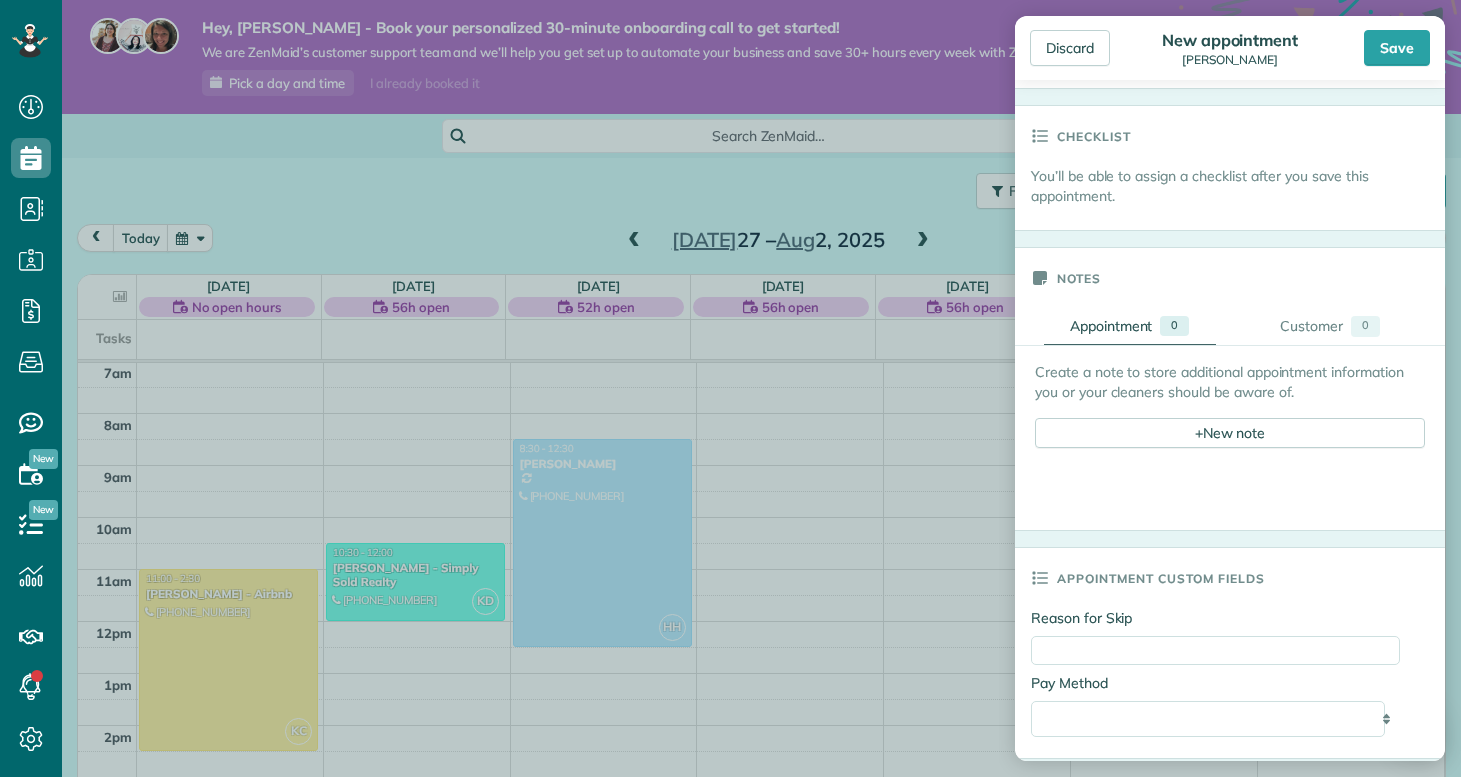 scroll, scrollTop: 613, scrollLeft: 0, axis: vertical 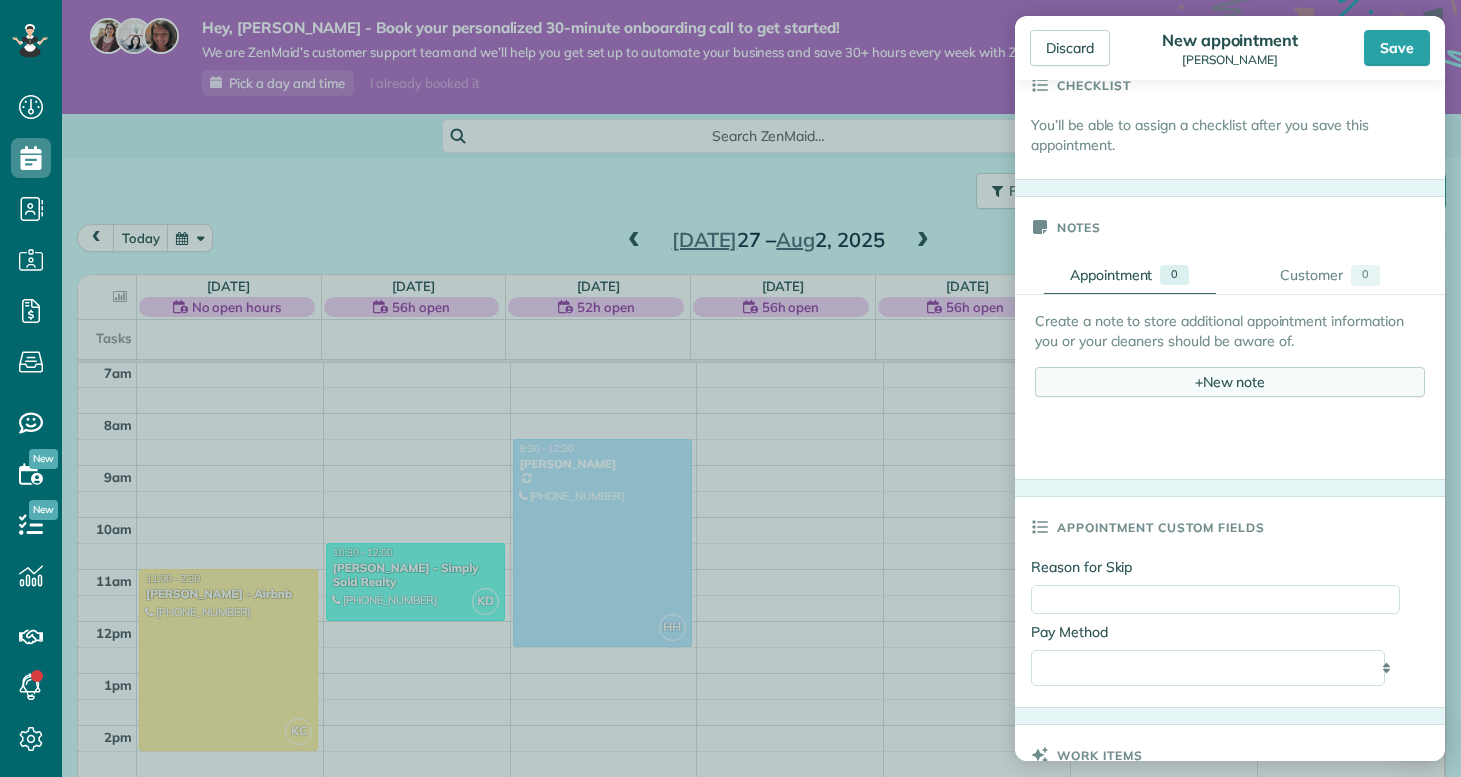 click on "+ New note" at bounding box center [1230, 382] 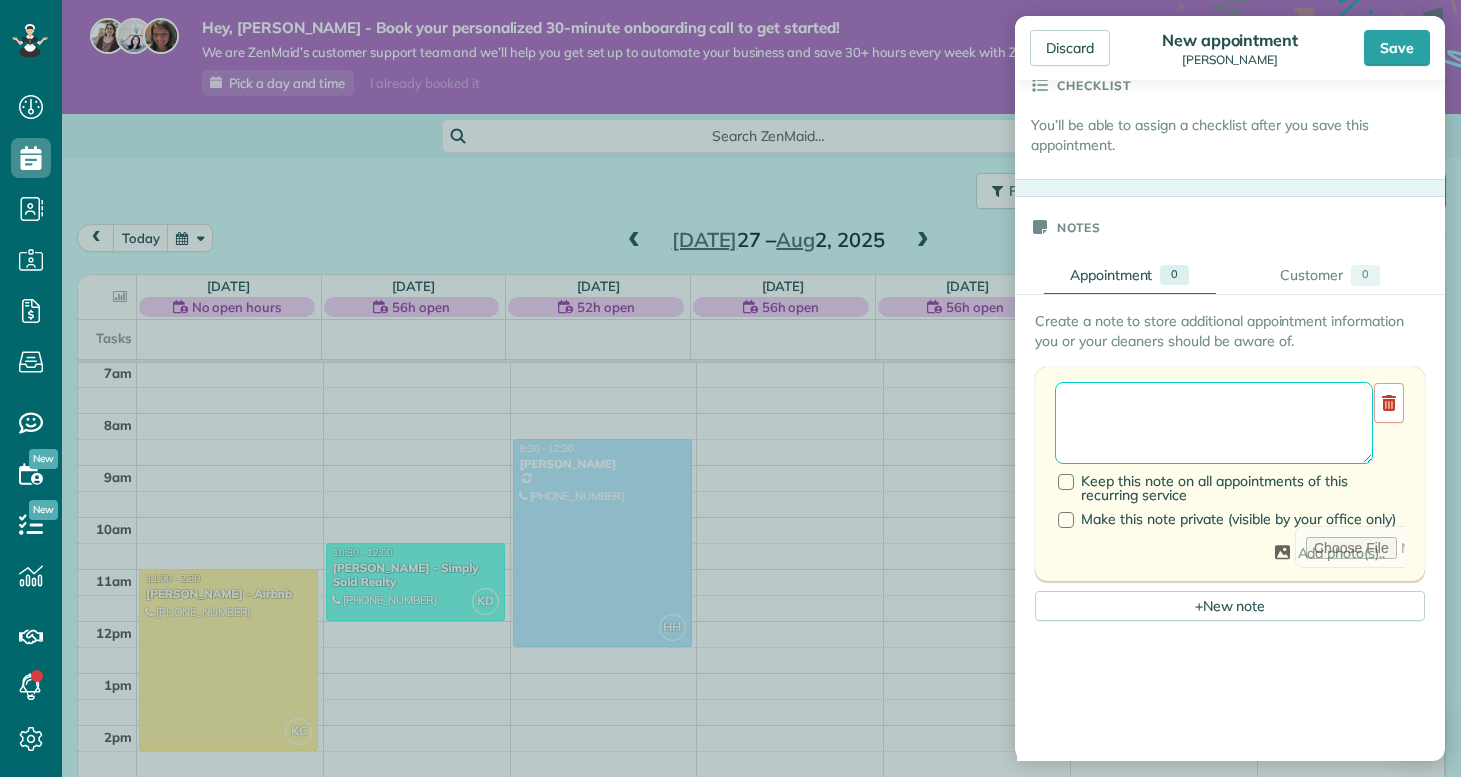 click at bounding box center (1214, 423) 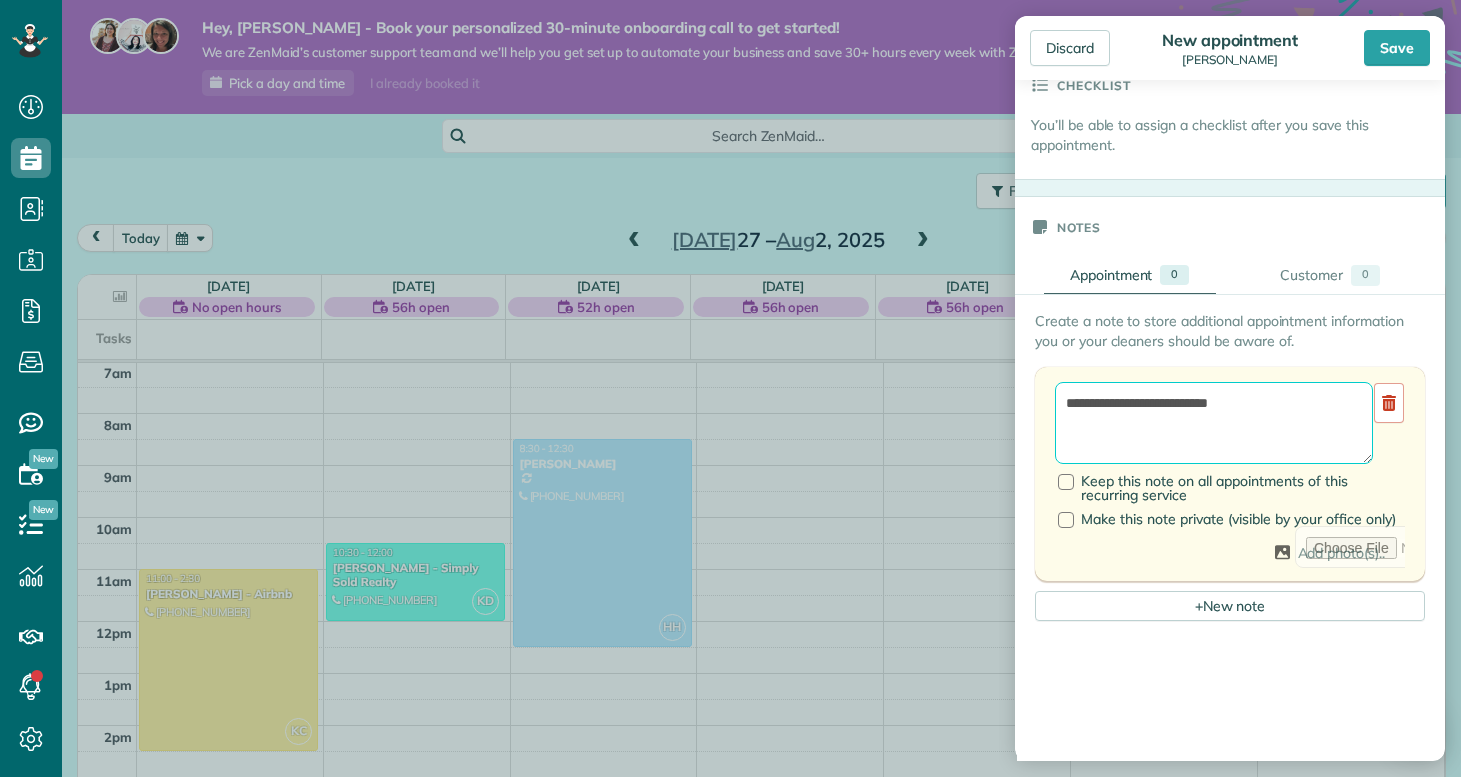 type on "**********" 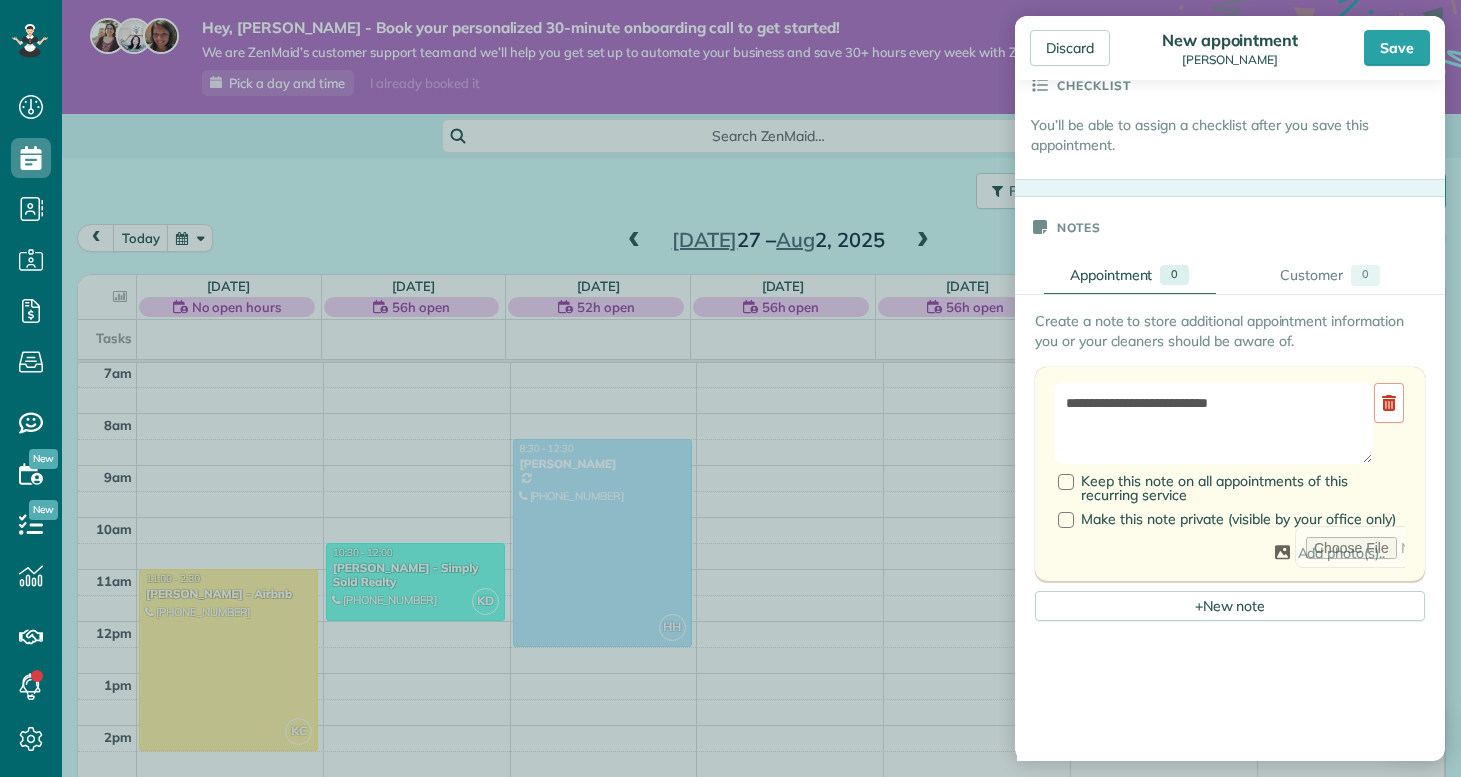 click on "Create a note to store additional appointment information you or your cleaners should be aware of." at bounding box center (1230, 331) 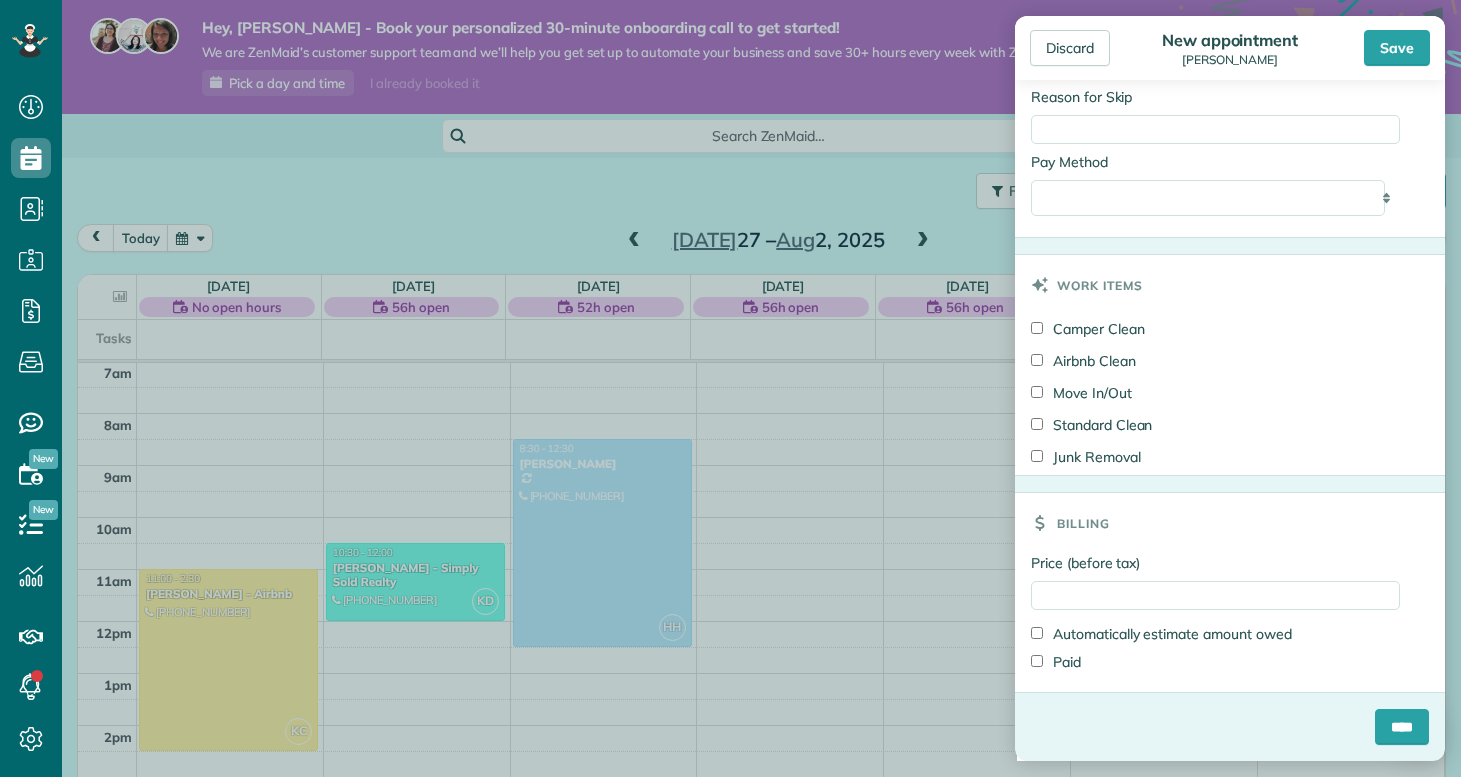 scroll, scrollTop: 1620, scrollLeft: 0, axis: vertical 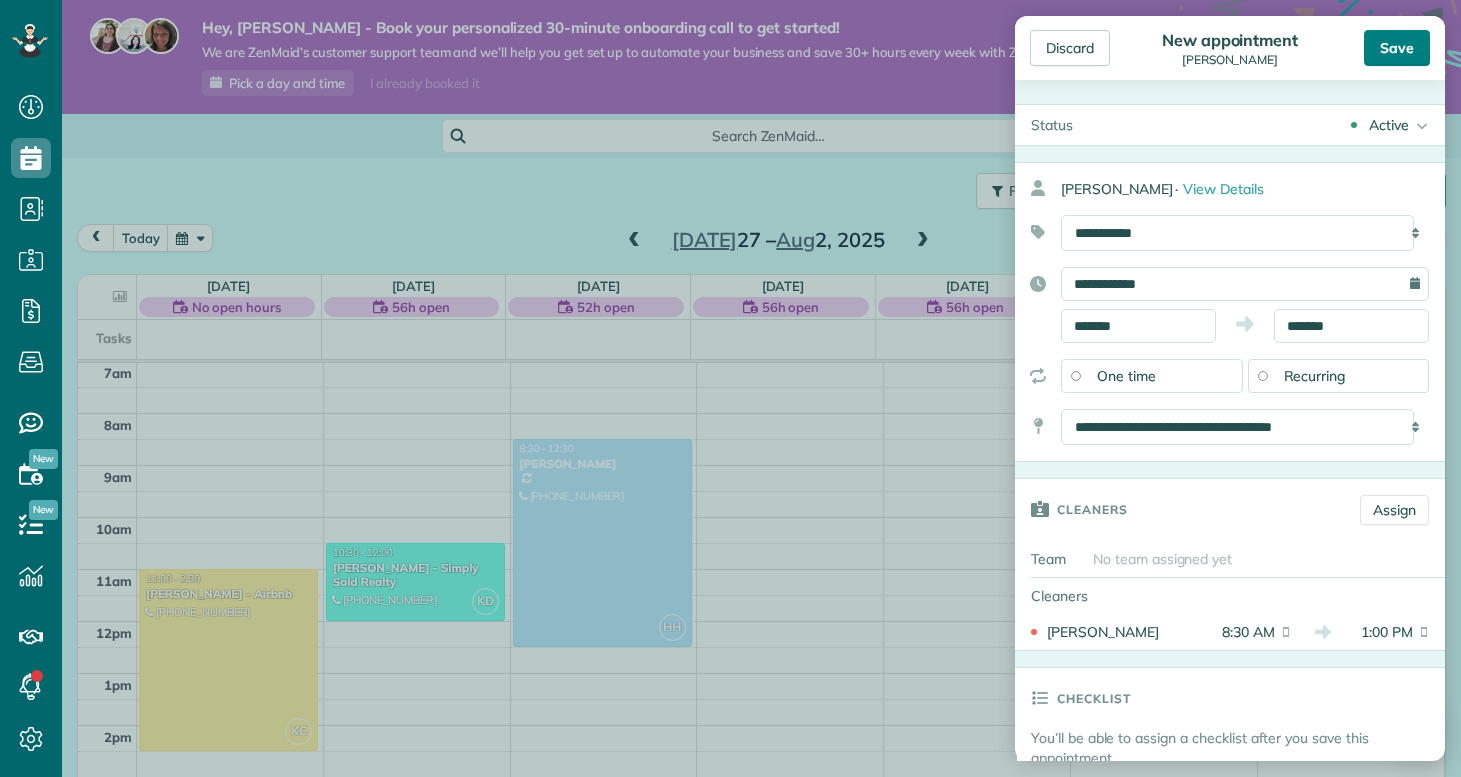 click on "Save" at bounding box center (1397, 48) 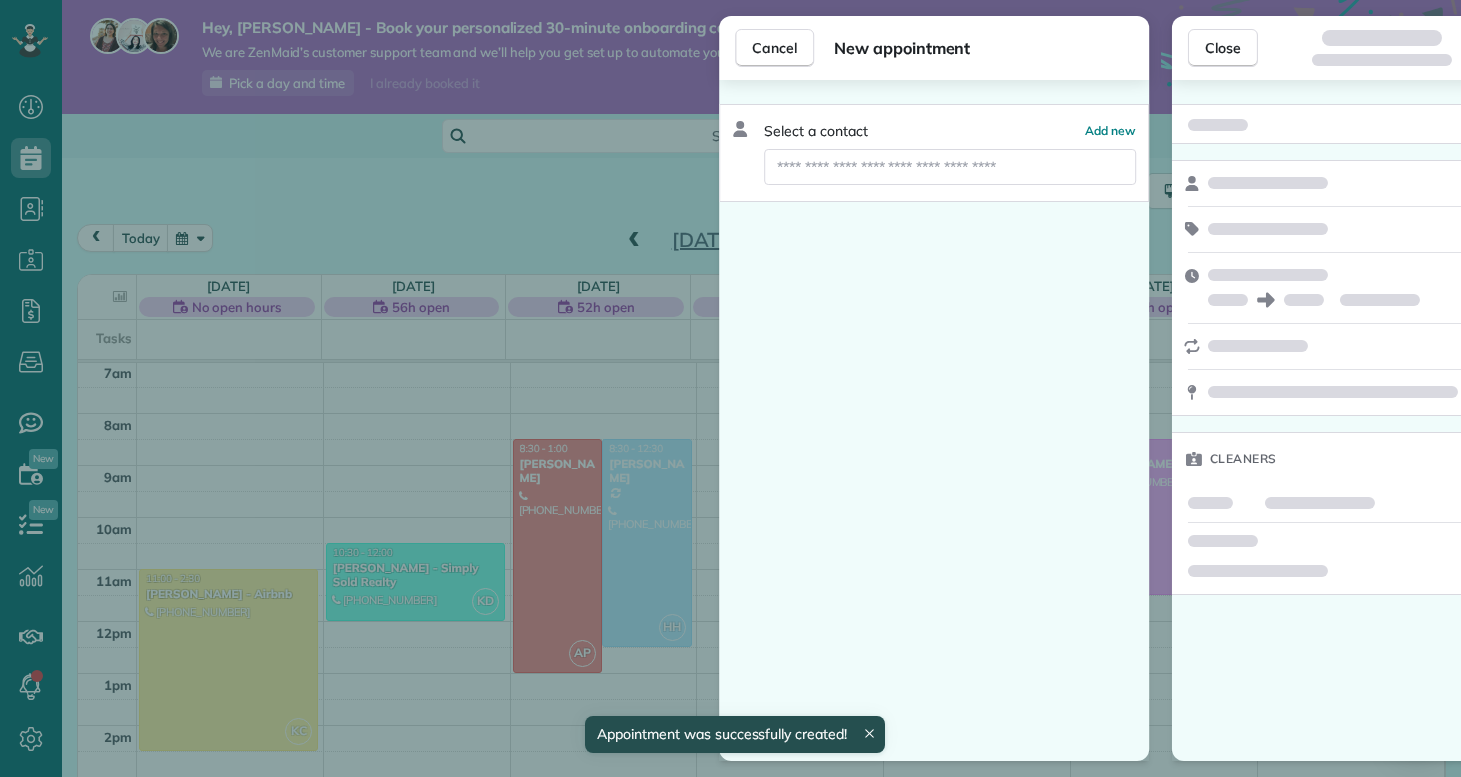 scroll, scrollTop: 365, scrollLeft: 0, axis: vertical 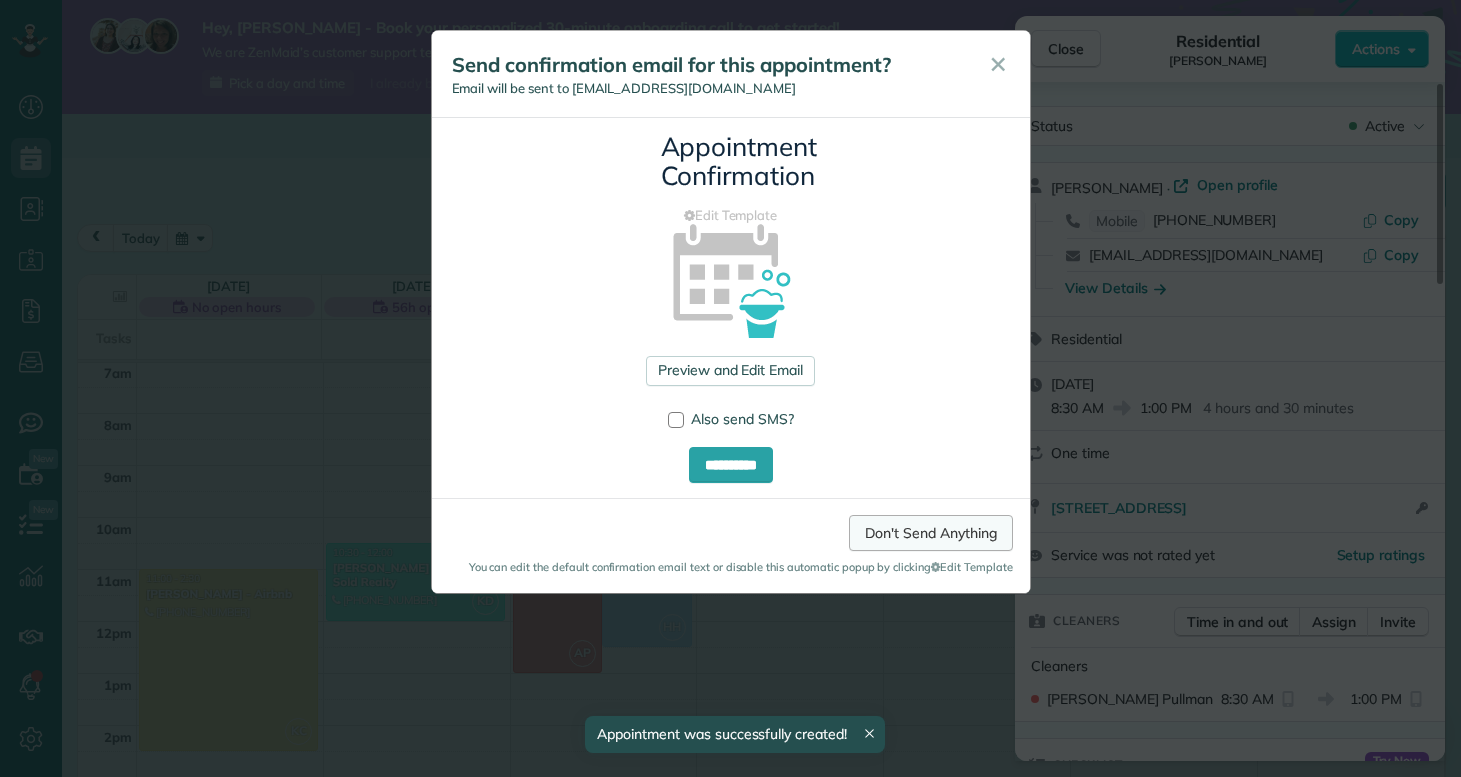 click on "Don't Send Anything" at bounding box center [930, 533] 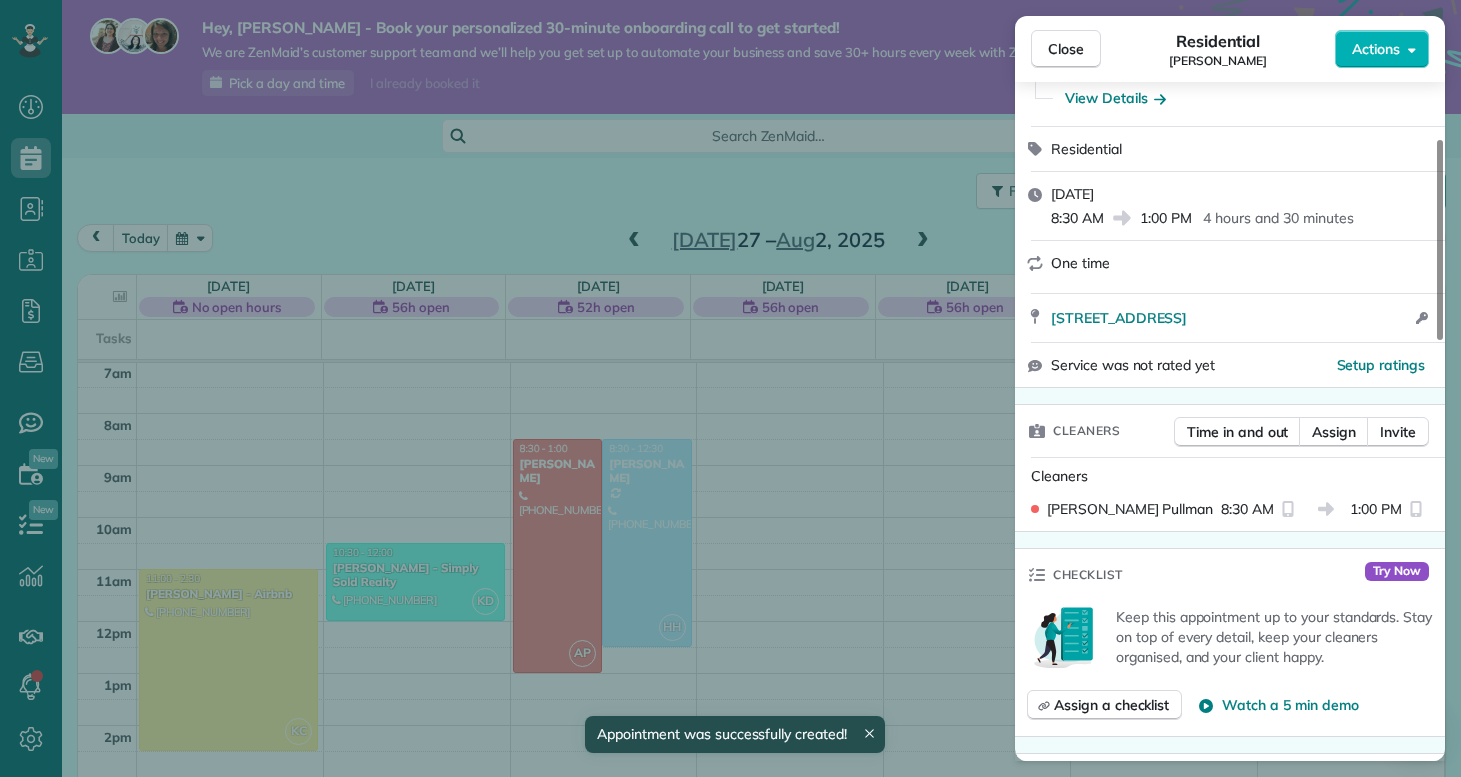 scroll, scrollTop: 194, scrollLeft: 0, axis: vertical 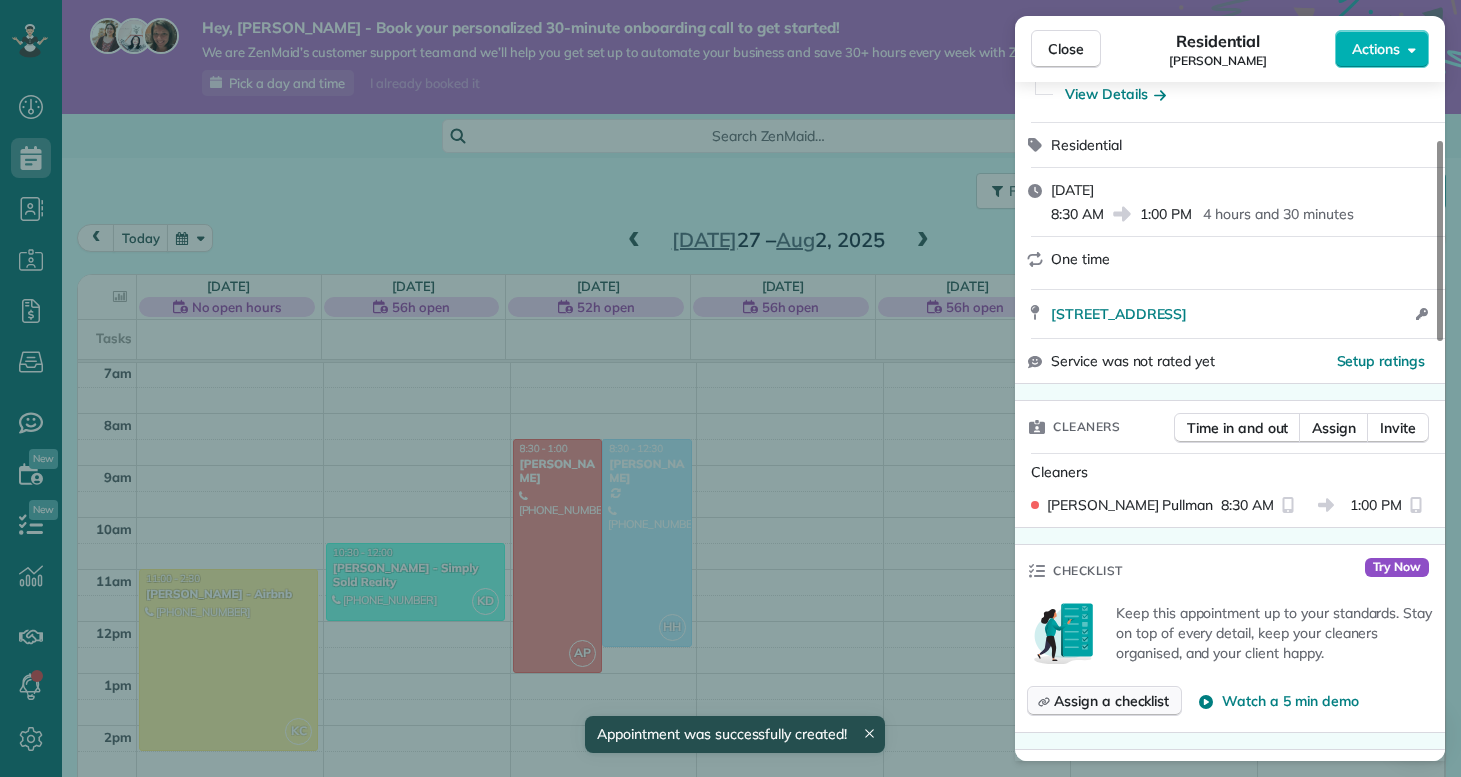 click on "Assign a checklist" at bounding box center [1104, 701] 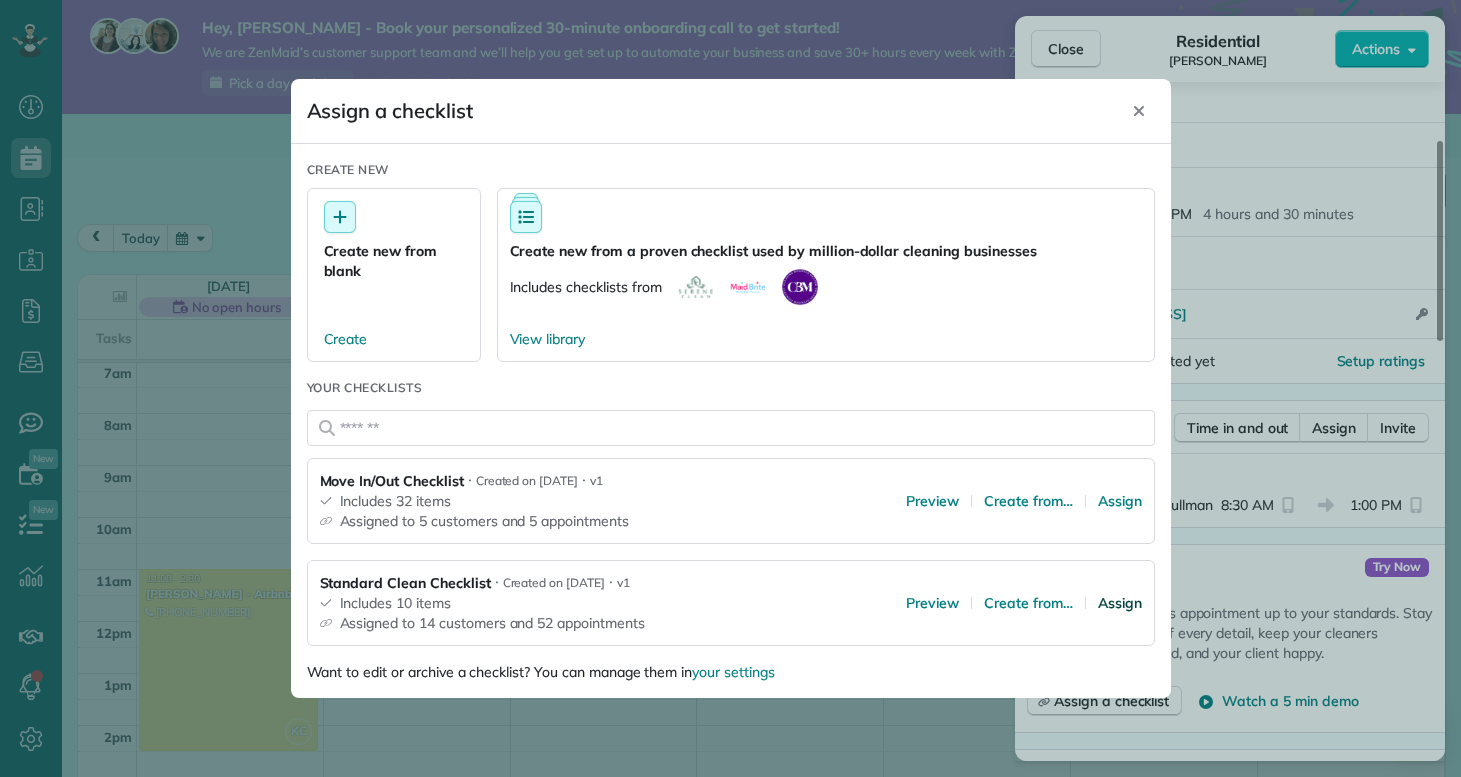 click on "Assign" at bounding box center [1120, 603] 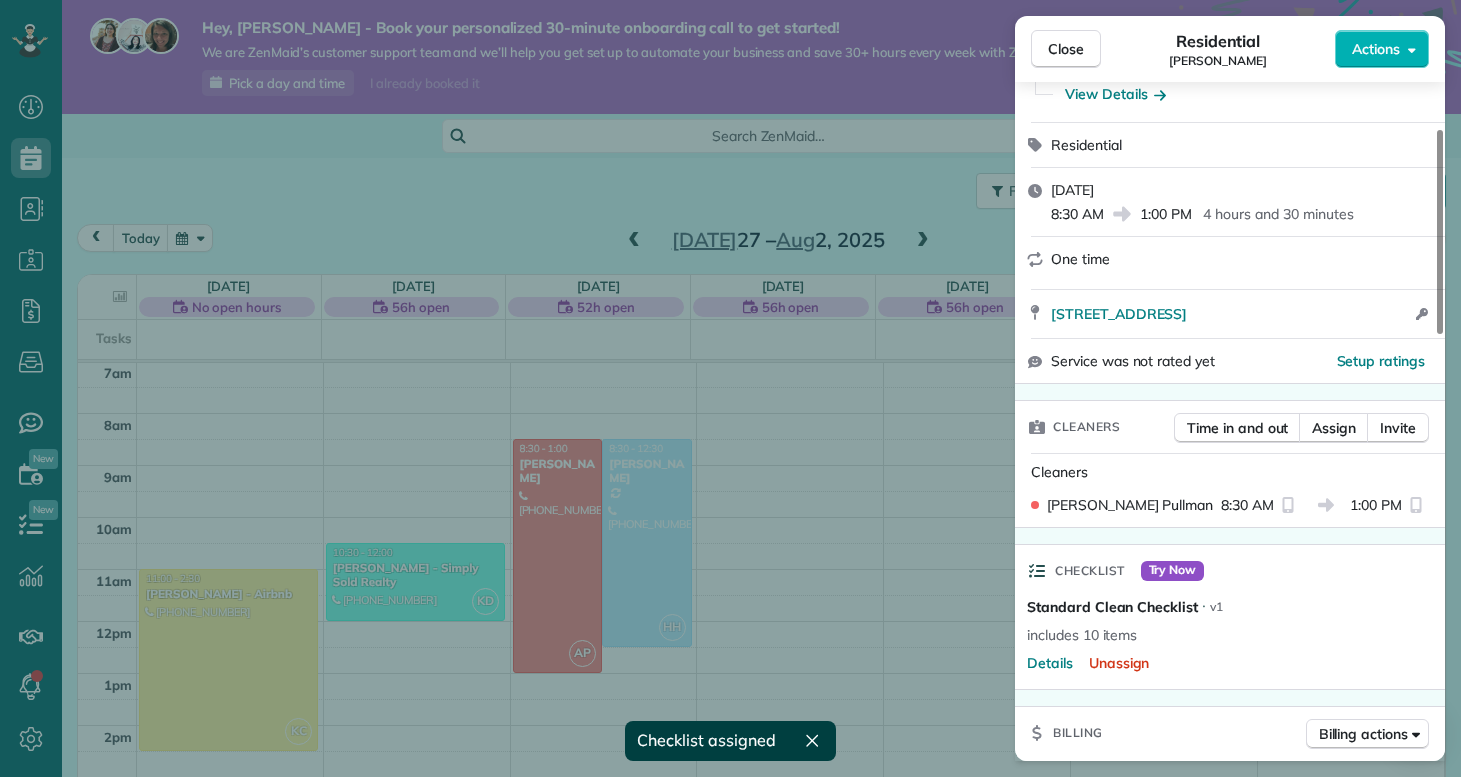 scroll, scrollTop: 0, scrollLeft: 0, axis: both 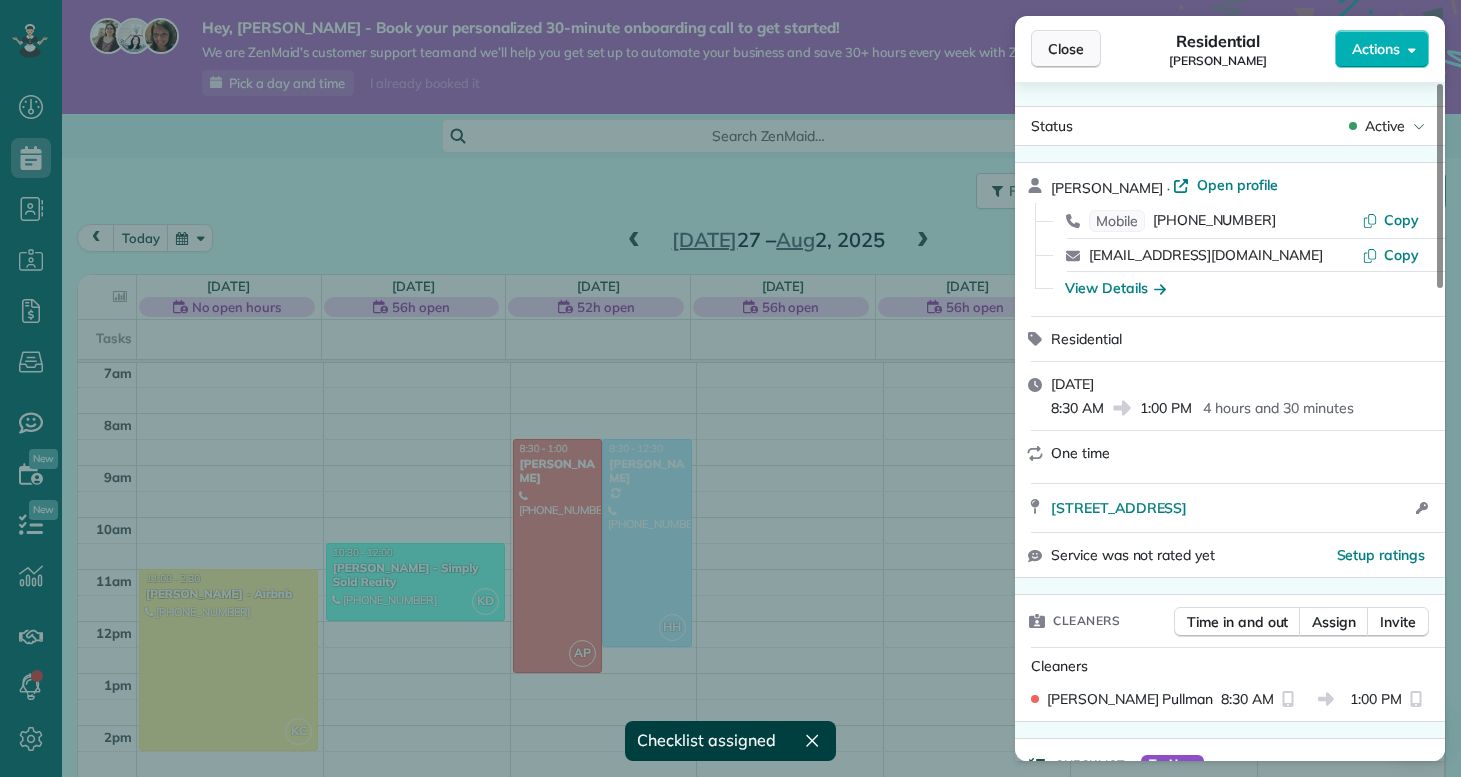 click on "Close" at bounding box center (1066, 49) 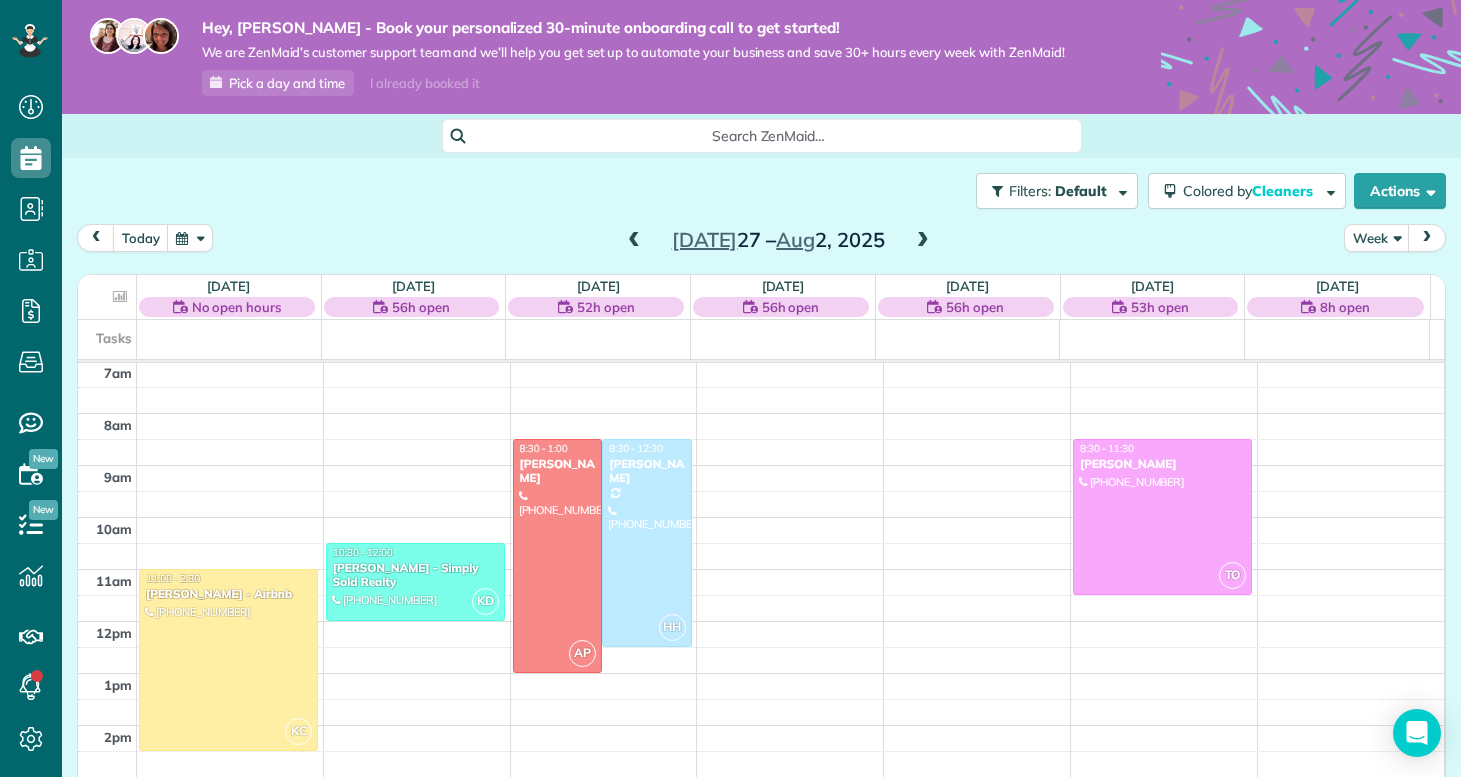 click on "12am 1am 2am 3am 4am 5am 6am 7am 8am 9am 10am 11am 12pm 1pm 2pm 3pm 4pm 5pm 6pm 7pm 8pm 9pm 10pm 11pm KC 11:00 - 2:30 Nathan Carithers - Airbnb (910) 833-2761 121 Quartersdeck Rogers Bay North Topsail Beach, NC 28460 KD 10:30 - 12:00 Priscilla Parrott - Simply Sold Realty (920) 427-0852 4c Port West Ct Swansboro, NC ? AP 8:30 - 1:00 Deanna Marcantonio (914) 469-2107 6815 Baltimore Rd Jacksonville, NC 28543 HH 8:30 - 12:30 Margaret Black (914) 316-3721 119 Bernhurst Rd New Bern, NC 28560 TO 8:30 - 11:30 Lonnie Tyndall (910) 358-0222 105 Appleton Lane Richlands, NC 28574" at bounding box center [761, 621] 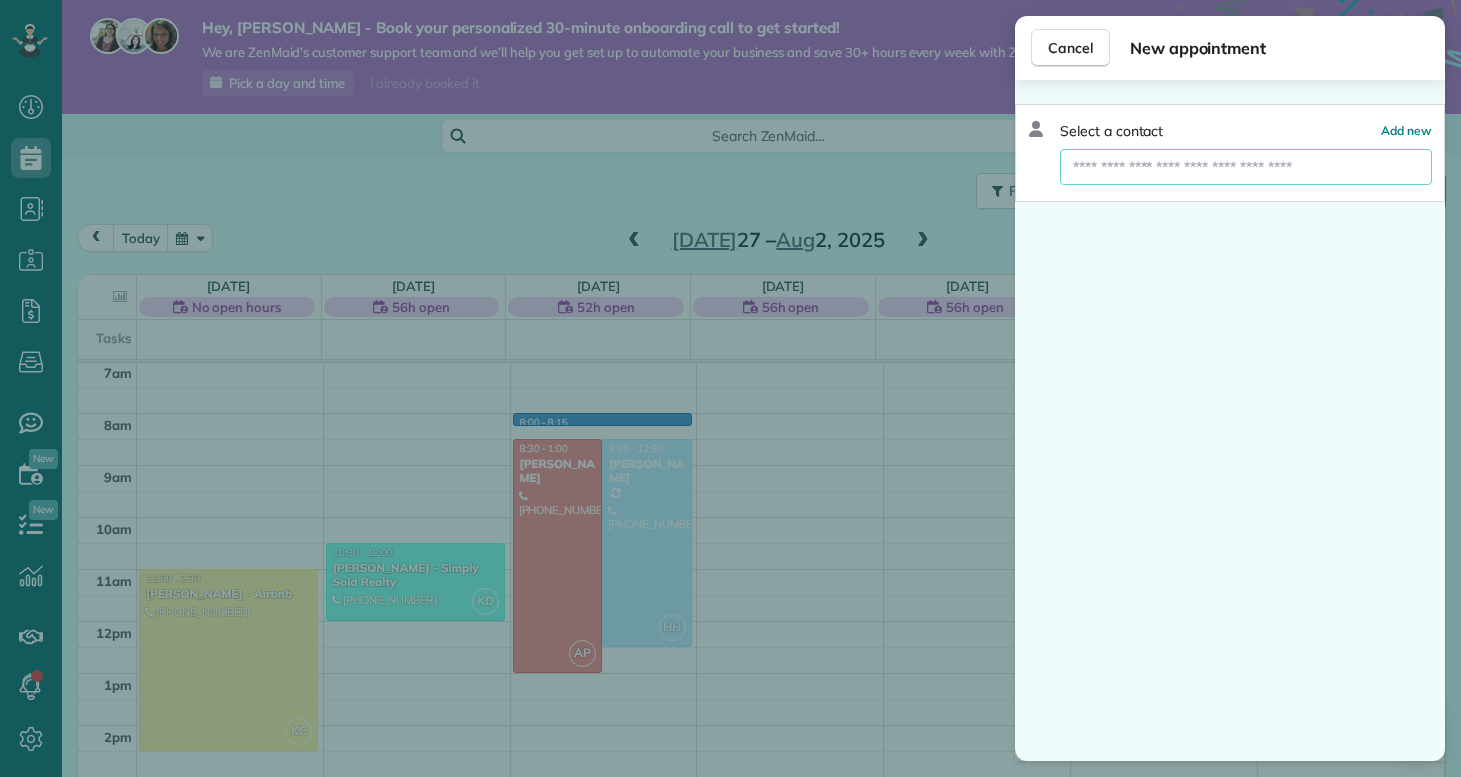 click at bounding box center (1246, 167) 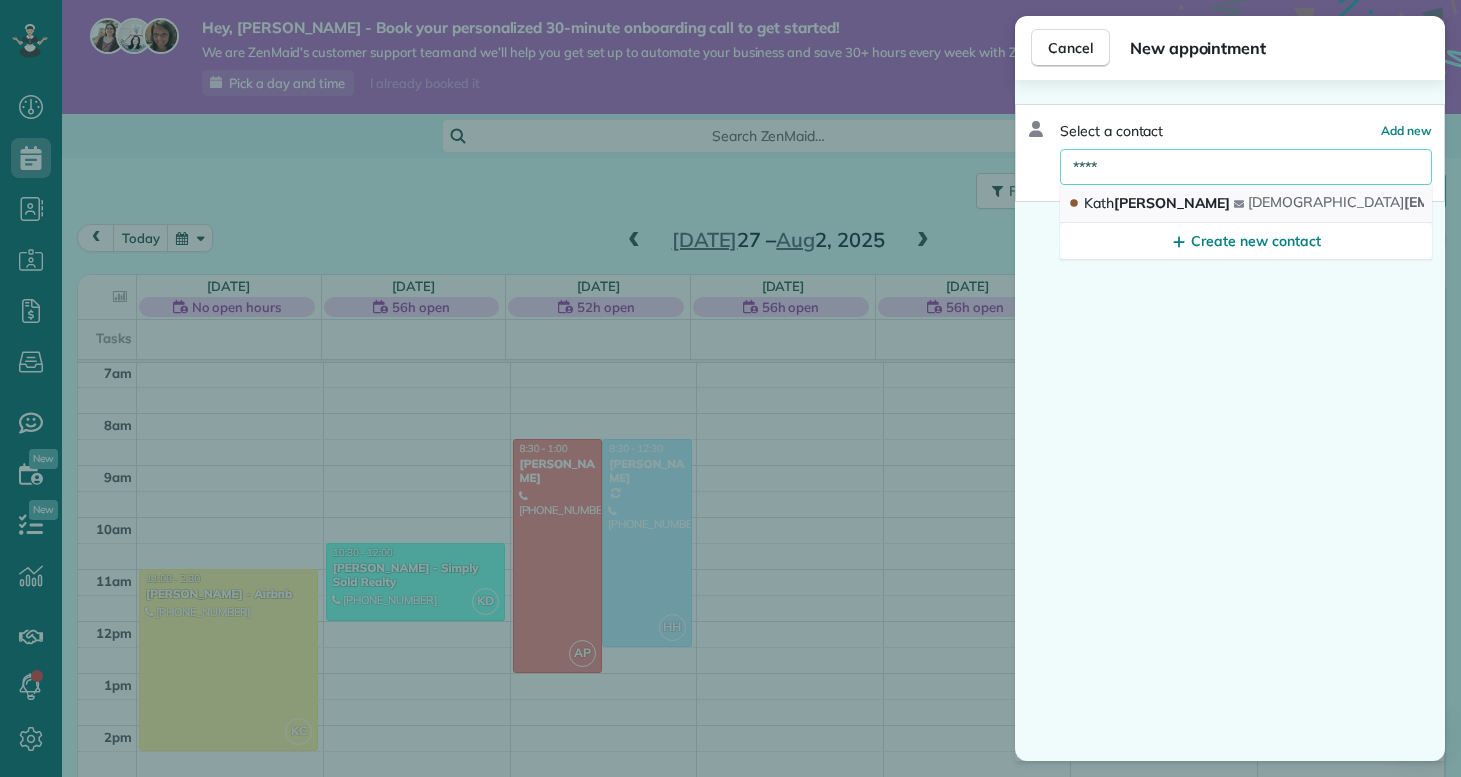 type on "****" 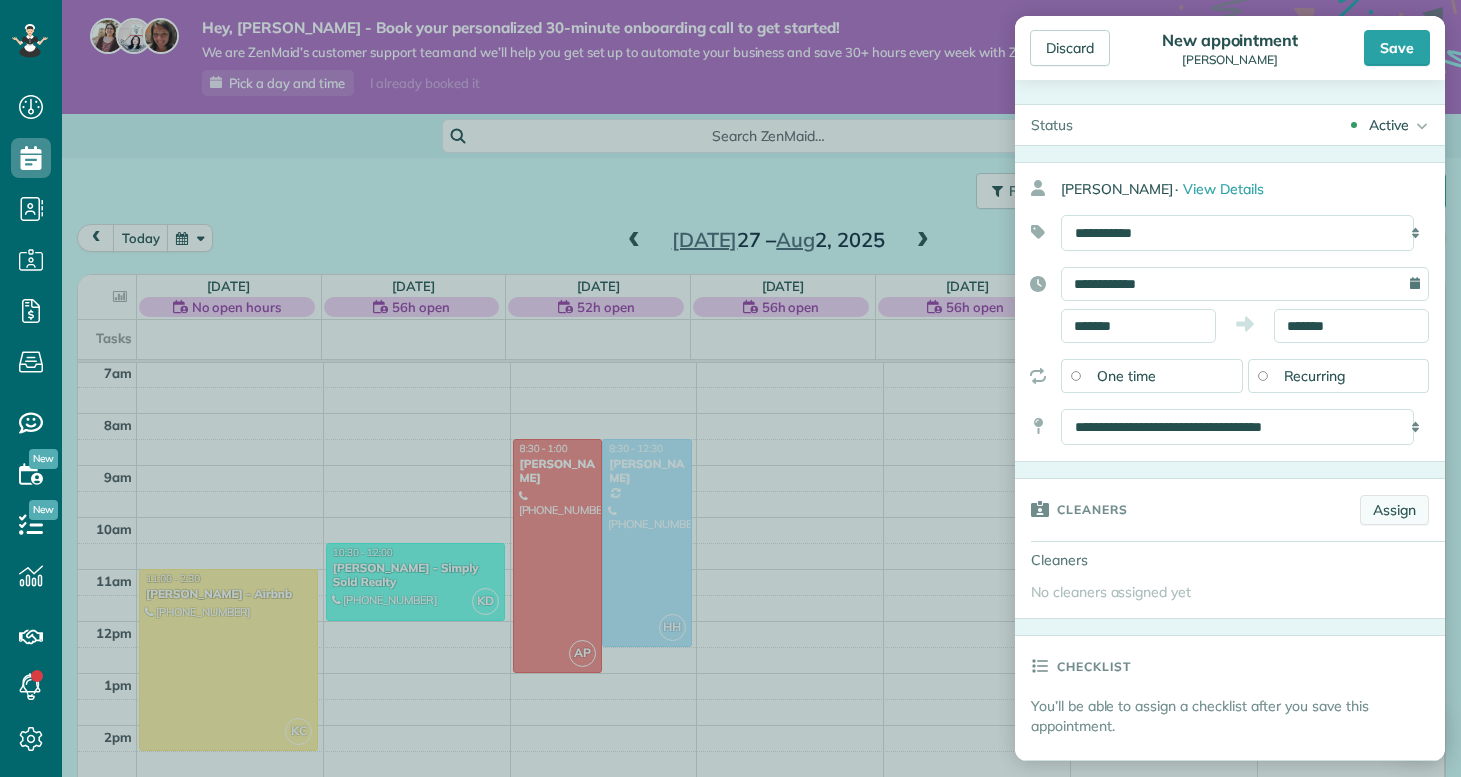 click on "Assign" at bounding box center [1394, 510] 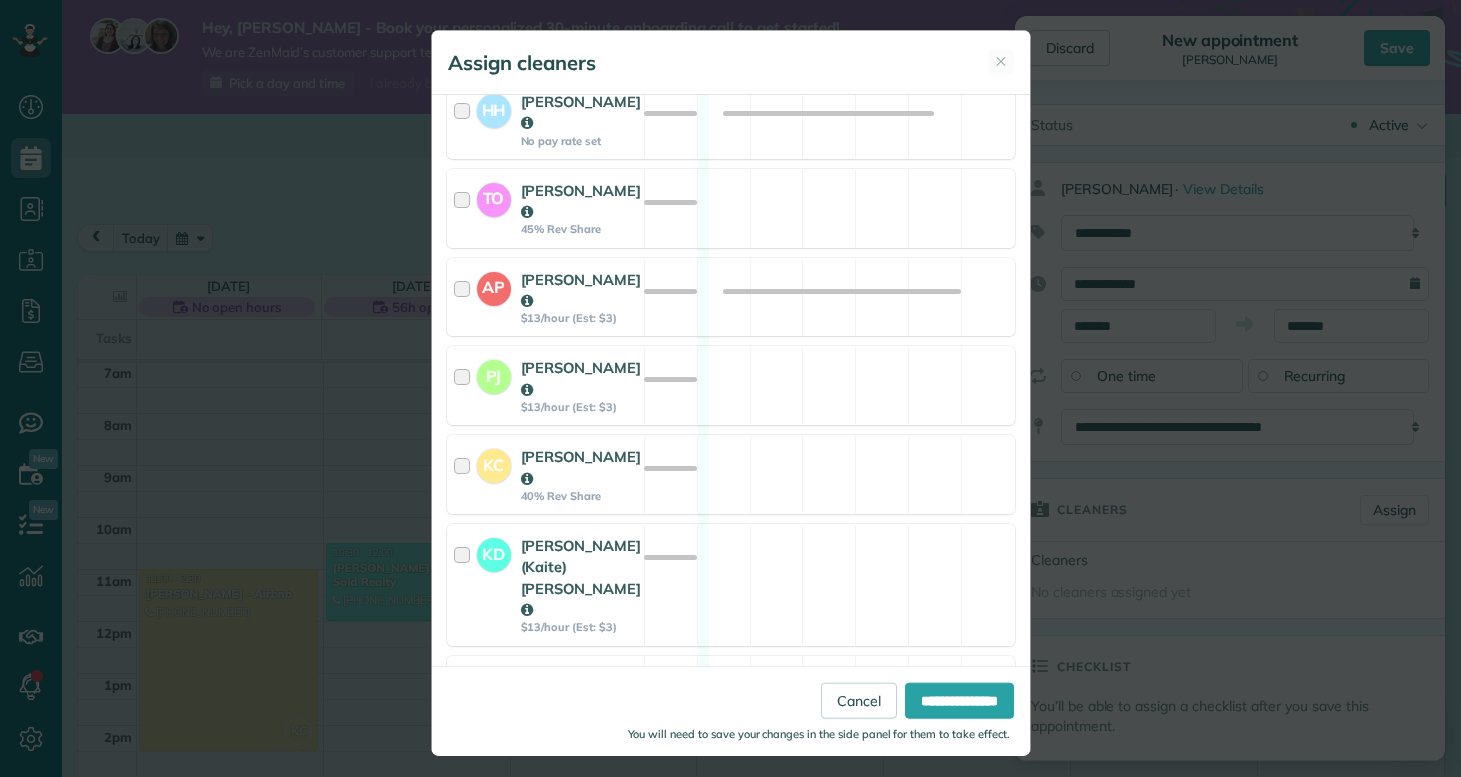 scroll, scrollTop: 217, scrollLeft: 0, axis: vertical 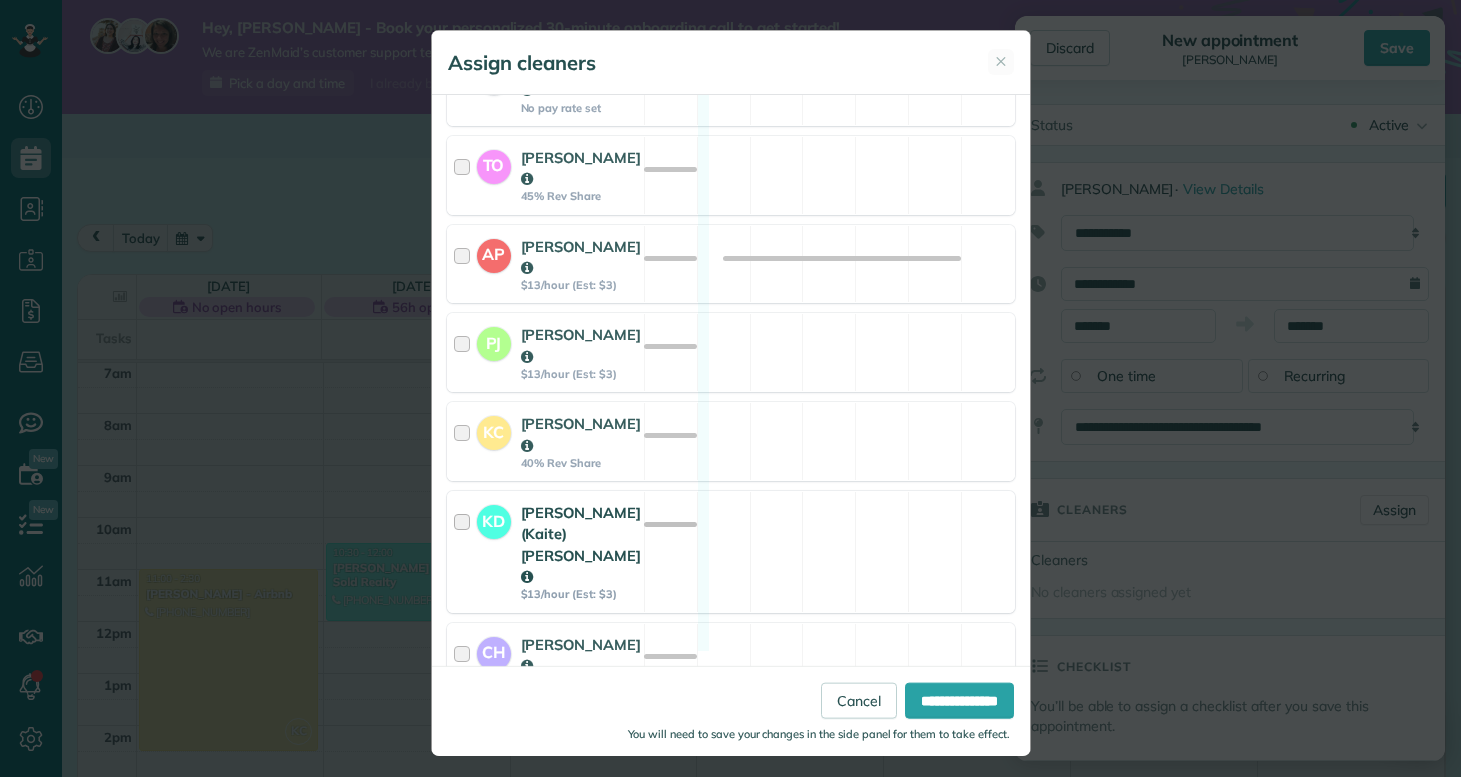 click on "KD" at bounding box center [494, 519] 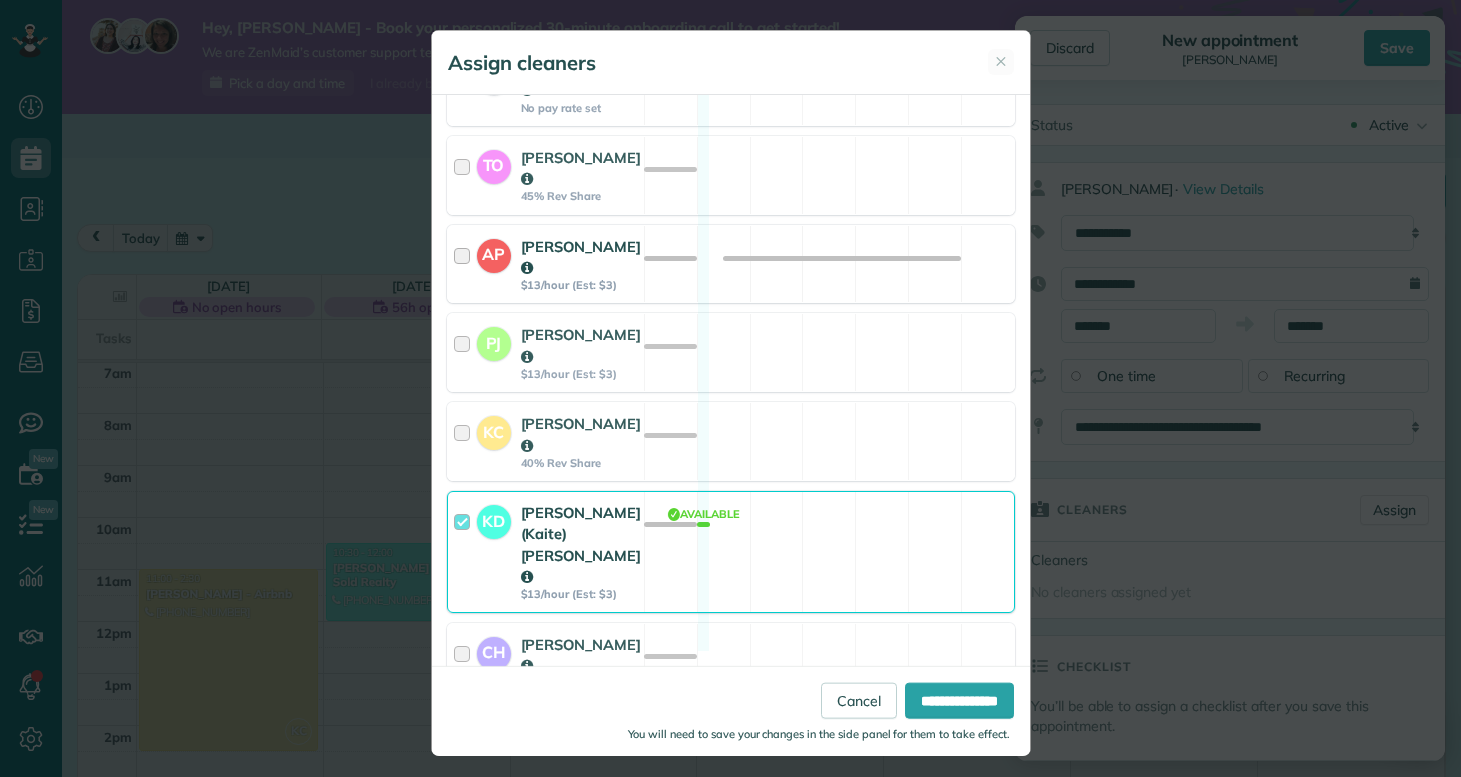 scroll, scrollTop: 0, scrollLeft: 0, axis: both 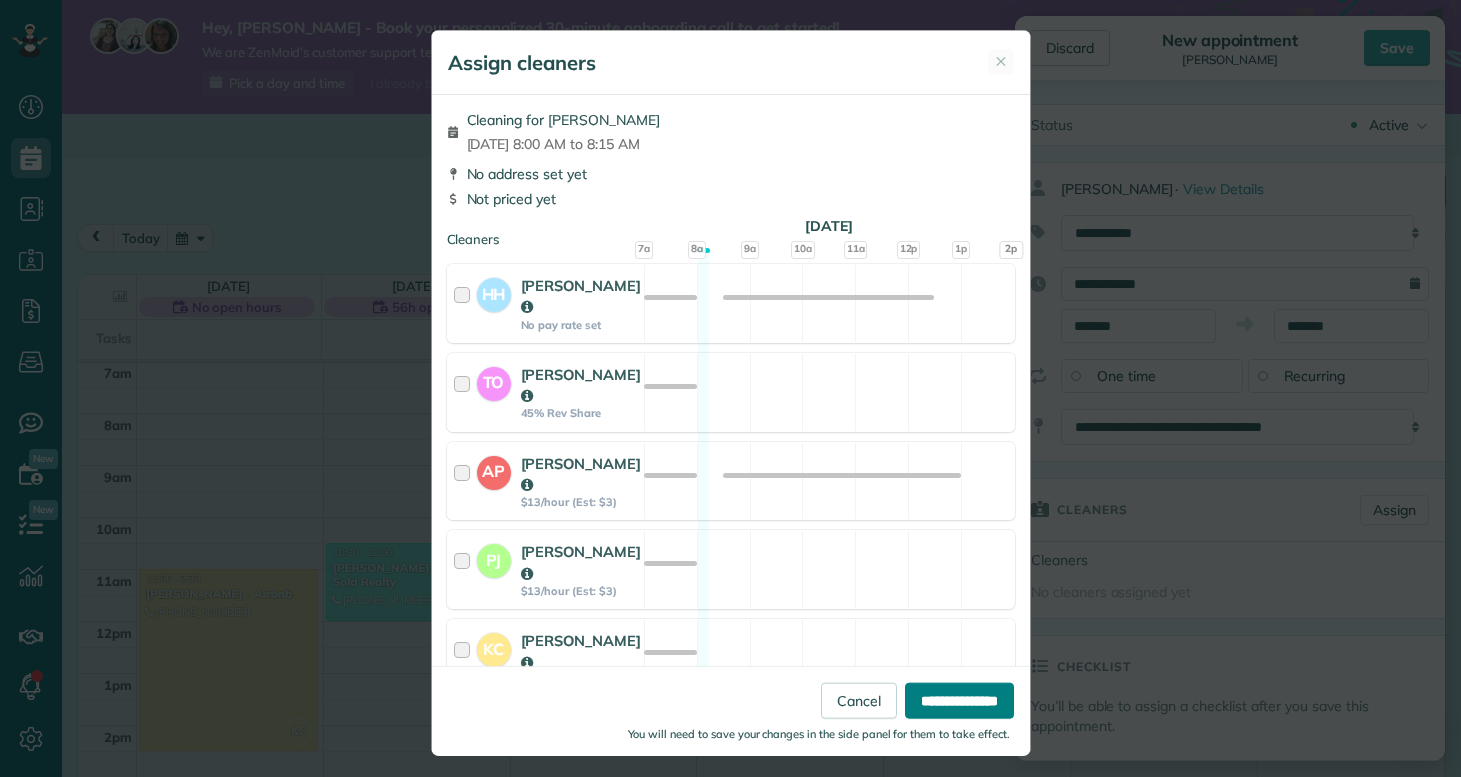 click on "**********" at bounding box center (959, 700) 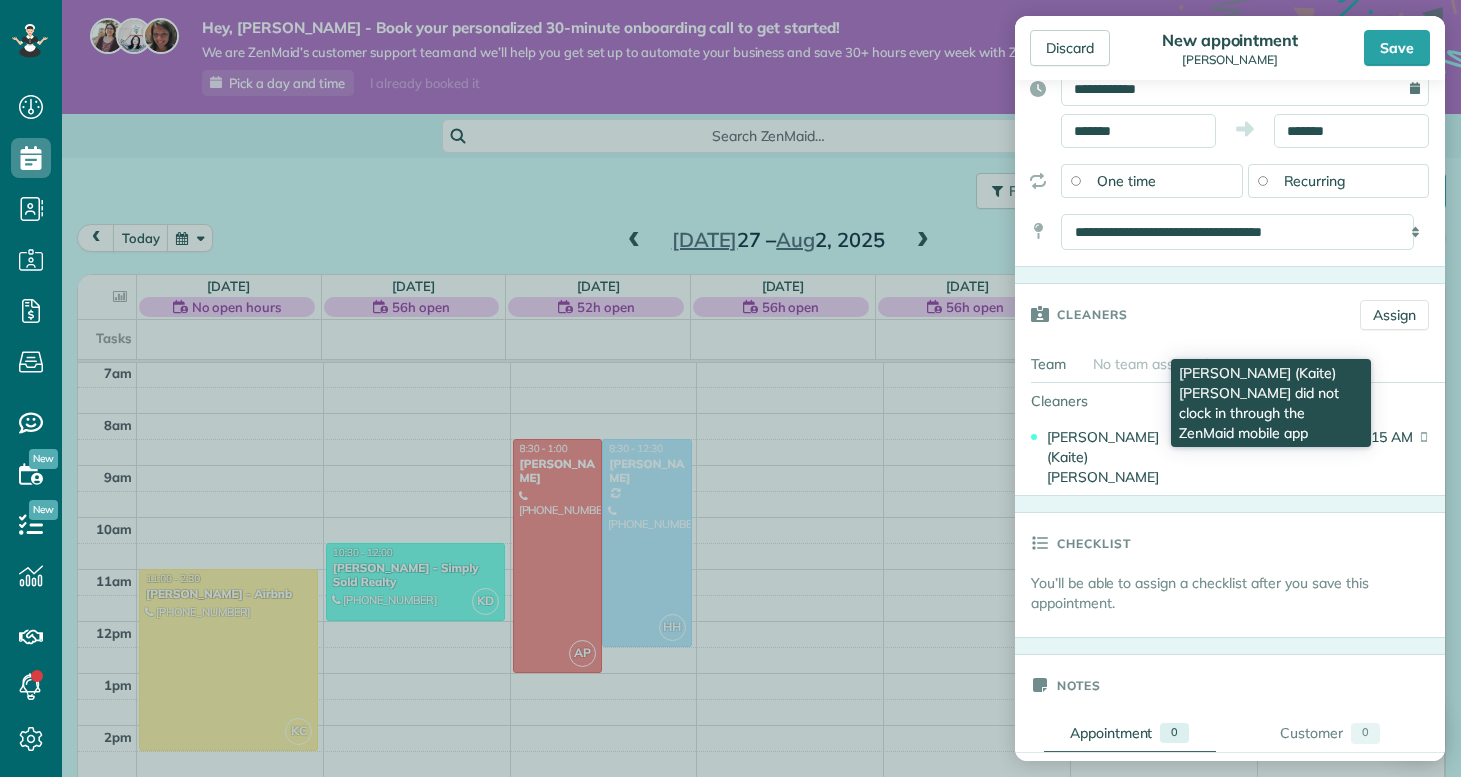 scroll, scrollTop: 0, scrollLeft: 0, axis: both 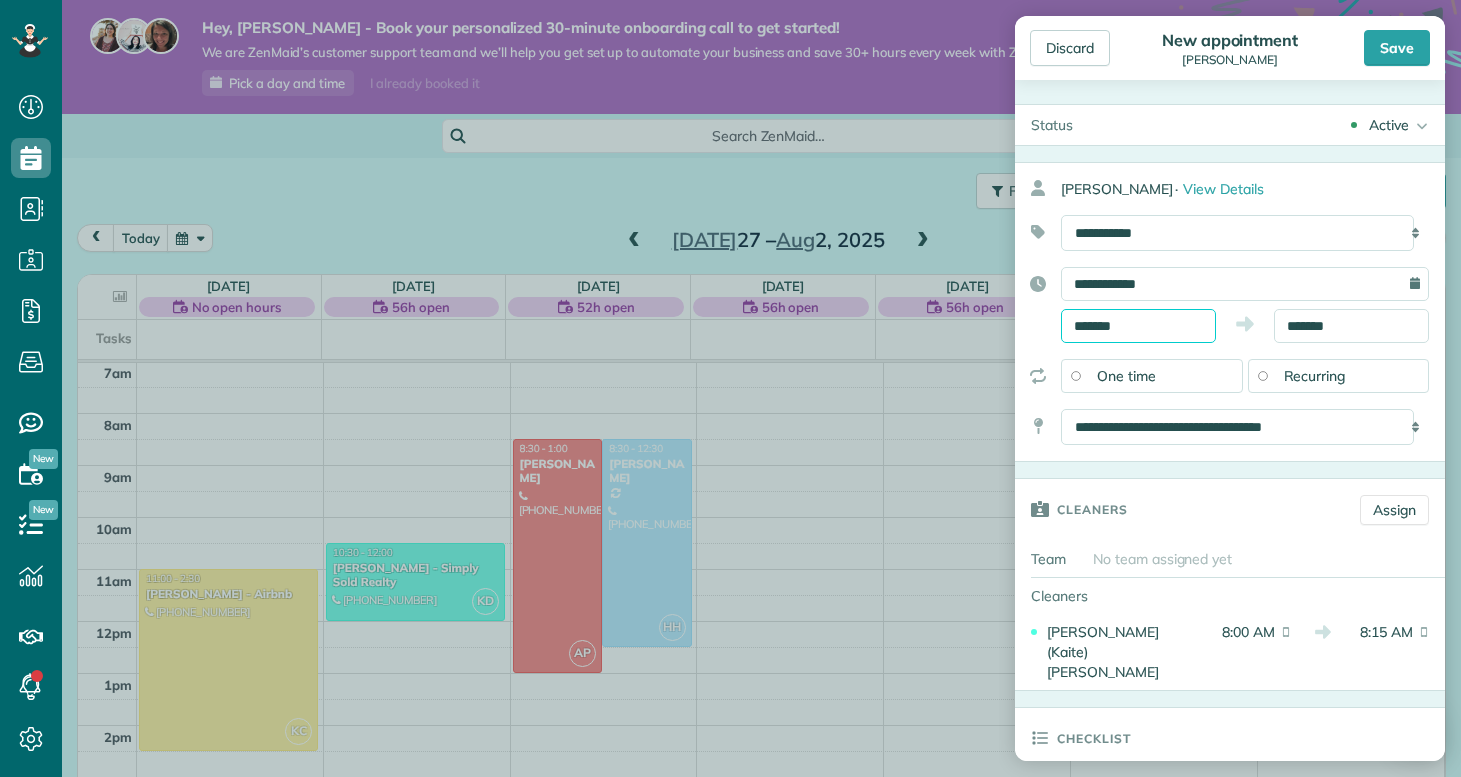 click on "*******" at bounding box center (1138, 326) 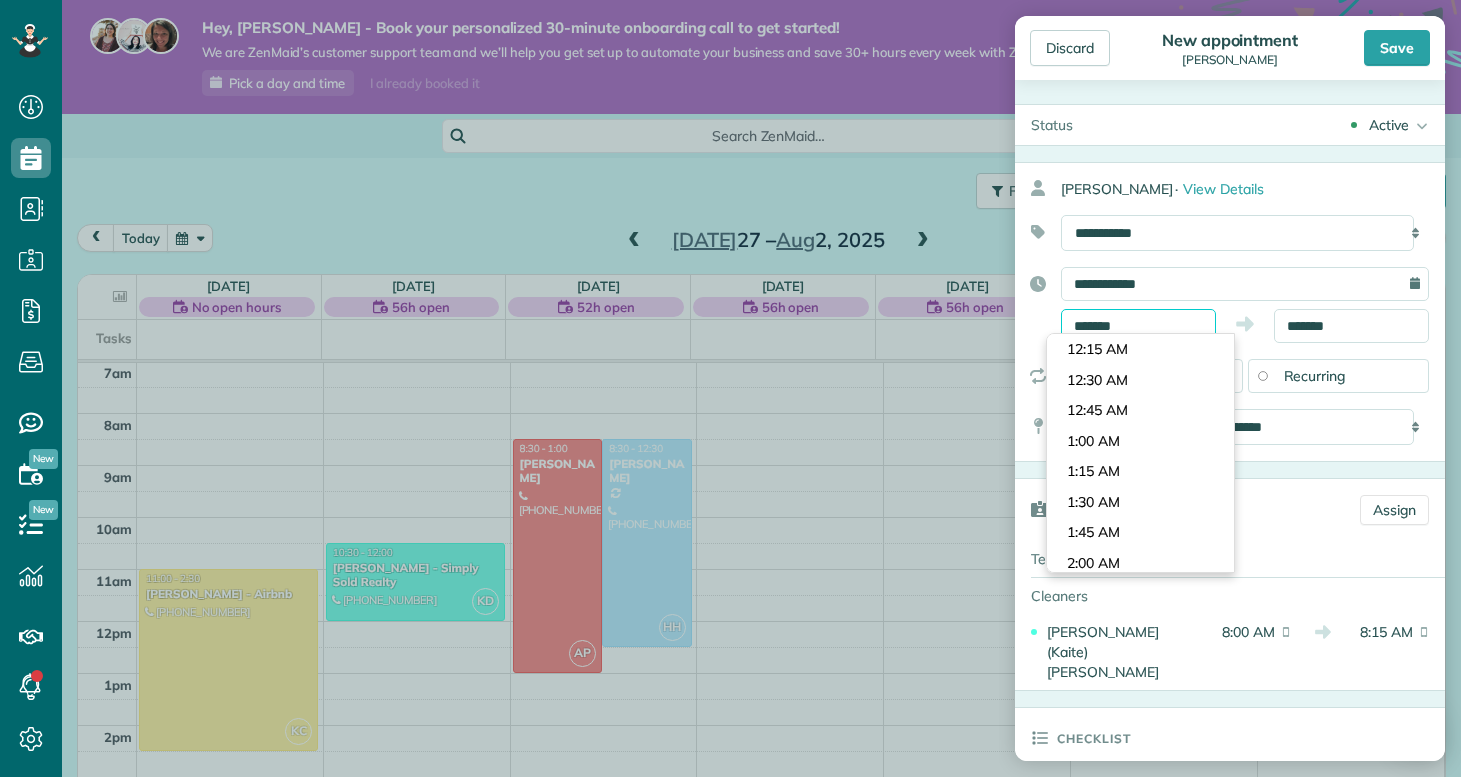 scroll, scrollTop: 900, scrollLeft: 0, axis: vertical 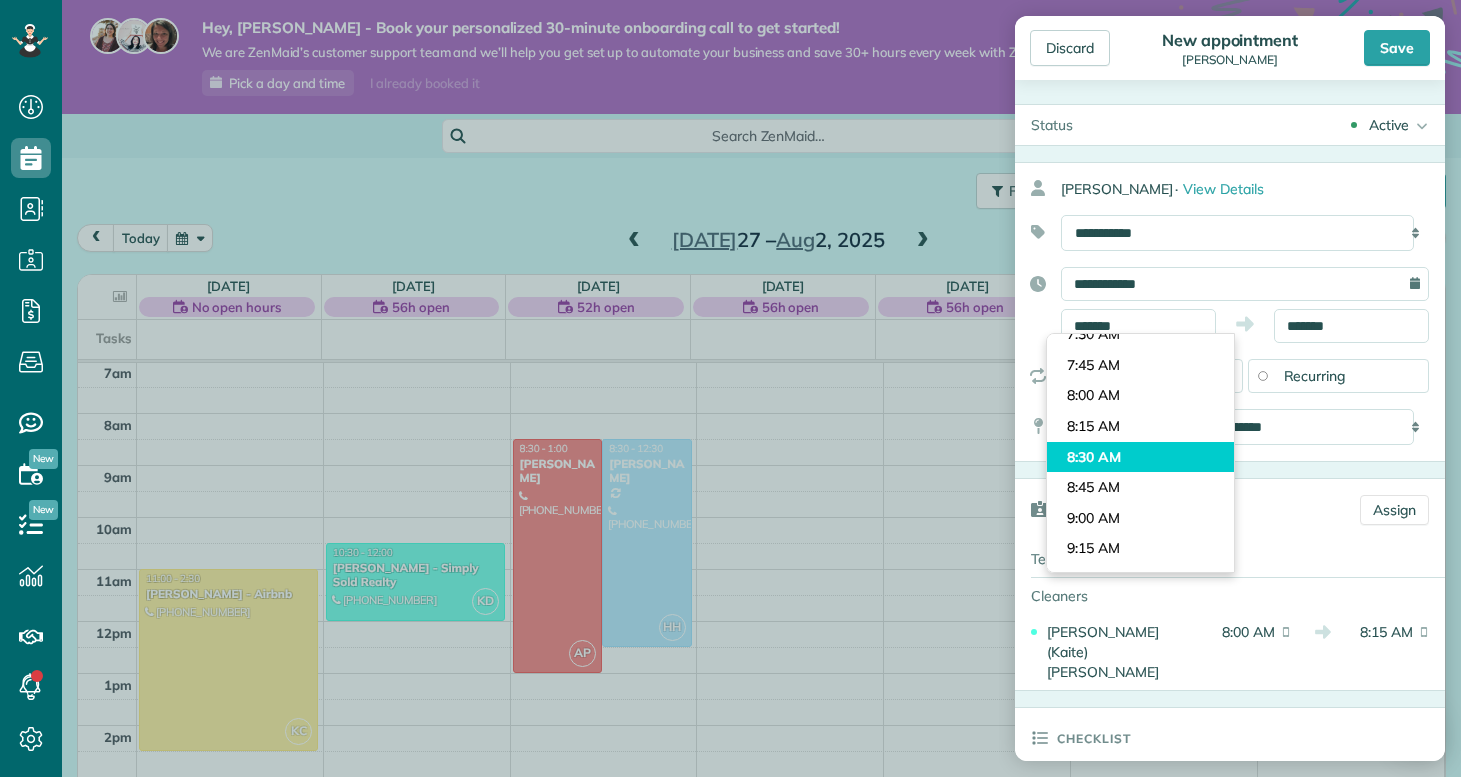 type on "*******" 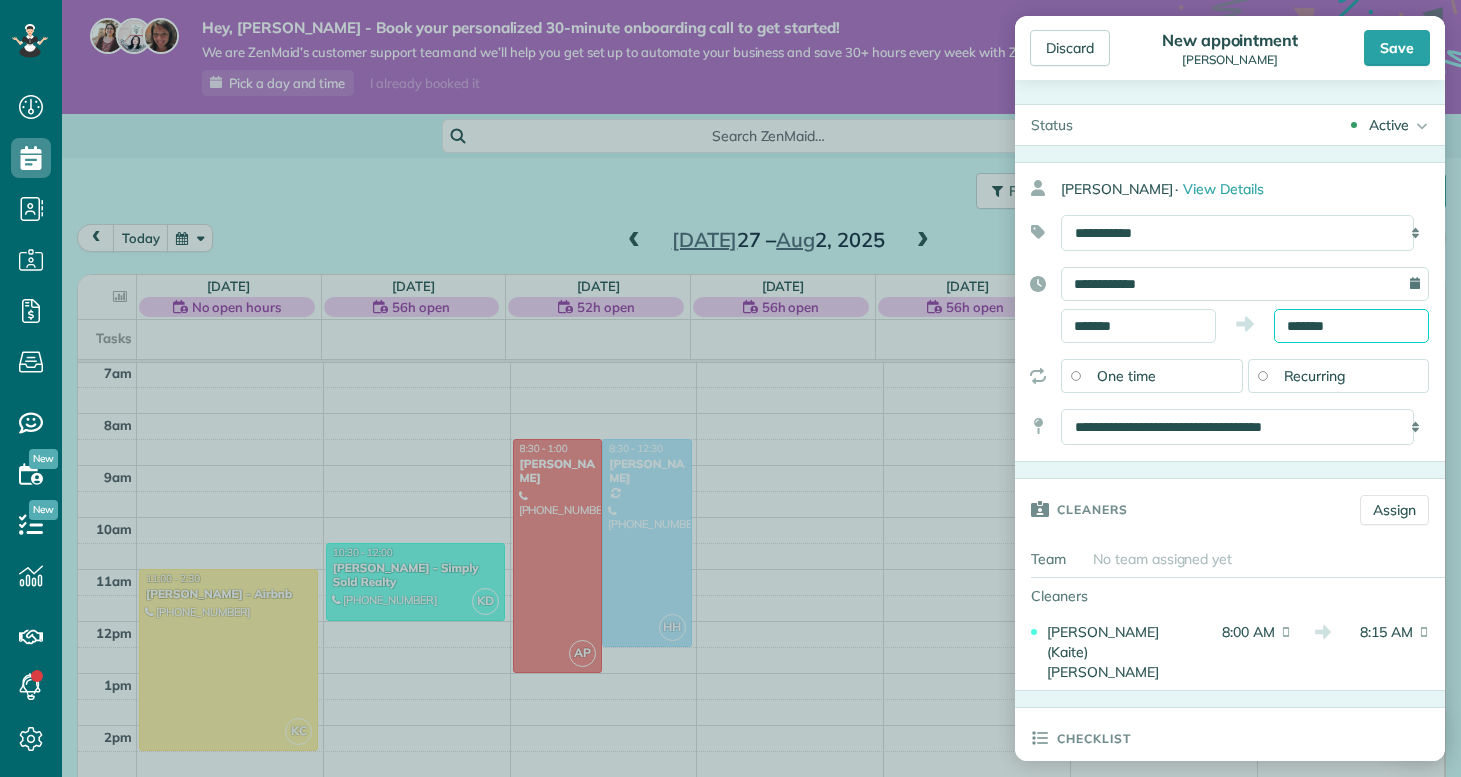 click on "*******" at bounding box center [1351, 326] 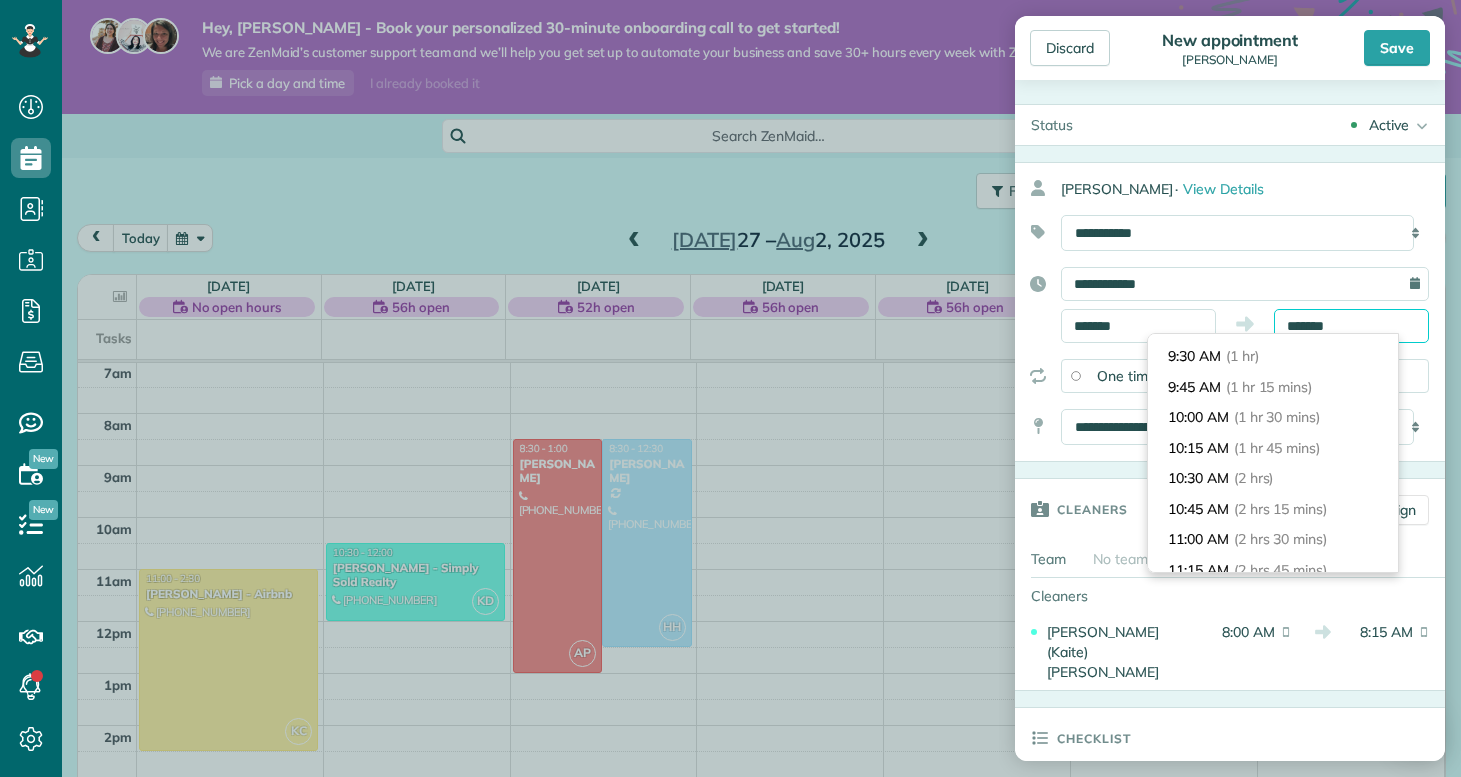 scroll, scrollTop: 255, scrollLeft: 0, axis: vertical 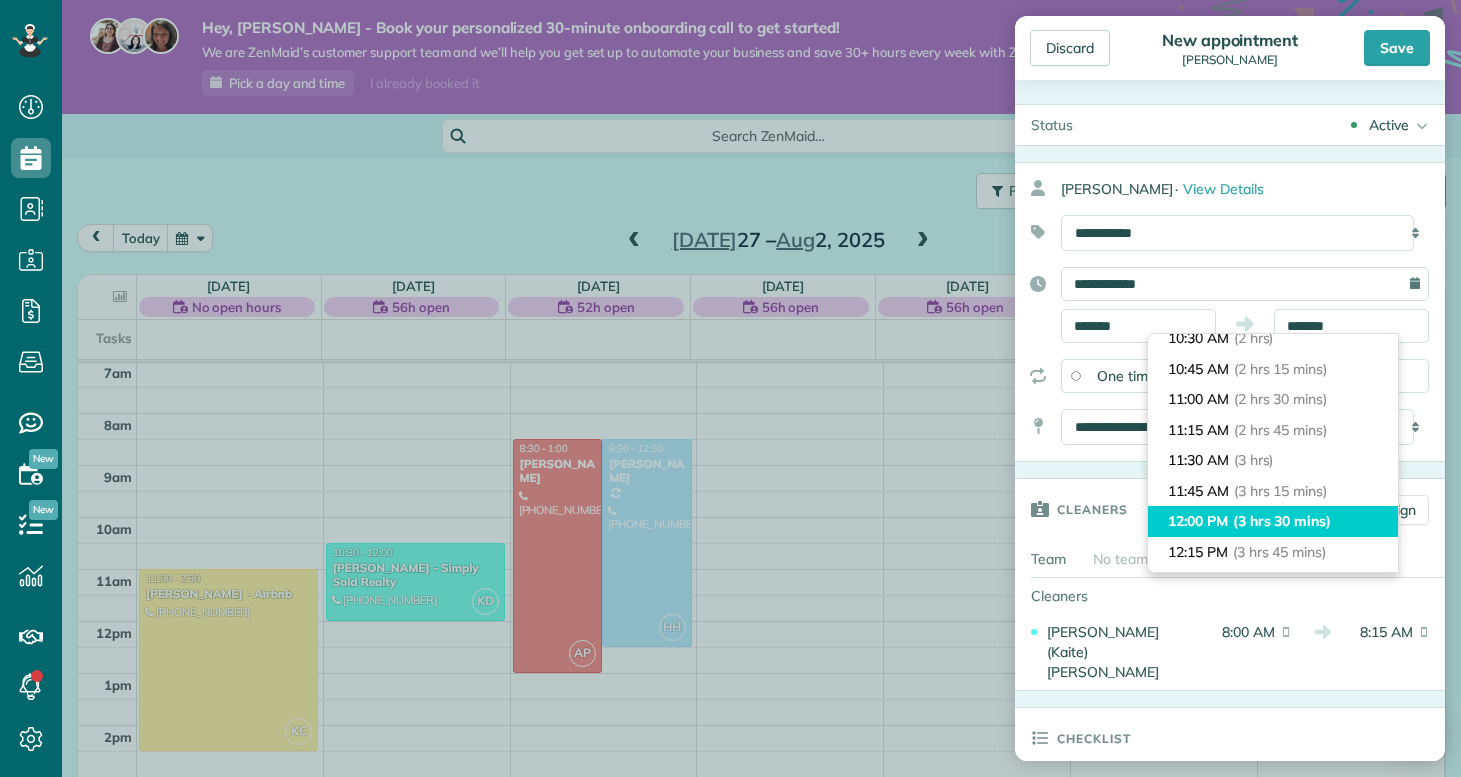 type on "********" 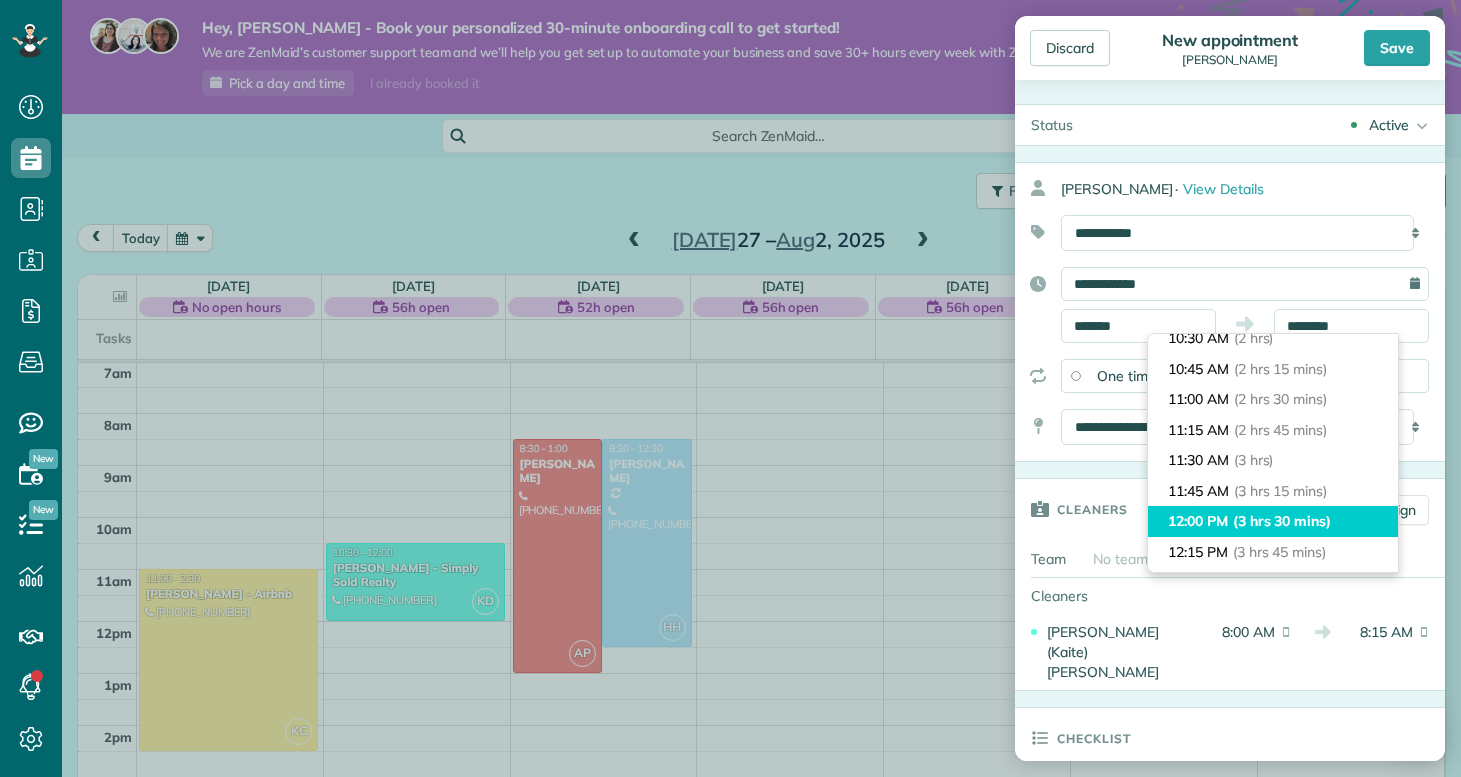 click on "(3 hrs 30 mins)" at bounding box center (1282, 521) 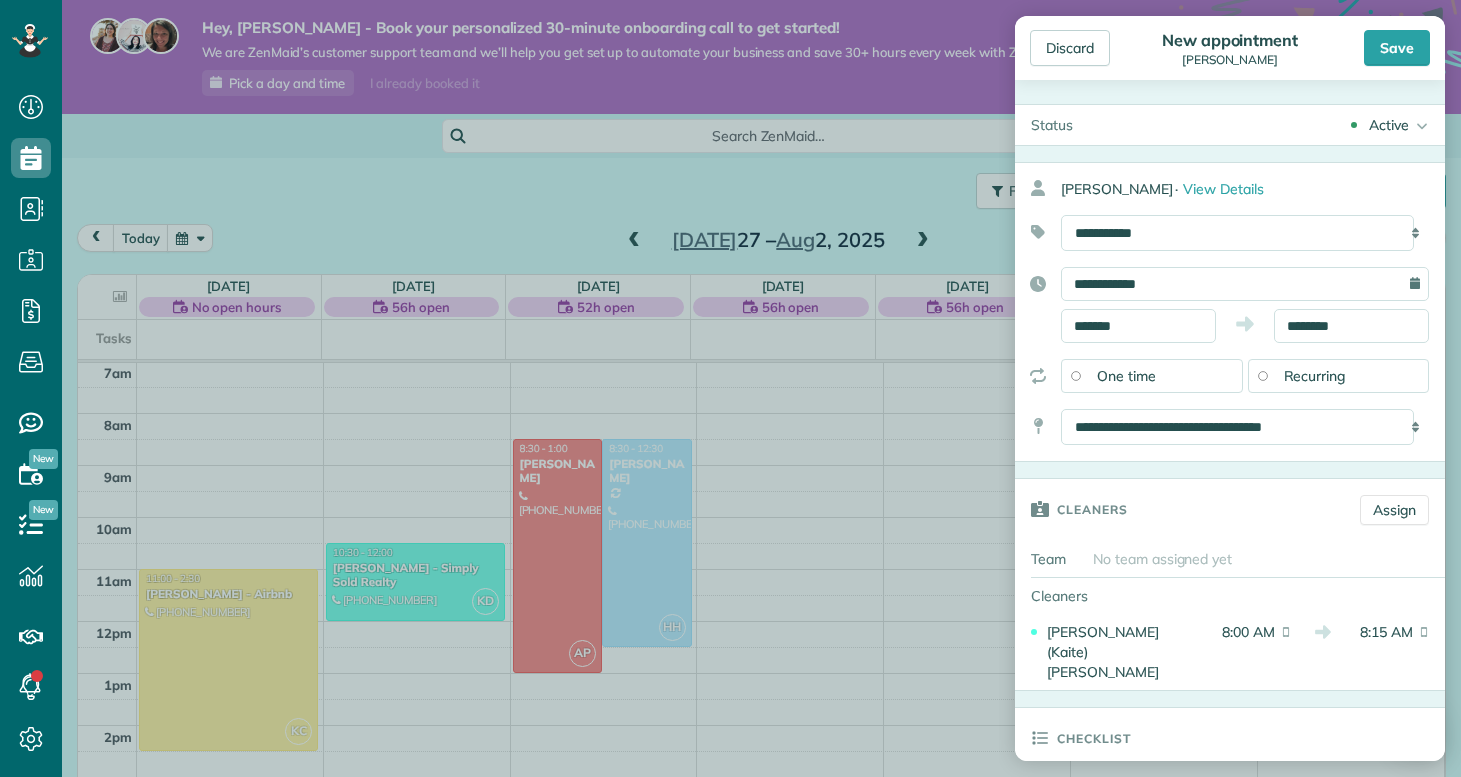 click on "**********" at bounding box center (1230, 305) 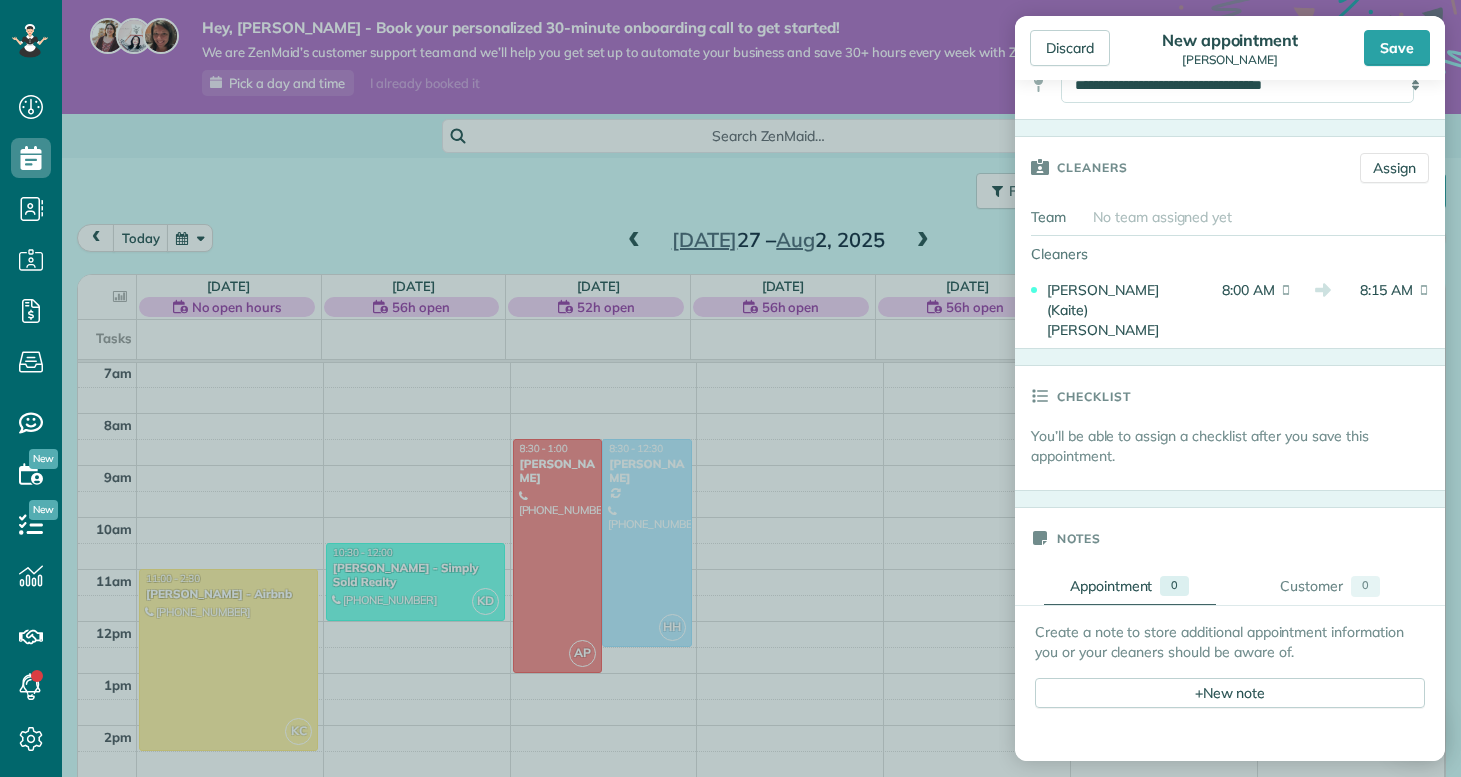 scroll, scrollTop: 508, scrollLeft: 0, axis: vertical 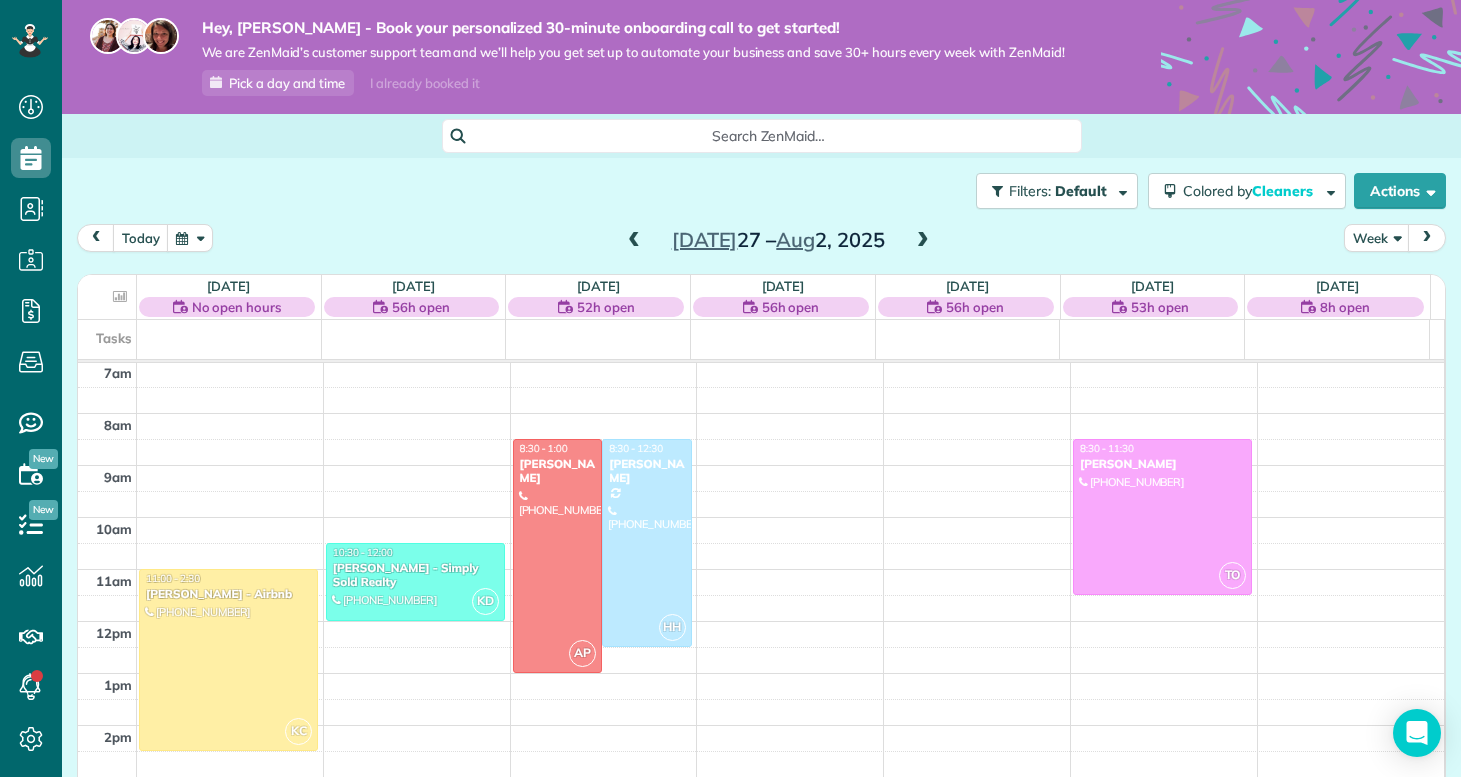 click on "Dashboard
Scheduling
Calendar View
List View
Dispatch View - Weekly scheduling (Beta)" at bounding box center (730, 388) 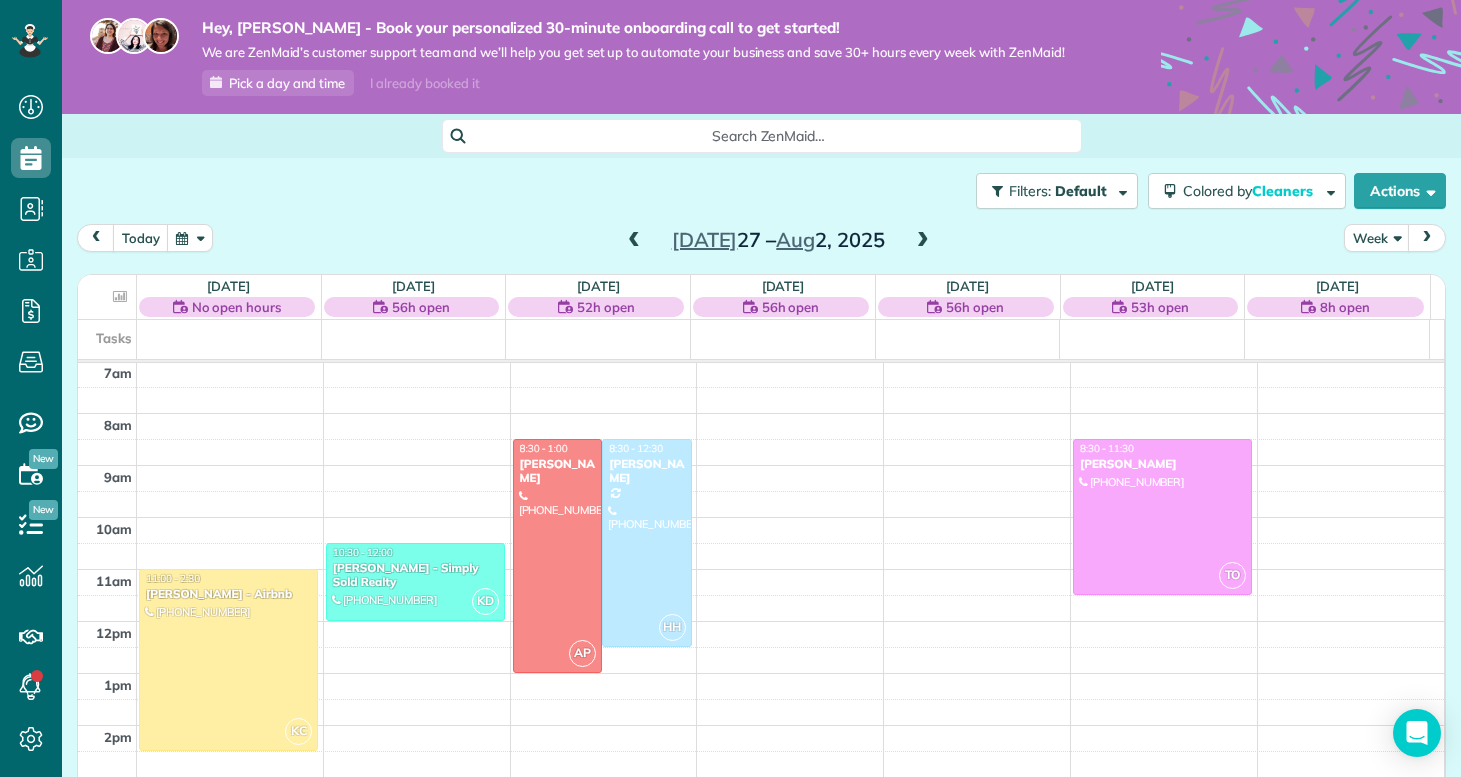 click on "12am 1am 2am 3am 4am 5am 6am 7am 8am 9am 10am 11am 12pm 1pm 2pm 3pm 4pm 5pm 6pm 7pm 8pm 9pm 10pm 11pm KC 11:00 - 2:30 Nathan Carithers - Airbnb (910) 833-2761 121 Quartersdeck Rogers Bay North Topsail Beach, NC 28460 KD 10:30 - 12:00 Priscilla Parrott - Simply Sold Realty (920) 427-0852 4c Port West Ct Swansboro, NC ? AP 8:30 - 1:00 Deanna Marcantonio (914) 469-2107 6815 Baltimore Rd Jacksonville, NC 28543 HH 8:30 - 12:30 Margaret Black (914) 316-3721 119 Bernhurst Rd New Bern, NC 28560 TO 8:30 - 11:30 Lonnie Tyndall (910) 358-0222 105 Appleton Lane Richlands, NC 28574" at bounding box center (761, 621) 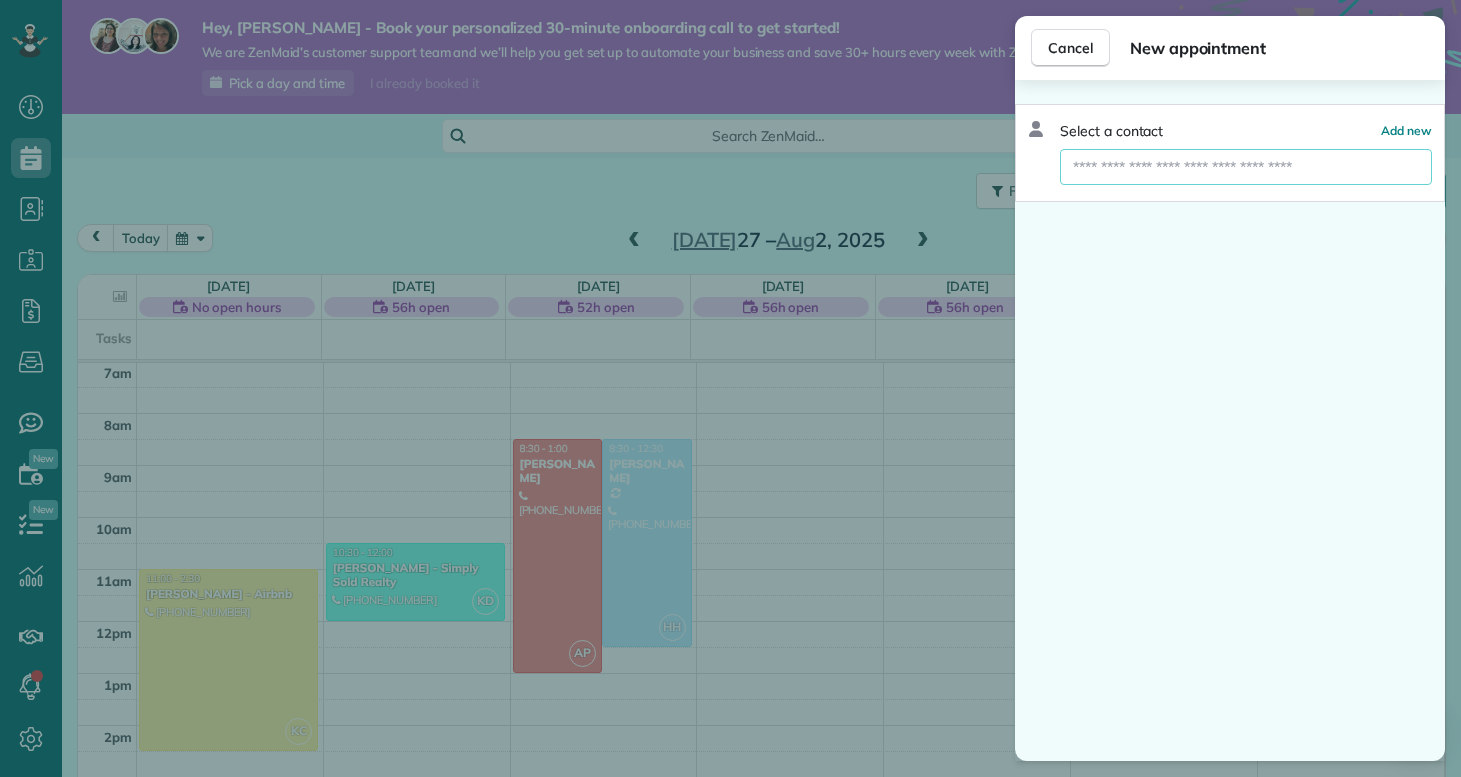 click at bounding box center (1246, 167) 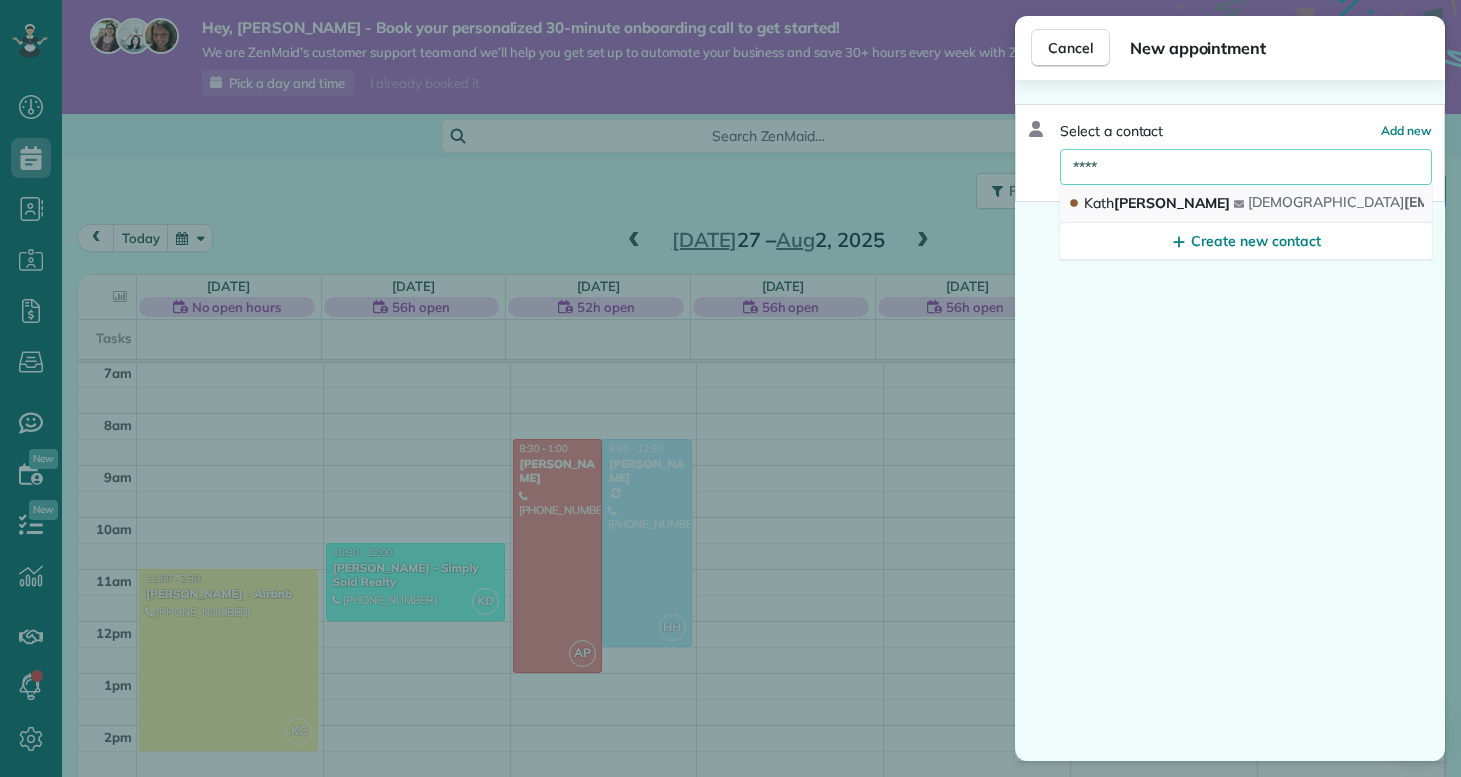 type on "****" 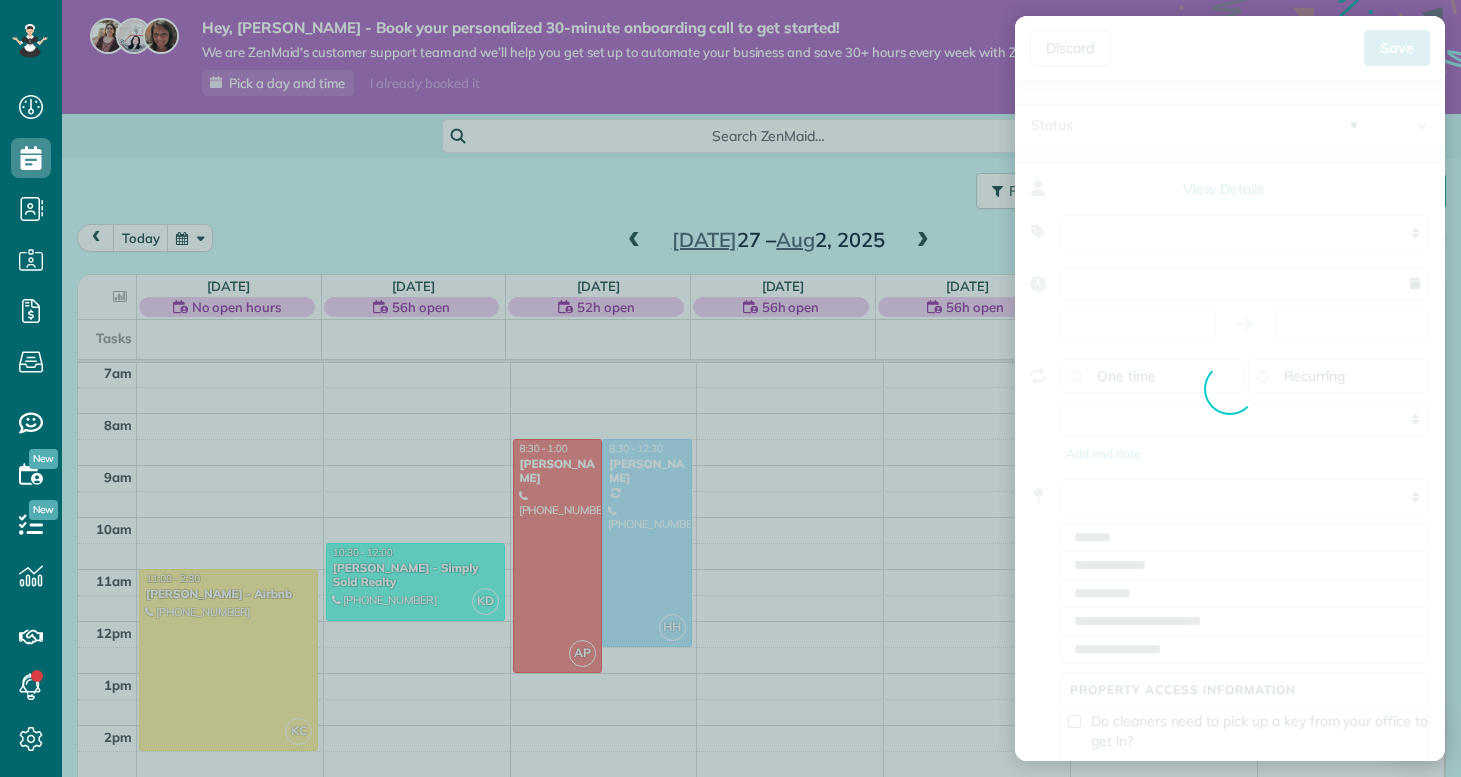 type on "**********" 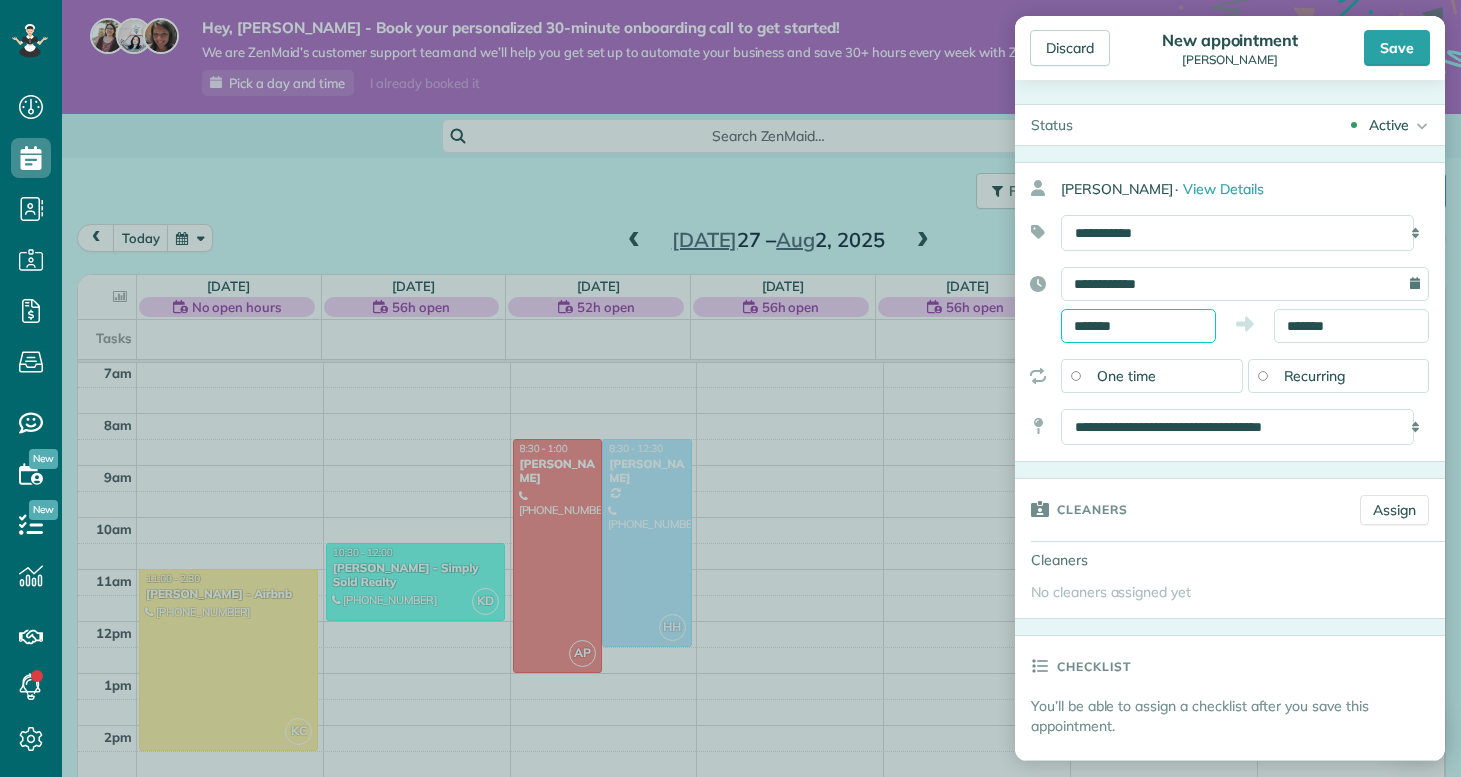 click on "*******" at bounding box center [1138, 326] 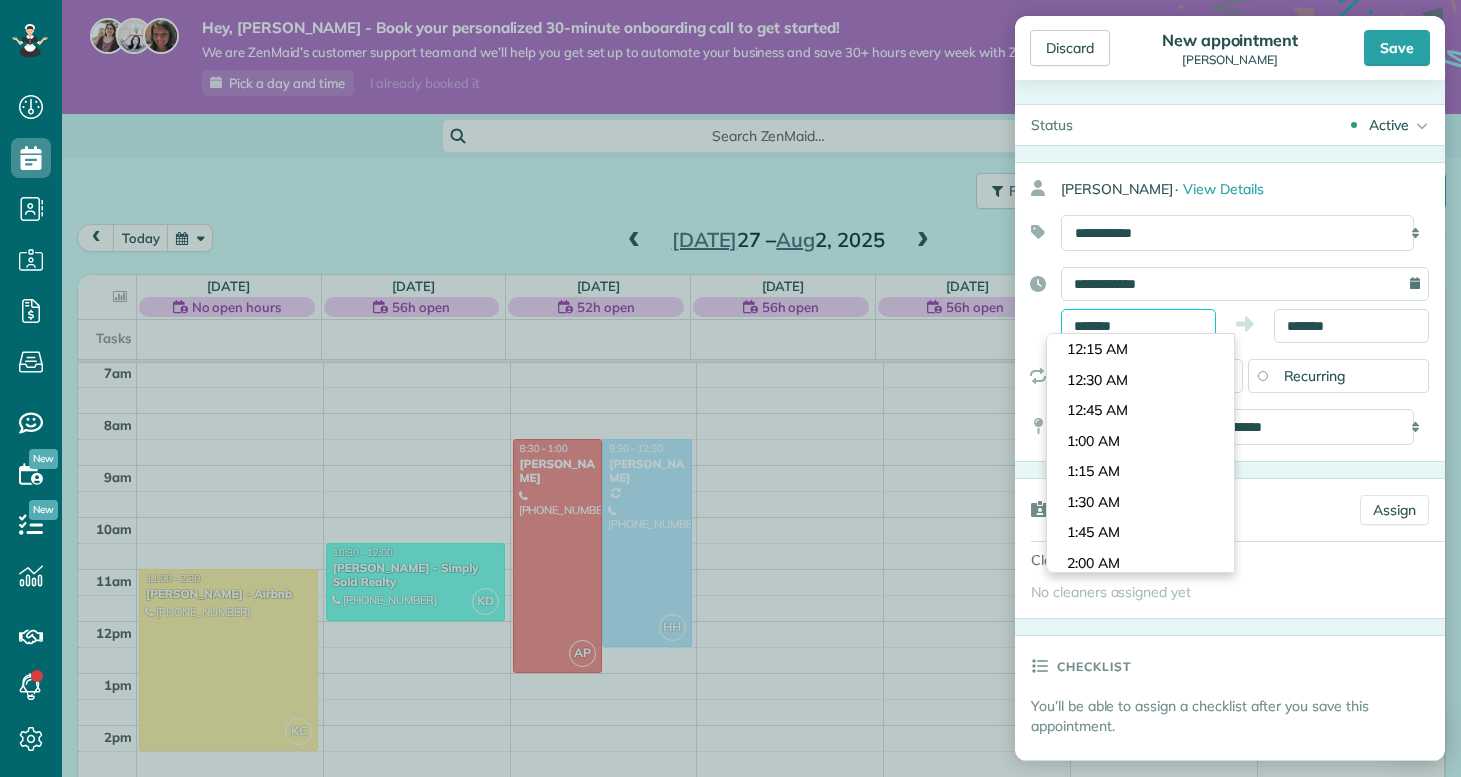 scroll, scrollTop: 900, scrollLeft: 0, axis: vertical 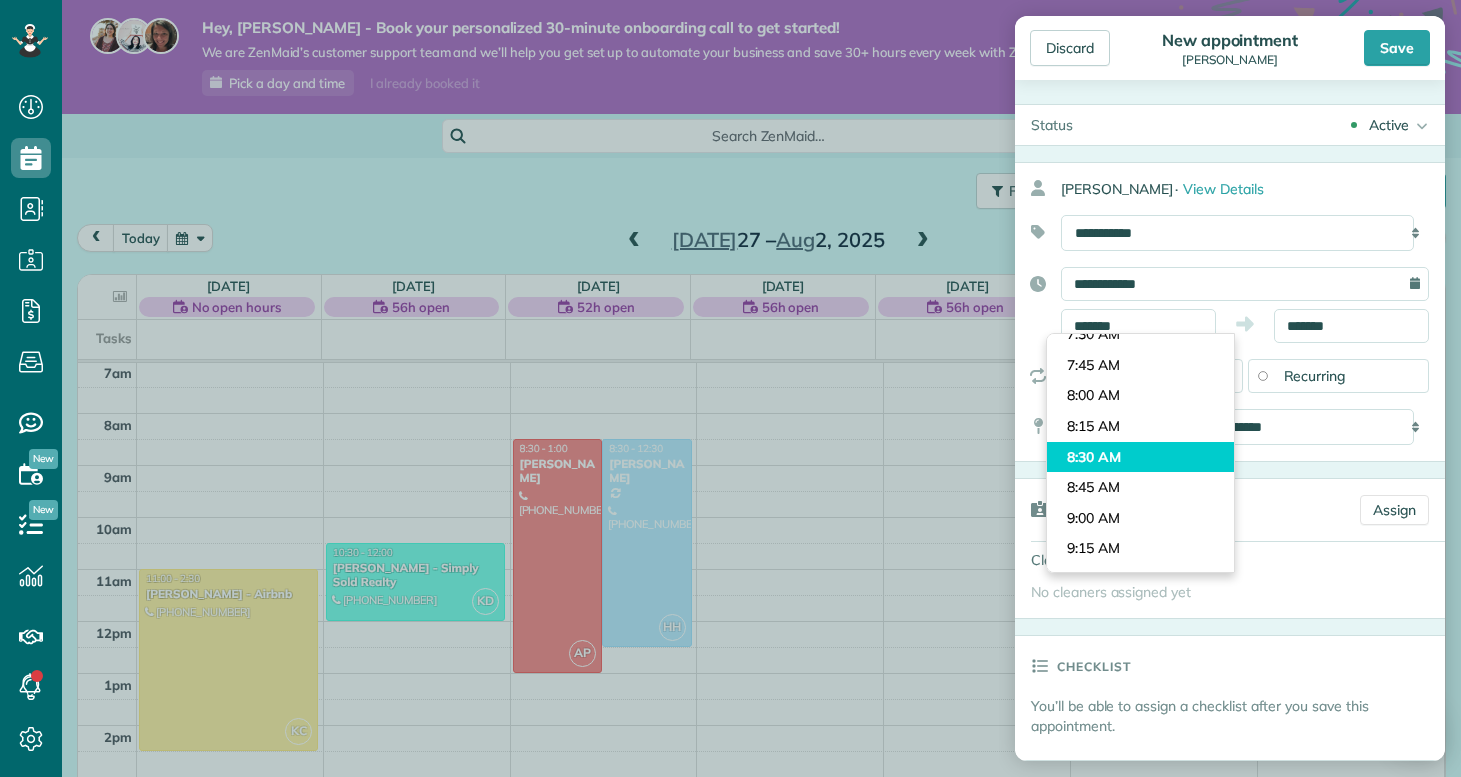 type on "*******" 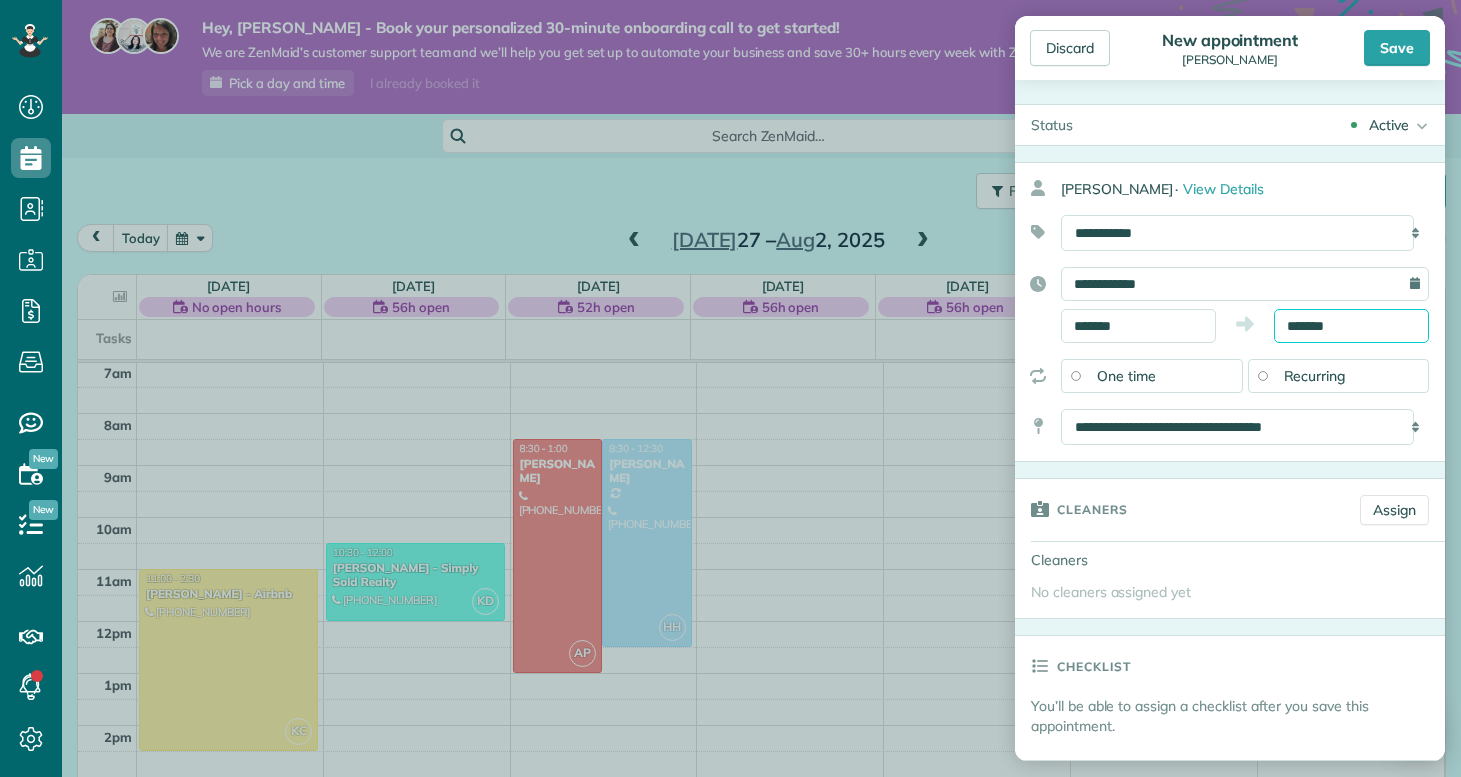 click on "*******" at bounding box center [1351, 326] 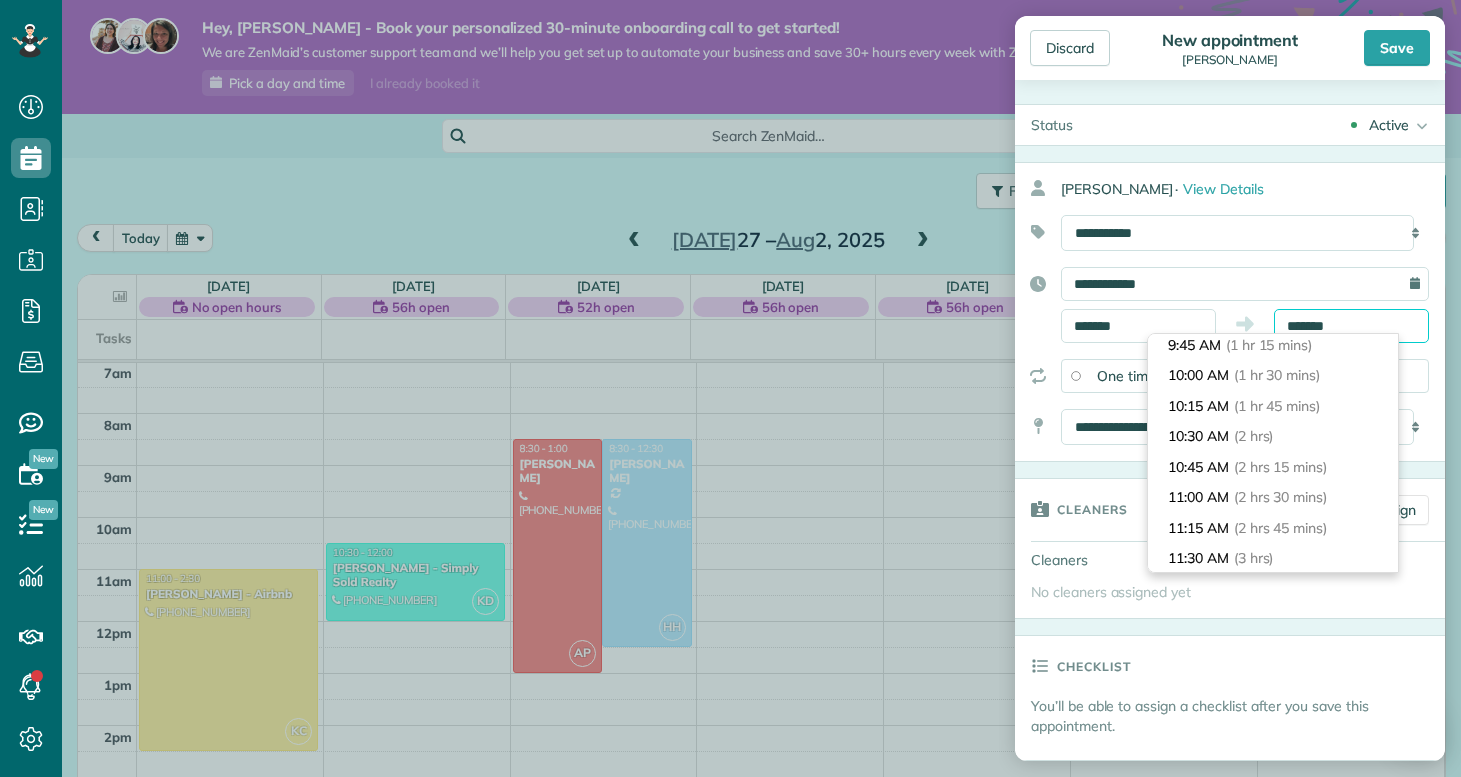 scroll, scrollTop: 266, scrollLeft: 0, axis: vertical 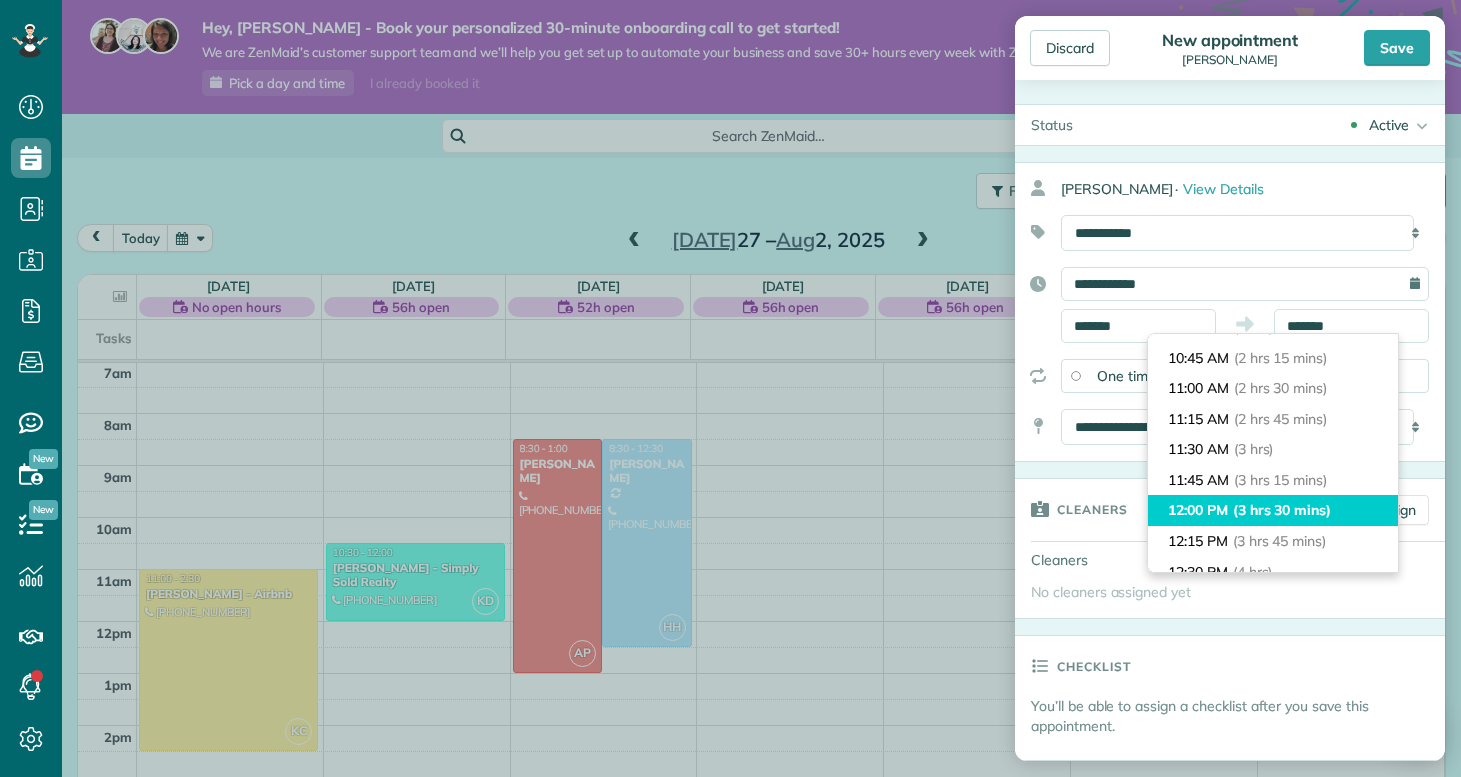 type on "********" 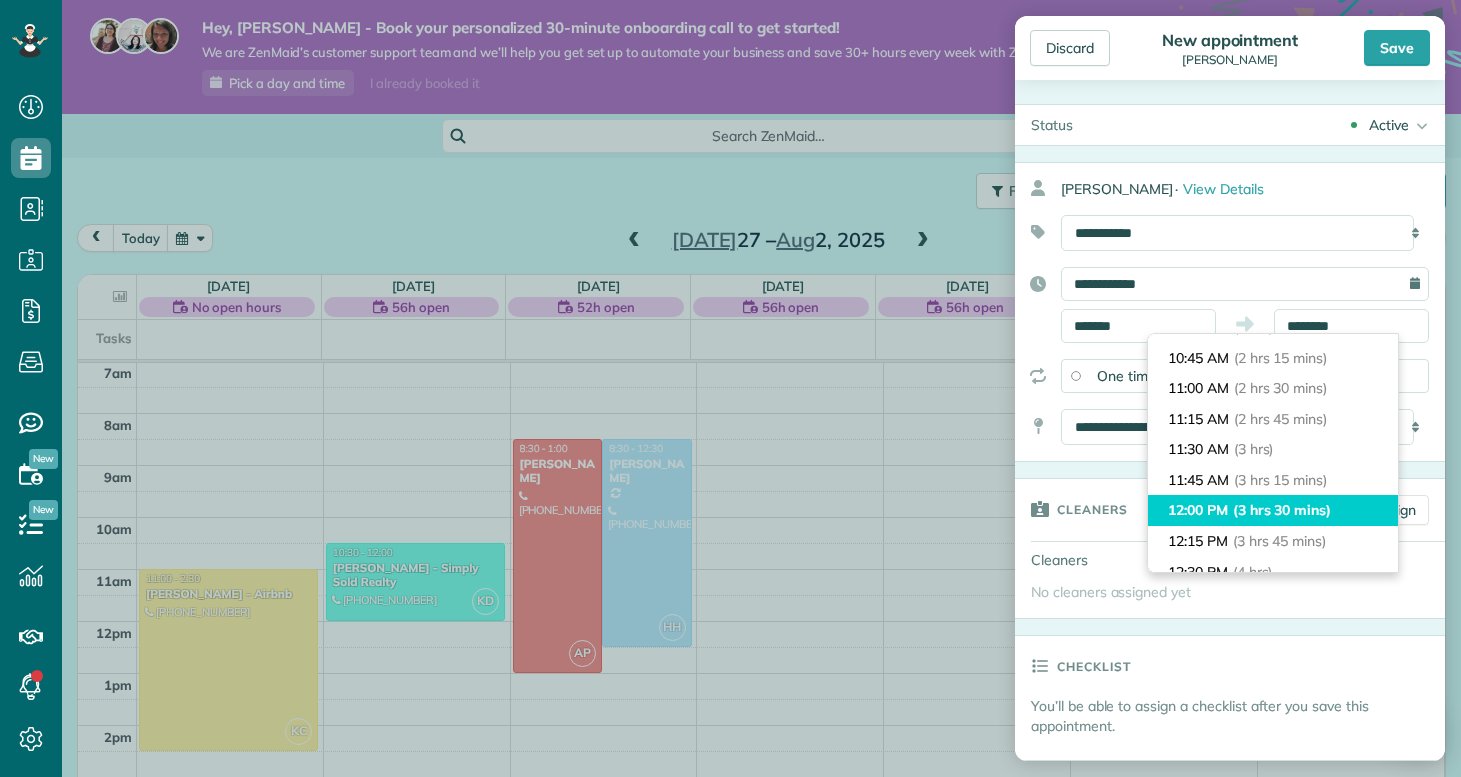 click on "(3 hrs 30 mins)" at bounding box center (1282, 510) 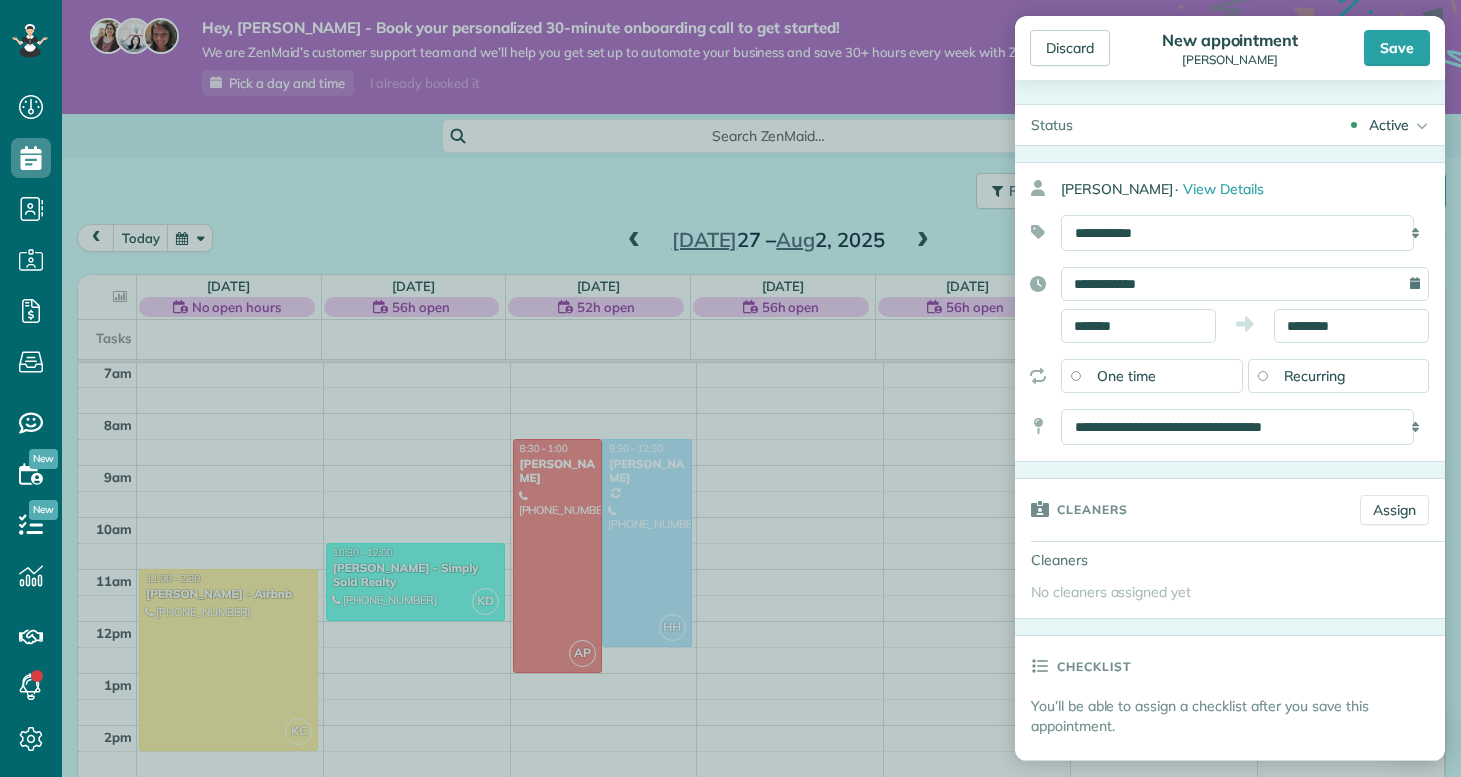 click on "Cleaners" at bounding box center (1179, 509) 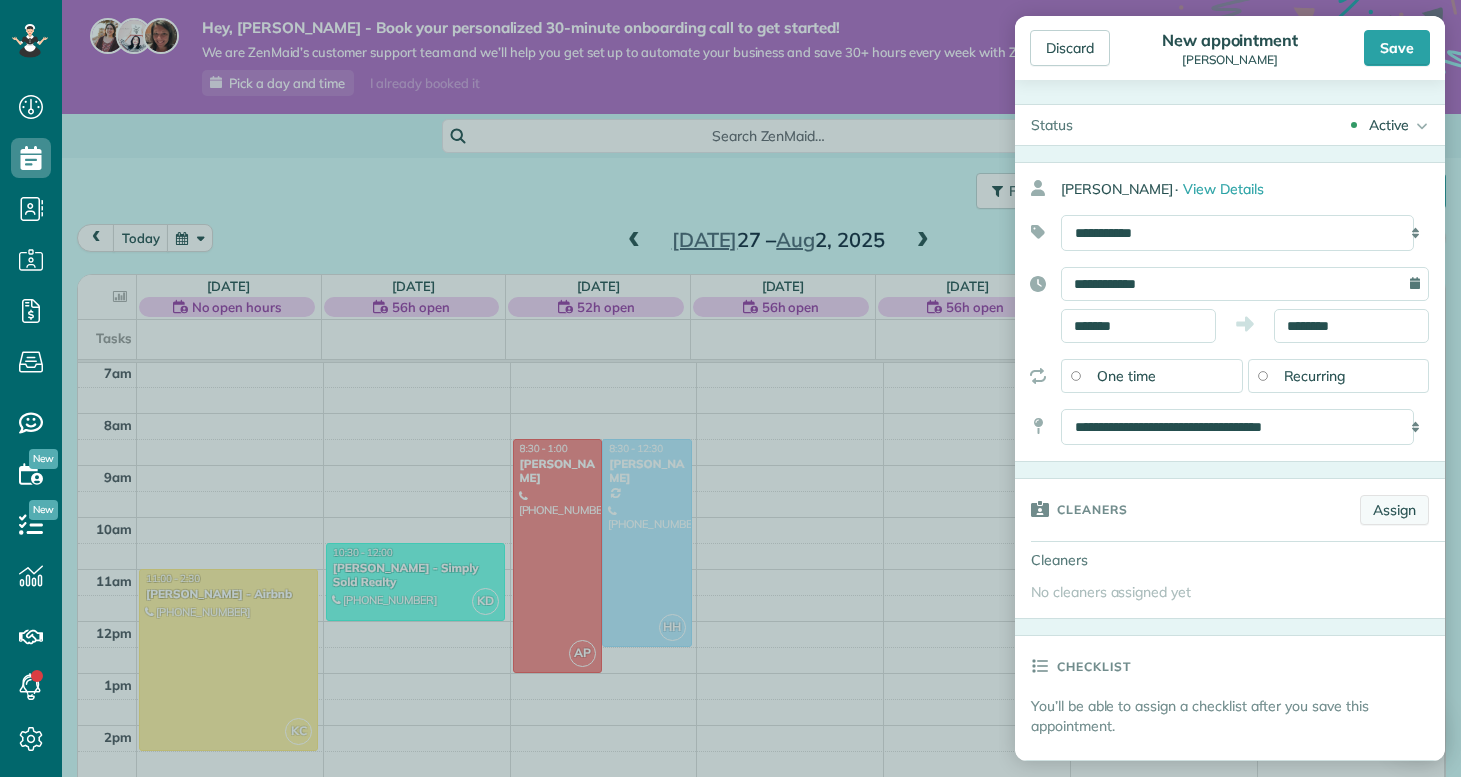 click on "Assign" at bounding box center [1394, 510] 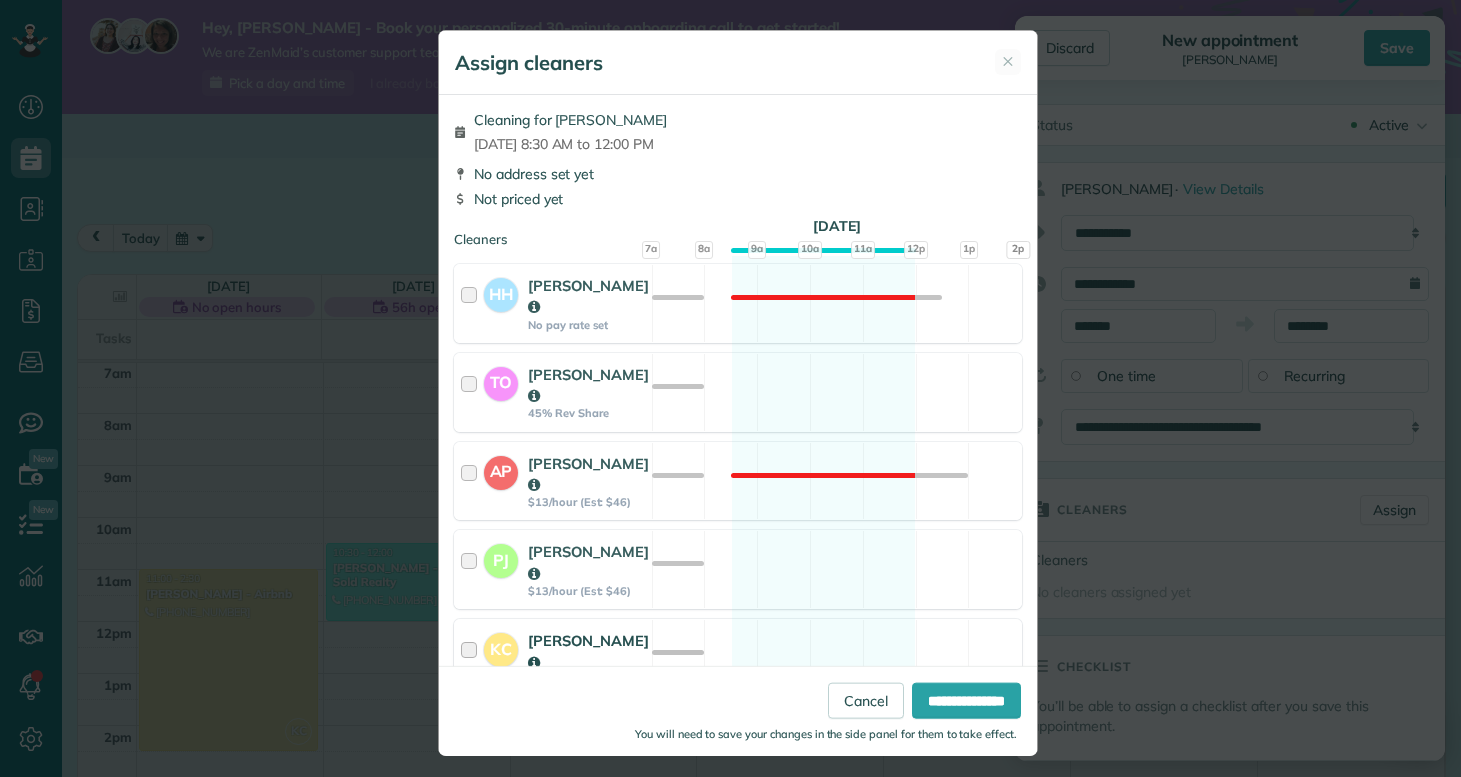 scroll, scrollTop: 217, scrollLeft: 0, axis: vertical 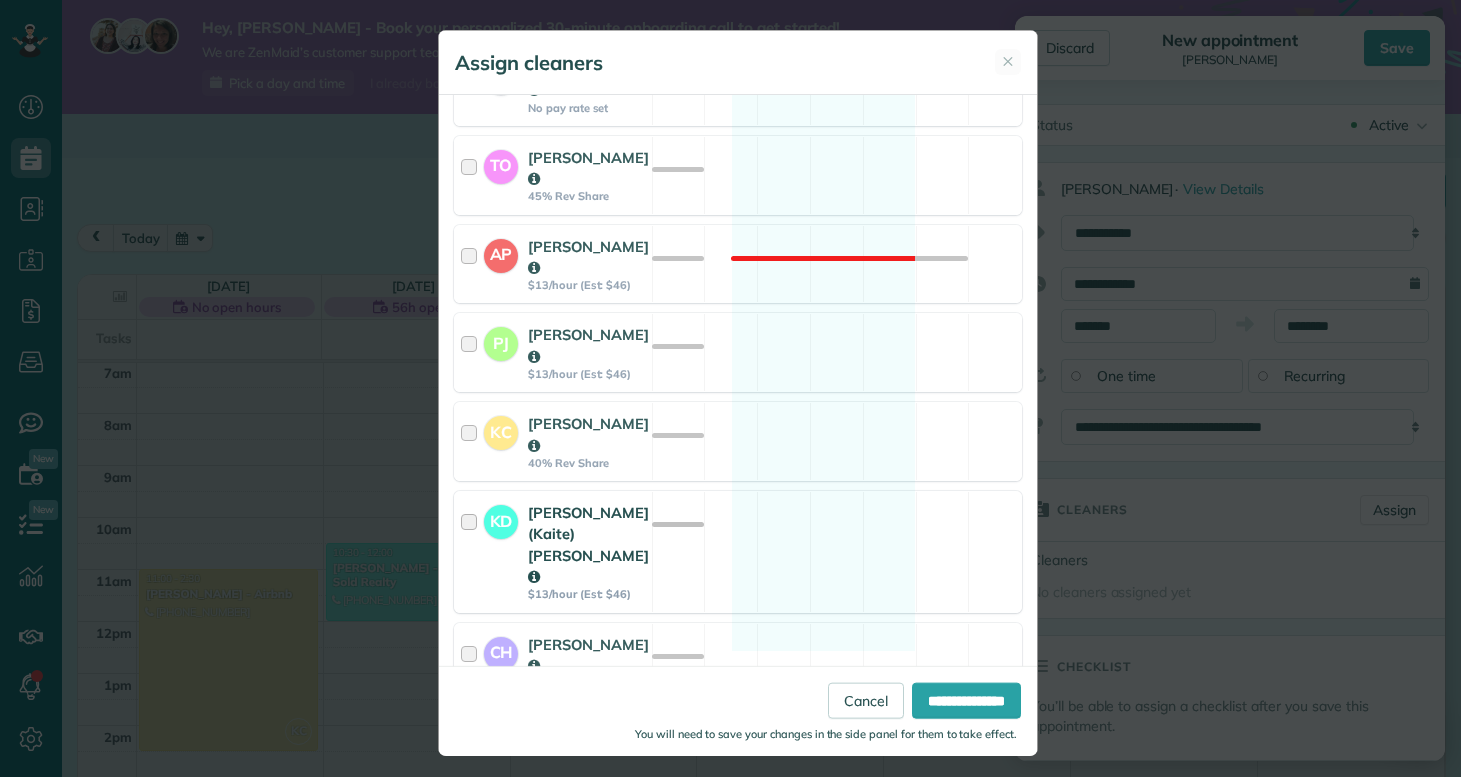 click on "Kaitlin (Kaite) Delorme" at bounding box center (588, 544) 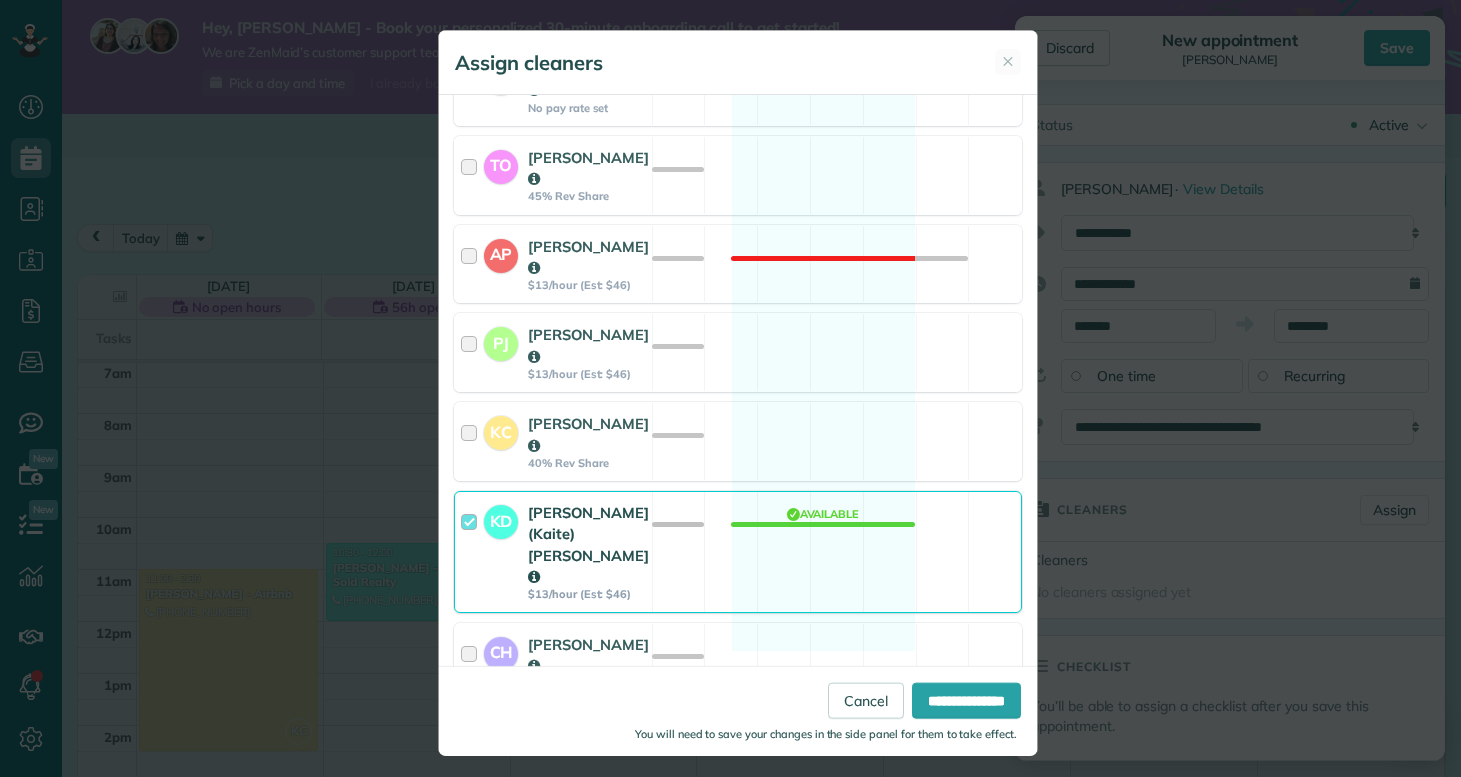 click on "**********" at bounding box center [966, 700] 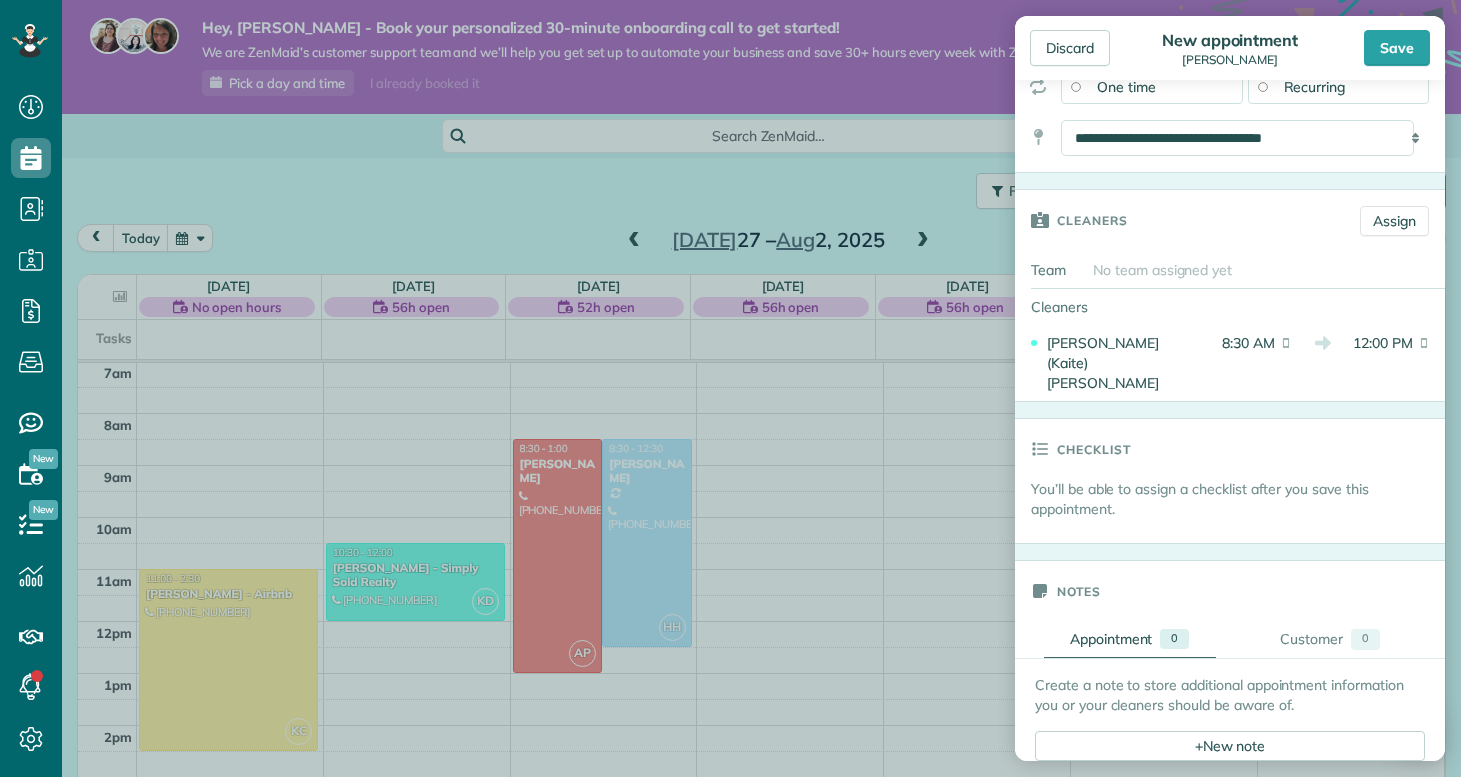 scroll, scrollTop: 466, scrollLeft: 0, axis: vertical 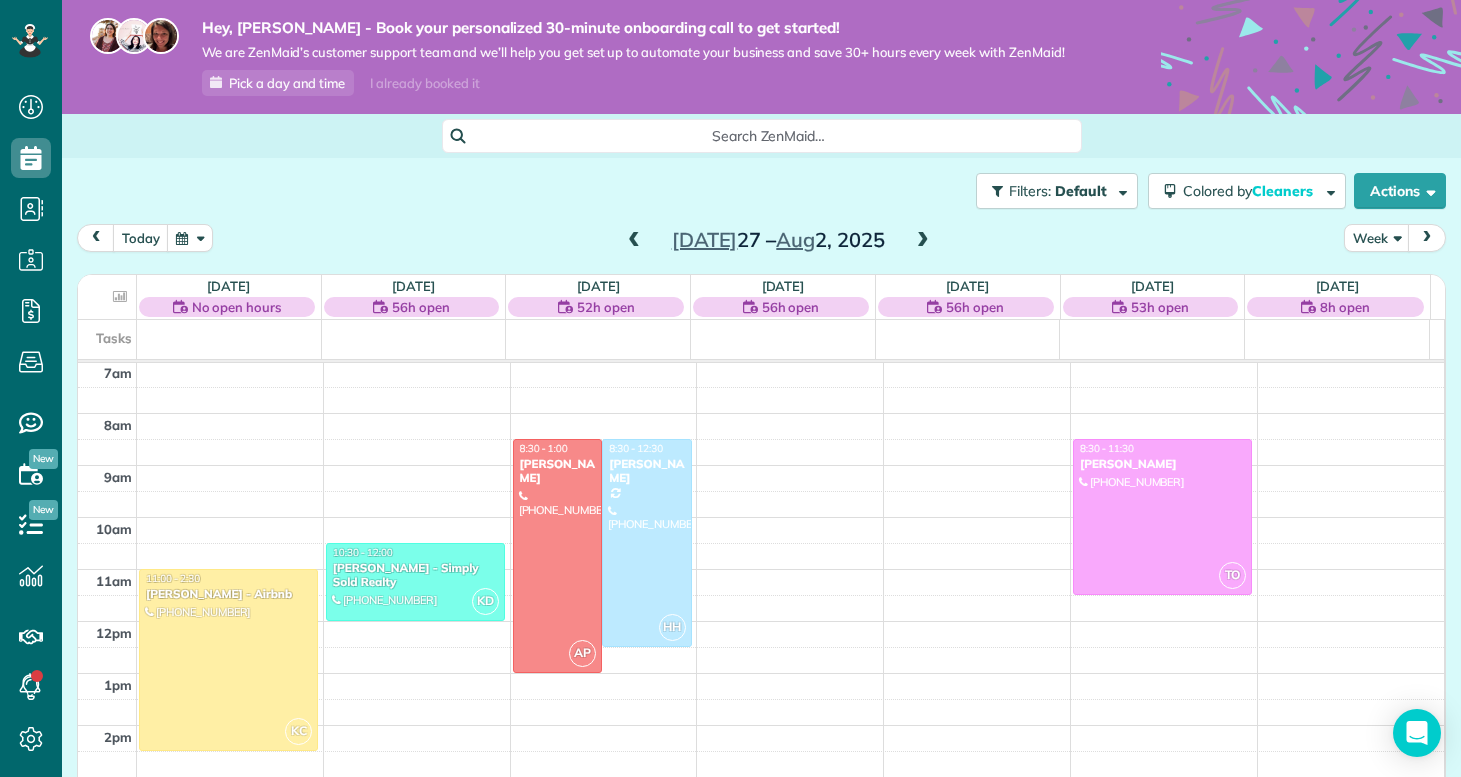 click on "Discard
New appointment
Kathleen Bengaly
Save
Status
Active
Active
Estimate
Stand-By" at bounding box center [730, 388] 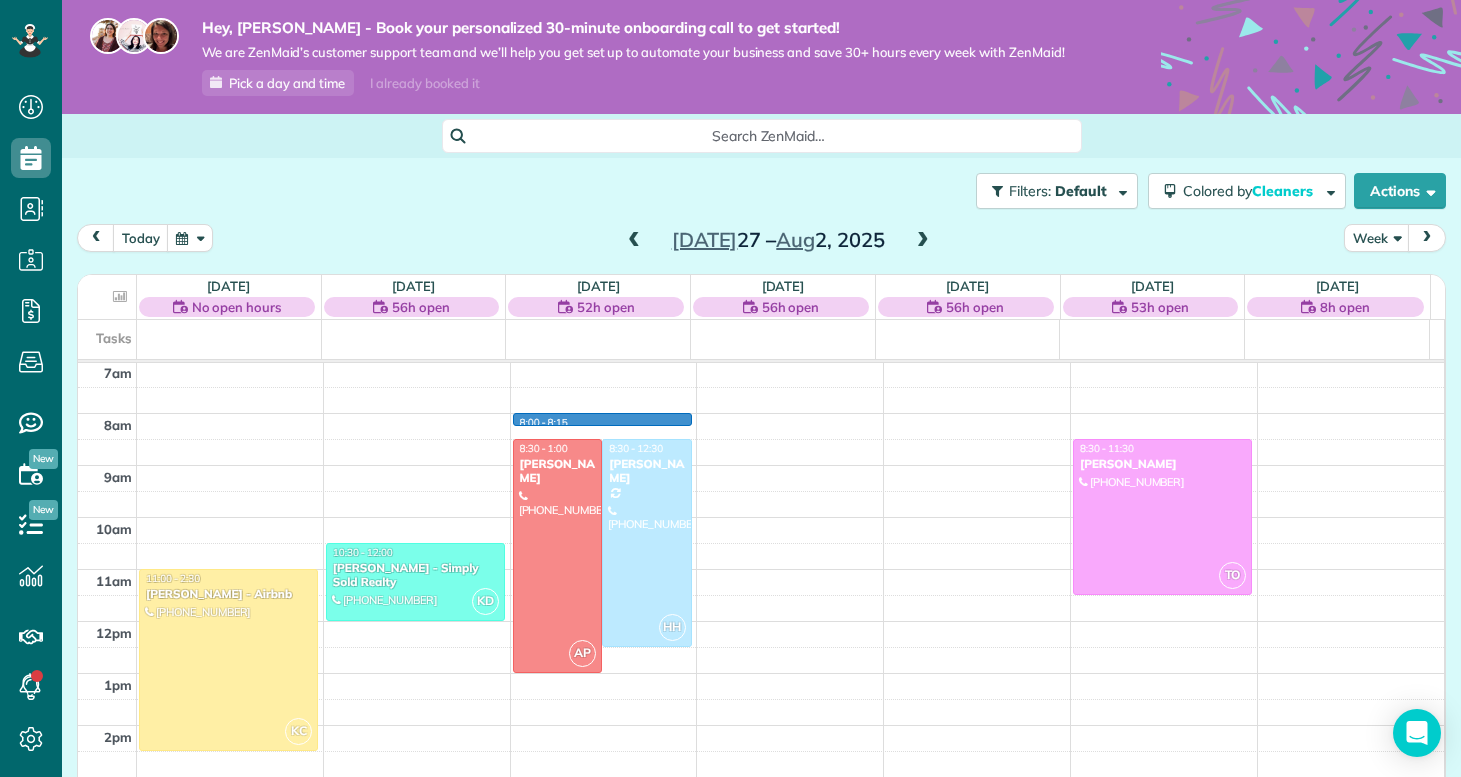 click on "12am 1am 2am 3am 4am 5am 6am 7am 8am 9am 10am 11am 12pm 1pm 2pm 3pm 4pm 5pm 6pm 7pm 8pm 9pm 10pm 11pm KC 11:00 - 2:30 Nathan Carithers - Airbnb (910) 833-2761 121 Quartersdeck Rogers Bay North Topsail Beach, NC 28460 KD 10:30 - 12:00 Priscilla Parrott - Simply Sold Realty (920) 427-0852 4c Port West Ct Swansboro, NC ? 8:00 - 8:15 AP 8:30 - 1:00 Deanna Marcantonio (914) 469-2107 6815 Baltimore Rd Jacksonville, NC 28543 HH 8:30 - 12:30 Margaret Black (914) 316-3721 119 Bernhurst Rd New Bern, NC 28560 TO 8:30 - 11:30 Lonnie Tyndall (910) 358-0222 105 Appleton Lane Richlands, NC 28574" at bounding box center [761, 621] 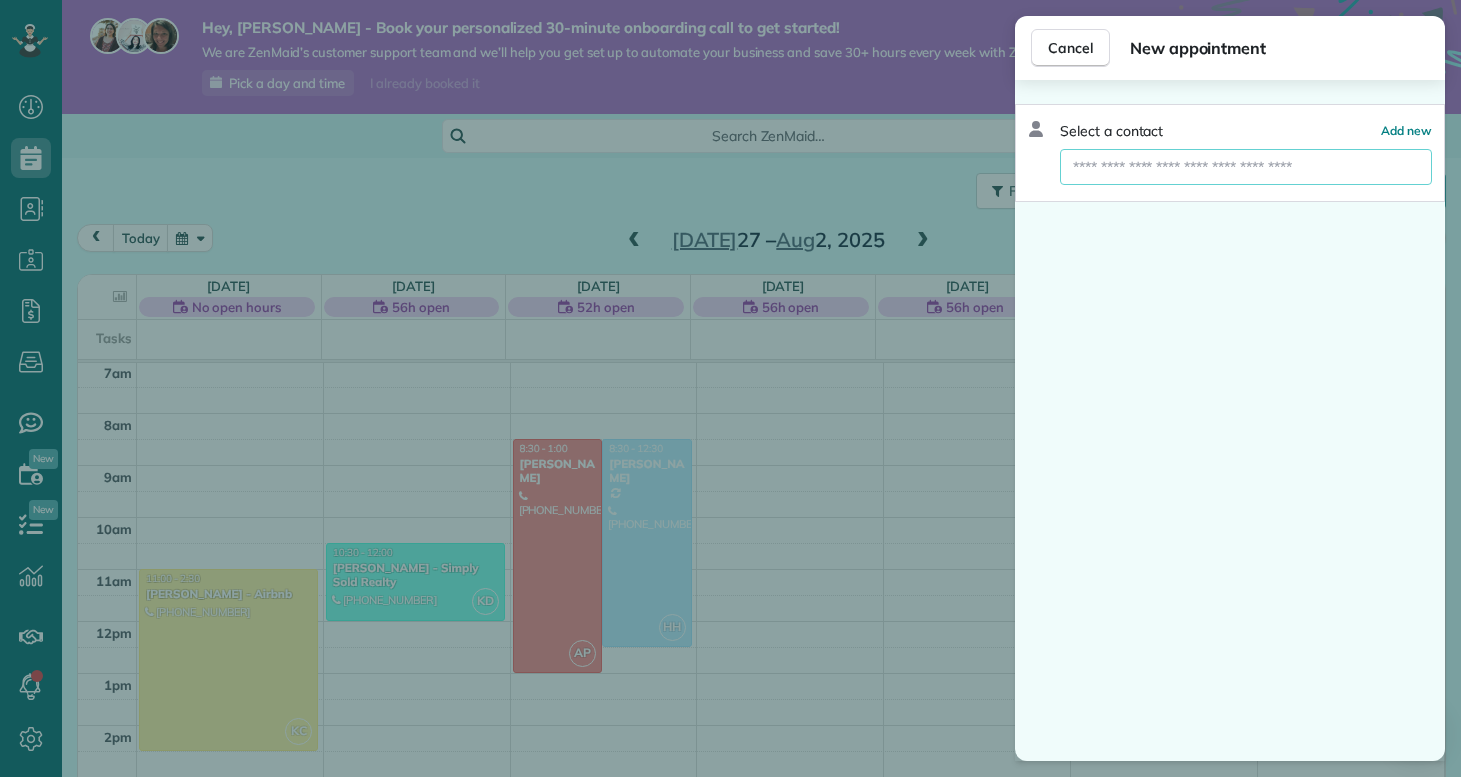 click at bounding box center [1246, 167] 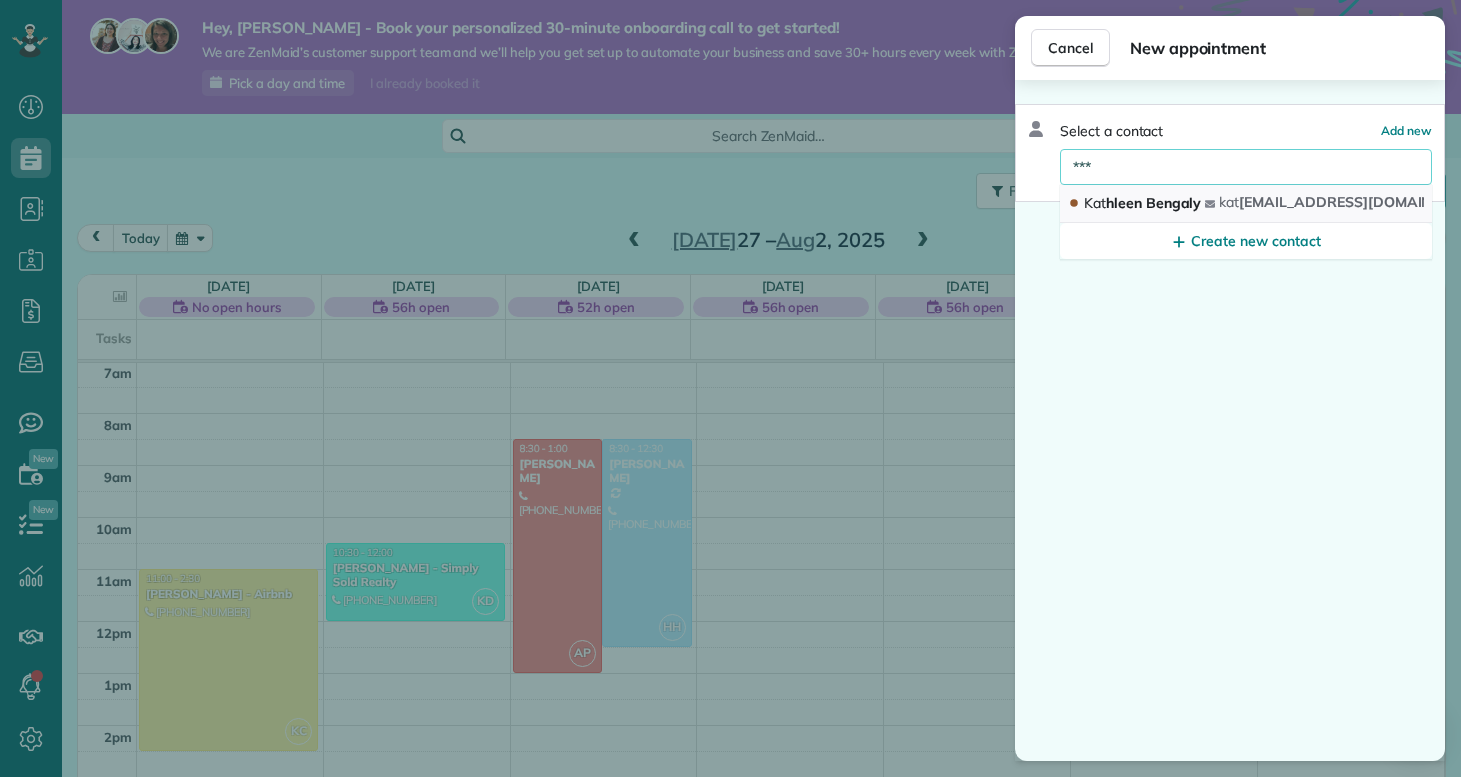 type on "***" 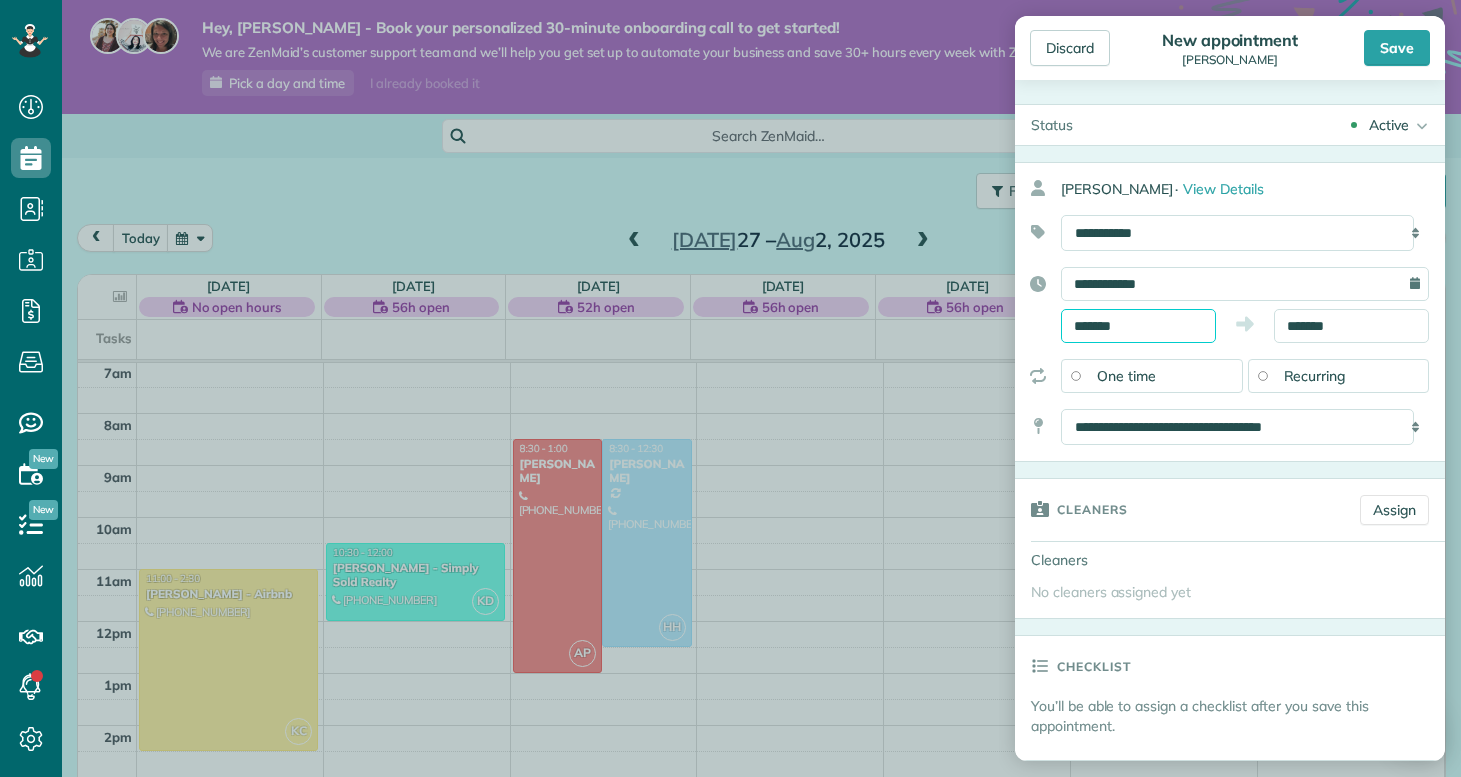 click on "*******" at bounding box center [1138, 326] 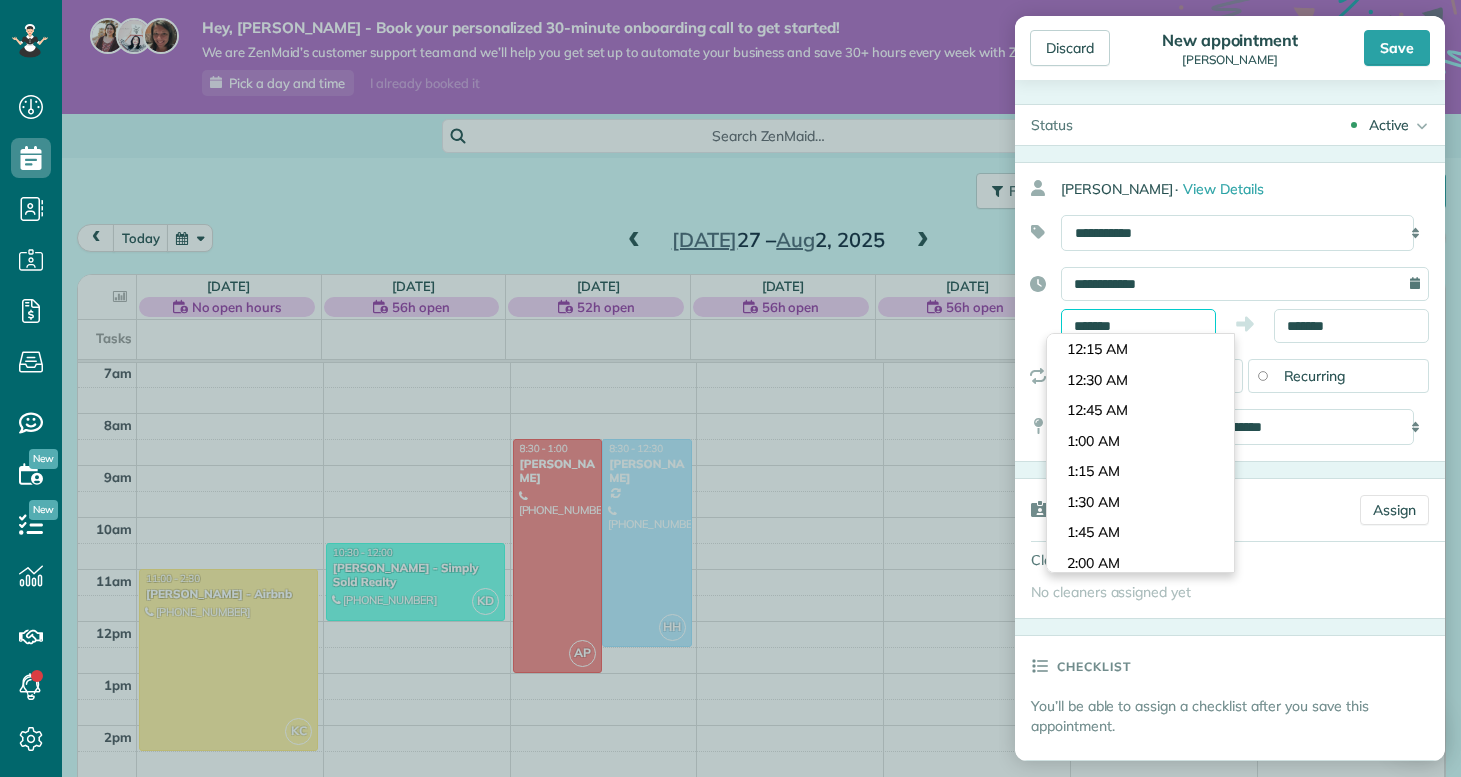 scroll, scrollTop: 900, scrollLeft: 0, axis: vertical 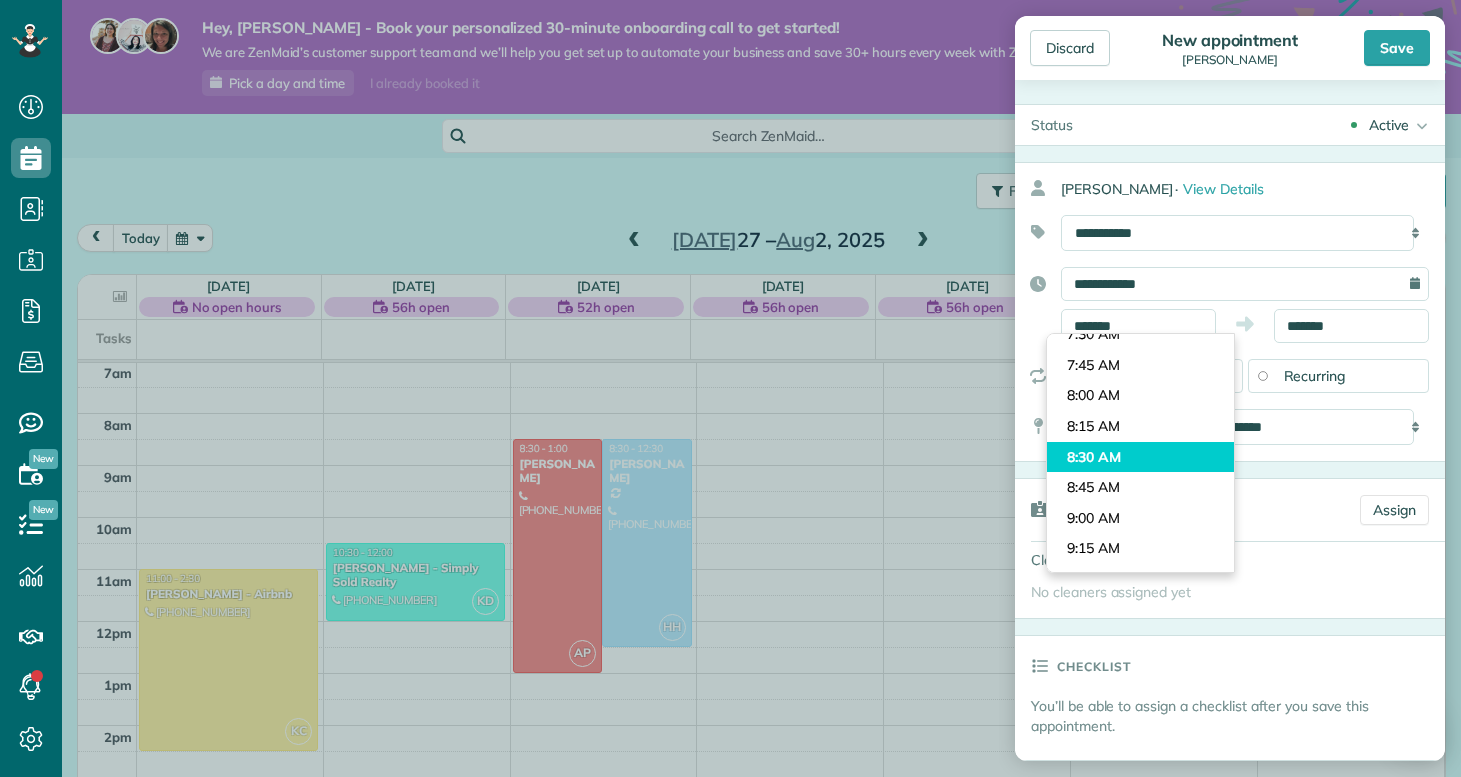 type on "*******" 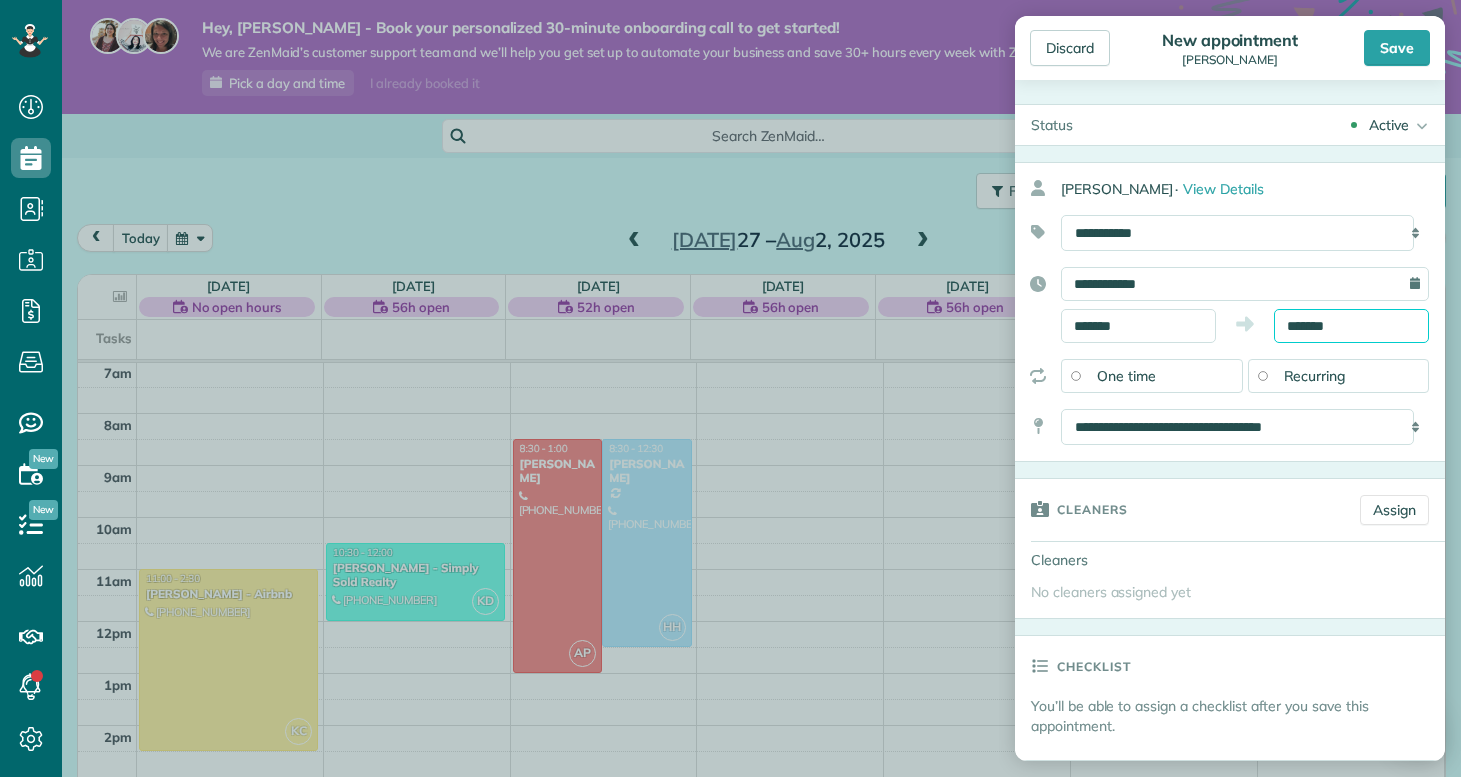 click on "Dashboard
Scheduling
Calendar View
List View
Dispatch View - Weekly scheduling (Beta)" at bounding box center (730, 388) 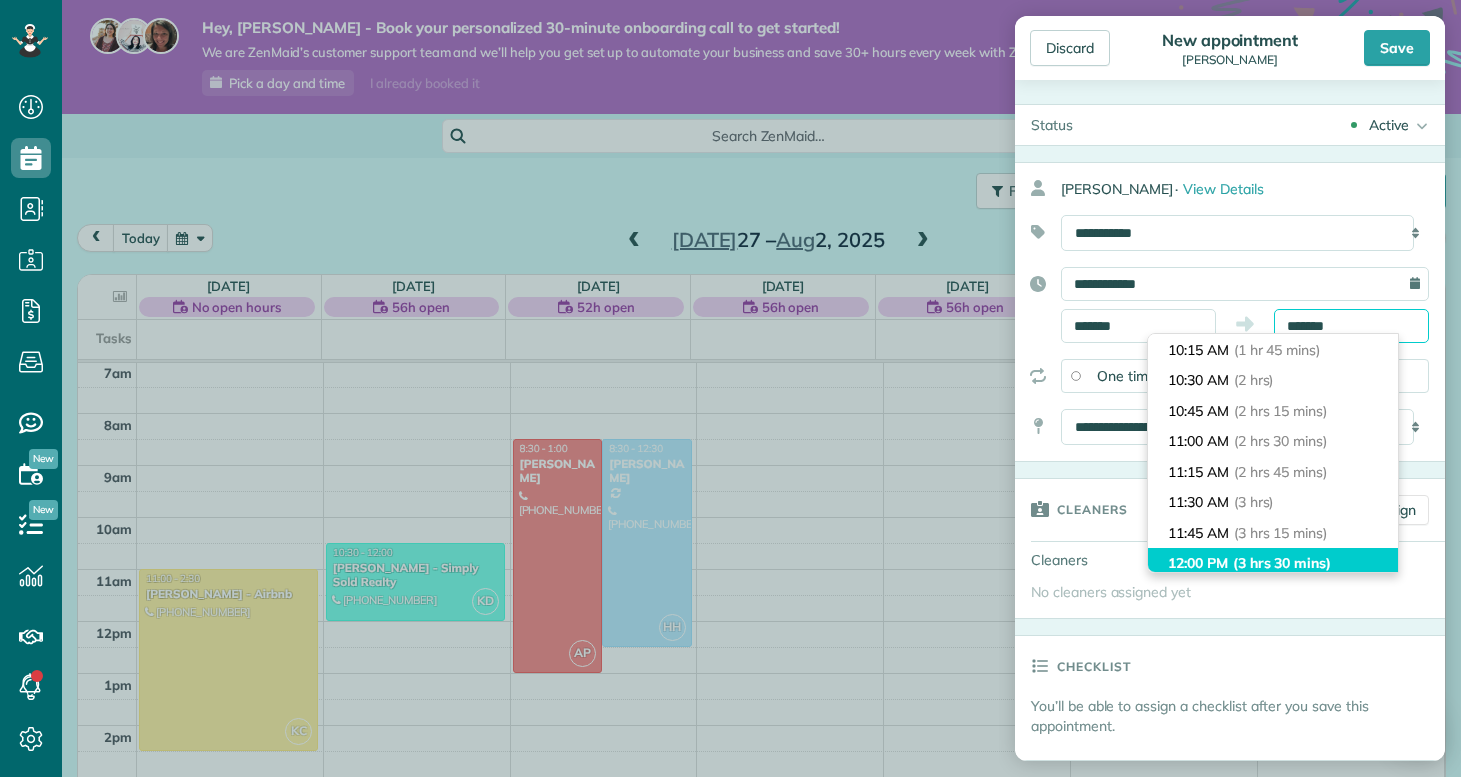 scroll, scrollTop: 248, scrollLeft: 0, axis: vertical 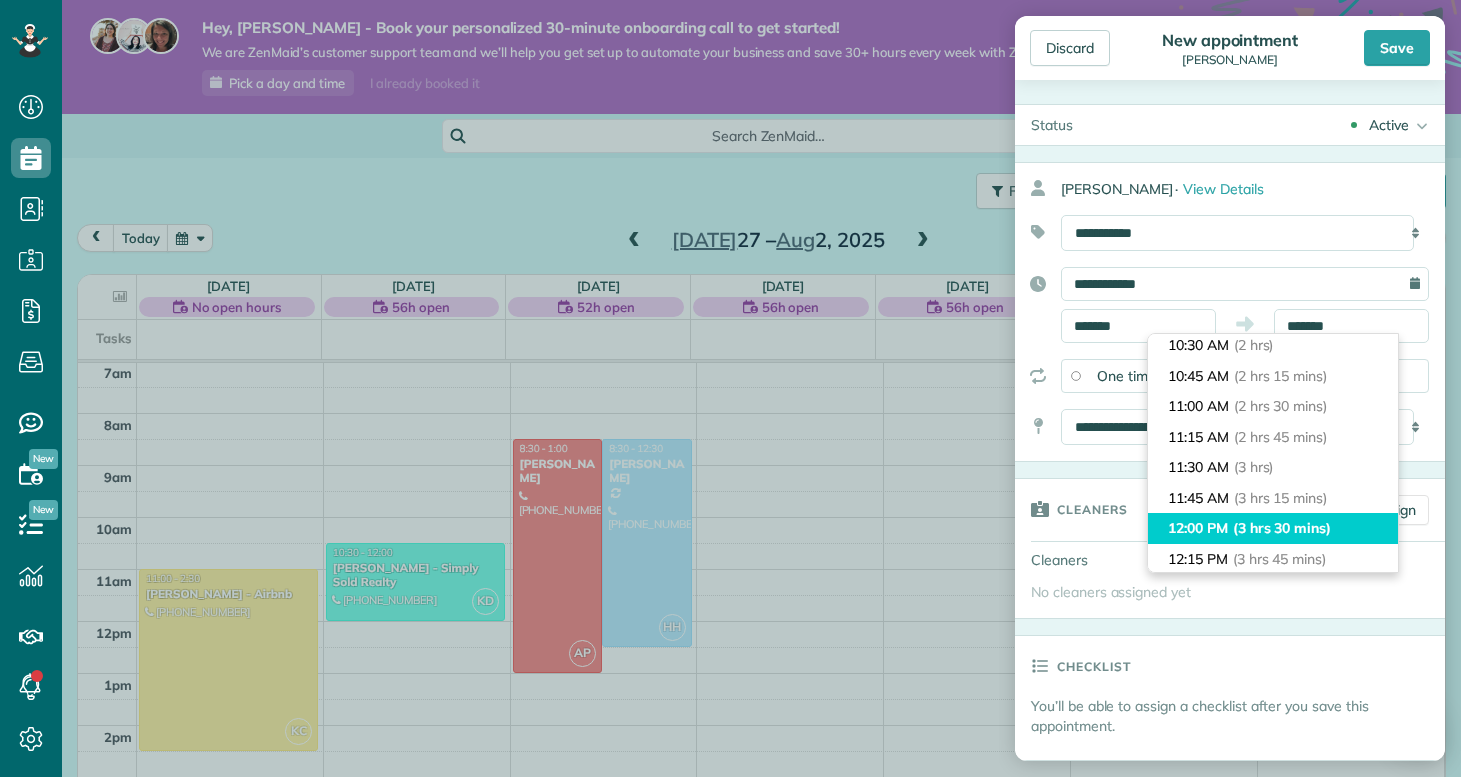 type on "********" 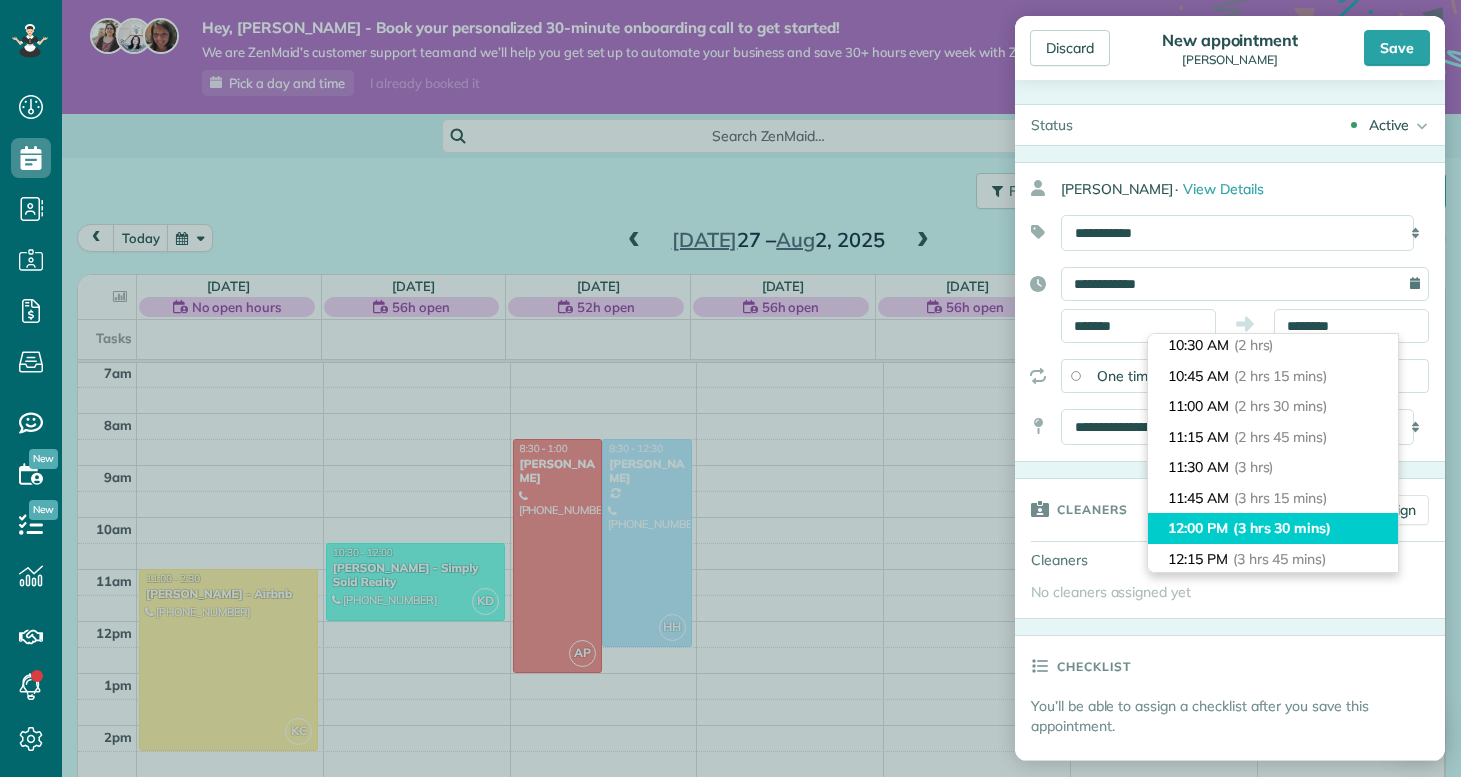 click on "(3 hrs 30 mins)" at bounding box center [1282, 528] 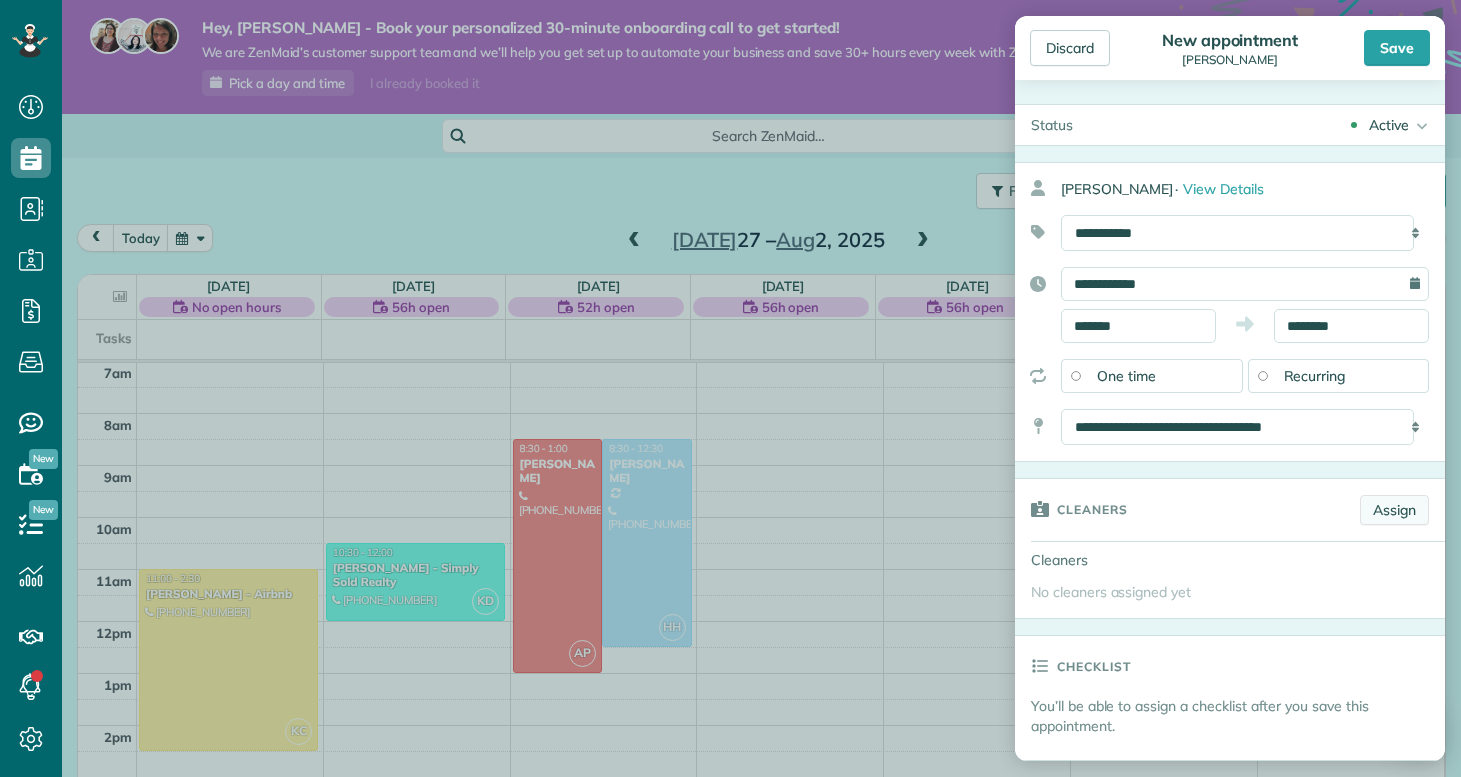 click on "Assign" at bounding box center [1394, 510] 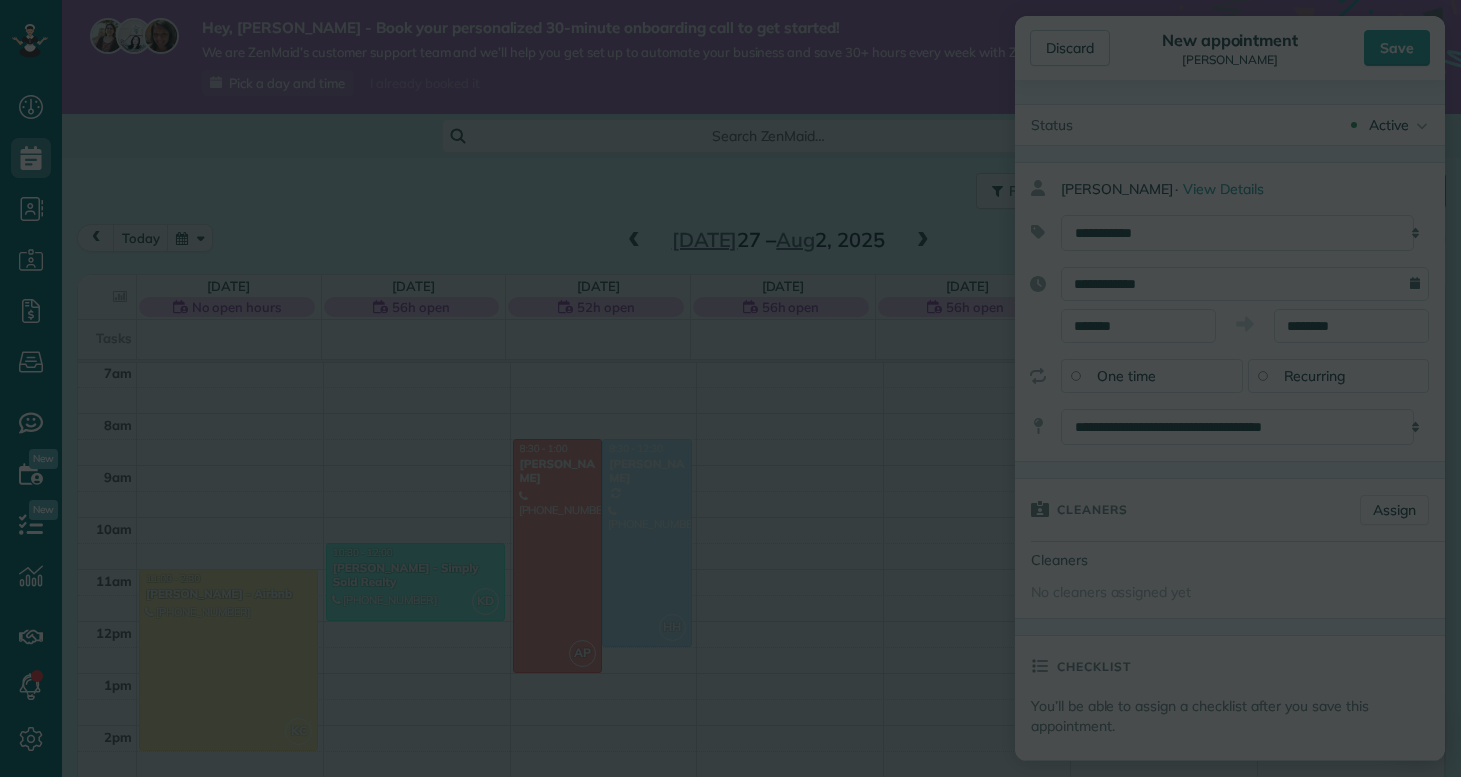 scroll, scrollTop: 0, scrollLeft: 0, axis: both 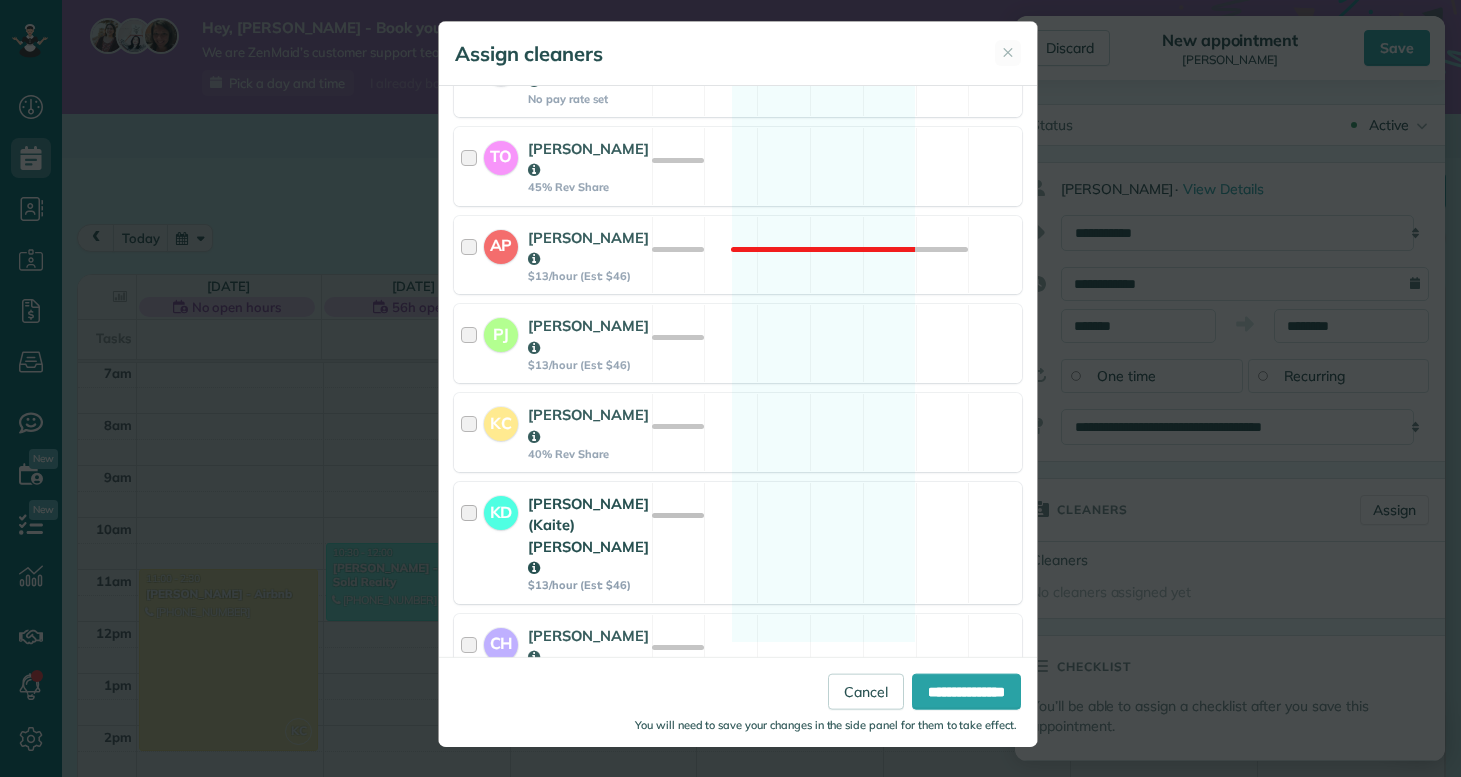 click on "Kaitlin (Kaite) Delorme" at bounding box center (588, 535) 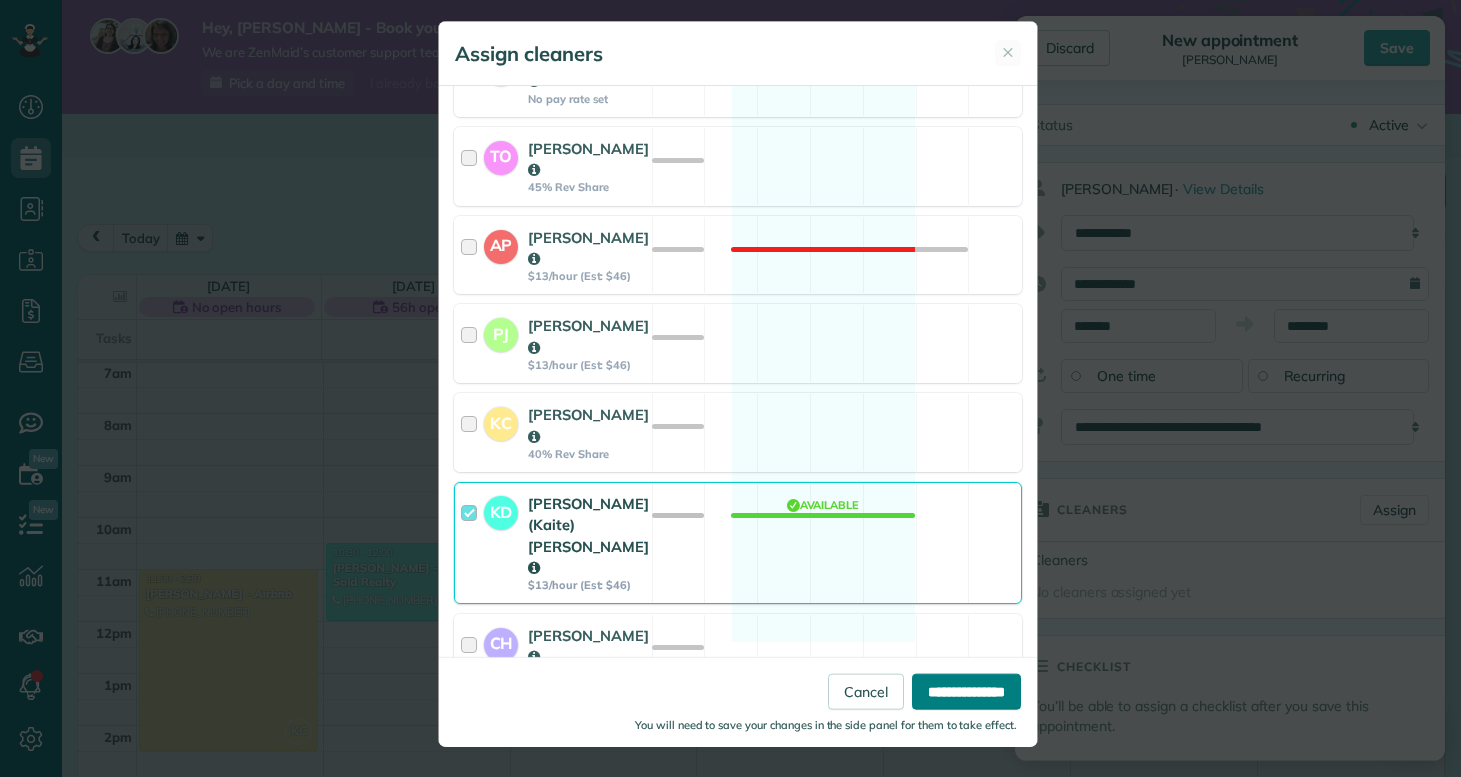click on "**********" at bounding box center (966, 691) 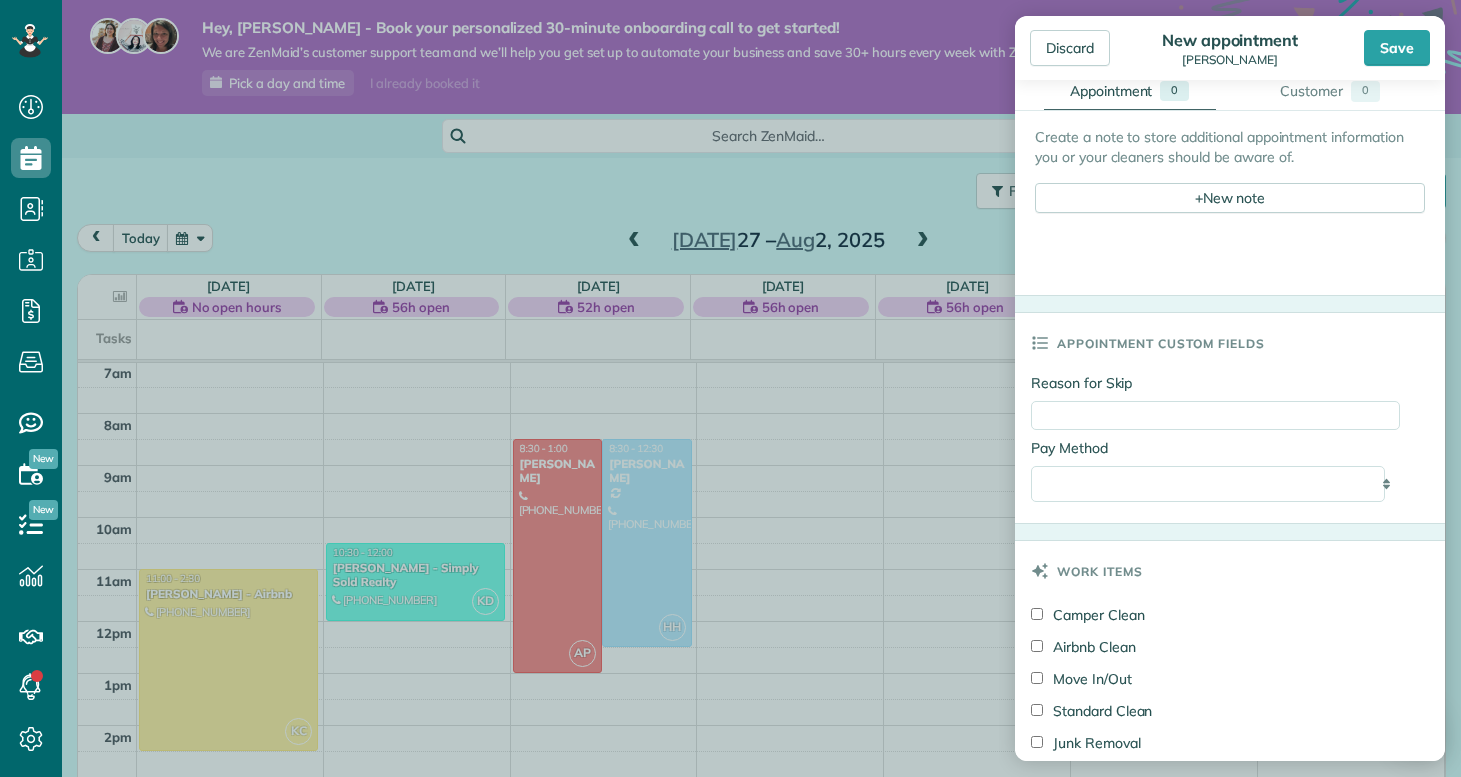 scroll, scrollTop: 1109, scrollLeft: 0, axis: vertical 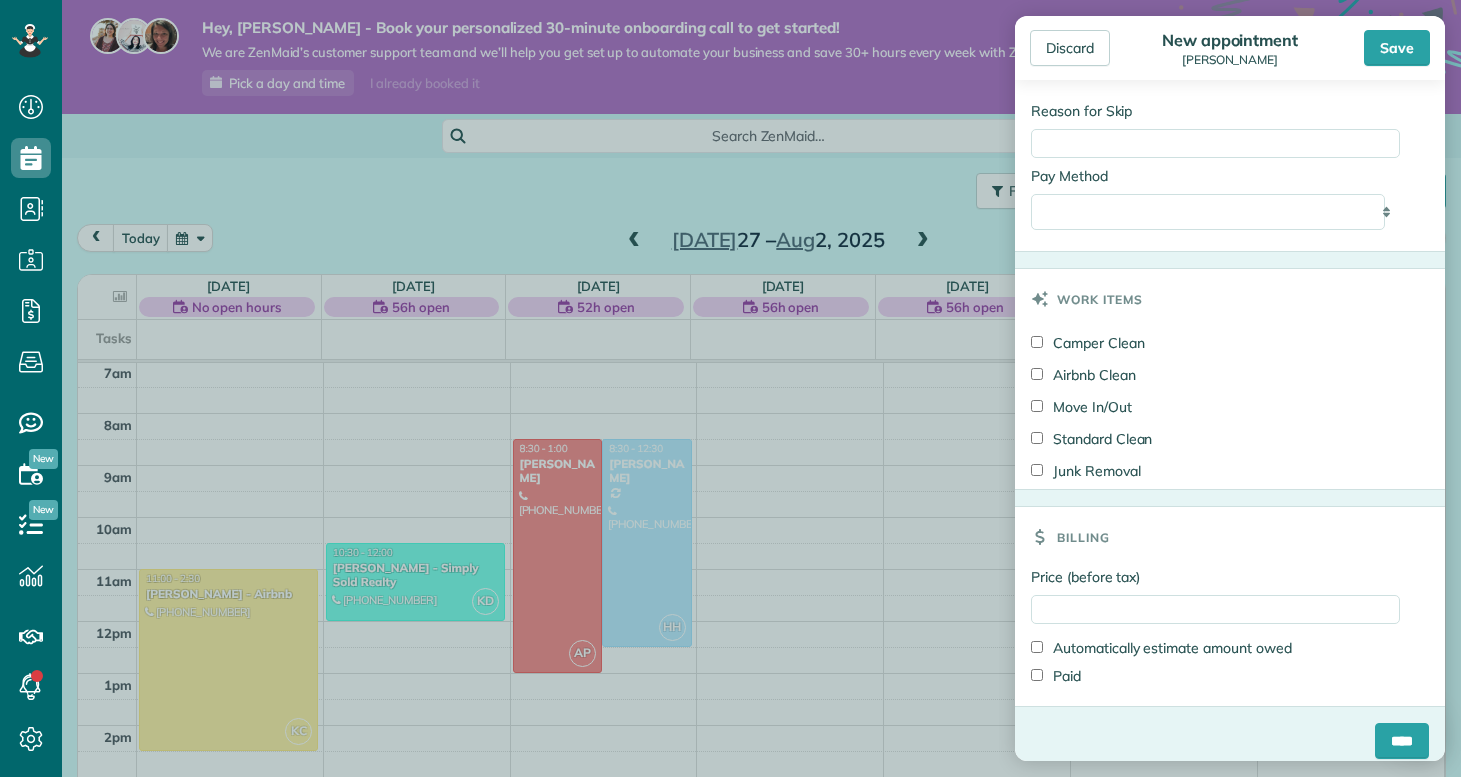 click on "Standard Clean" at bounding box center (1091, 439) 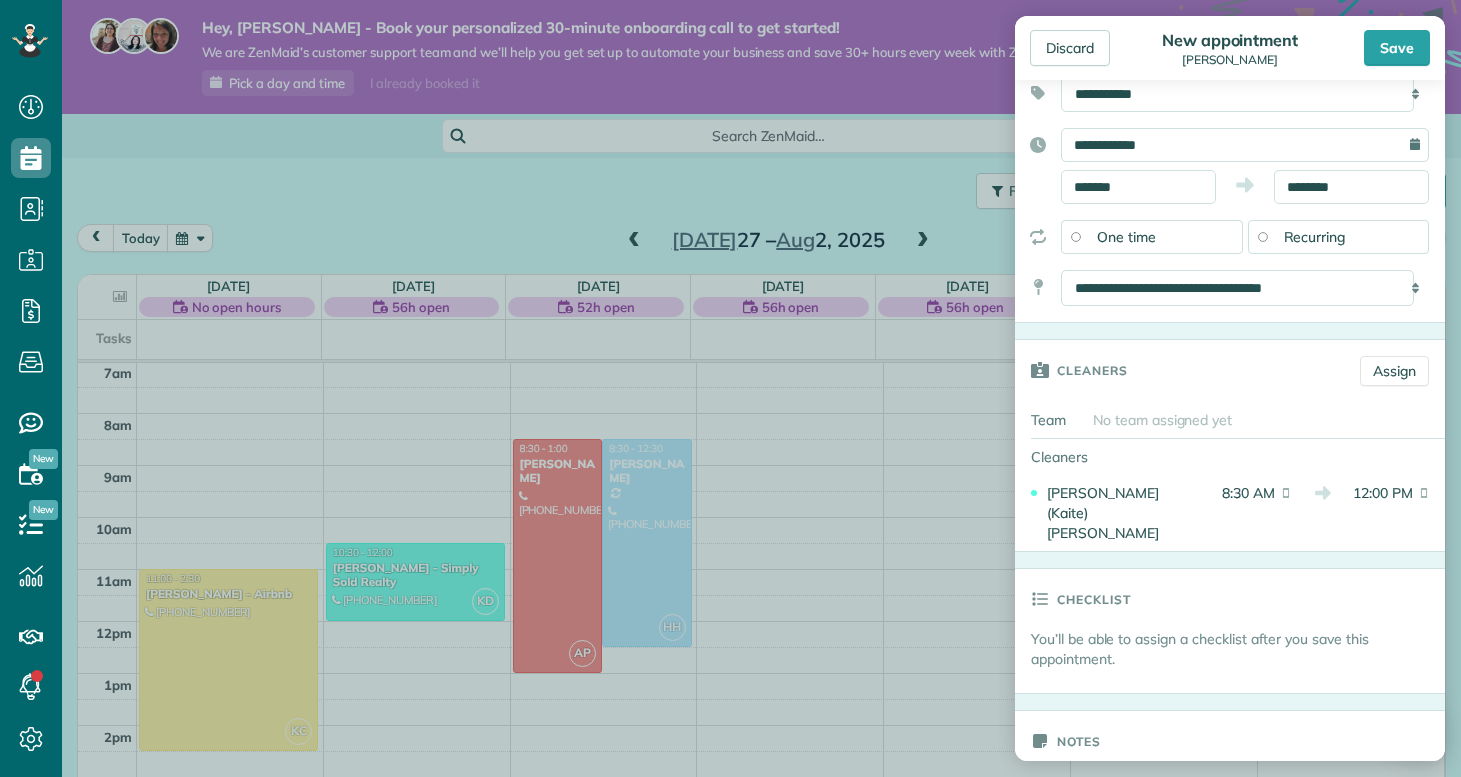 scroll, scrollTop: 0, scrollLeft: 0, axis: both 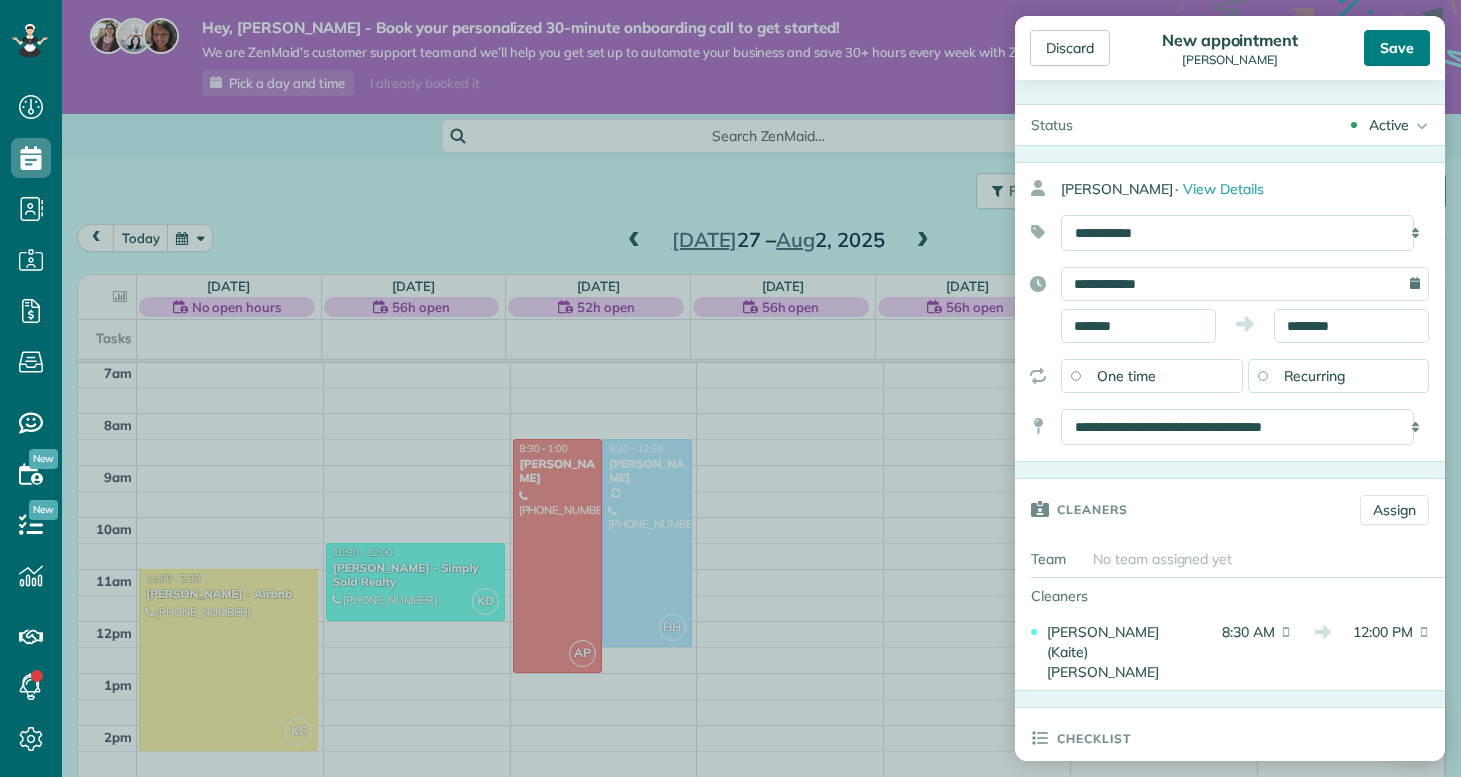 click on "Save" at bounding box center (1397, 48) 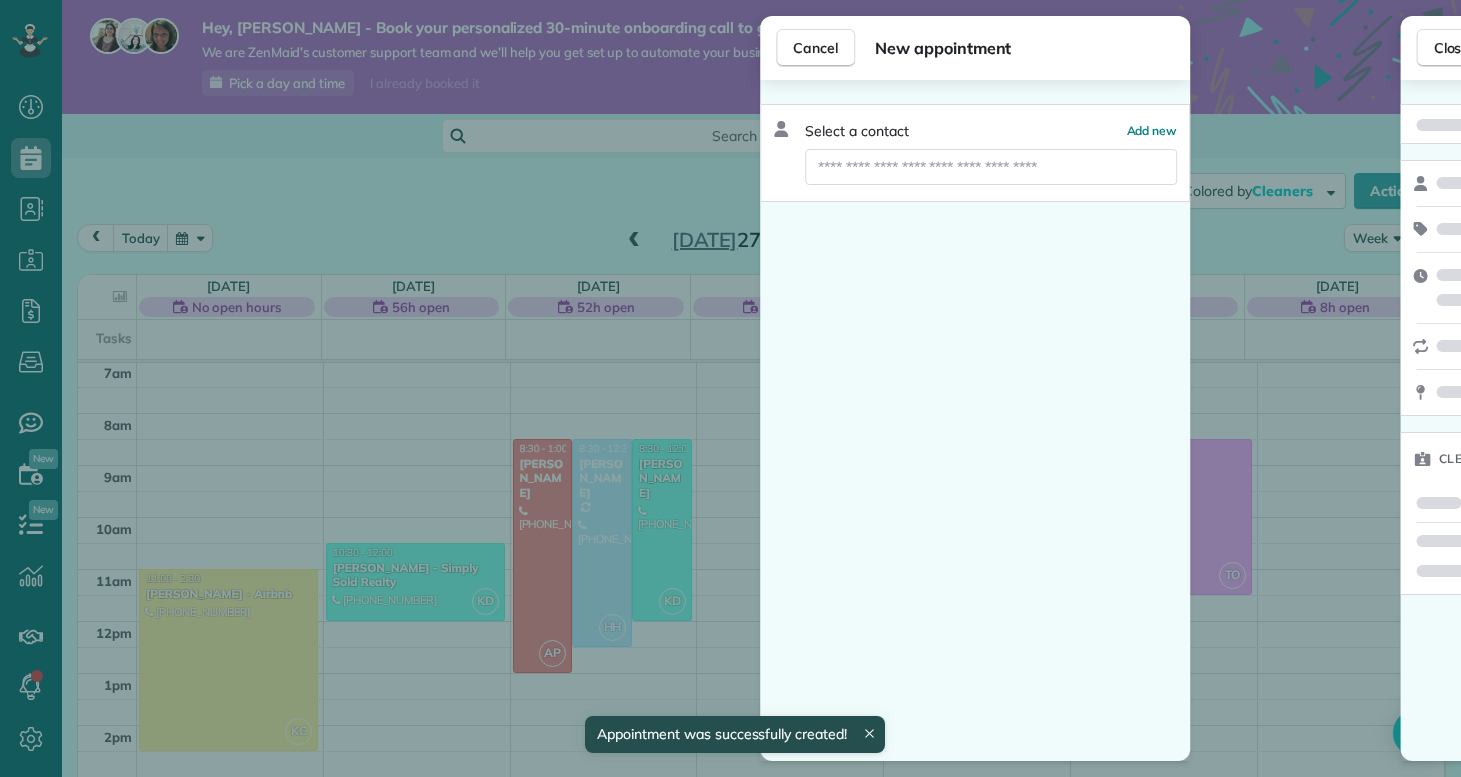 scroll, scrollTop: 365, scrollLeft: 0, axis: vertical 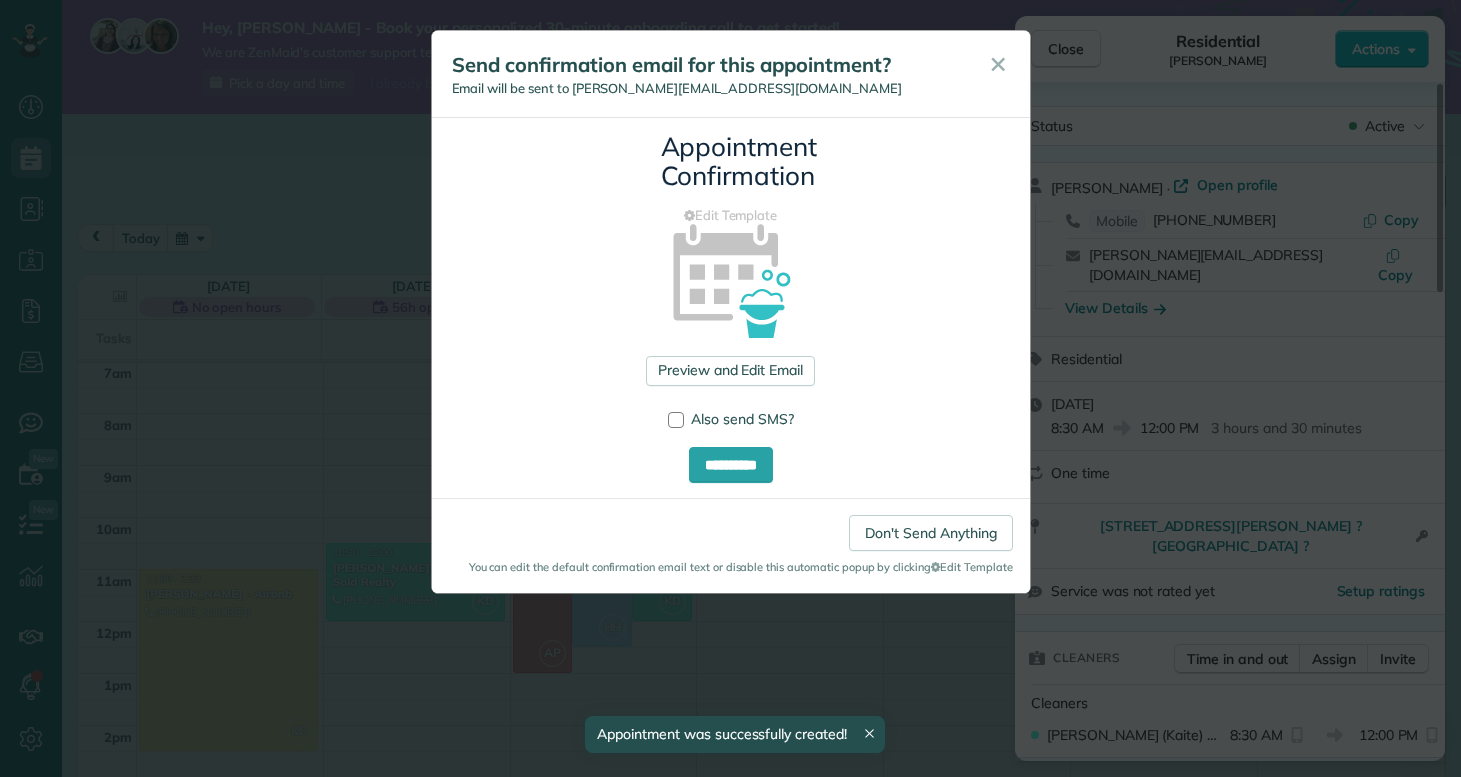 click on "Don't Send Anything" at bounding box center (930, 533) 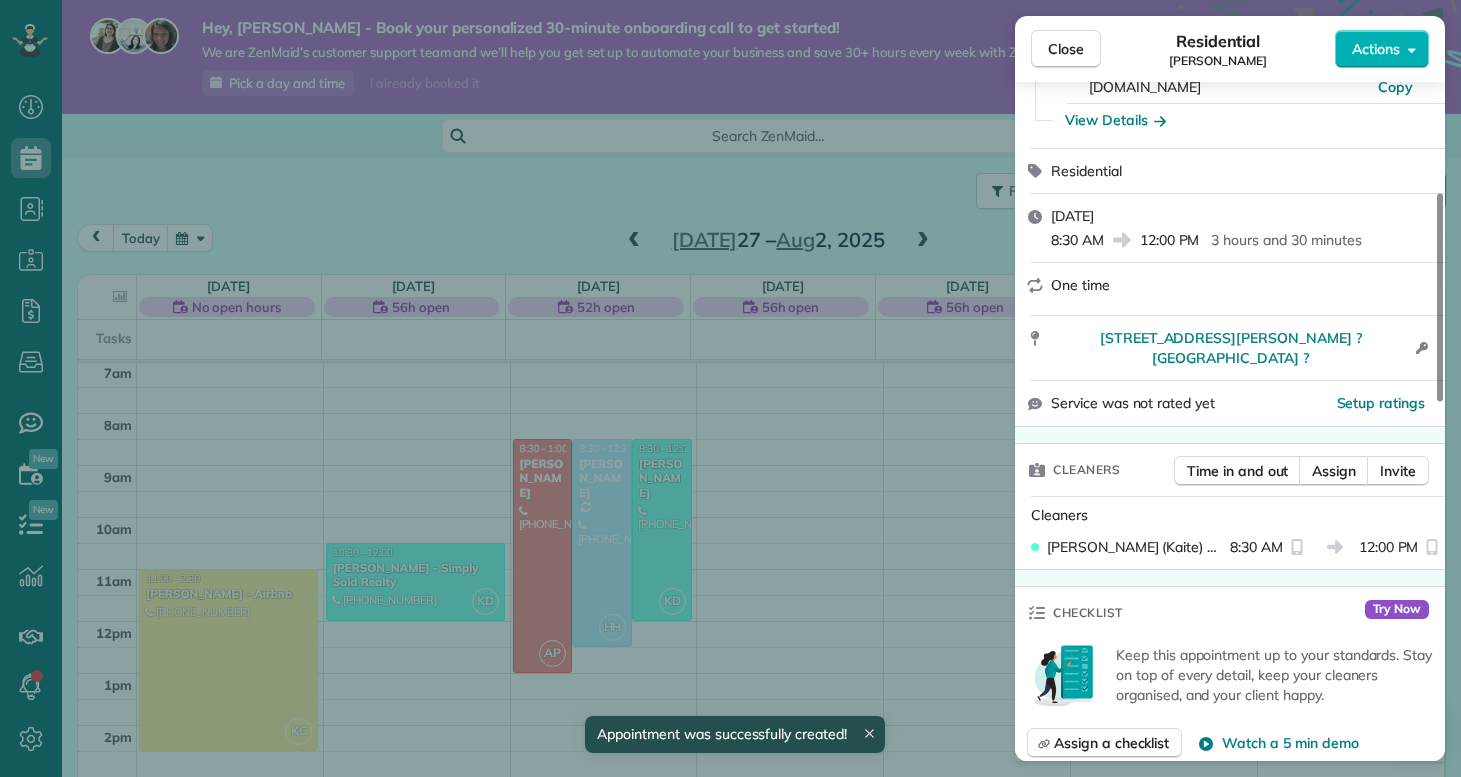 scroll, scrollTop: 358, scrollLeft: 0, axis: vertical 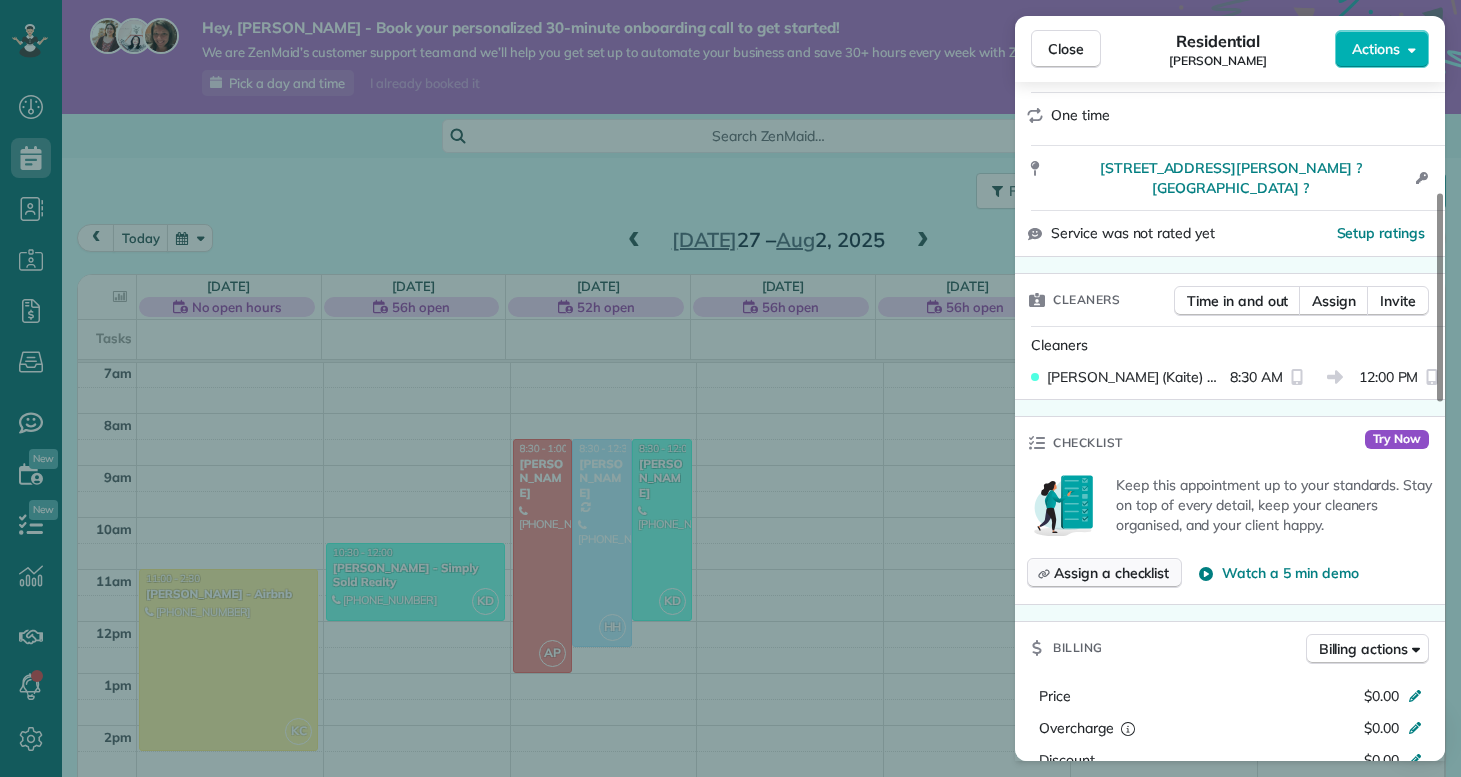 click on "Assign a checklist" at bounding box center (1104, 573) 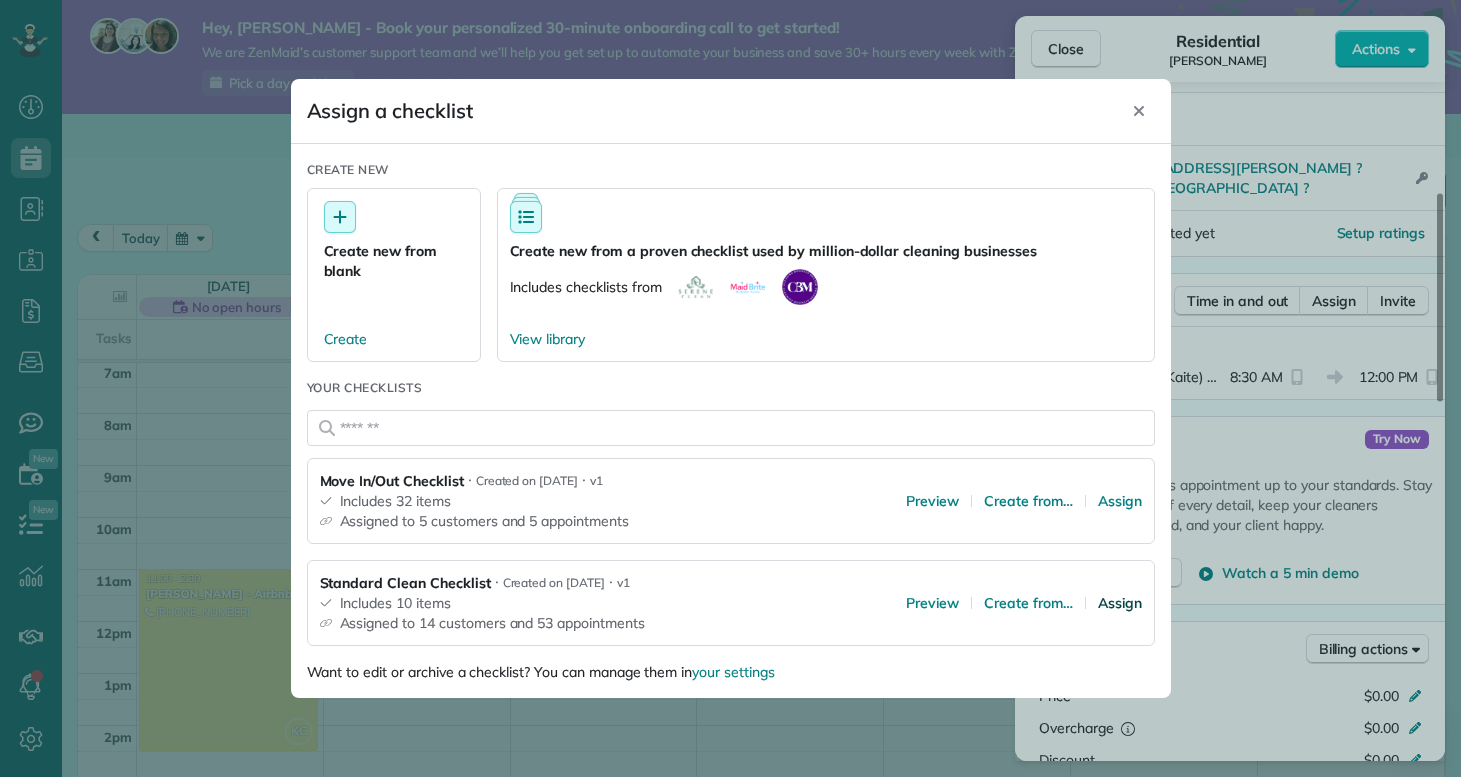click on "Assign" at bounding box center (1120, 603) 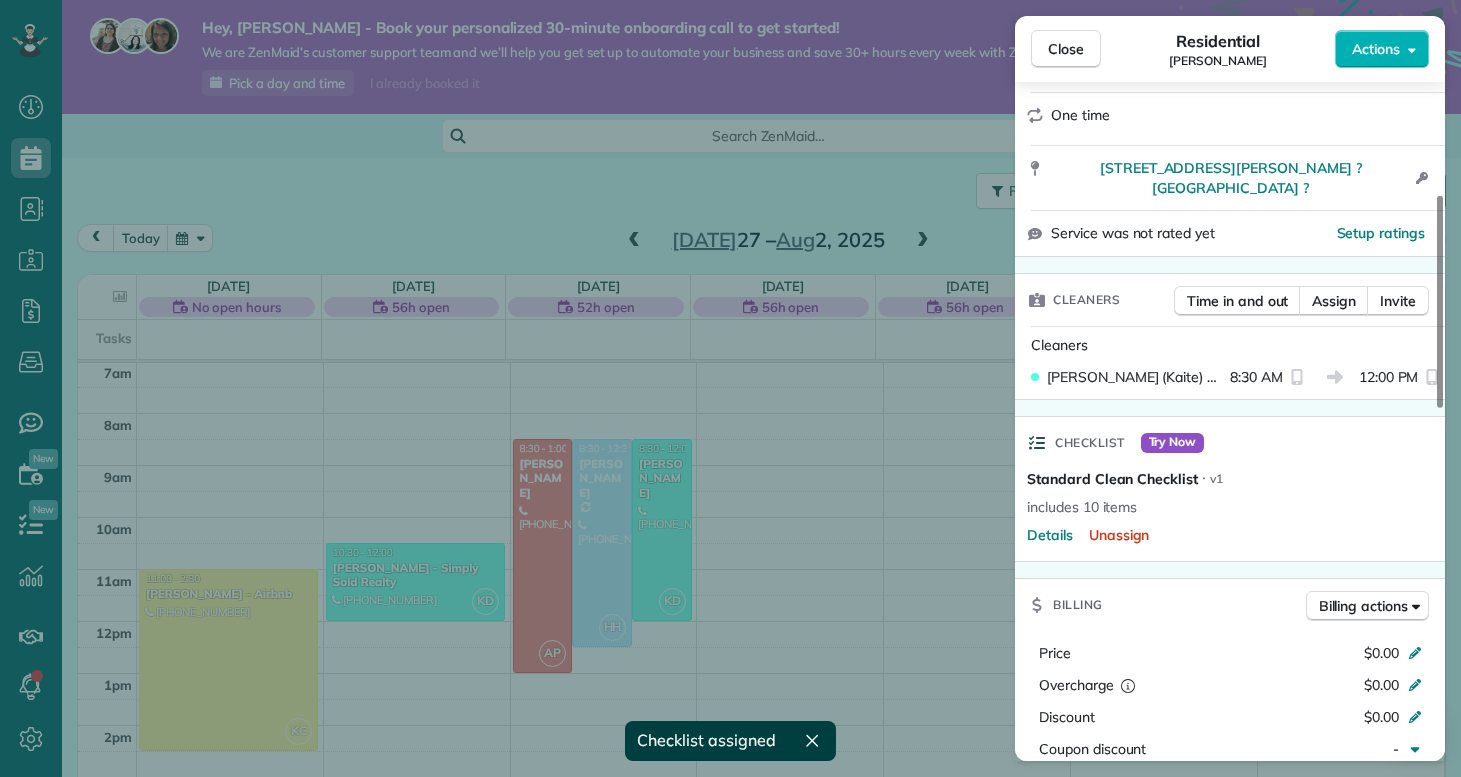 scroll, scrollTop: 49, scrollLeft: 0, axis: vertical 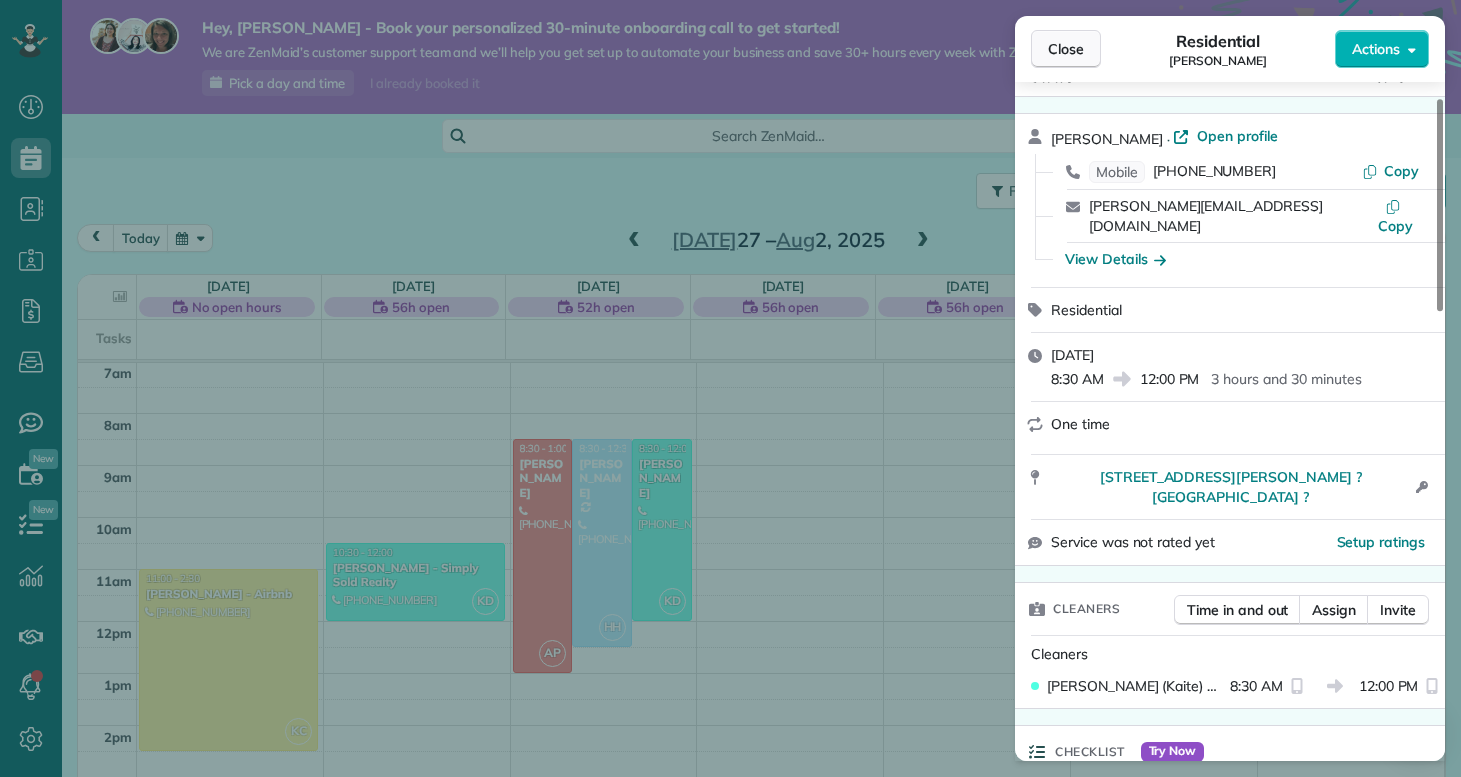 click on "Close" at bounding box center [1066, 49] 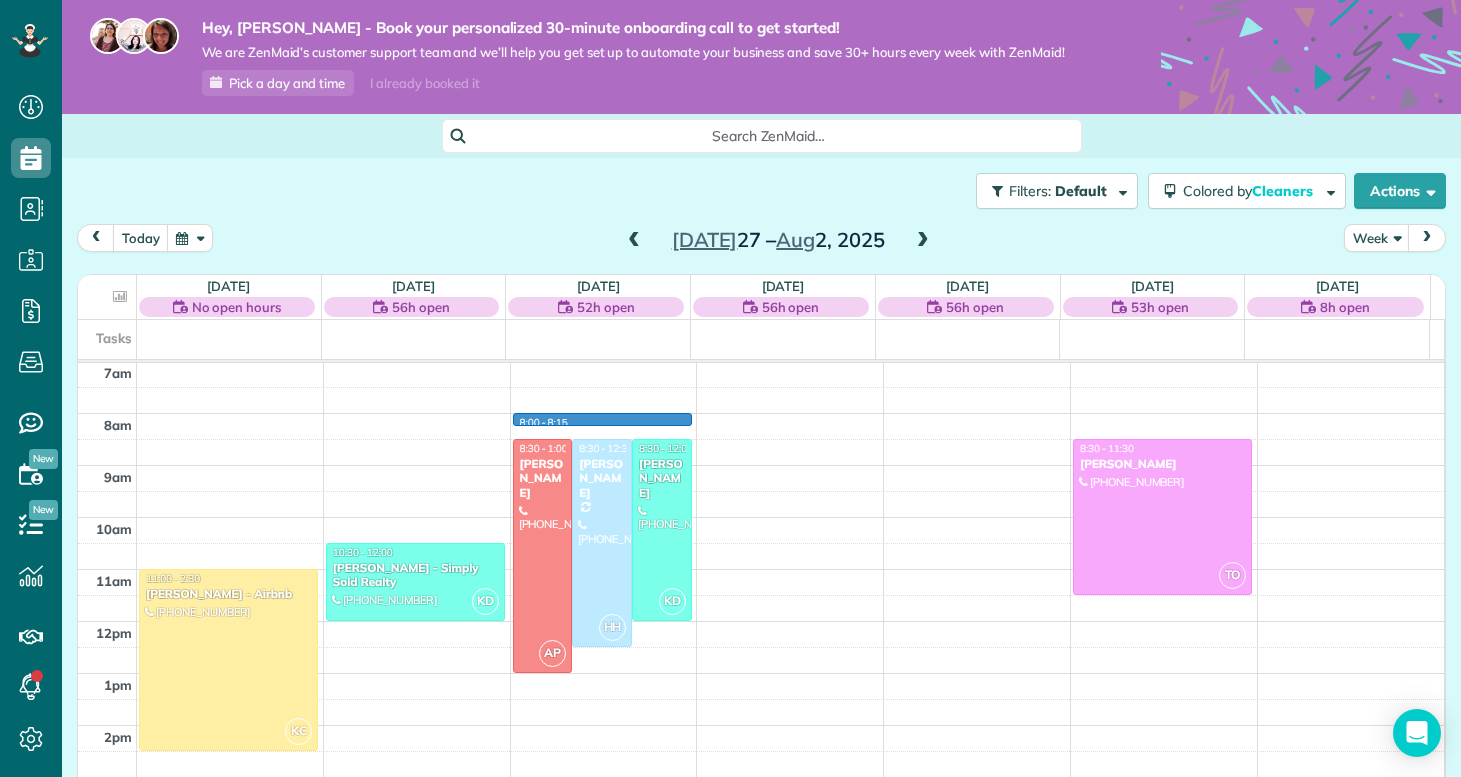 click on "12am 1am 2am 3am 4am 5am 6am 7am 8am 9am 10am 11am 12pm 1pm 2pm 3pm 4pm 5pm 6pm 7pm 8pm 9pm 10pm 11pm KC 11:00 - 2:30 Nathan Carithers - Airbnb (910) 833-2761 121 Quartersdeck Rogers Bay North Topsail Beach, NC 28460 KD 10:30 - 12:00 Priscilla Parrott - Simply Sold Realty (920) 427-0852 4c Port West Ct Swansboro, NC ? 8:00 - 8:15 AP 8:30 - 1:00 Deanna Marcantonio (914) 469-2107 6815 Baltimore Rd Jacksonville, NC 28543 HH 8:30 - 12:30 Margaret Black (914) 316-3721 119 Bernhurst Rd New Bern, NC 28560 KD 8:30 - 12:00 Kathleen Bengaly (520) 509-5735 4662 Butler Drive South Midwaypark ?, NC ? TO 8:30 - 11:30 Lonnie Tyndall (910) 358-0222 105 Appleton Lane Richlands, NC 28574" at bounding box center (761, 621) 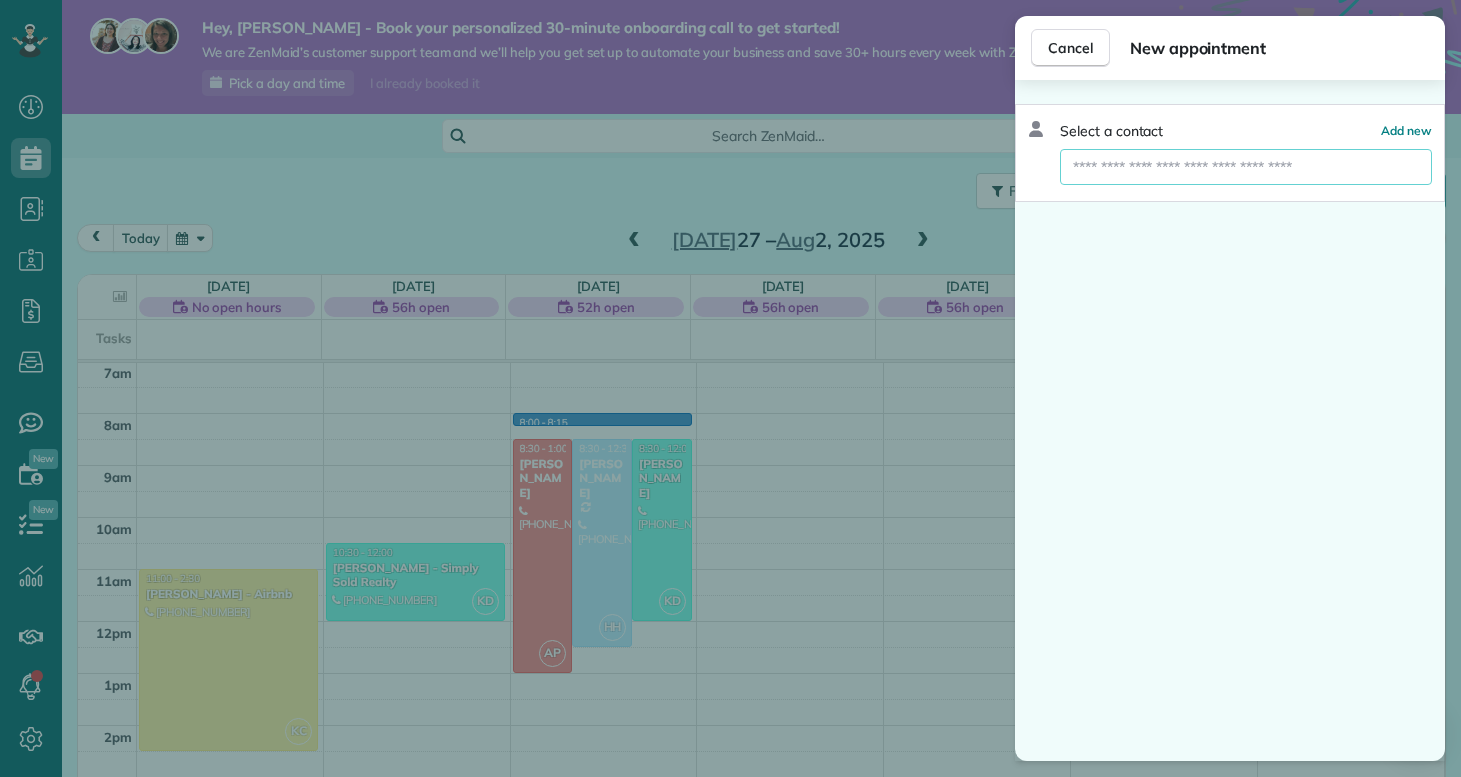 click at bounding box center (1246, 167) 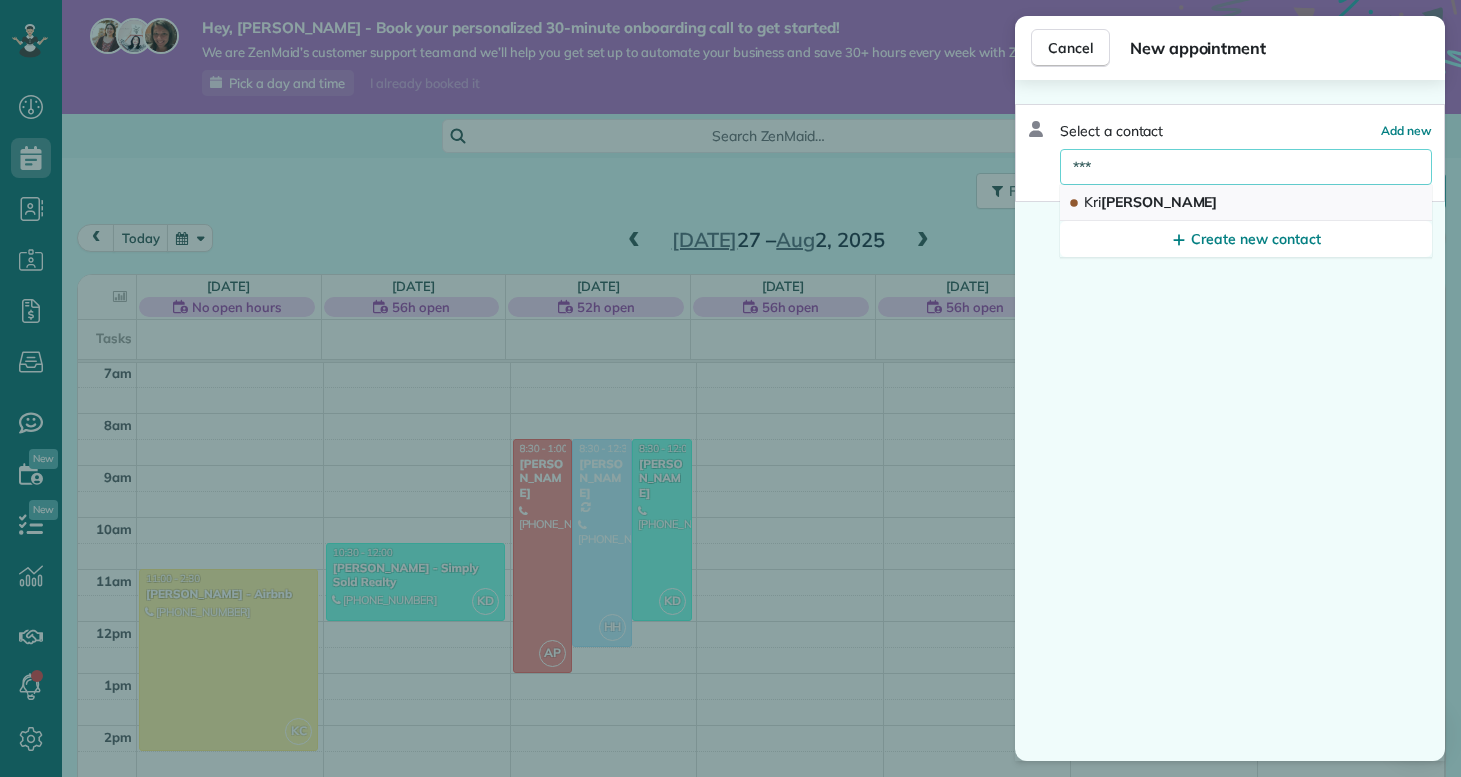 type on "***" 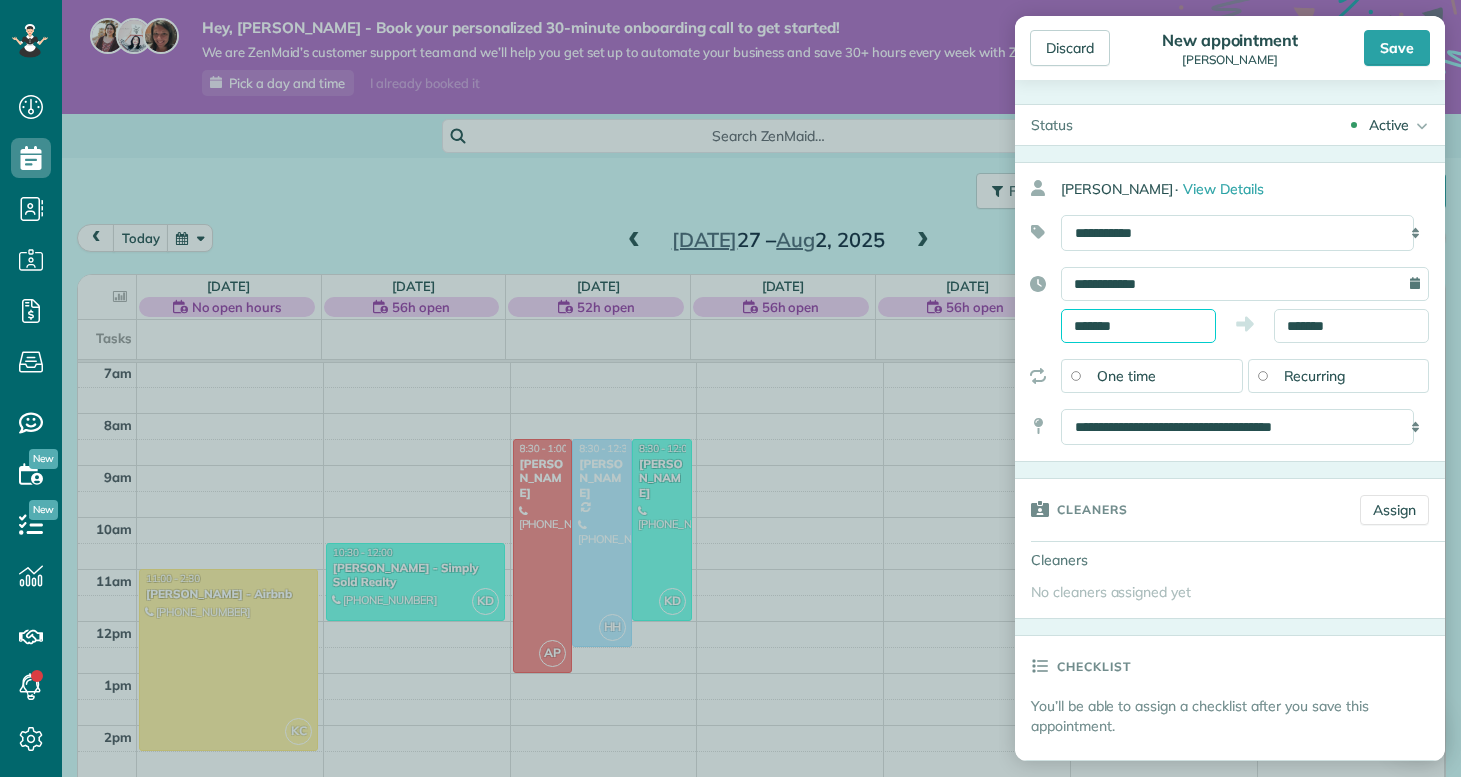 click on "Dashboard
Scheduling
Calendar View
List View
Dispatch View - Weekly scheduling (Beta)" at bounding box center [730, 388] 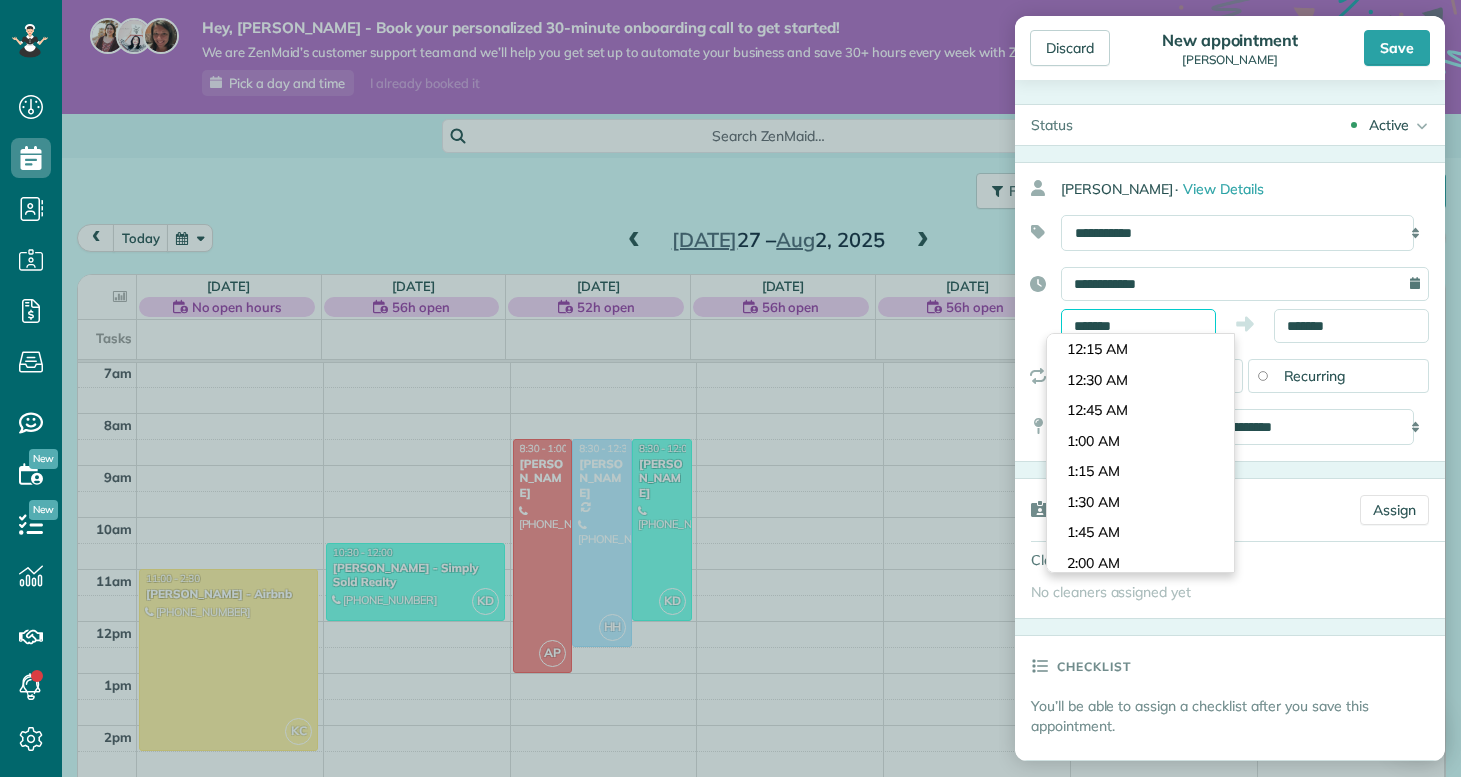 scroll, scrollTop: 900, scrollLeft: 0, axis: vertical 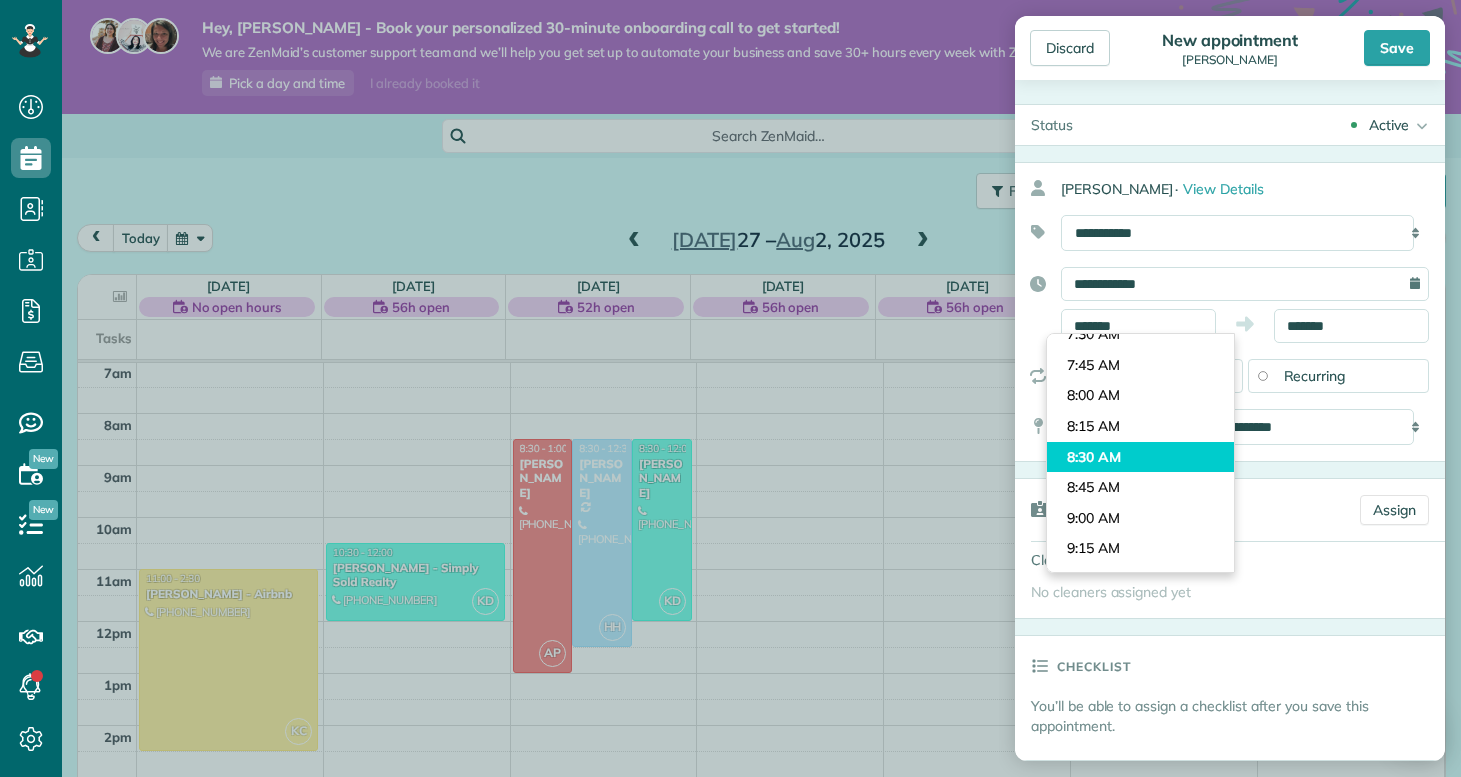 type on "*******" 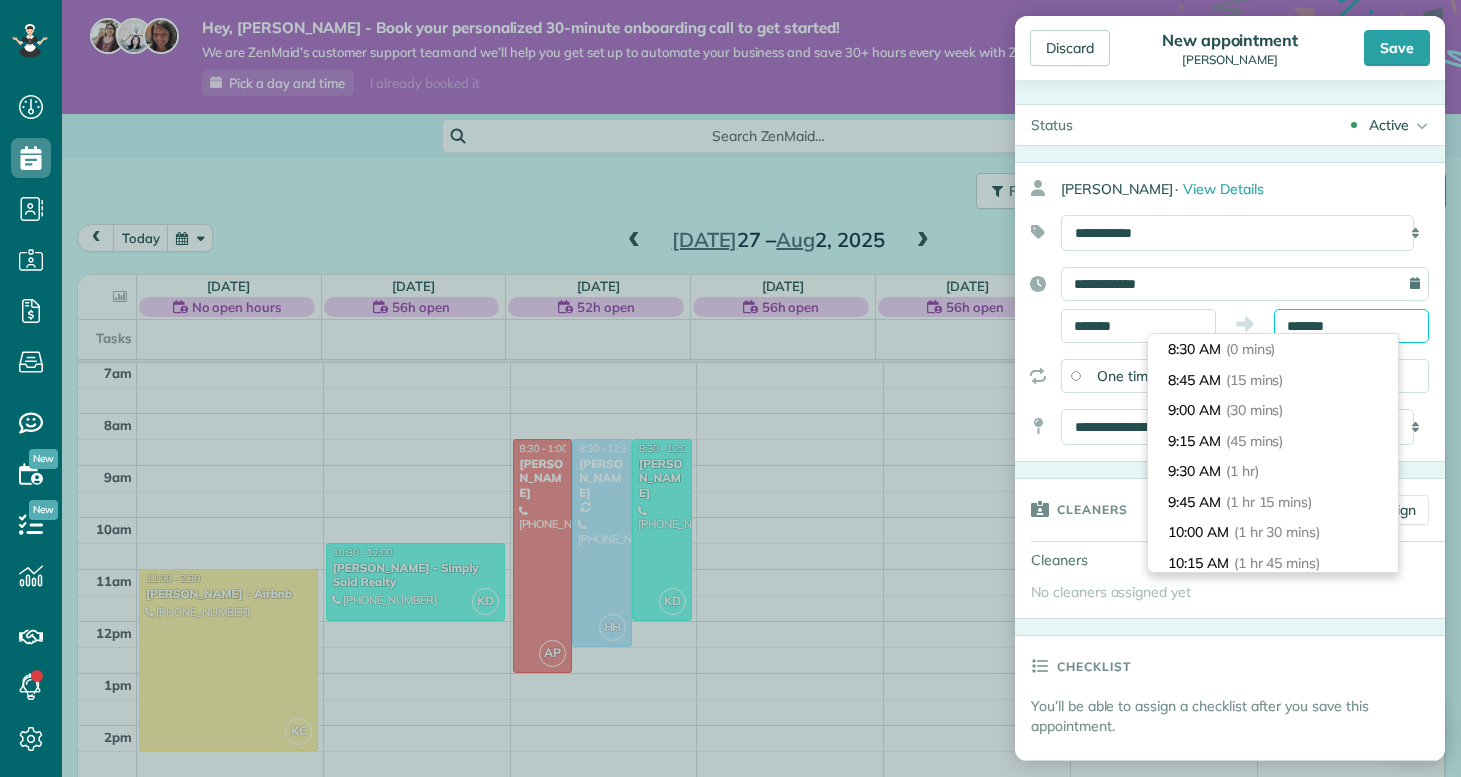 click on "*******" at bounding box center [1351, 326] 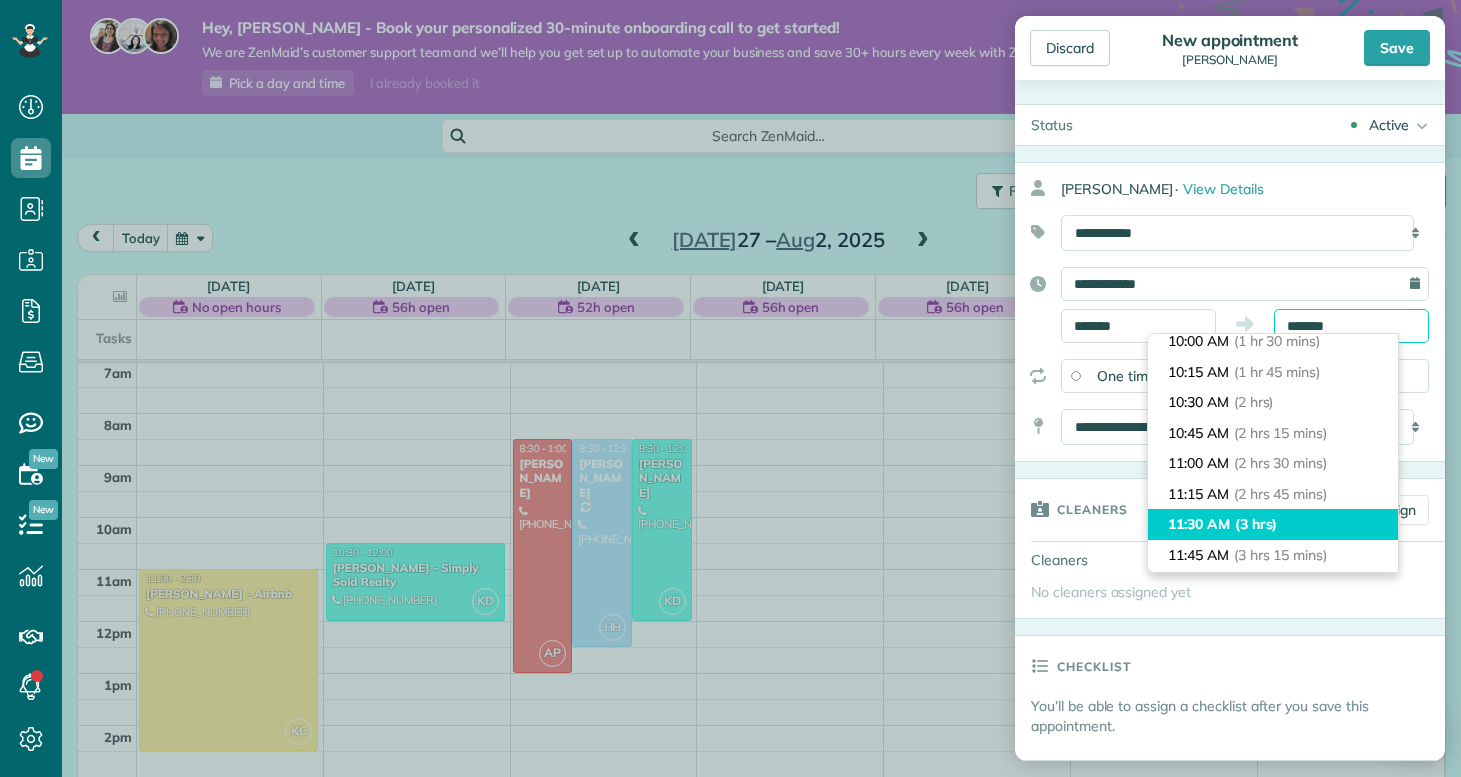 scroll, scrollTop: 230, scrollLeft: 0, axis: vertical 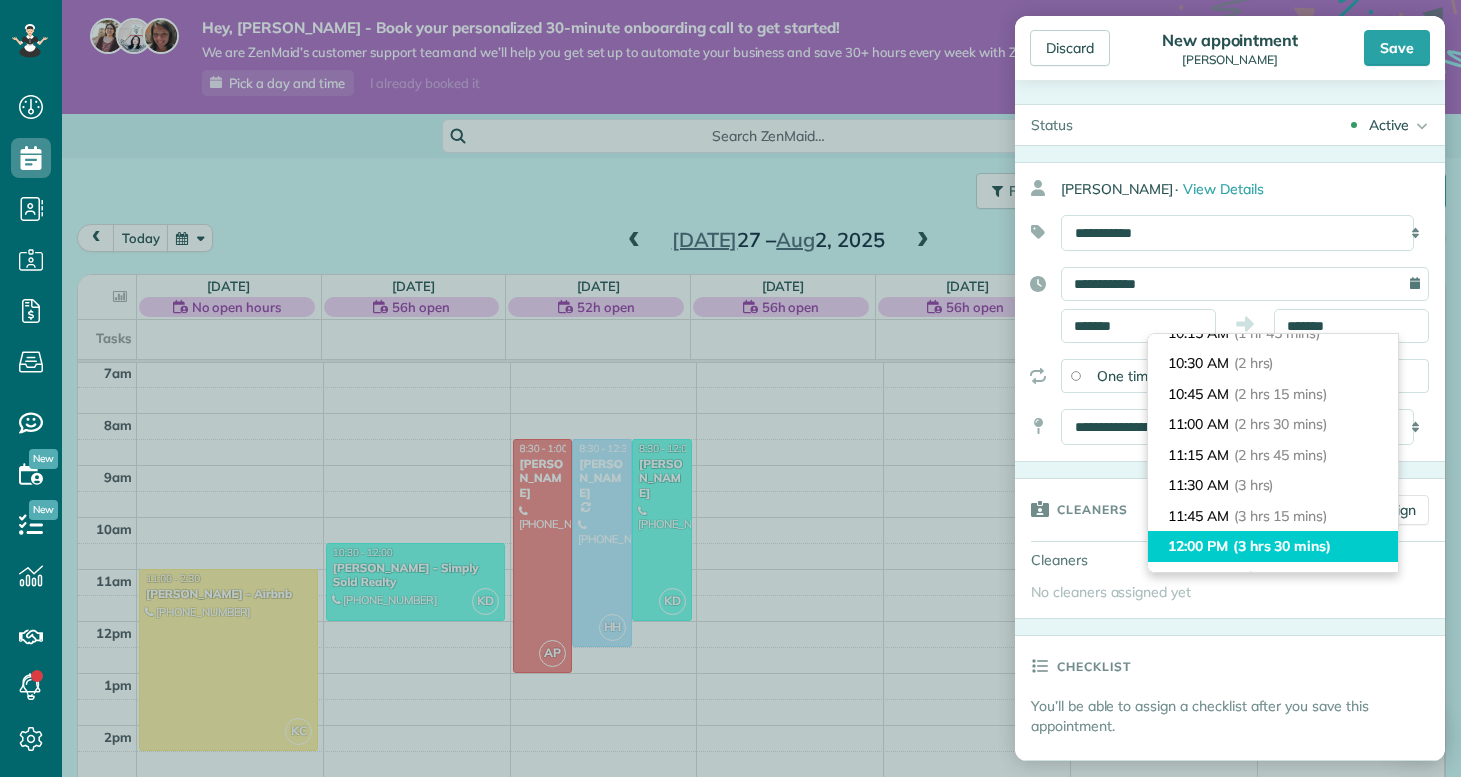 type on "********" 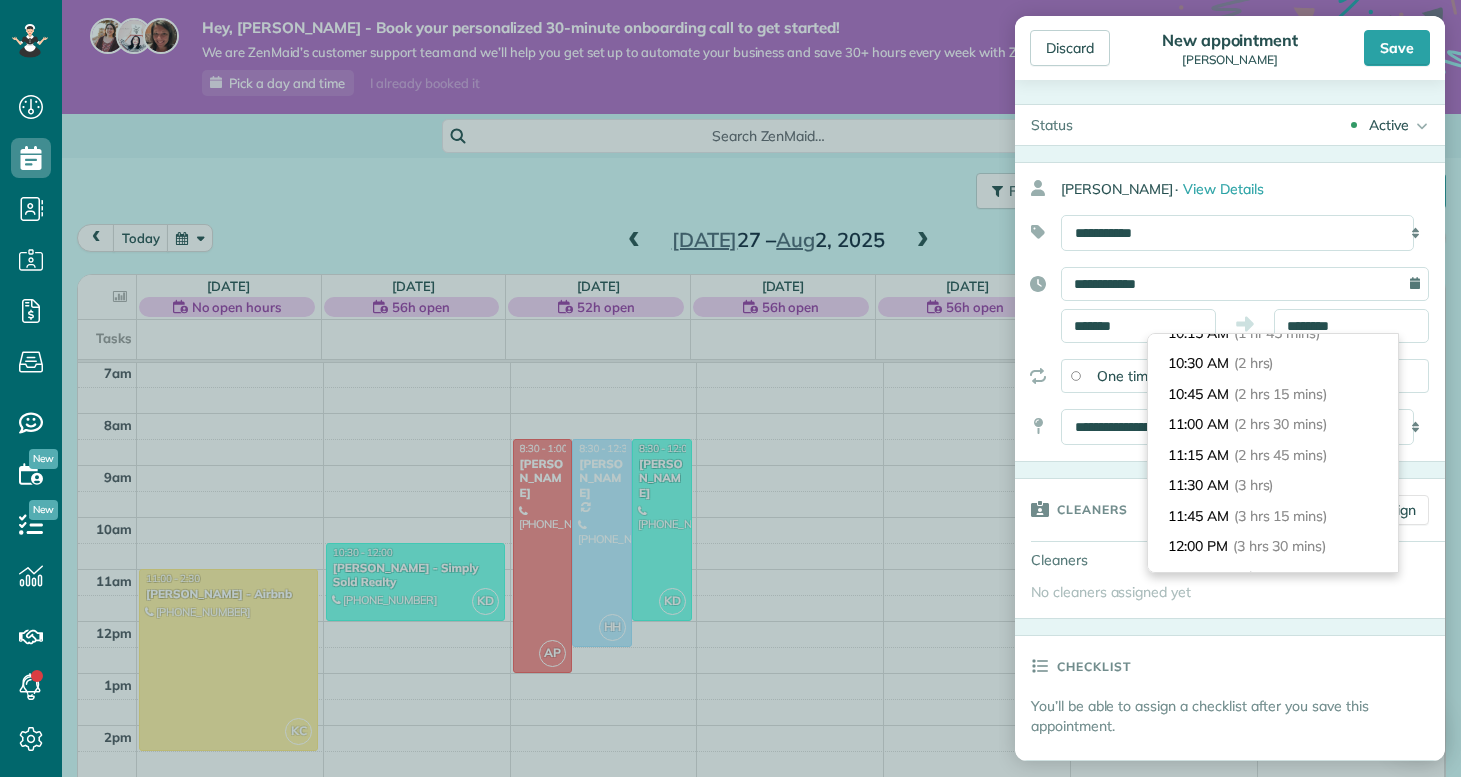 click on "(3 hrs 30 mins)" at bounding box center (1279, 546) 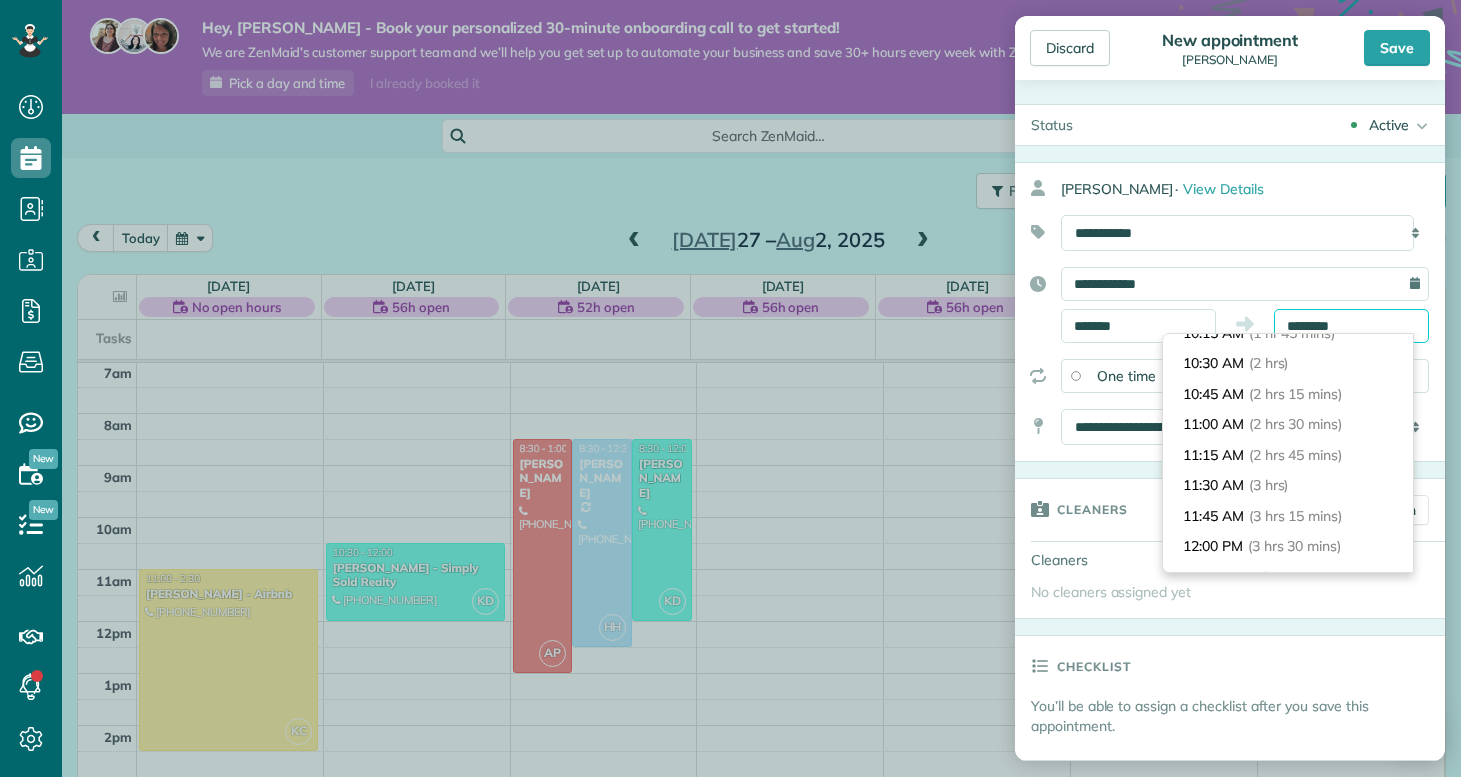 scroll, scrollTop: 390, scrollLeft: 0, axis: vertical 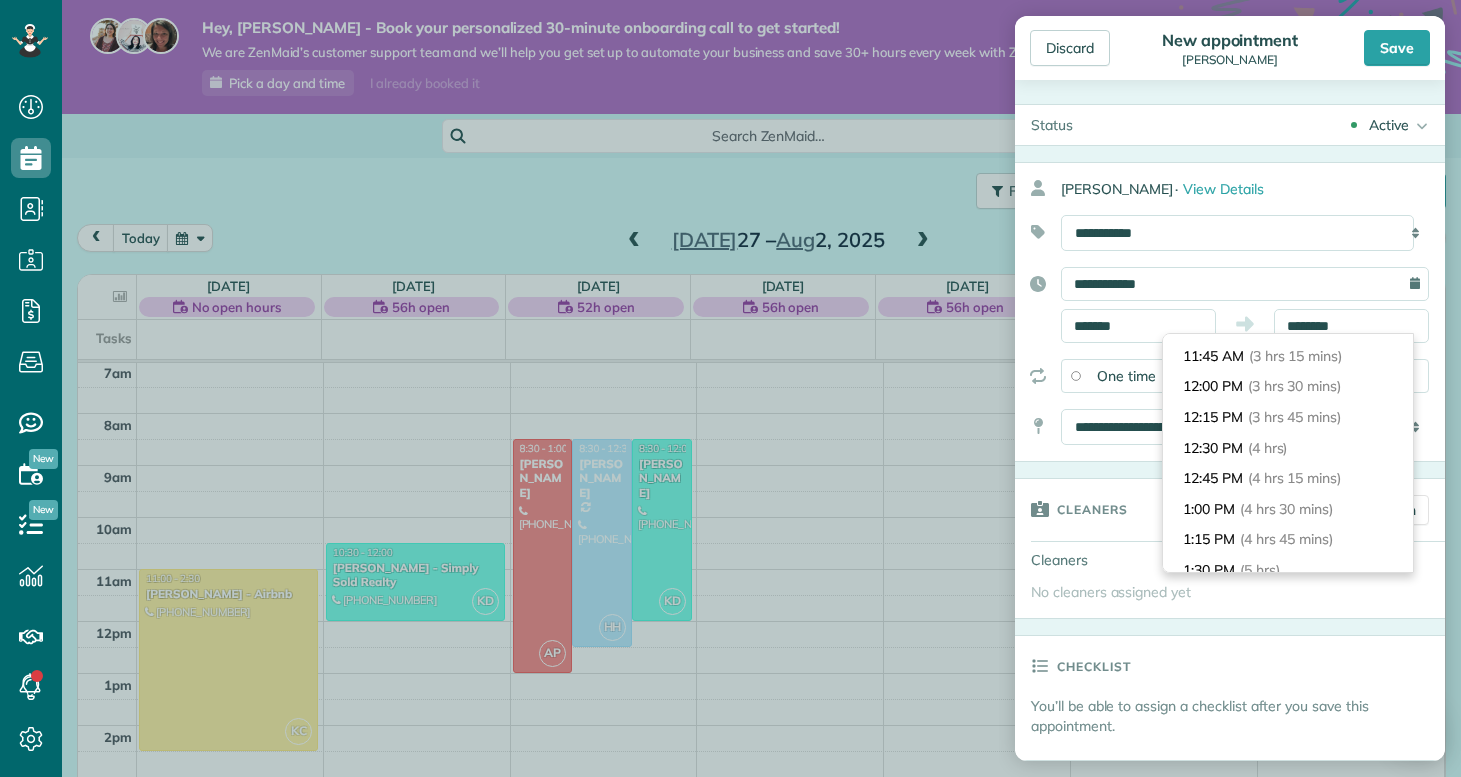 click on "*******
********" at bounding box center [1245, 326] 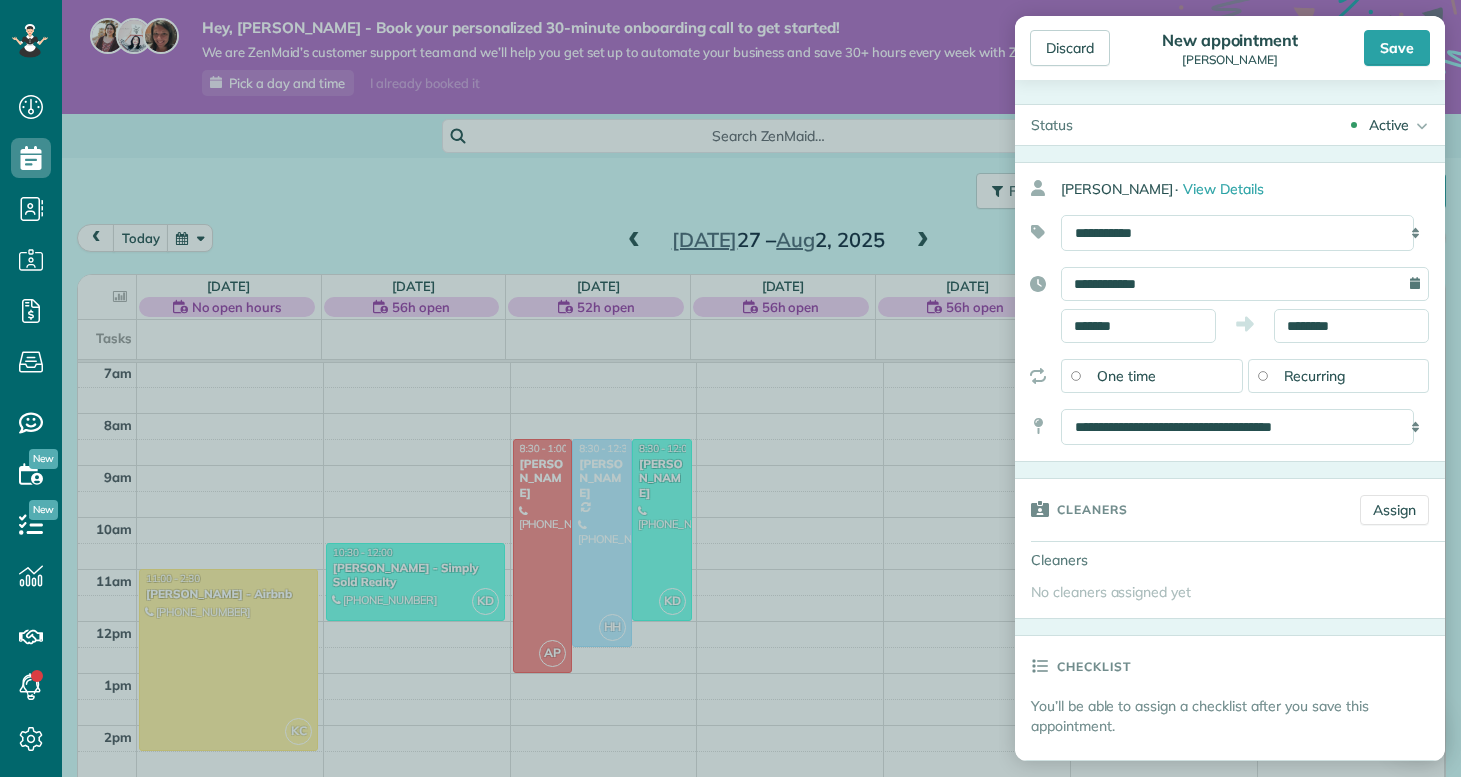 scroll, scrollTop: 47, scrollLeft: 0, axis: vertical 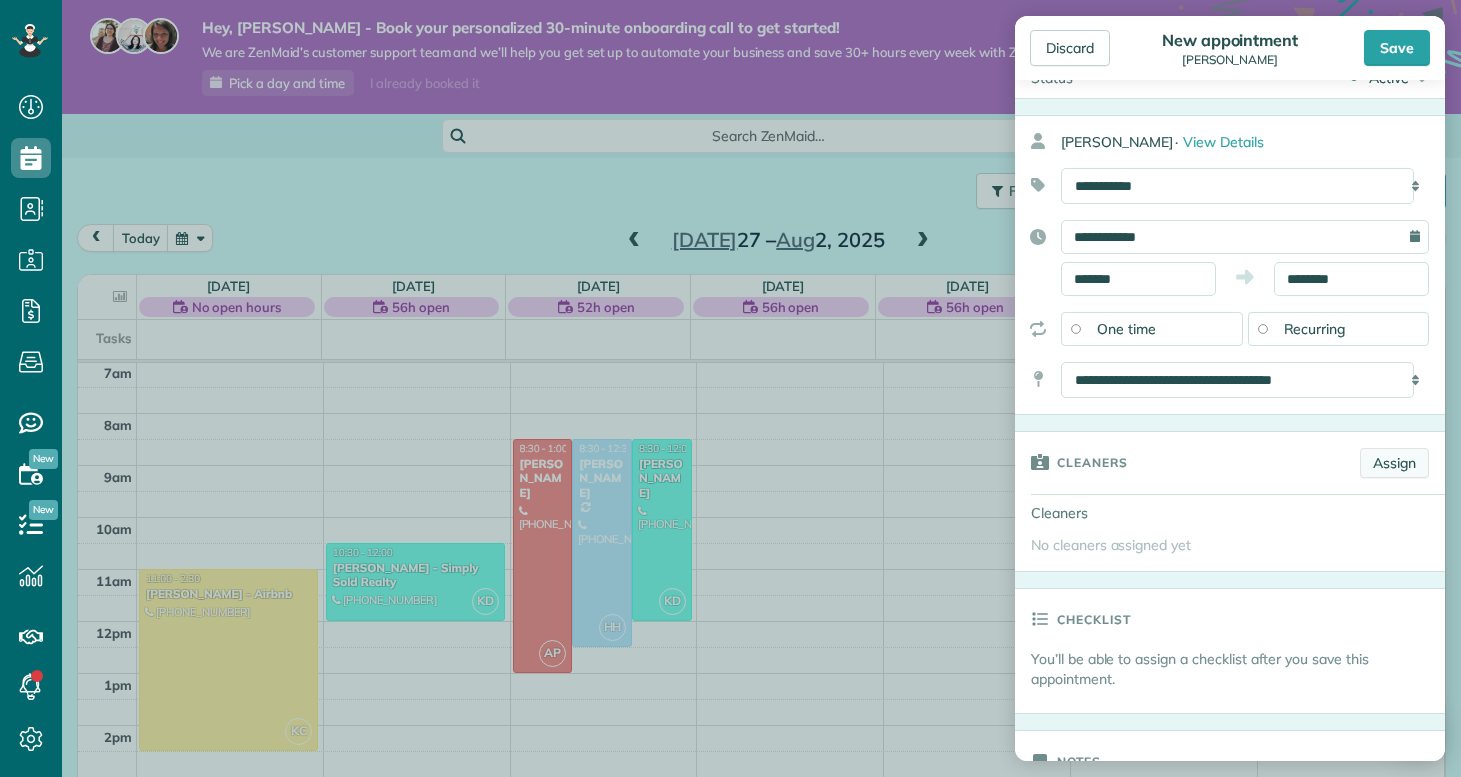click on "Assign" at bounding box center (1394, 463) 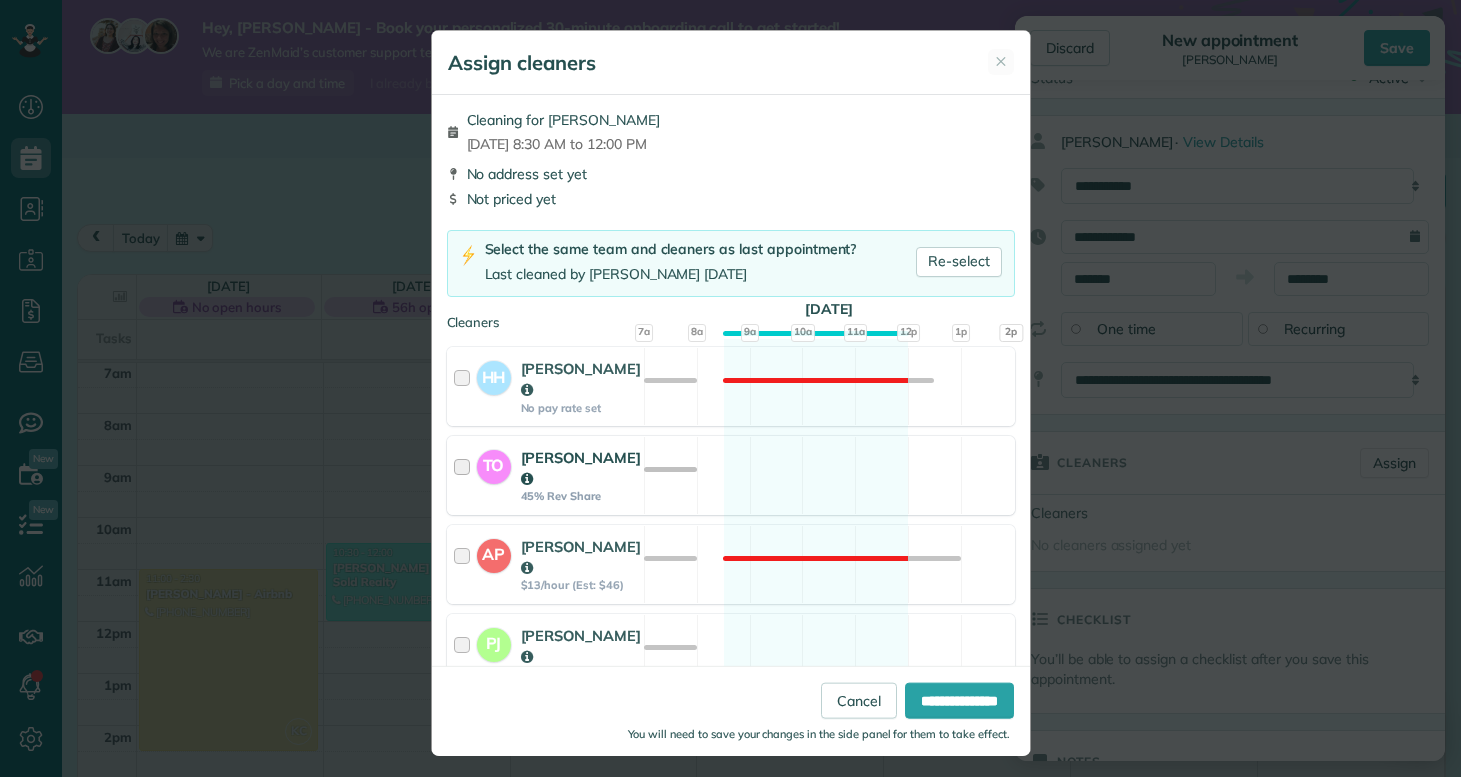 click on "TO
Taylor Obryan
45% Rev Share
Available" at bounding box center (731, 475) 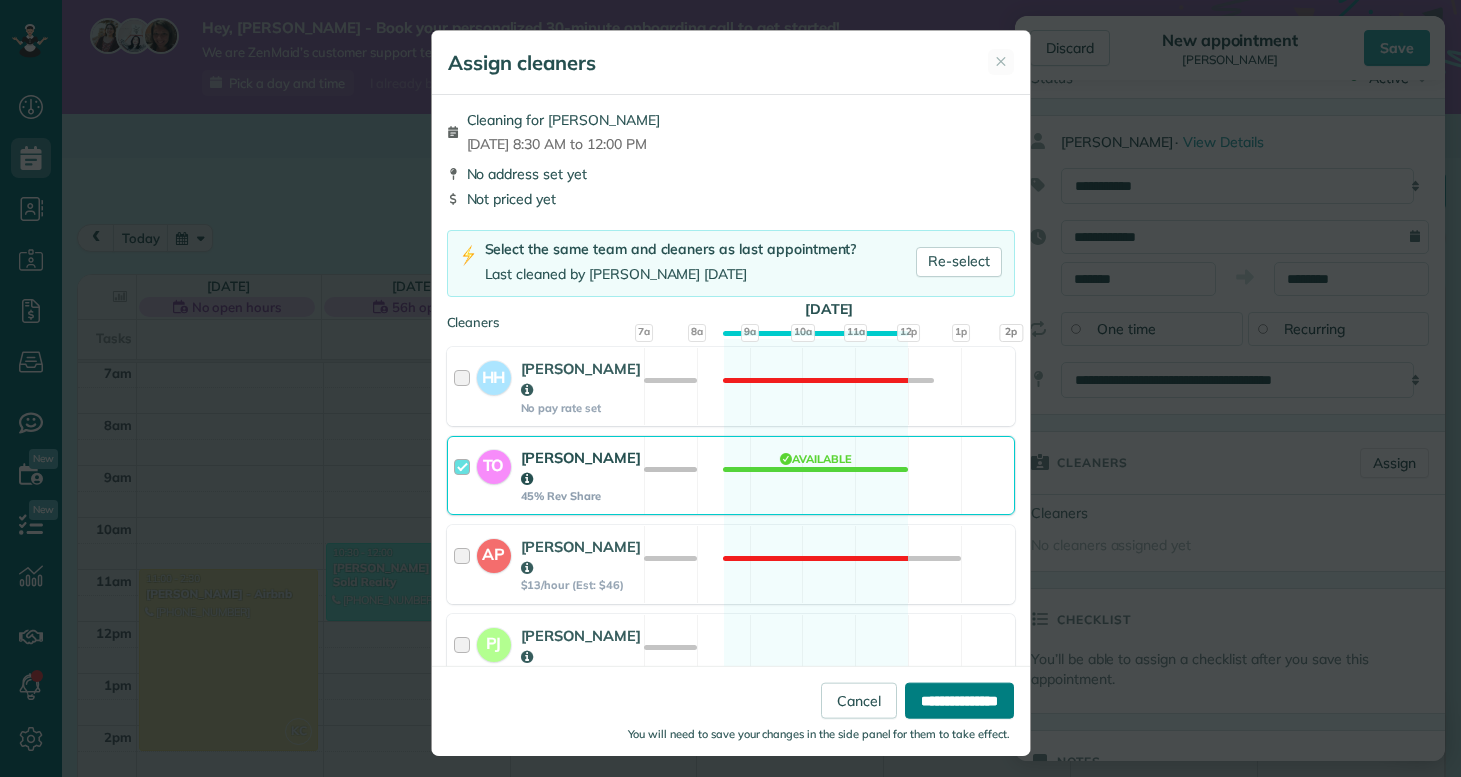 click on "**********" at bounding box center [959, 700] 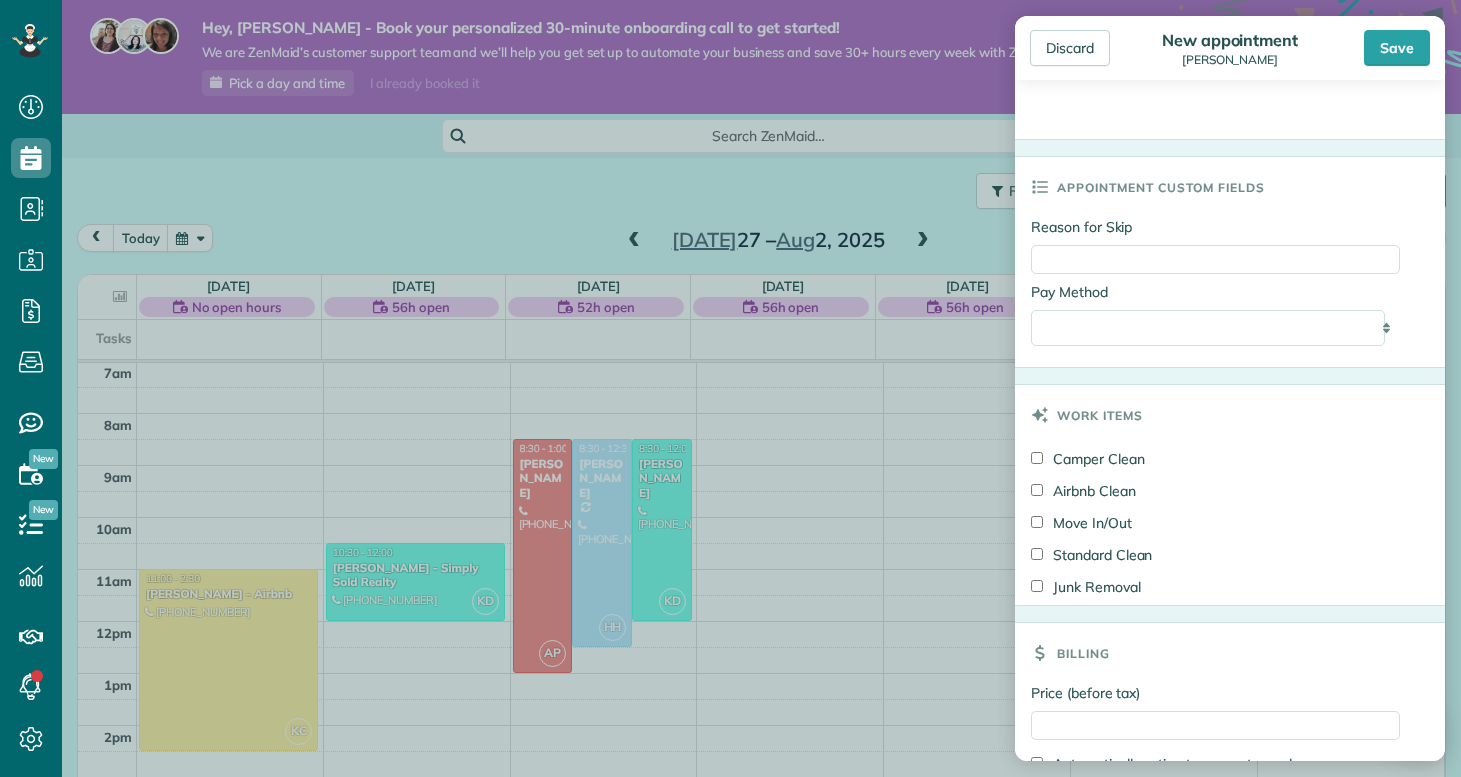 scroll, scrollTop: 1089, scrollLeft: 0, axis: vertical 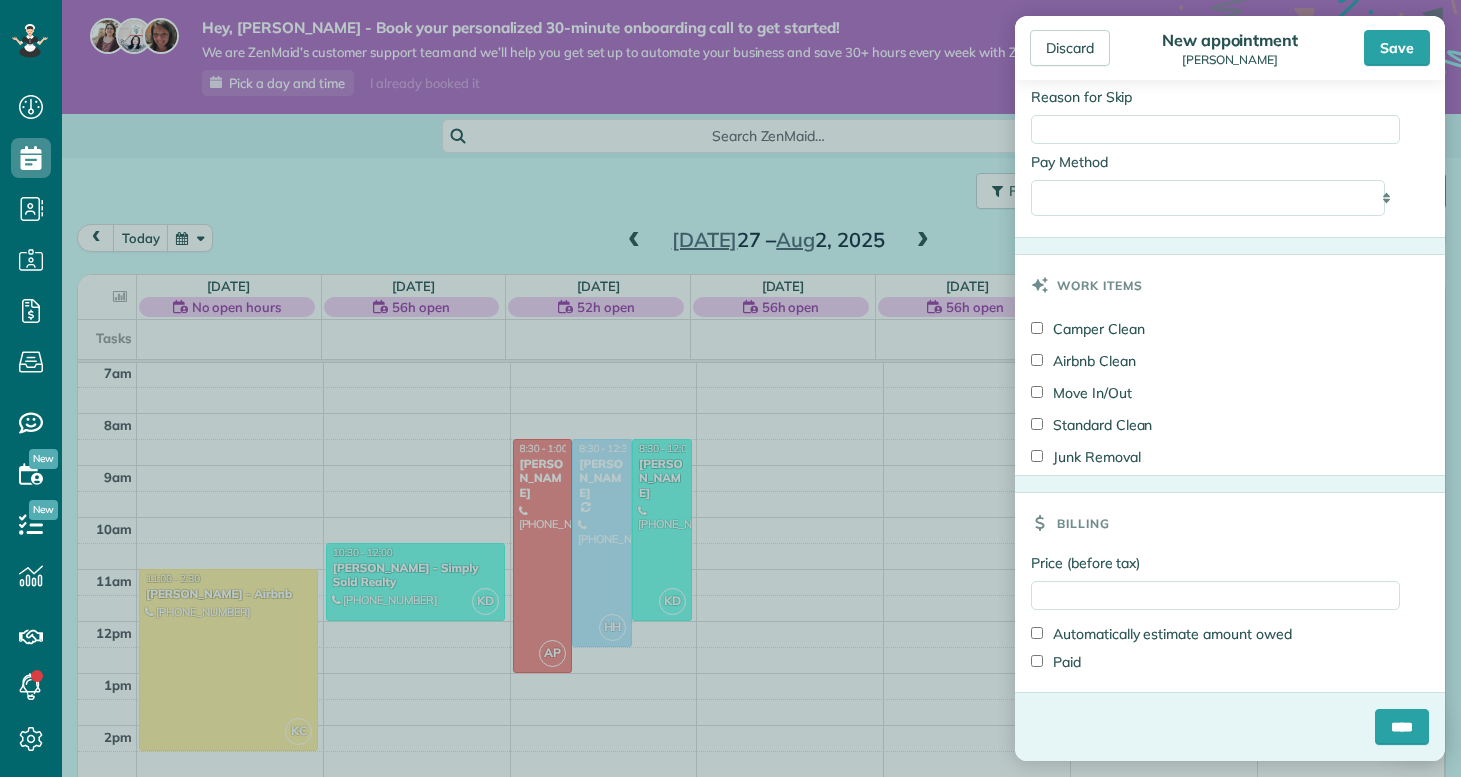 click on "Standard Clean" at bounding box center [1091, 425] 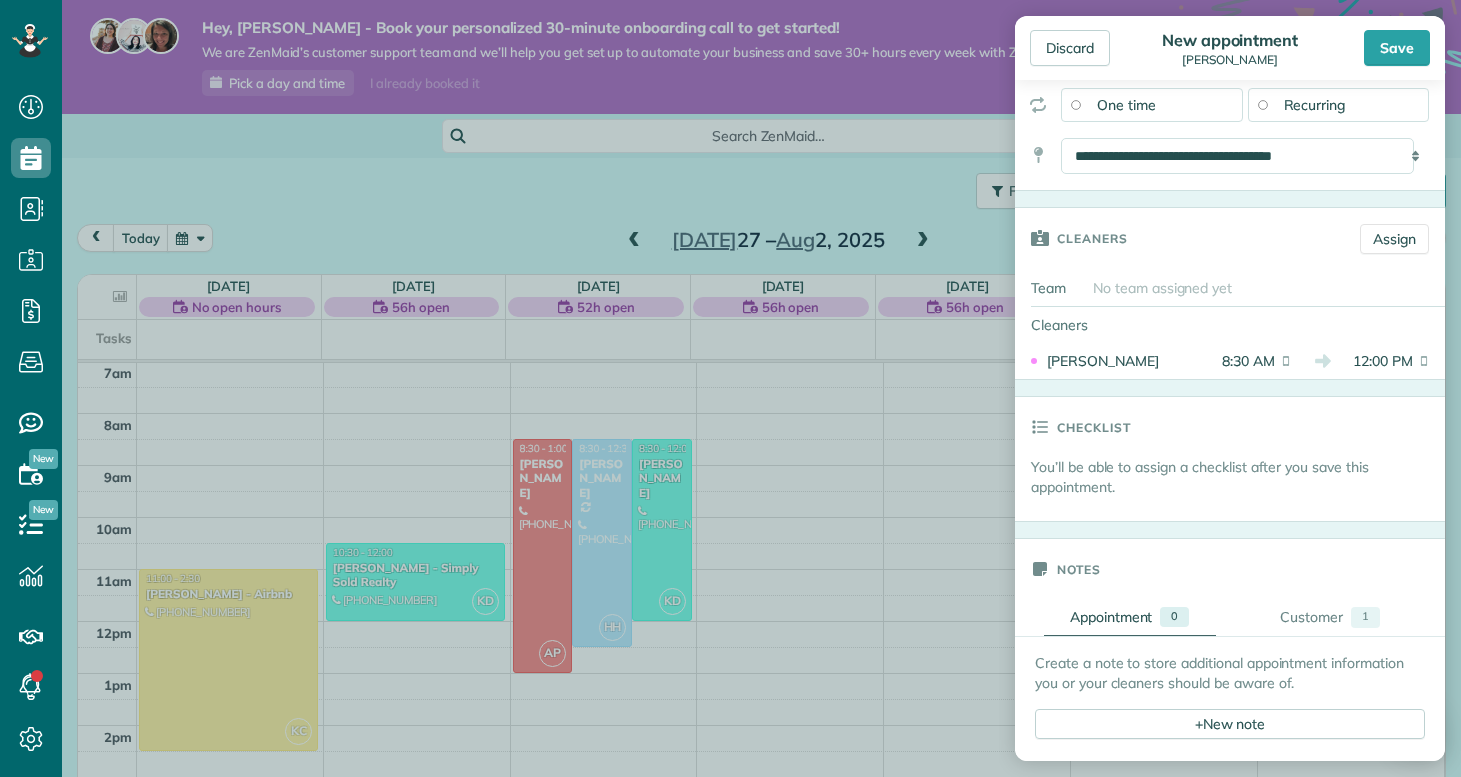 scroll, scrollTop: 0, scrollLeft: 0, axis: both 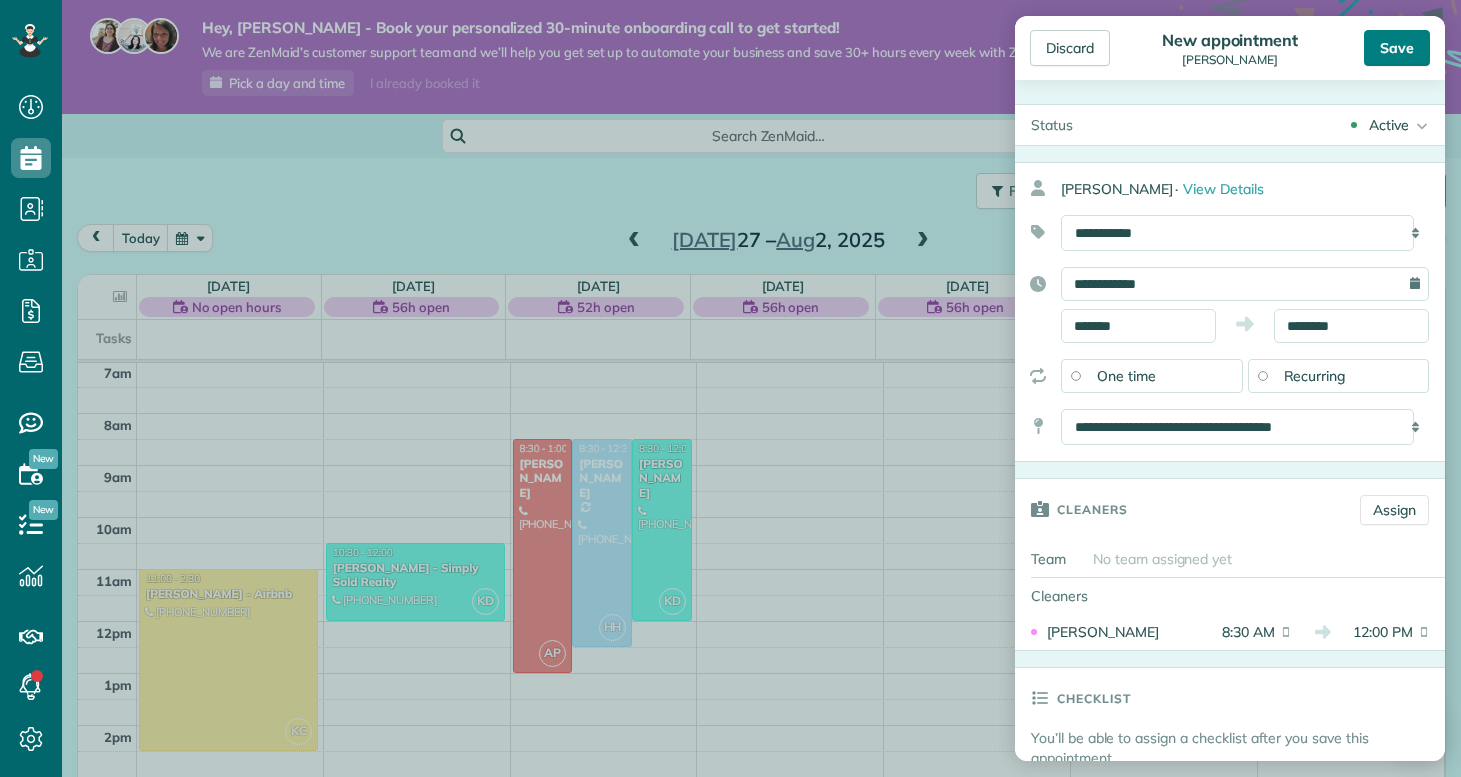 click on "Save" at bounding box center (1397, 48) 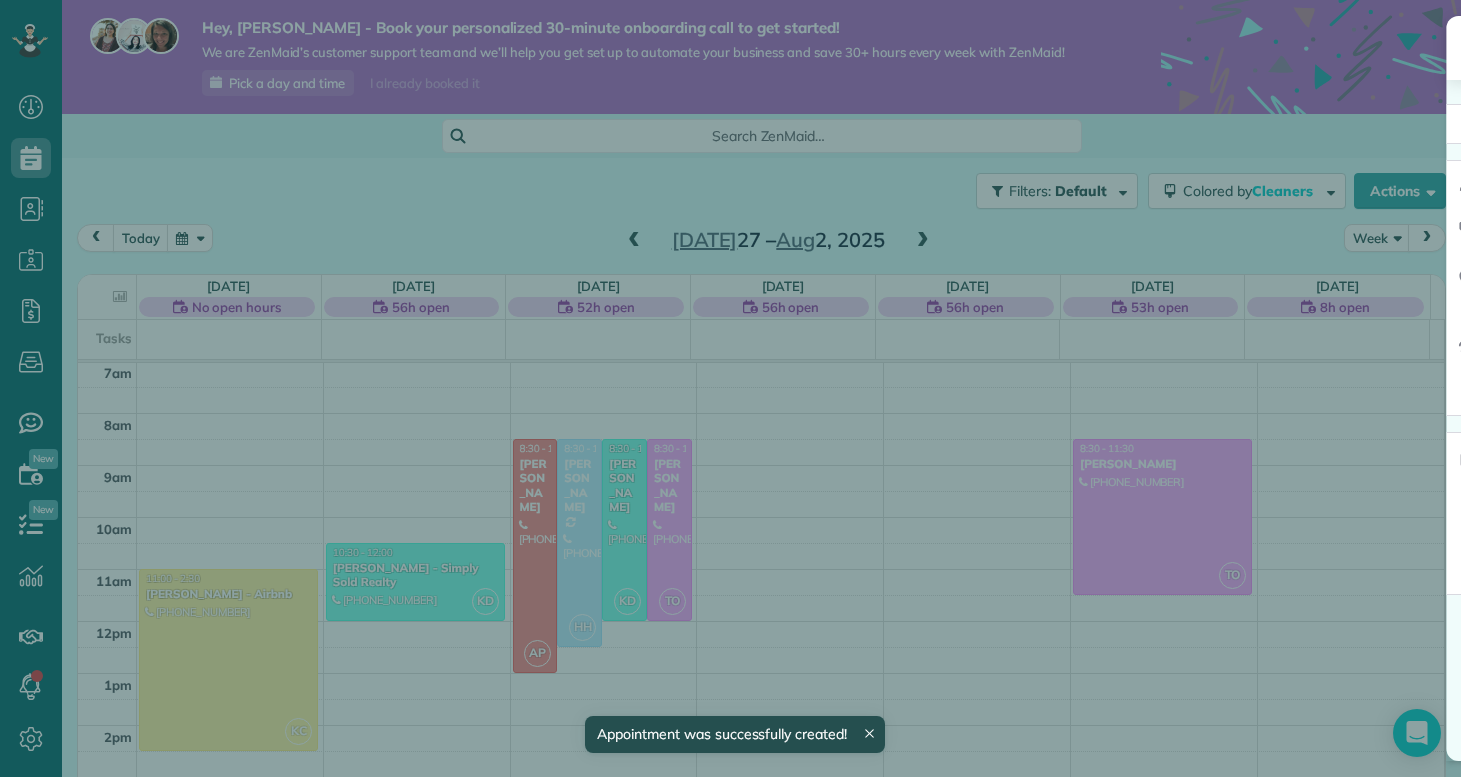 scroll, scrollTop: 365, scrollLeft: 0, axis: vertical 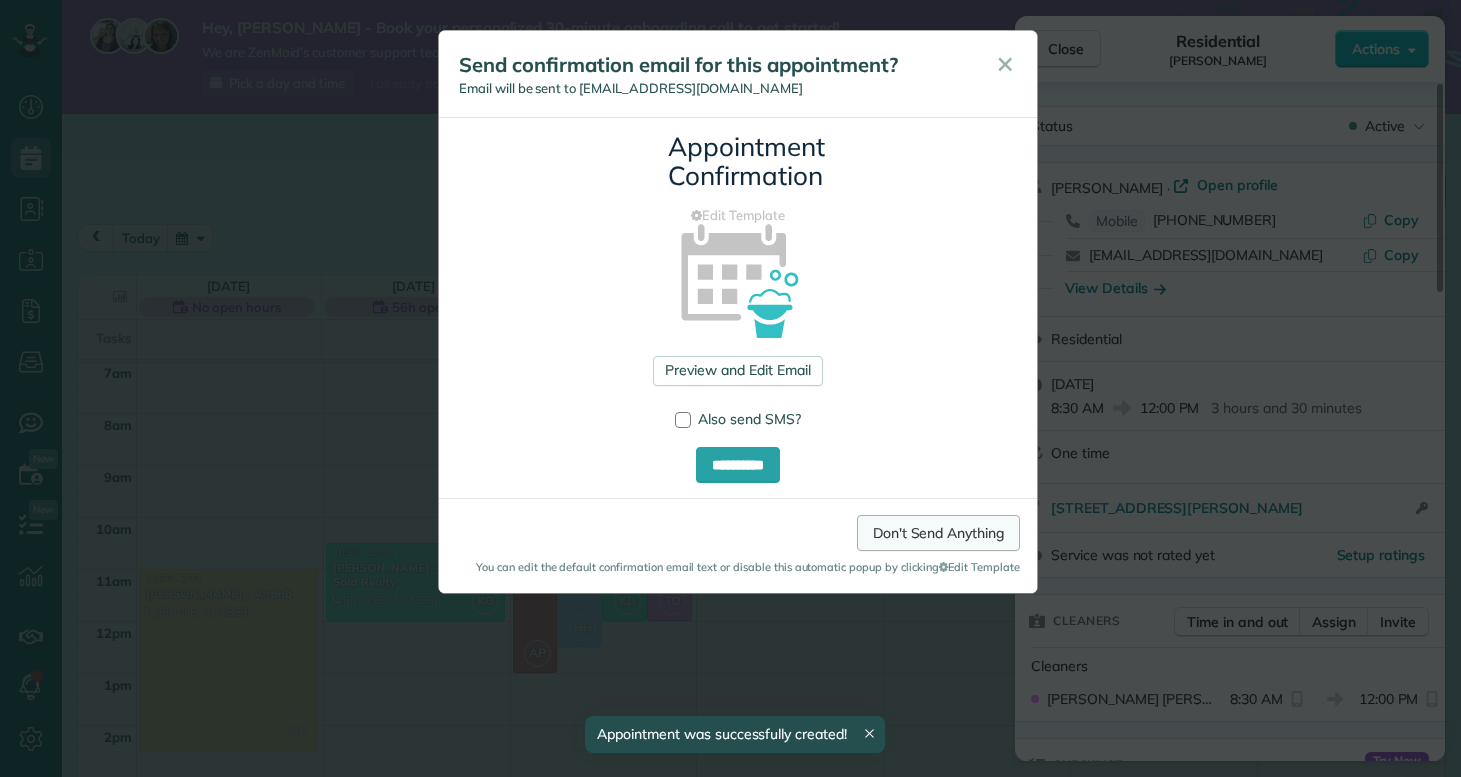 click on "Don't Send Anything" at bounding box center [938, 533] 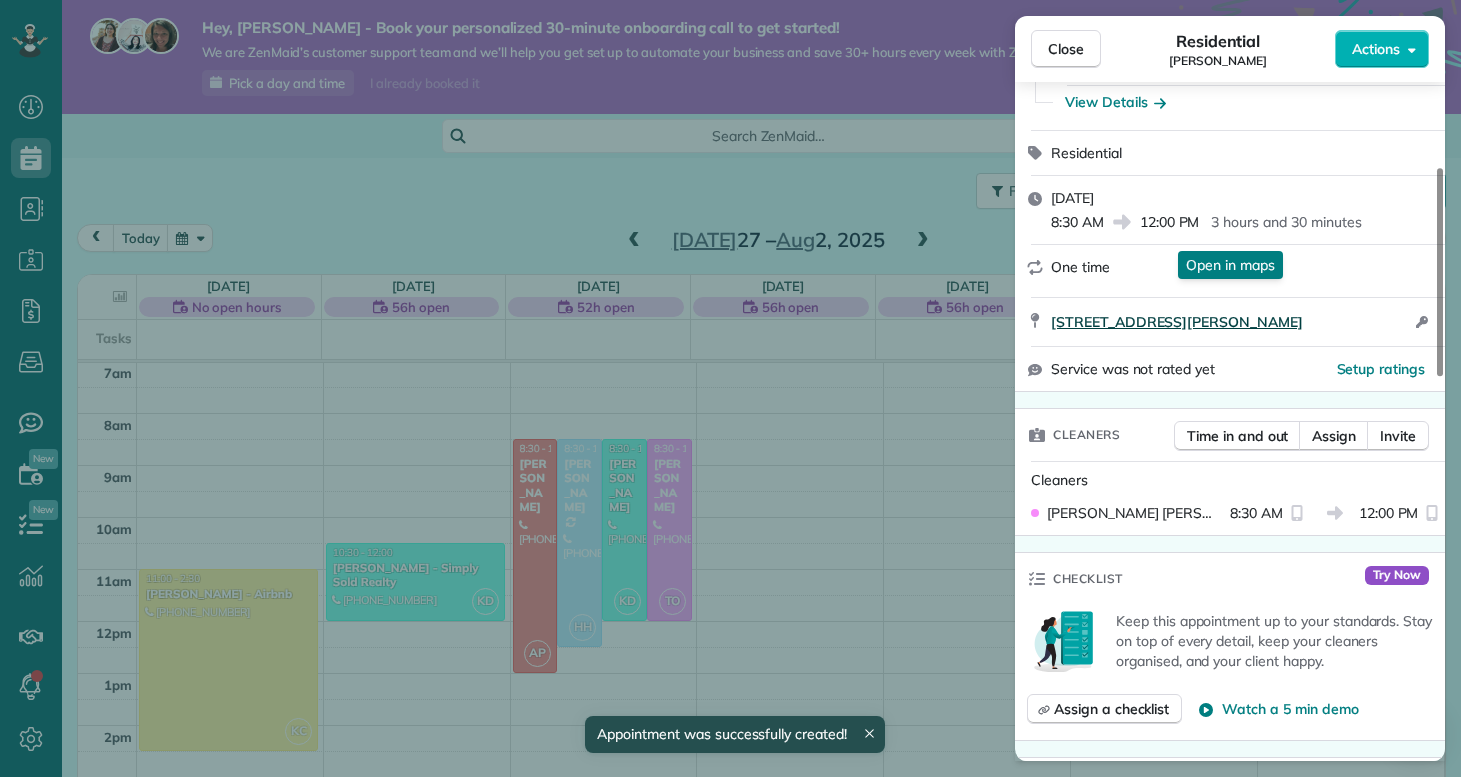 scroll, scrollTop: 275, scrollLeft: 0, axis: vertical 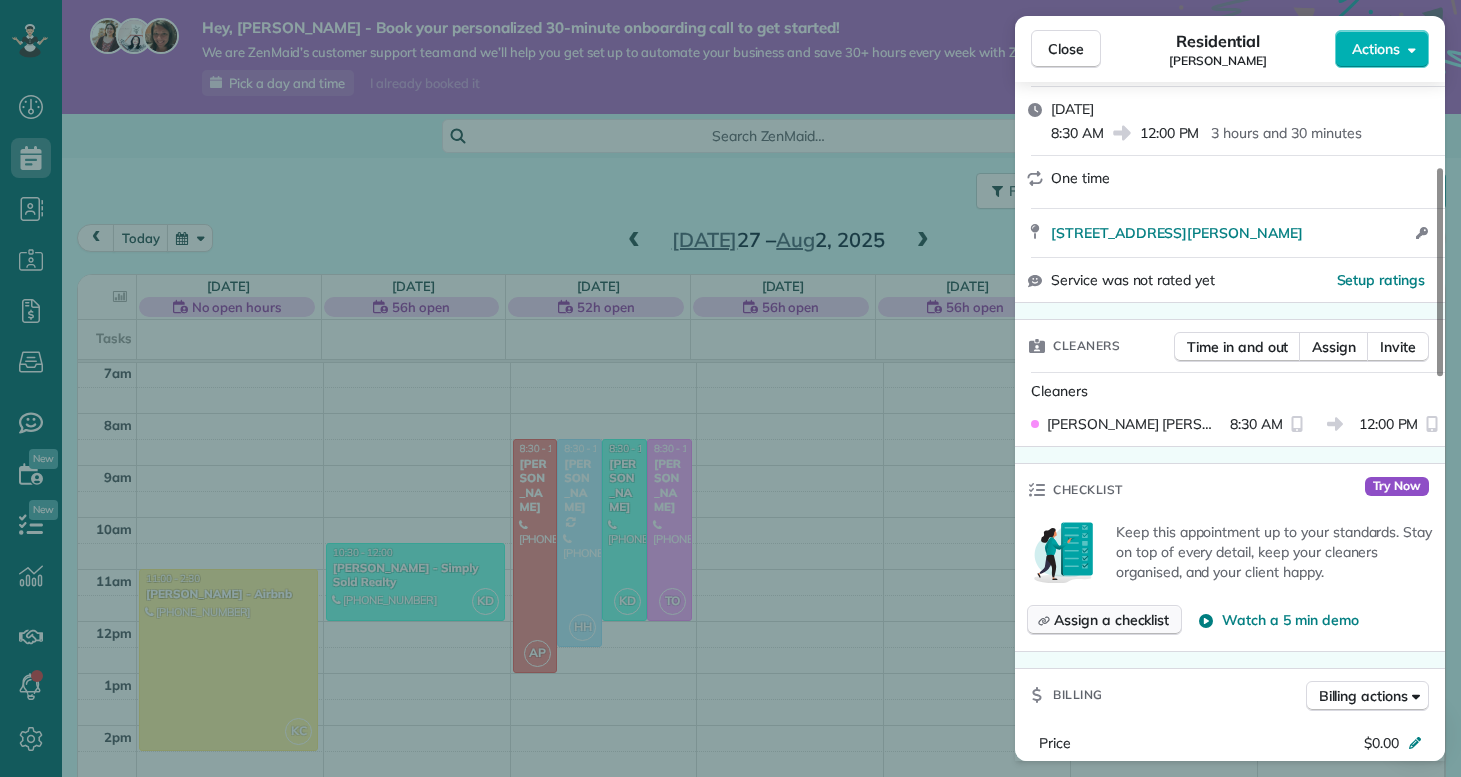 click on "Assign a checklist" at bounding box center (1111, 620) 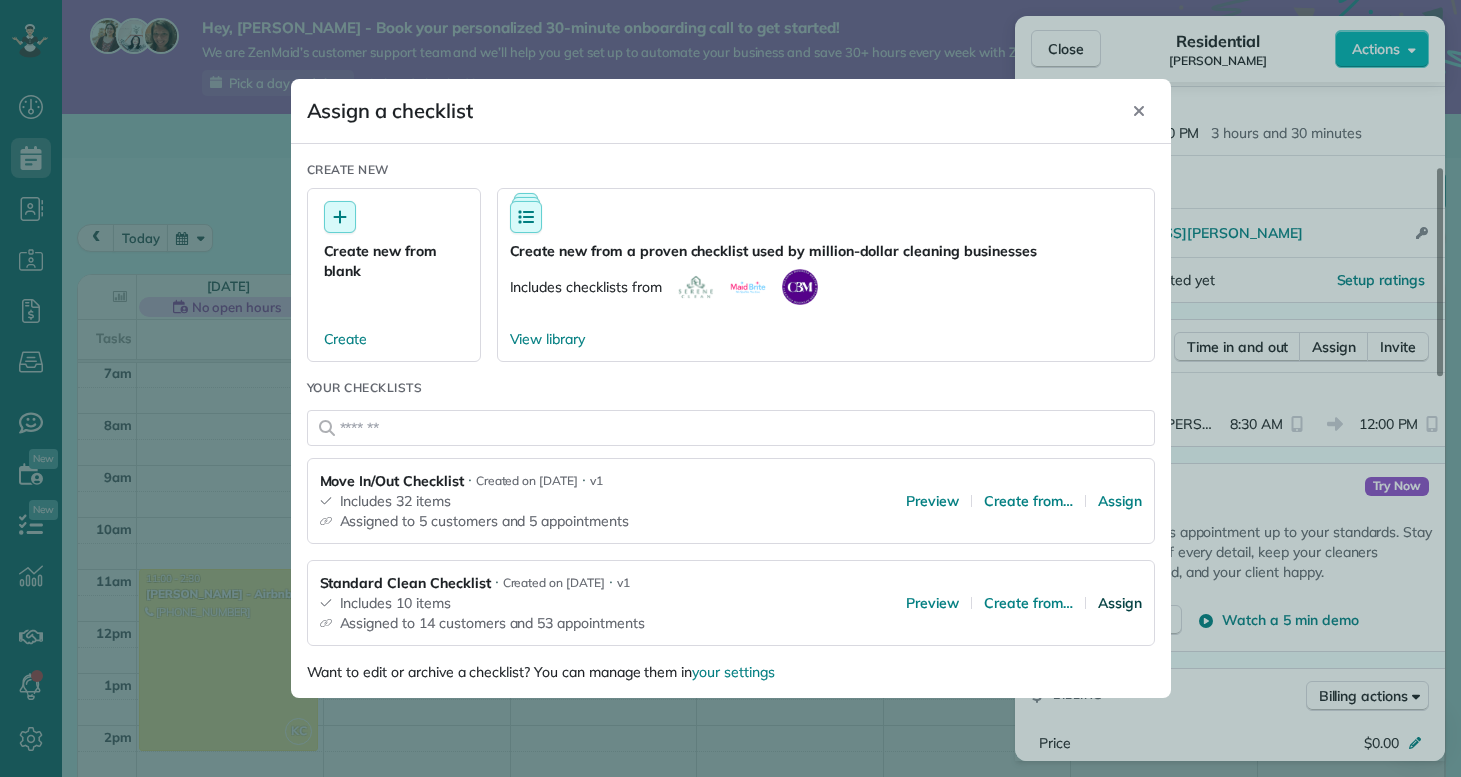 click on "Assign" at bounding box center (1120, 603) 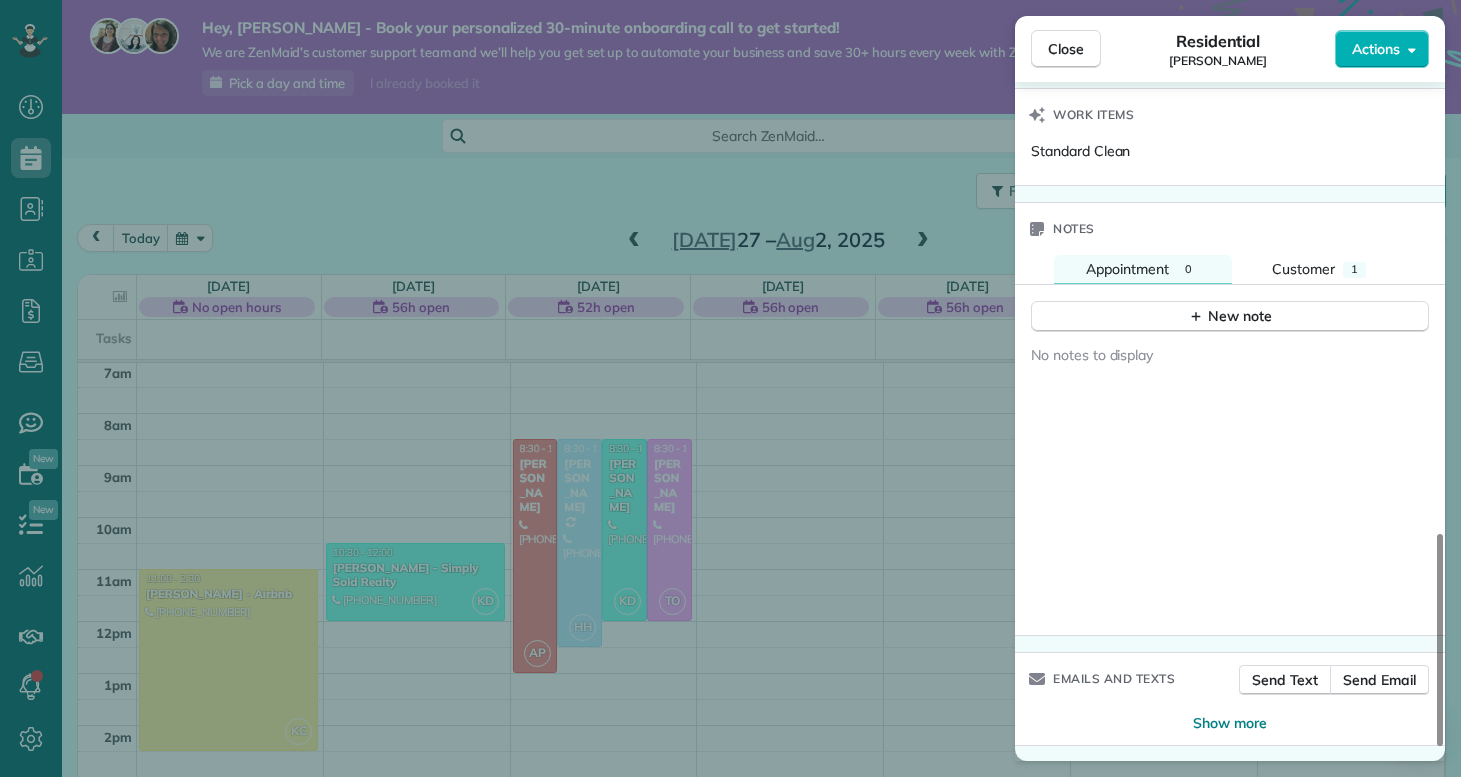 scroll, scrollTop: 0, scrollLeft: 0, axis: both 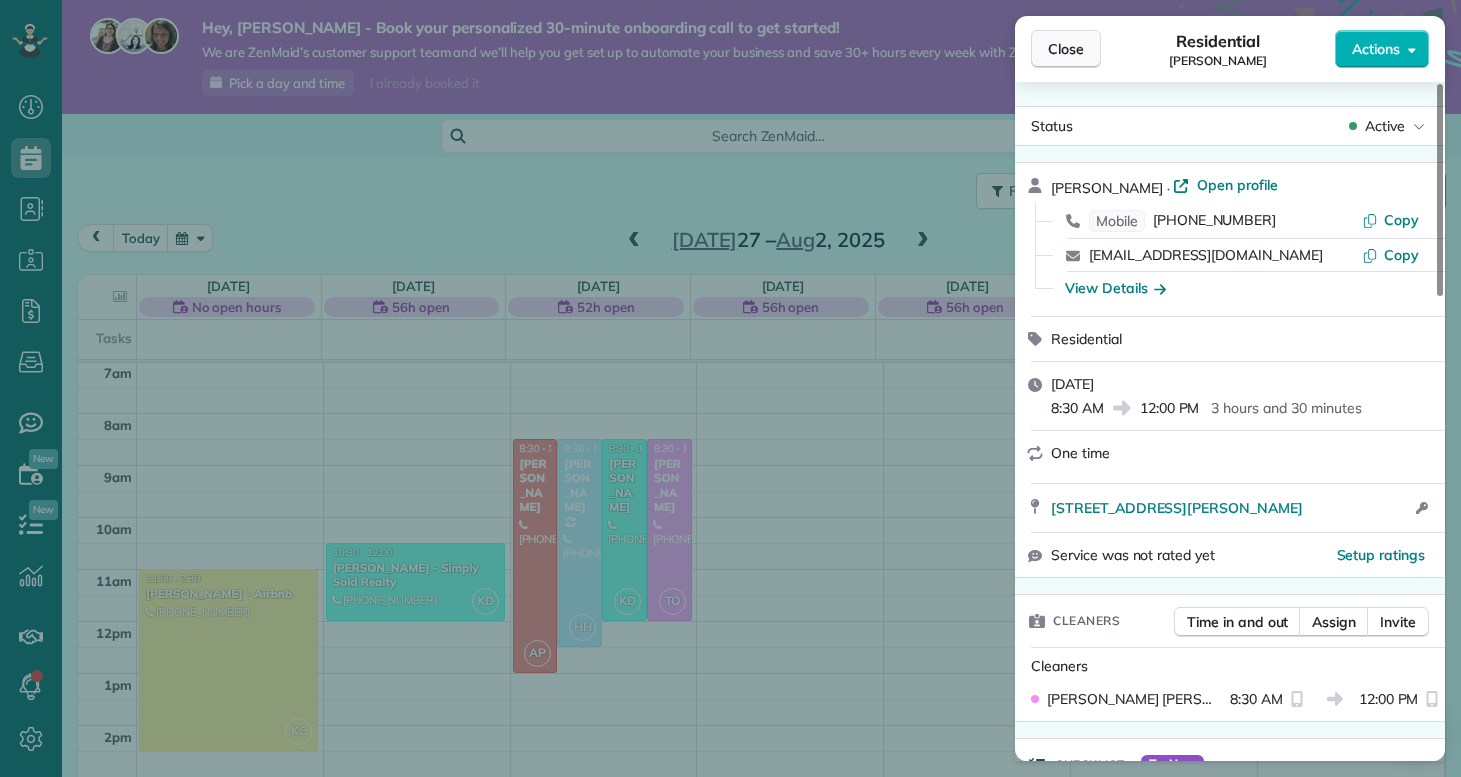 click on "Close" at bounding box center [1066, 49] 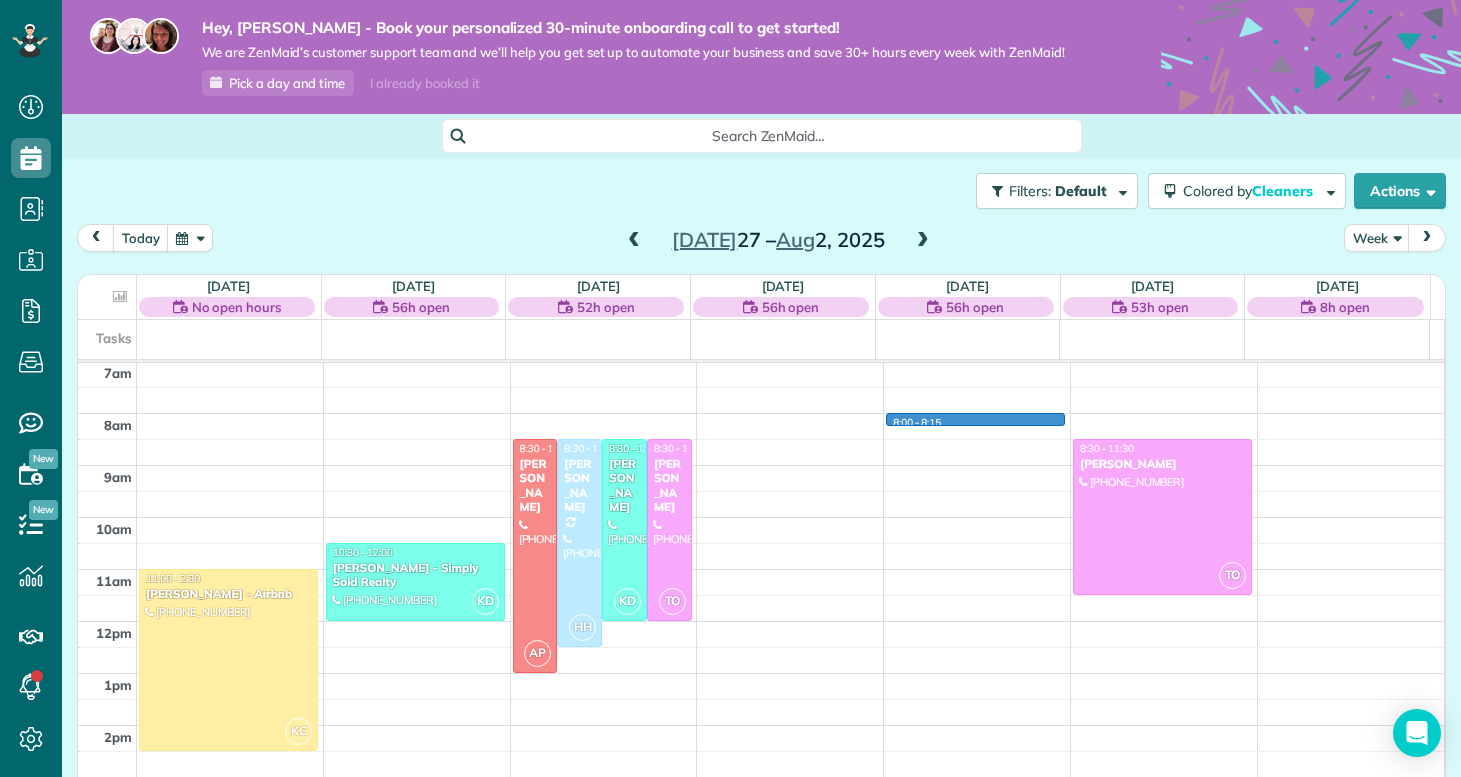 click on "12am 1am 2am 3am 4am 5am 6am 7am 8am 9am 10am 11am 12pm 1pm 2pm 3pm 4pm 5pm 6pm 7pm 8pm 9pm 10pm 11pm KC 11:00 - 2:30 Nathan Carithers - Airbnb (910) 833-2761 121 Quartersdeck Rogers Bay North Topsail Beach, NC 28460 KD 10:30 - 12:00 Priscilla Parrott - Simply Sold Realty (920) 427-0852 4c Port West Ct Swansboro, NC ? AP 8:30 - 1:00 Deanna Marcantonio (914) 469-2107 6815 Baltimore Rd Jacksonville, NC 28543 HH 8:30 - 12:30 Margaret Black (914) 316-3721 119 Bernhurst Rd New Bern, NC 28560 KD 8:30 - 12:00 Kathleen Bengaly (520) 509-5735 4662 Butler Drive South Midwaypark ?, NC ? TO 8:30 - 12:00 Kristina Bowker (910) 340-3604 106 Wynstone Lane Jacksonville, NC 28540 8:00 - 8:15 TO 8:30 - 11:30 Lonnie Tyndall (910) 358-0222 105 Appleton Lane Richlands, NC 28574" at bounding box center [761, 621] 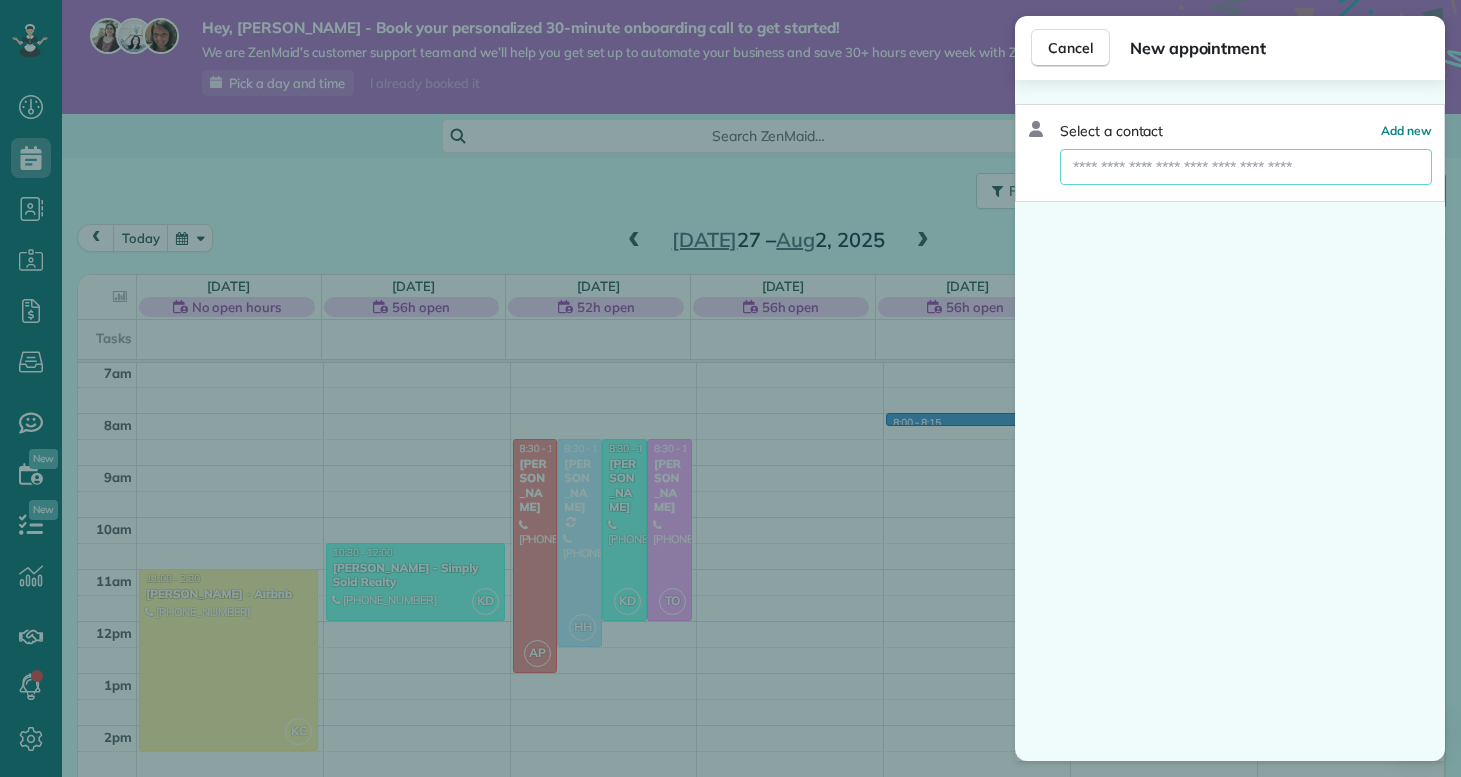 click at bounding box center [1246, 167] 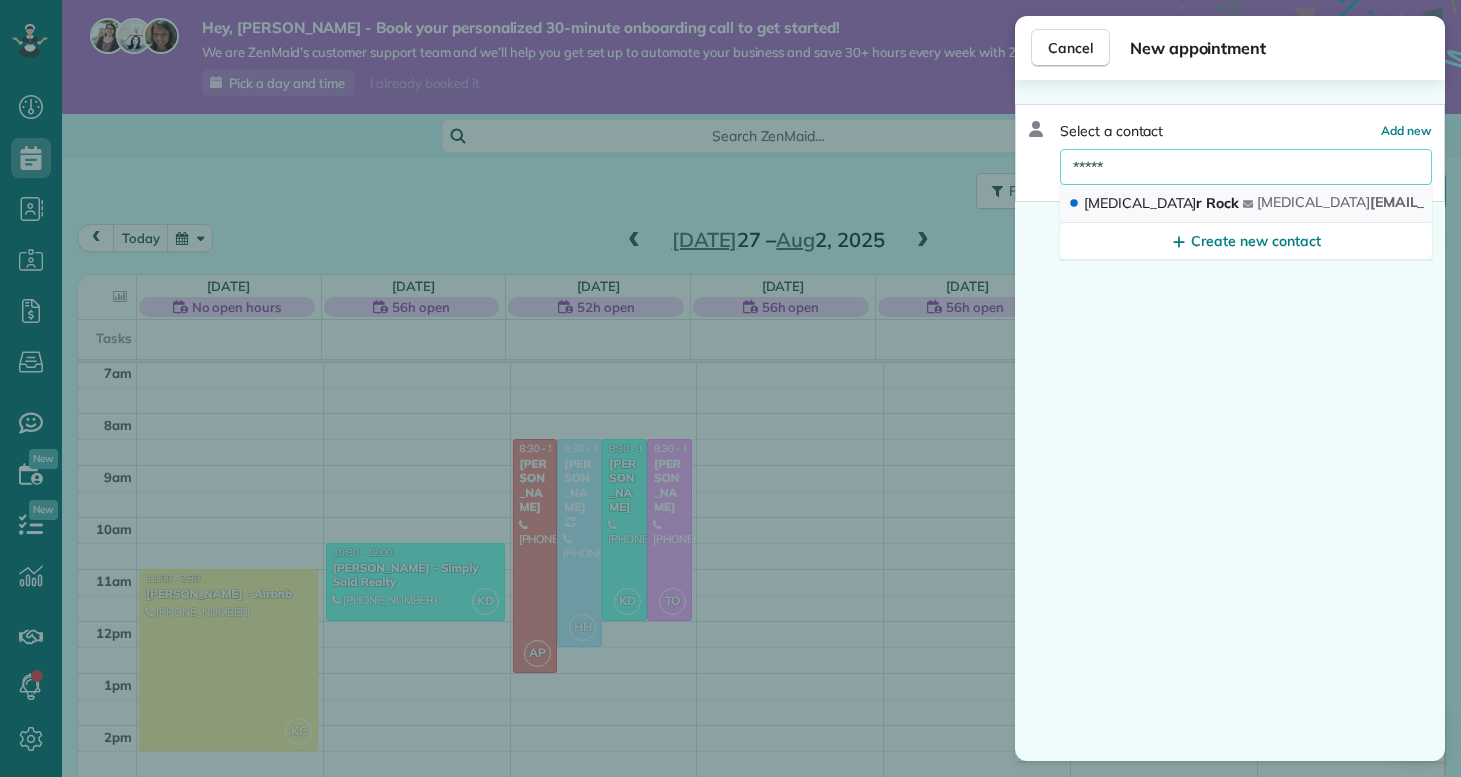 type on "*****" 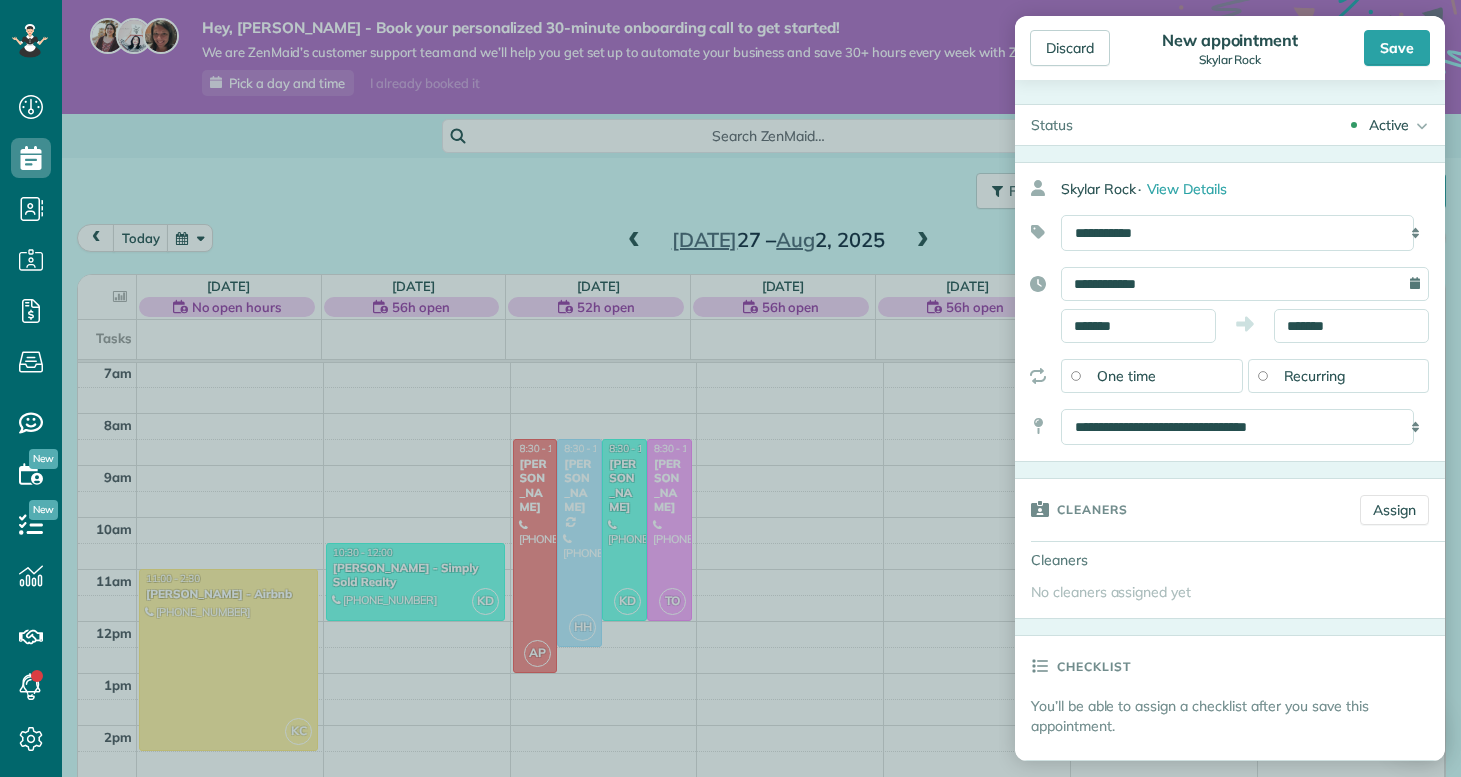 click on "Cleaners
Assign" at bounding box center (1230, 510) 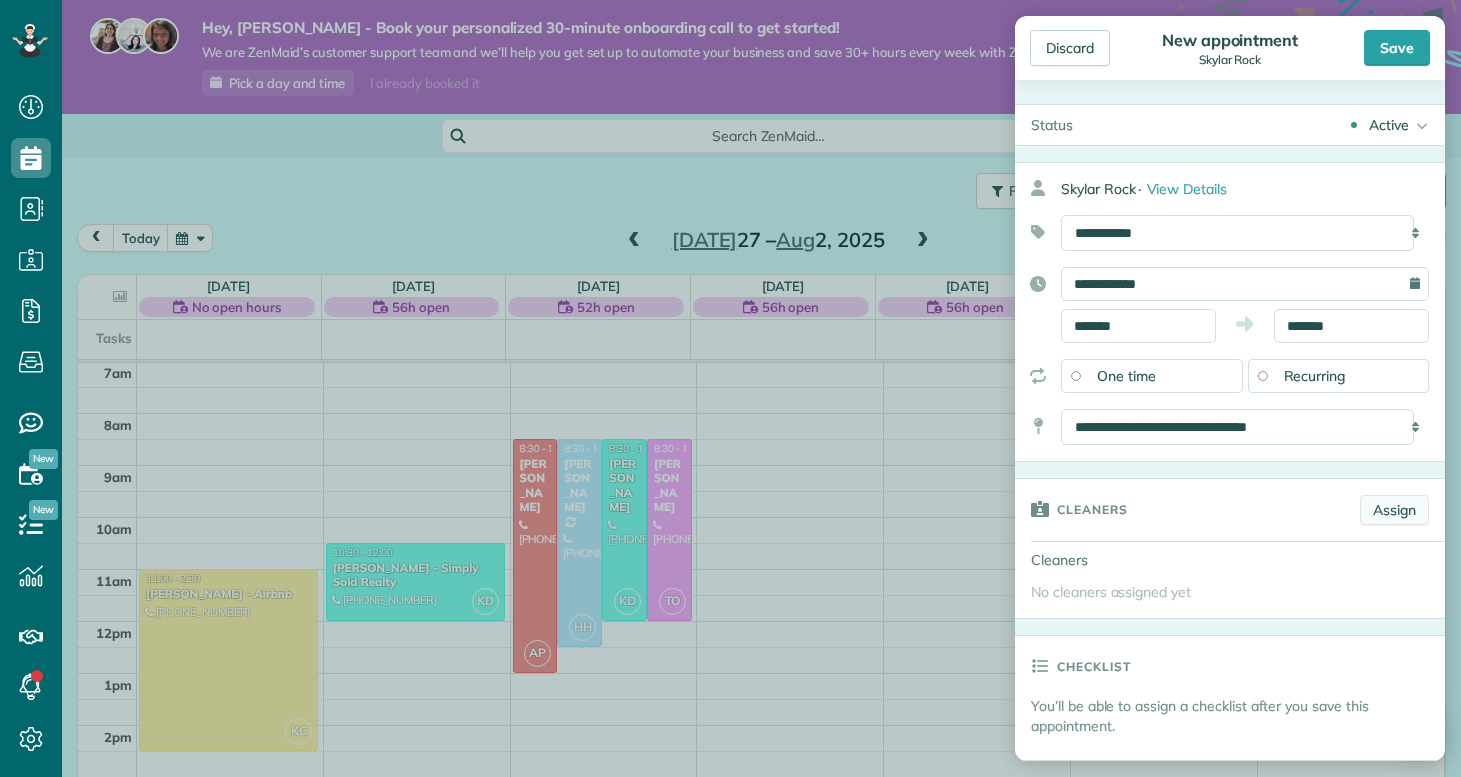 click on "Assign" at bounding box center [1394, 510] 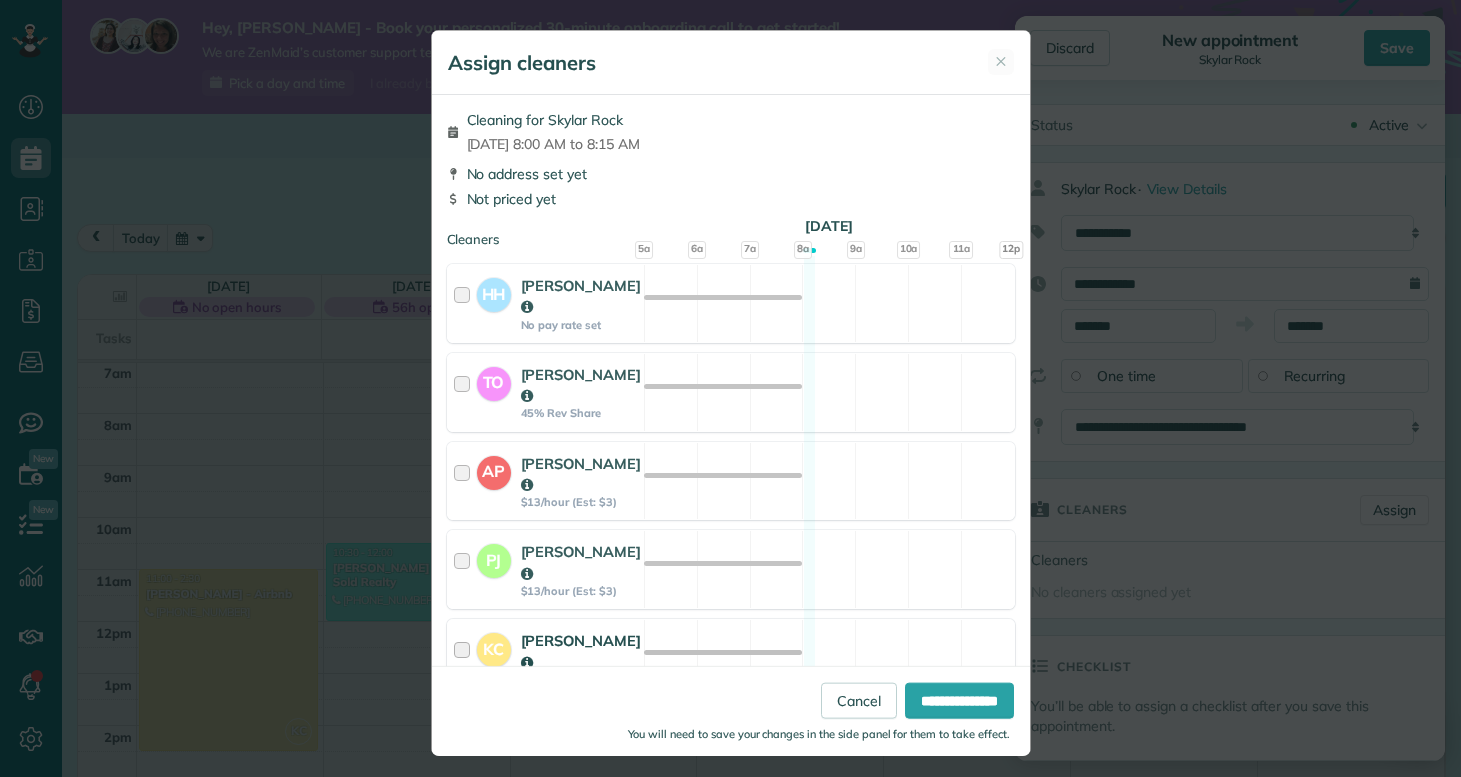 scroll, scrollTop: 217, scrollLeft: 0, axis: vertical 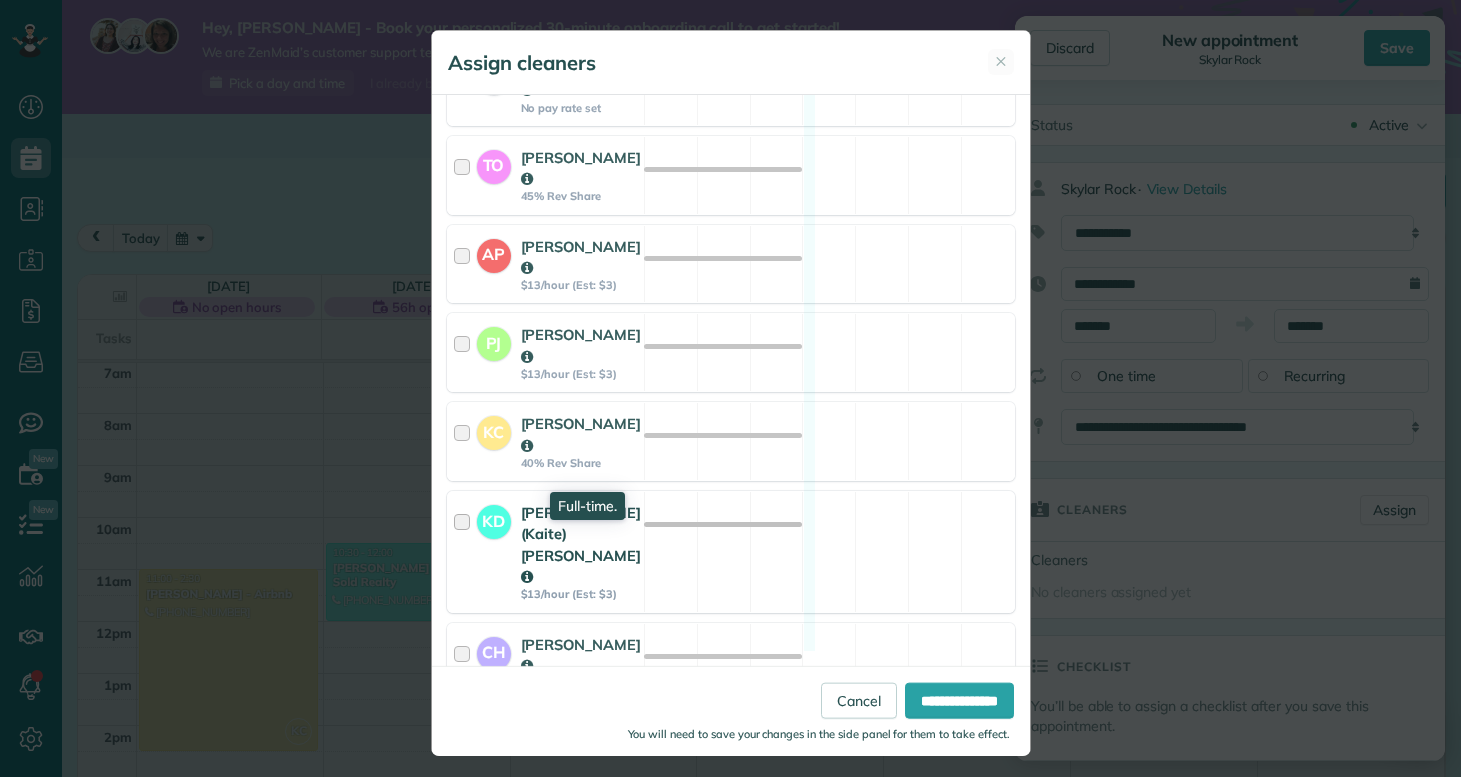 click on "Kaitlin (Kaite) Delorme
Full-time." at bounding box center [581, 544] 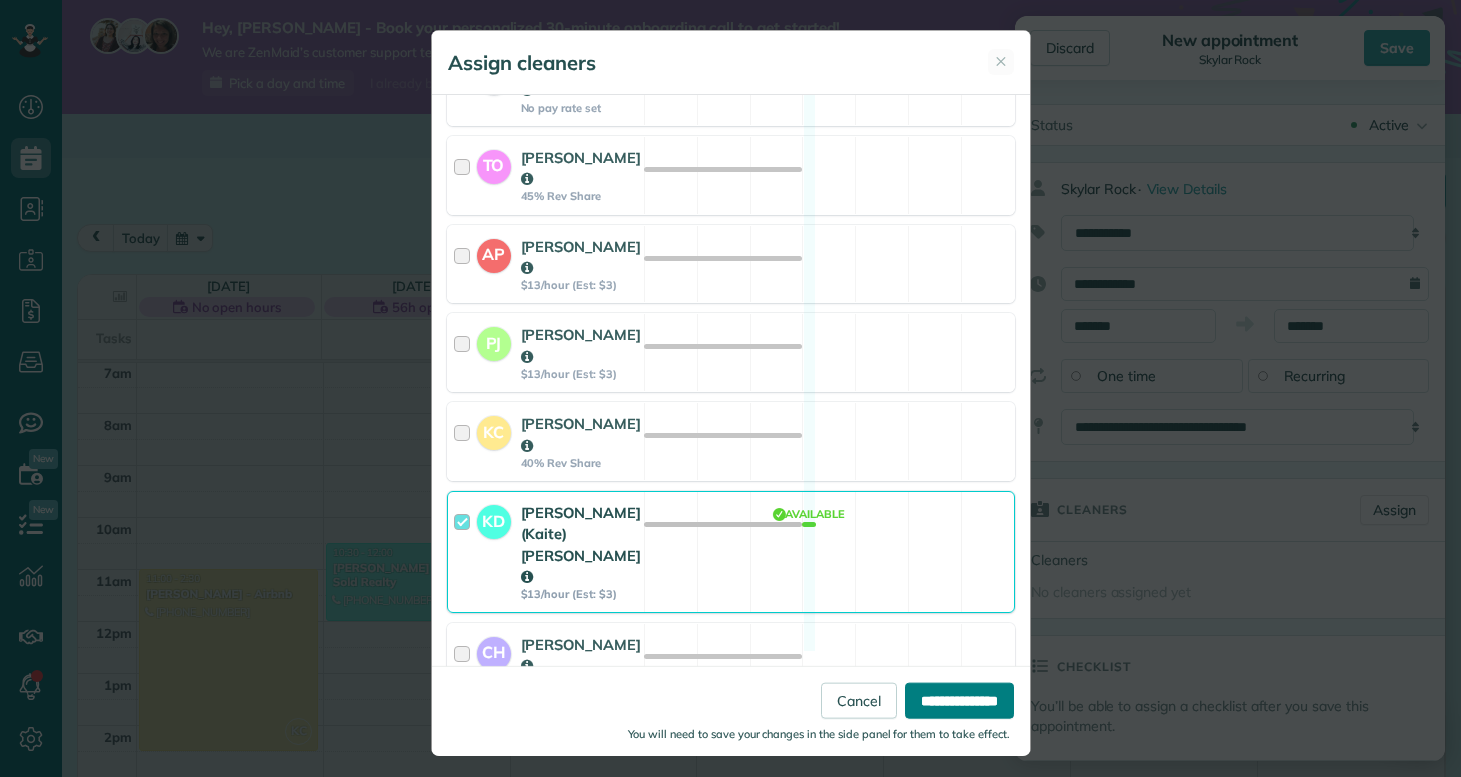 click on "**********" at bounding box center [959, 700] 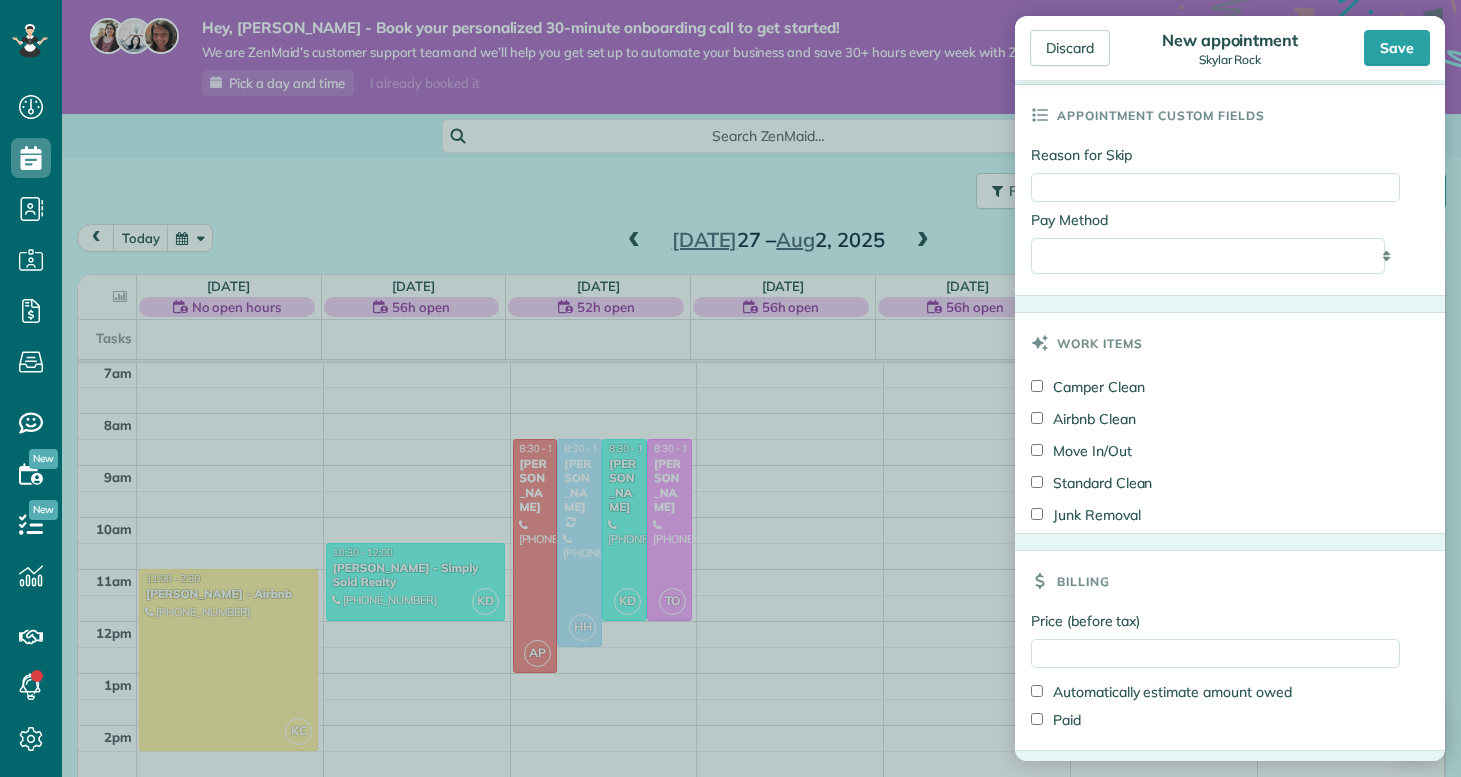 scroll, scrollTop: 1109, scrollLeft: 0, axis: vertical 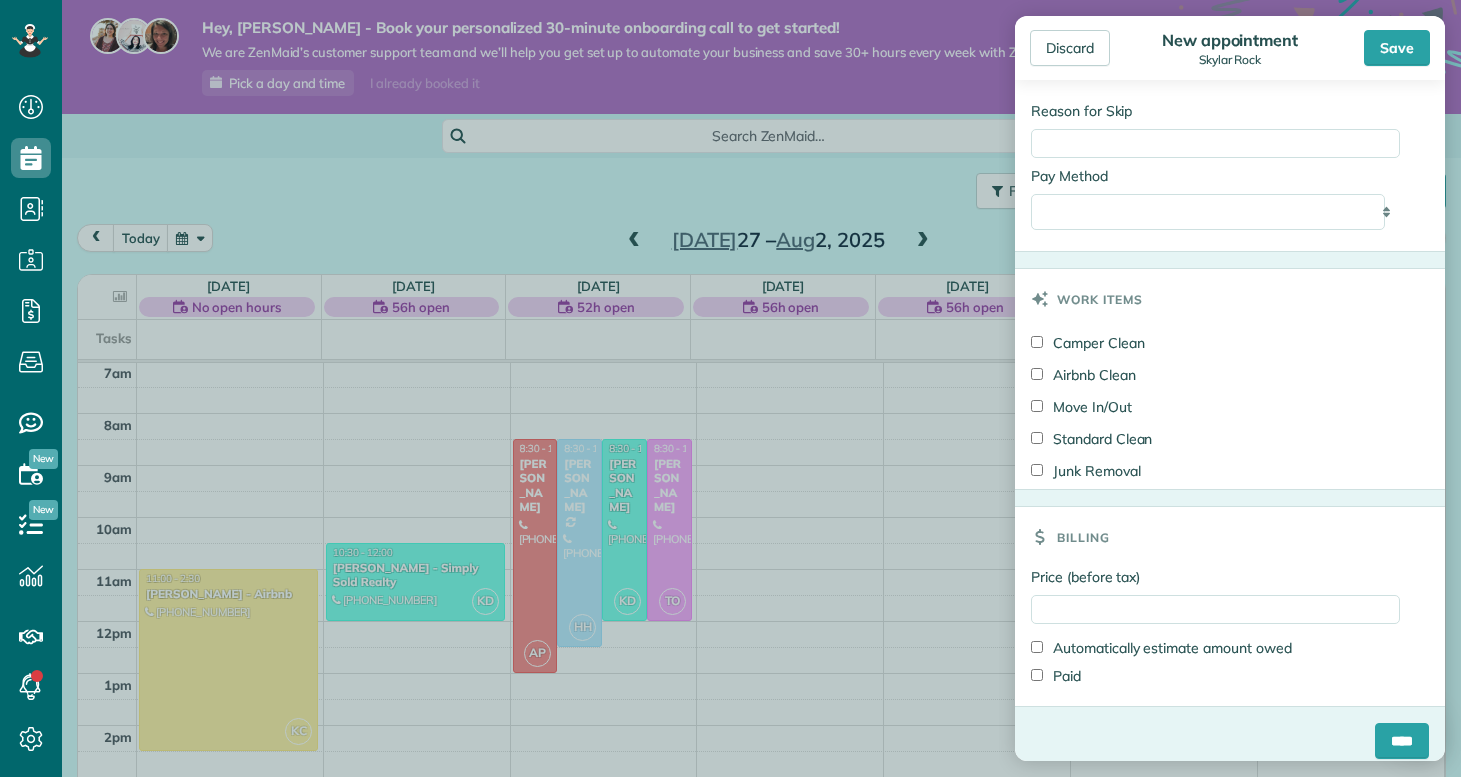 click on "Standard Clean" at bounding box center [1091, 439] 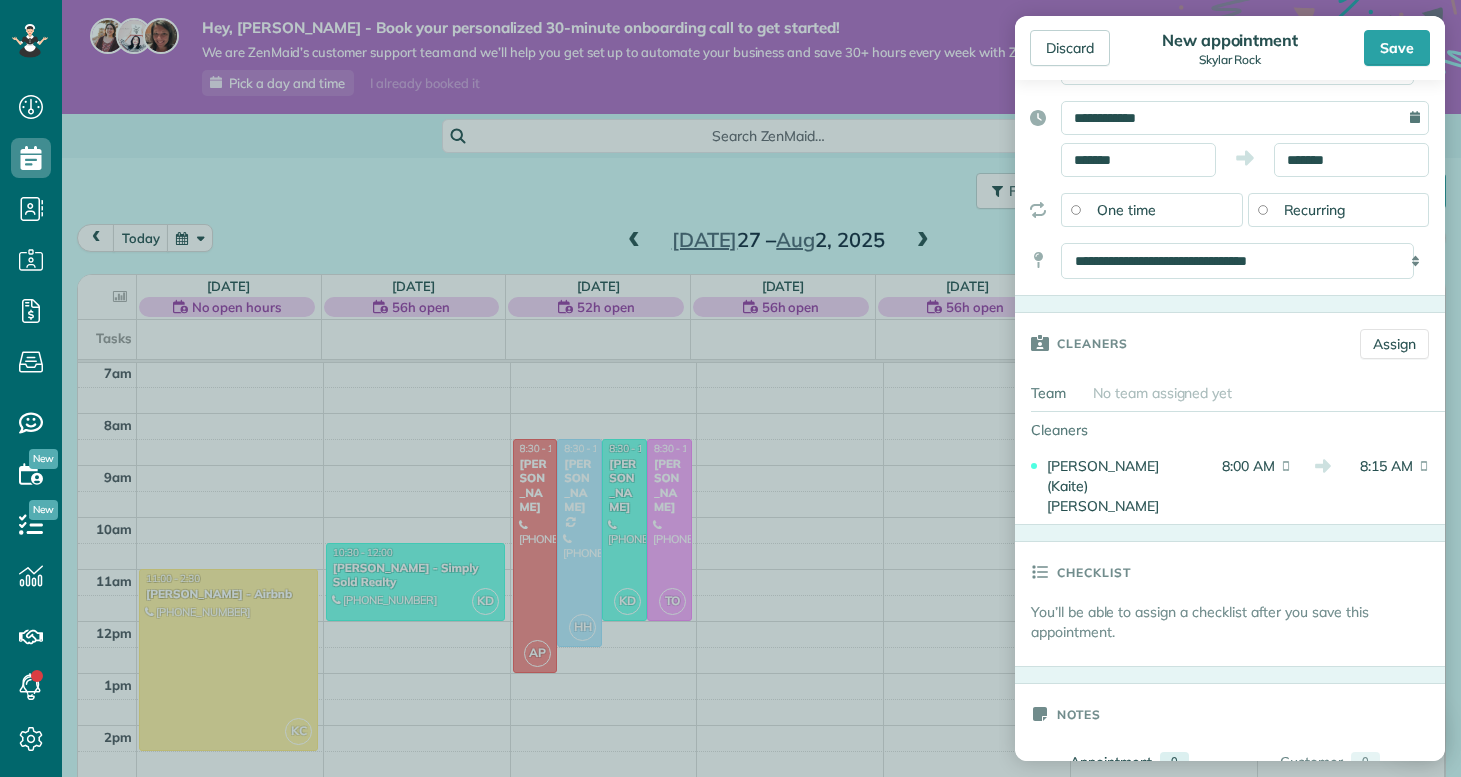 scroll, scrollTop: 12, scrollLeft: 0, axis: vertical 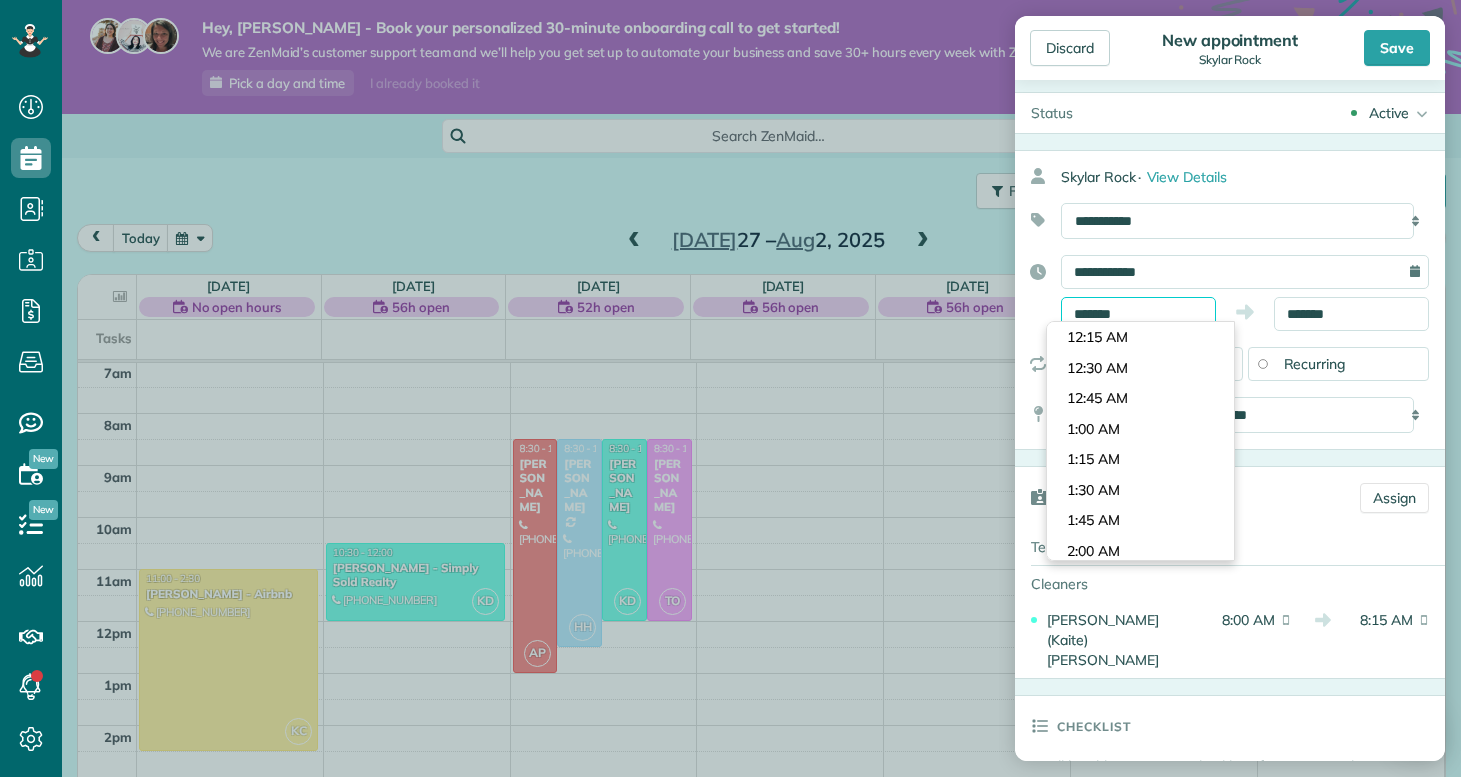 click on "*******" at bounding box center [1138, 314] 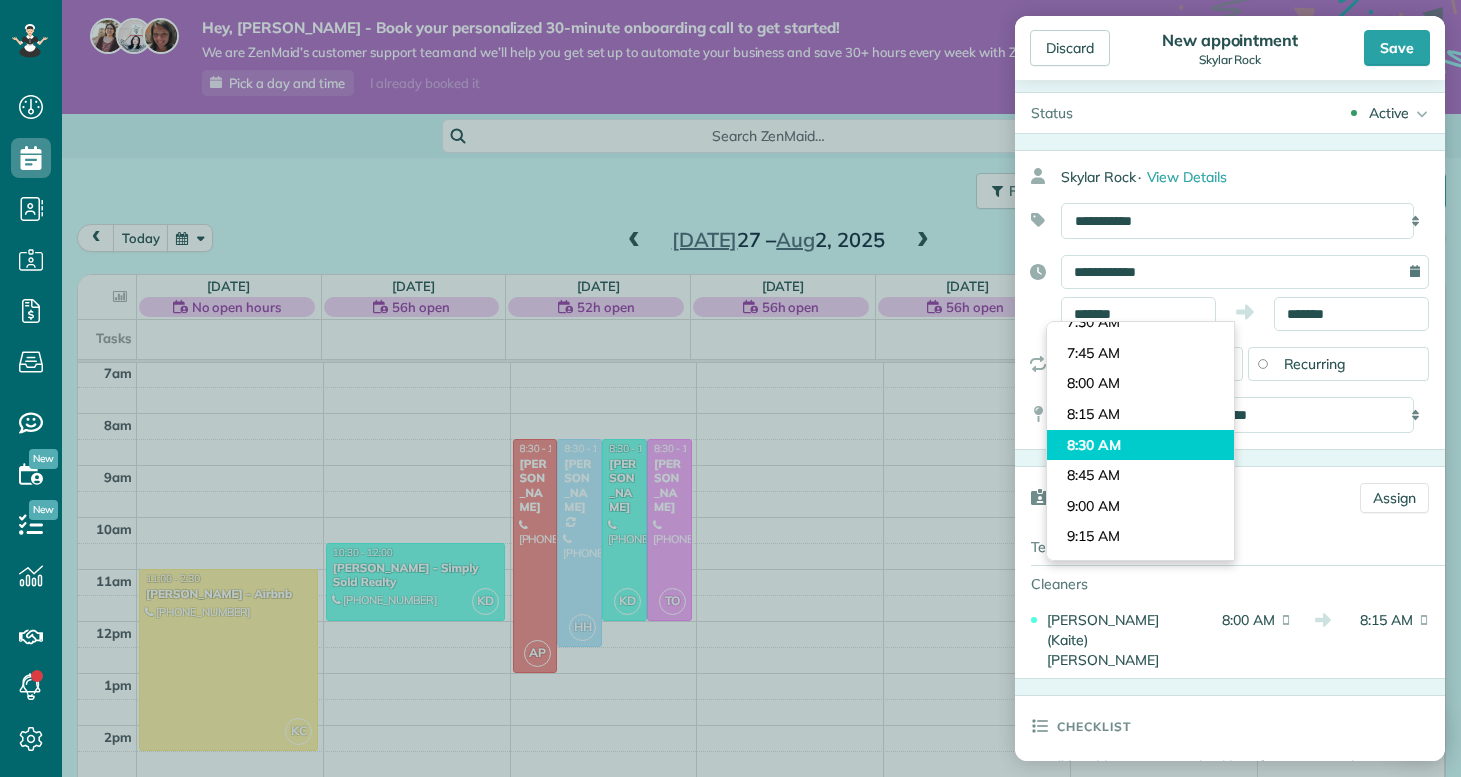 type on "*******" 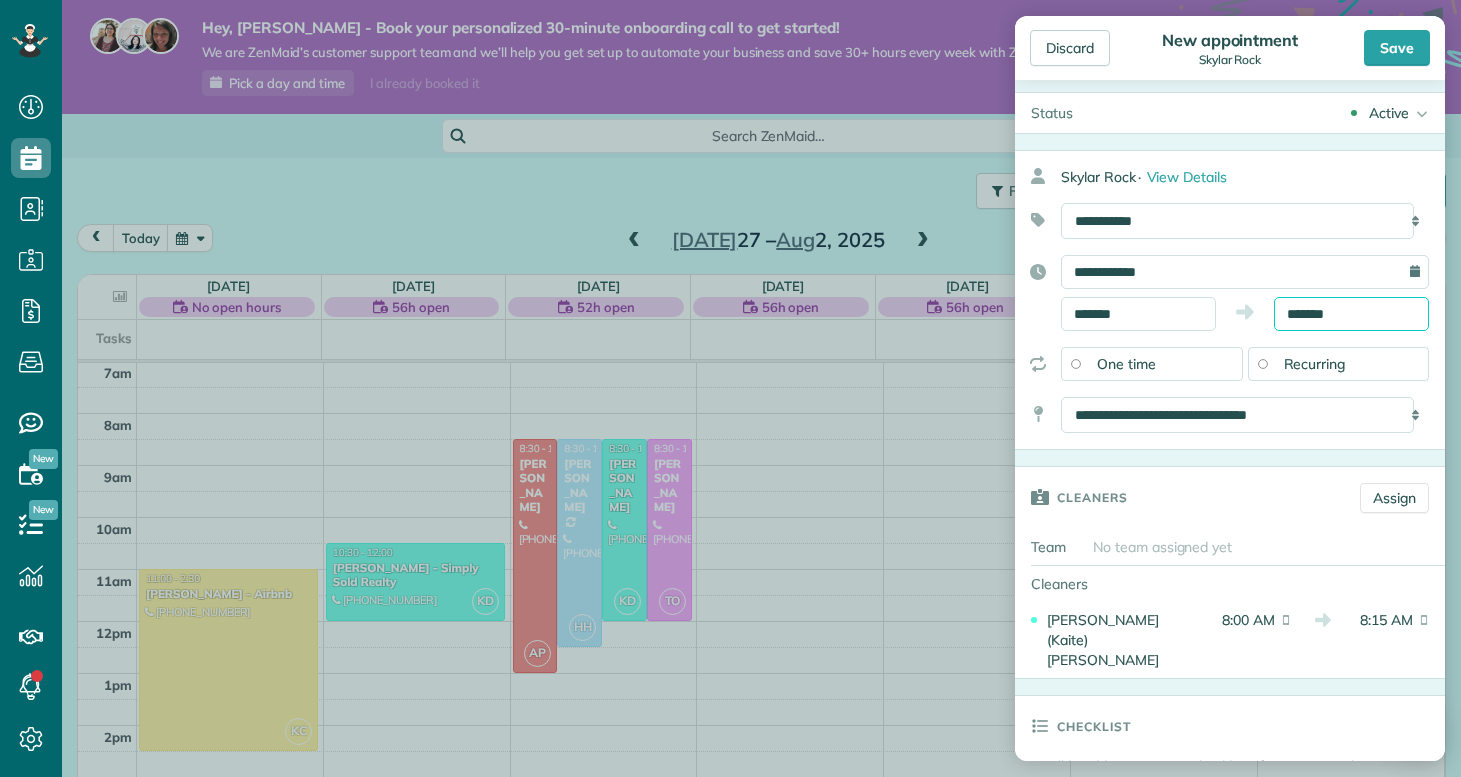 click on "*******" at bounding box center [1351, 314] 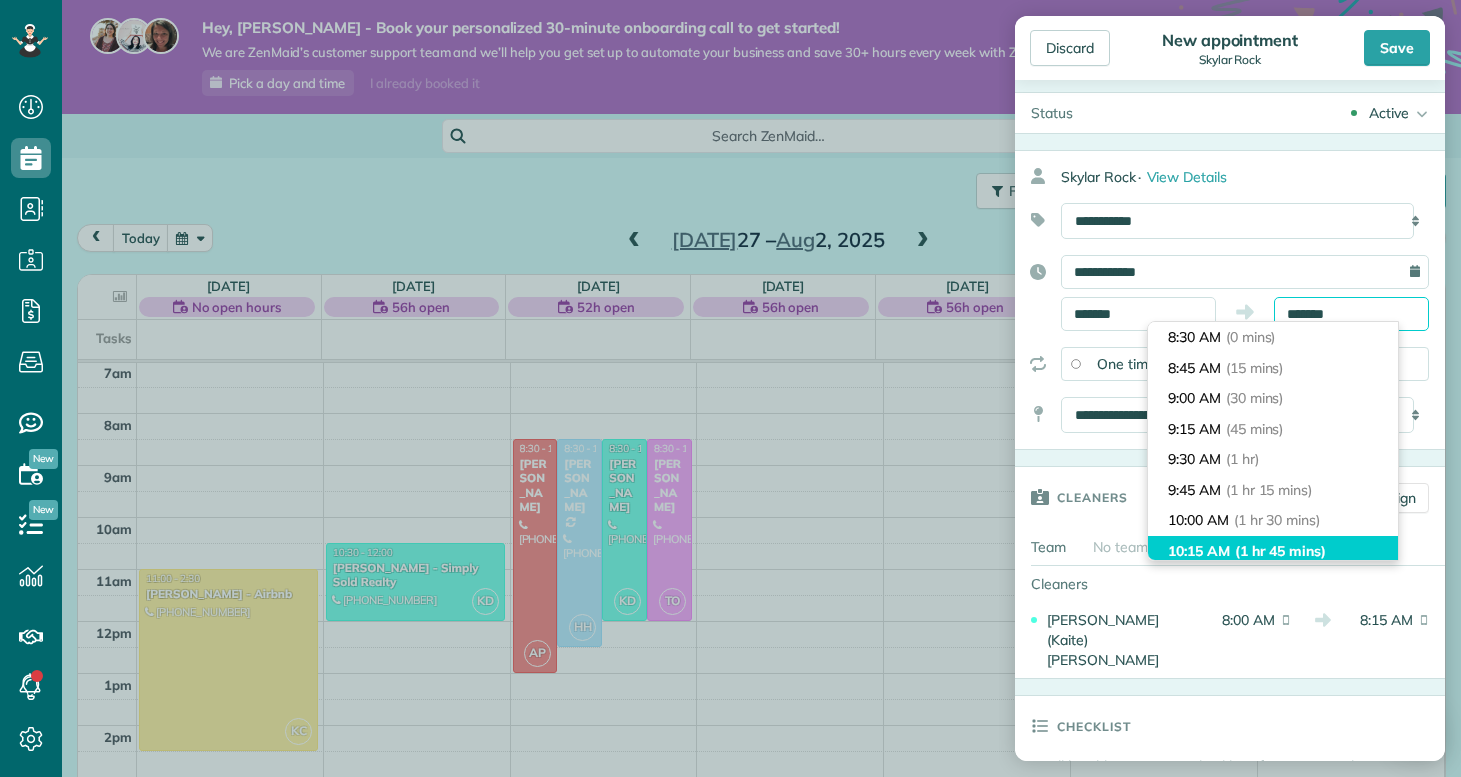scroll, scrollTop: 25, scrollLeft: 0, axis: vertical 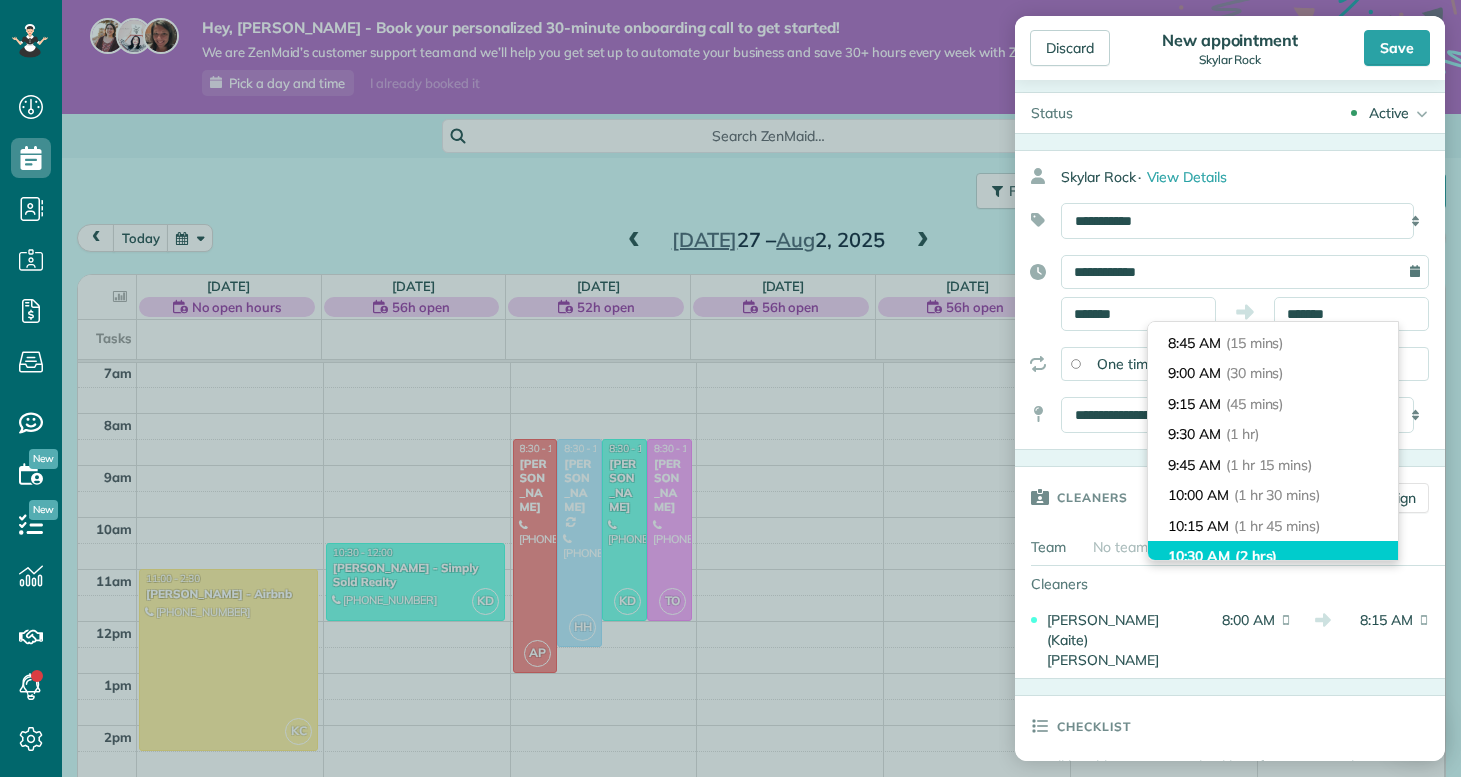 type on "********" 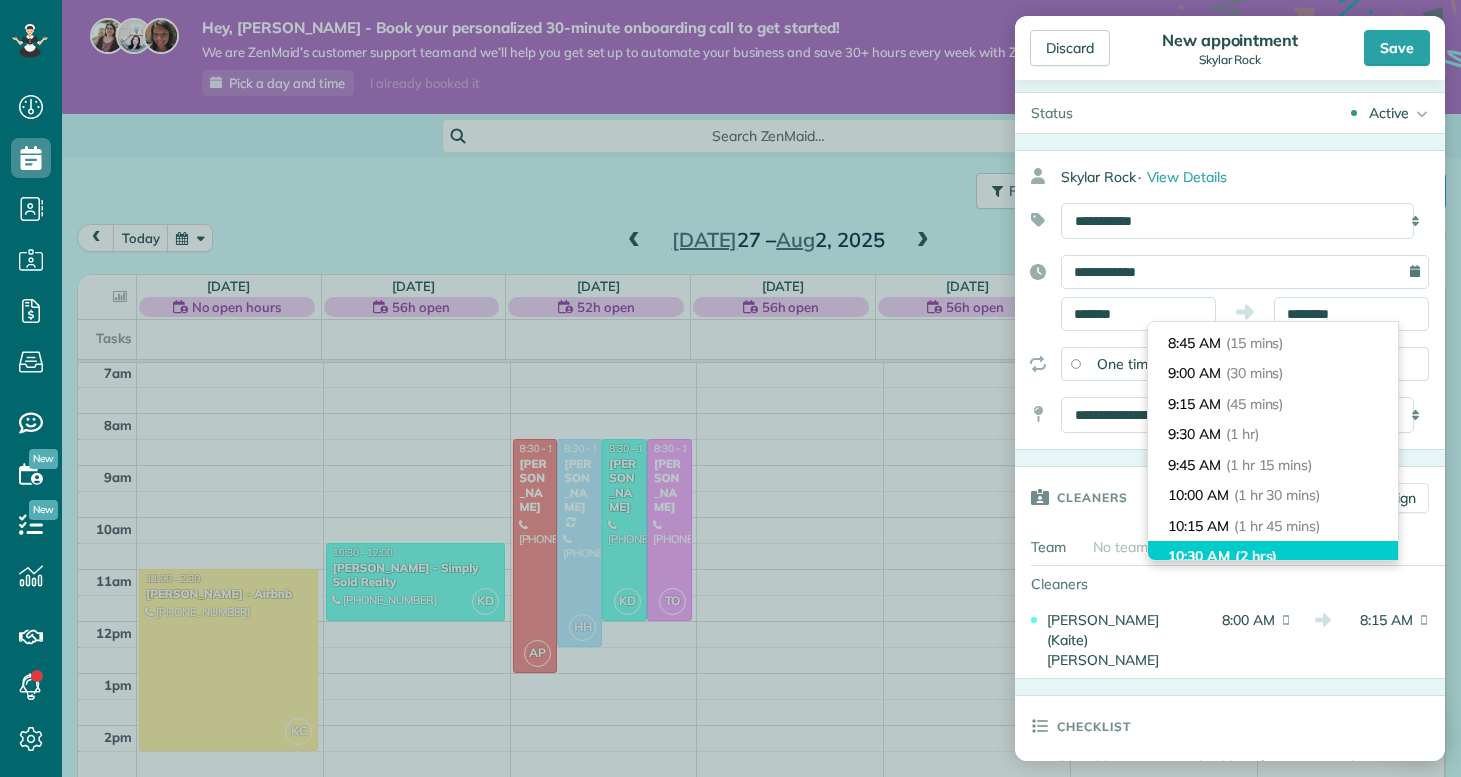 click on "10:30 AM  (2 hrs)" at bounding box center [1273, 556] 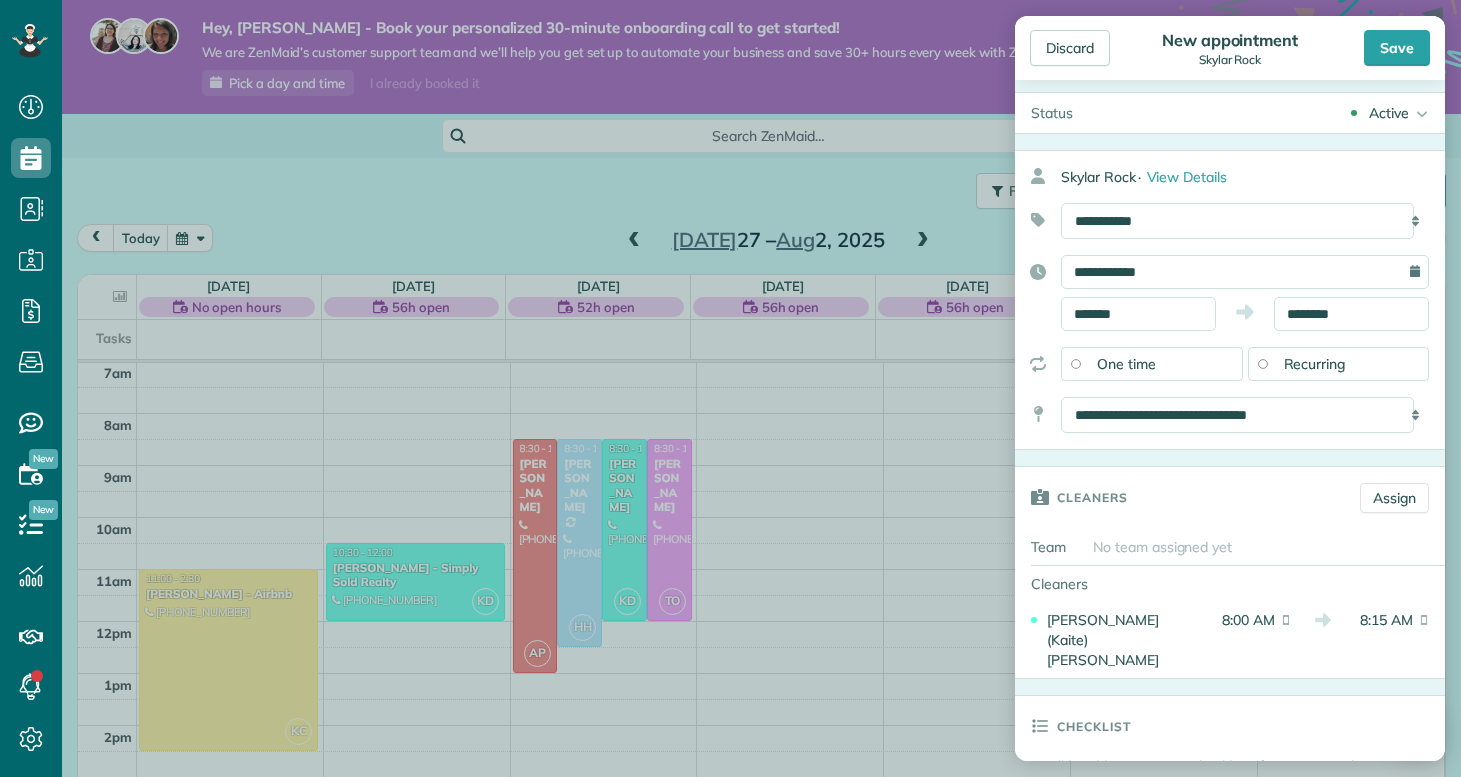 click on "**********" at bounding box center (1230, 300) 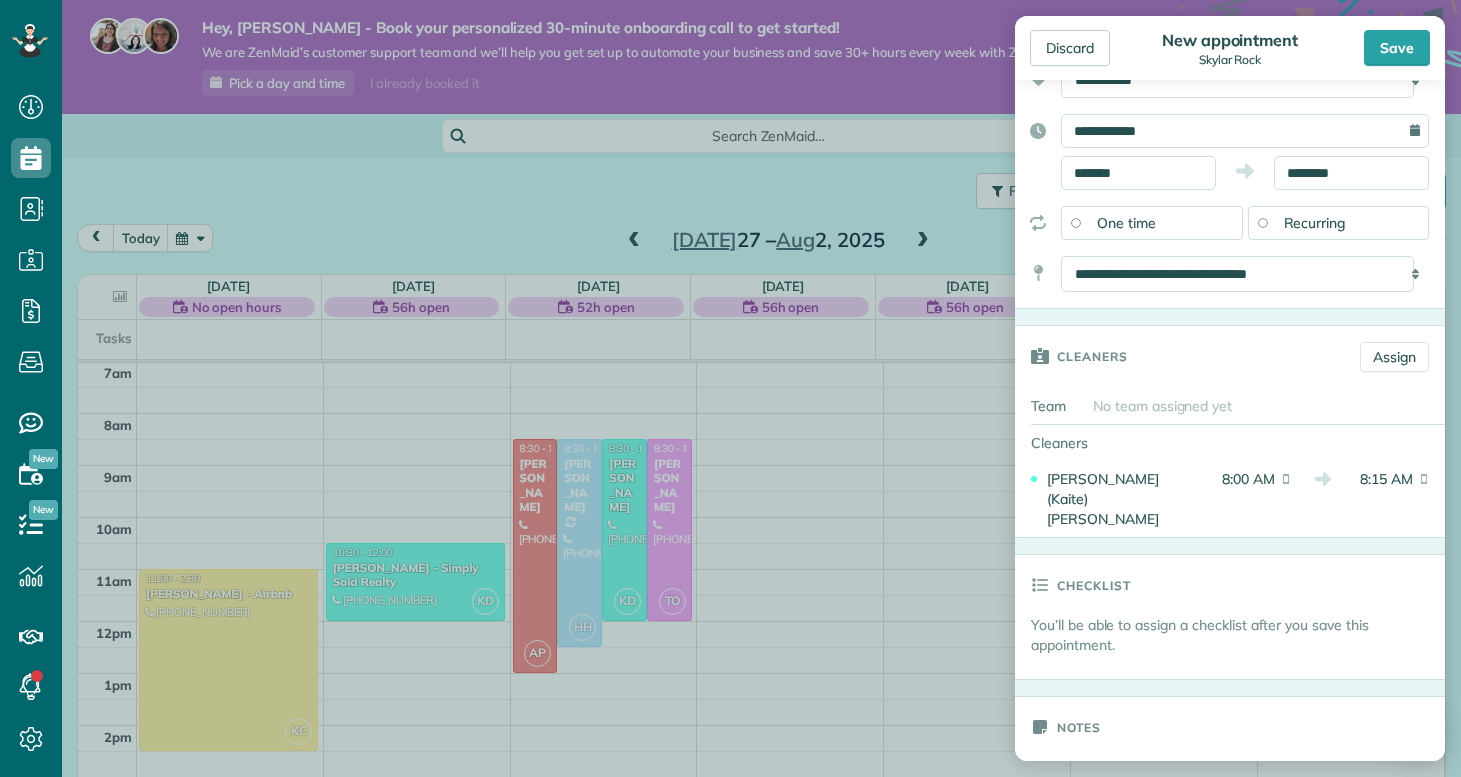 scroll, scrollTop: 0, scrollLeft: 0, axis: both 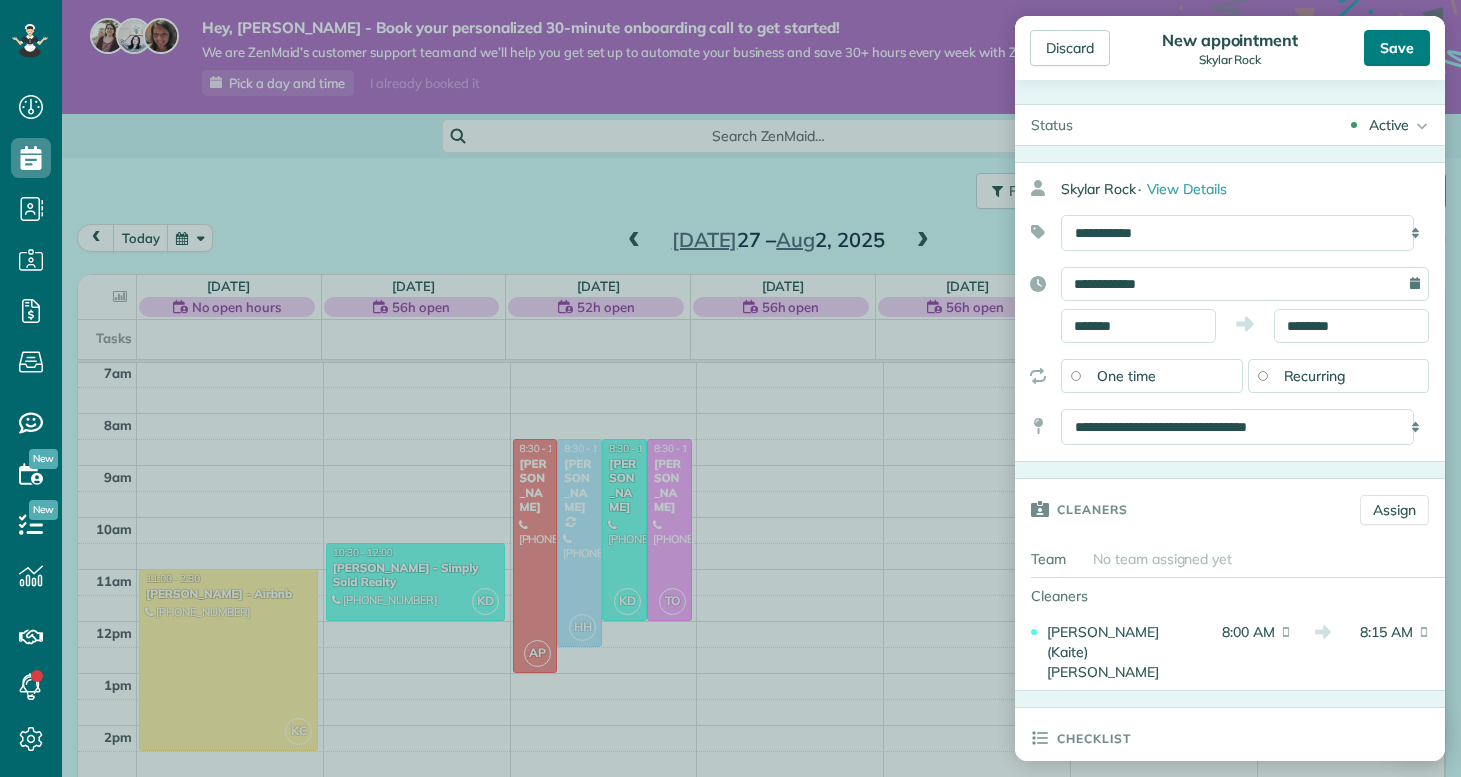 click on "Save" at bounding box center (1397, 48) 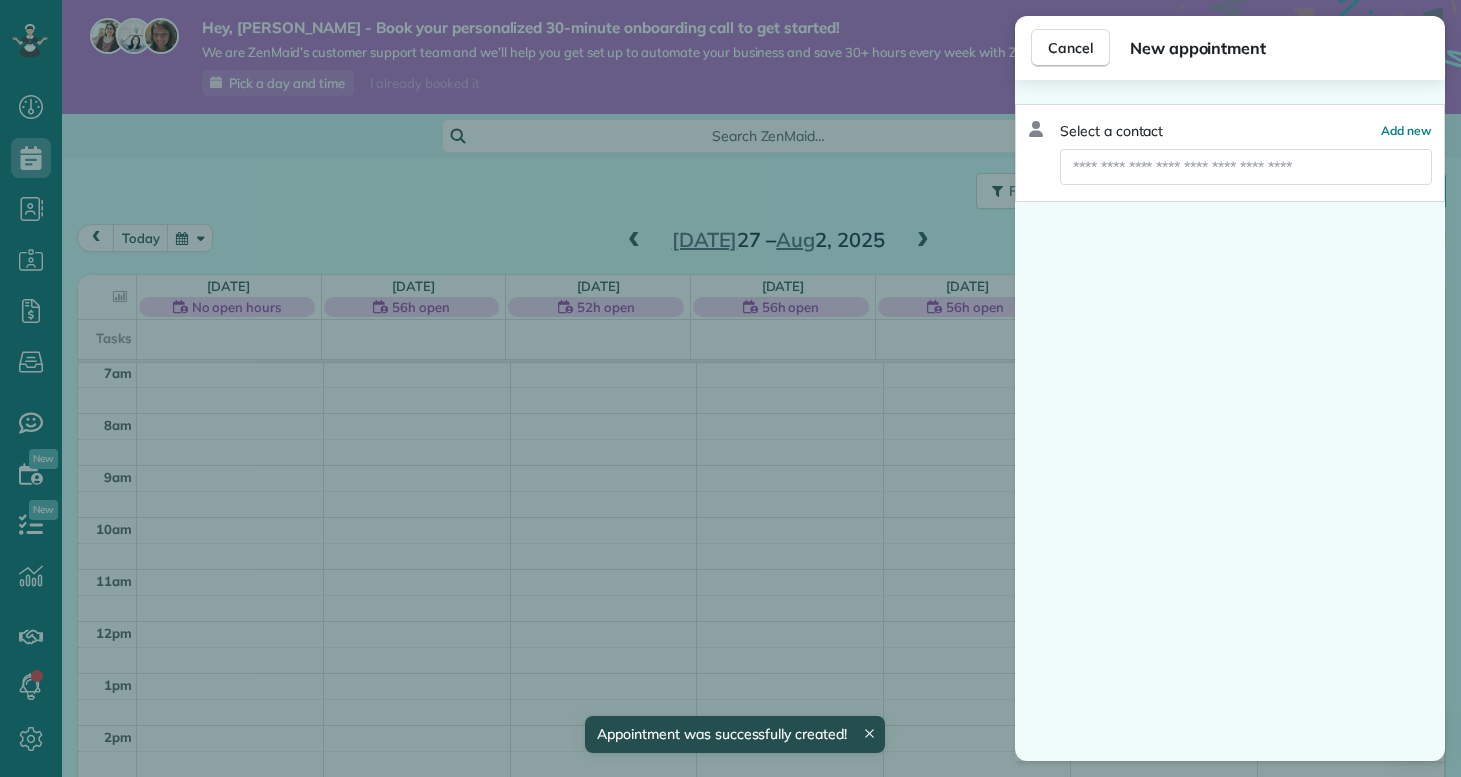 scroll, scrollTop: 365, scrollLeft: 0, axis: vertical 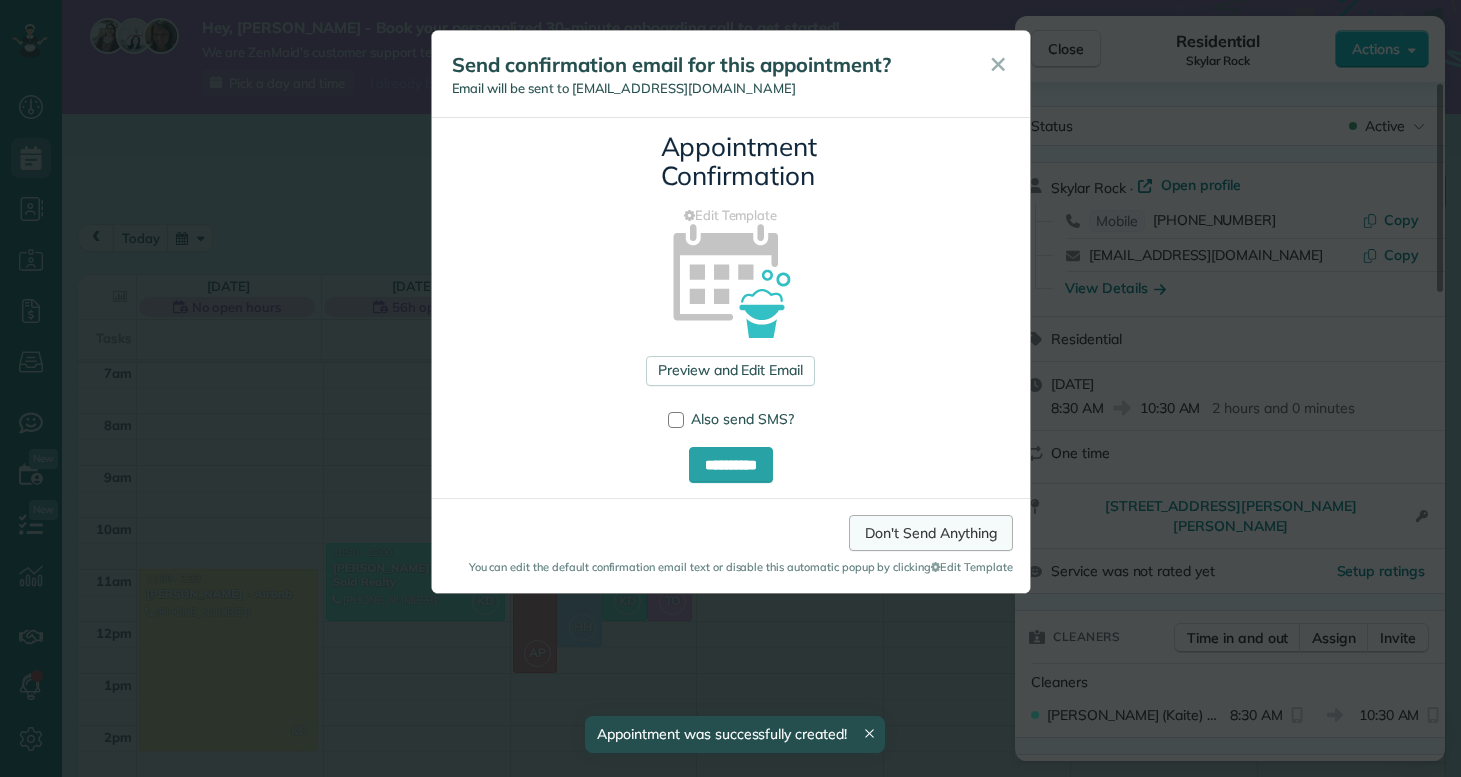 click on "Don't Send Anything" at bounding box center (930, 533) 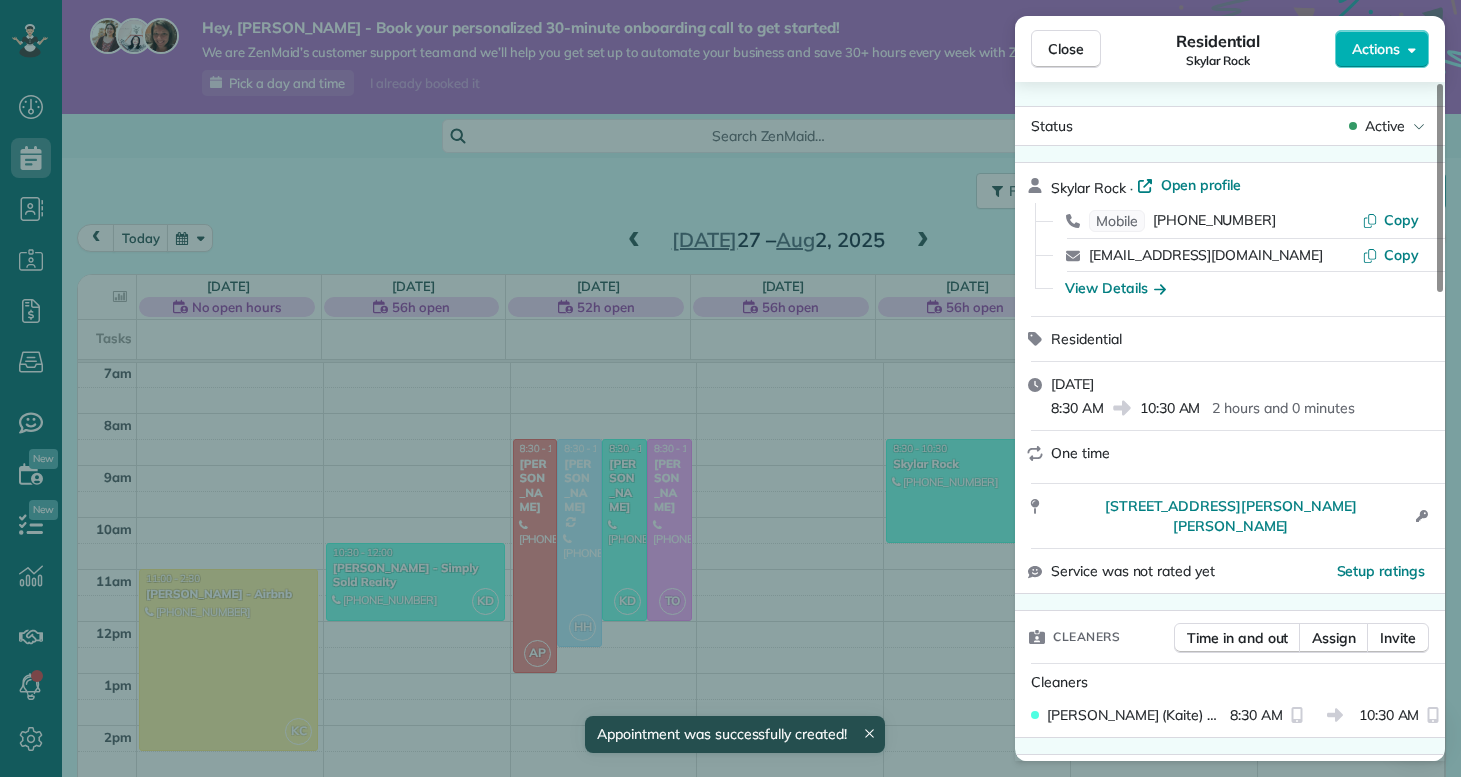 scroll, scrollTop: 372, scrollLeft: 0, axis: vertical 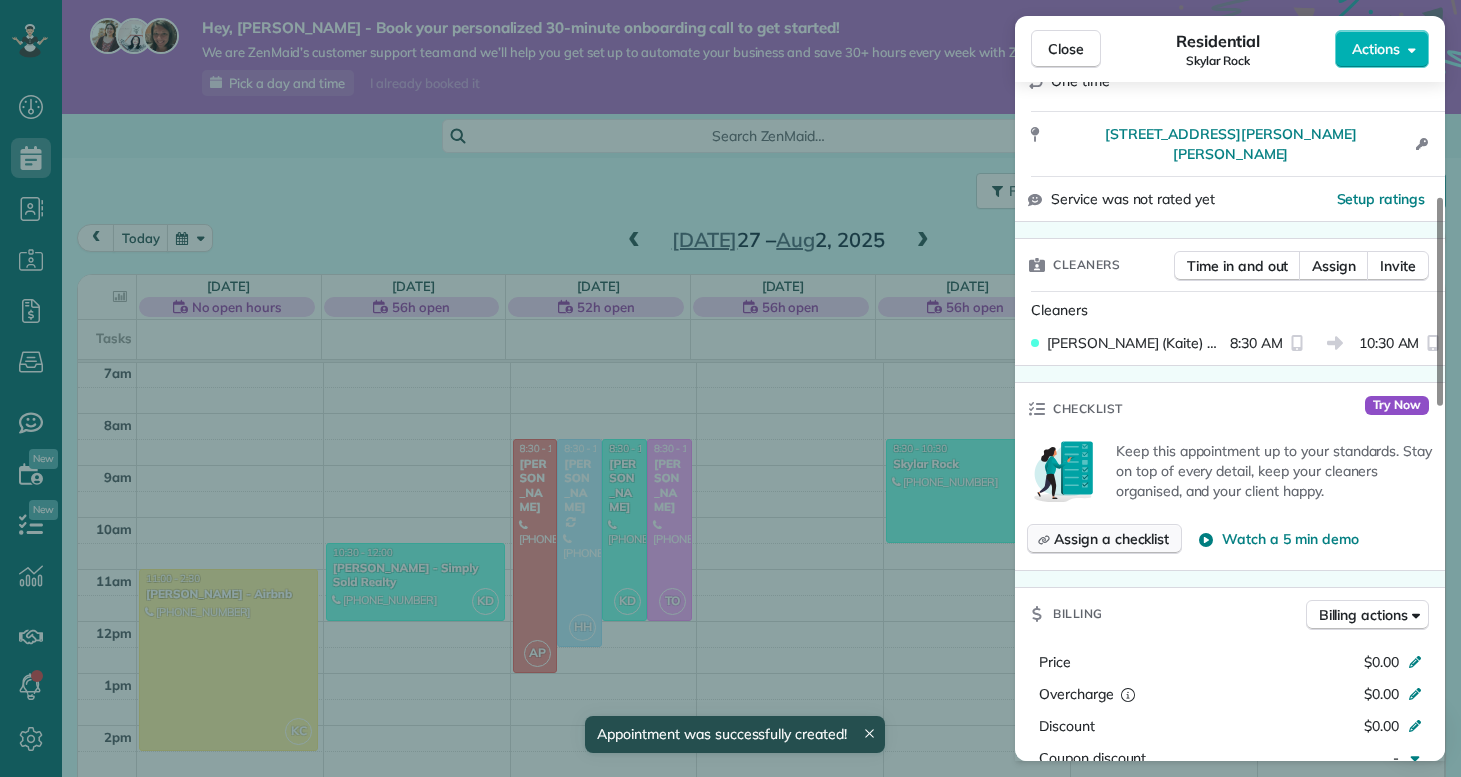 click on "Assign a checklist" at bounding box center (1111, 539) 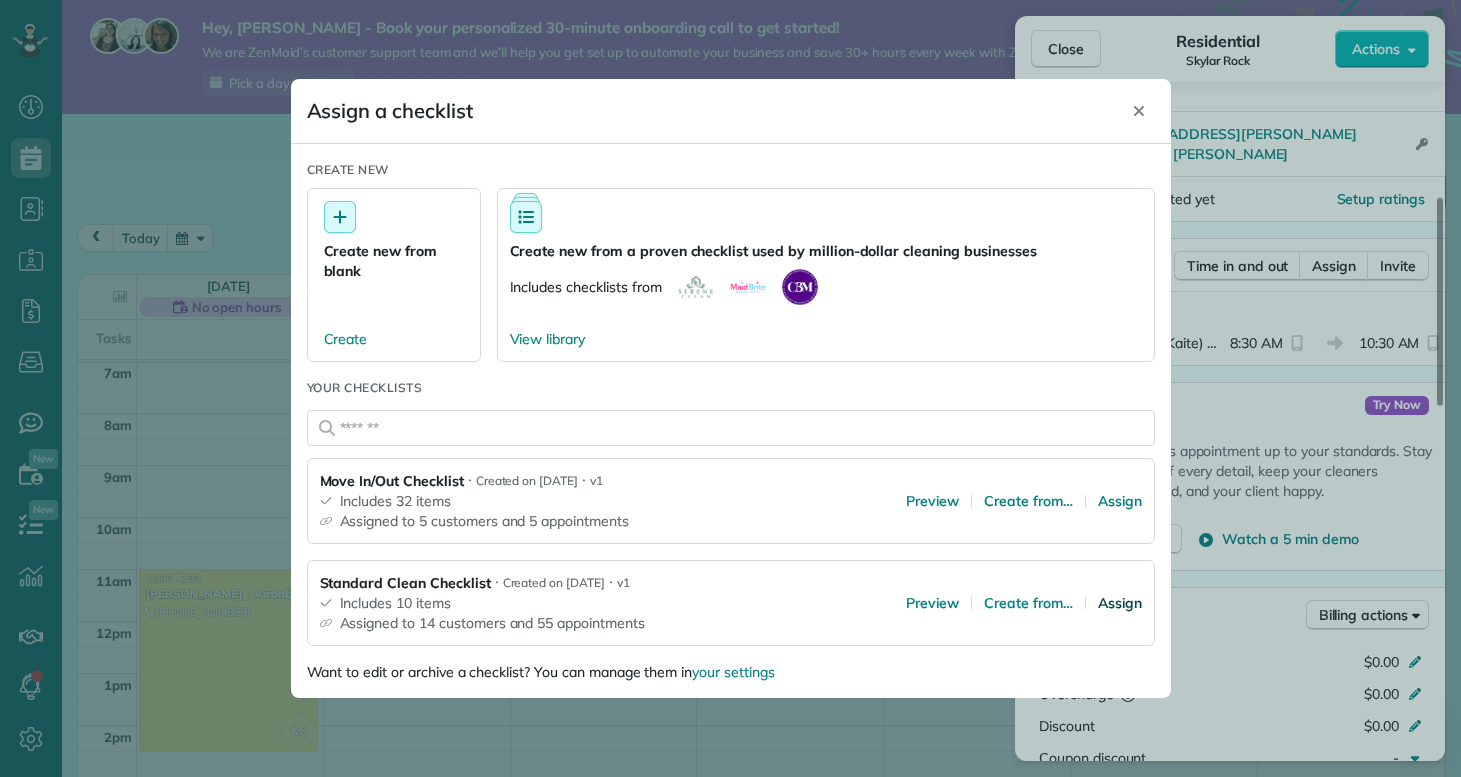 click on "Assign" at bounding box center (1120, 603) 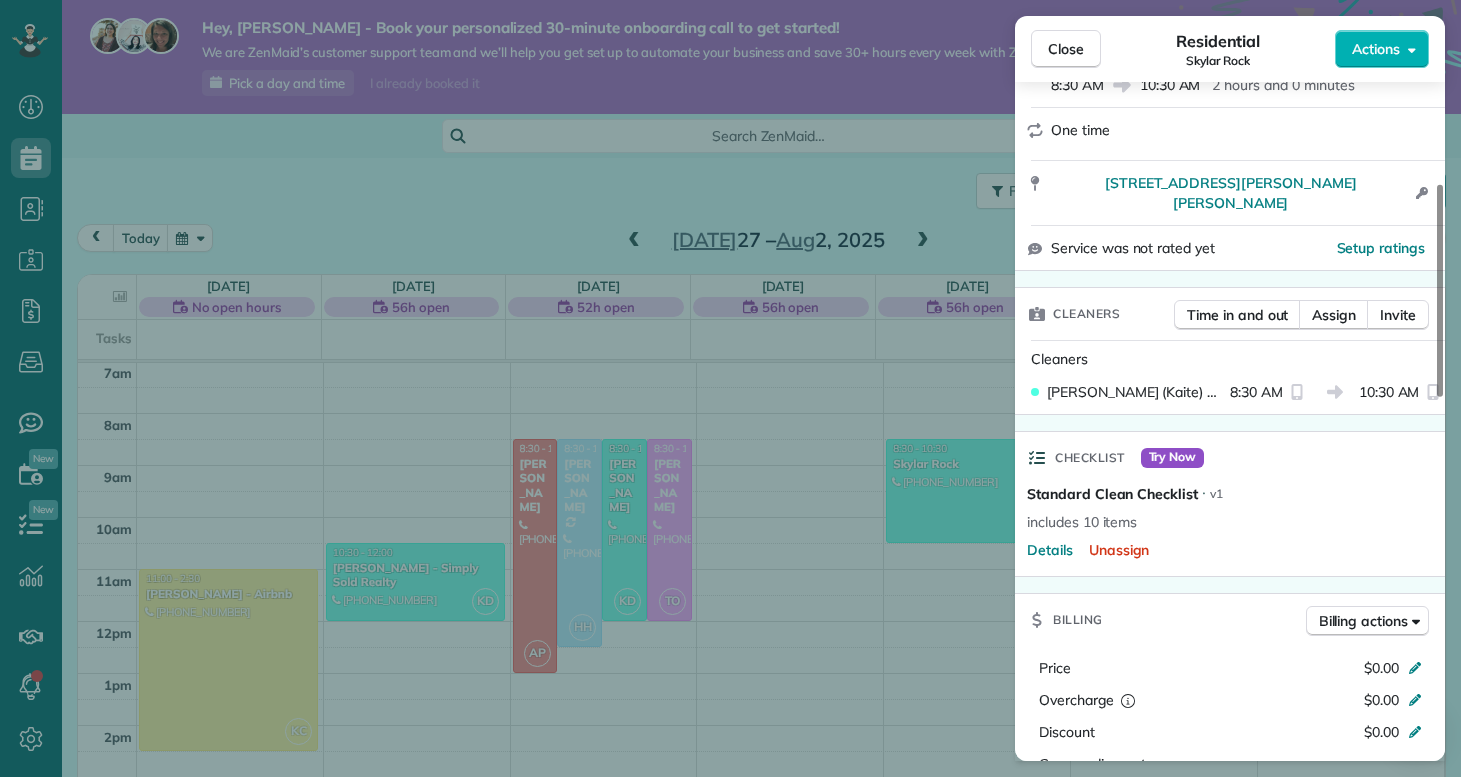 scroll, scrollTop: 0, scrollLeft: 0, axis: both 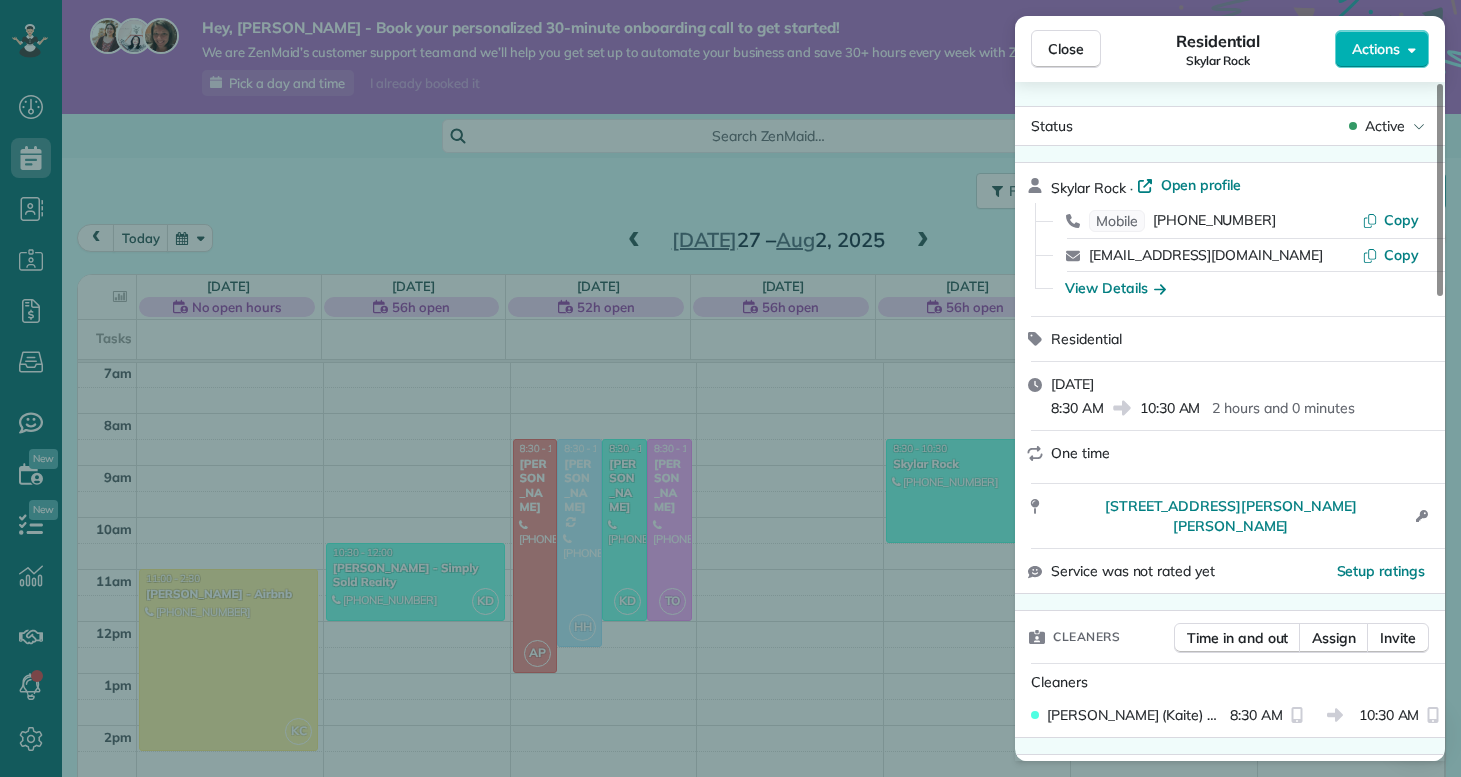 click on "Close Residential Skylar Rock Actions Status Active Skylar Rock · Open profile Mobile (910) 833-0462 Copy skylarrock114@gmail.com Copy View Details Residential Thursday, July 31, 2025 8:30 AM 10:30 AM 2 hours and 0 minutes One time 104 Jenna Rea Road Hubert NC 28539 Open access information Service was not rated yet Setup ratings Cleaners Time in and out Assign Invite Cleaners Kaitlin (Kaite)   Delorme 8:30 AM 10:30 AM Checklist Try Now Standard Clean Checklist   ⋅  v1 includes 10 items Details Unassign Billing Billing actions Price $0.00 Overcharge $0.00 Discount $0.00 Coupon discount - Primary tax - Secondary tax - Total appointment price $0.00 Tips collected New feature! $0.00 Mark as paid Total including tip $0.00 Get paid online in no-time! Send an invoice and reward your cleaners with tips Charge customer credit card Appointment custom fields Reason for Skip - Hidden from cleaners Pay Method - Hidden from cleaners Work items Standard Clean    Notes Appointment 0 Customer 0 New note No notes to display" at bounding box center [730, 388] 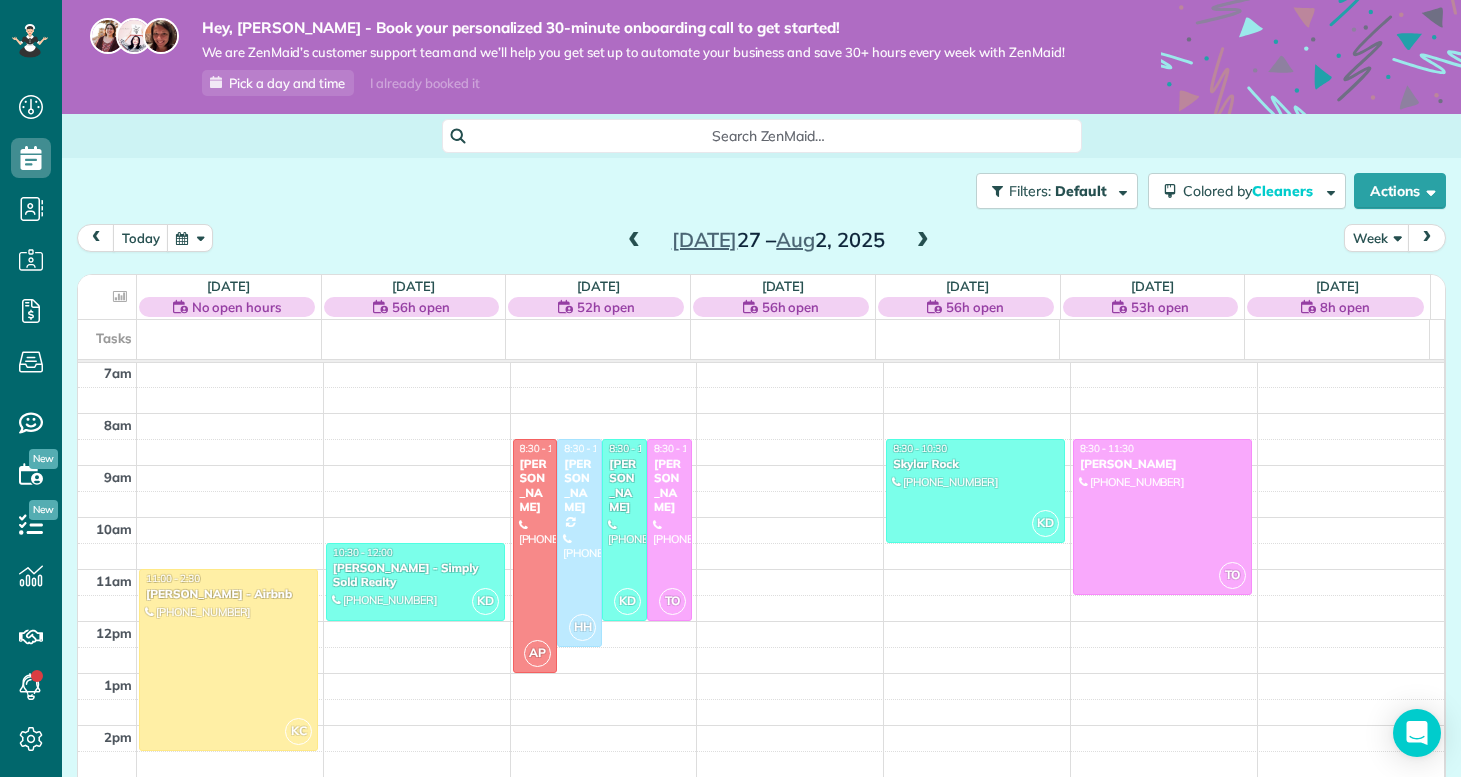 click on "12am 1am 2am 3am 4am 5am 6am 7am 8am 9am 10am 11am 12pm 1pm 2pm 3pm 4pm 5pm 6pm 7pm 8pm 9pm 10pm 11pm KC 11:00 - 2:30 Nathan Carithers - Airbnb (910) 833-2761 121 Quartersdeck Rogers Bay North Topsail Beach, NC 28460 KD 10:30 - 12:00 Priscilla Parrott - Simply Sold Realty (920) 427-0852 4c Port West Ct Swansboro, NC ? AP 8:30 - 1:00 Deanna Marcantonio (914) 469-2107 6815 Baltimore Rd Jacksonville, NC 28543 HH 8:30 - 12:30 Margaret Black (914) 316-3721 119 Bernhurst Rd New Bern, NC 28560 KD 8:30 - 12:00 Kathleen Bengaly (520) 509-5735 4662 Butler Drive South Midwaypark ?, NC ? TO 8:30 - 12:00 Kristina Bowker (910) 340-3604 106 Wynstone Lane Jacksonville, NC 28540 KD 8:30 - 10:30 Skylar Rock (910) 833-0462 104 Jenna Rea Road Hubert, NC 28539 TO 8:30 - 11:30 Lonnie Tyndall (910) 358-0222 105 Appleton Lane Richlands, NC 28574" at bounding box center [761, 621] 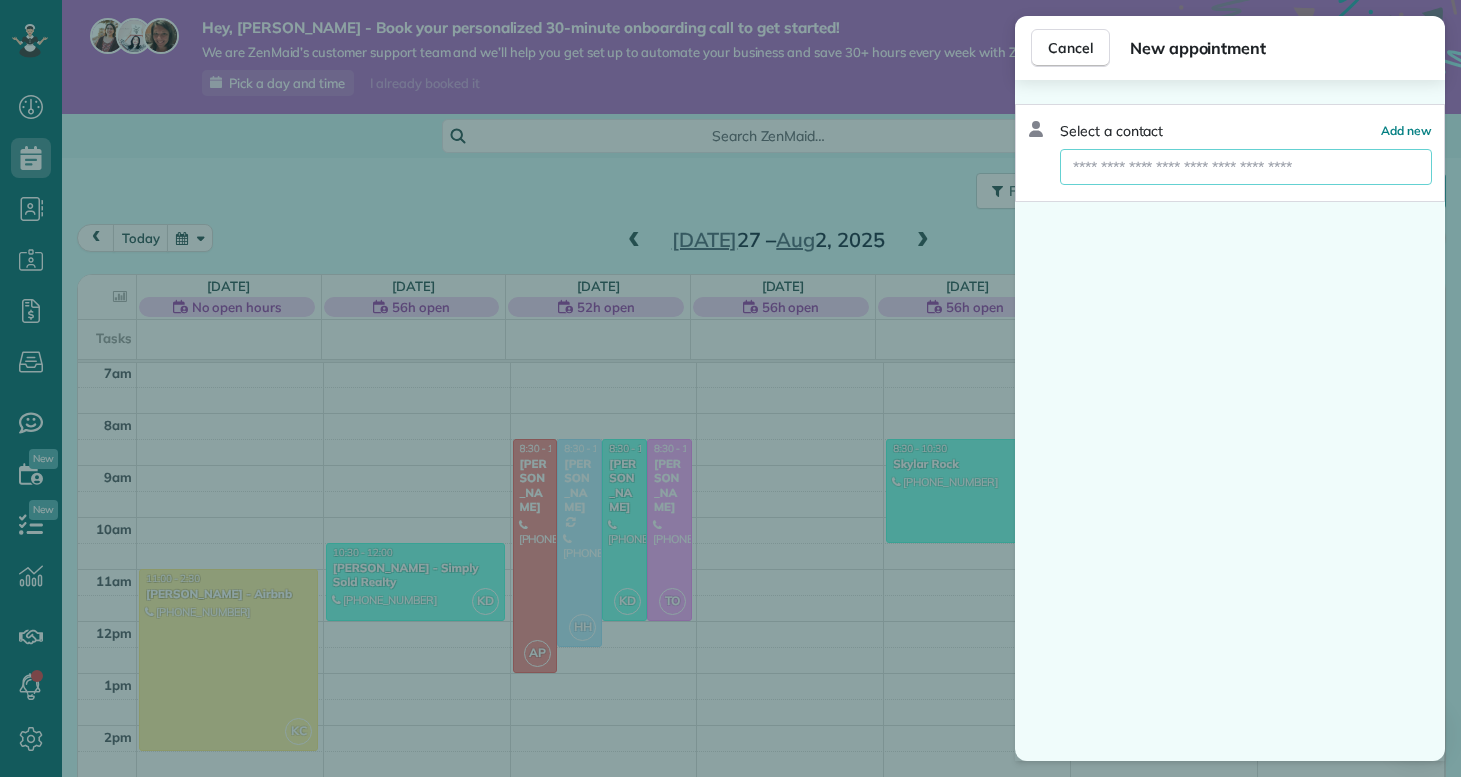 click at bounding box center (1246, 167) 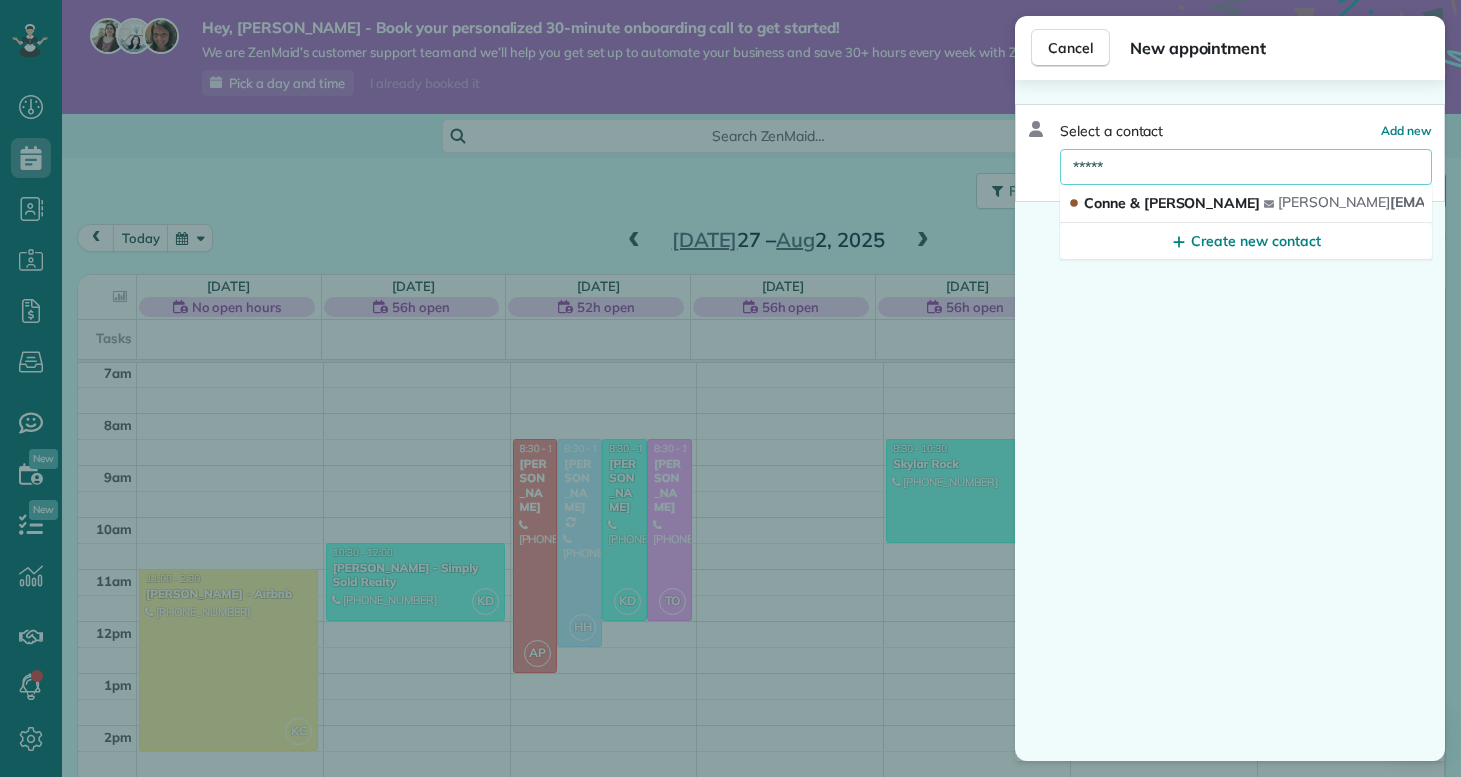 type on "******" 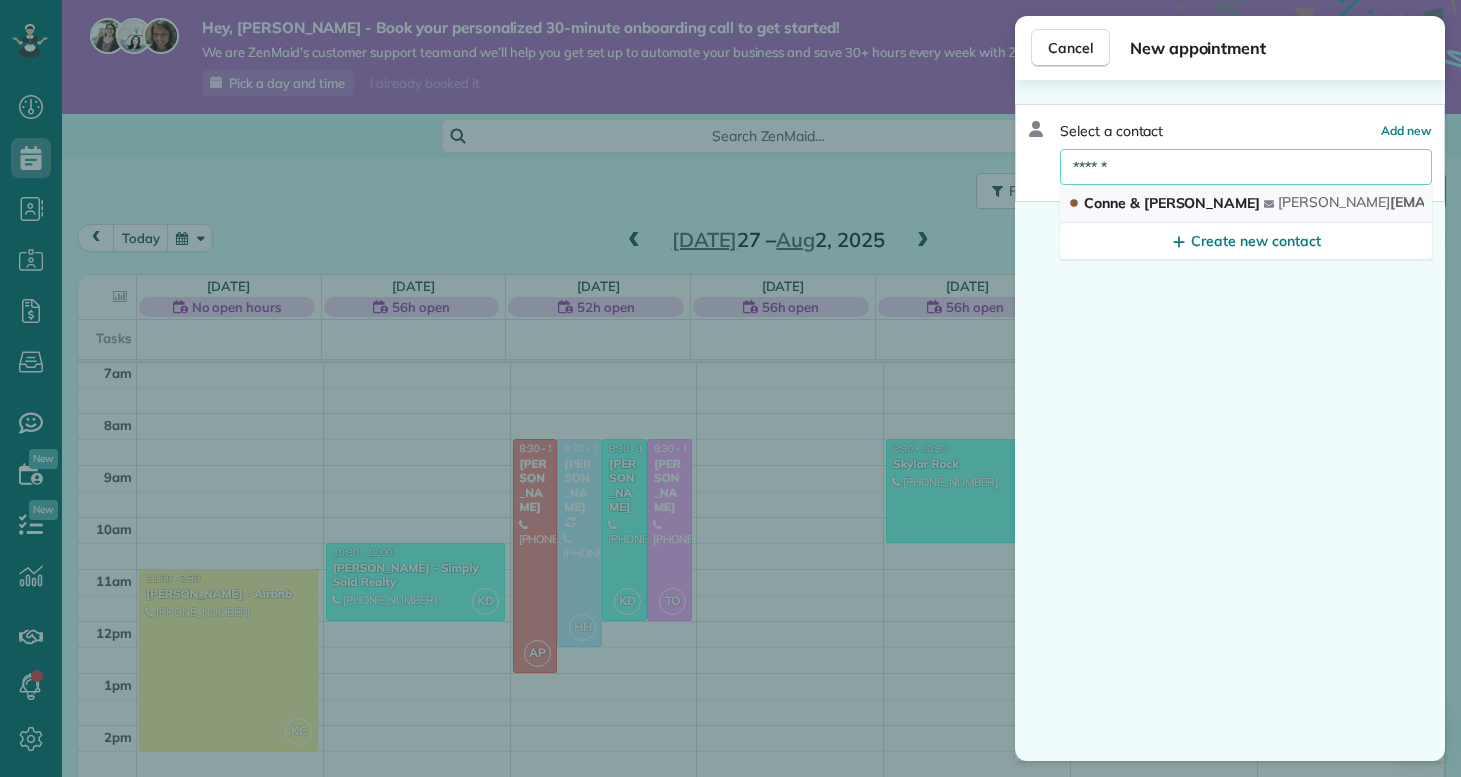 drag, startPoint x: 1109, startPoint y: 165, endPoint x: 1262, endPoint y: 195, distance: 155.91344 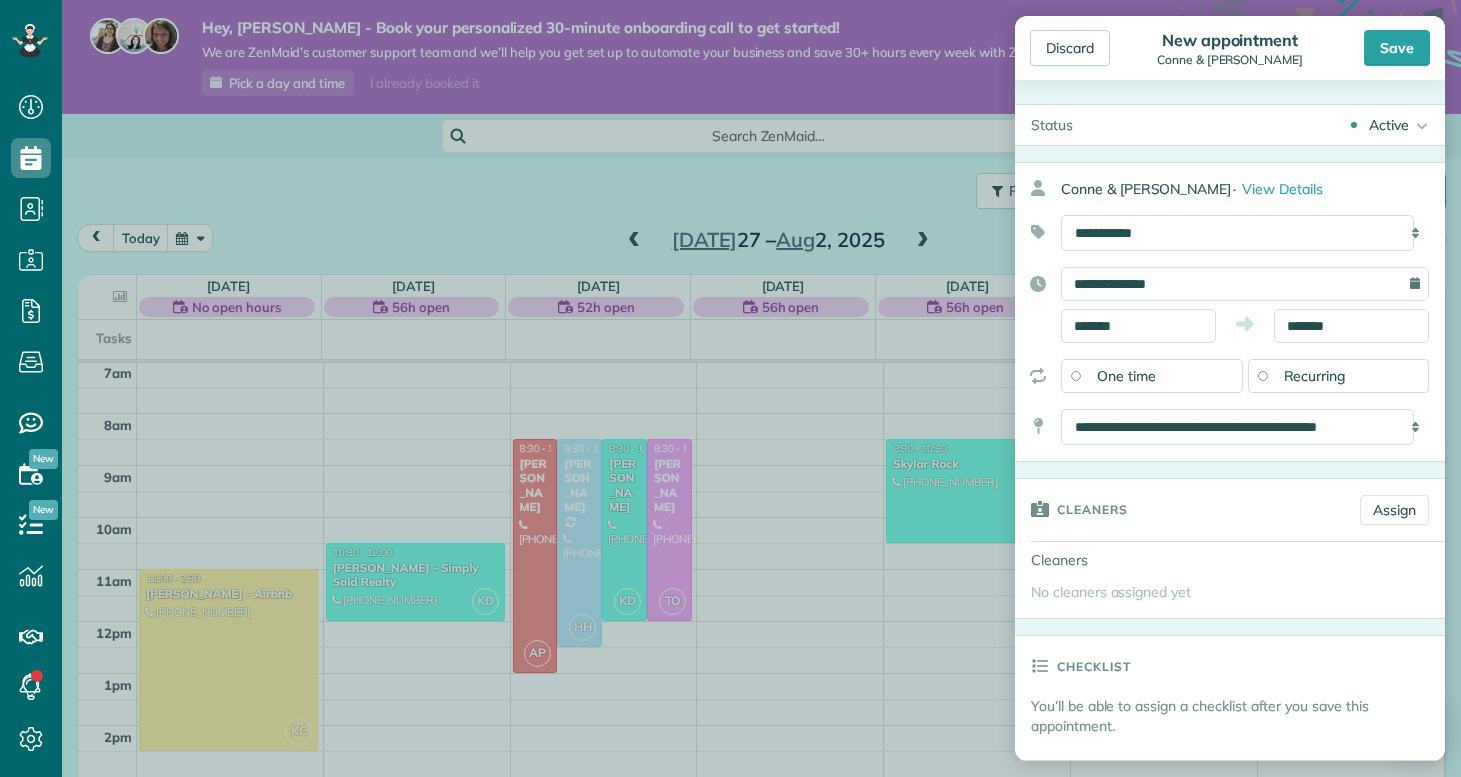 click on "**********" at bounding box center (1230, 312) 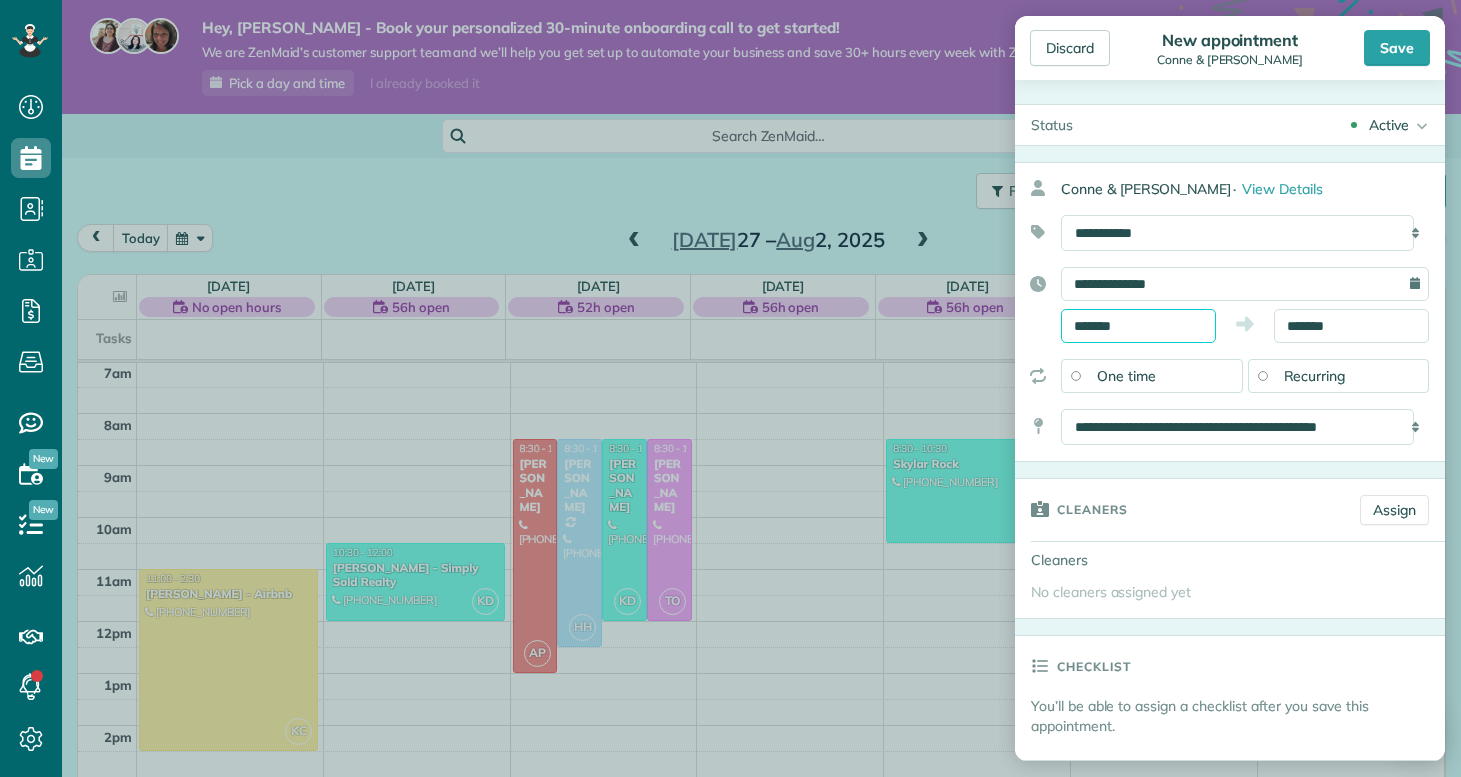 click on "*******" at bounding box center (1138, 326) 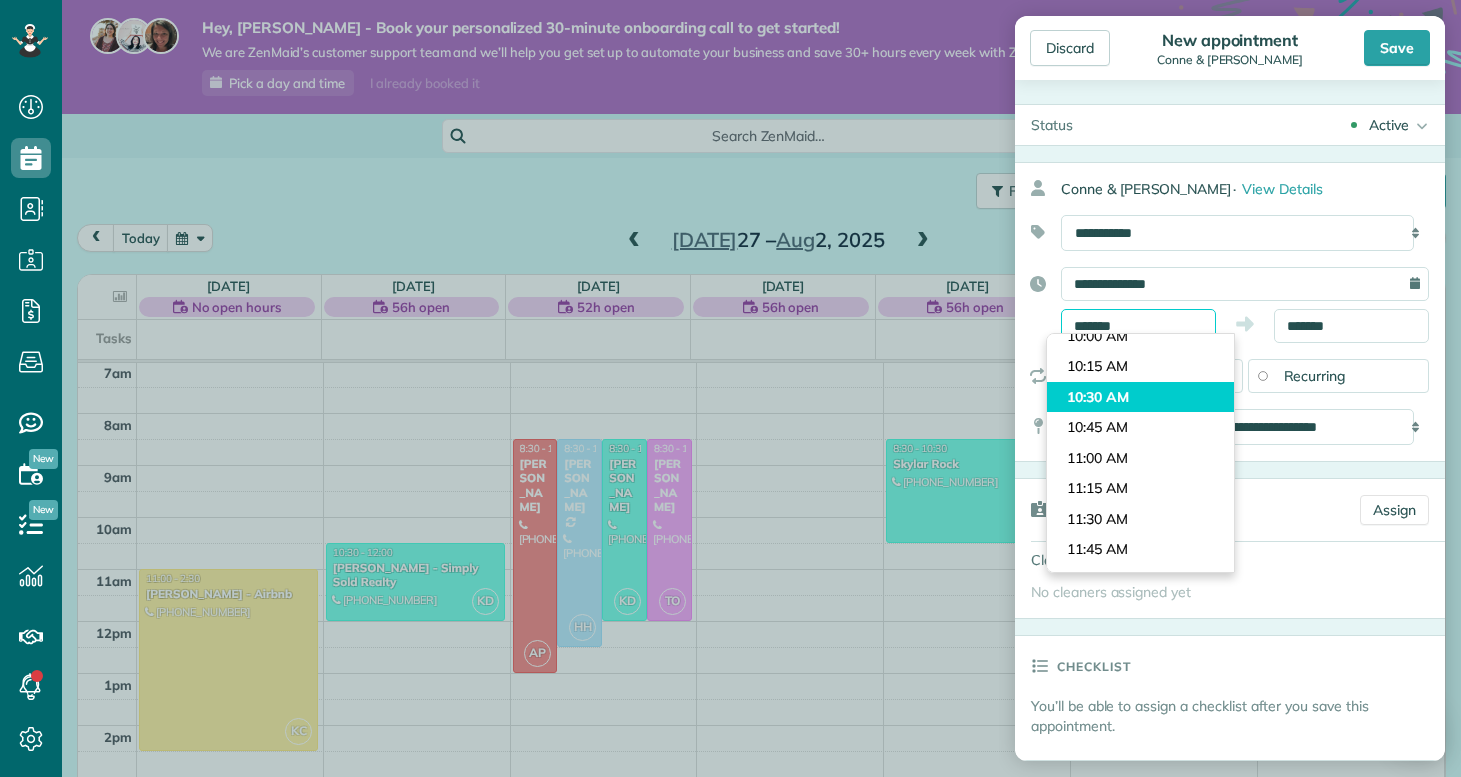 scroll, scrollTop: 1176, scrollLeft: 0, axis: vertical 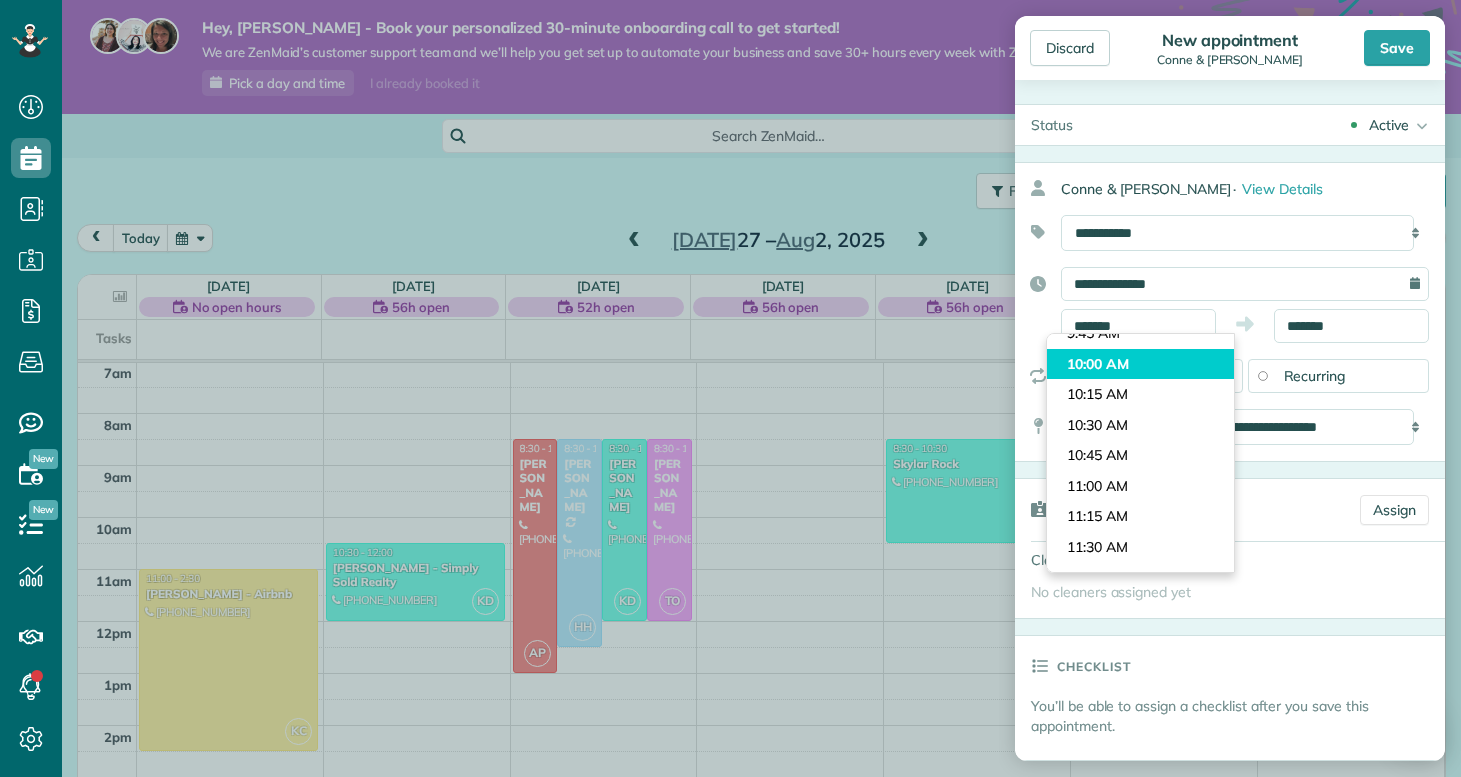 type on "********" 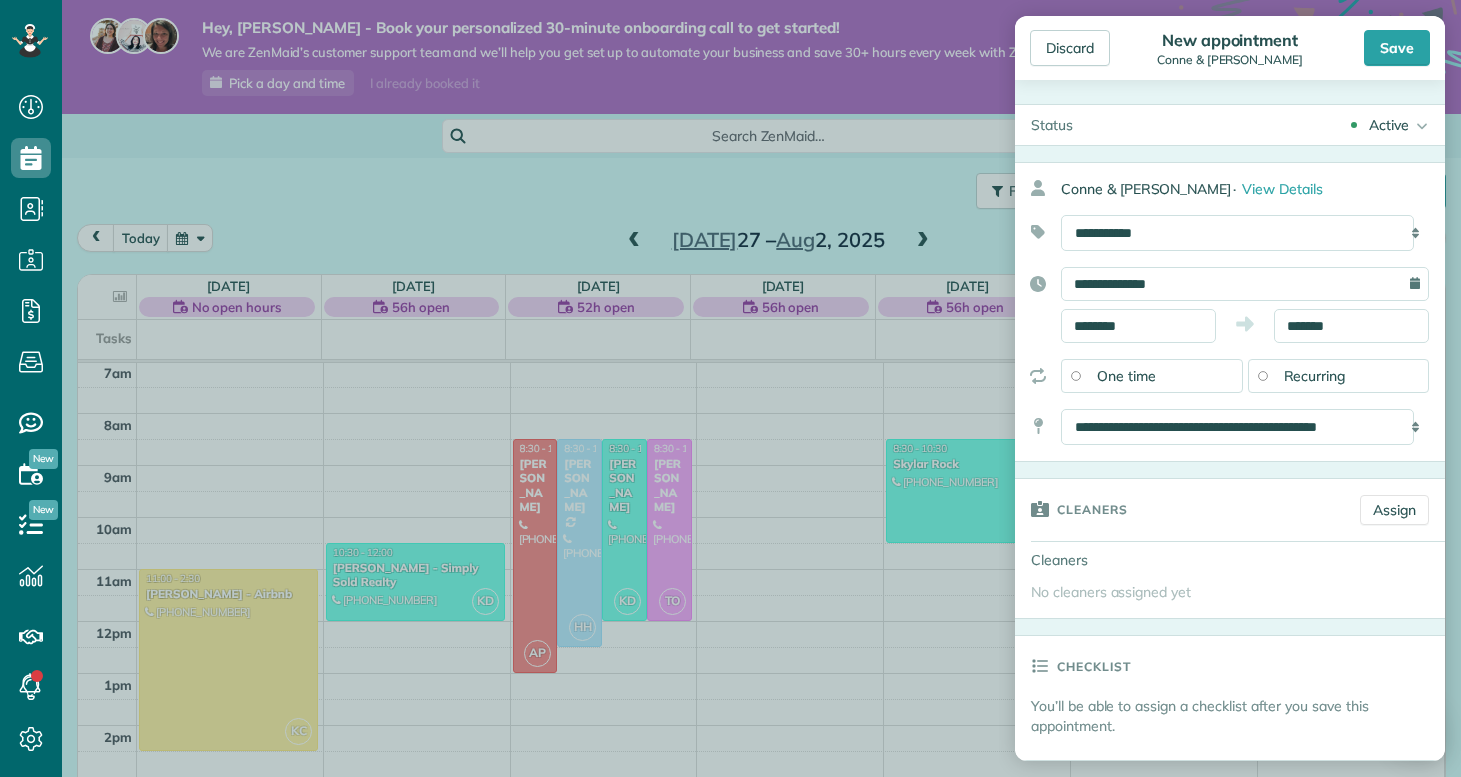 click on "Dashboard
Scheduling
Calendar View
List View
Dispatch View - Weekly scheduling (Beta)" at bounding box center (730, 388) 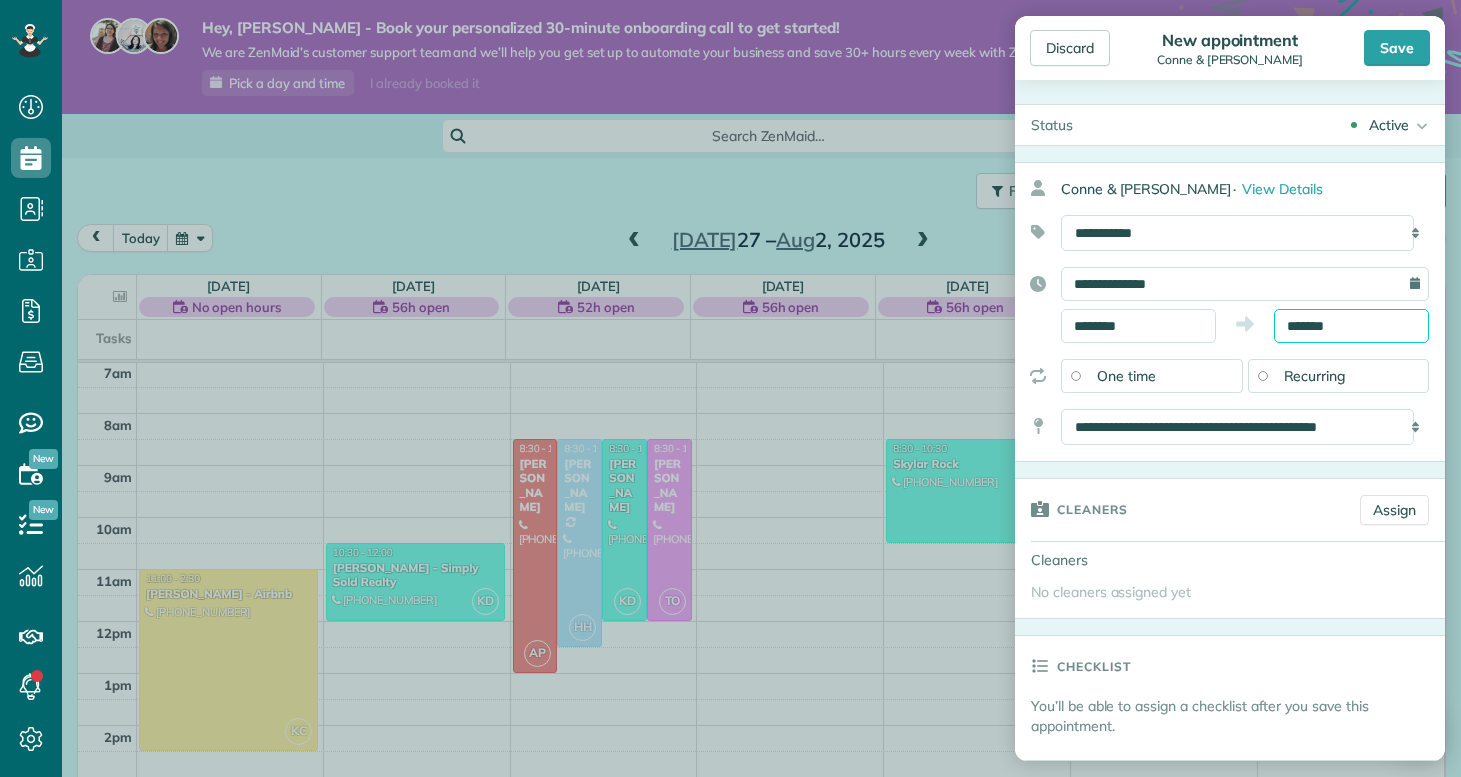 click on "*******" at bounding box center [1351, 326] 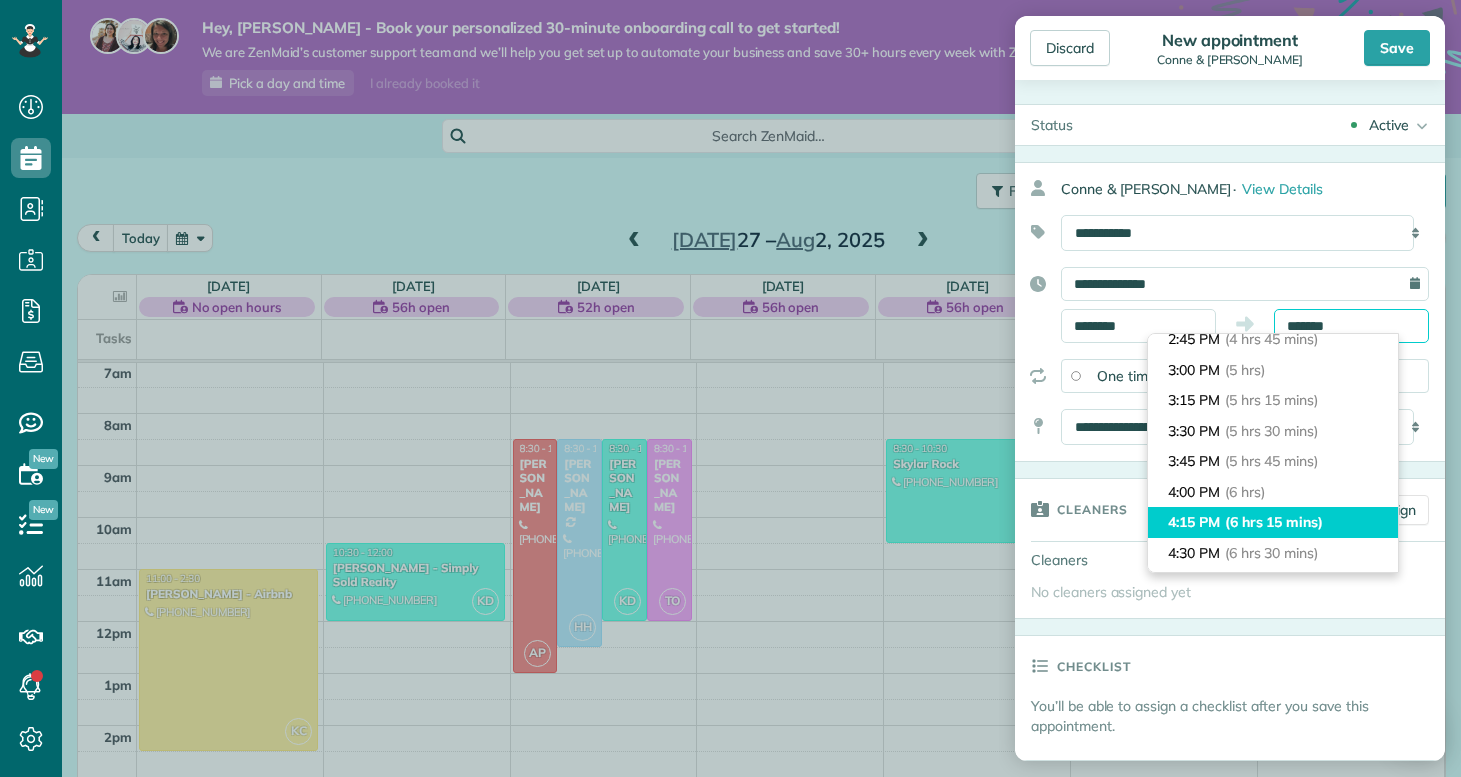 scroll, scrollTop: 615, scrollLeft: 0, axis: vertical 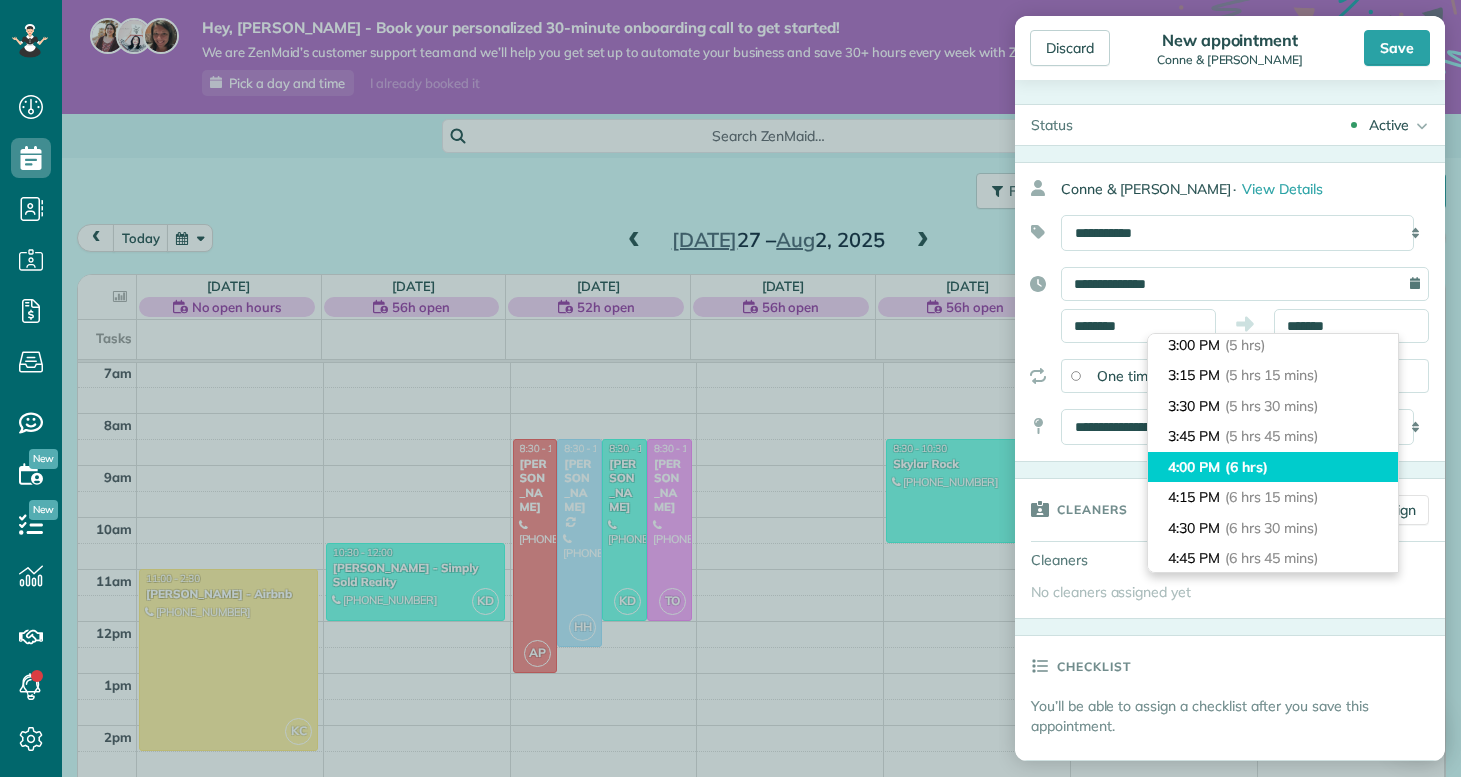 type on "*******" 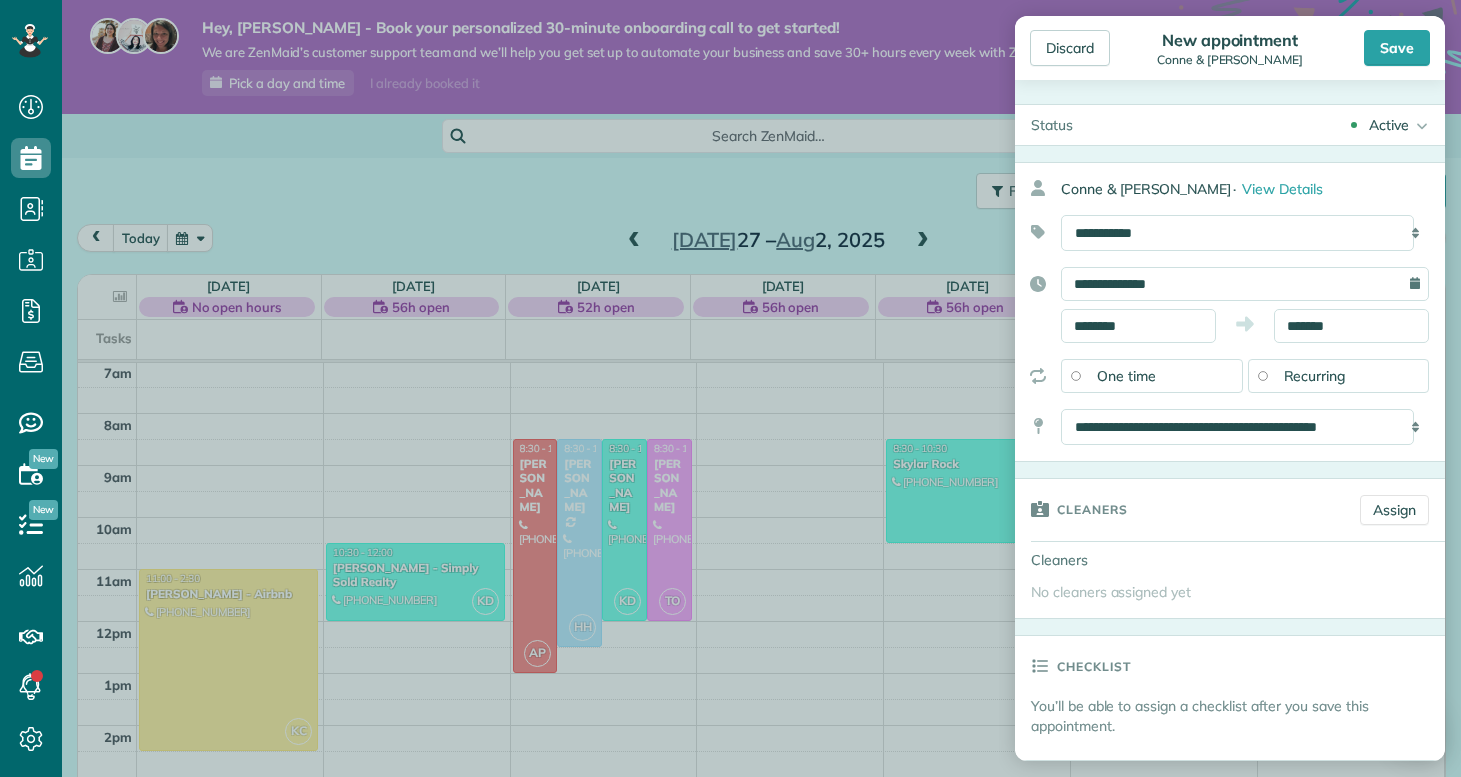 click at bounding box center (1038, 426) 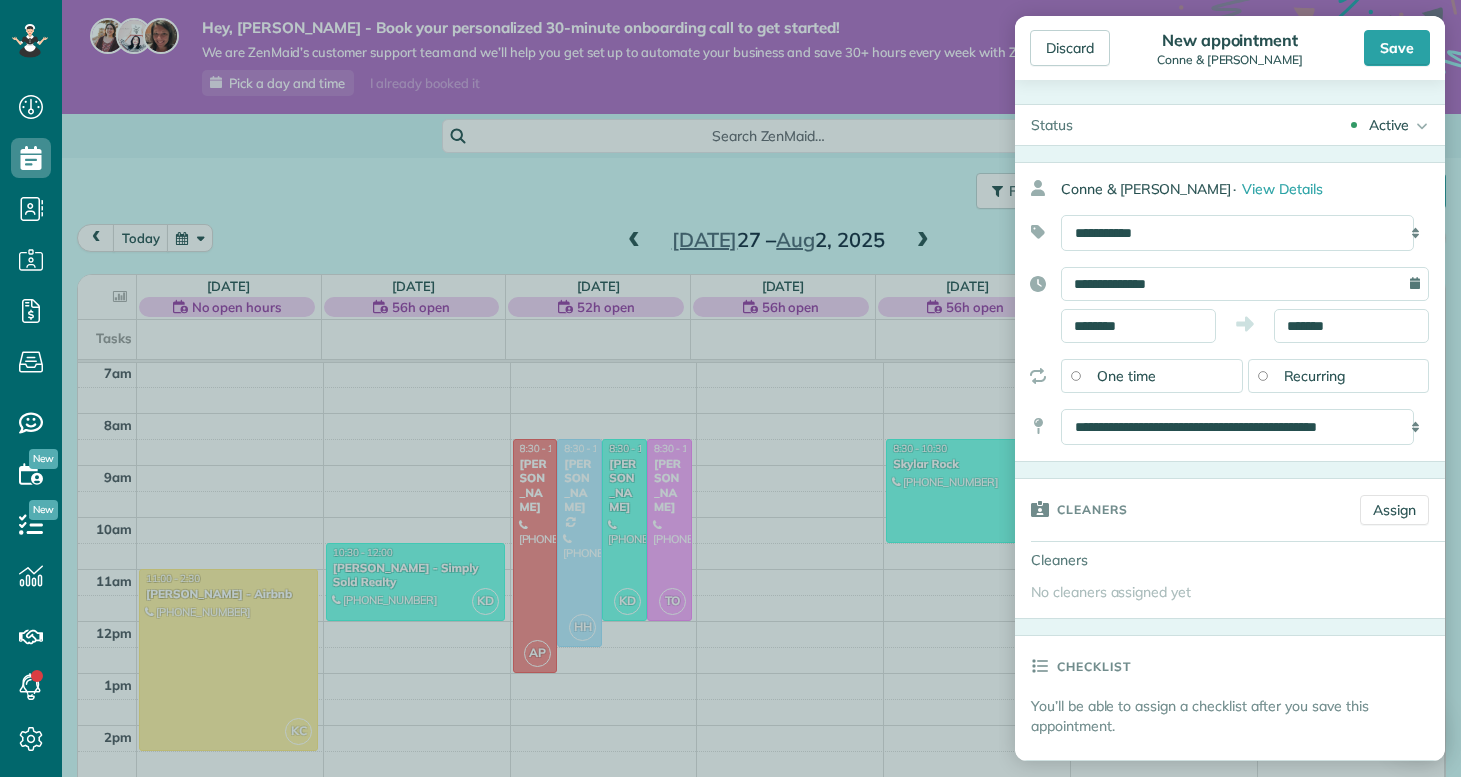 click on "Discard
New appointment
Conne & Robert Fox
Save
Status
Active
Active
Estimate
Stand-By" at bounding box center [730, 388] 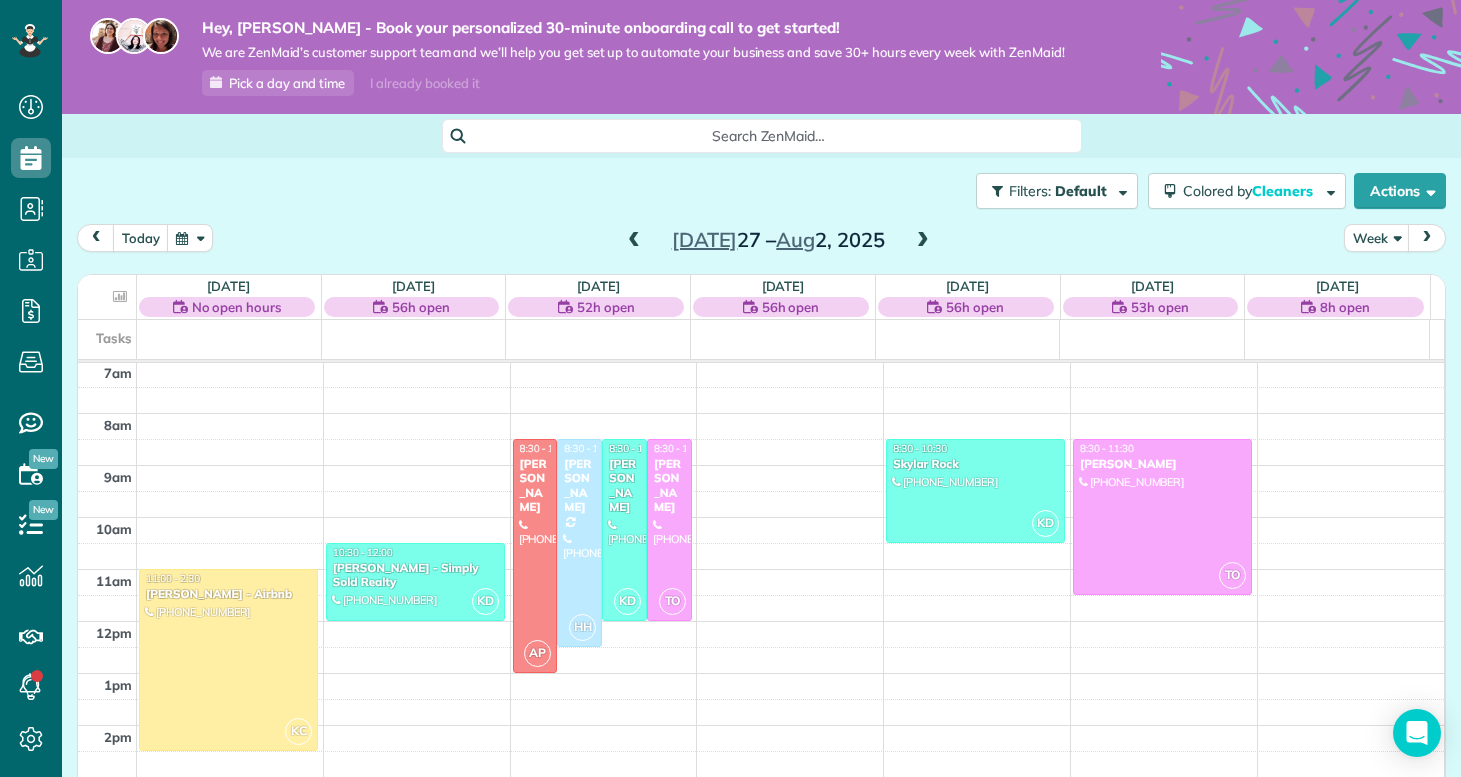click on "12am 1am 2am 3am 4am 5am 6am 7am 8am 9am 10am 11am 12pm 1pm 2pm 3pm 4pm 5pm 6pm 7pm 8pm 9pm 10pm 11pm KC 11:00 - 2:30 Nathan Carithers - Airbnb (910) 833-2761 121 Quartersdeck Rogers Bay North Topsail Beach, NC 28460 KD 10:30 - 12:00 Priscilla Parrott - Simply Sold Realty (920) 427-0852 4c Port West Ct Swansboro, NC ? AP 8:30 - 1:00 Deanna Marcantonio (914) 469-2107 6815 Baltimore Rd Jacksonville, NC 28543 HH 8:30 - 12:30 Margaret Black (914) 316-3721 119 Bernhurst Rd New Bern, NC 28560 KD 8:30 - 12:00 Kathleen Bengaly (520) 509-5735 4662 Butler Drive South Midwaypark ?, NC ? TO 8:30 - 12:00 Kristina Bowker (910) 340-3604 106 Wynstone Lane Jacksonville, NC 28540 KD 8:30 - 10:30 Skylar Rock (910) 833-0462 104 Jenna Rea Road Hubert, NC 28539 TO 8:30 - 11:30 Lonnie Tyndall (910) 358-0222 105 Appleton Lane Richlands, NC 28574" at bounding box center [761, 621] 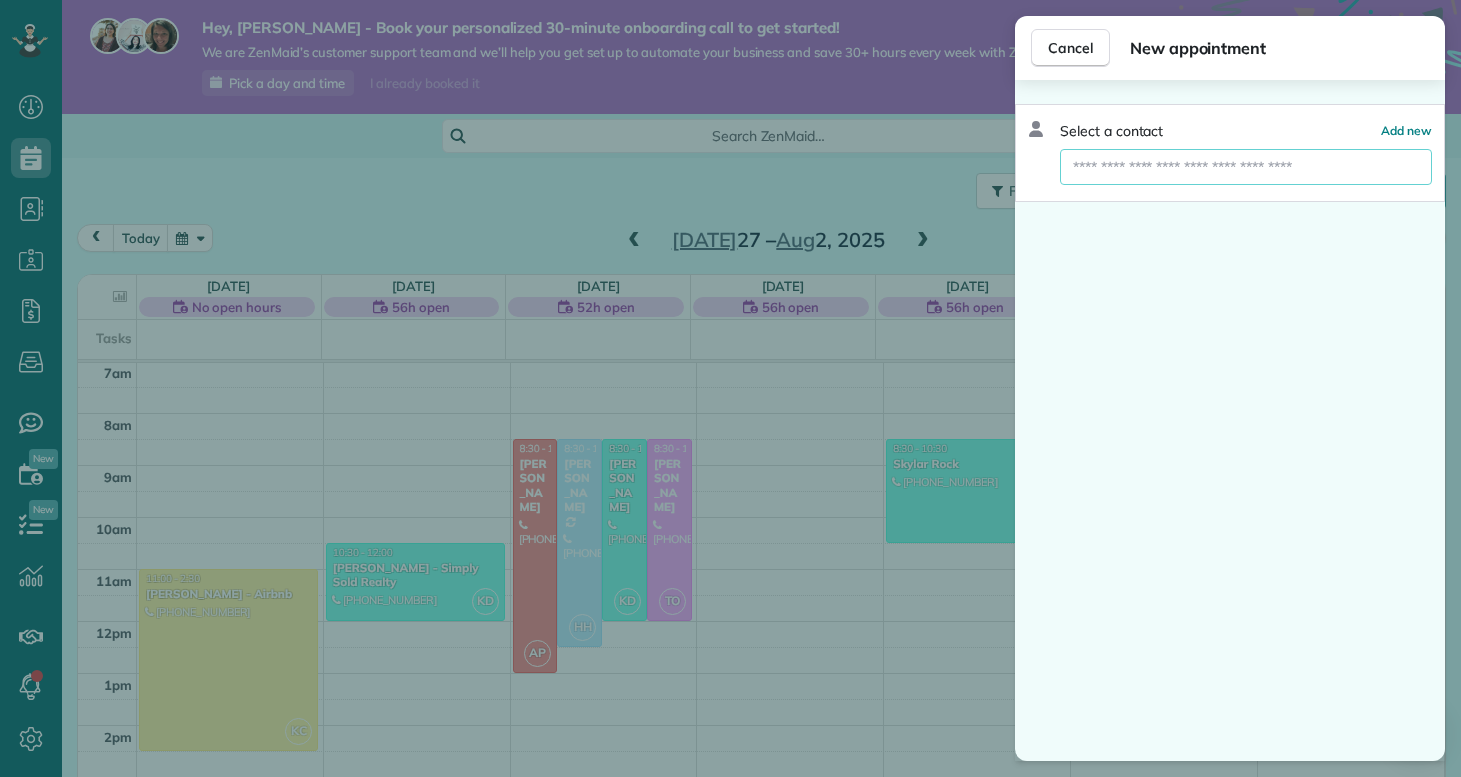 click at bounding box center [1246, 167] 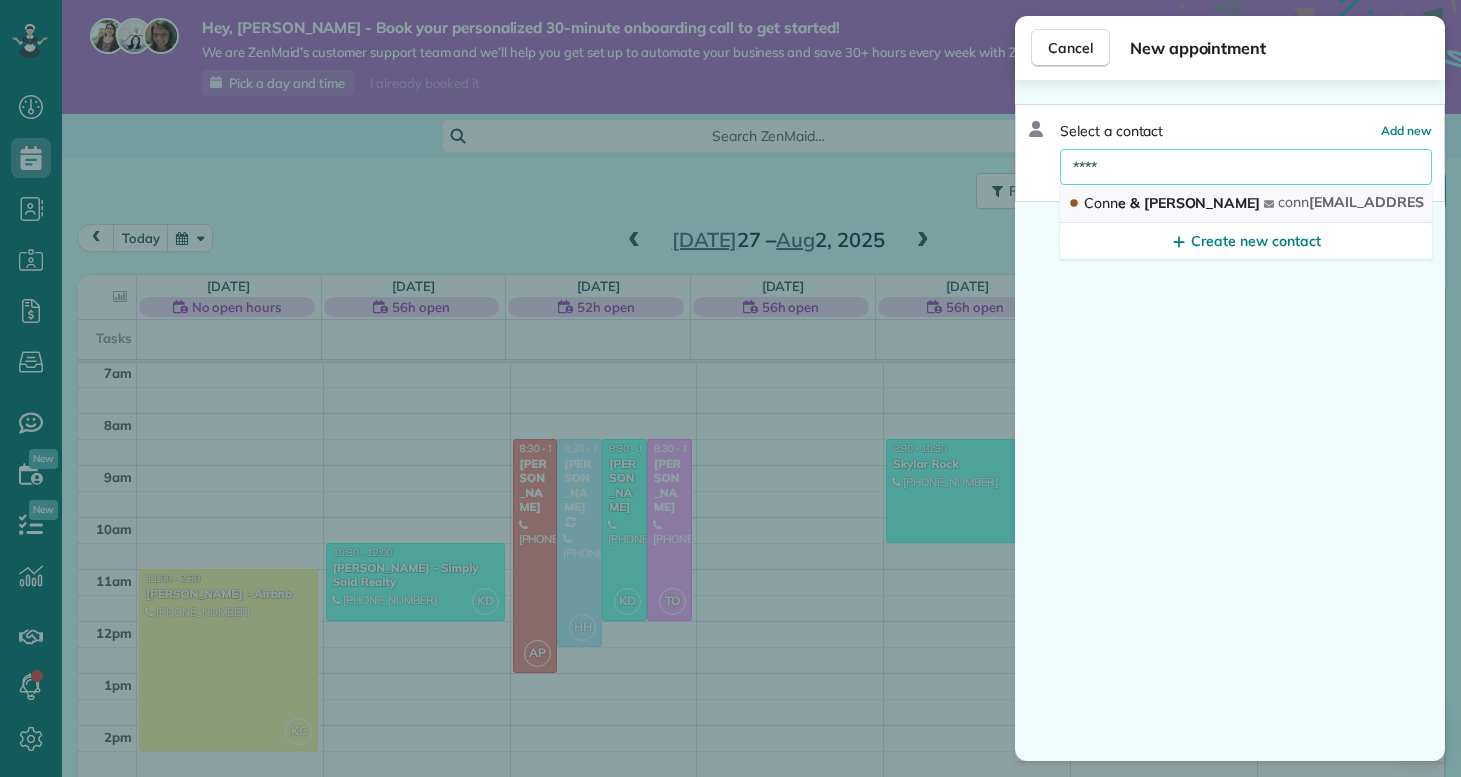 type on "****" 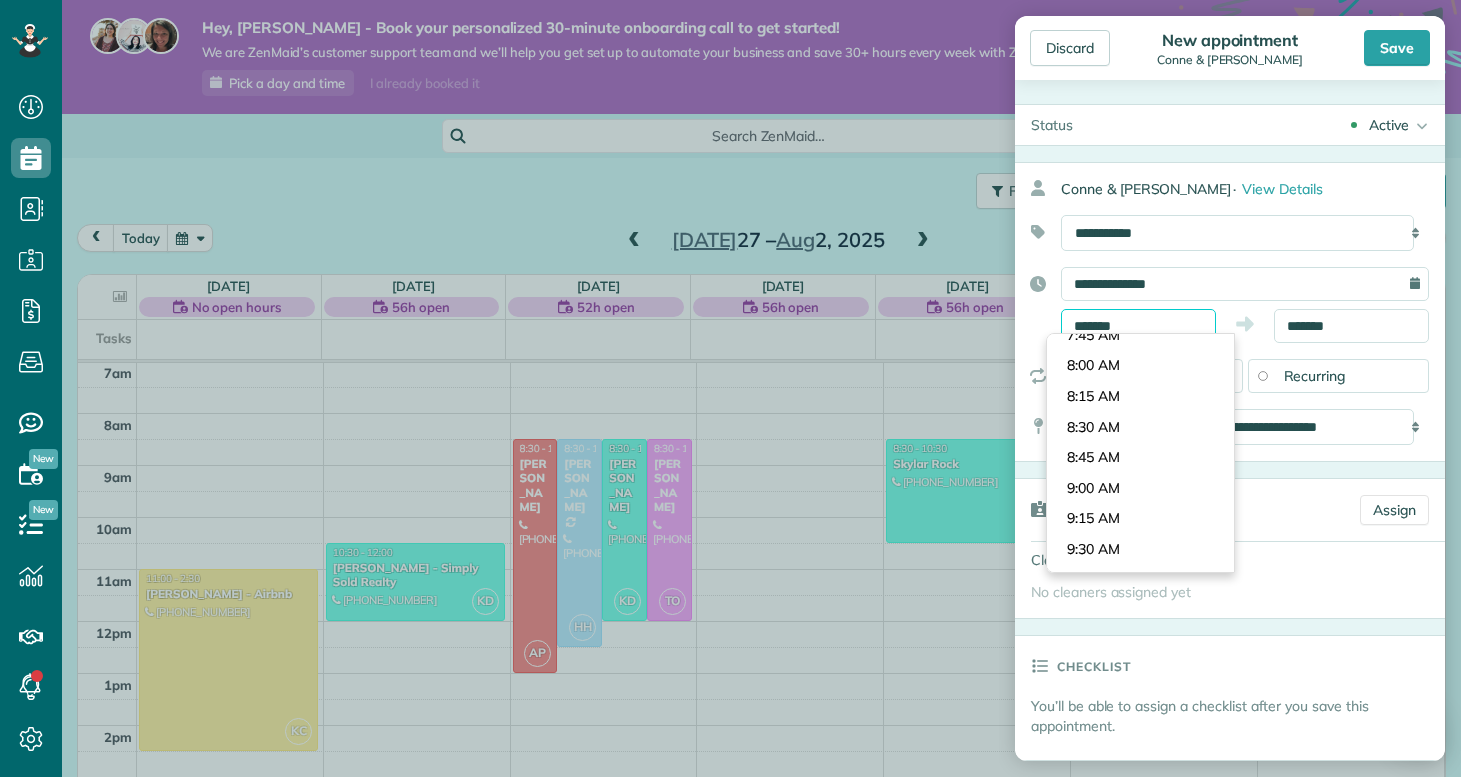 drag, startPoint x: 1138, startPoint y: 322, endPoint x: 1039, endPoint y: 336, distance: 99.985 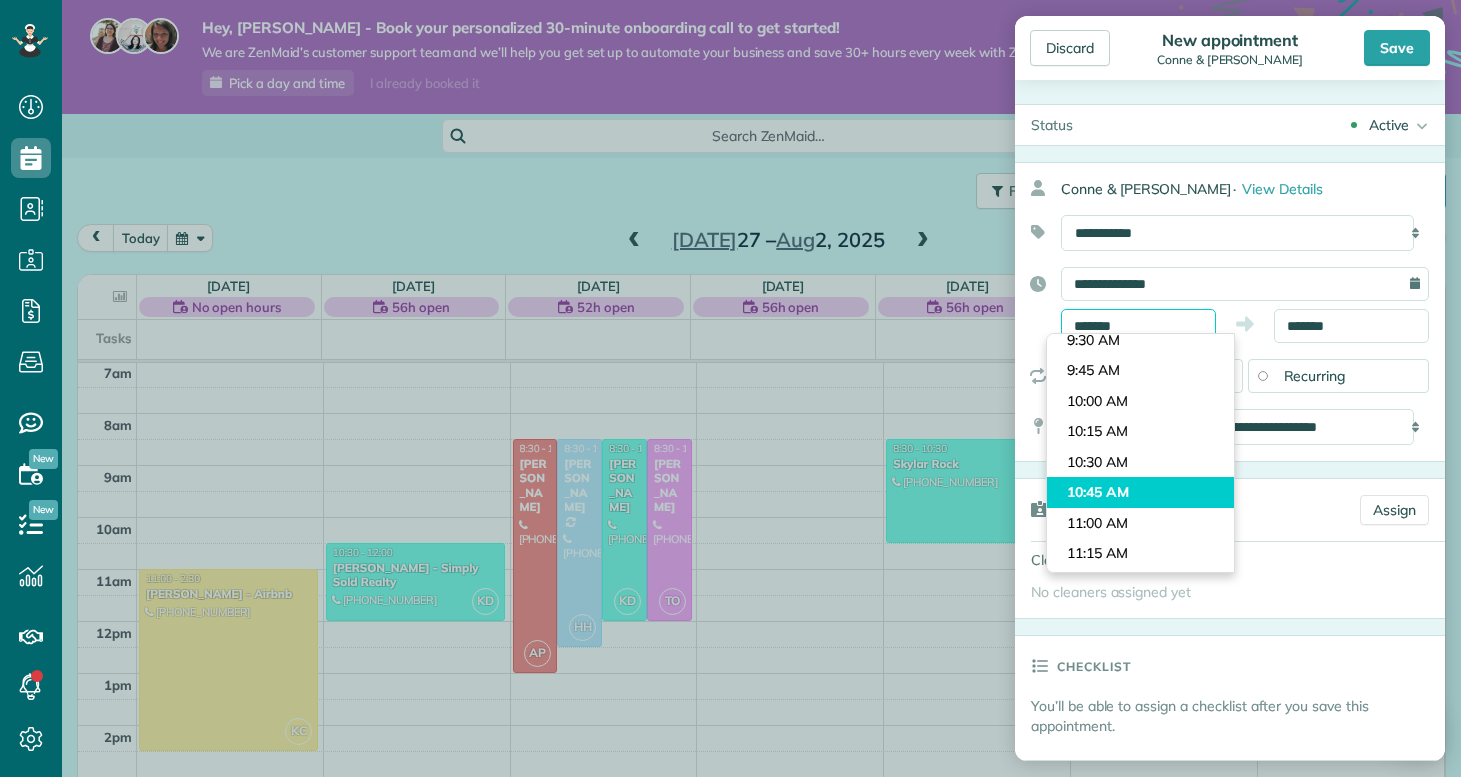 scroll, scrollTop: 1029, scrollLeft: 0, axis: vertical 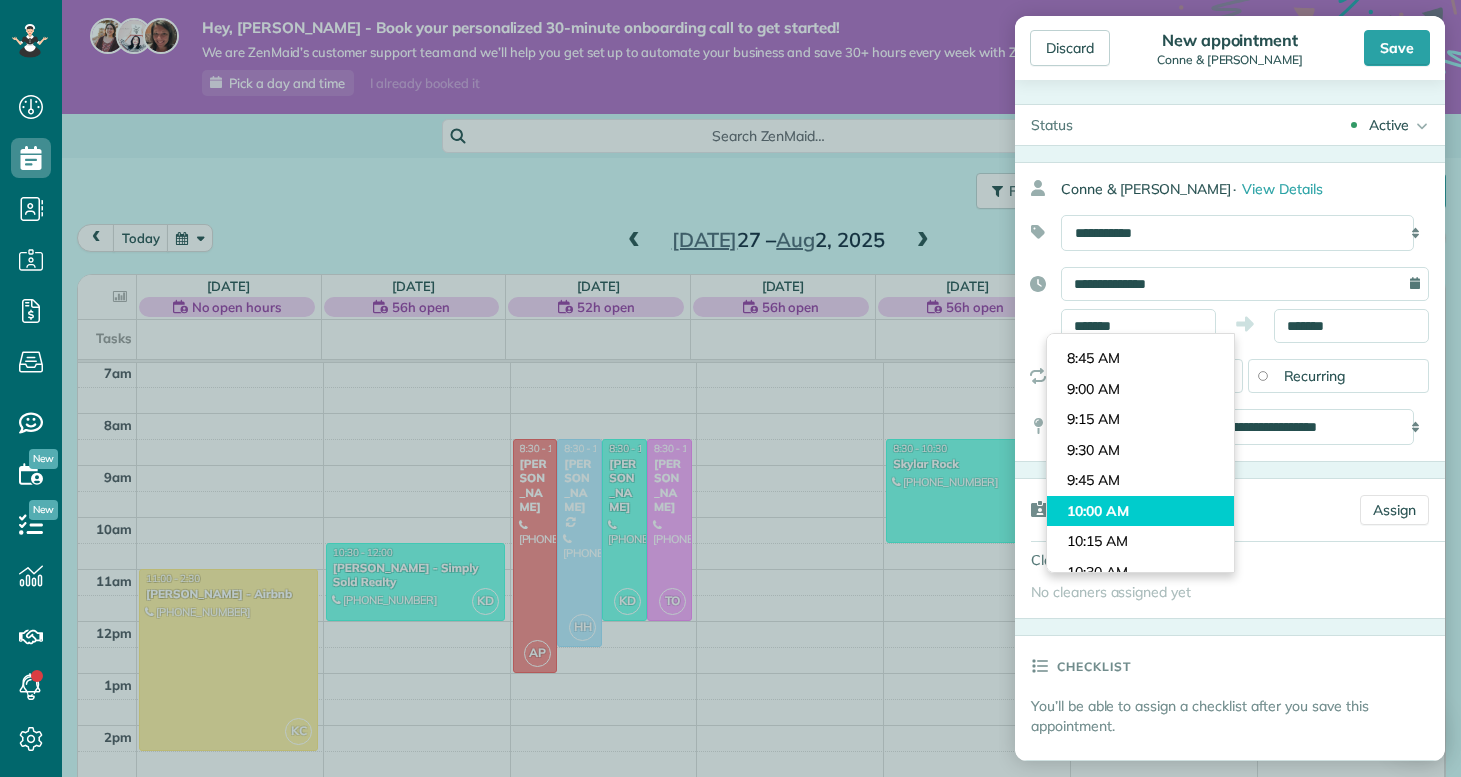 type on "********" 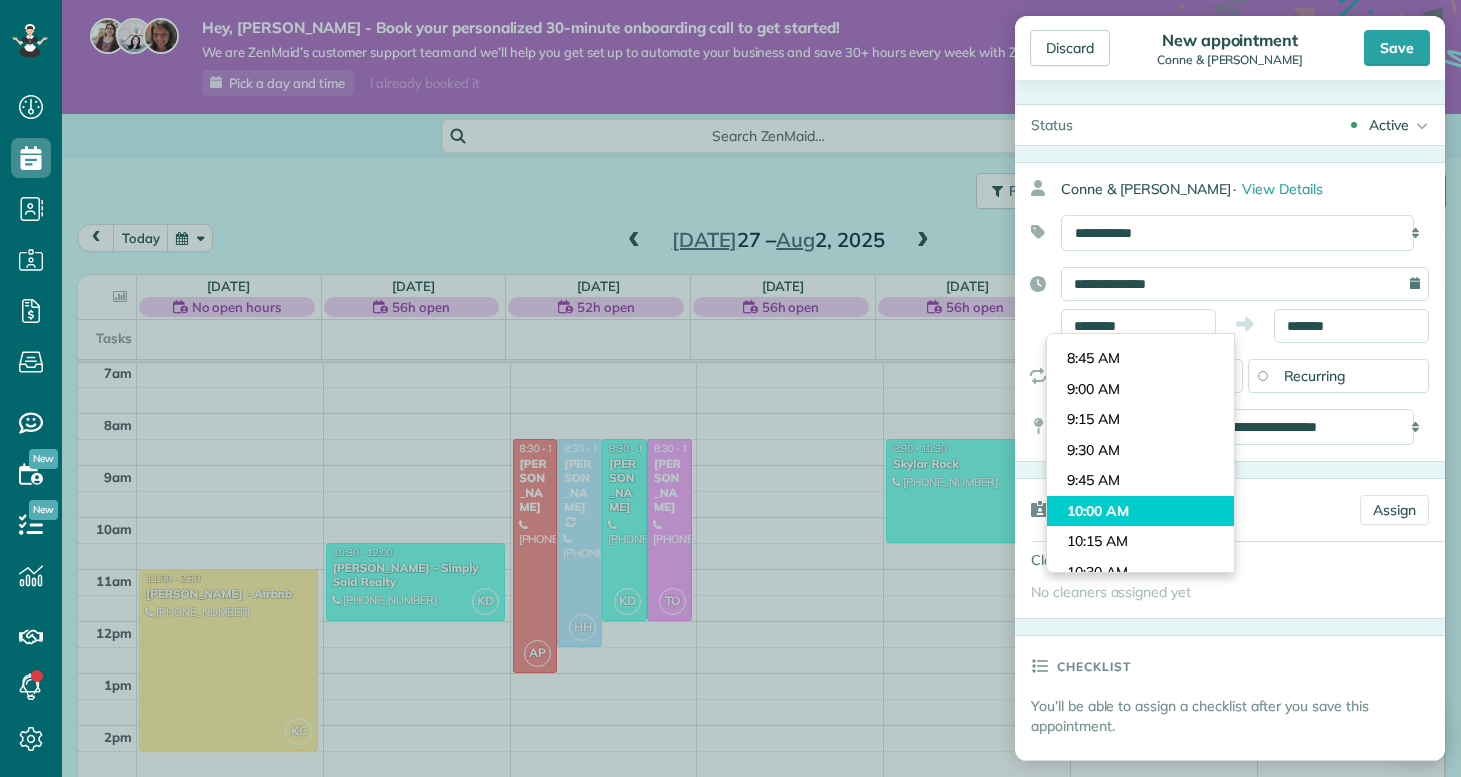 click on "Dashboard
Scheduling
Calendar View
List View
Dispatch View - Weekly scheduling (Beta)" at bounding box center (730, 388) 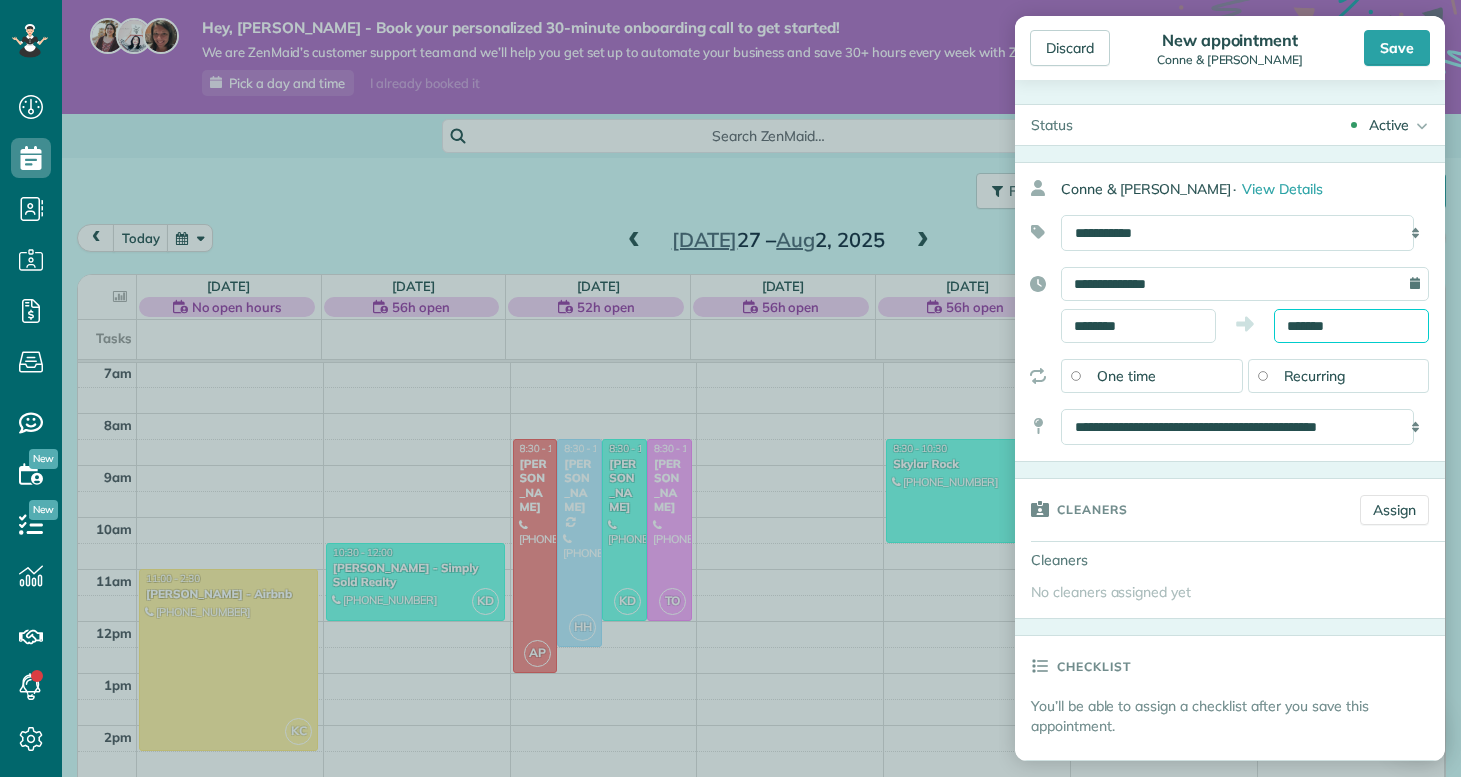 click on "*******" at bounding box center (1351, 326) 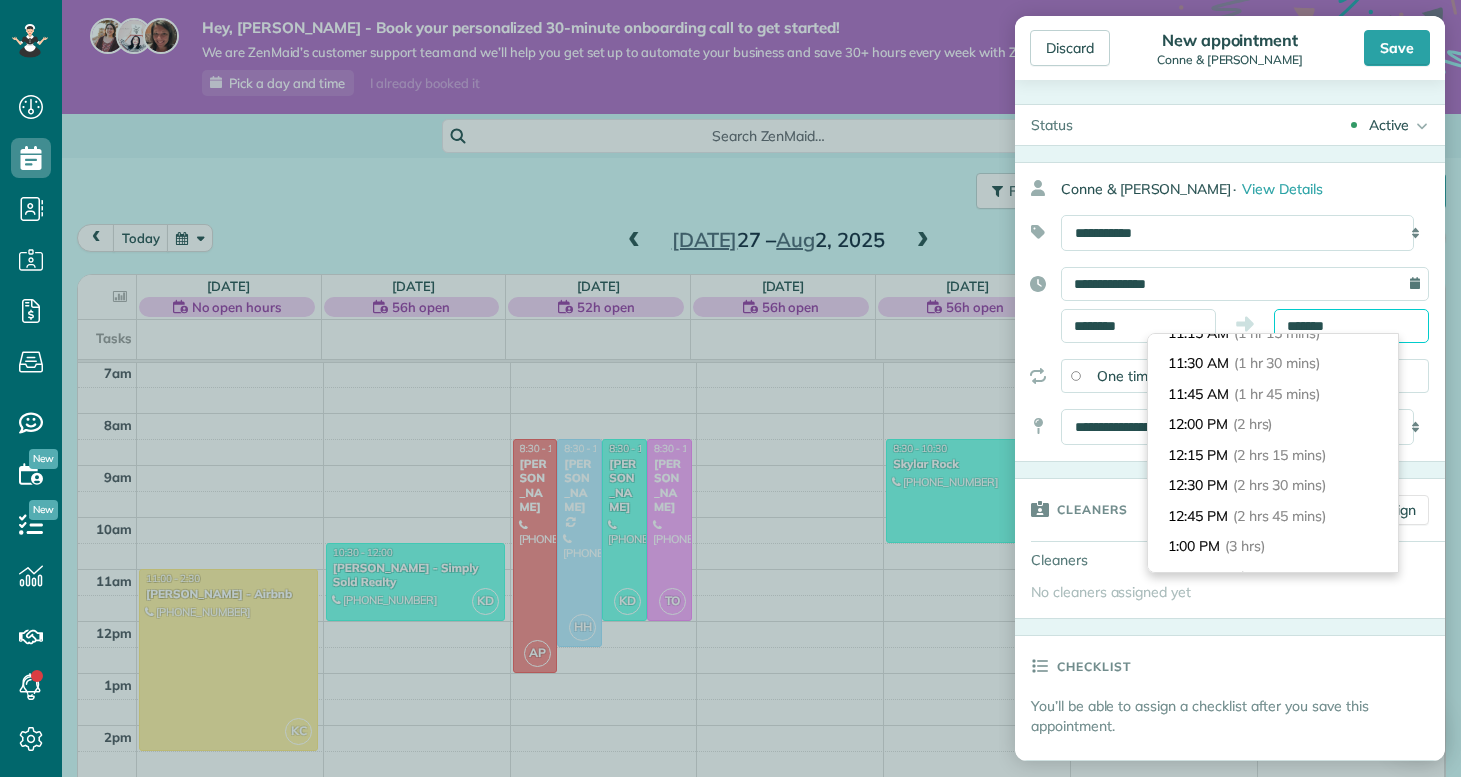 scroll, scrollTop: 569, scrollLeft: 0, axis: vertical 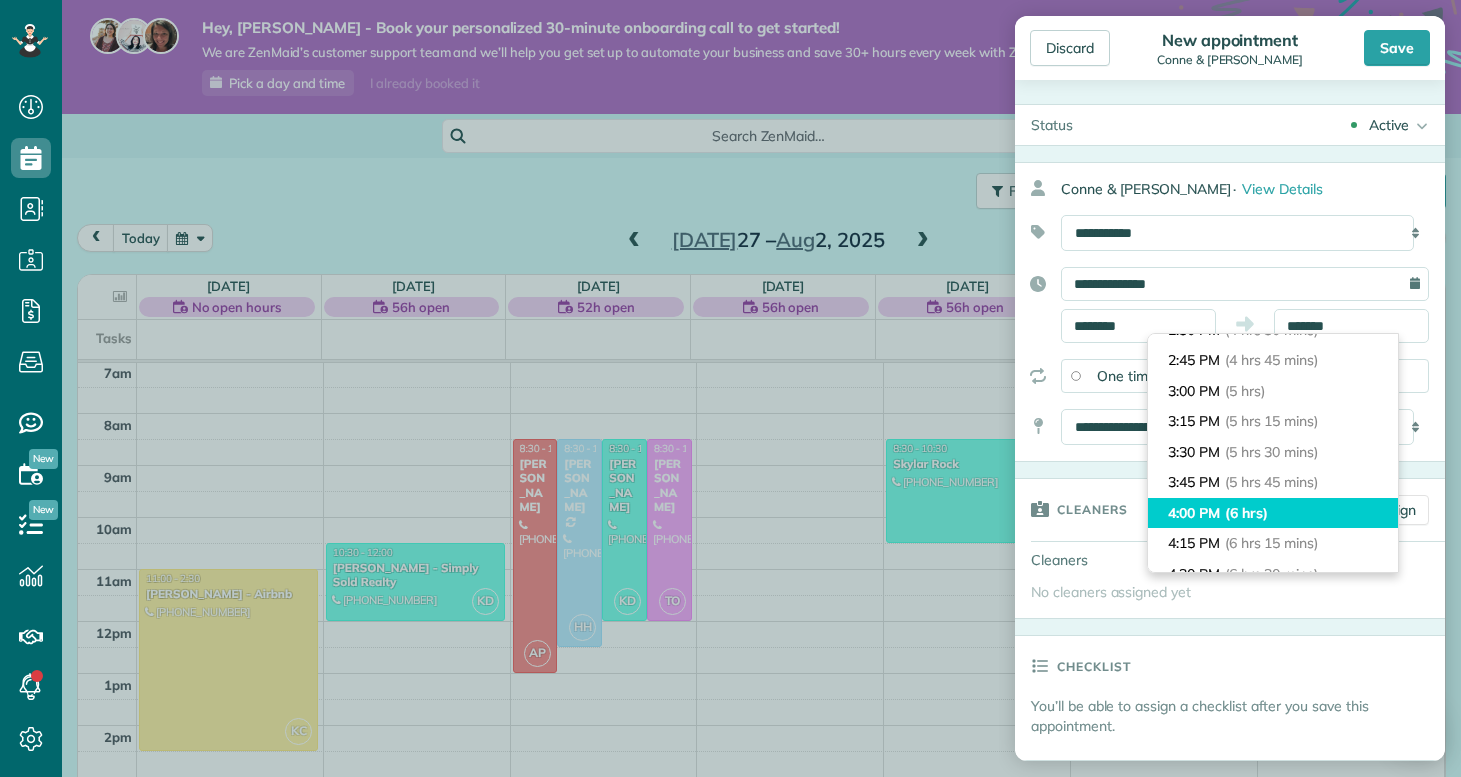 type on "*******" 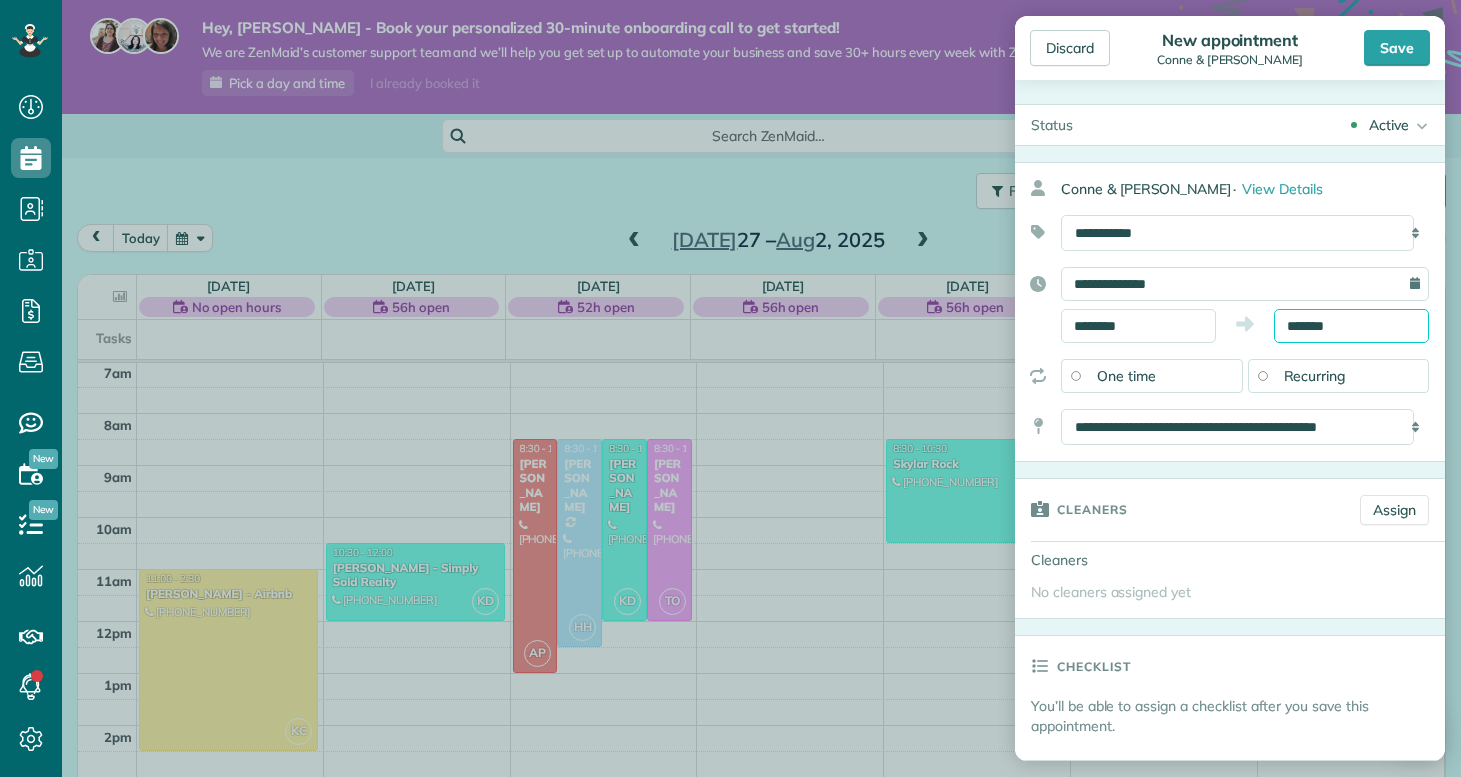 scroll, scrollTop: 193, scrollLeft: 0, axis: vertical 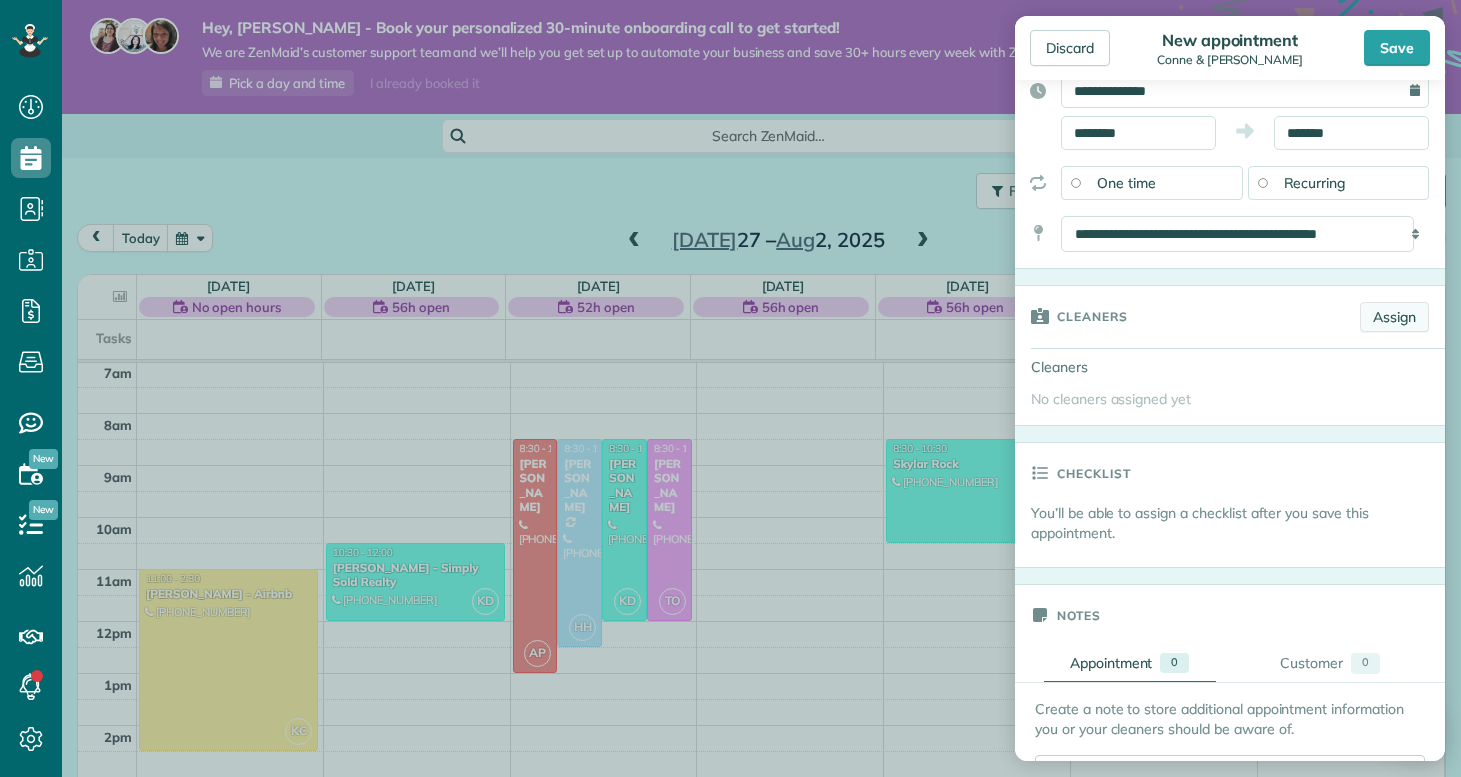 click on "Assign" at bounding box center (1394, 317) 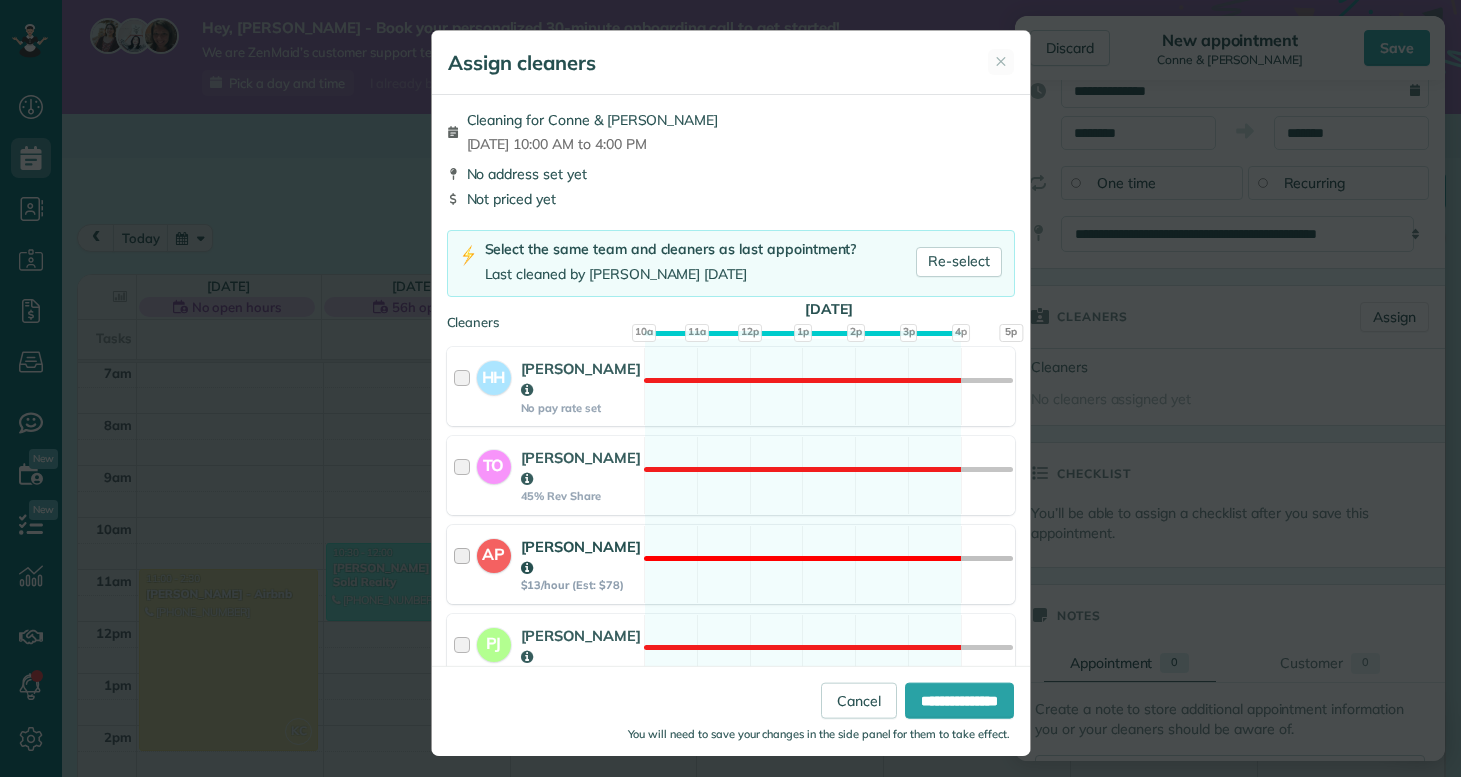 scroll, scrollTop: 162, scrollLeft: 0, axis: vertical 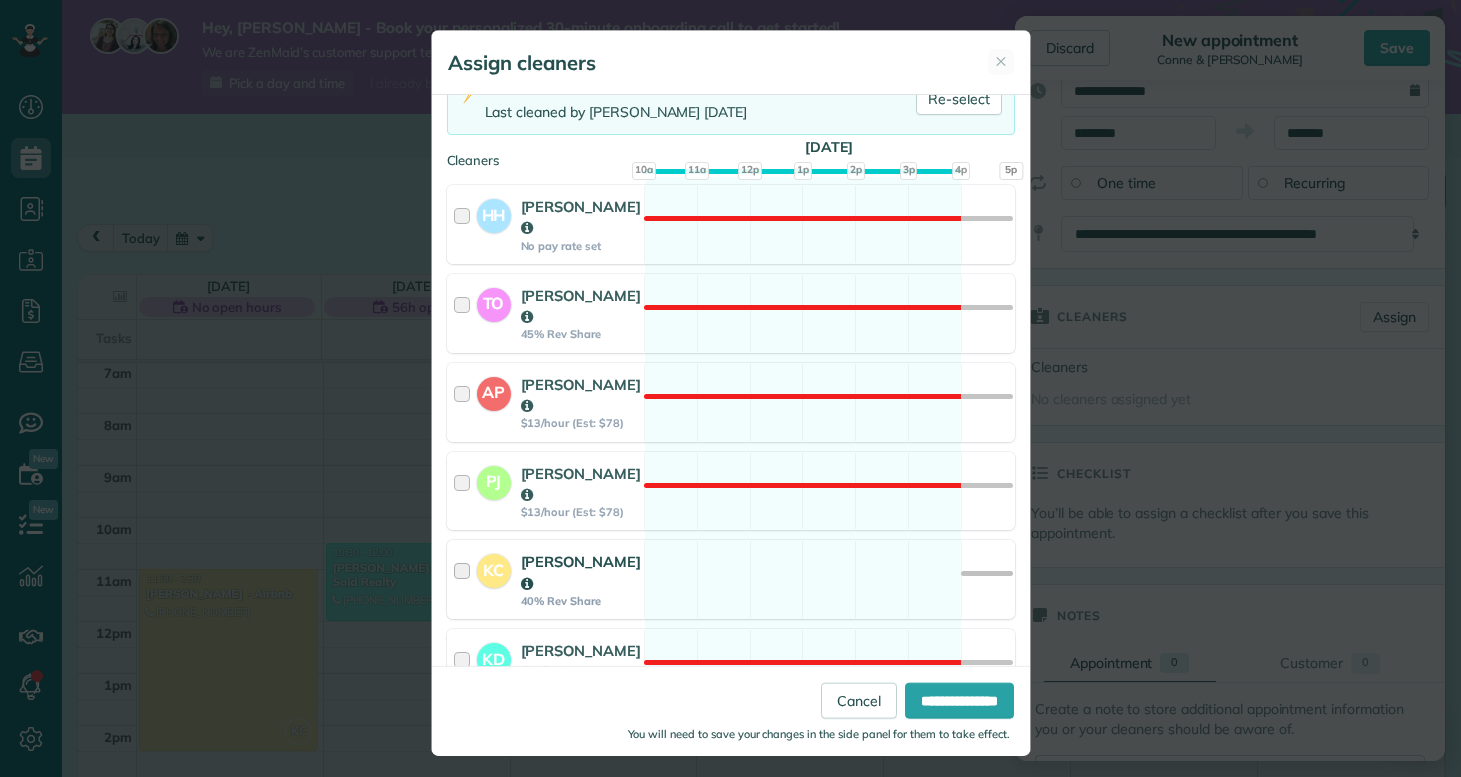 click on "Kolby Cummings" at bounding box center [581, 572] 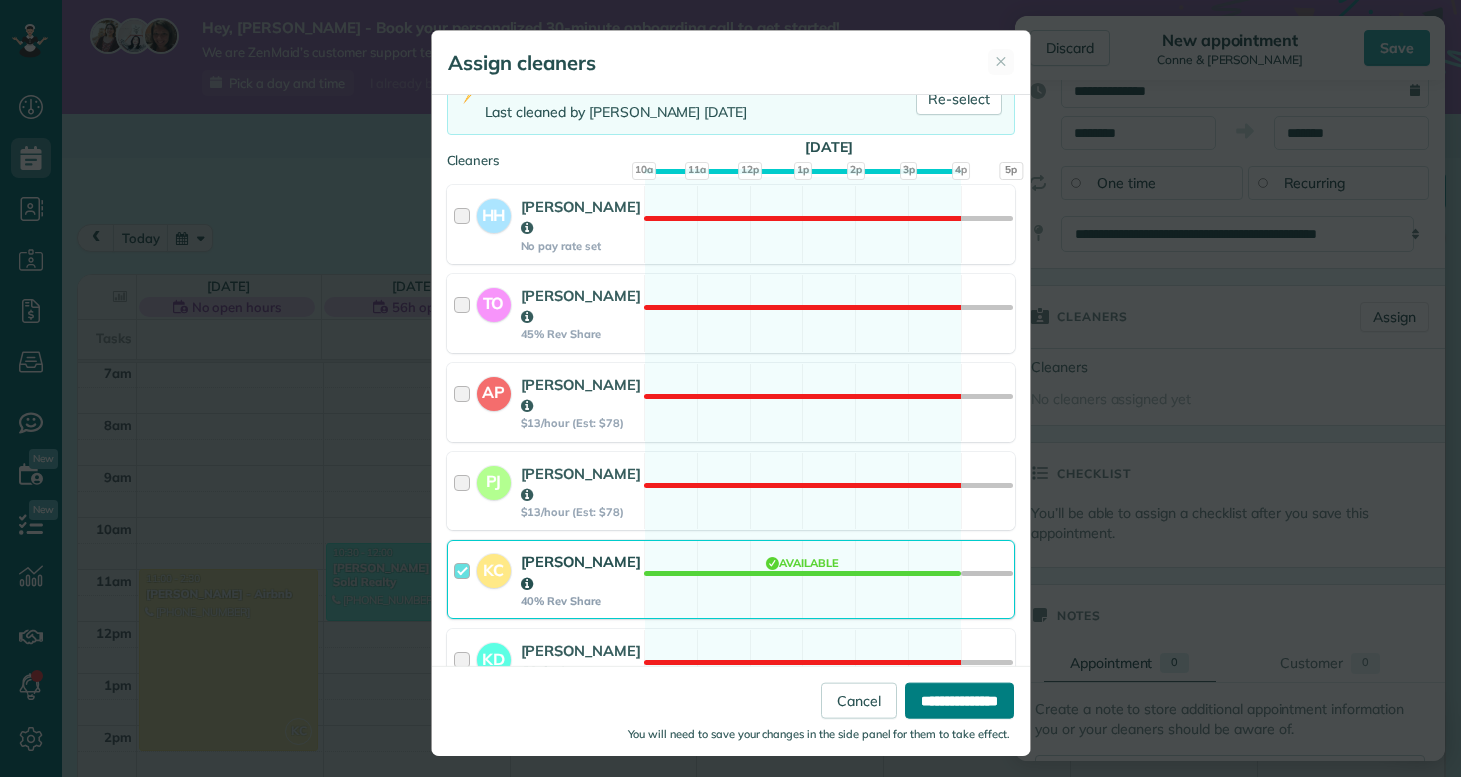 click on "**********" at bounding box center [959, 700] 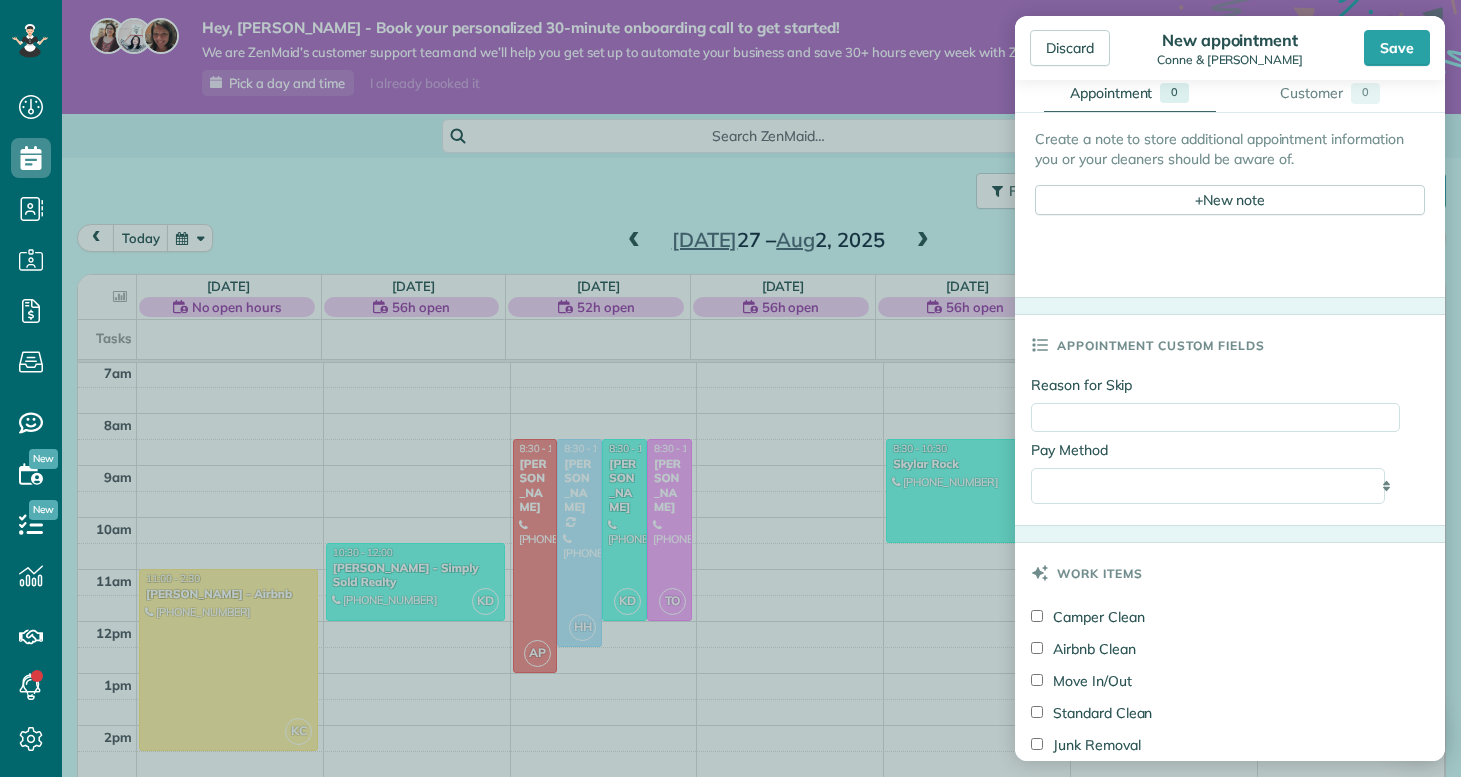 scroll, scrollTop: 1089, scrollLeft: 0, axis: vertical 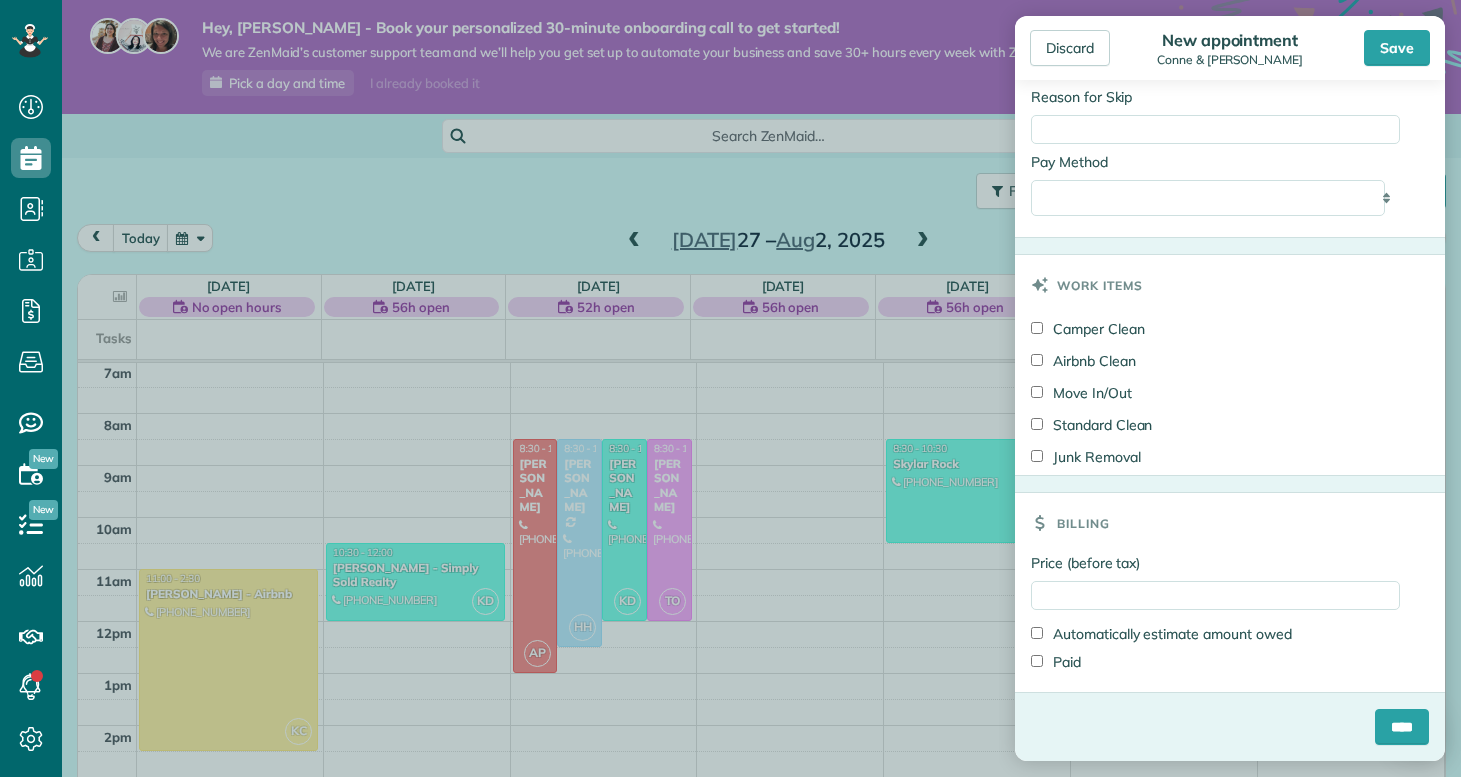click on "Camper Clean" at bounding box center [1088, 329] 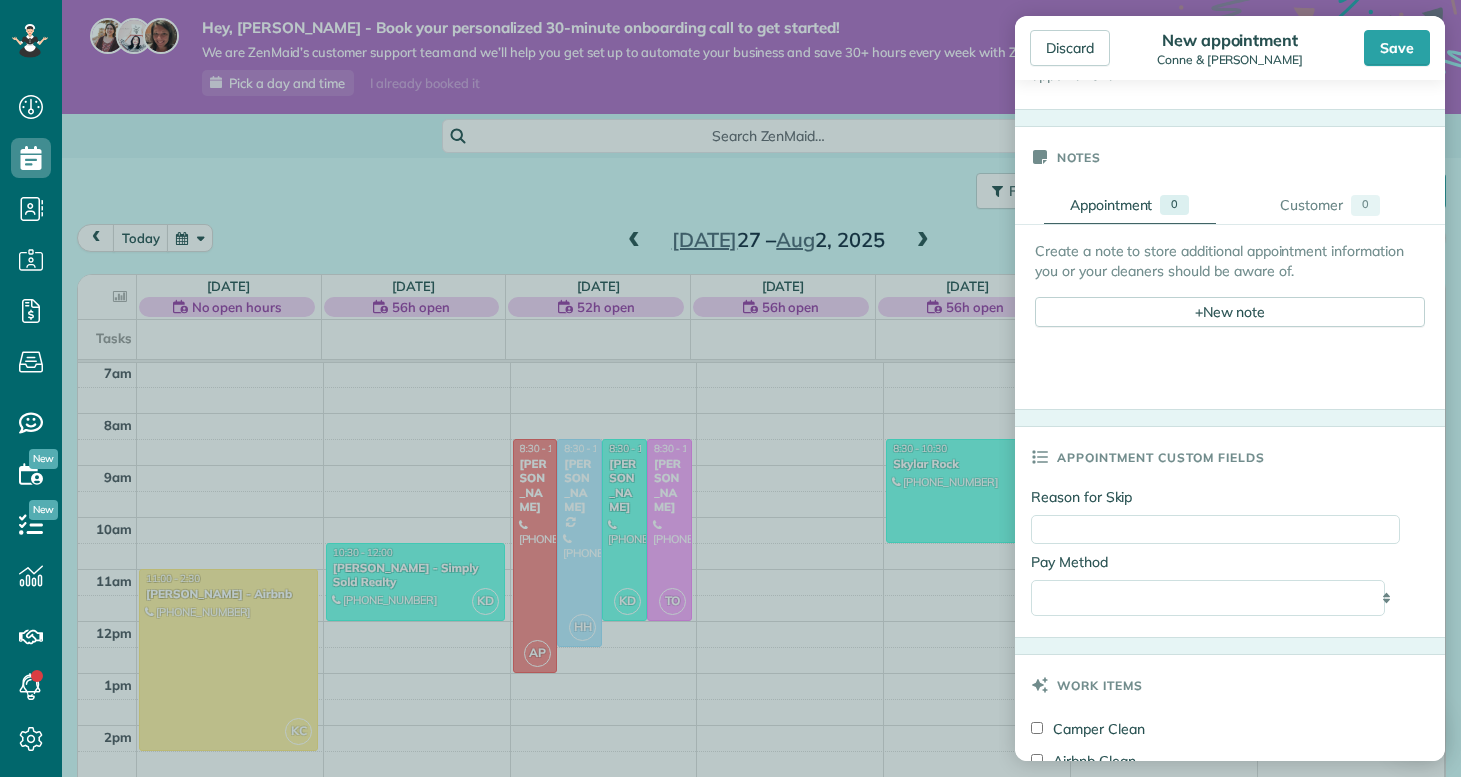 scroll, scrollTop: 1089, scrollLeft: 0, axis: vertical 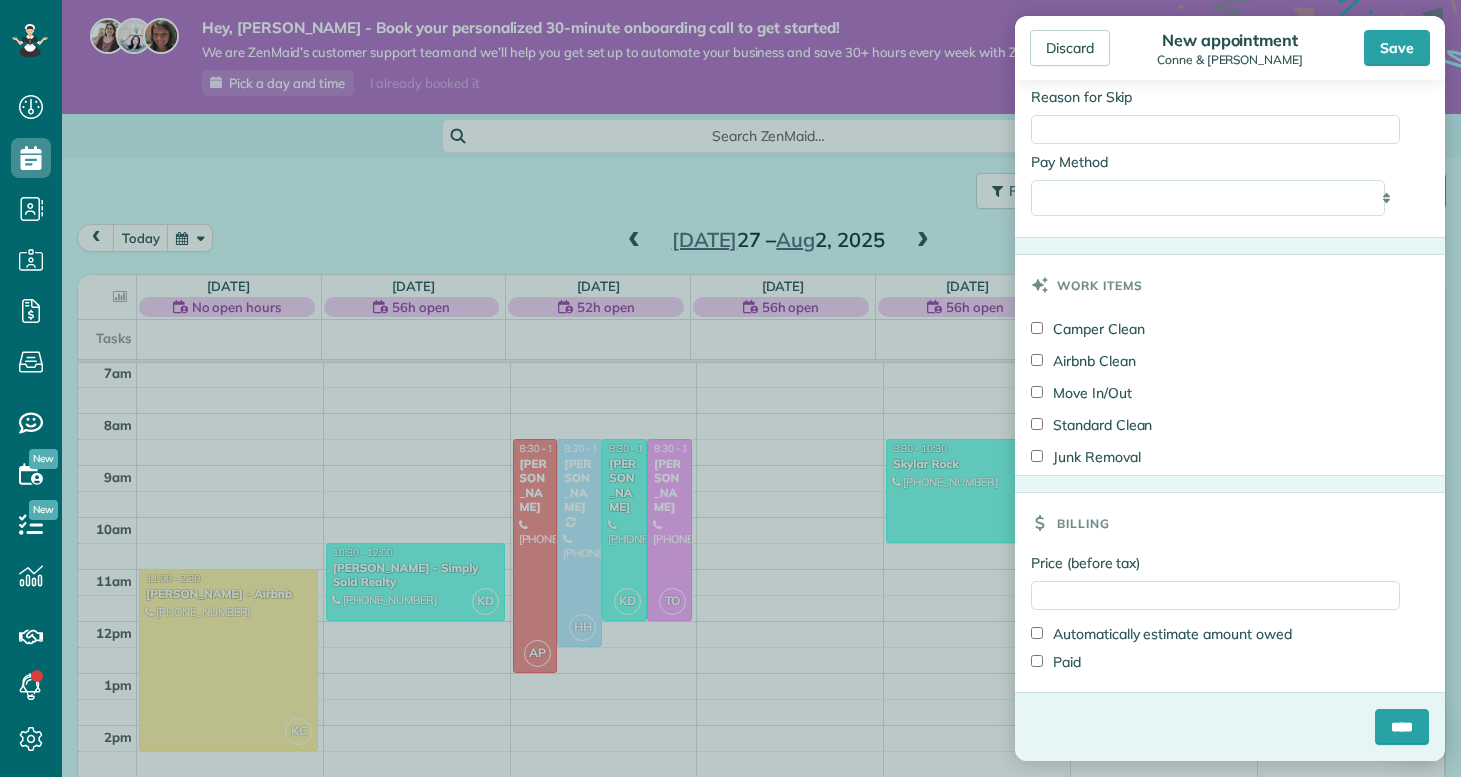 click on "Airbnb Clean" at bounding box center (1083, 361) 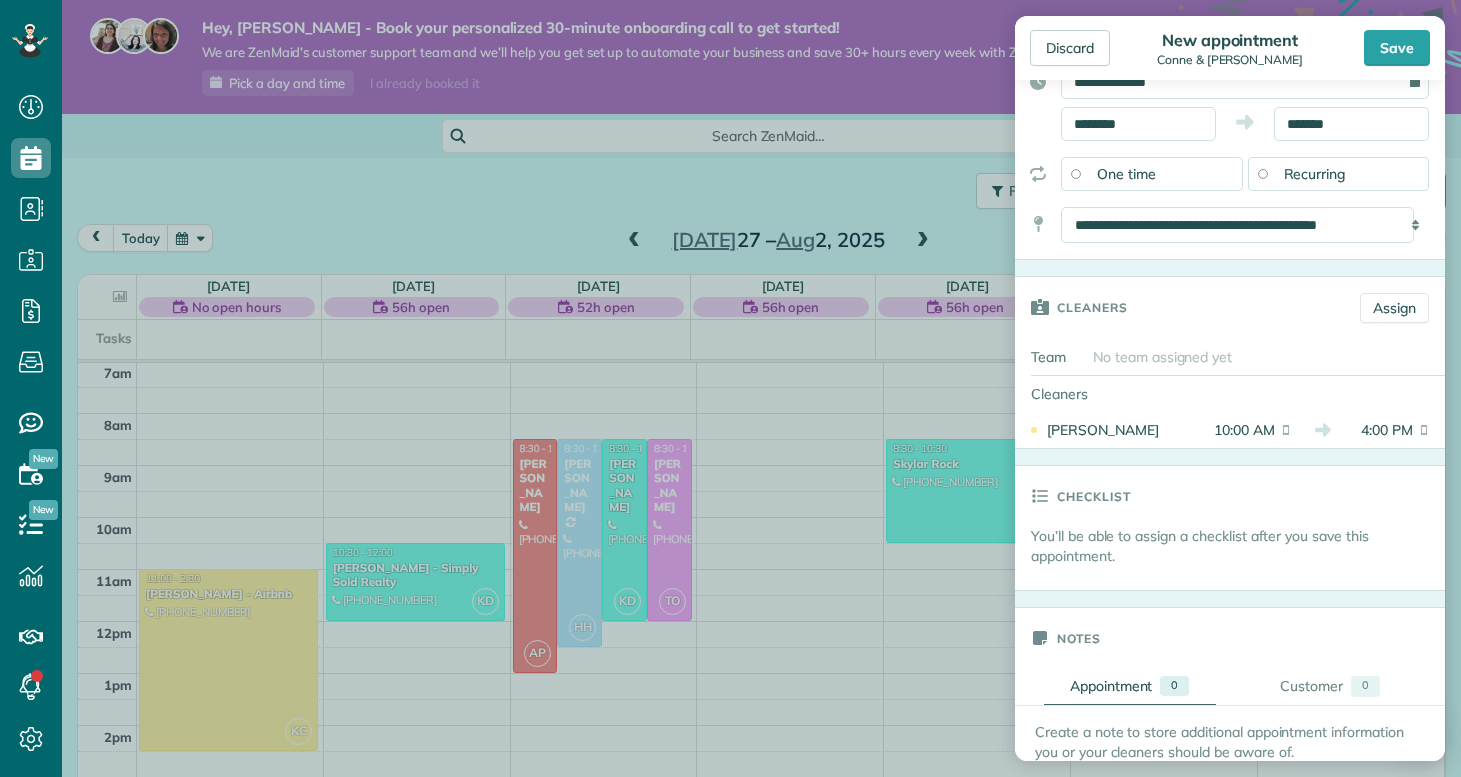 scroll, scrollTop: 0, scrollLeft: 0, axis: both 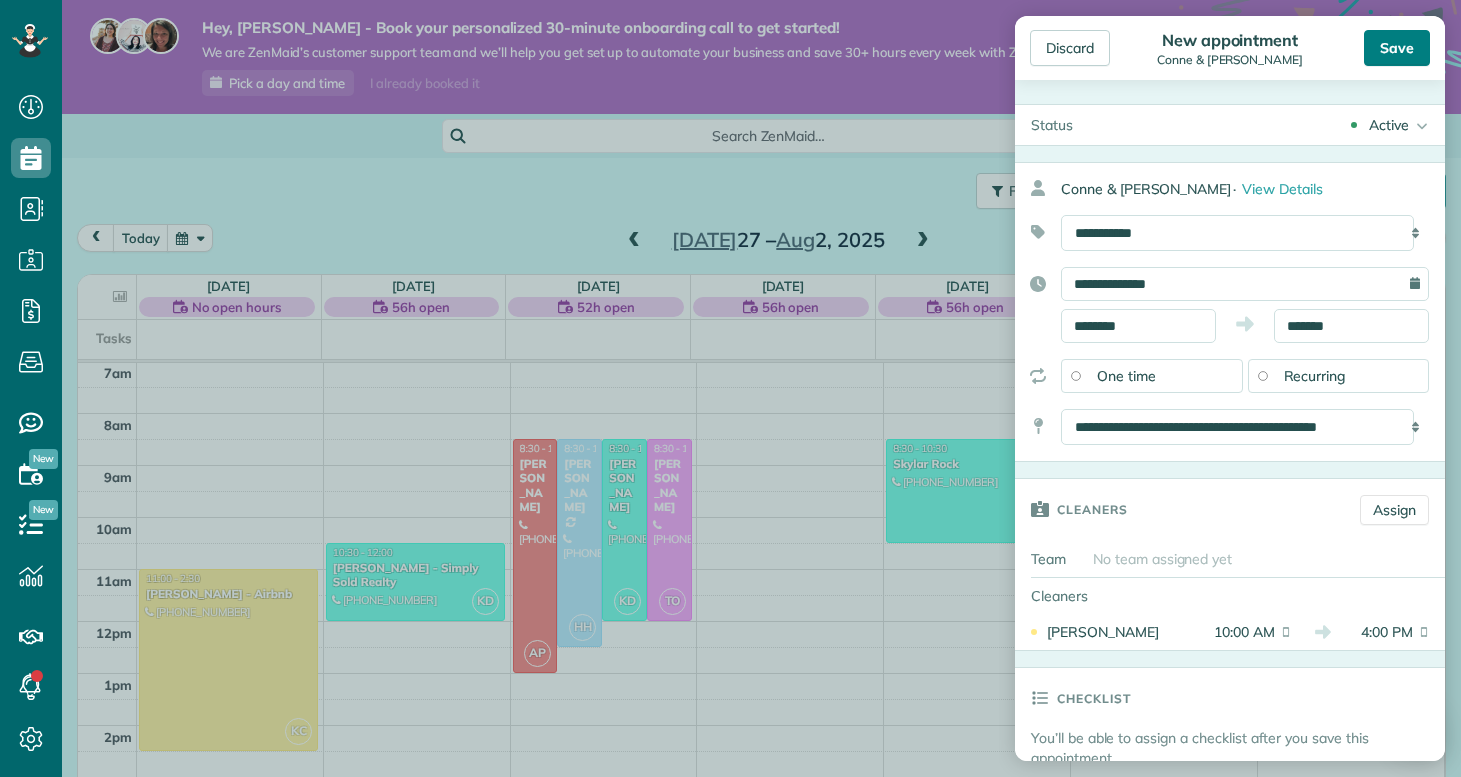 click on "Save" at bounding box center (1397, 48) 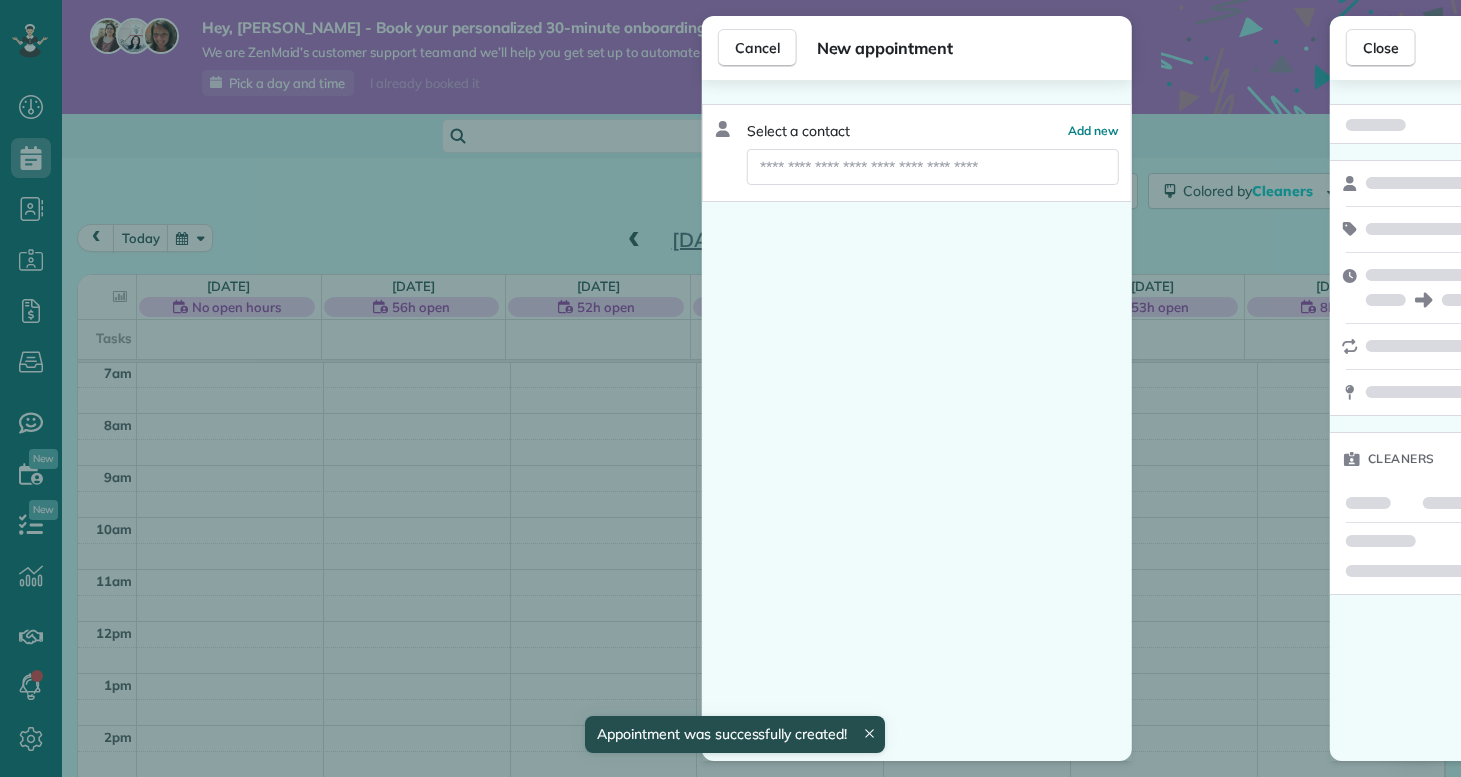 scroll, scrollTop: 365, scrollLeft: 0, axis: vertical 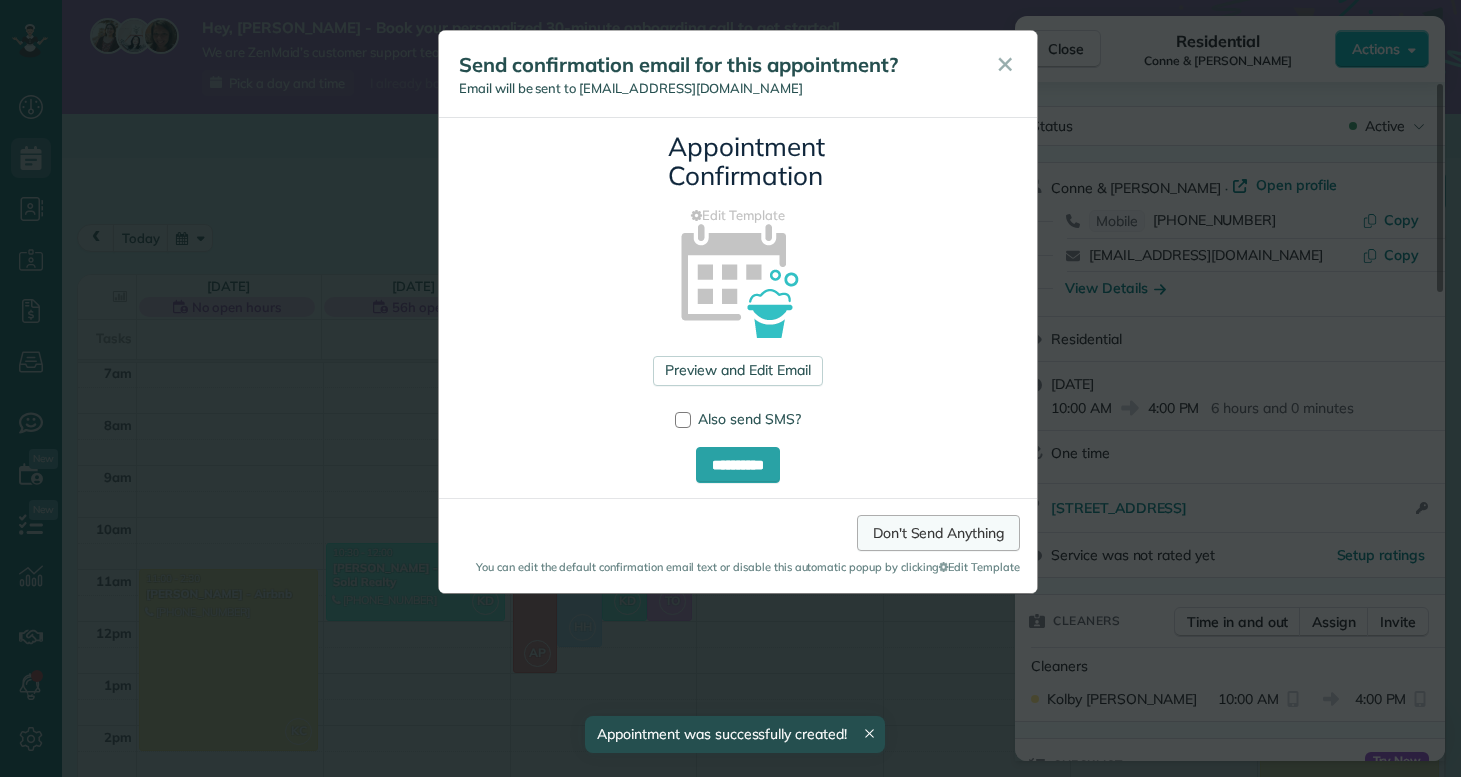 click on "Don't Send Anything" at bounding box center (938, 533) 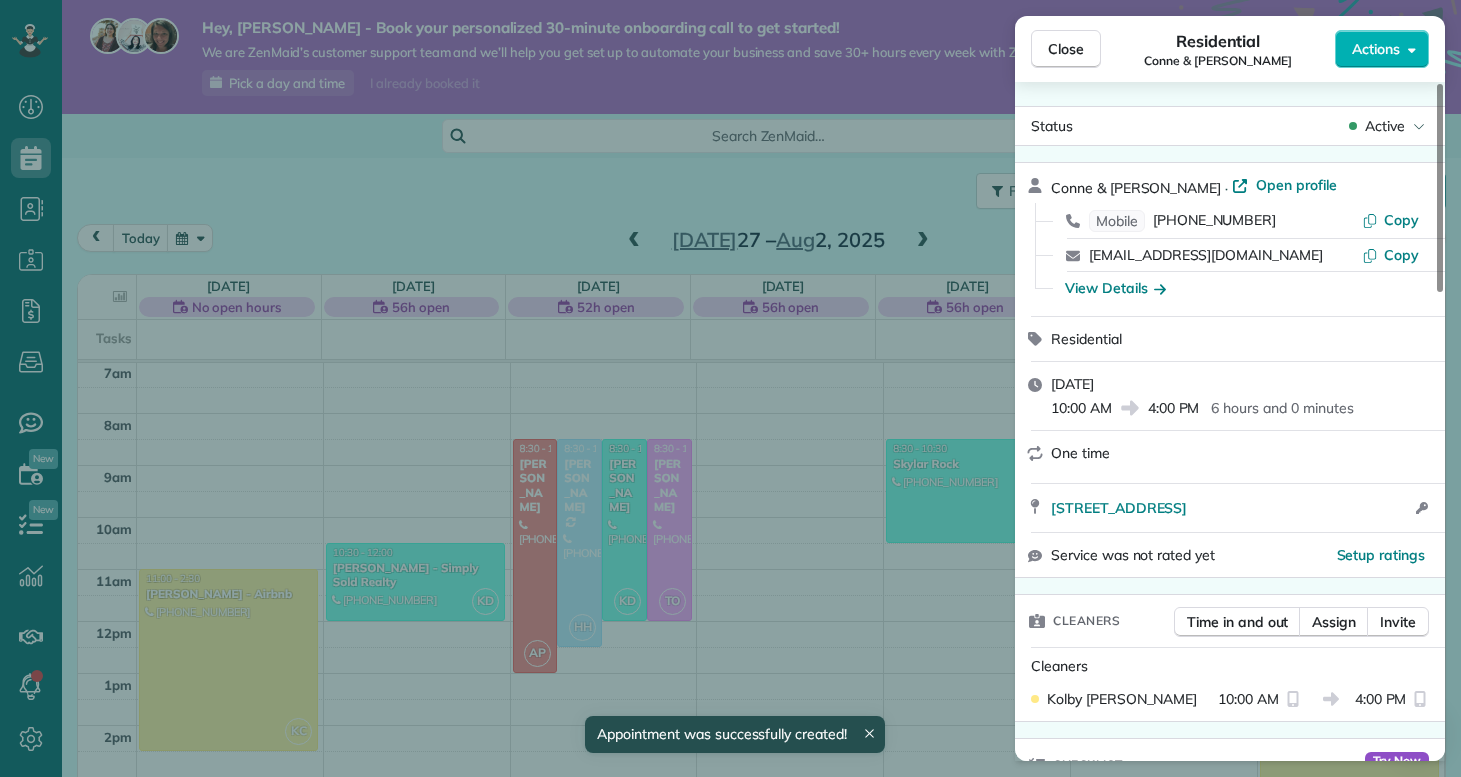 scroll, scrollTop: 288, scrollLeft: 0, axis: vertical 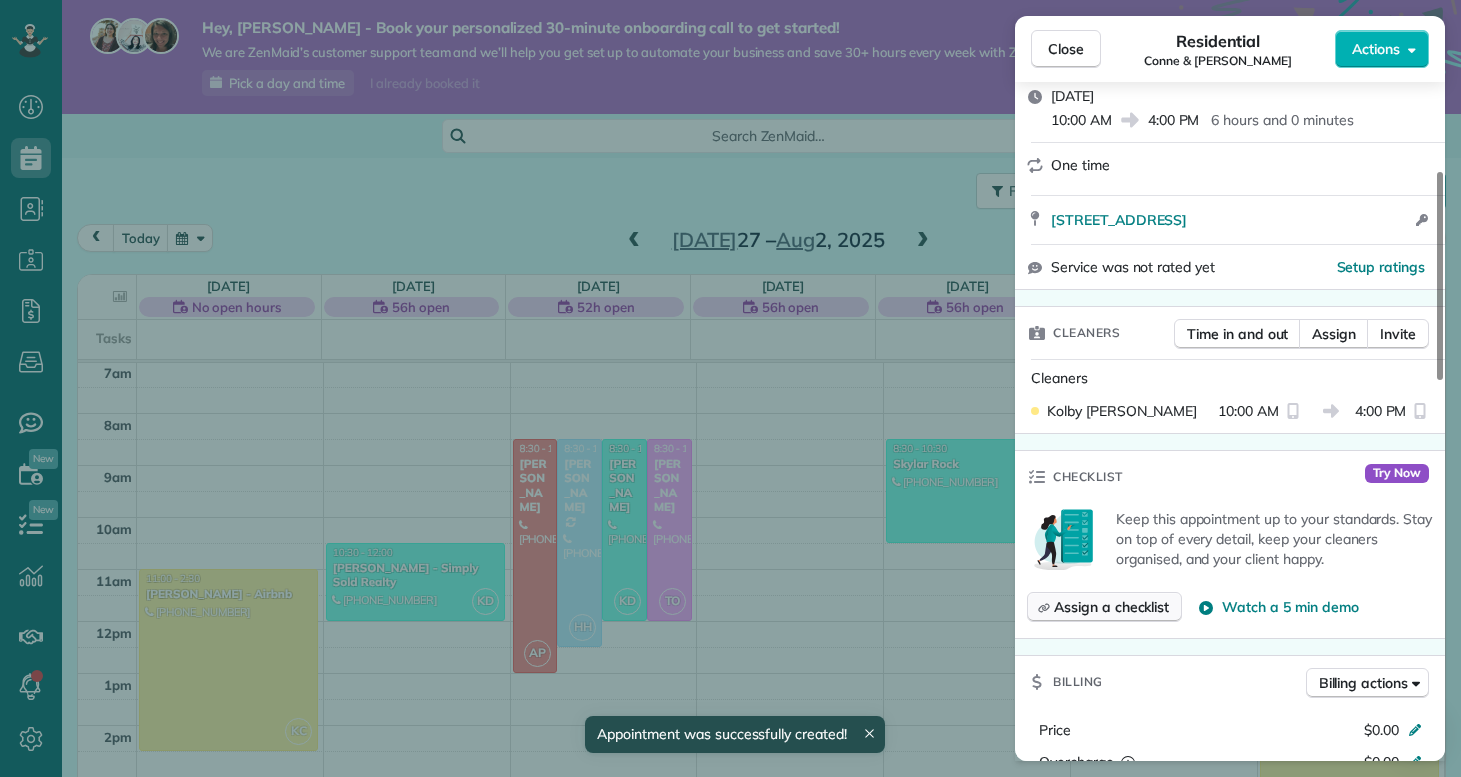 click on "Assign a checklist" at bounding box center (1111, 607) 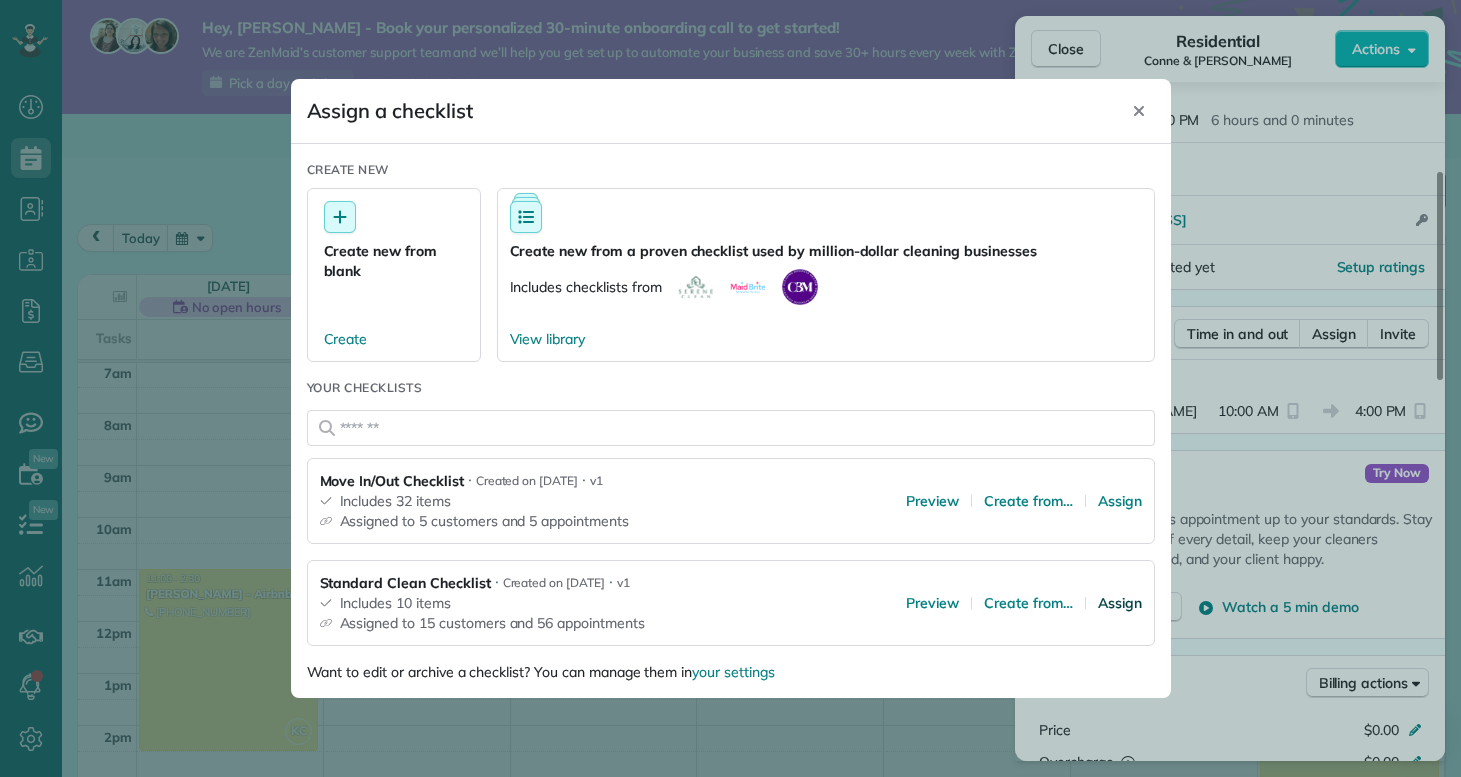 click on "Assign" at bounding box center [1120, 603] 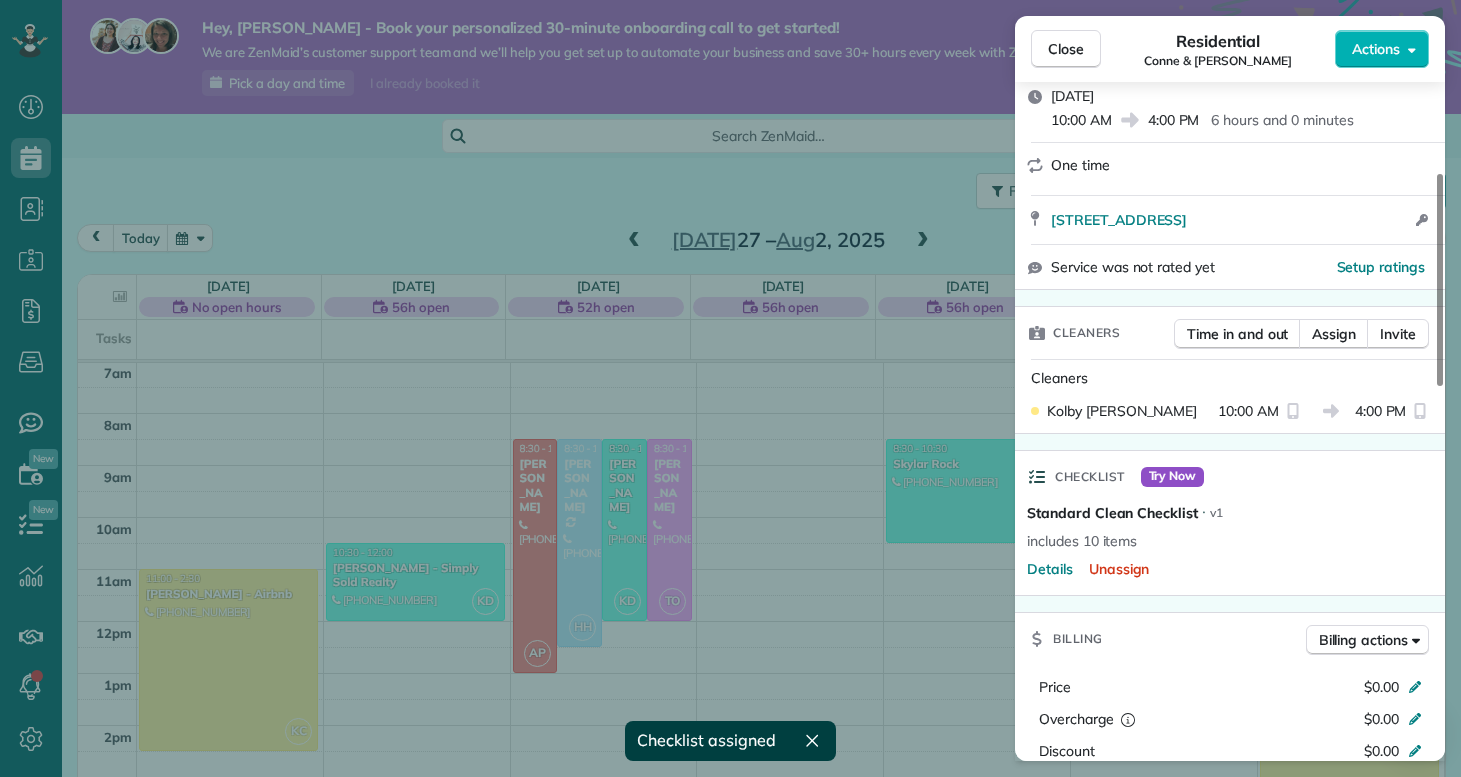 click on "Close Residential Conne & Robert Fox Actions Status Active Conne & Robert Fox · Open profile Mobile (678) 478-7678 Copy conniefrn@gmail.com Copy View Details Residential Saturday, August 02, 2025 10:00 AM 4:00 PM 6 hours and 0 minutes One time 213 Pinellas Bay Dr North Topsail Beach NC 28460 Open access information Service was not rated yet Setup ratings Cleaners Time in and out Assign Invite Cleaners Kolby   Cummings 10:00 AM 4:00 PM Checklist Try Now Standard Clean Checklist   ⋅  v1 includes 10 items Details Unassign Billing Billing actions Price $0.00 Overcharge $0.00 Discount $0.00 Coupon discount - Primary tax - Secondary tax - Total appointment price $0.00 Tips collected New feature! $0.00 Mark as paid Total including tip $0.00 Get paid online in no-time! Send an invoice and reward your cleaners with tips Charge customer credit card Appointment custom fields Reason for Skip - Hidden from cleaners Pay Method - Hidden from cleaners Work items Airbnb Clean   Notes Appointment 0 Customer 0 New note" at bounding box center (730, 388) 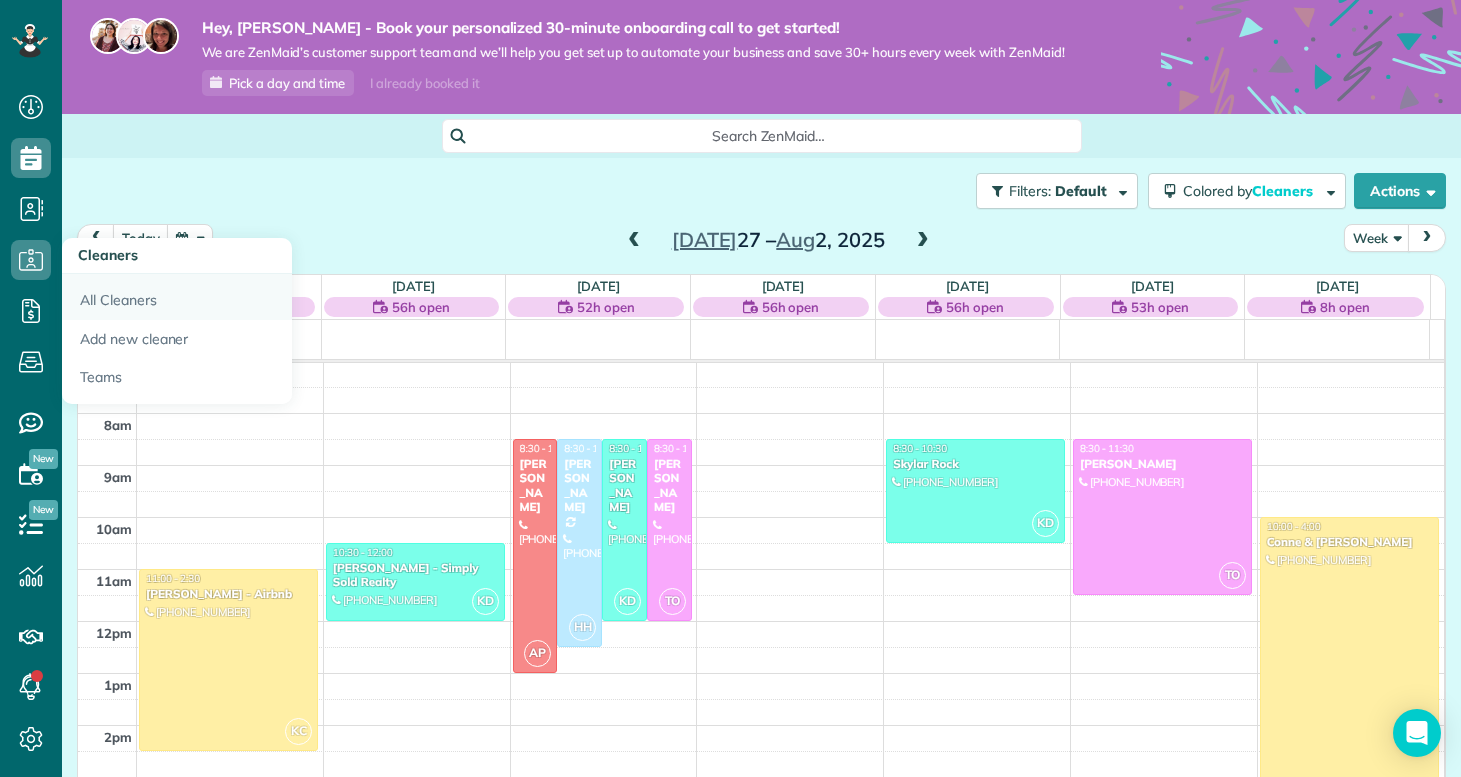click on "All Cleaners" at bounding box center [177, 297] 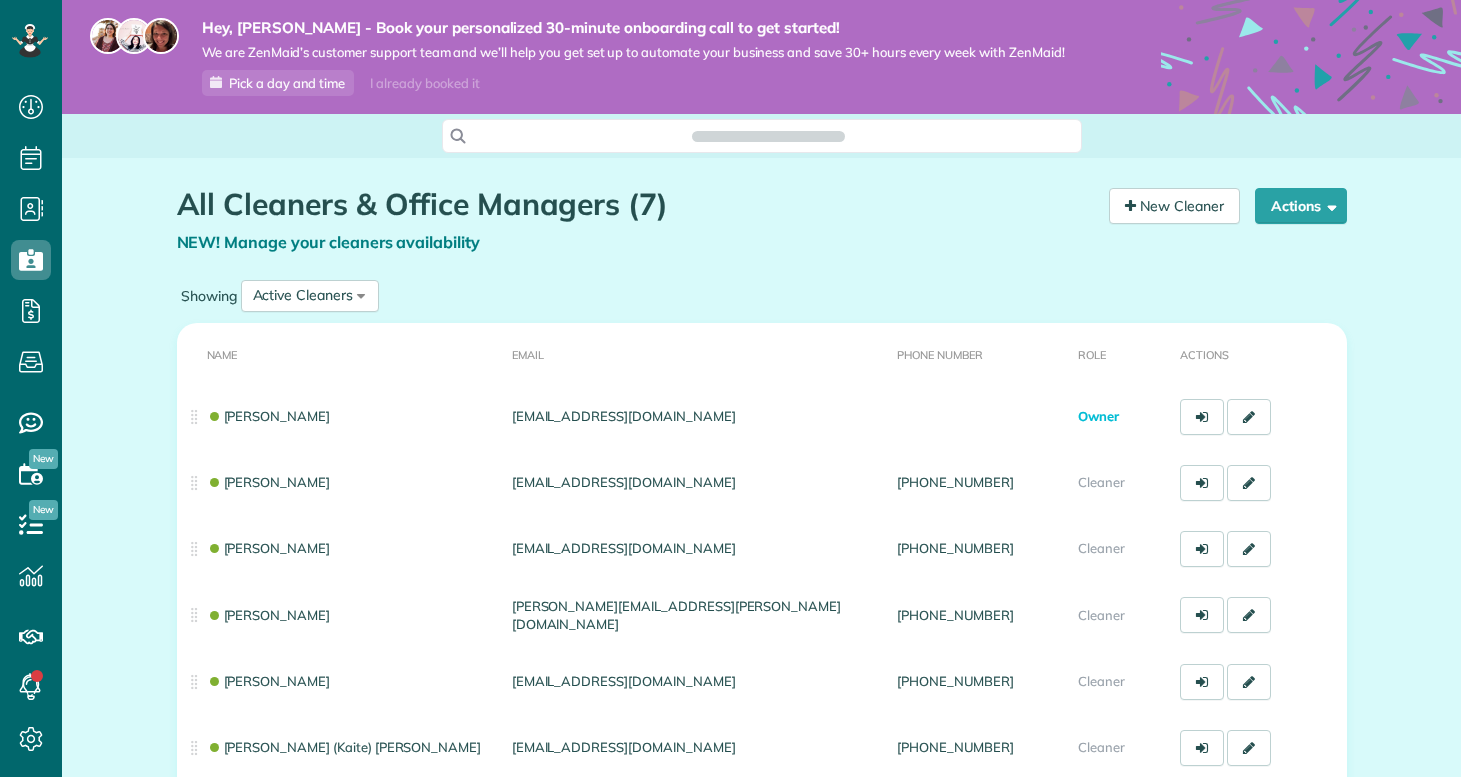 scroll, scrollTop: 0, scrollLeft: 0, axis: both 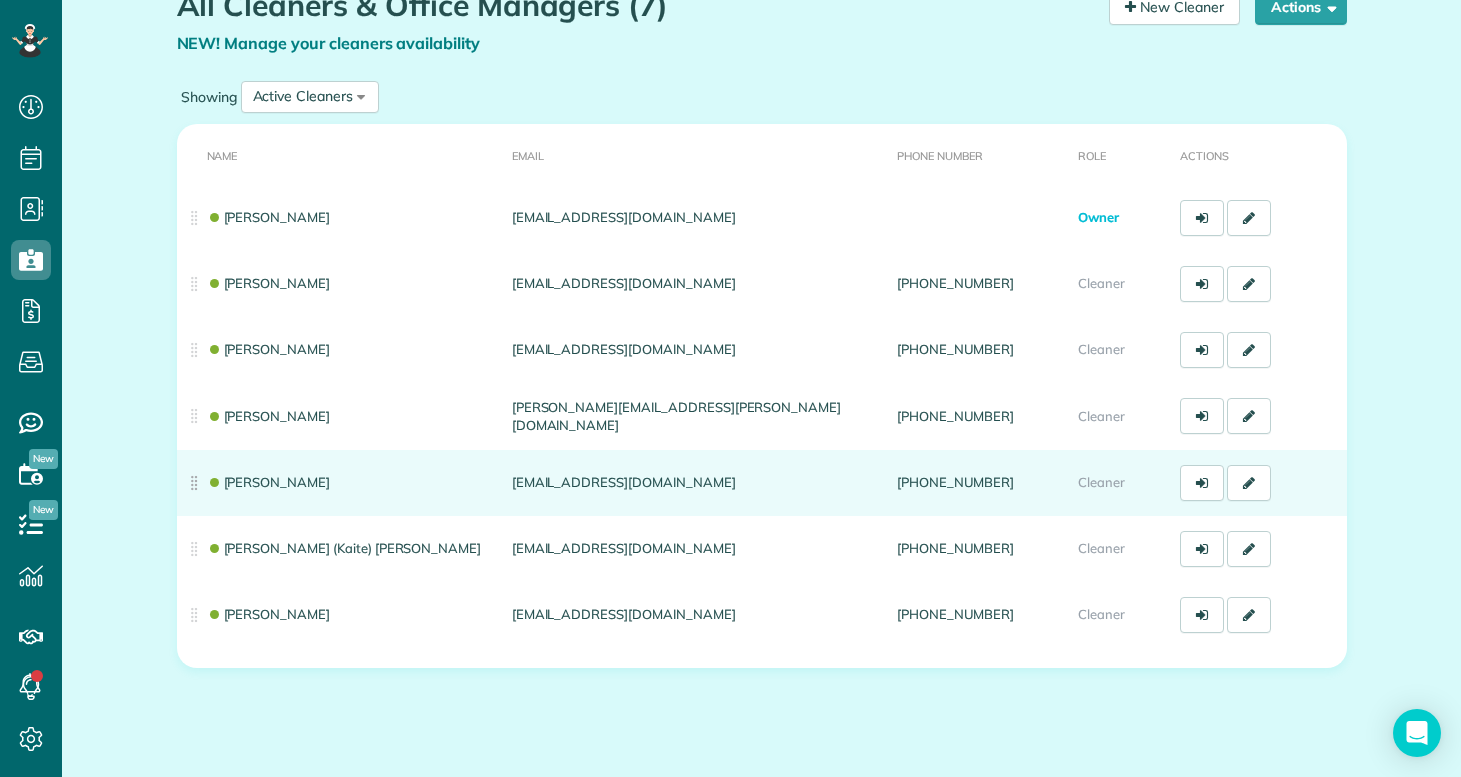 click on "[PERSON_NAME]" at bounding box center (269, 482) 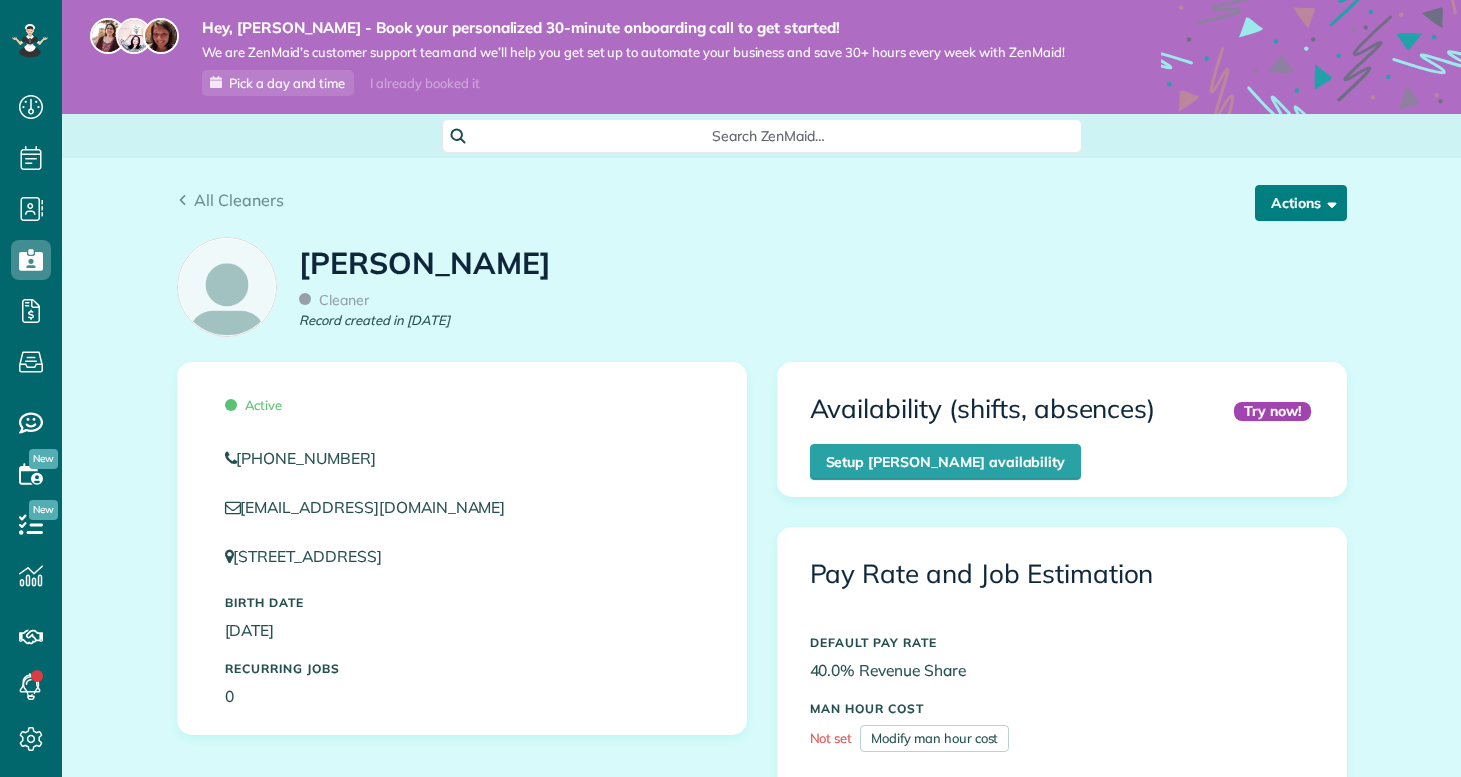 scroll, scrollTop: 0, scrollLeft: 0, axis: both 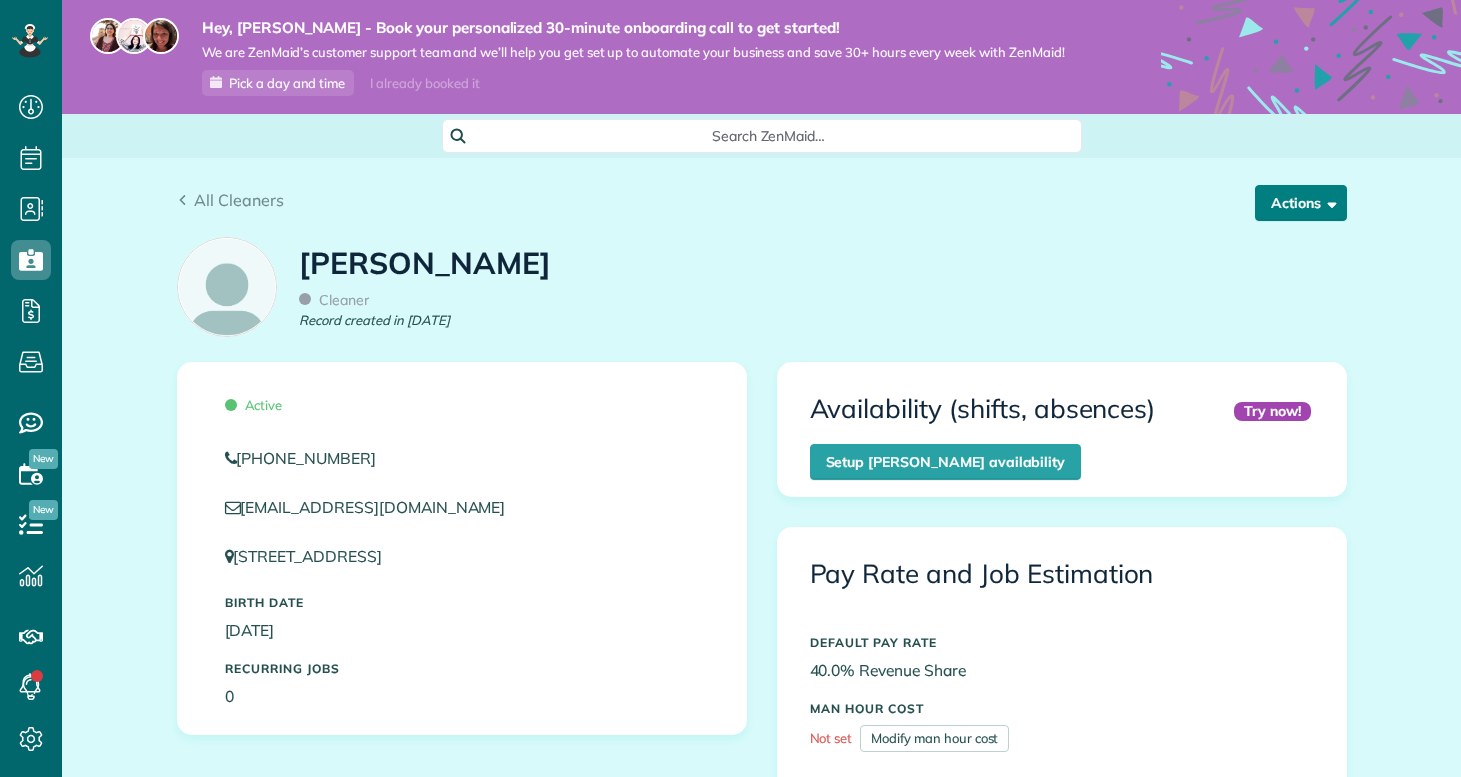 click on "Actions" at bounding box center [1301, 203] 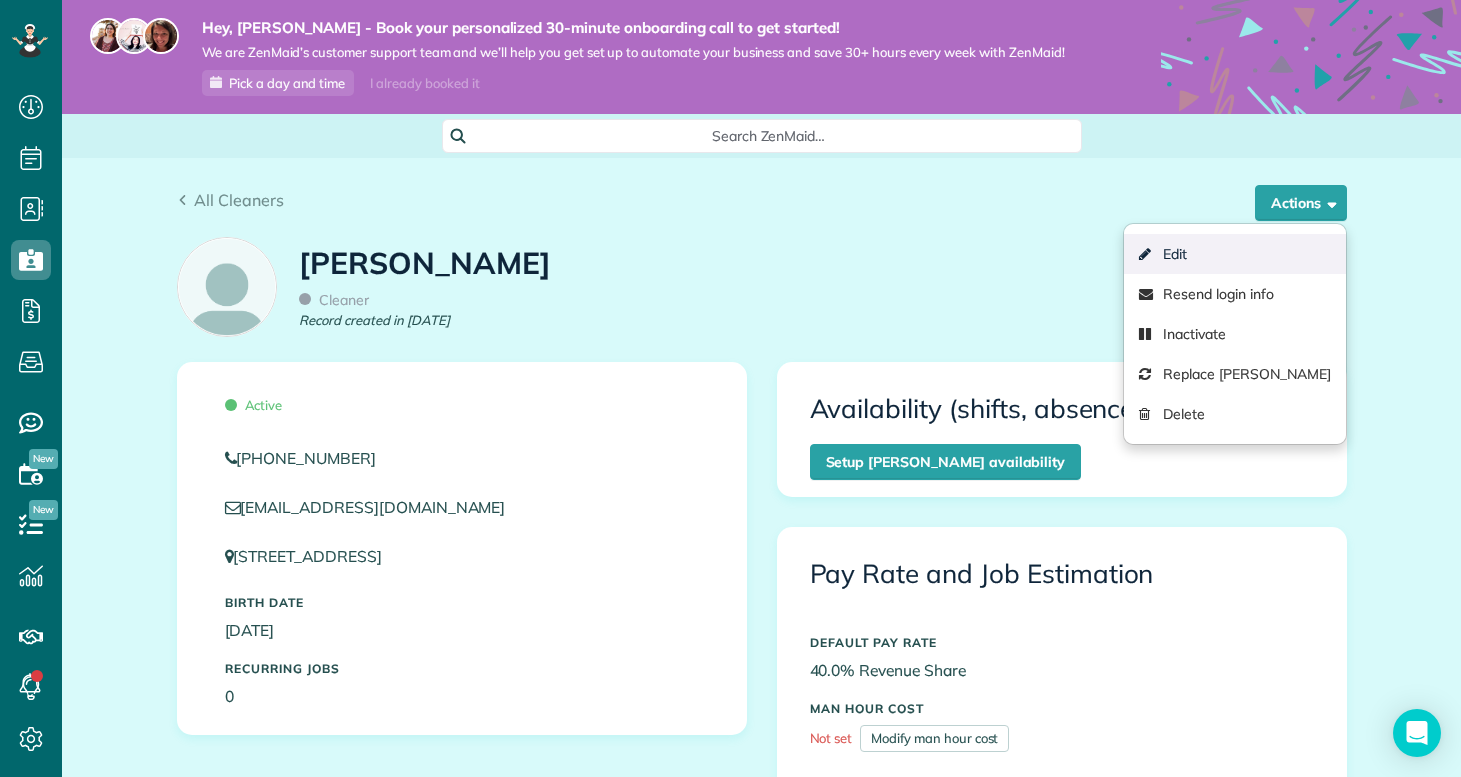 click on "Edit" at bounding box center [1234, 254] 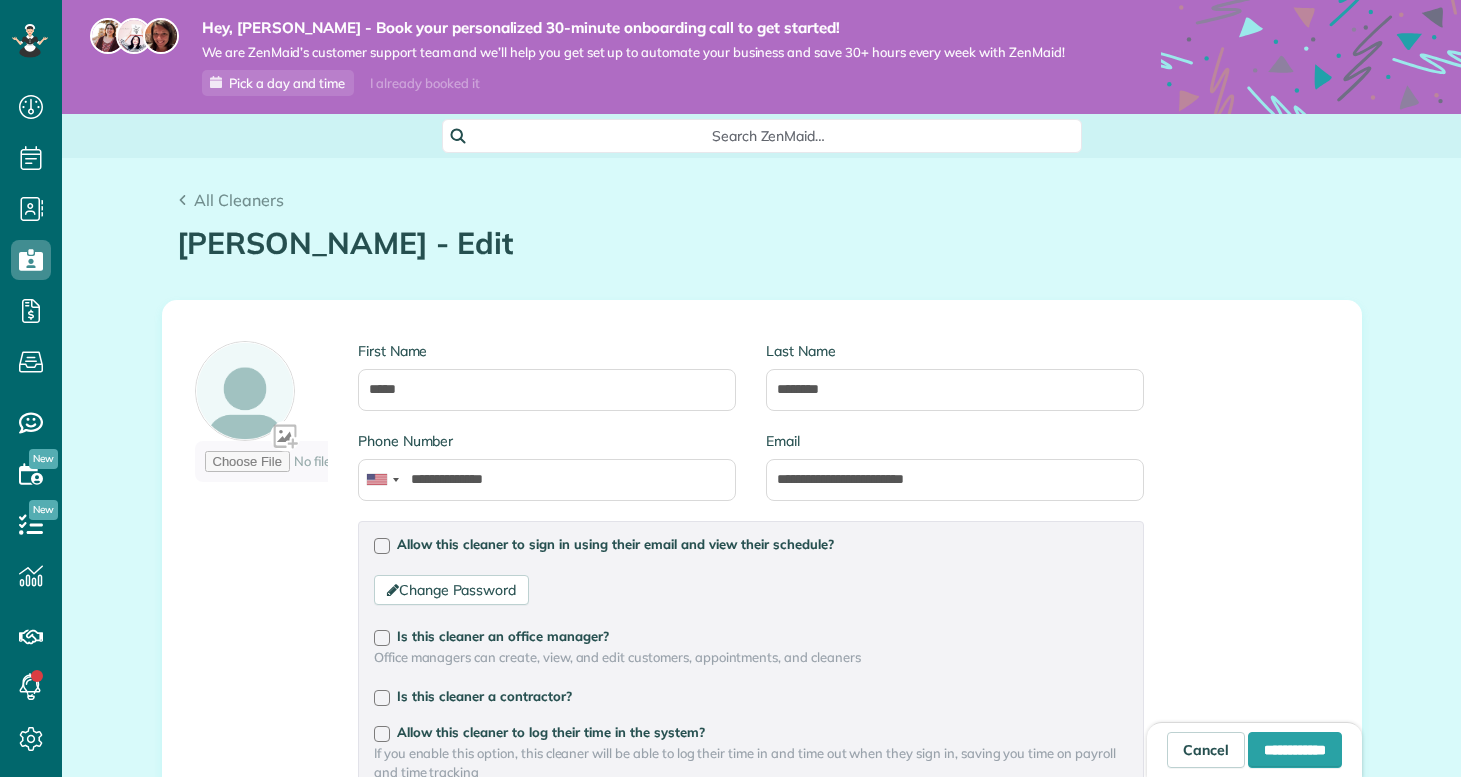 scroll, scrollTop: 0, scrollLeft: 0, axis: both 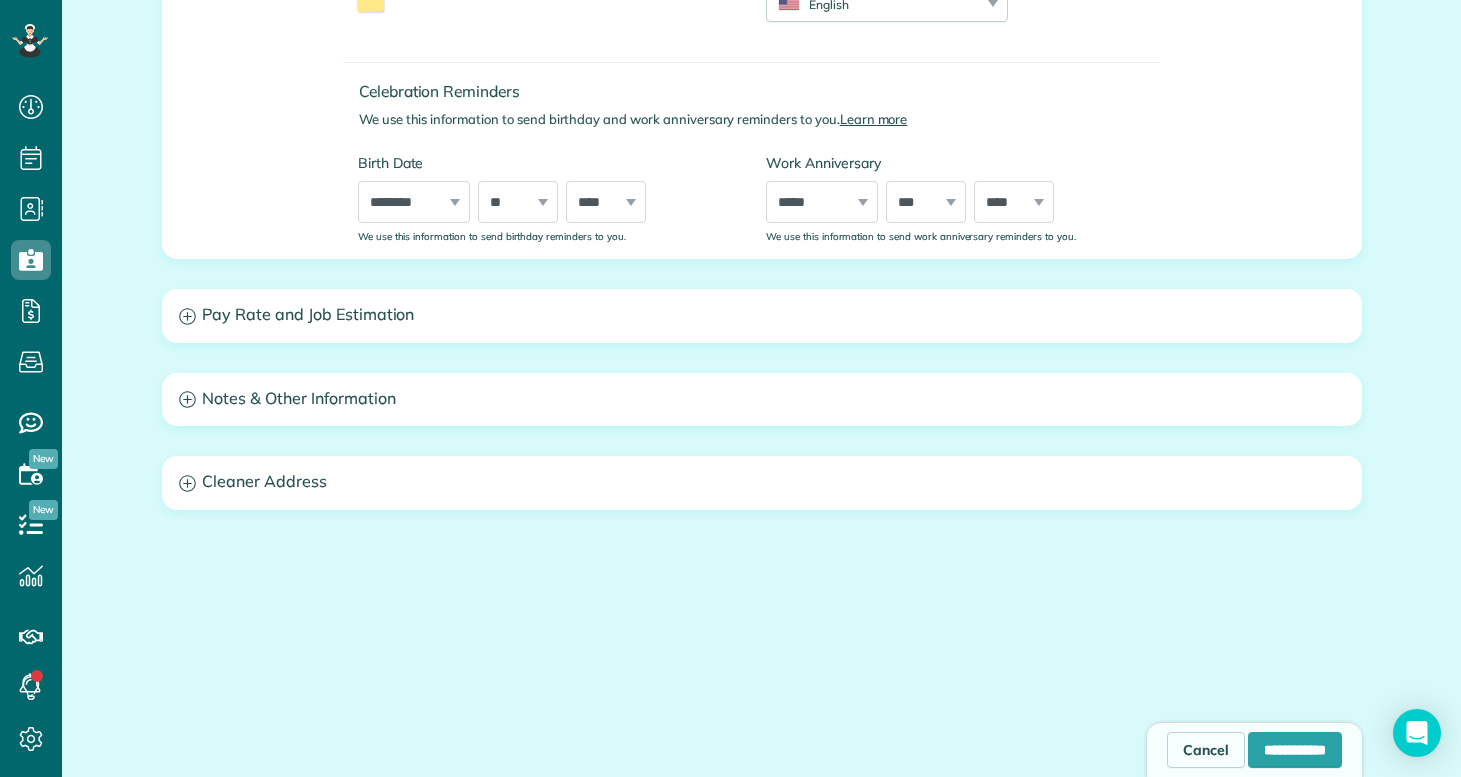 click on "Pay Rate and Job Estimation" at bounding box center (762, 315) 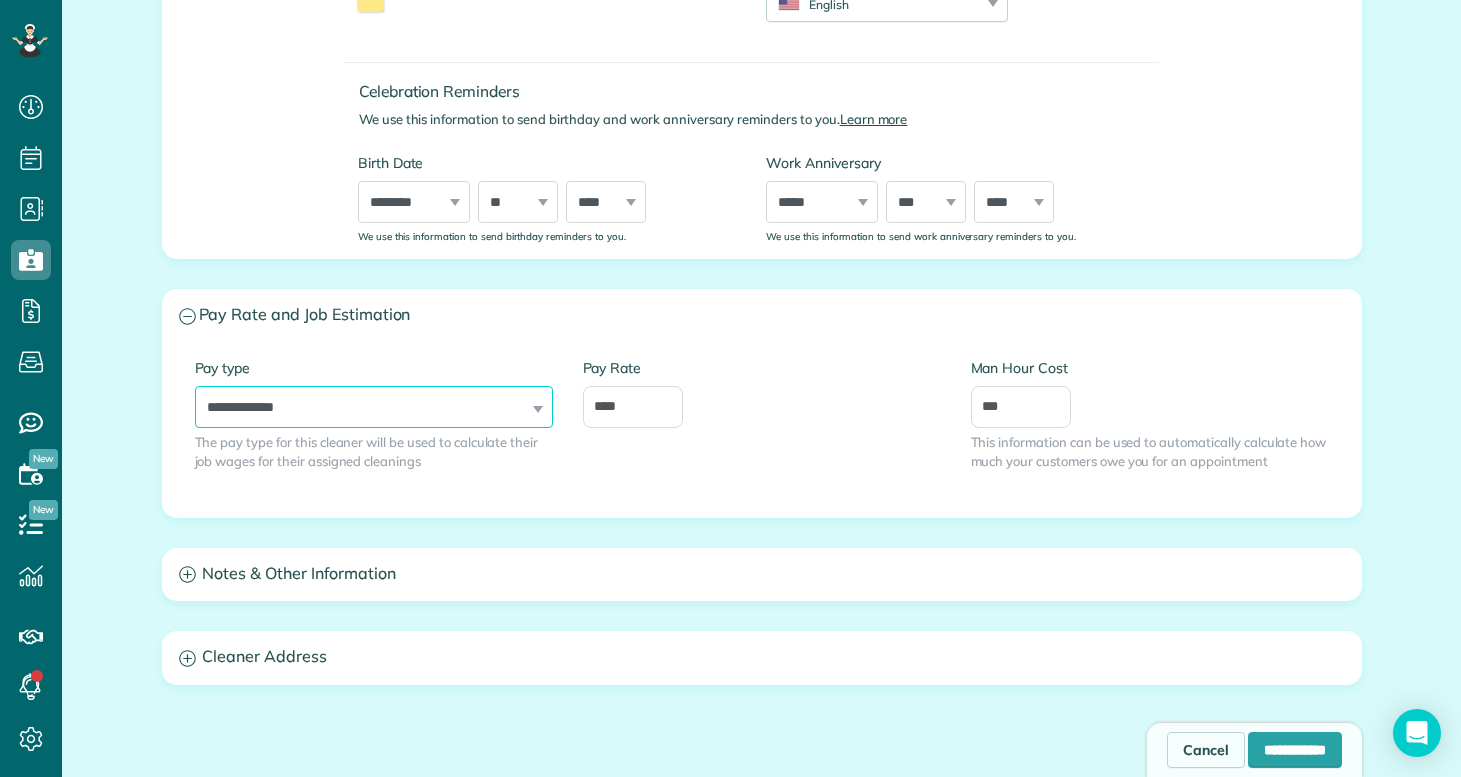 scroll, scrollTop: 0, scrollLeft: 0, axis: both 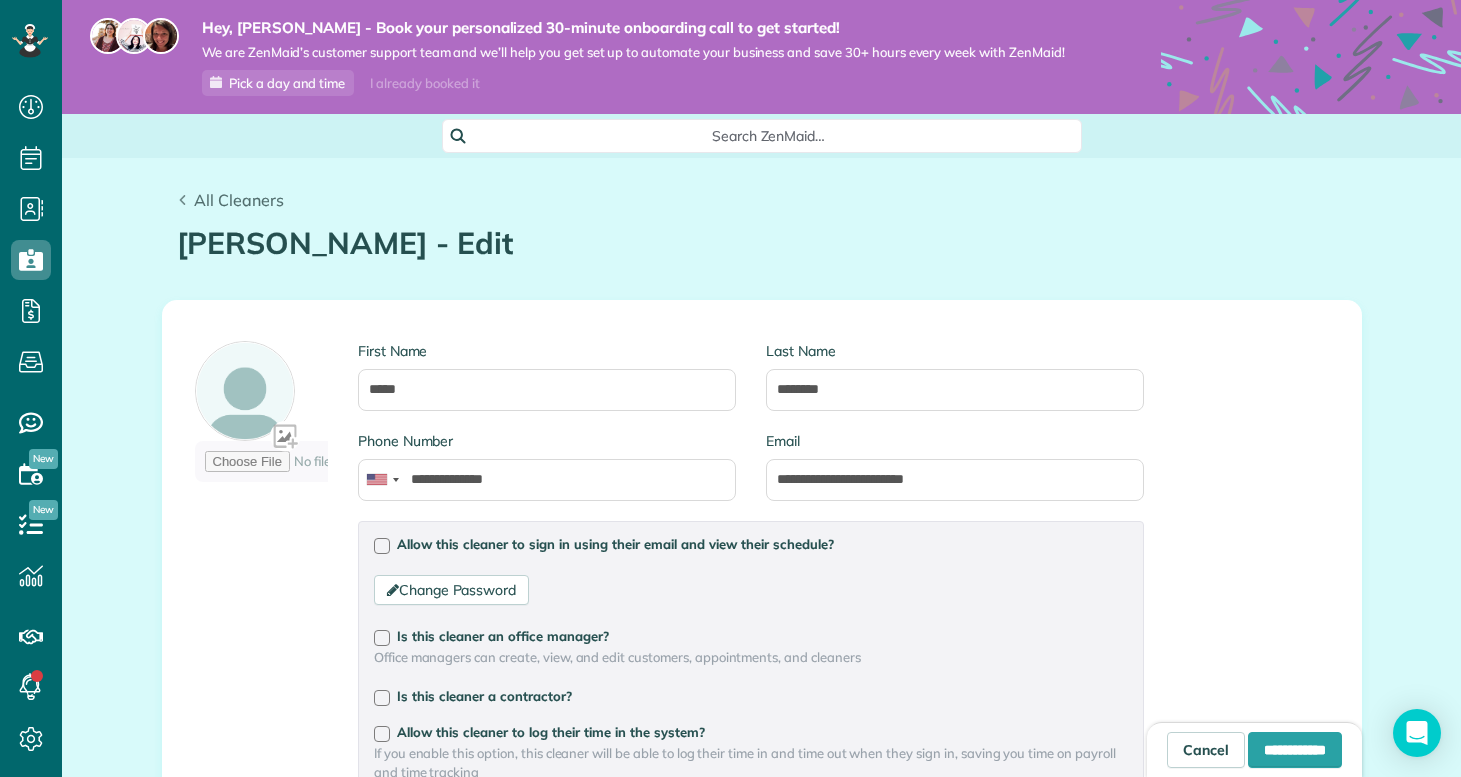 click 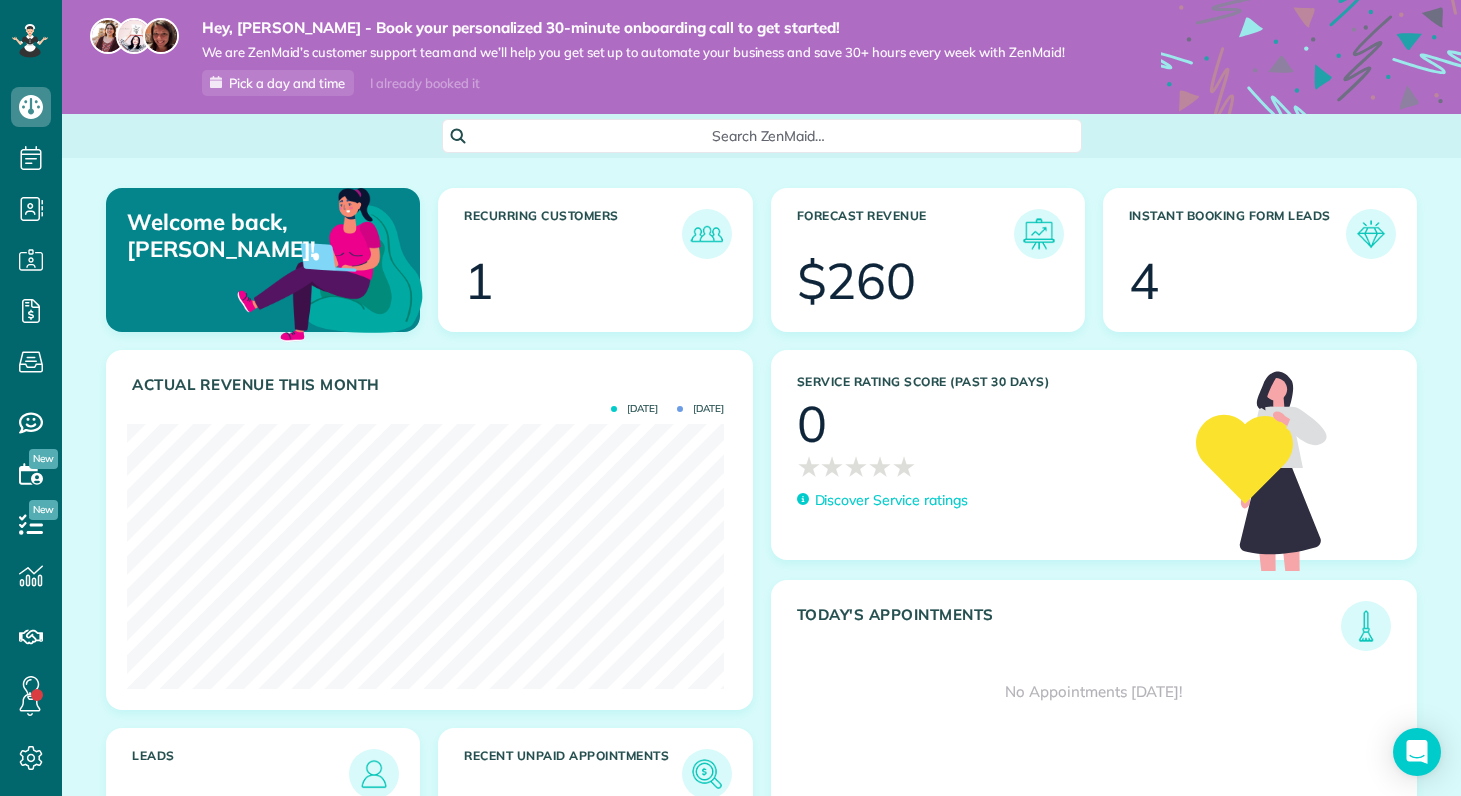 scroll, scrollTop: 0, scrollLeft: 0, axis: both 